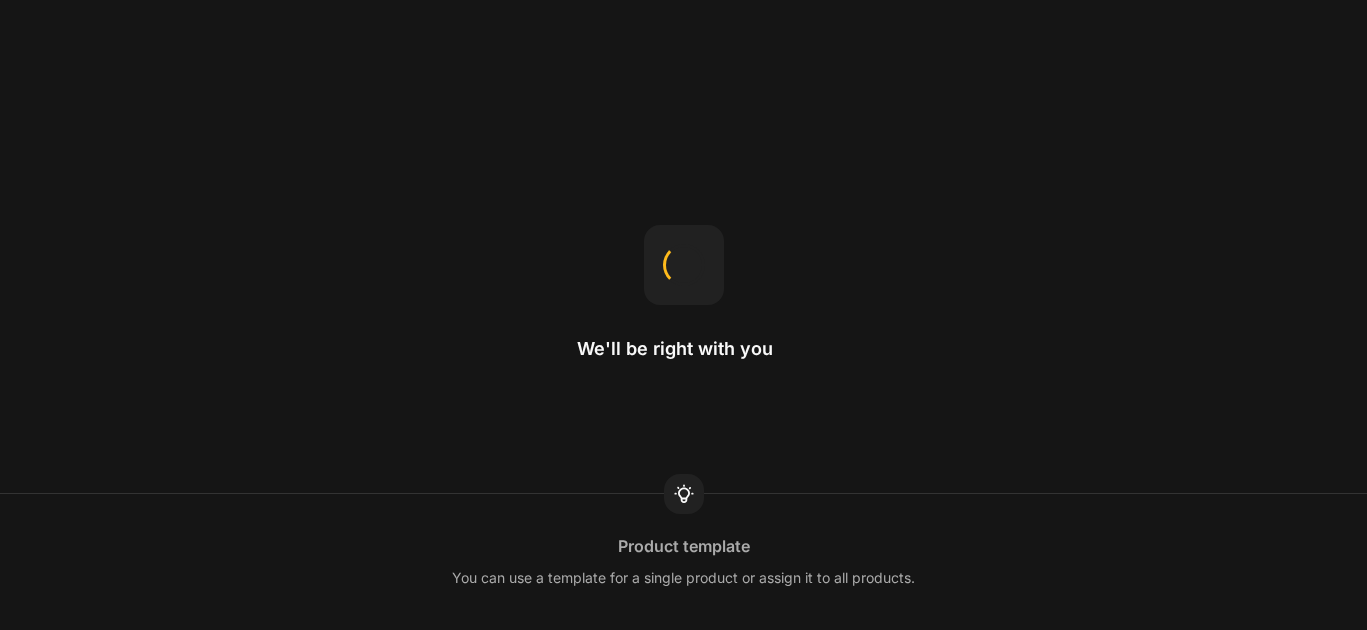 scroll, scrollTop: 0, scrollLeft: 0, axis: both 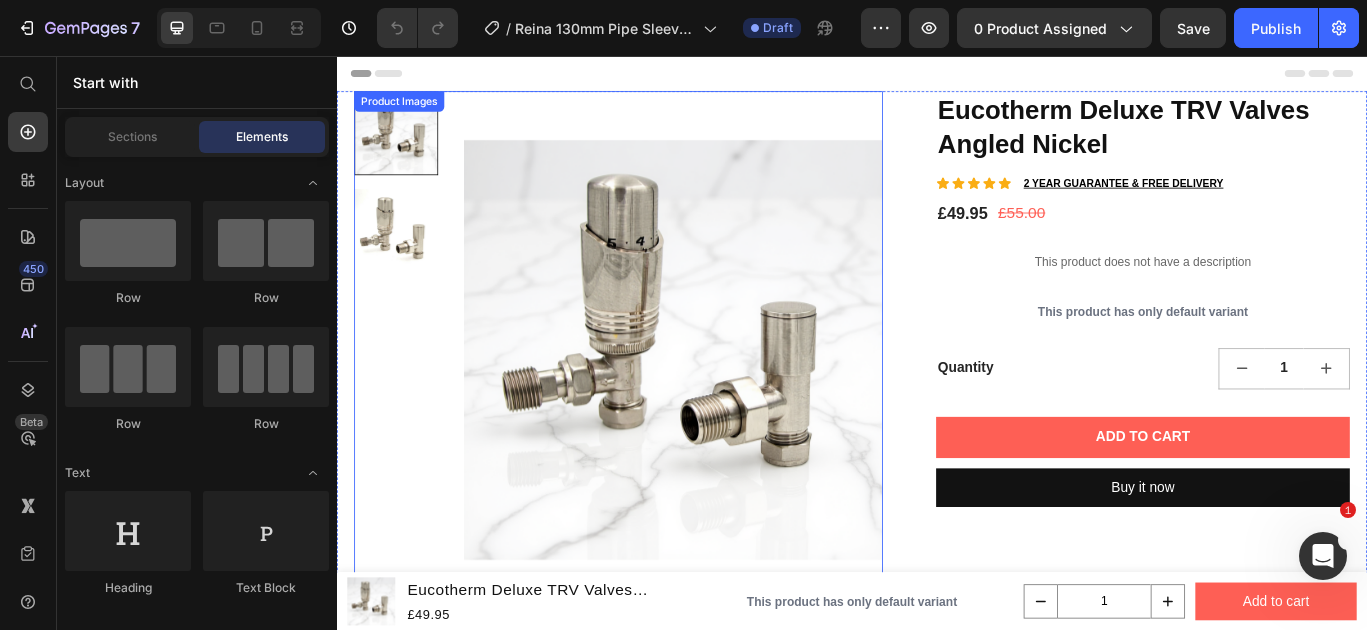 click at bounding box center (729, 398) 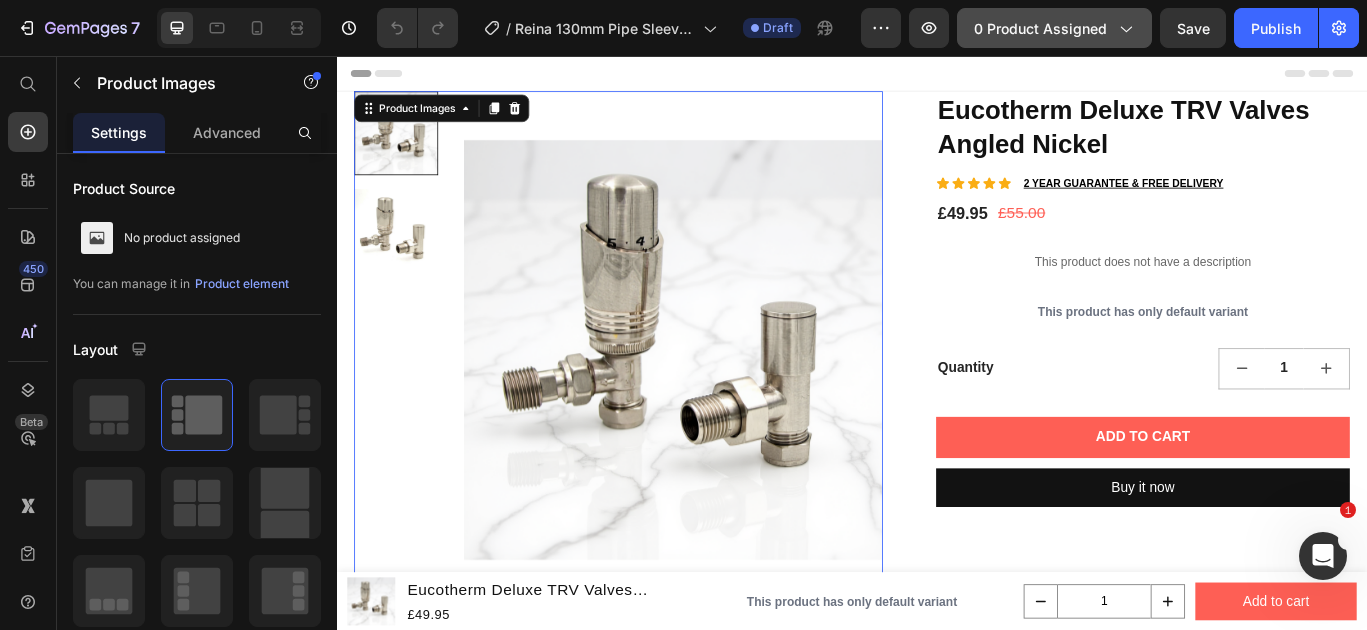 click on "0 product assigned" 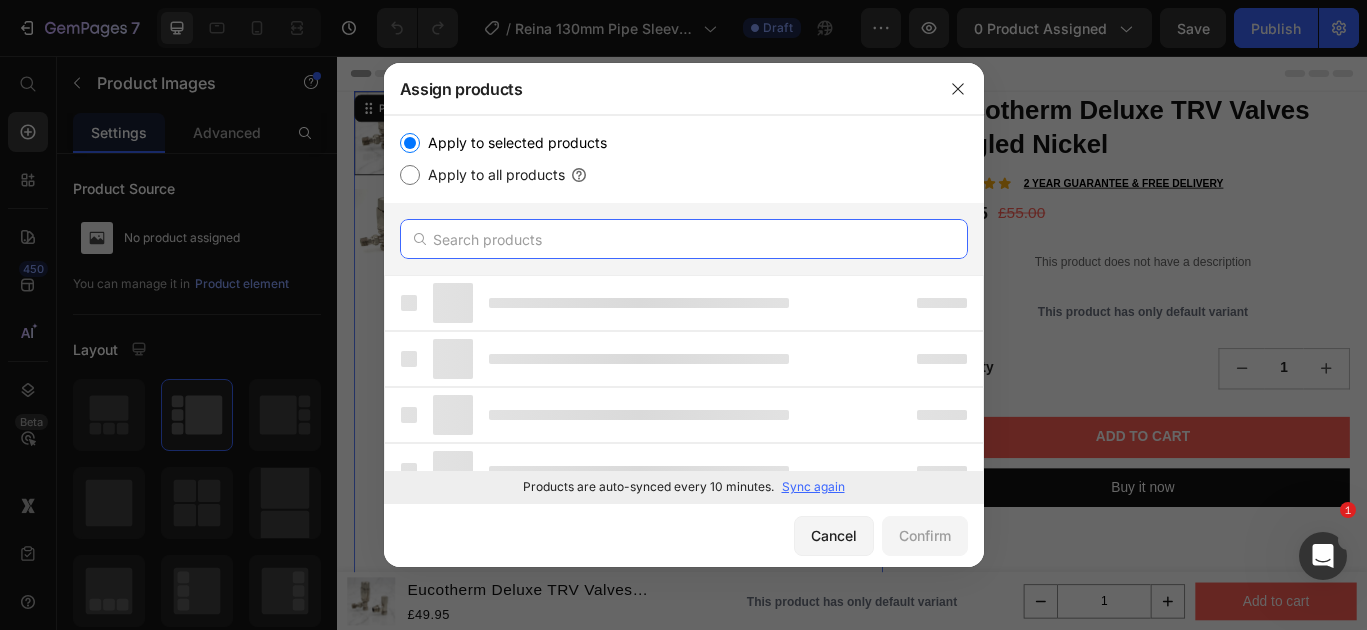 click at bounding box center (684, 239) 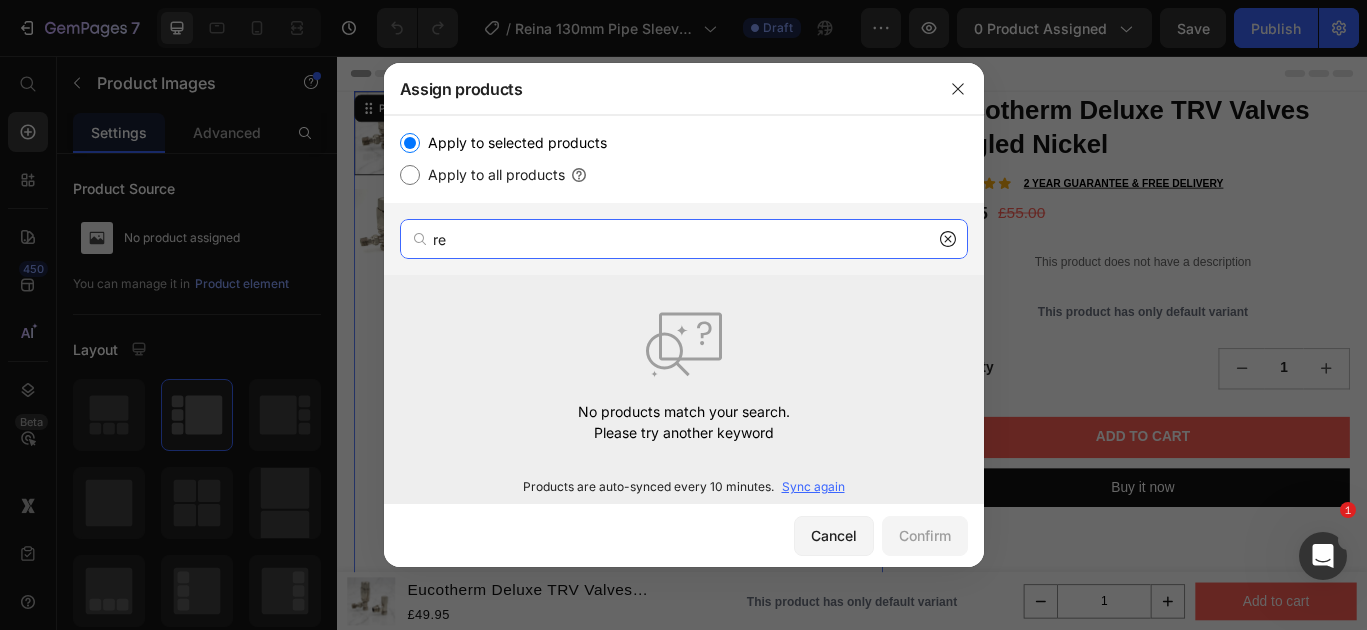 type on "r" 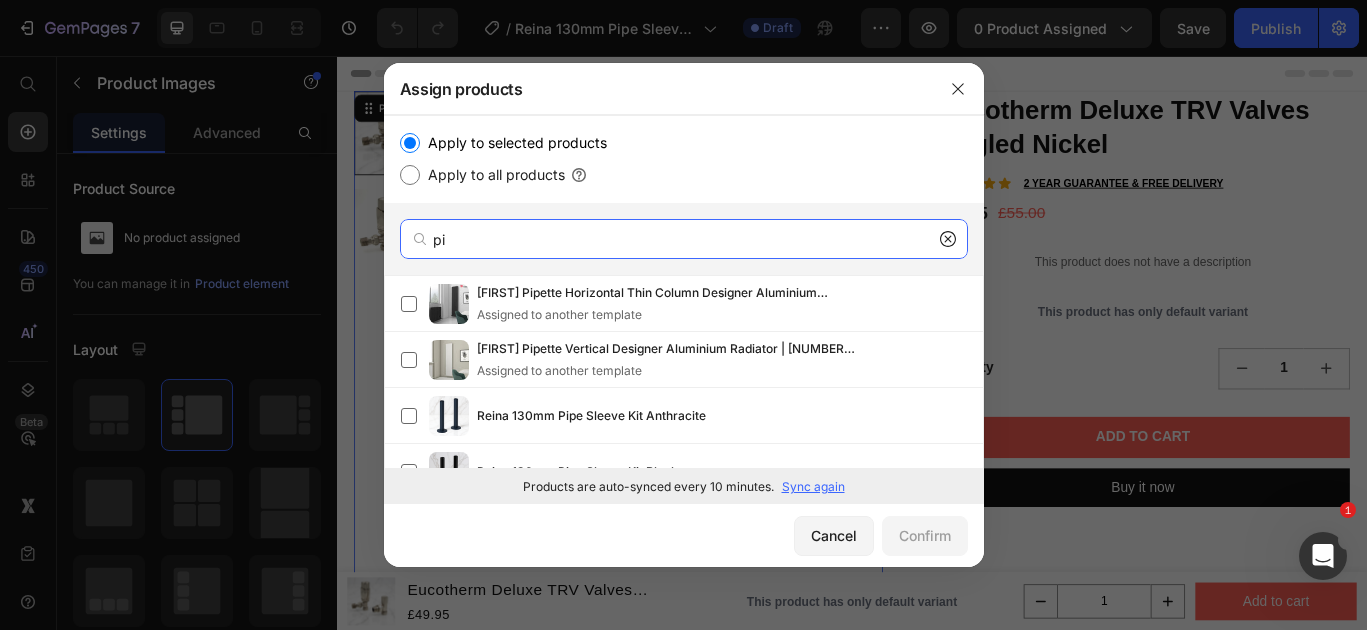 type on "p" 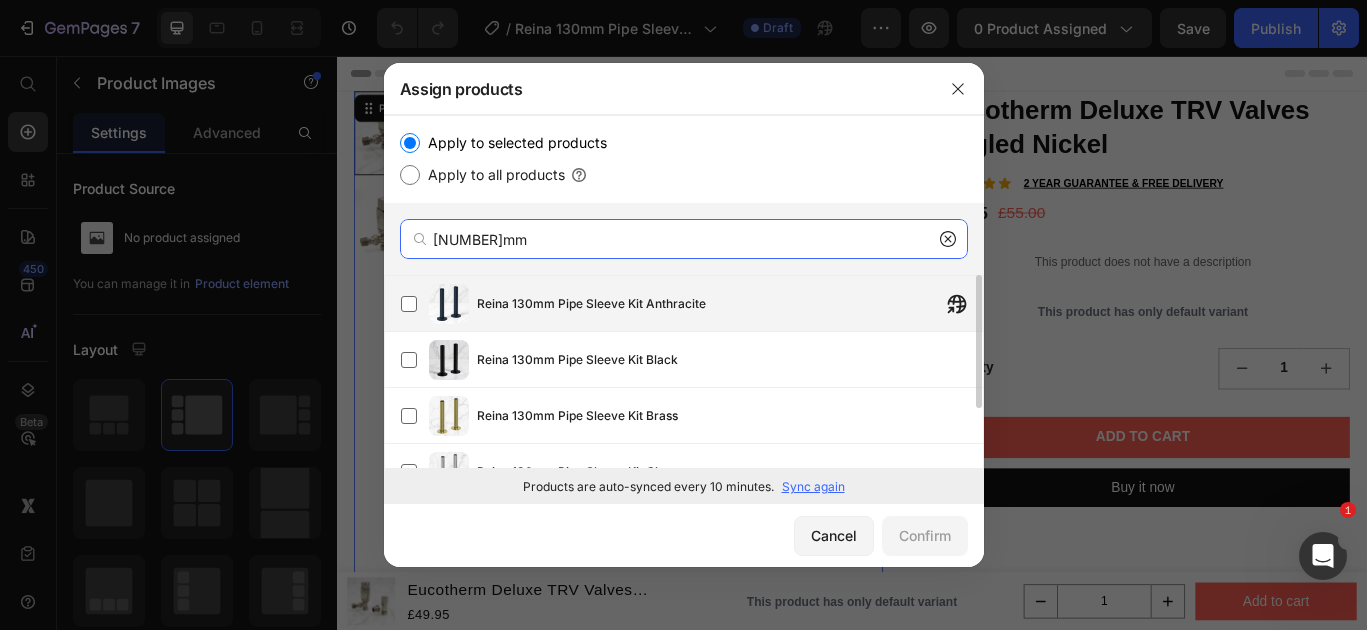 type on "130mm" 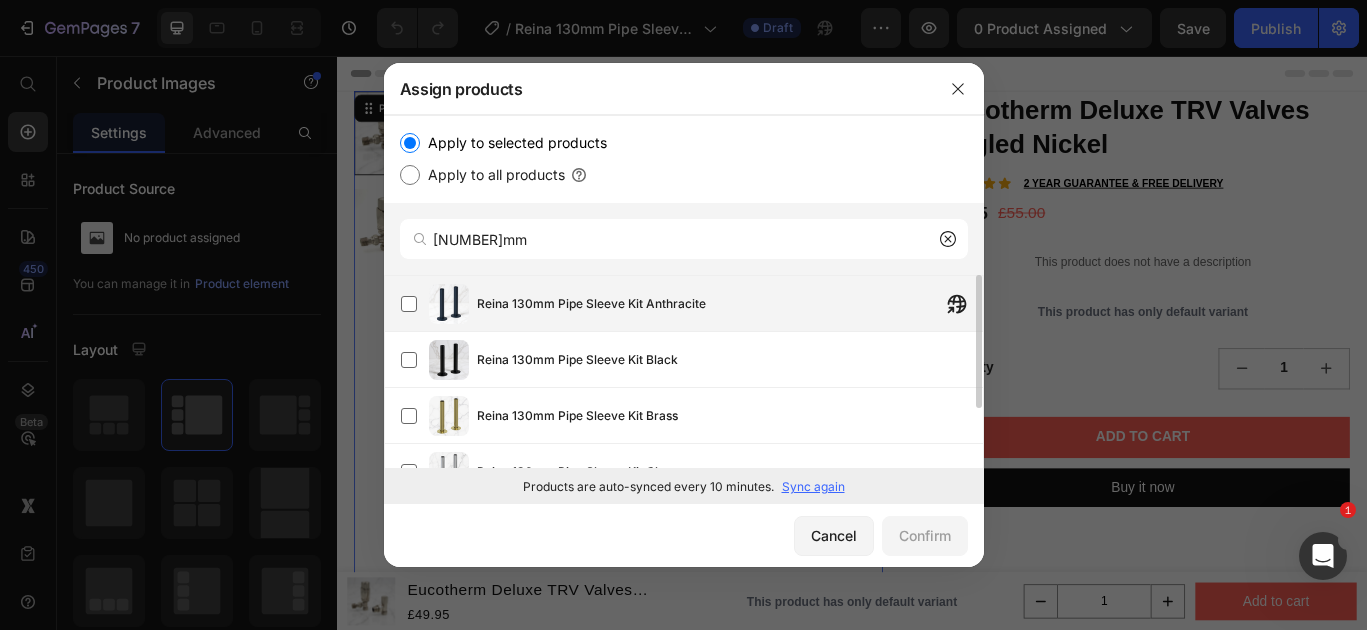 click on "Reina 130mm Pipe Sleeve Kit Anthracite" at bounding box center (692, 304) 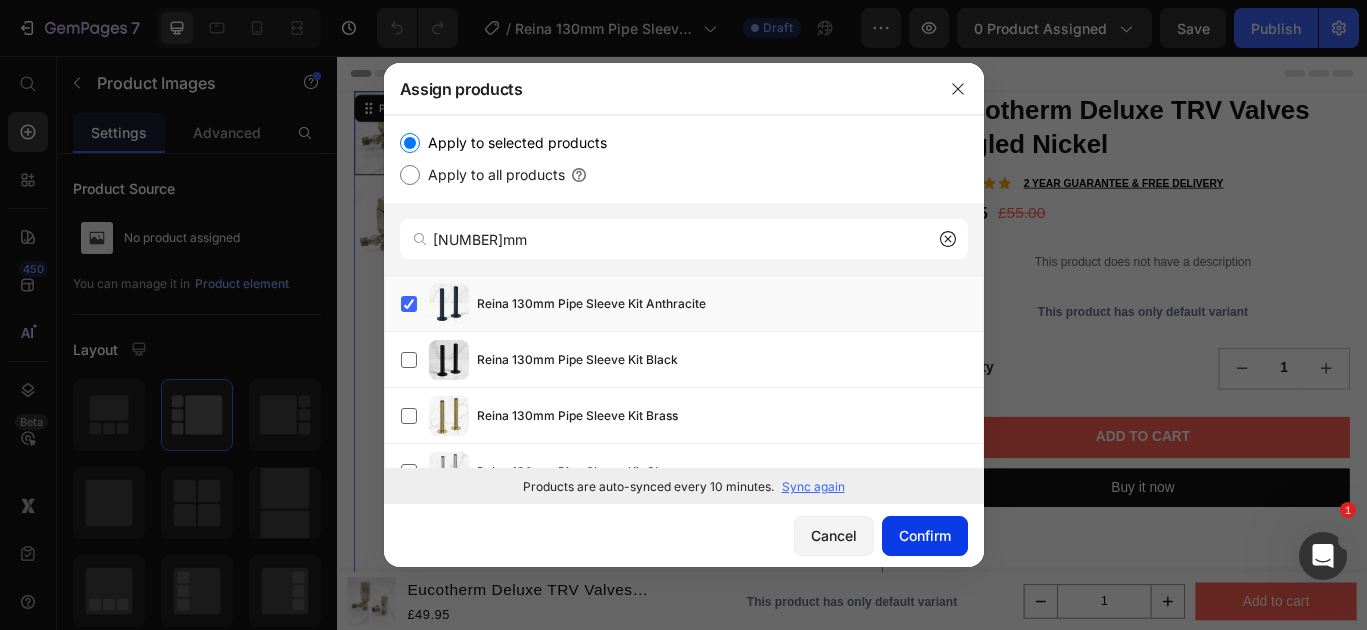 click on "Confirm" at bounding box center (925, 535) 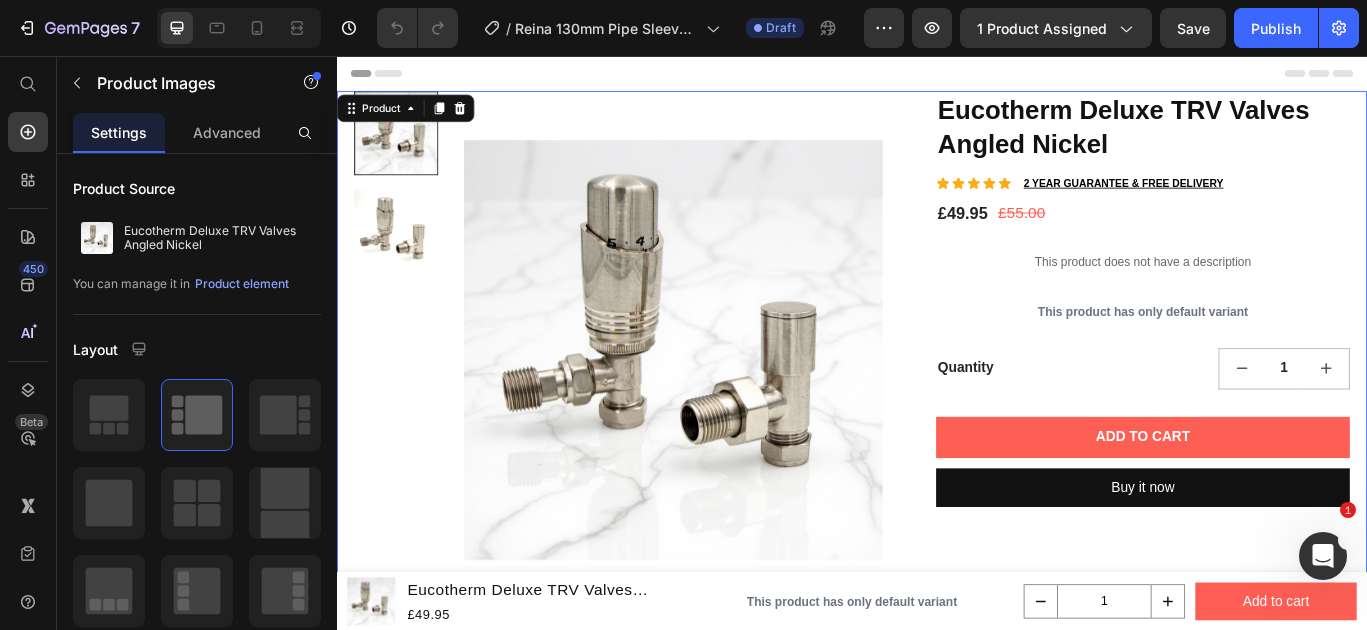 click on "Product Images Eucotherm Deluxe TRV Valves Angled Nickel Product Title Icon Icon Icon Icon Icon Icon List 2 YEAR GUARANTEE & FREE DELIVERY Text Block Row £49.95 Product Price £55.00 Product Price Row This product does not have a description Product Description This product has only default variant Product Variants & Swatches Quantity Text Block 1 Product Quantity Row ADD TO CART Add to Cart Buy it now Dynamic Checkout Row Product   0" at bounding box center (937, 398) 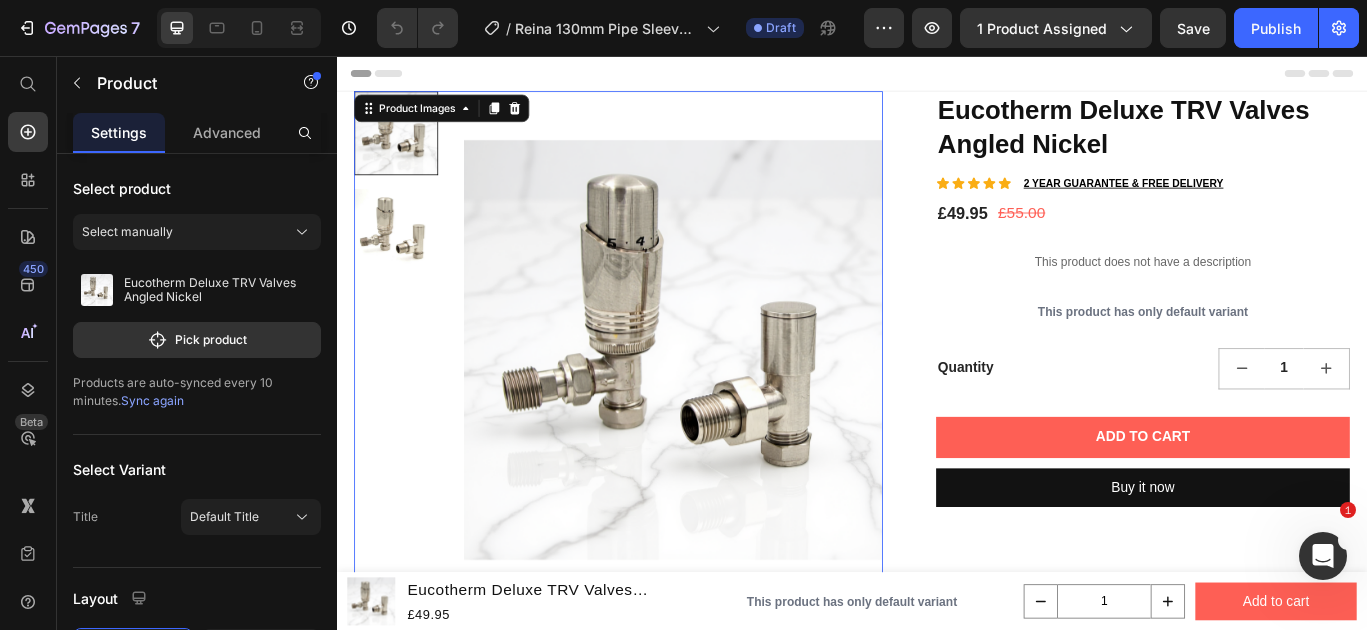 click at bounding box center (729, 398) 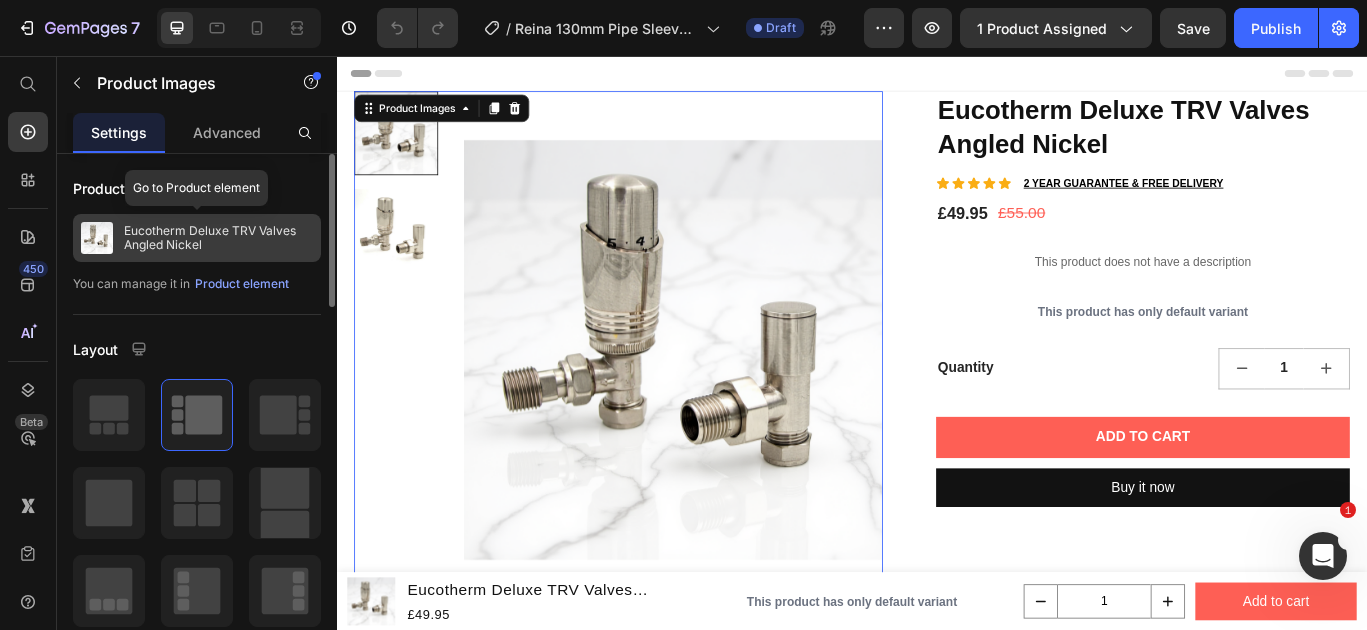 click on "Eucotherm Deluxe TRV Valves Angled Nickel" at bounding box center [218, 238] 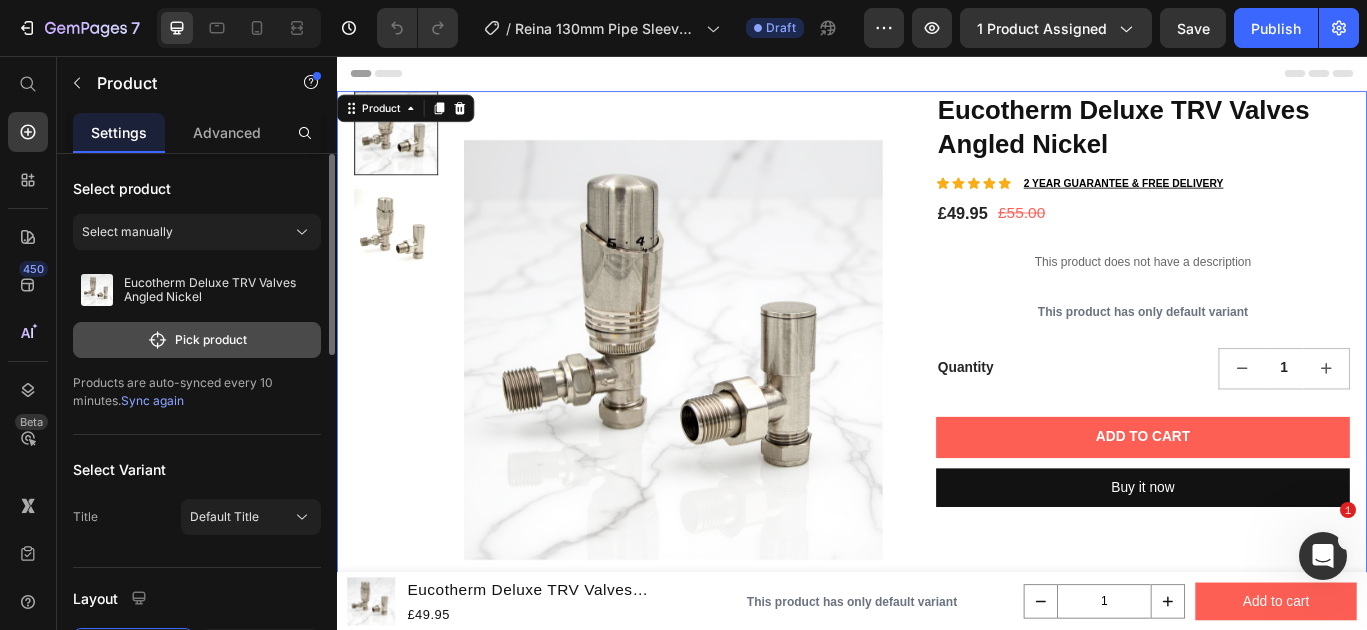 click on "Pick product" at bounding box center (197, 340) 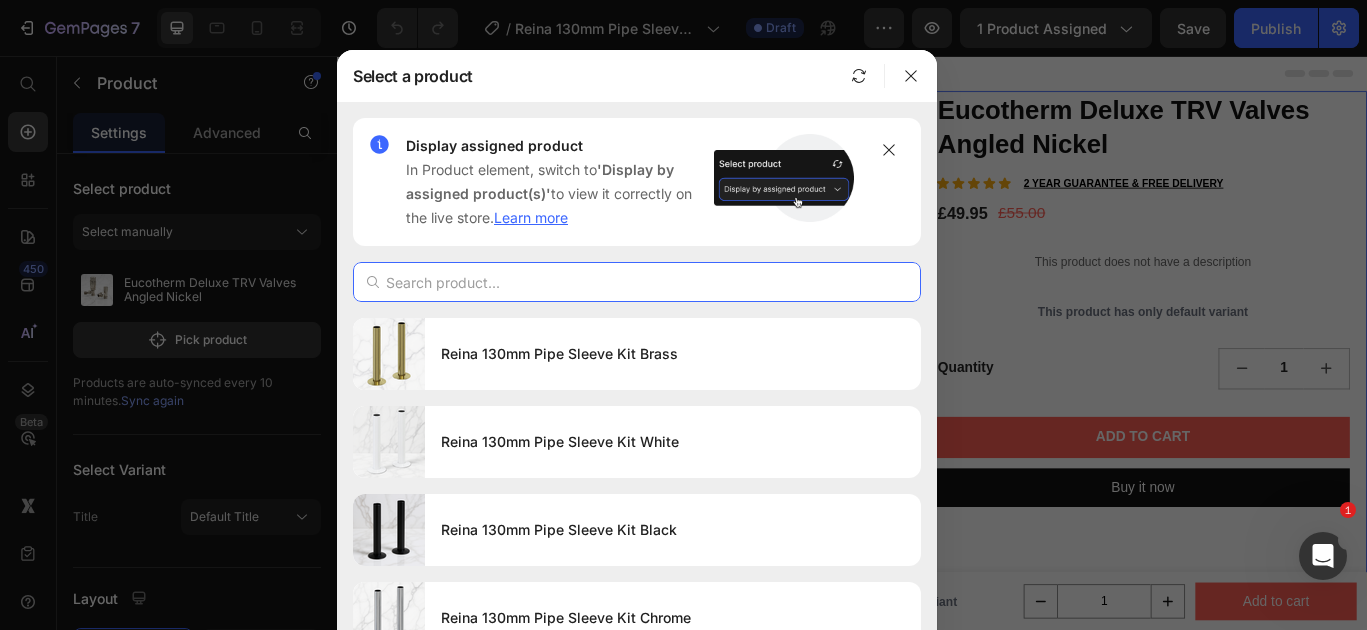 click at bounding box center [637, 282] 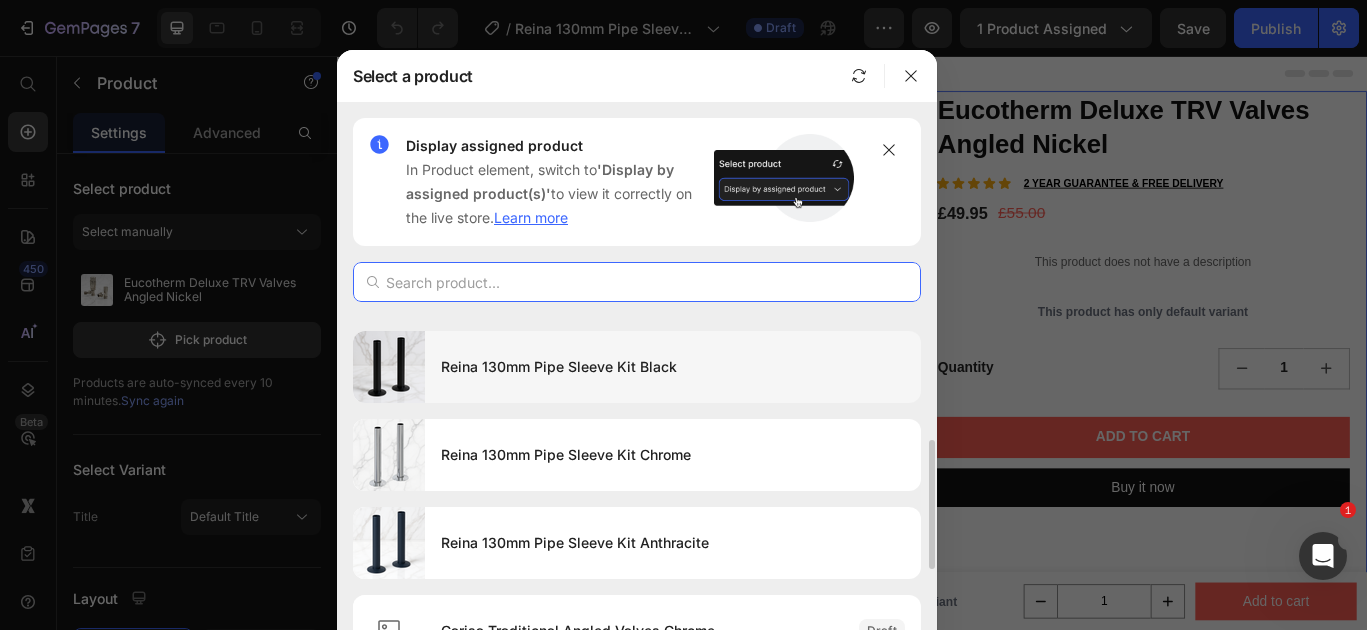 scroll, scrollTop: 248, scrollLeft: 0, axis: vertical 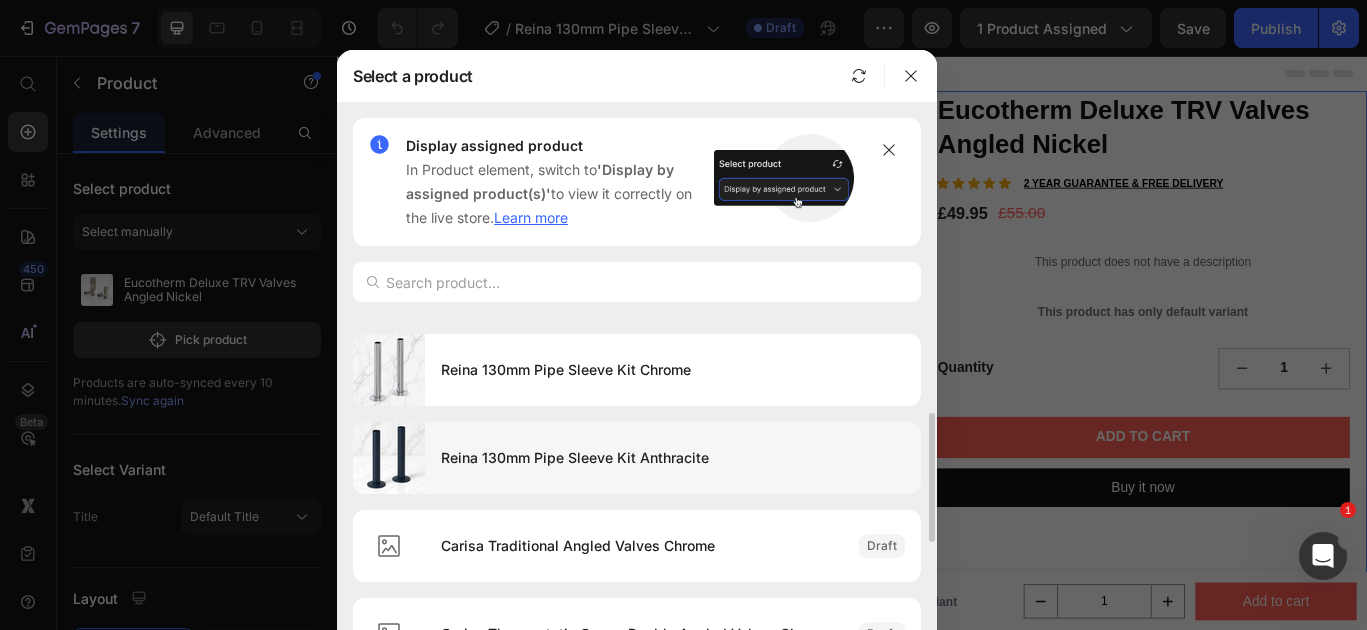 click on "Reina 130mm Pipe Sleeve Kit Anthracite" at bounding box center (673, 458) 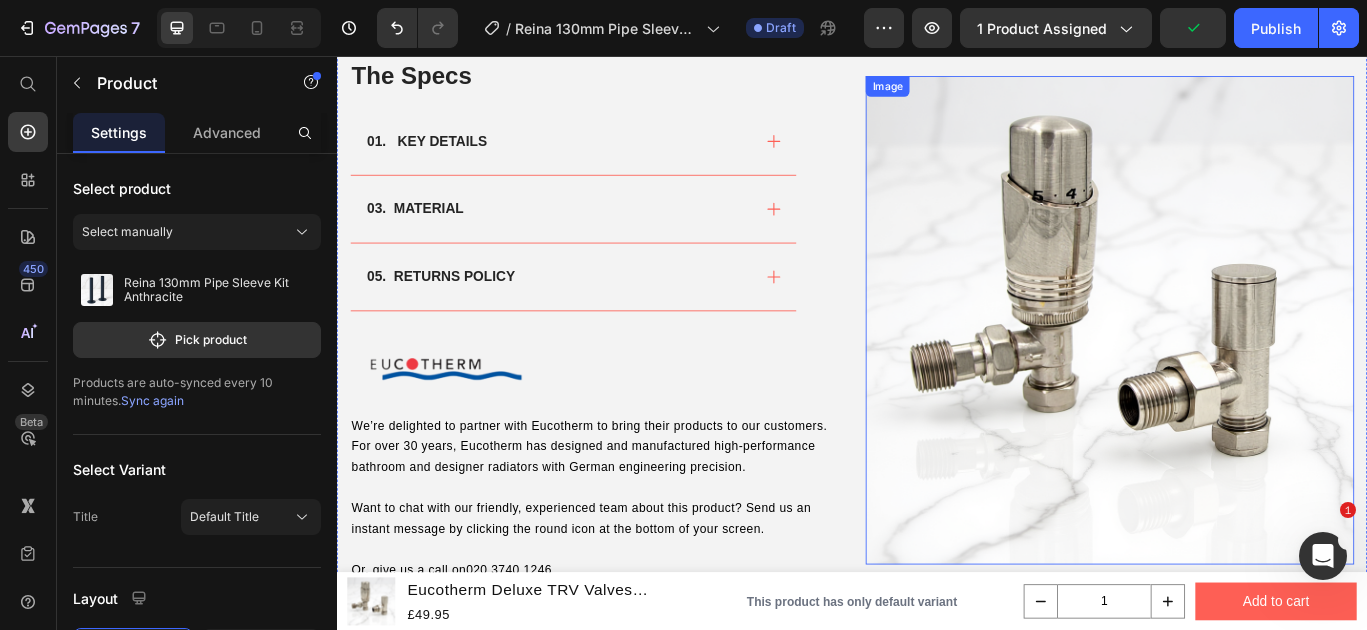 scroll, scrollTop: 888, scrollLeft: 0, axis: vertical 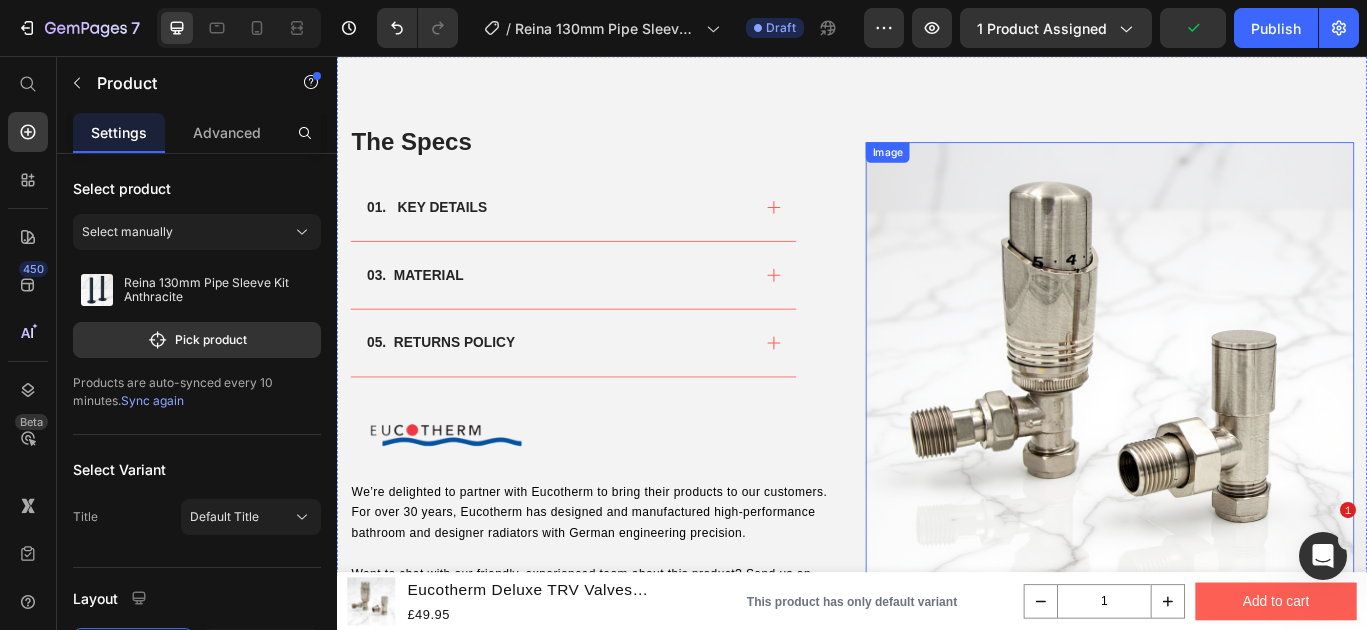 click at bounding box center [1237, 440] 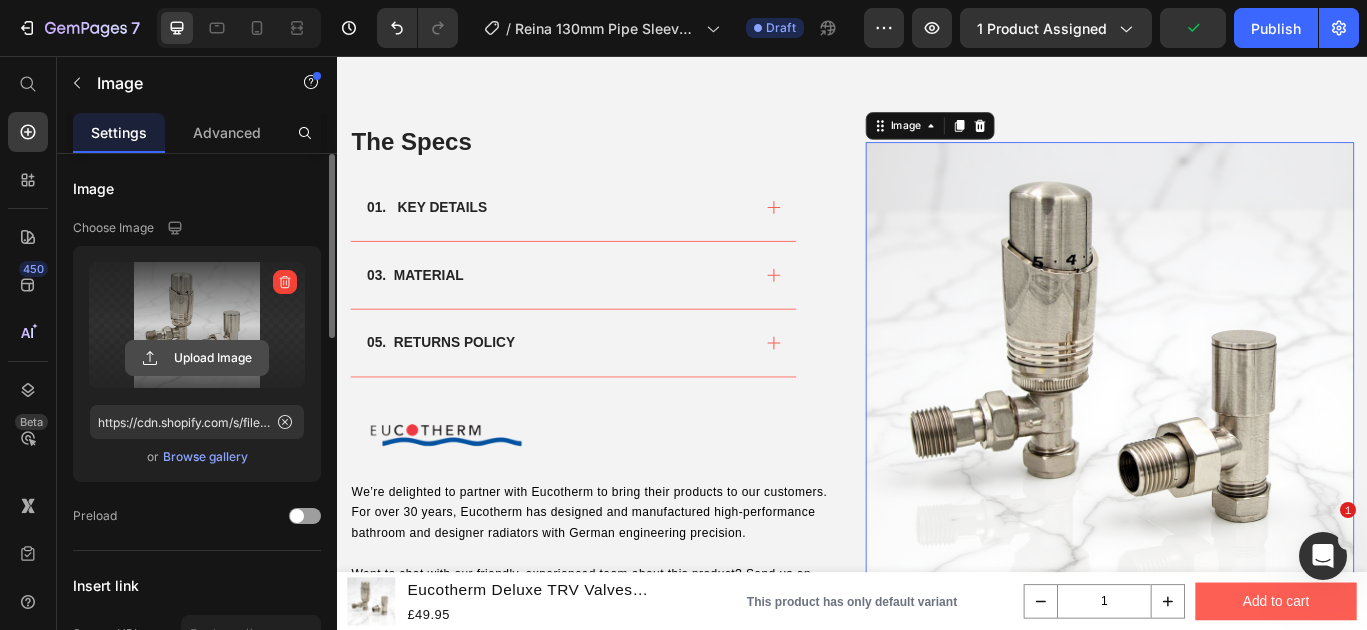 click 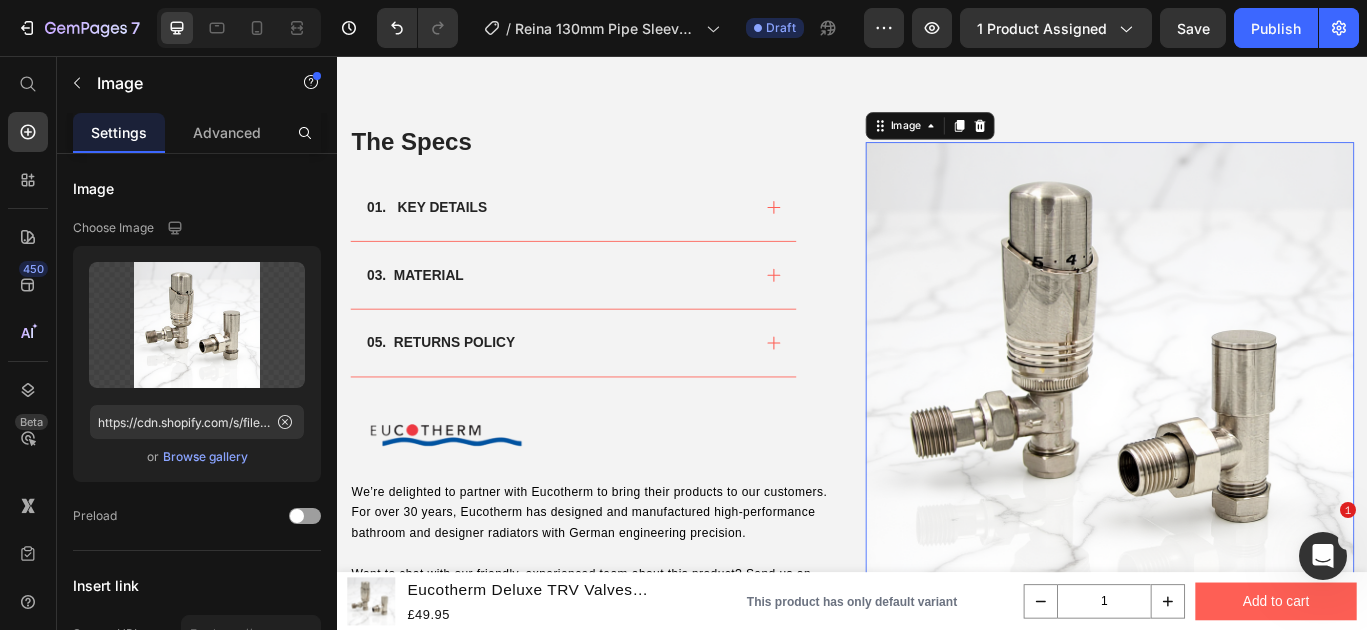 click at bounding box center [1237, 440] 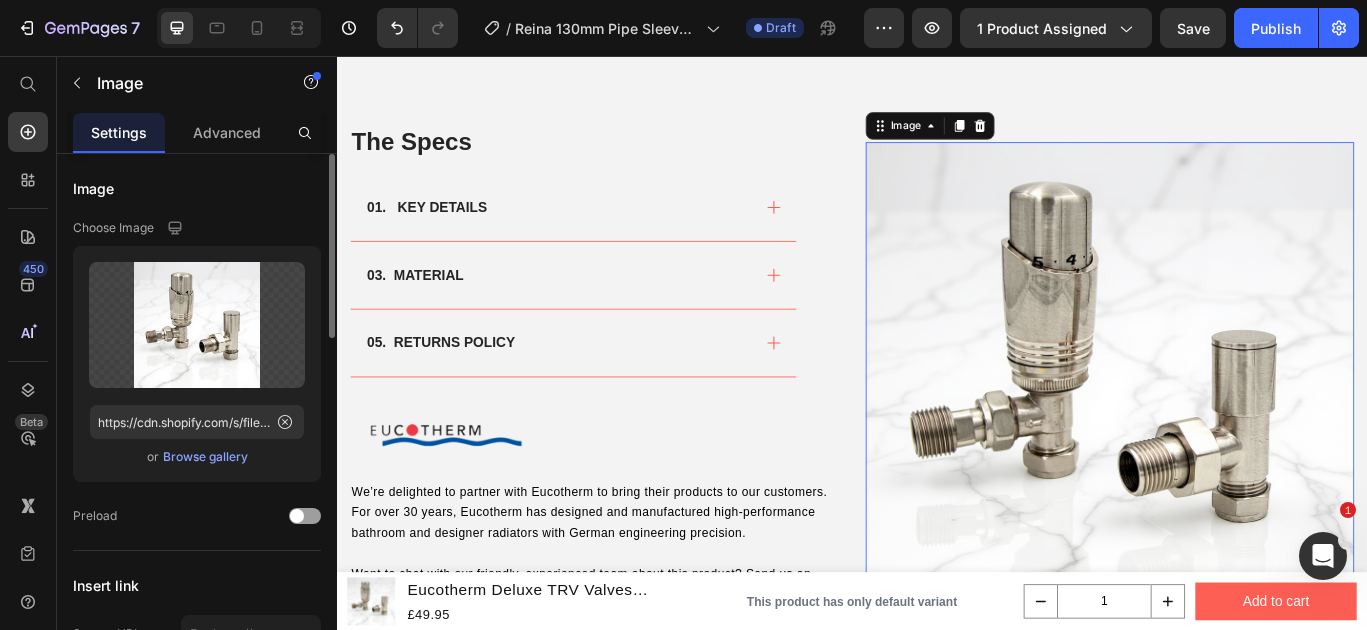 click on "Browse gallery" at bounding box center (205, 457) 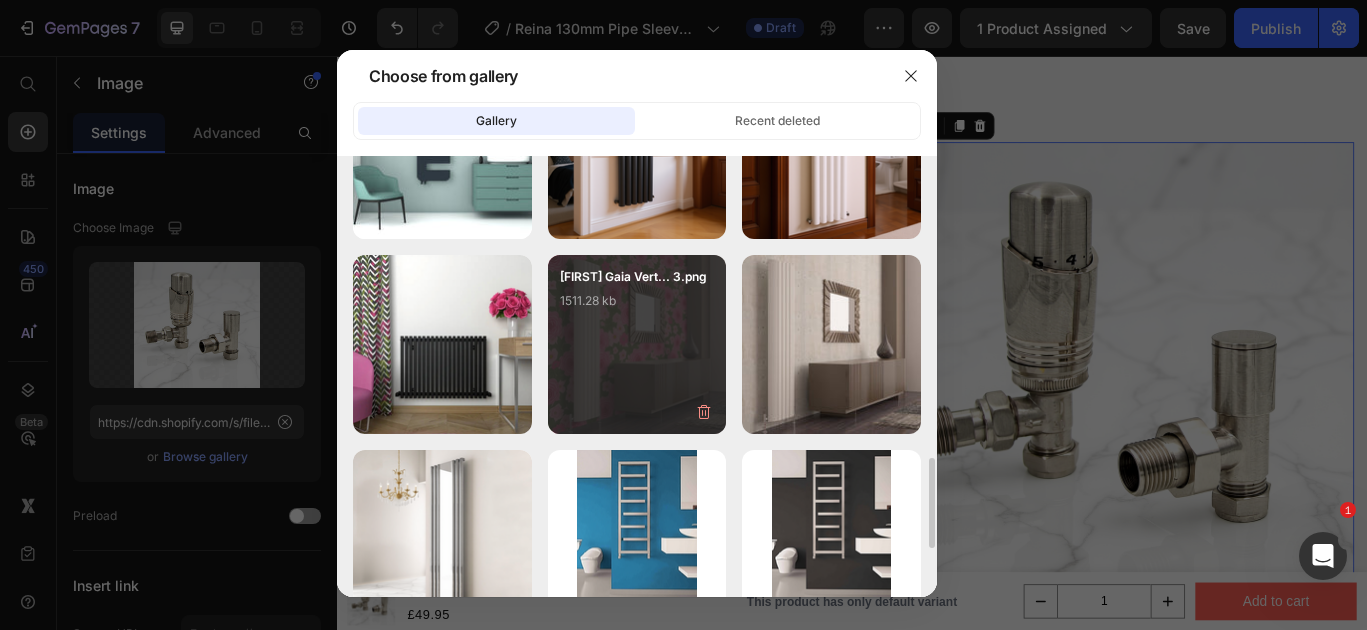 scroll, scrollTop: 1479, scrollLeft: 0, axis: vertical 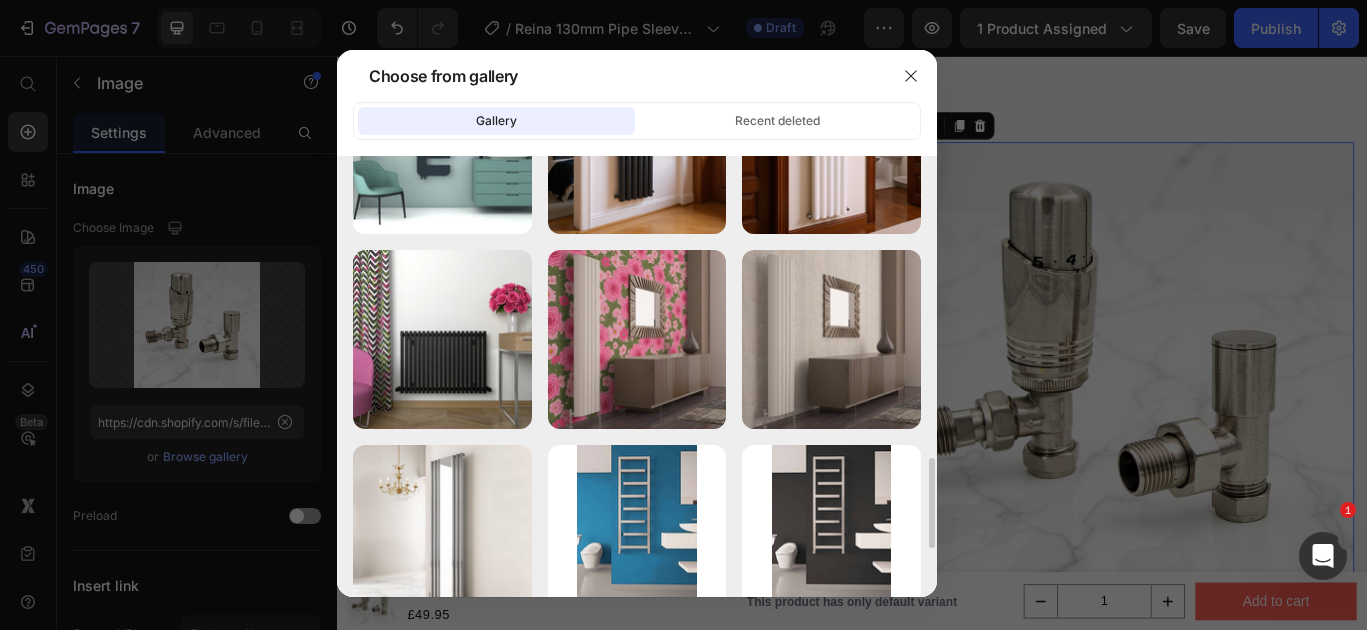 click at bounding box center (683, 315) 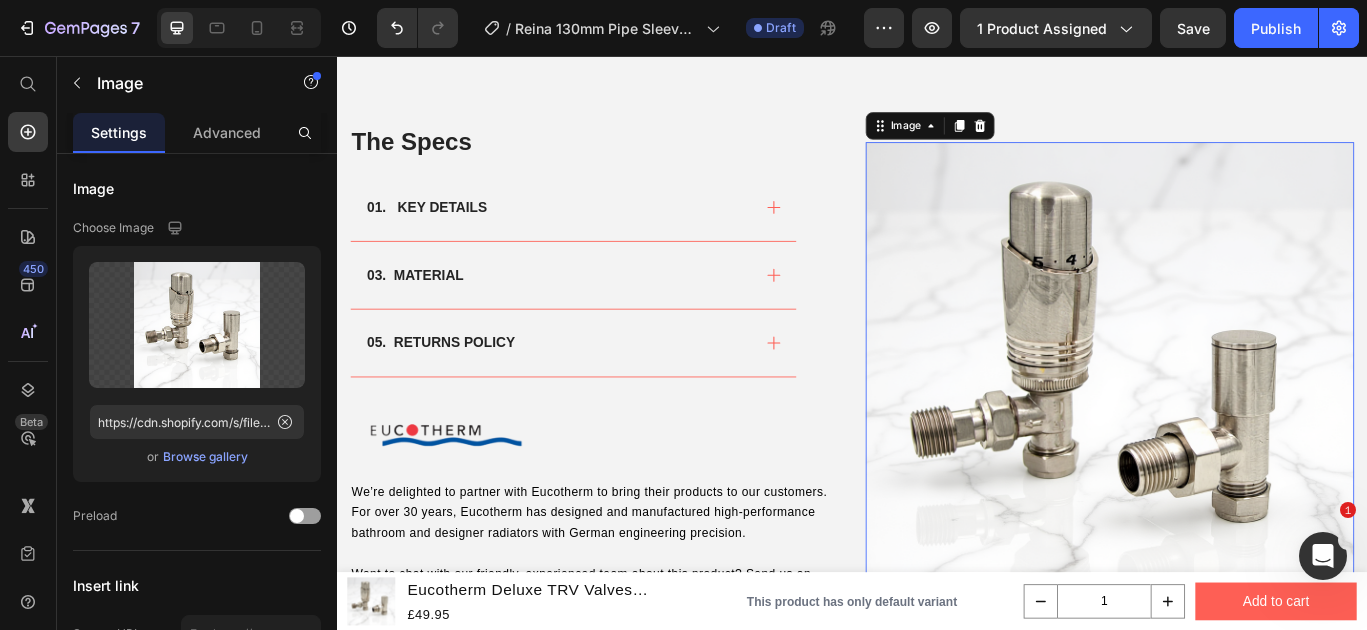 click at bounding box center [1237, 440] 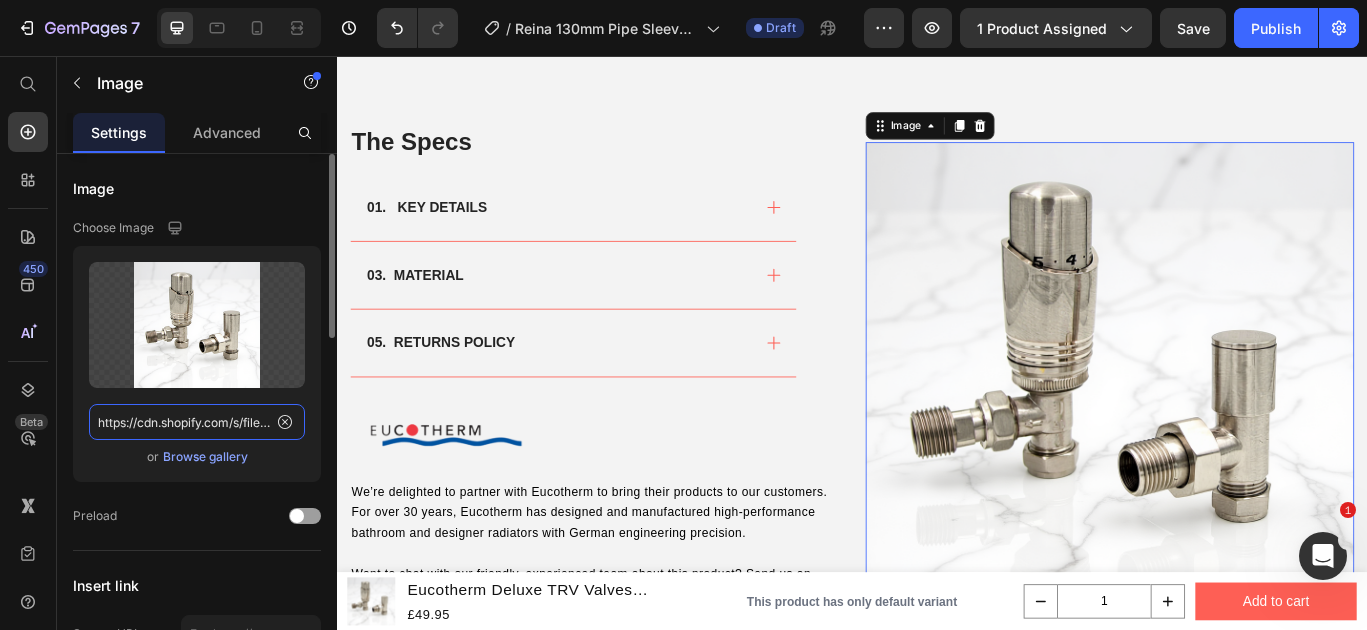 click on "https://cdn.shopify.com/s/files/1/0929/8313/2424/files/gempages_554308088228741940-fb41ade9-6008-4442-ada1-7624fa27048a.png" 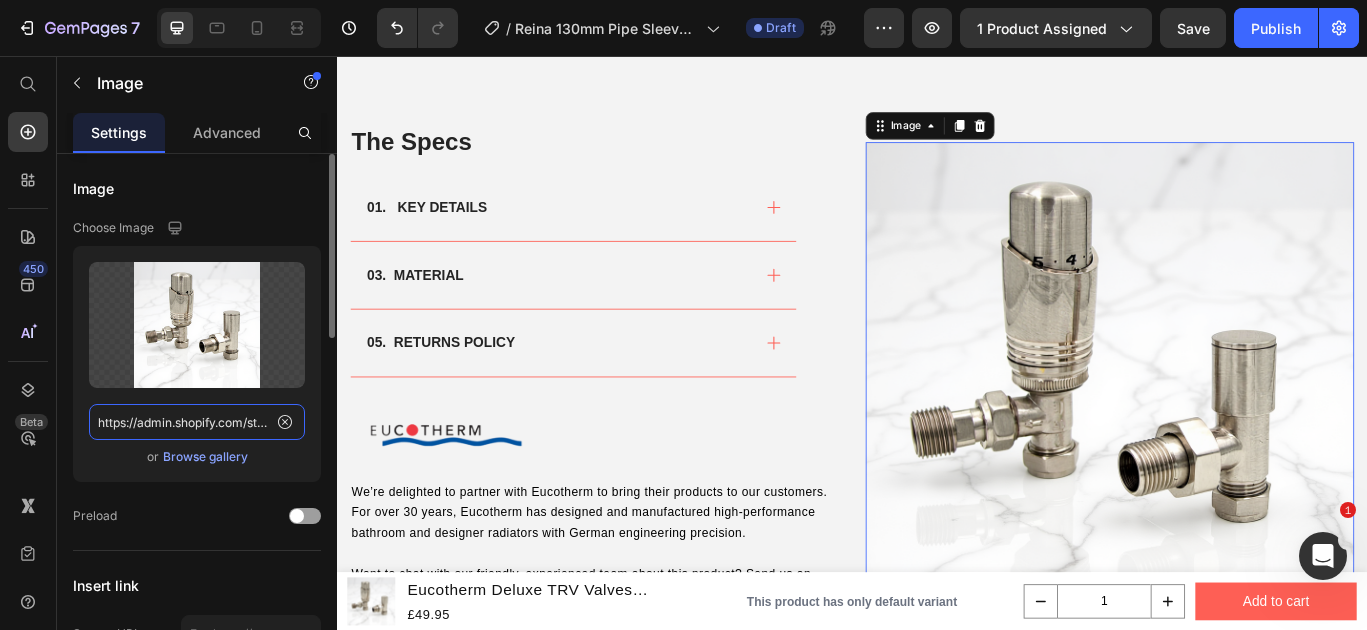 scroll, scrollTop: 0, scrollLeft: 248, axis: horizontal 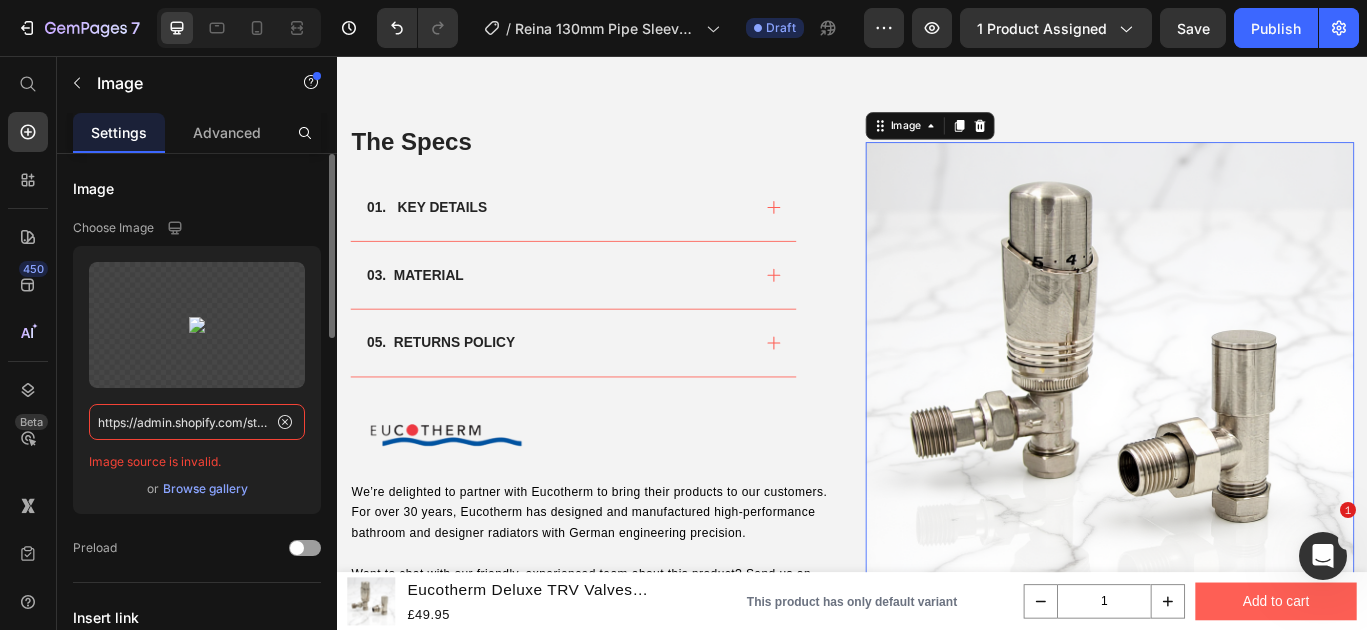 drag, startPoint x: 207, startPoint y: 423, endPoint x: 59, endPoint y: 416, distance: 148.16545 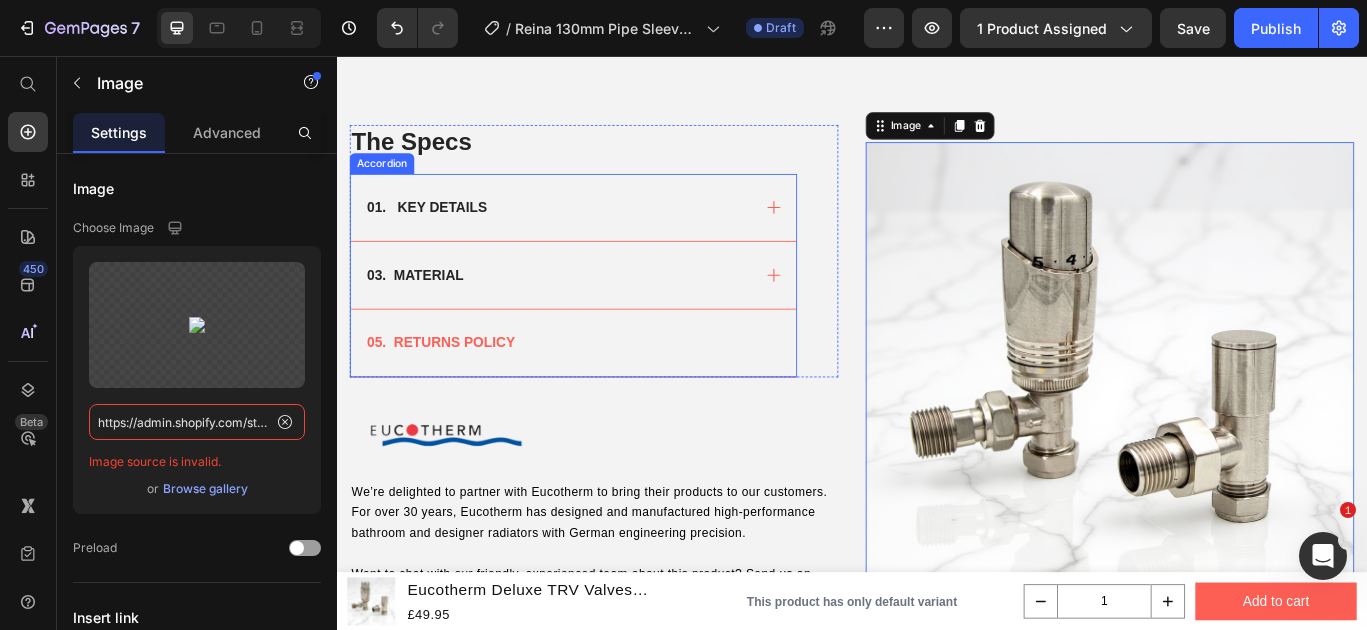 paste on "cdn.shopify.com/s/files/1/0929/8313/2424/files/reina-pipe-sleeve-kit-anthracitemarble_20a82ae0-419b-40c8-b01c-d308ddf84de6.png?v=1752146786" 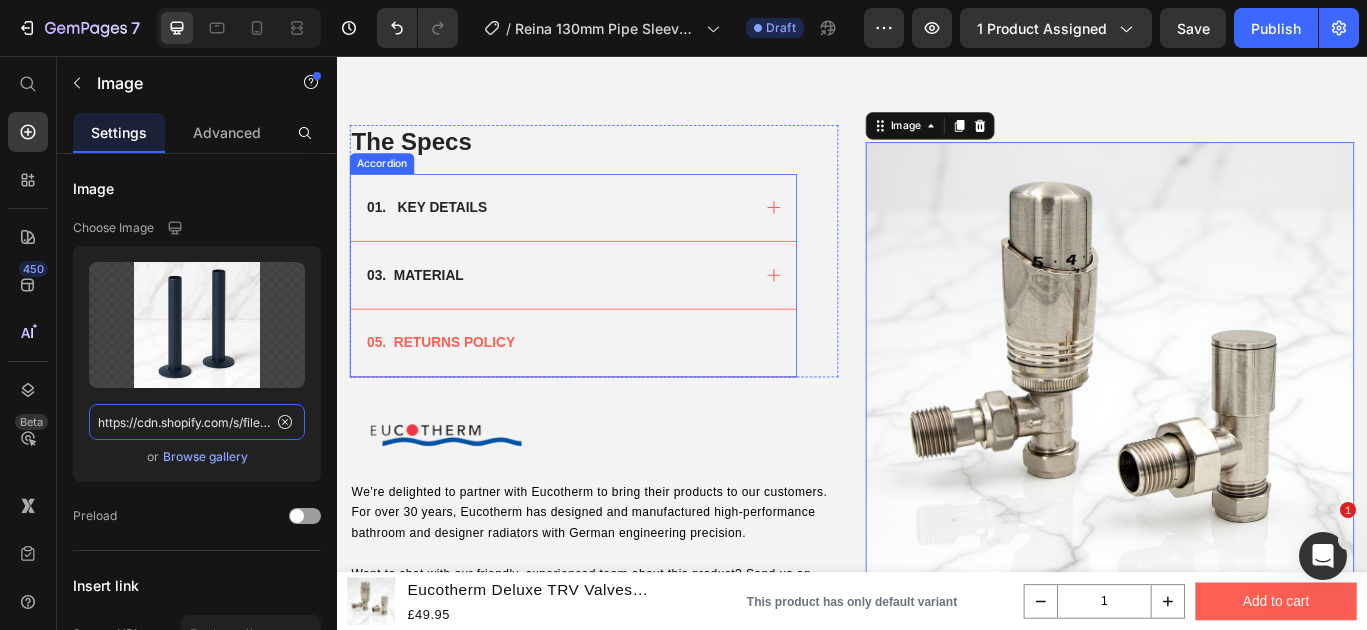 scroll, scrollTop: 0, scrollLeft: 728, axis: horizontal 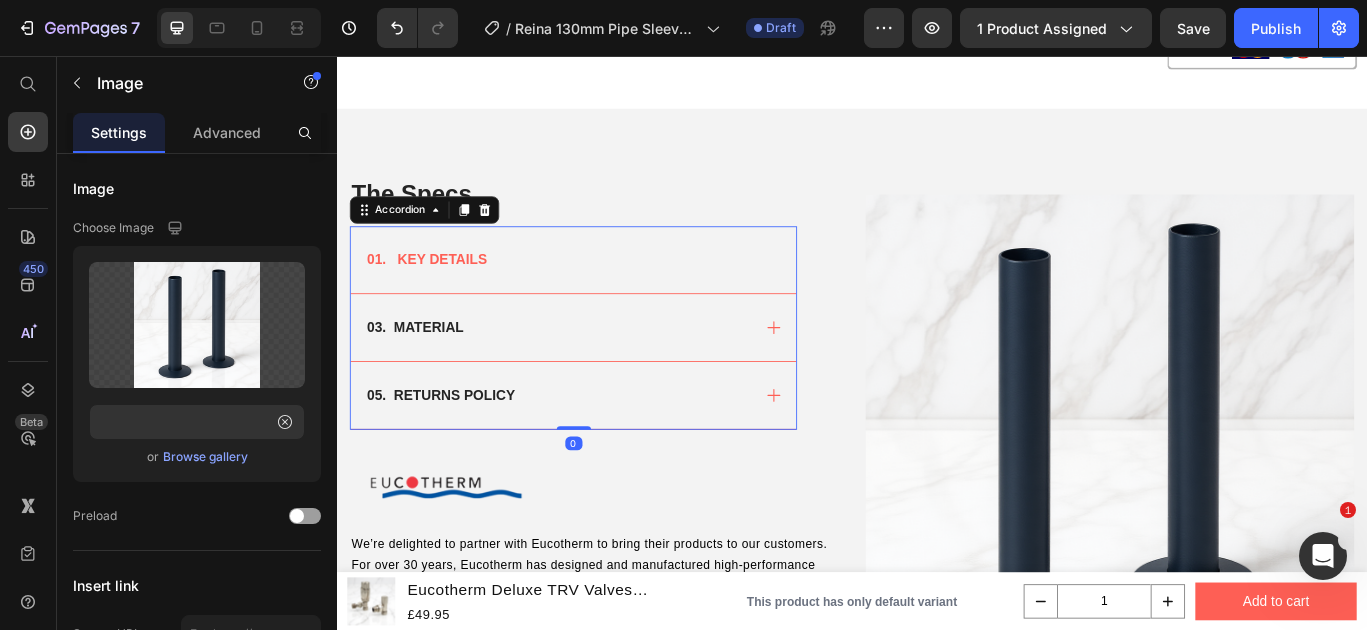 click on "01.   KEY DETAILS" at bounding box center [594, 293] 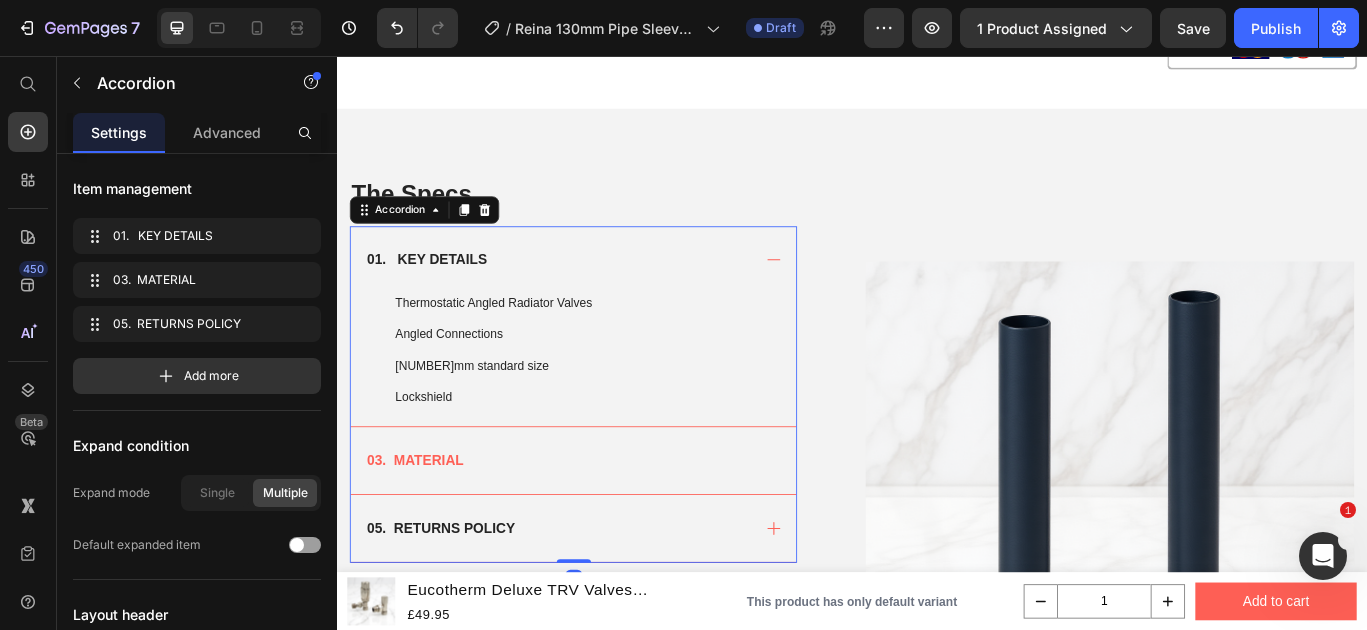 click on "03.  MATERIAL" at bounding box center [594, 527] 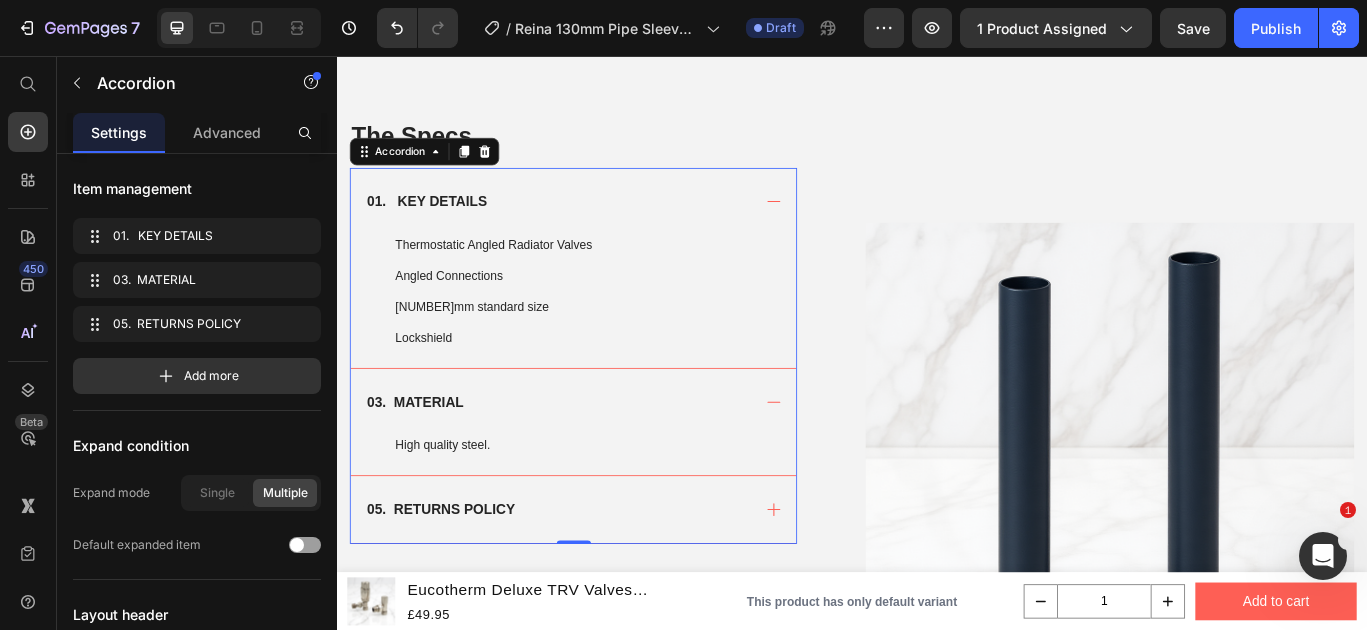 scroll, scrollTop: 1073, scrollLeft: 0, axis: vertical 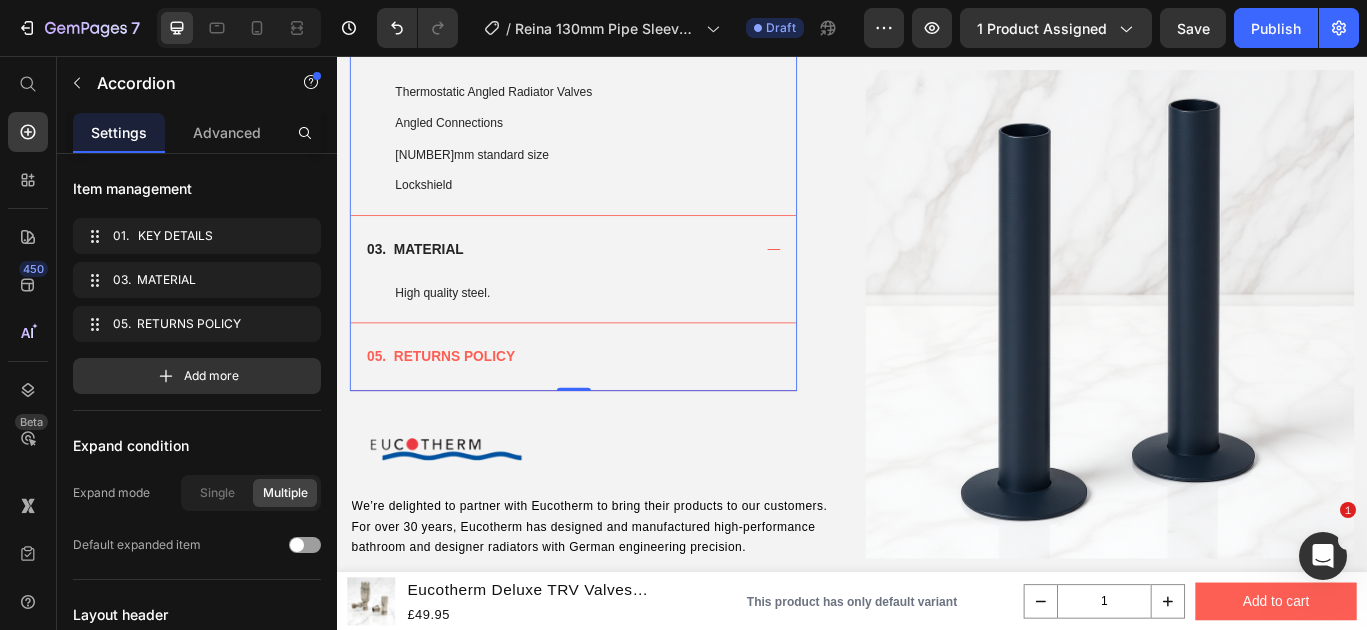 click on "05.  RETURNS POLICY" at bounding box center (594, 406) 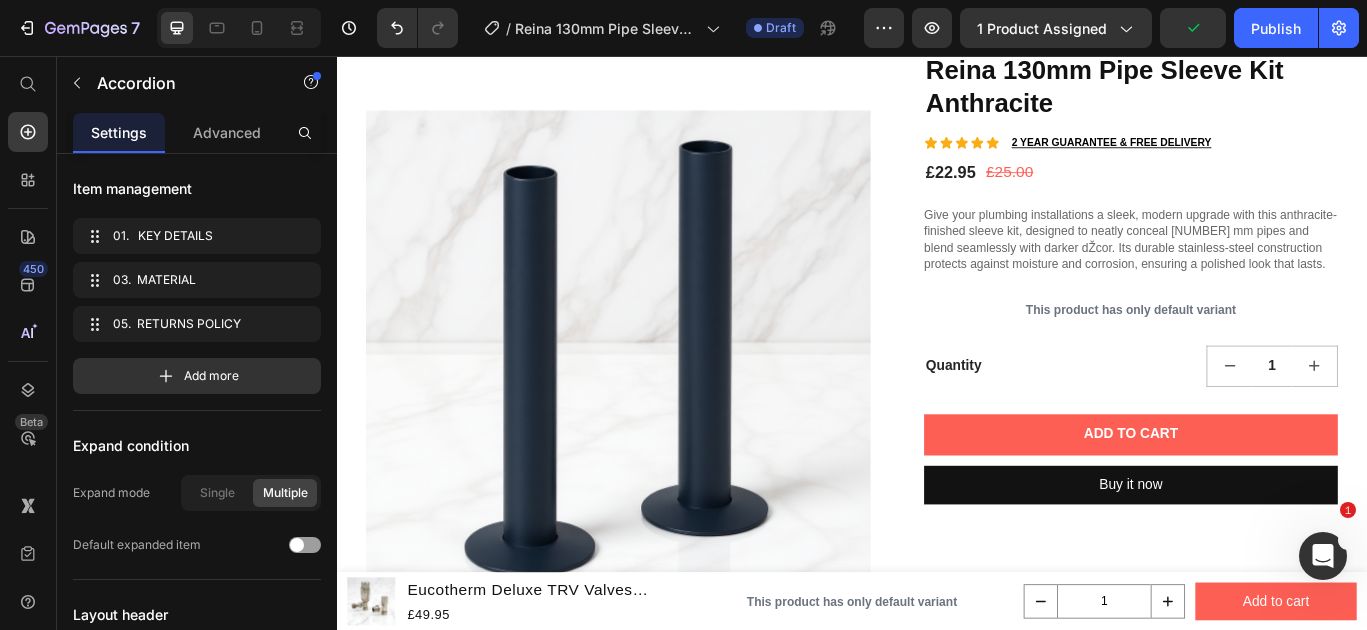 scroll, scrollTop: 0, scrollLeft: 0, axis: both 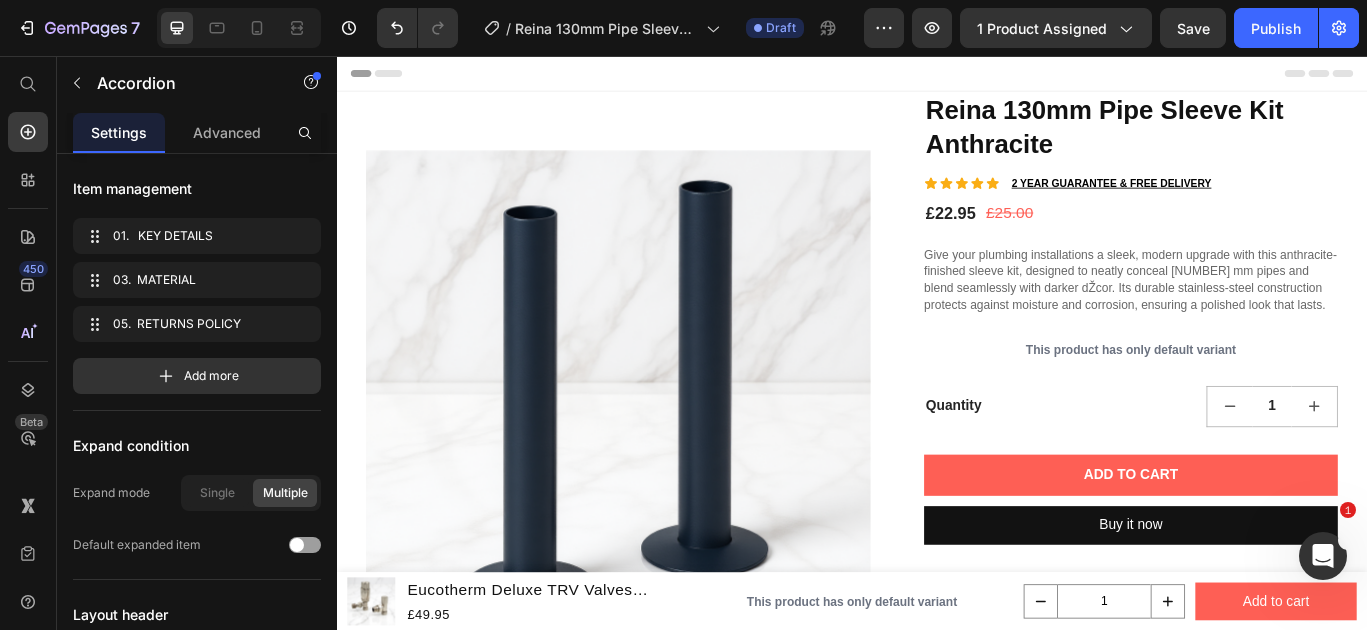click at bounding box center (665, 460) 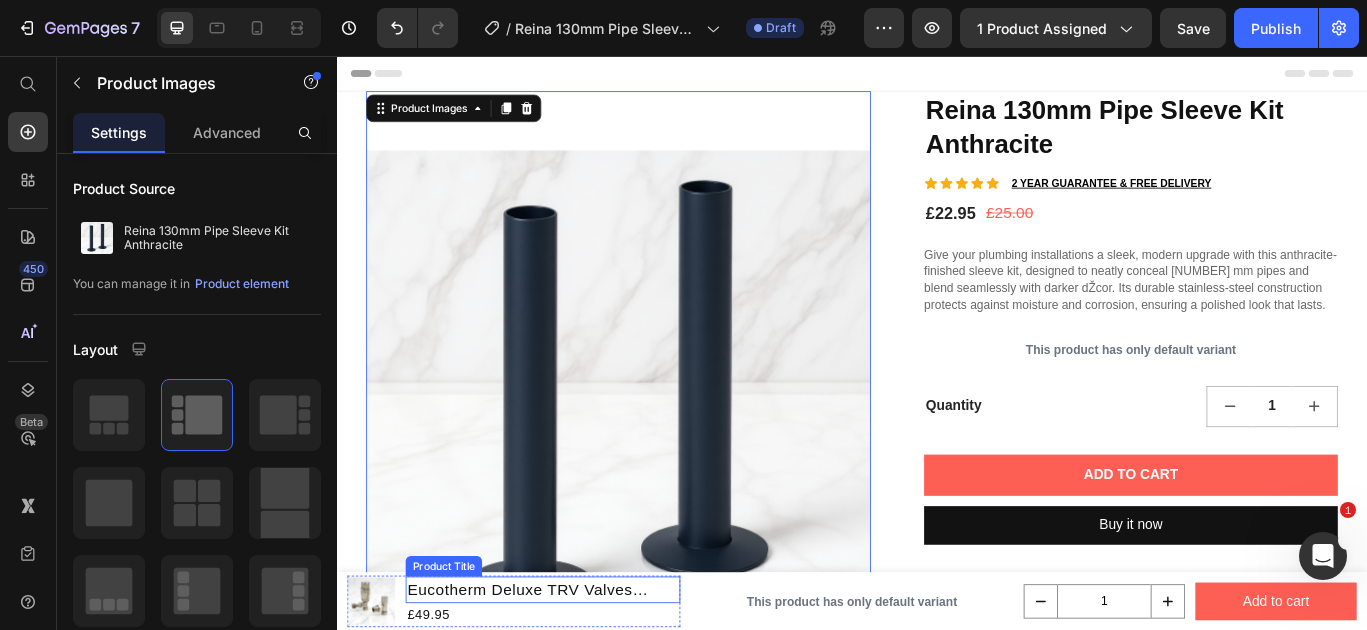 click on "Eucotherm Deluxe TRV Valves Angled Nickel" at bounding box center [577, 677] 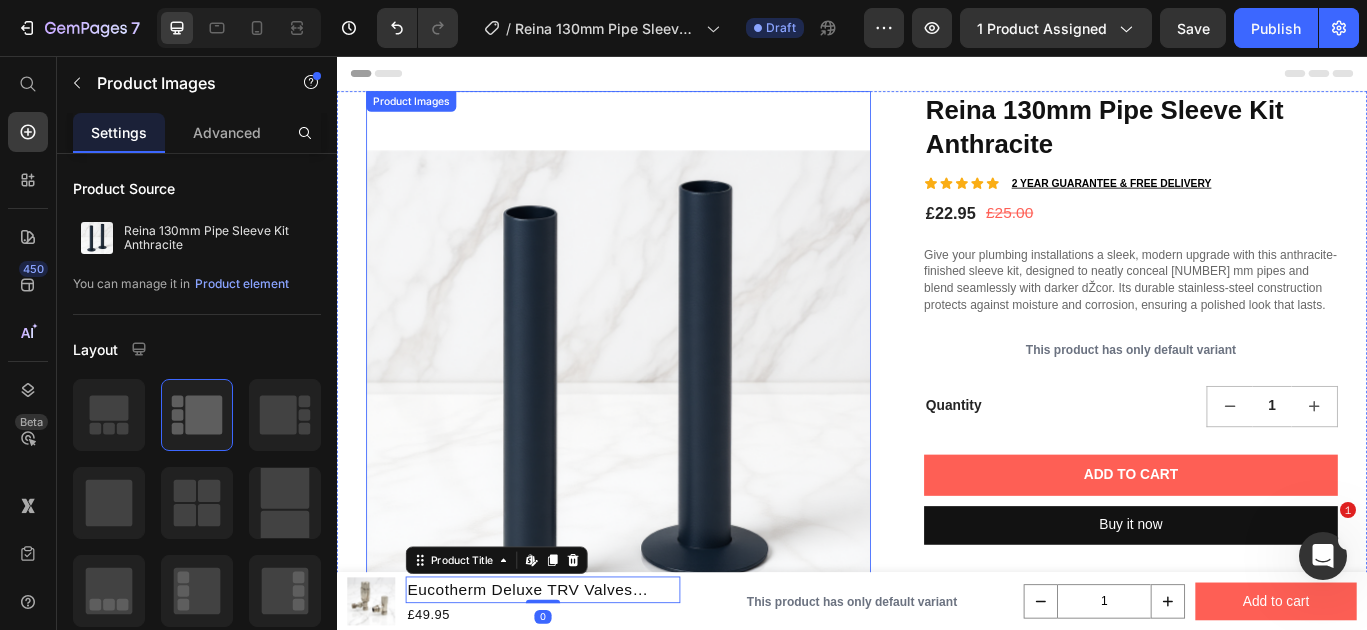 click at bounding box center (665, 460) 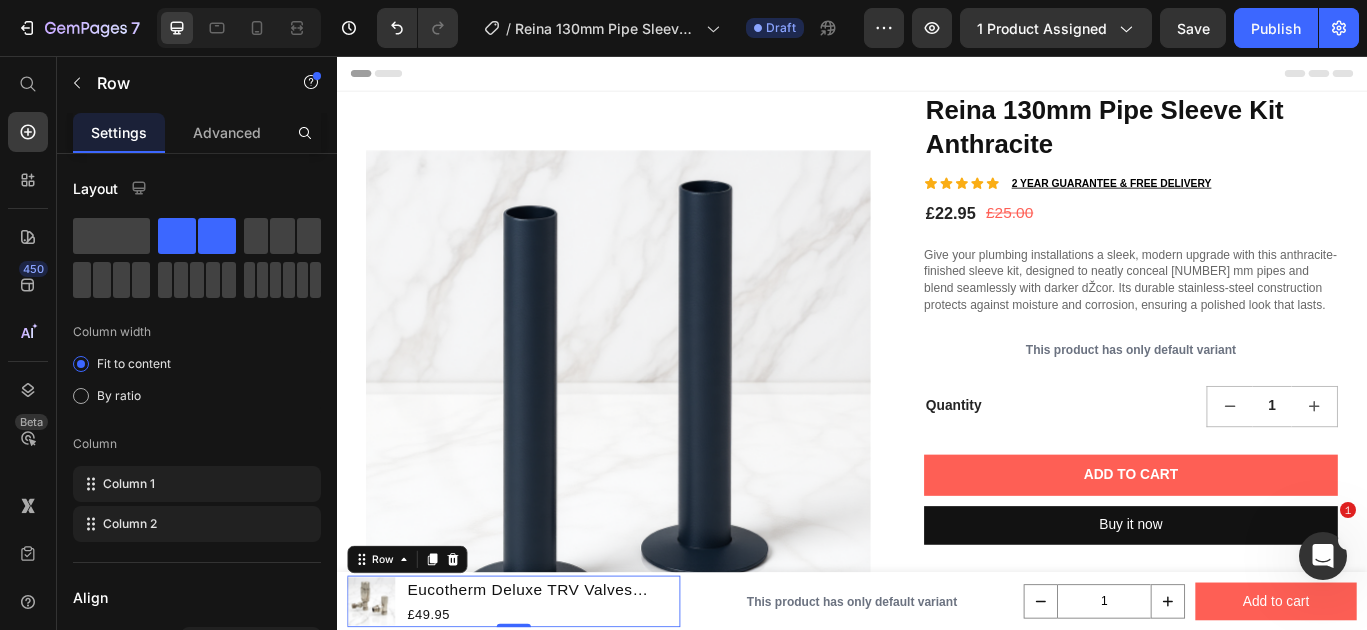click on "Product Images Eucotherm Deluxe TRV Valves Angled Nickel Product Title £49.95 Product Price Row   0" at bounding box center (543, 691) 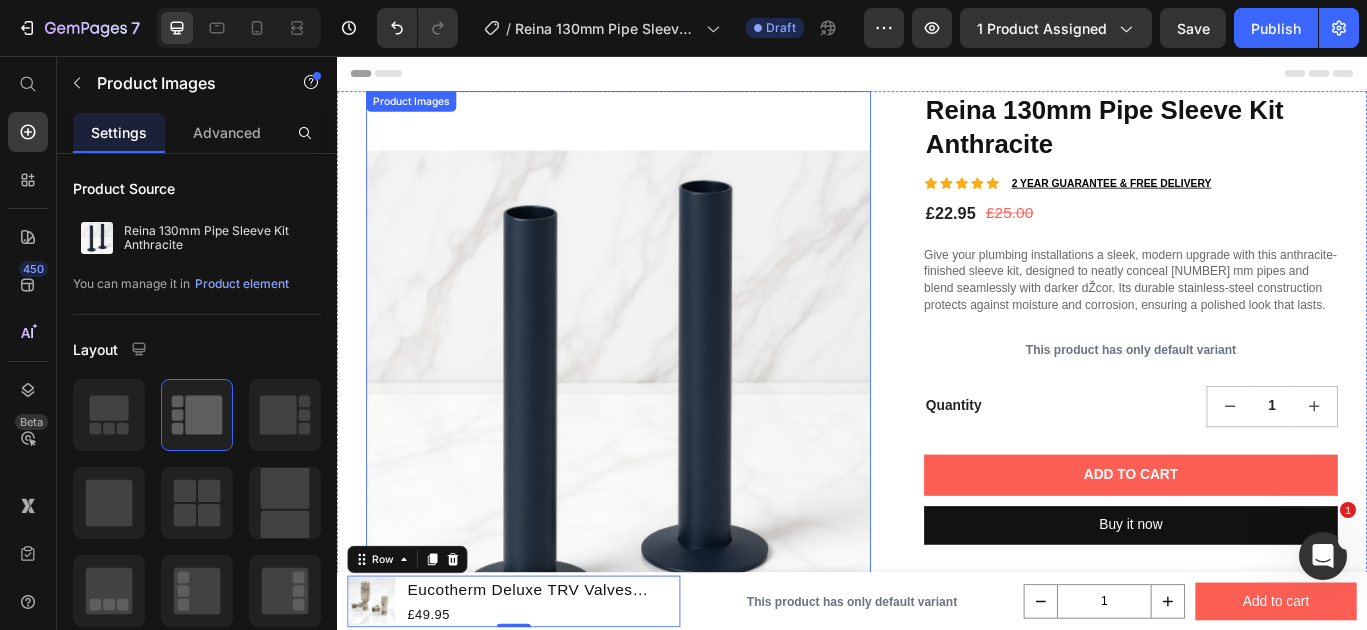 click at bounding box center (665, 460) 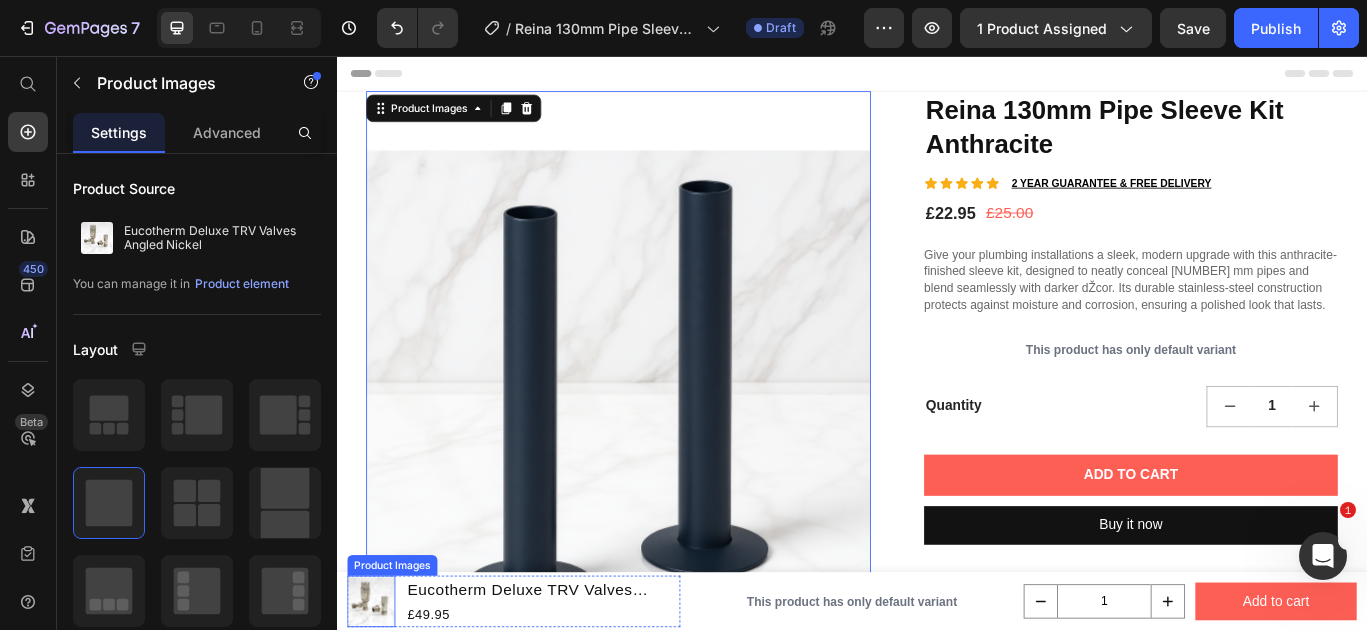 click at bounding box center (377, 691) 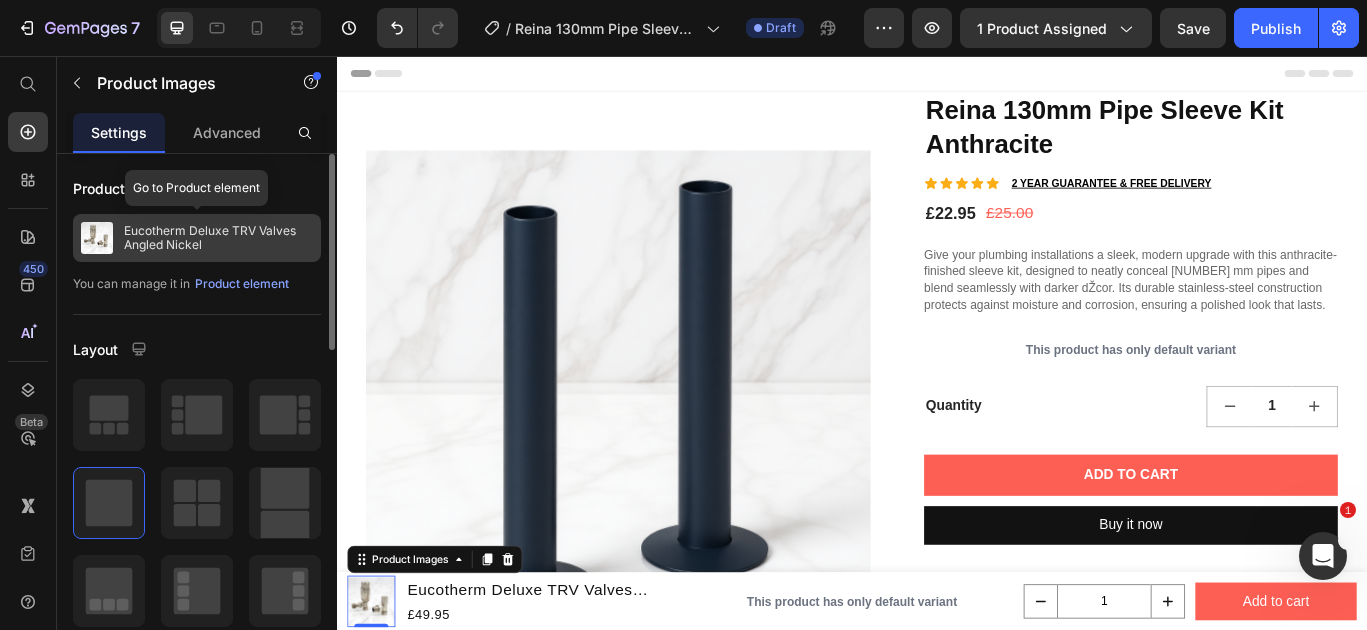 click on "Eucotherm Deluxe TRV Valves Angled Nickel" at bounding box center [218, 238] 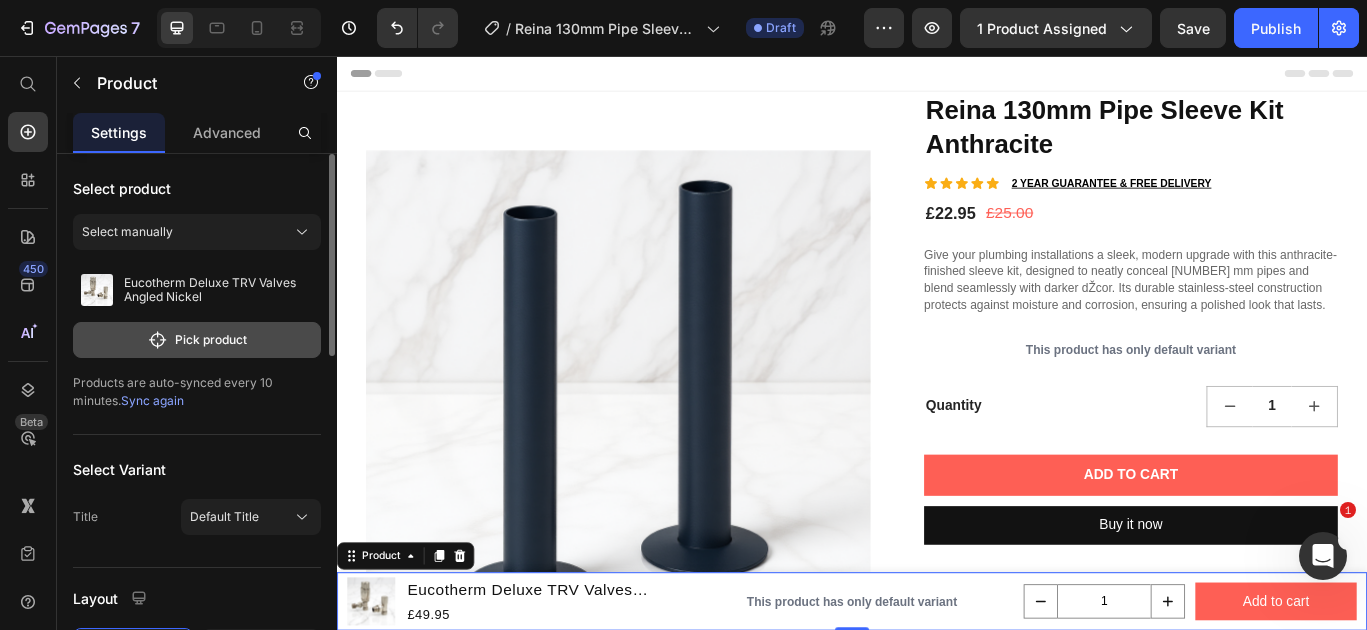 click on "Pick product" at bounding box center (197, 340) 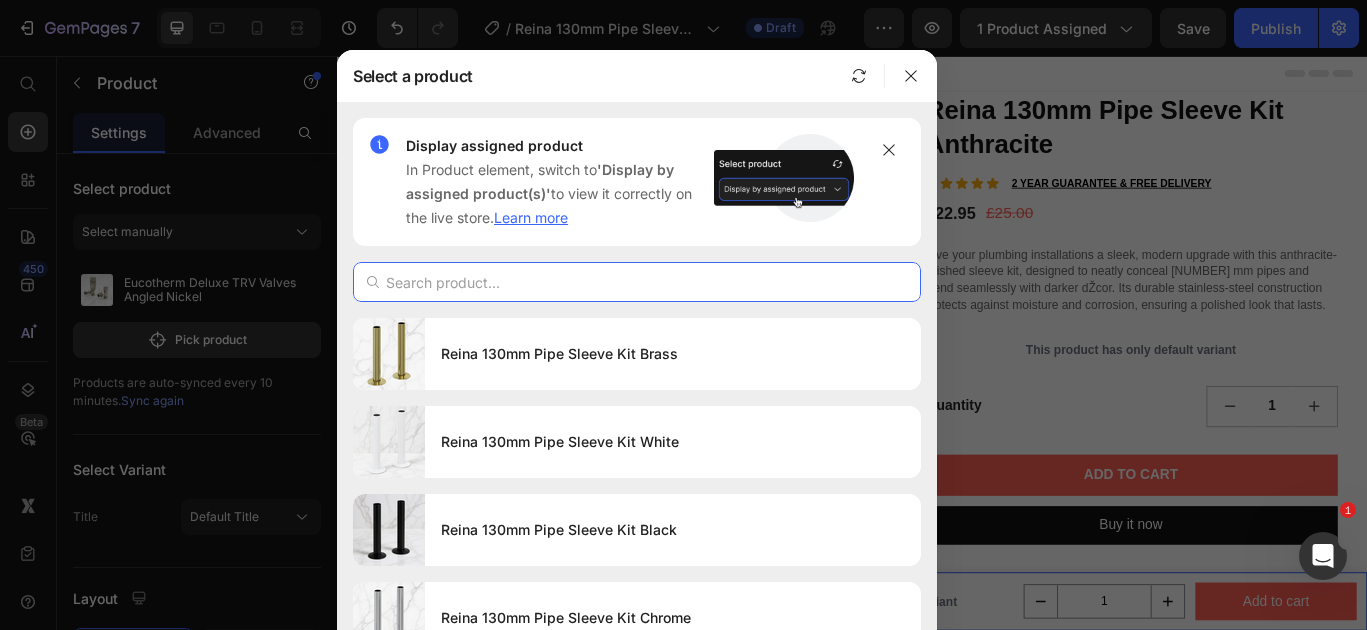 click at bounding box center [637, 282] 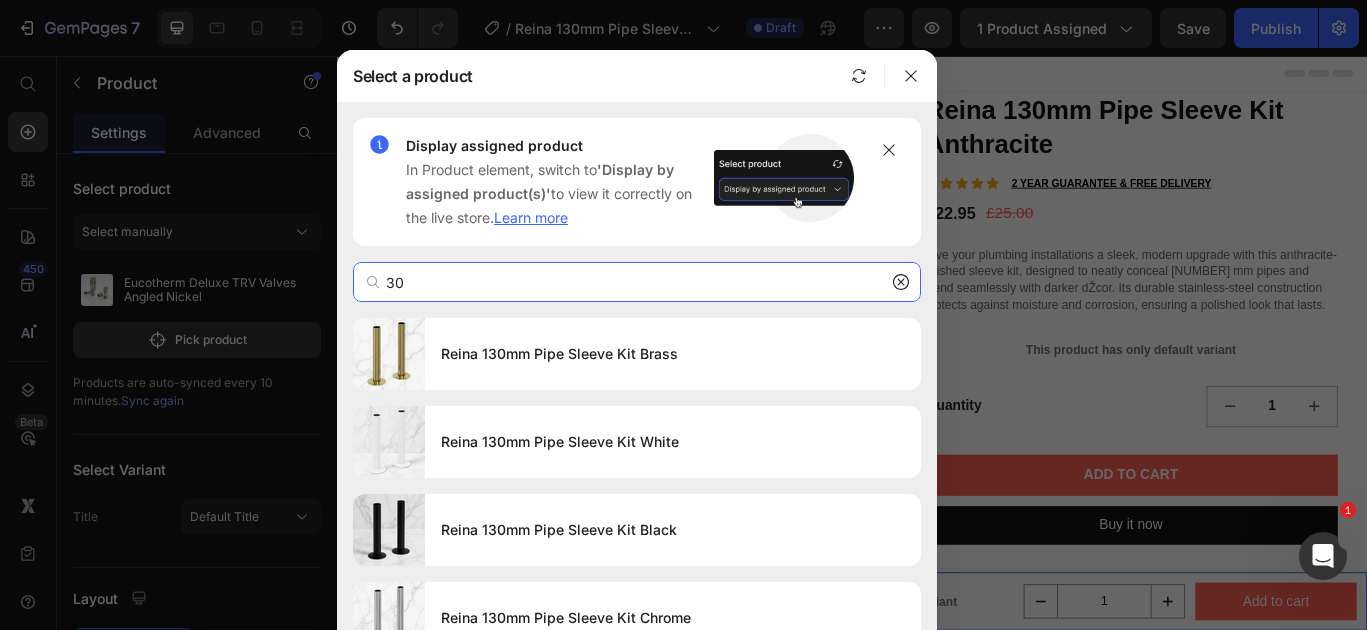 type on "3" 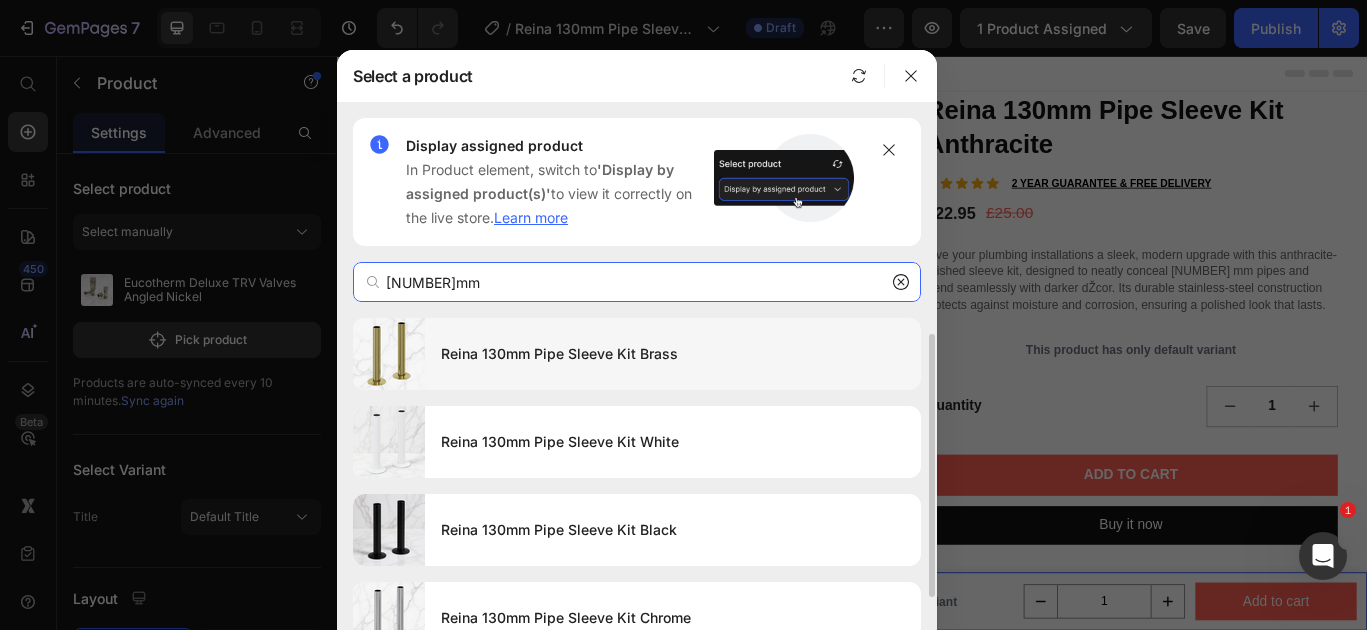 scroll, scrollTop: 90, scrollLeft: 0, axis: vertical 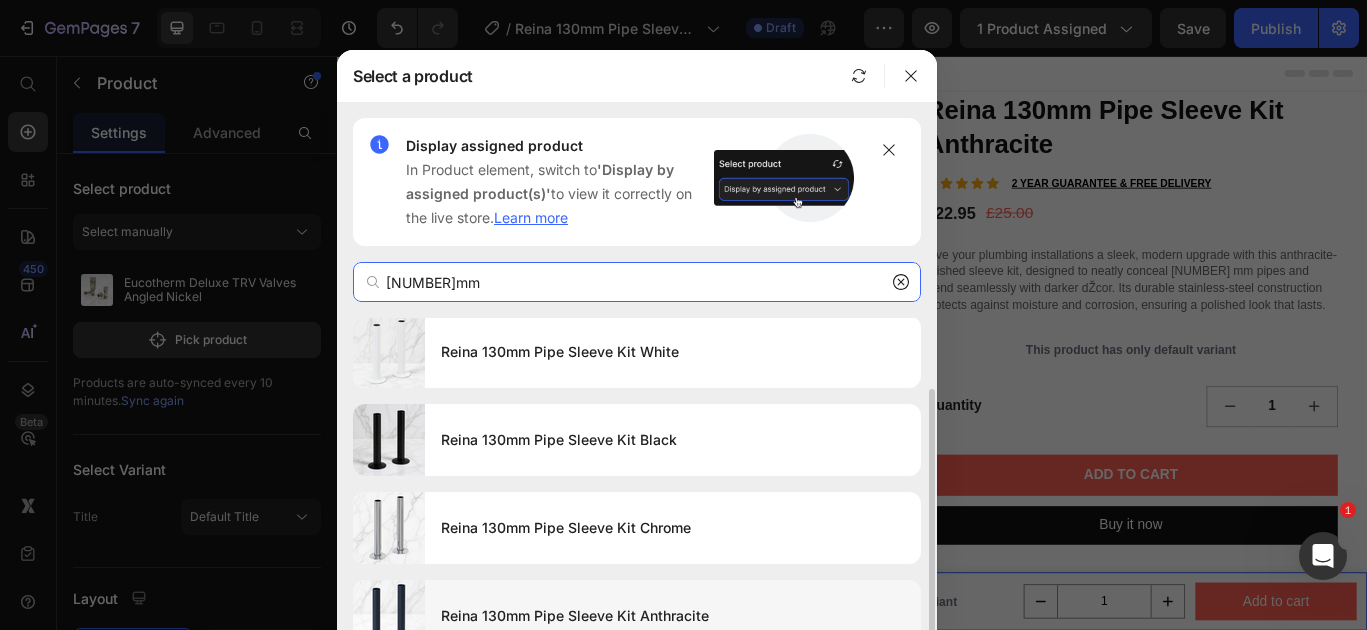 type on "130mm" 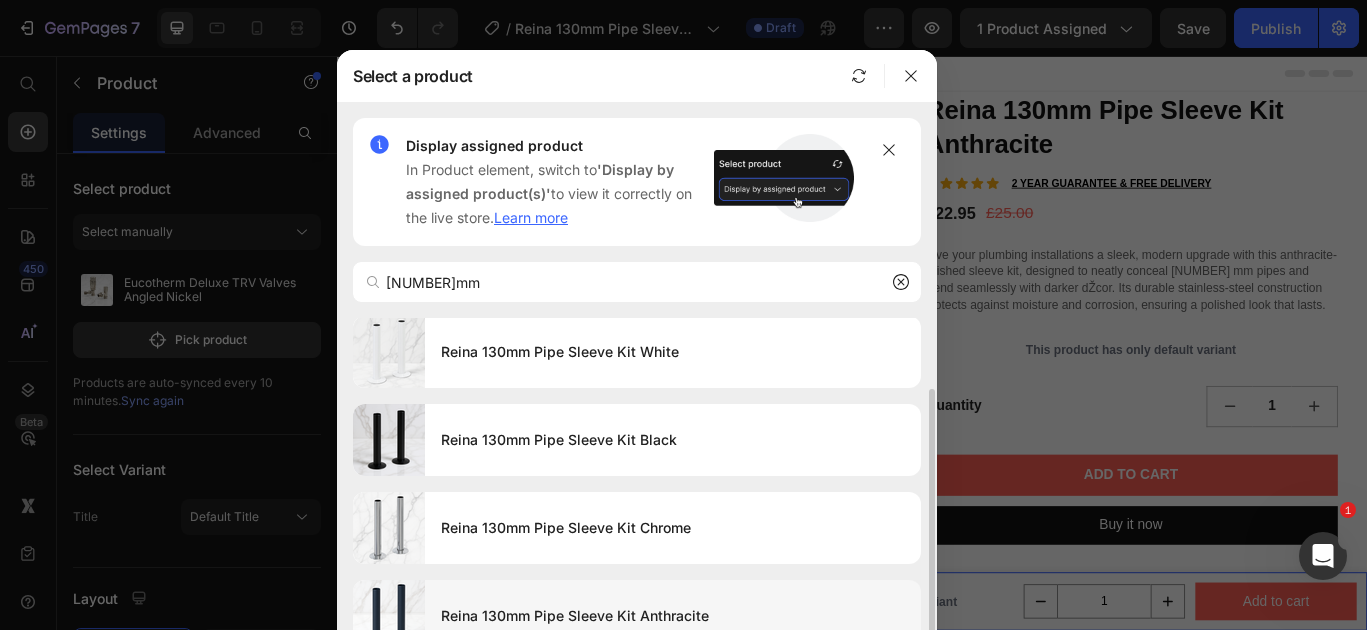 click on "Reina 130mm Pipe Sleeve Kit Anthracite" at bounding box center (673, 616) 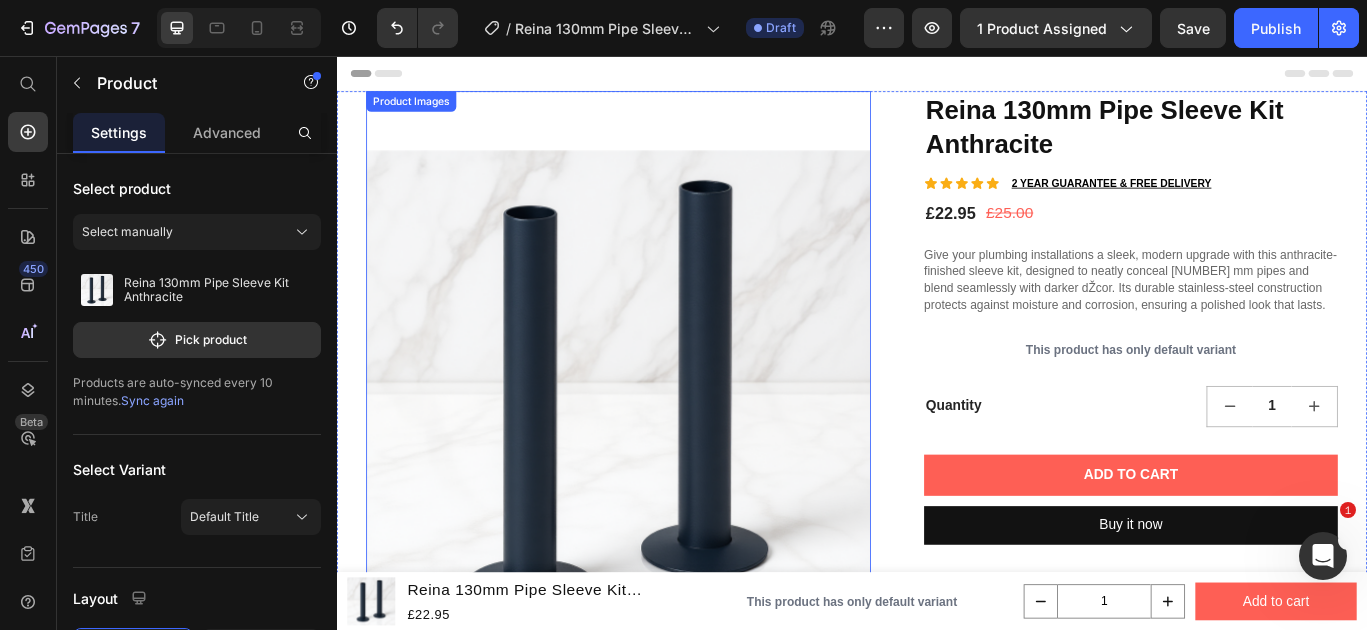 click at bounding box center (665, 460) 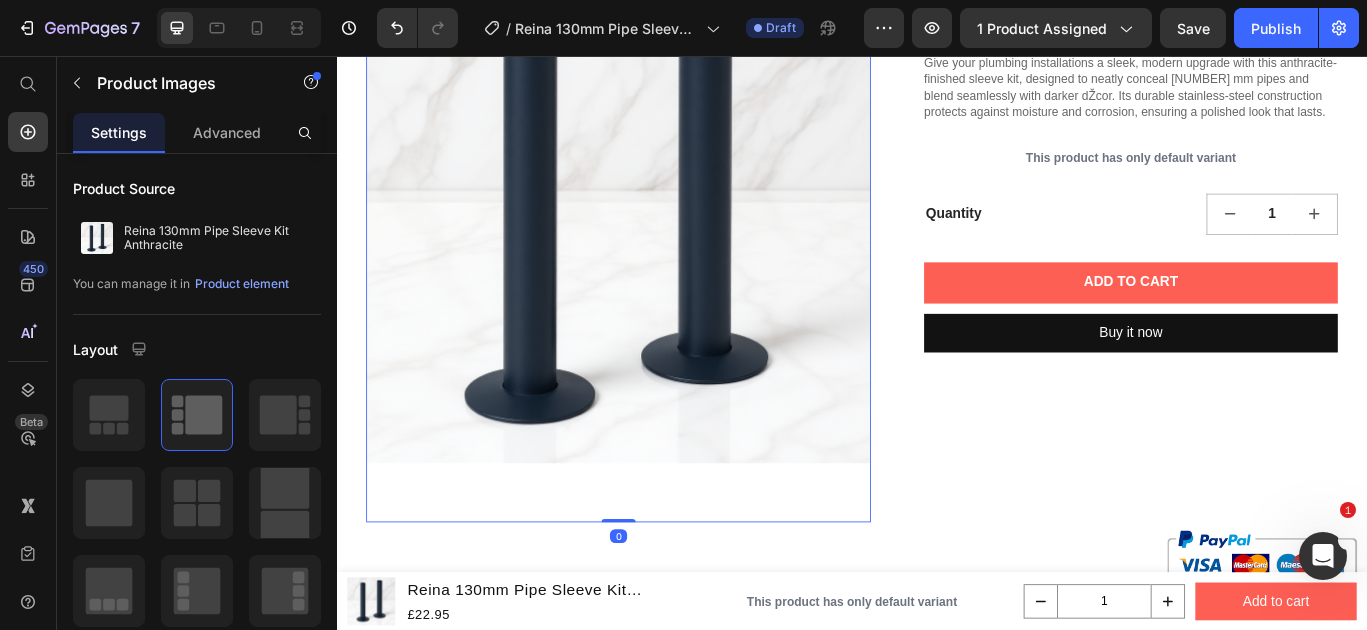 scroll, scrollTop: 899, scrollLeft: 0, axis: vertical 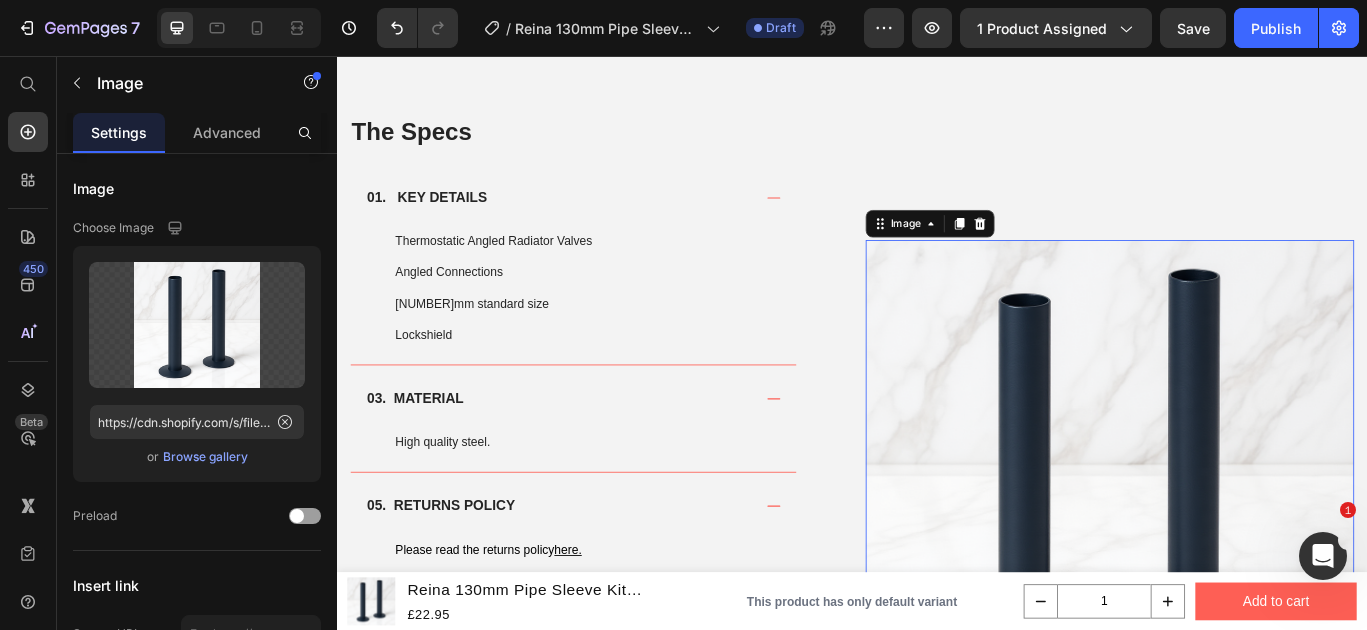 click at bounding box center (1237, 554) 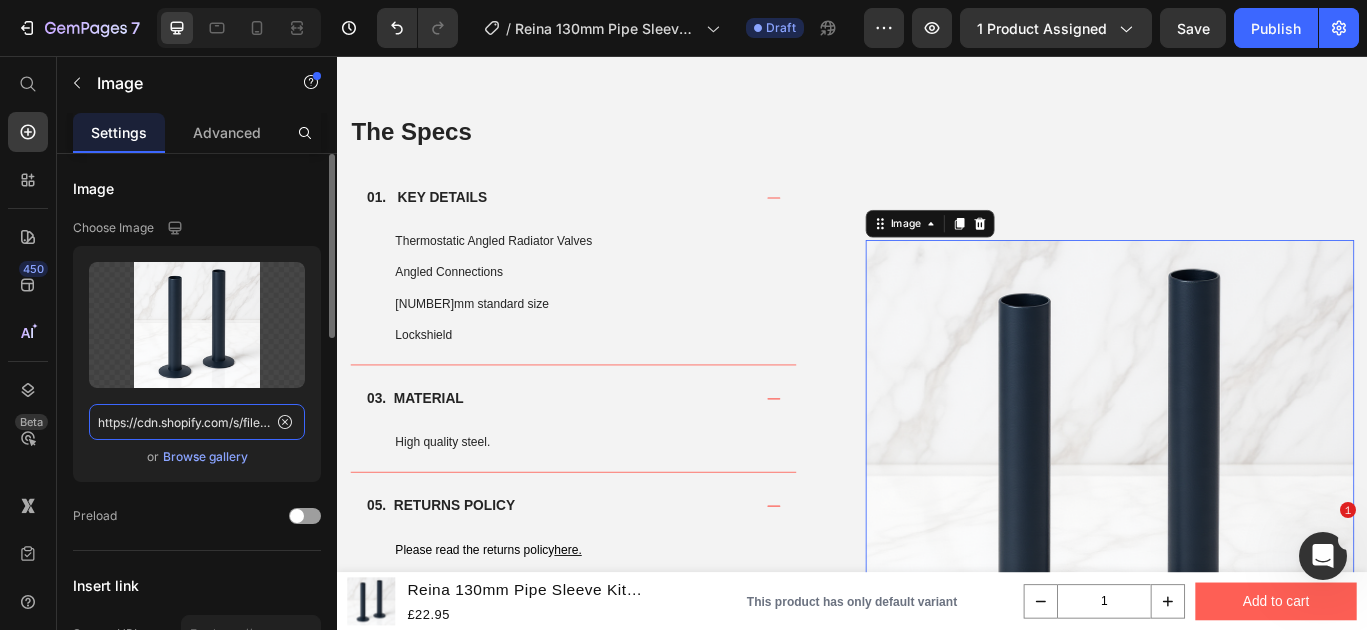 click on "https://cdn.shopify.com/s/files/1/0929/8313/2424/files/reina-pipe-sleeve-kit-anthracitemarble_20a82ae0-419b-40c8-b01c-d308ddf84de6.png?v=1752146786" 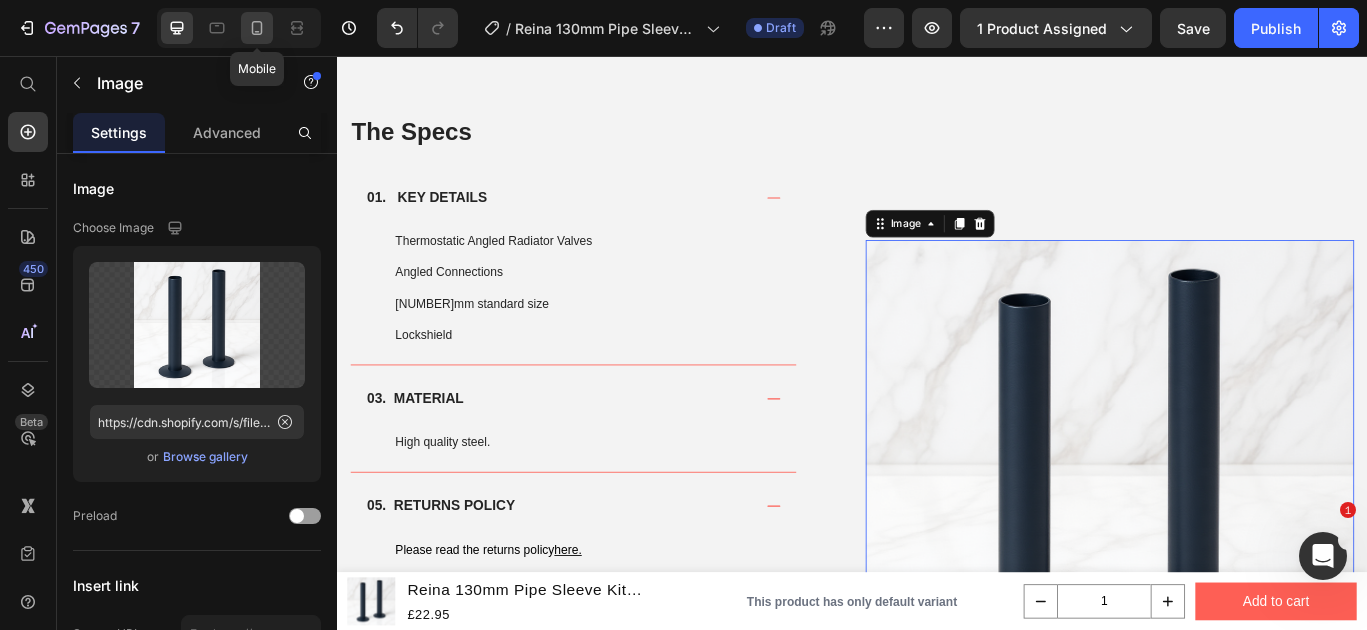 click 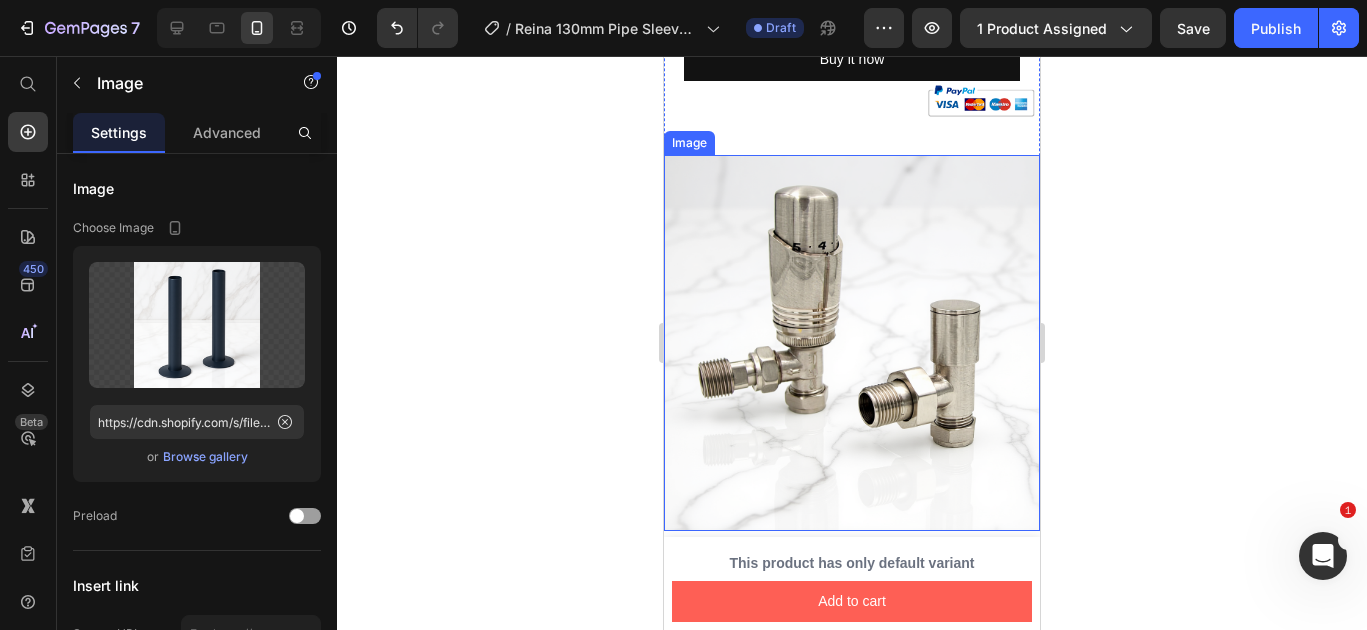 scroll, scrollTop: 946, scrollLeft: 0, axis: vertical 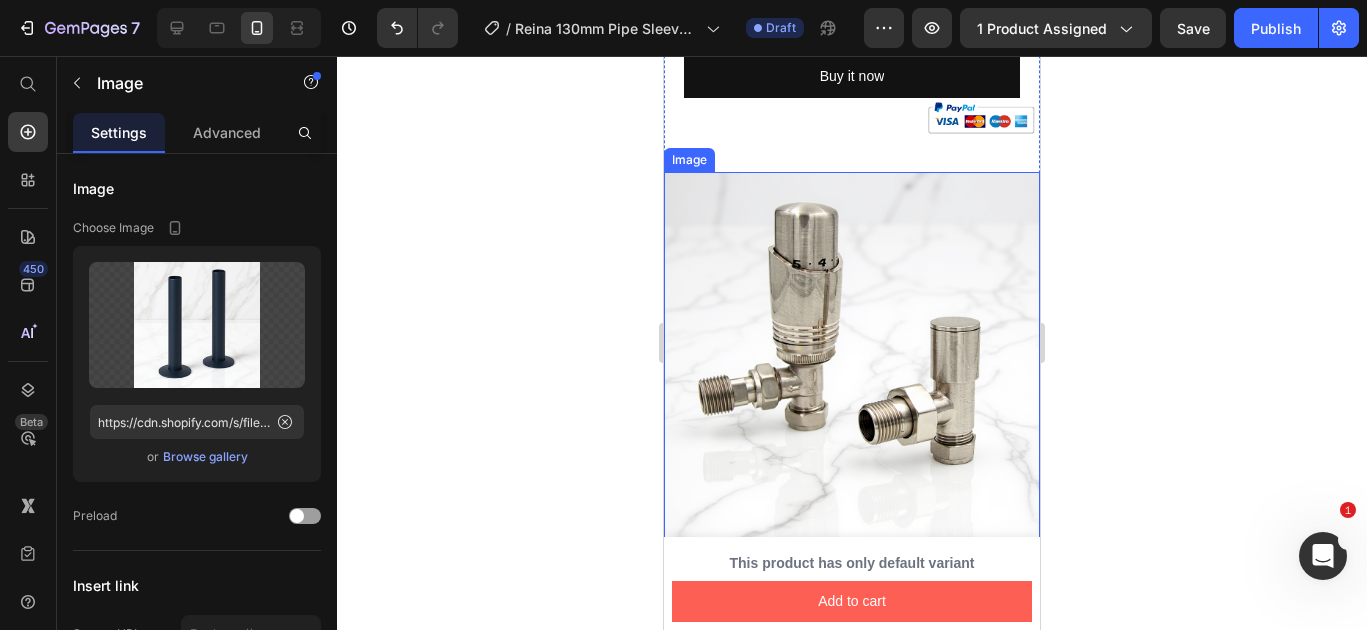 click at bounding box center (852, 360) 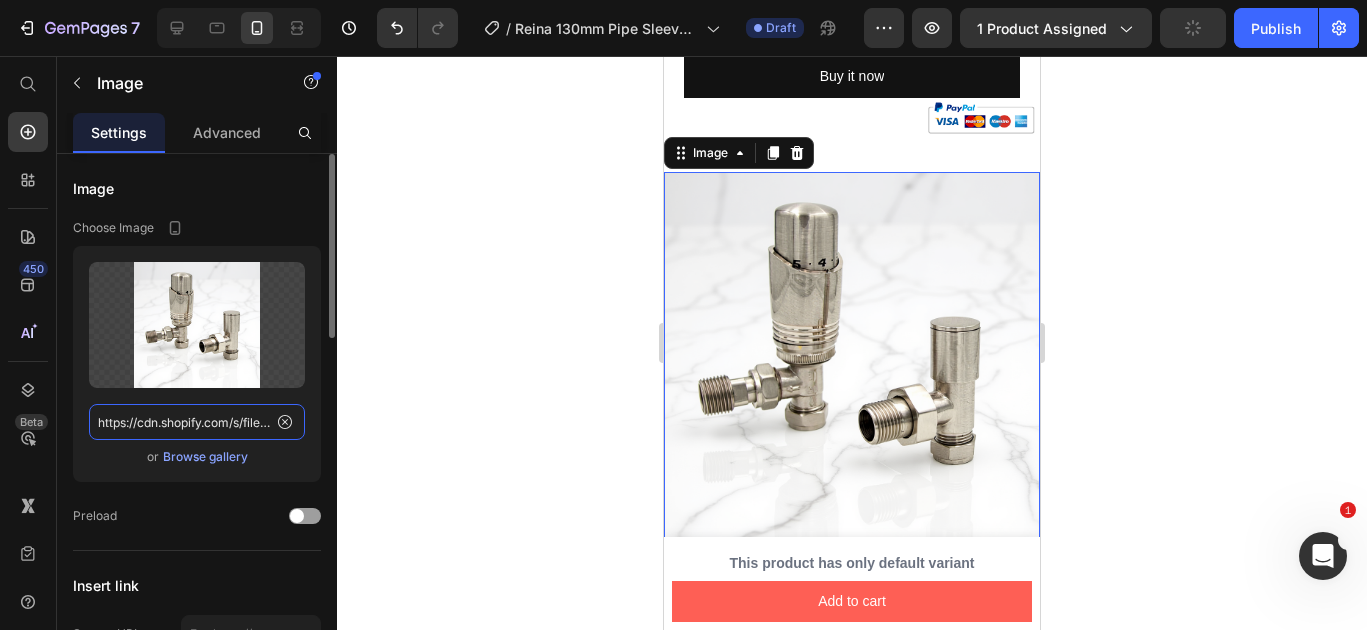 click on "https://cdn.shopify.com/s/files/1/0929/8313/2424/files/gempages_554308088228741940-fb41ade9-6008-4442-ada1-7624fa27048a.png" 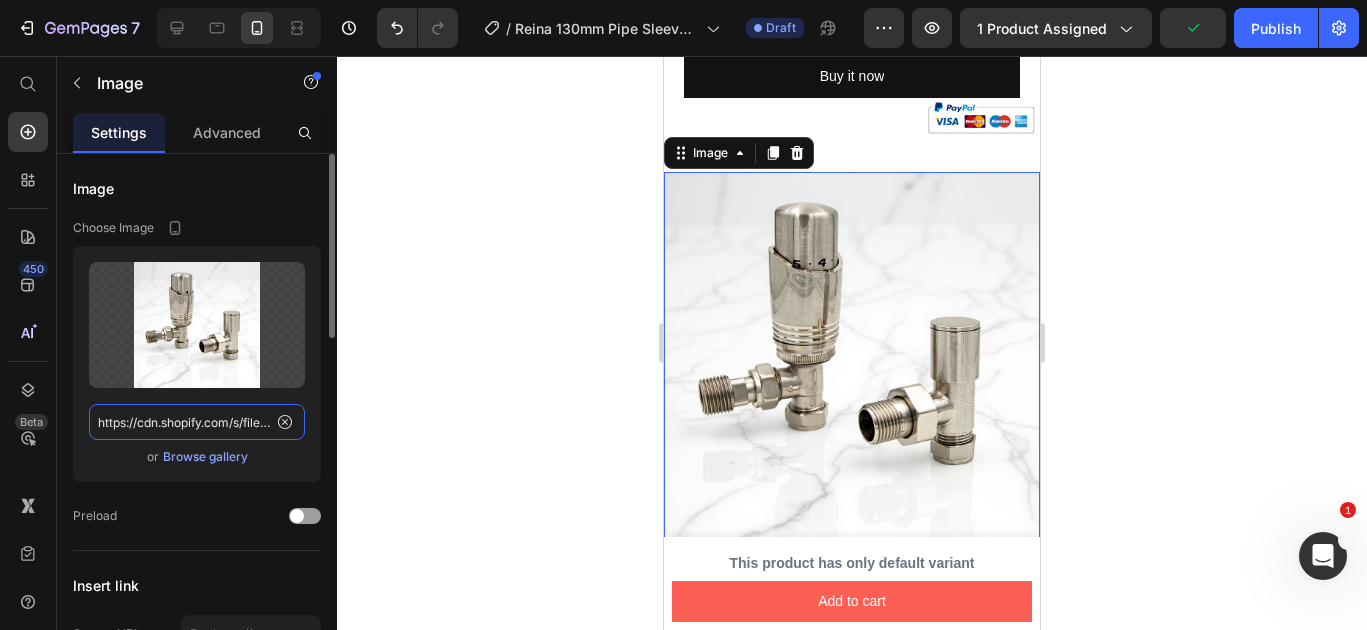 click on "https://cdn.shopify.com/s/files/1/0929/8313/2424/files/gempages_554308088228741940-fb41ade9-6008-4442-ada1-7624fa27048a.png" 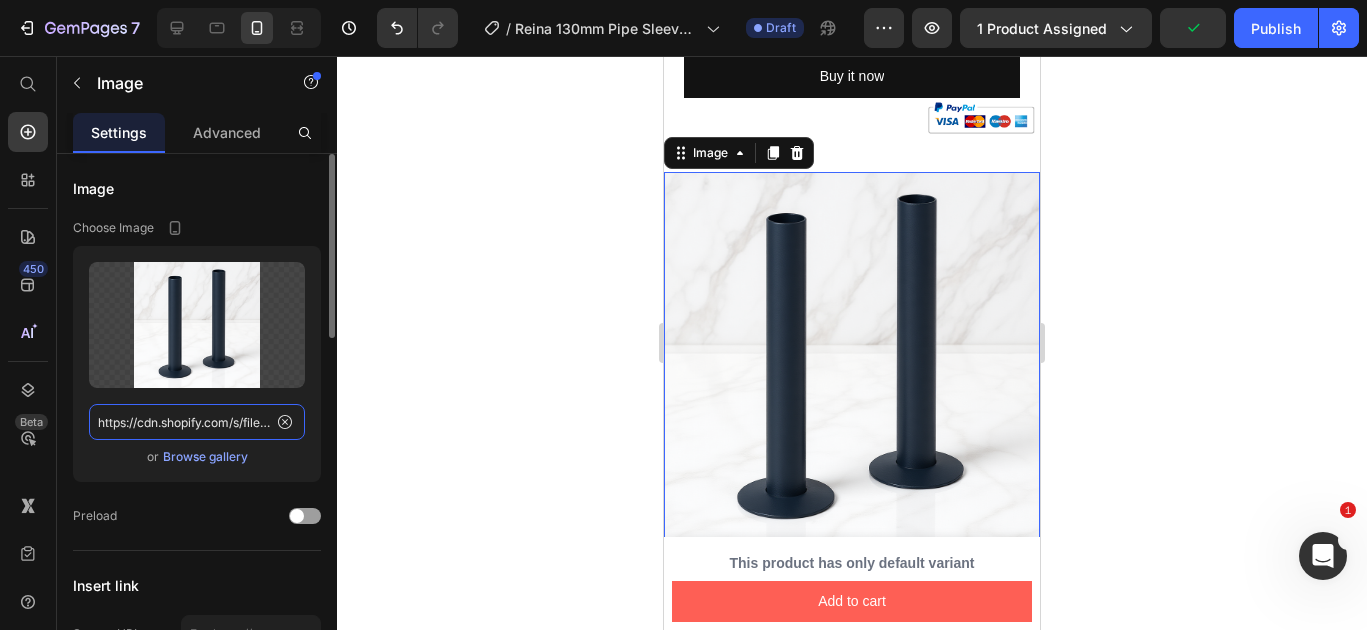 scroll, scrollTop: 0, scrollLeft: 728, axis: horizontal 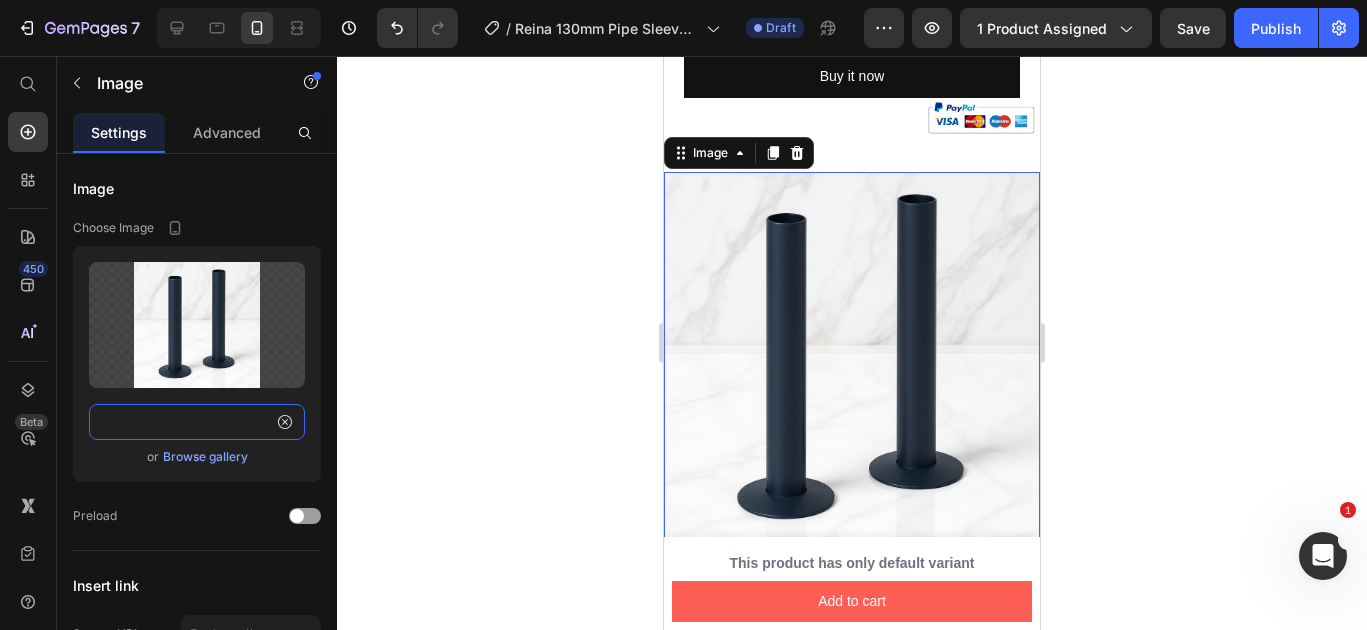 type on "https://cdn.shopify.com/s/files/1/0929/8313/2424/files/reina-pipe-sleeve-kit-anthracitemarble_20a82ae0-419b-40c8-b01c-d308ddf84de6.png?v=1752146786" 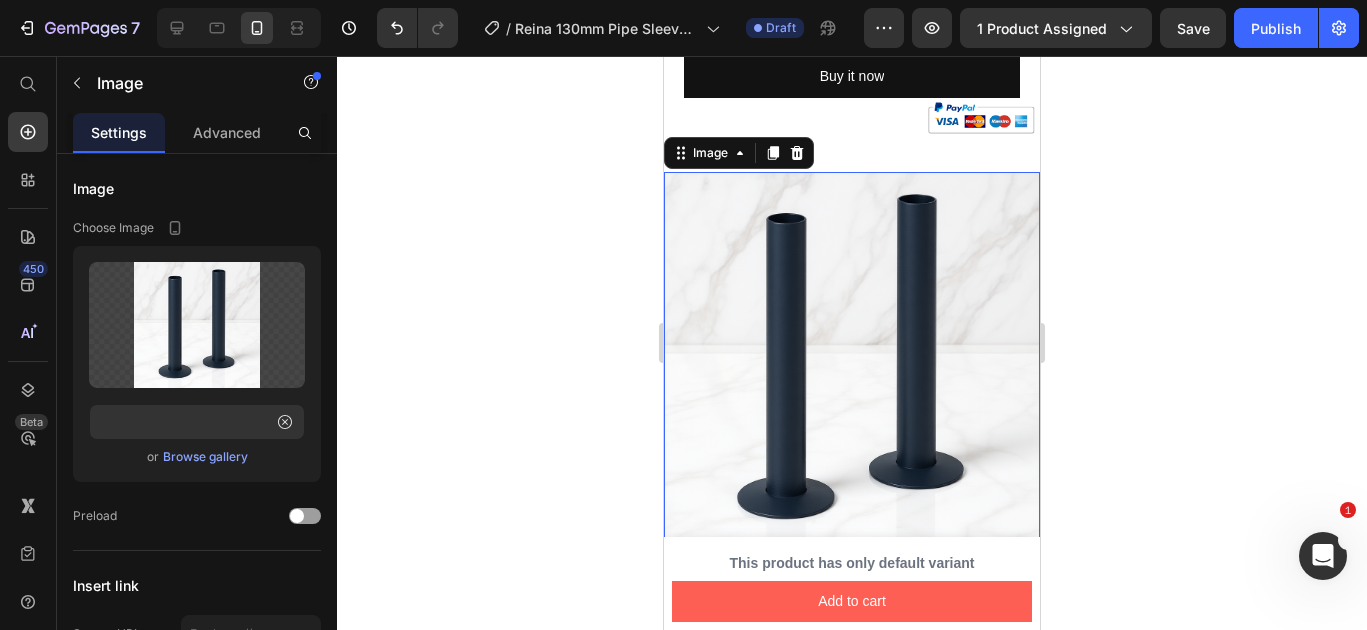 scroll, scrollTop: 0, scrollLeft: 0, axis: both 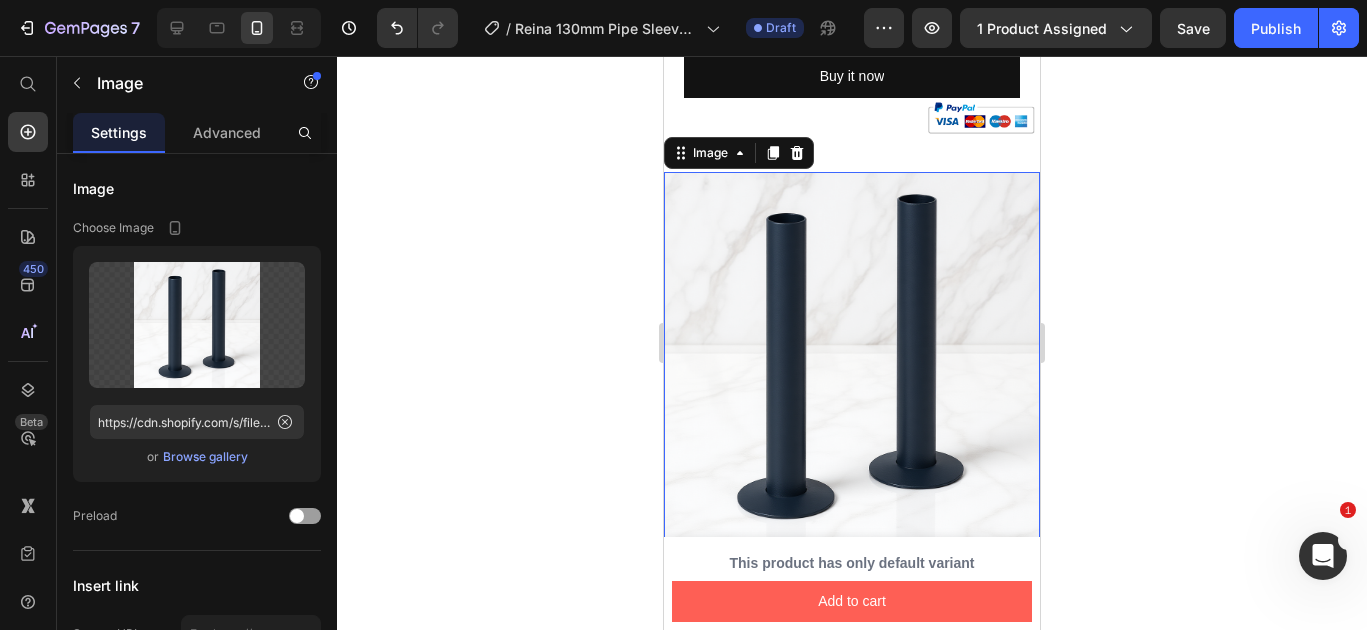 click 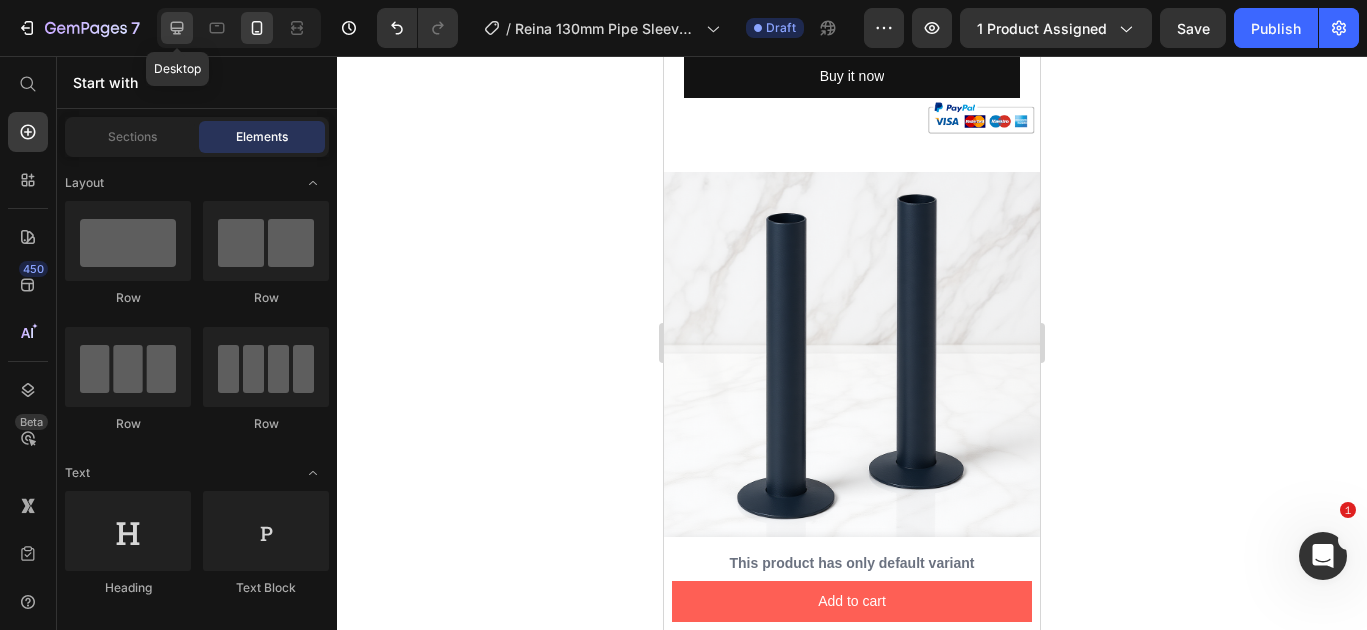 click 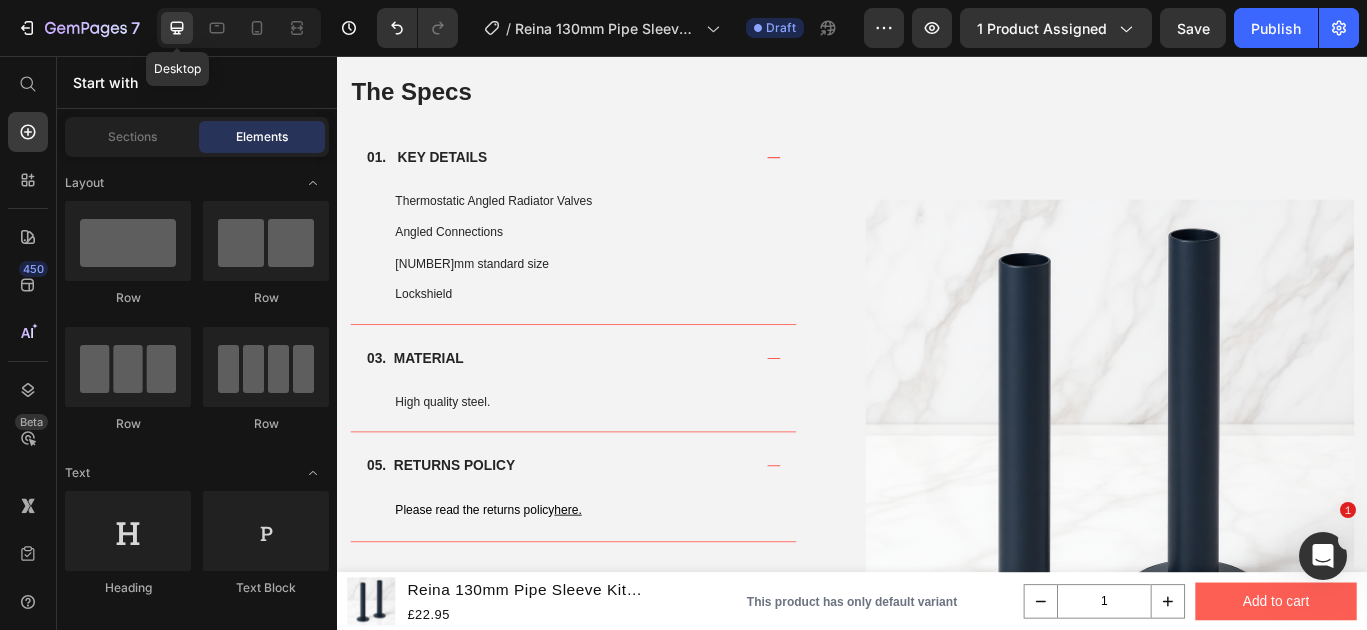scroll, scrollTop: 1298, scrollLeft: 0, axis: vertical 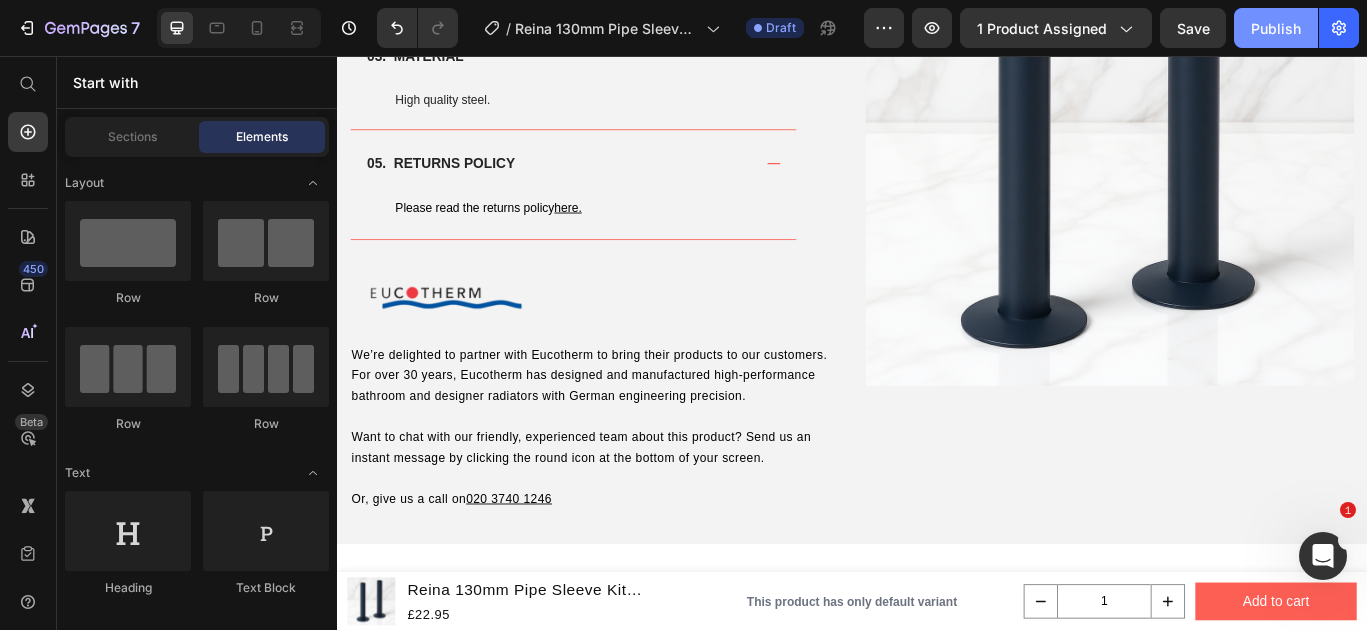 click on "Publish" 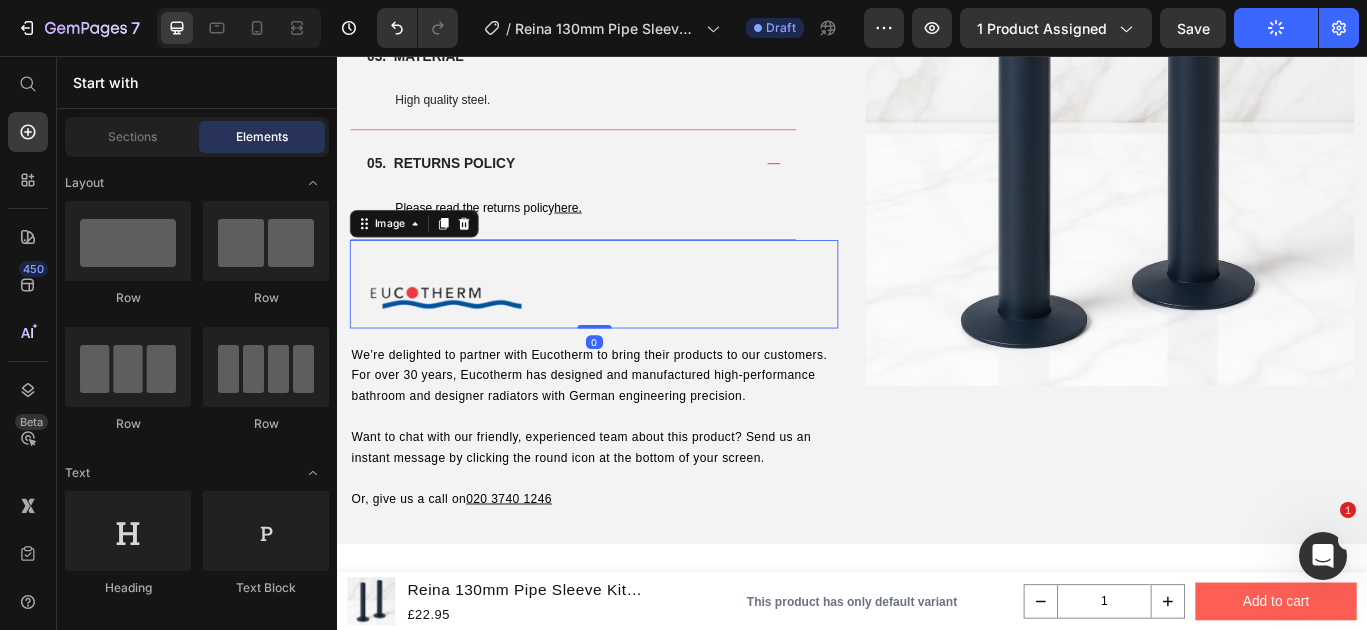 click at bounding box center [636, 321] 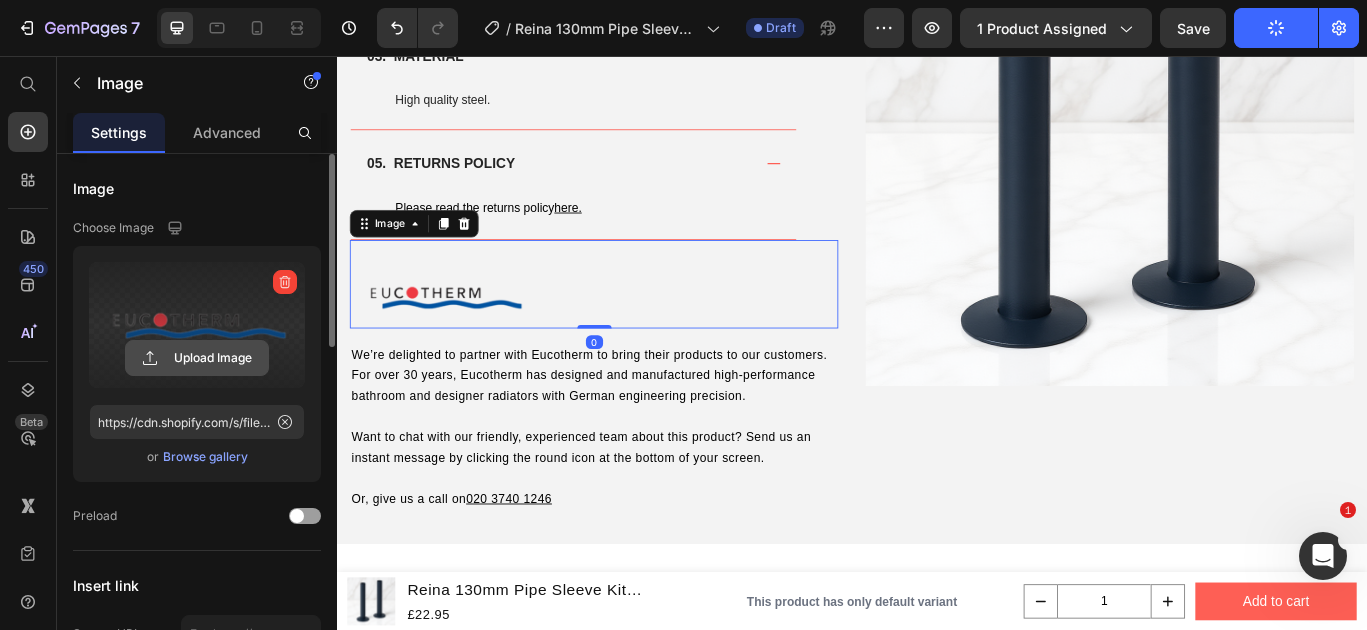 click 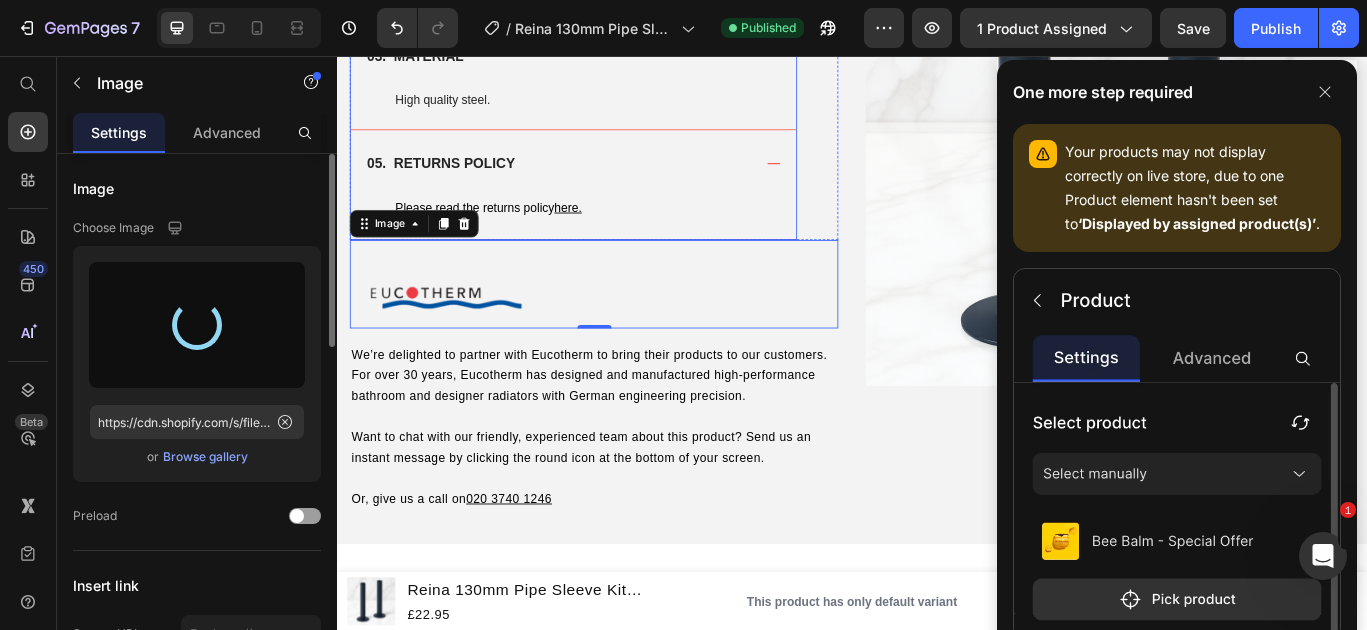 type on "https://cdn.shopify.com/s/files/1/0929/8313/2424/files/gempages_554308088228741940-9cc8b092-a12d-422d-b774-4dc79bc7aa9d.png" 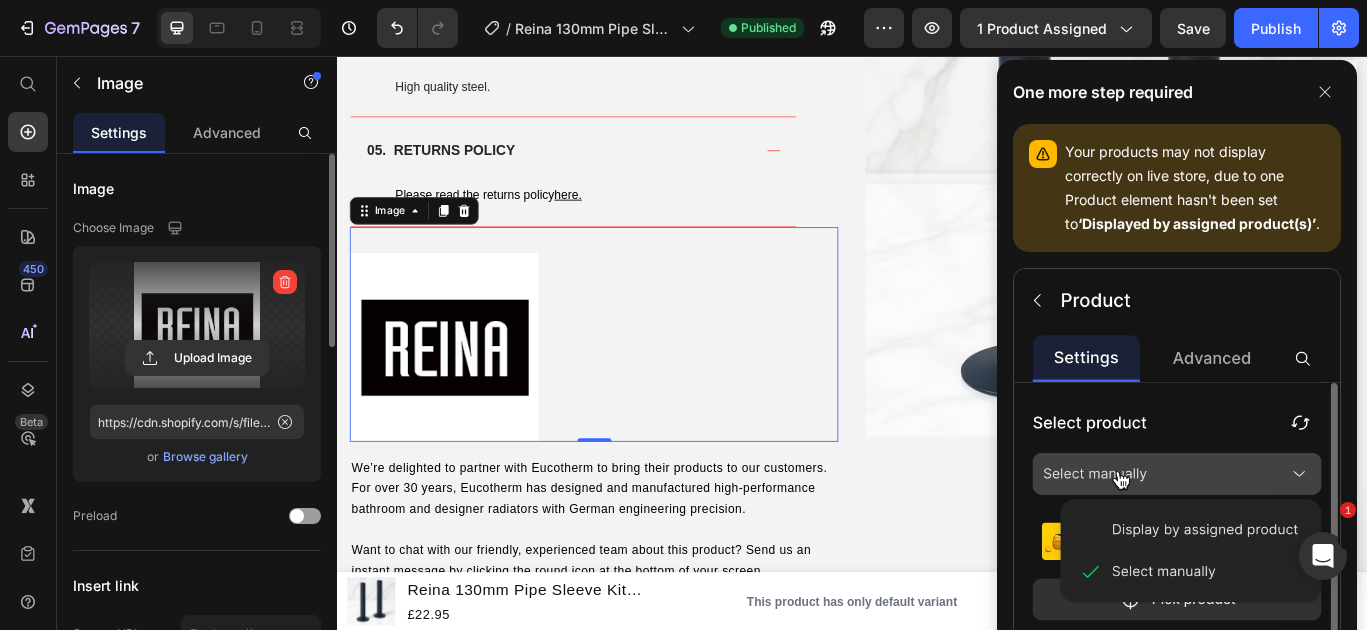 scroll, scrollTop: 1318, scrollLeft: 0, axis: vertical 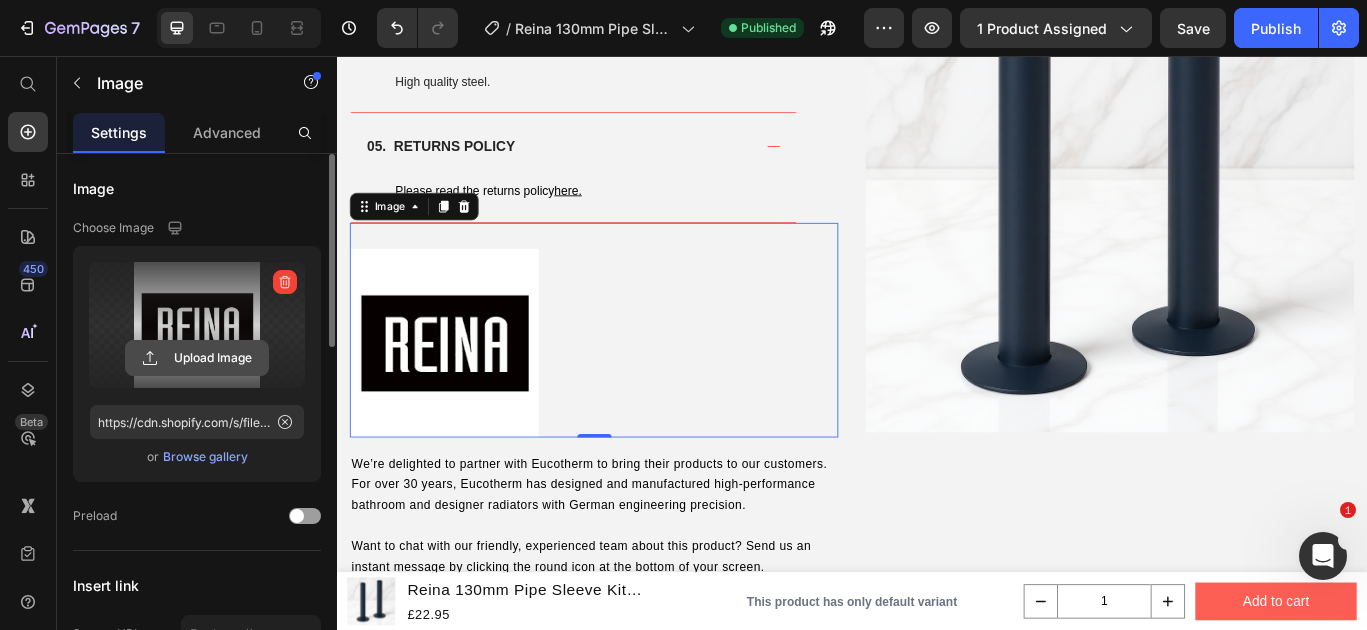 click 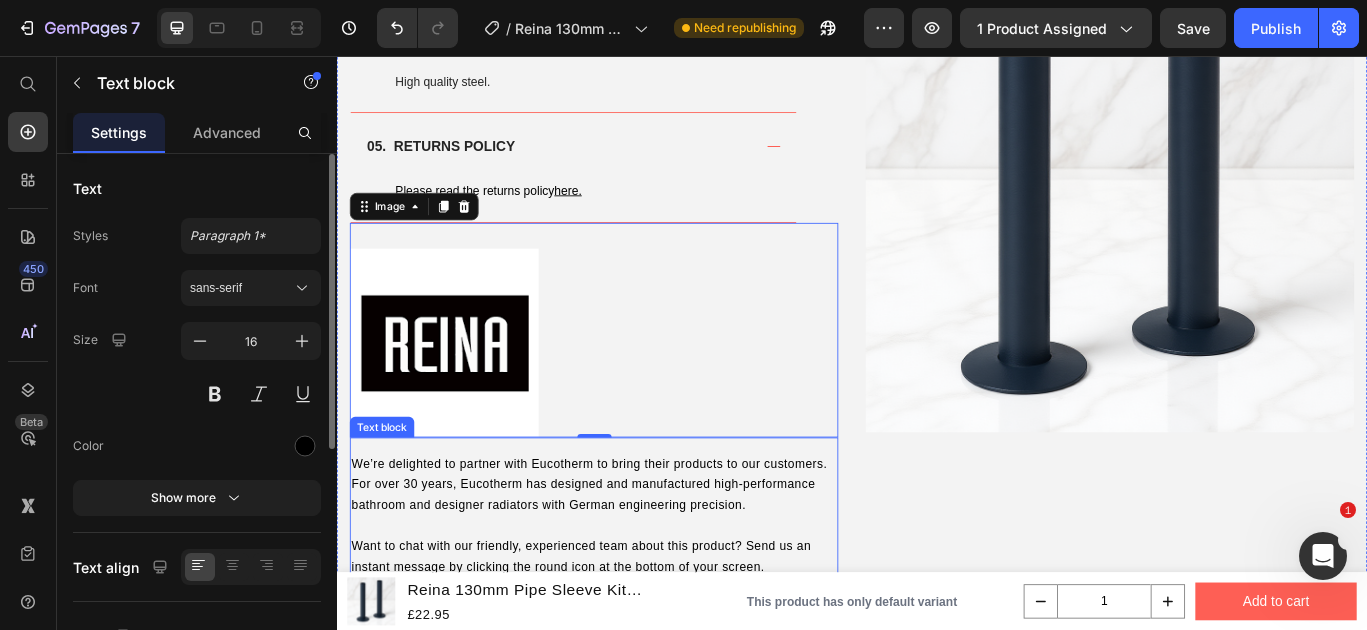 click at bounding box center [636, 602] 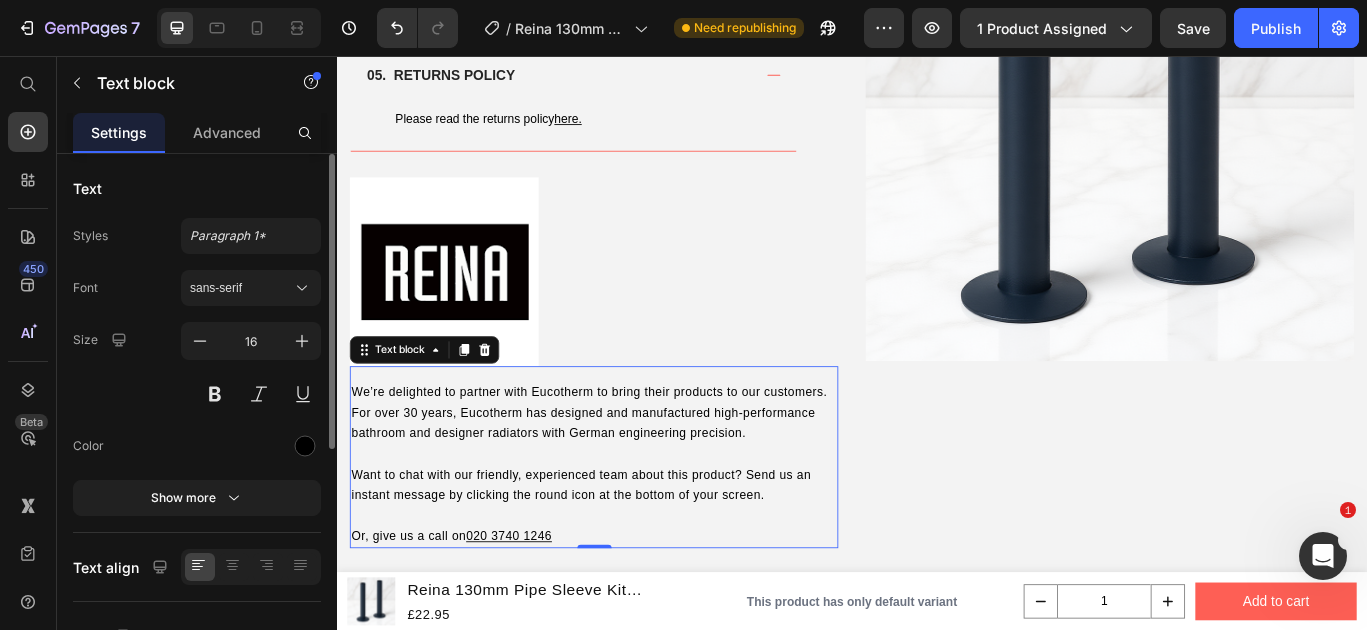 scroll, scrollTop: 1414, scrollLeft: 0, axis: vertical 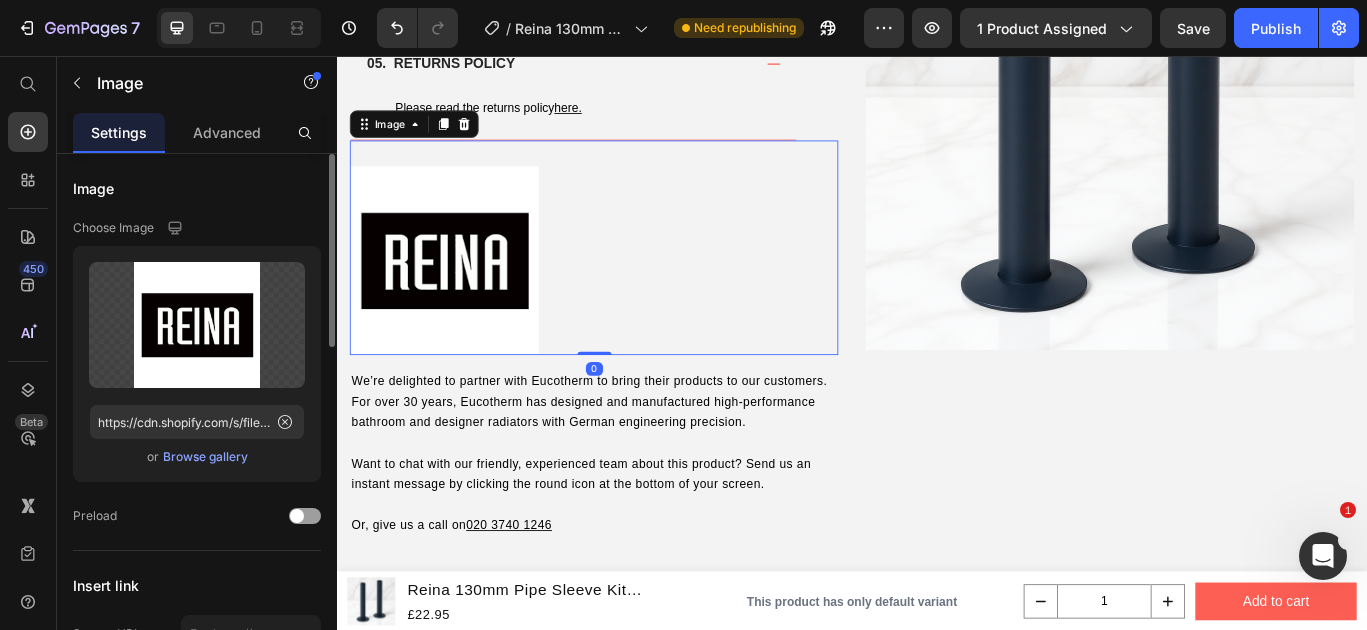 click at bounding box center [636, 279] 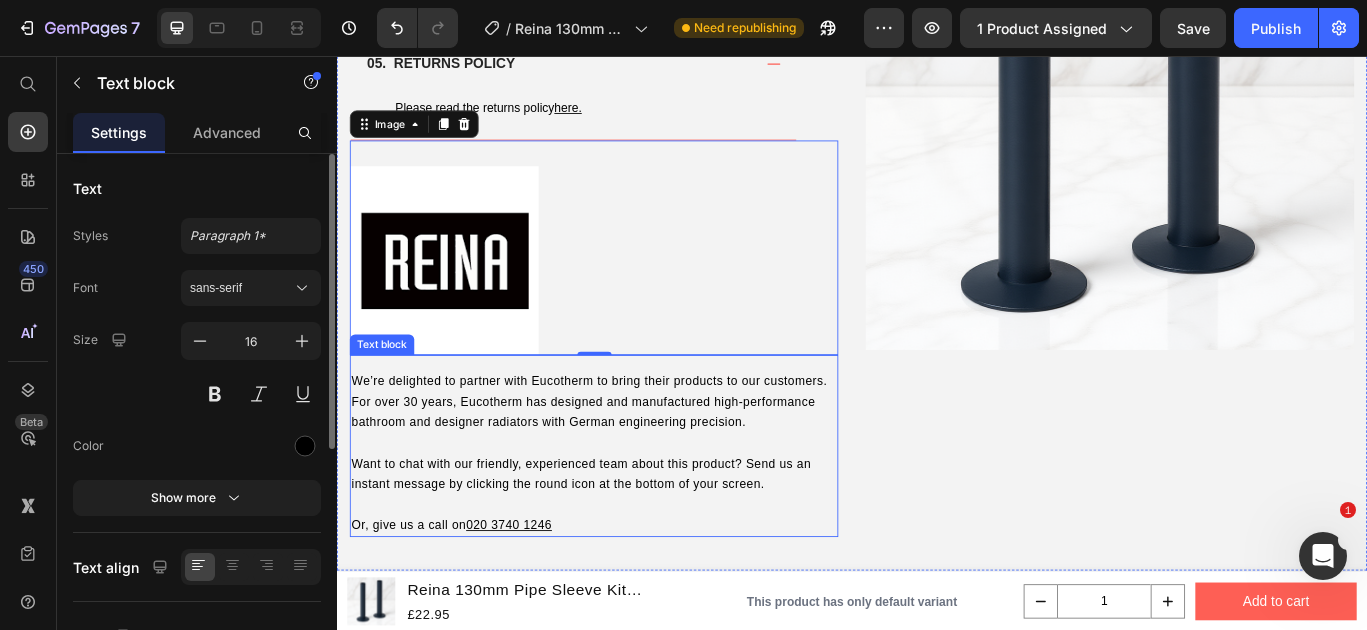 click at bounding box center [636, 506] 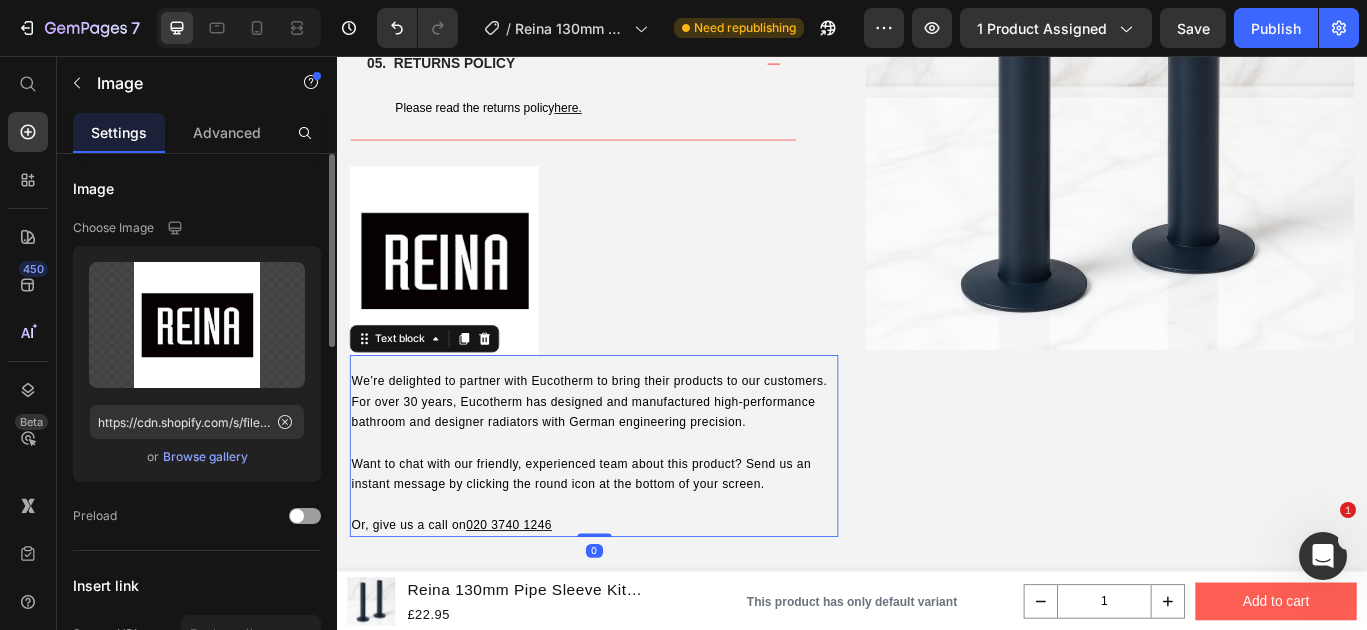 click at bounding box center [636, 279] 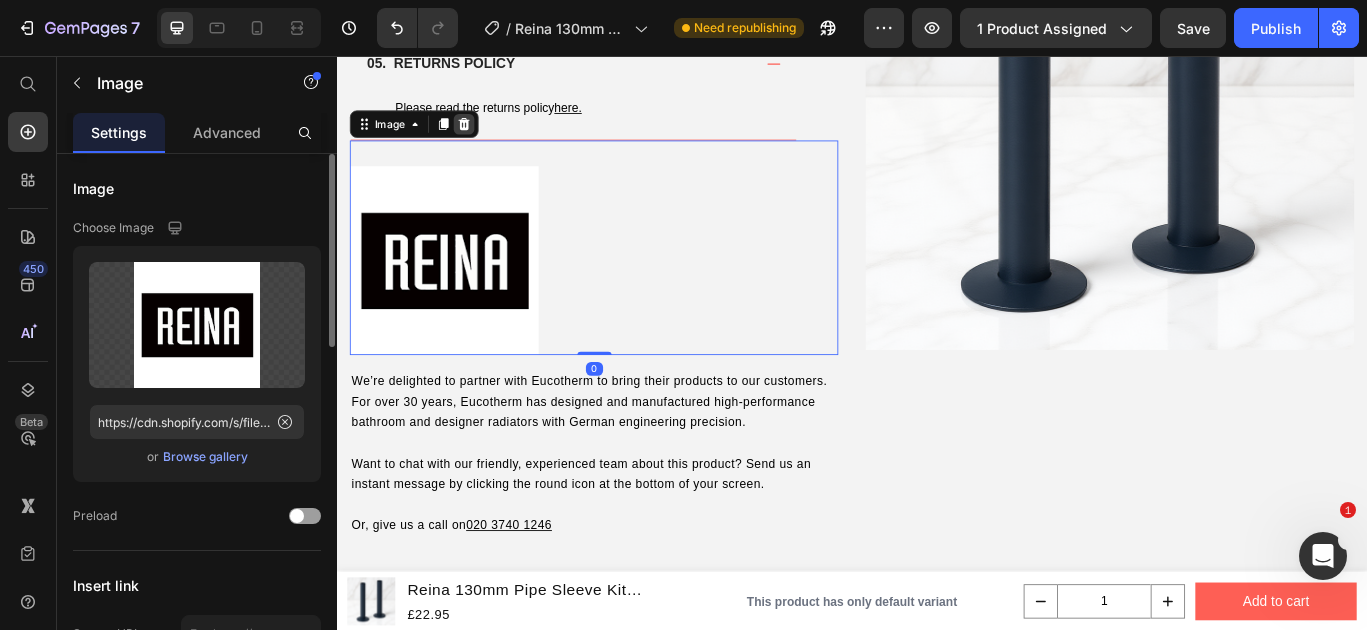 click 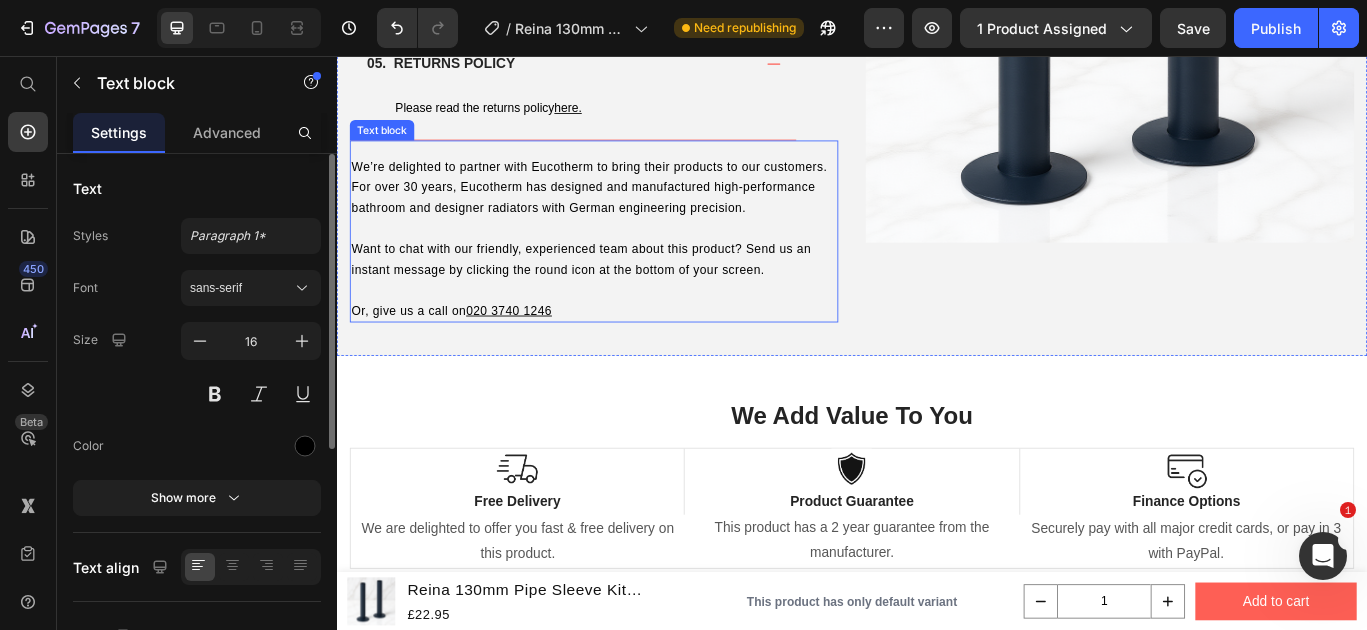 click on "Want to chat with our friendly, experienced team about this product? Send us an instant message by clicking the round icon at the bottom of your screen." at bounding box center (621, 292) 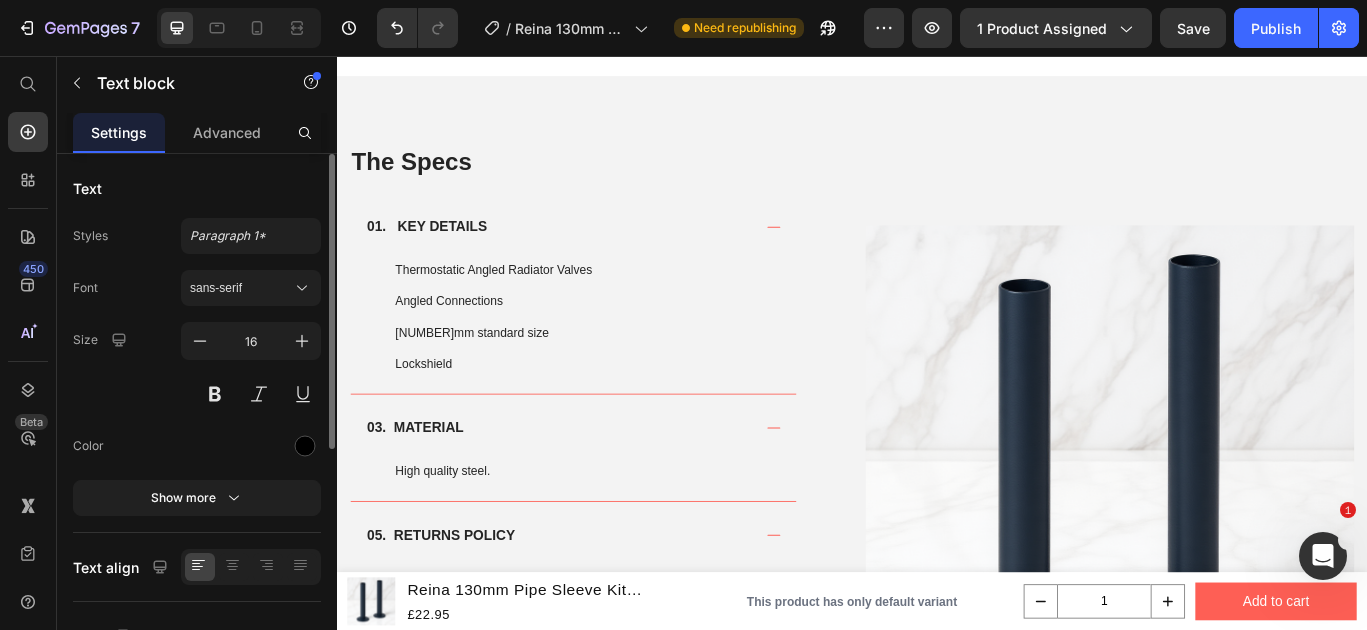 scroll, scrollTop: 901, scrollLeft: 0, axis: vertical 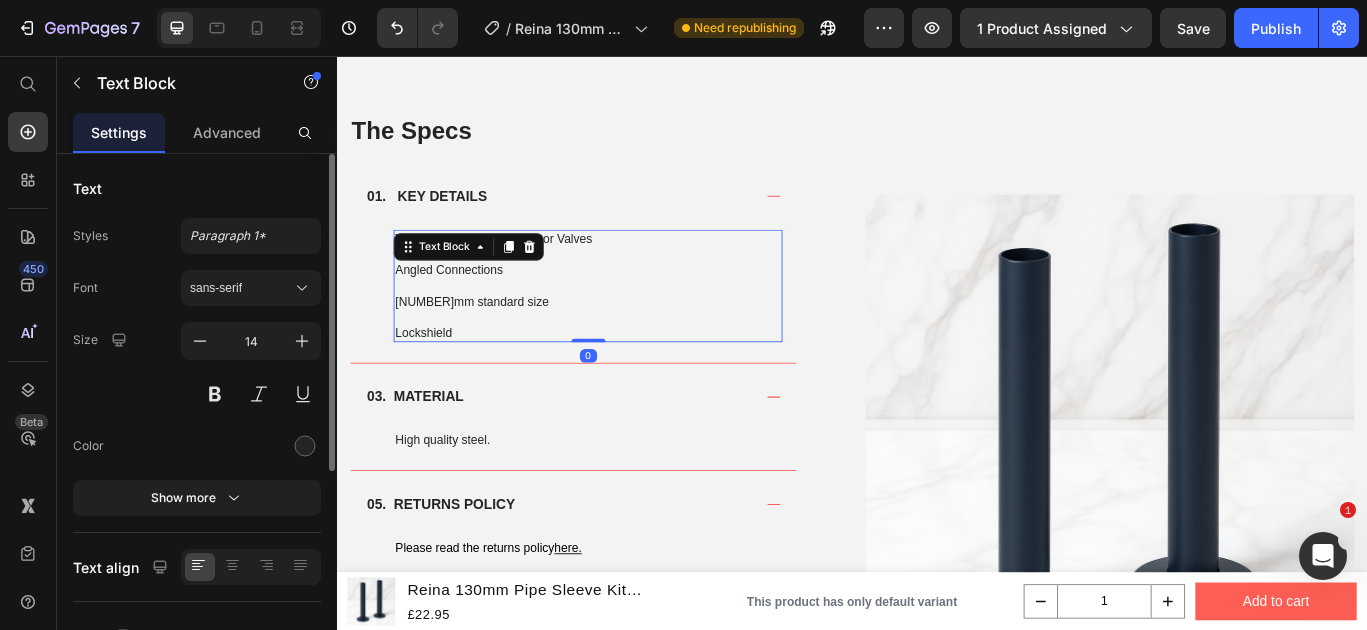 click on "15mm standard size" at bounding box center [629, 342] 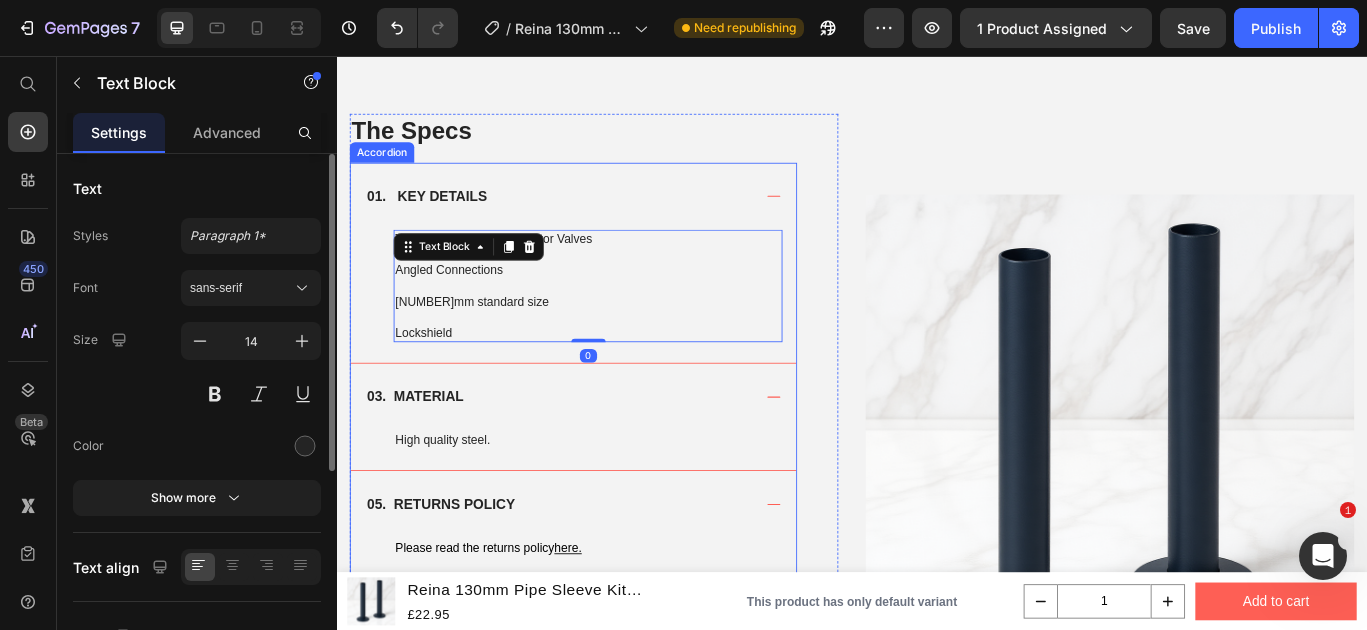 click on "01.   KEY DETAILS" at bounding box center [612, 219] 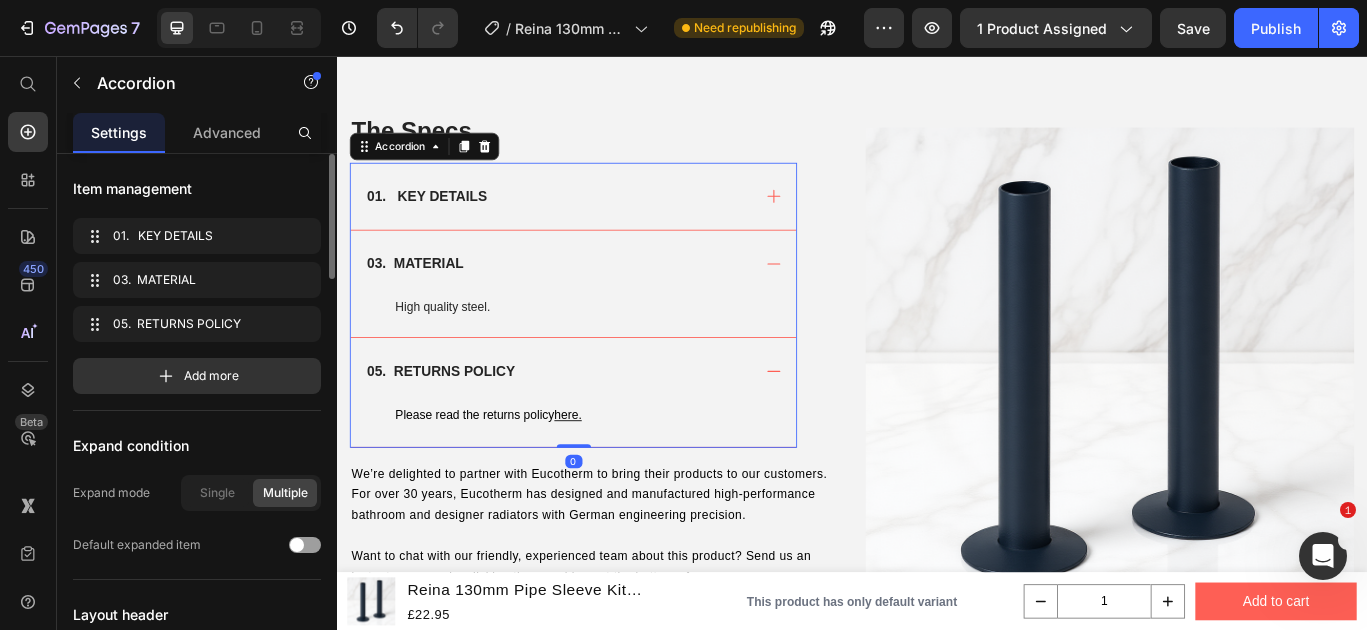 click 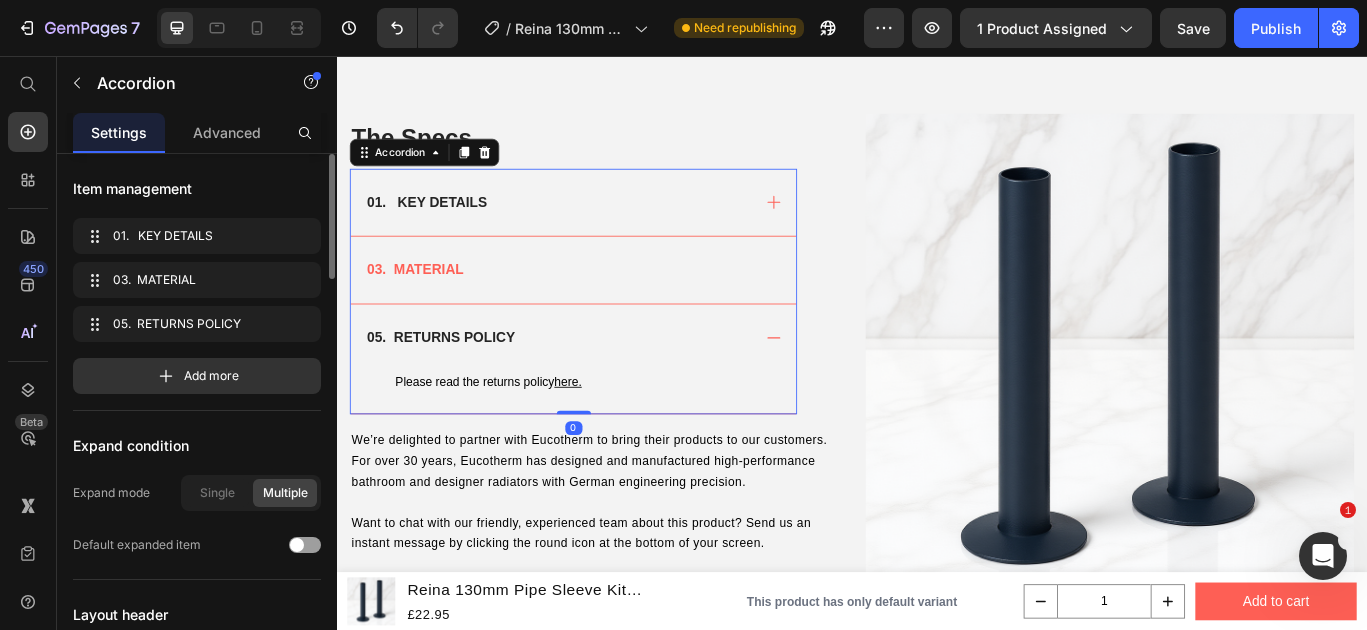 click 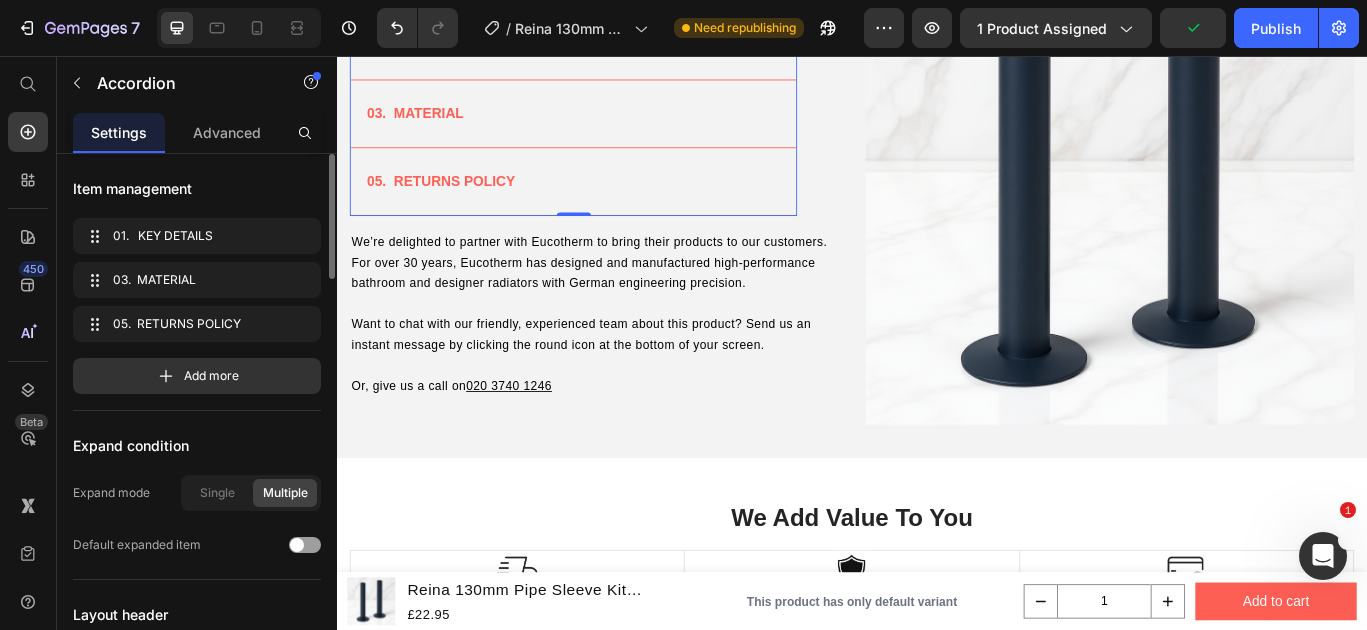scroll, scrollTop: 1120, scrollLeft: 0, axis: vertical 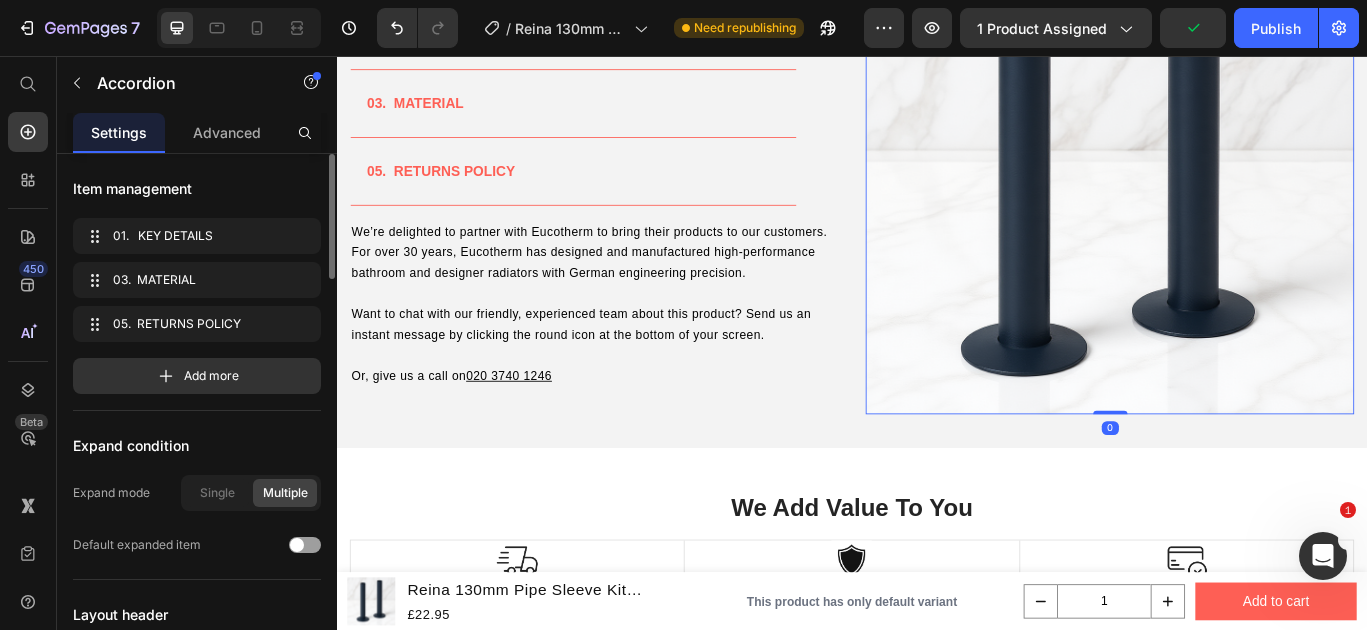 click at bounding box center (1237, 188) 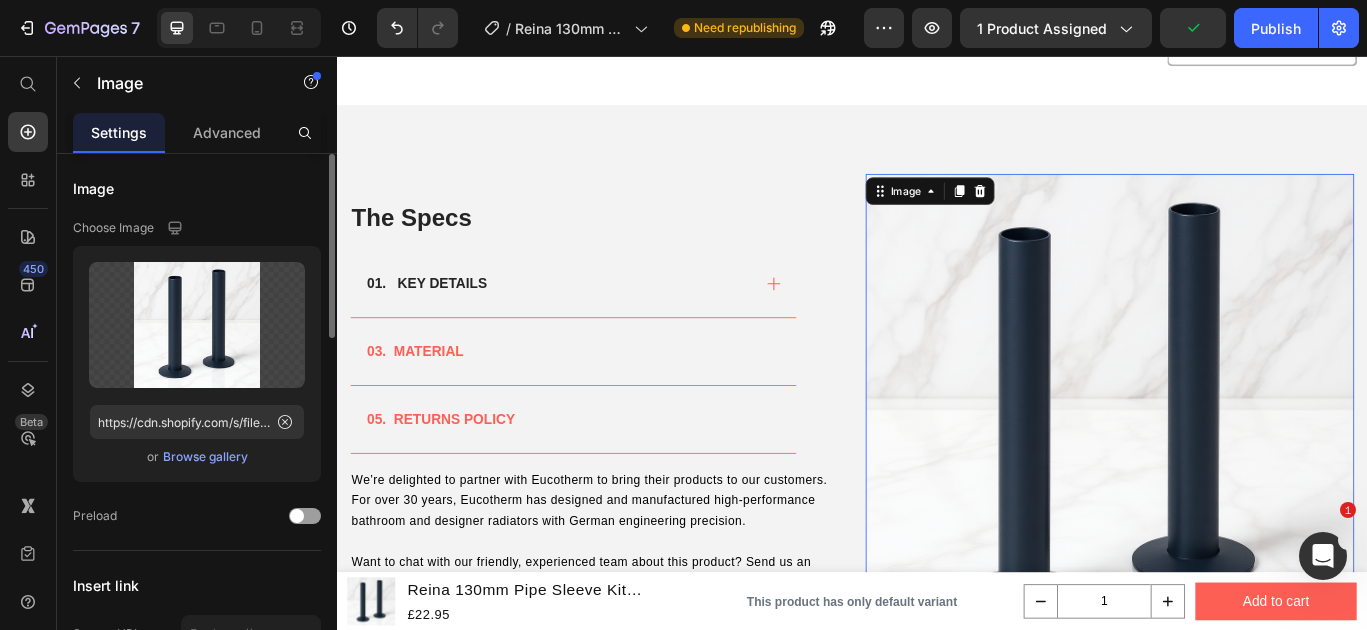 scroll, scrollTop: 829, scrollLeft: 0, axis: vertical 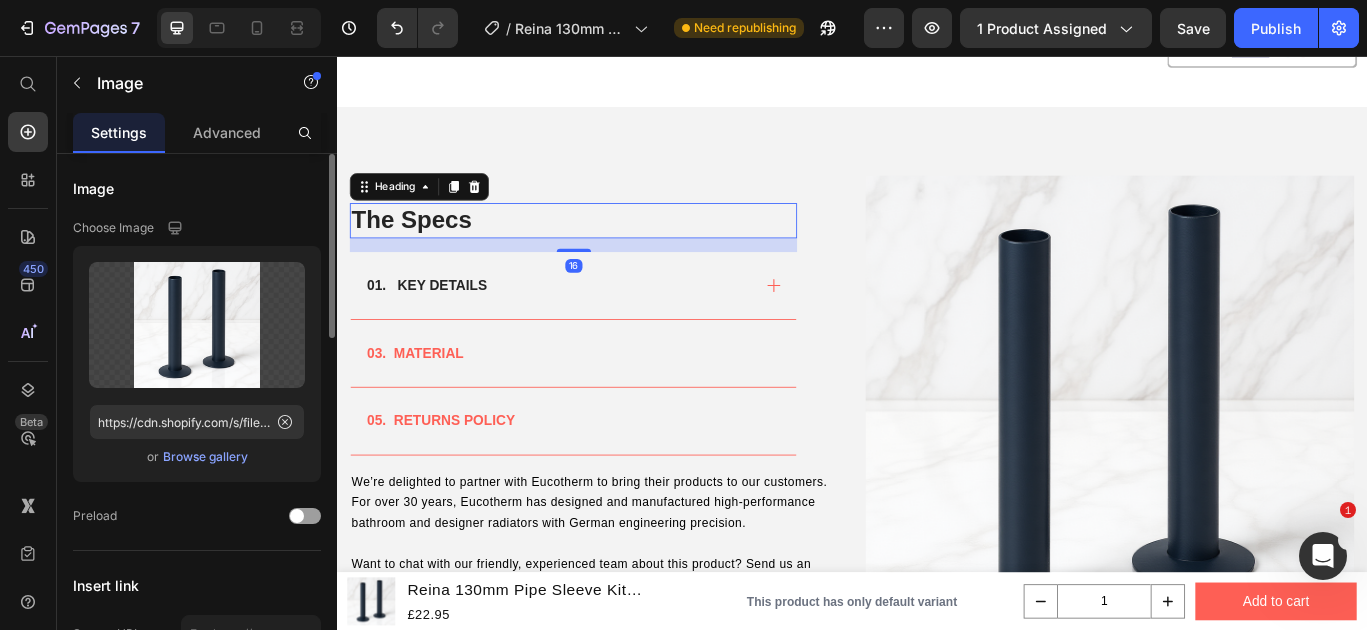 click on "The Specs" at bounding box center (612, 247) 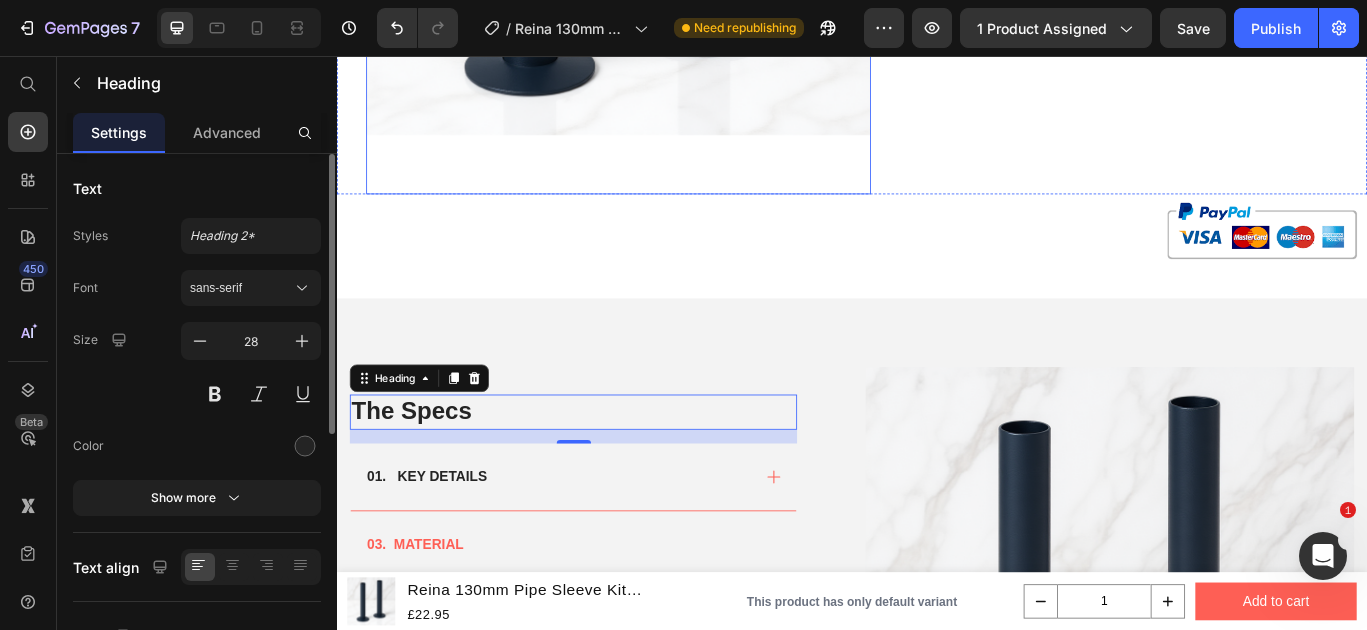 scroll, scrollTop: 1094, scrollLeft: 0, axis: vertical 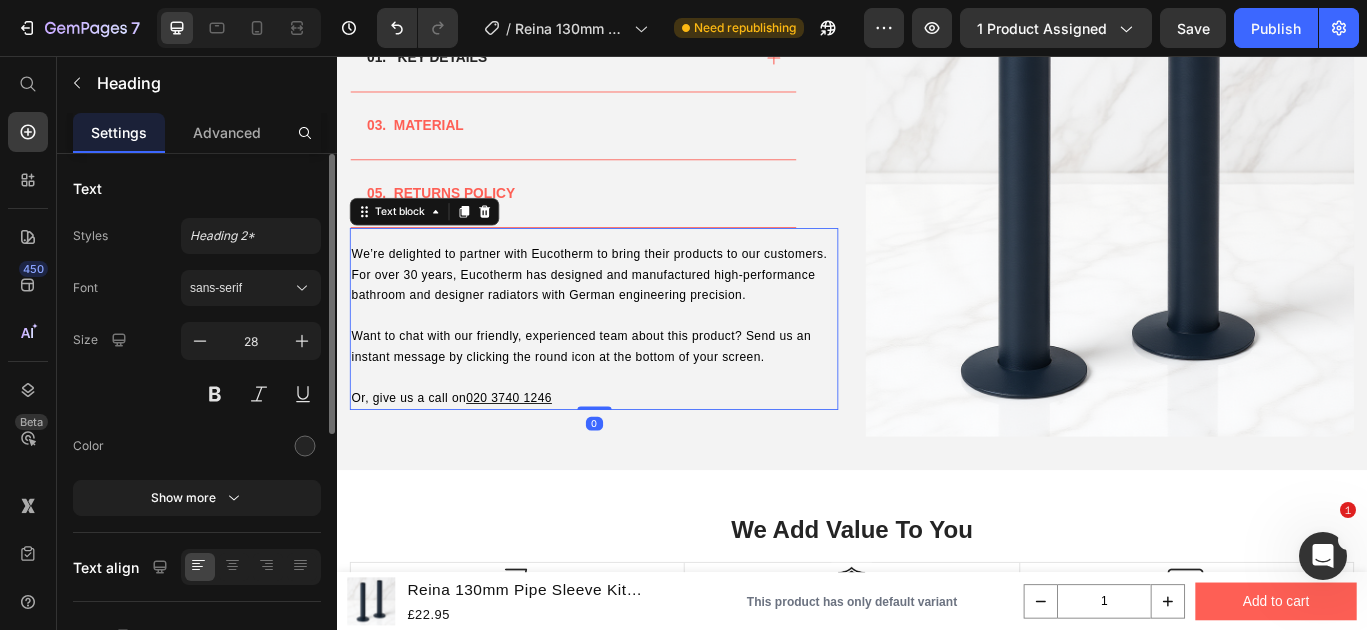 click at bounding box center (636, 430) 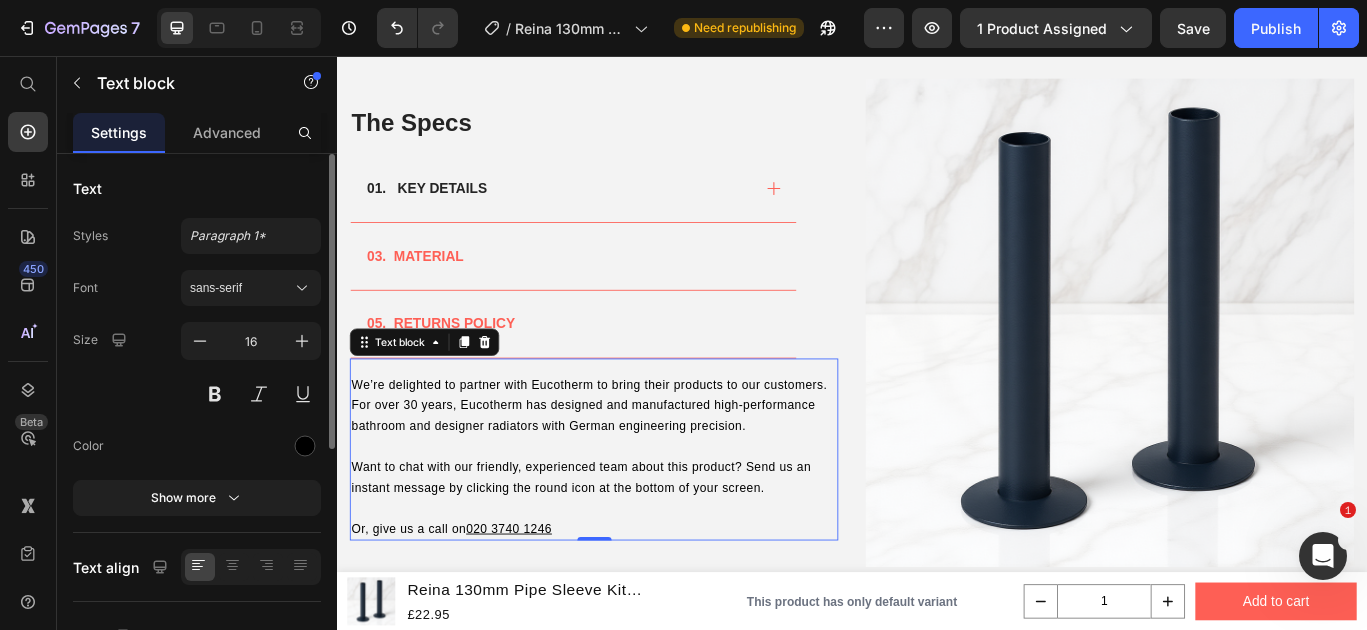 scroll, scrollTop: 946, scrollLeft: 0, axis: vertical 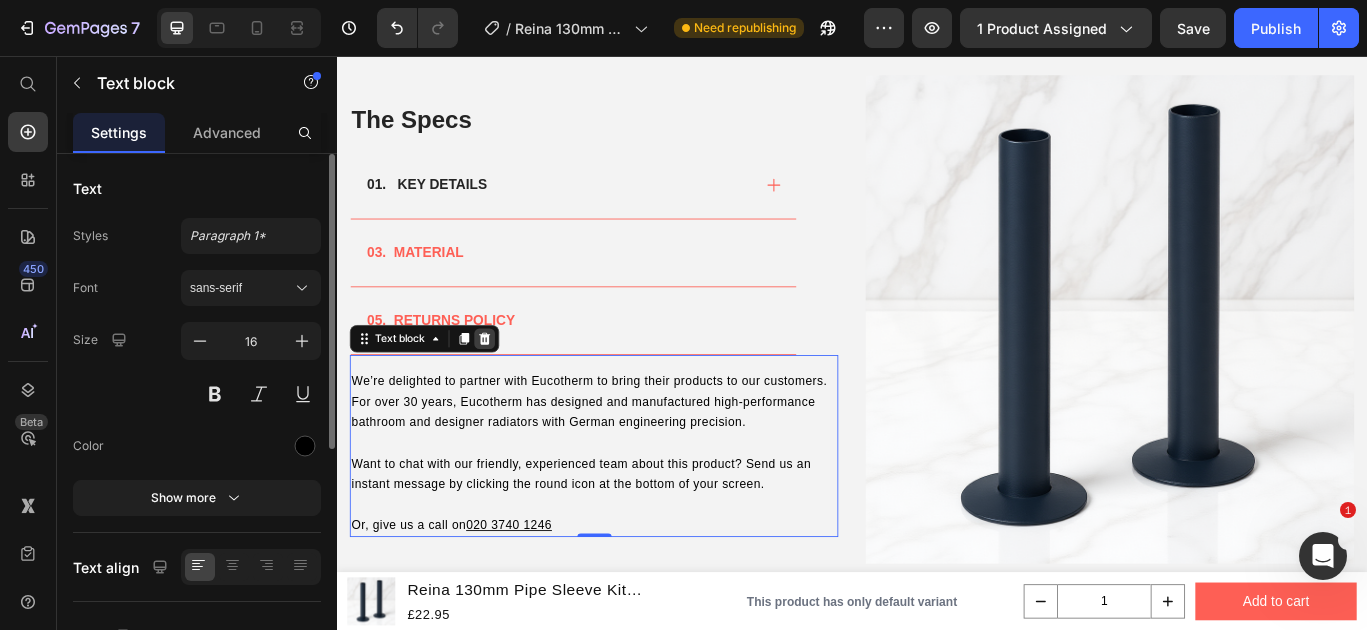 click 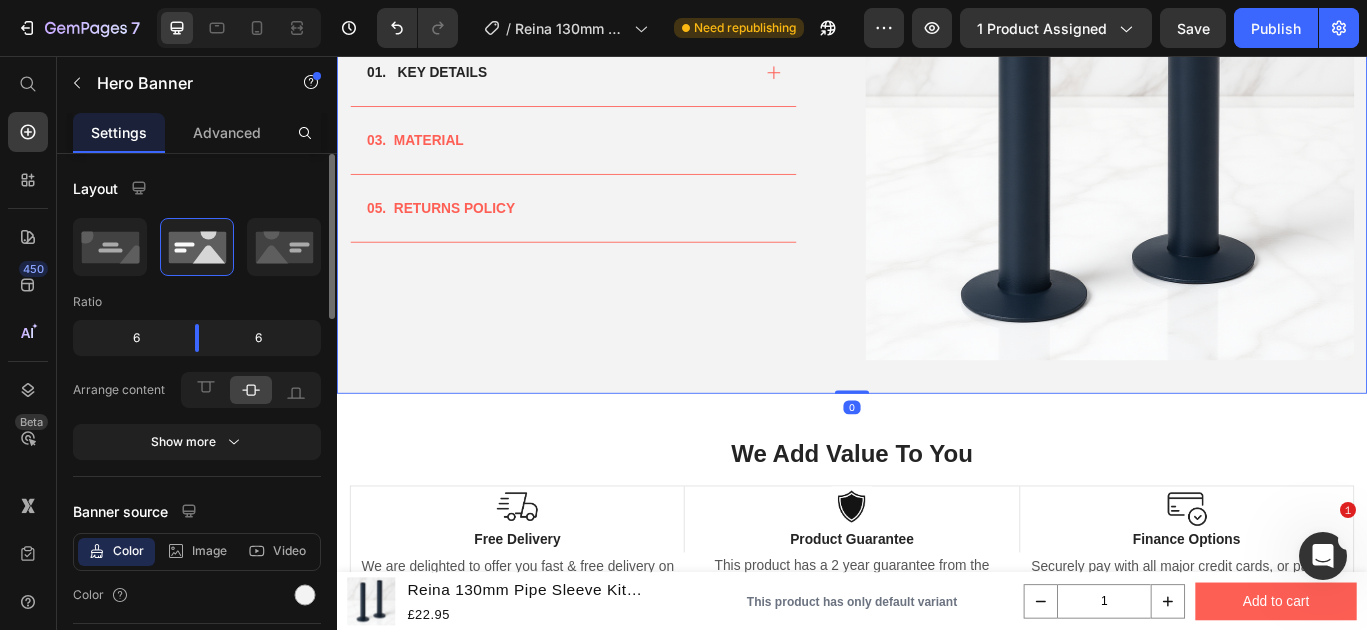 click on "The Specs Heading
01.   KEY DETAILS
03.  MATERIAL
05.  RETURNS POLICY Accordion Row" at bounding box center [636, 125] 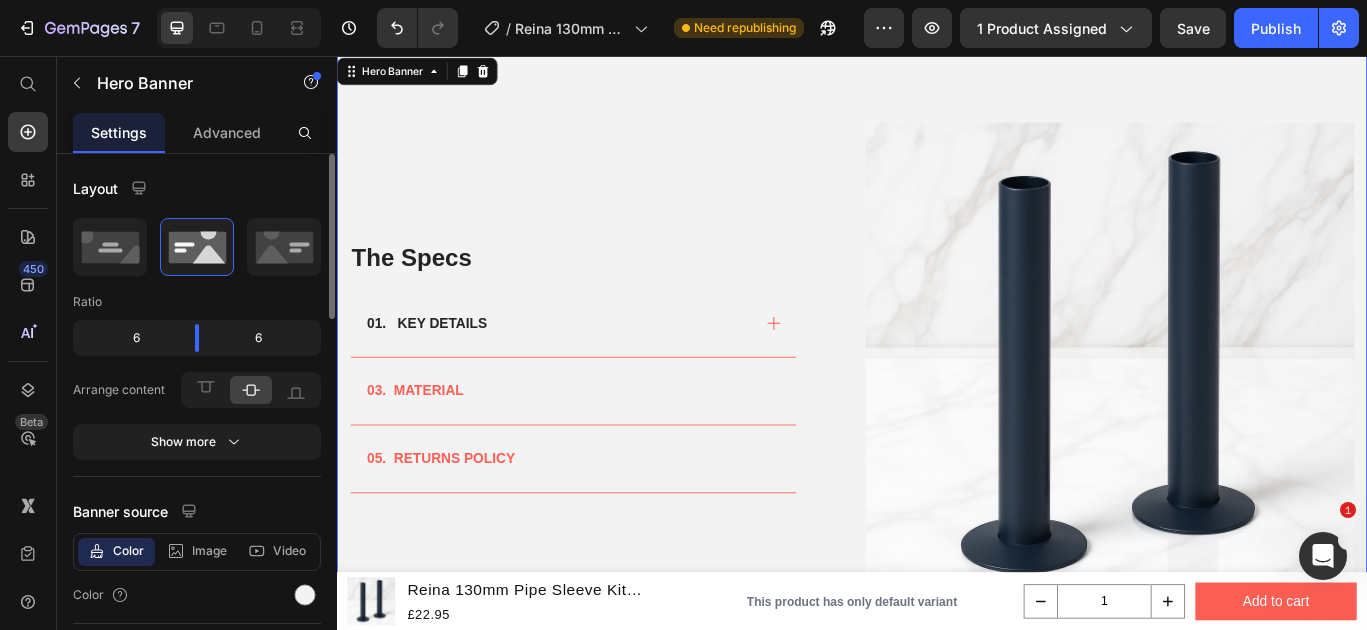 scroll, scrollTop: 893, scrollLeft: 0, axis: vertical 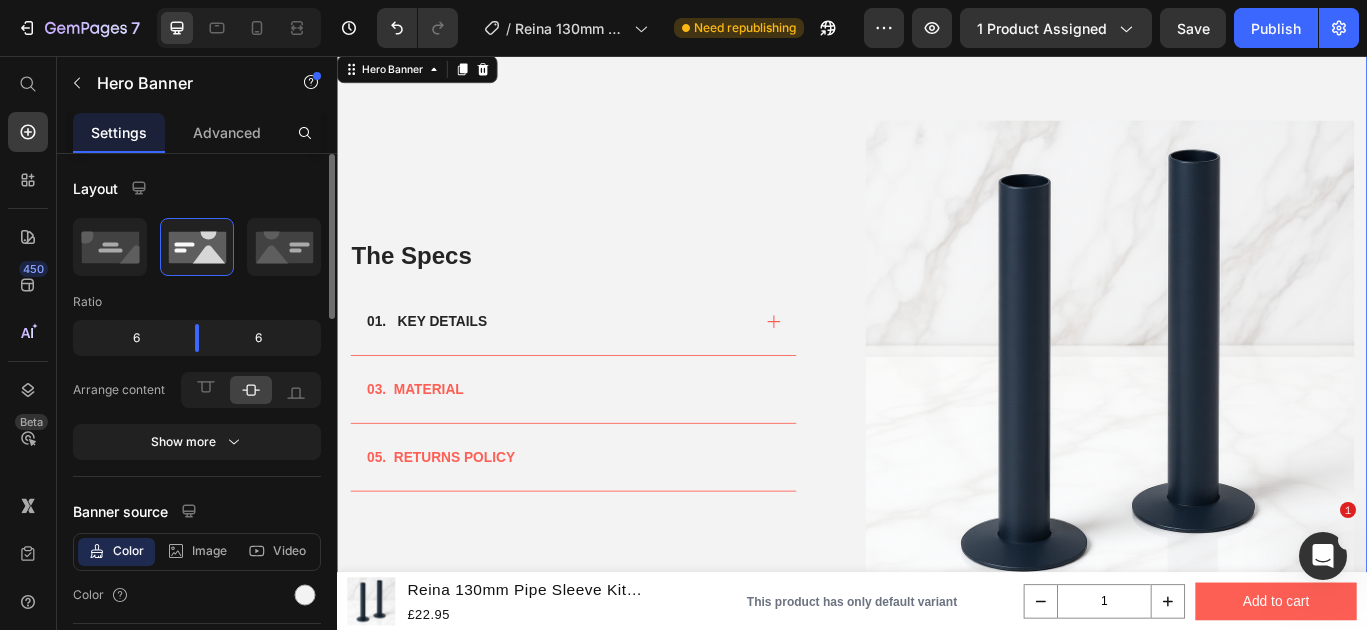 click on "01.   KEY DETAILS" at bounding box center [594, 365] 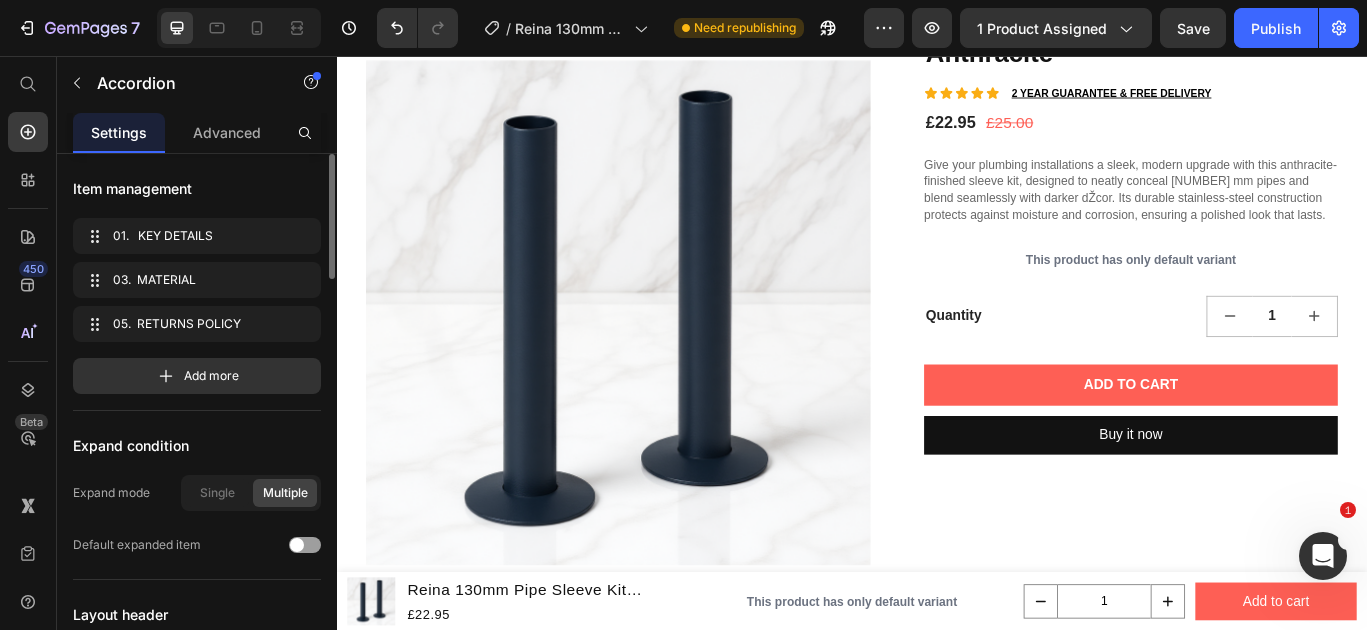 scroll, scrollTop: 0, scrollLeft: 0, axis: both 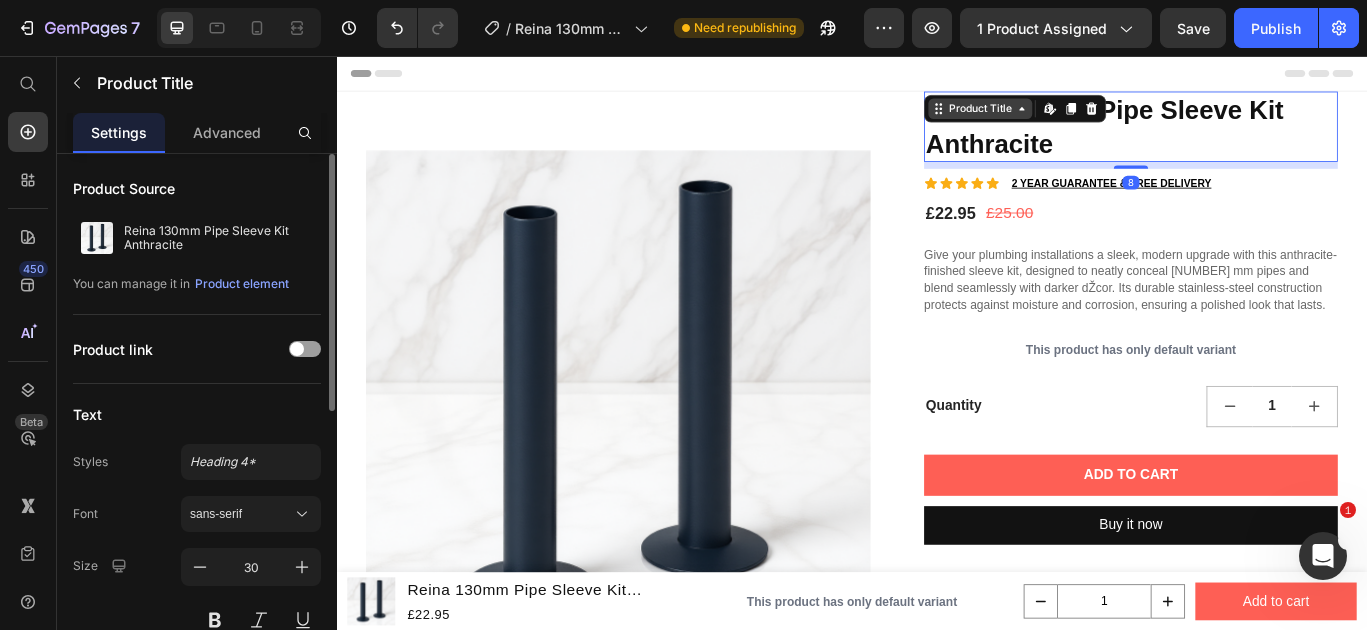 click on "Product Title" at bounding box center [1086, 117] 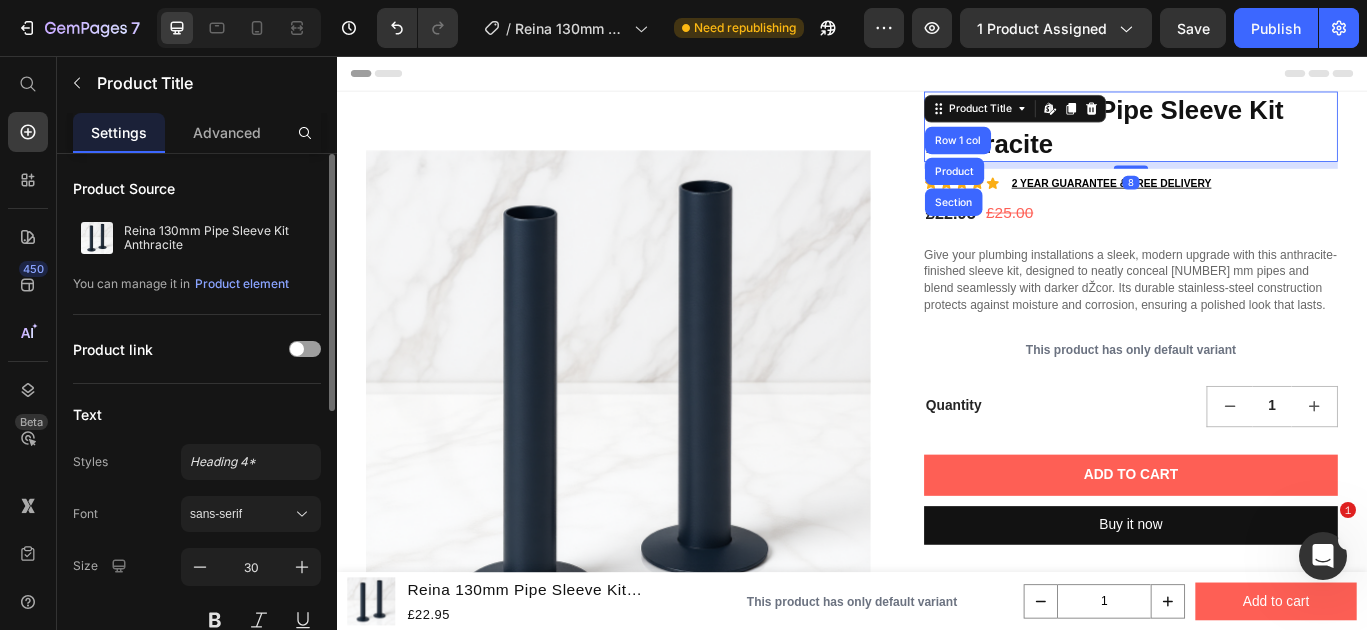 click on "Reina 130mm Pipe Sleeve Kit Anthracite" at bounding box center (1262, 138) 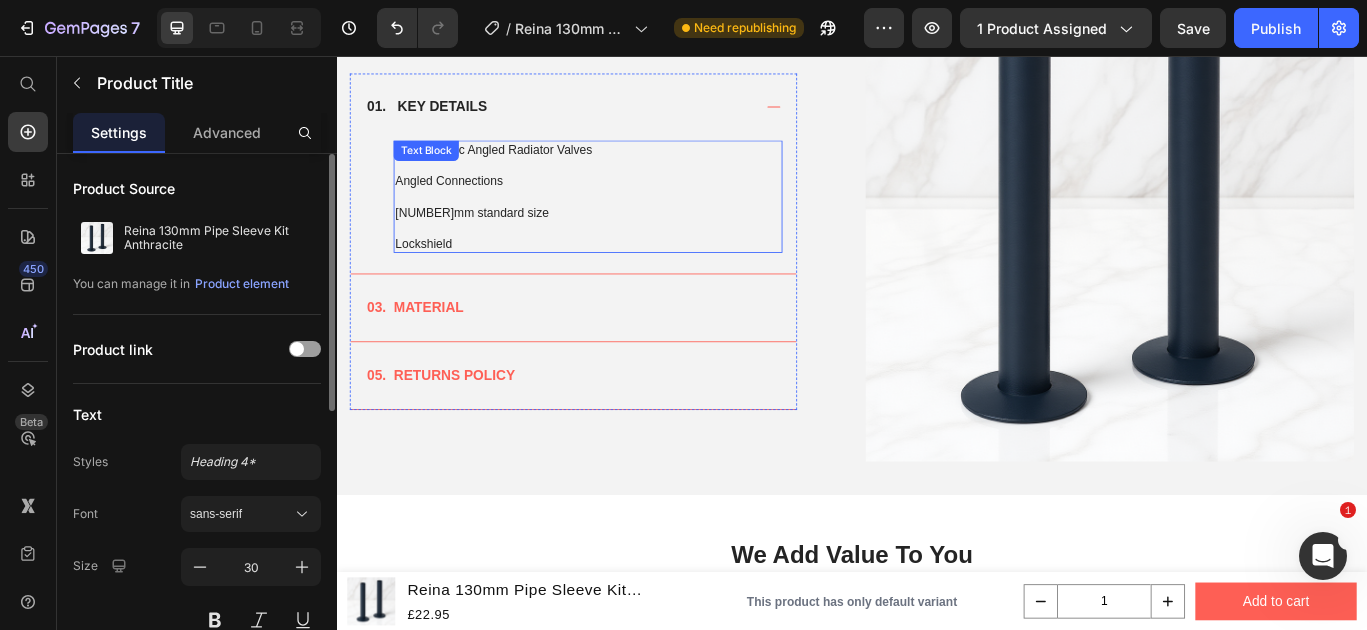 scroll, scrollTop: 1028, scrollLeft: 0, axis: vertical 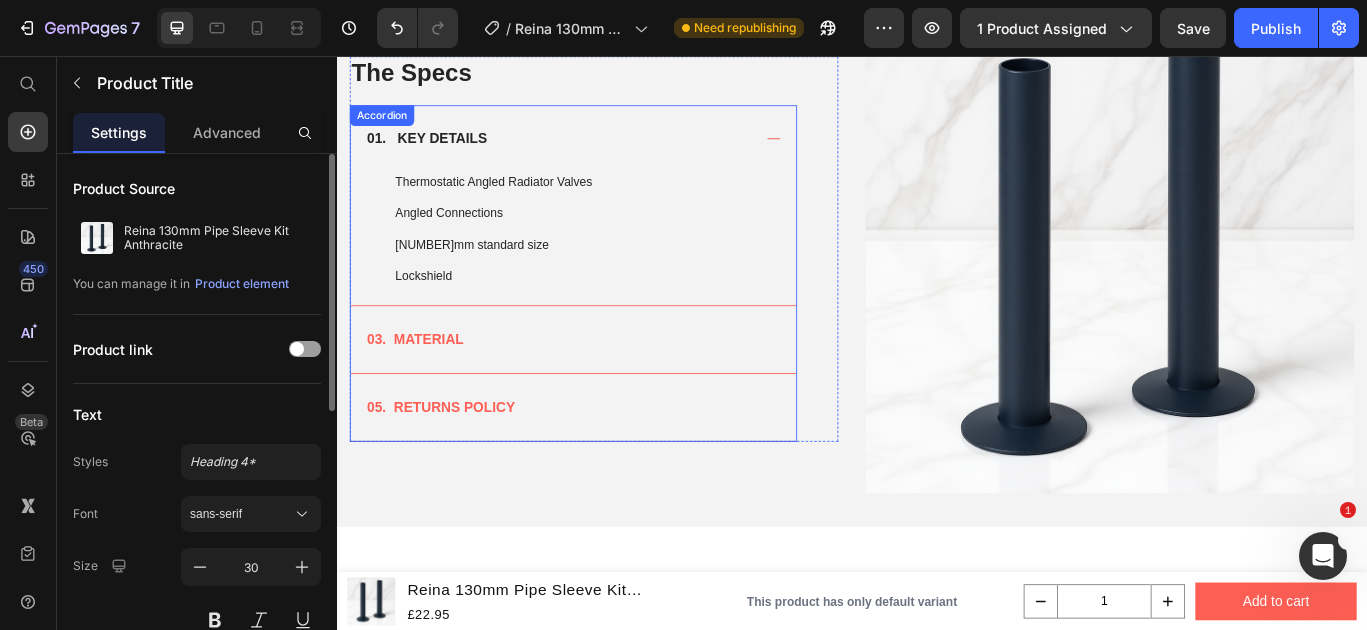 click on "03.  MATERIAL" at bounding box center [612, 386] 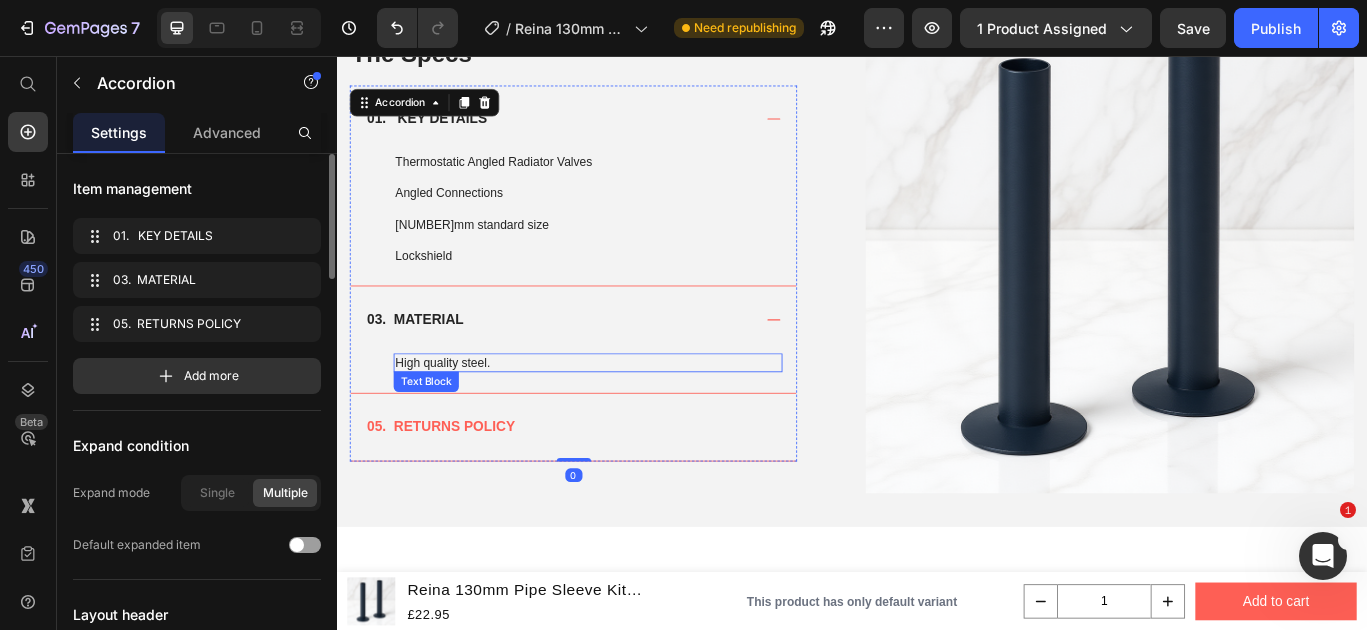 click on "High quality steel." at bounding box center (629, 413) 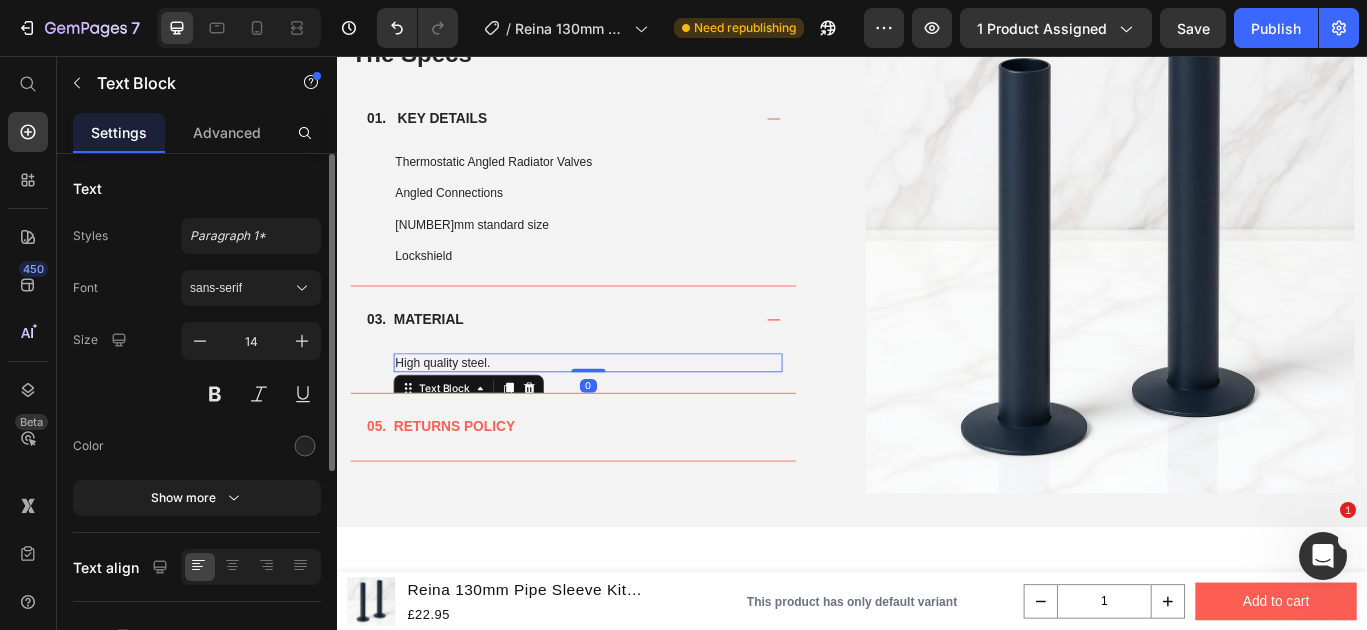 click on "High quality steel." at bounding box center [629, 413] 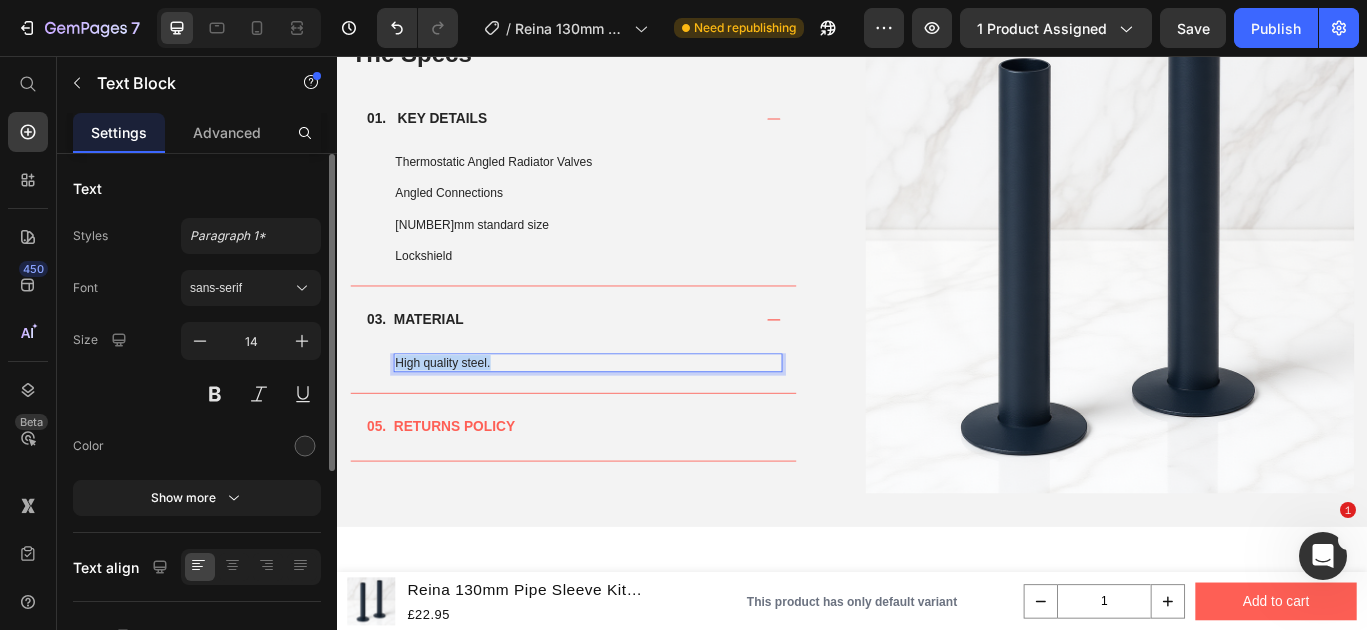 click on "High quality steel." at bounding box center (629, 413) 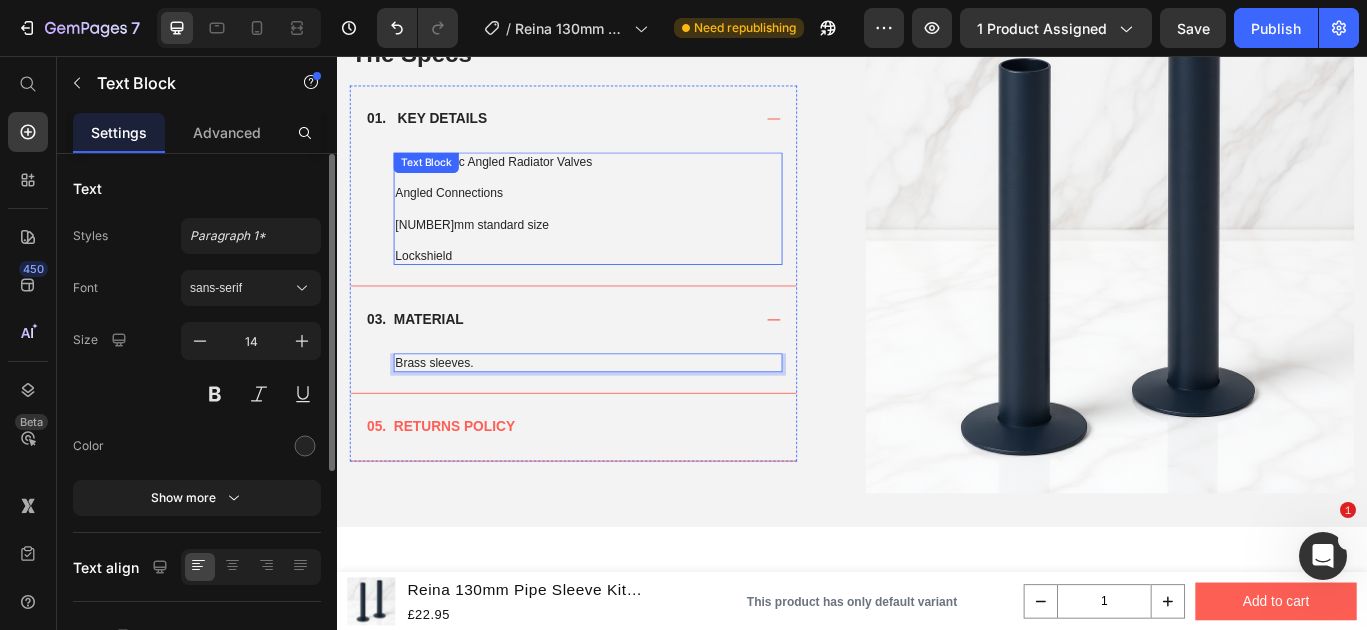 click on "Lockshield" at bounding box center [629, 288] 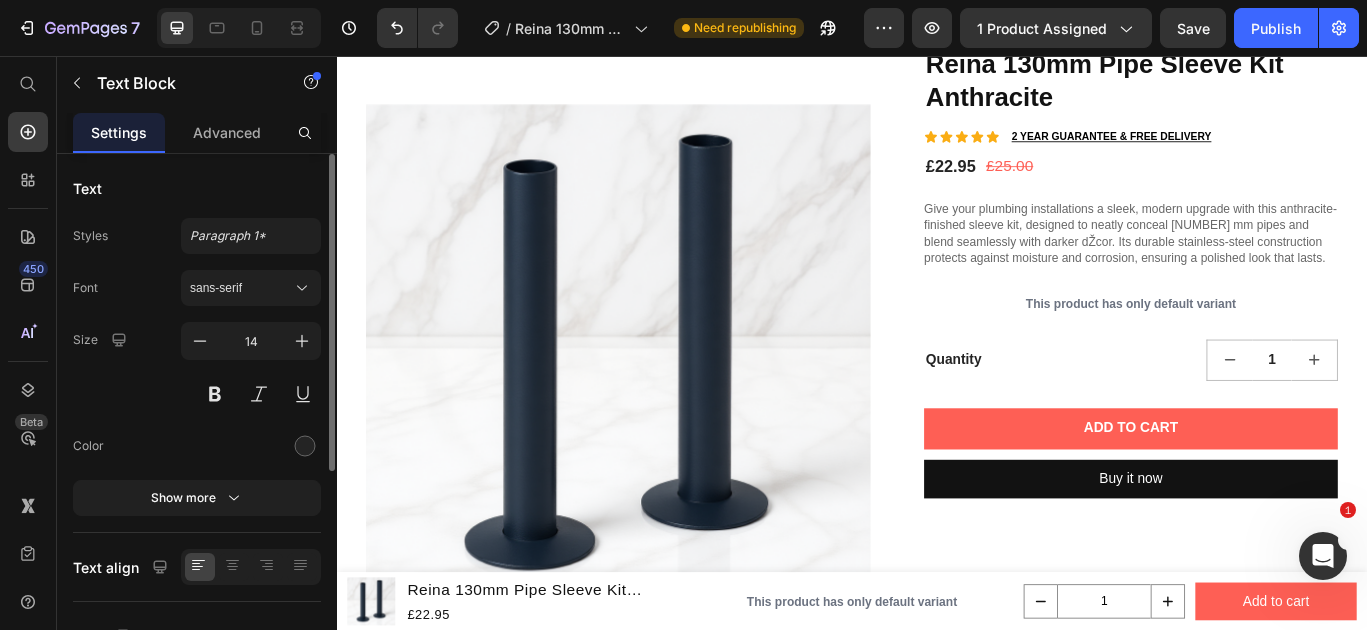 scroll, scrollTop: 0, scrollLeft: 0, axis: both 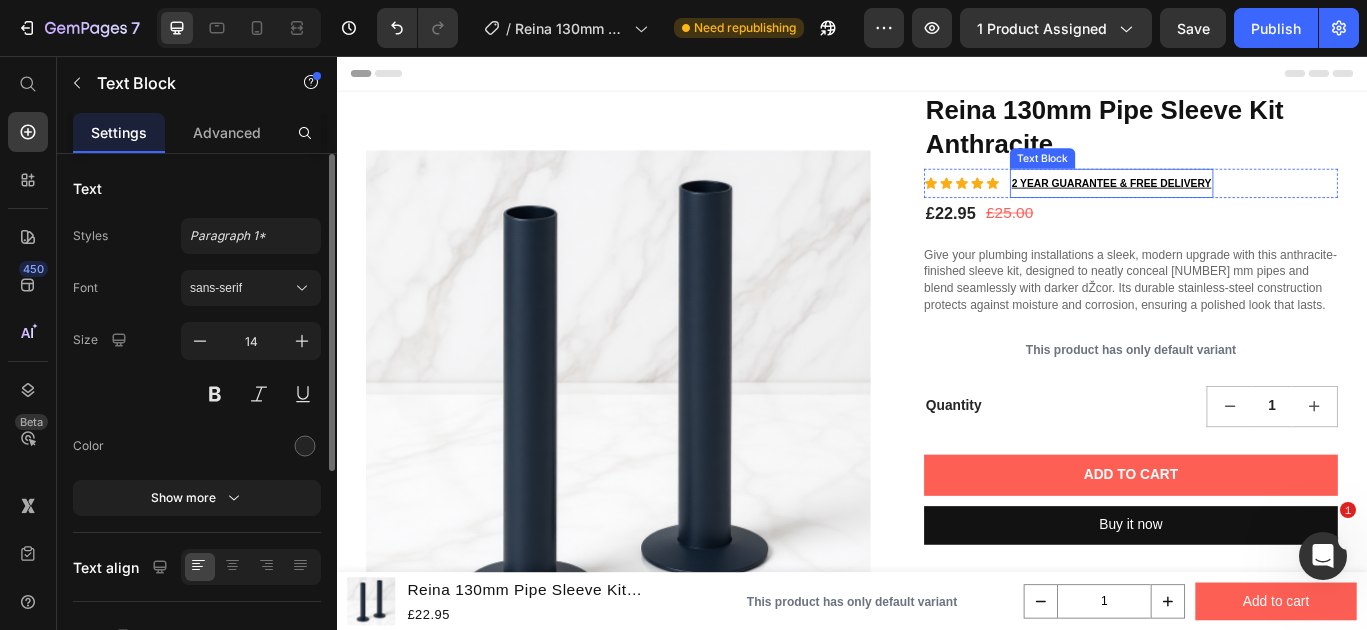 click on "2 YEAR GUARANTEE & FREE DELIVERY" at bounding box center [1239, 204] 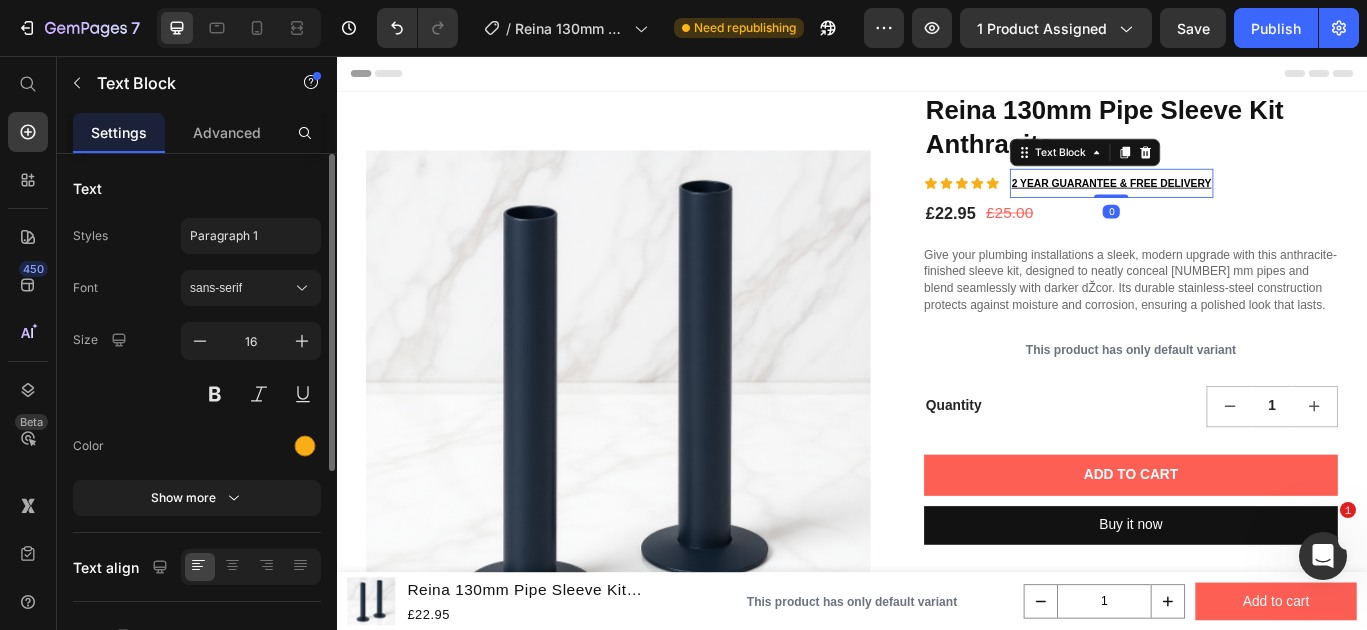 click on "2 YEAR GUARANTEE & FREE DELIVERY" at bounding box center (1239, 204) 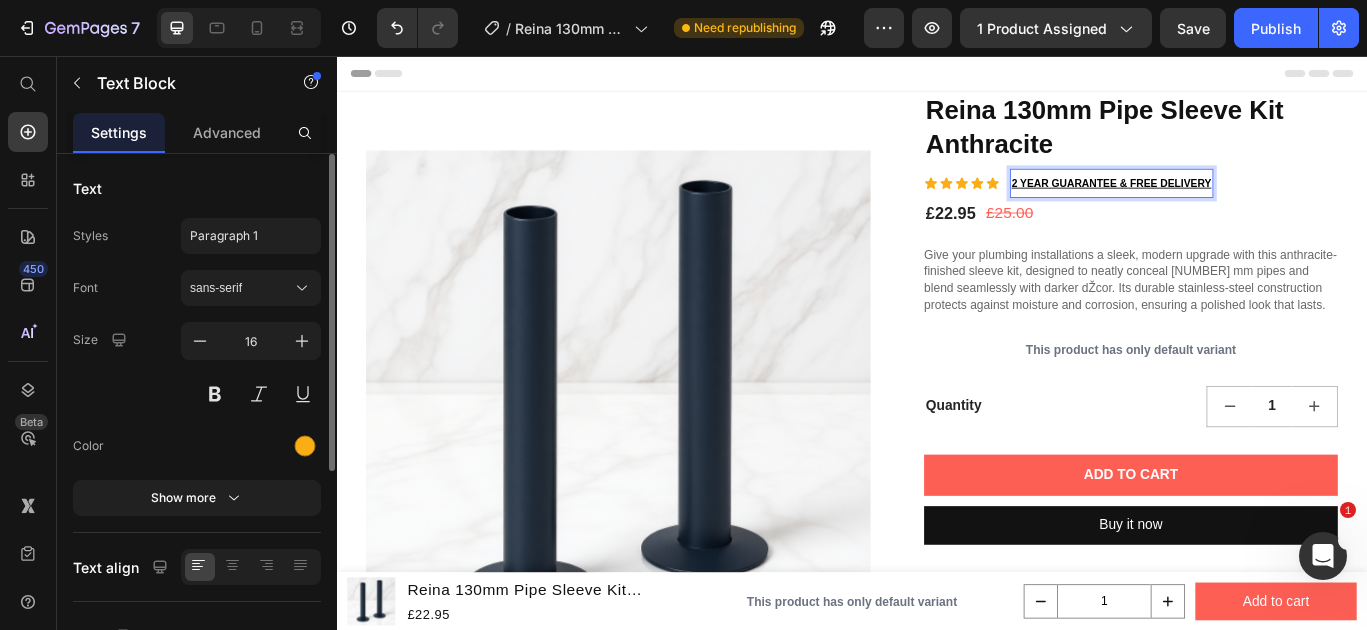 click on "2 YEAR GUARANTEE & FREE DELIVERY" at bounding box center [1239, 204] 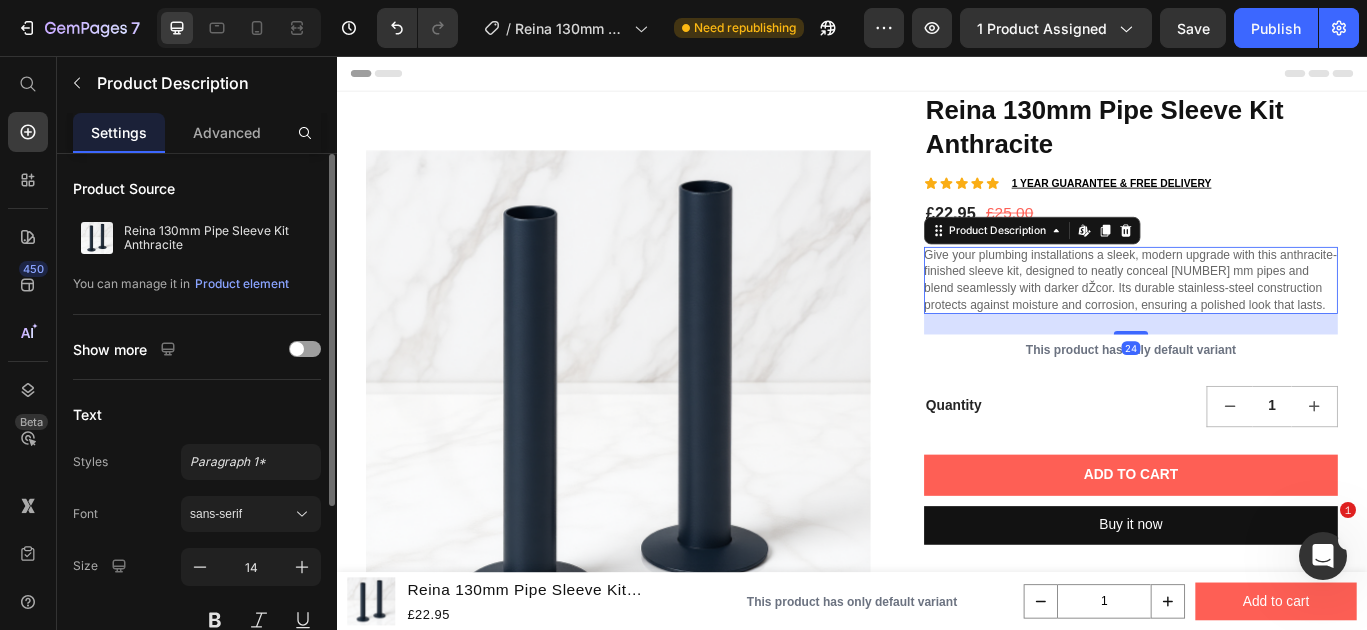 click on "Give your plumbing installations a sleek, modern upgrade with this anthracite-finished sleeve kit, designed to neatly conceal 130 mm pipes and blend seamlessly with darker dŽcor. Its durable stainless-steel construction protects against moisture and corrosion, ensuring a polished look that lasts." at bounding box center [1261, 316] 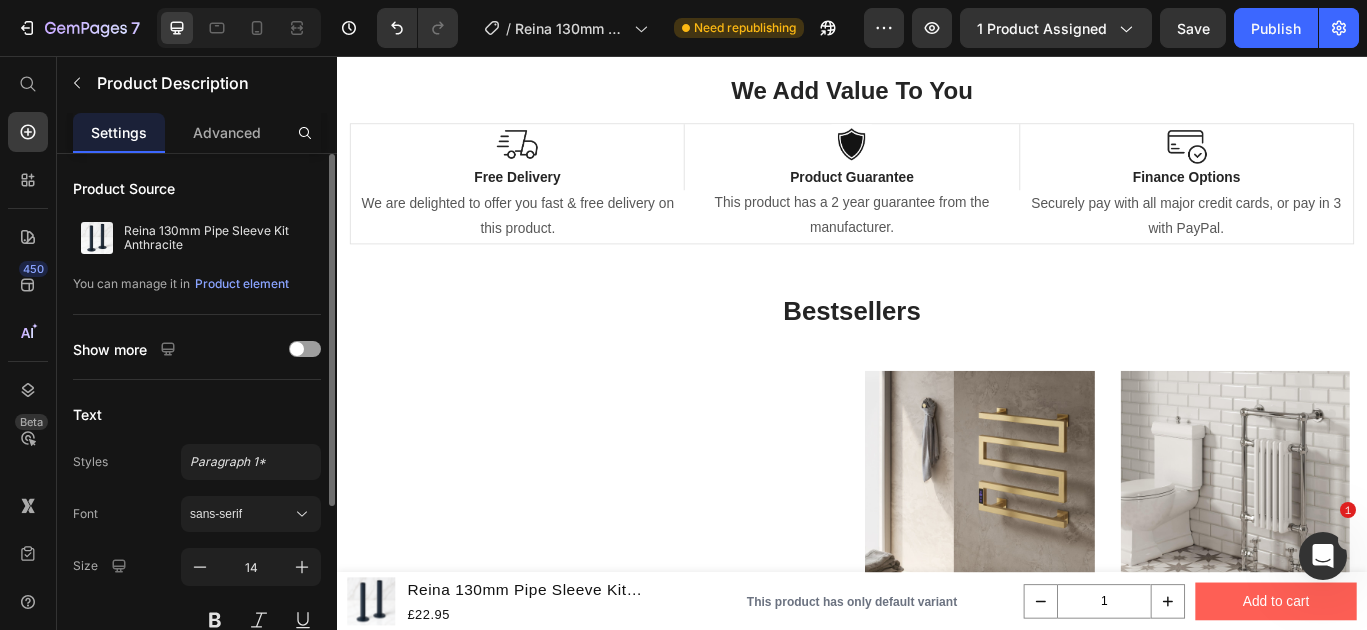 scroll, scrollTop: 1579, scrollLeft: 0, axis: vertical 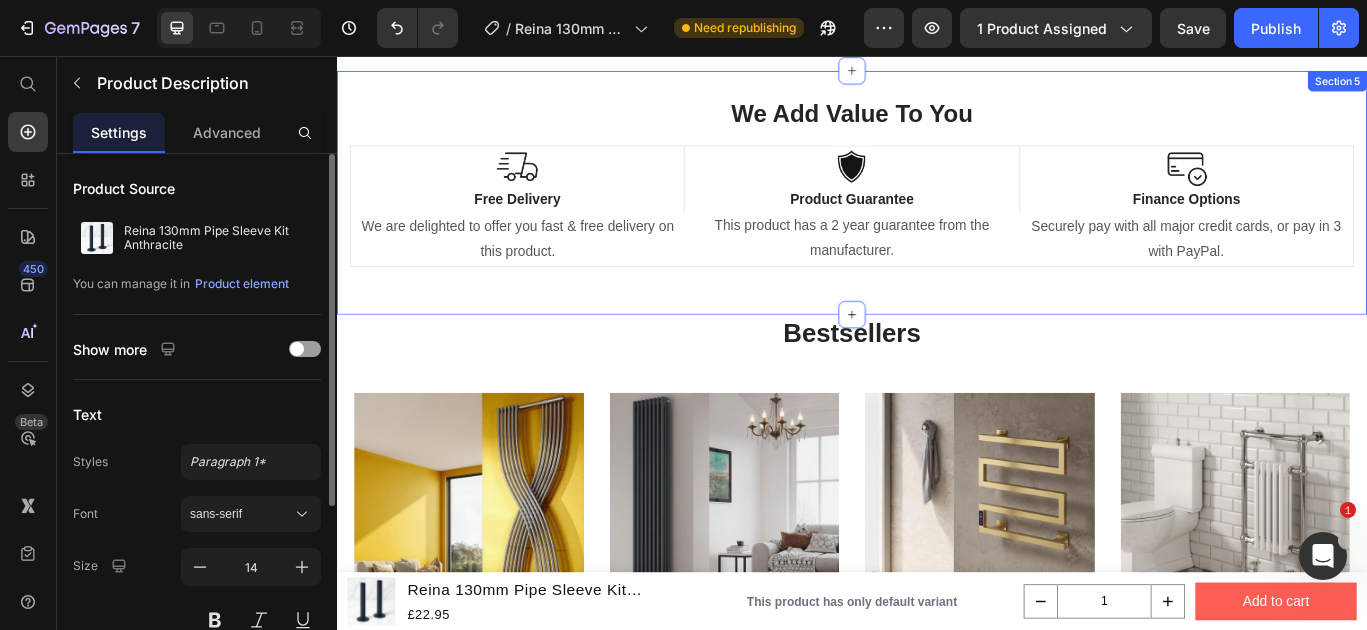 click on "This product has a 2 year guarantee from the manufacturer." at bounding box center (937, 267) 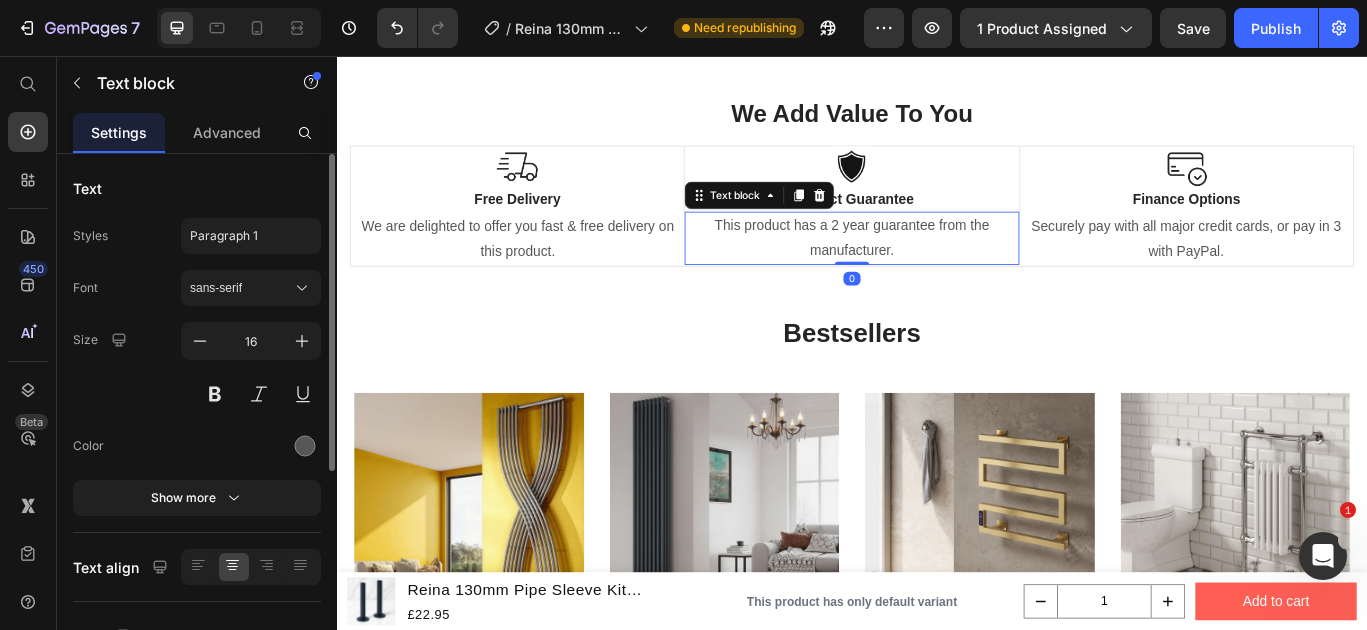 click on "This product has a 2 year guarantee from the manufacturer." at bounding box center (937, 267) 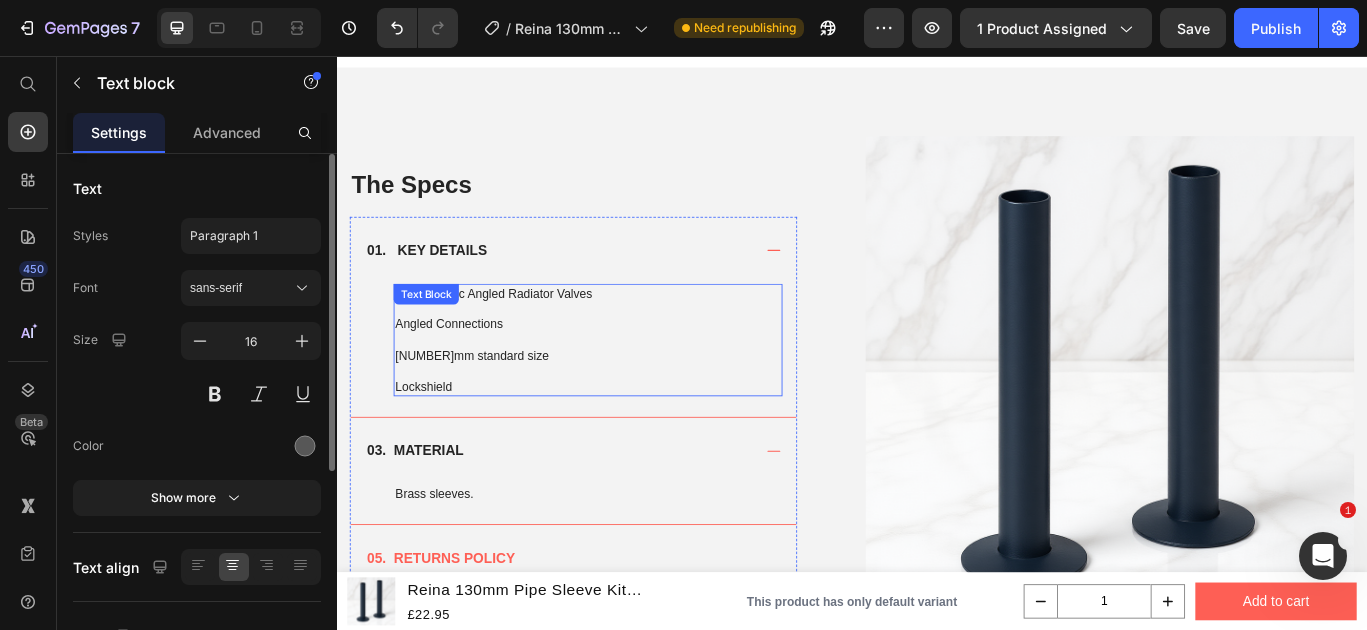 scroll, scrollTop: 901, scrollLeft: 0, axis: vertical 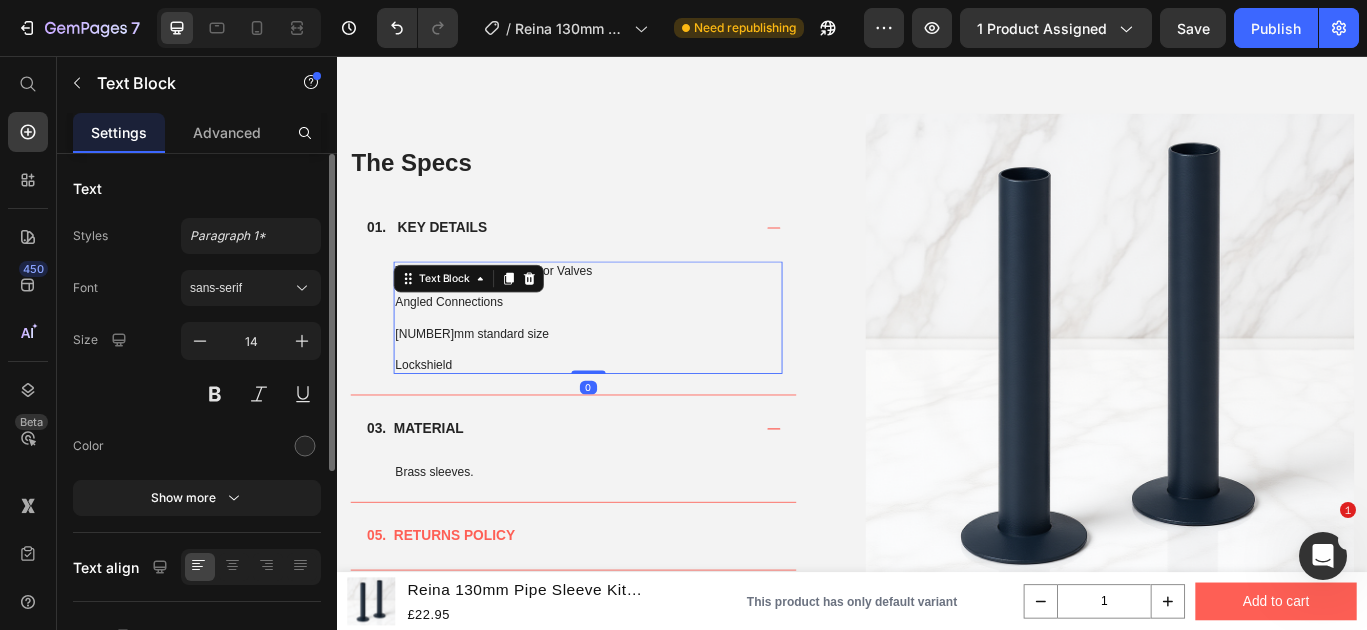 click on "15mm standard size" at bounding box center (629, 379) 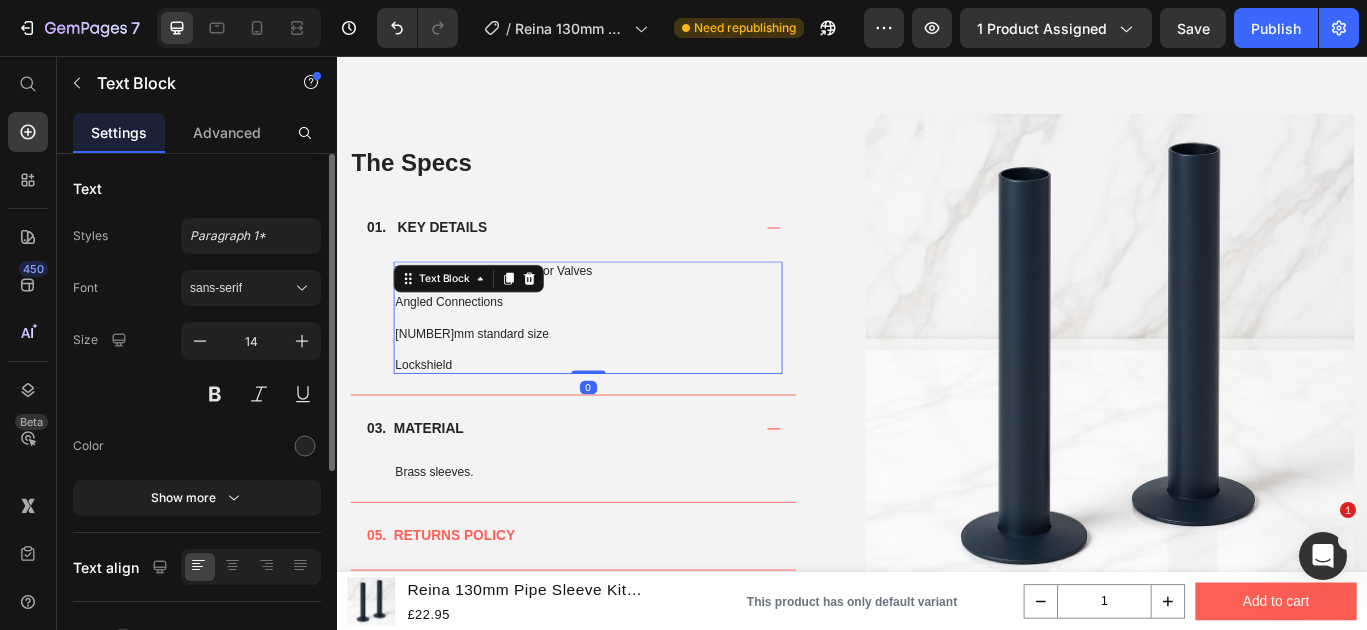 click on "15mm standard size" at bounding box center [629, 379] 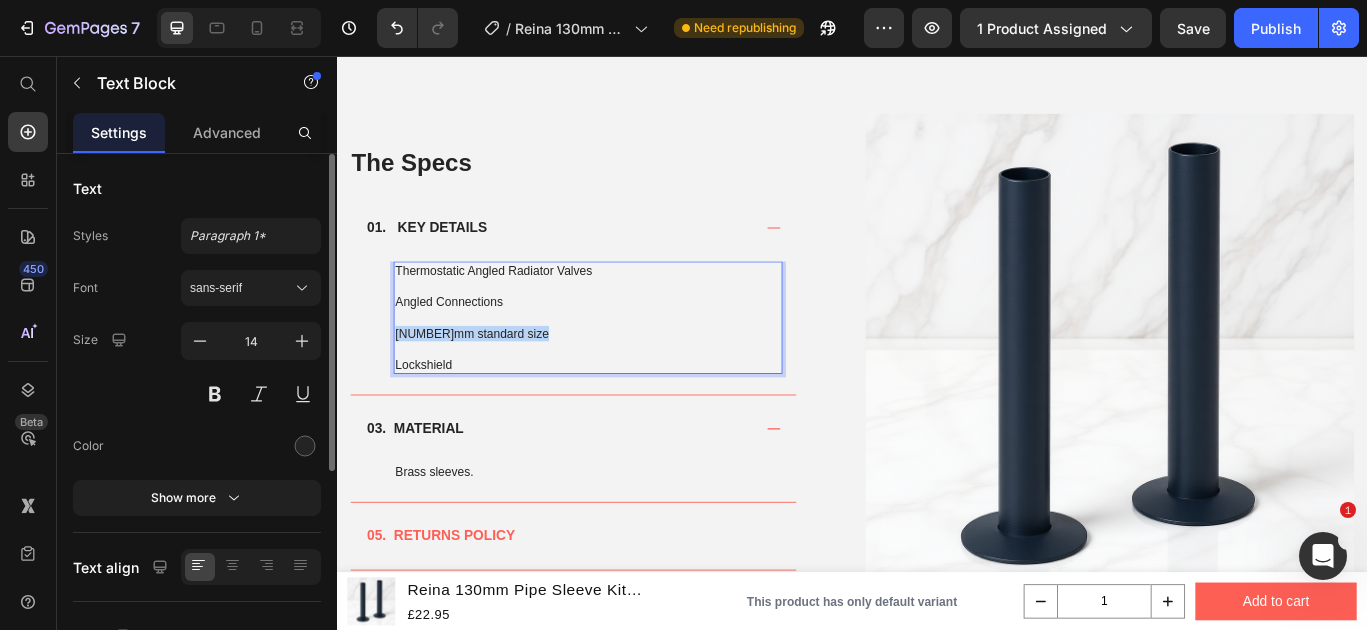 click on "15mm standard size" at bounding box center [629, 379] 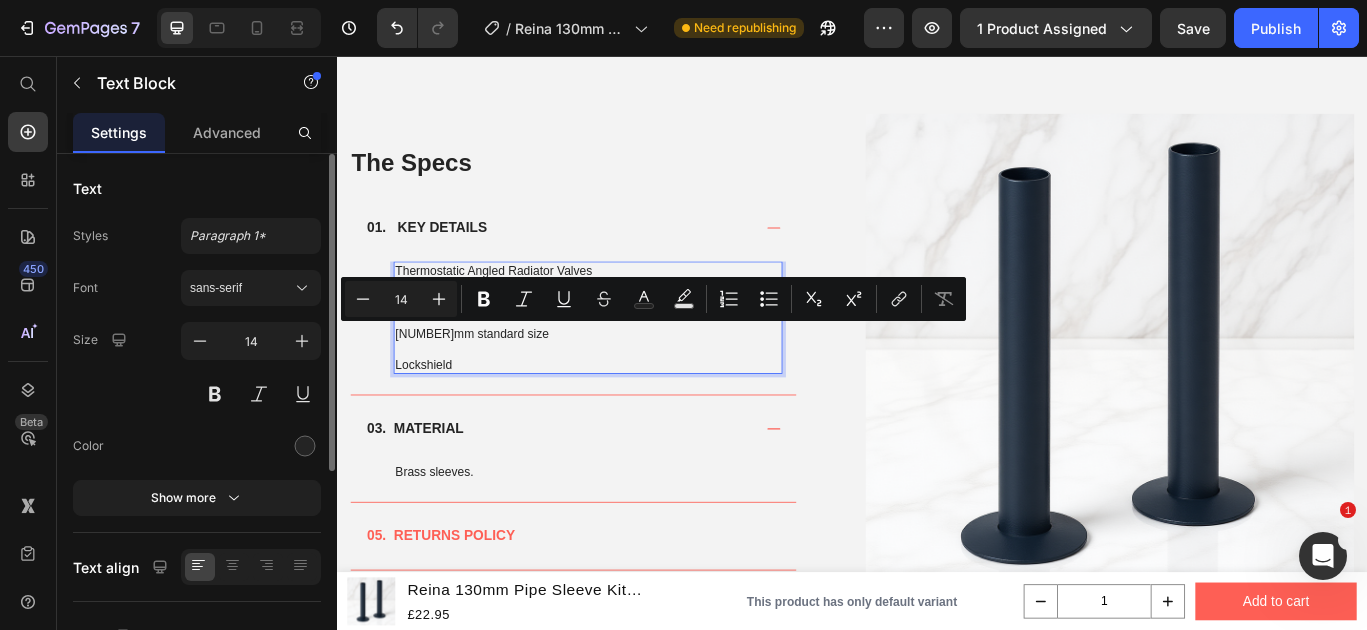 click on "Lockshield" at bounding box center (629, 415) 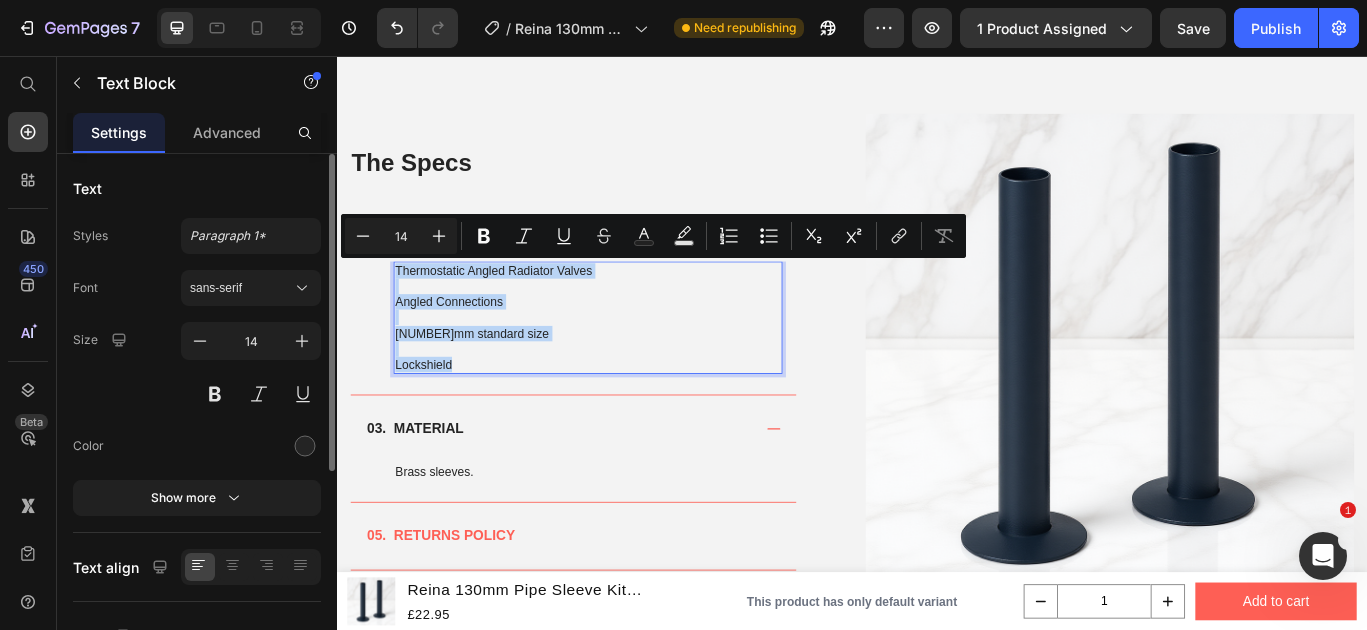 drag, startPoint x: 478, startPoint y: 412, endPoint x: 406, endPoint y: 311, distance: 124.036285 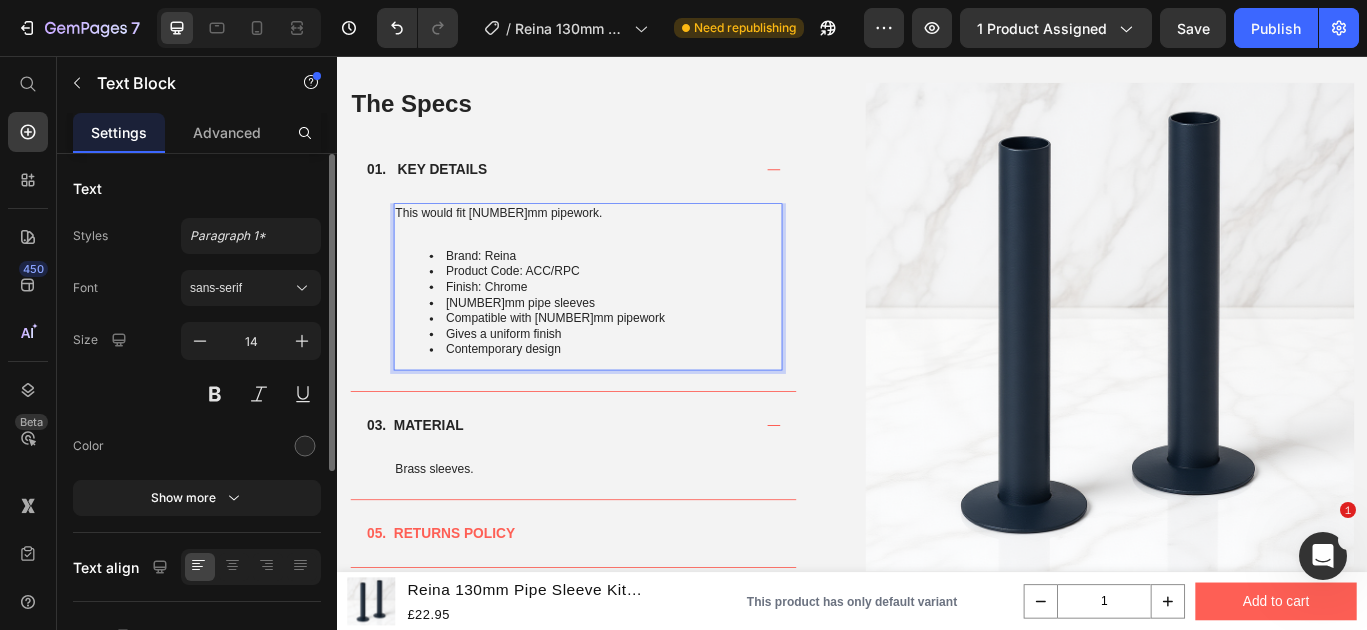 scroll, scrollTop: 869, scrollLeft: 0, axis: vertical 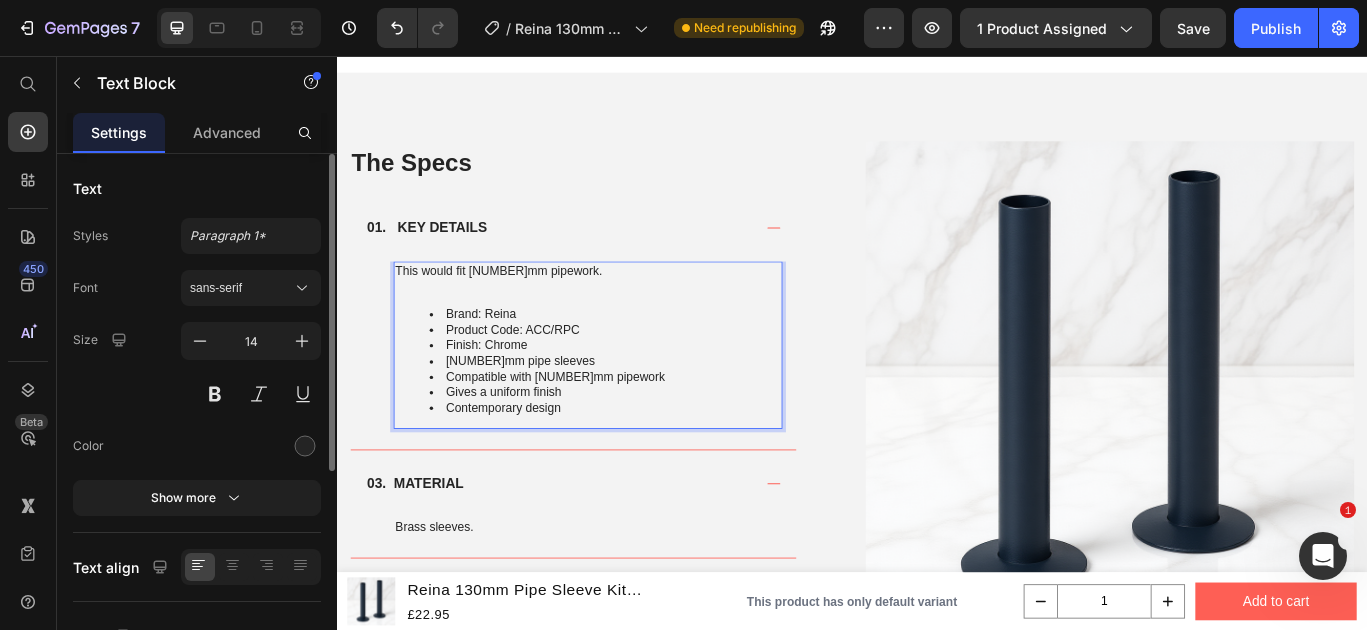 click on "This would fit 15mm pipework." at bounding box center [629, 306] 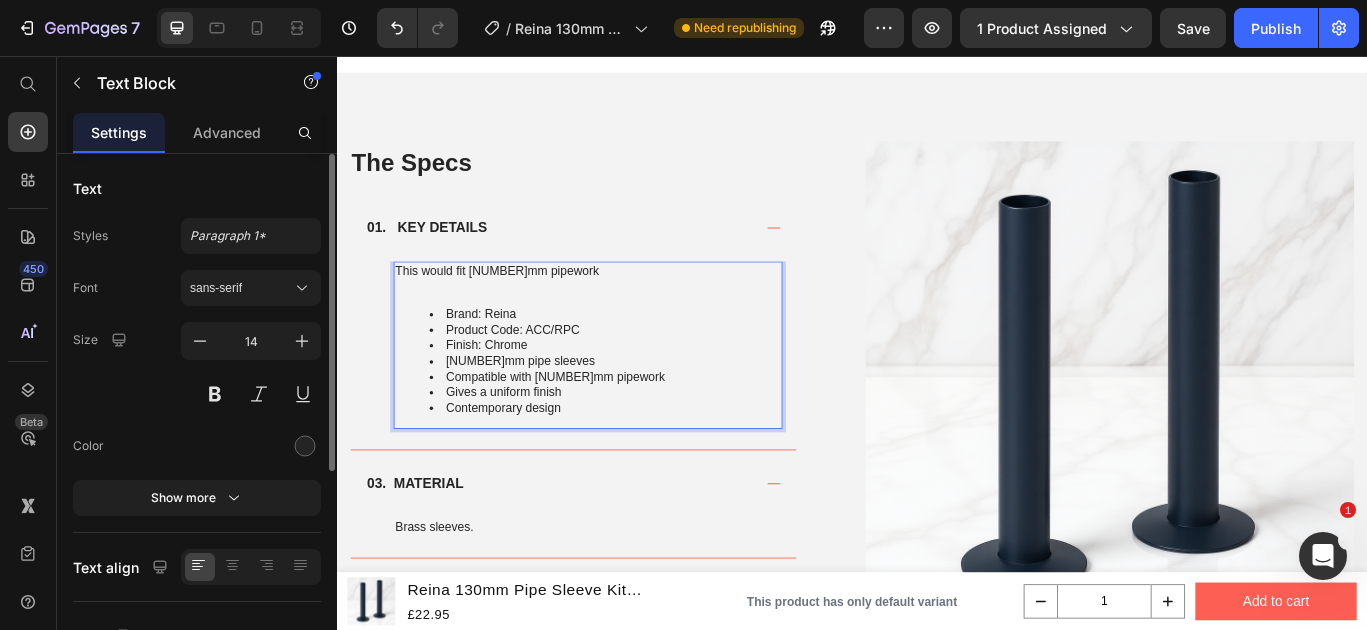 scroll, scrollTop: 864, scrollLeft: 0, axis: vertical 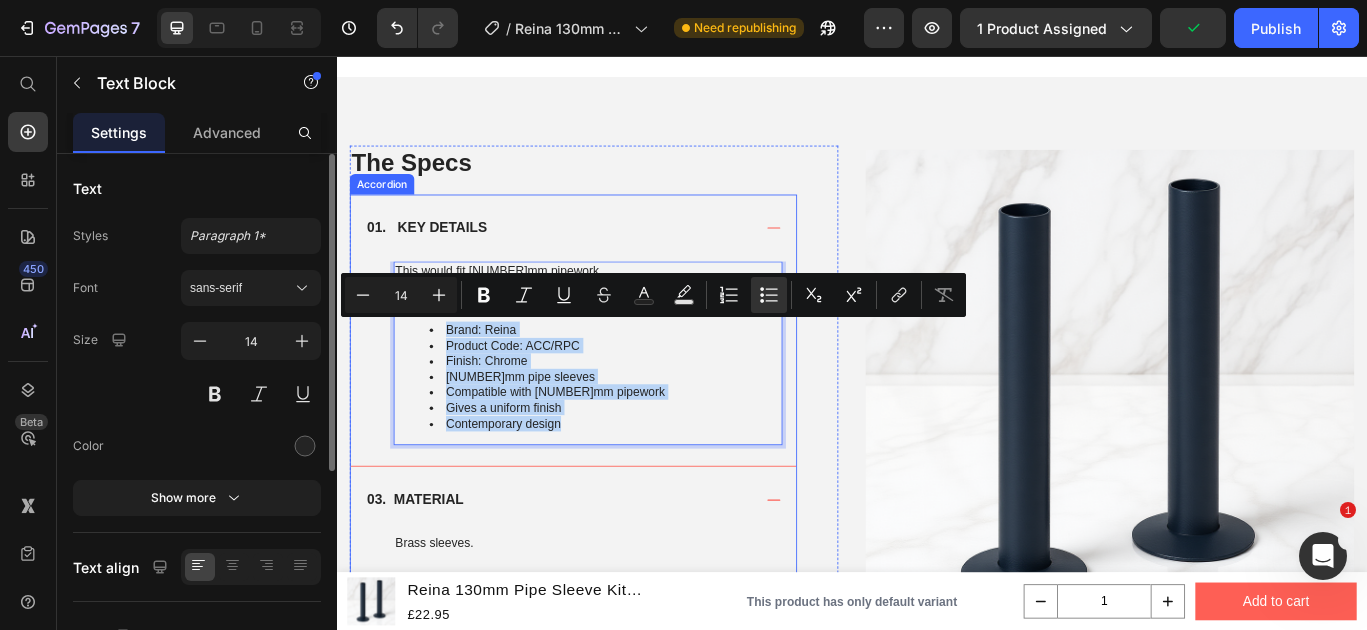 drag, startPoint x: 601, startPoint y: 484, endPoint x: 397, endPoint y: 361, distance: 238.2121 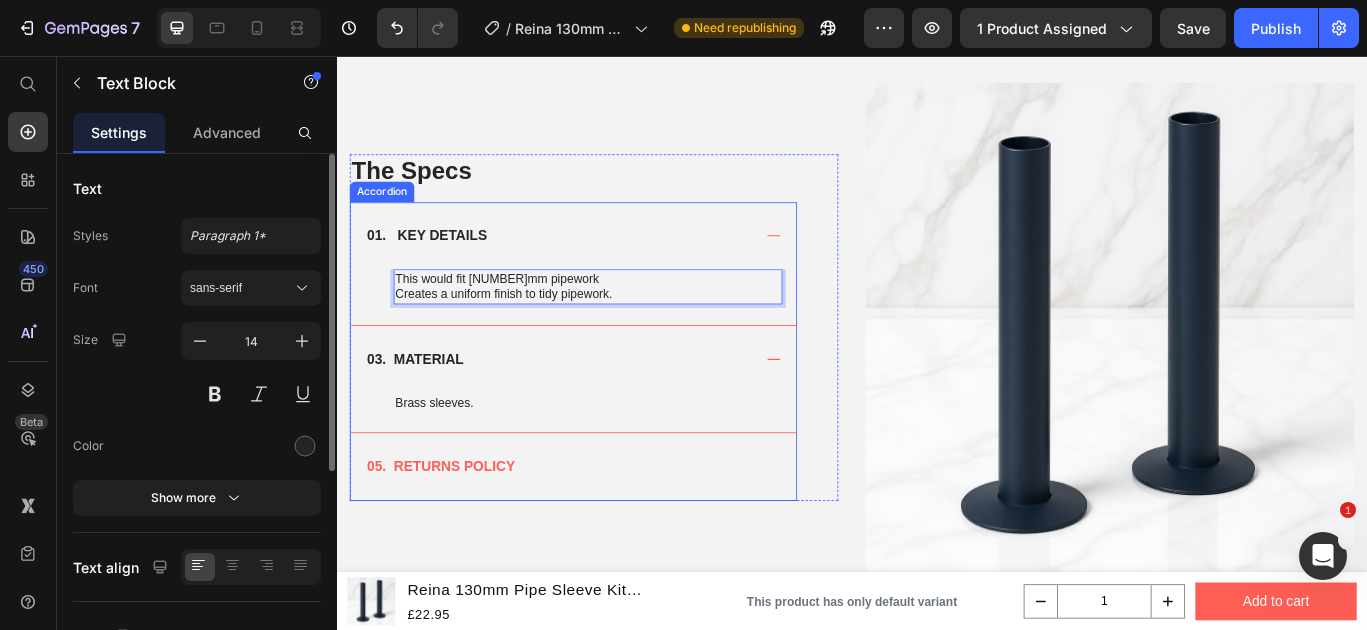 scroll, scrollTop: 946, scrollLeft: 0, axis: vertical 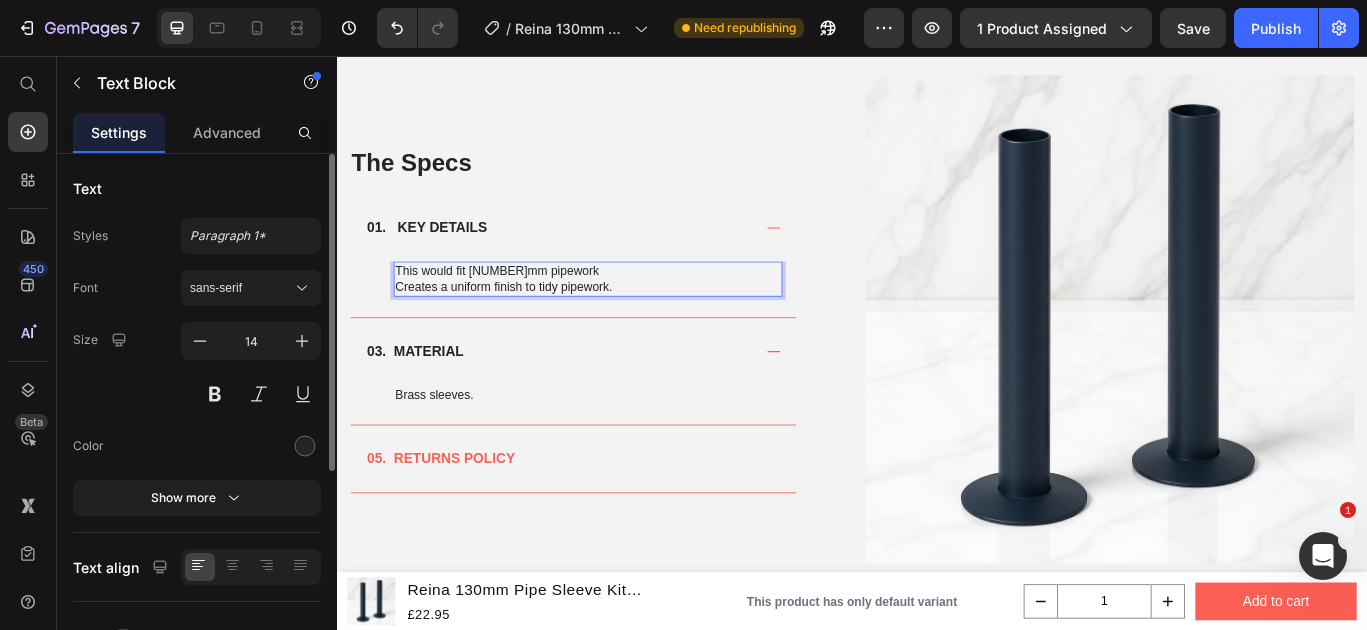 click on "Creates a uniform finish to tidy pipework." at bounding box center [629, 324] 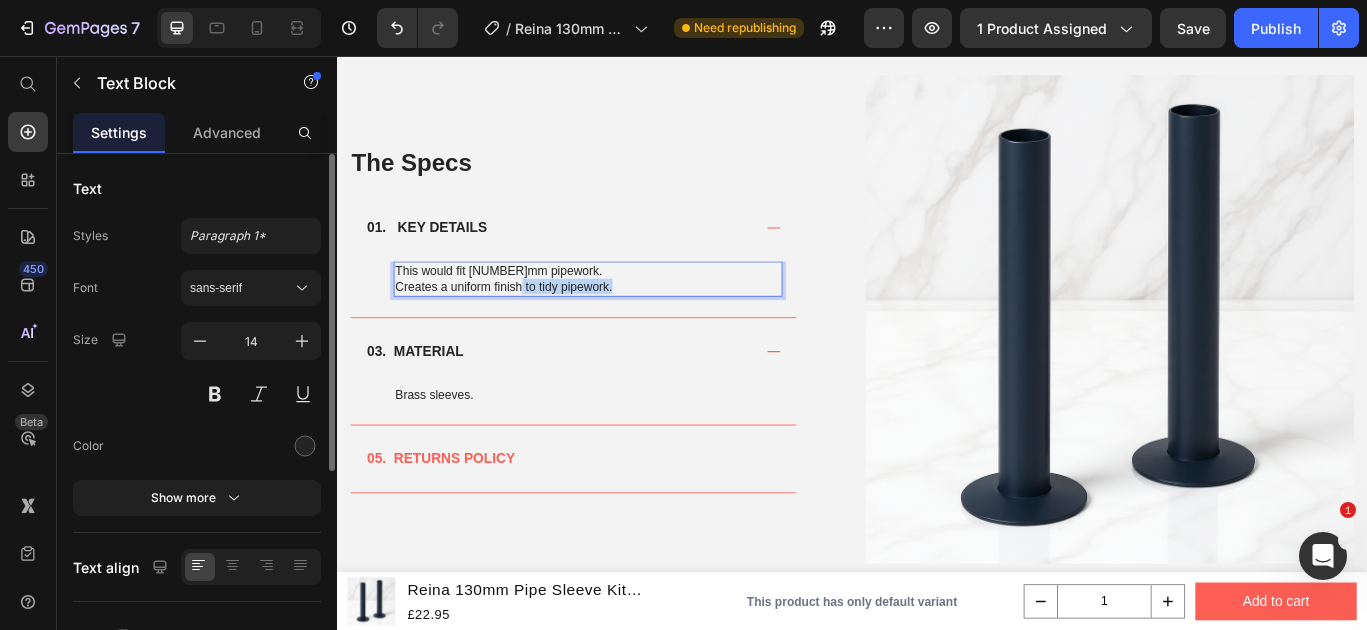 drag, startPoint x: 694, startPoint y: 321, endPoint x: 552, endPoint y: 326, distance: 142.088 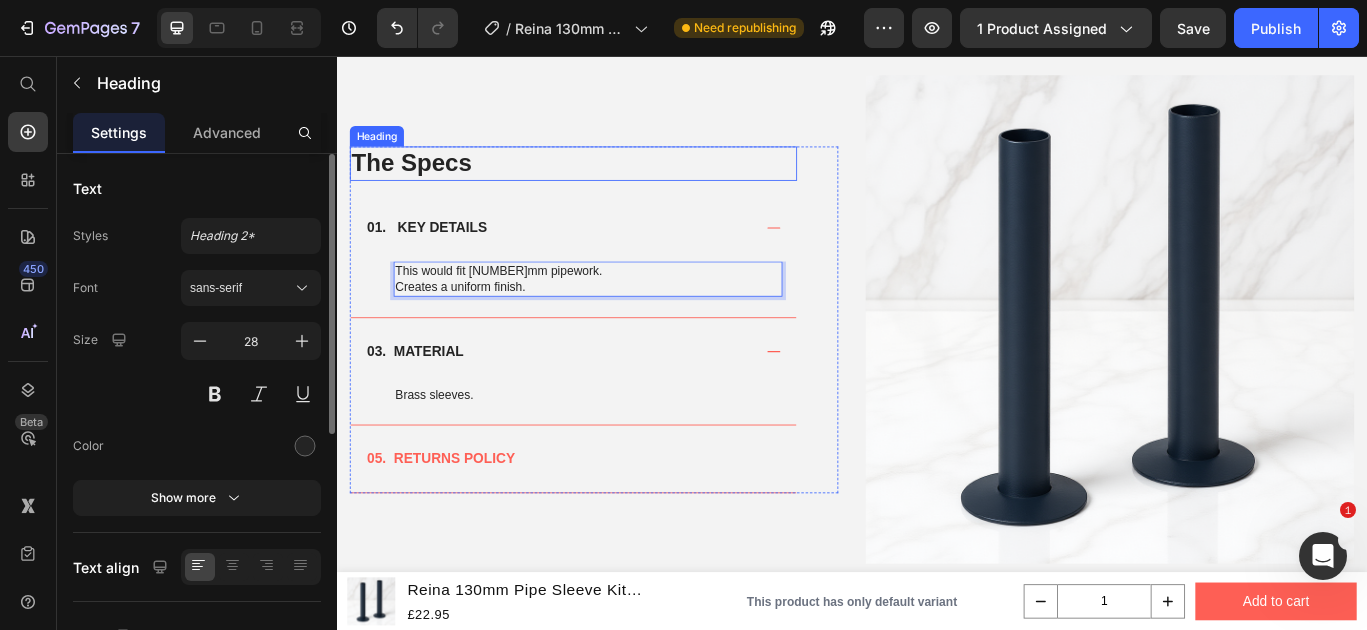 click on "The Specs" at bounding box center [612, 181] 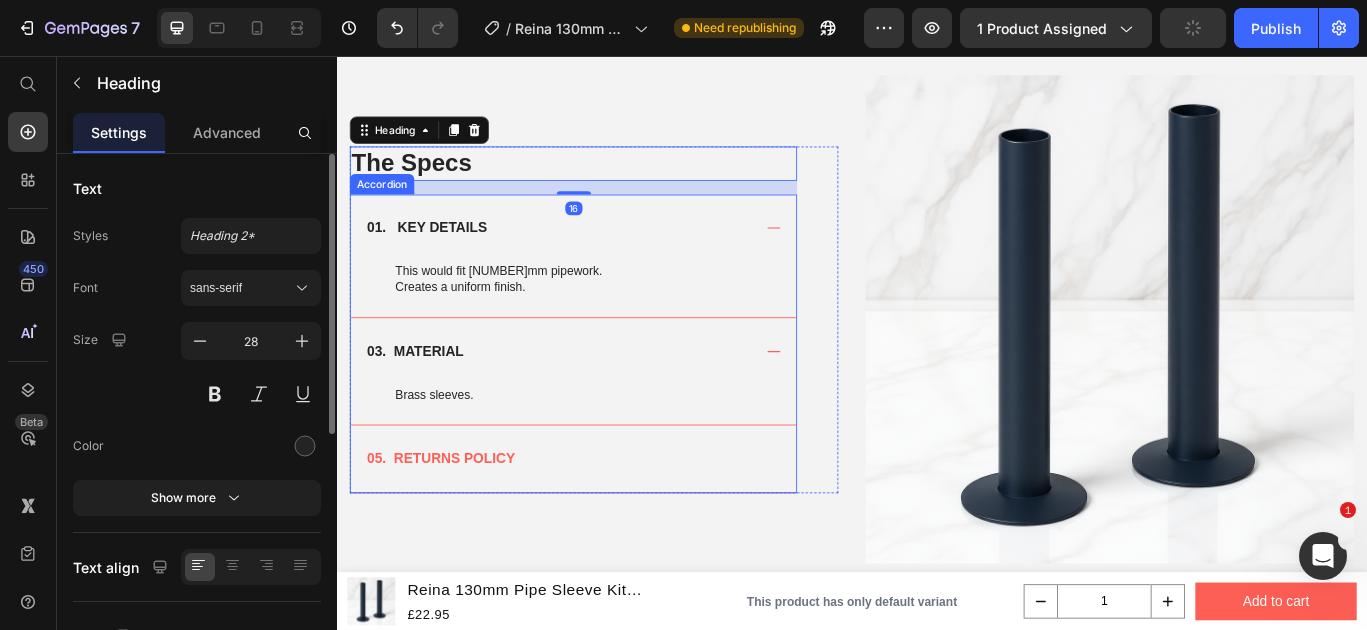 click on "05.  RETURNS POLICY" at bounding box center [612, 525] 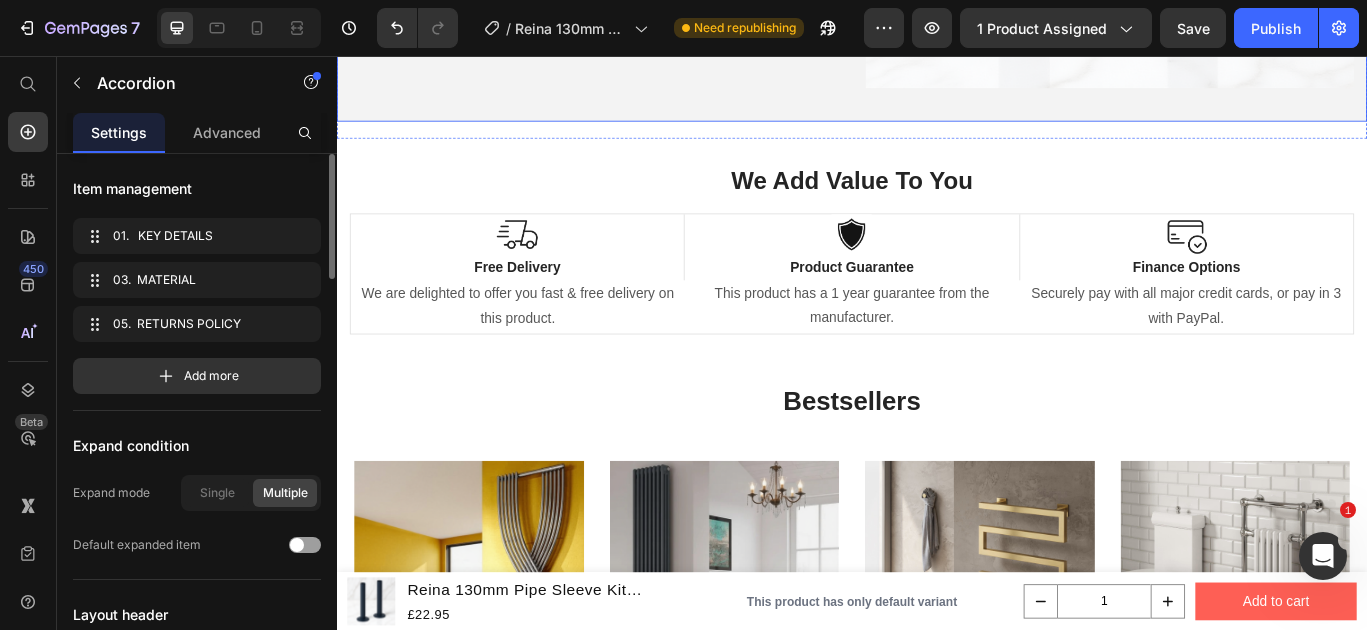 scroll, scrollTop: 1502, scrollLeft: 0, axis: vertical 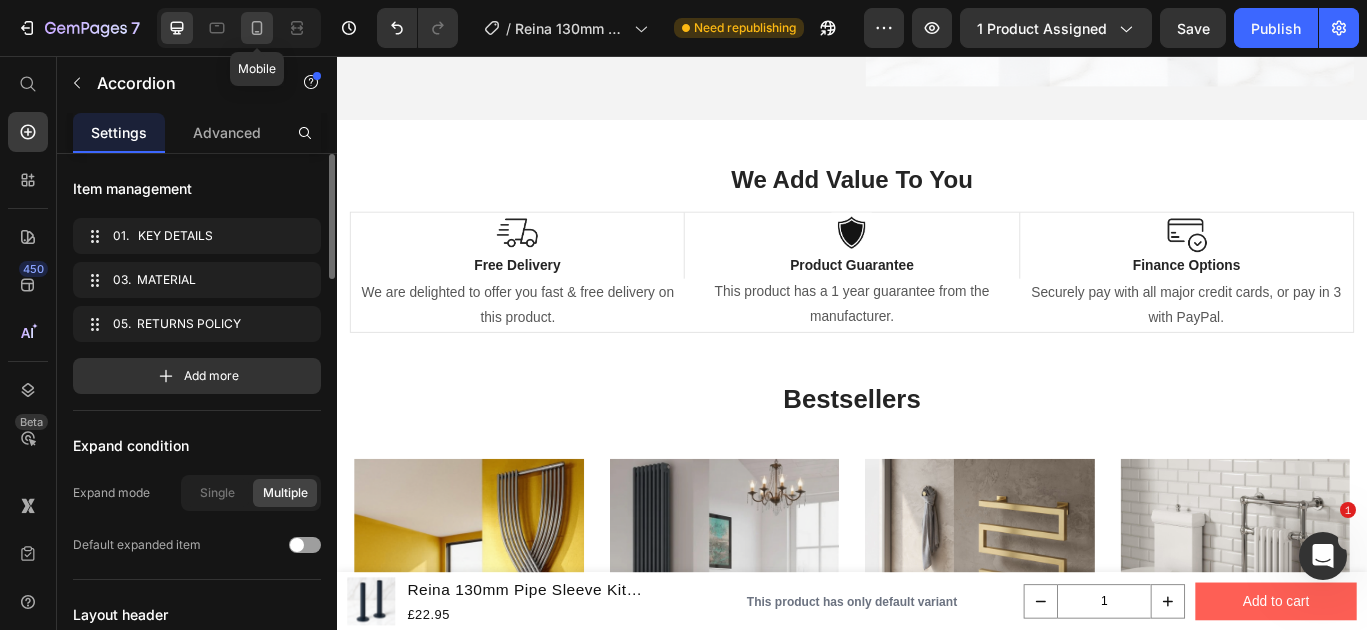 click 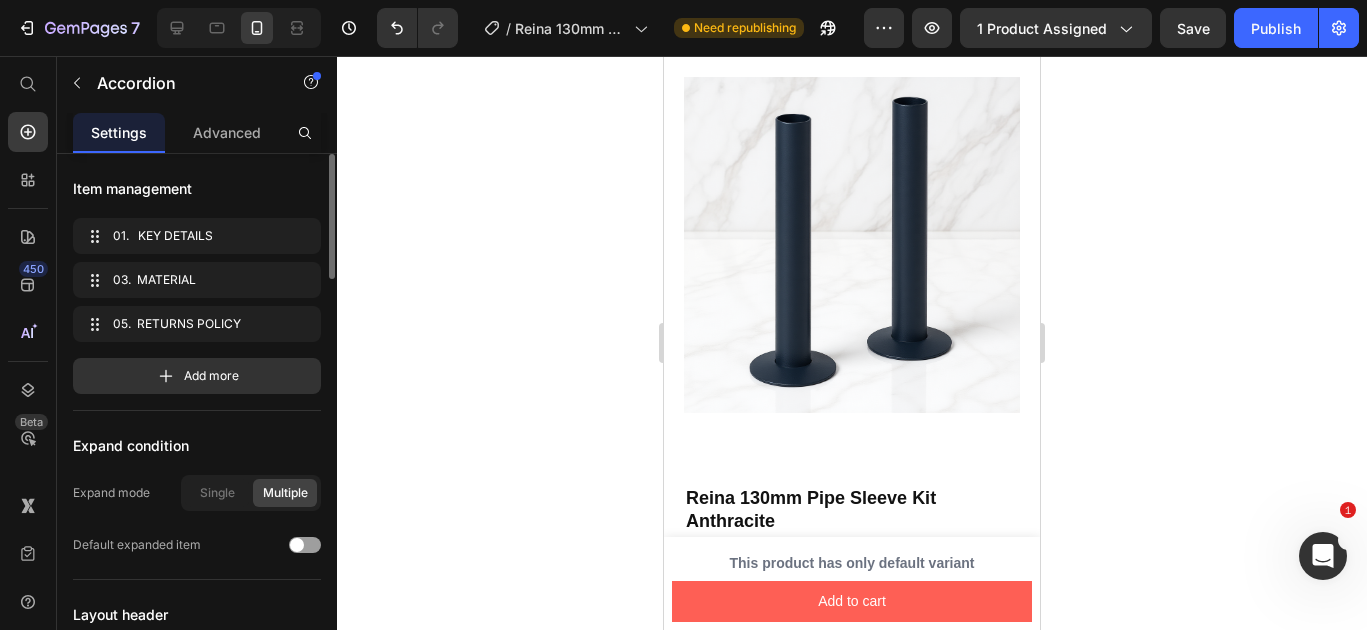 scroll, scrollTop: 0, scrollLeft: 0, axis: both 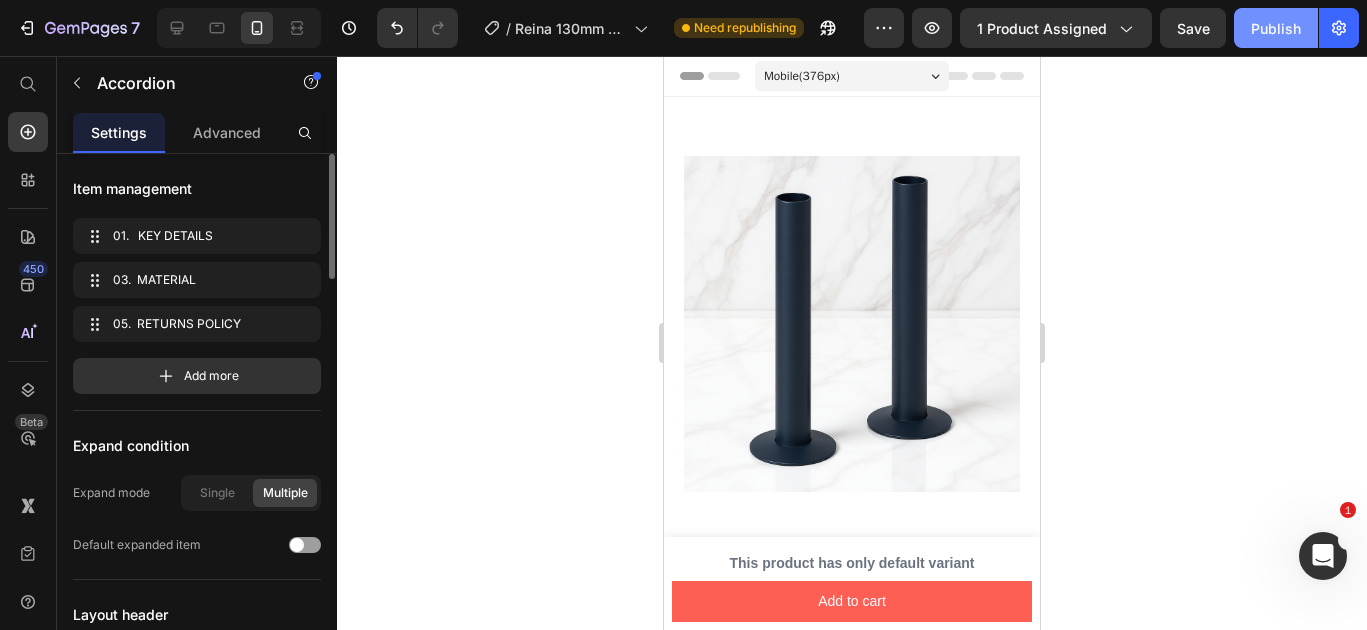 click on "Publish" at bounding box center [1276, 28] 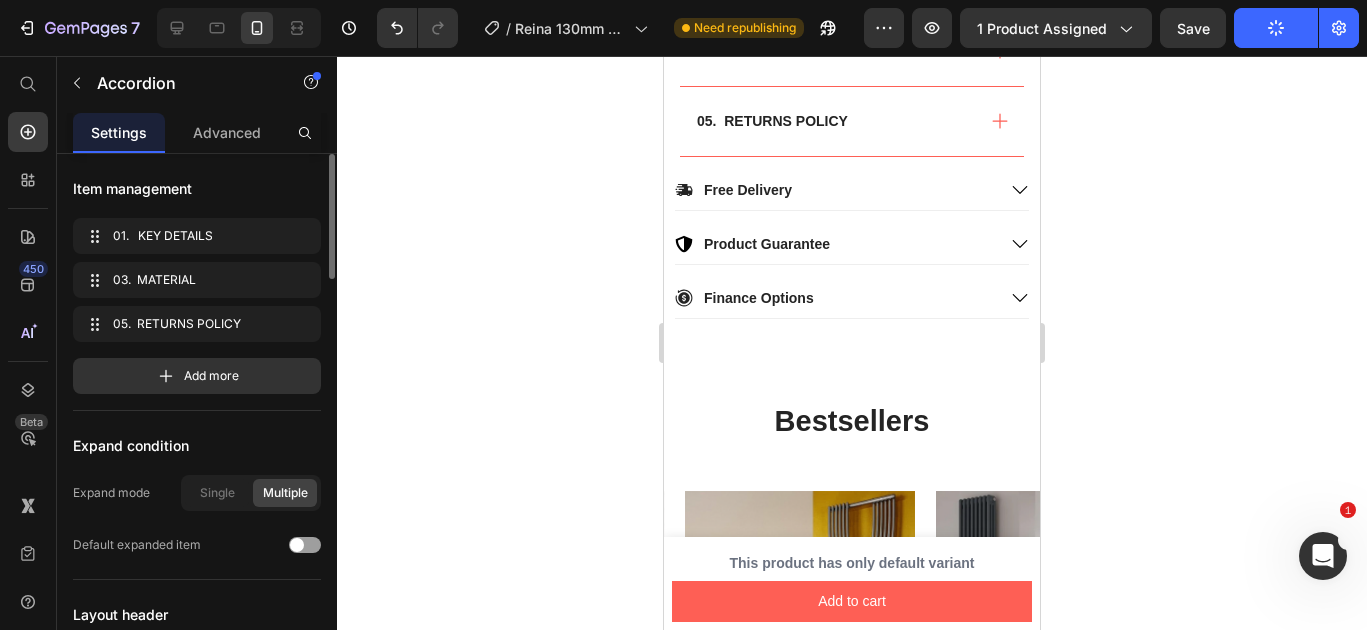 scroll, scrollTop: 1511, scrollLeft: 0, axis: vertical 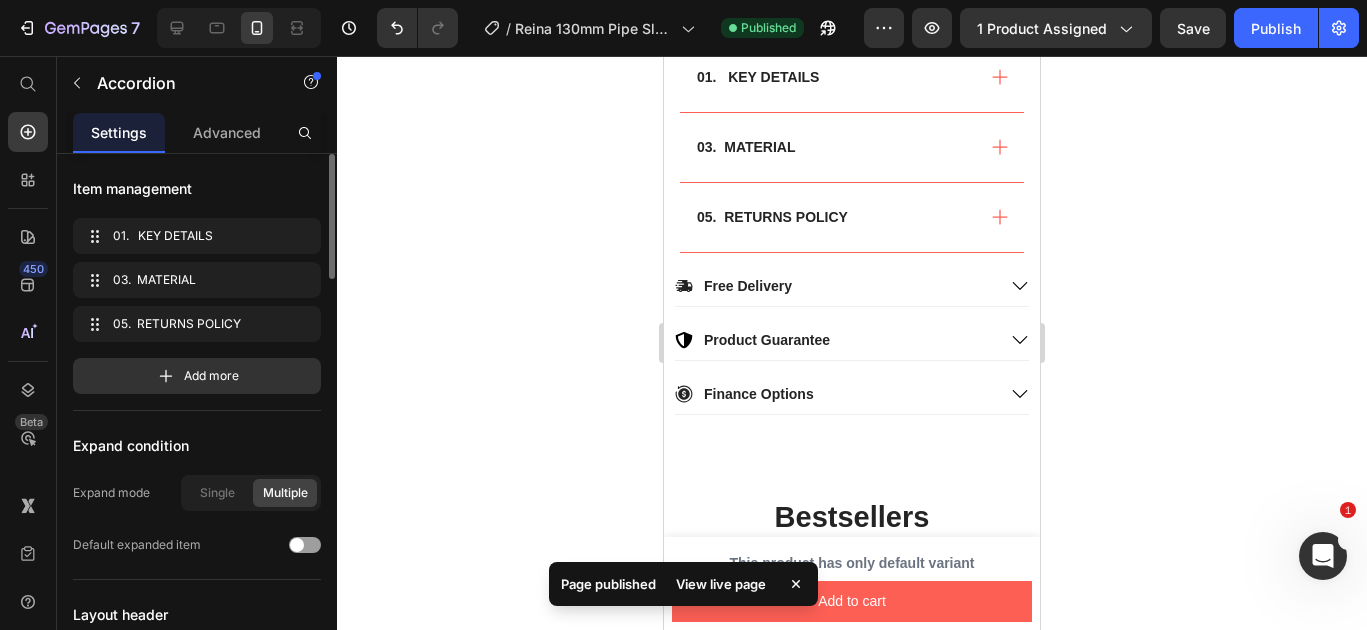 click 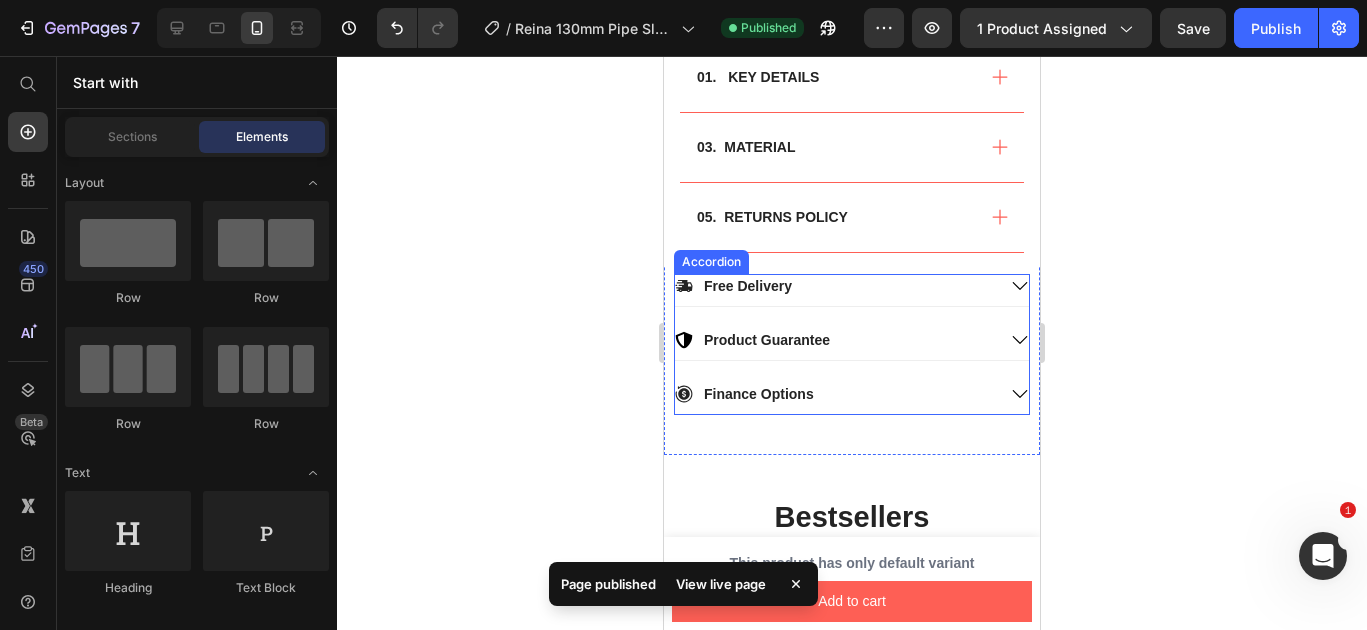 click on "Product Guarantee" at bounding box center [767, 340] 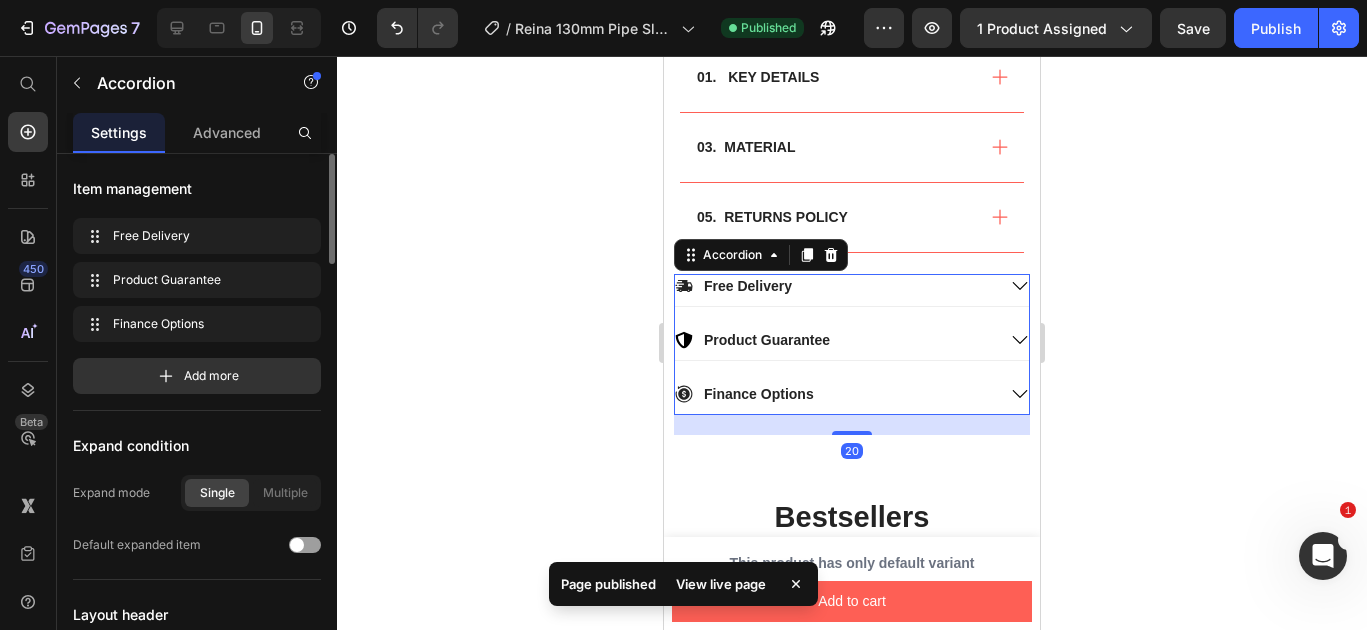 click on "Product Guarantee" at bounding box center (835, 340) 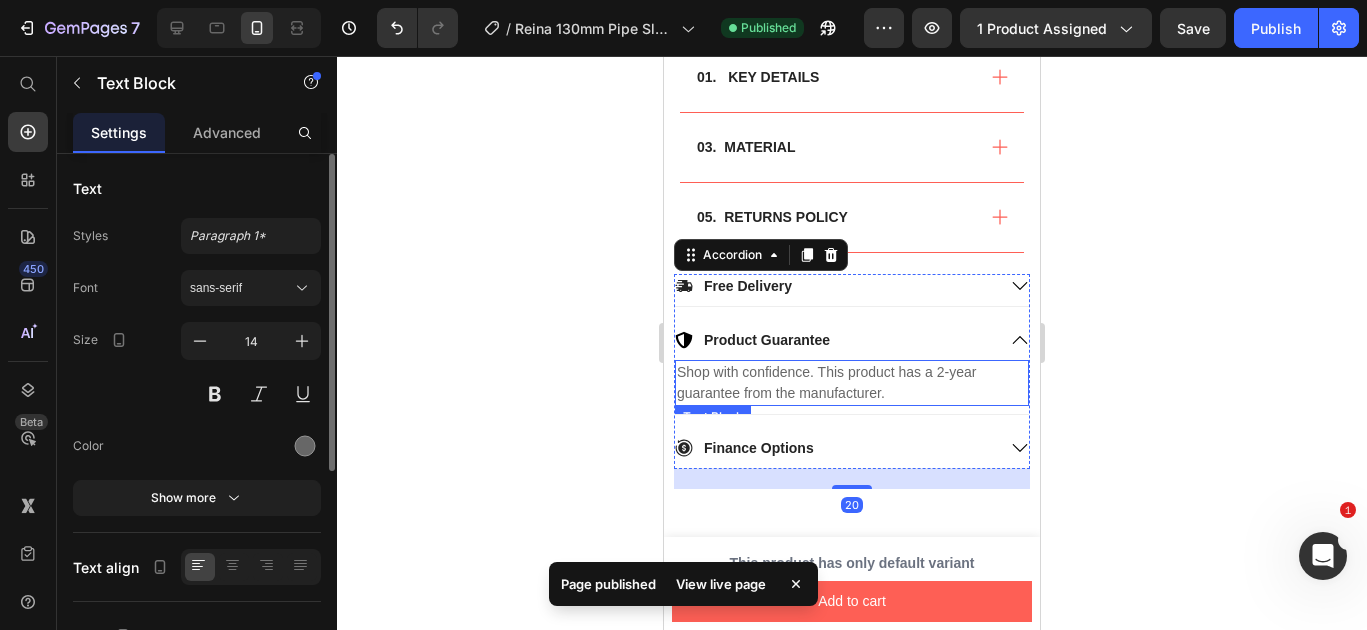 click on "Shop with confidence. This product has a 2-year guarantee from the manufacturer." at bounding box center [852, 383] 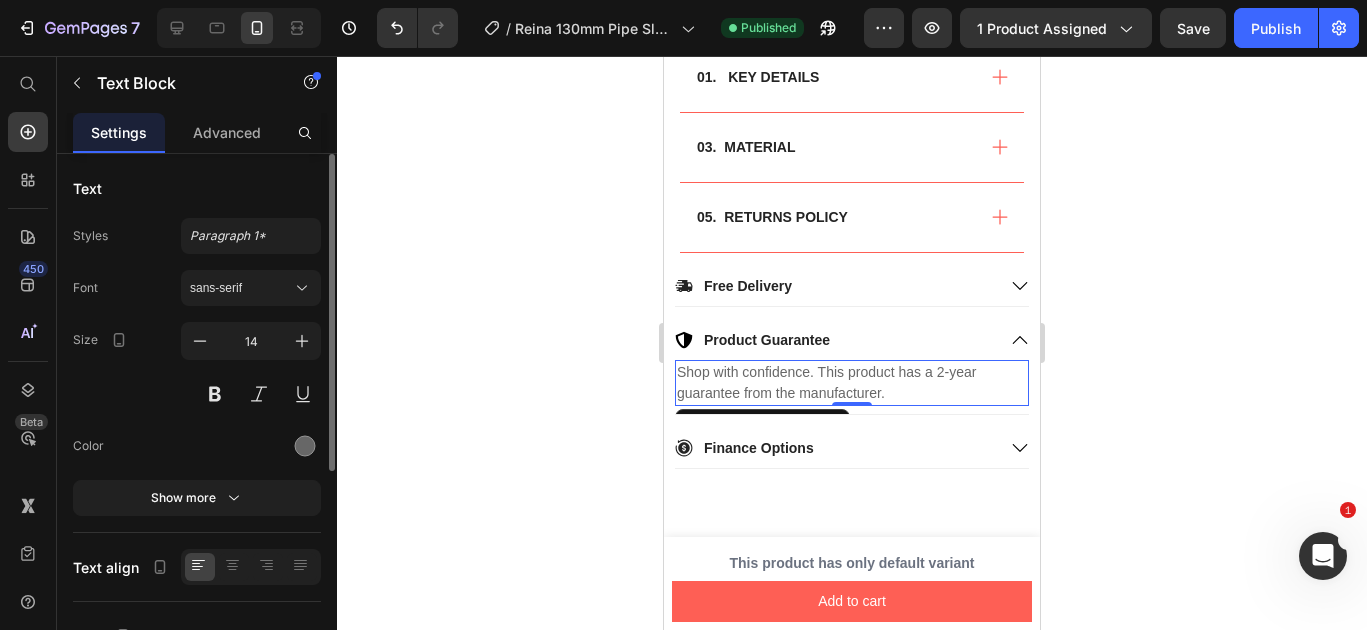 click on "Shop with confidence. This product has a 2-year guarantee from the manufacturer." at bounding box center [852, 383] 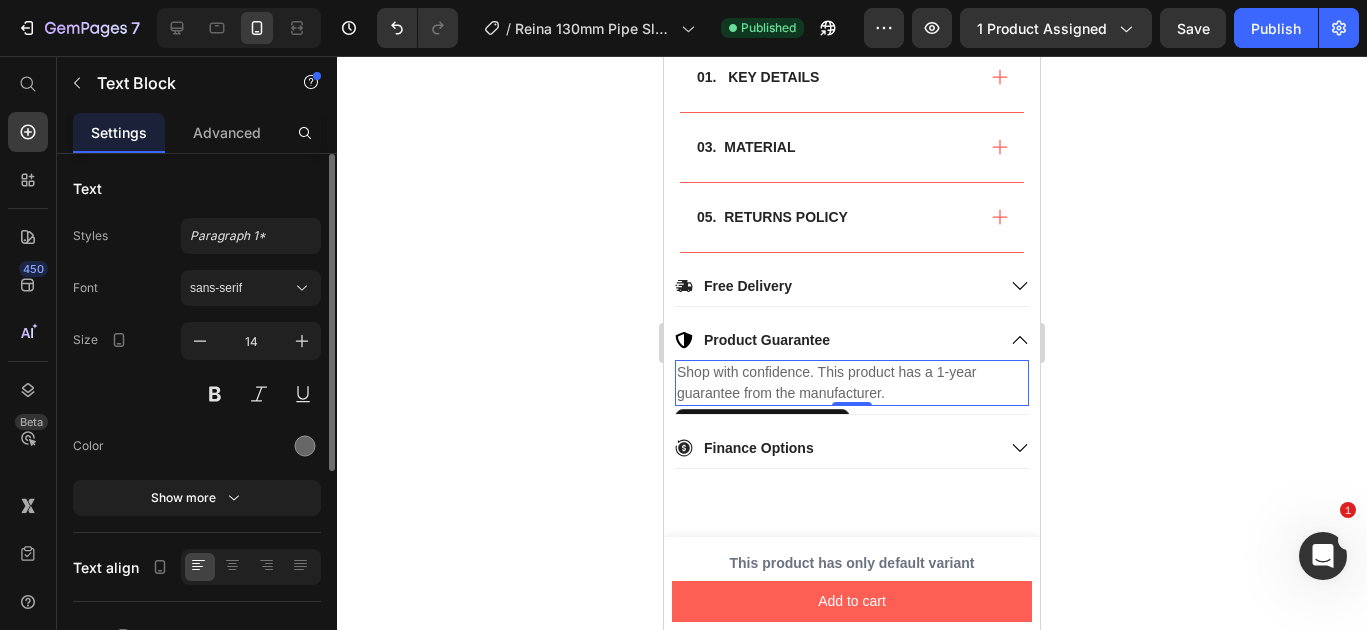 click 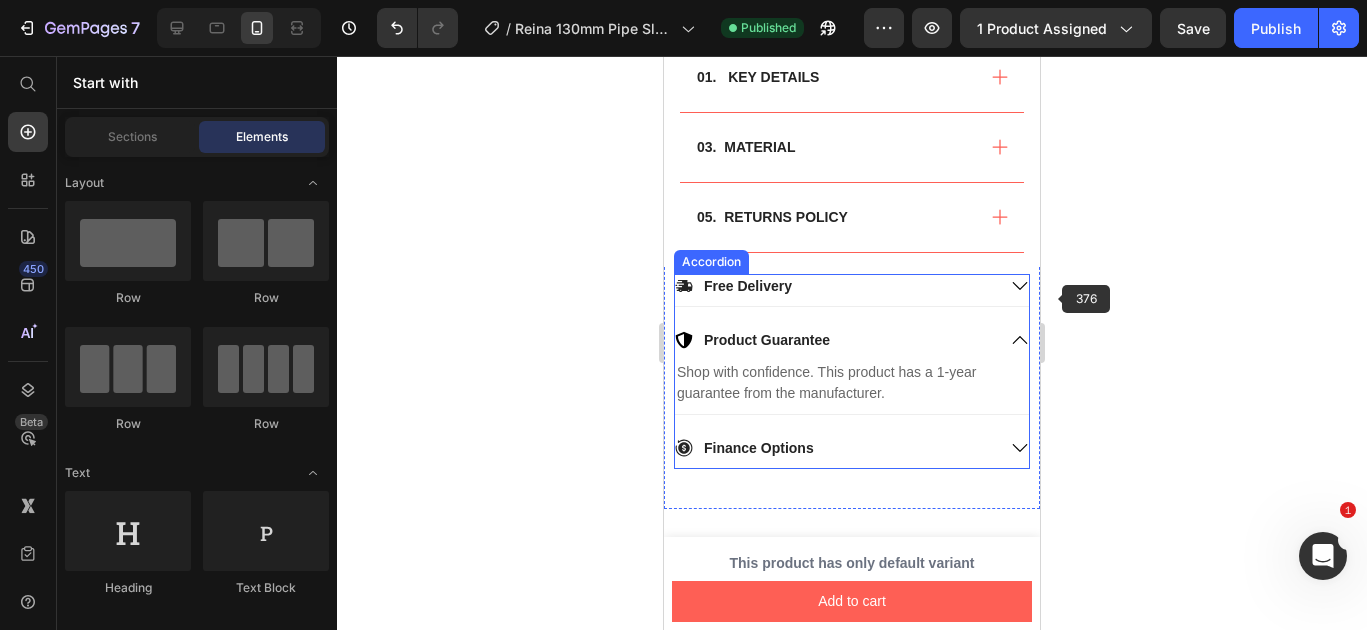 click 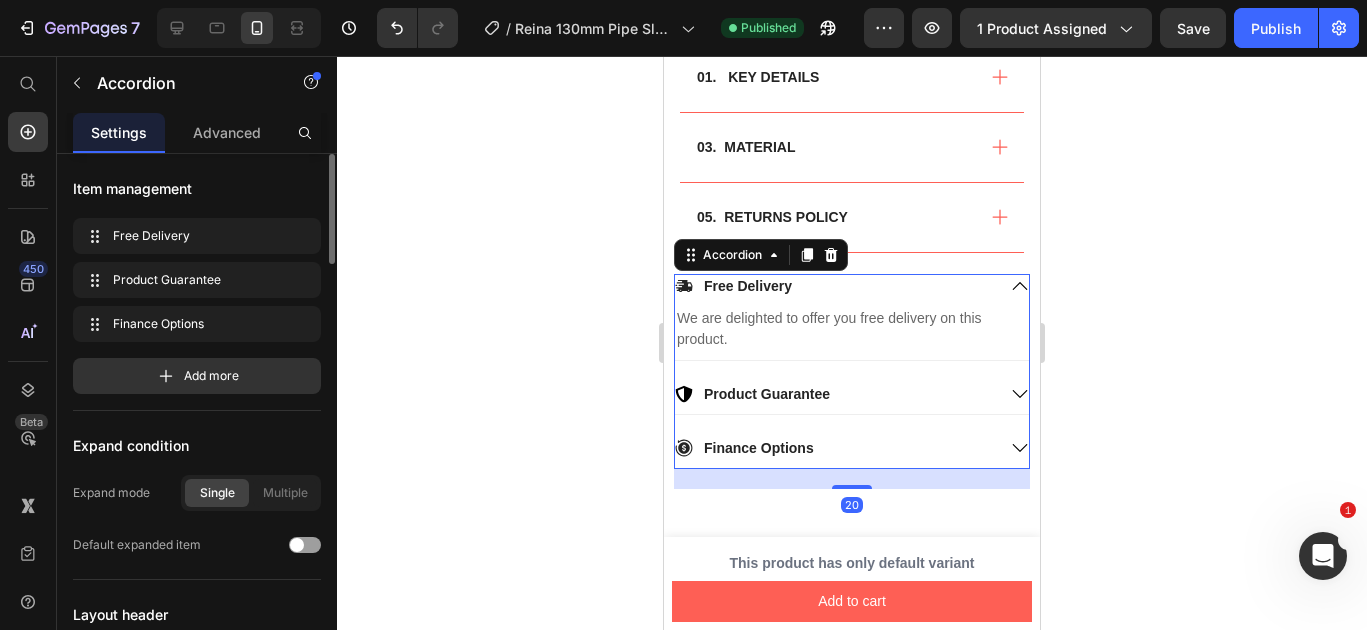 click 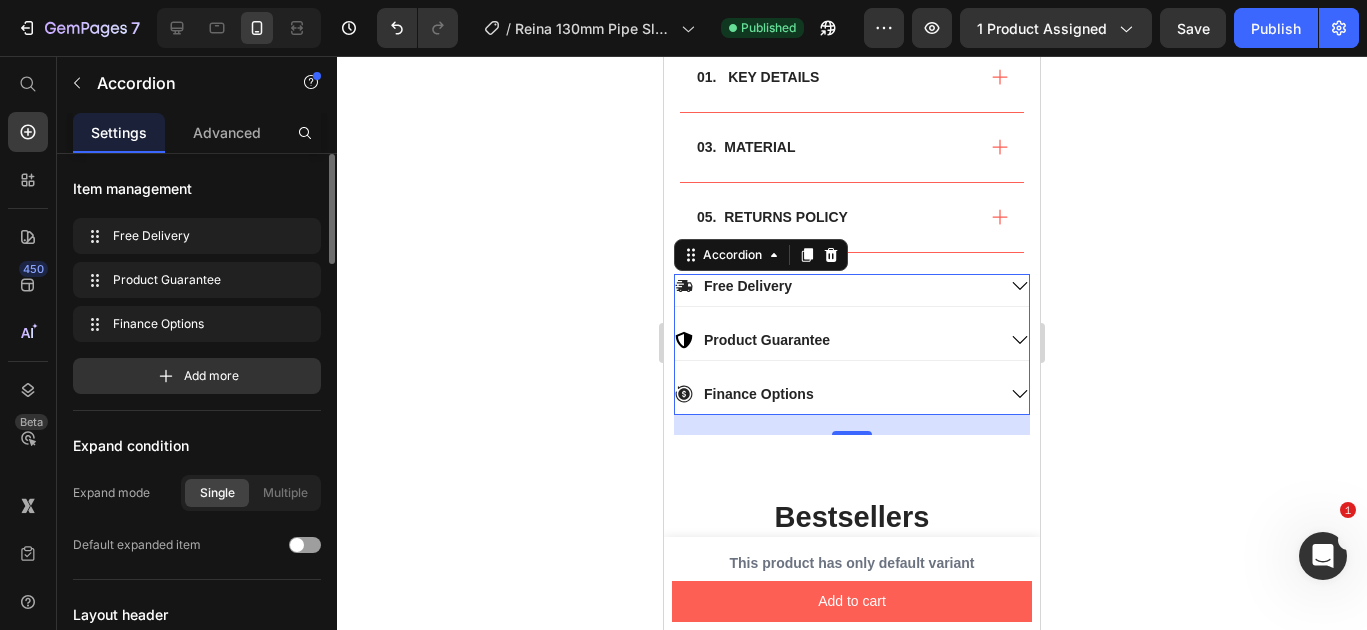 click 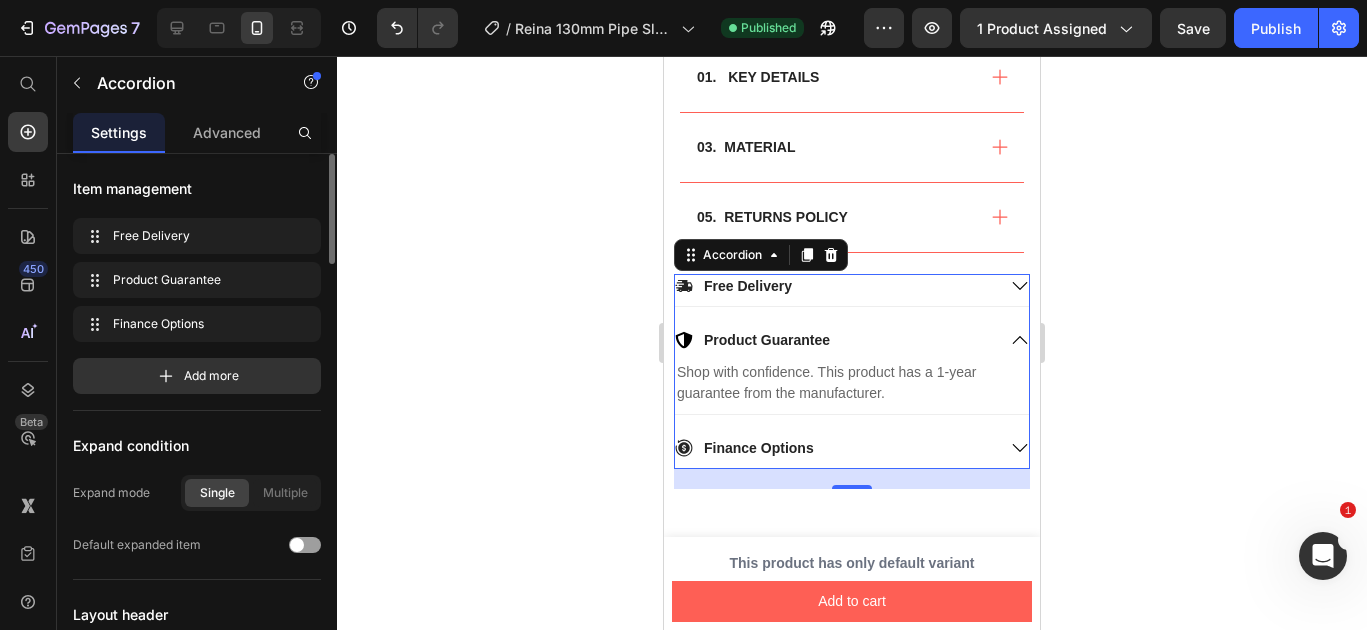 click 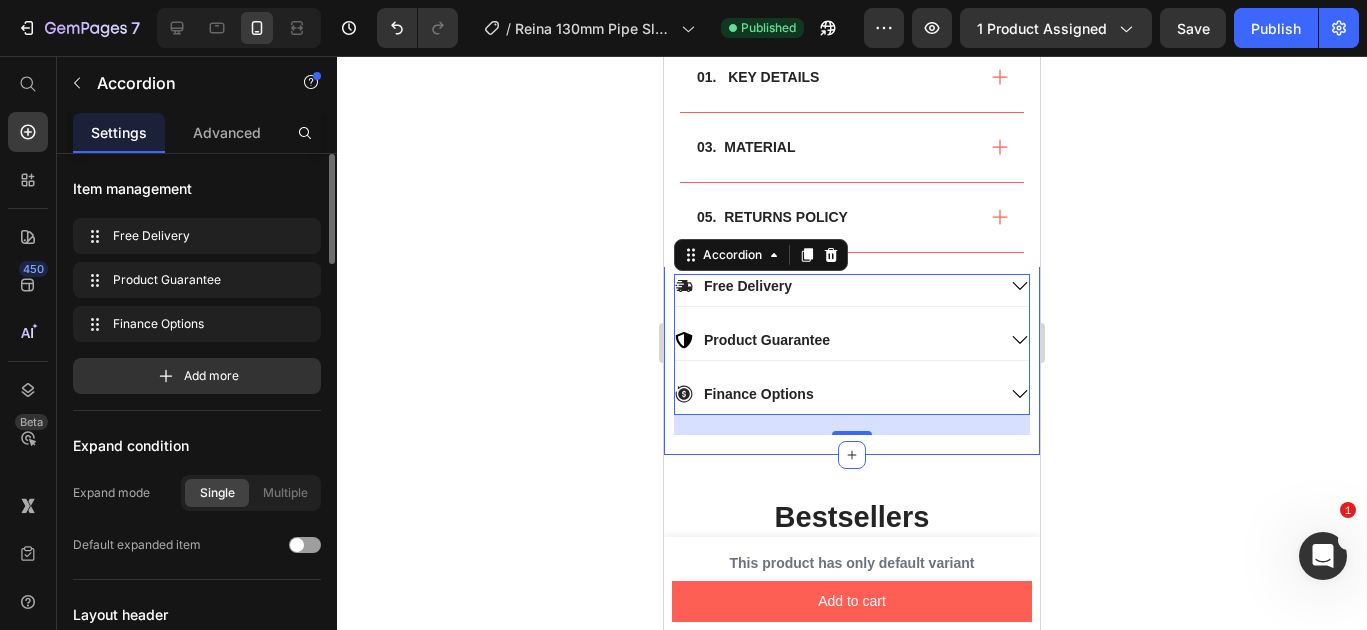 click 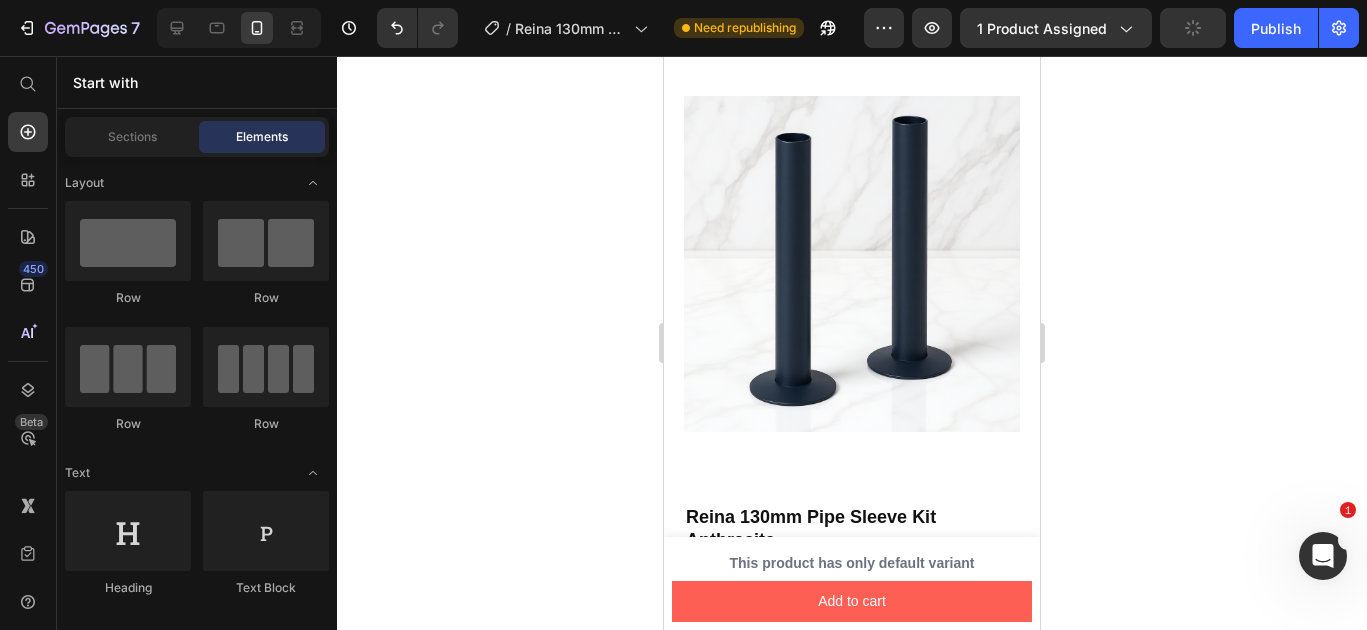 scroll, scrollTop: 0, scrollLeft: 0, axis: both 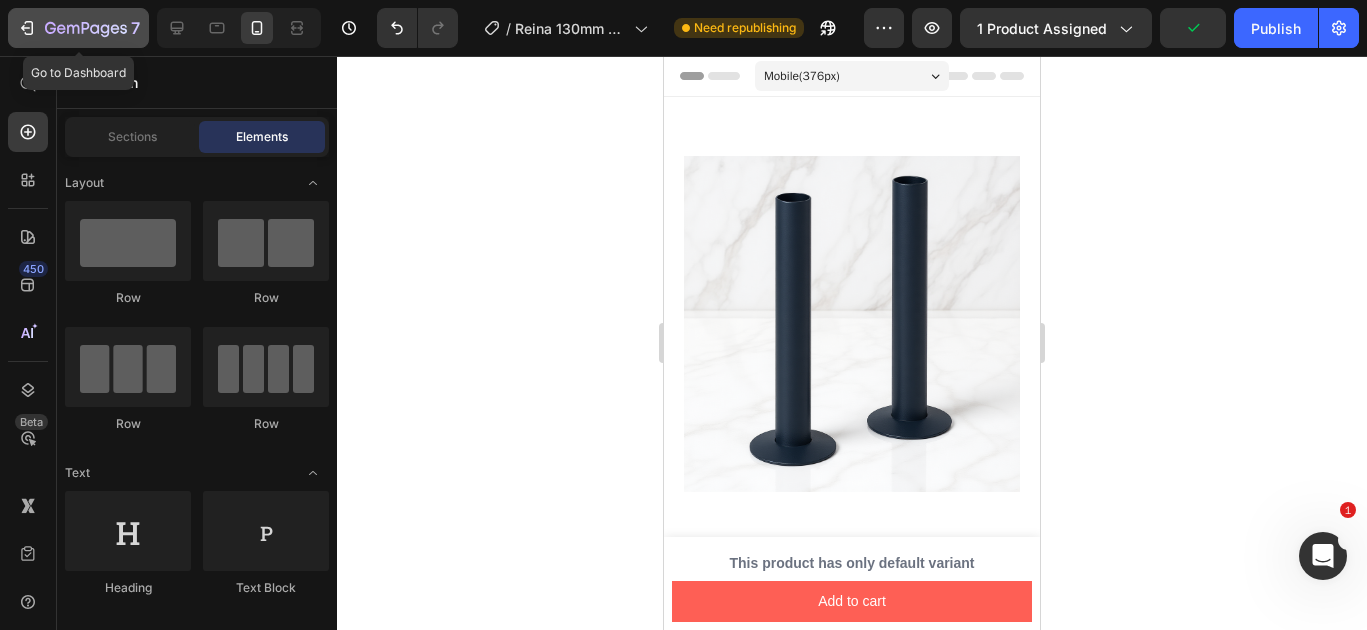 click on "7" at bounding box center (78, 28) 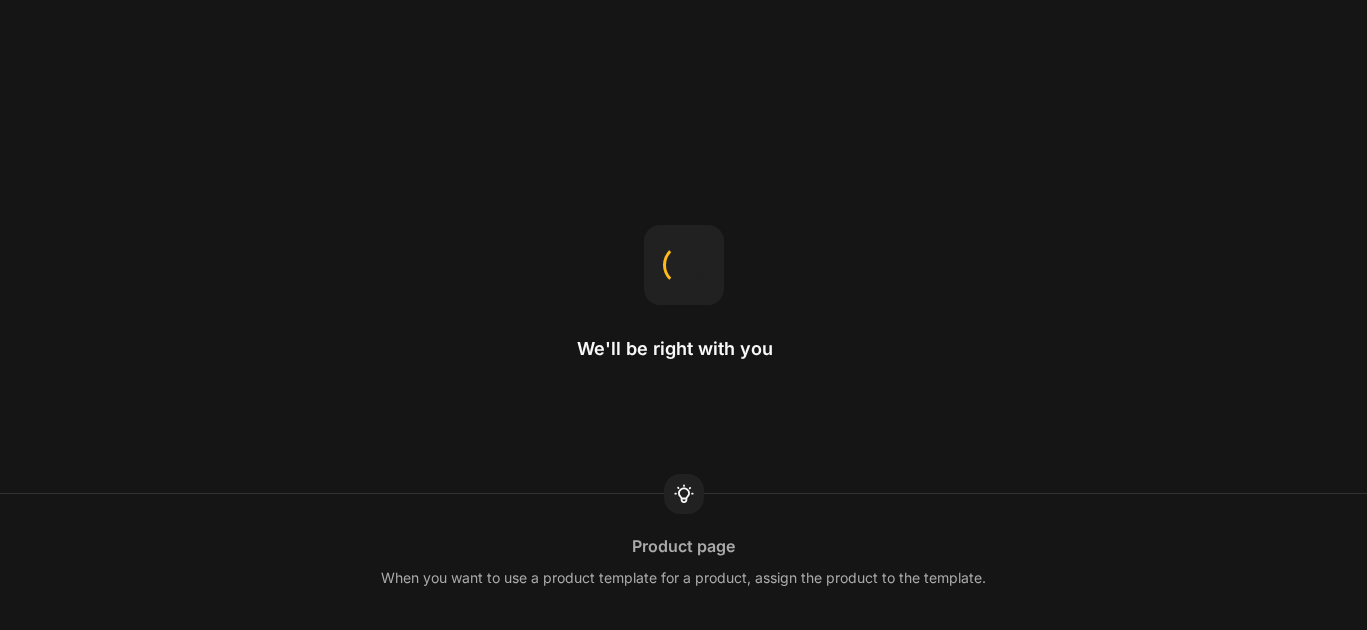 scroll, scrollTop: 0, scrollLeft: 0, axis: both 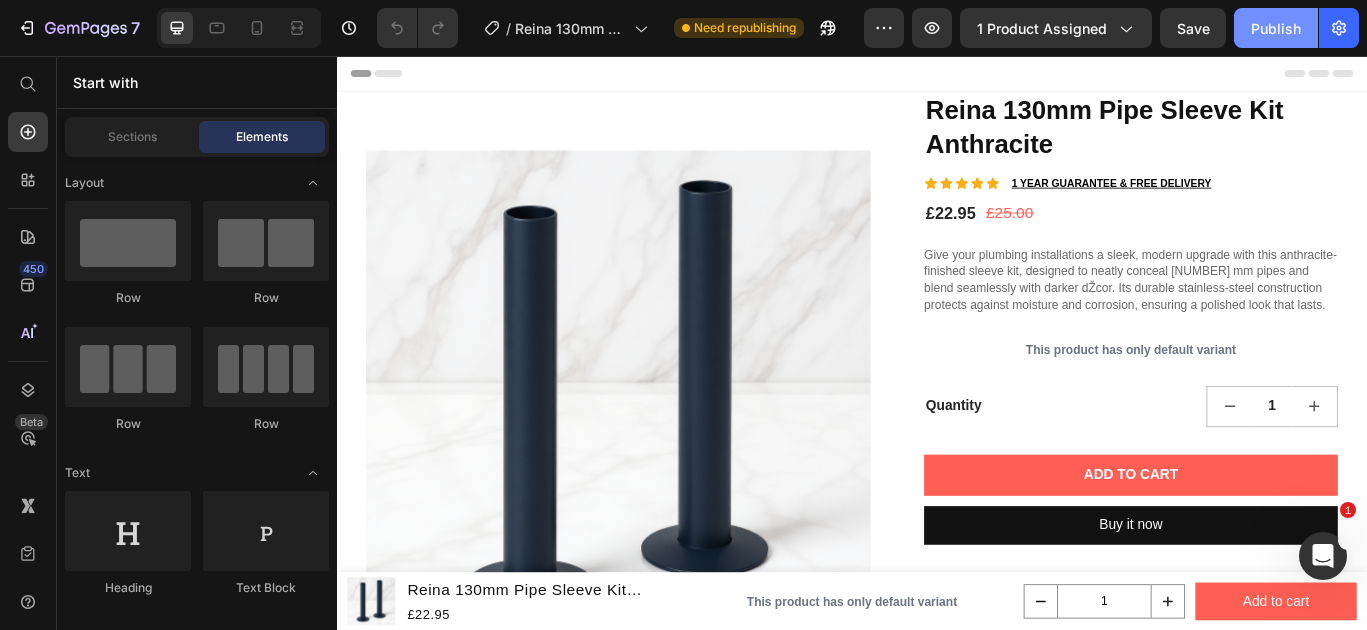 click on "Publish" 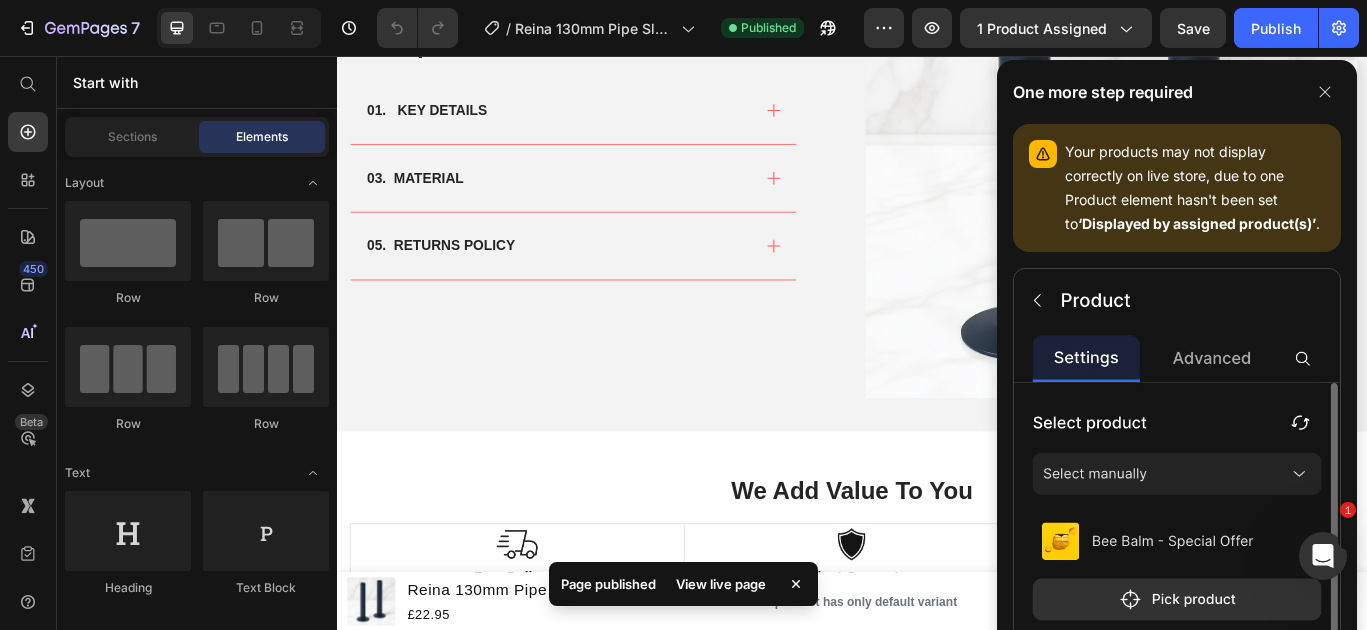 scroll, scrollTop: 1137, scrollLeft: 0, axis: vertical 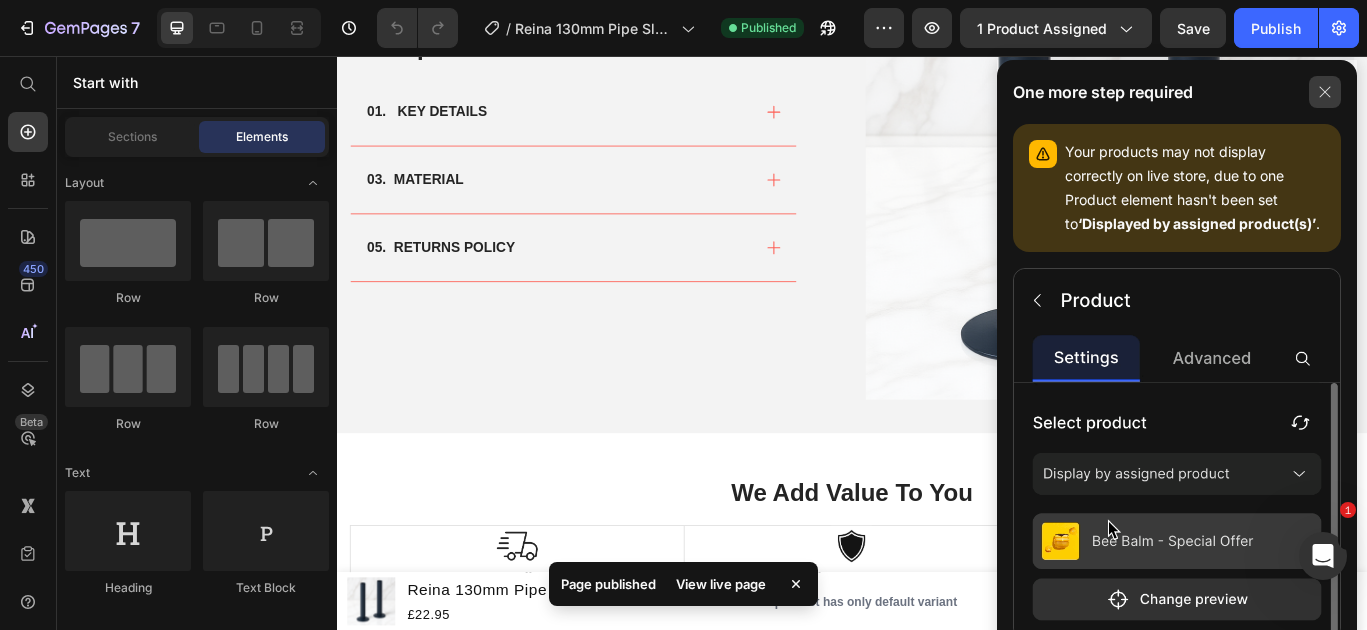 click 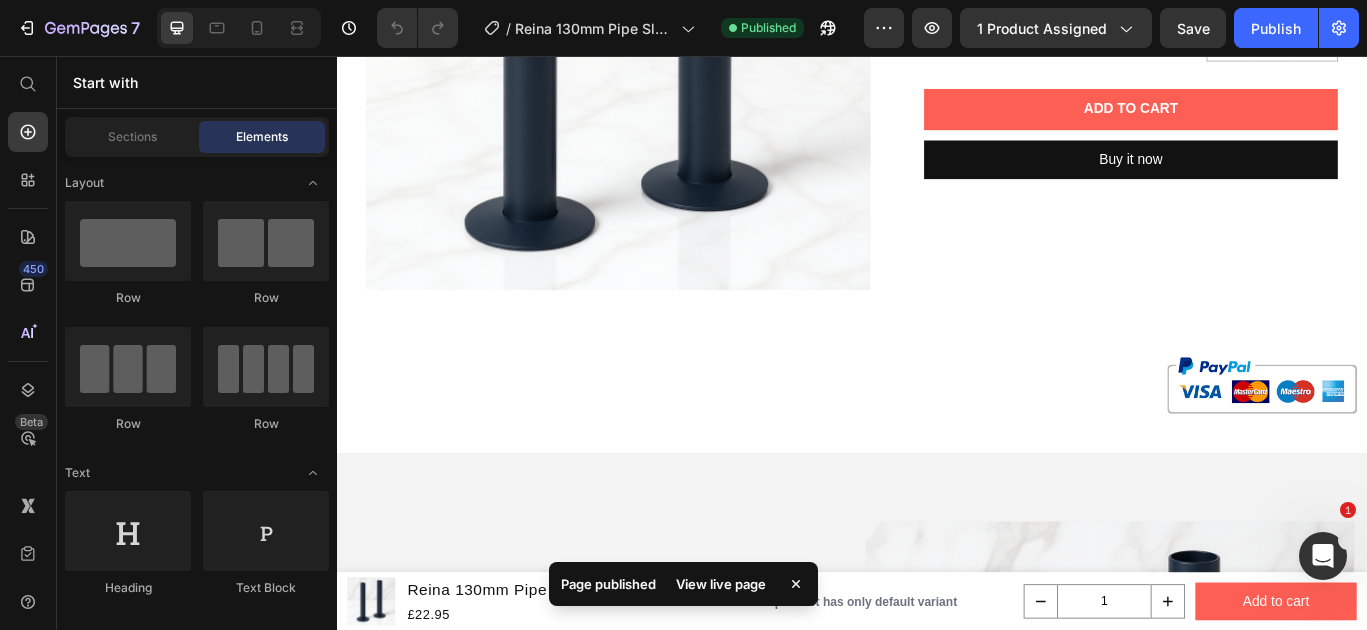 scroll, scrollTop: 0, scrollLeft: 0, axis: both 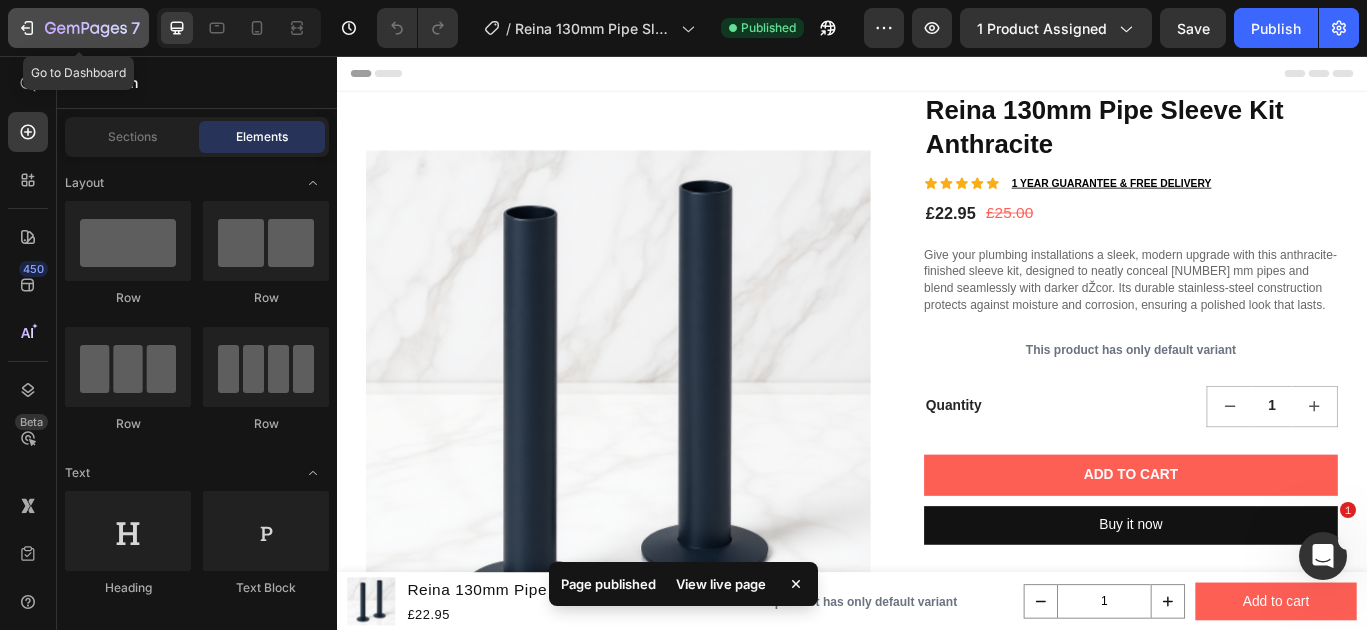click on "7" 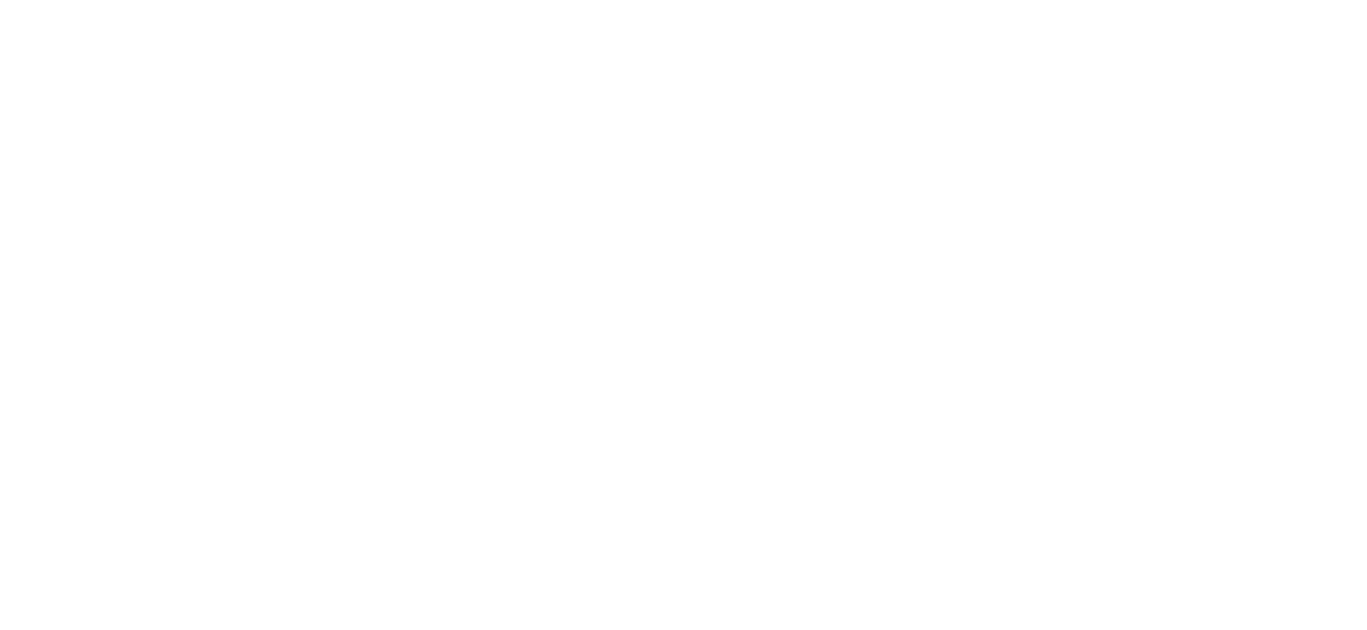scroll, scrollTop: 0, scrollLeft: 0, axis: both 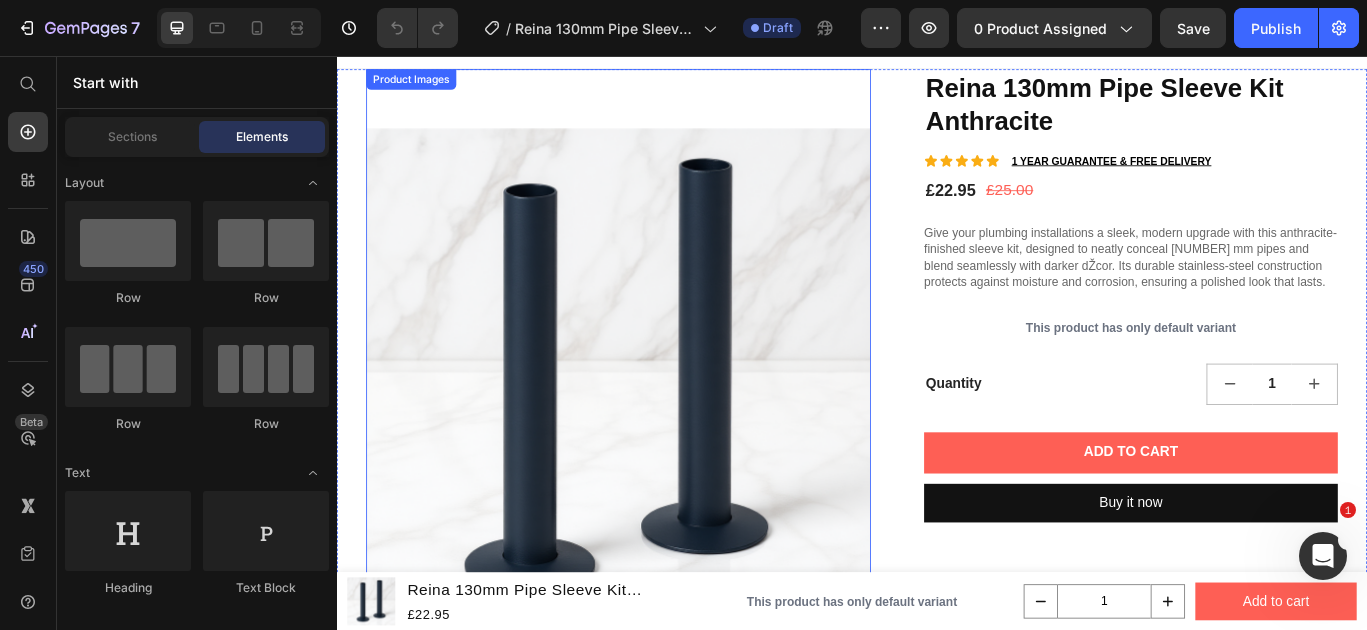 click at bounding box center [665, 434] 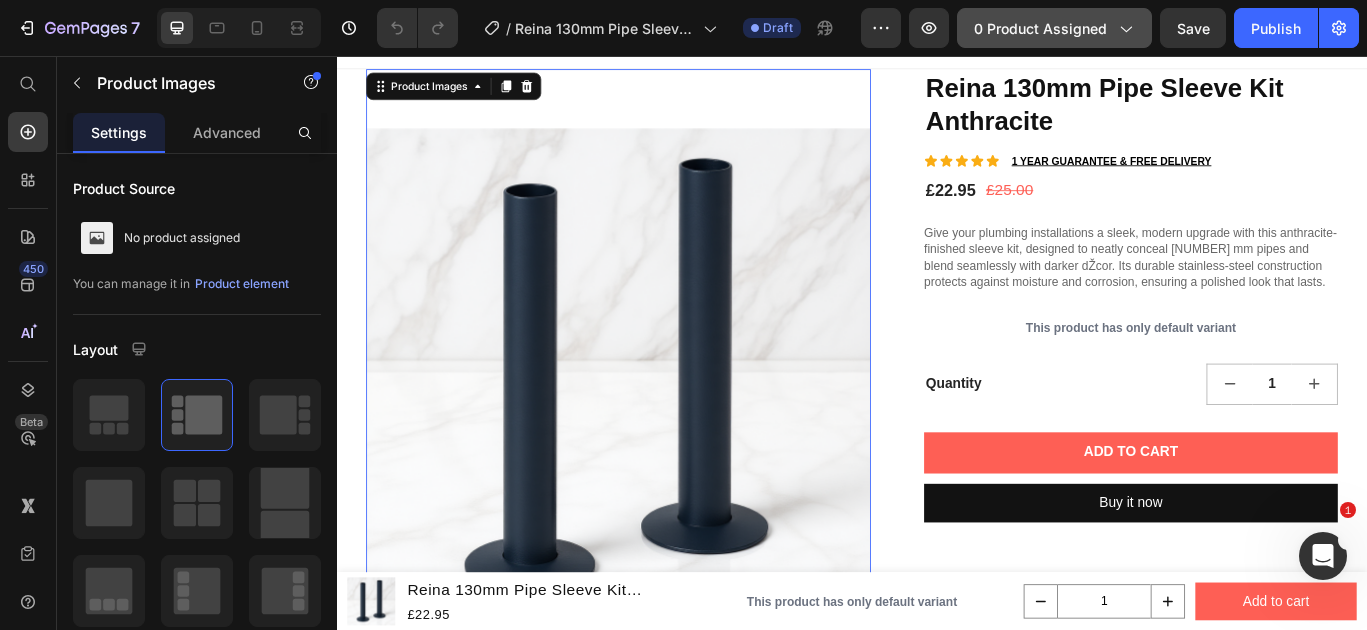 click on "0 product assigned" 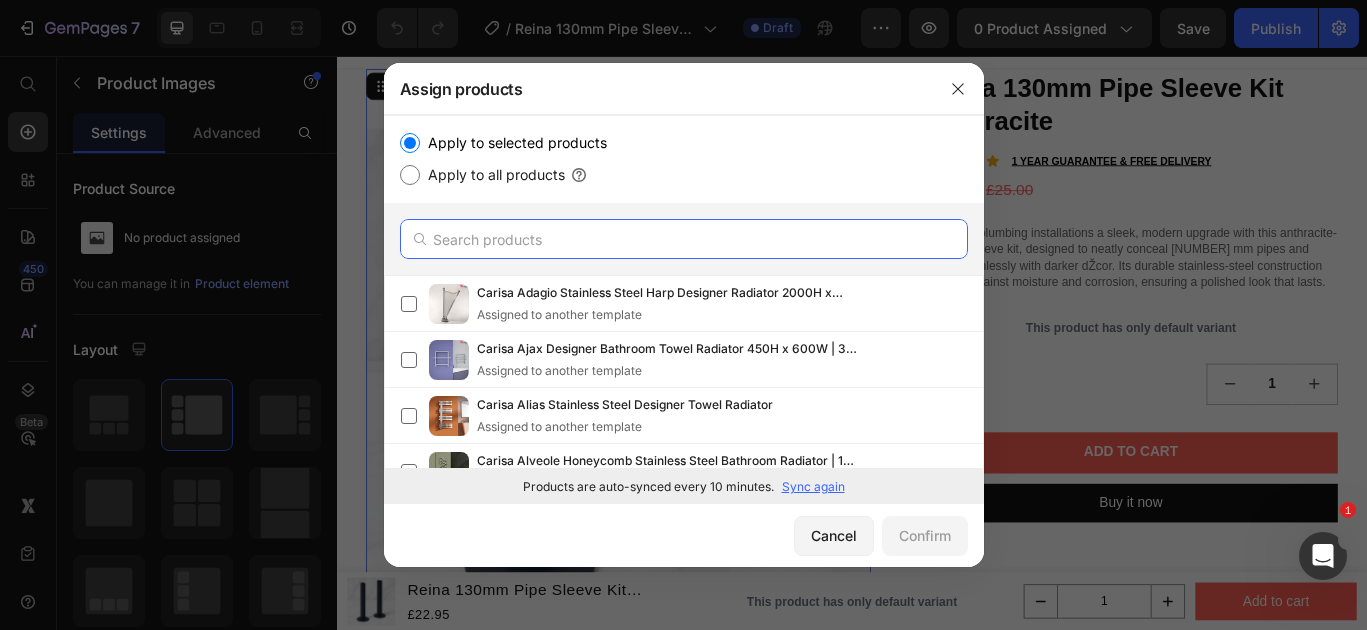click at bounding box center (684, 239) 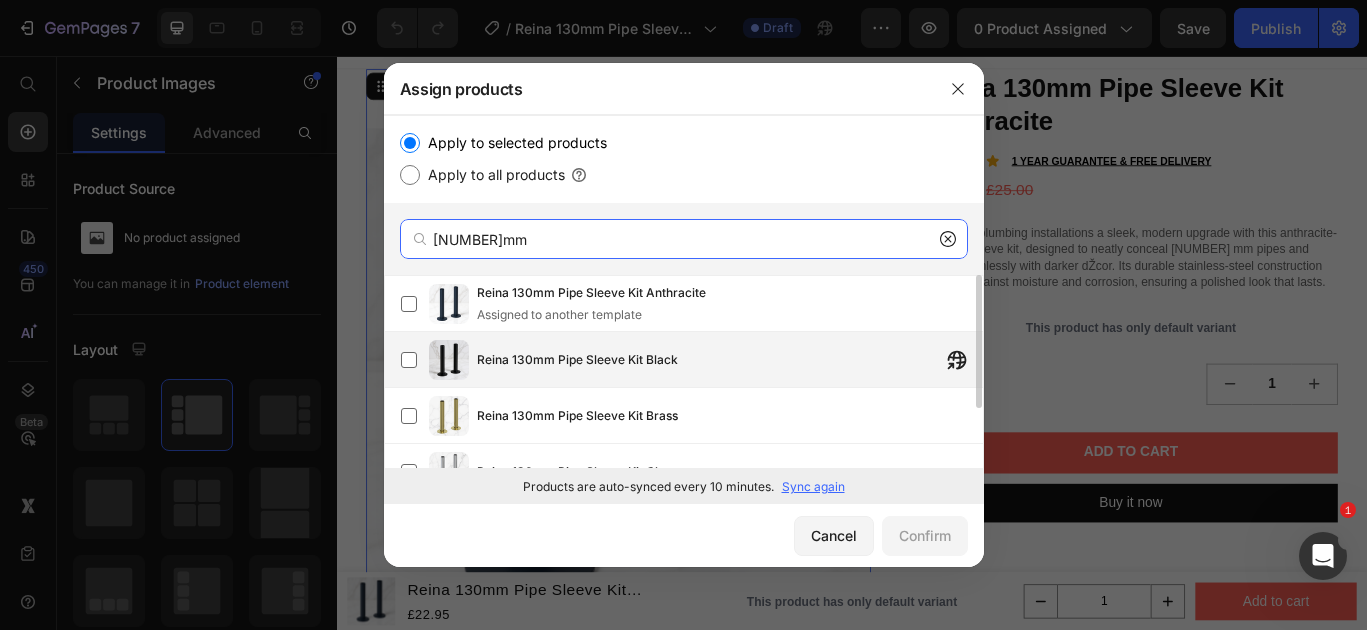 type on "130mm" 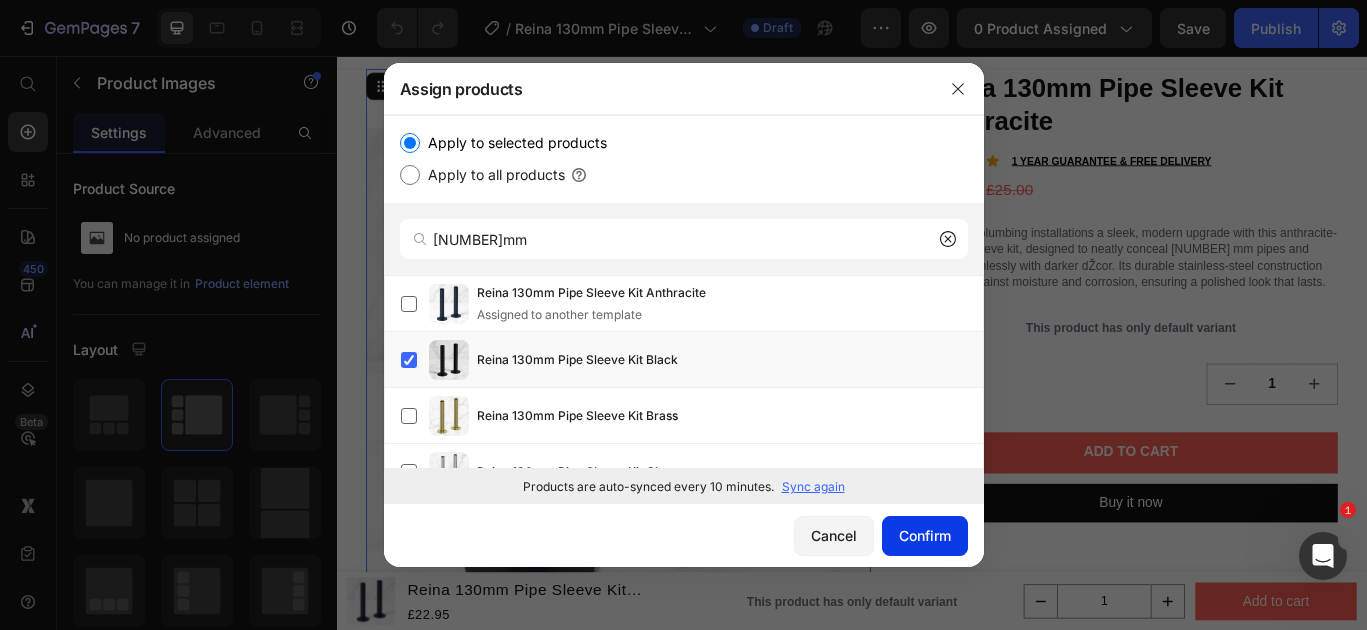 click on "Confirm" at bounding box center [925, 535] 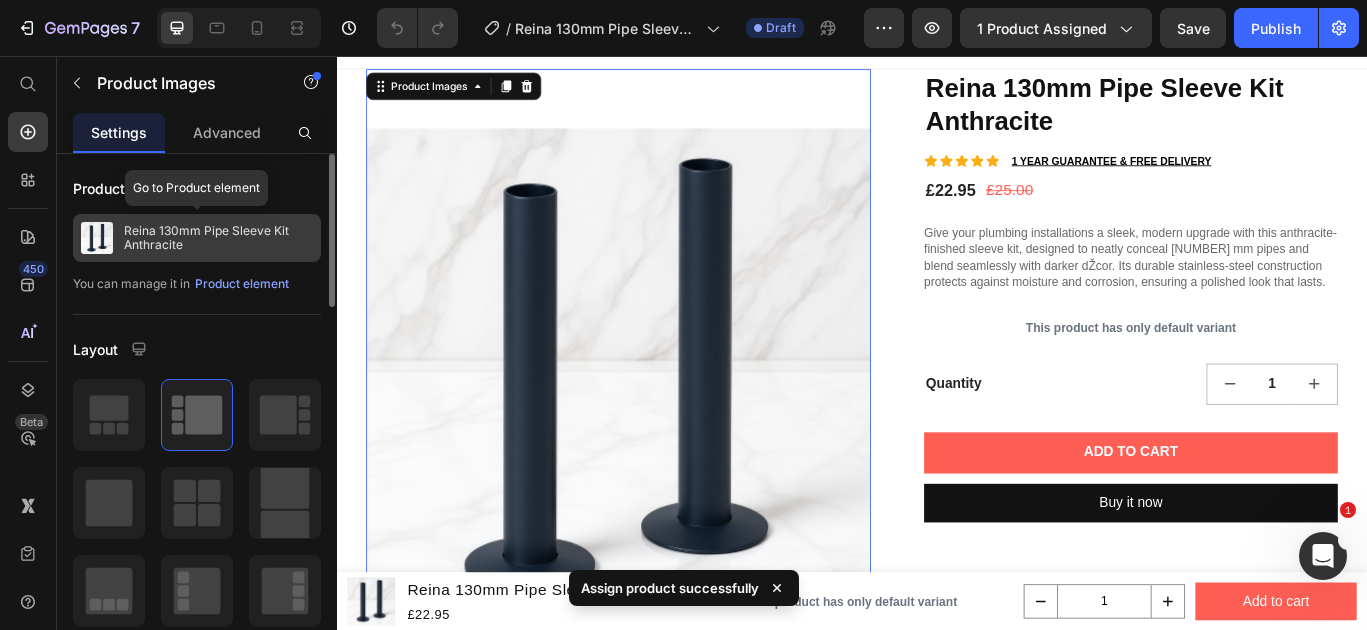 click on "Reina 130mm Pipe Sleeve Kit Anthracite" at bounding box center (218, 238) 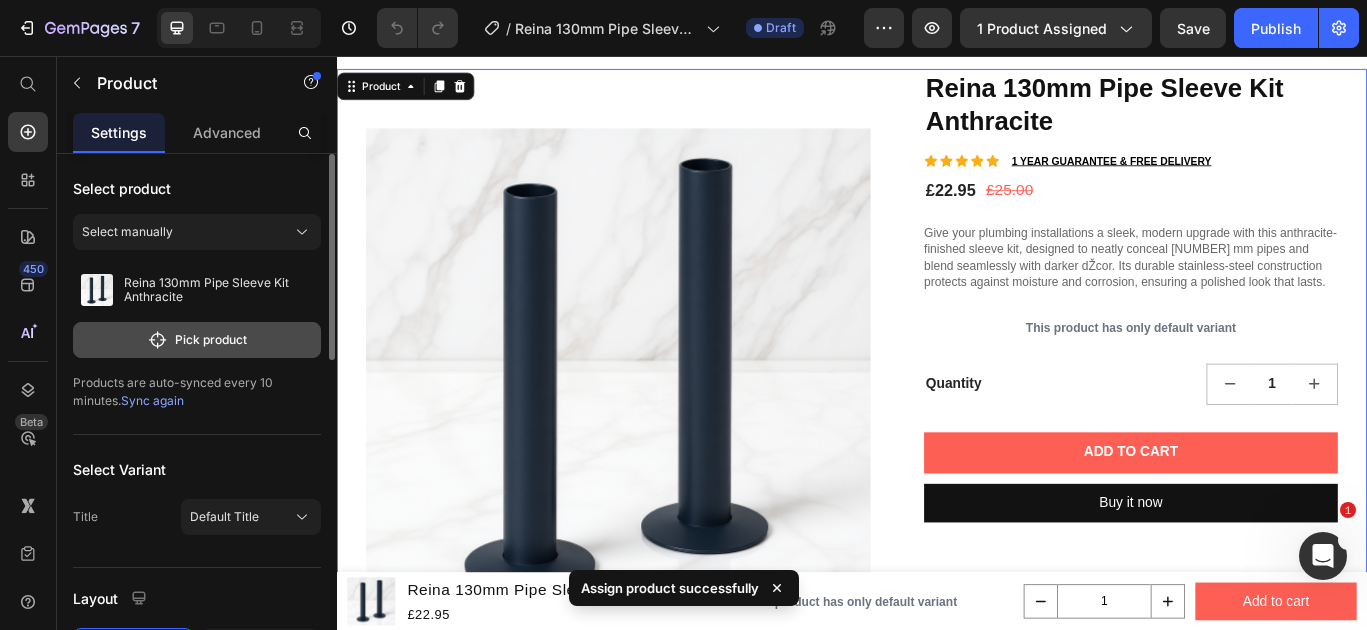 click on "Pick product" at bounding box center [197, 340] 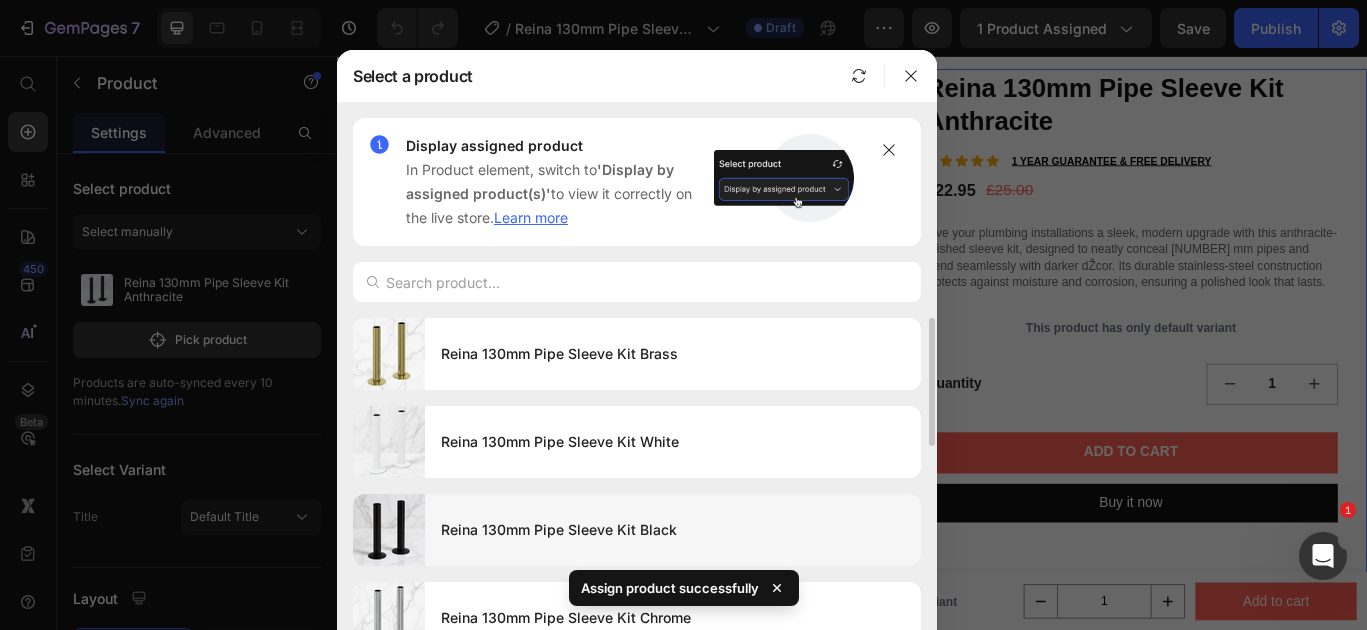 click on "Reina 130mm Pipe Sleeve Kit Black" at bounding box center (673, 530) 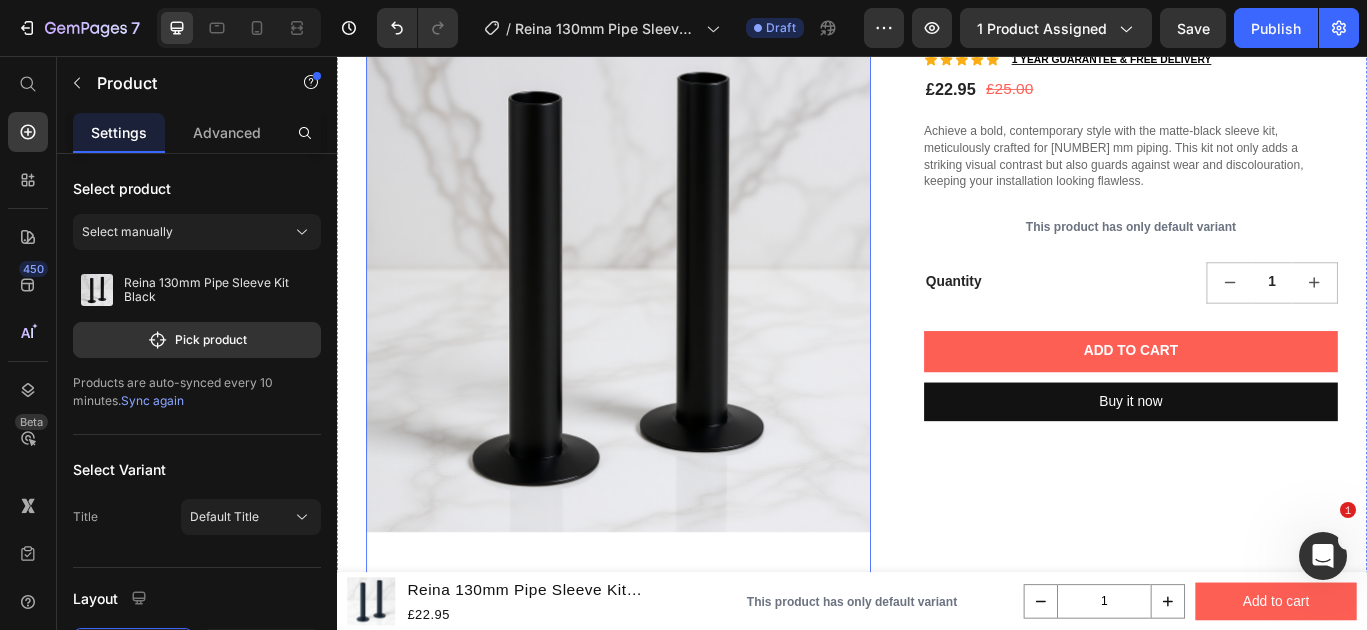 scroll, scrollTop: 168, scrollLeft: 0, axis: vertical 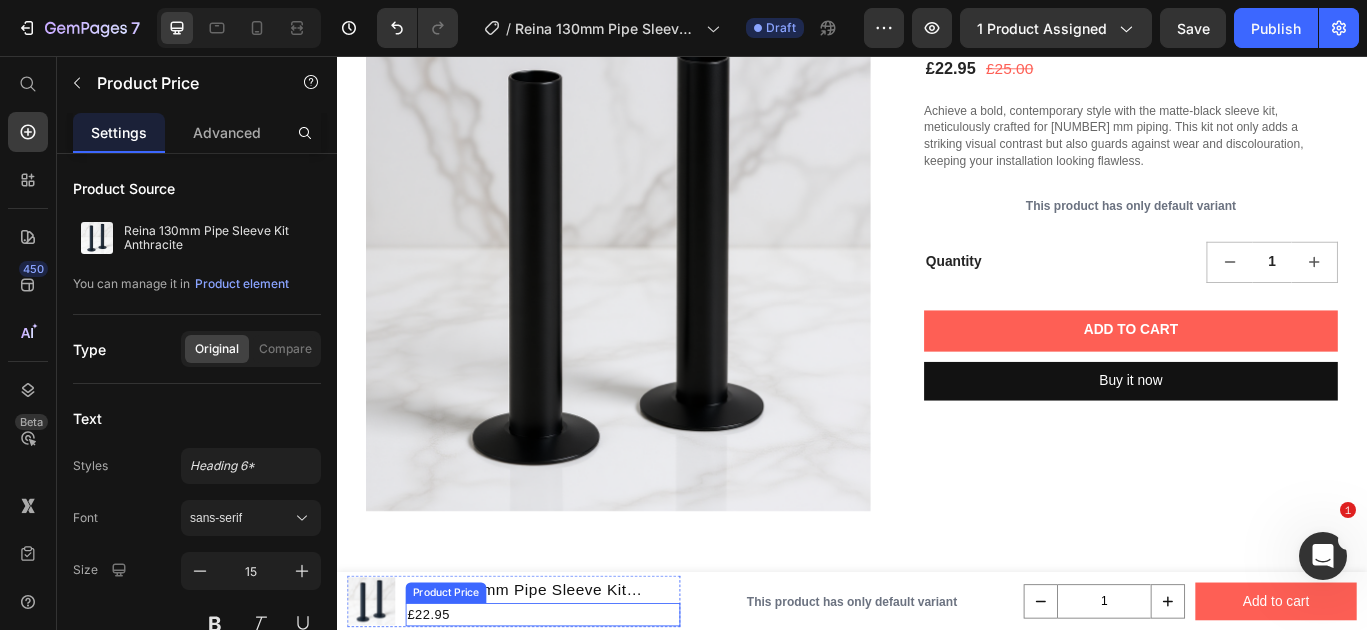 click on "£22.95" at bounding box center (577, 706) 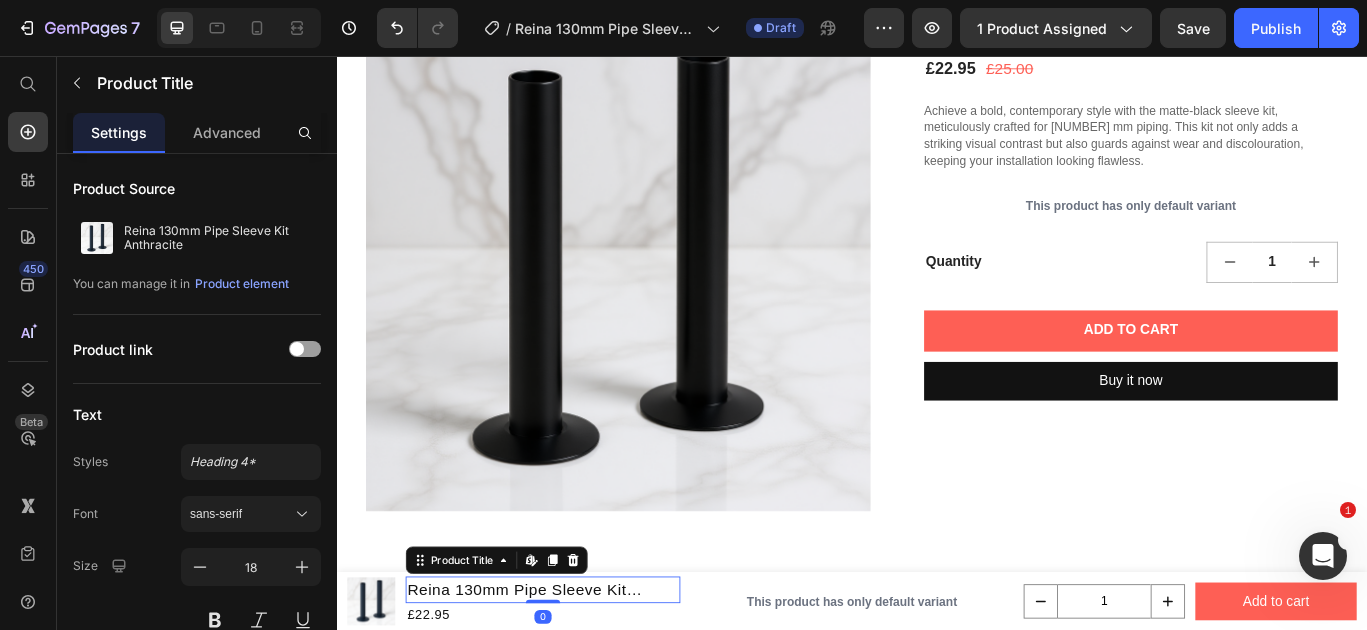 click on "Reina 130mm Pipe Sleeve Kit Anthracite" at bounding box center (577, 677) 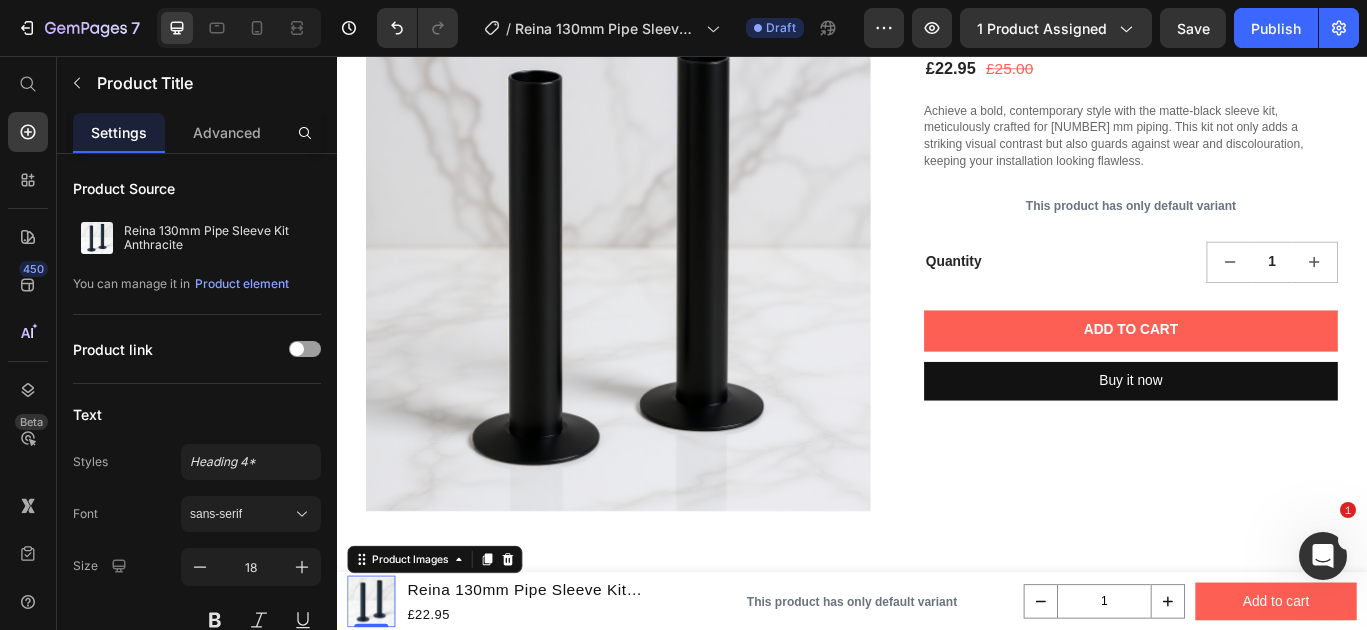 click at bounding box center (377, 691) 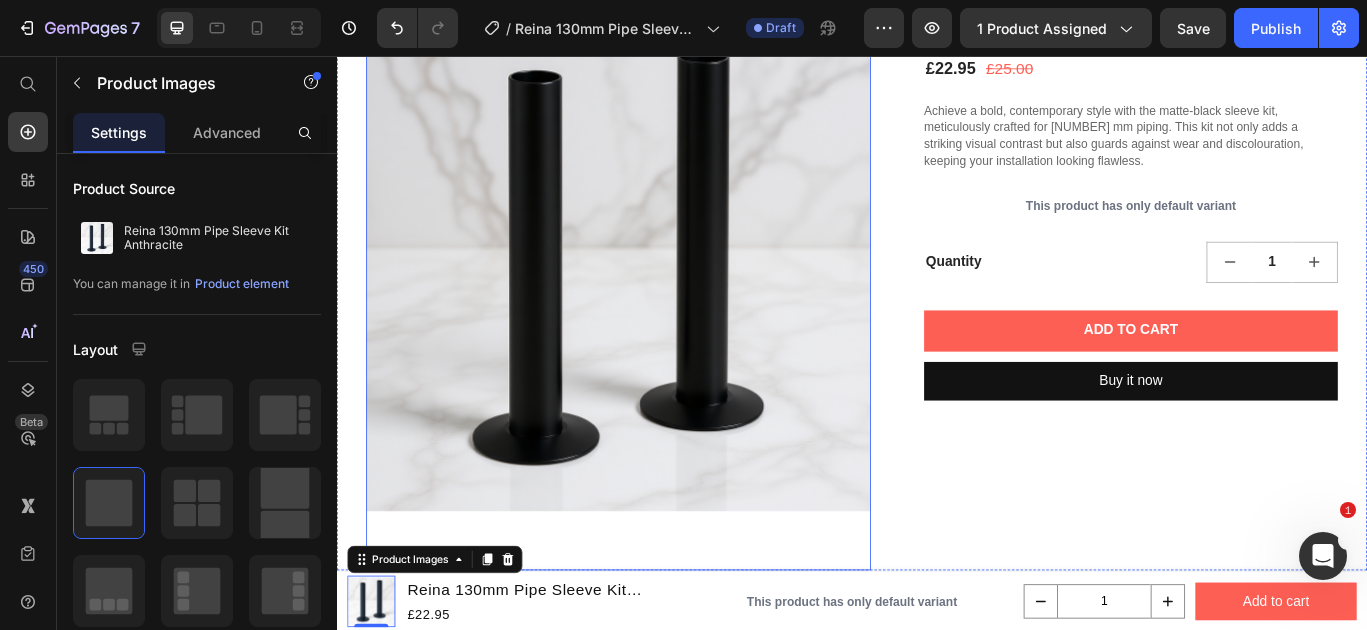 click at bounding box center (665, 292) 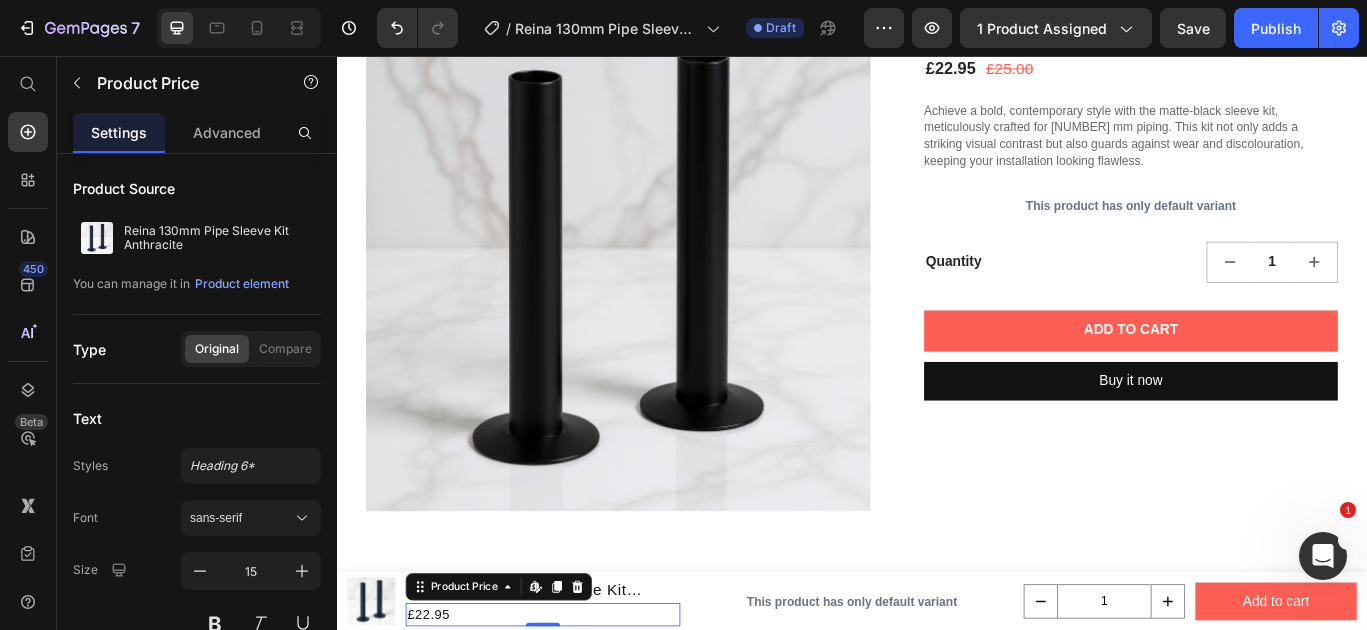 click on "£22.95" at bounding box center [577, 706] 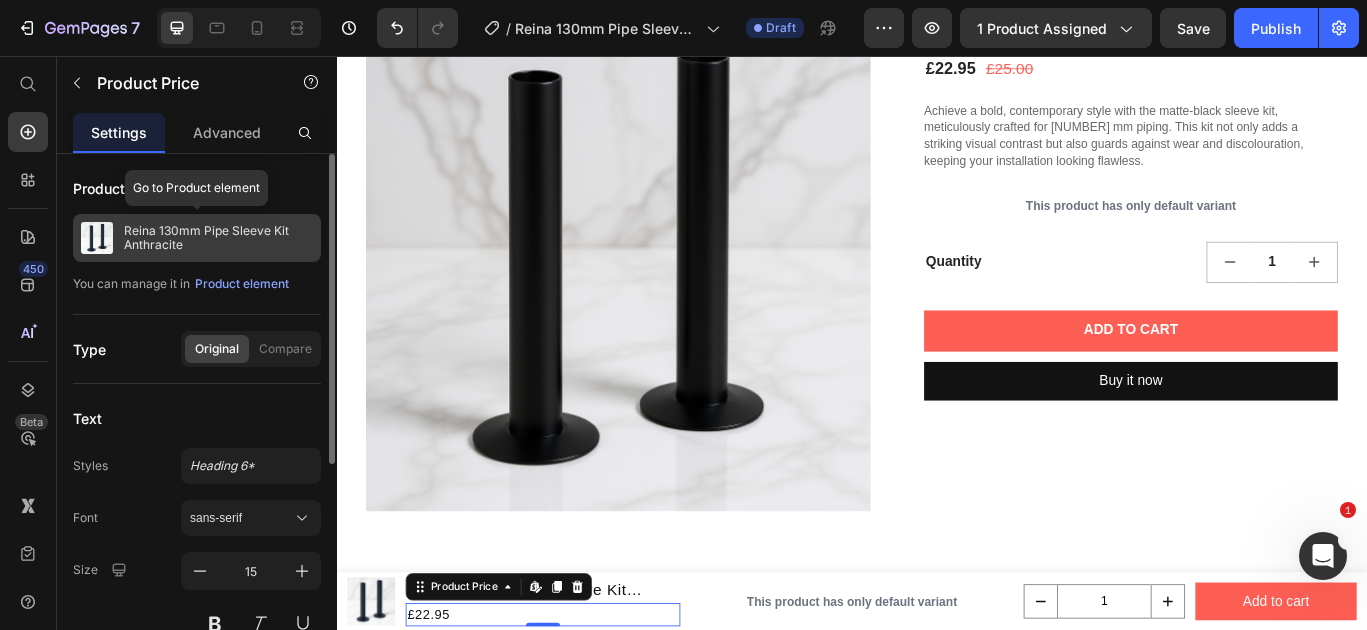 click on "Reina 130mm Pipe Sleeve Kit Anthracite" at bounding box center (218, 238) 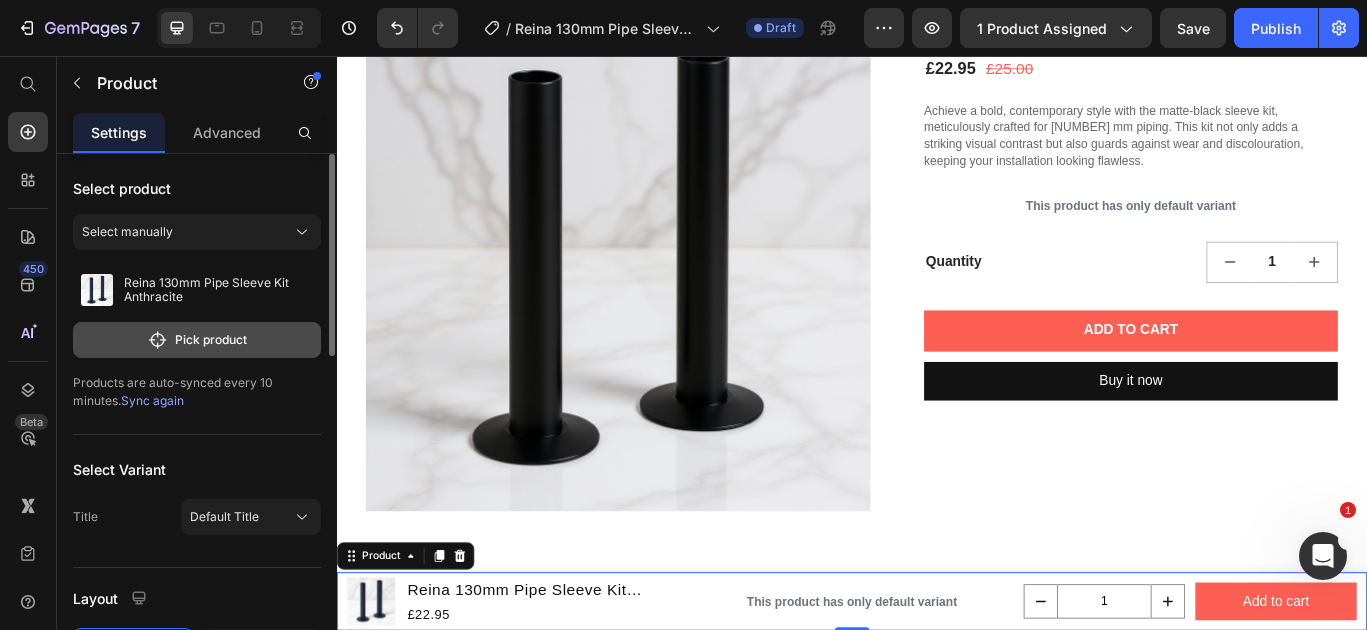 click on "Pick product" at bounding box center (197, 340) 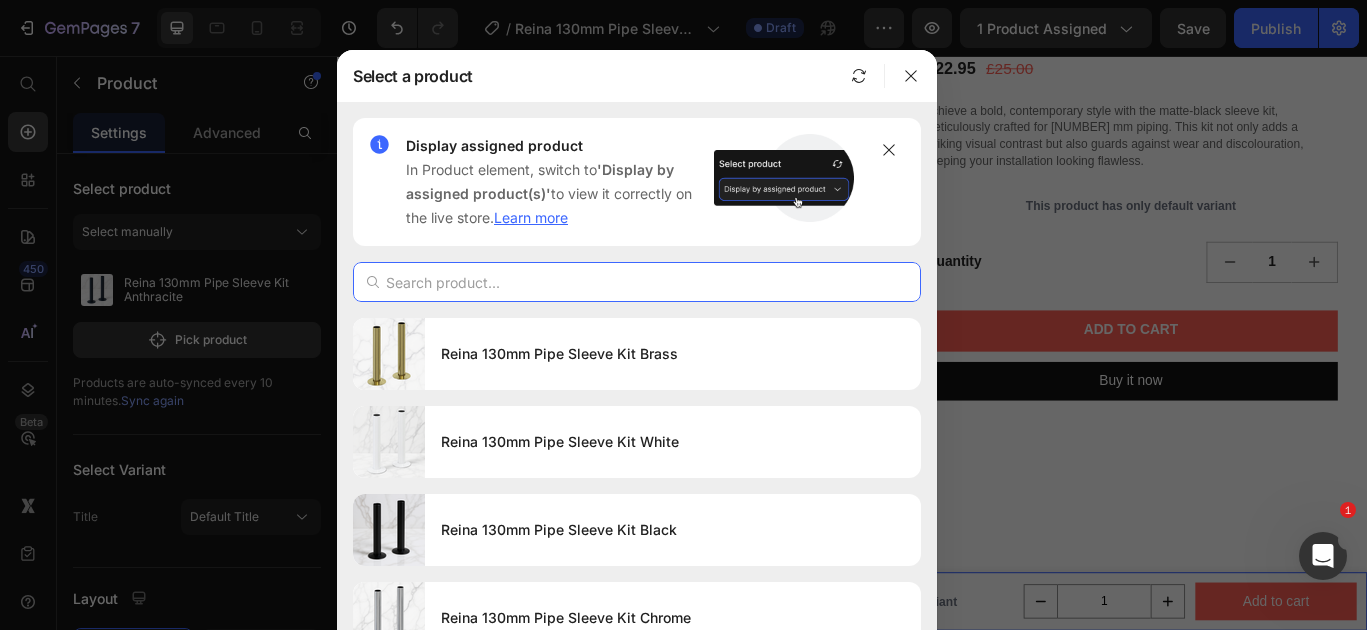 click at bounding box center [637, 282] 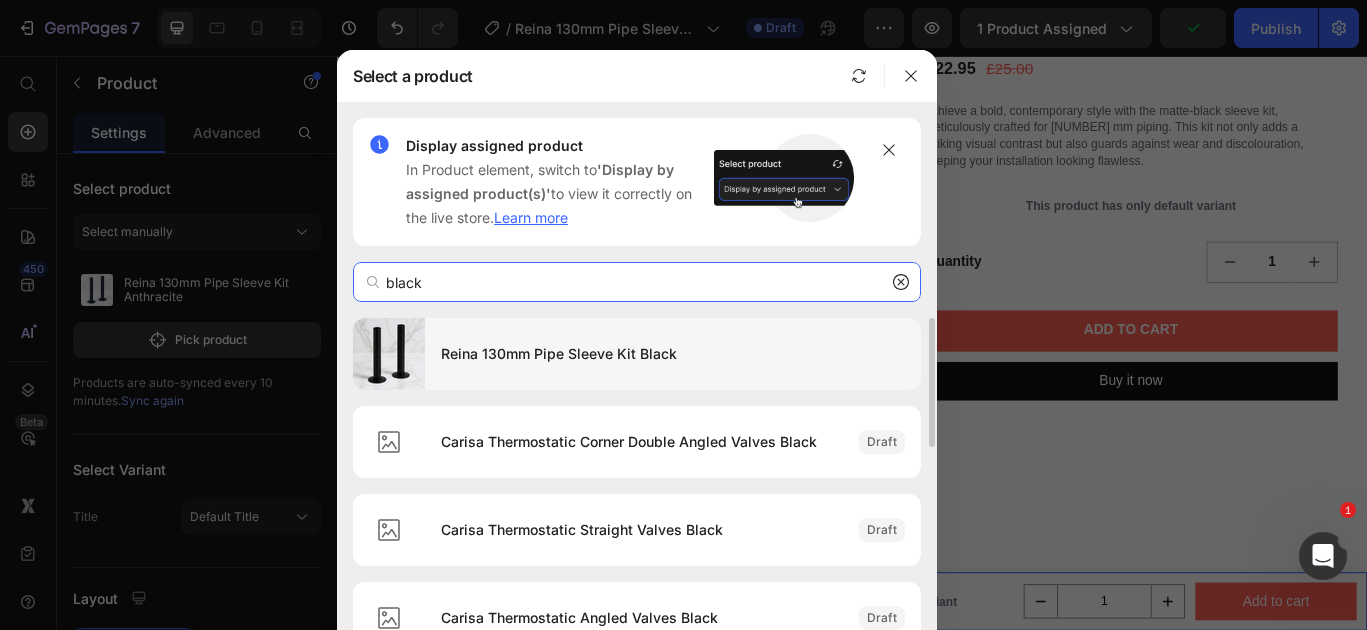 type on "black" 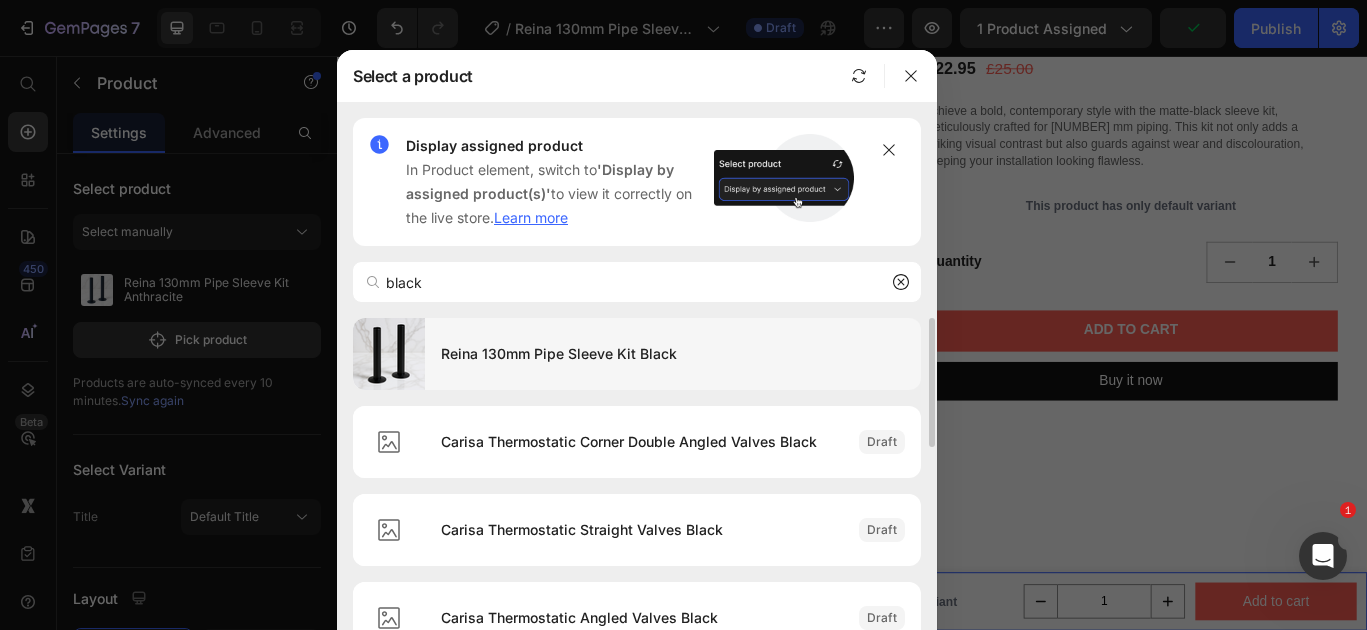 click on "Reina 130mm Pipe Sleeve Kit Black" at bounding box center (673, 354) 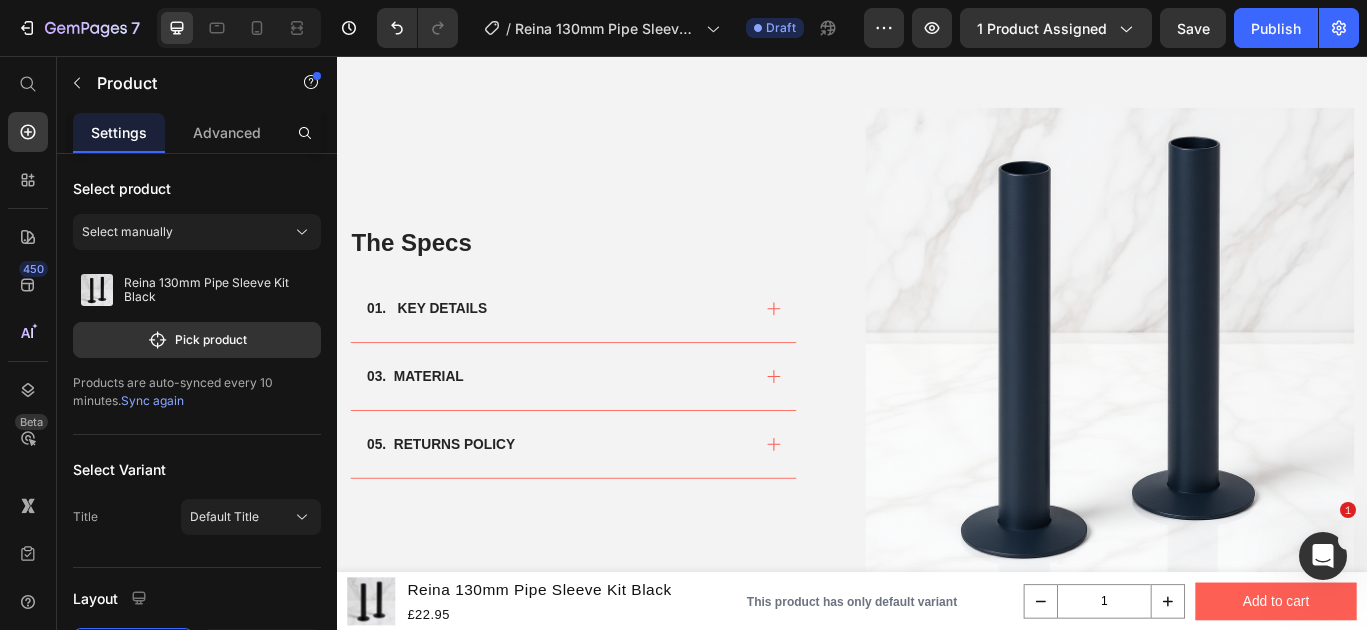 scroll, scrollTop: 912, scrollLeft: 0, axis: vertical 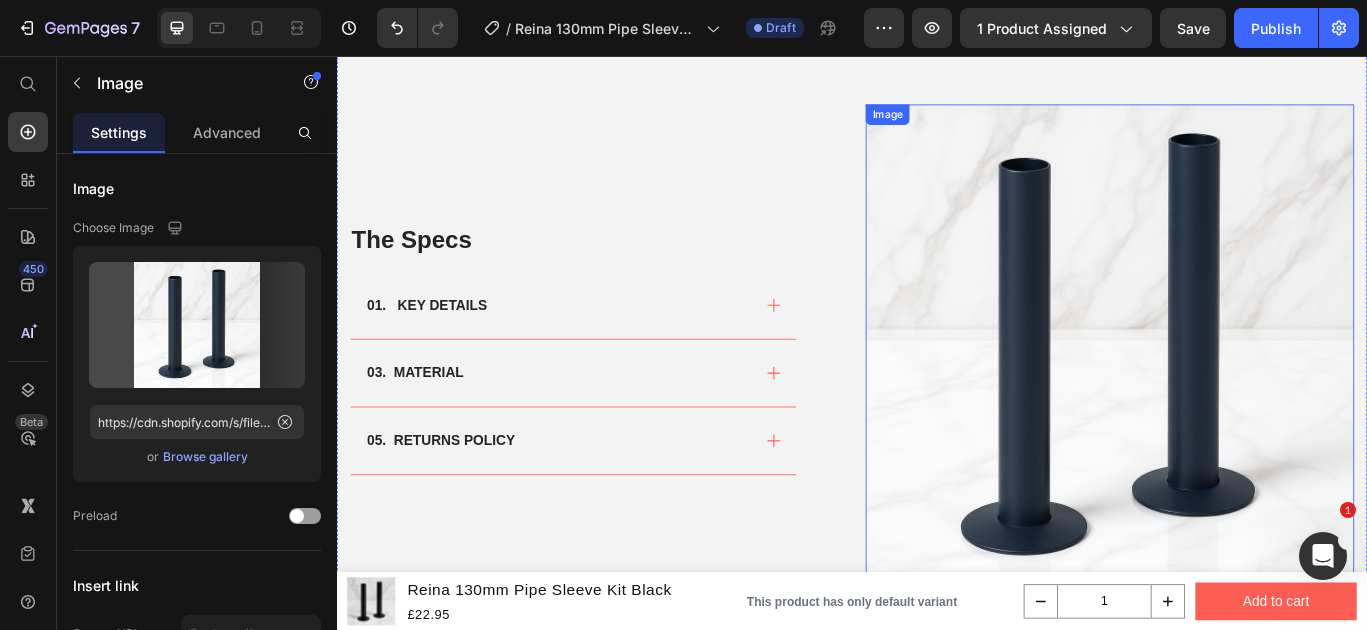 click at bounding box center [1237, 396] 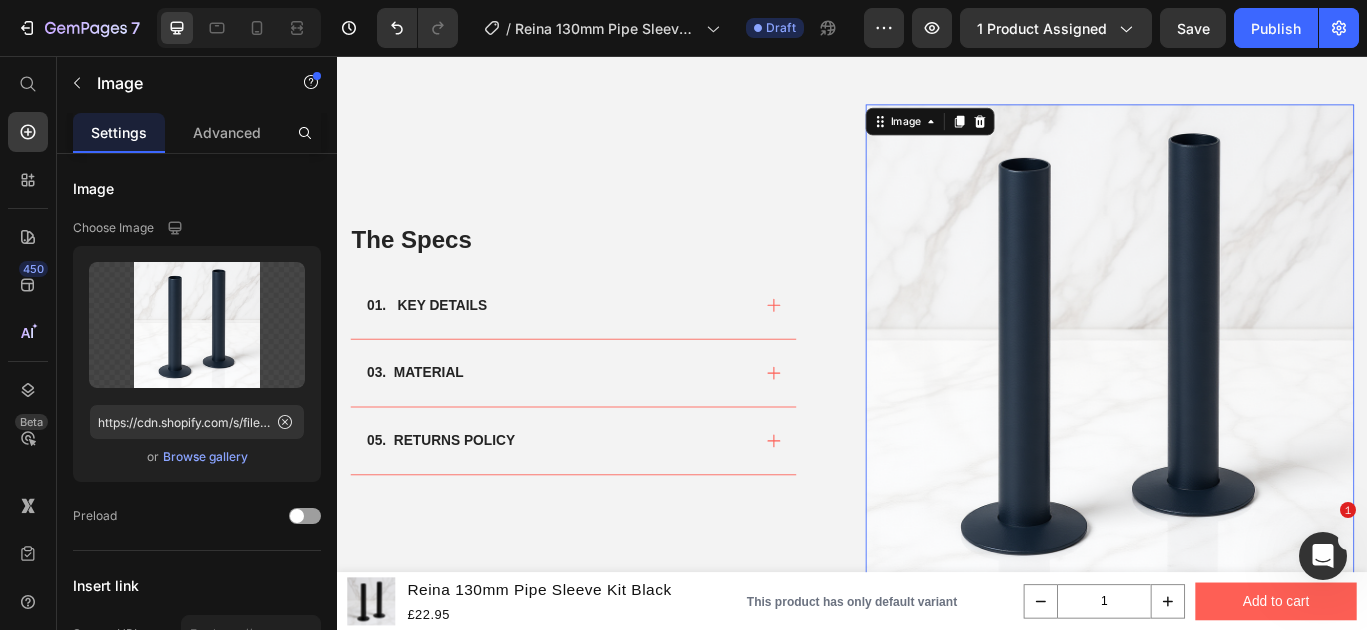 click at bounding box center [1237, 396] 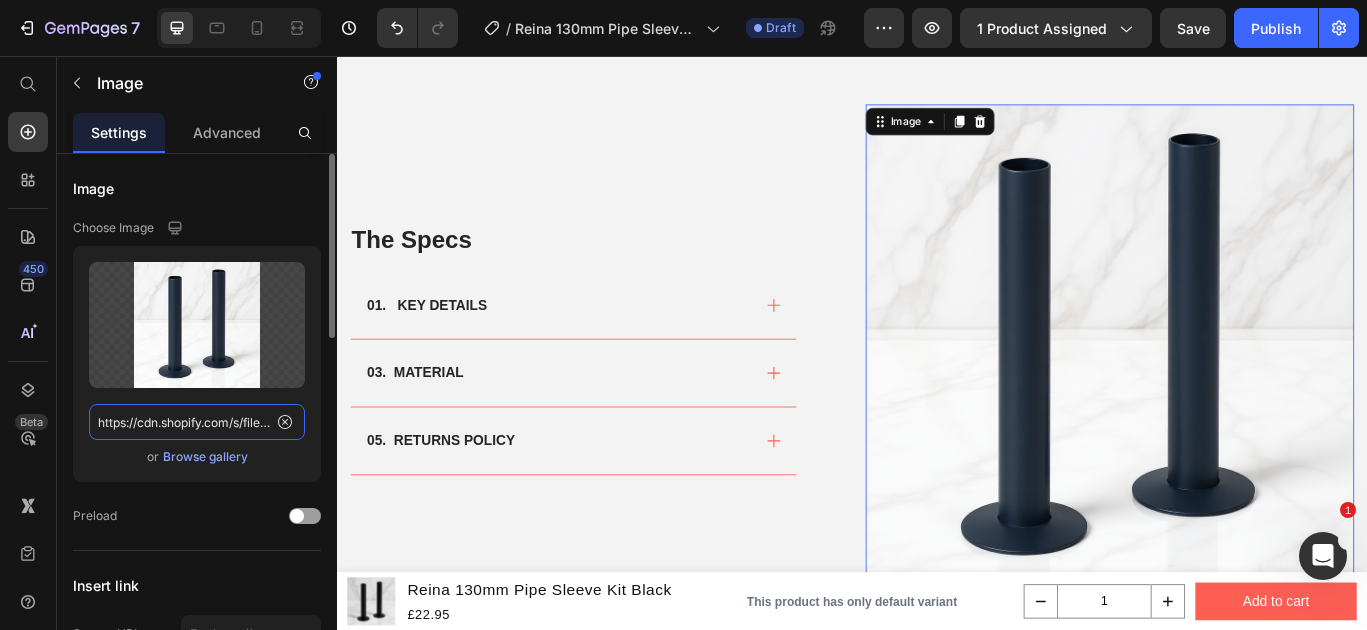 click on "https://cdn.shopify.com/s/files/1/0929/8313/2424/files/reina-pipe-sleeve-kit-anthracitemarble_20a82ae0-419b-40c8-b01c-d308ddf84de6.png?v=1752146786" 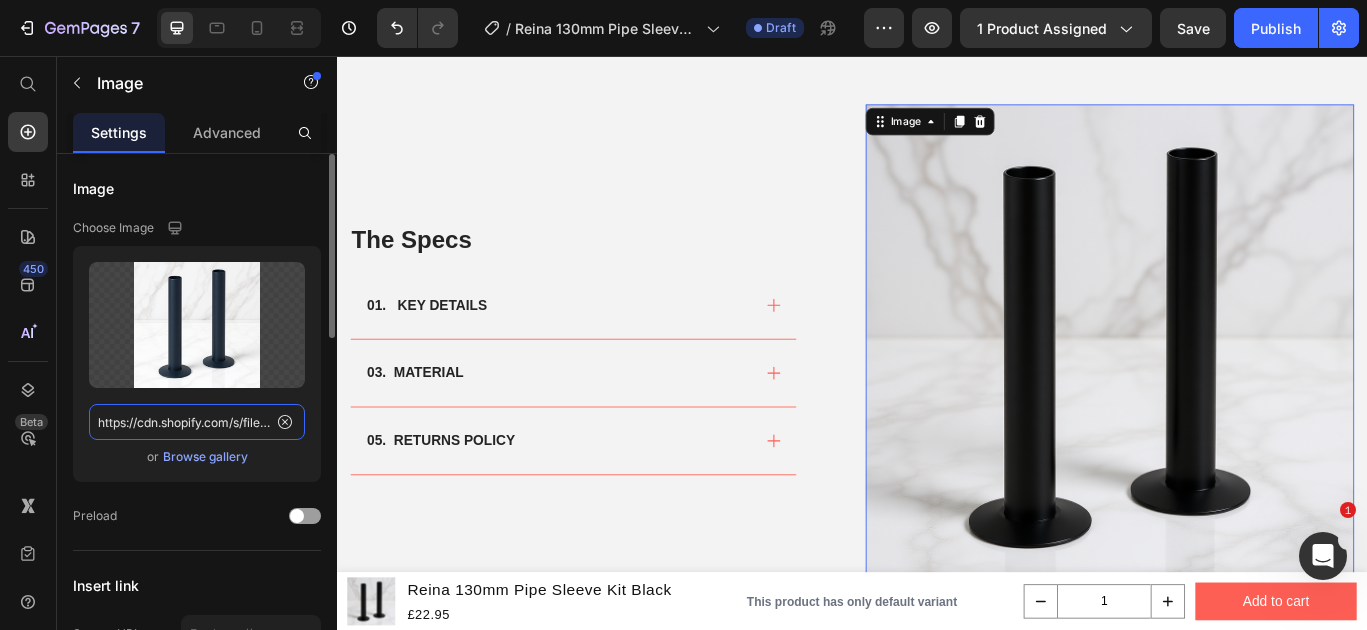 scroll, scrollTop: 0, scrollLeft: 711, axis: horizontal 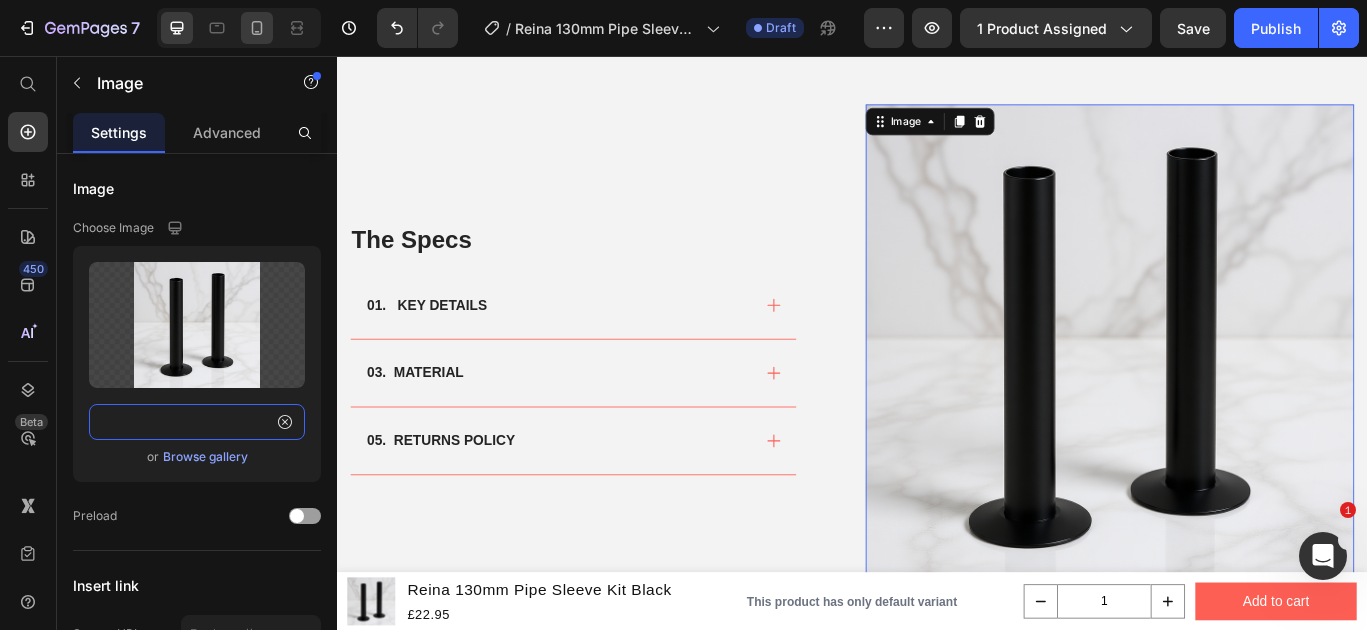 type on "https://cdn.shopify.com/s/files/1/0929/8313/2424/files/reina-pipe-sleeve-kit-black_marble_b7cc4827-4cd1-4bd5-ac4c-a2a04642460e.png?v=1752146793" 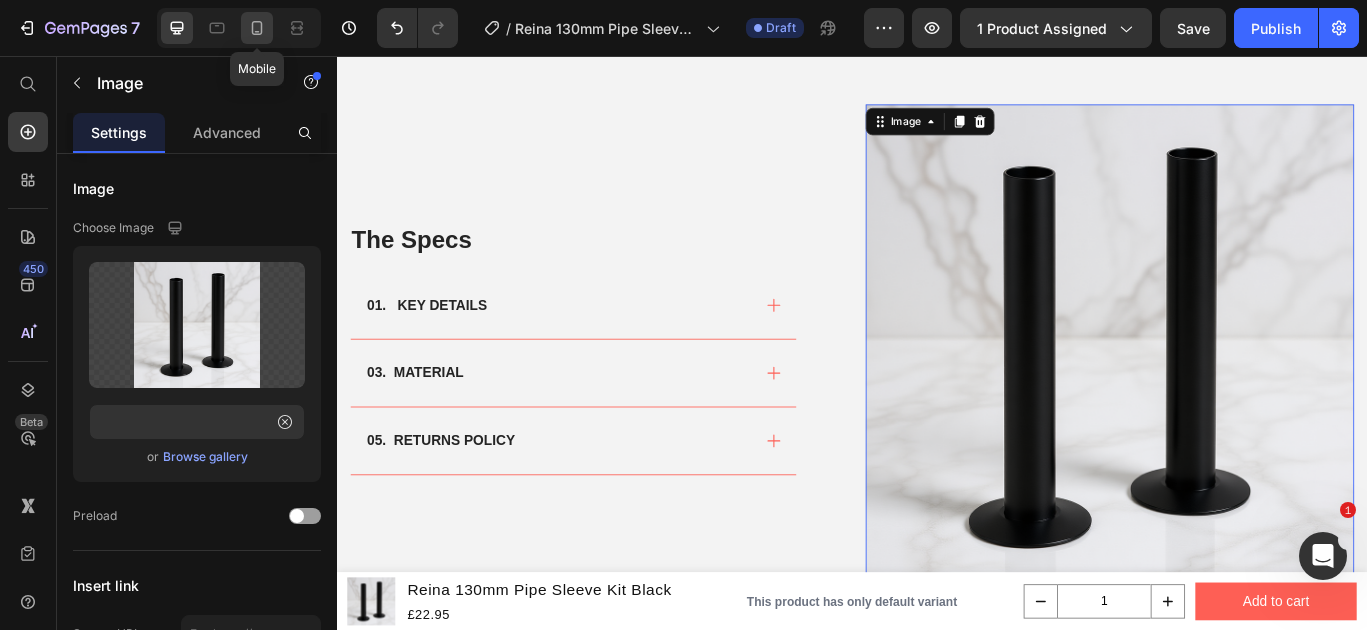 click 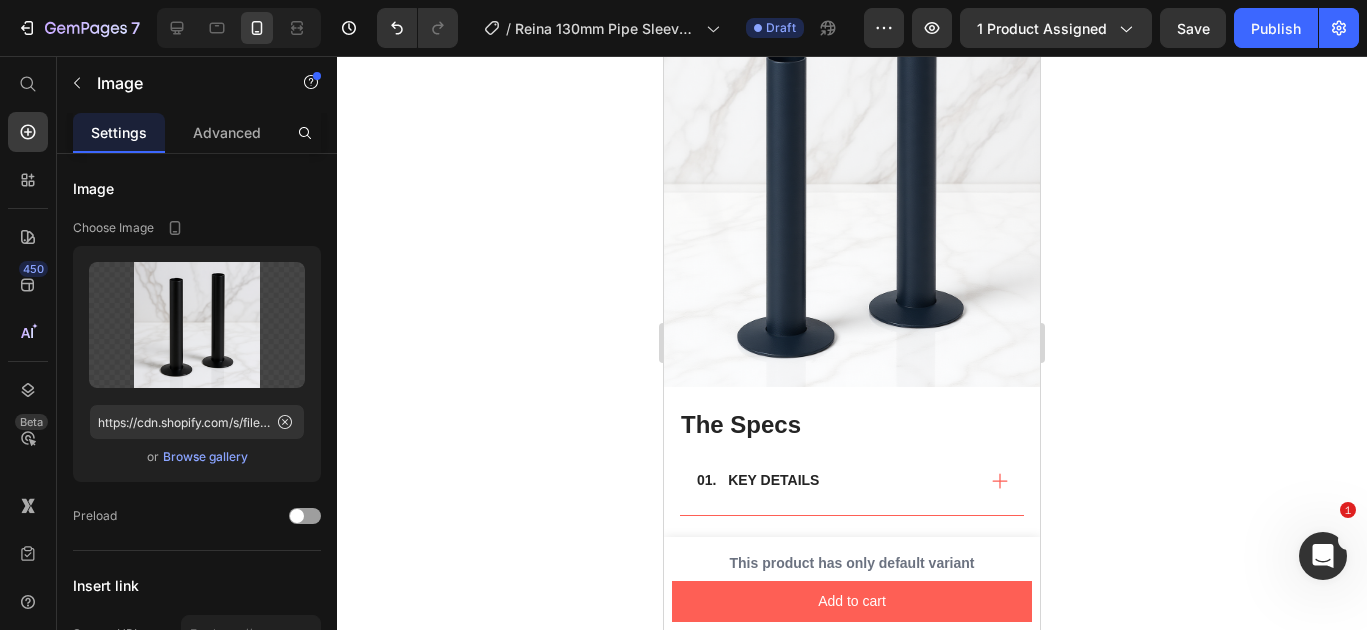 scroll, scrollTop: 1140, scrollLeft: 0, axis: vertical 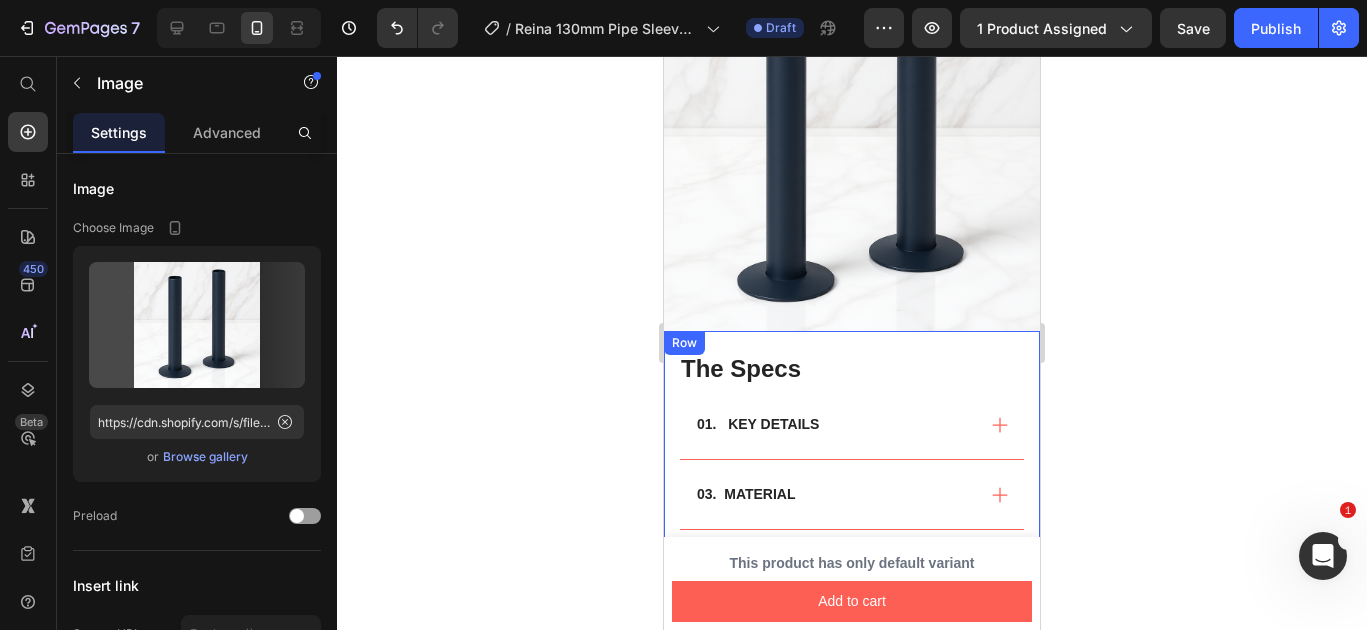 click at bounding box center (852, 143) 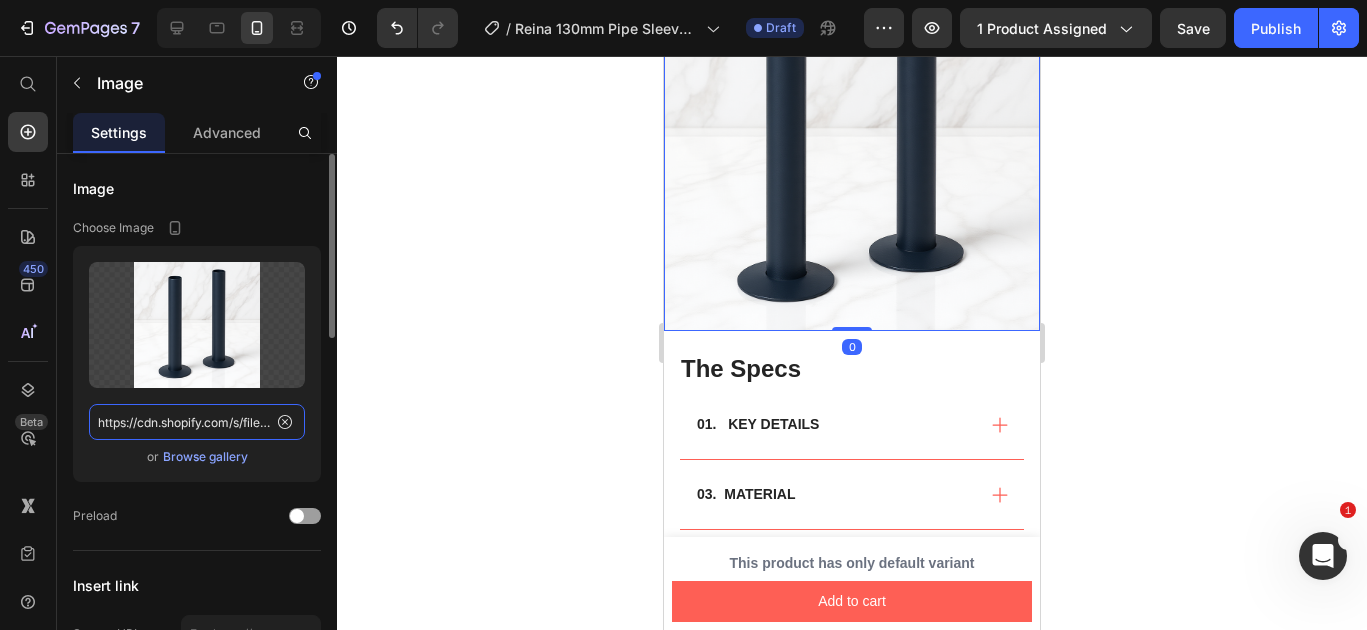 click on "https://cdn.shopify.com/s/files/1/0929/8313/2424/files/reina-pipe-sleeve-kit-anthracitemarble_20a82ae0-419b-40c8-b01c-d308ddf84de6.png?v=1752146786" 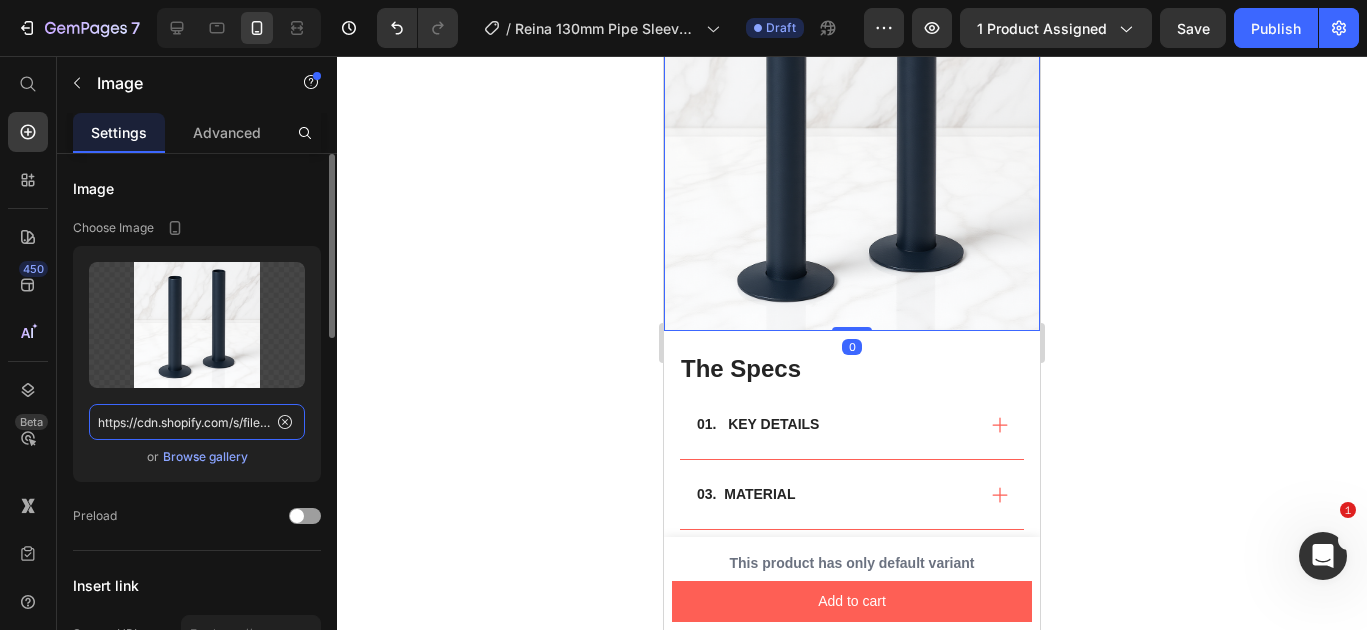 click on "https://cdn.shopify.com/s/files/1/0929/8313/2424/files/reina-pipe-sleeve-kit-anthracitemarble_20a82ae0-419b-40c8-b01c-d308ddf84de6.png?v=1752146786" 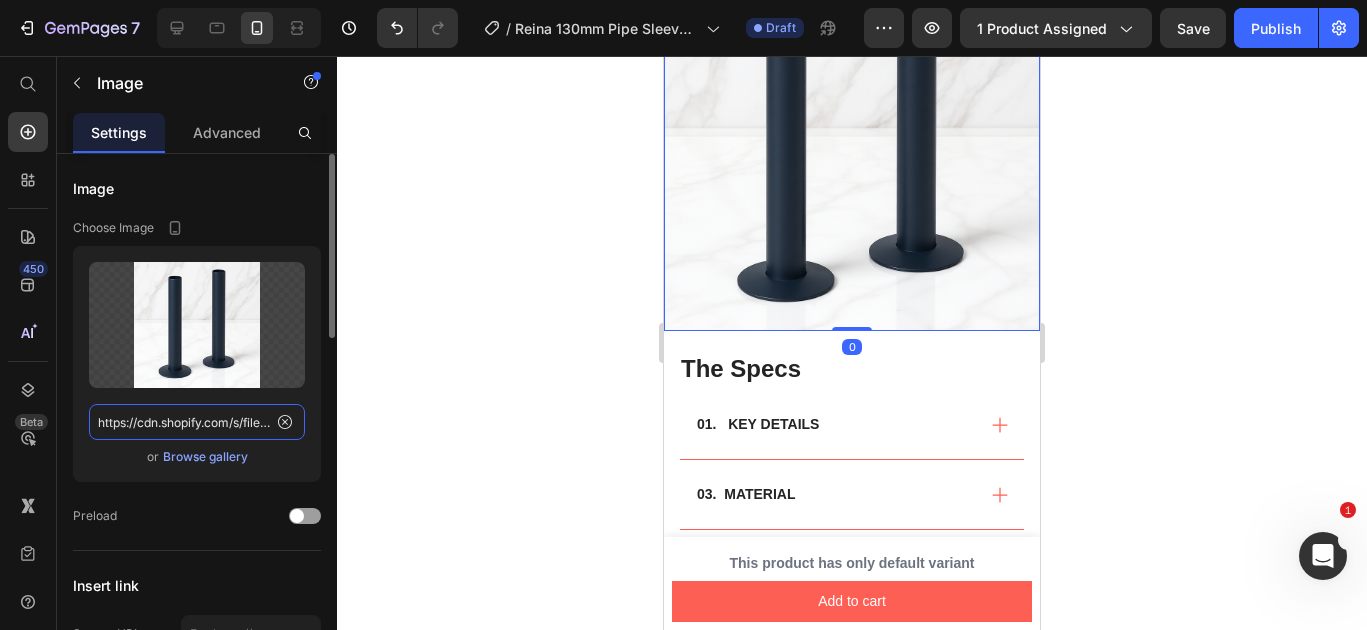 click on "https://cdn.shopify.com/s/files/1/0929/8313/2424/files/reina-pipe-sleeve-kit-anthracitemarble_20a82ae0-419b-40c8-b01c-d308ddf84de6.png?v=1752146786" 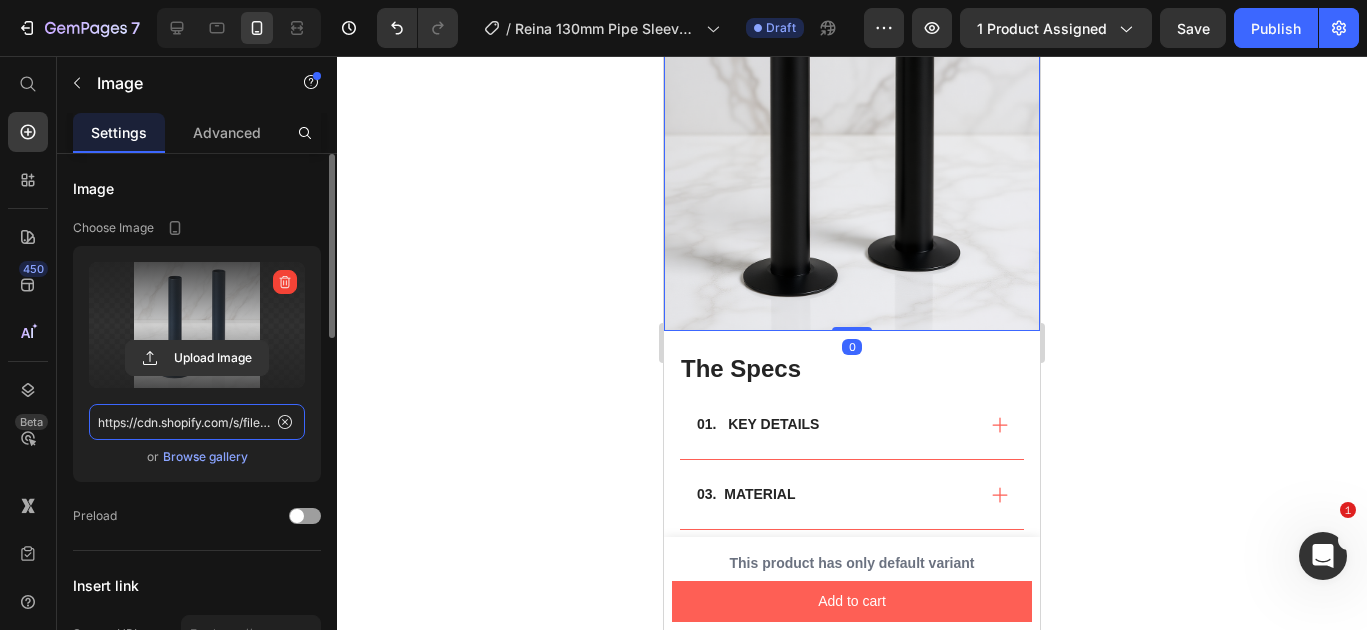 scroll, scrollTop: 0, scrollLeft: 711, axis: horizontal 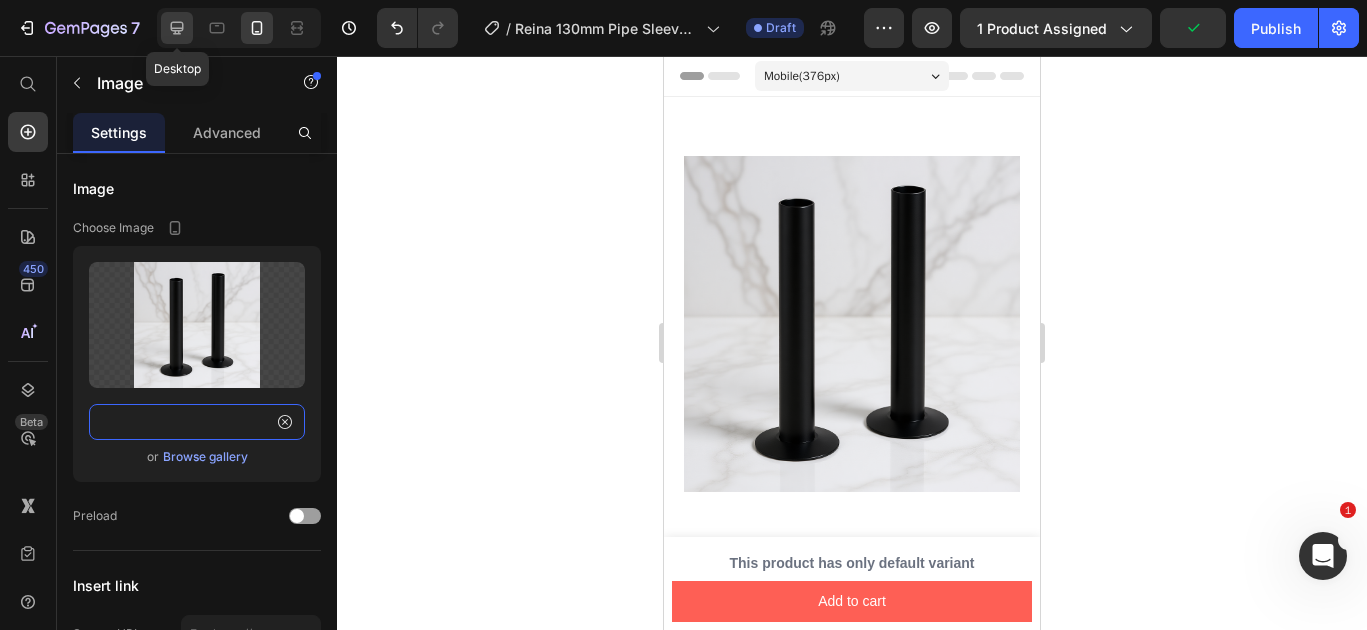 type on "https://cdn.shopify.com/s/files/1/0929/8313/2424/files/reina-pipe-sleeve-kit-black_marble_b7cc4827-4cd1-4bd5-ac4c-a2a04642460e.png?v=1752146793" 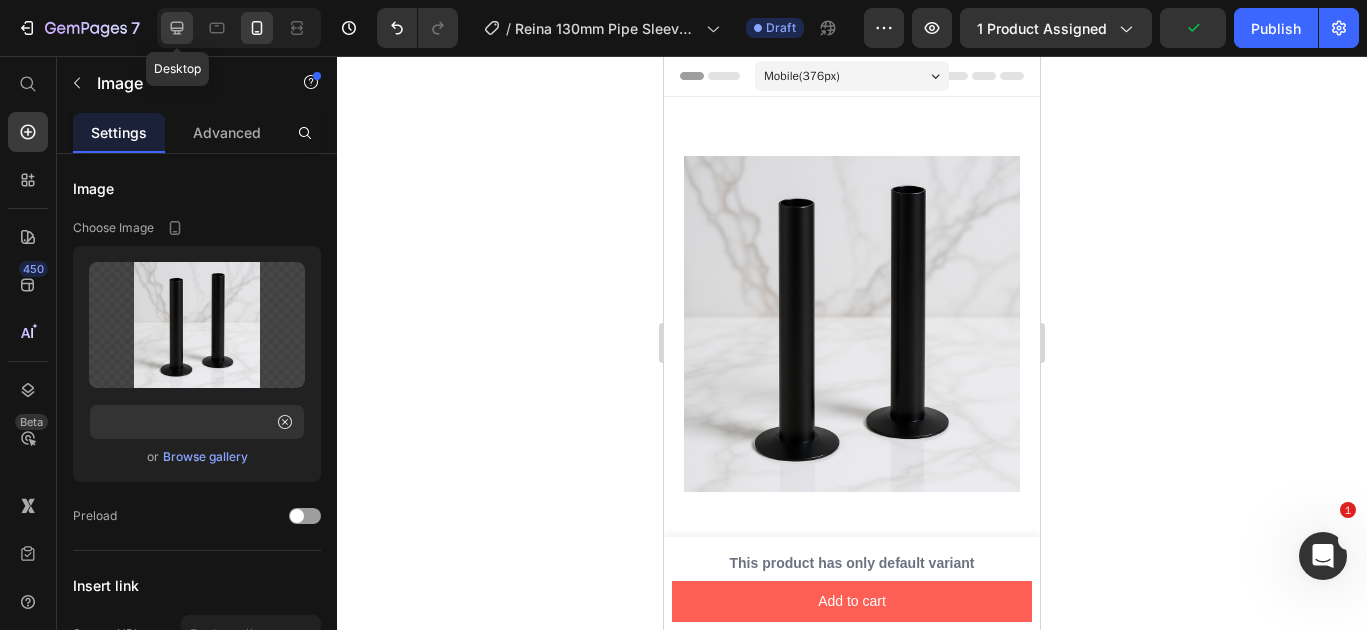 scroll, scrollTop: 0, scrollLeft: 0, axis: both 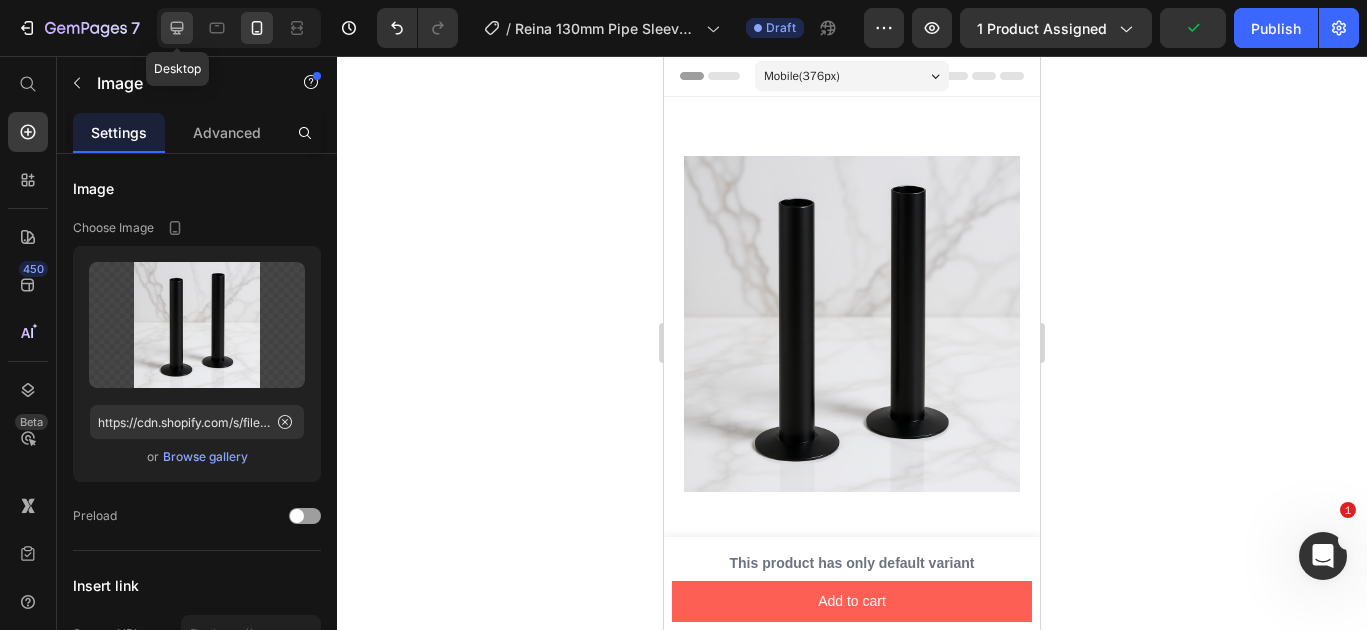 click 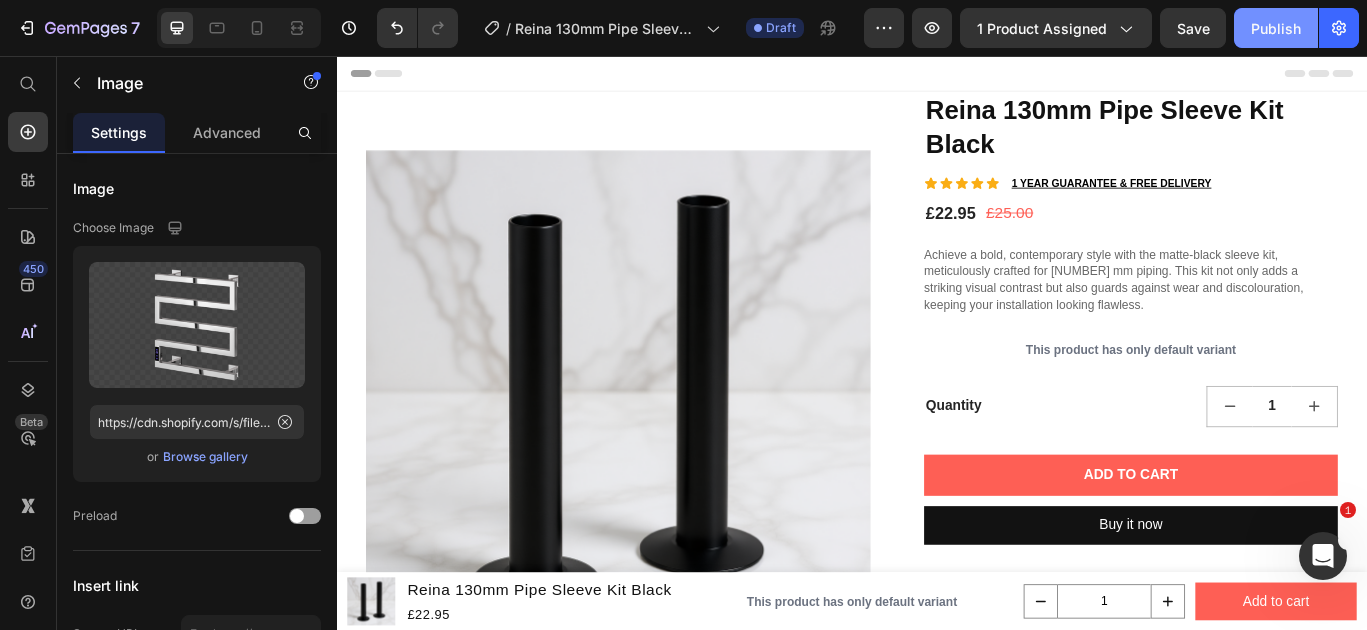 click on "Publish" at bounding box center (1276, 28) 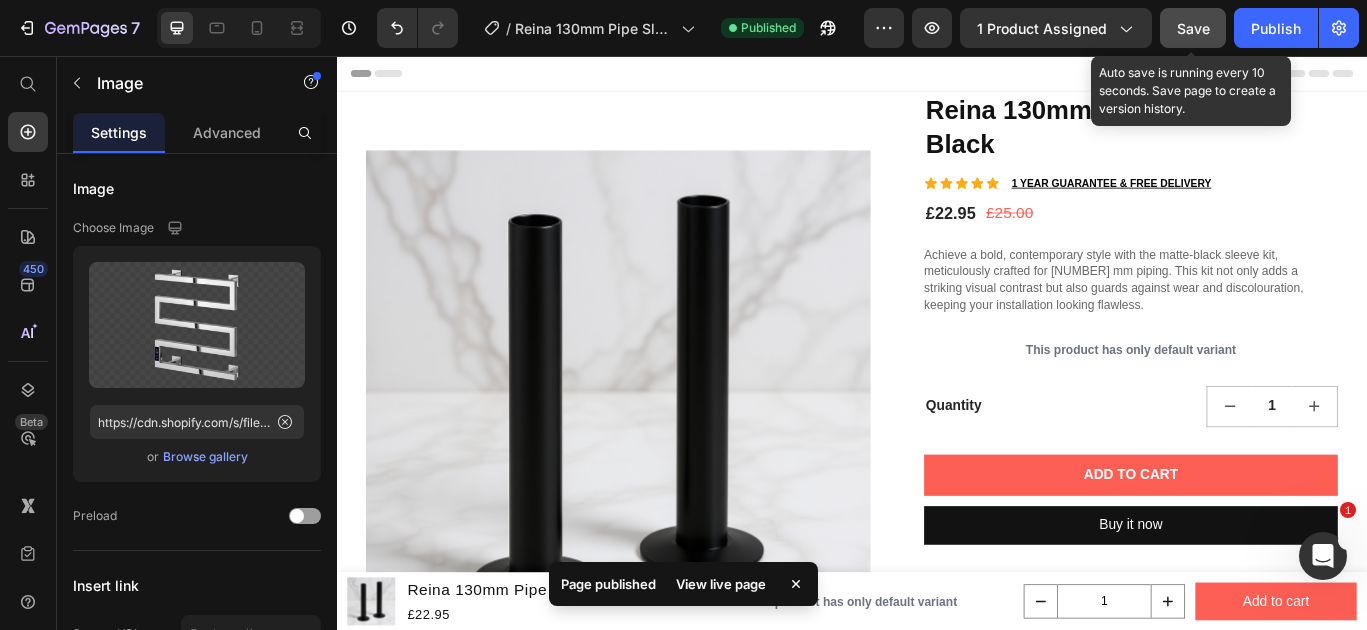 click on "Save" at bounding box center (1193, 28) 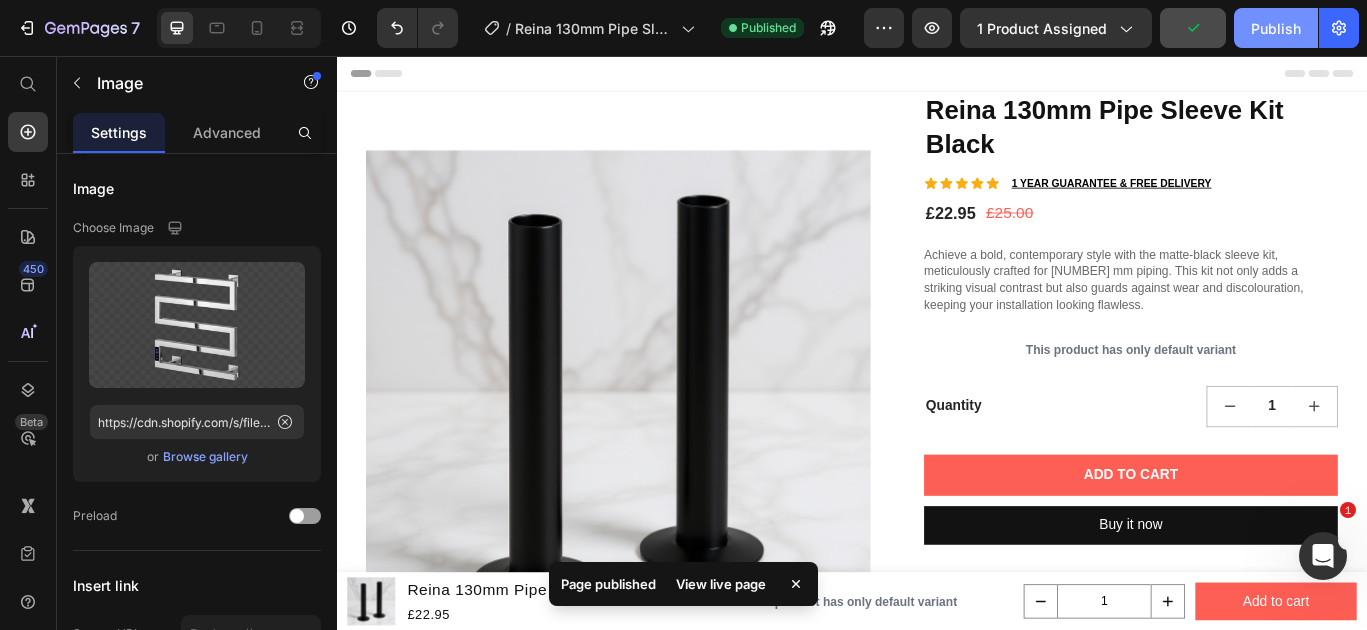 click on "Publish" at bounding box center (1276, 28) 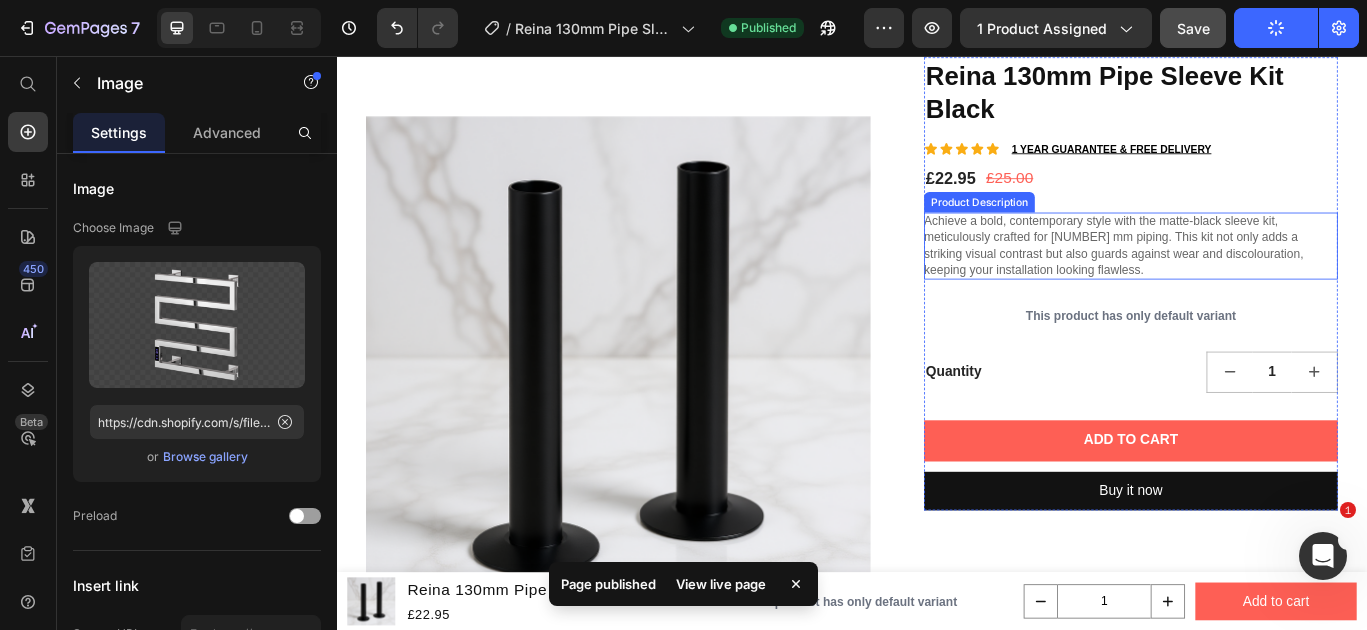 scroll, scrollTop: 0, scrollLeft: 0, axis: both 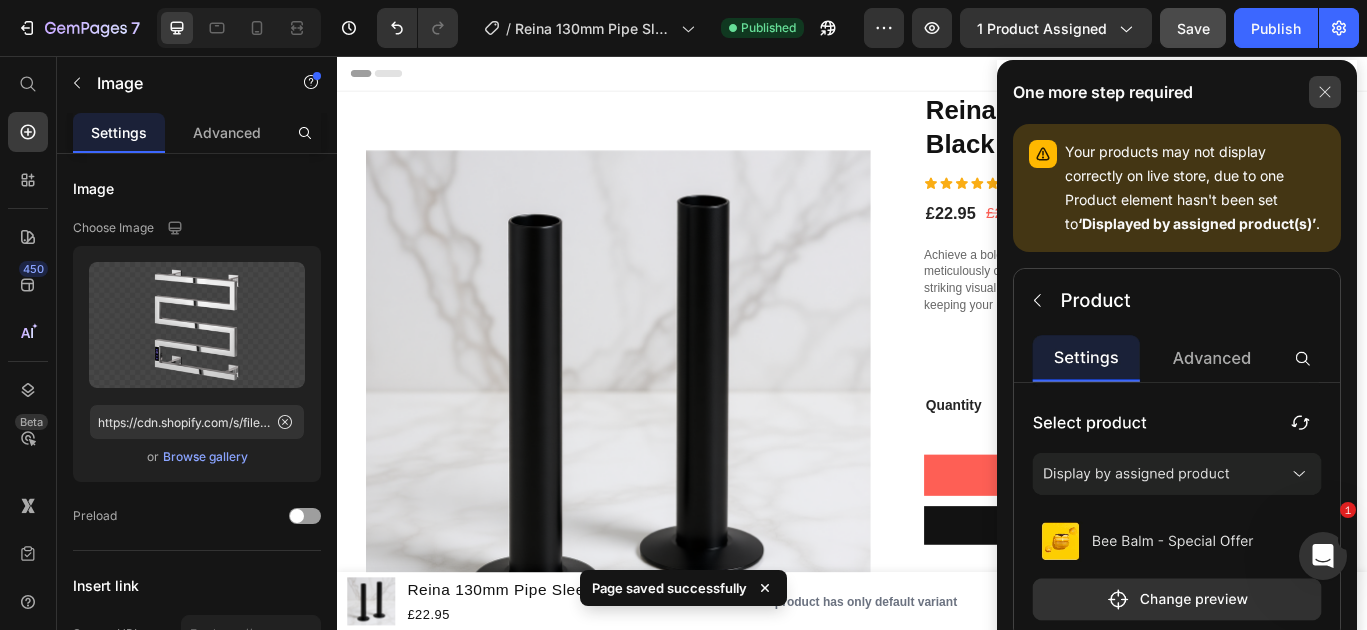click 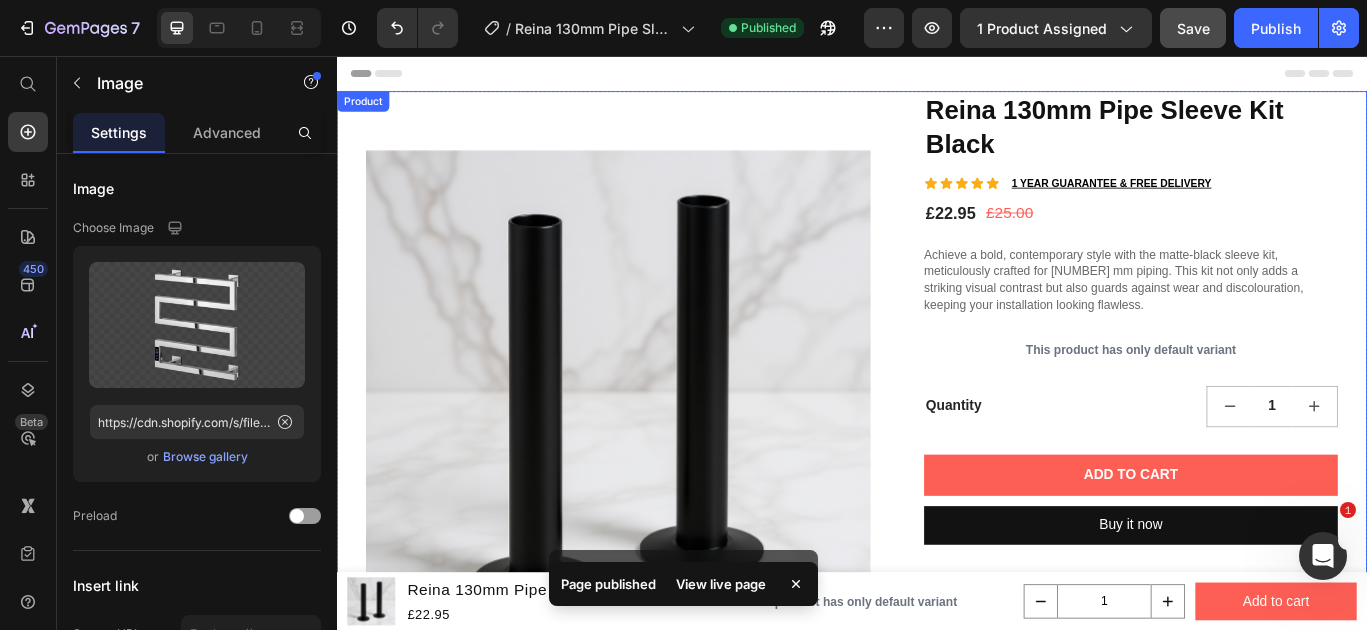 scroll, scrollTop: 92, scrollLeft: 0, axis: vertical 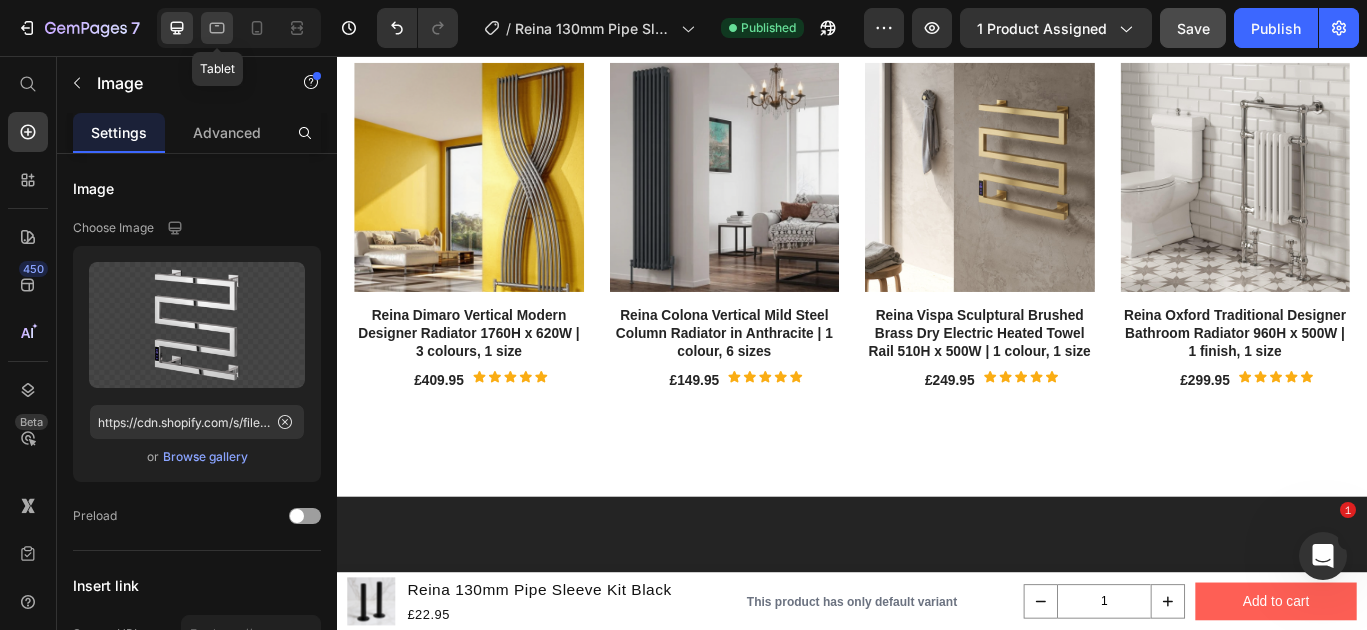click 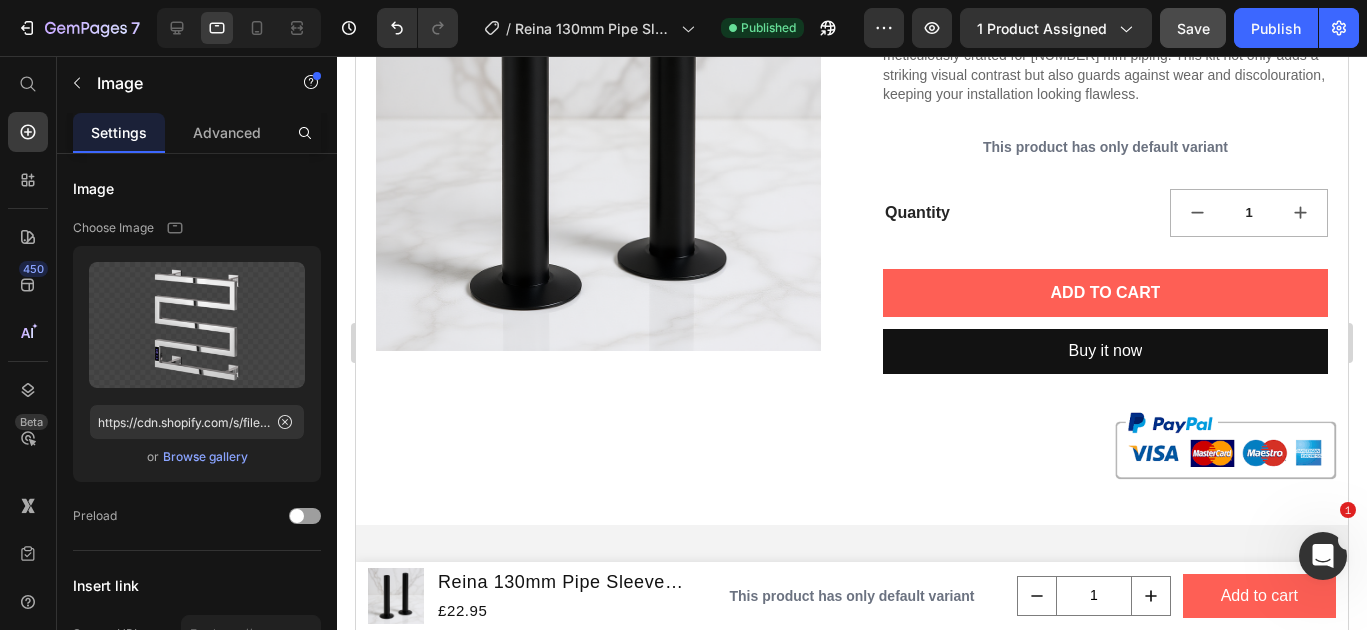 scroll, scrollTop: 1054, scrollLeft: 0, axis: vertical 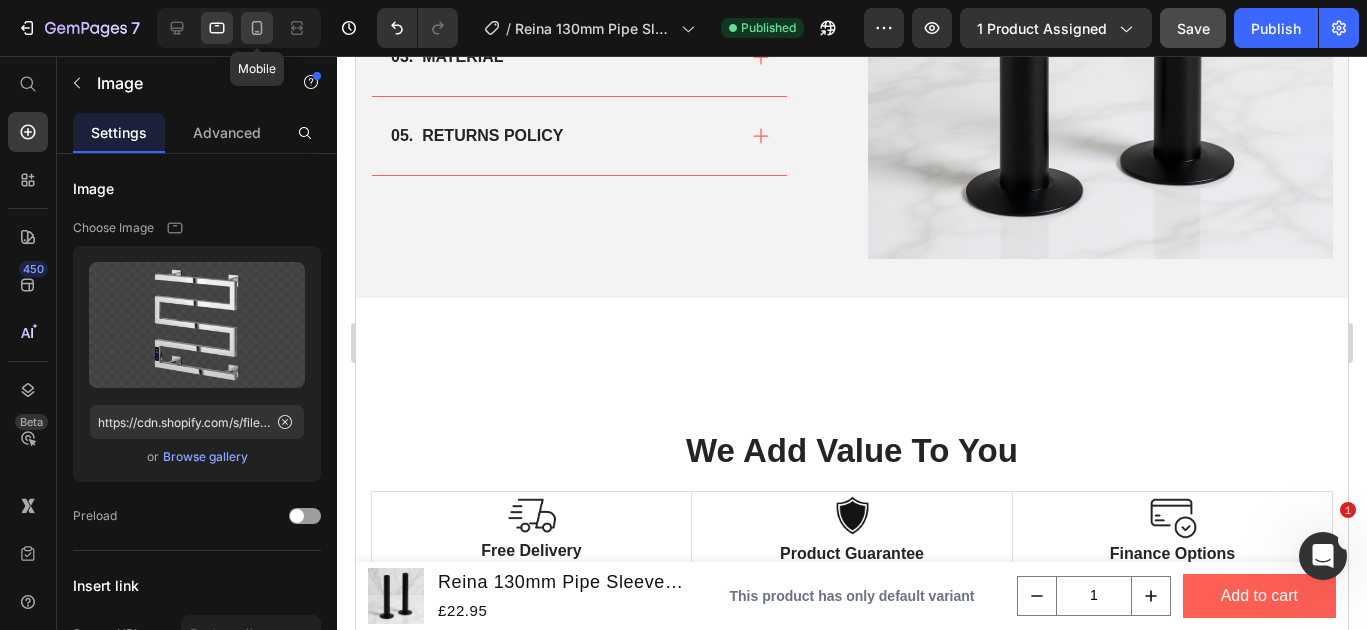 click 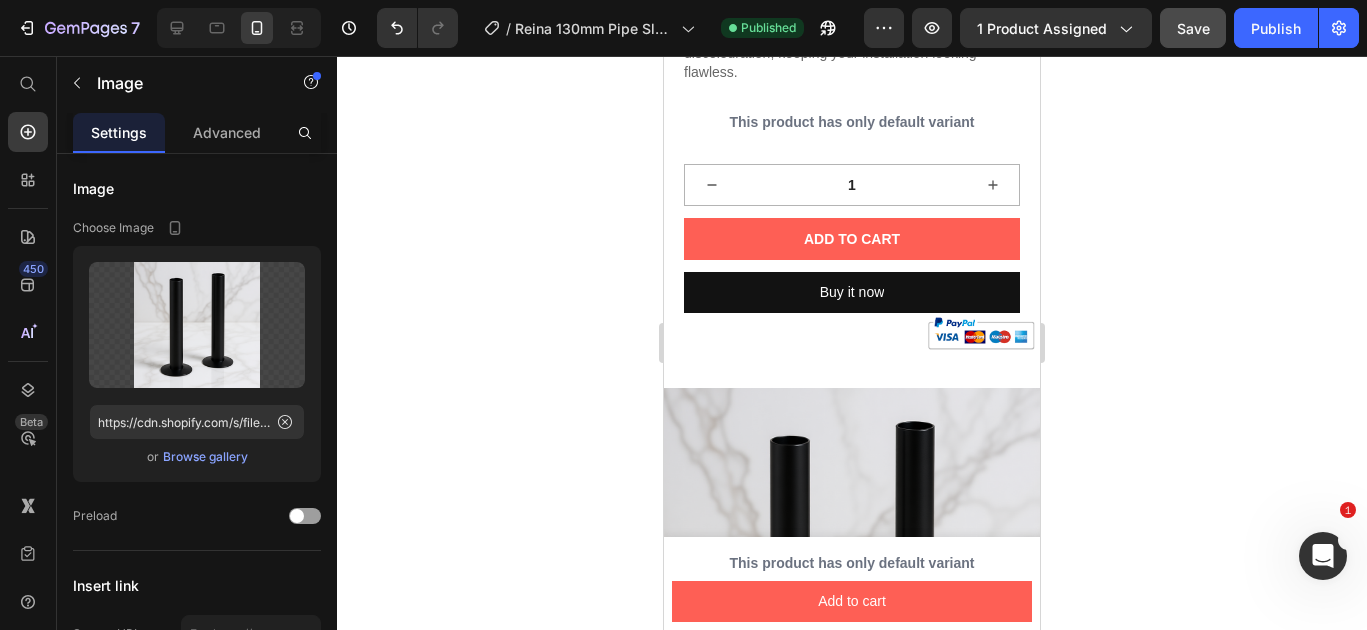 scroll, scrollTop: 0, scrollLeft: 0, axis: both 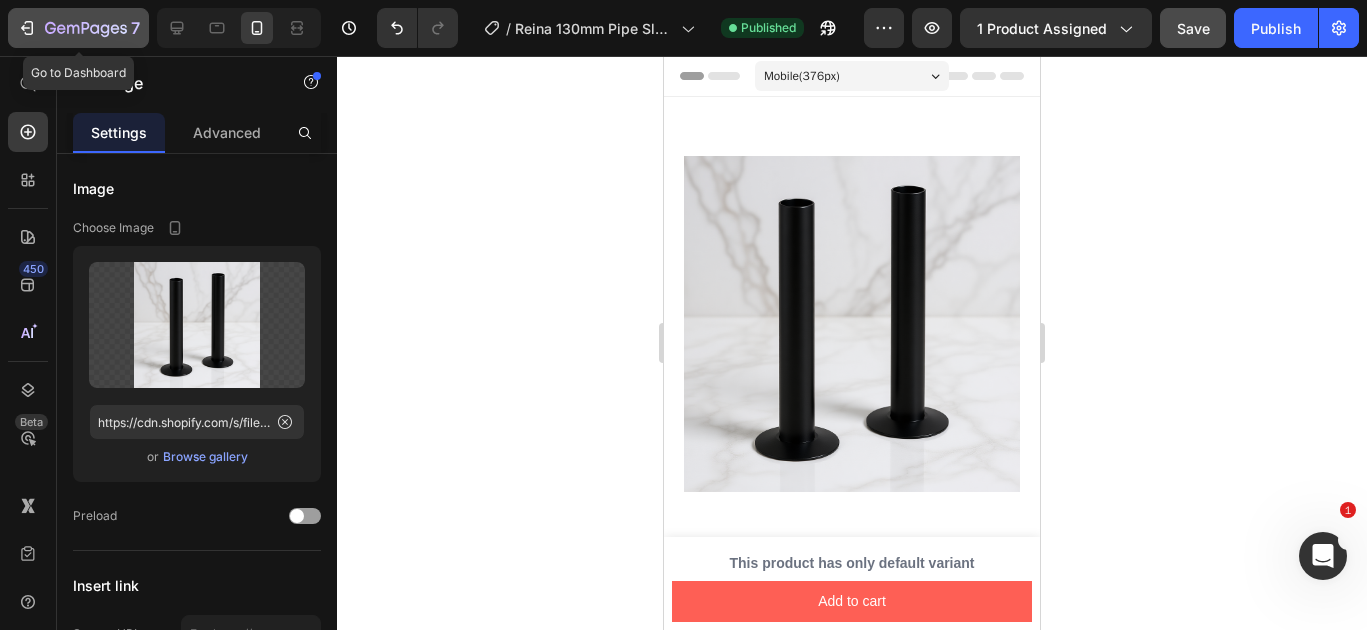 click 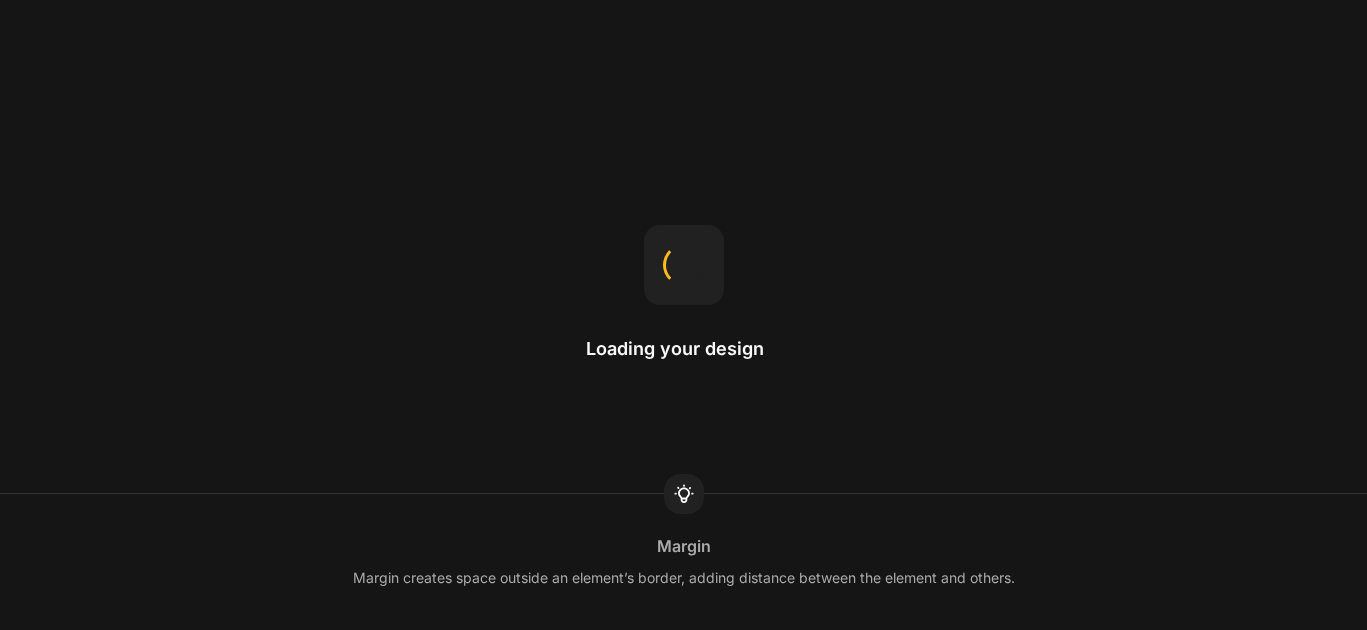 scroll, scrollTop: 0, scrollLeft: 0, axis: both 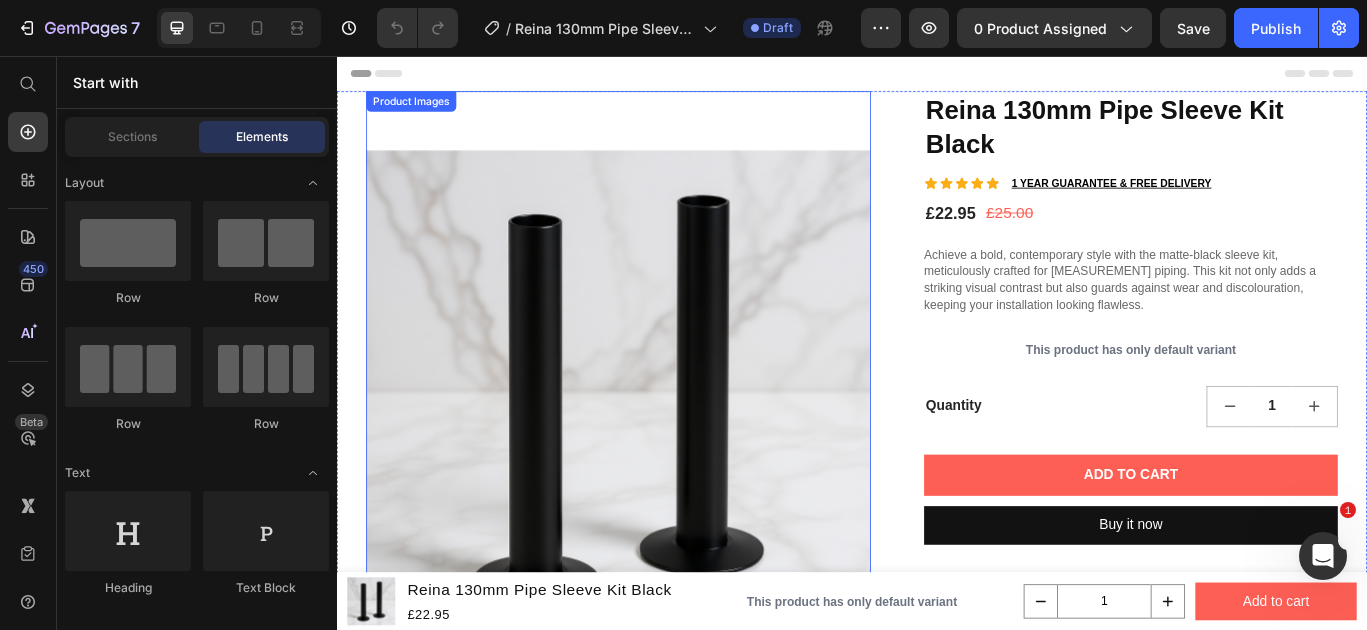 click at bounding box center (665, 460) 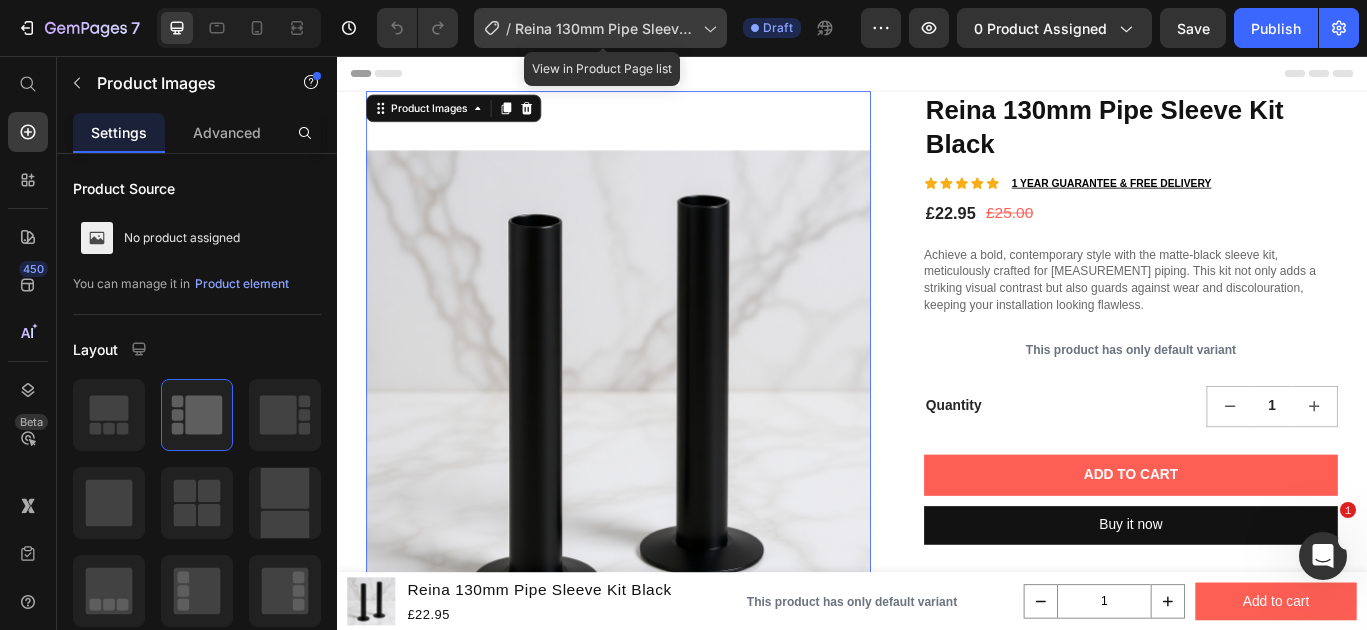 click on "Reina 130mm Pipe Sleeve Kit Brass" at bounding box center [605, 28] 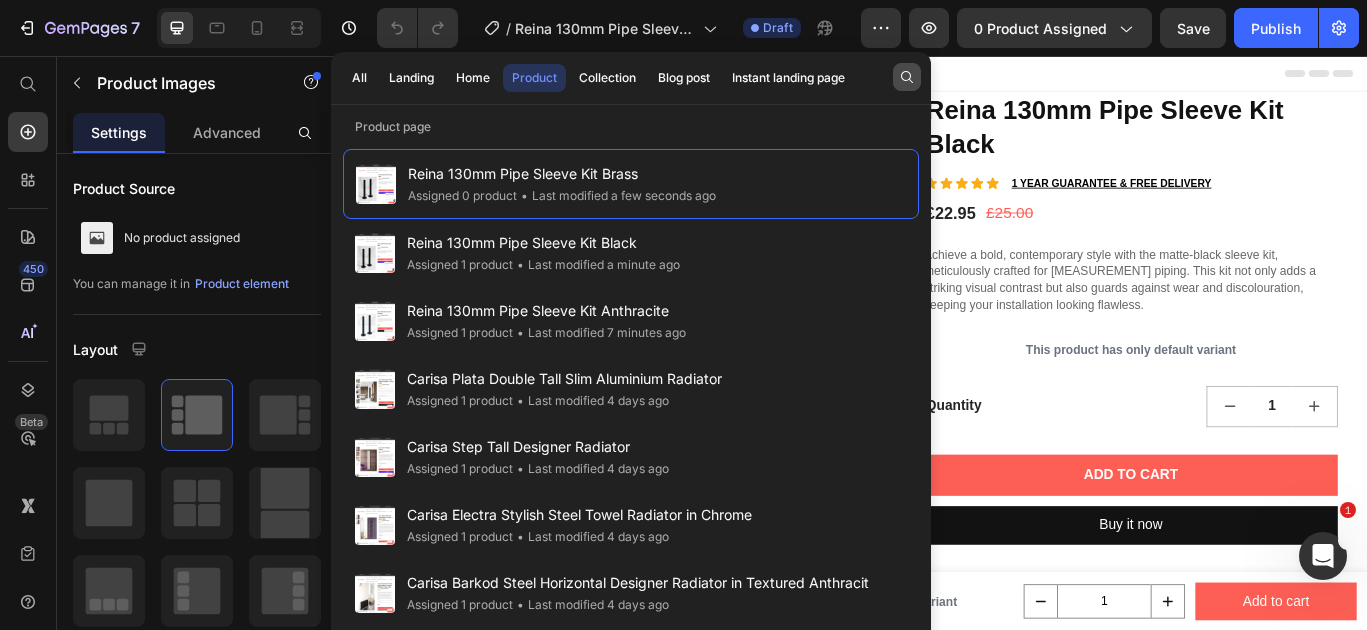 click 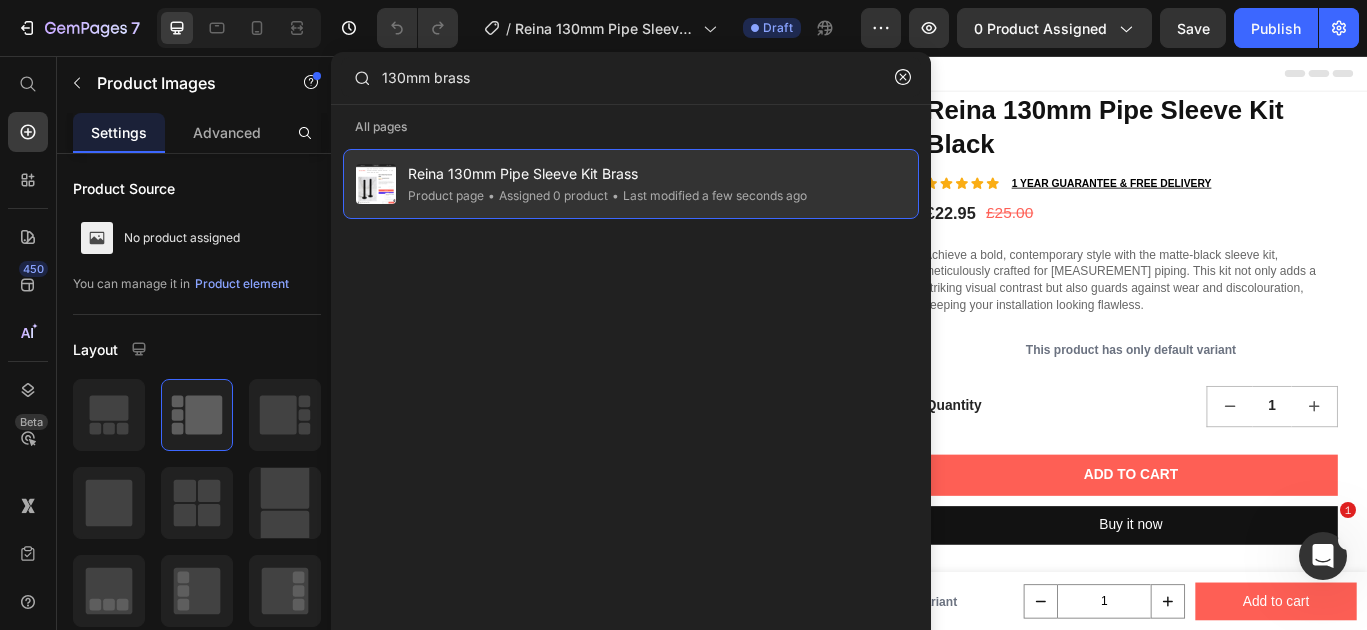 type on "130mm brass" 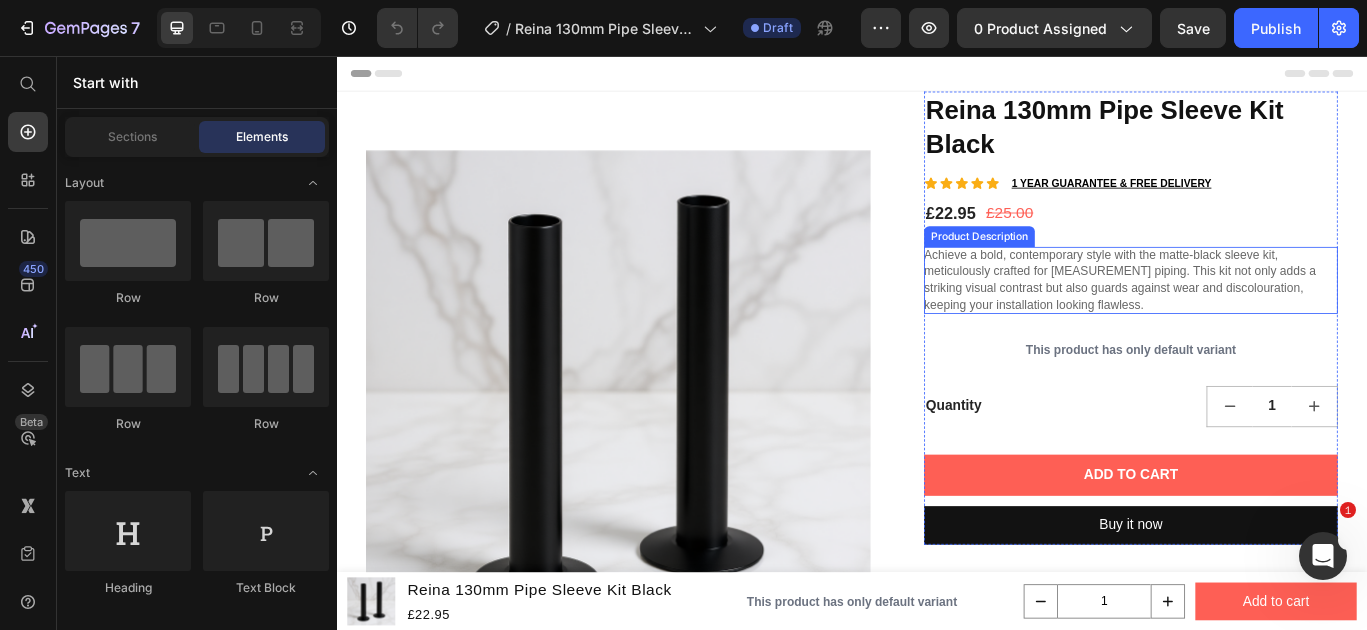 click on "Achieve a bold, contemporary style with the matte-black sleeve kit, meticulously crafted for 130 mm piping. This kit not only adds a striking visual contrast but also guards against wear and discolouration, keeping your installation looking flawless." at bounding box center (1249, 316) 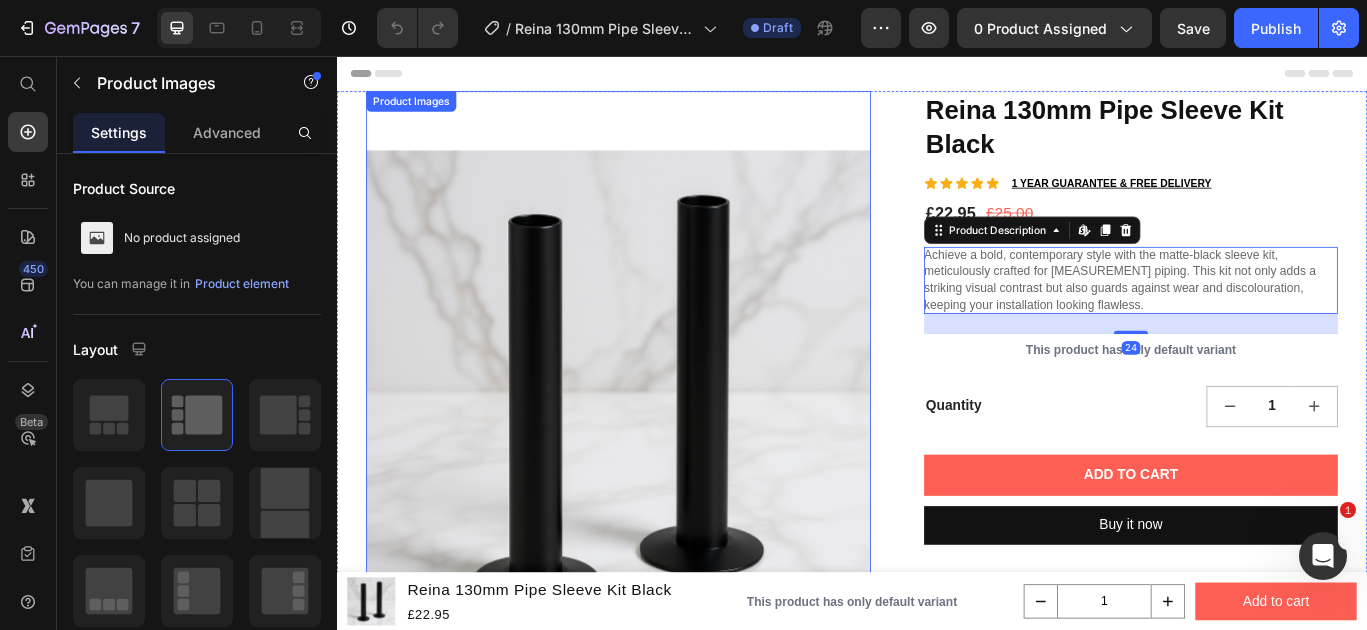 click at bounding box center (665, 460) 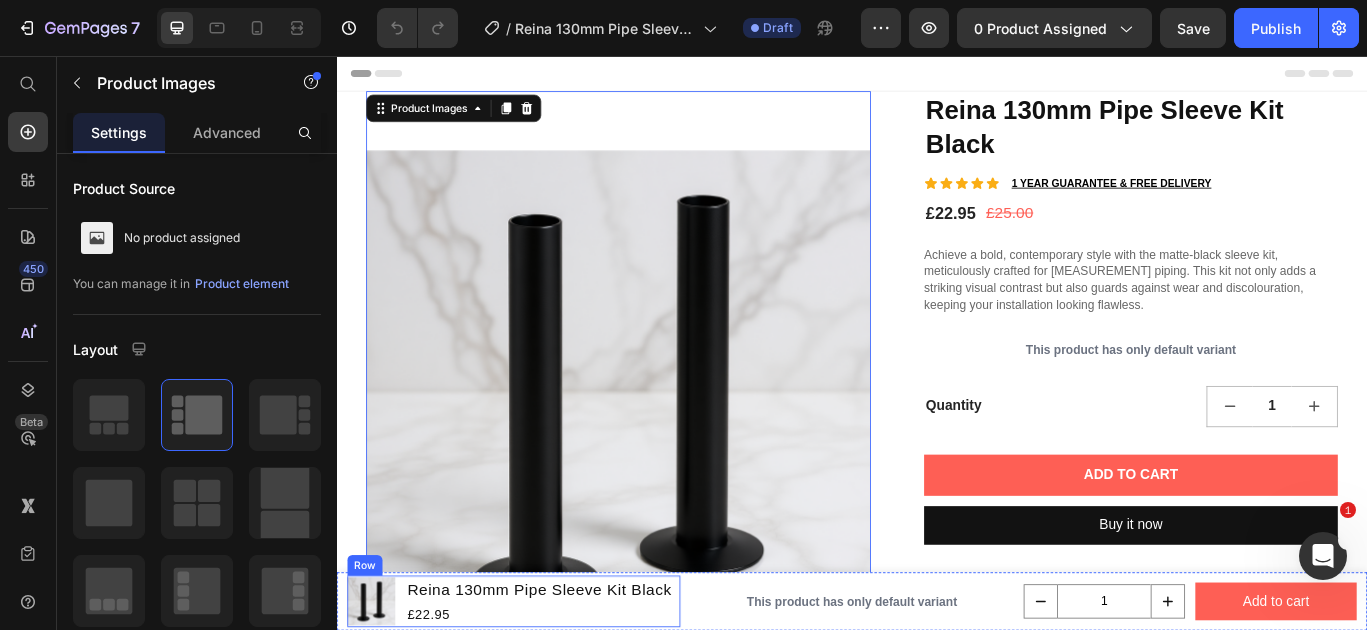 click at bounding box center [377, 691] 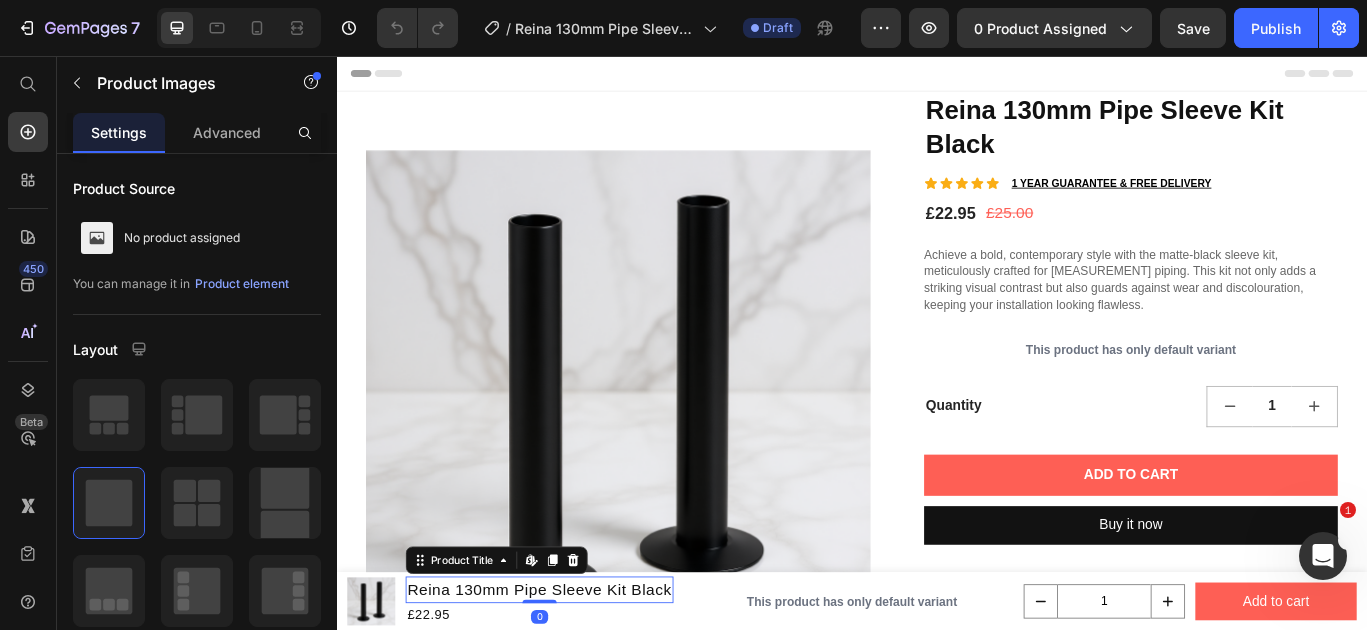 click on "Reina 130mm Pipe Sleeve Kit Black" at bounding box center (573, 677) 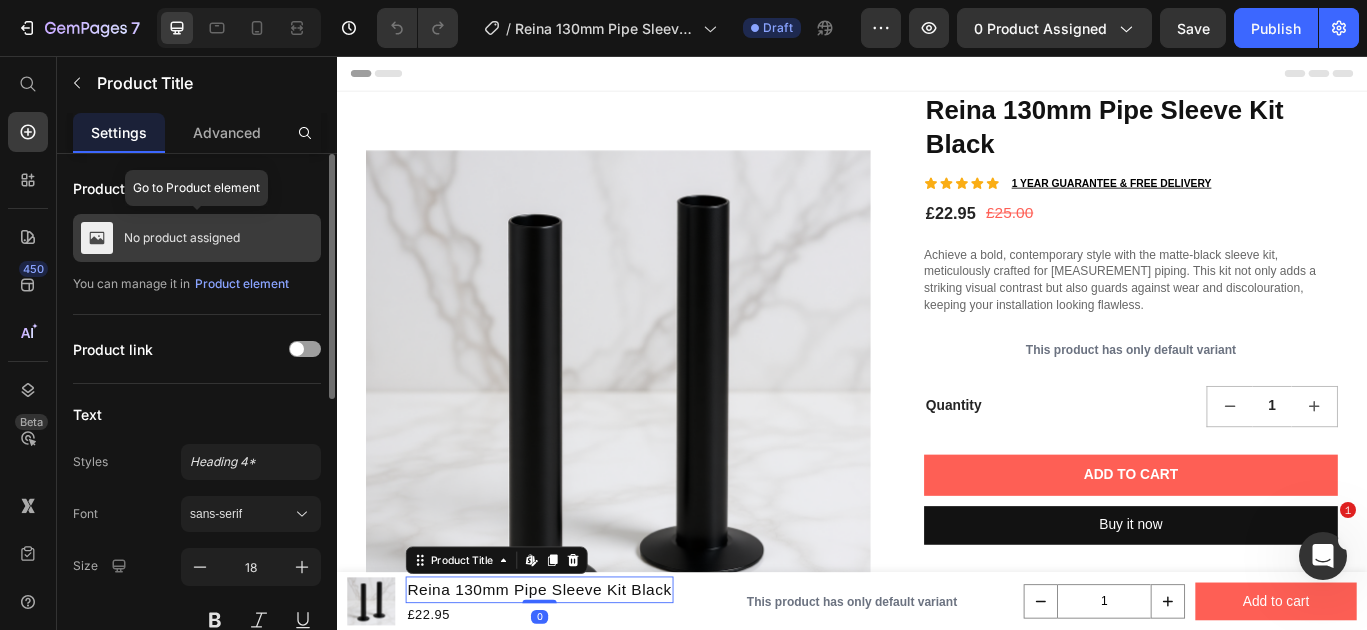 click on "No product assigned" at bounding box center (182, 238) 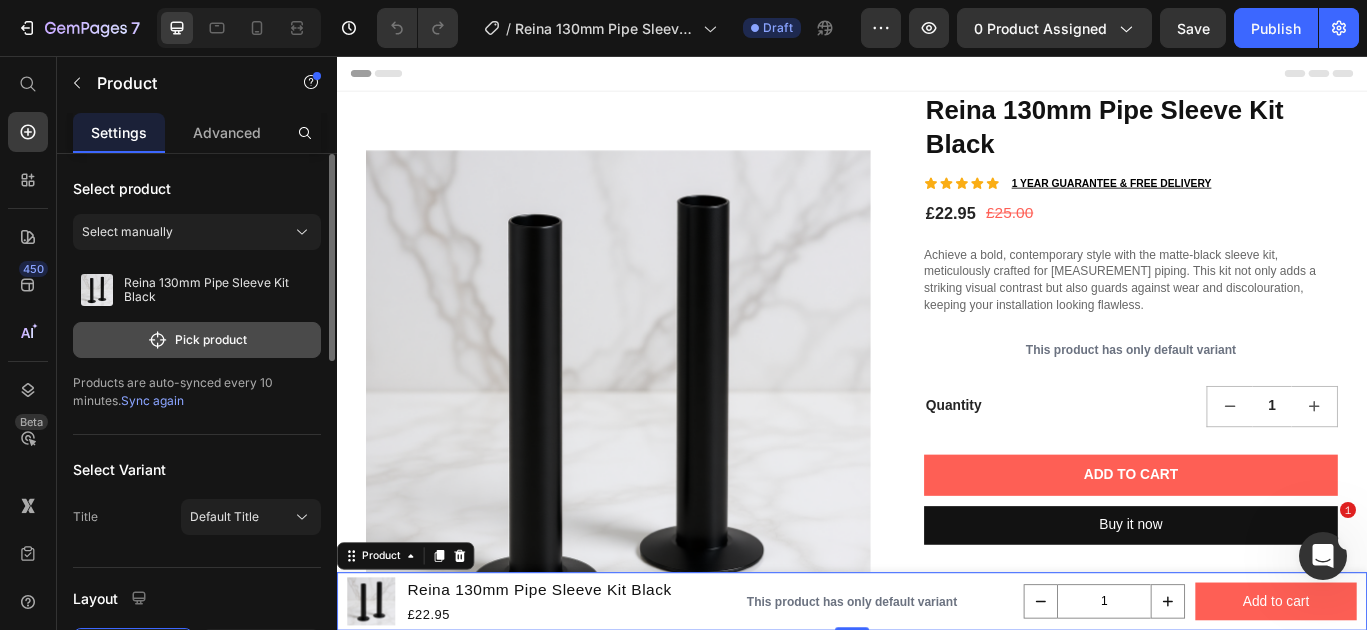 click on "Pick product" at bounding box center (197, 340) 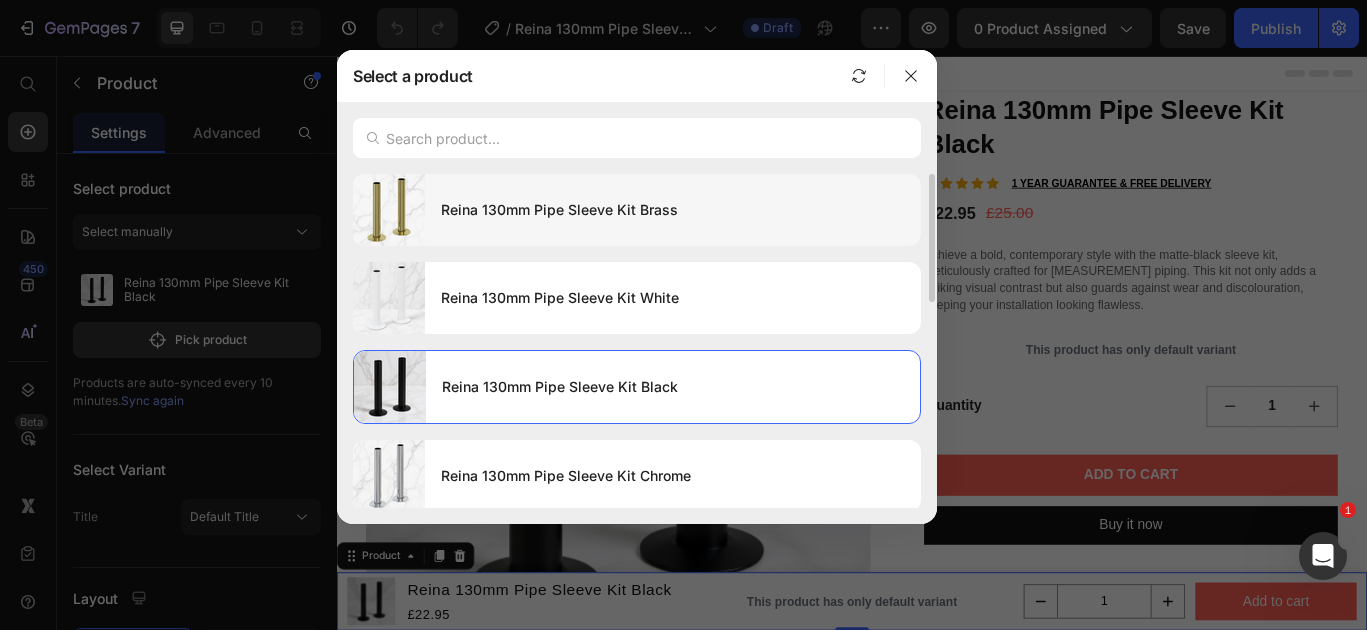 click on "Reina 130mm Pipe Sleeve Kit Brass" at bounding box center [673, 210] 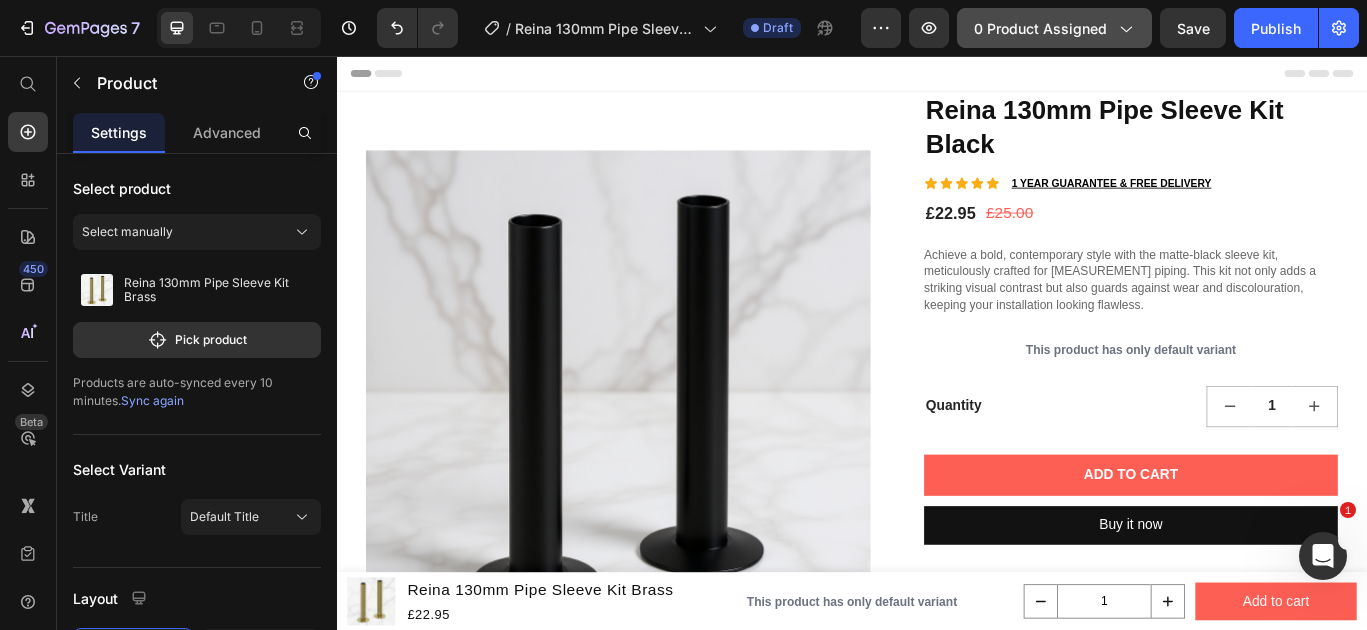 click on "0 product assigned" at bounding box center (1054, 28) 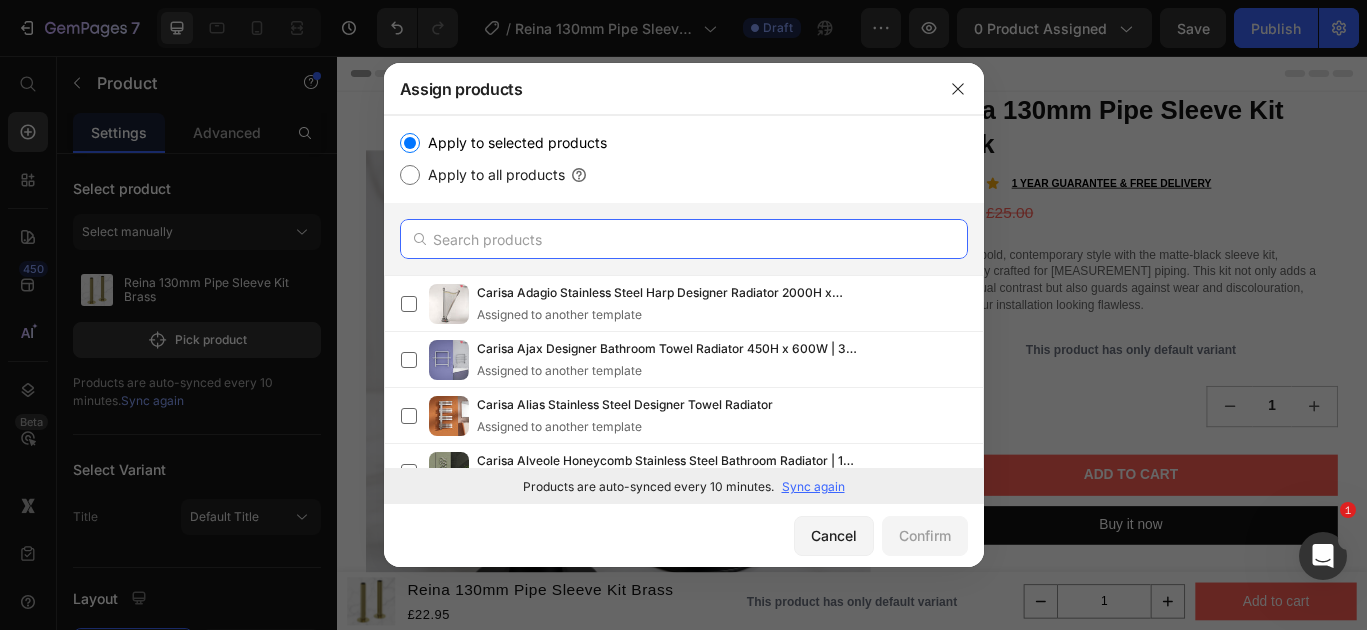 click at bounding box center [684, 239] 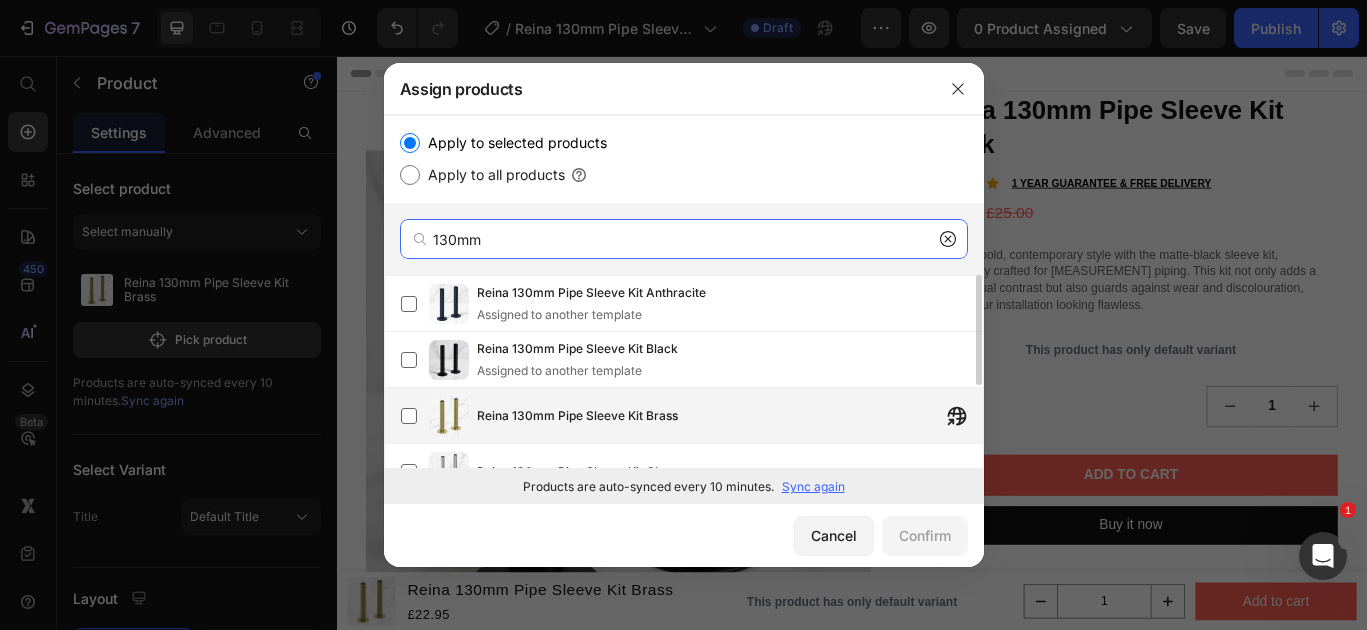 type on "130mm" 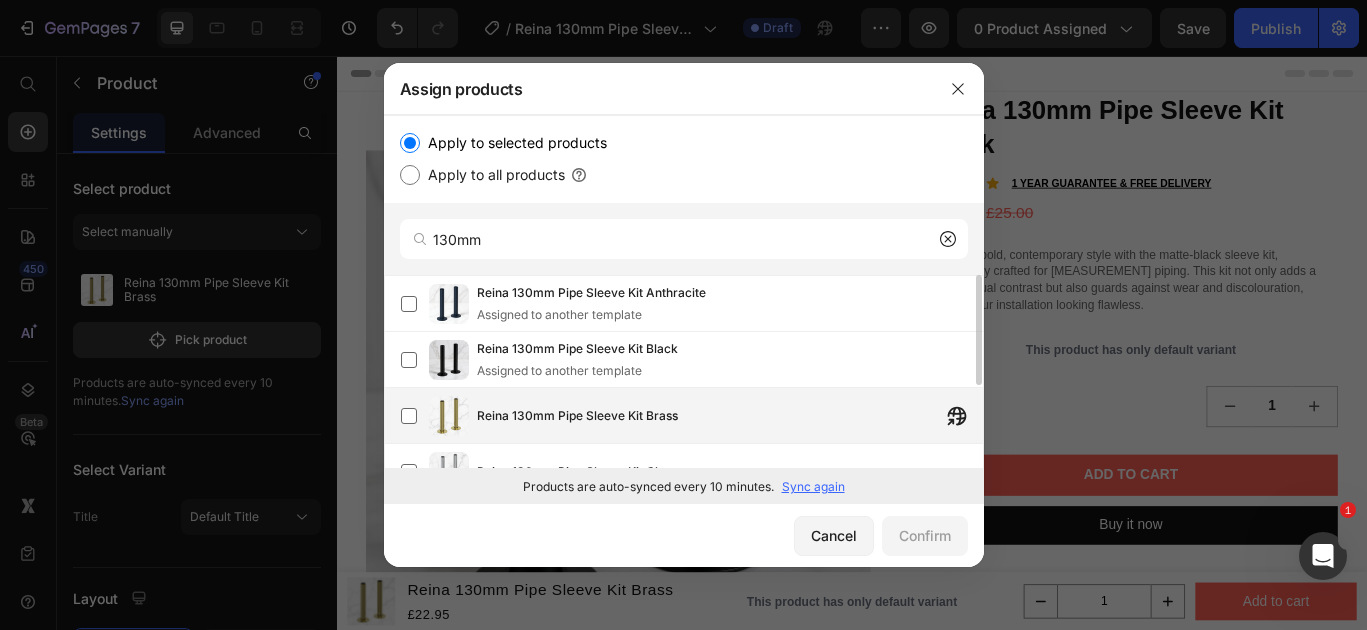 click at bounding box center [449, 416] 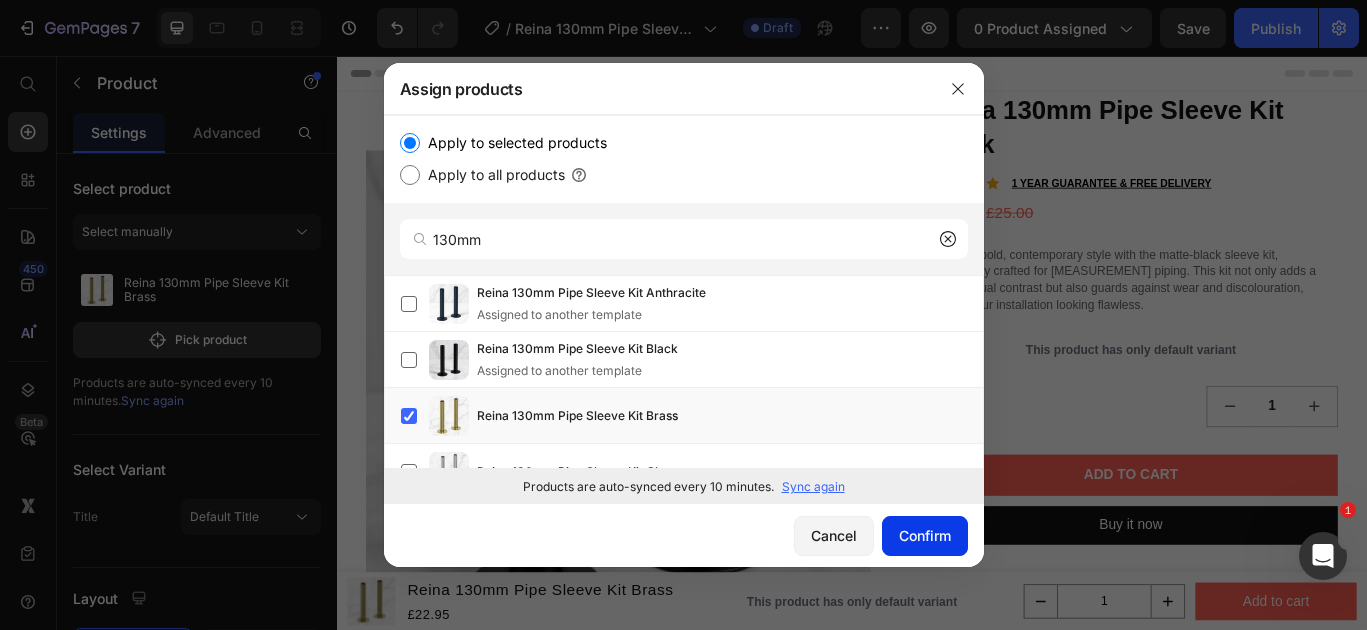click on "Confirm" 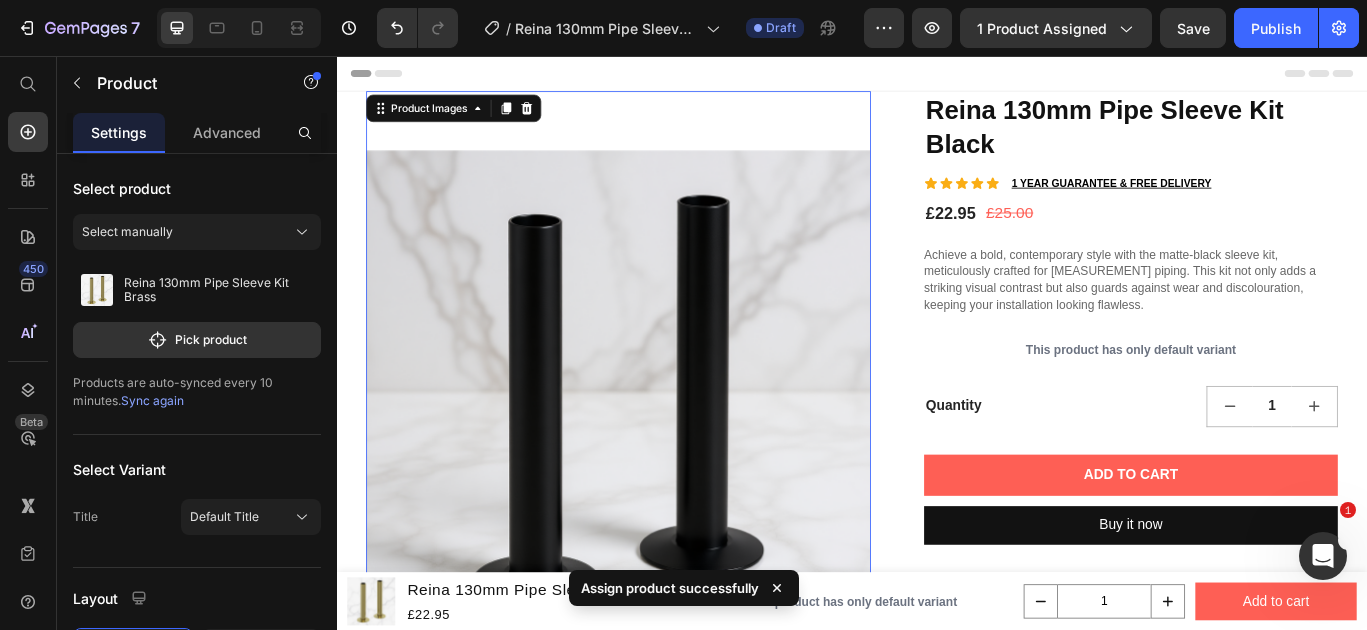 click at bounding box center [665, 460] 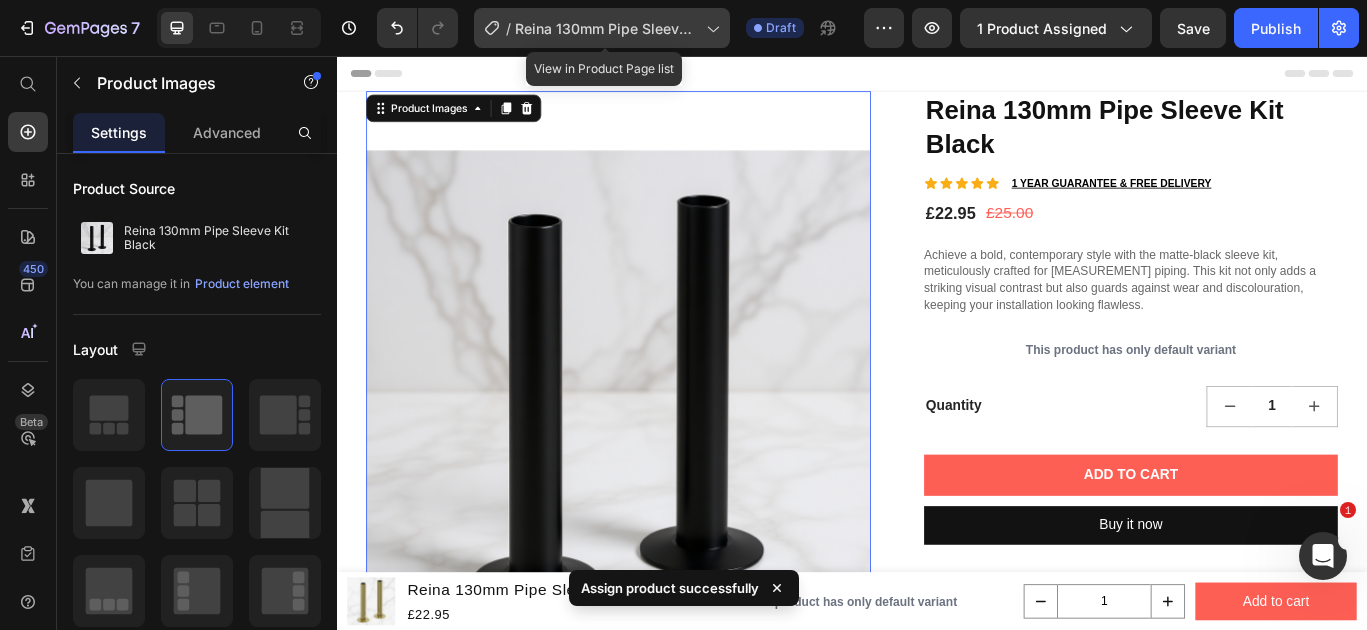 click on "Reina 130mm Pipe Sleeve Kit Brass" at bounding box center [606, 28] 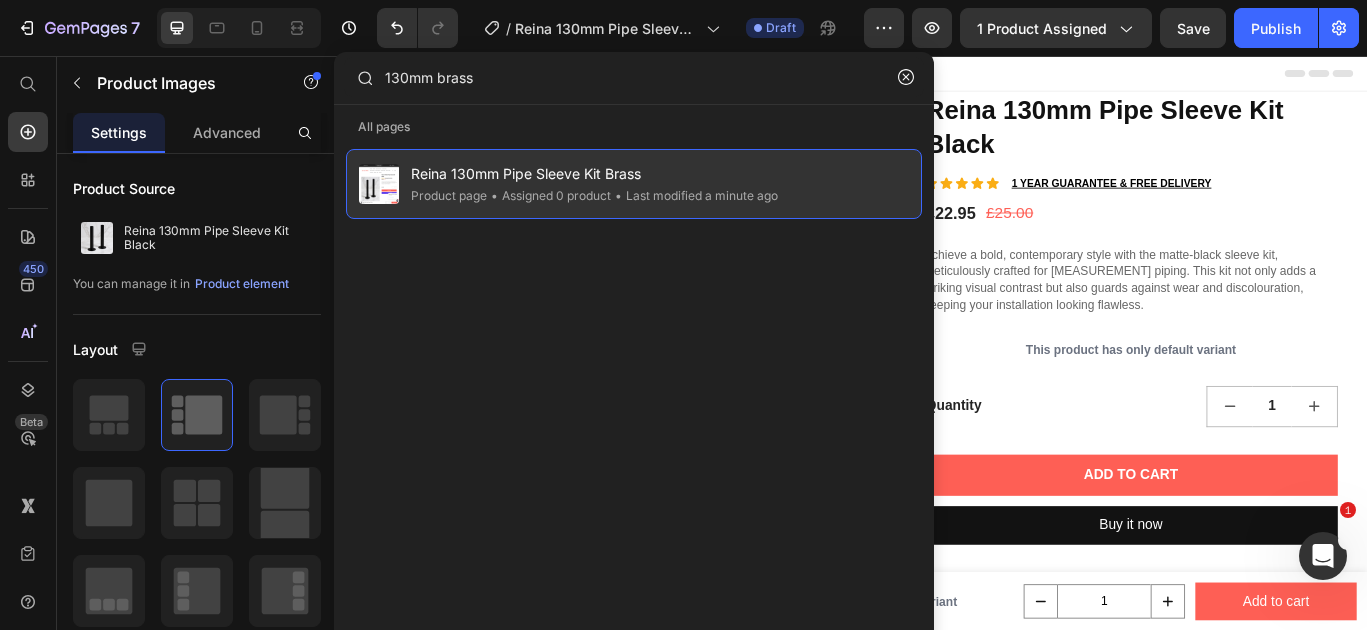 click on "Reina 130mm Pipe Sleeve Kit Brass" at bounding box center (594, 174) 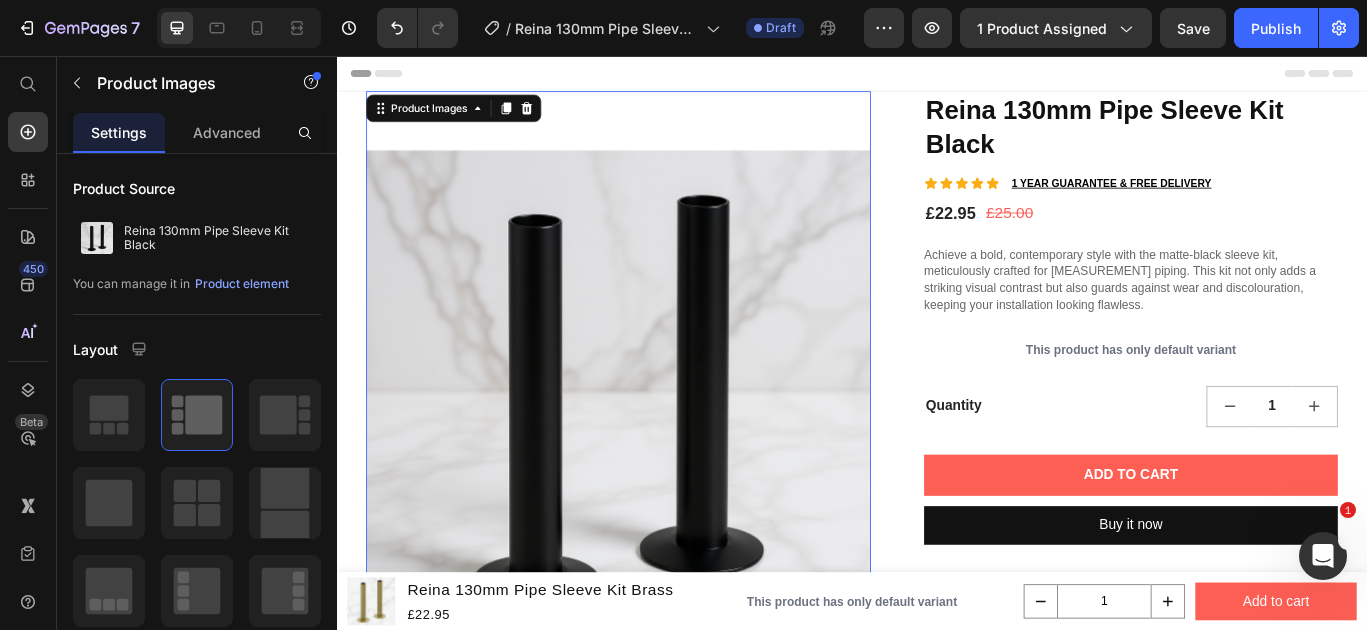 click at bounding box center (665, 460) 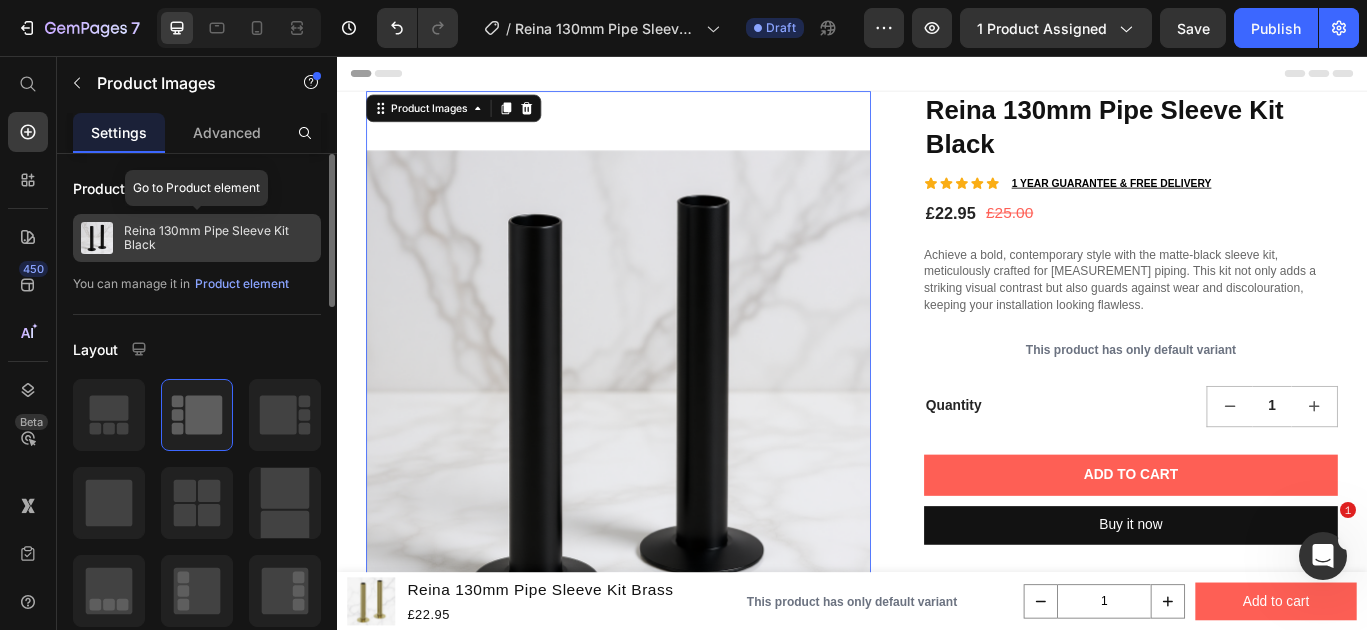 click on "Reina 130mm Pipe Sleeve Kit Black" at bounding box center [218, 238] 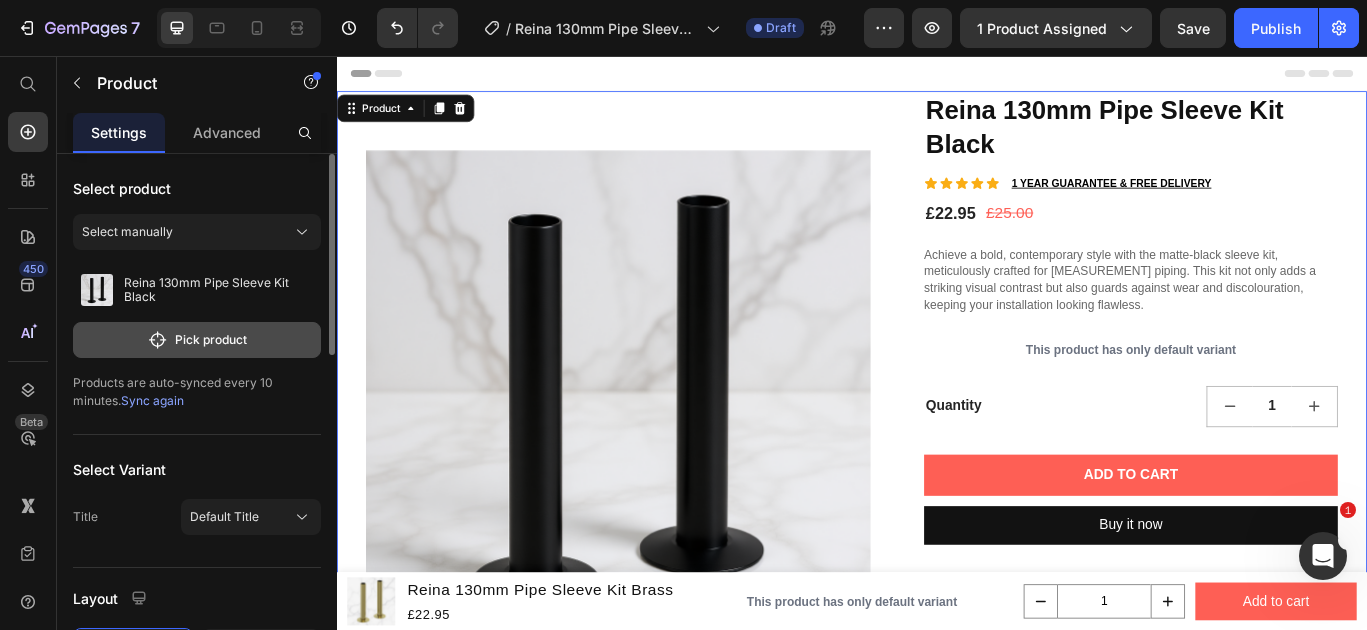 click on "Pick product" at bounding box center (197, 340) 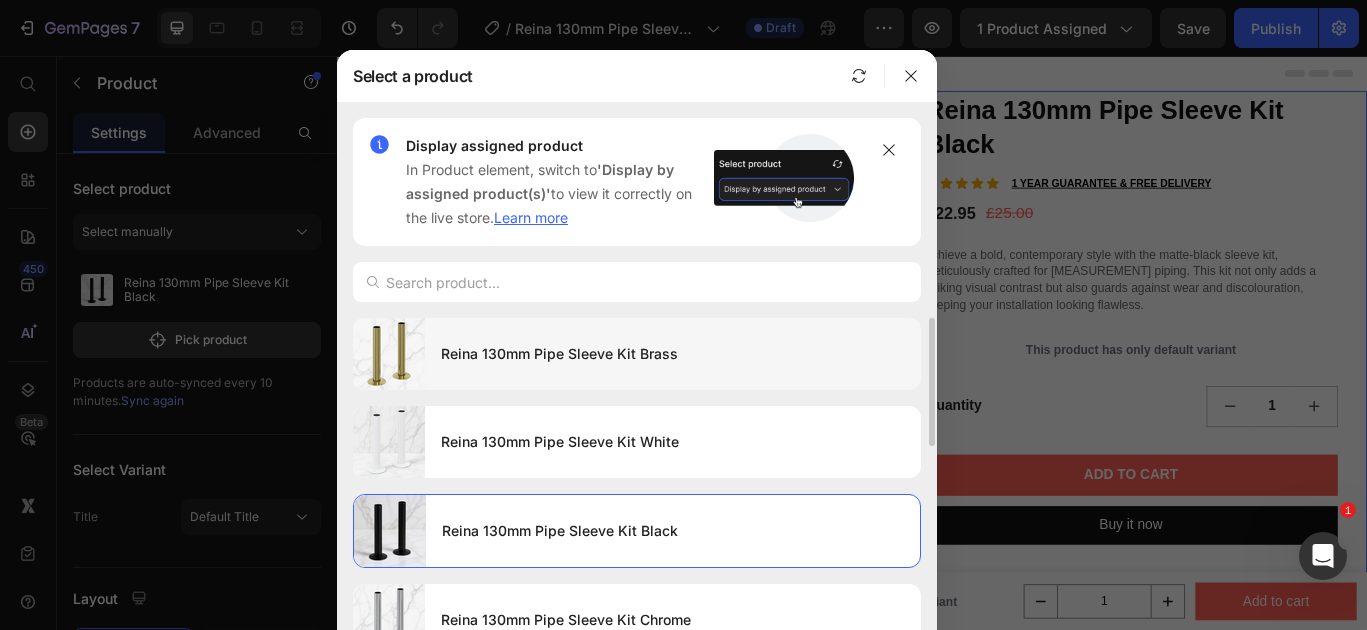 click on "Reina 130mm Pipe Sleeve Kit Brass" at bounding box center (673, 354) 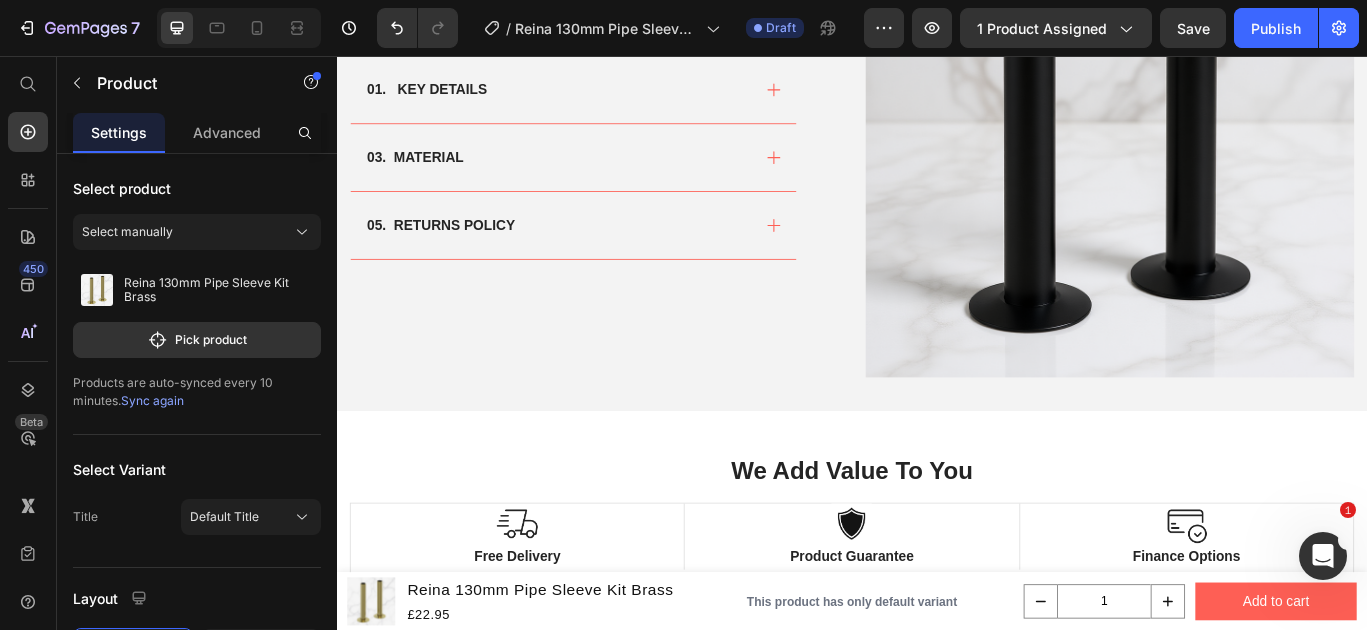 scroll, scrollTop: 1085, scrollLeft: 0, axis: vertical 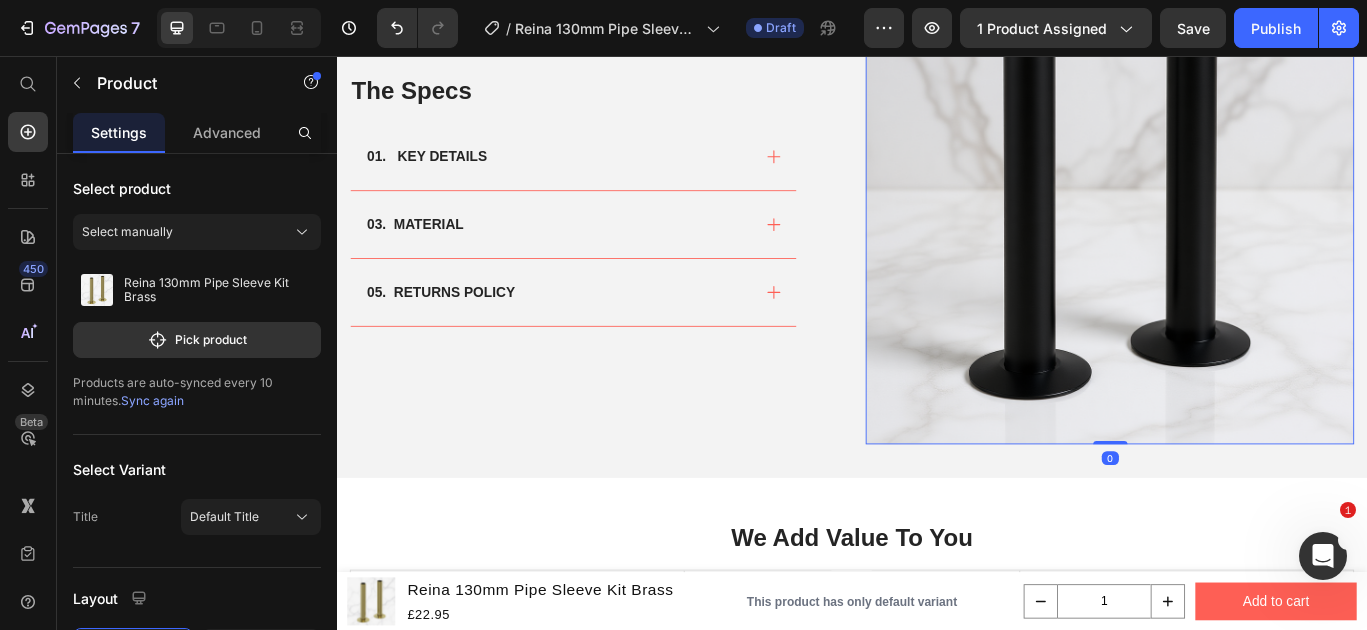 click at bounding box center (1237, 223) 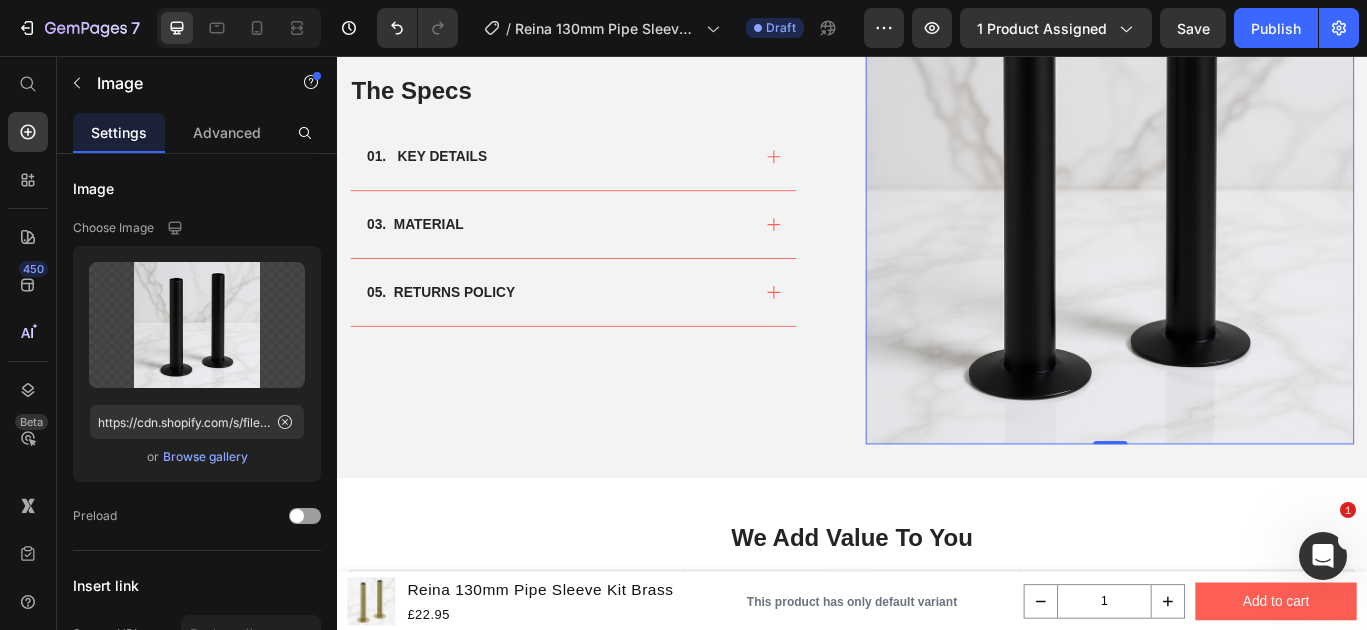click at bounding box center (1237, 223) 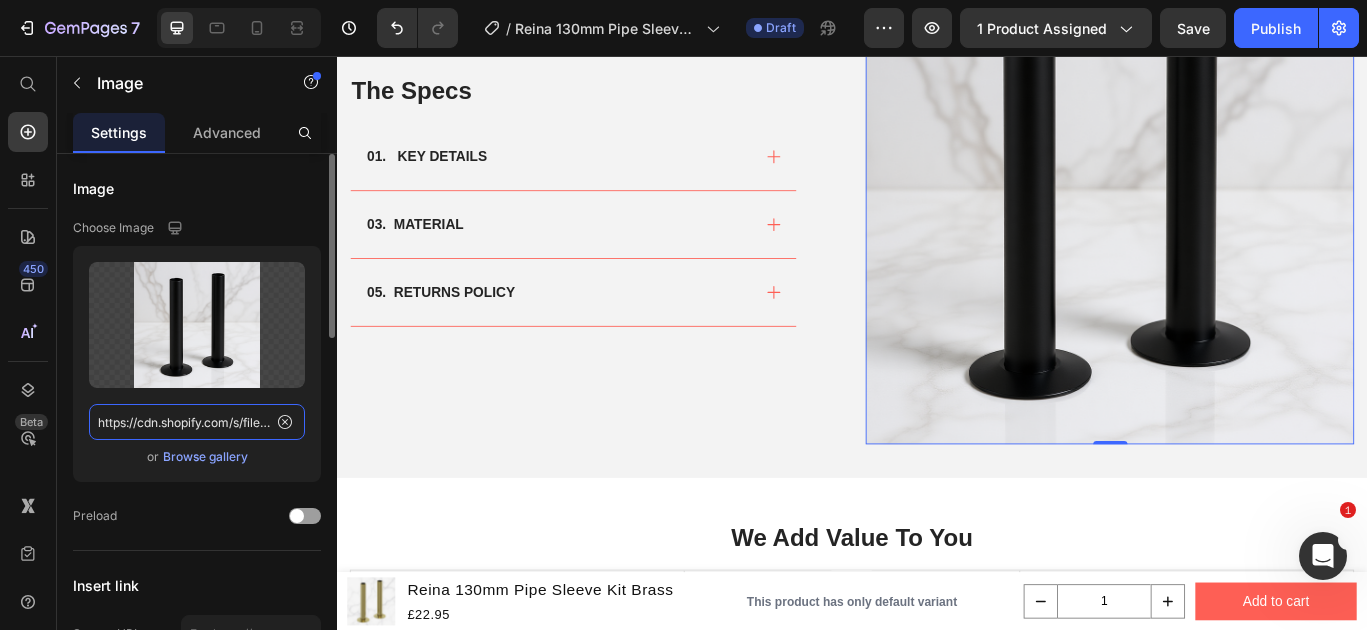 click on "https://cdn.shopify.com/s/files/1/0929/8313/2424/files/reina-pipe-sleeve-kit-black_marble_b7cc4827-4cd1-4bd5-ac4c-a2a04642460e.png?v=1752146793" 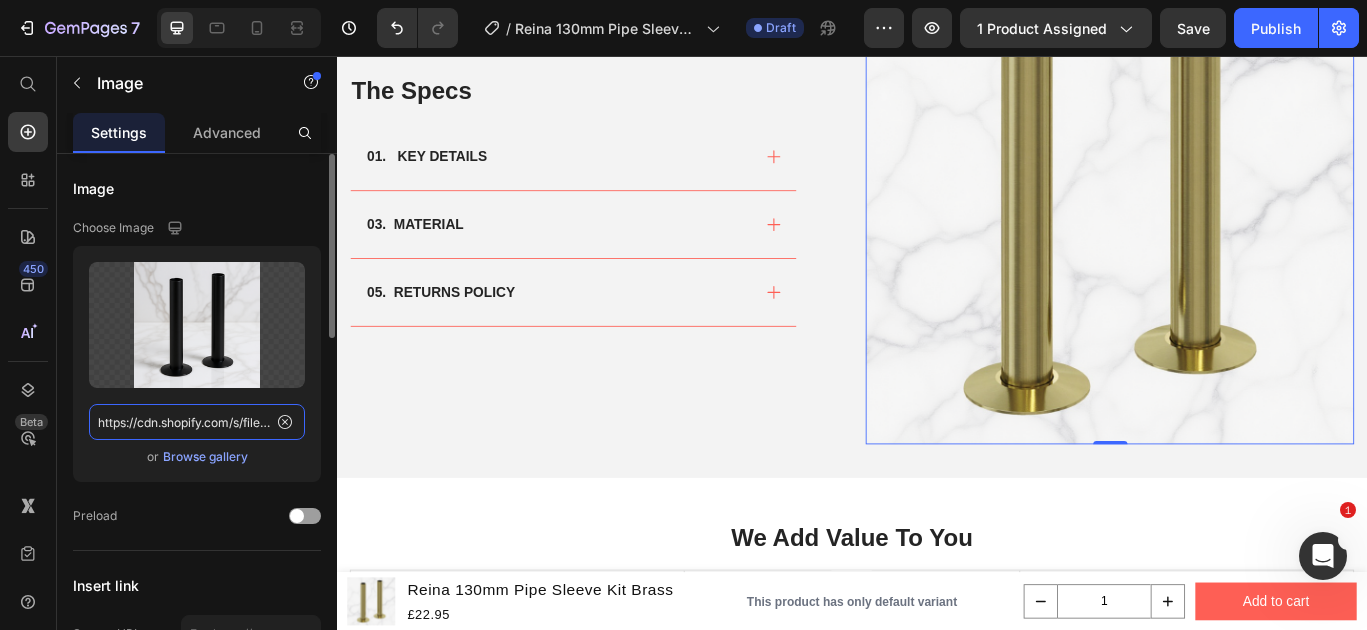 scroll, scrollTop: 0, scrollLeft: 686, axis: horizontal 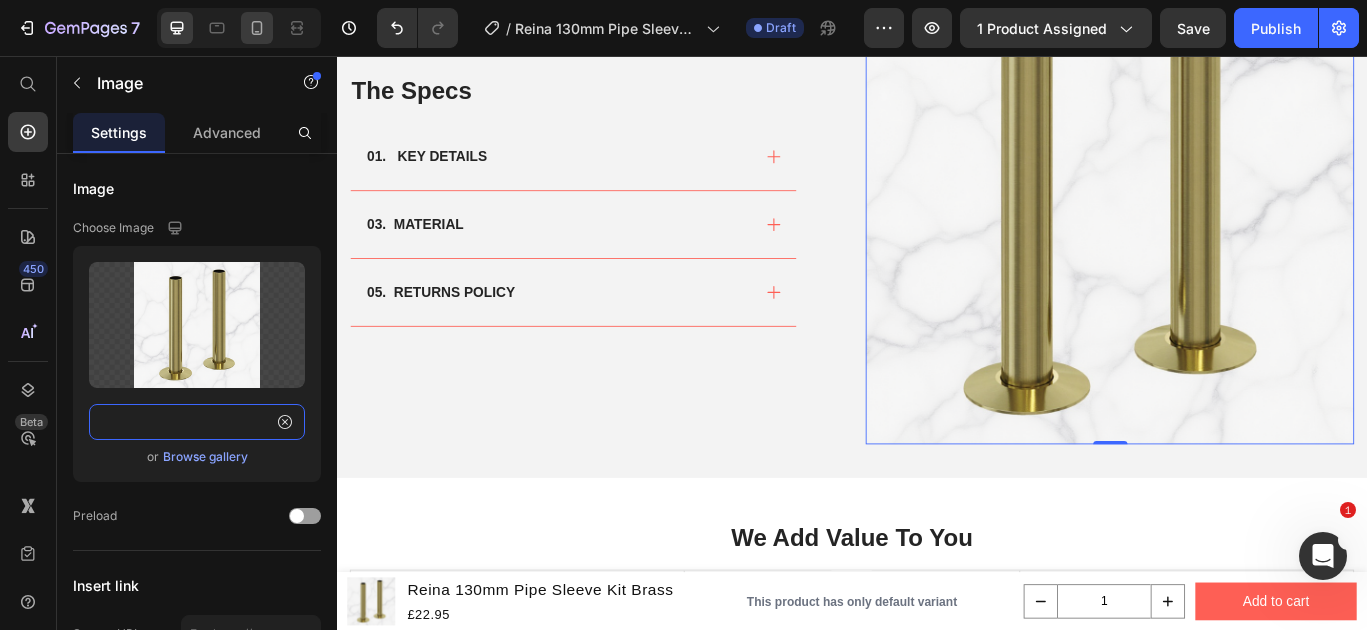 type on "https://cdn.shopify.com/s/files/1/0929/8313/2424/files/reina-pipe-sleeve-kit-brassmarble_1d9a0058-117b-4848-b119-3ffbb3fdc57a.png?v=1752146800" 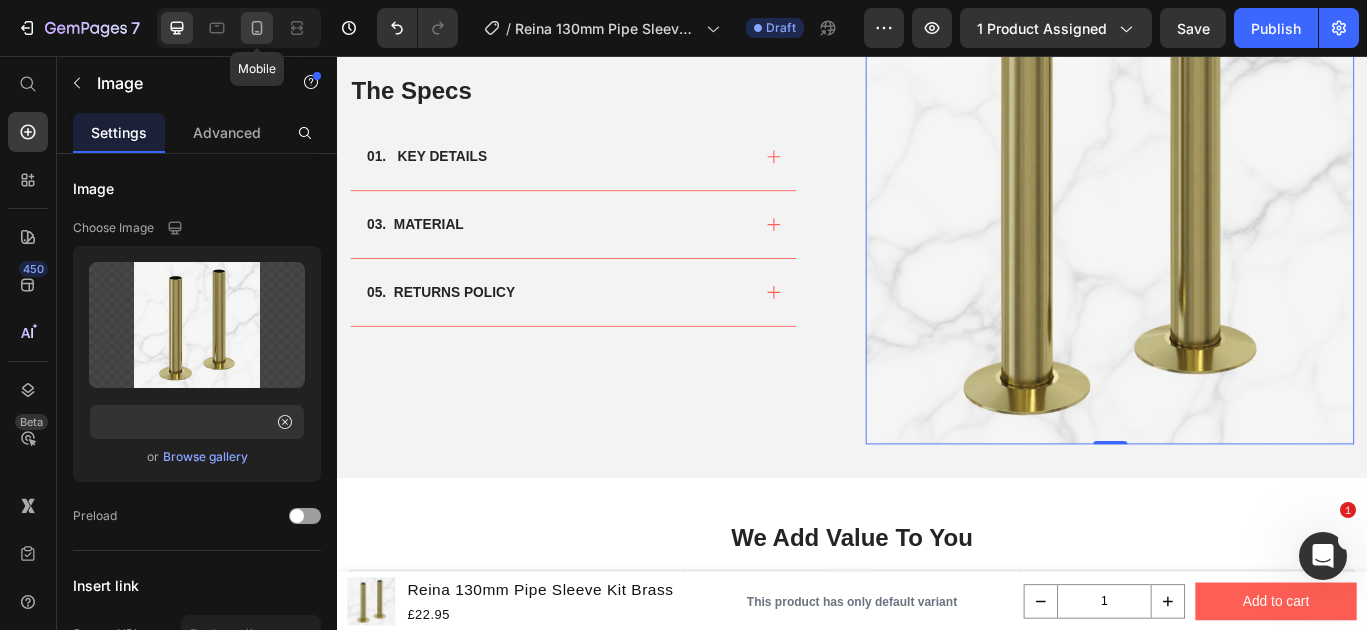 click 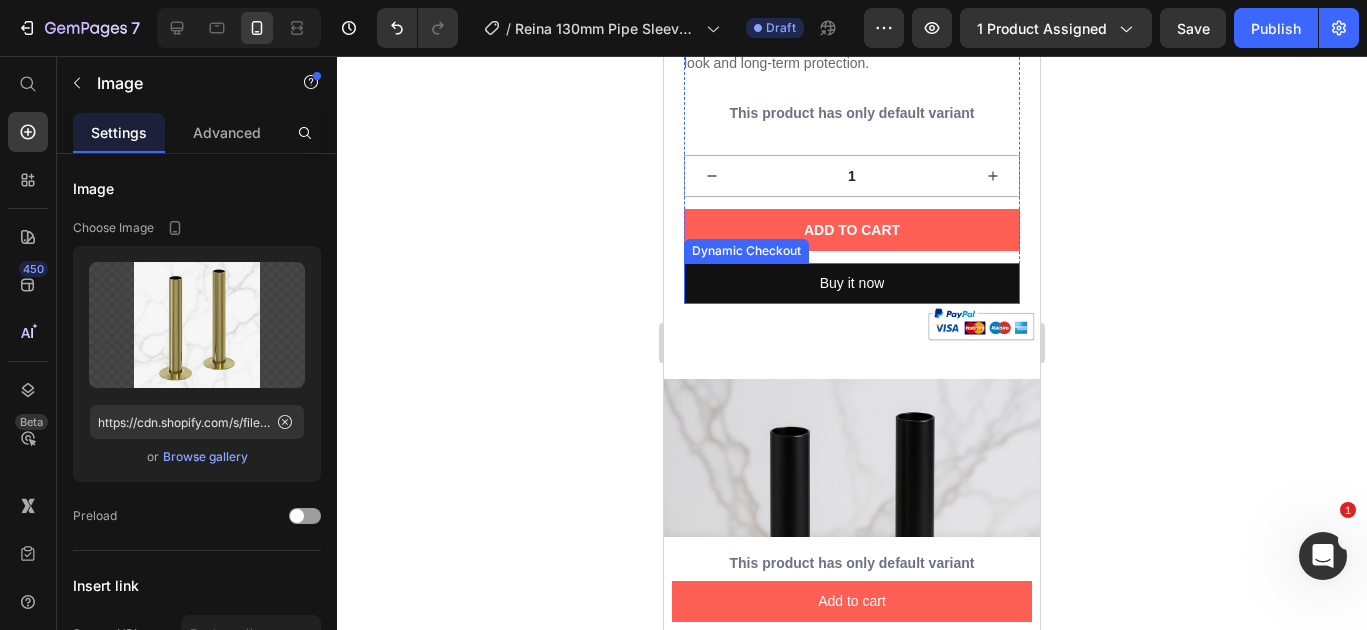 scroll, scrollTop: 692, scrollLeft: 0, axis: vertical 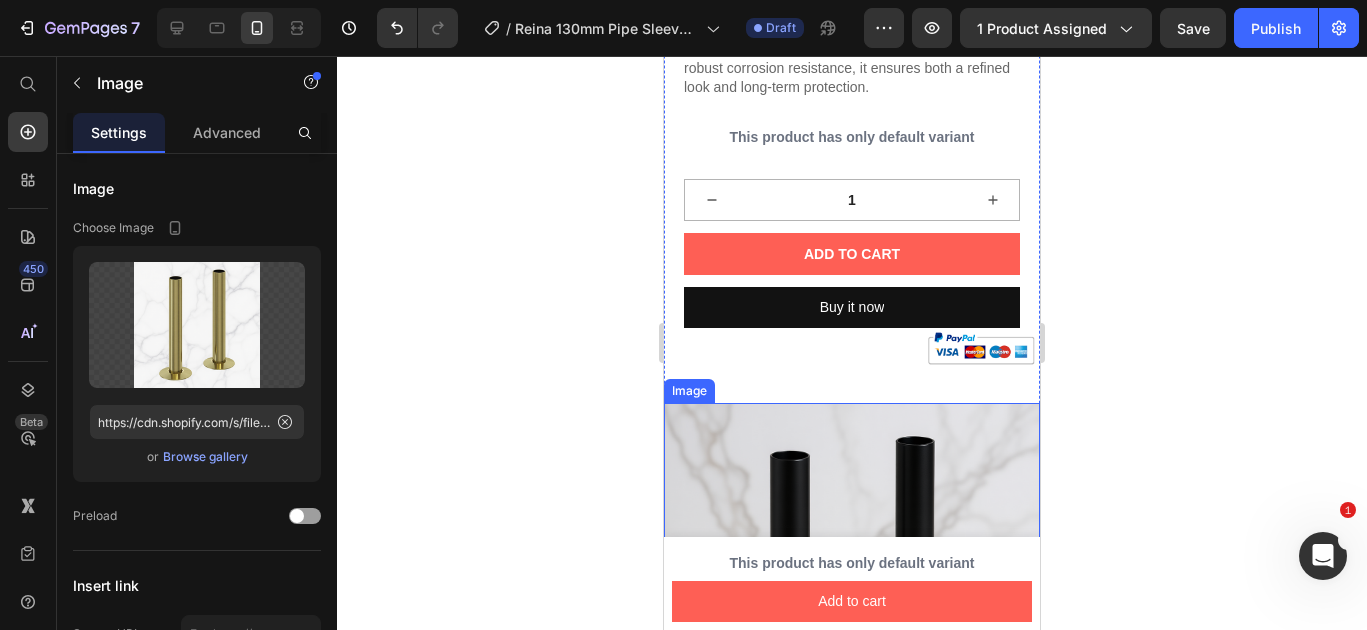 click at bounding box center [852, 591] 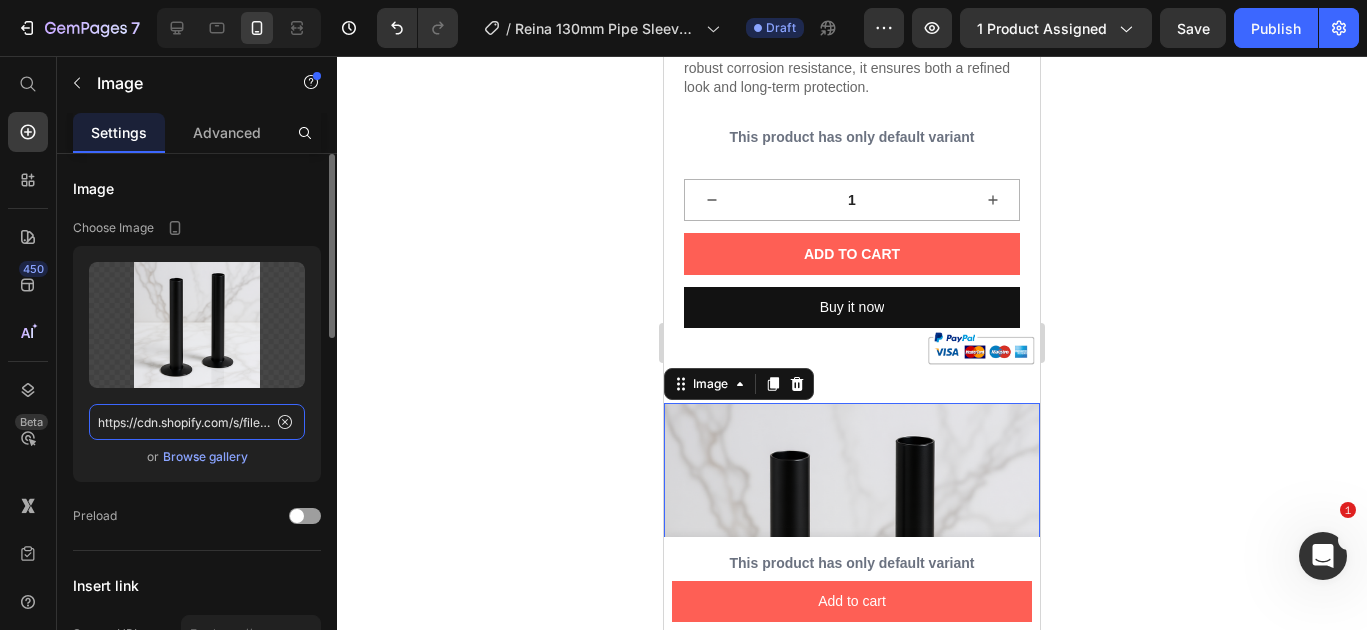 click on "https://cdn.shopify.com/s/files/1/0929/8313/2424/files/reina-pipe-sleeve-kit-black_marble_b7cc4827-4cd1-4bd5-ac4c-a2a04642460e.png?v=1752146793" 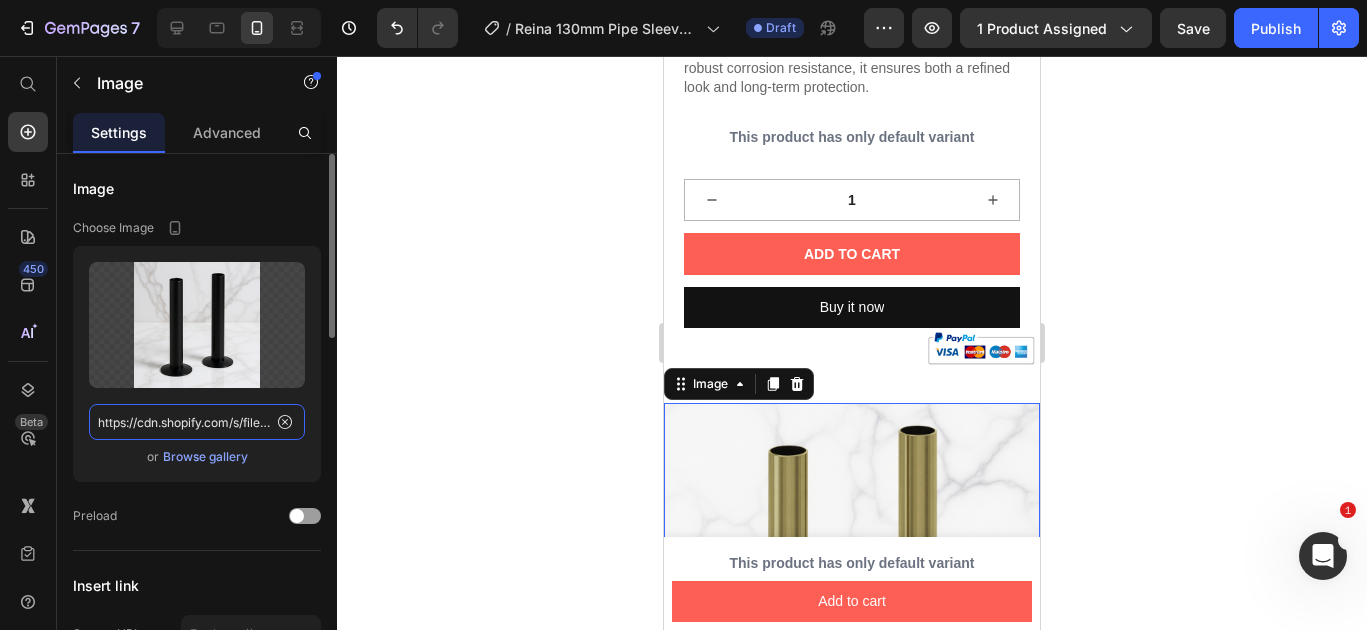 scroll, scrollTop: 0, scrollLeft: 686, axis: horizontal 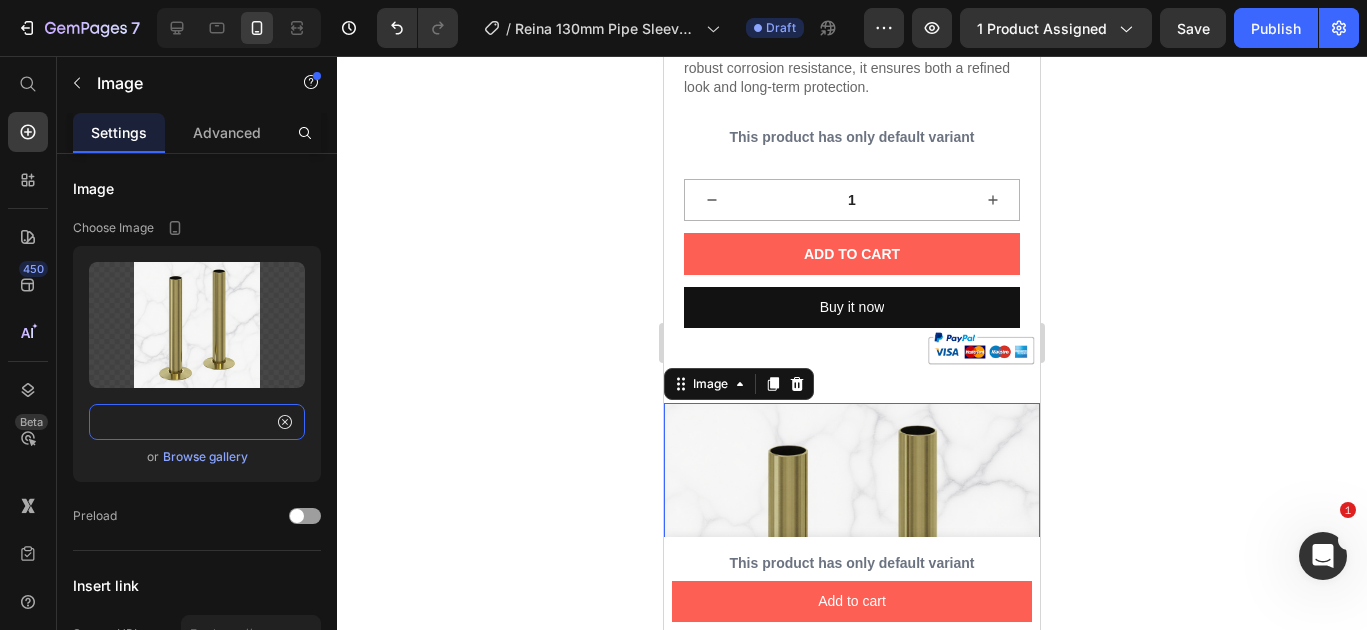 type on "https://cdn.shopify.com/s/files/1/0929/8313/2424/files/reina-pipe-sleeve-kit-brassmarble_1d9a0058-117b-4848-b119-3ffbb3fdc57a.png?v=1752146800" 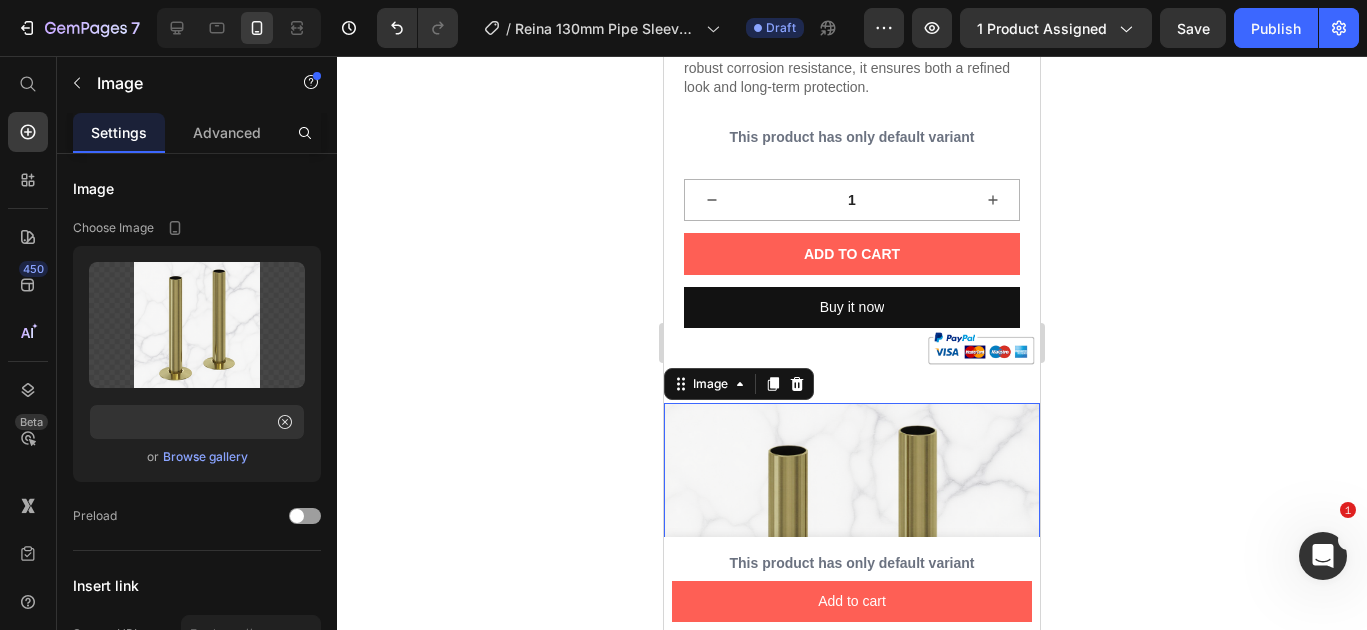 click 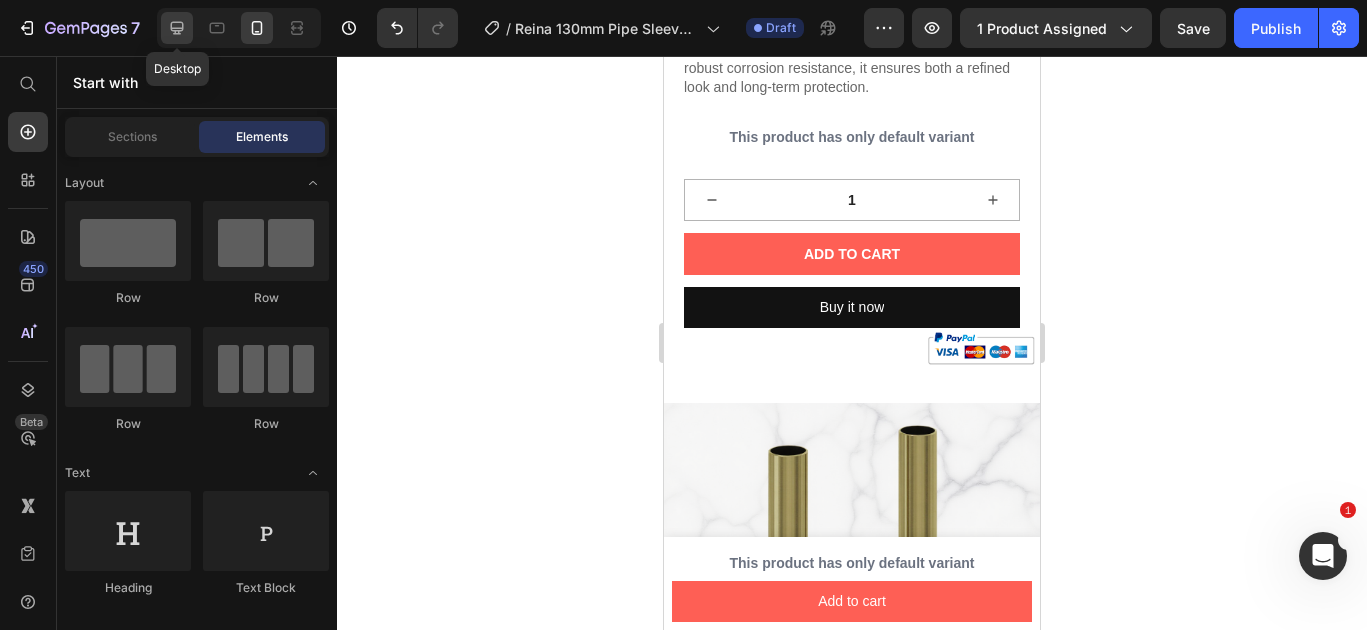 click 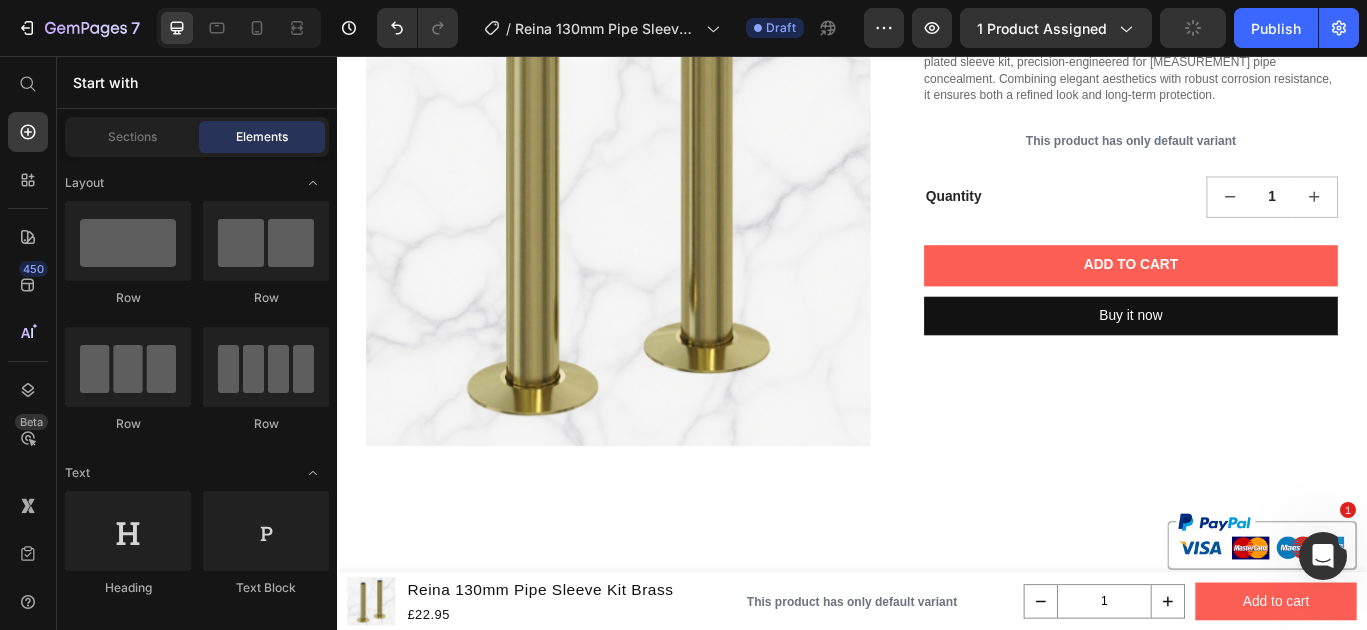 scroll, scrollTop: 0, scrollLeft: 0, axis: both 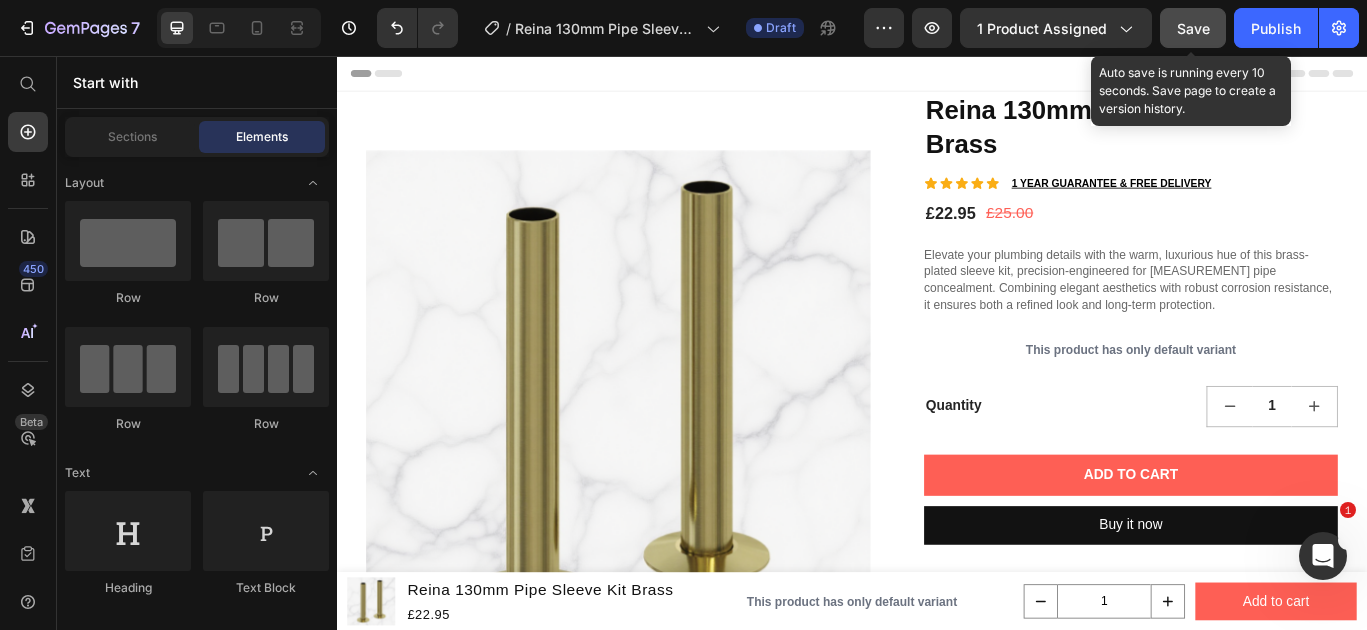 click on "Save" at bounding box center (1193, 28) 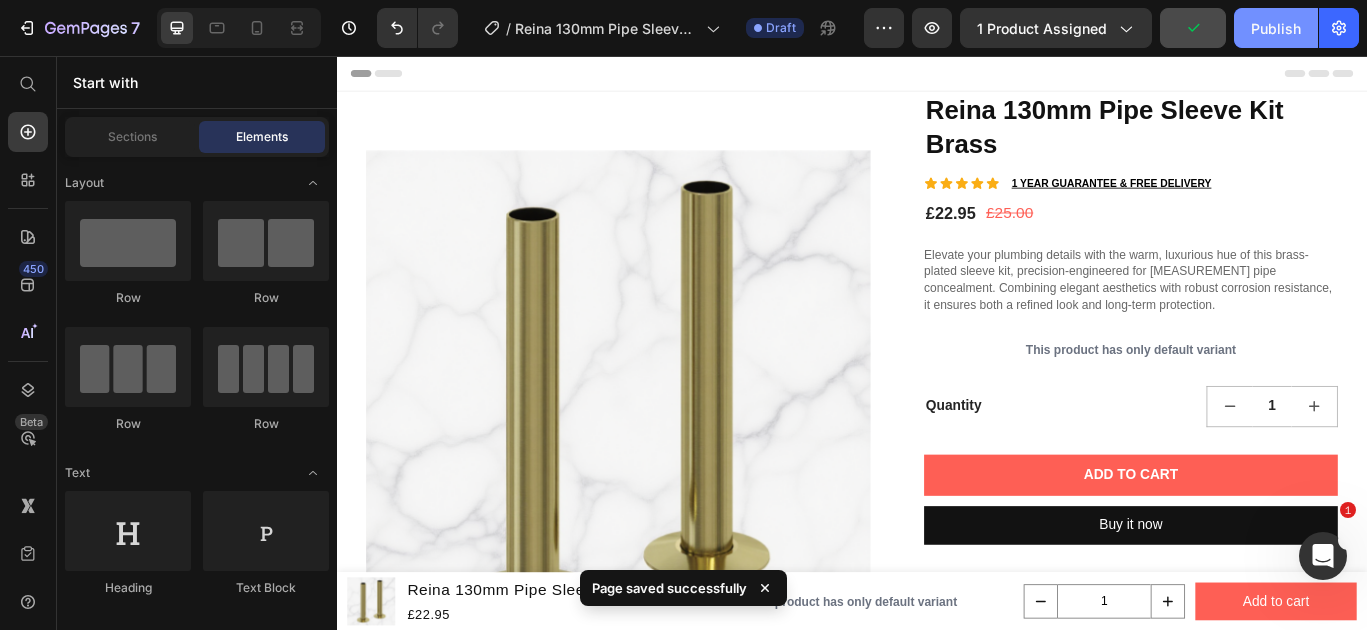 click on "Publish" at bounding box center (1276, 28) 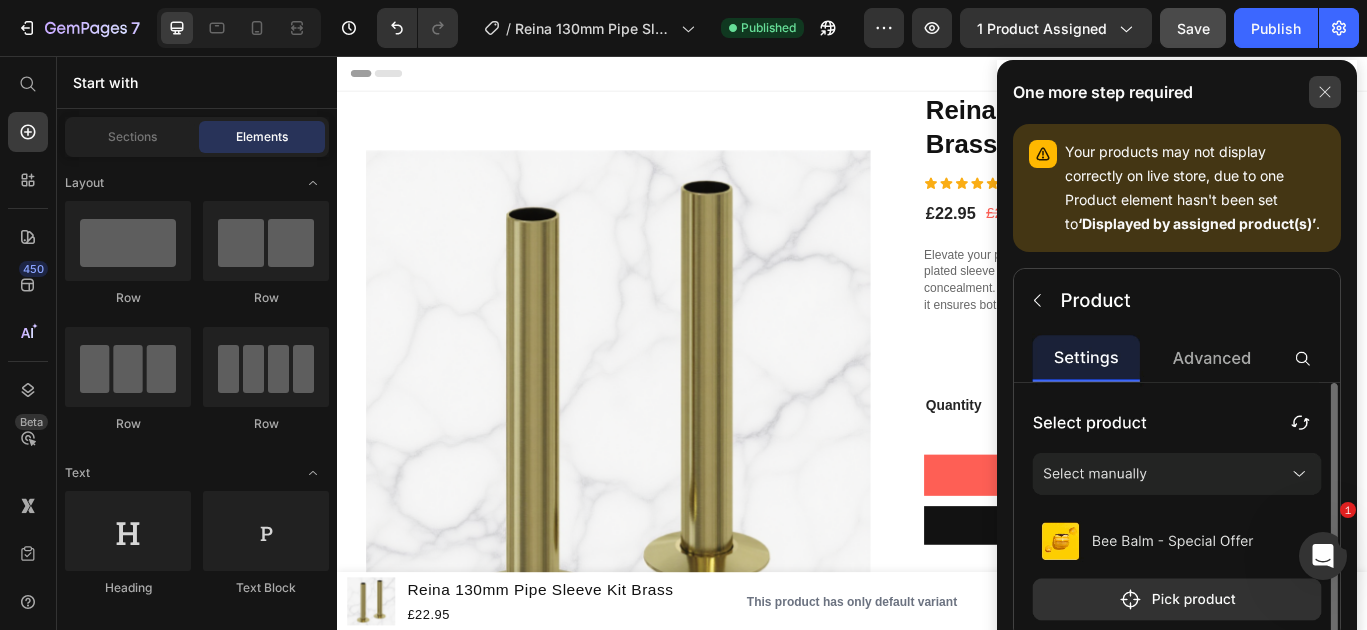click 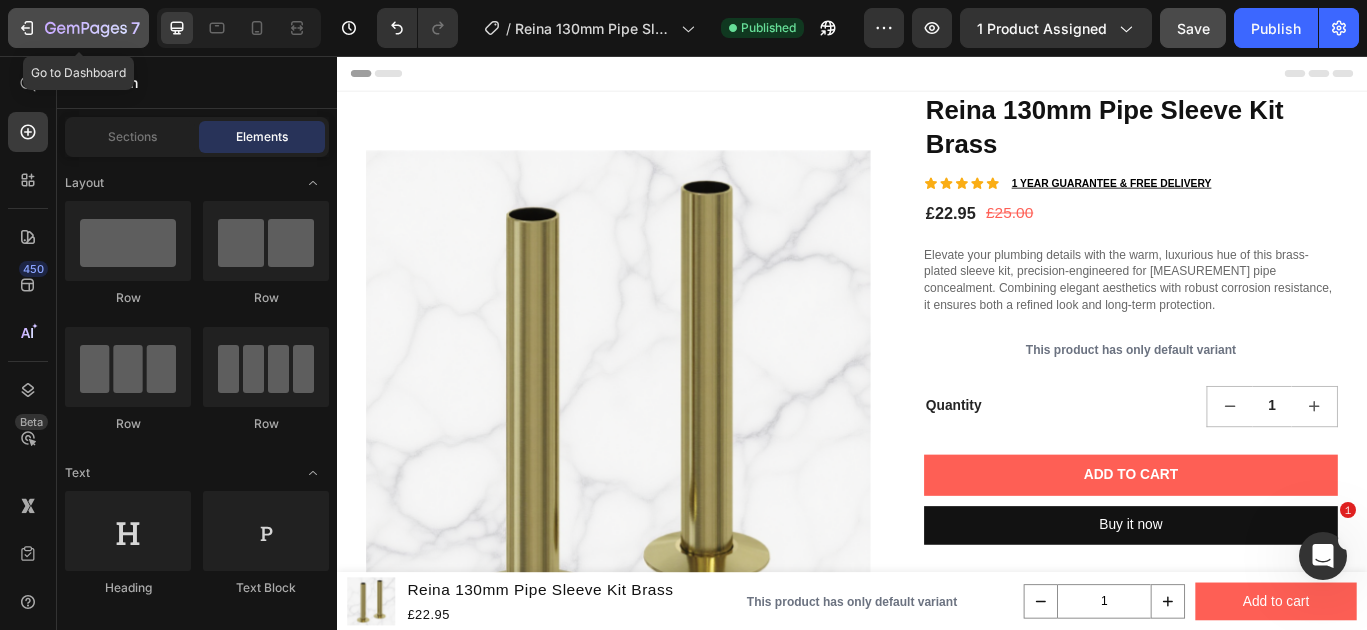 click 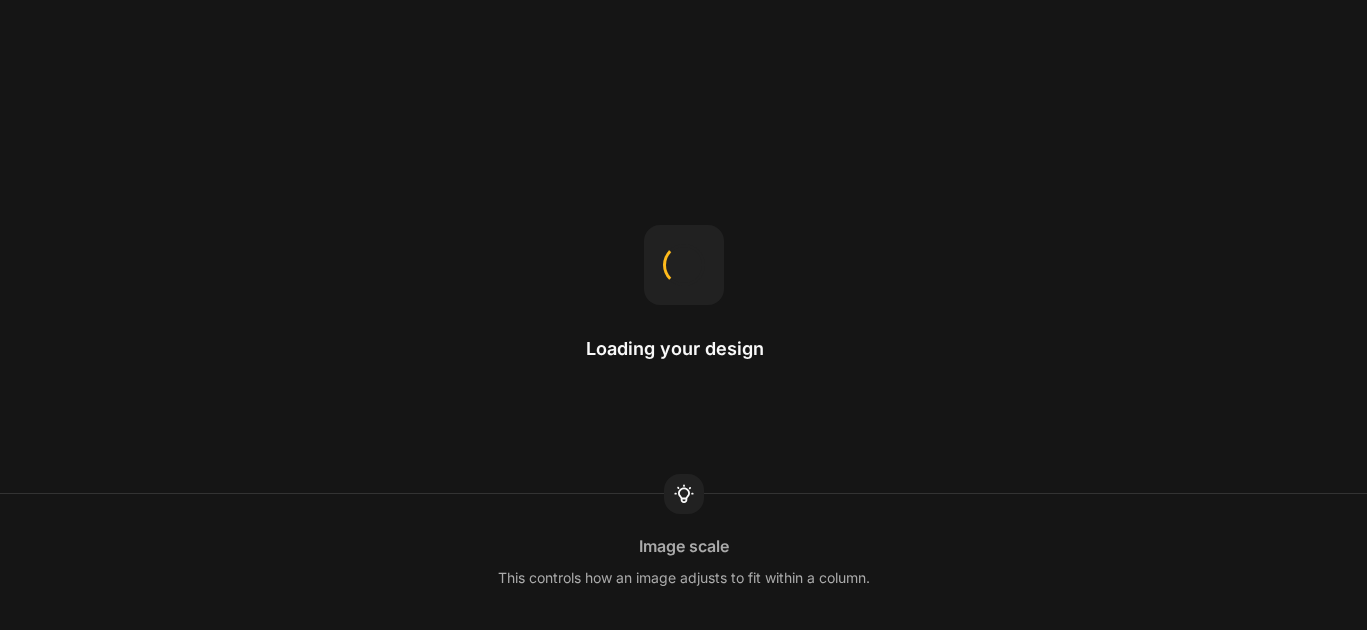 scroll, scrollTop: 0, scrollLeft: 0, axis: both 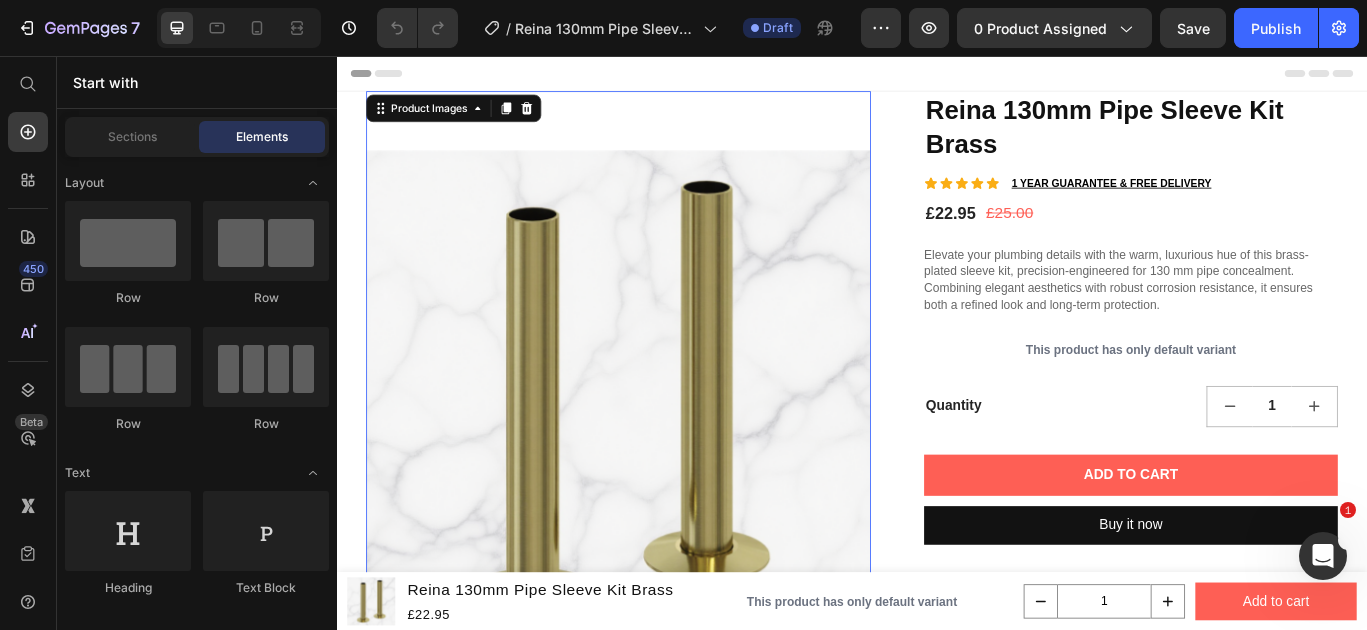 click at bounding box center [665, 460] 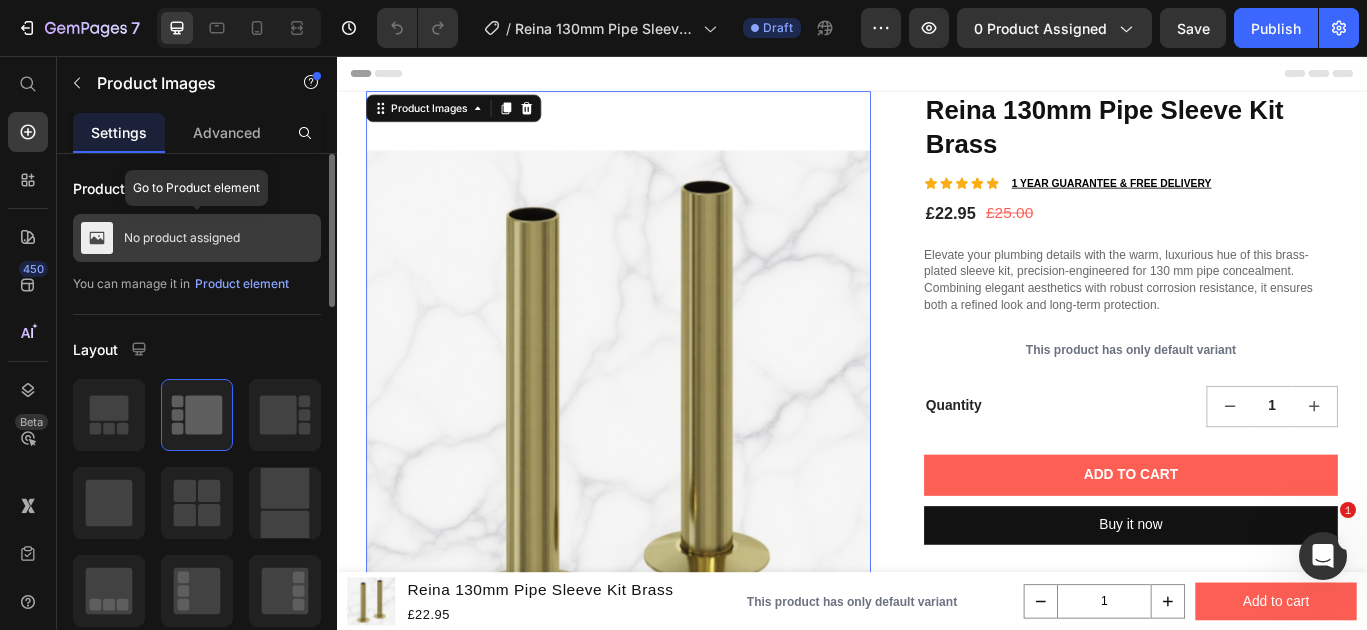click on "No product assigned" at bounding box center (197, 238) 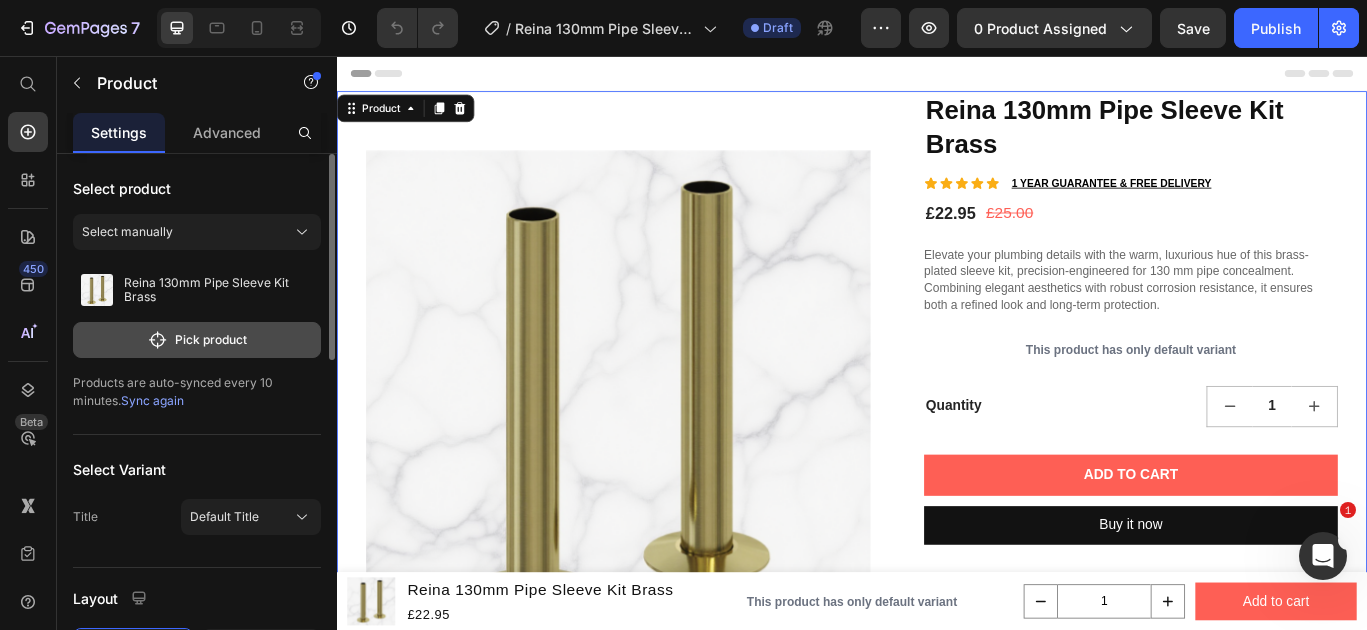 click on "Pick product" at bounding box center (197, 340) 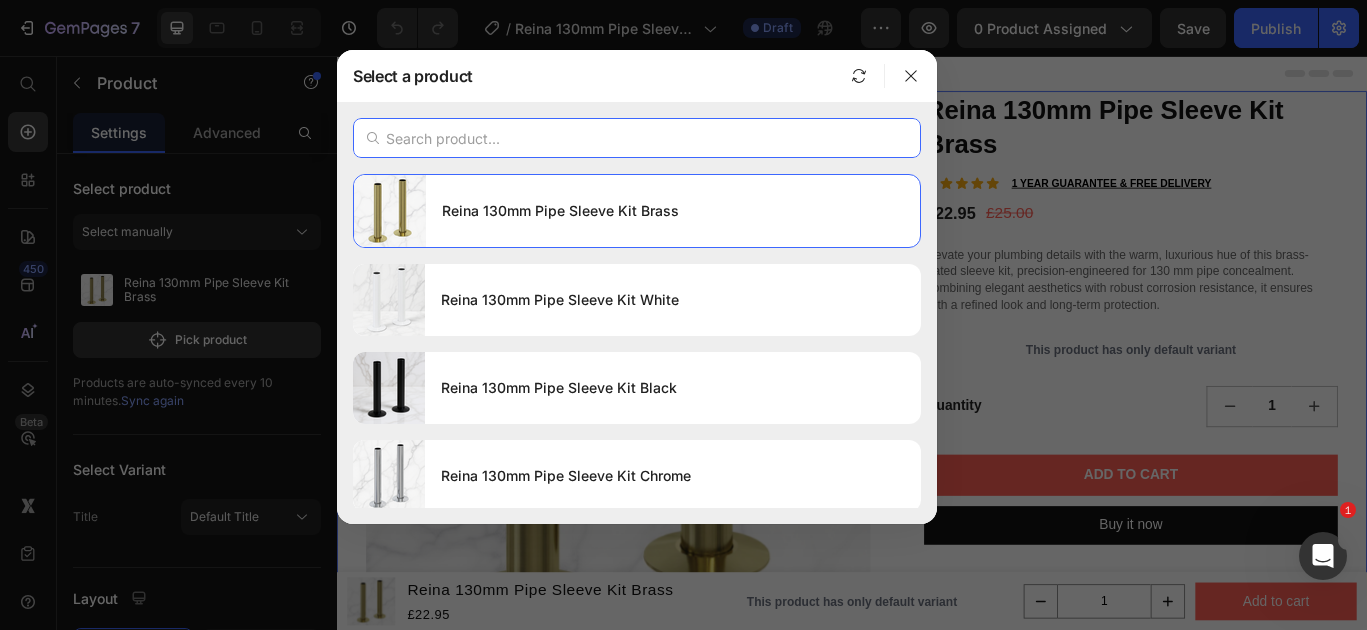 click at bounding box center [637, 138] 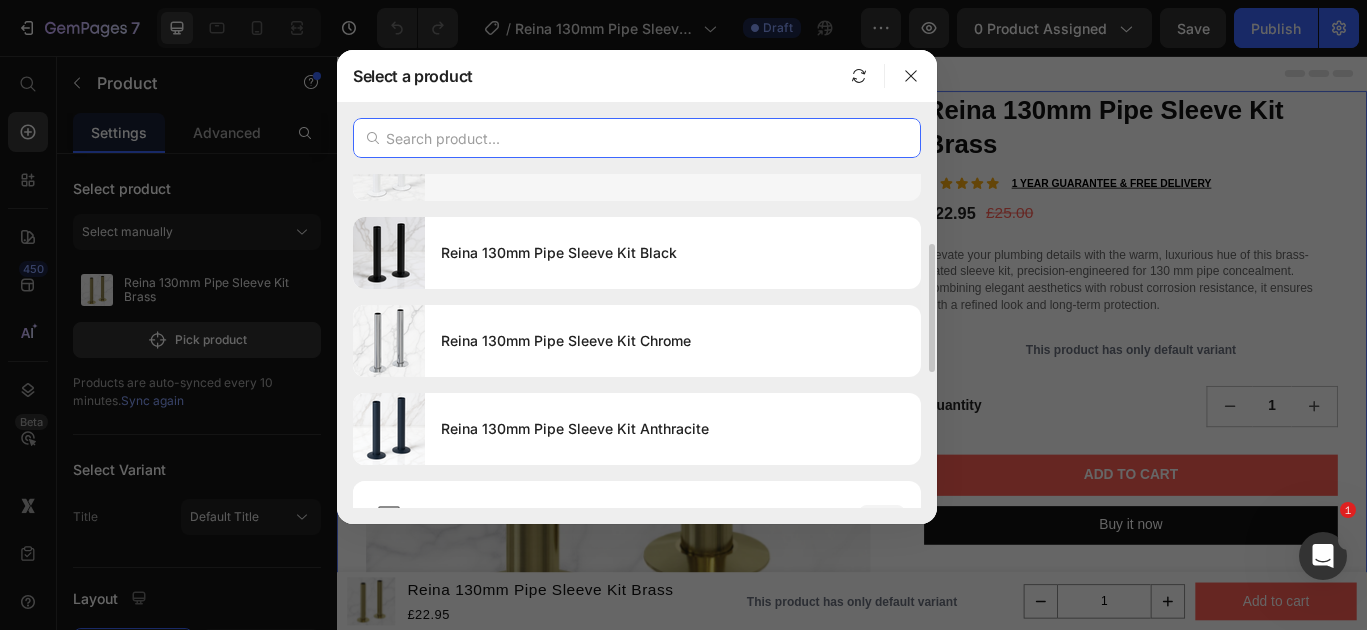 scroll, scrollTop: 177, scrollLeft: 0, axis: vertical 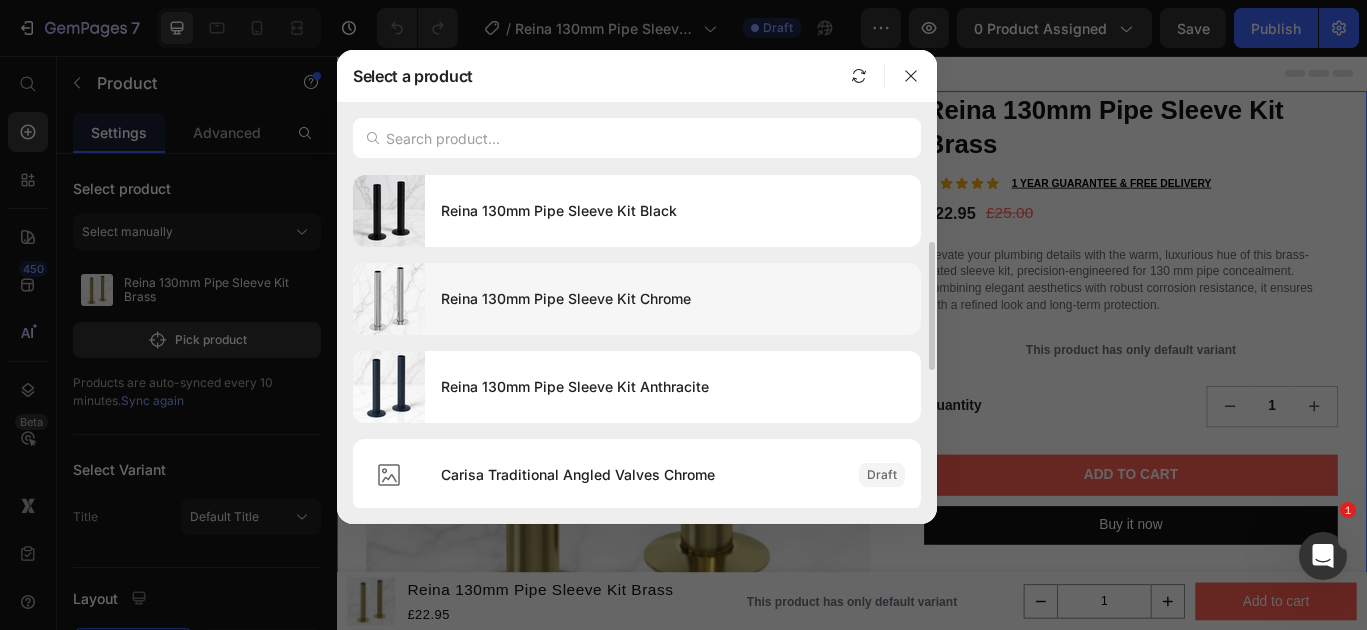 click on "Reina 130mm Pipe Sleeve Kit Chrome" at bounding box center (673, 299) 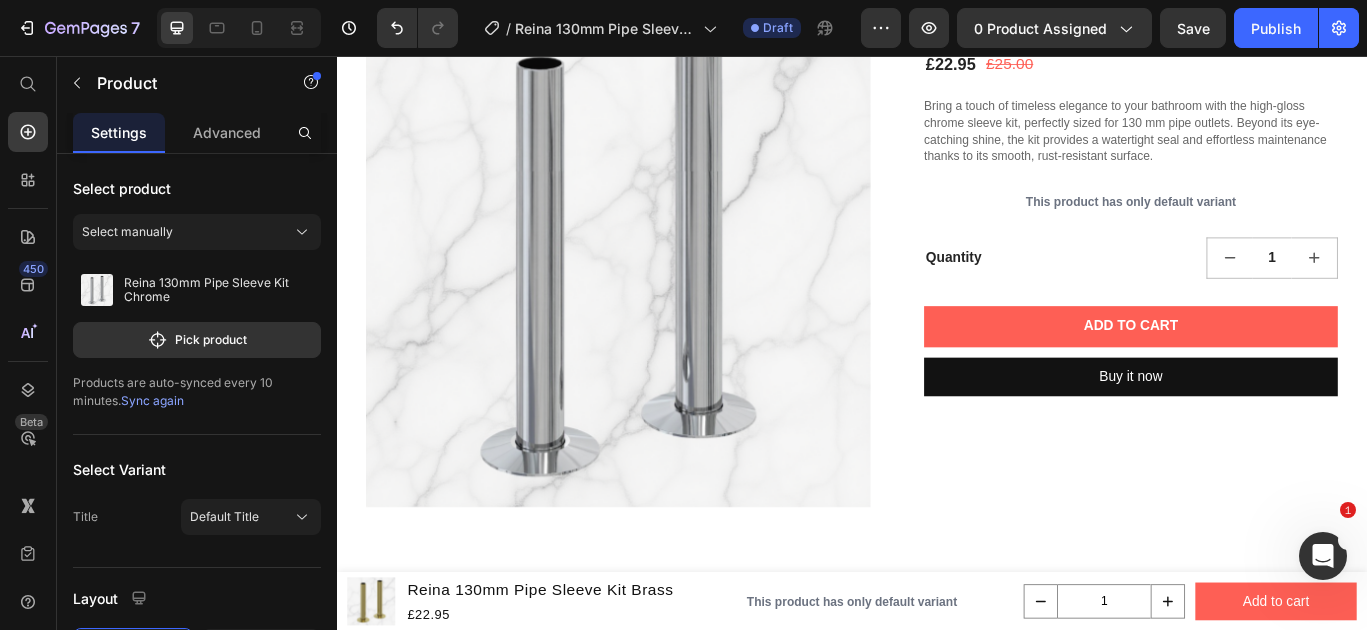 scroll, scrollTop: 251, scrollLeft: 0, axis: vertical 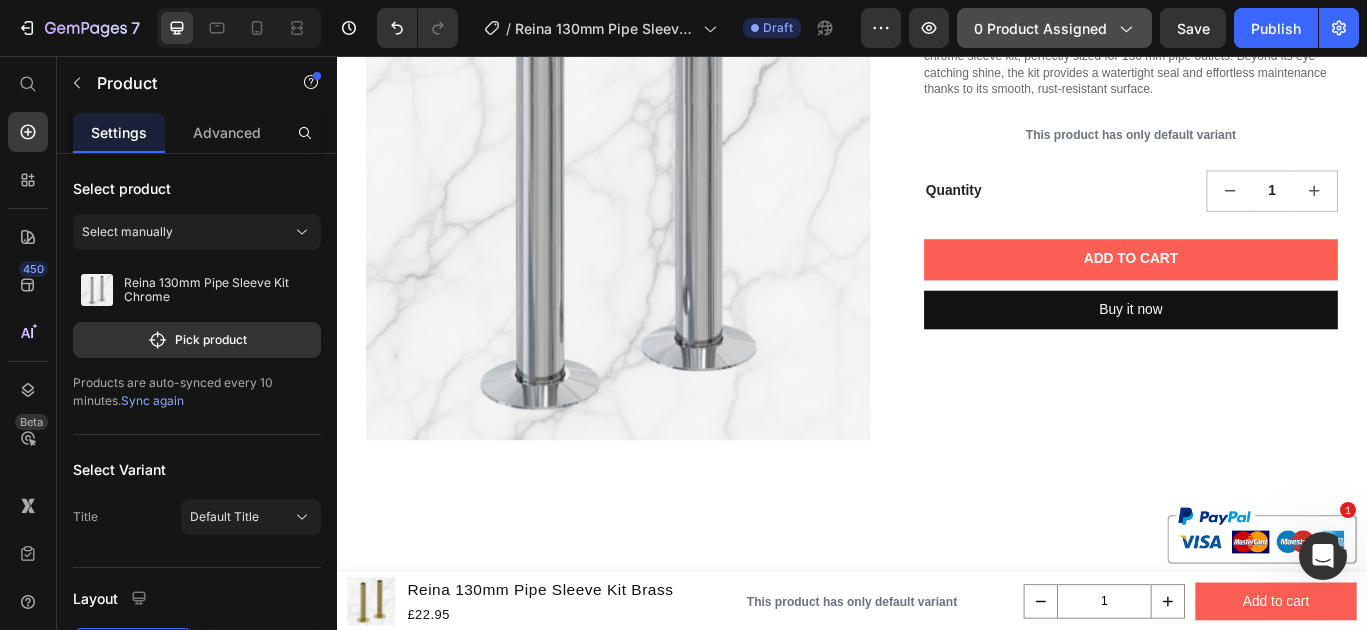 click on "0 product assigned" 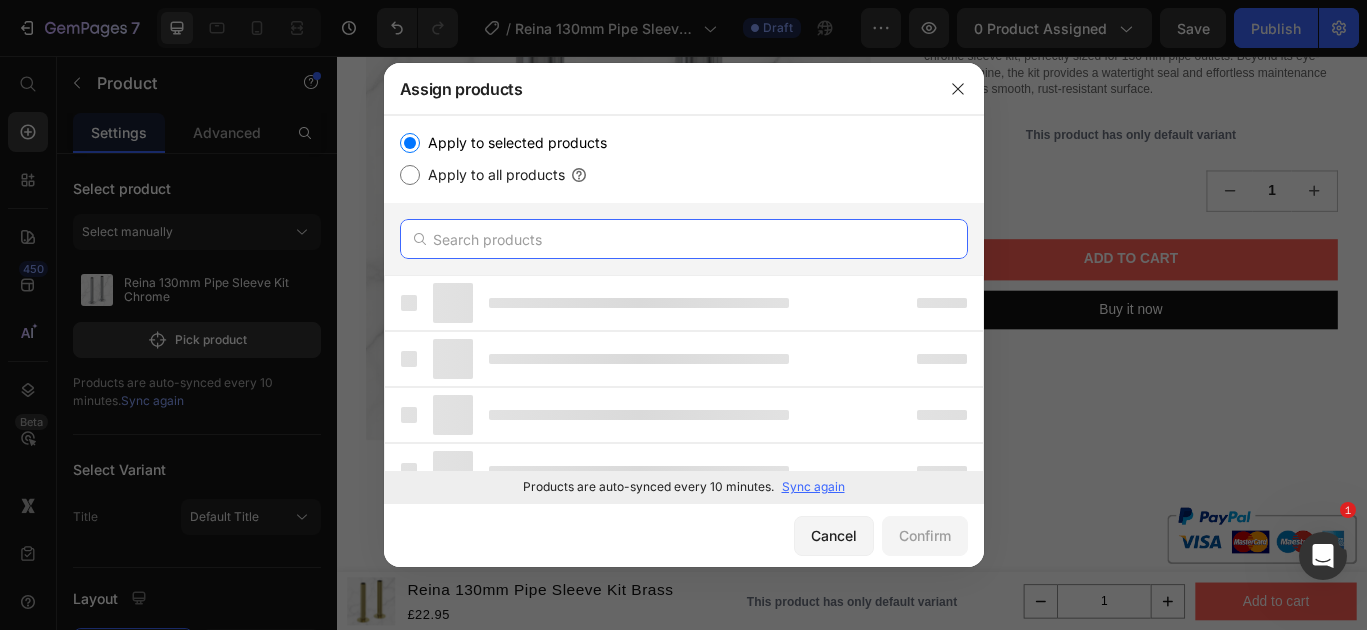 click at bounding box center (684, 239) 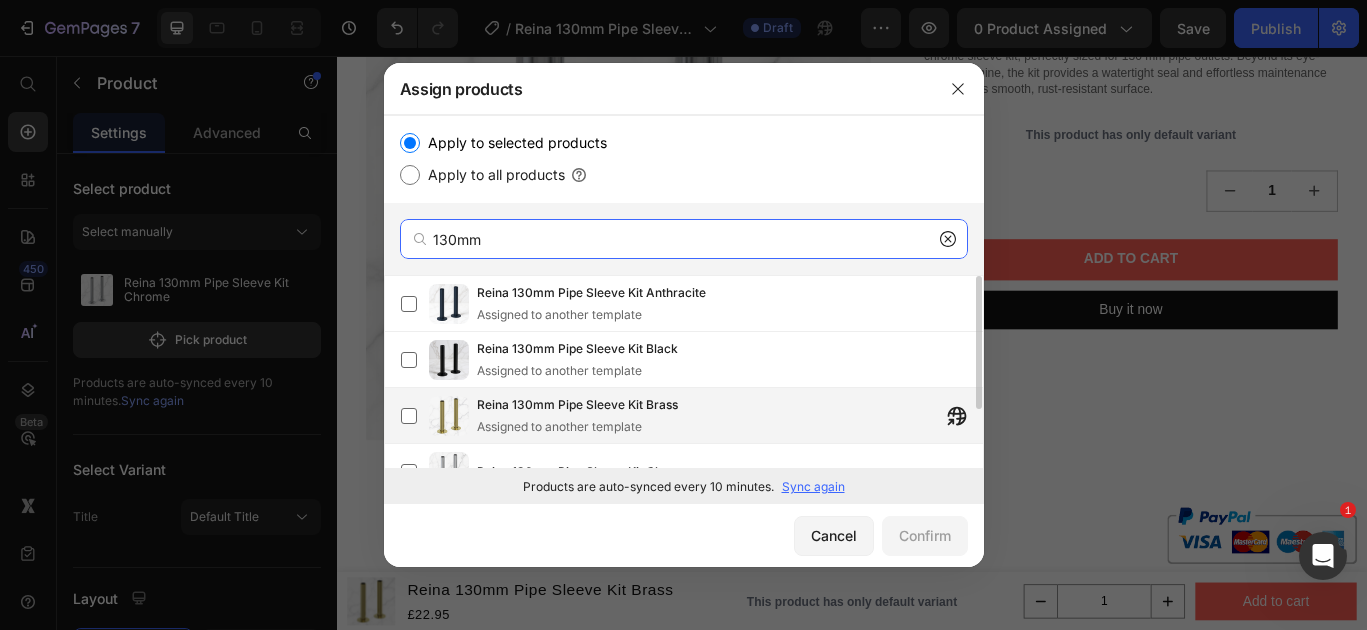 scroll, scrollTop: 87, scrollLeft: 0, axis: vertical 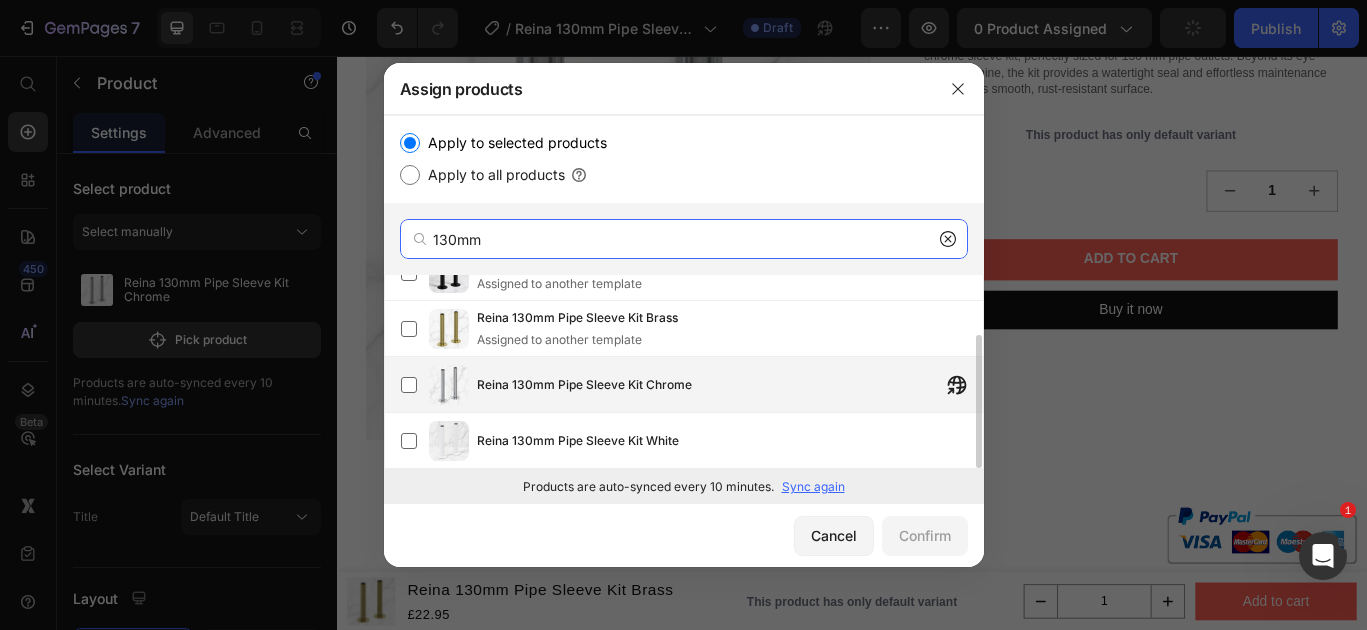 type on "130mm" 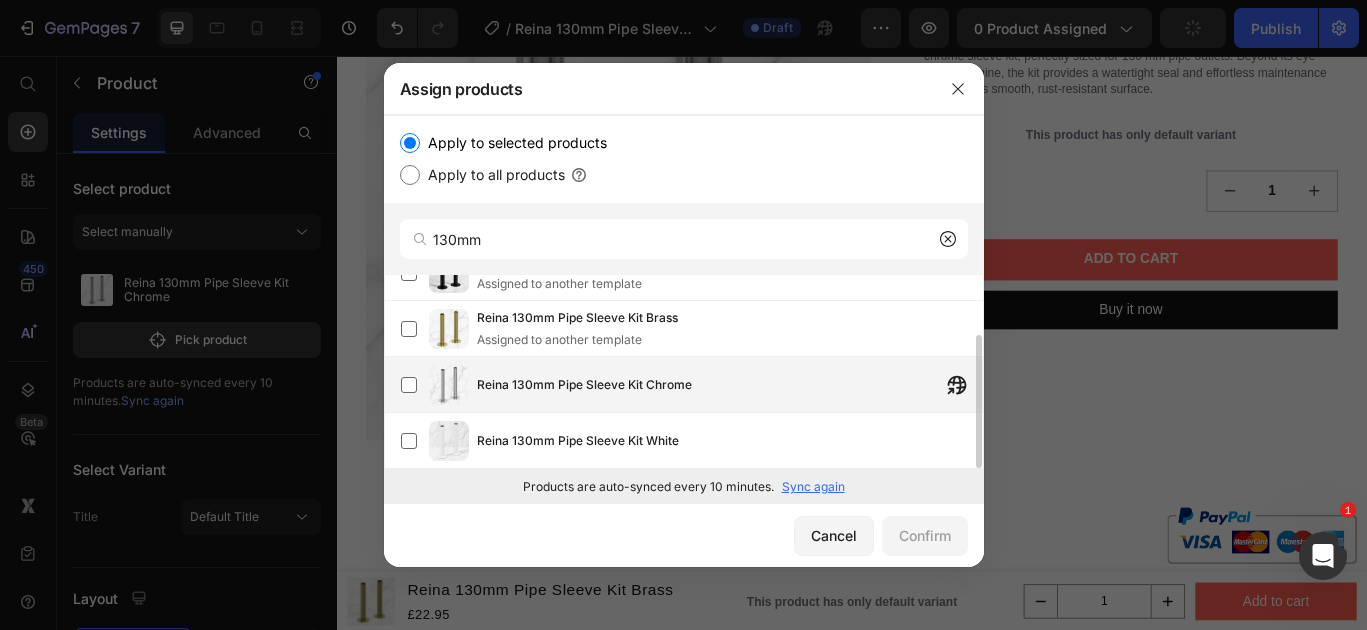 click on "Reina 130mm Pipe Sleeve Kit Chrome" at bounding box center (730, 385) 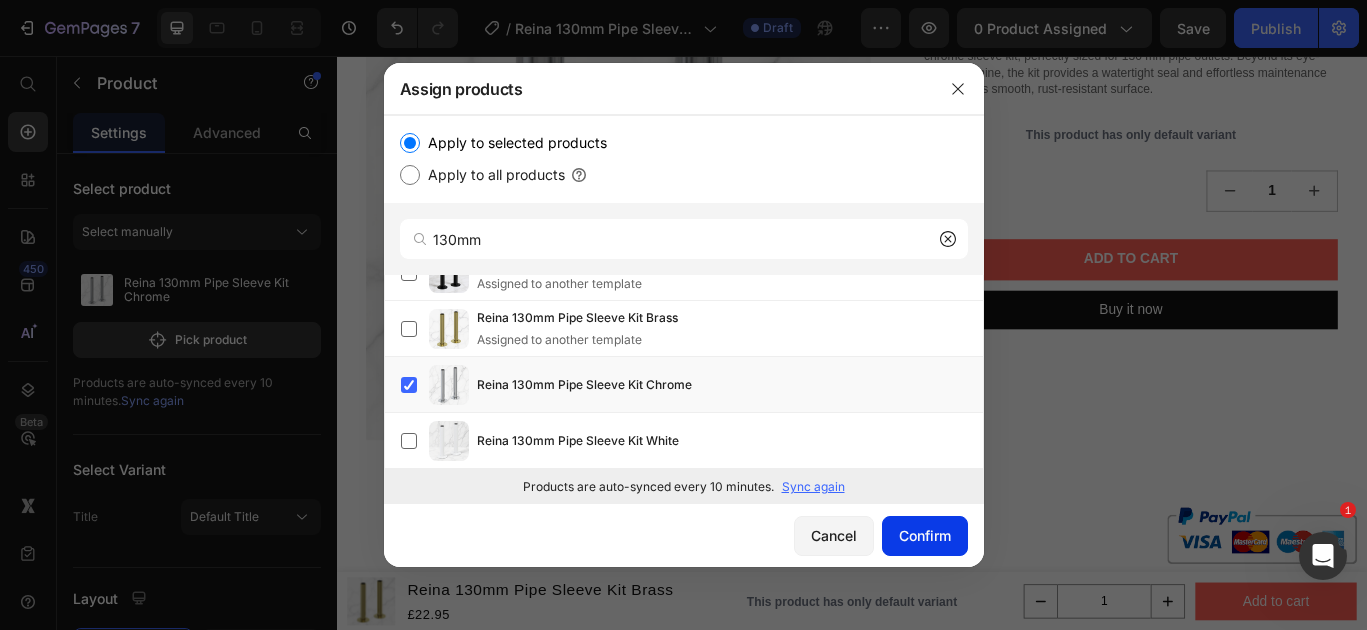 click on "Confirm" at bounding box center [925, 535] 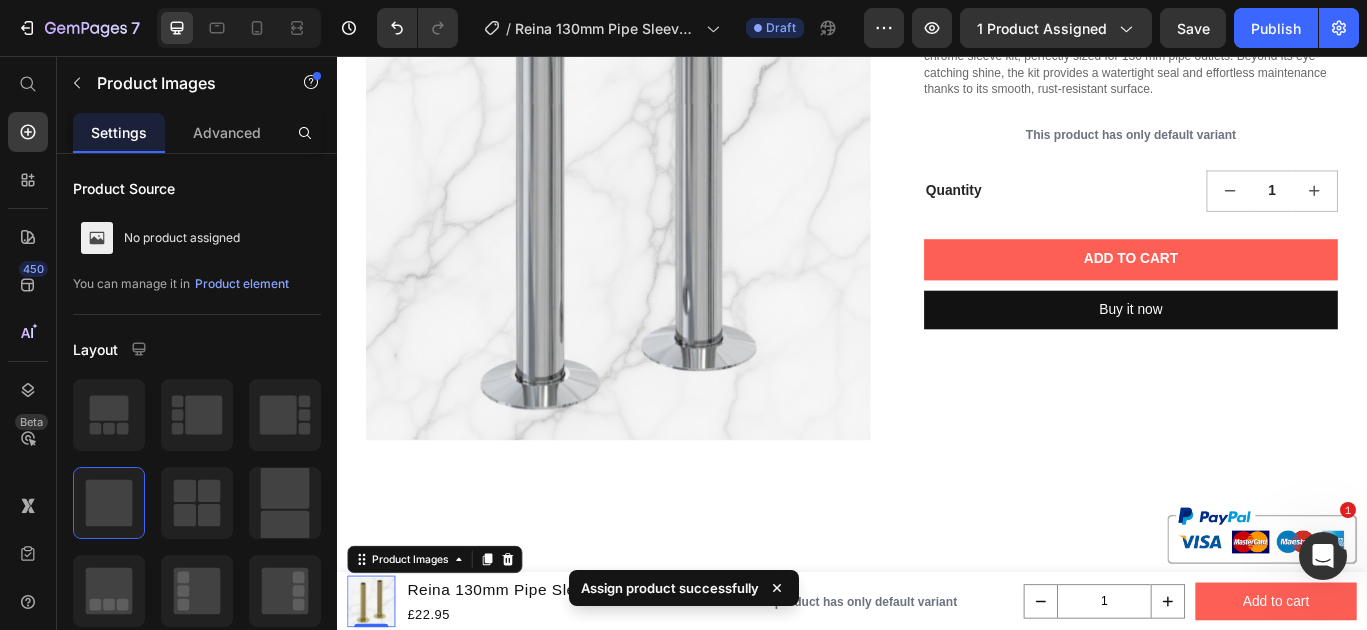 click at bounding box center (377, 691) 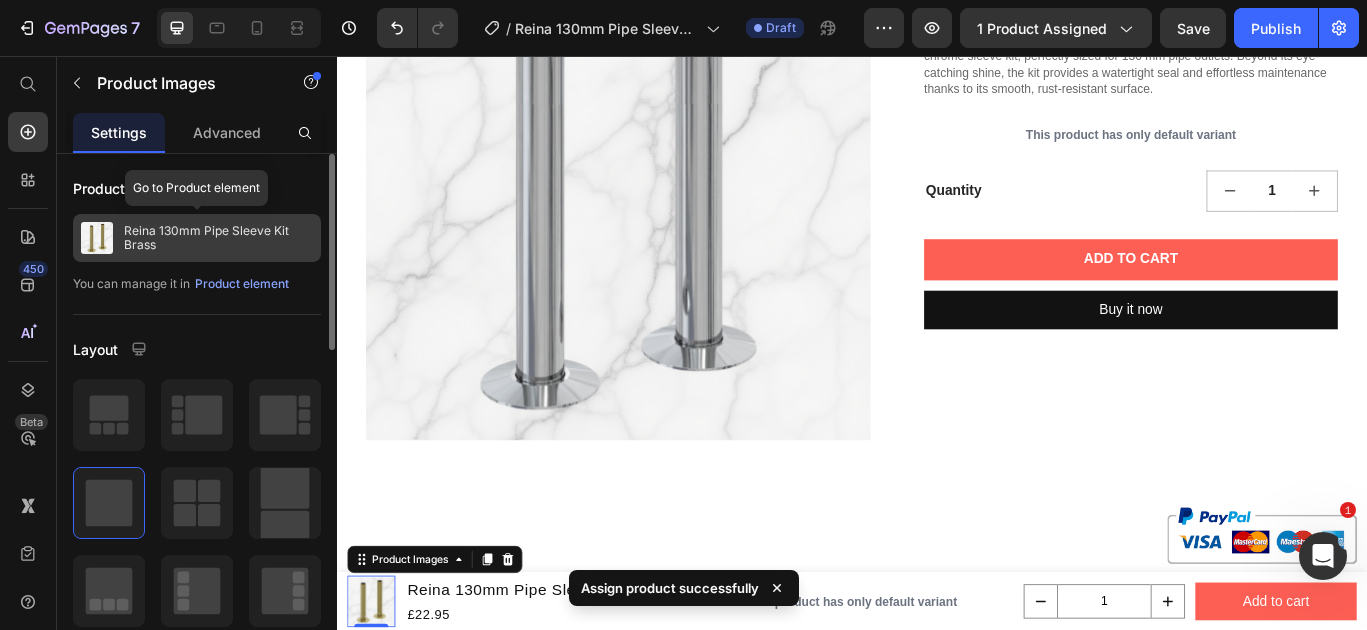 click on "Reina 130mm Pipe Sleeve Kit Brass" at bounding box center (218, 238) 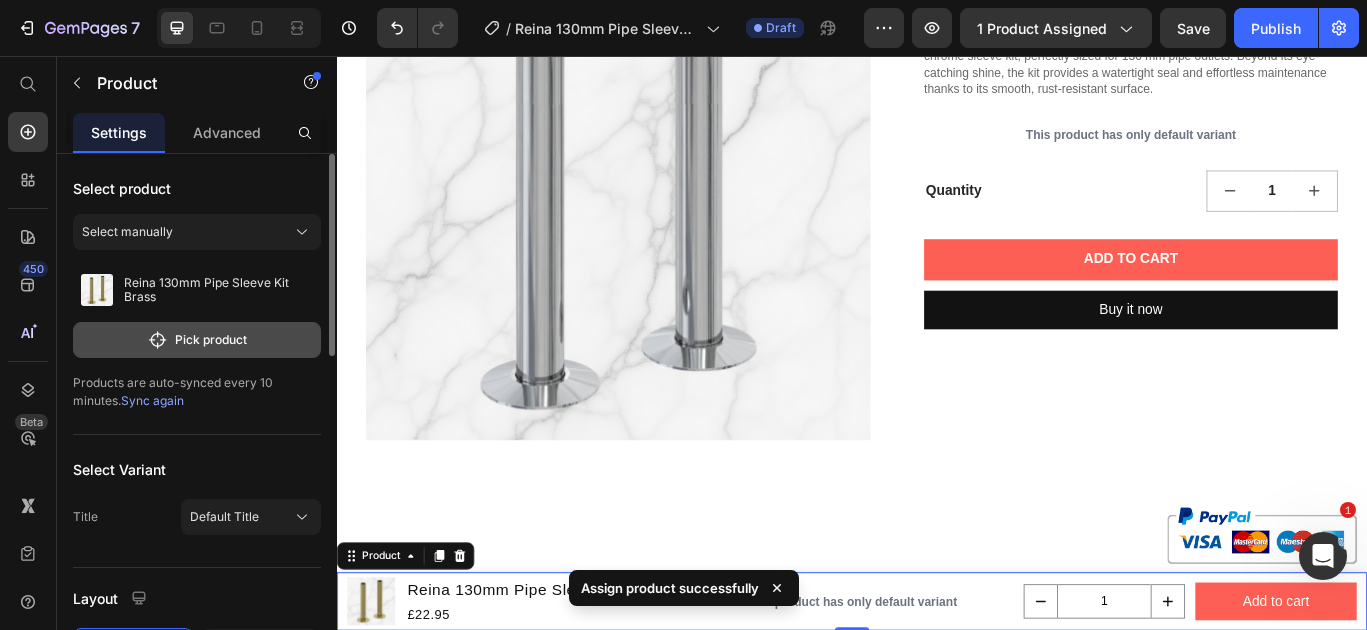 click on "Pick product" at bounding box center [197, 340] 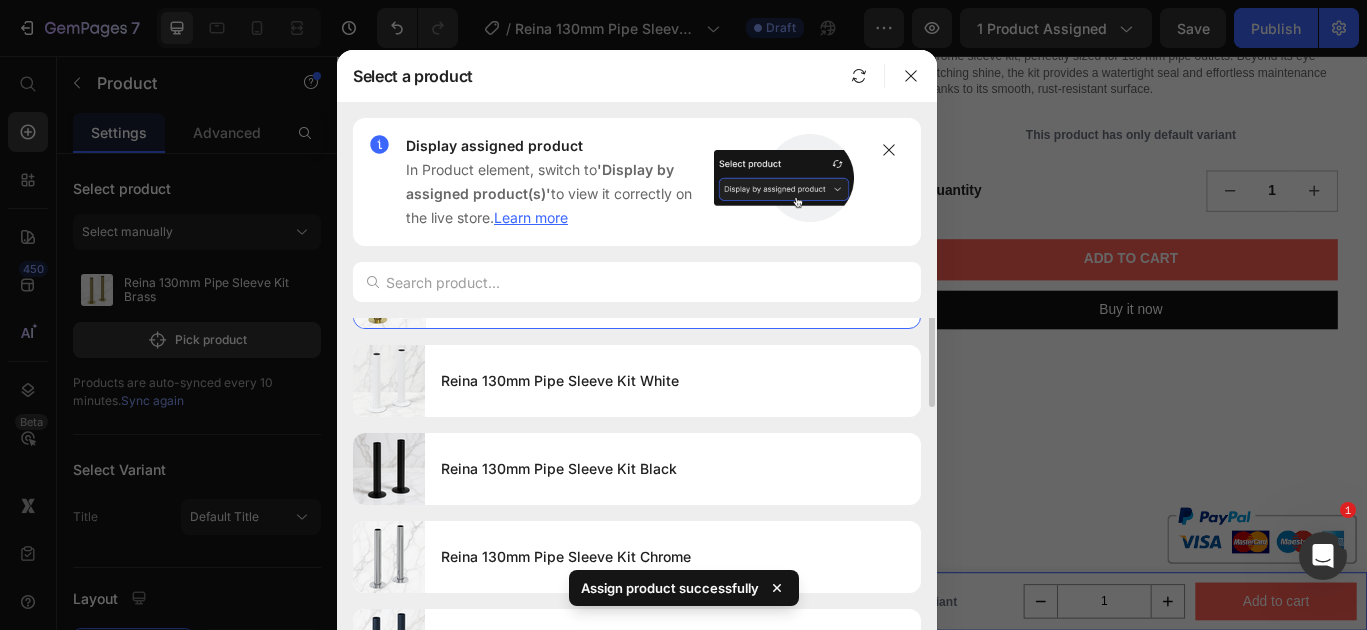 scroll, scrollTop: 112, scrollLeft: 0, axis: vertical 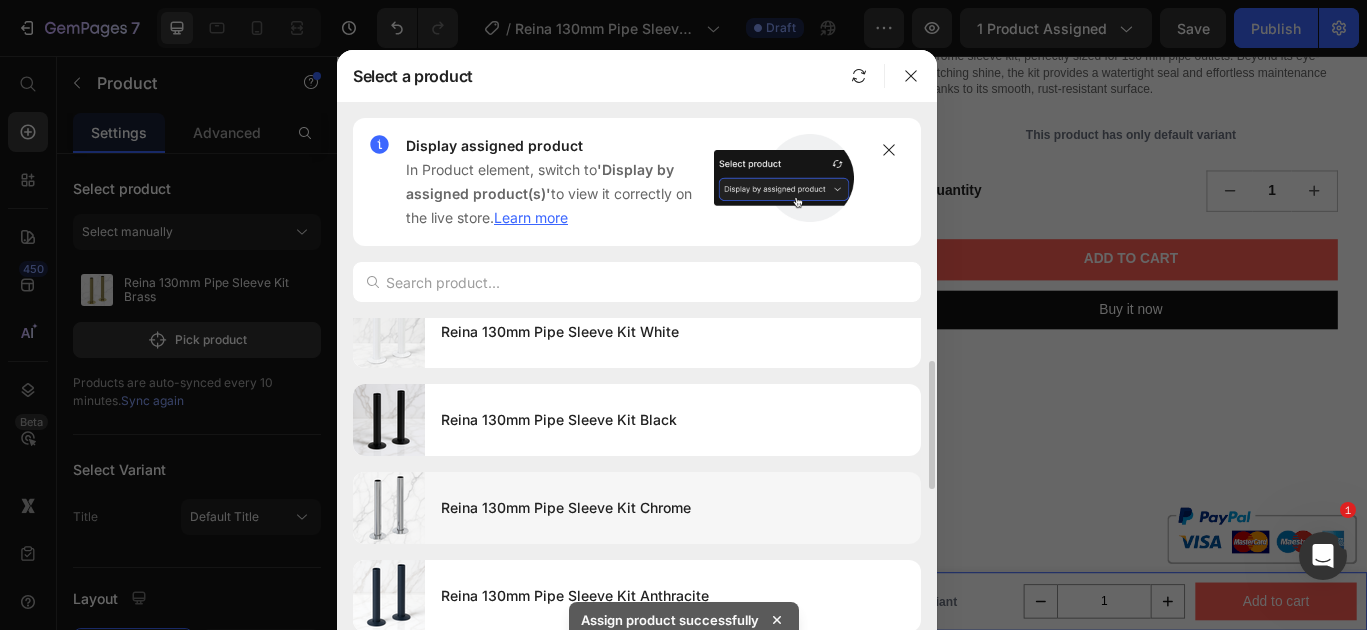 click on "Reina 130mm Pipe Sleeve Kit Chrome" at bounding box center [673, 508] 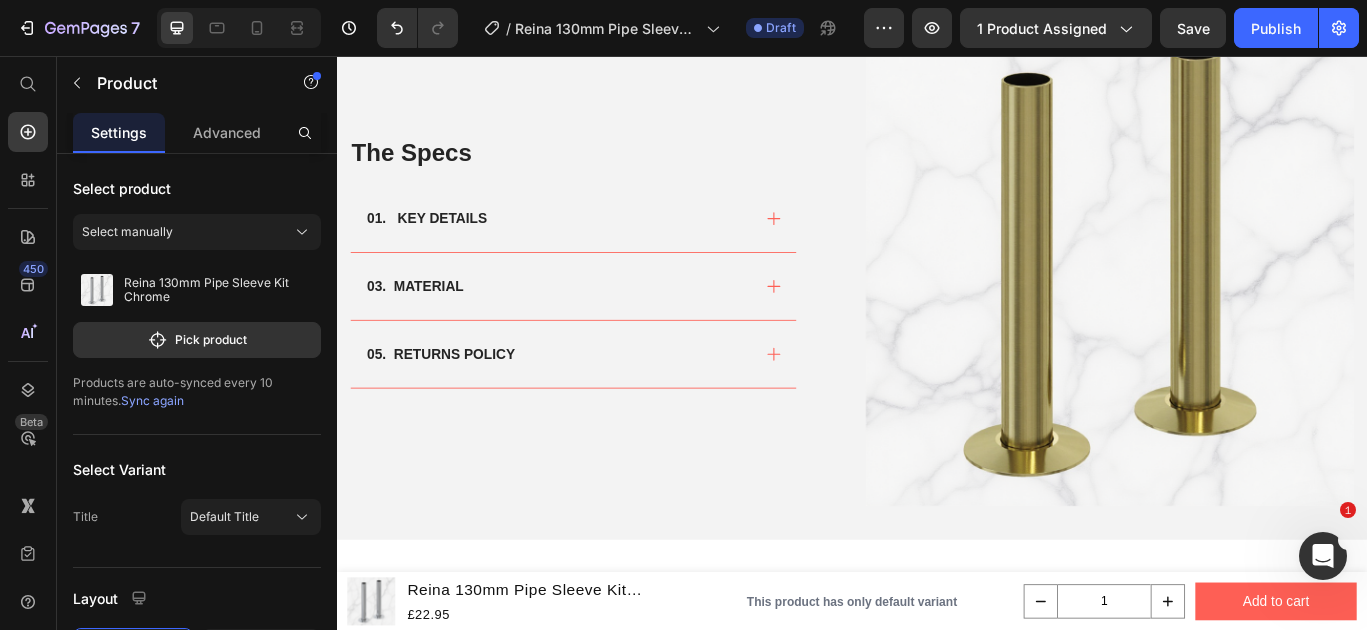 scroll, scrollTop: 1017, scrollLeft: 0, axis: vertical 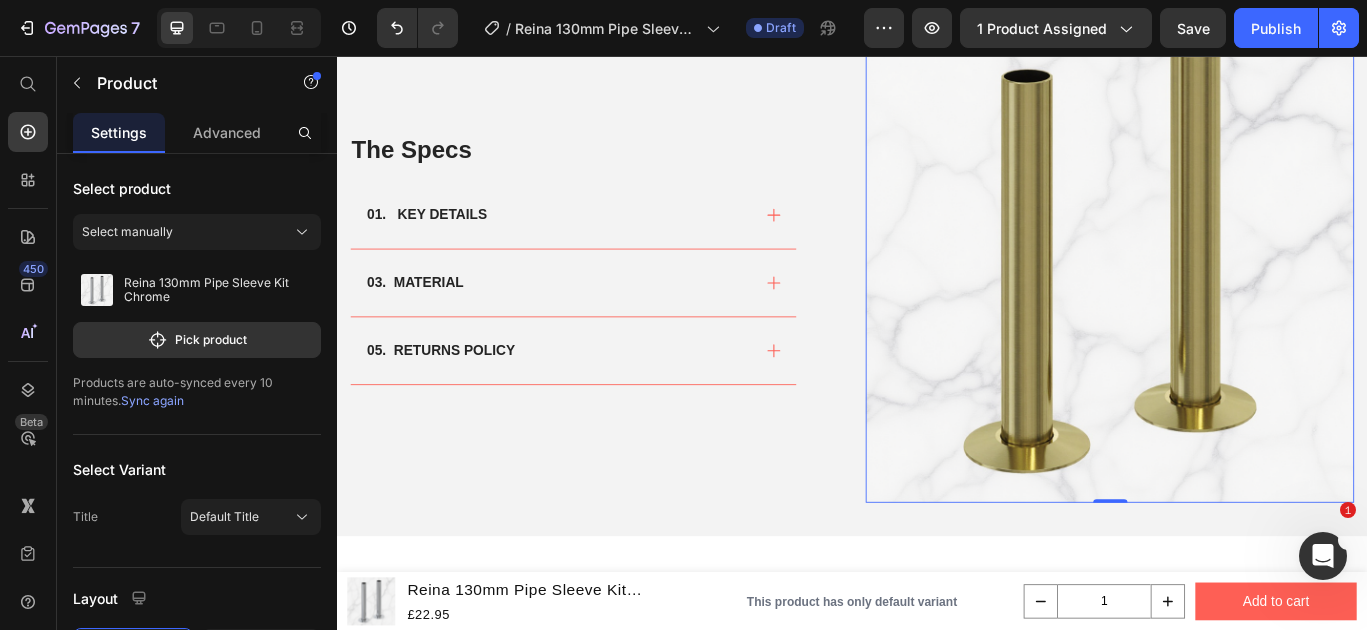 click at bounding box center (1237, 291) 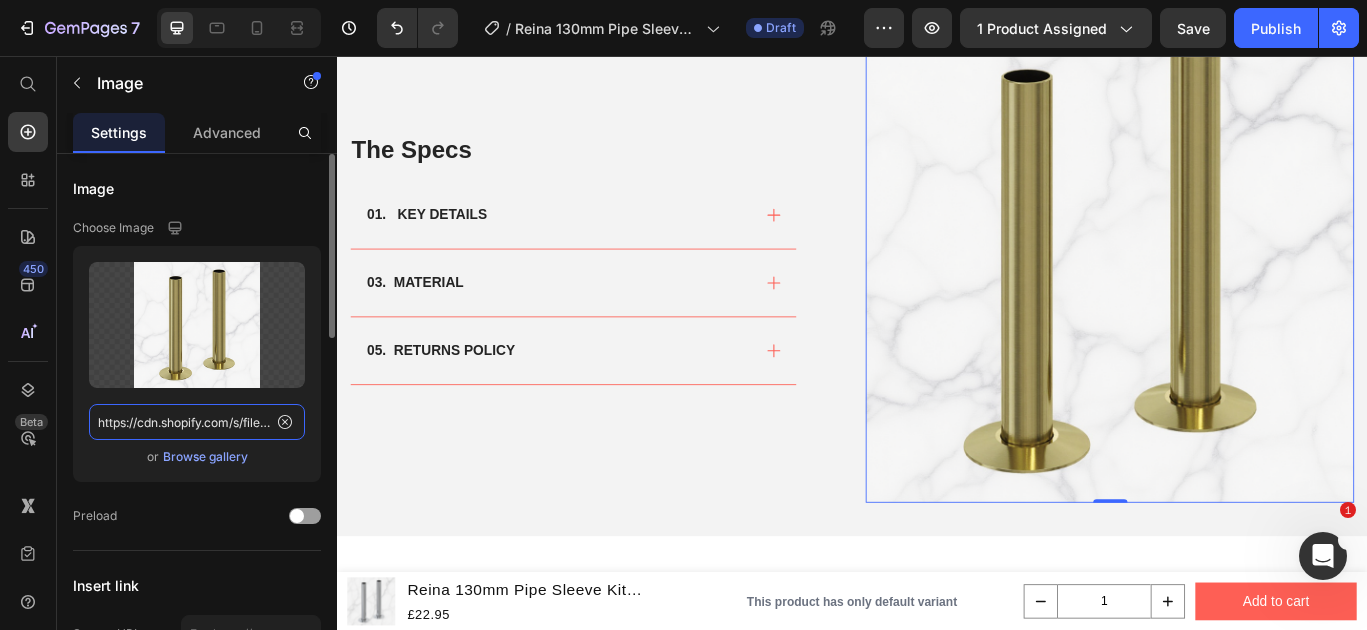 click on "https://cdn.shopify.com/s/files/1/0929/8313/2424/files/reina-pipe-sleeve-kit-brassmarble_1d9a0058-117b-4848-b119-3ffbb3fdc57a.png?v=1752146800" 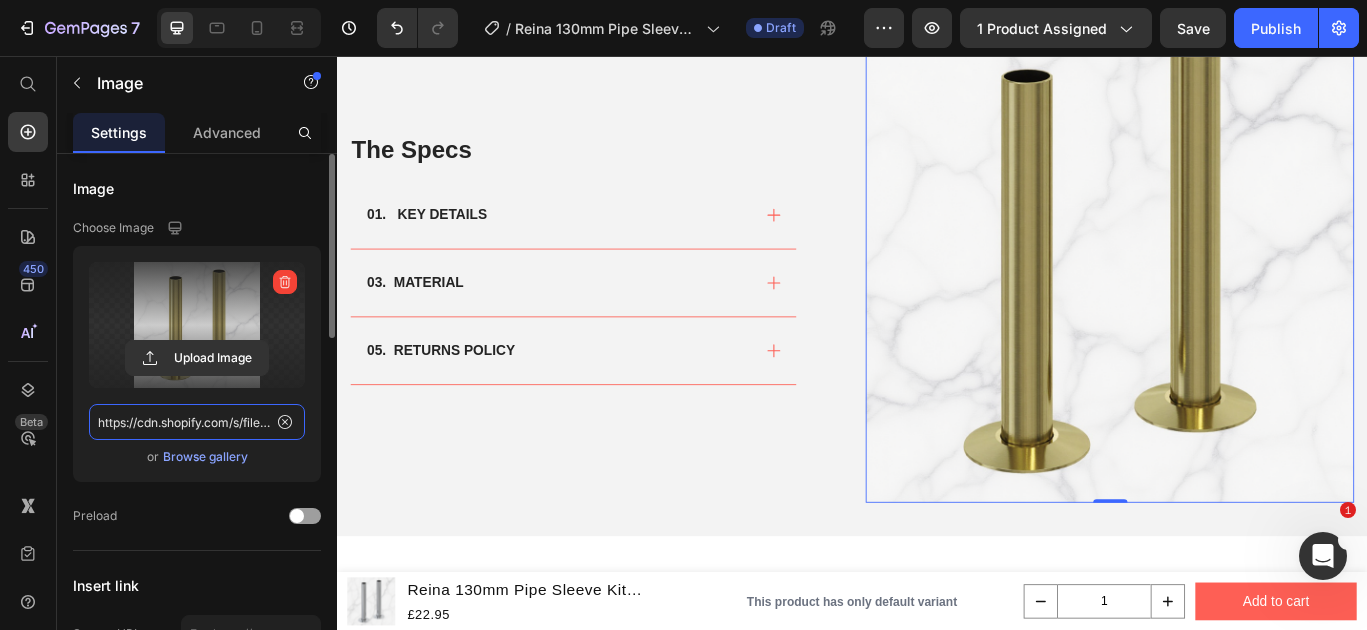scroll, scrollTop: 0, scrollLeft: 755, axis: horizontal 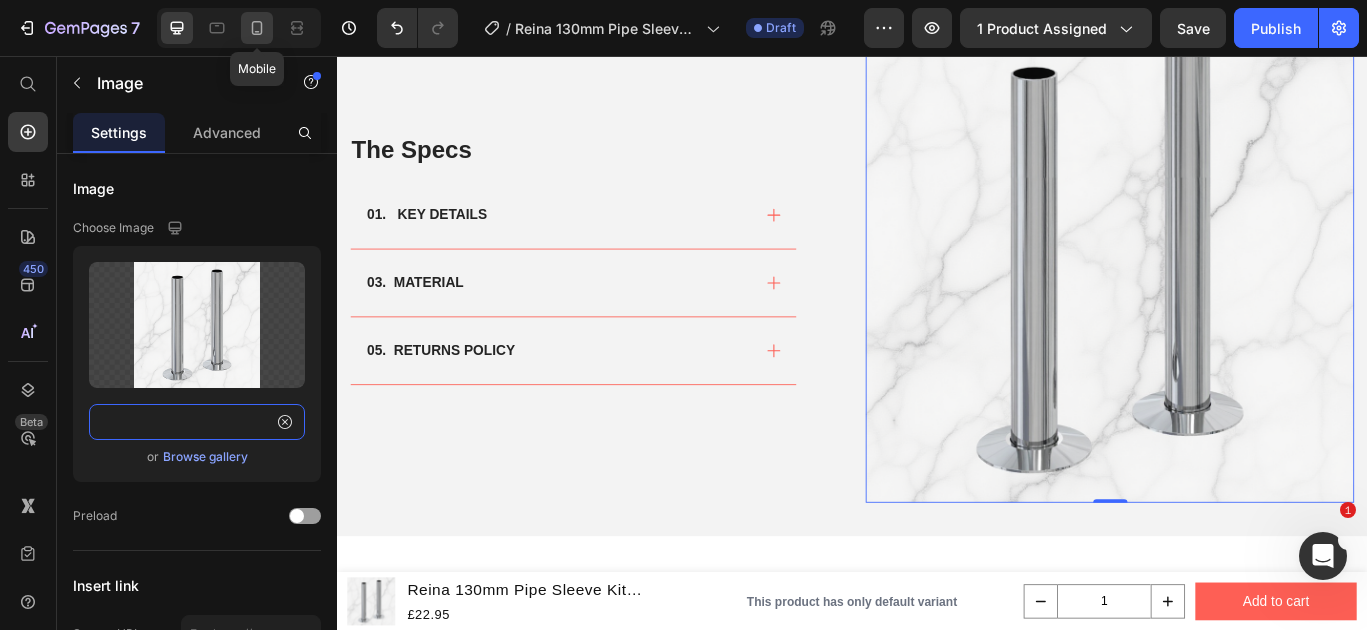 type on "https://cdn.shopify.com/s/files/1/0929/8313/2424/files/reina-pipe-sleeve-kit-200mm-chromemarble_dccdc953-1a3f-4c23-89bf-48a662313c87.png?v=1752146789" 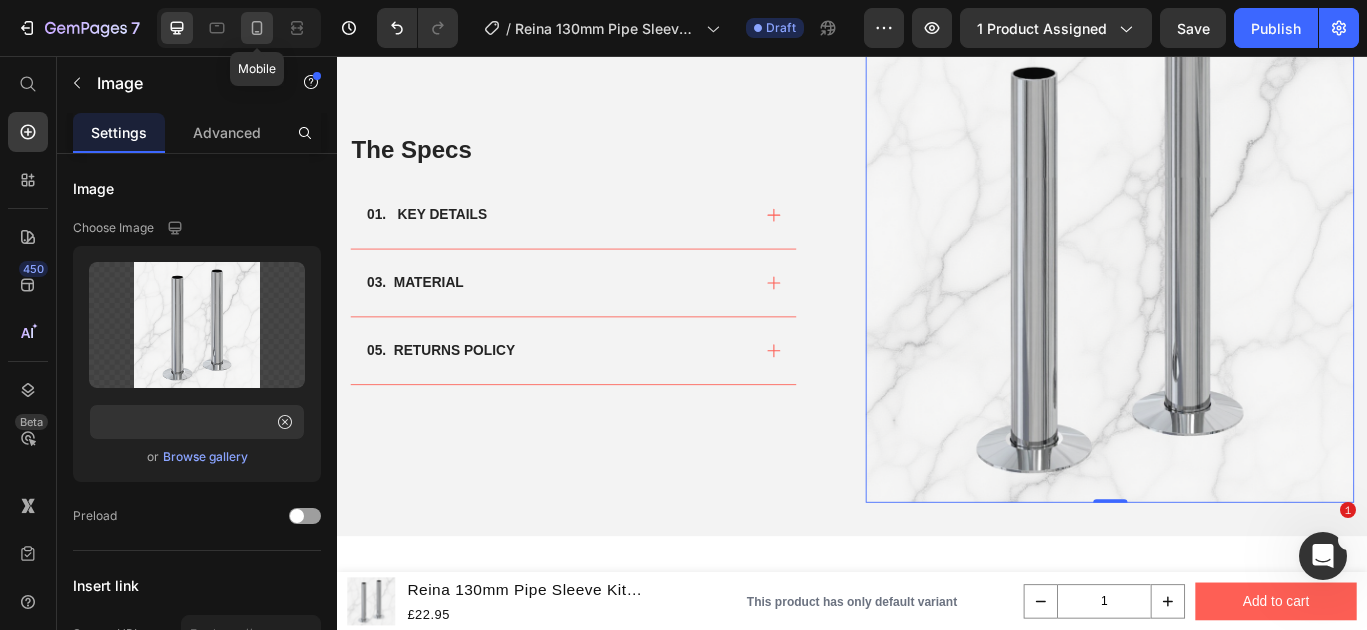 click 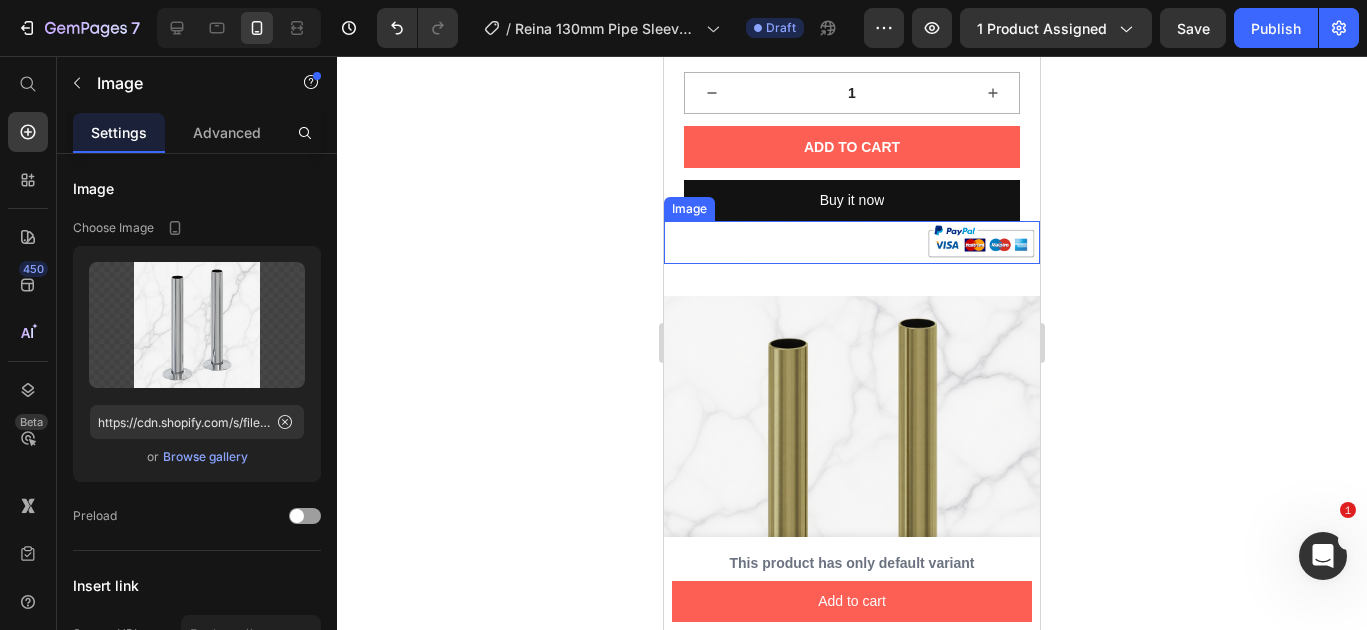 scroll, scrollTop: 729, scrollLeft: 0, axis: vertical 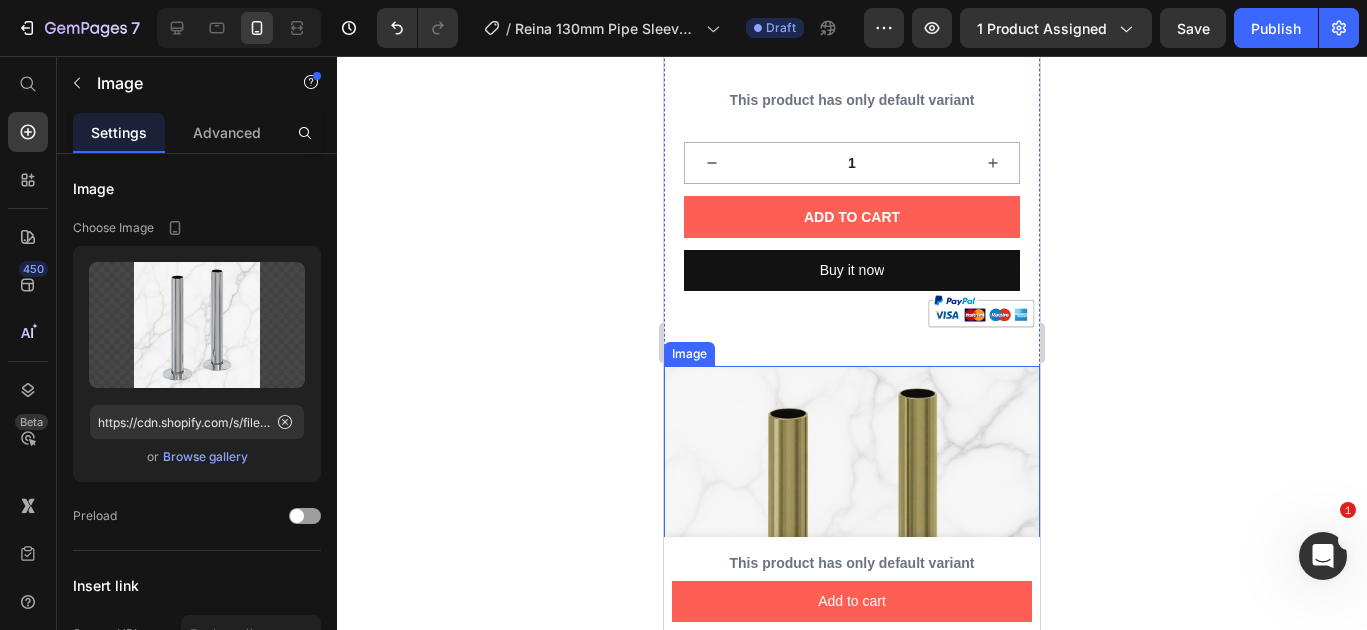 click at bounding box center (852, 554) 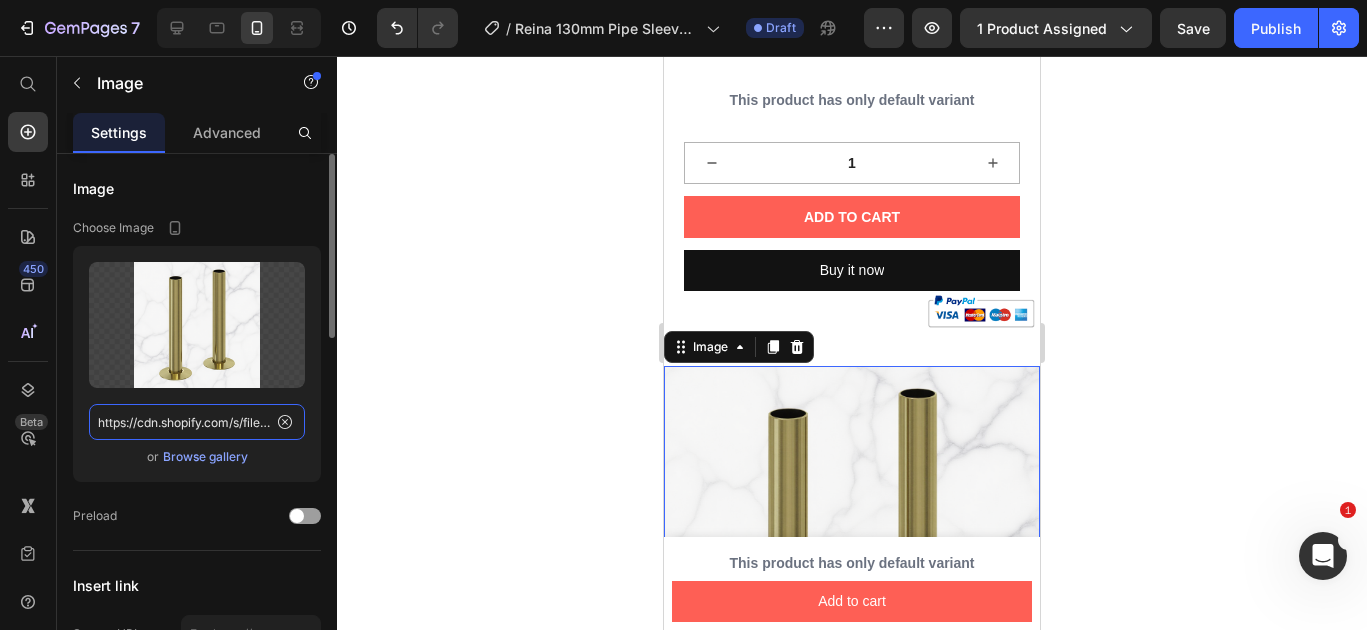 click on "https://cdn.shopify.com/s/files/1/0929/8313/2424/files/reina-pipe-sleeve-kit-brassmarble_1d9a0058-117b-4848-b119-3ffbb3fdc57a.png?v=1752146800" 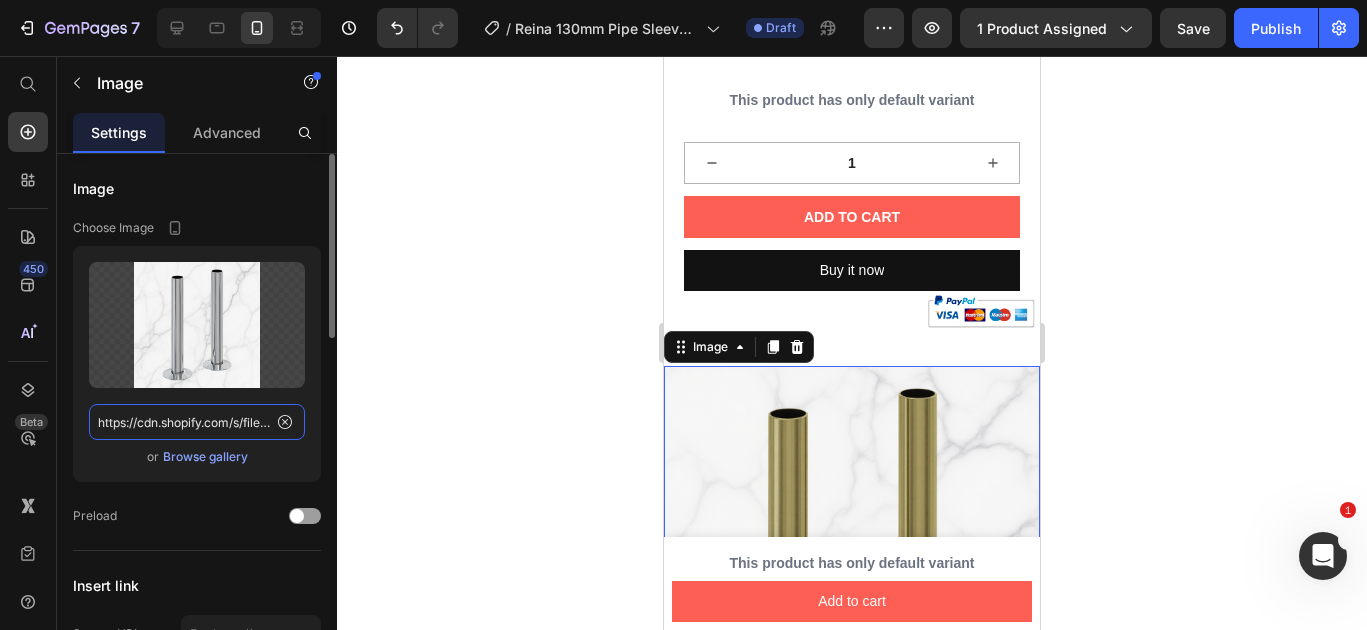 scroll, scrollTop: 0, scrollLeft: 755, axis: horizontal 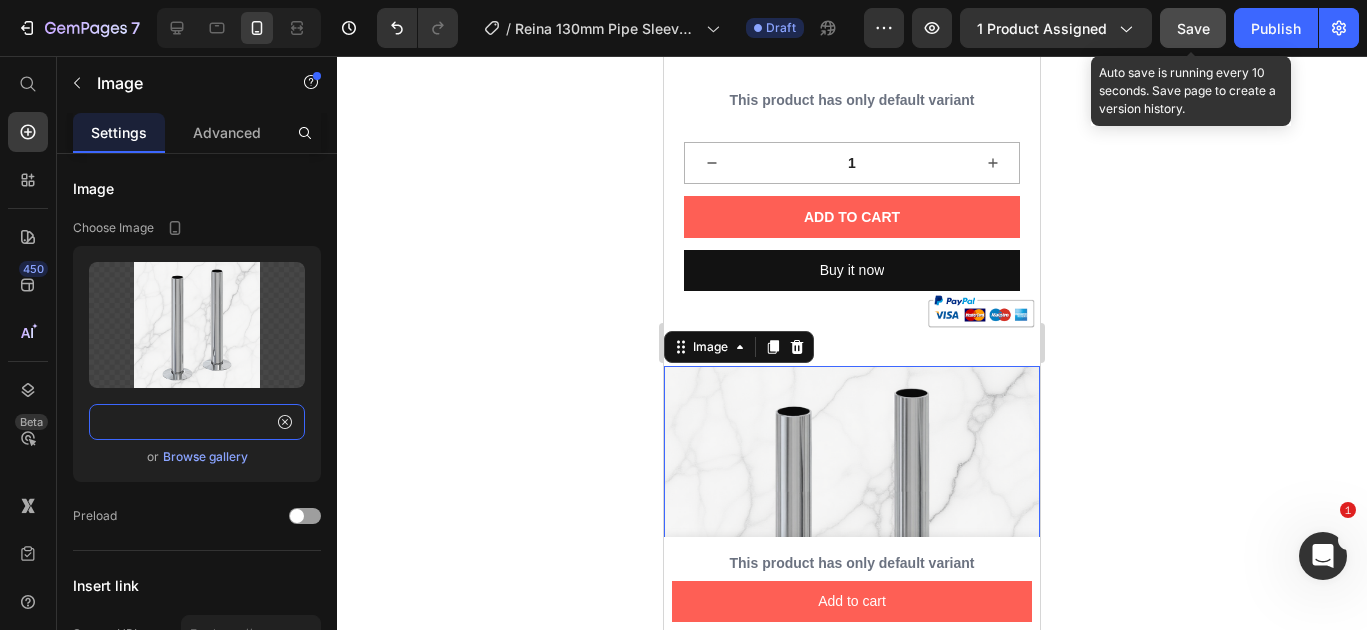 type on "https://cdn.shopify.com/s/files/1/0929/8313/2424/files/reina-pipe-sleeve-kit-200mm-chromemarble_dccdc953-1a3f-4c23-89bf-48a662313c87.png?v=1752146789" 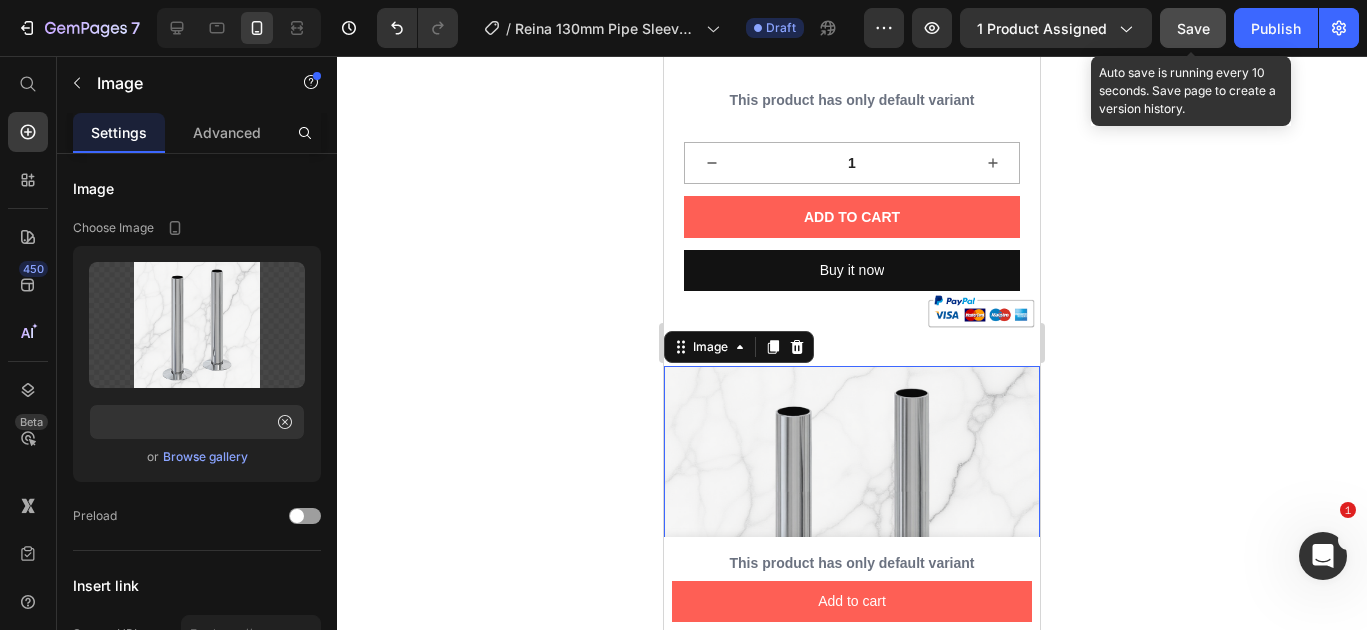 click on "Save" 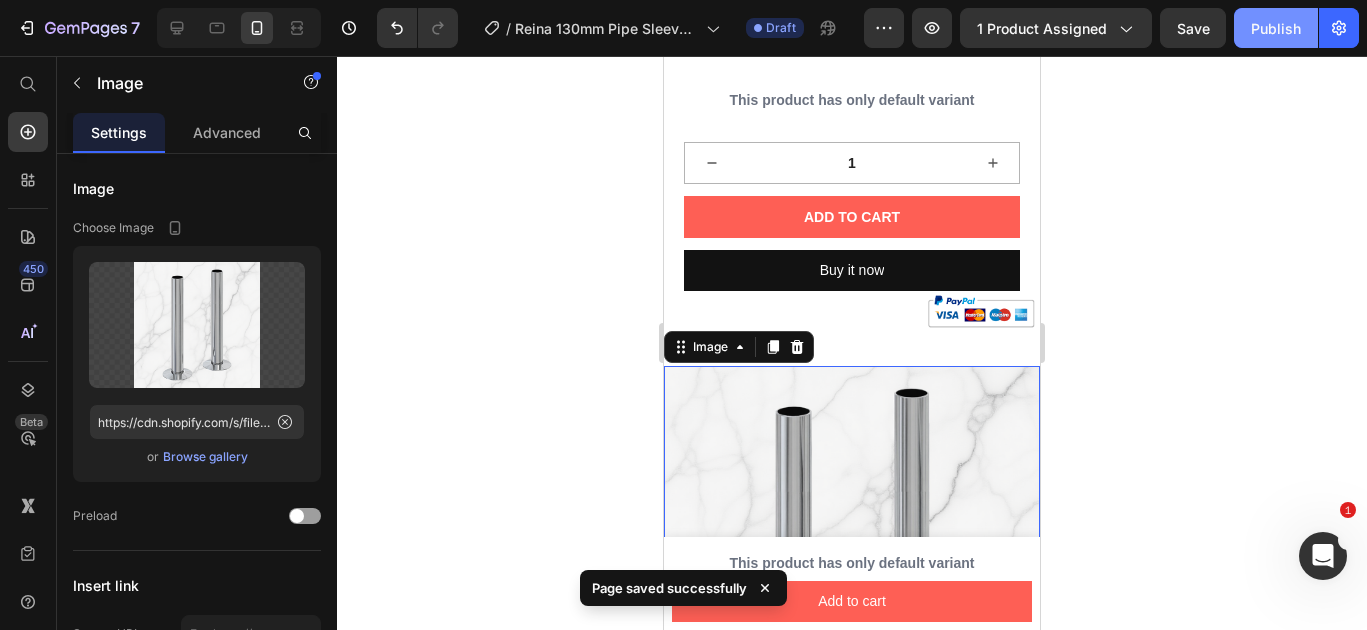 click on "Publish" 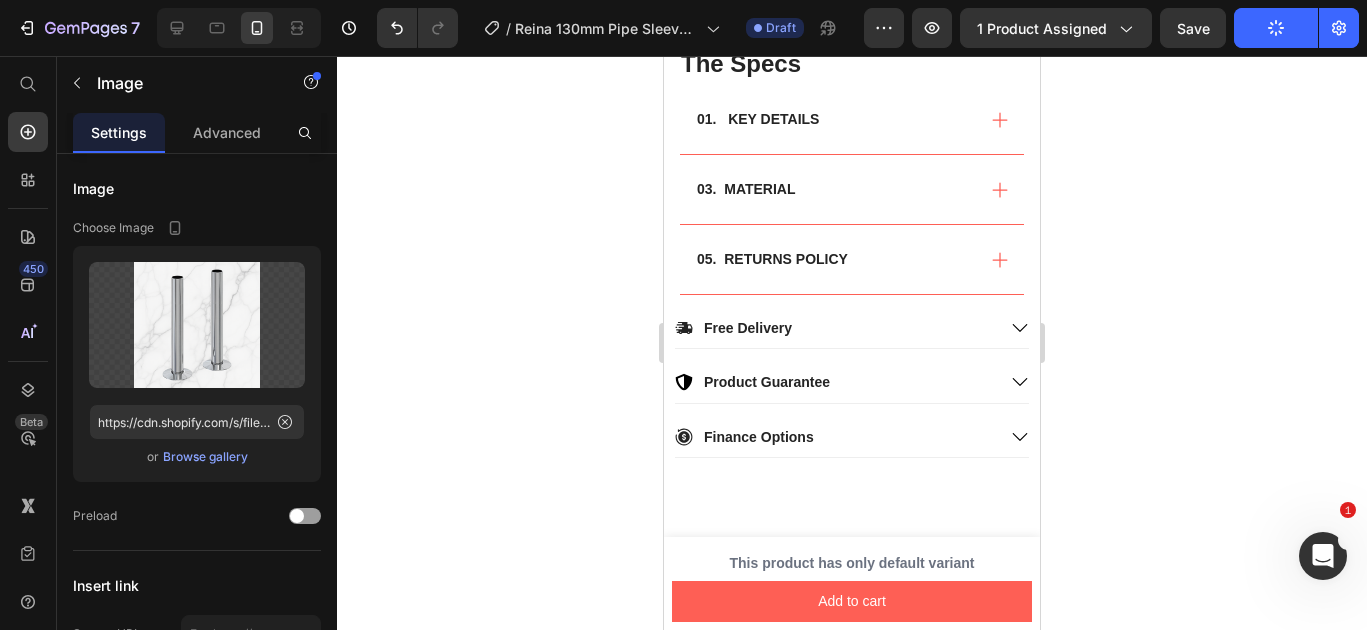 scroll, scrollTop: 1464, scrollLeft: 0, axis: vertical 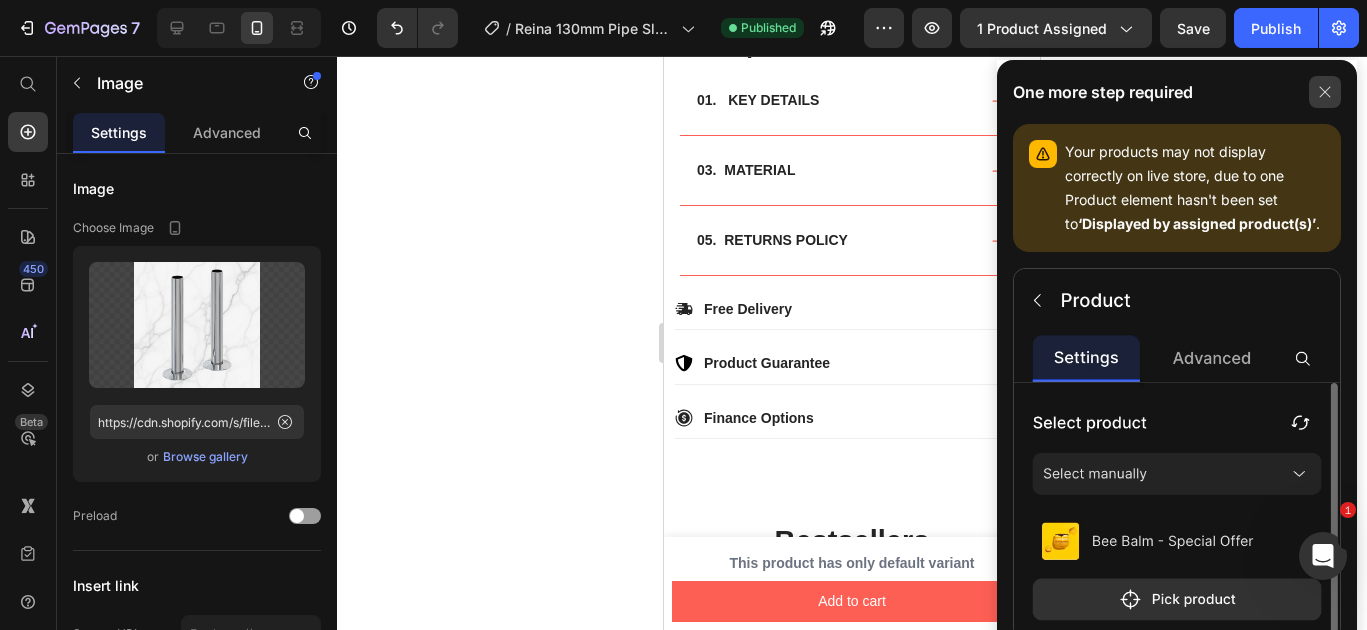click 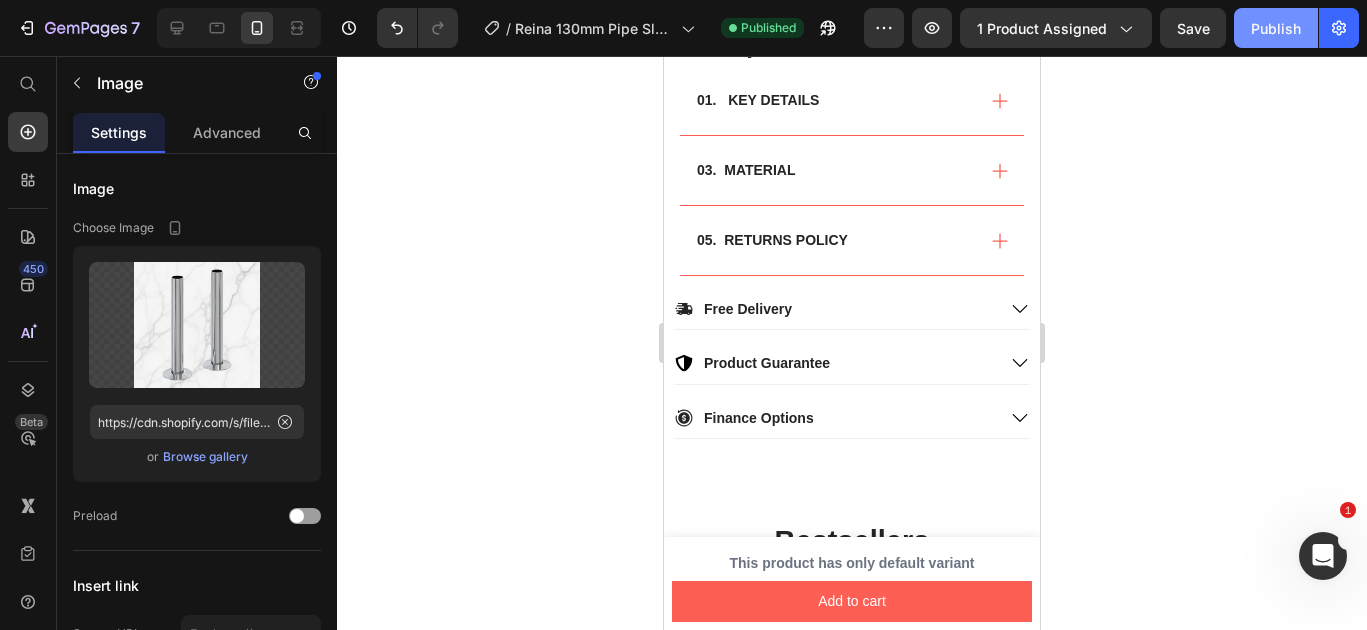 click on "Publish" at bounding box center [1276, 28] 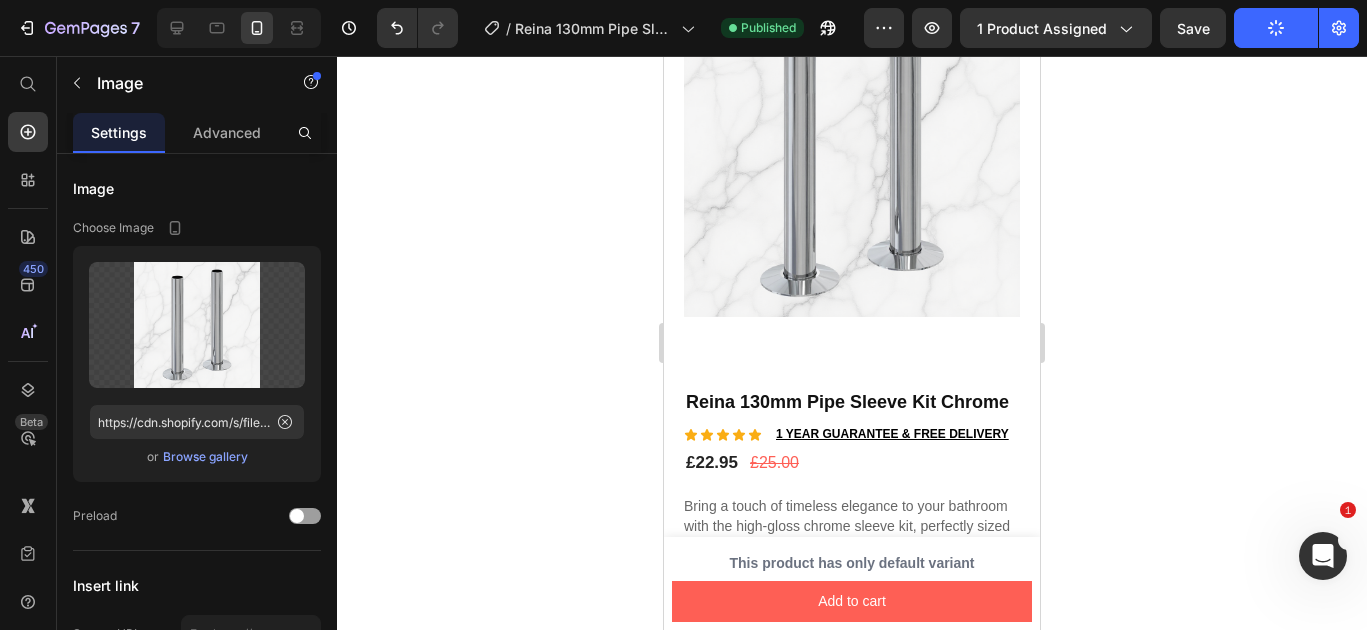 scroll, scrollTop: 0, scrollLeft: 0, axis: both 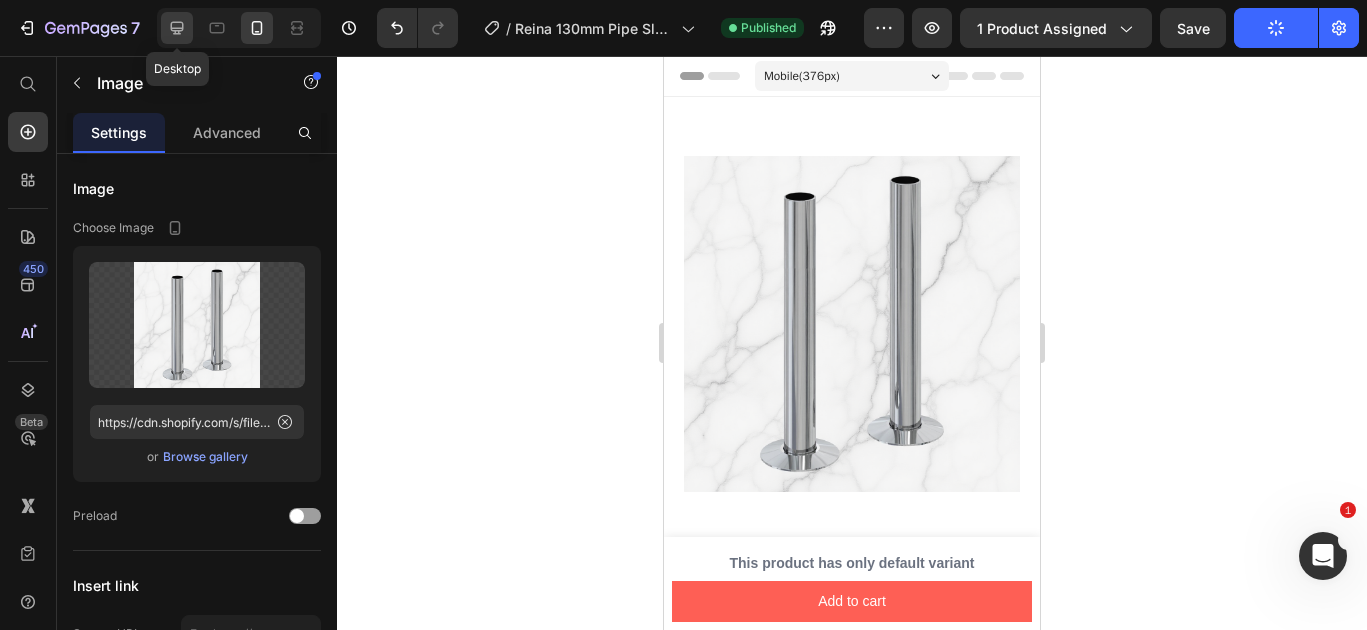 click 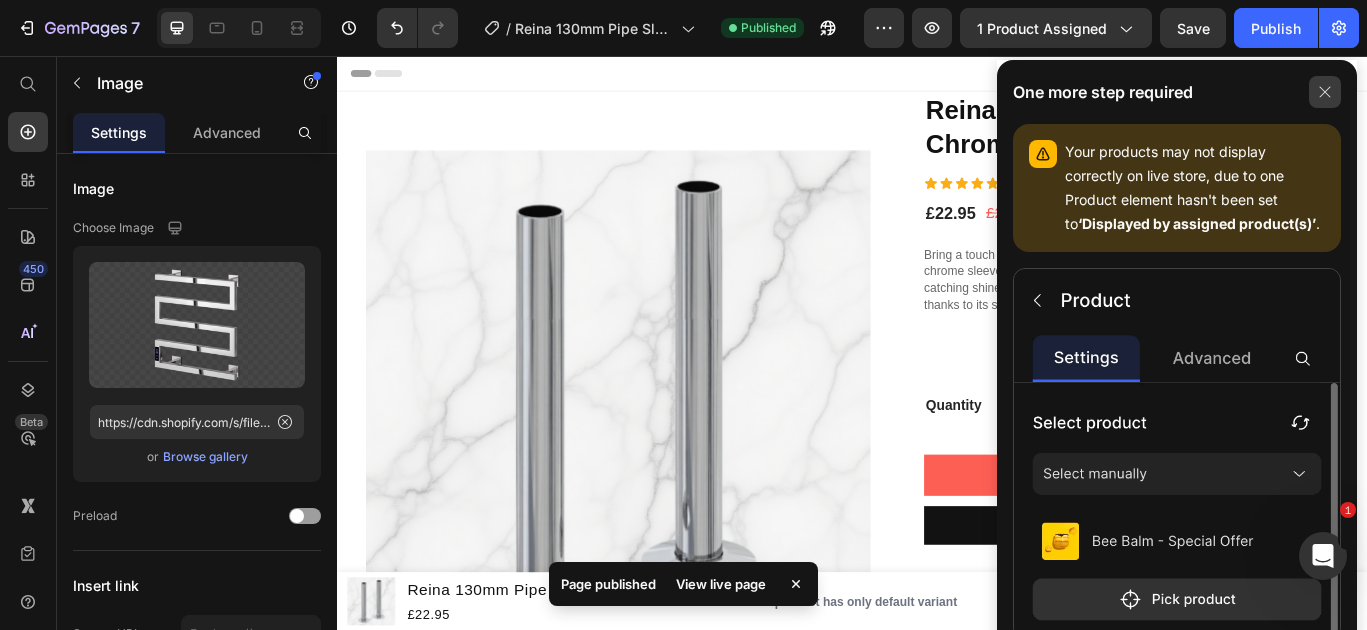 click 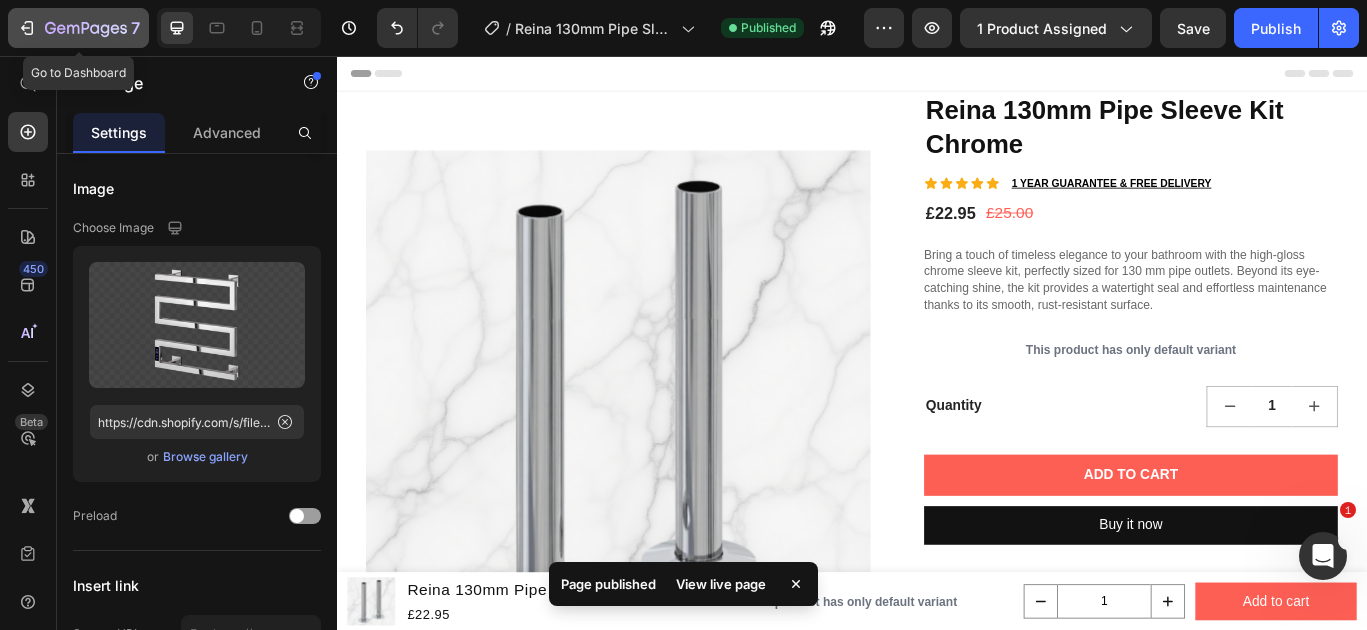 click 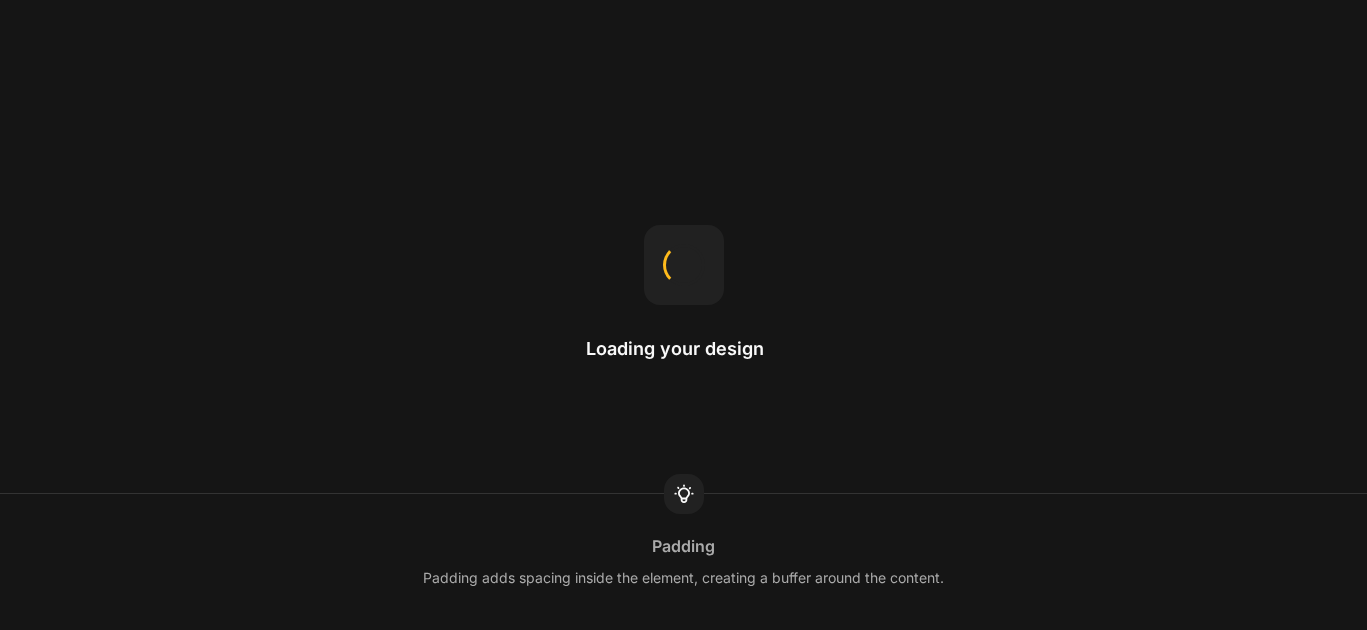 scroll, scrollTop: 0, scrollLeft: 0, axis: both 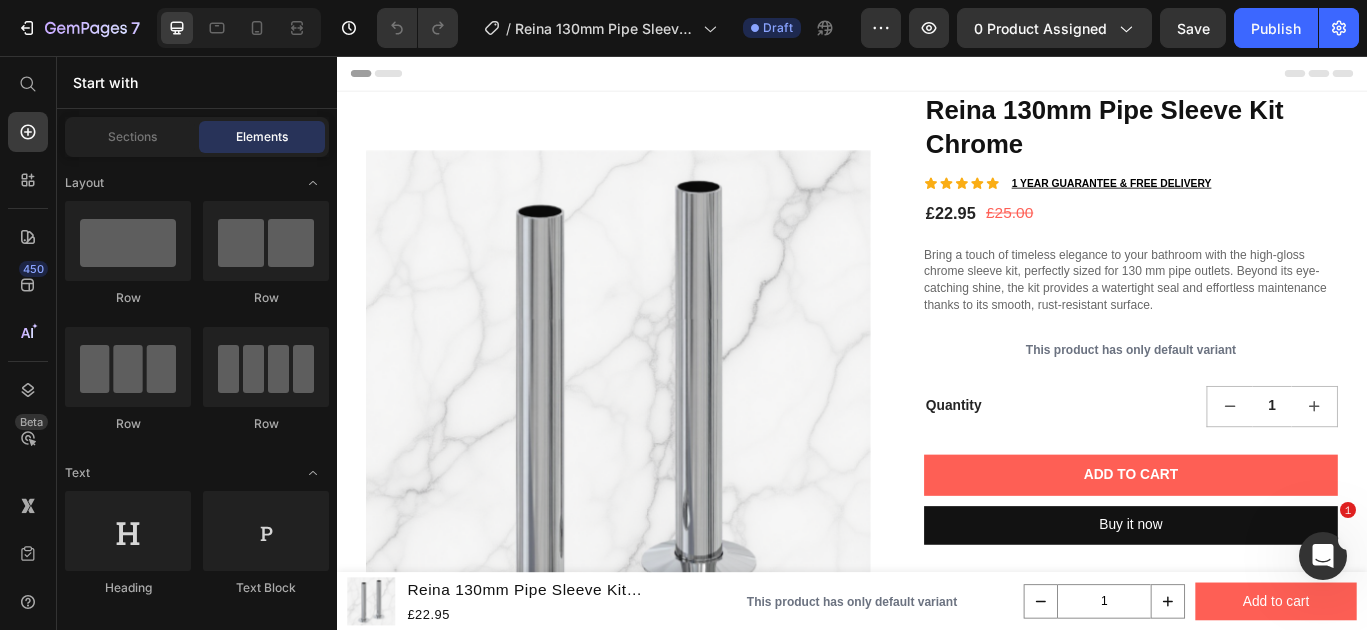click at bounding box center (665, 460) 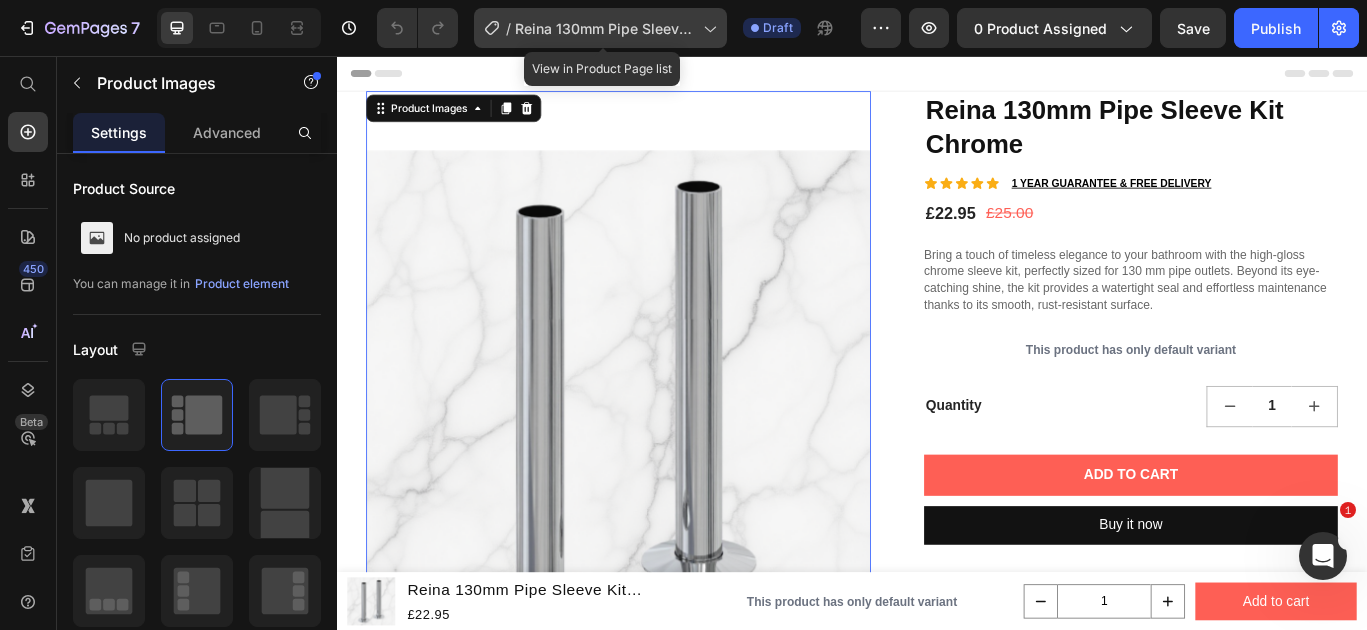 click on "/  Reina 130mm Pipe Sleeve Kit White" 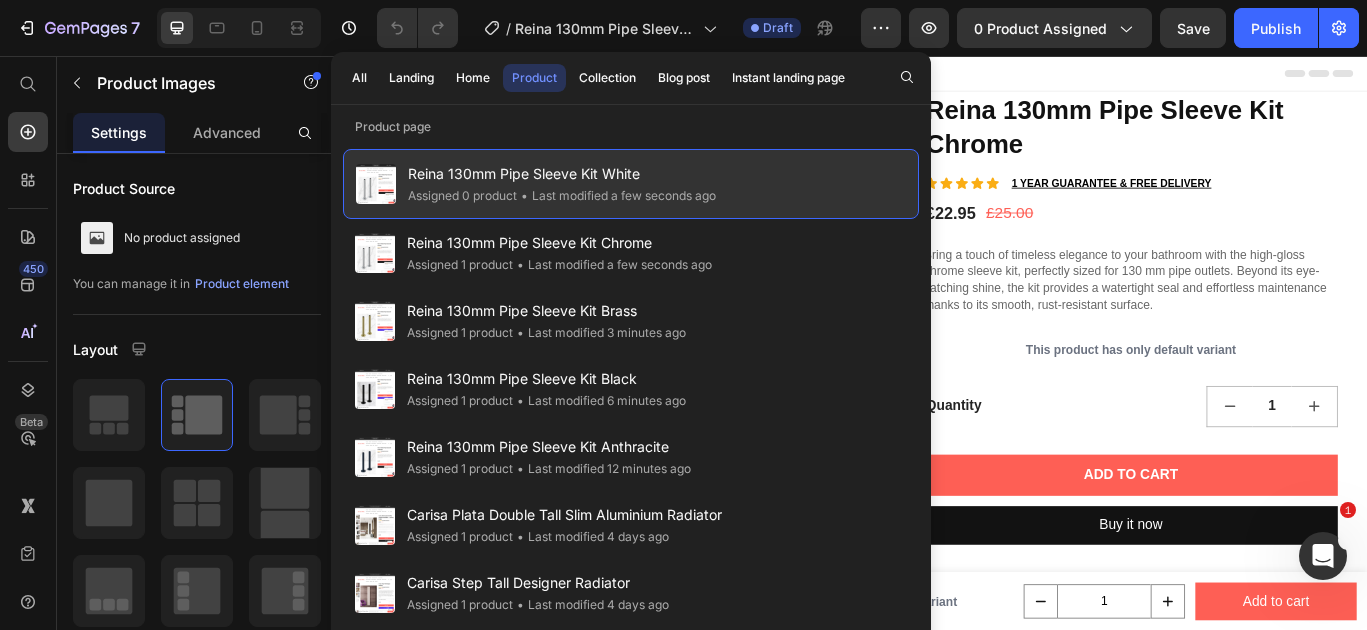 click on "• Last modified a few seconds ago" 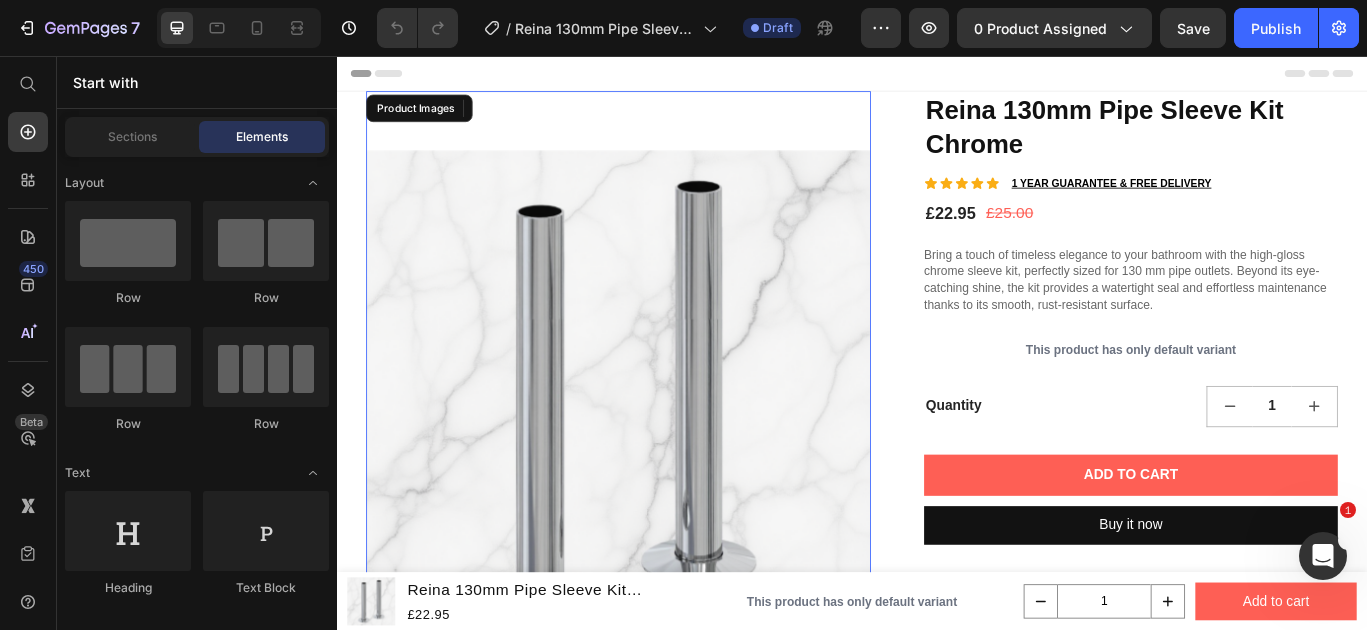 click at bounding box center [665, 460] 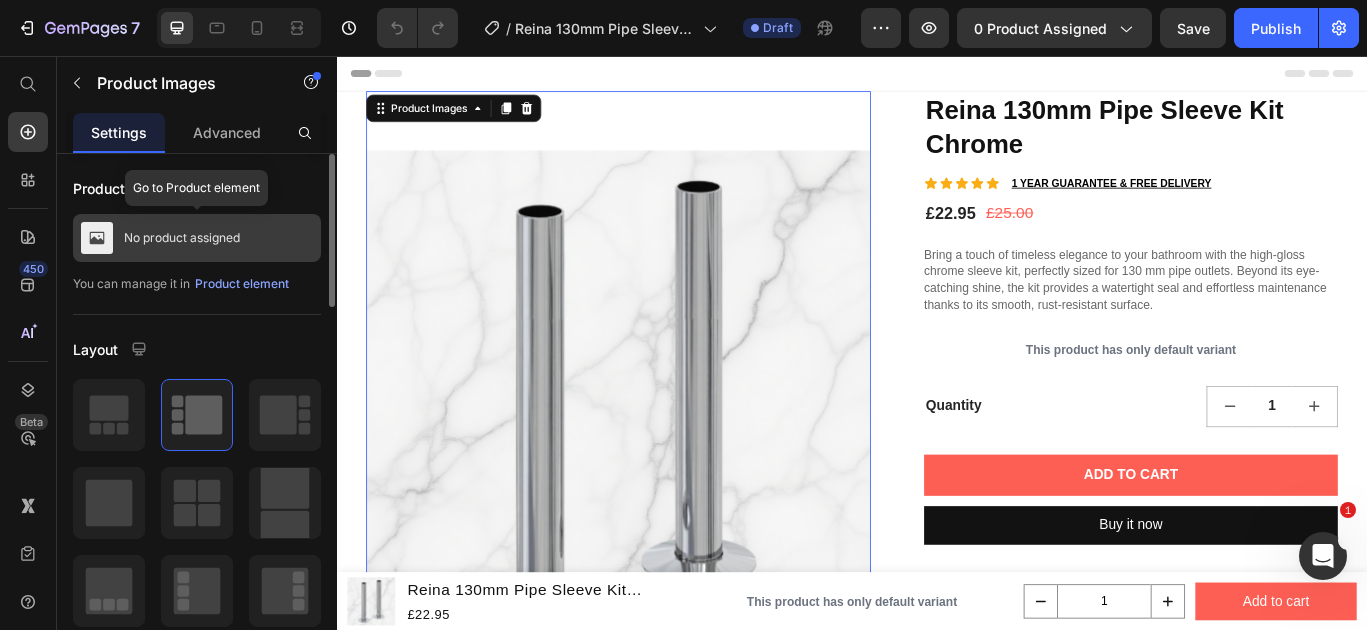 click on "No product assigned" at bounding box center [197, 238] 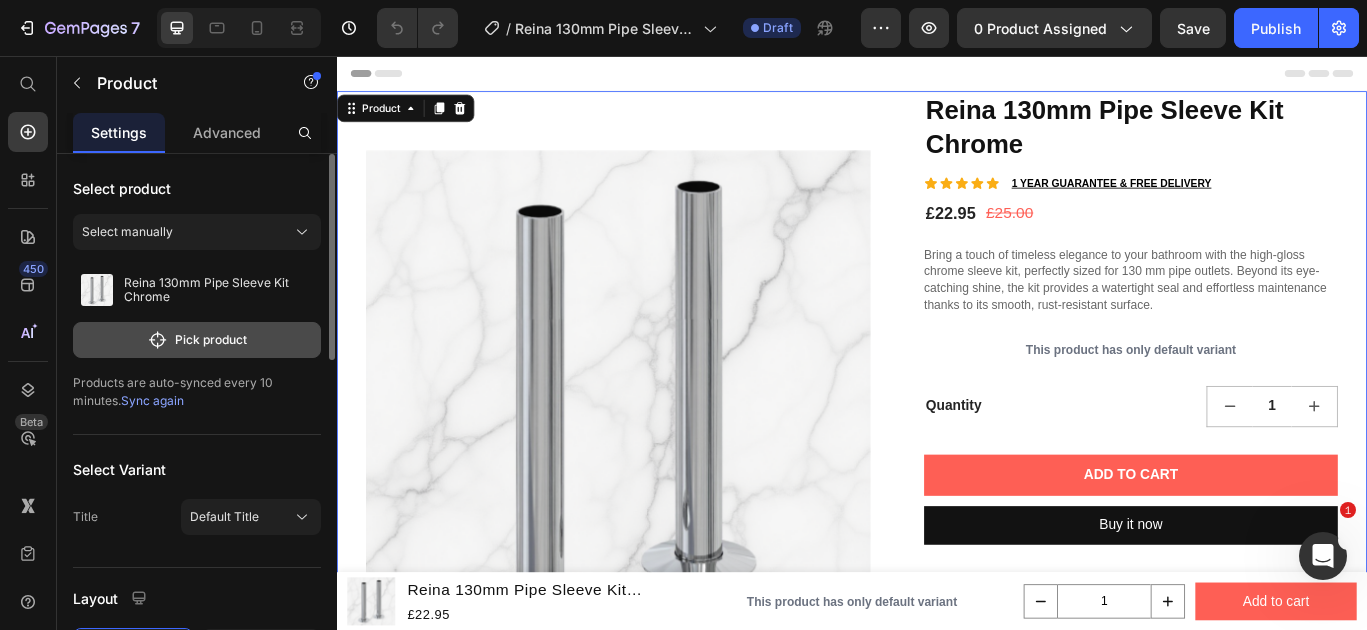 click on "Pick product" at bounding box center (197, 340) 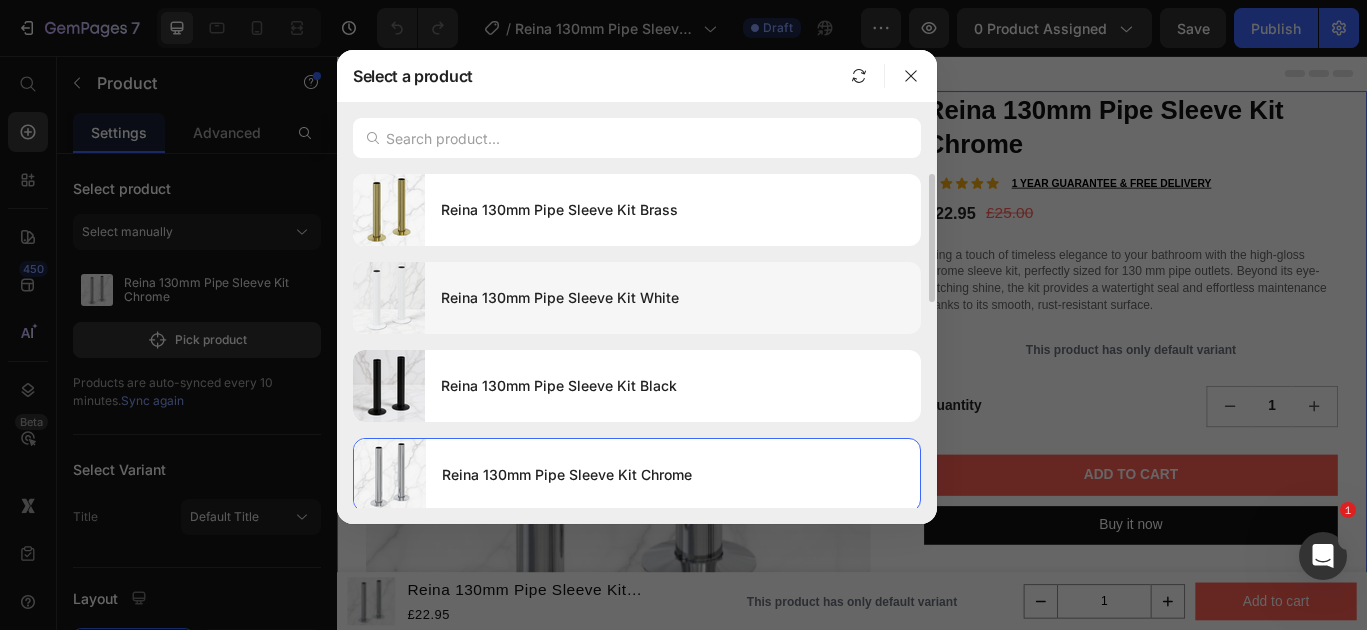 click on "Reina 130mm Pipe Sleeve Kit White" at bounding box center (673, 298) 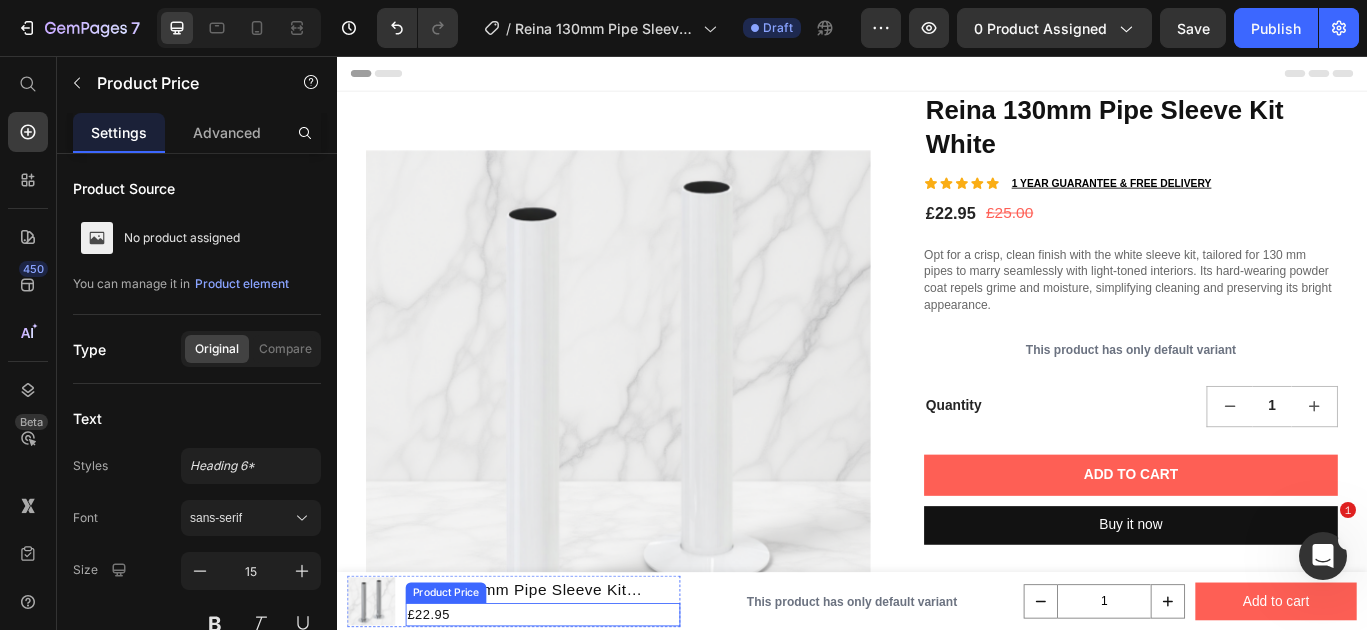 click on "£22.95" at bounding box center (577, 706) 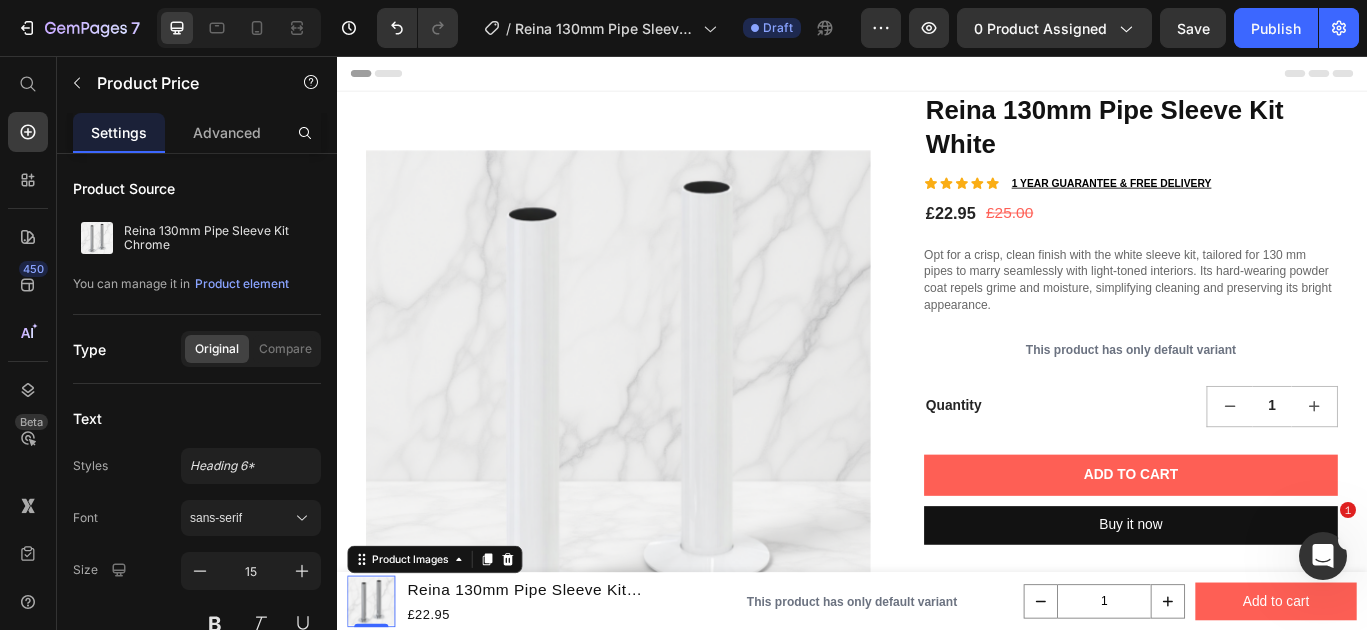 click at bounding box center (377, 691) 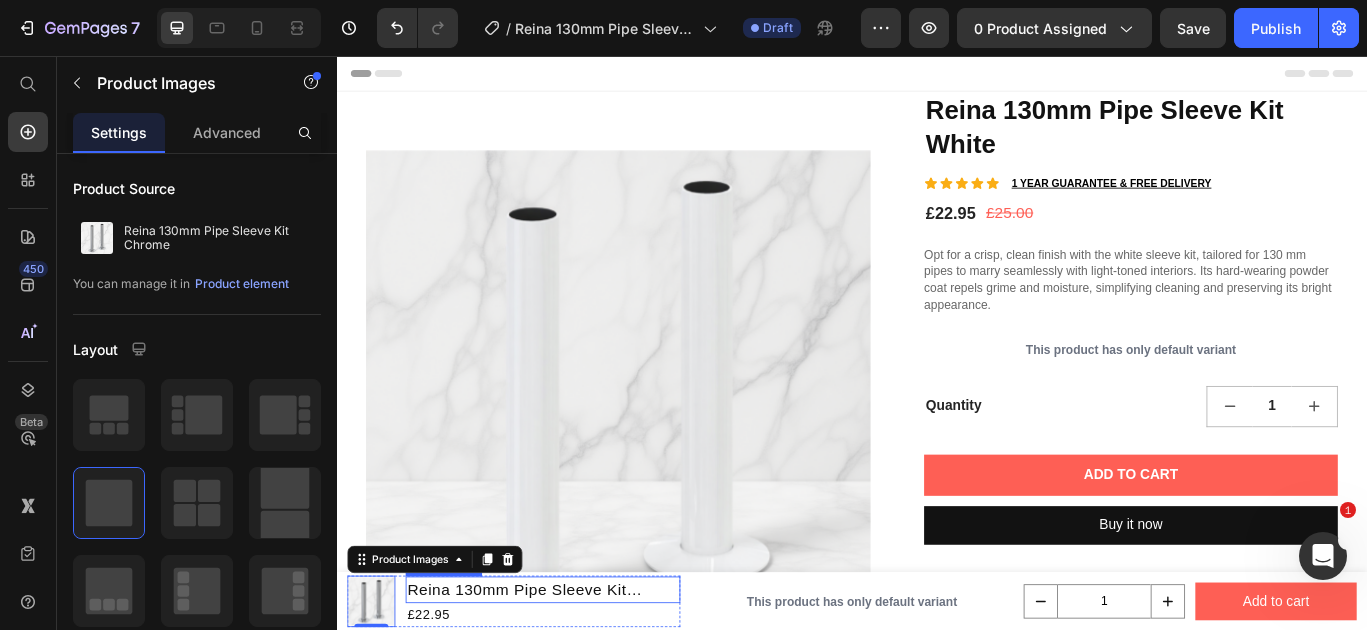click on "Reina 130mm Pipe Sleeve Kit Chrome" at bounding box center (577, 677) 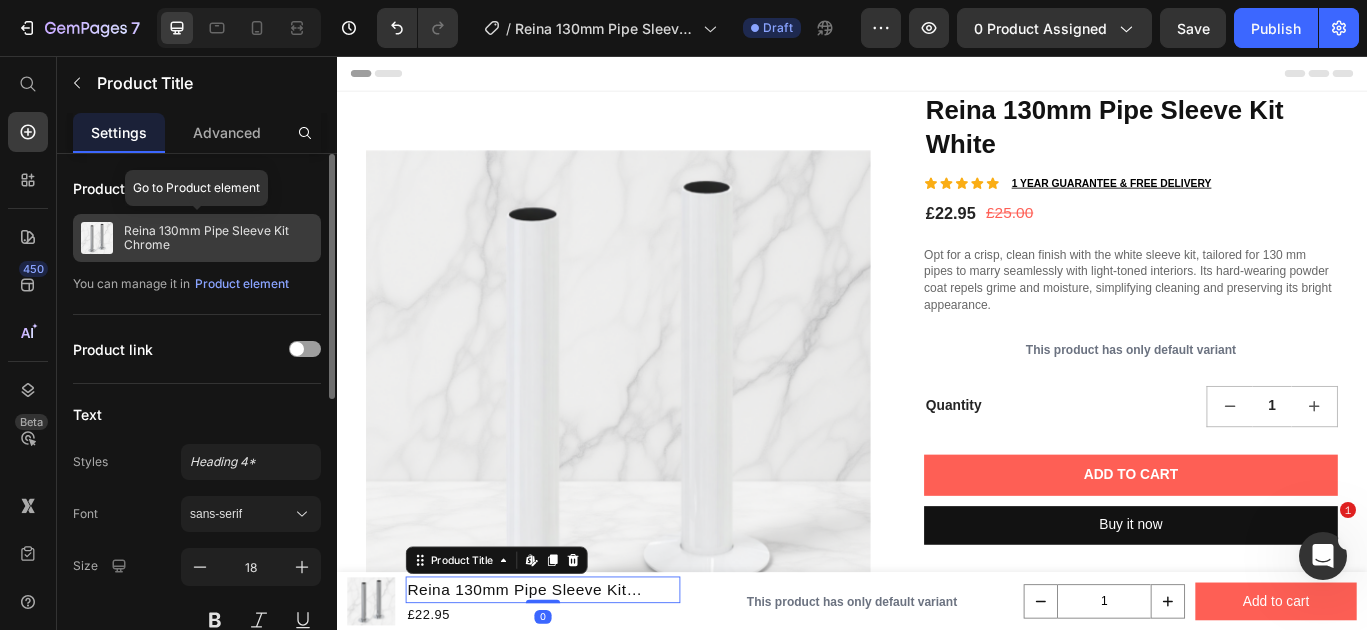 click on "Reina 130mm Pipe Sleeve Kit Chrome" at bounding box center [218, 238] 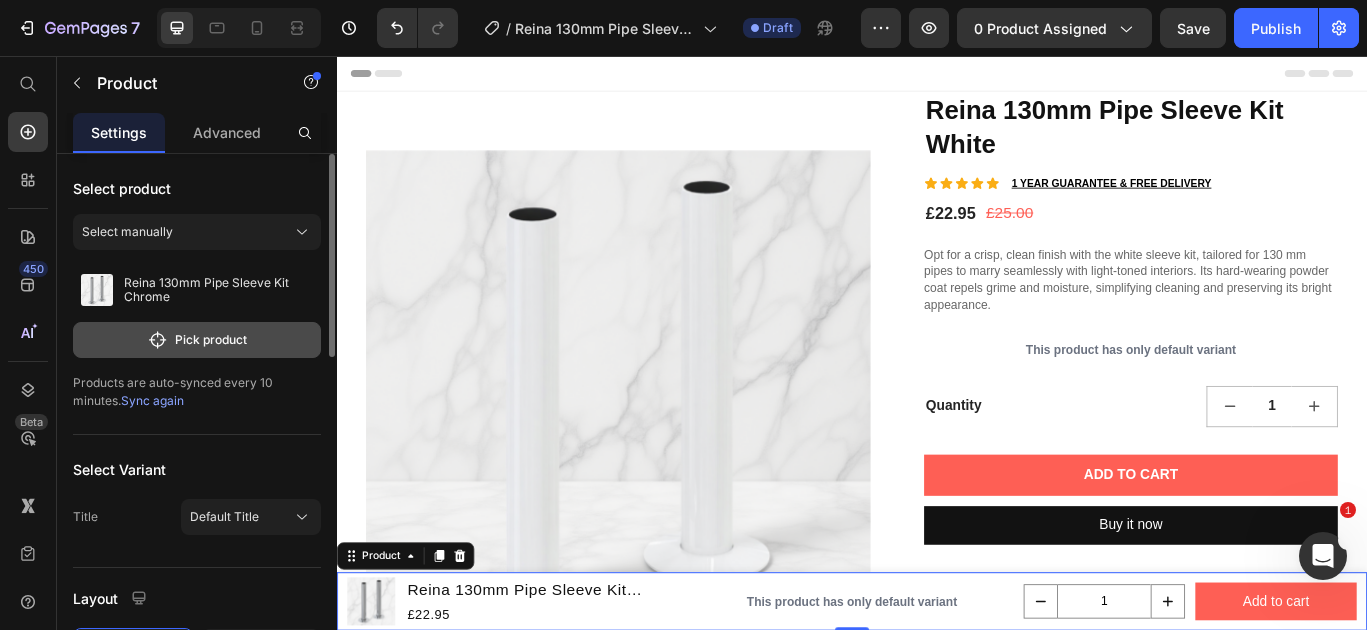 click on "Pick product" at bounding box center [197, 340] 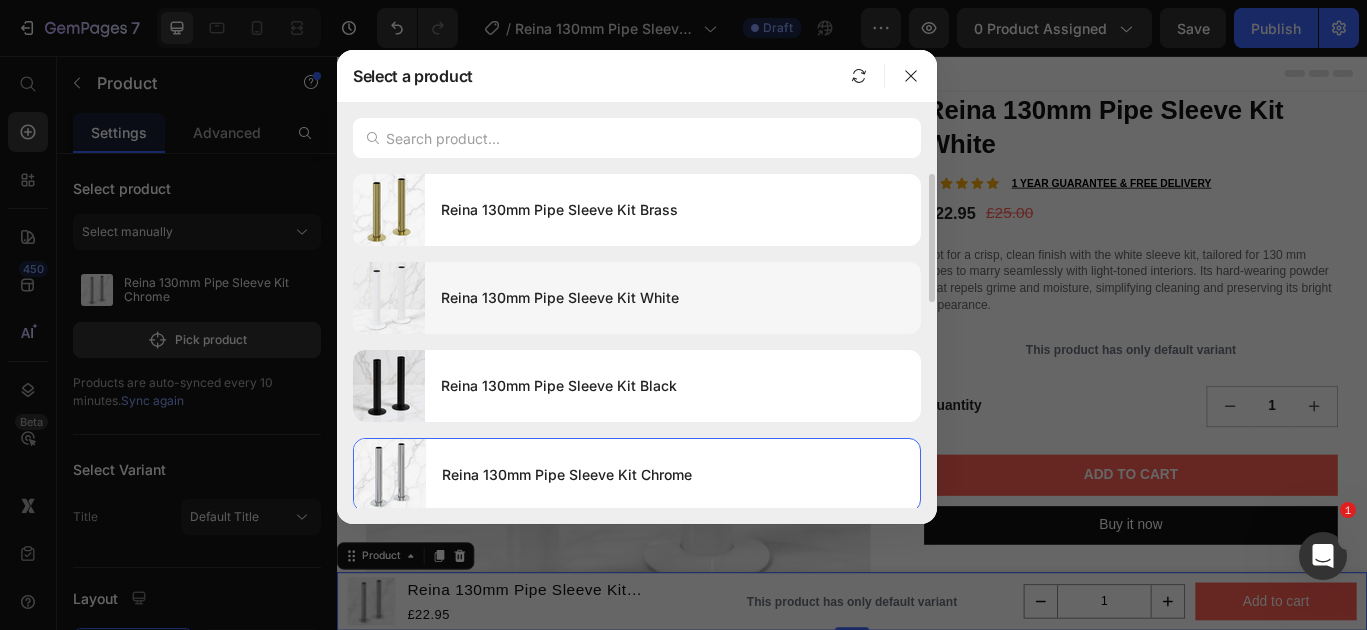 click on "Reina 130mm Pipe Sleeve Kit White" 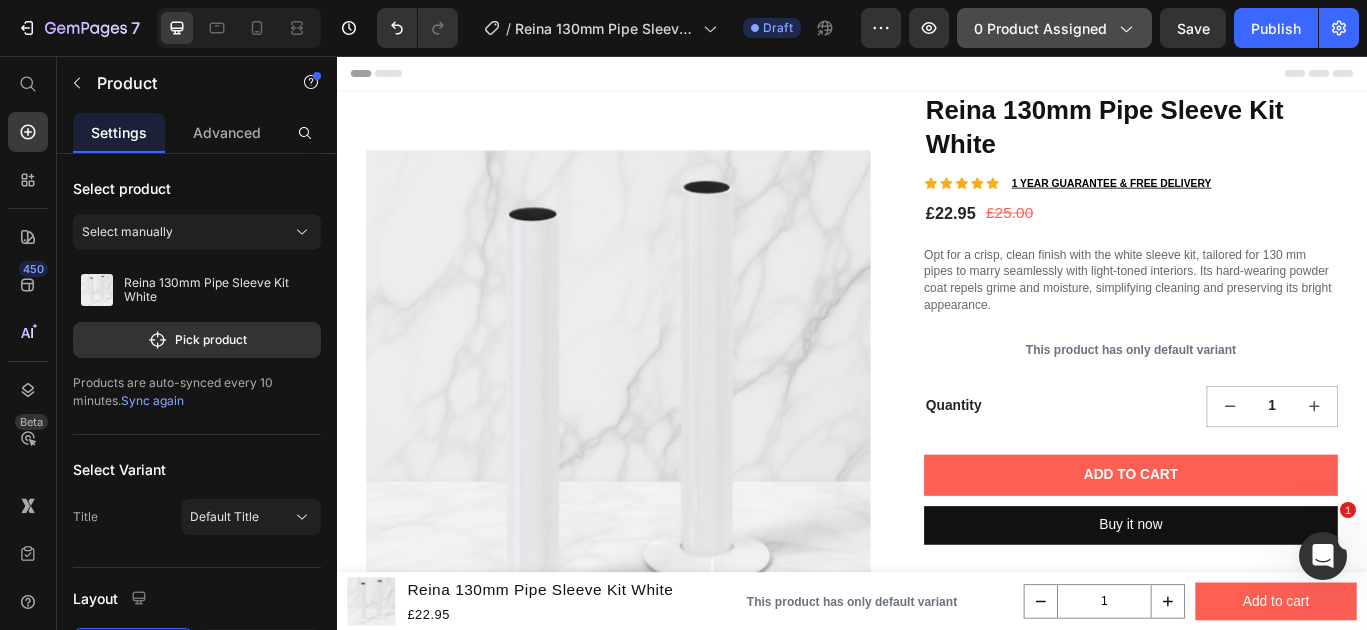 click on "0 product assigned" at bounding box center (1054, 28) 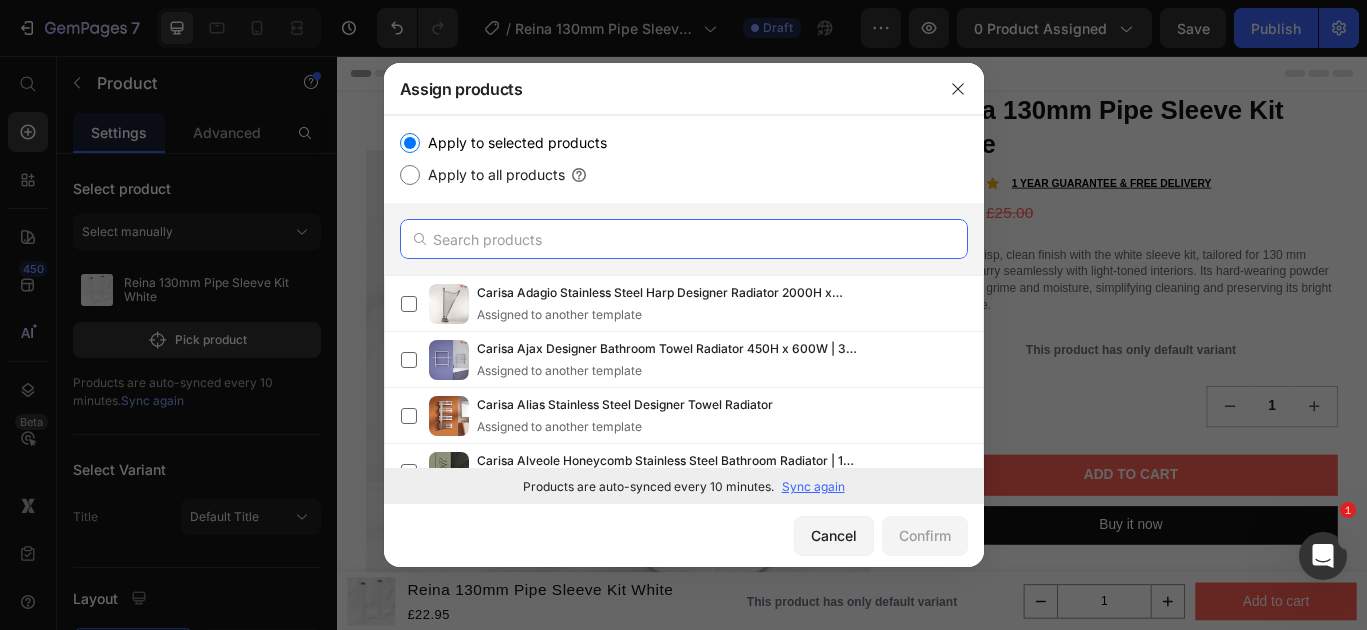 click at bounding box center (684, 239) 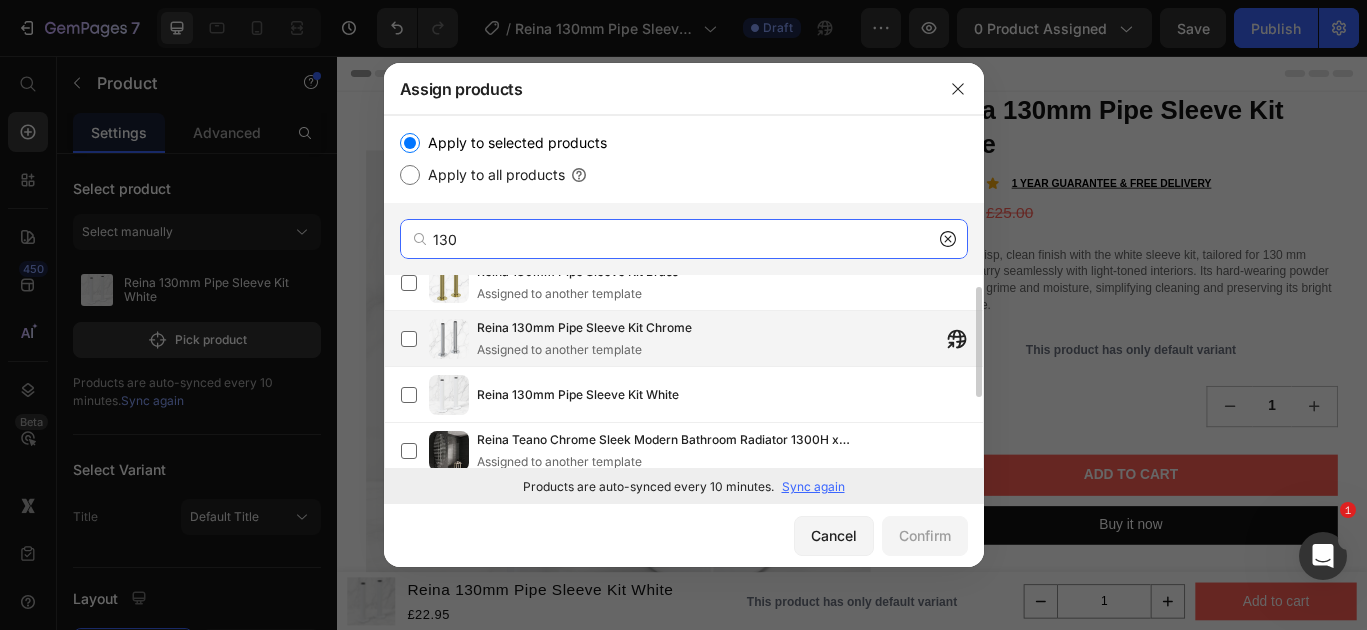 scroll, scrollTop: 142, scrollLeft: 0, axis: vertical 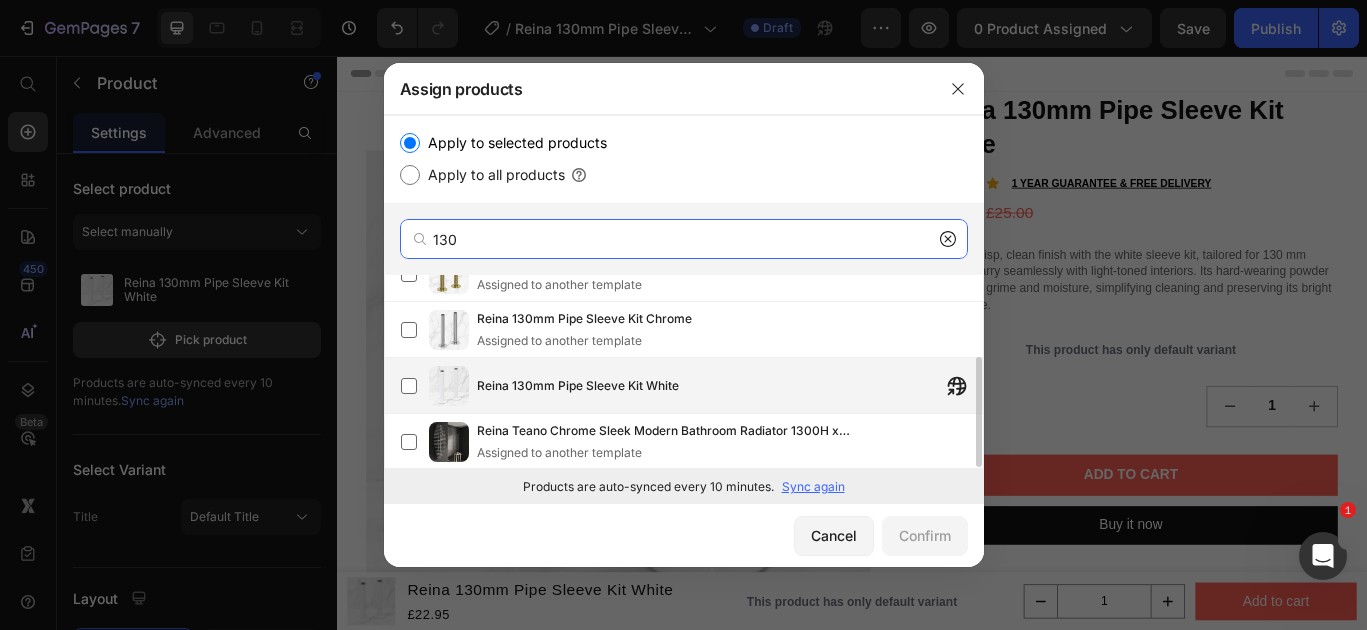 type on "130" 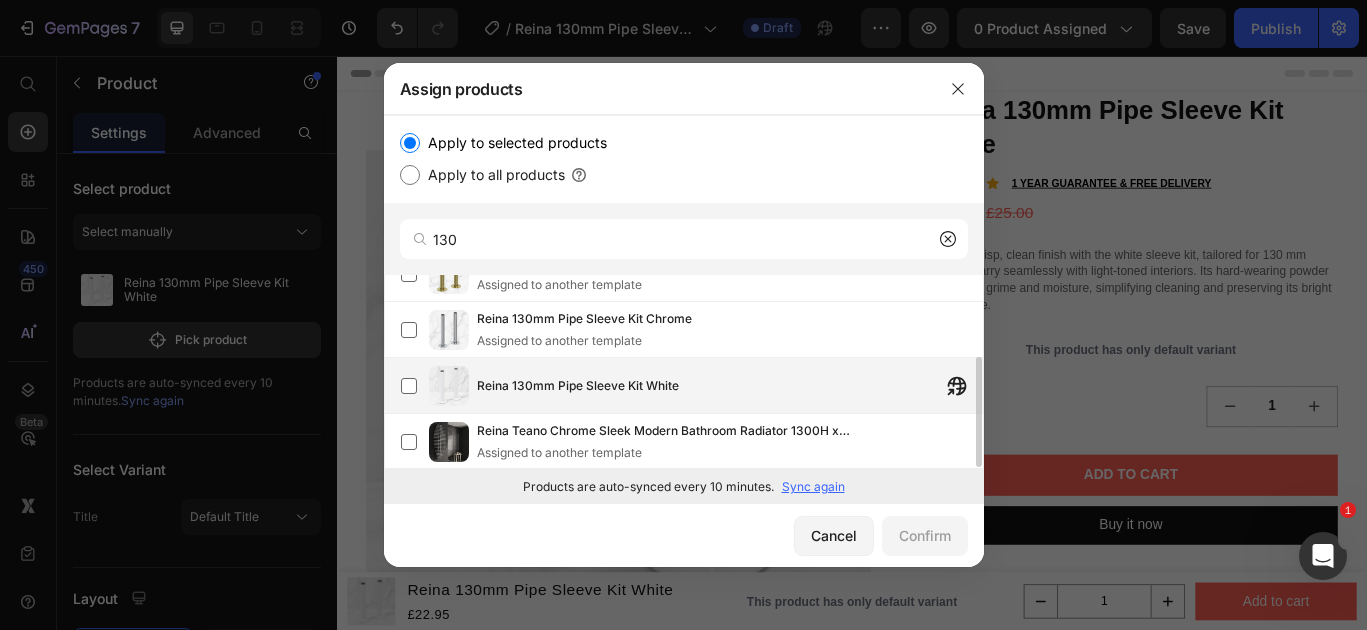 click on "Reina 130mm Pipe Sleeve Kit White" at bounding box center (730, 386) 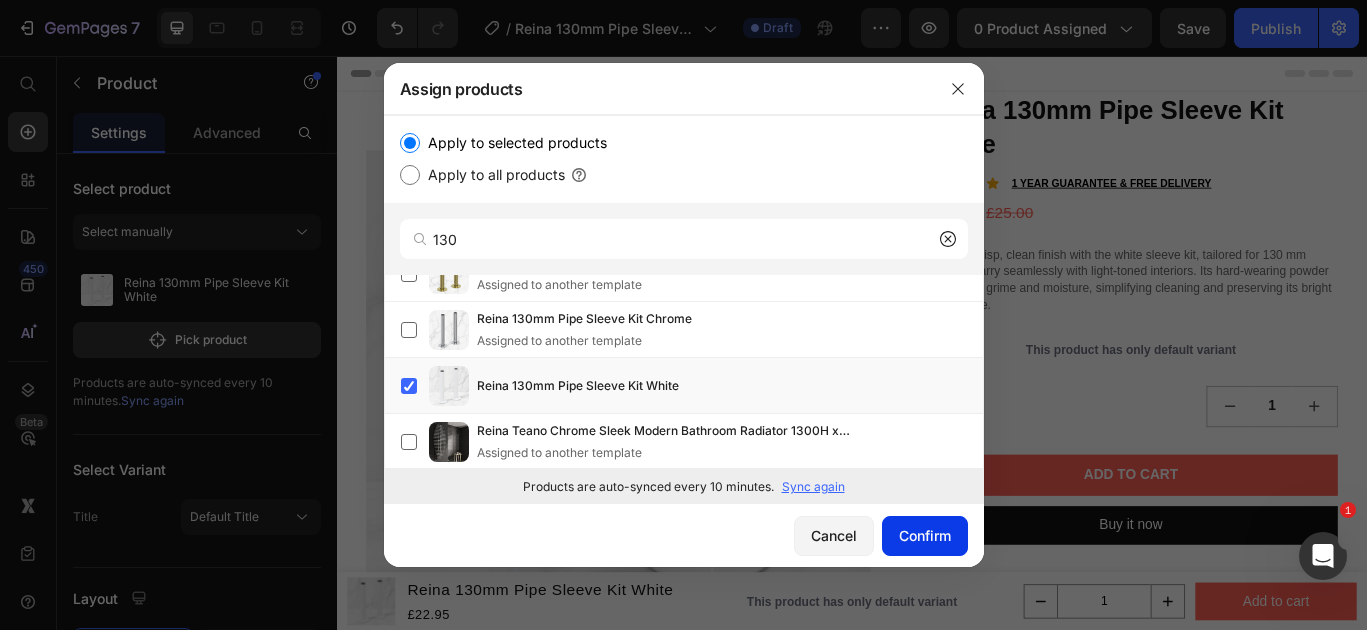 click on "Confirm" at bounding box center [925, 535] 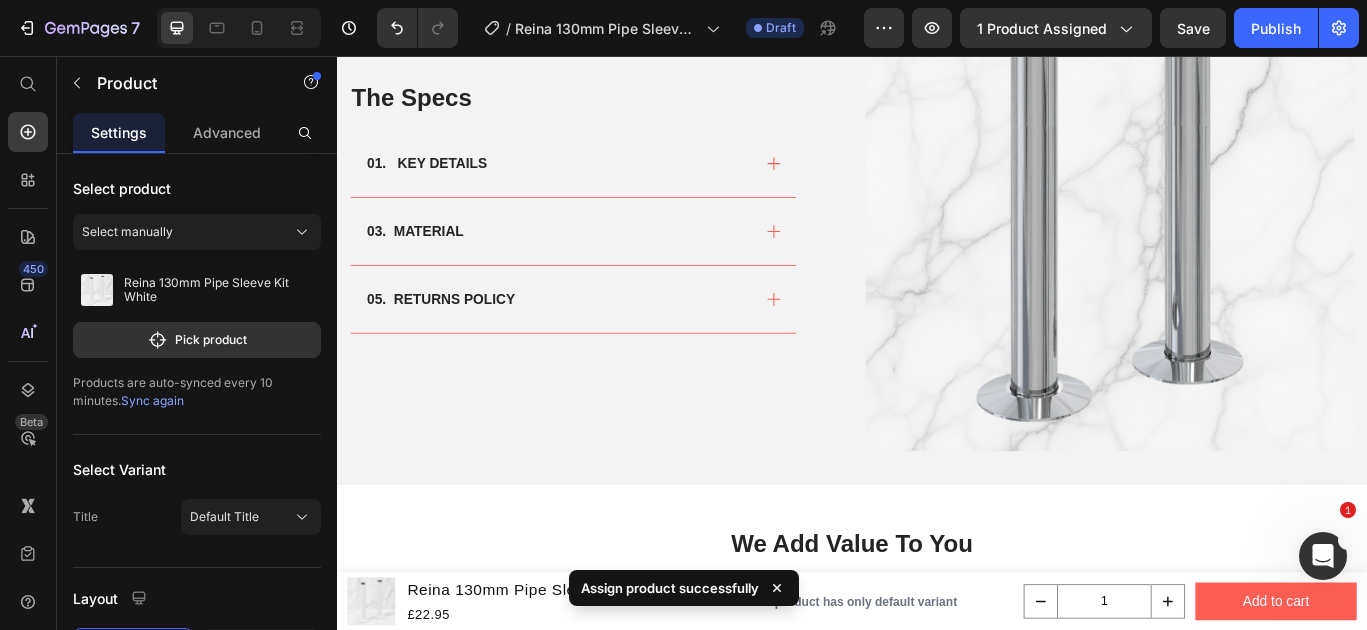 scroll, scrollTop: 1133, scrollLeft: 0, axis: vertical 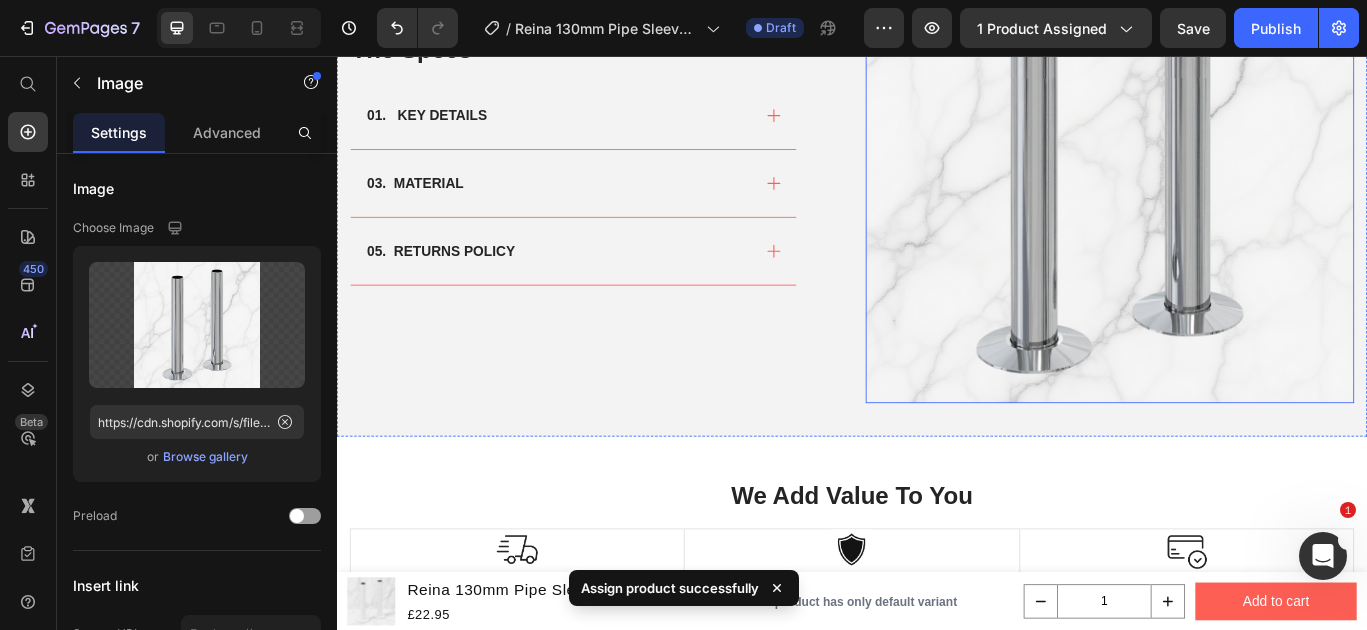 click at bounding box center (1237, 175) 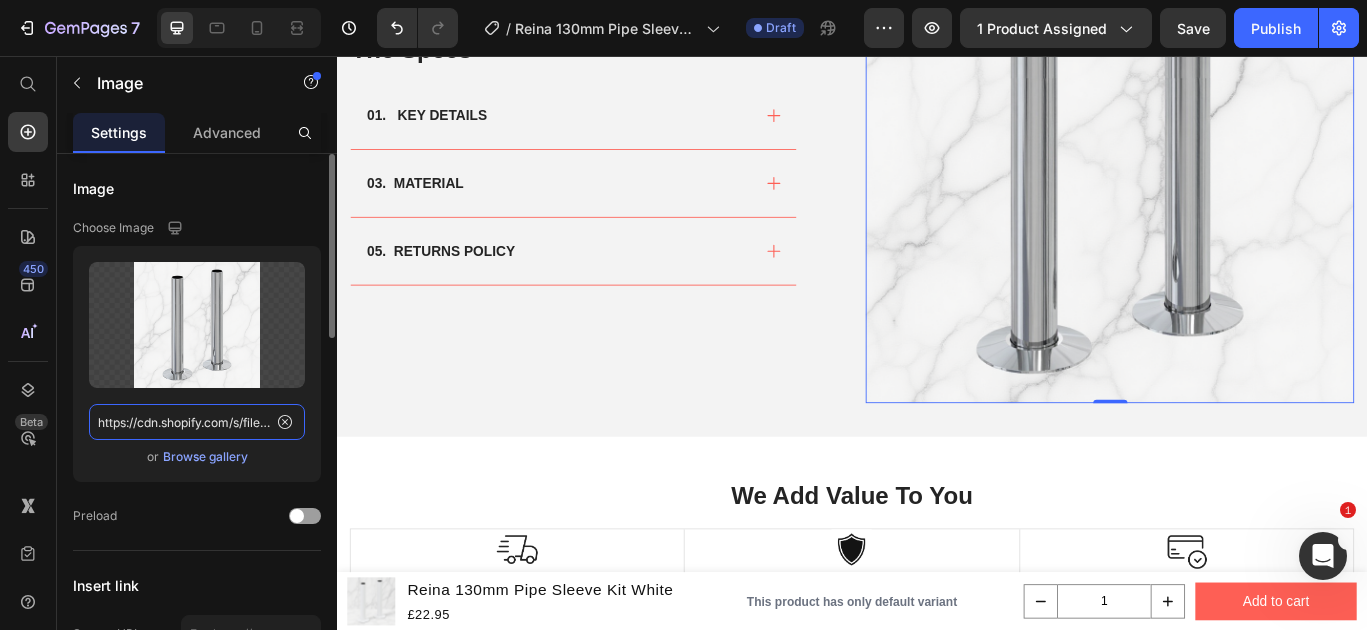 click on "https://cdn.shopify.com/s/files/1/0929/8313/2424/files/reina-pipe-sleeve-kit-200mm-chromemarble_dccdc953-1a3f-4c23-89bf-48a662313c87.png?v=1752146789" 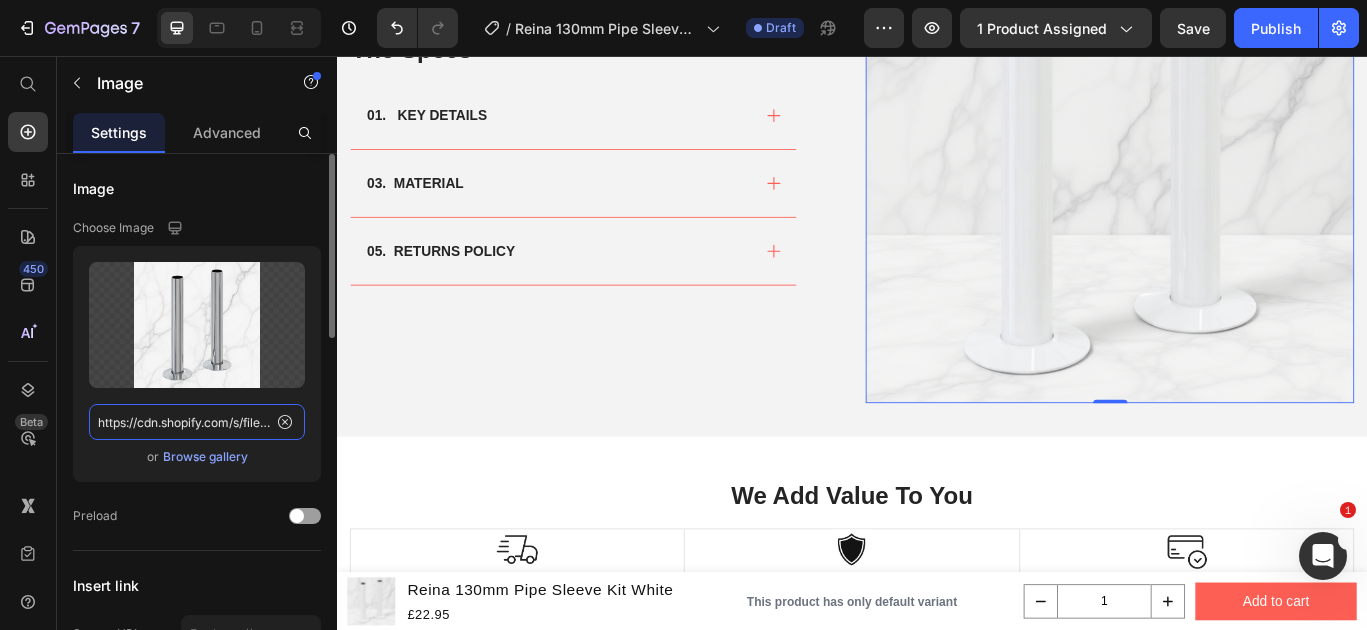 scroll, scrollTop: 0, scrollLeft: 685, axis: horizontal 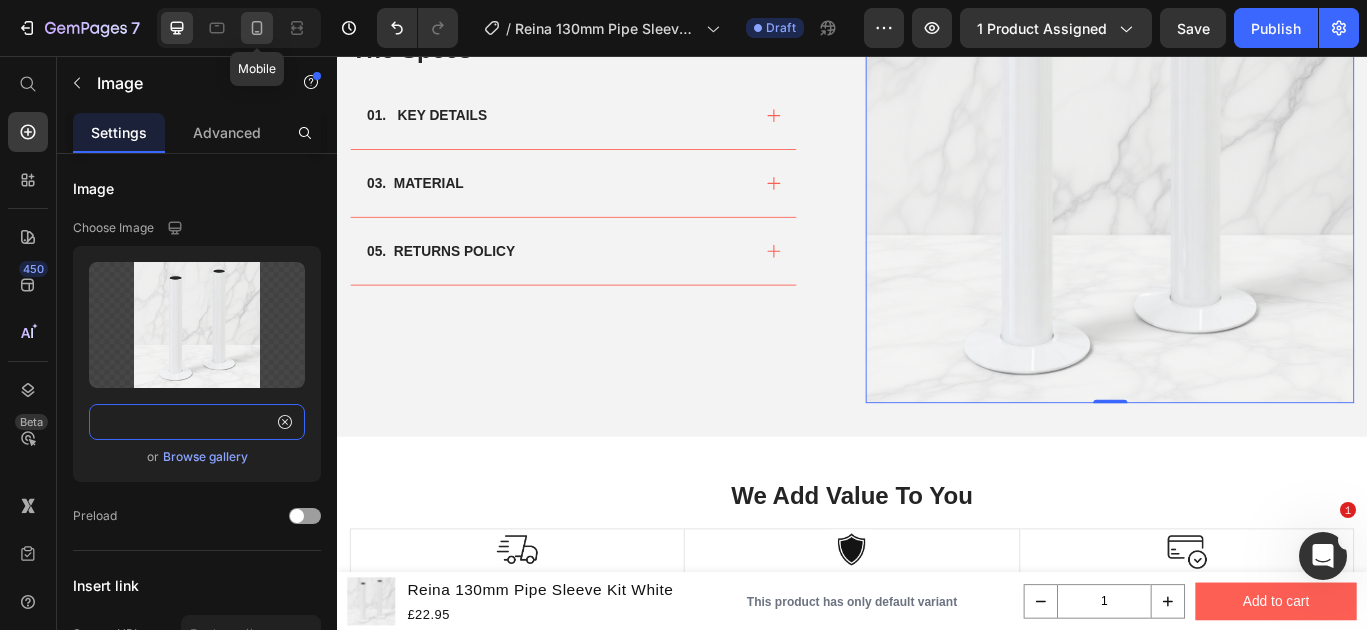 type on "https://cdn.shopify.com/s/files/1/0929/8313/2424/files/reina-pipe-sleeve-kit-whitewhite_5f522e2a-f0c7-45b3-b0e3-afebcd5b01da.png?v=1752146796" 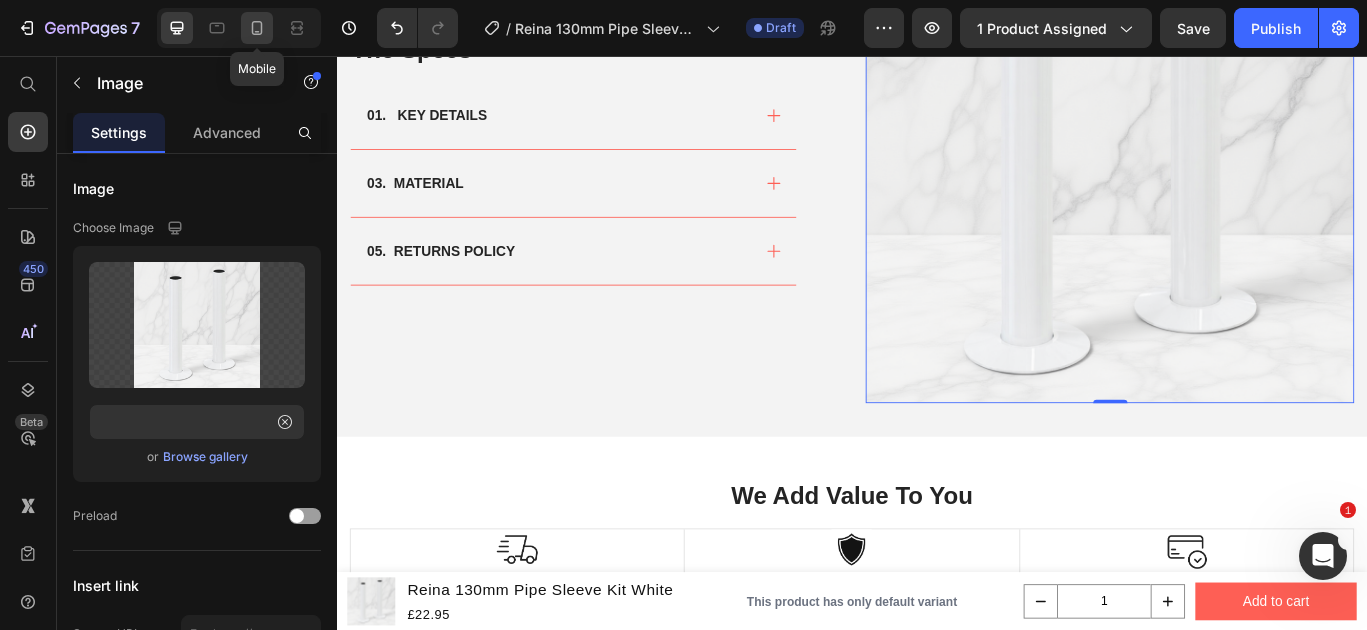 click 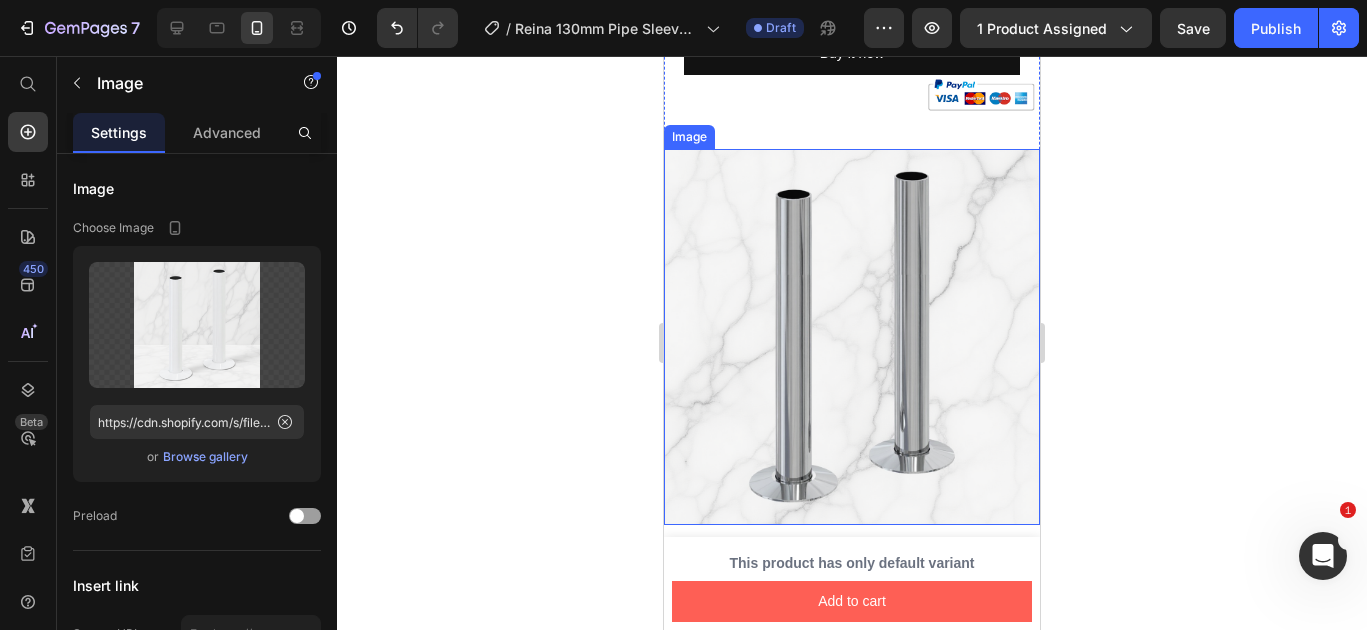 scroll, scrollTop: 902, scrollLeft: 0, axis: vertical 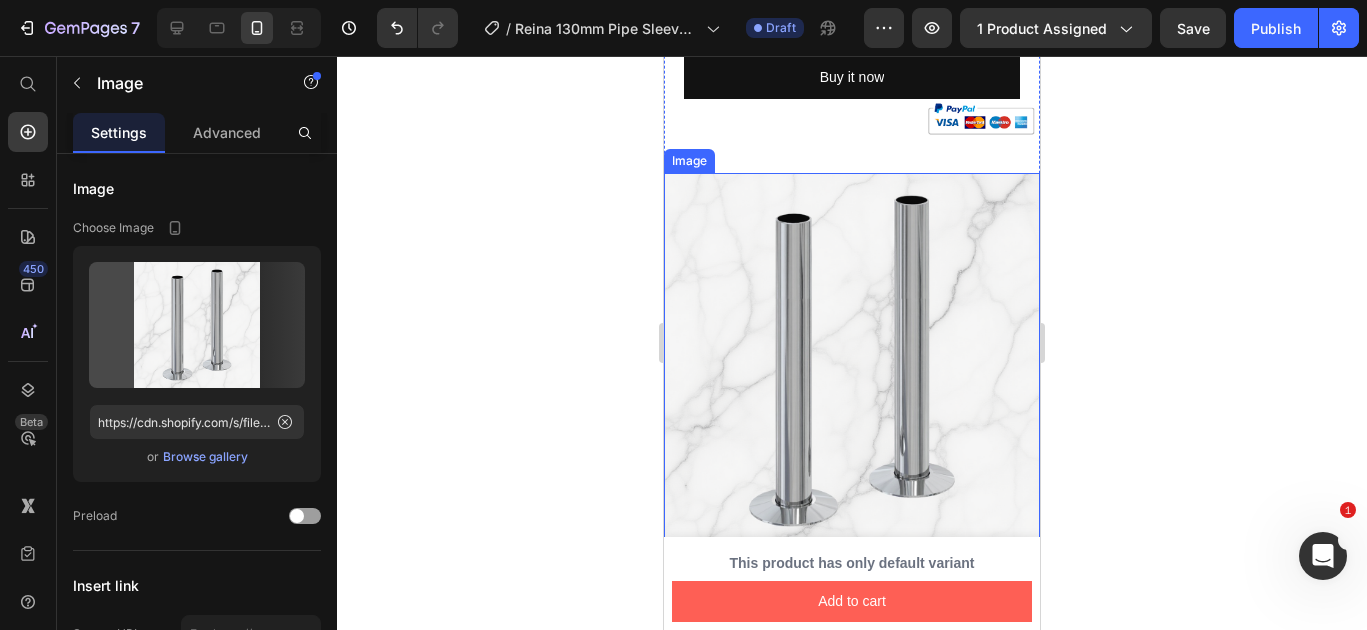 click at bounding box center (852, 361) 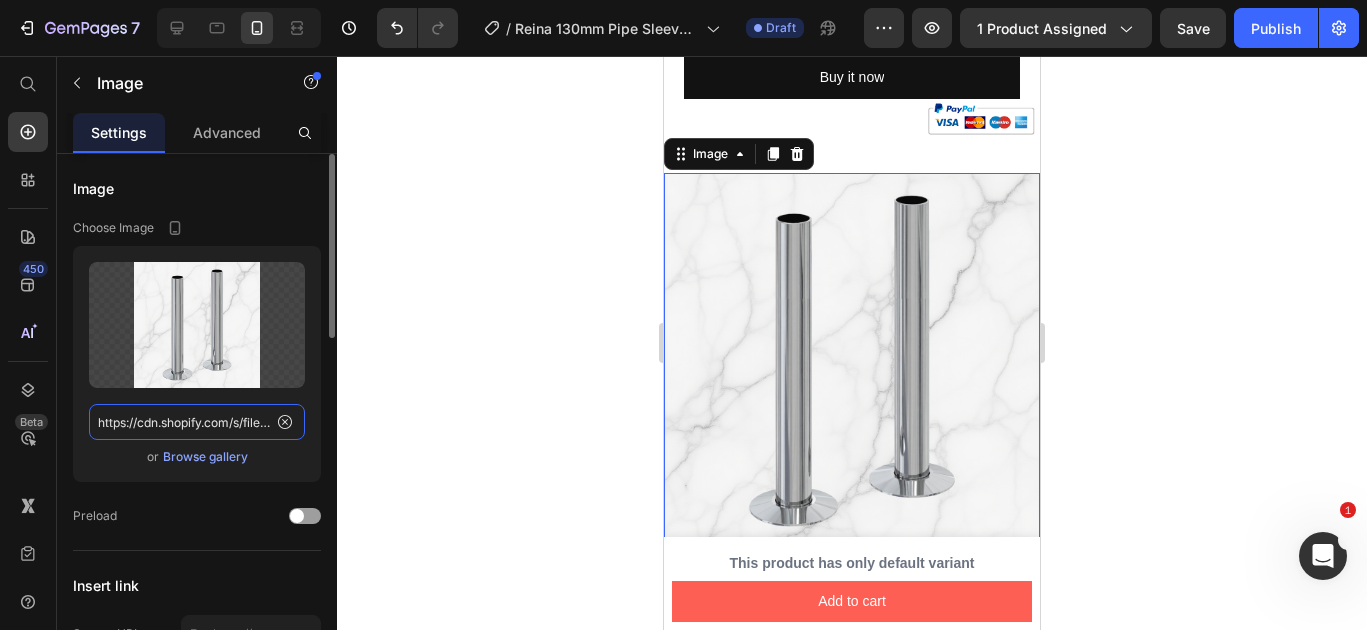click on "https://cdn.shopify.com/s/files/1/0929/8313/2424/files/reina-pipe-sleeve-kit-200mm-chromemarble_dccdc953-1a3f-4c23-89bf-48a662313c87.png?v=1752146789" 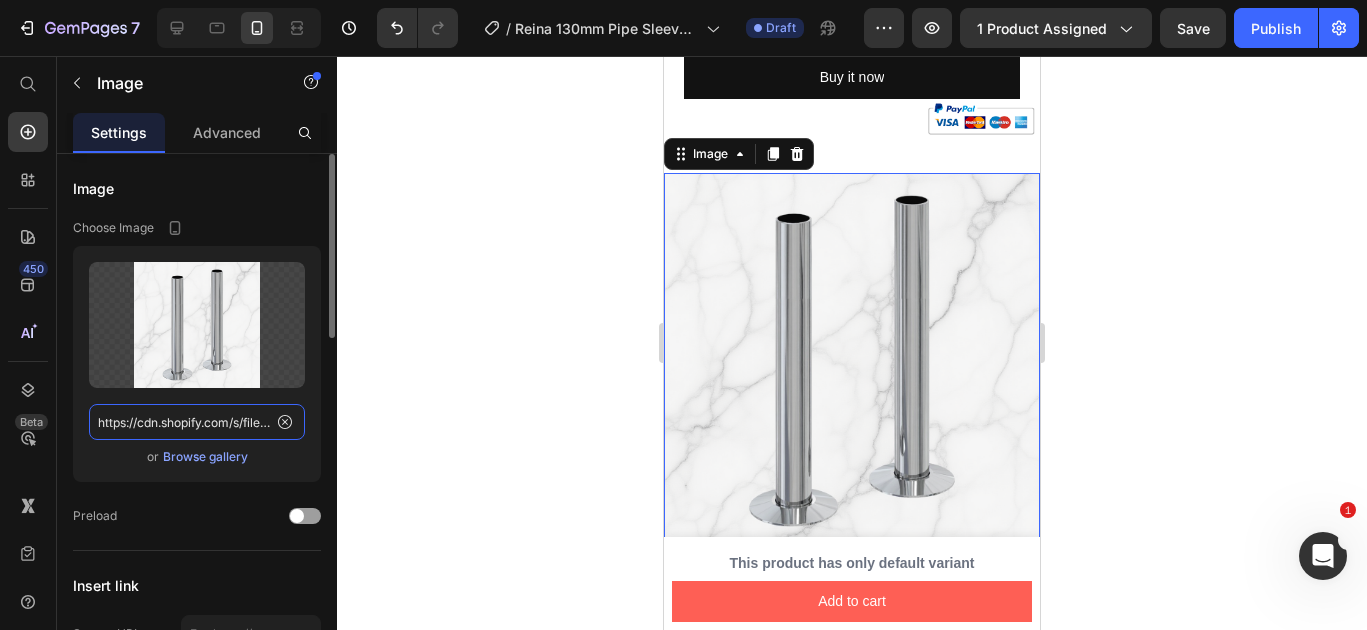 scroll, scrollTop: 0, scrollLeft: 685, axis: horizontal 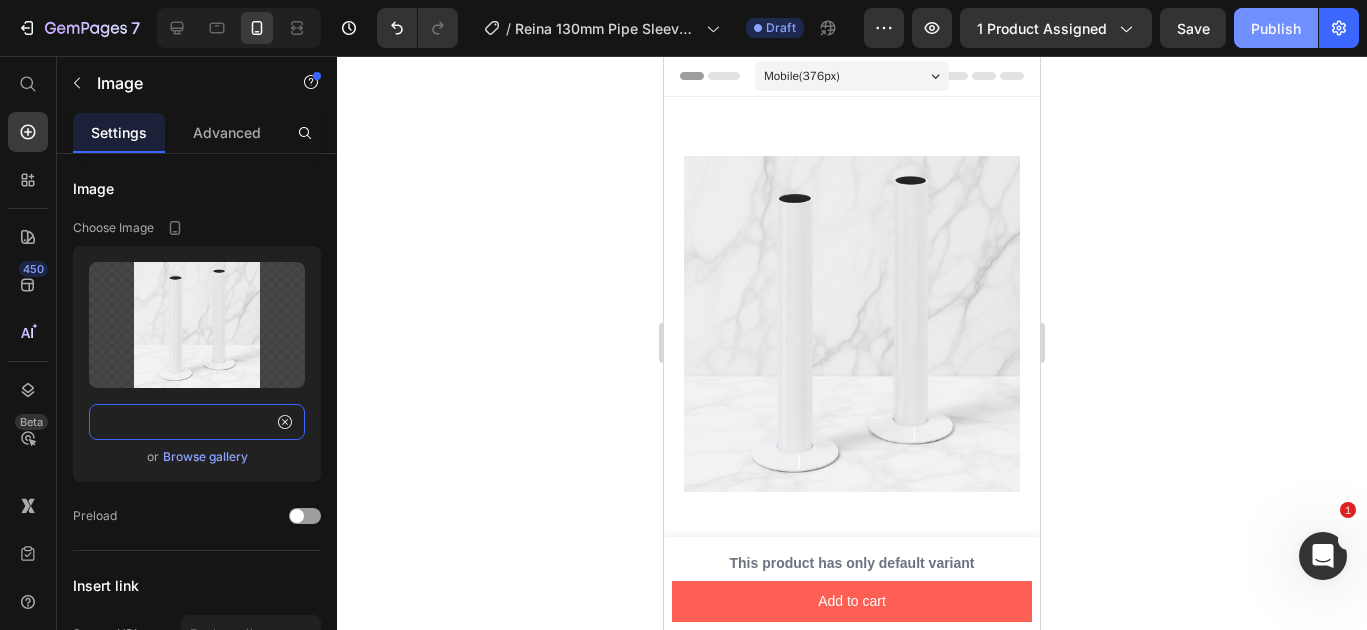 type on "https://cdn.shopify.com/s/files/1/0929/8313/2424/files/reina-pipe-sleeve-kit-whitewhite_5f522e2a-f0c7-45b3-b0e3-afebcd5b01da.png?v=1752146796" 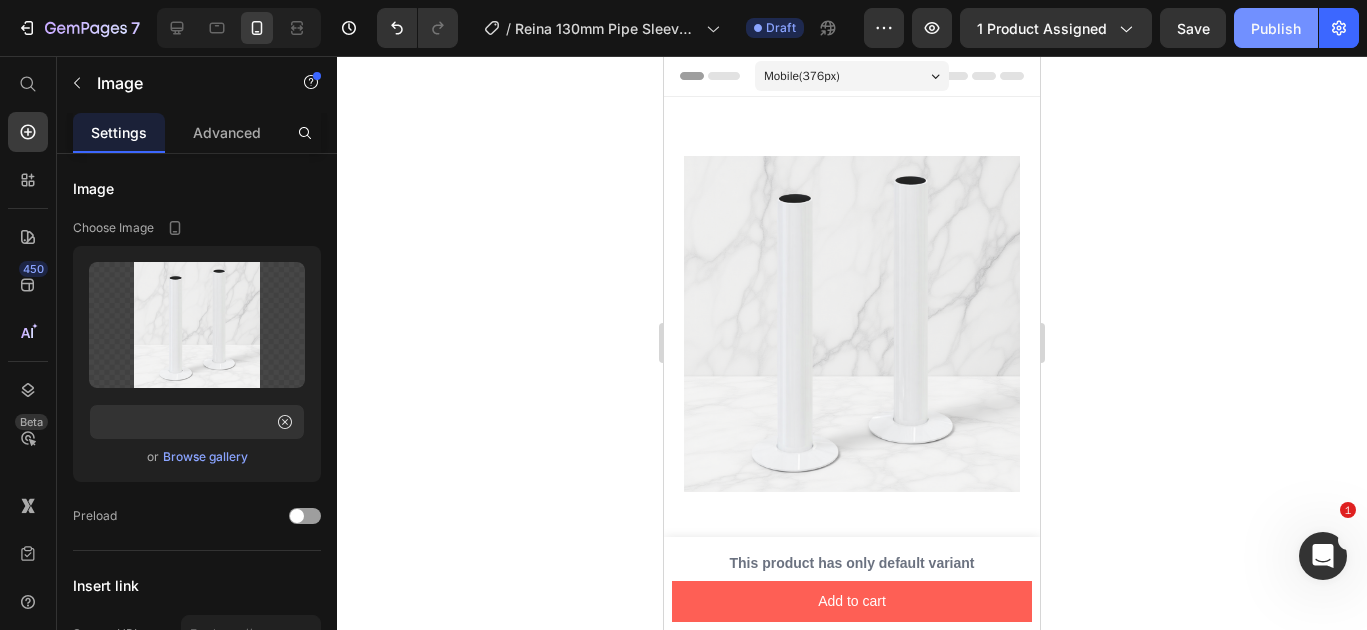 scroll, scrollTop: 0, scrollLeft: 0, axis: both 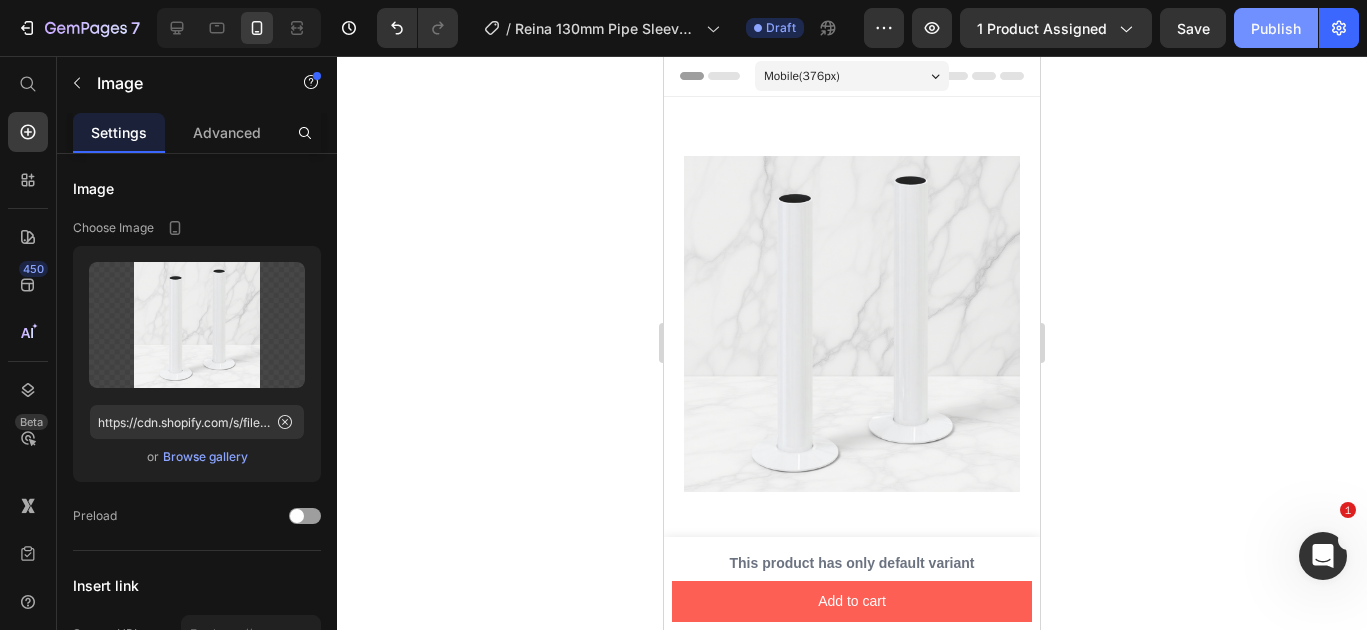 click on "Publish" at bounding box center (1276, 28) 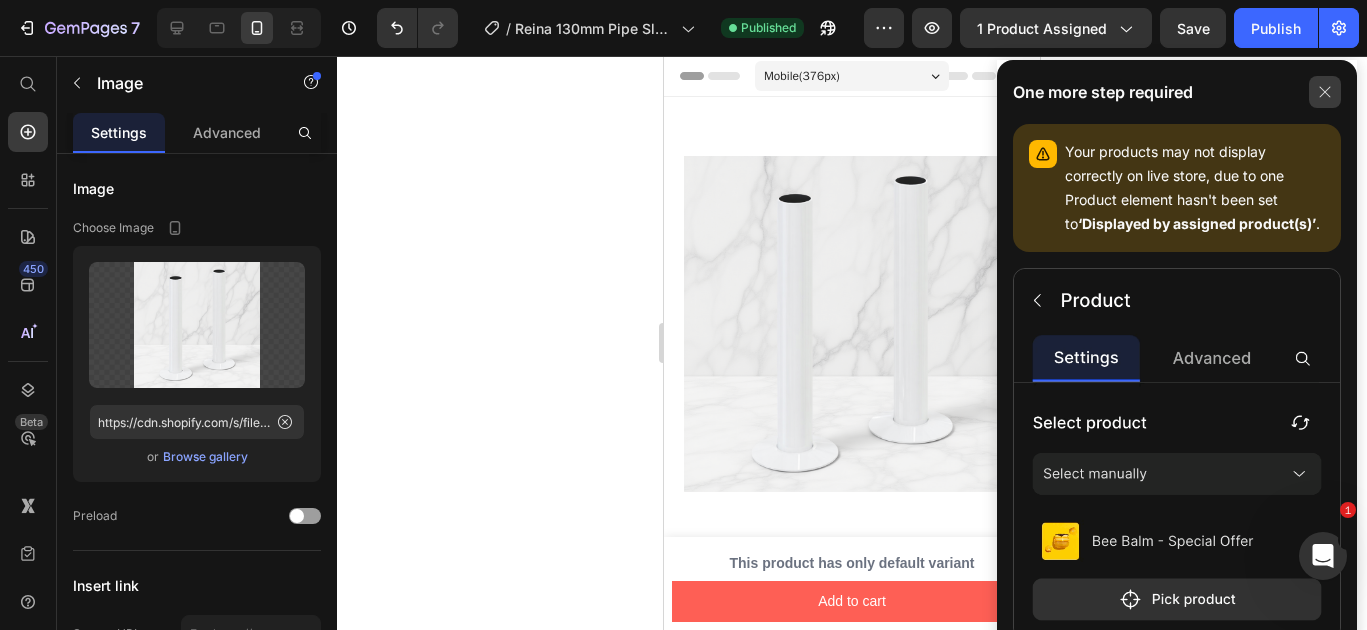 click 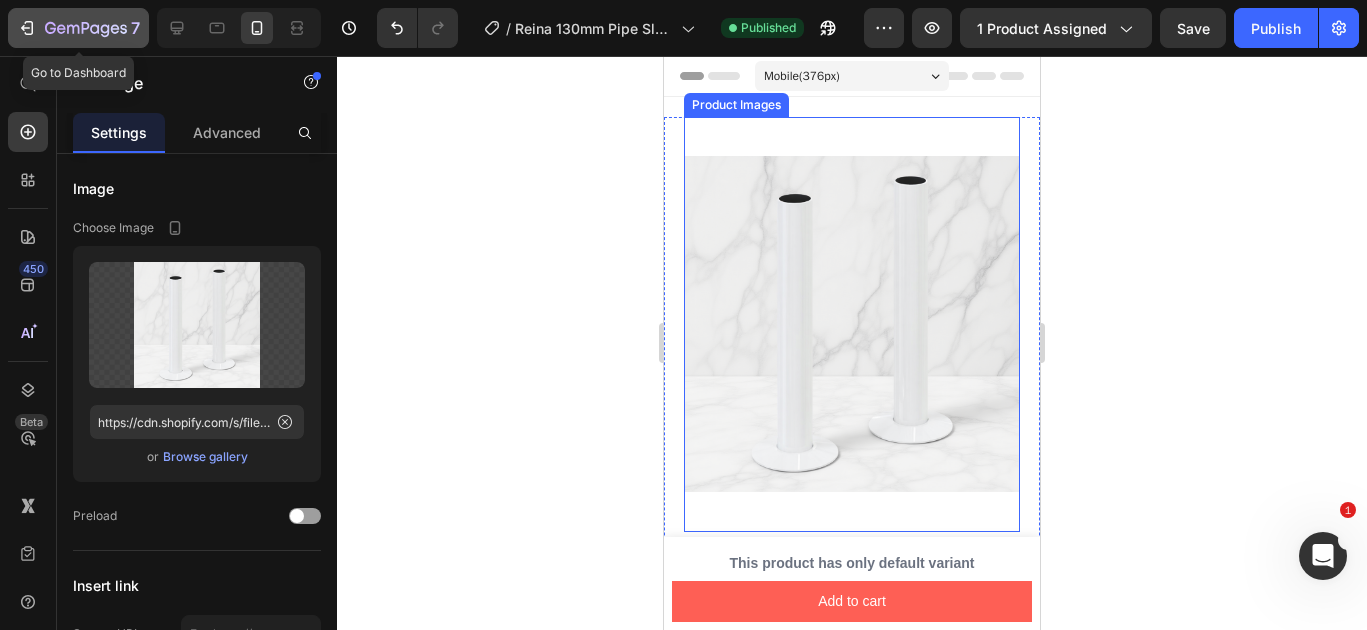 click 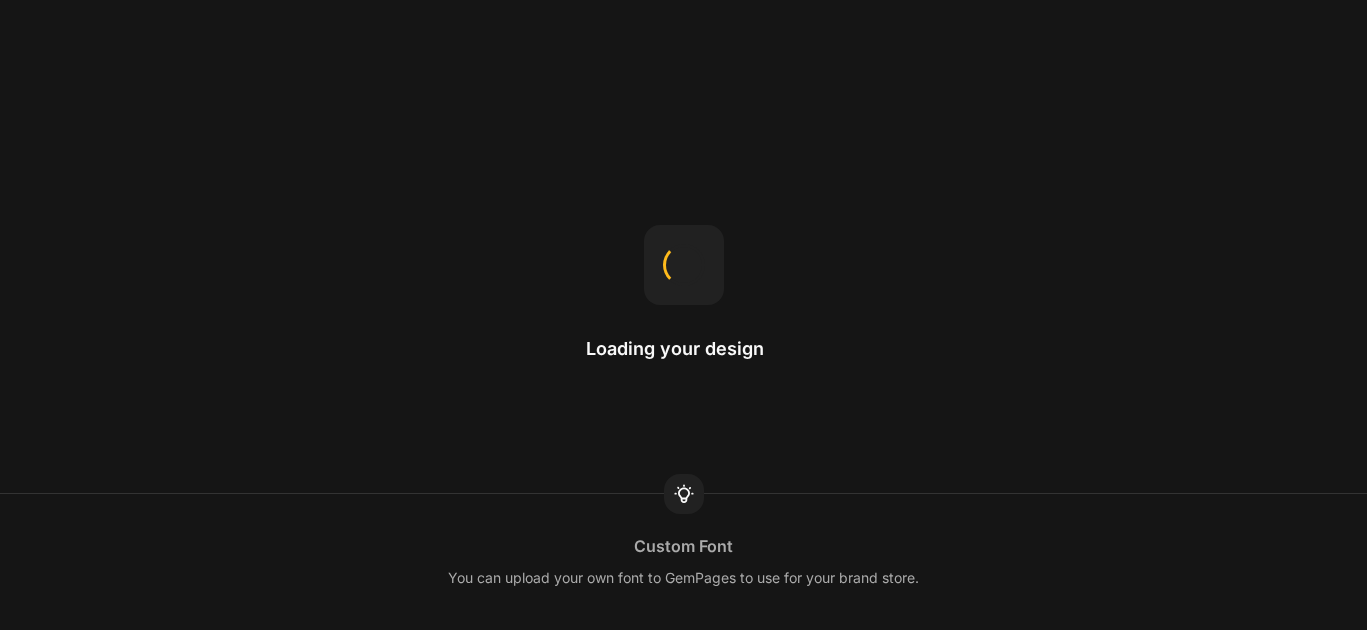 scroll, scrollTop: 0, scrollLeft: 0, axis: both 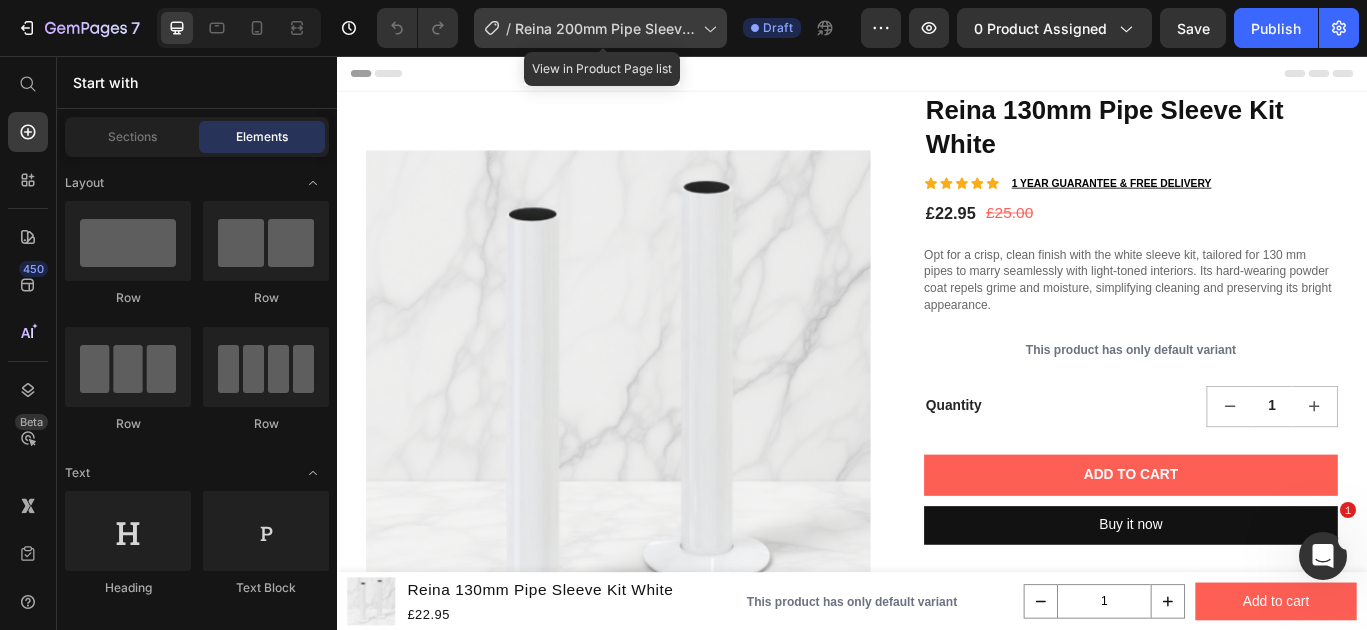 click on "Reina 200mm Pipe Sleeve Kit Chrome" at bounding box center [605, 28] 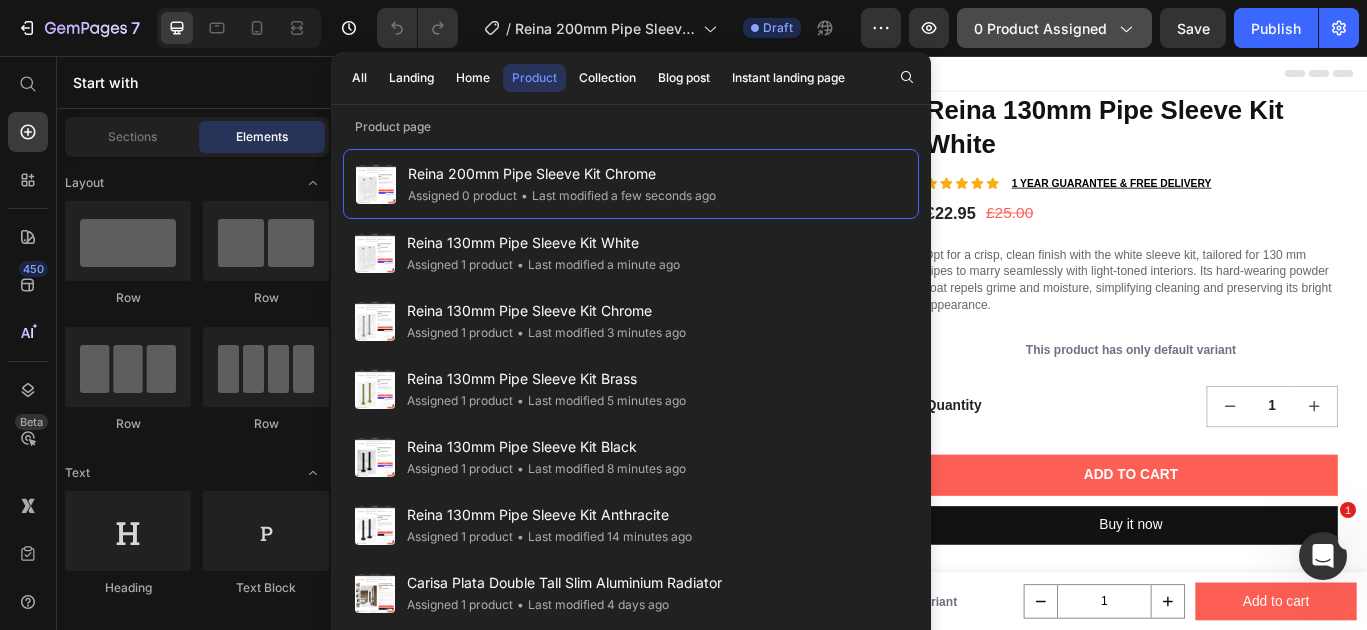 click on "0 product assigned" 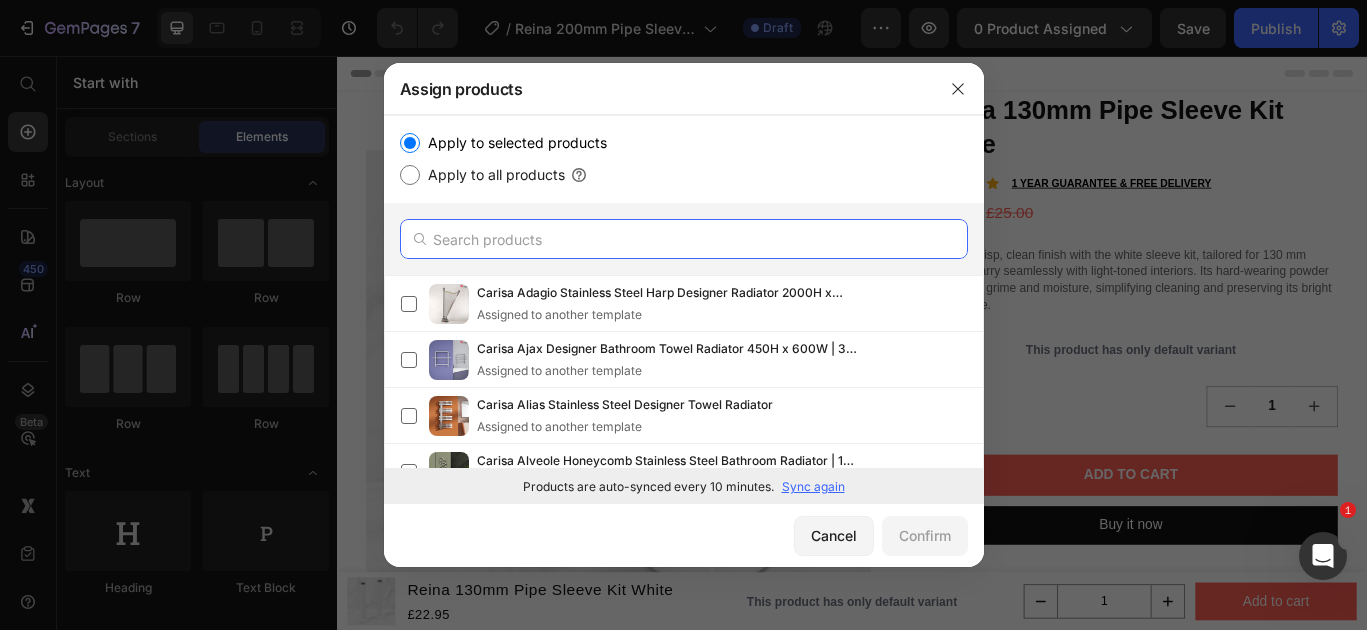 click at bounding box center [684, 239] 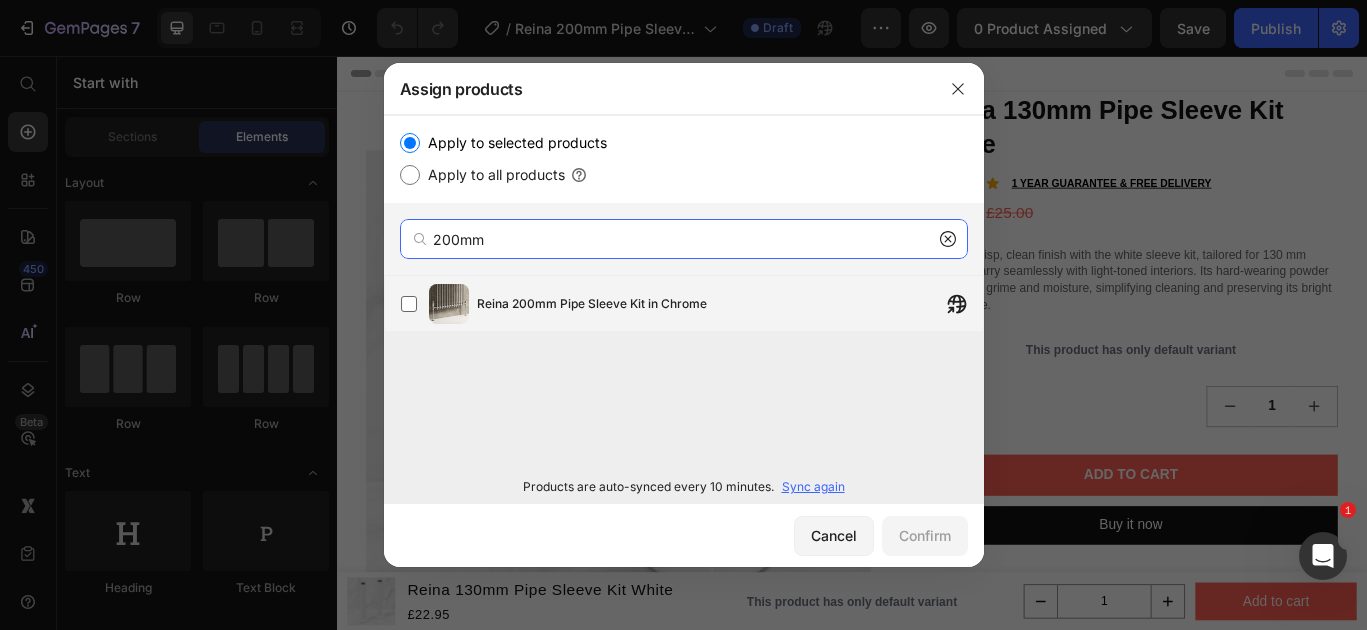 type on "200mm" 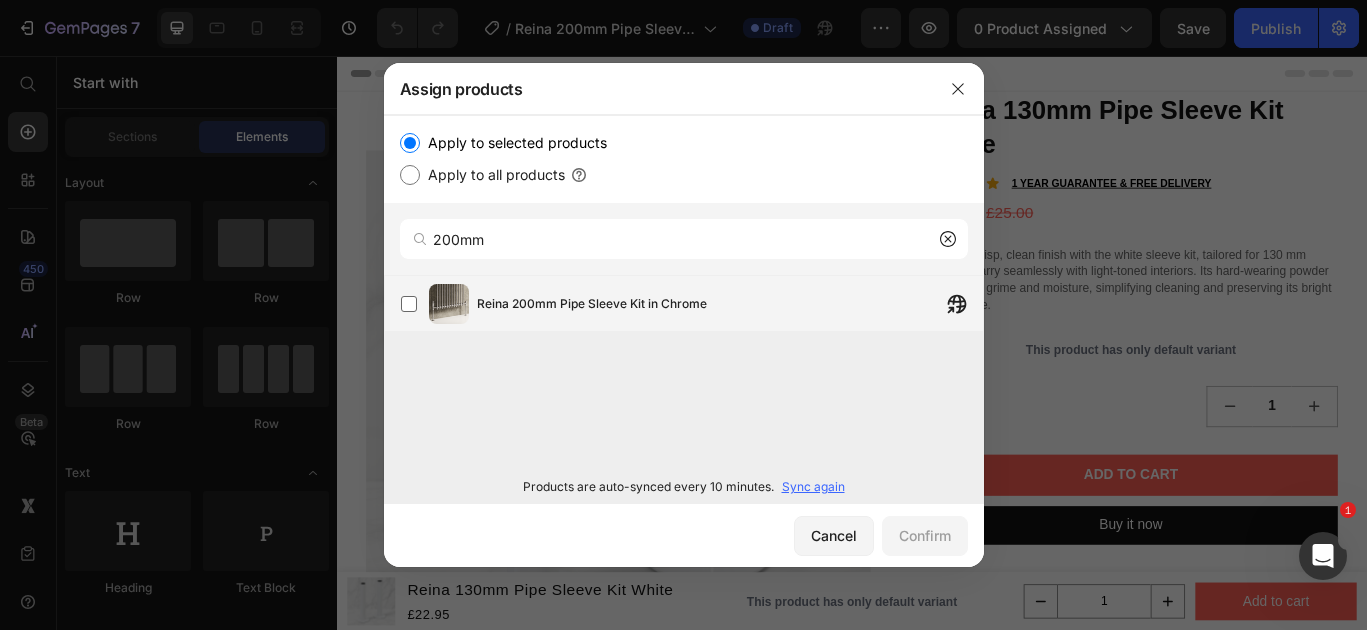 click on "Reina 200mm Pipe Sleeve Kit in Chrome" at bounding box center (592, 304) 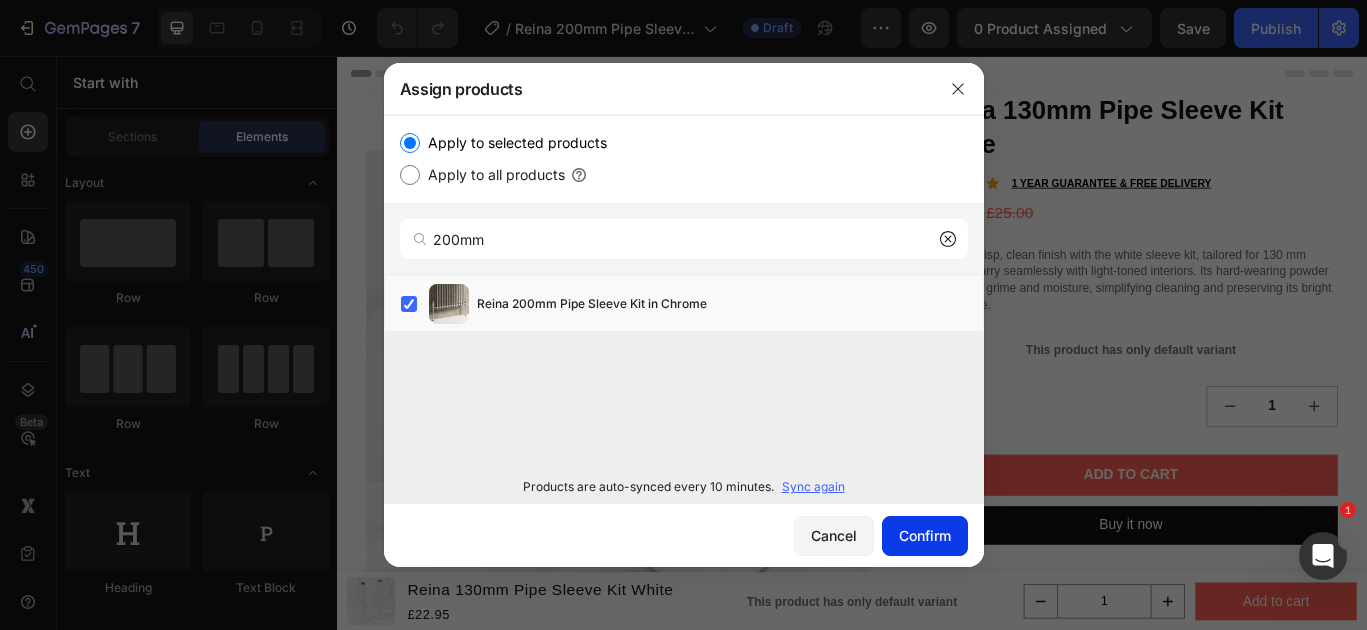 click on "Confirm" at bounding box center [925, 535] 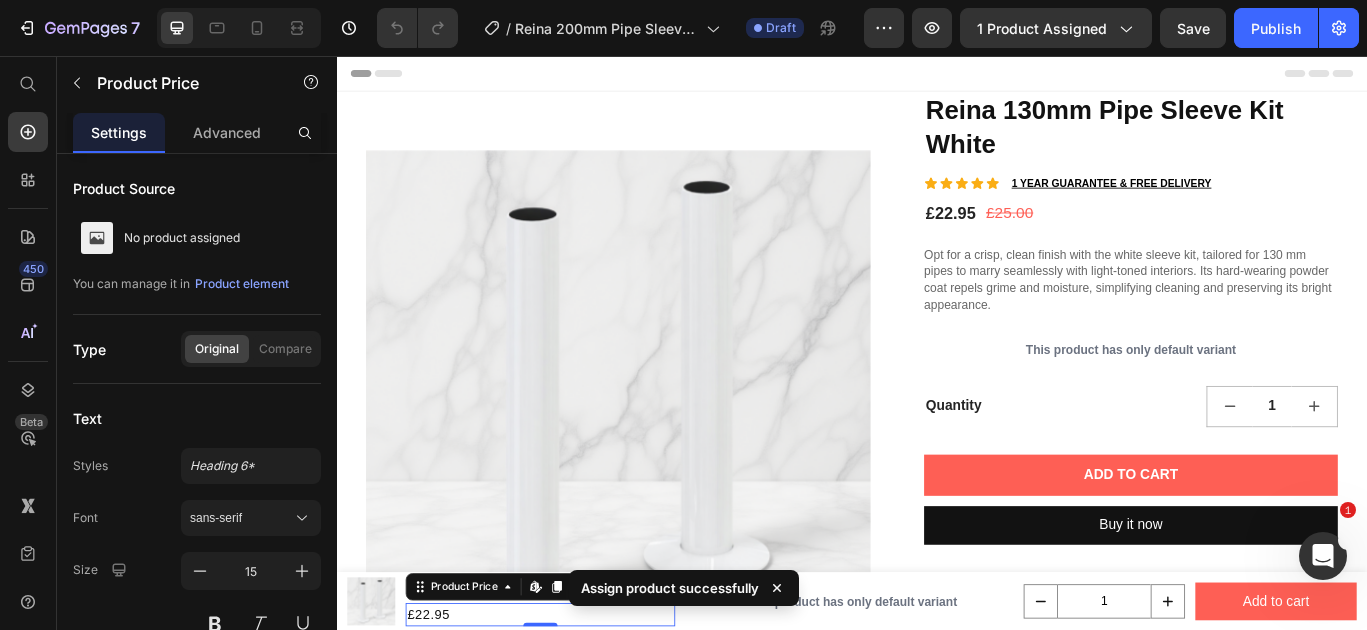 click on "£22.95 Product Price   Edit content in Shopify 0" at bounding box center (574, 706) 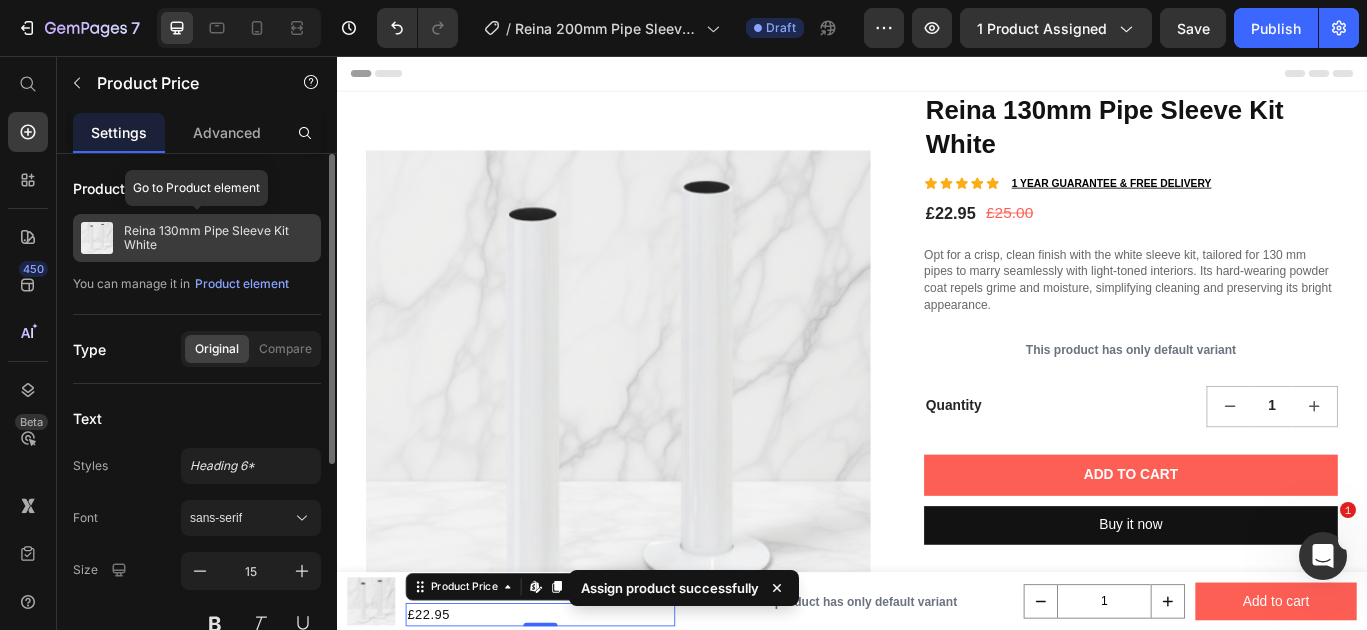 click on "Reina 130mm Pipe Sleeve Kit White" at bounding box center (218, 238) 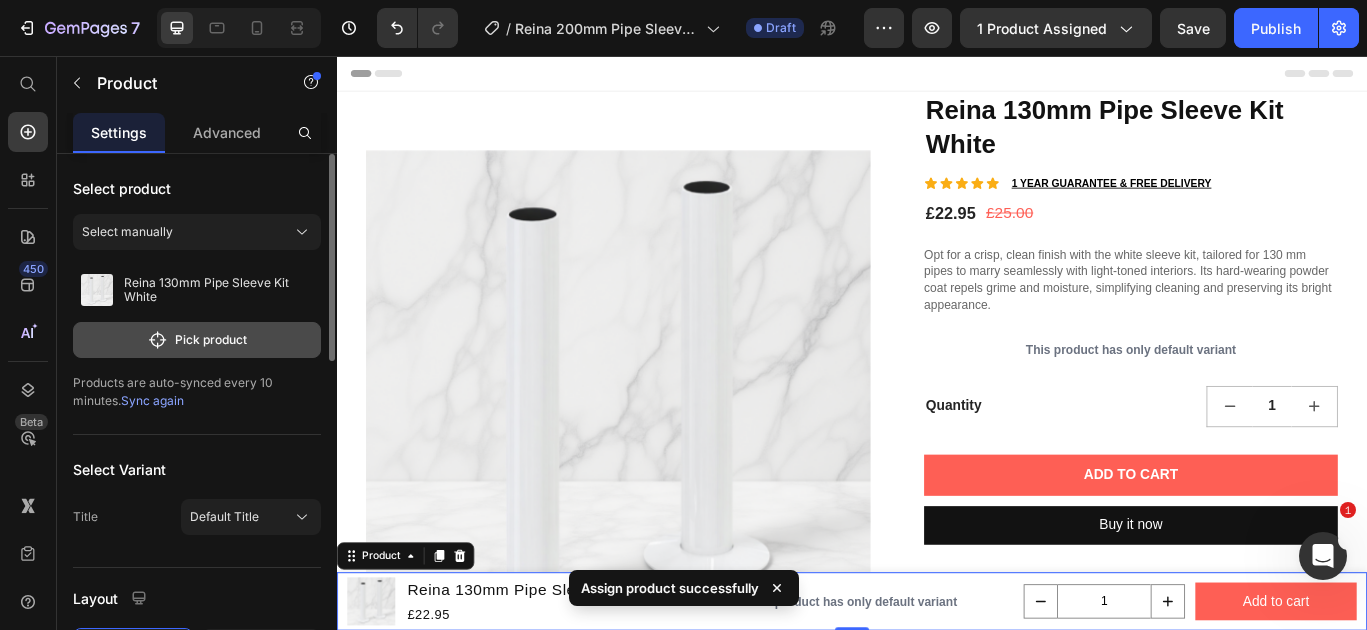 click on "Pick product" at bounding box center (197, 340) 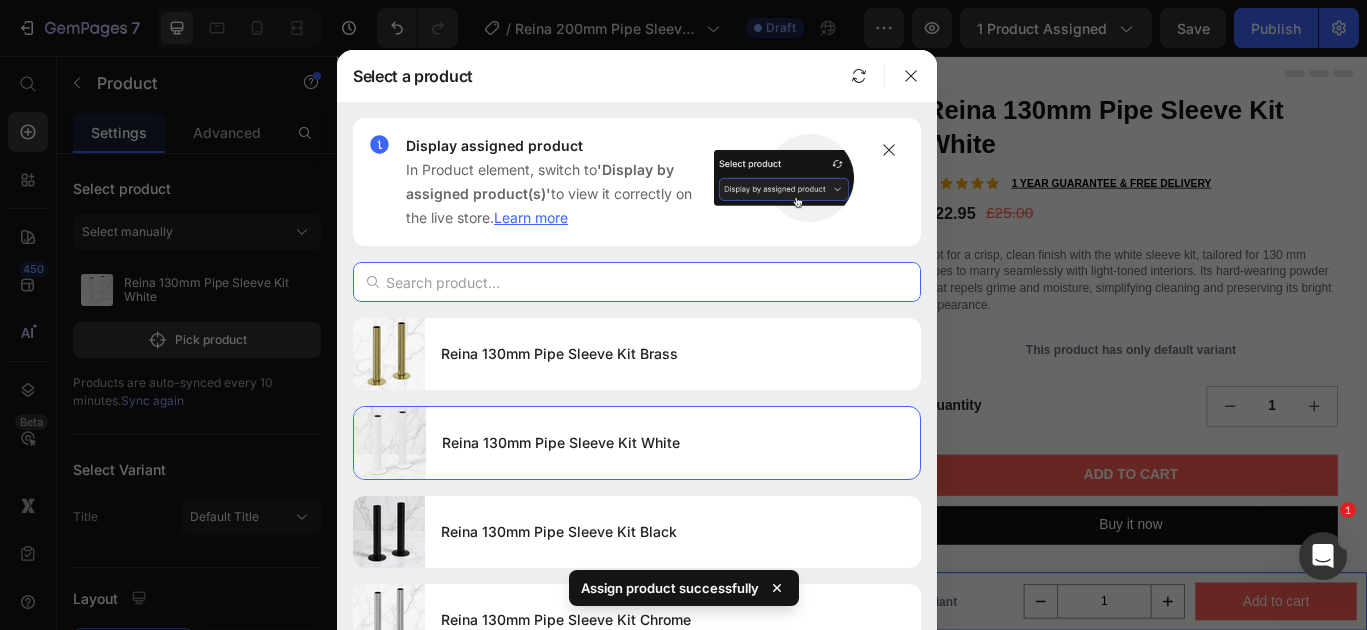 click at bounding box center [637, 282] 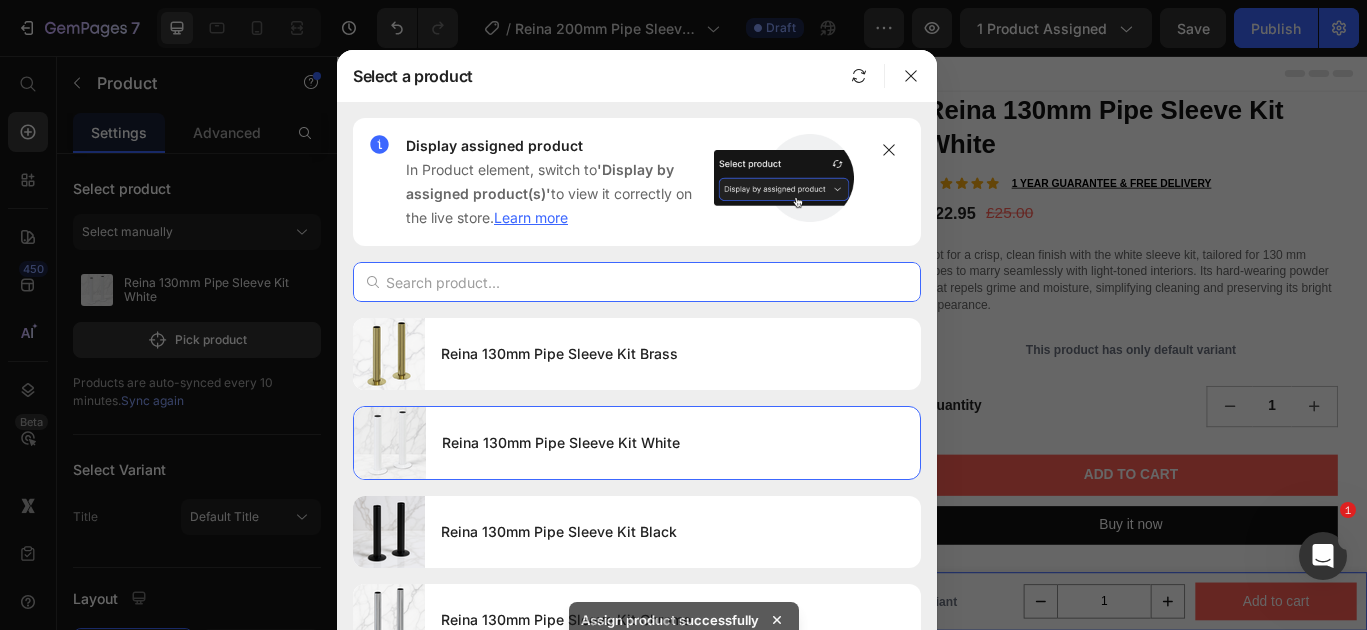 type on "0" 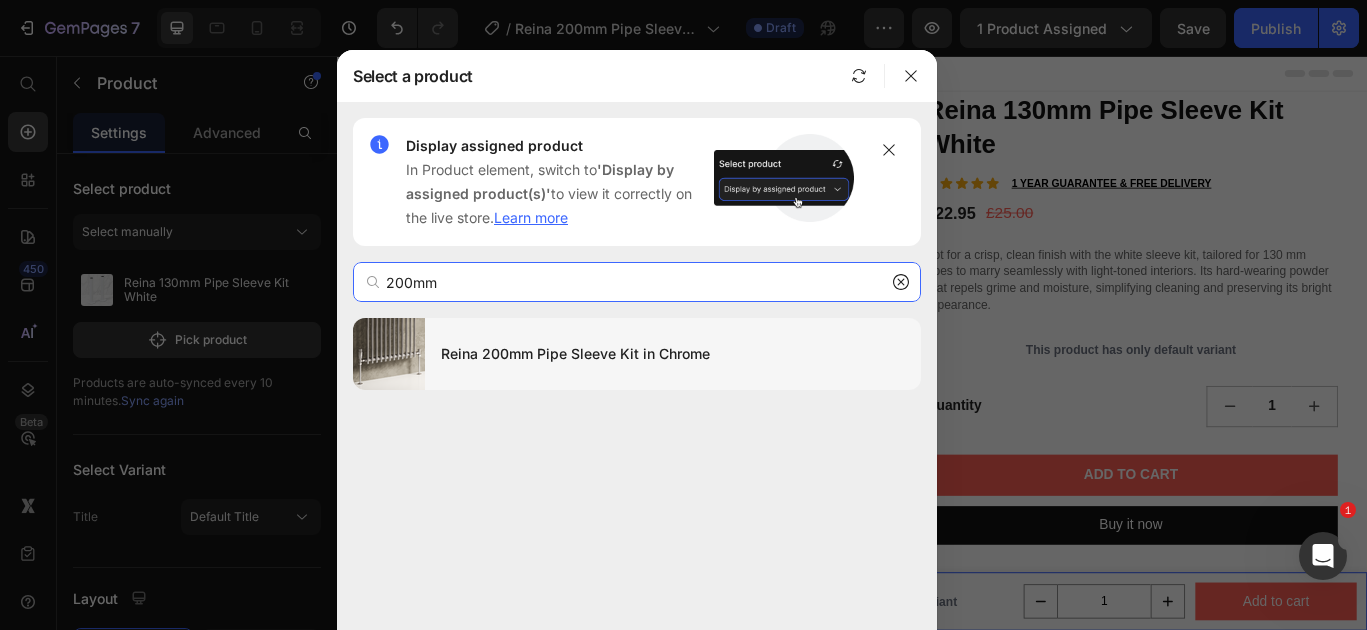 type on "200mm" 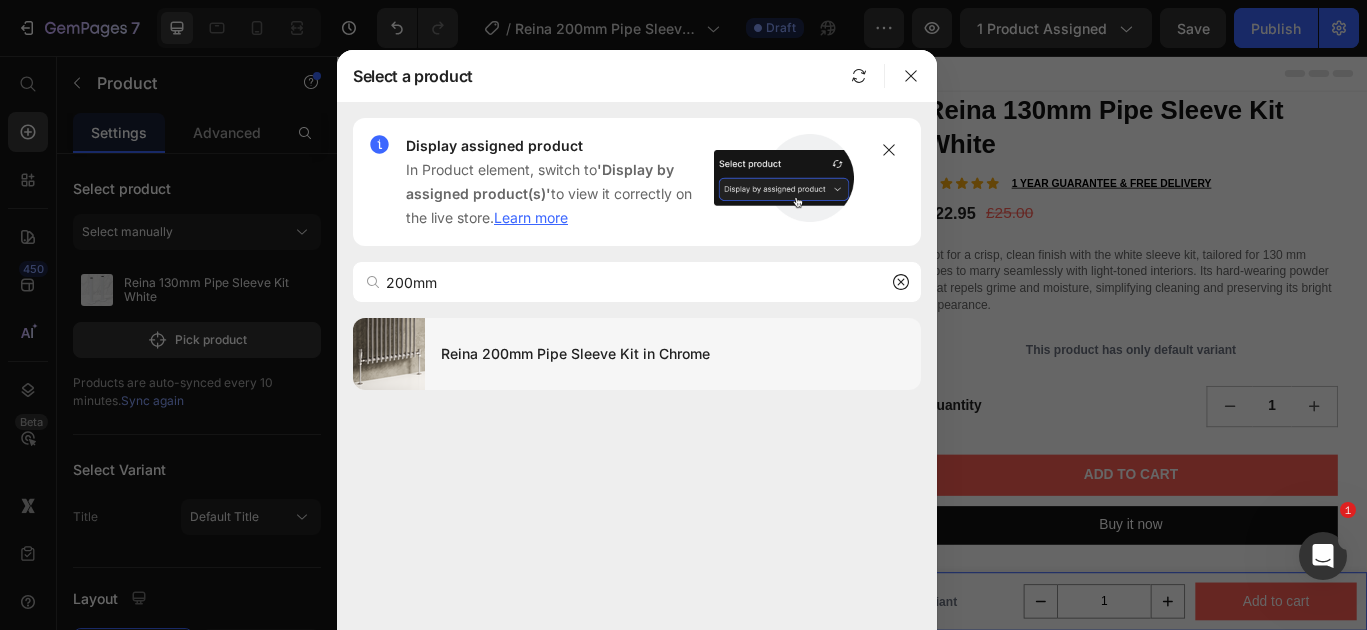 click on "Reina 200mm Pipe Sleeve Kit in Chrome" at bounding box center (673, 354) 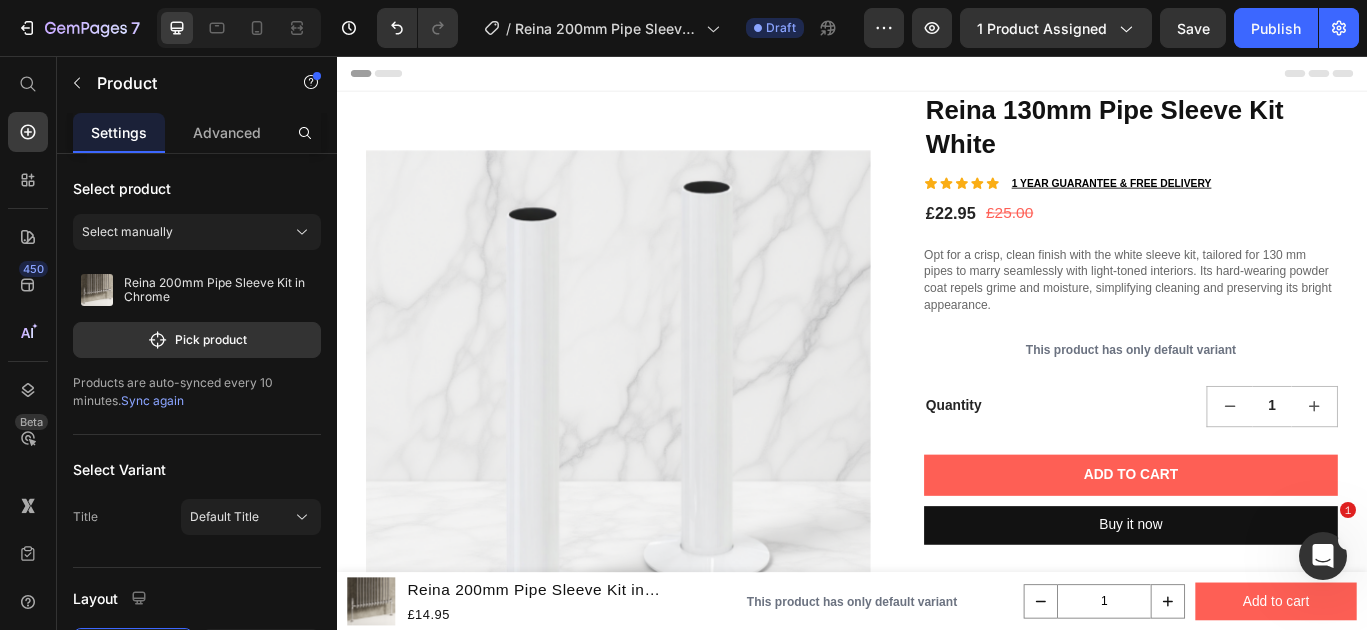 click at bounding box center (665, 460) 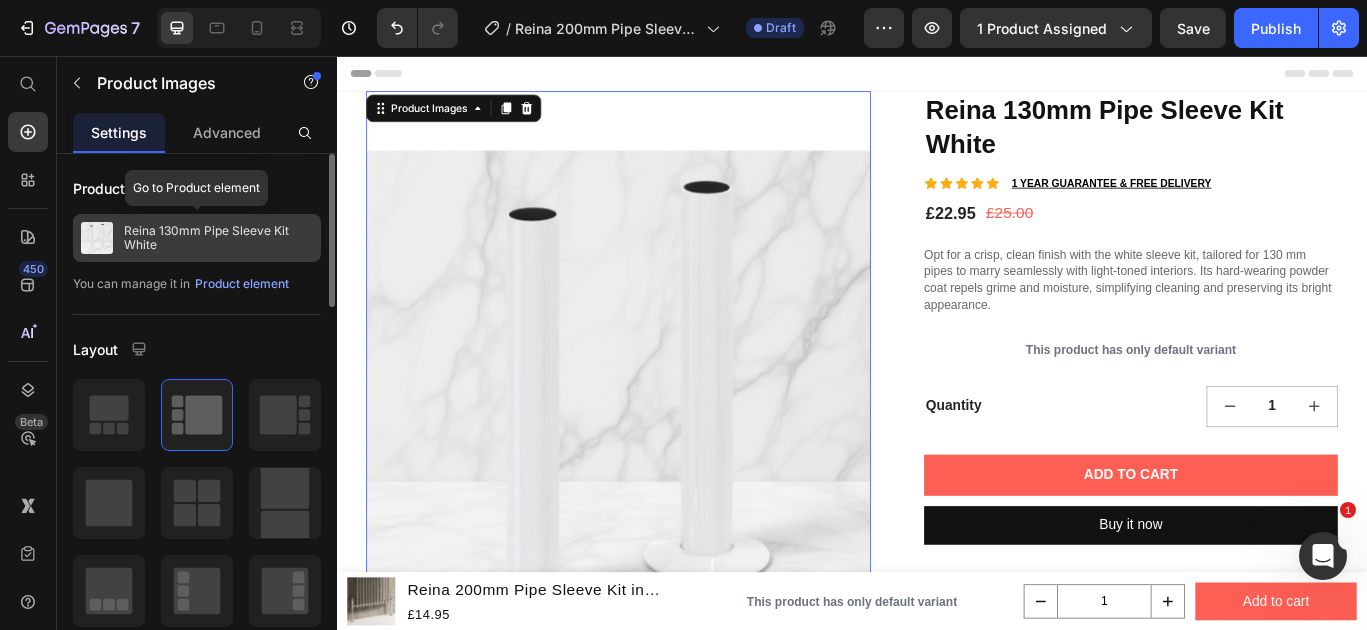 click on "Reina 130mm Pipe Sleeve Kit White" at bounding box center (218, 238) 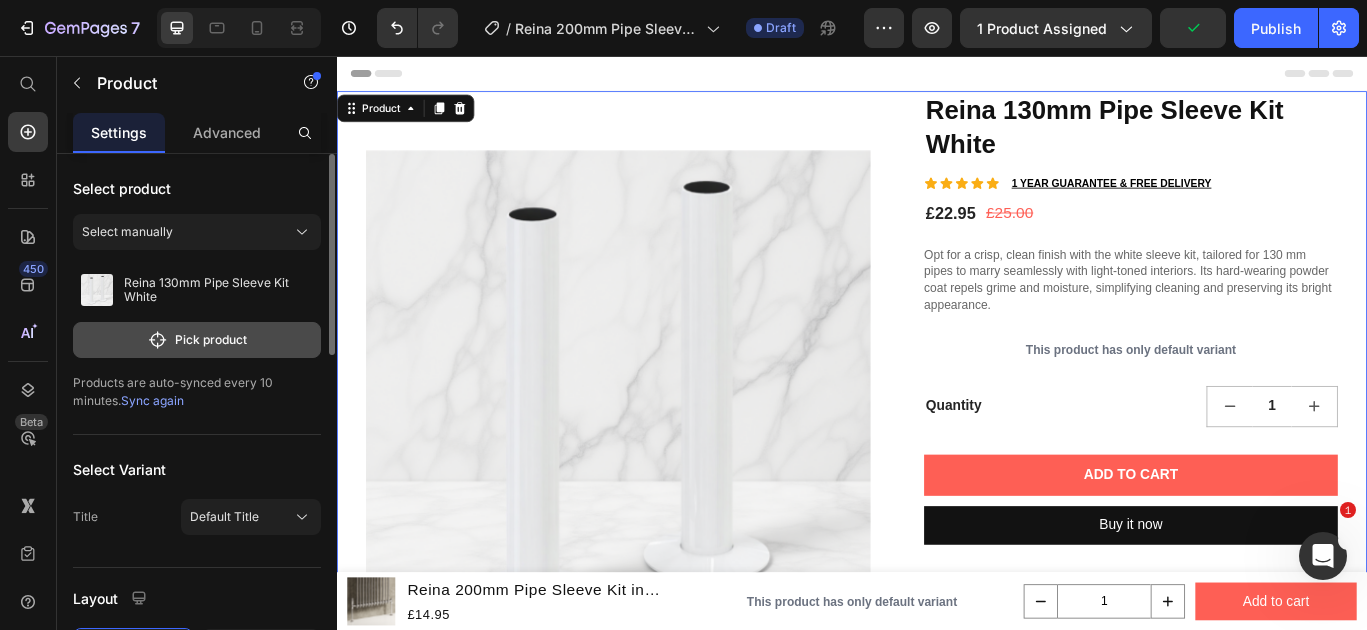 click on "Pick product" at bounding box center (197, 340) 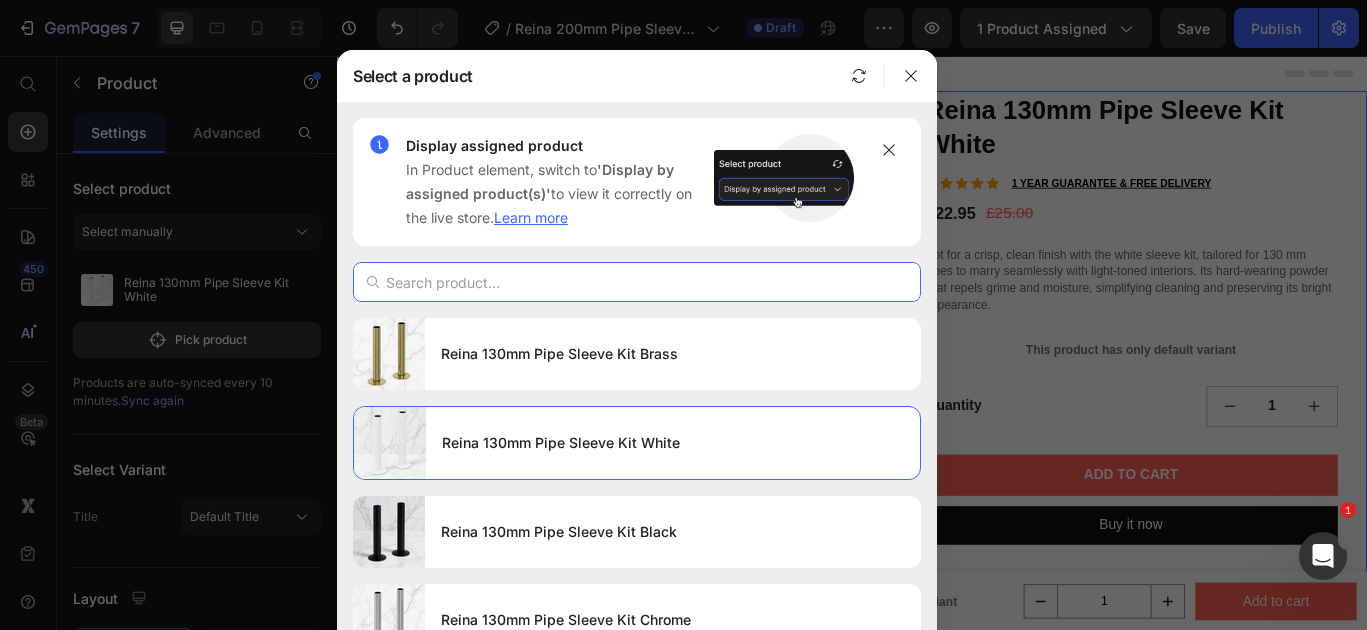 click at bounding box center [637, 282] 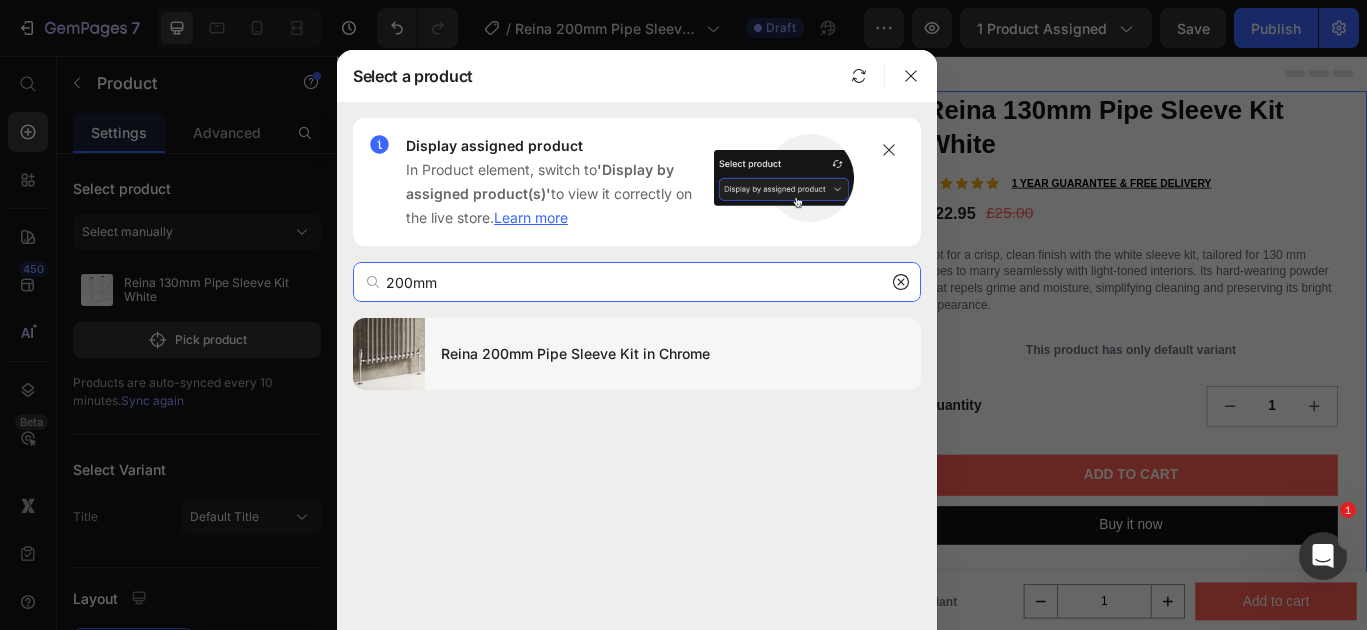 type on "200mm" 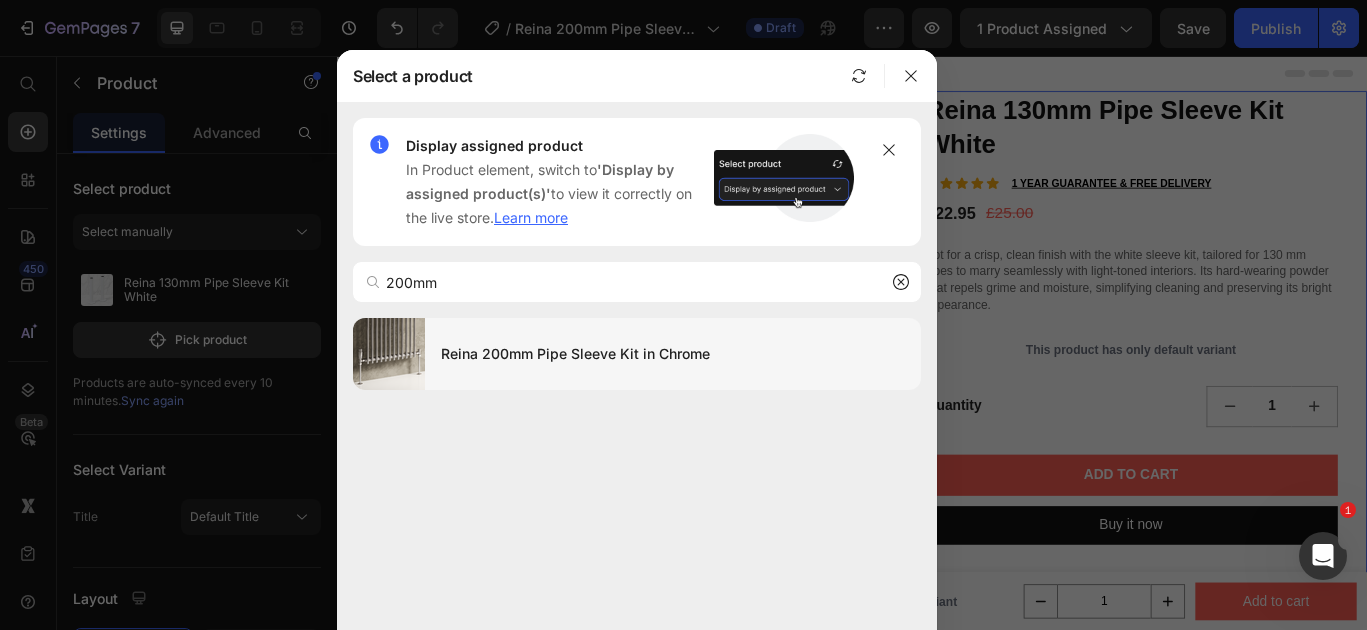 click on "Reina 200mm Pipe Sleeve Kit in Chrome" at bounding box center (673, 354) 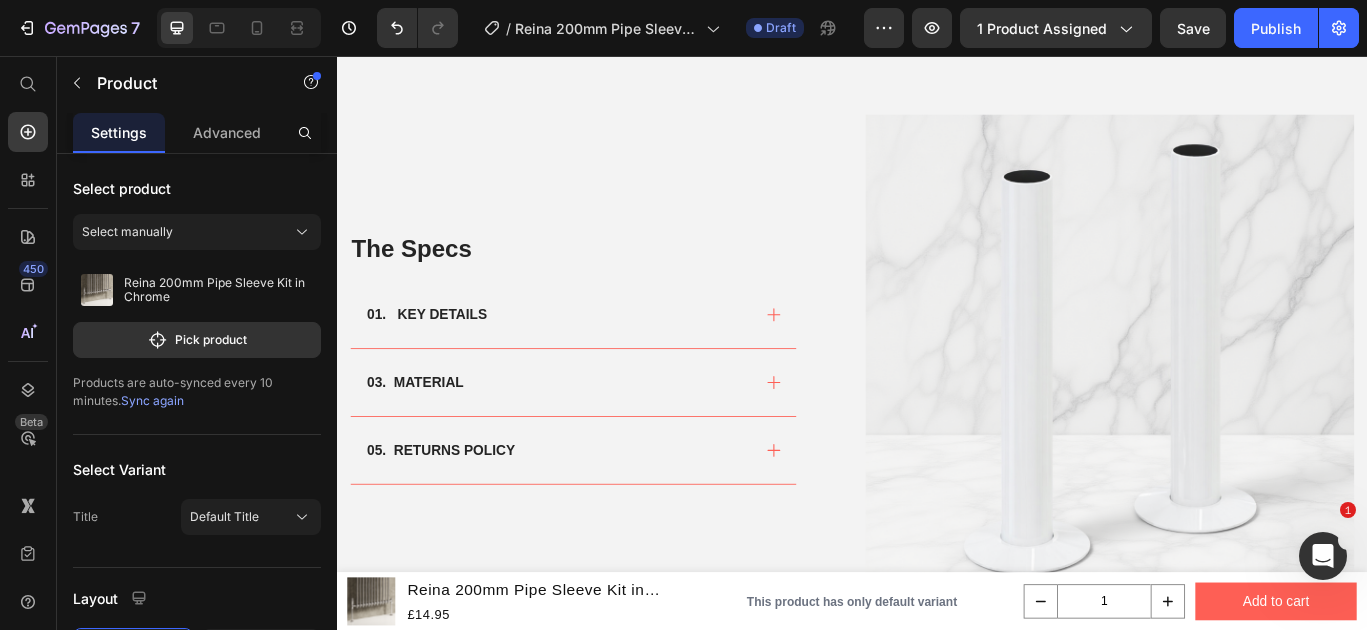 scroll, scrollTop: 842, scrollLeft: 0, axis: vertical 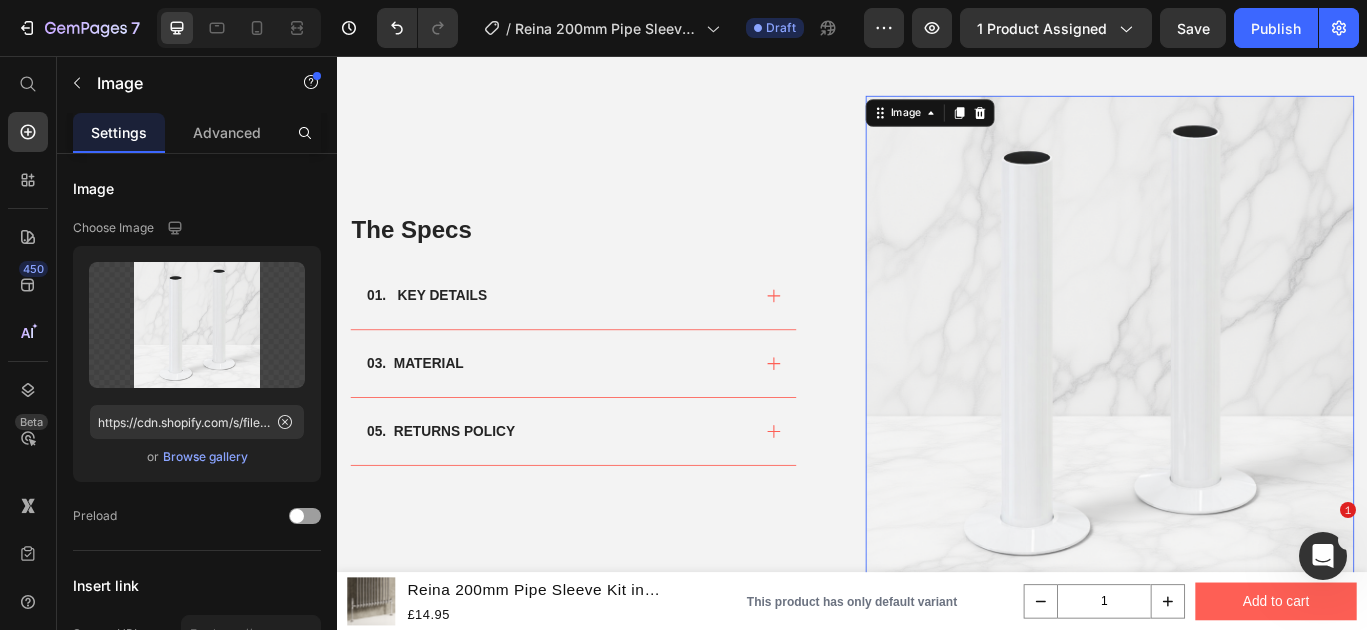 click at bounding box center (1237, 386) 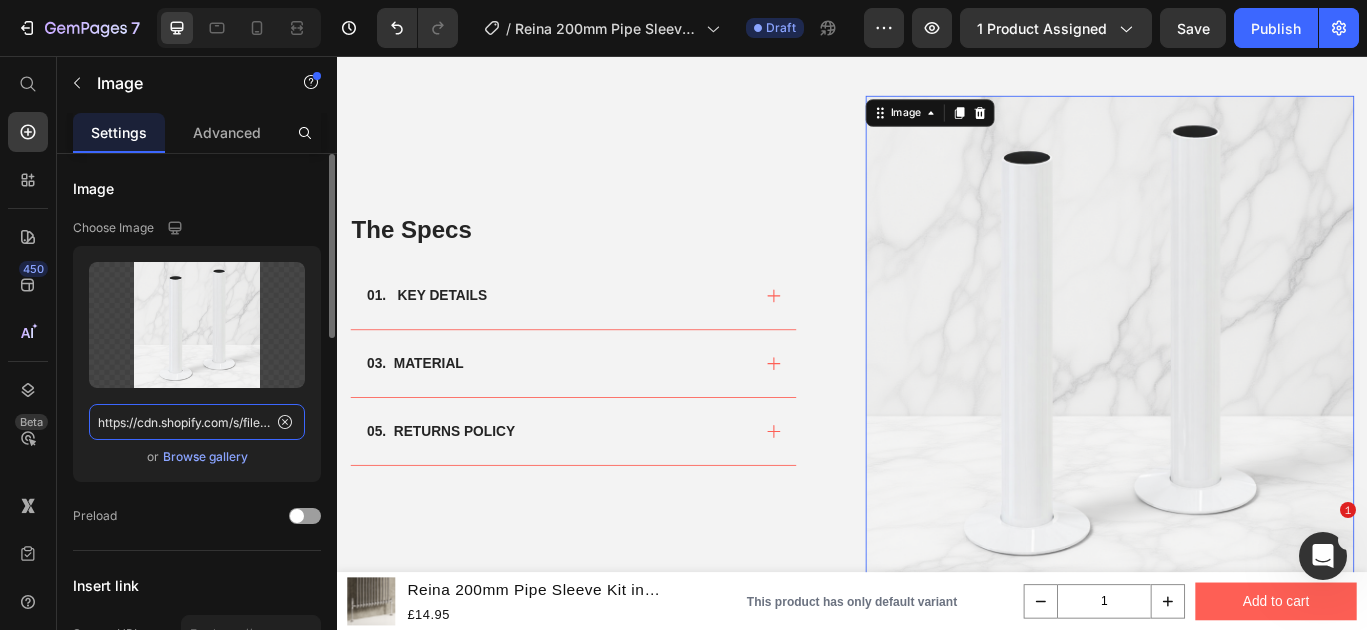 click on "https://cdn.shopify.com/s/files/1/0929/8313/2424/files/reina-pipe-sleeve-kit-whitewhite_5f522e2a-f0c7-45b3-b0e3-afebcd5b01da.png?v=1752146796" 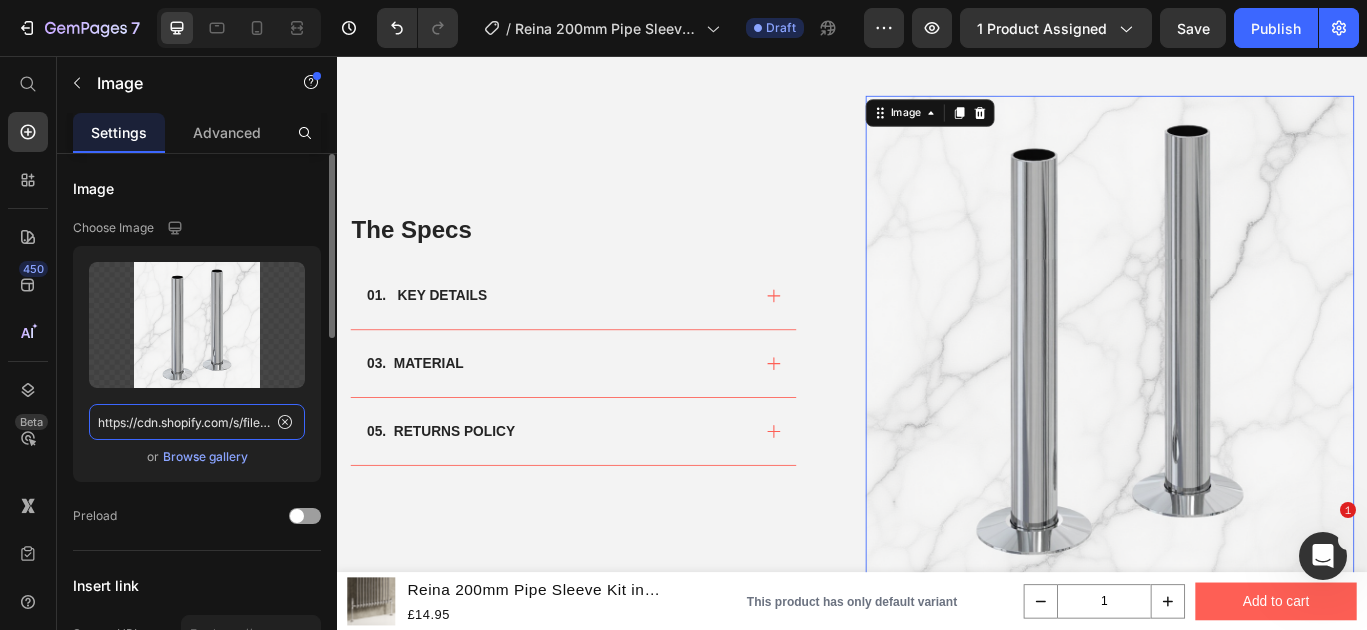 scroll, scrollTop: 0, scrollLeft: 755, axis: horizontal 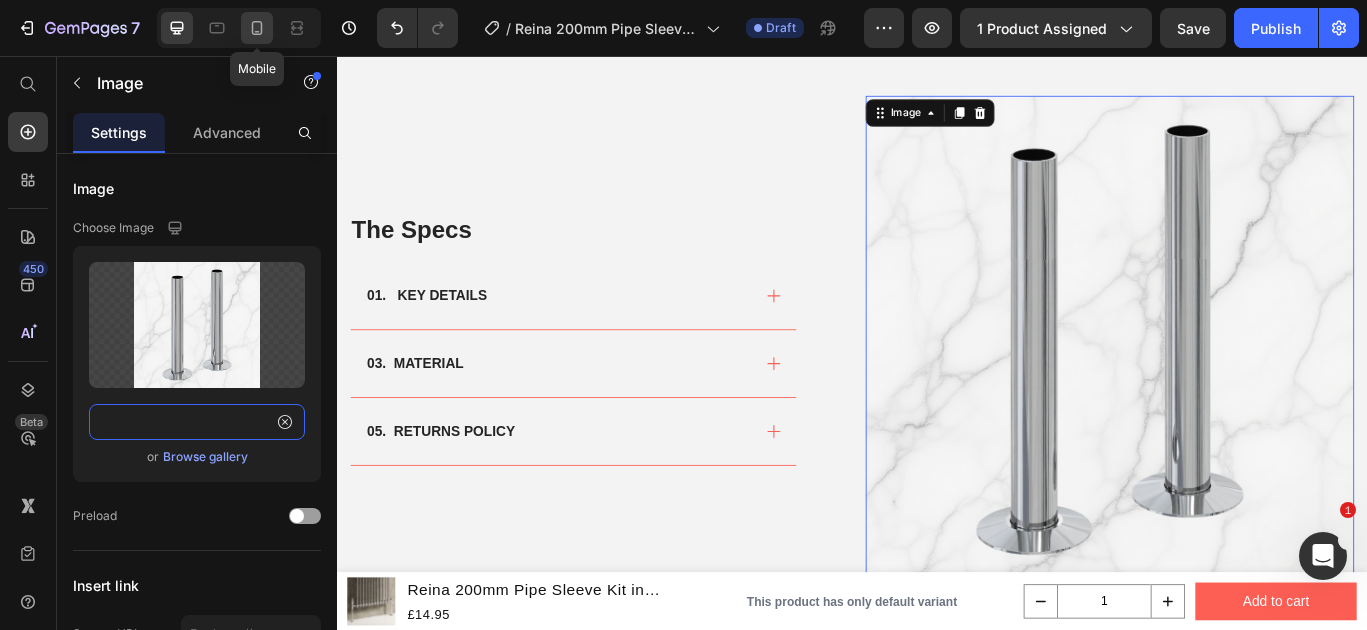 type on "https://cdn.shopify.com/s/files/1/0929/8313/2424/files/reina-pipe-sleeve-kit-200mm-chromemarble_dccdc953-1a3f-4c23-89bf-48a662313c87.png?v=1752146789" 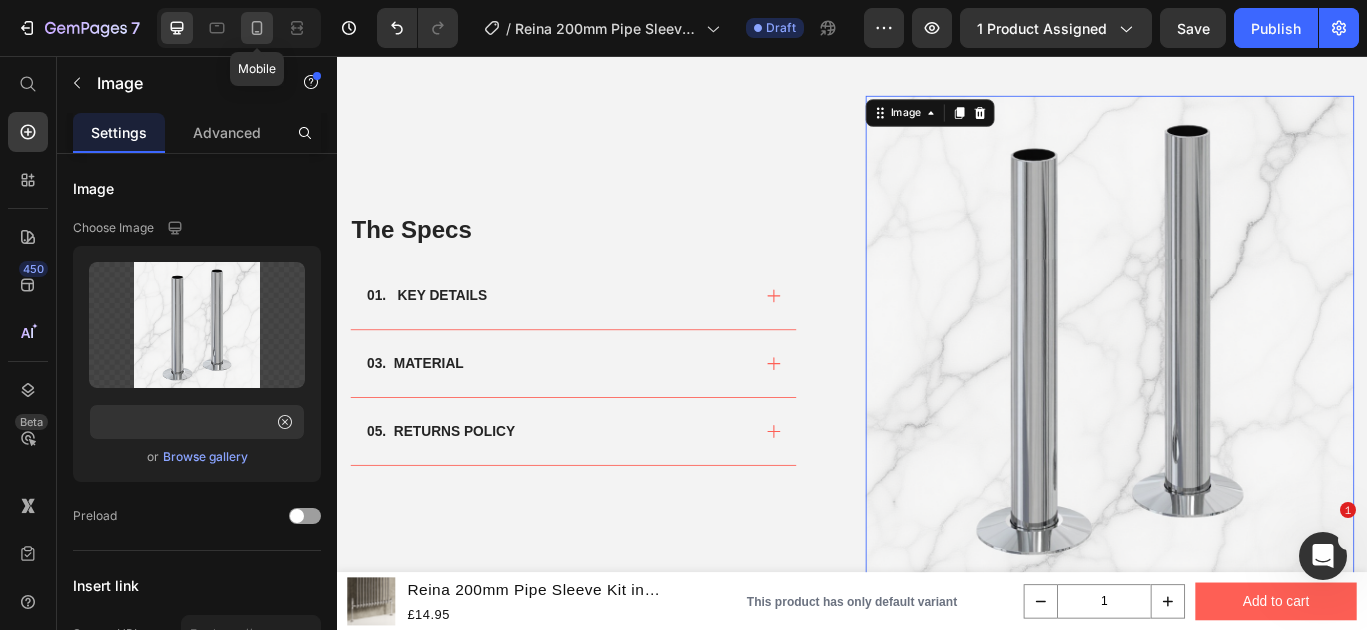 click 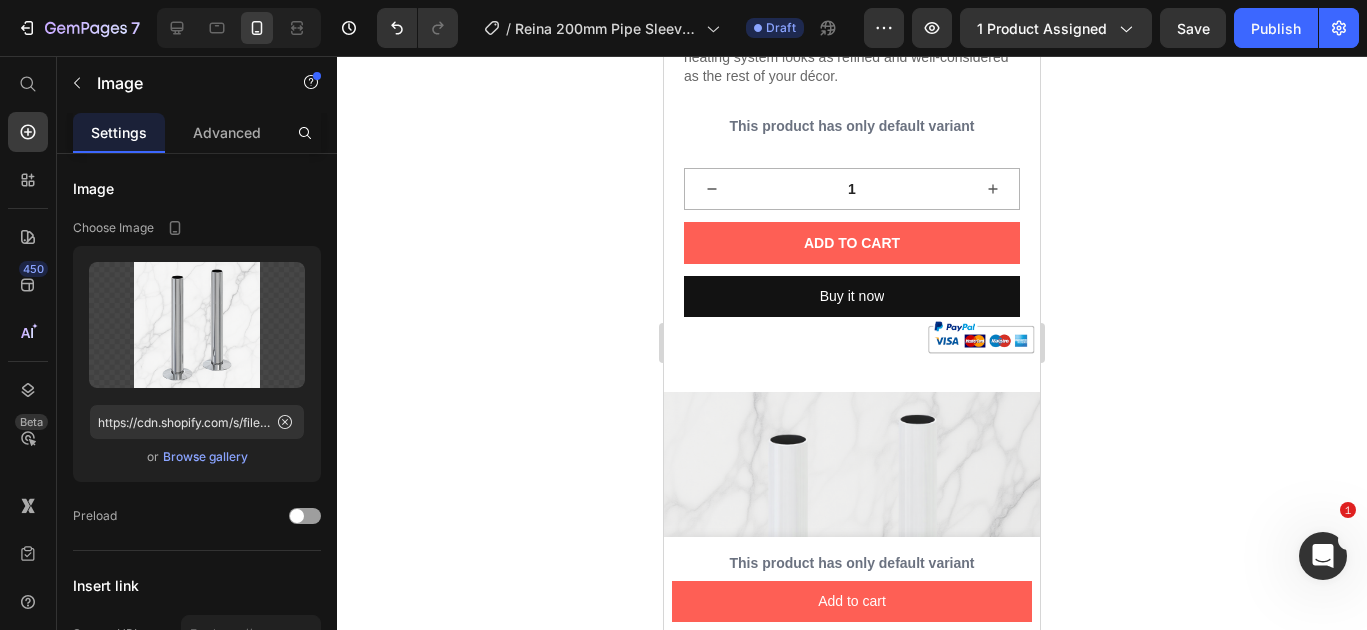 scroll, scrollTop: 801, scrollLeft: 0, axis: vertical 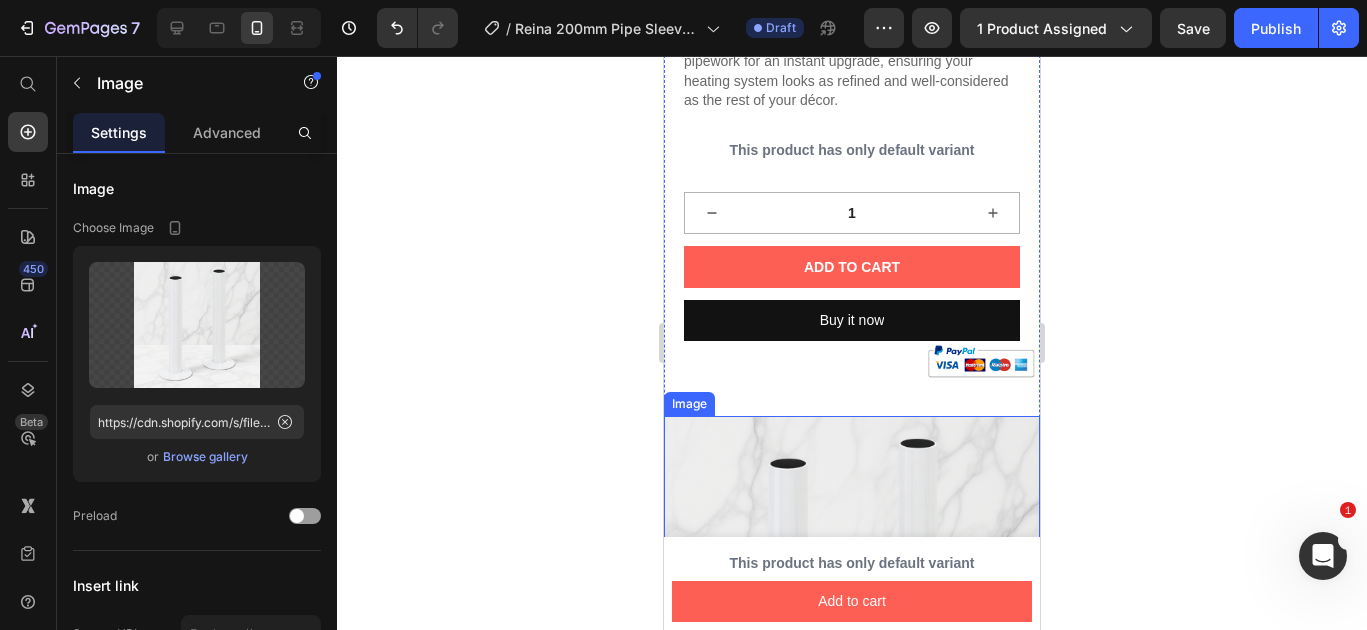 click at bounding box center (852, 604) 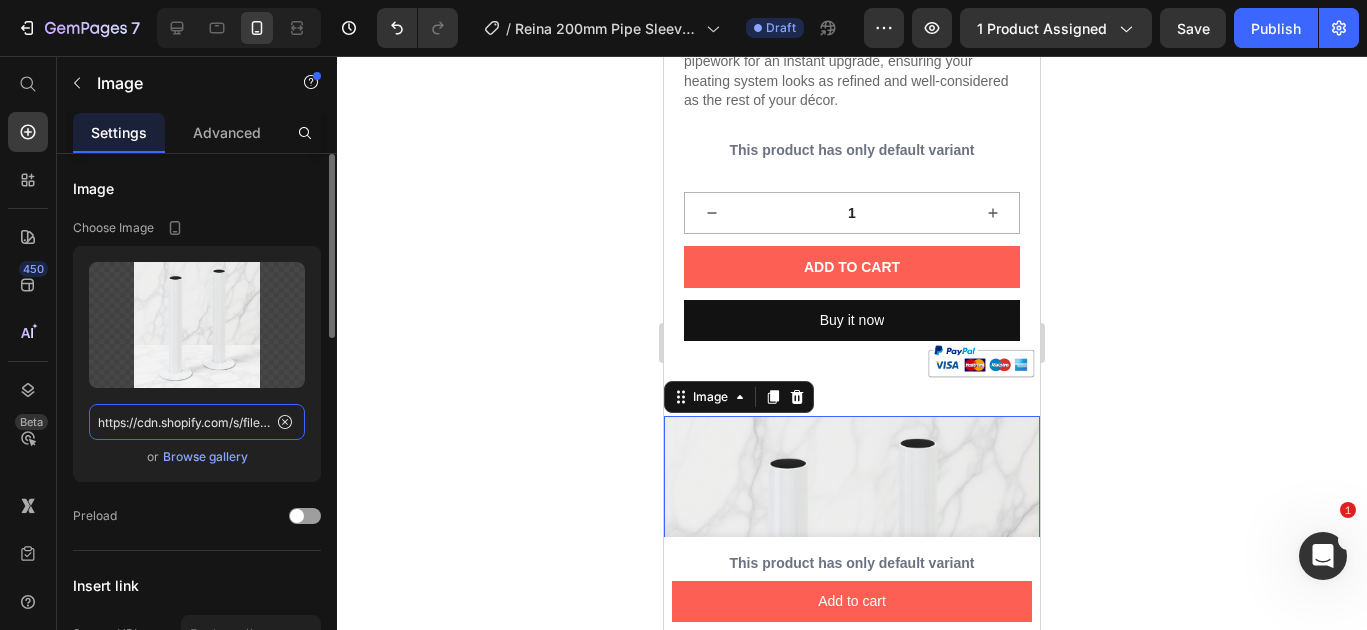 click on "https://cdn.shopify.com/s/files/1/0929/8313/2424/files/reina-pipe-sleeve-kit-whitewhite_5f522e2a-f0c7-45b3-b0e3-afebcd5b01da.png?v=1752146796" 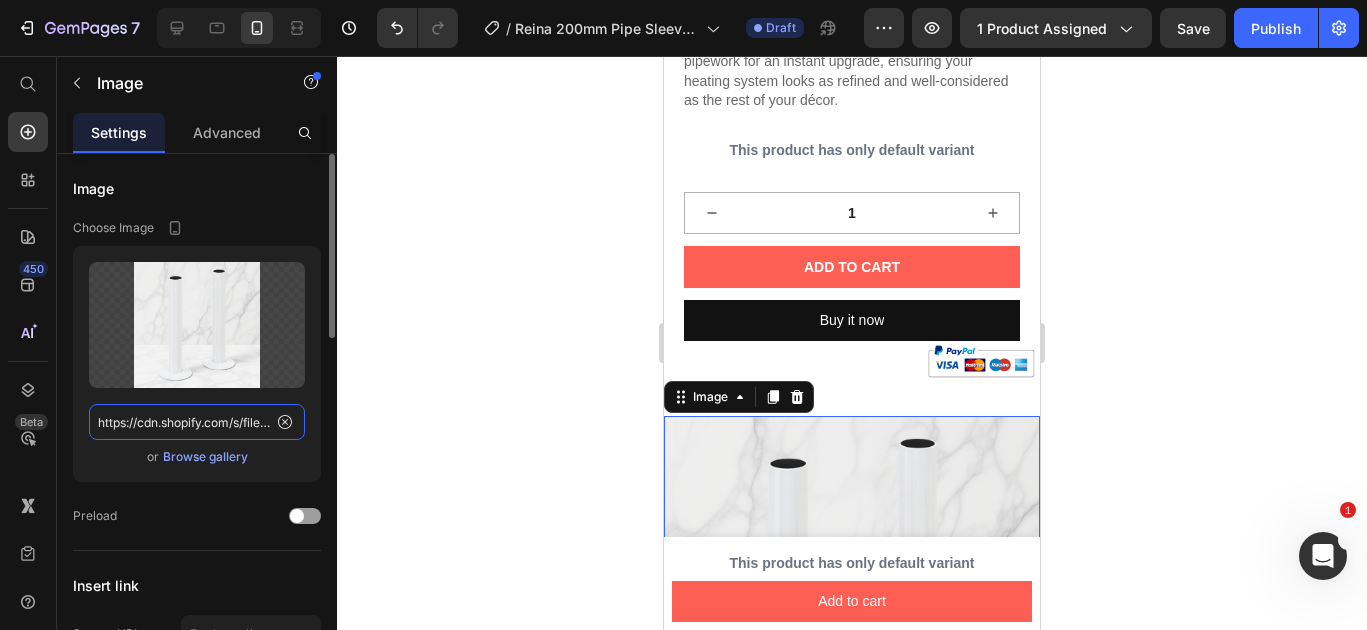 scroll, scrollTop: 0, scrollLeft: 755, axis: horizontal 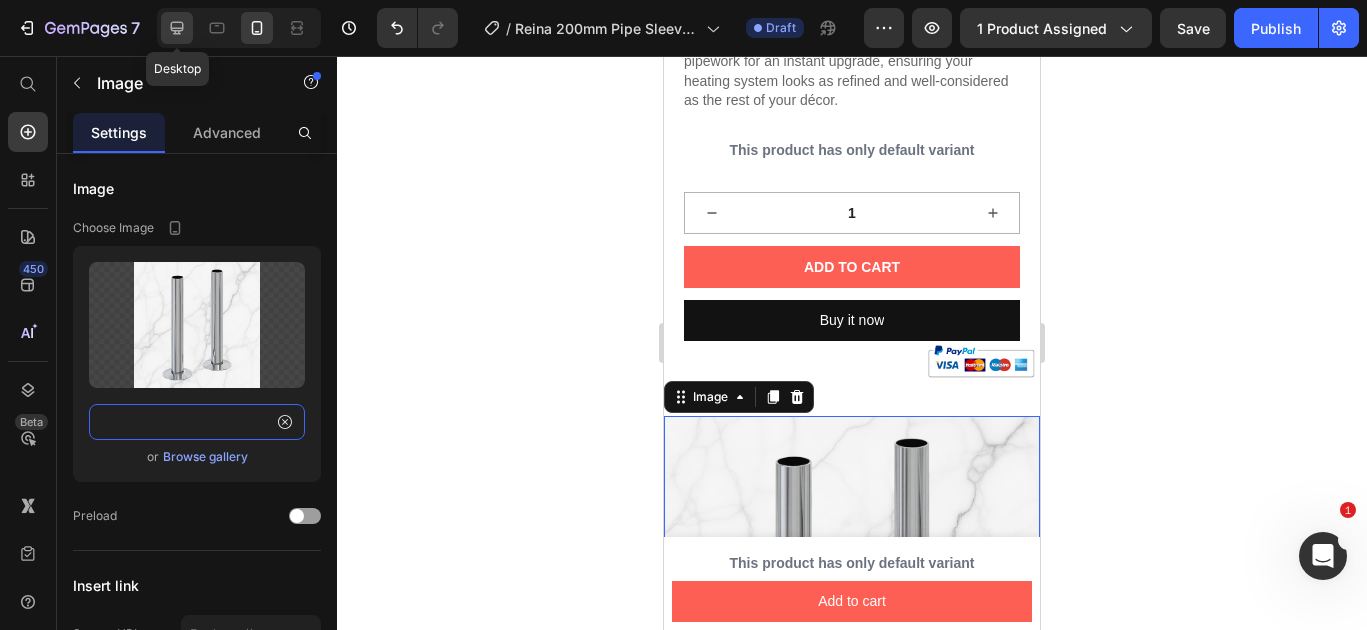 type on "https://cdn.shopify.com/s/files/1/0929/8313/2424/files/reina-pipe-sleeve-kit-200mm-chromemarble_dccdc953-1a3f-4c23-89bf-48a662313c87.png?v=1752146789" 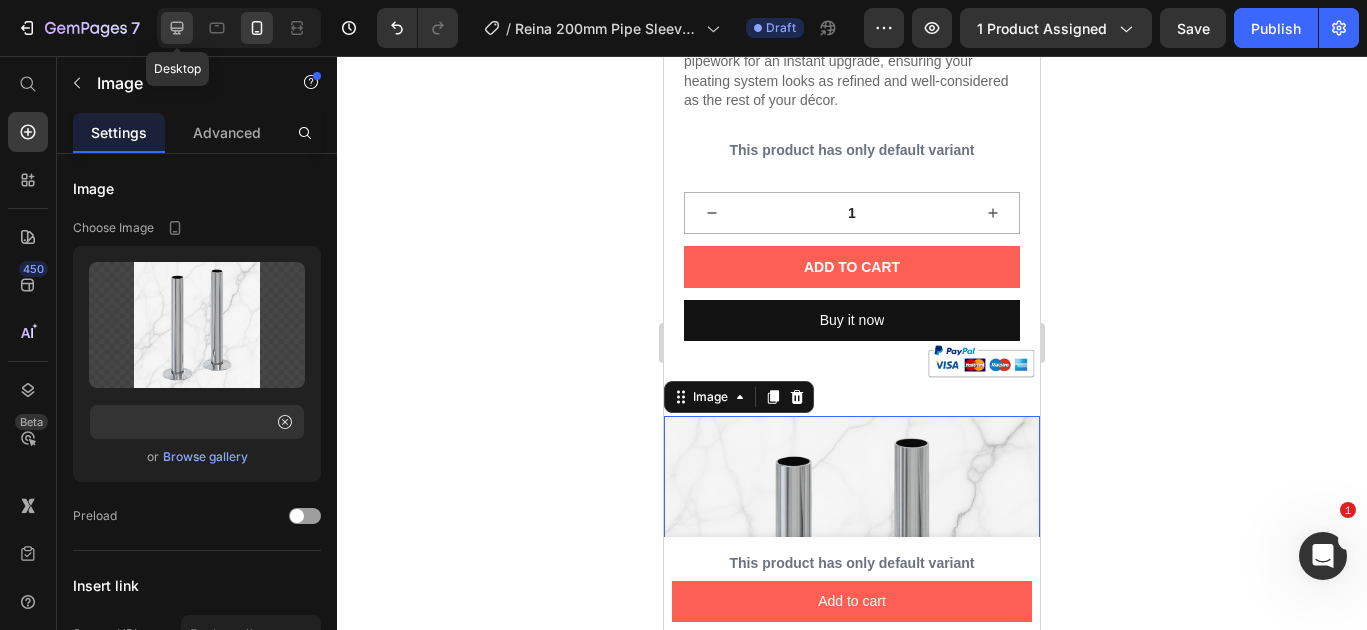 click 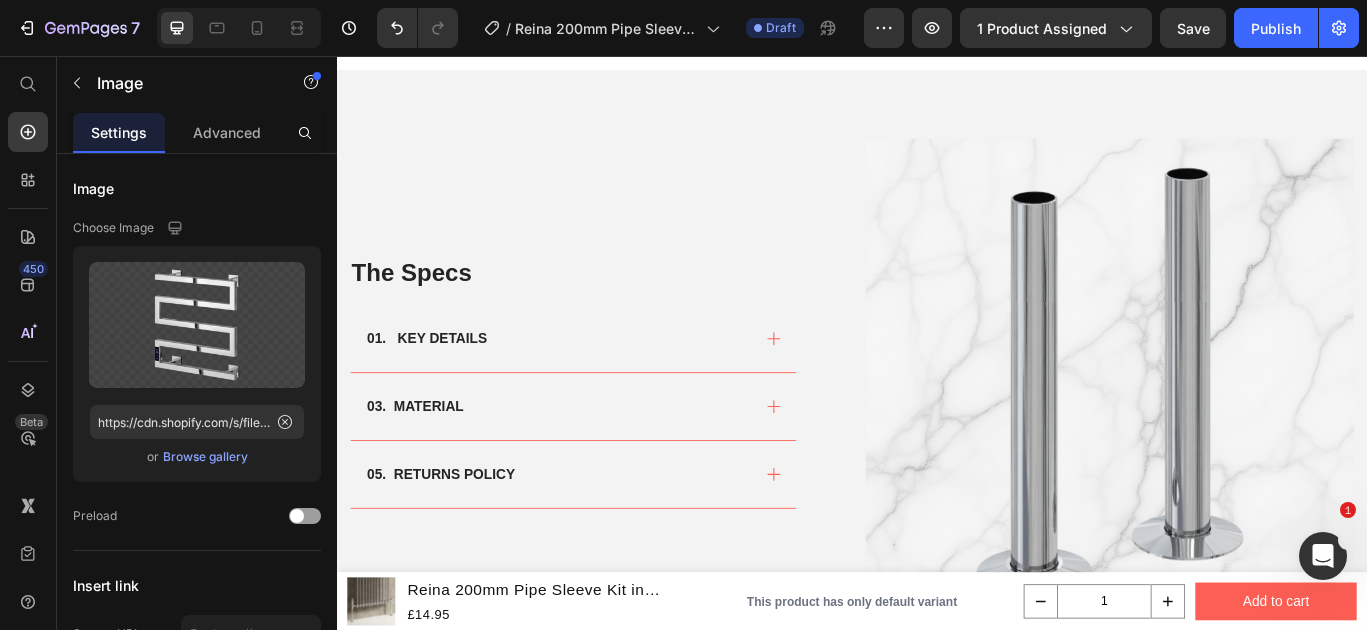 scroll, scrollTop: 805, scrollLeft: 0, axis: vertical 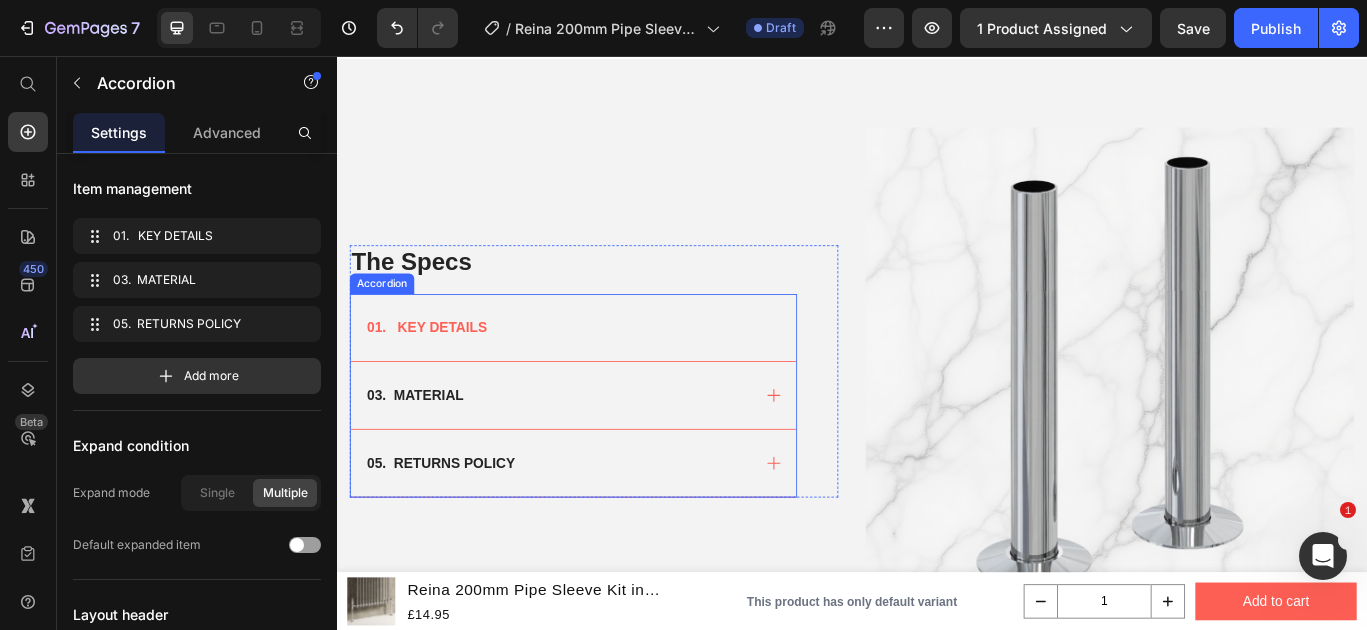 click on "01.   KEY DETAILS" at bounding box center [612, 372] 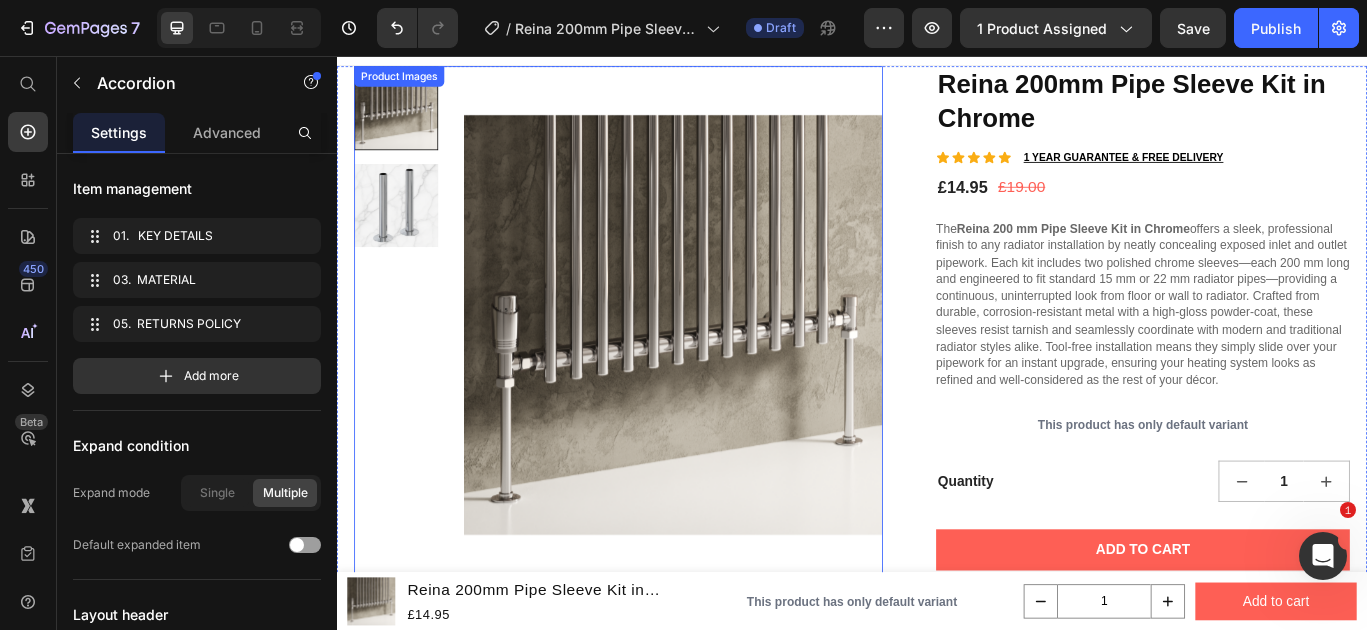 scroll, scrollTop: 0, scrollLeft: 0, axis: both 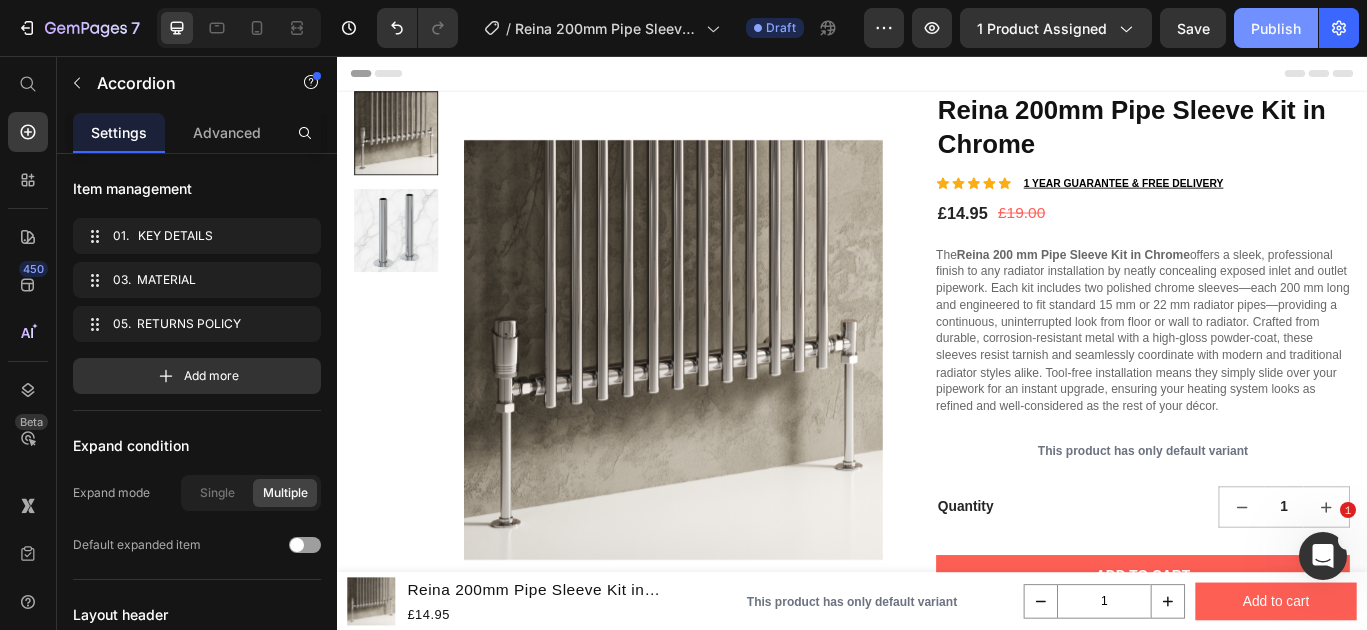 click on "Publish" at bounding box center (1276, 28) 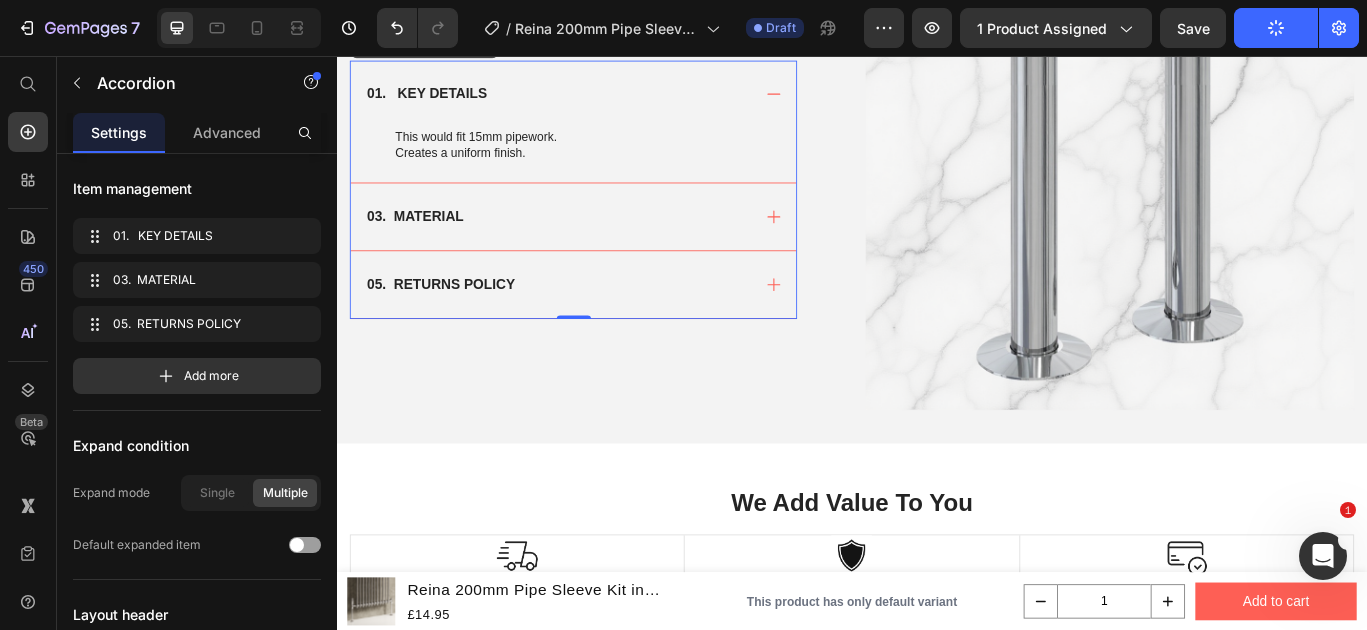 scroll, scrollTop: 859, scrollLeft: 0, axis: vertical 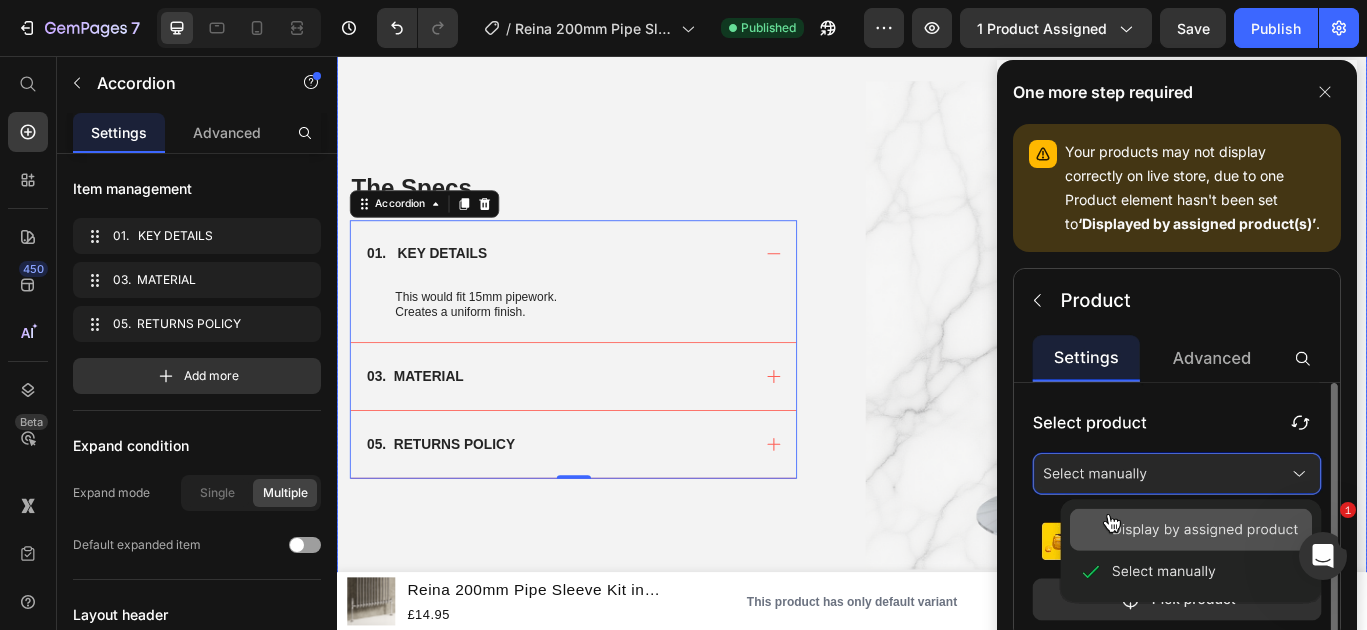 click on "The Specs Heading
01.   KEY DETAILS This would fit 15mm pipework. Creates a uniform finish. Text Block
03.  MATERIAL
05.  RETURNS POLICY Accordion   0 Row" at bounding box center (636, 369) 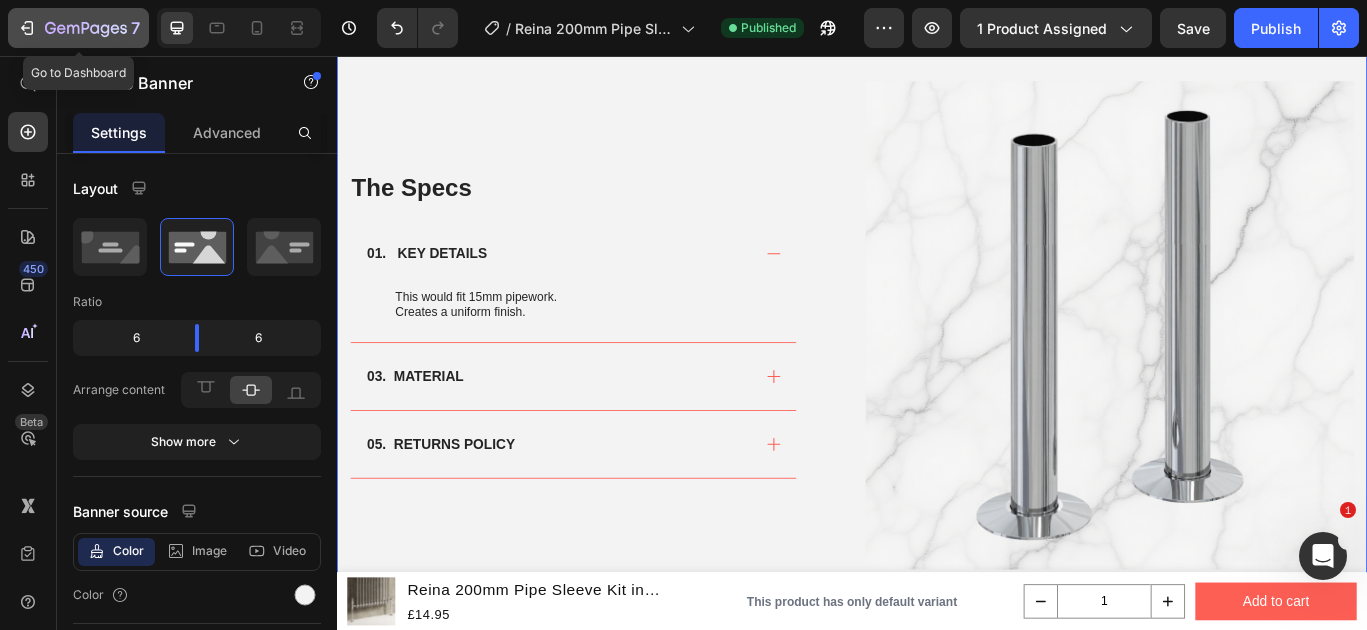 click 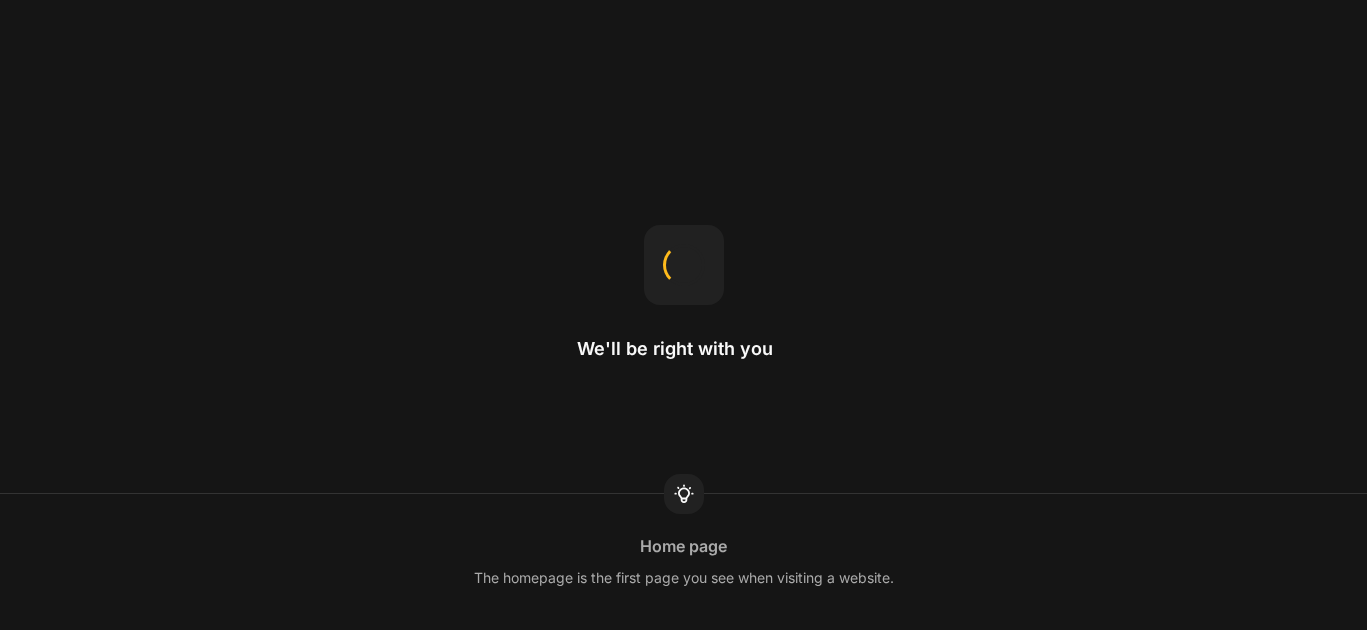 scroll, scrollTop: 0, scrollLeft: 0, axis: both 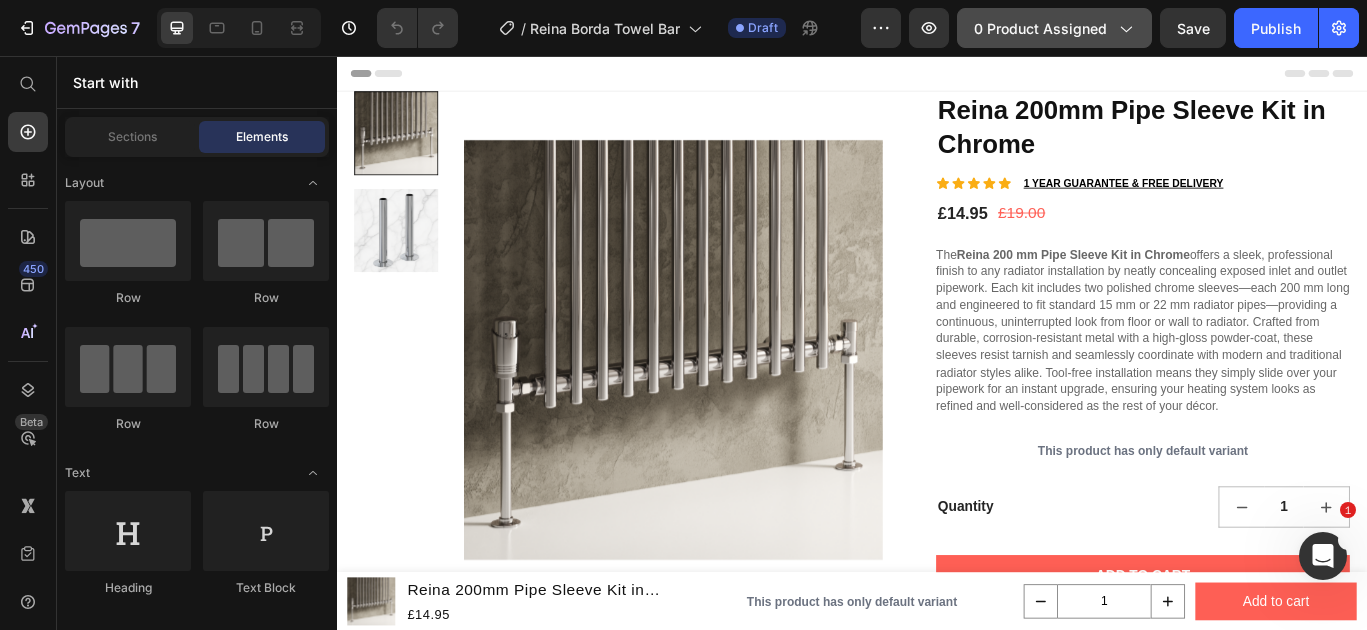 click on "0 product assigned" 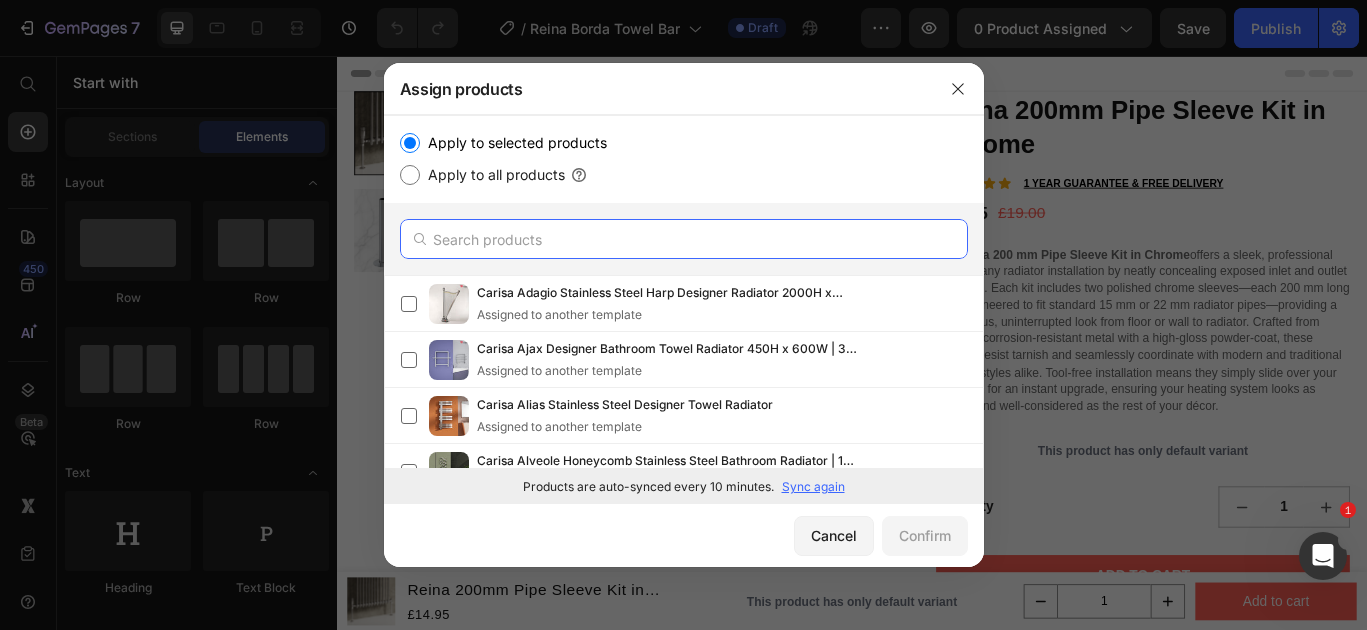 click at bounding box center (684, 239) 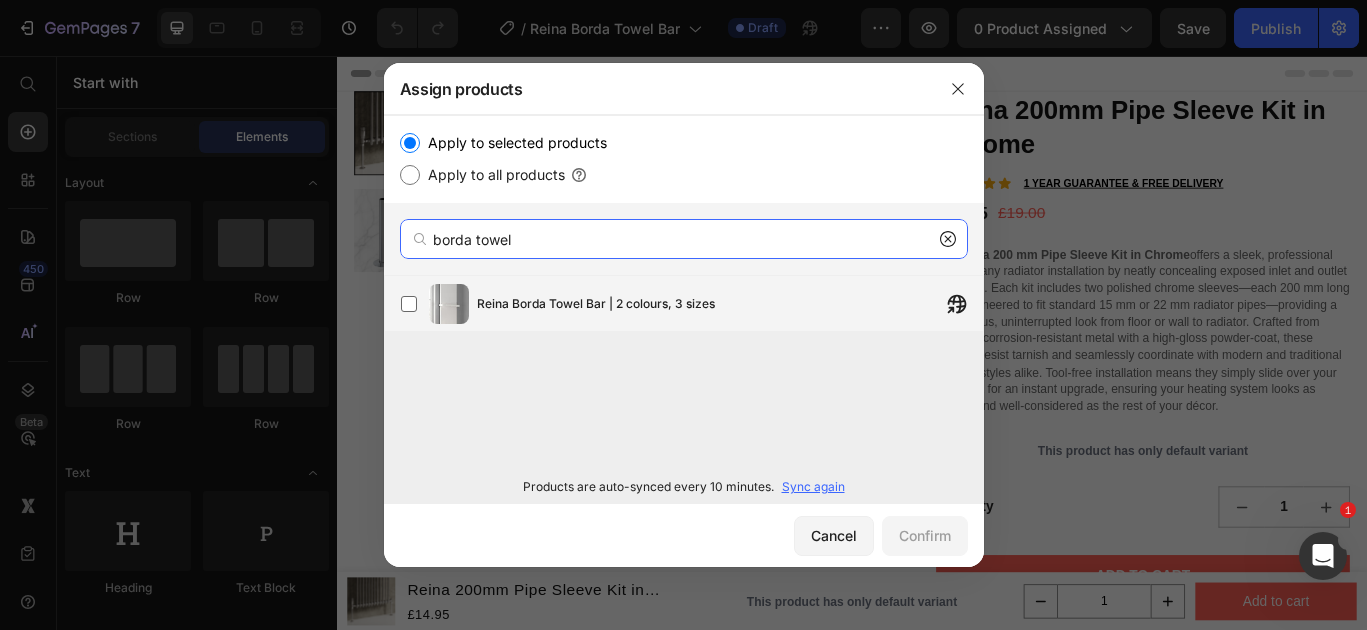 type on "borda towel" 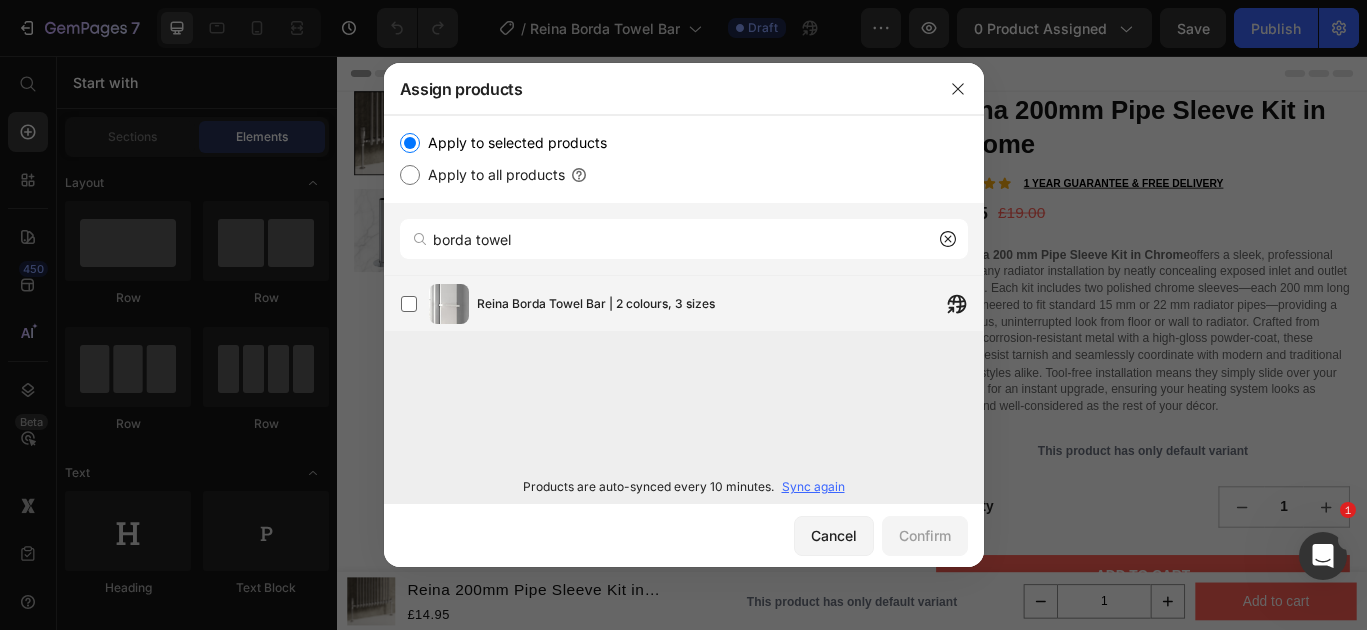 click on "Reina Borda Towel Bar | 2 colours, 3 sizes" at bounding box center [730, 304] 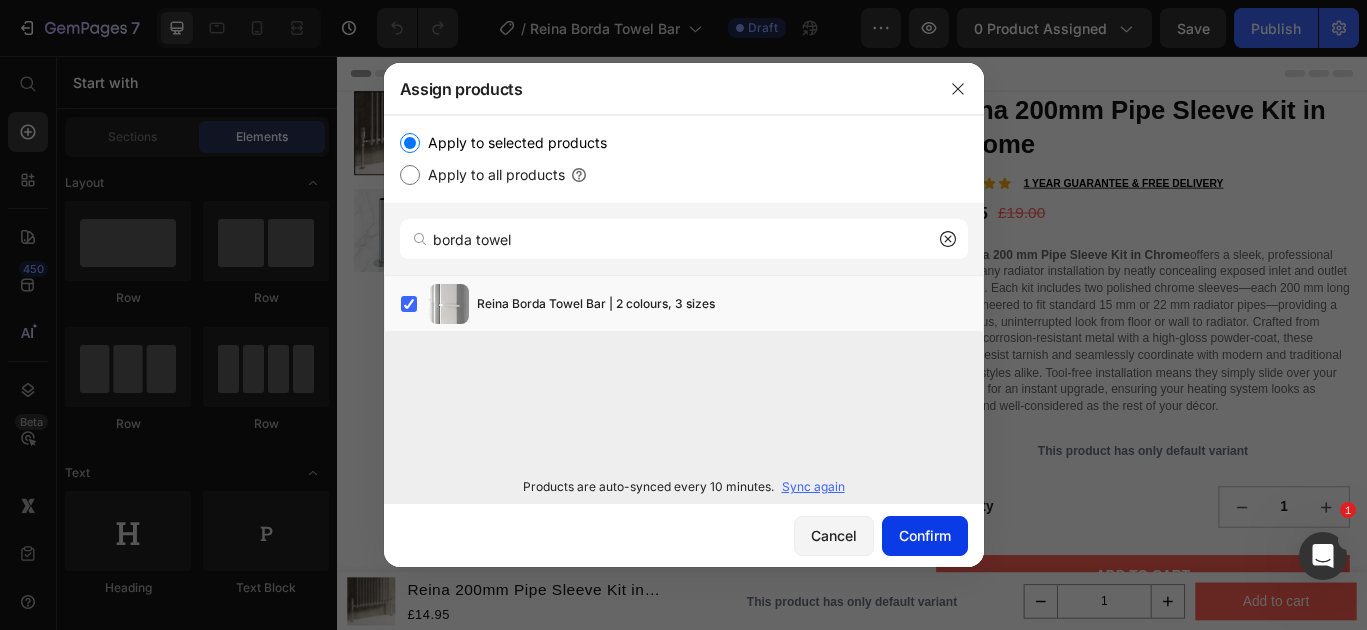 click on "Confirm" 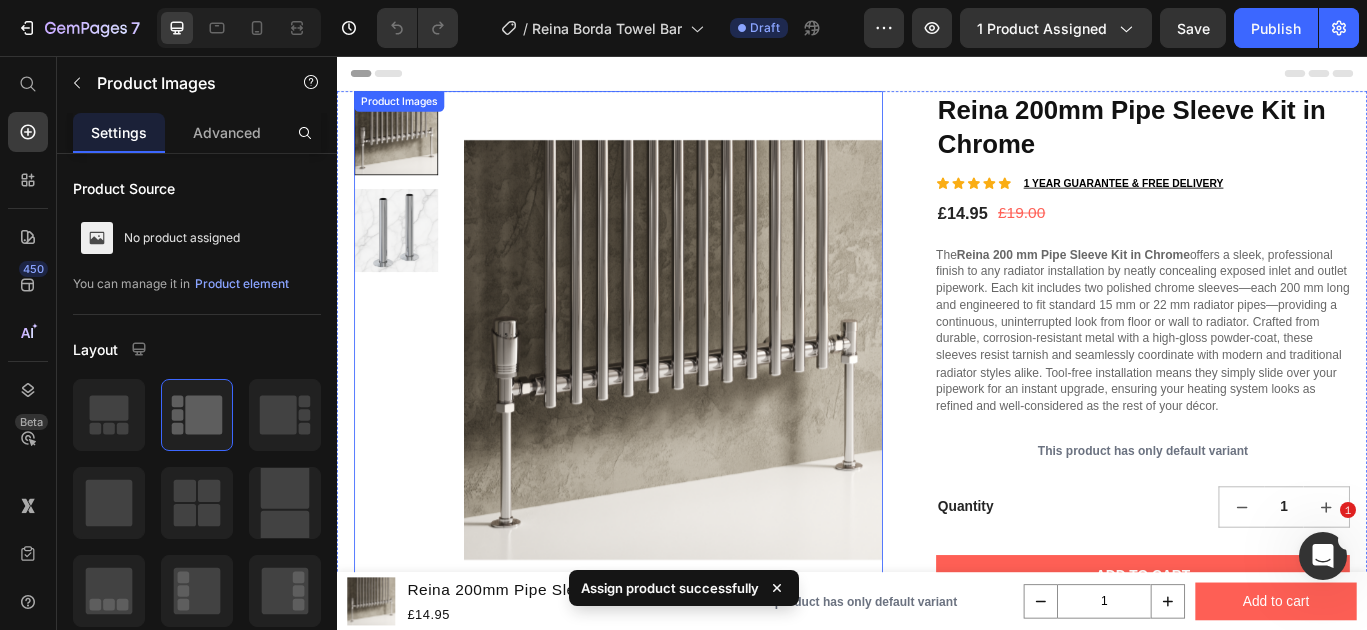 click at bounding box center [729, 398] 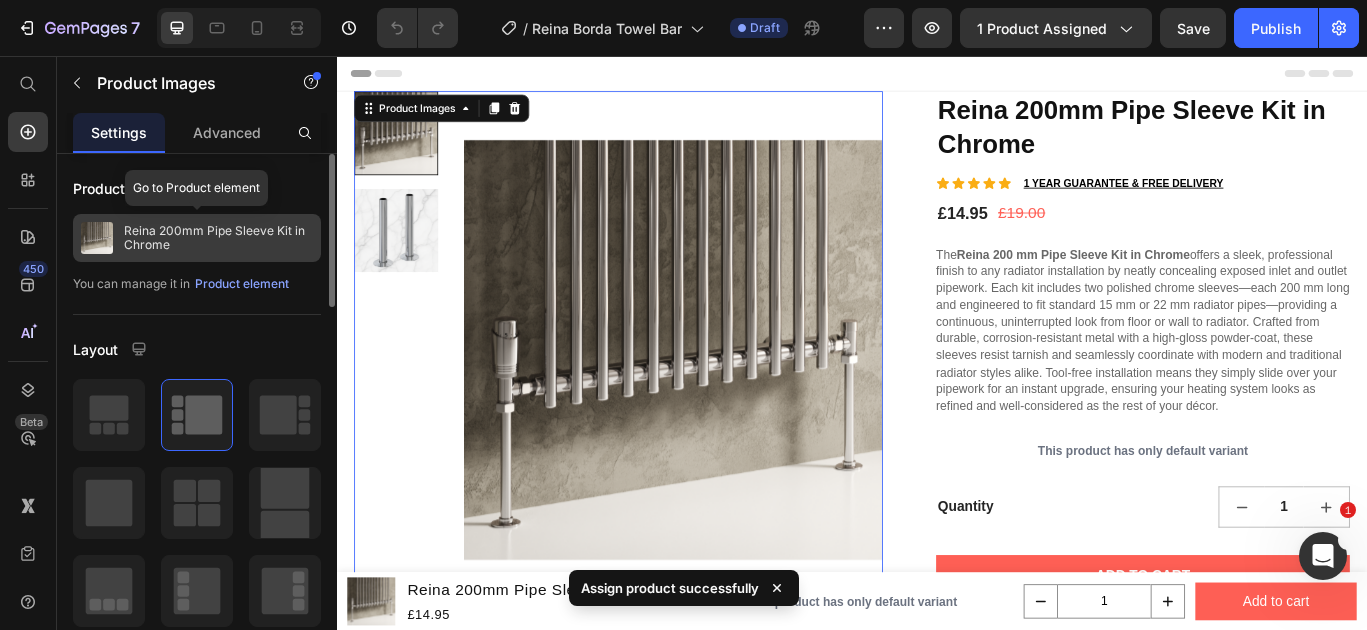 click on "Reina 200mm Pipe Sleeve Kit in Chrome" at bounding box center (218, 238) 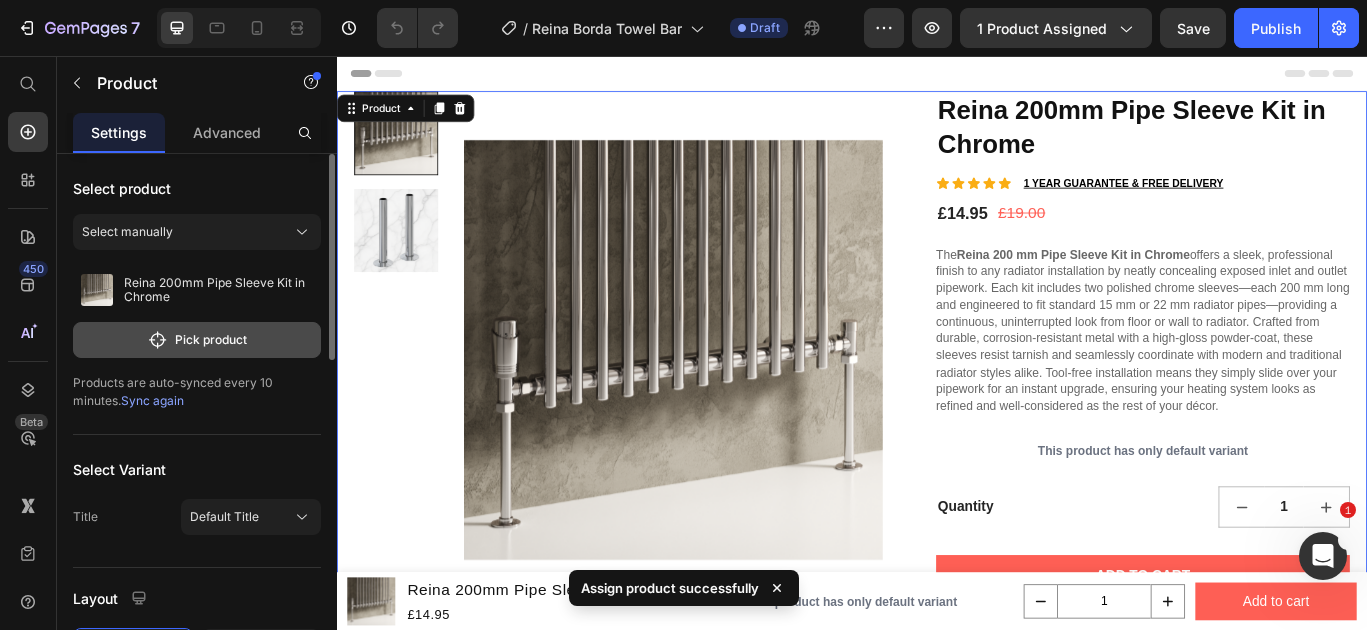 click on "Pick product" at bounding box center [197, 340] 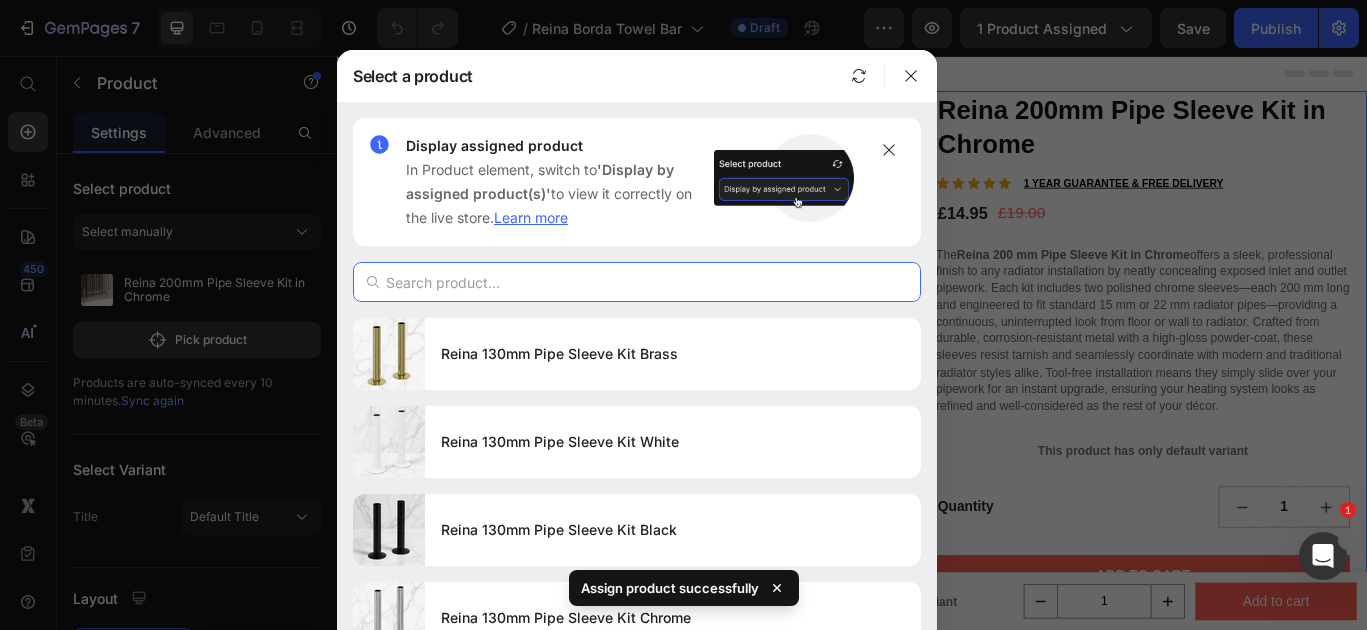 click at bounding box center [637, 282] 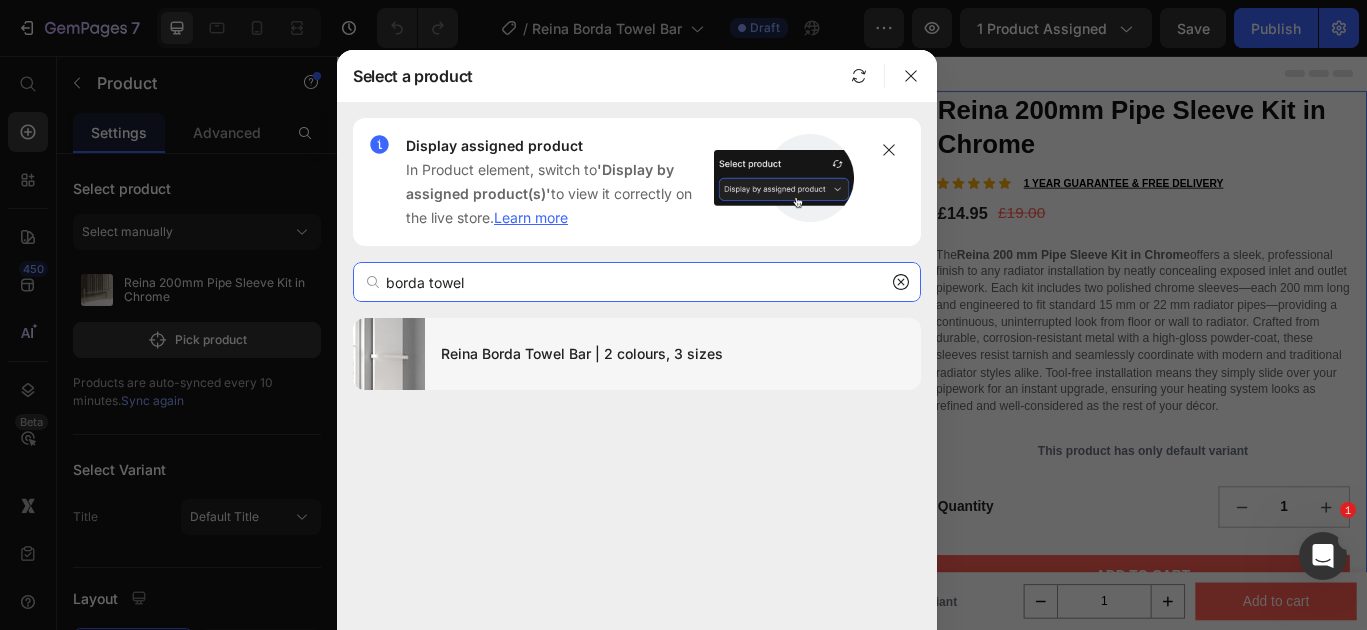 type on "borda towel" 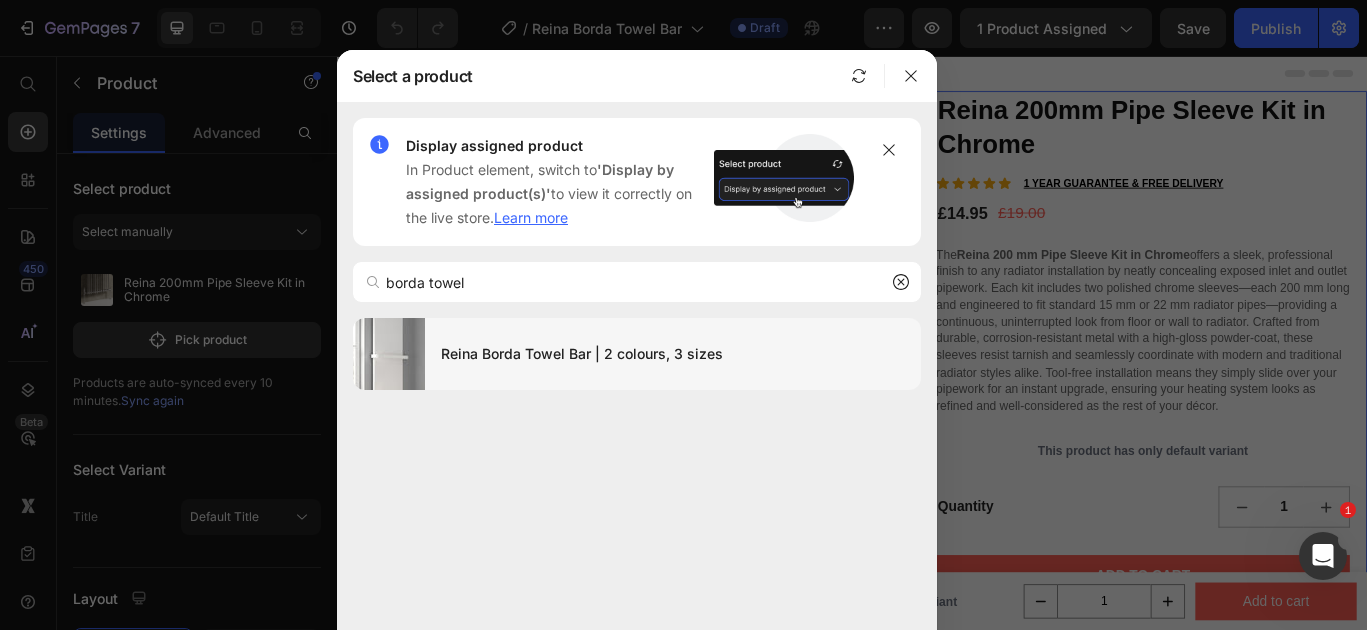 click on "Reina Borda Towel Bar | 2 colours, 3 sizes" 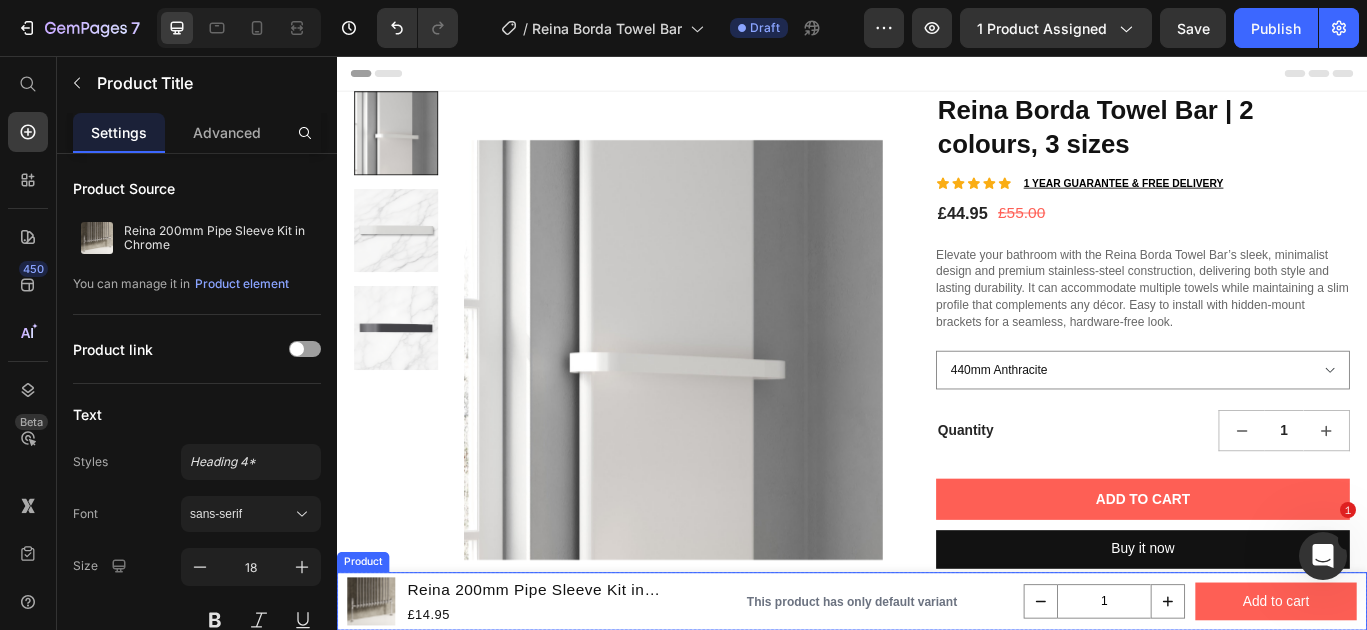 click on "Reina 200mm Pipe Sleeve Kit in Chrome" at bounding box center [577, 677] 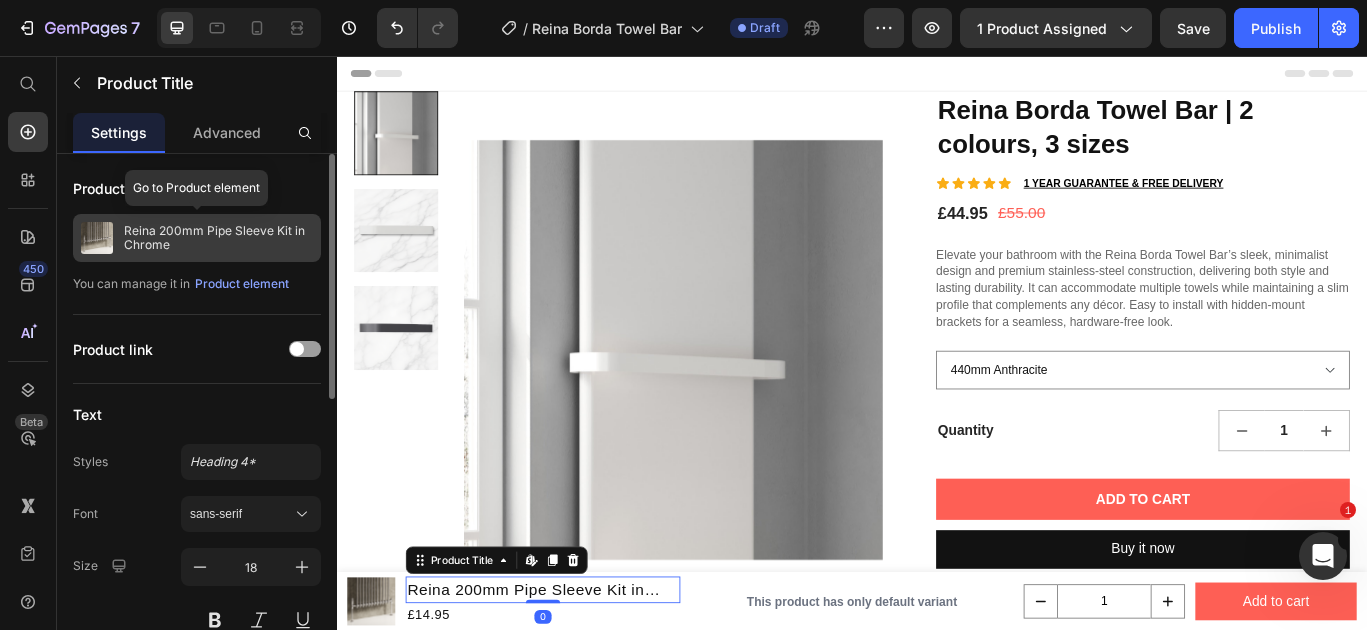 click on "Reina 200mm Pipe Sleeve Kit in Chrome" at bounding box center (218, 238) 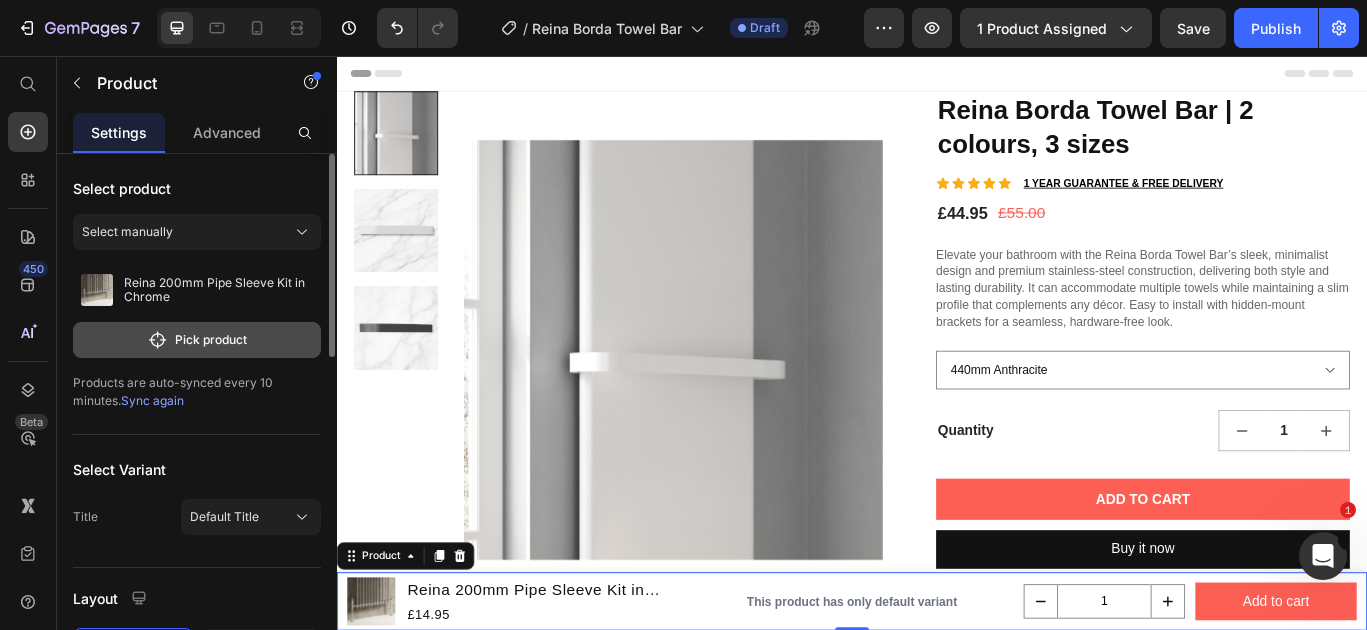 click on "Pick product" at bounding box center (197, 340) 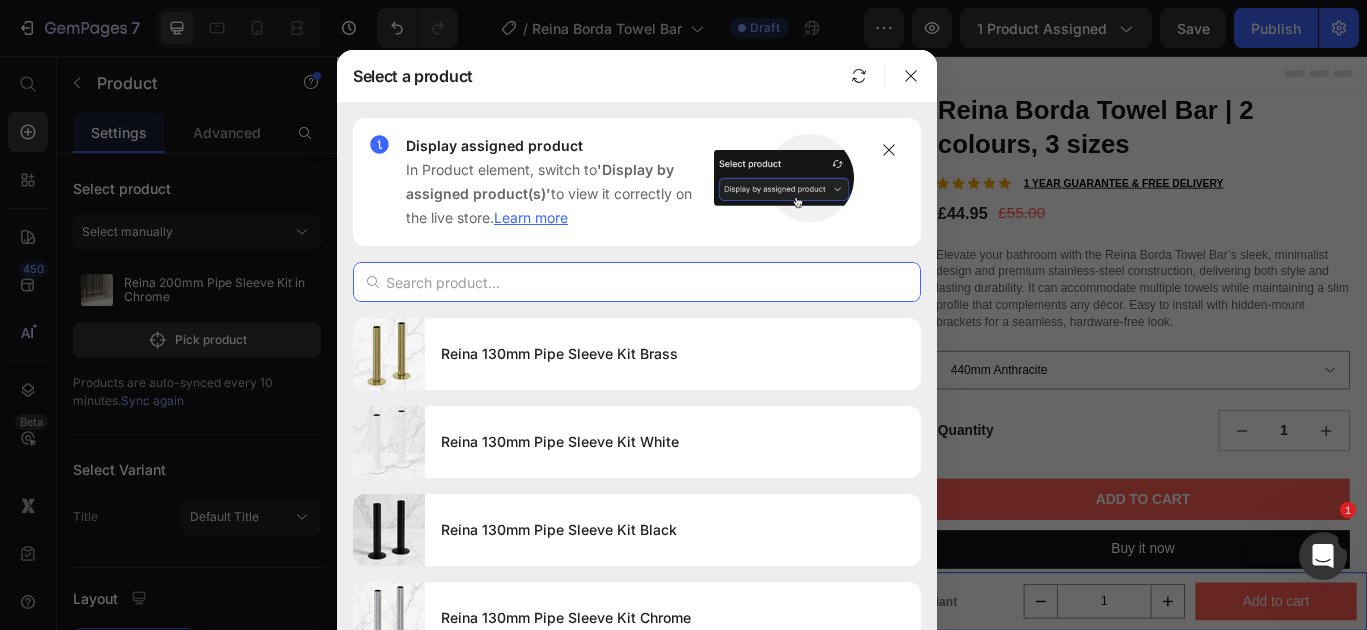 click at bounding box center [637, 282] 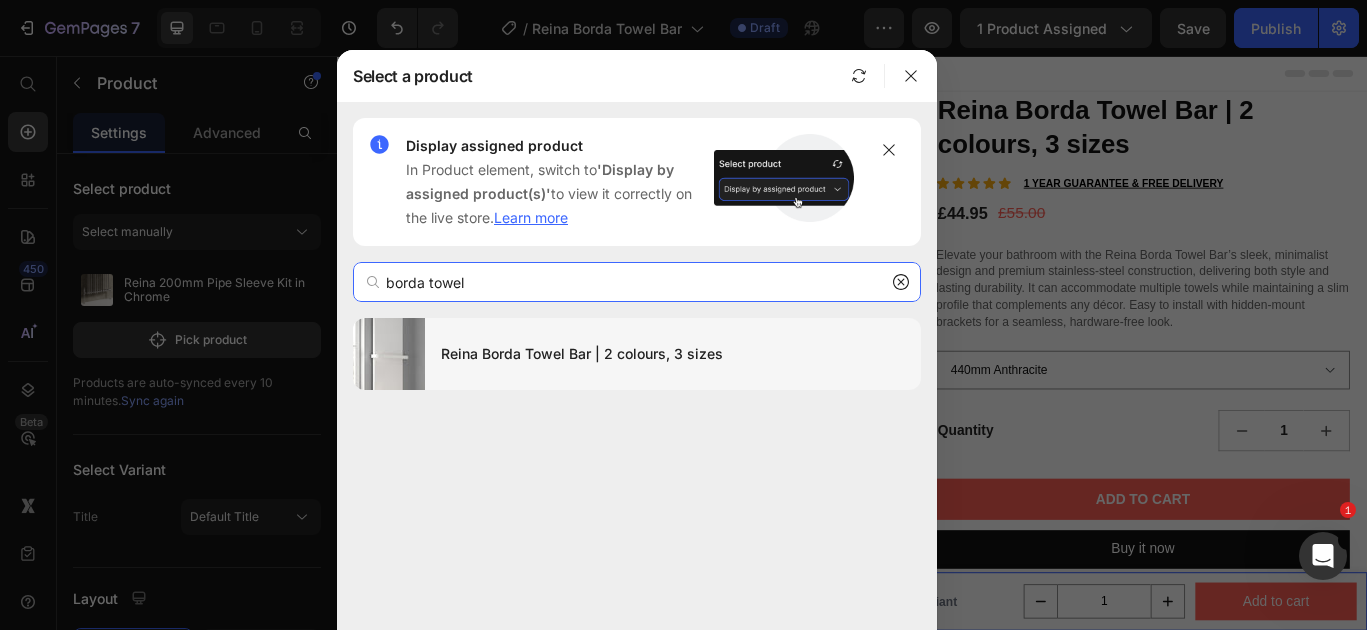 type on "borda towel" 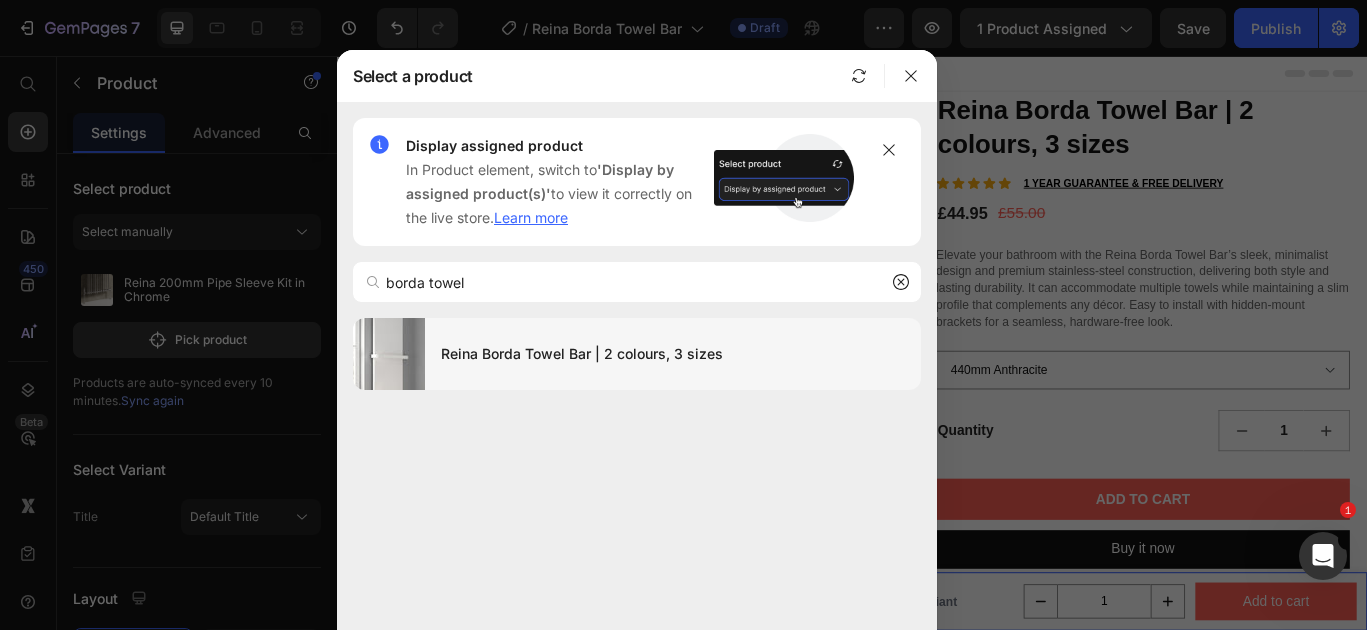 click on "Reina Borda Towel Bar | 2 colours, 3 sizes" at bounding box center [673, 354] 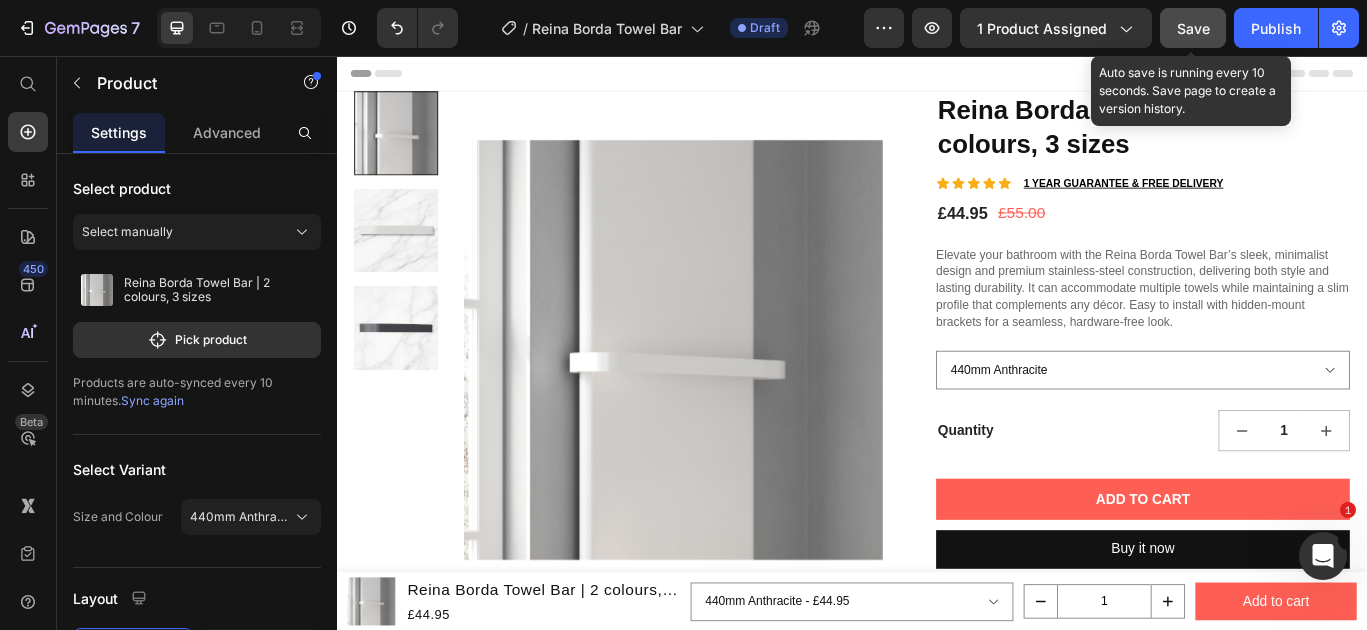 click on "Save" 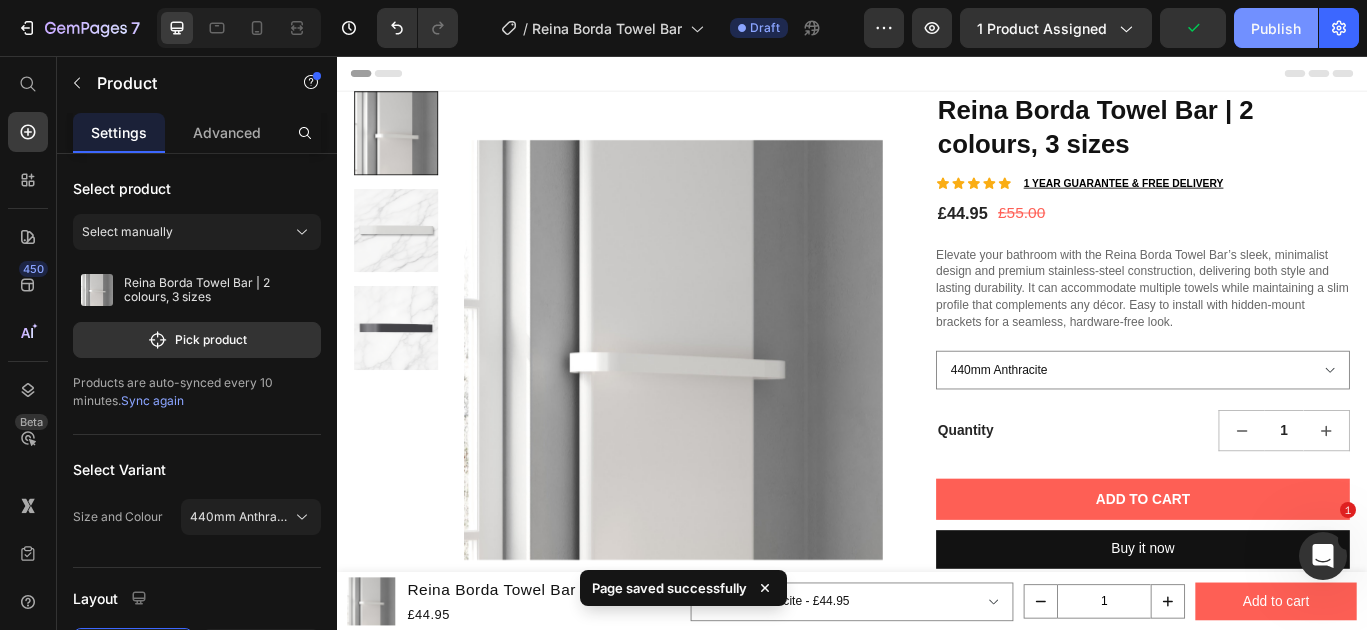 click on "Publish" at bounding box center (1276, 28) 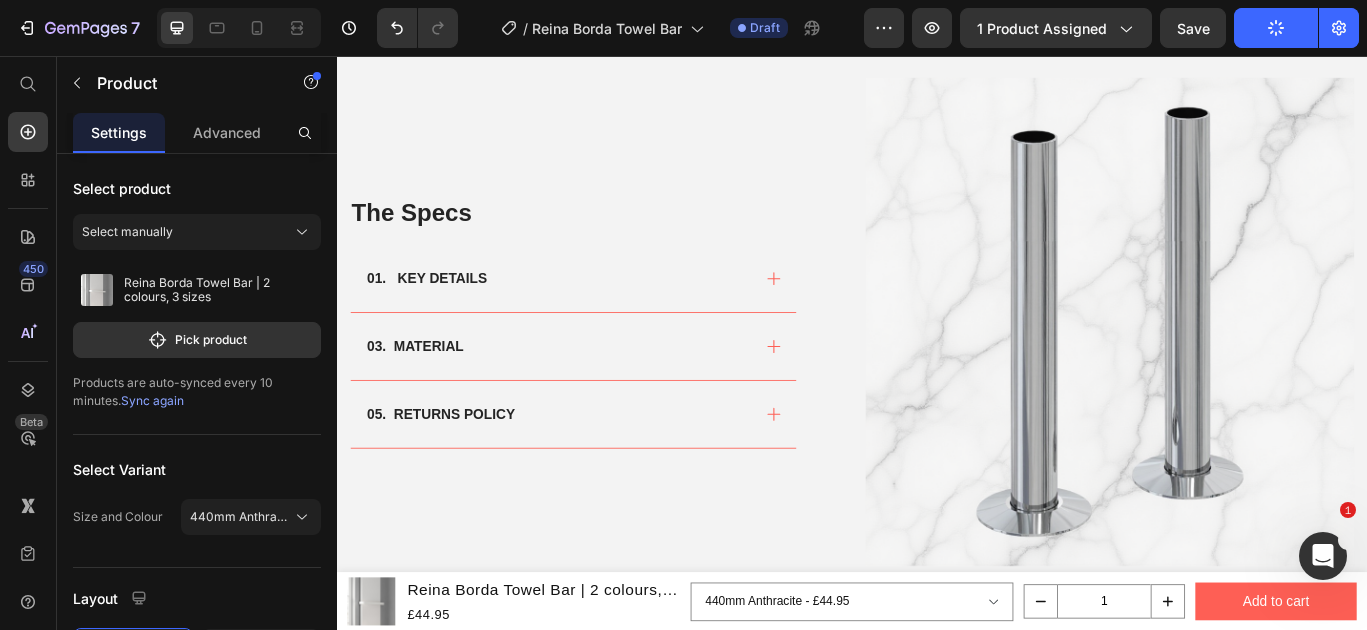scroll, scrollTop: 878, scrollLeft: 0, axis: vertical 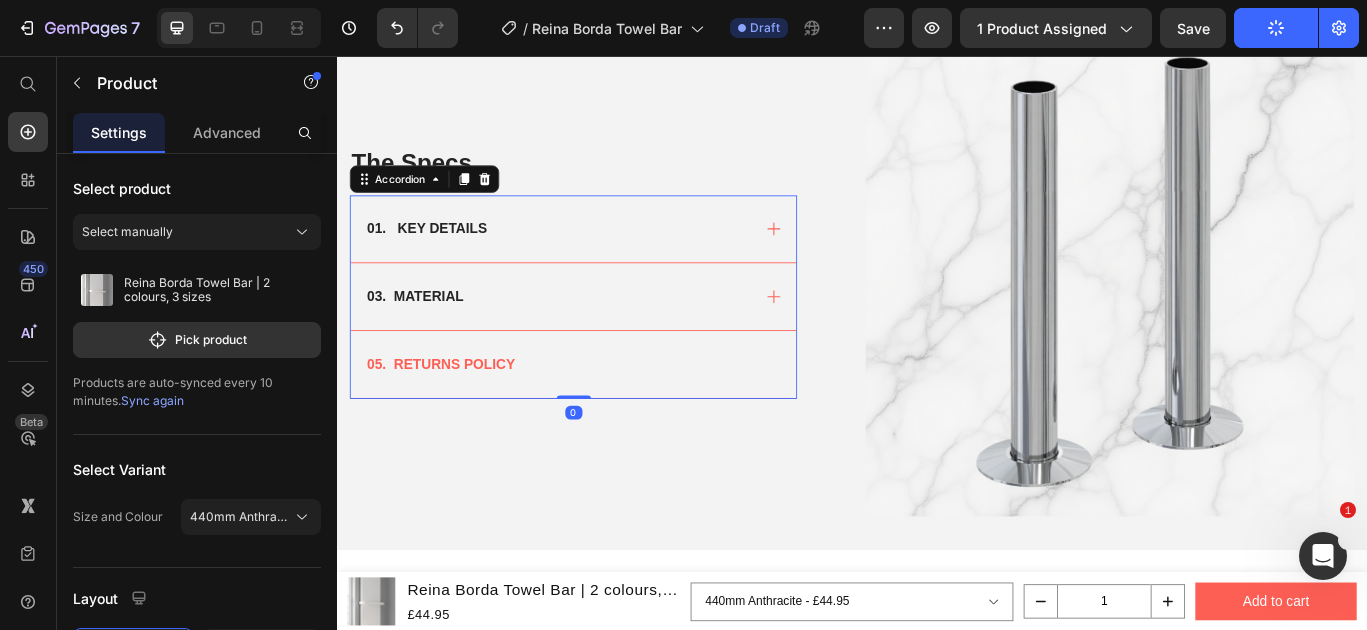 click on "05.  RETURNS POLICY" at bounding box center [612, 415] 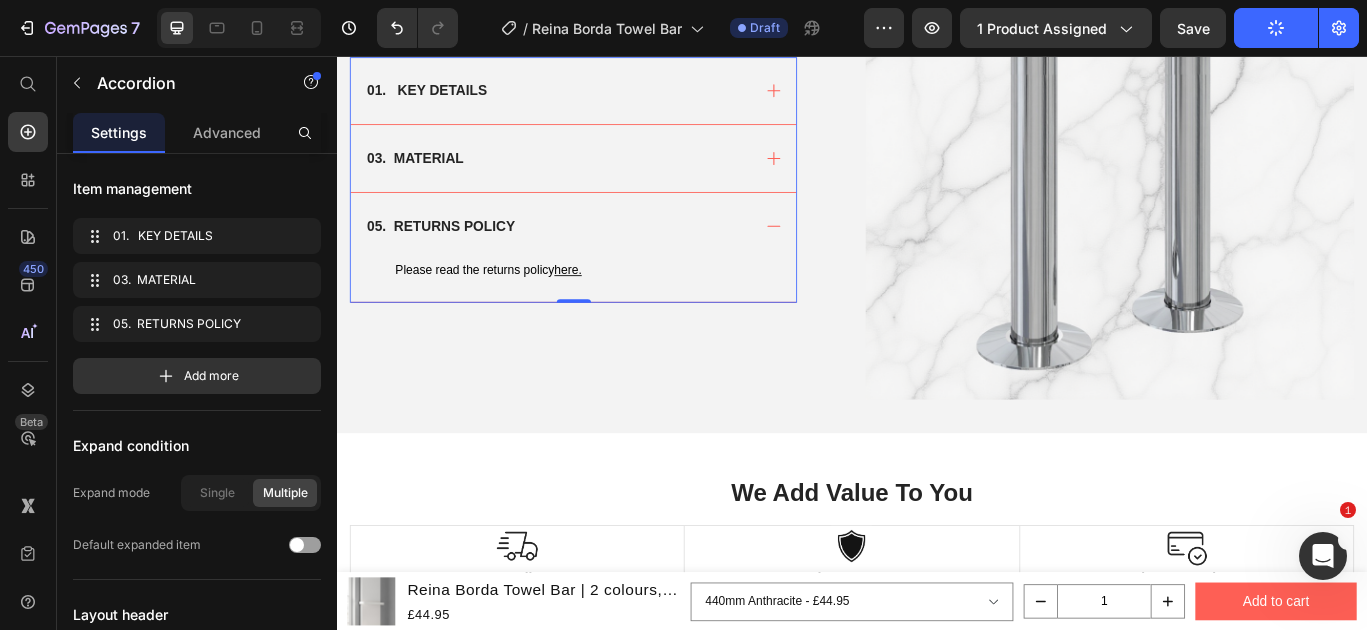 scroll, scrollTop: 1017, scrollLeft: 0, axis: vertical 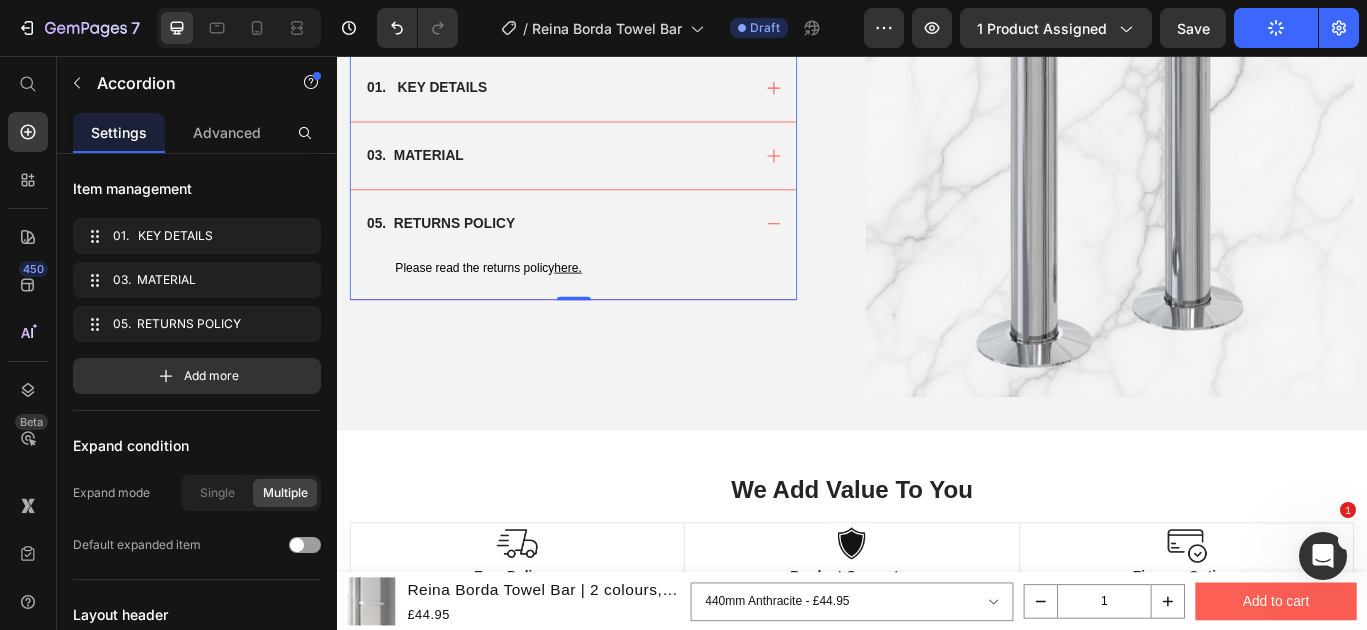 click on "05.  RETURNS POLICY" at bounding box center (612, 251) 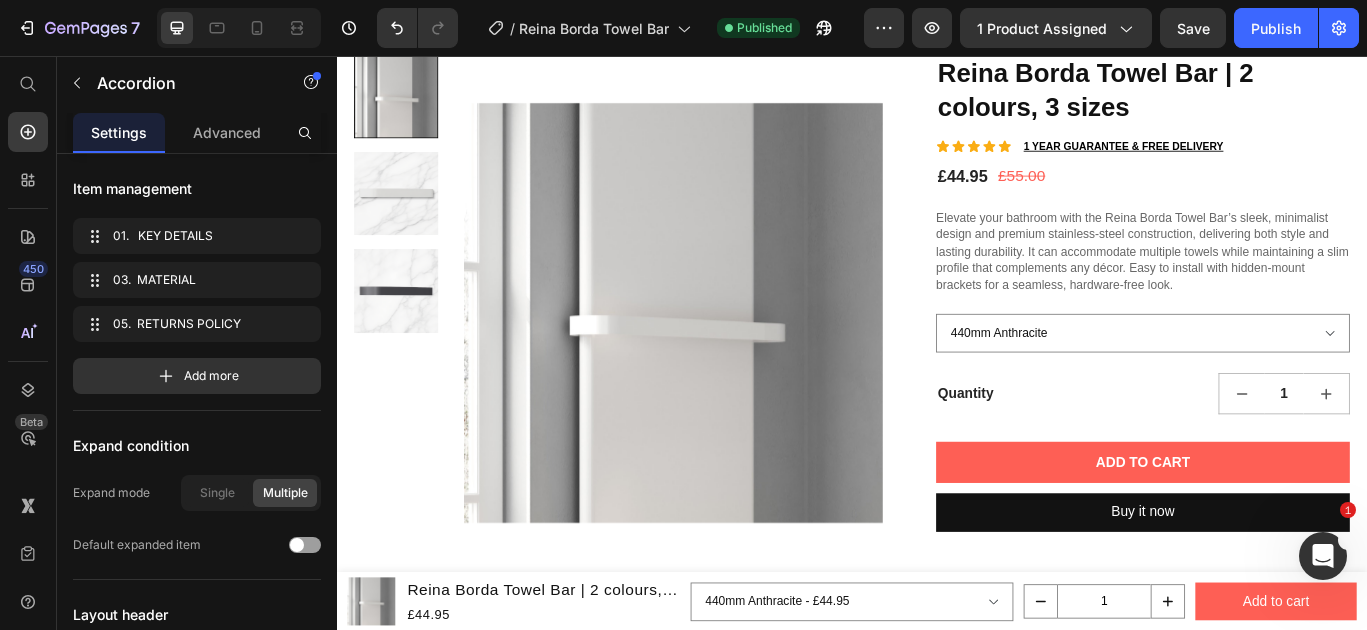 scroll, scrollTop: 44, scrollLeft: 0, axis: vertical 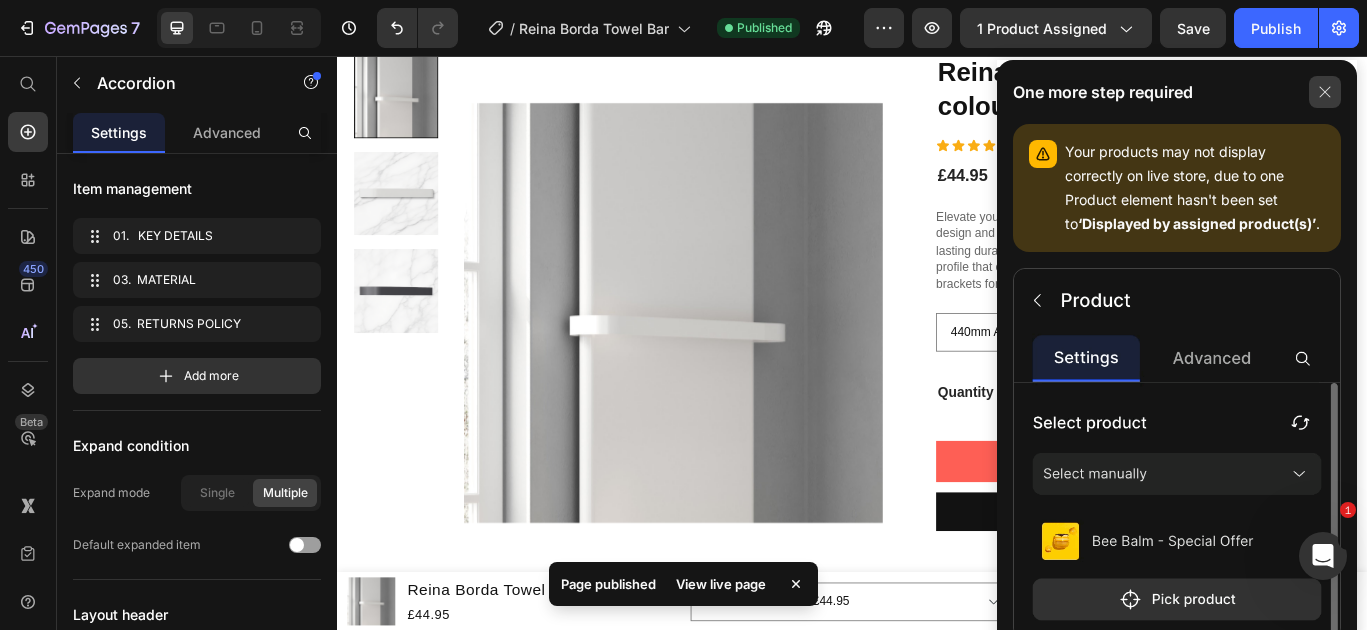 click 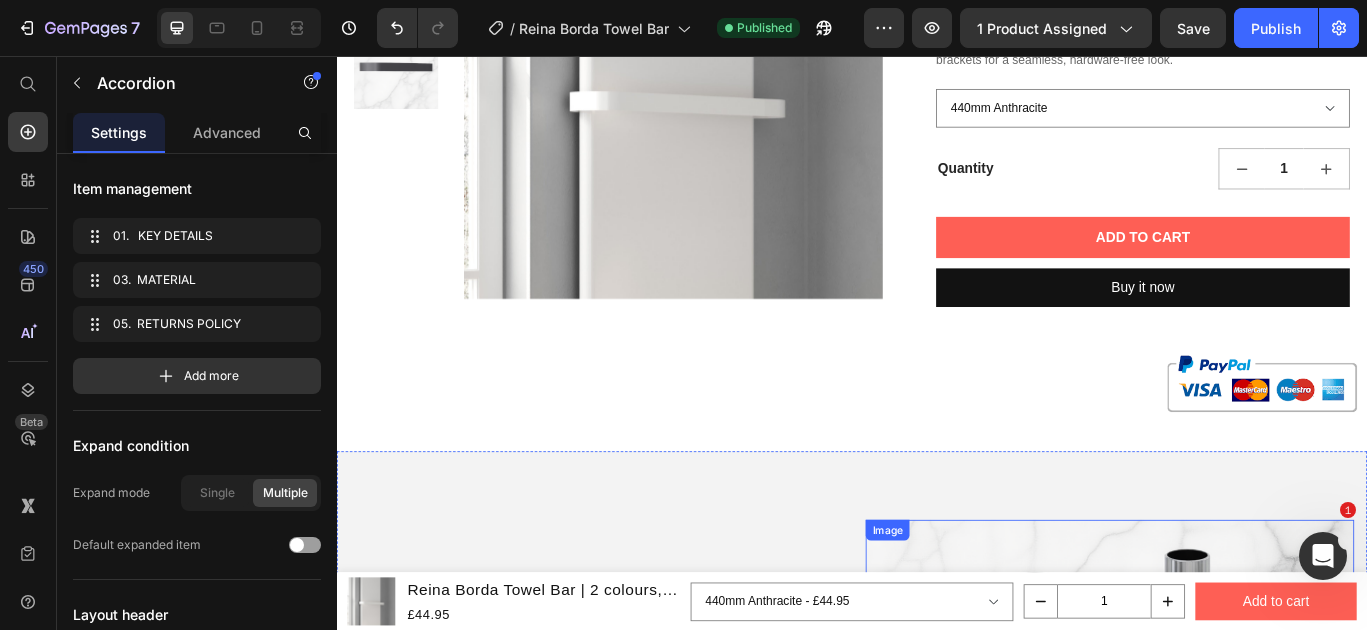 scroll, scrollTop: 828, scrollLeft: 0, axis: vertical 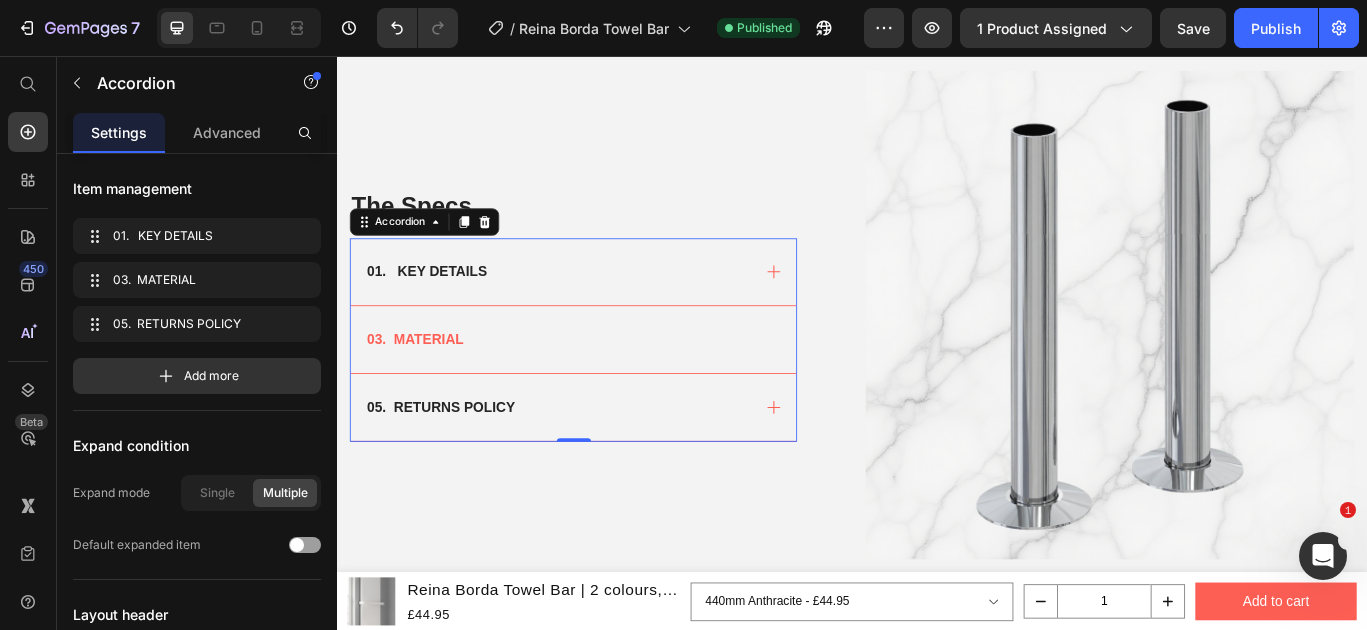 click on "03.  MATERIAL" at bounding box center [612, 386] 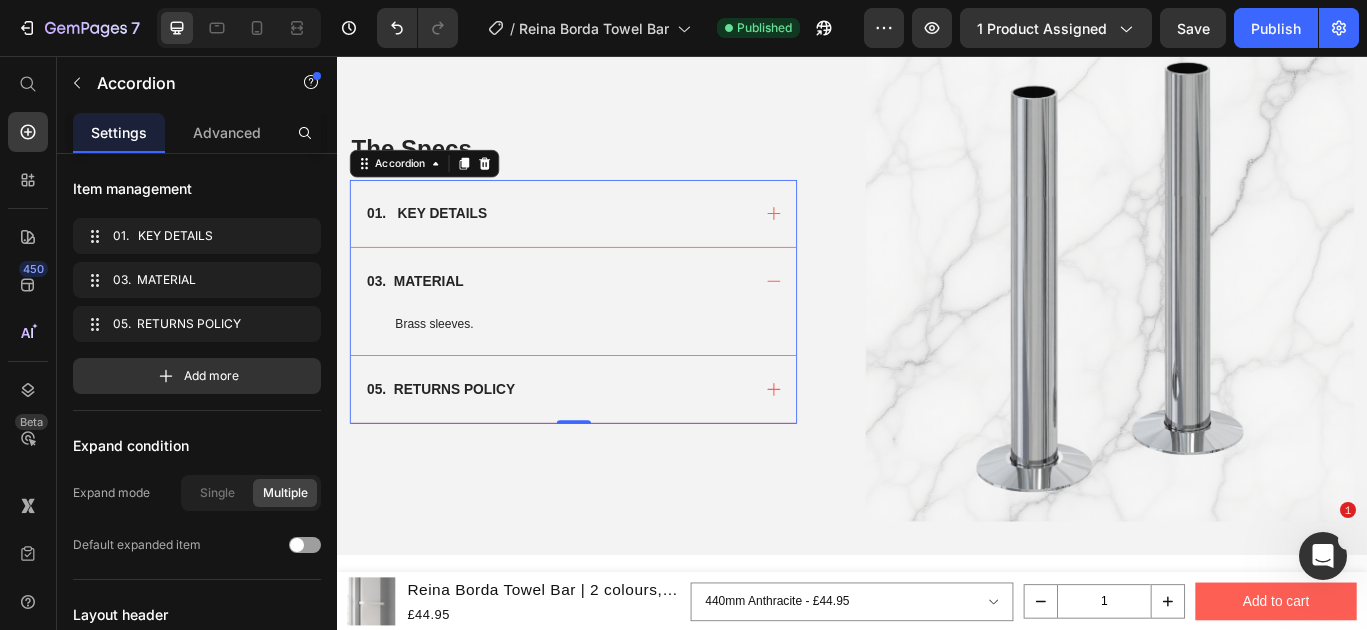 scroll, scrollTop: 866, scrollLeft: 0, axis: vertical 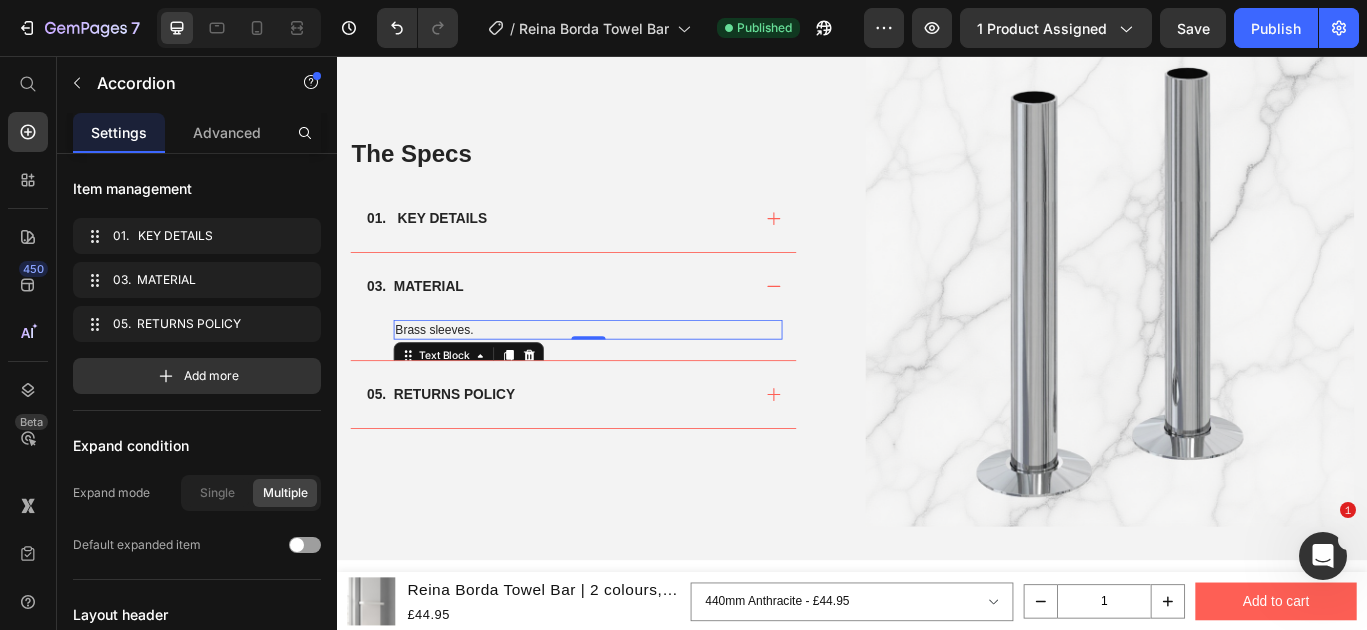 click on "Brass sleeves." at bounding box center (629, 374) 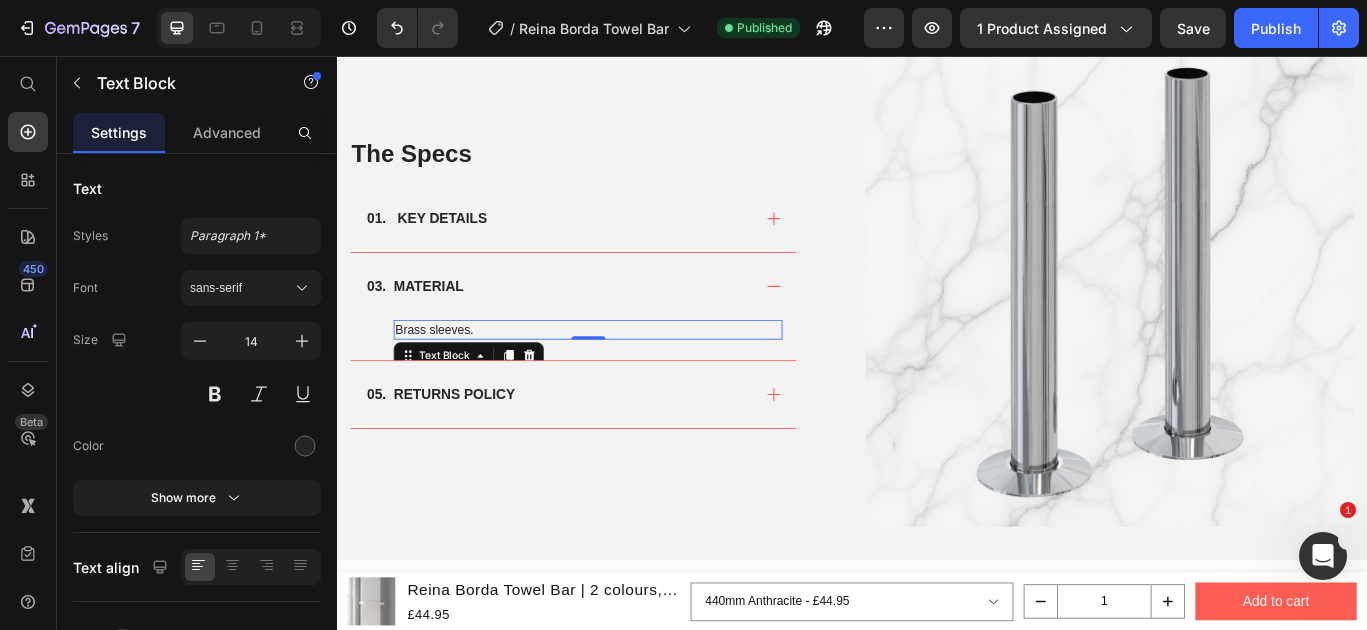 click on "Brass sleeves." at bounding box center [629, 374] 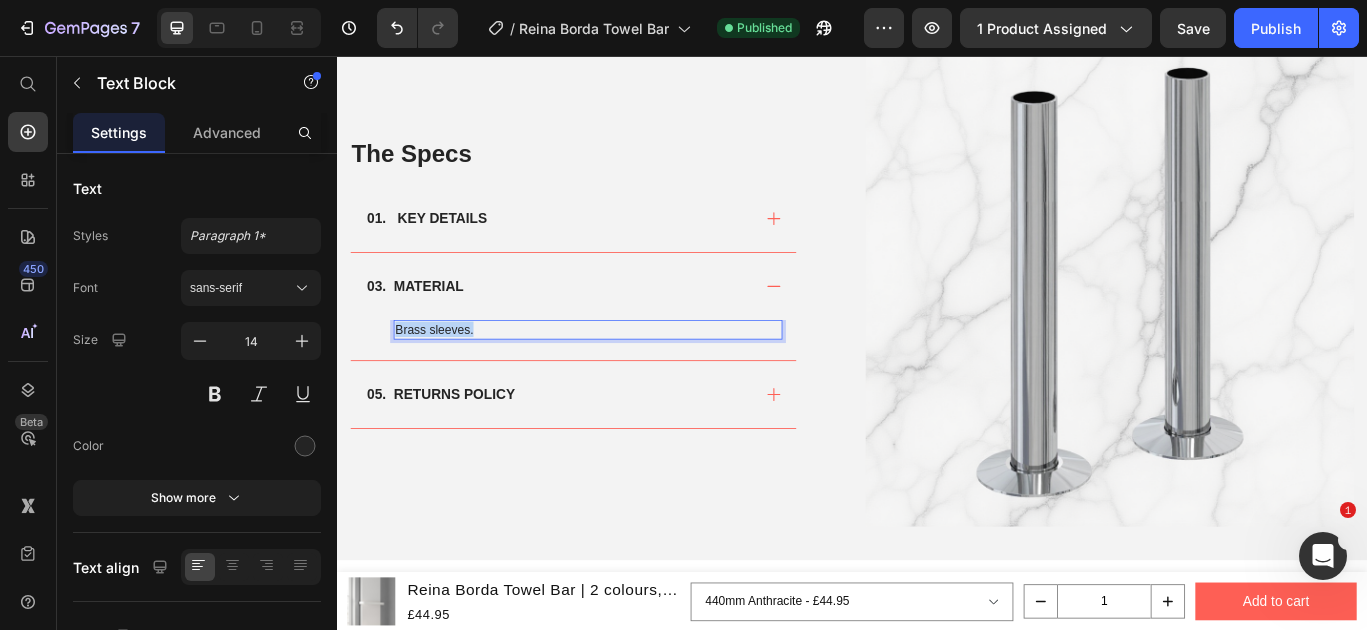 click on "Brass sleeves." at bounding box center (629, 374) 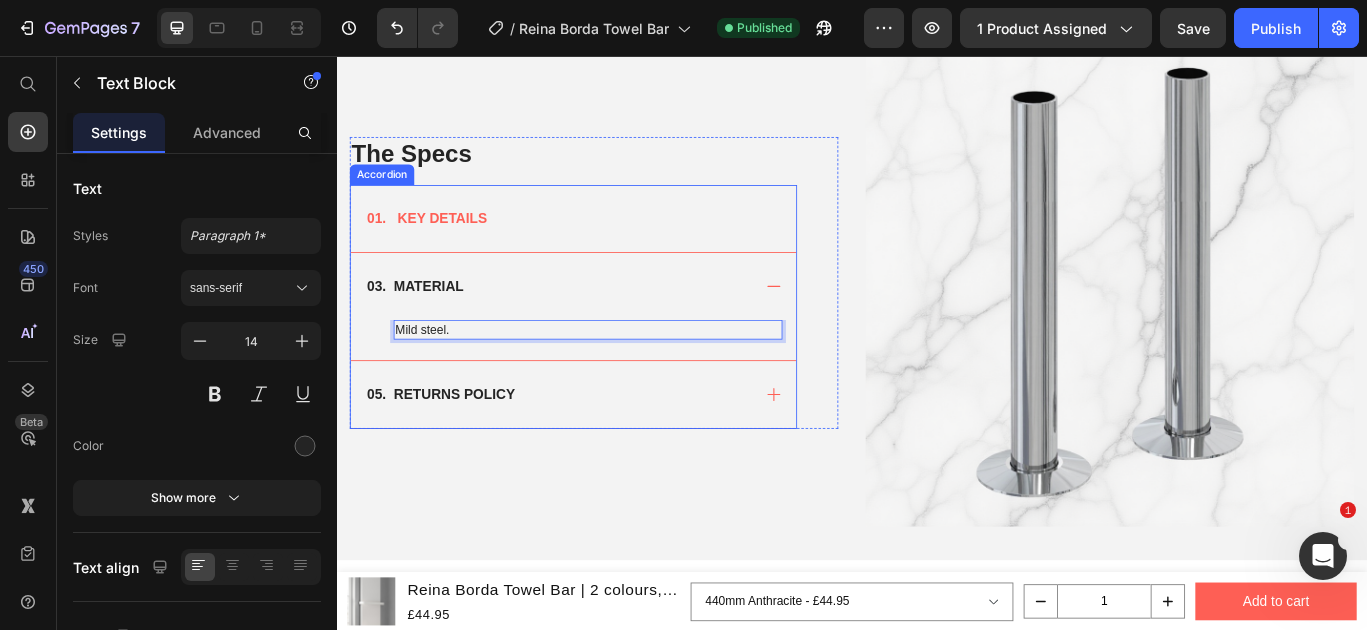 click on "01.   KEY DETAILS" at bounding box center [612, 245] 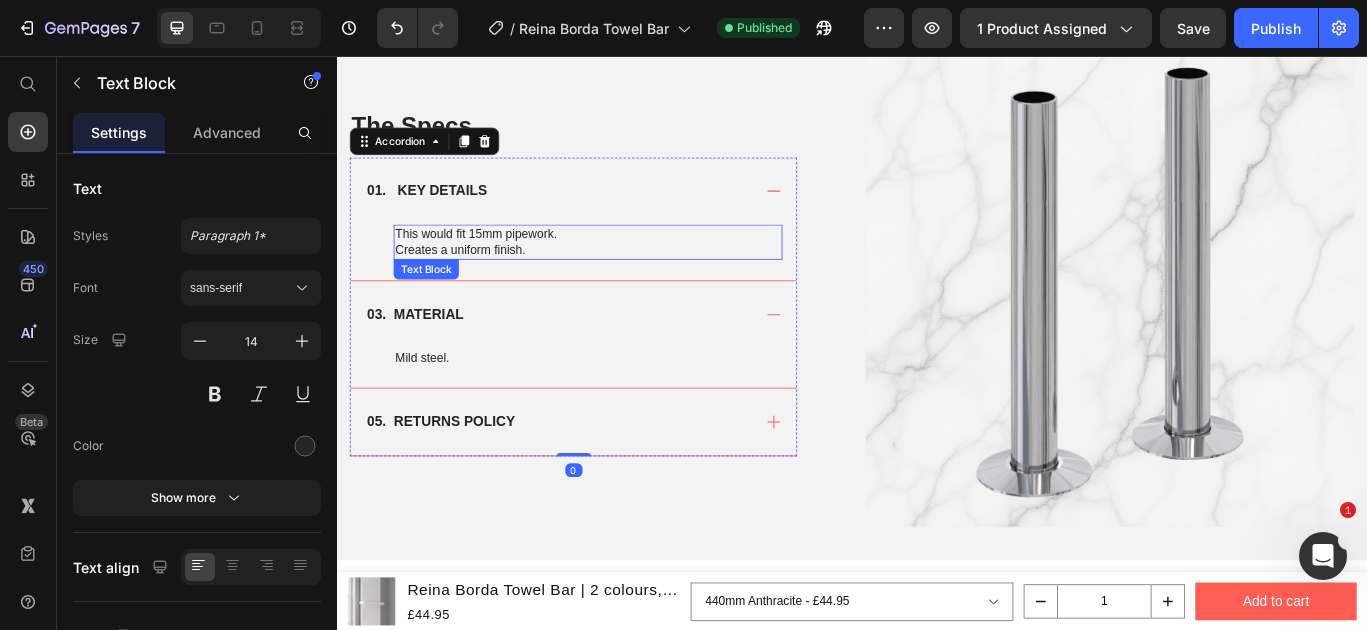click on "Creates a uniform finish." at bounding box center (629, 281) 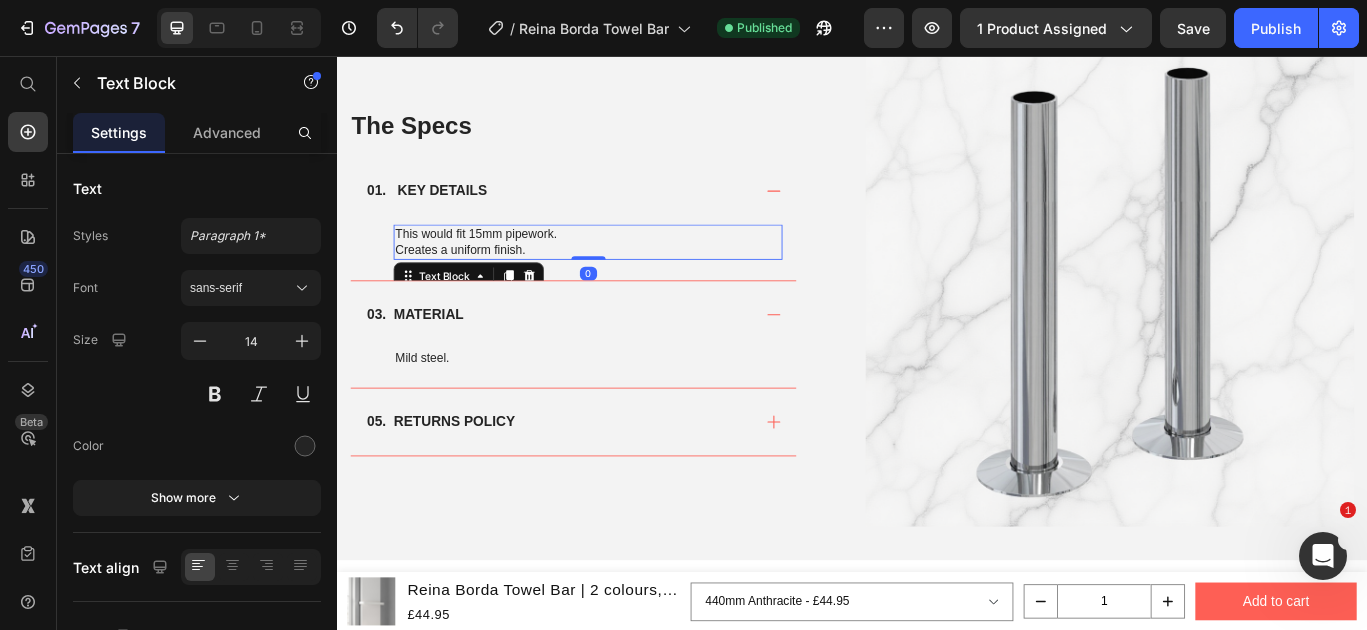 click on "Creates a uniform finish." at bounding box center (629, 281) 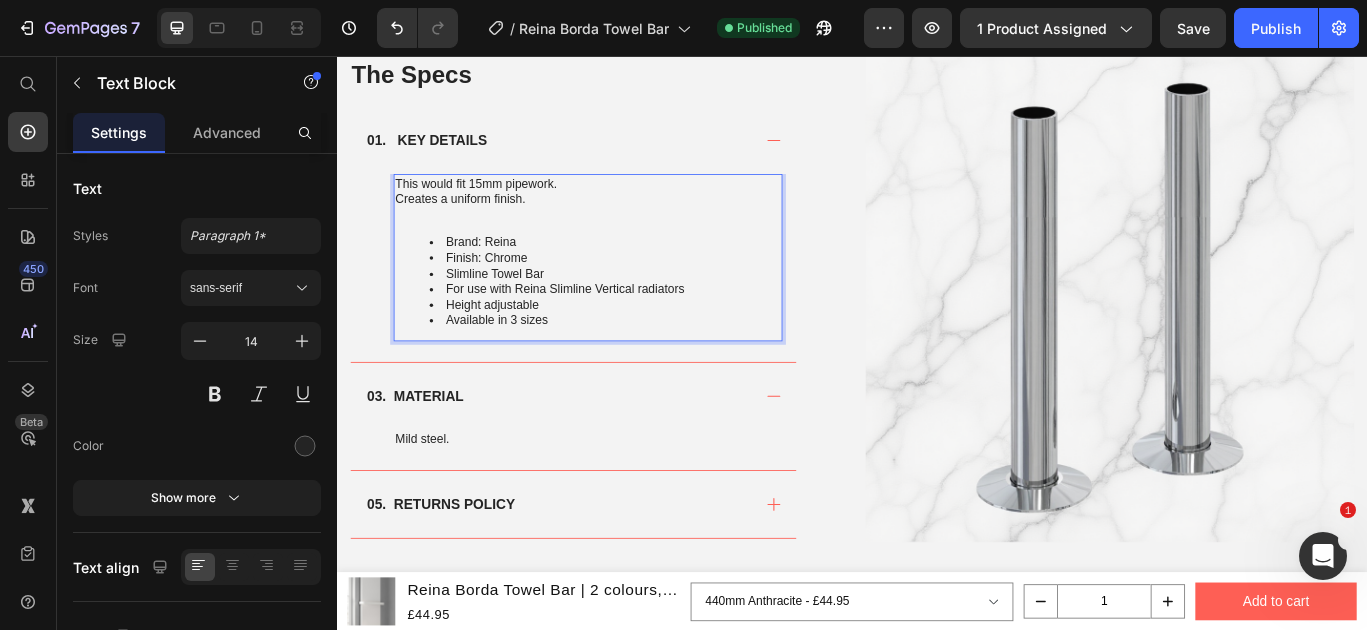 scroll, scrollTop: 788, scrollLeft: 0, axis: vertical 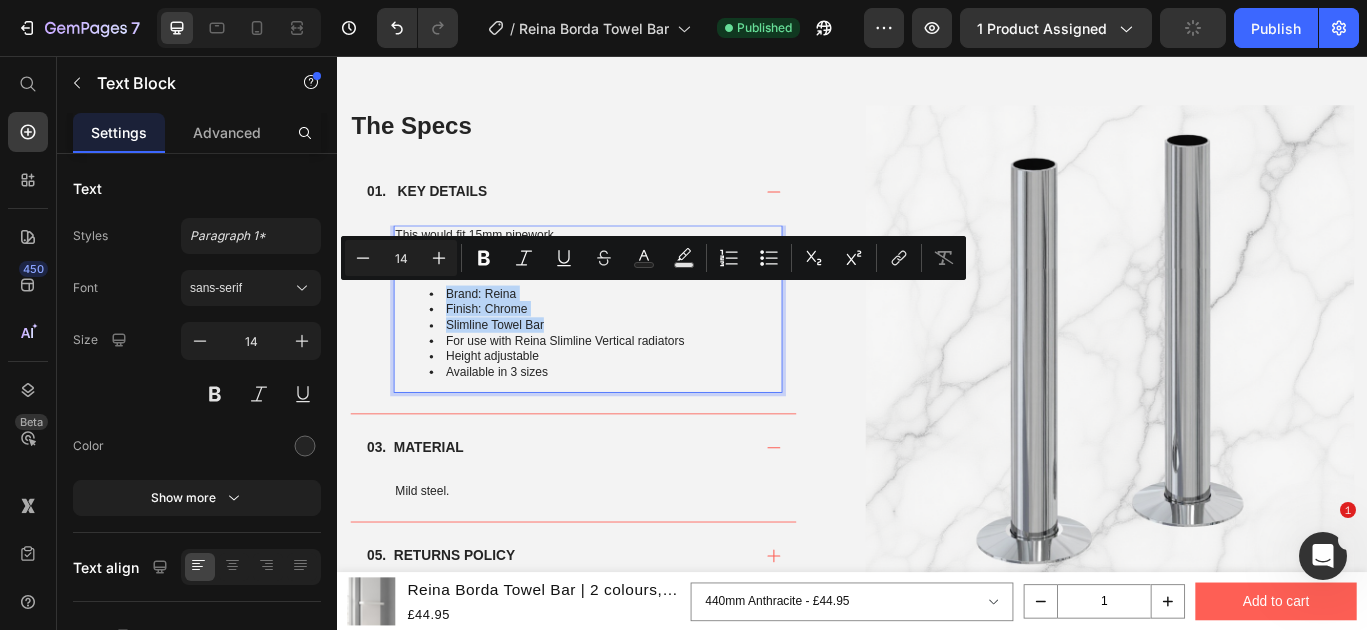 drag, startPoint x: 585, startPoint y: 367, endPoint x: 410, endPoint y: 304, distance: 185.99463 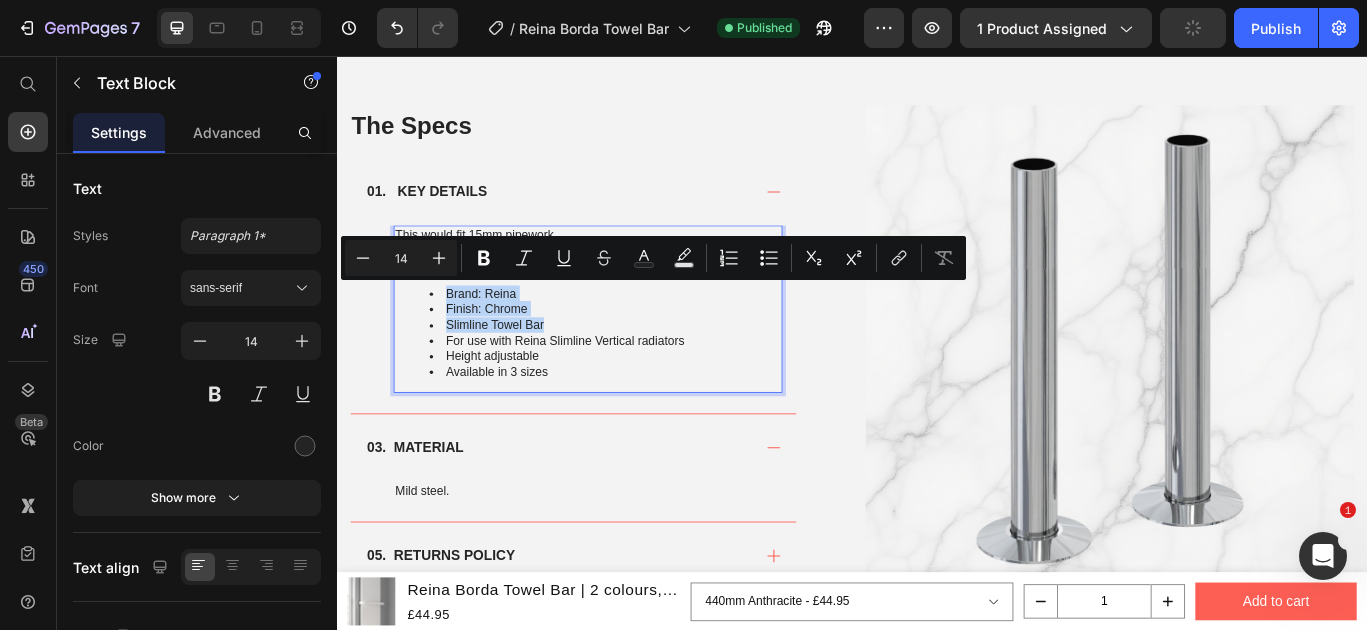 scroll, scrollTop: 816, scrollLeft: 0, axis: vertical 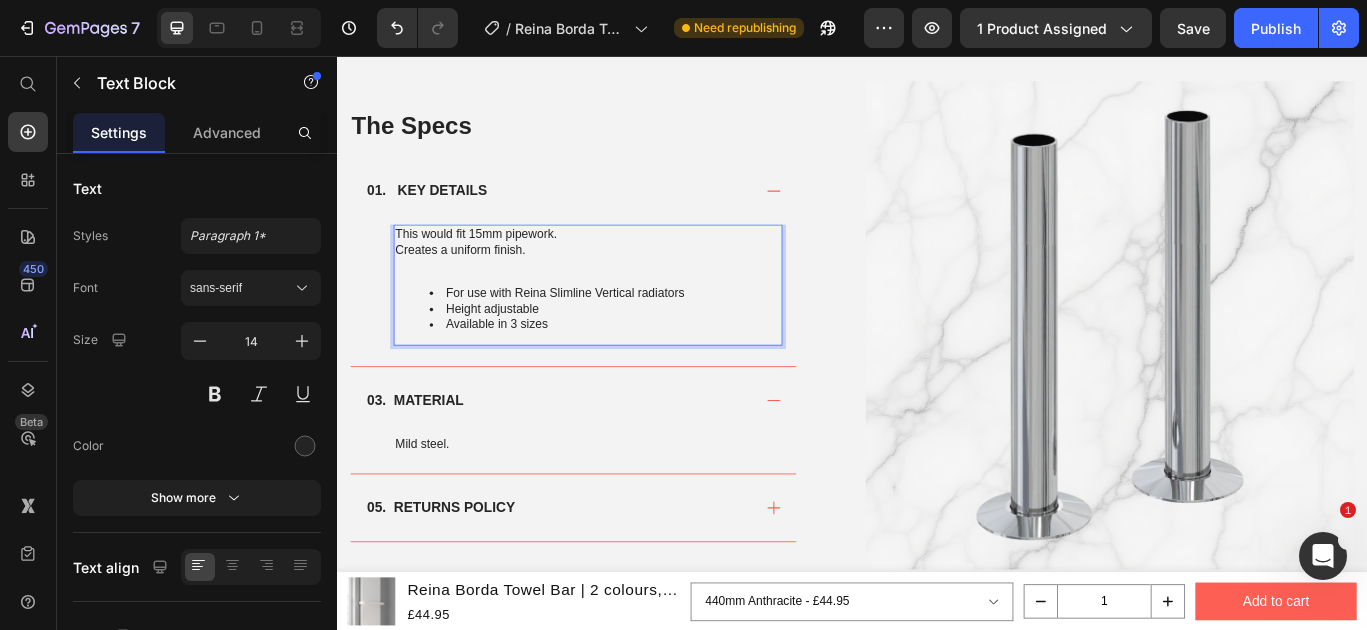 click on "For use with Reina Slimline Vertical radiators" at bounding box center [649, 331] 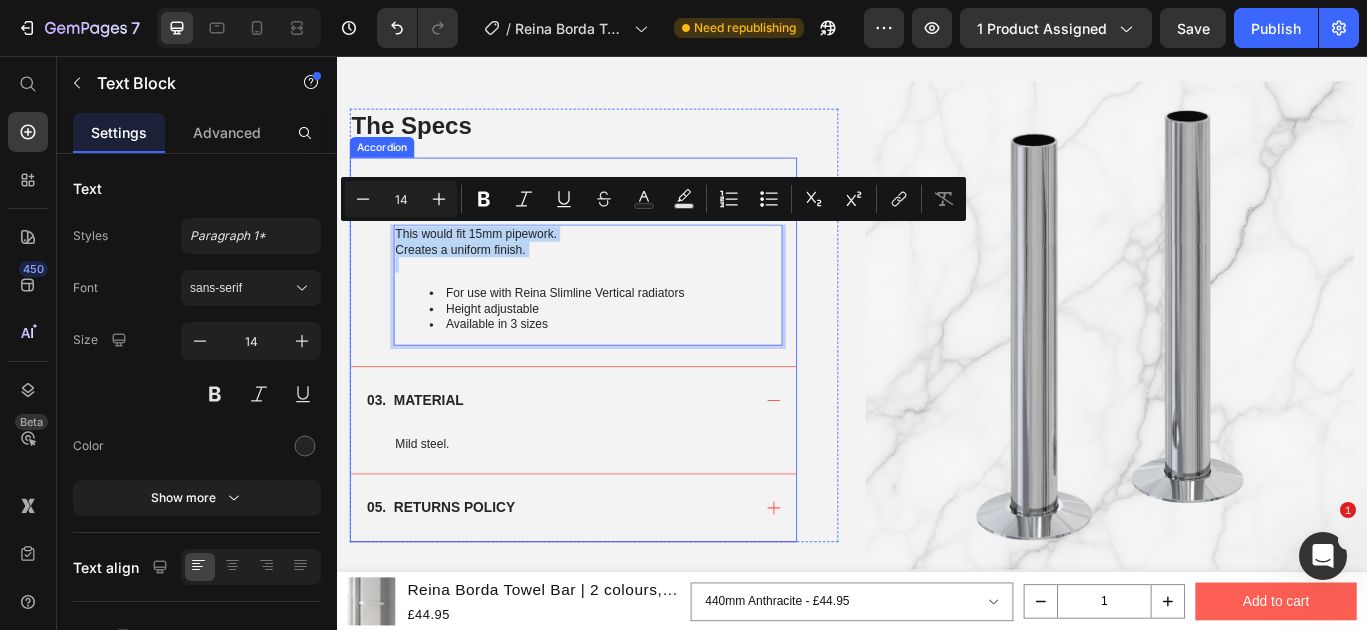 drag, startPoint x: 561, startPoint y: 292, endPoint x: 396, endPoint y: 252, distance: 169.77927 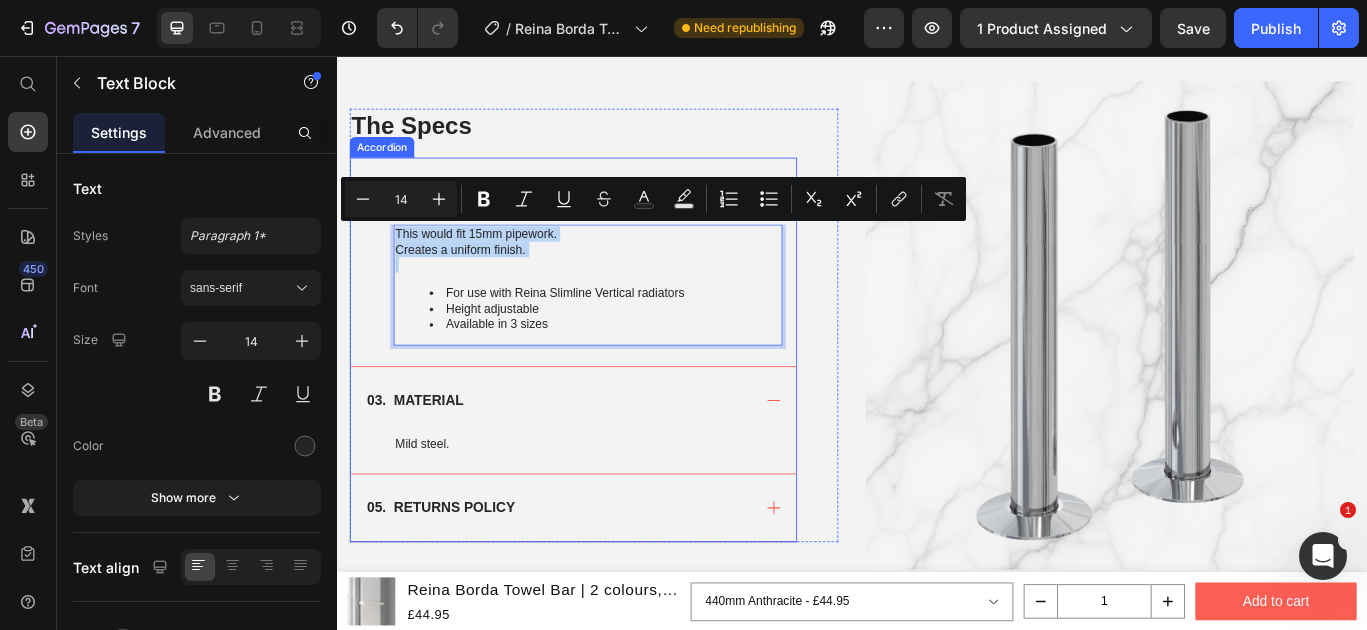 click on "This would fit 15mm pipework. Creates a uniform finish. For use with Reina Slimline Vertical radiators Height adjustable Available in 3 sizes Text Block   0" at bounding box center (612, 334) 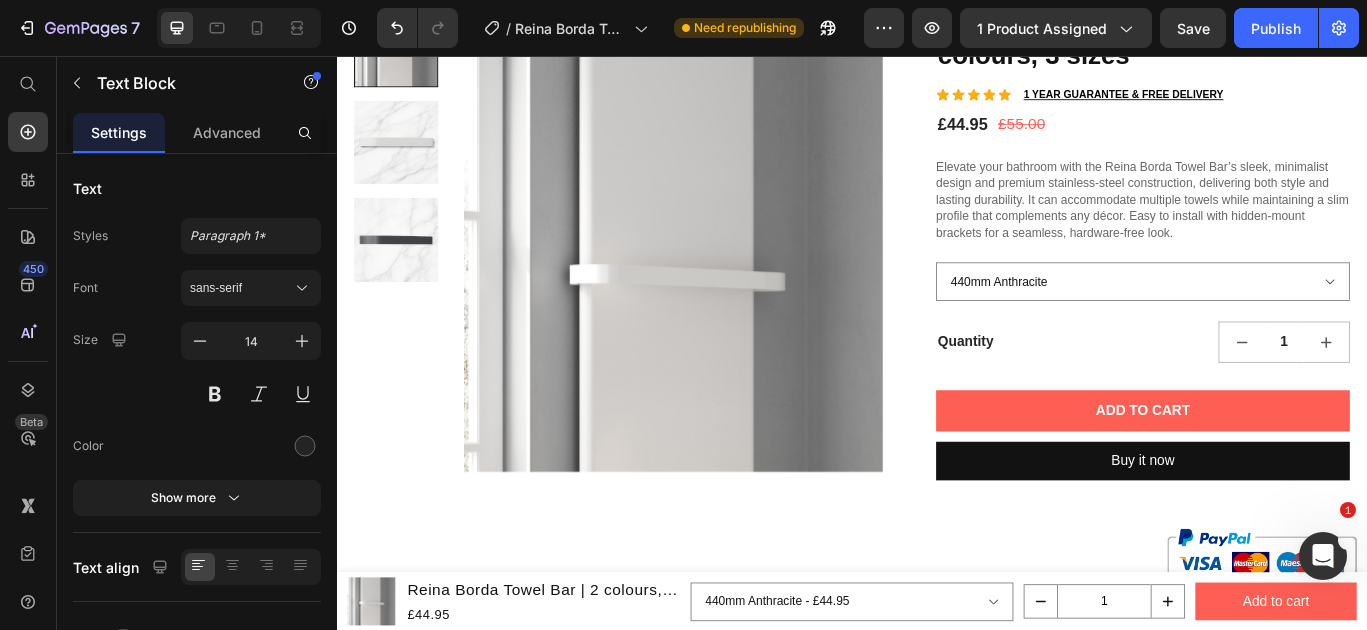 scroll, scrollTop: 90, scrollLeft: 0, axis: vertical 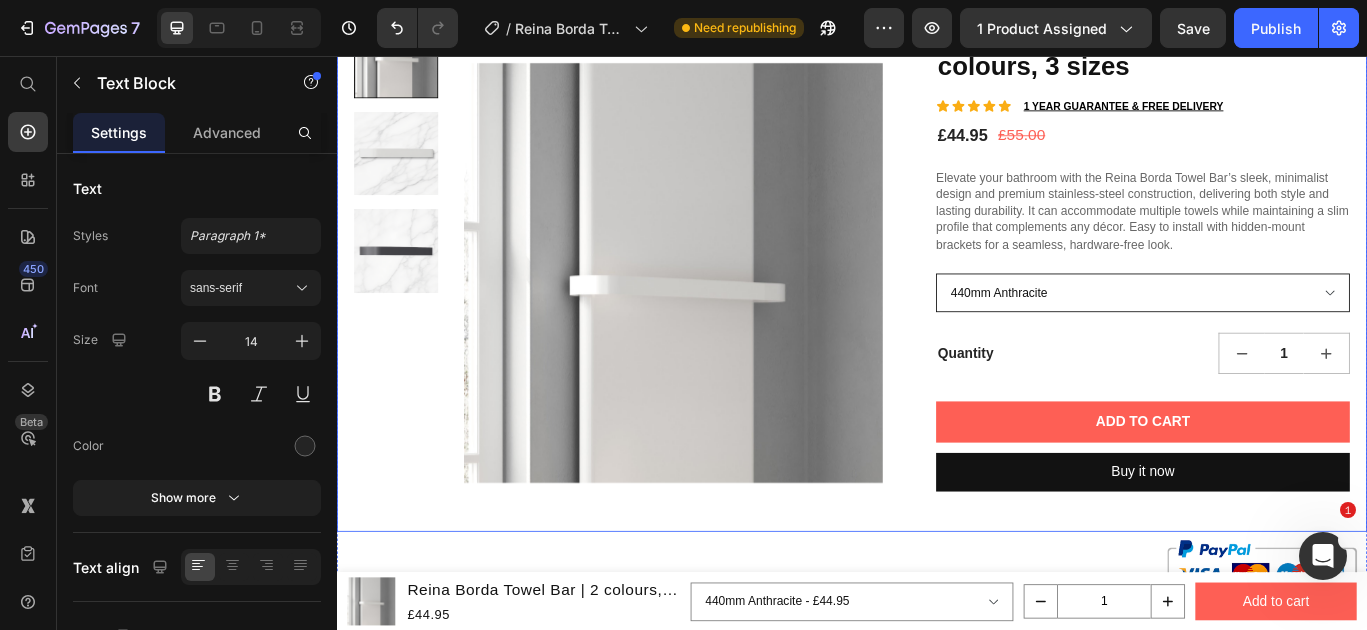 click on "440mm Anthracite  540mm Anthracite  640mm Anthracite  440mm White  540mm White  640mm White" at bounding box center (1276, 331) 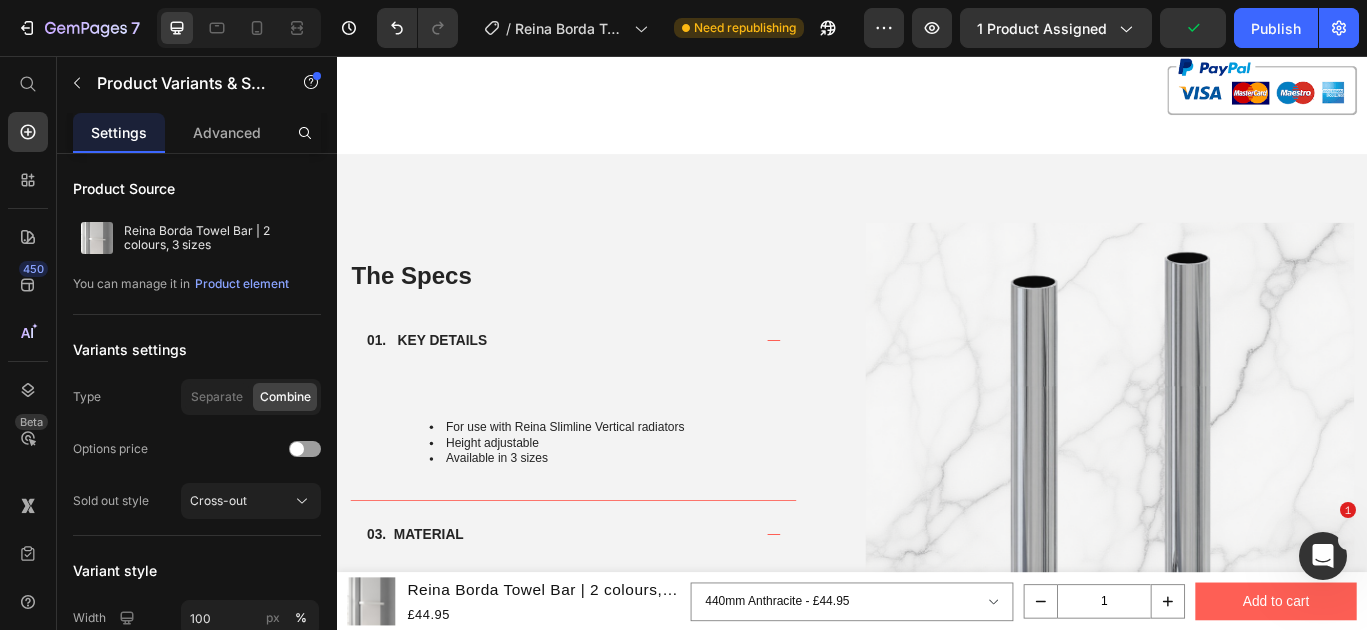 scroll, scrollTop: 741, scrollLeft: 0, axis: vertical 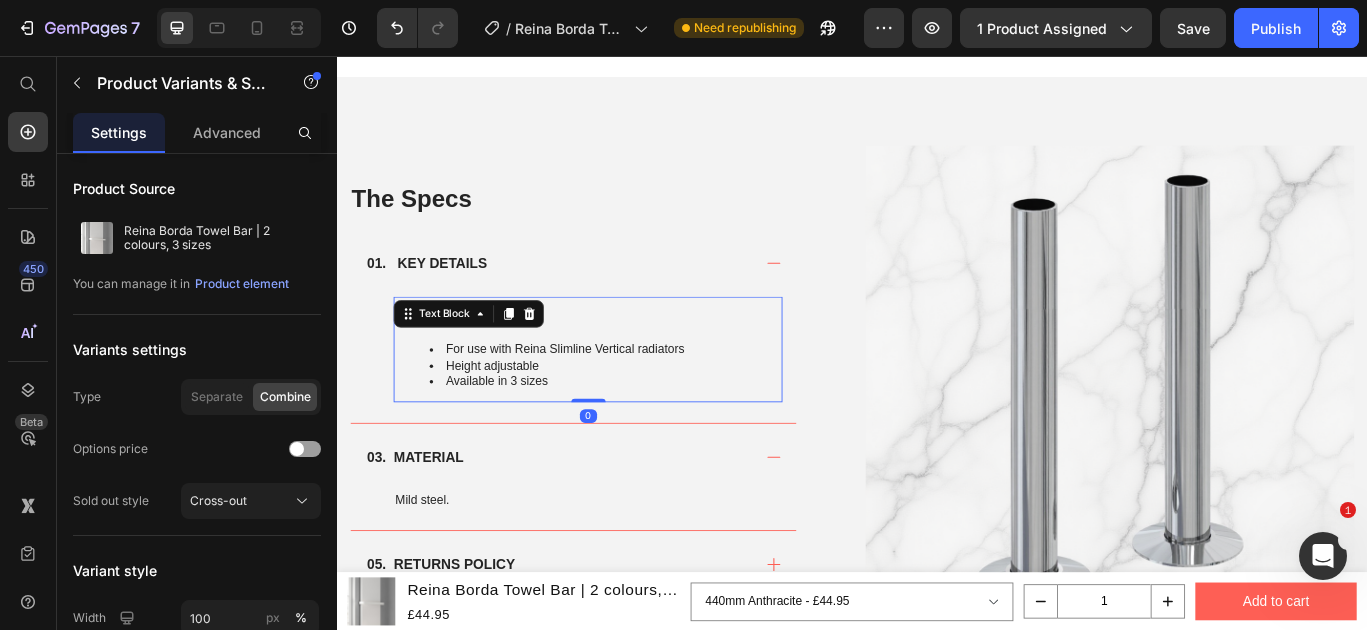 click at bounding box center [629, 365] 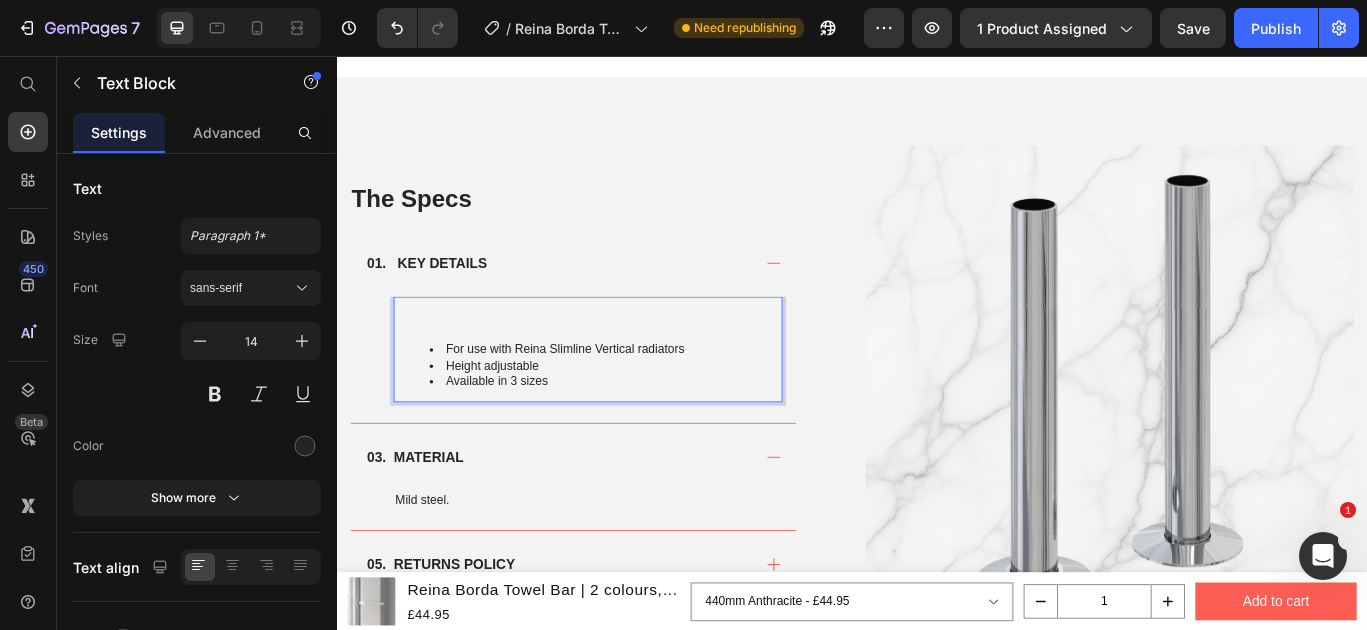 click on "For use with Reina Slimline Vertical radiators Height adjustable Available in 3 sizes" at bounding box center [629, 397] 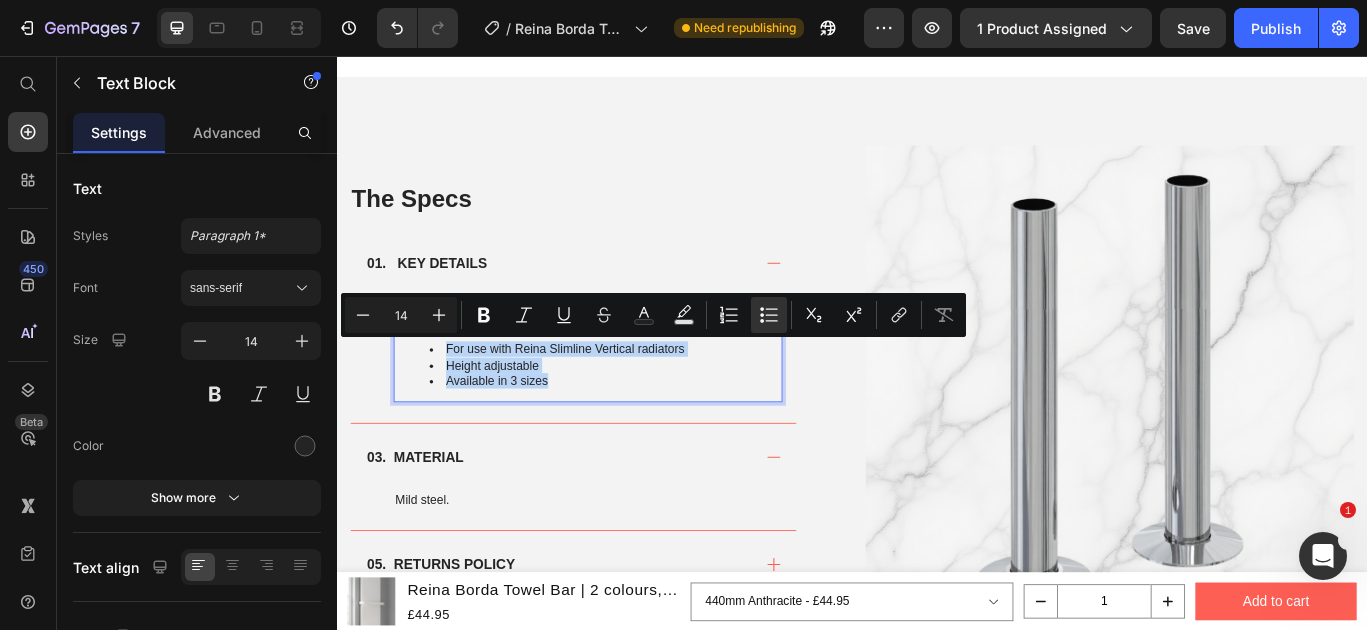 drag, startPoint x: 597, startPoint y: 433, endPoint x: 456, endPoint y: 391, distance: 147.12239 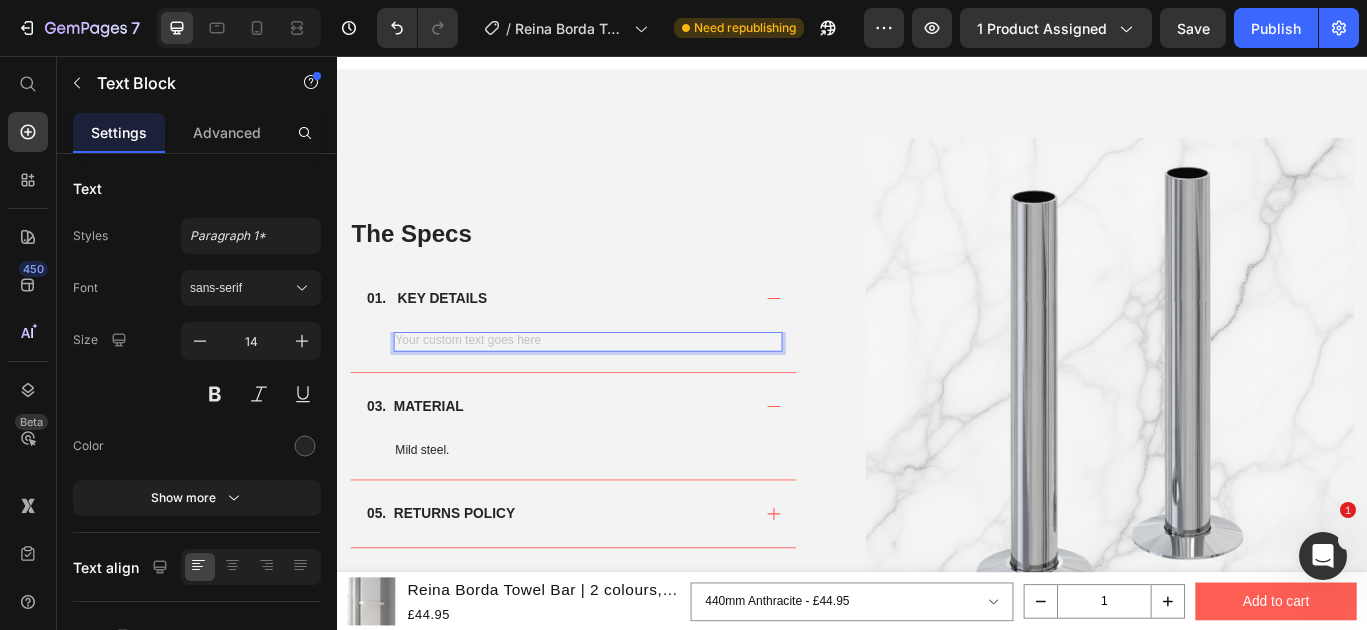 scroll, scrollTop: 717, scrollLeft: 0, axis: vertical 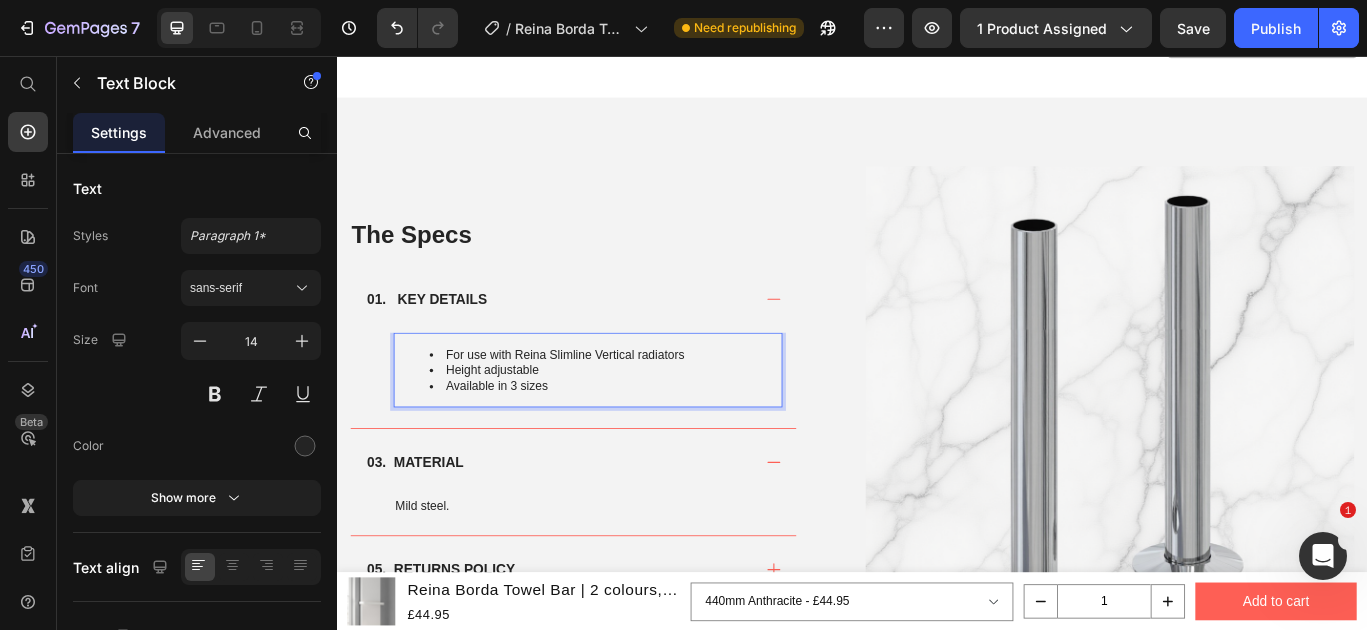 click on "For use with Reina Slimline Vertical radiators Height adjustable Available in 3 sizes" at bounding box center [629, 421] 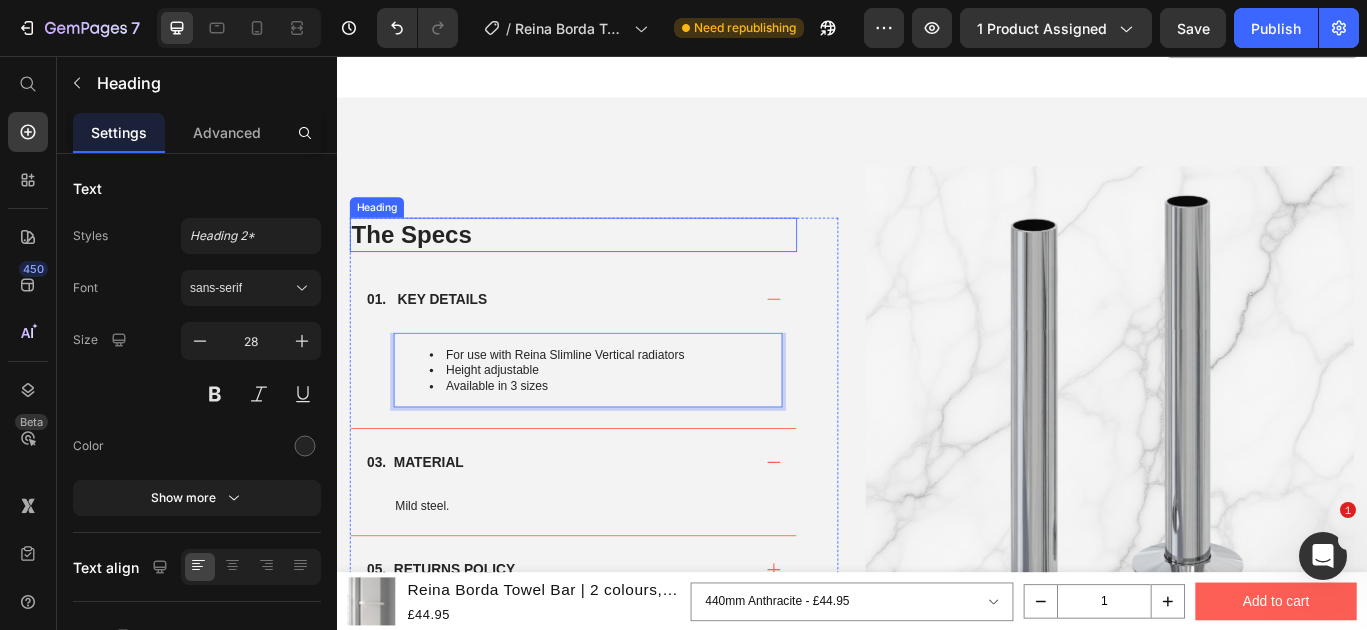 click on "The Specs" at bounding box center [612, 264] 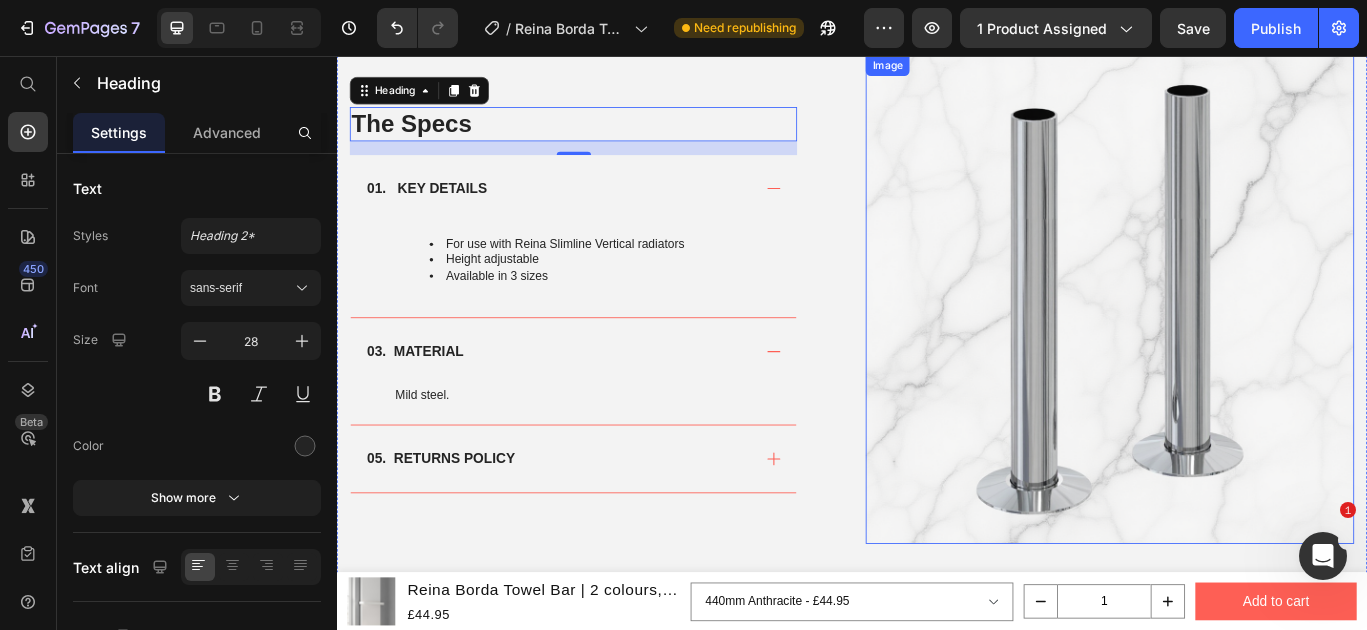 scroll, scrollTop: 746, scrollLeft: 0, axis: vertical 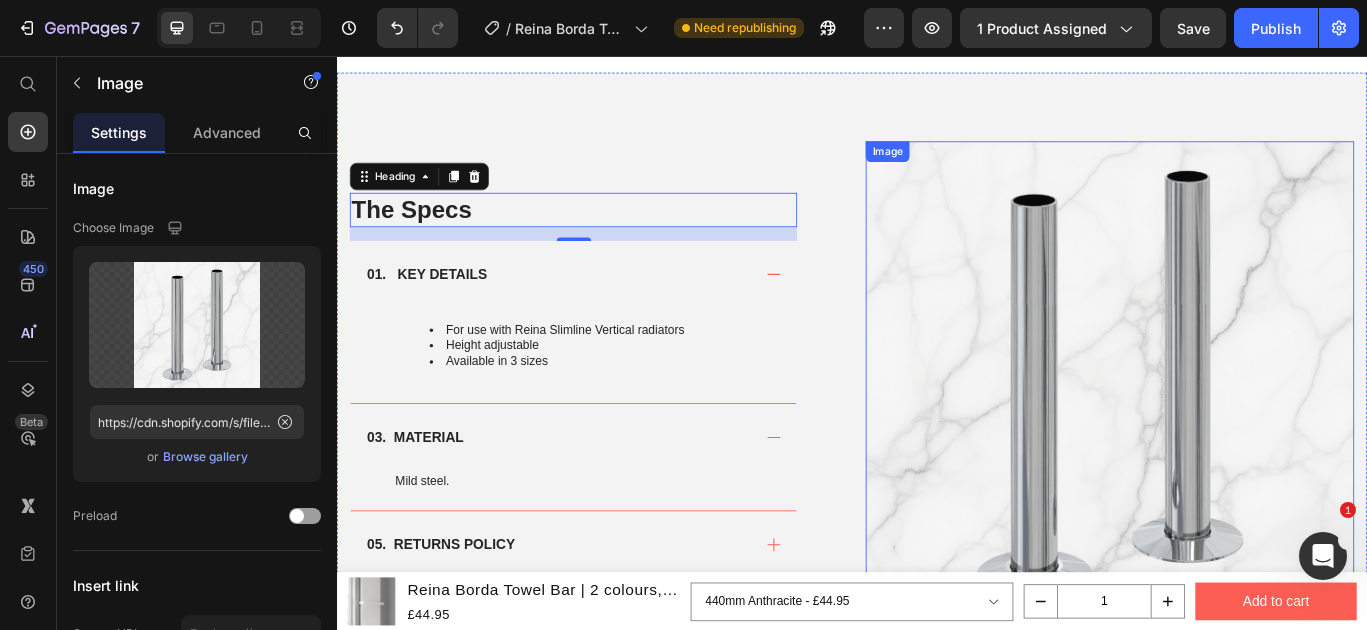 click at bounding box center [1237, 439] 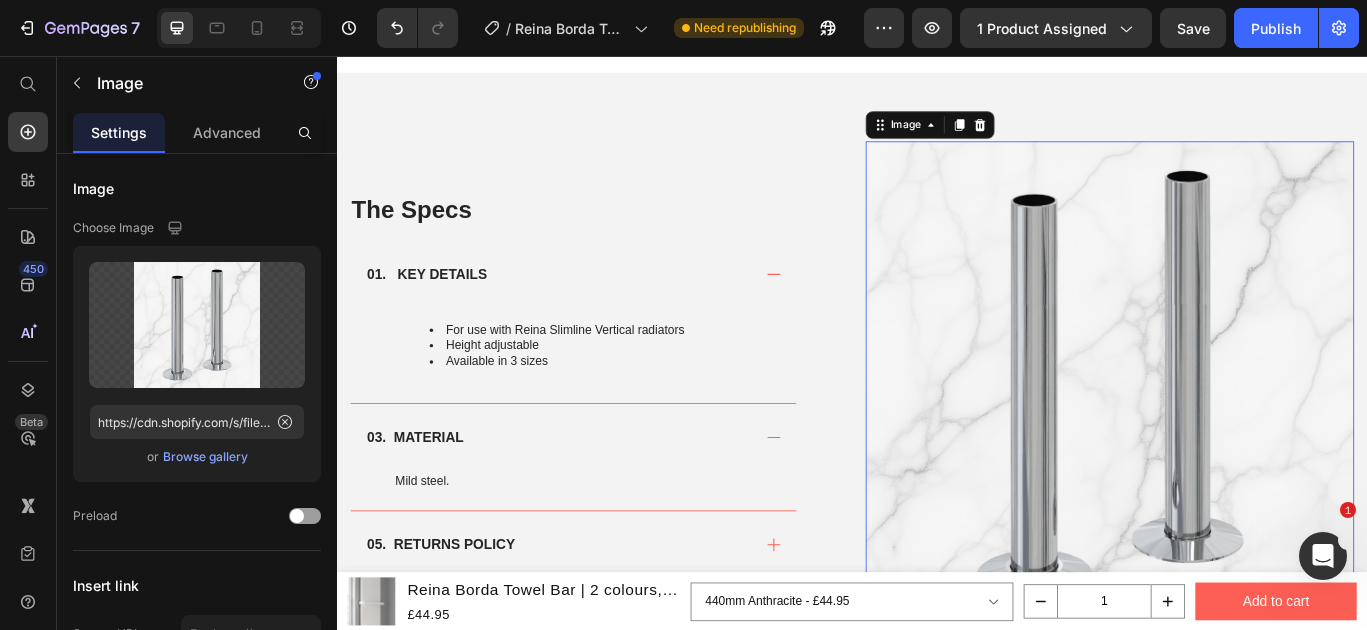 click at bounding box center [1237, 439] 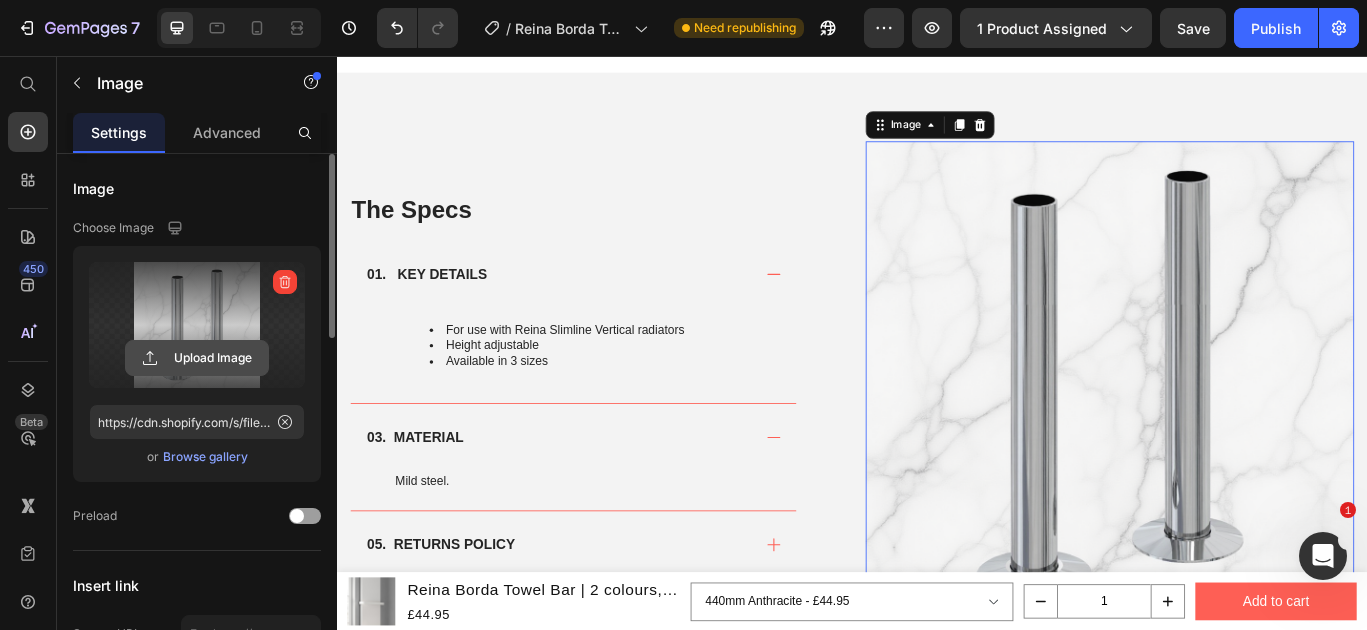 click 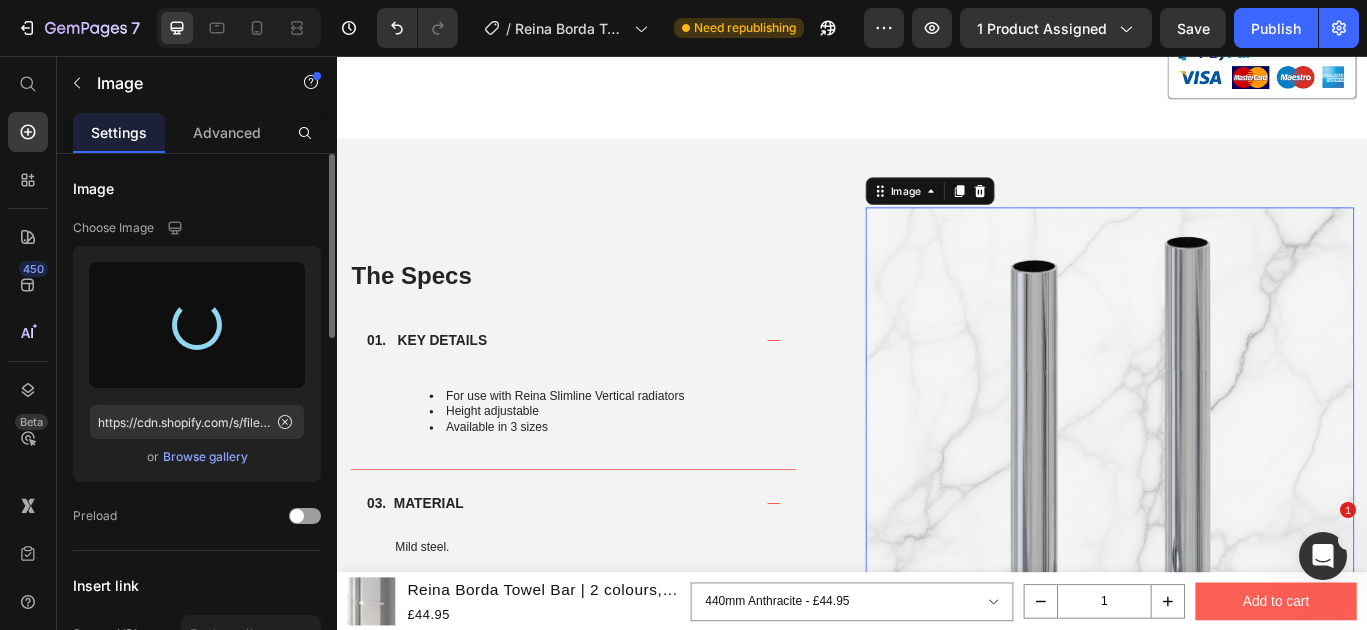 scroll, scrollTop: 772, scrollLeft: 0, axis: vertical 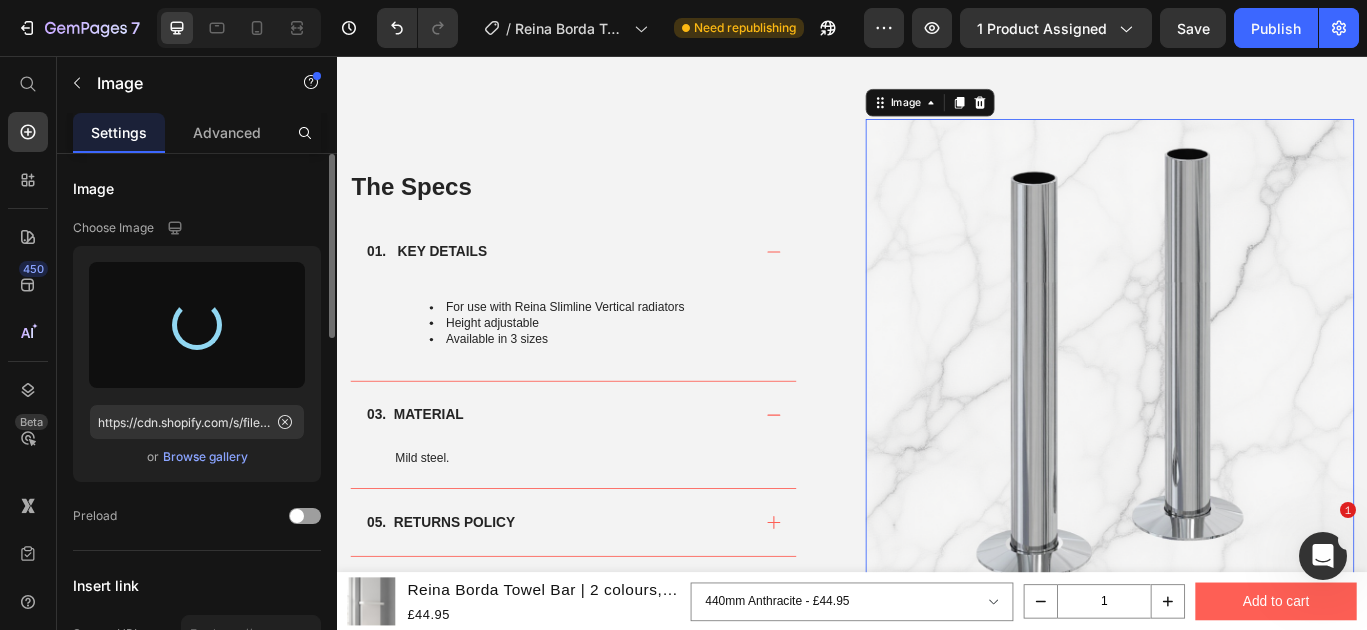 type on "https://cdn.shopify.com/s/files/1/0929/8313/2424/files/gempages_554308088228741940-245cc9d0-a5ed-4ad1-aabd-f275e260be4b.png" 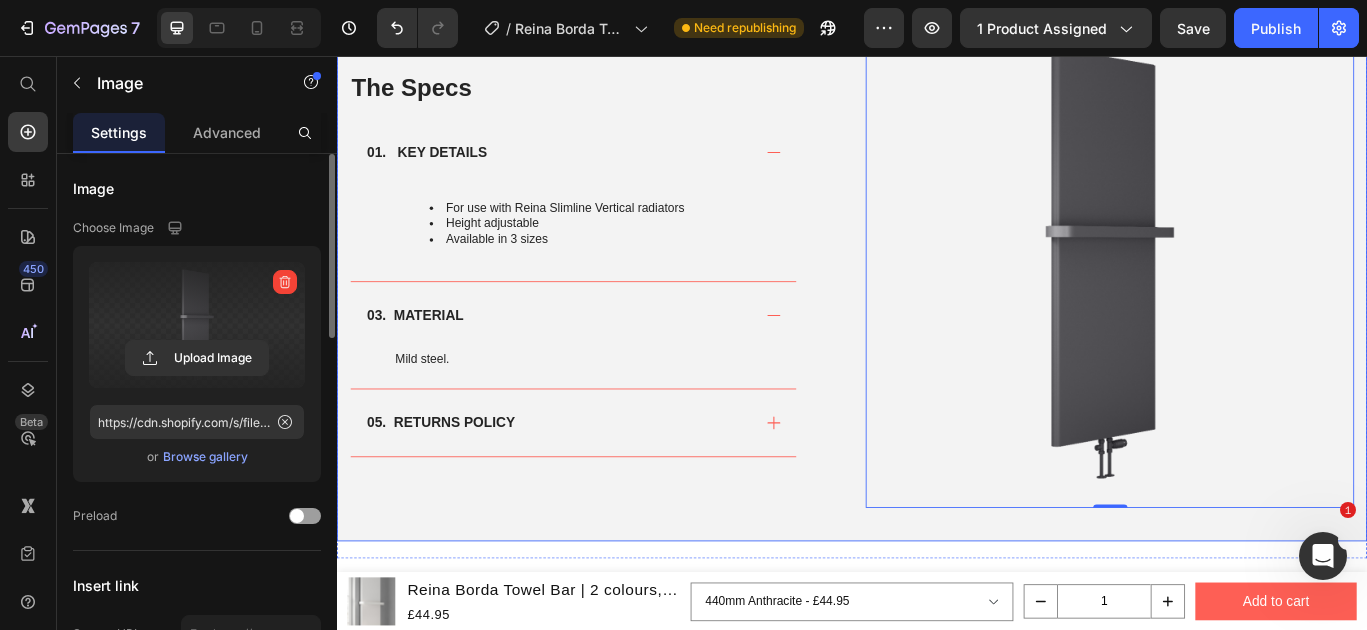 scroll, scrollTop: 907, scrollLeft: 0, axis: vertical 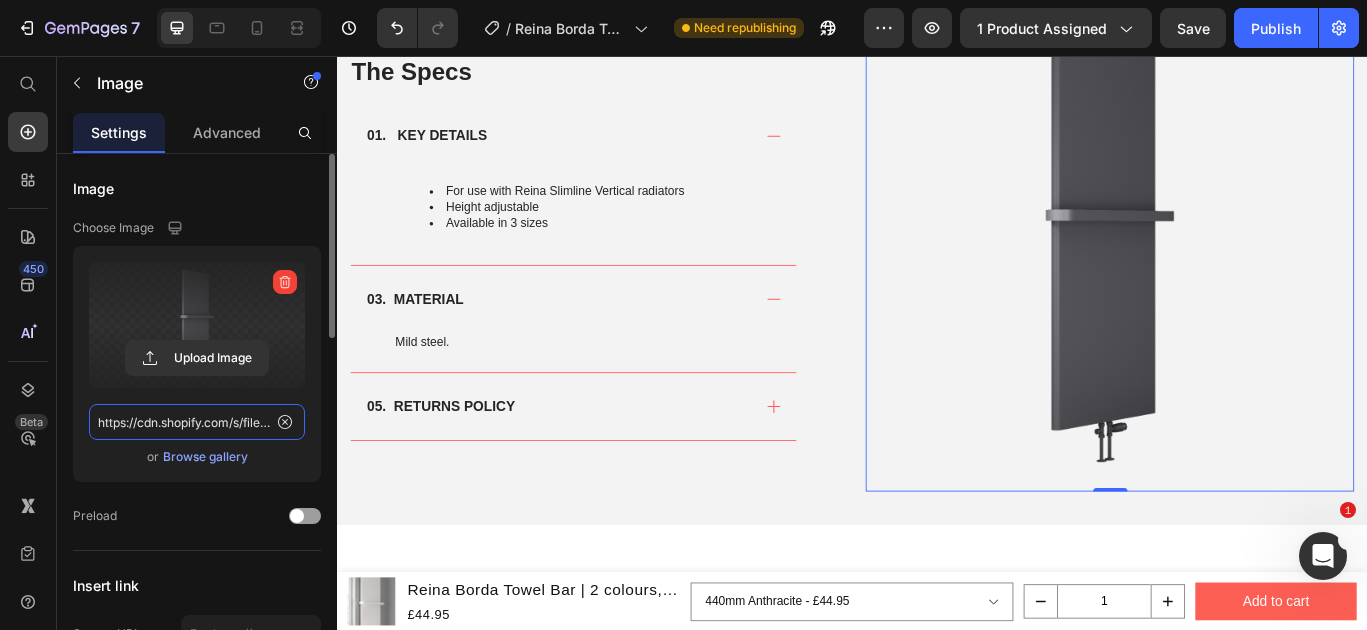 click on "https://cdn.shopify.com/s/files/1/0929/8313/2424/files/gempages_554308088228741940-245cc9d0-a5ed-4ad1-aabd-f275e260be4b.png" 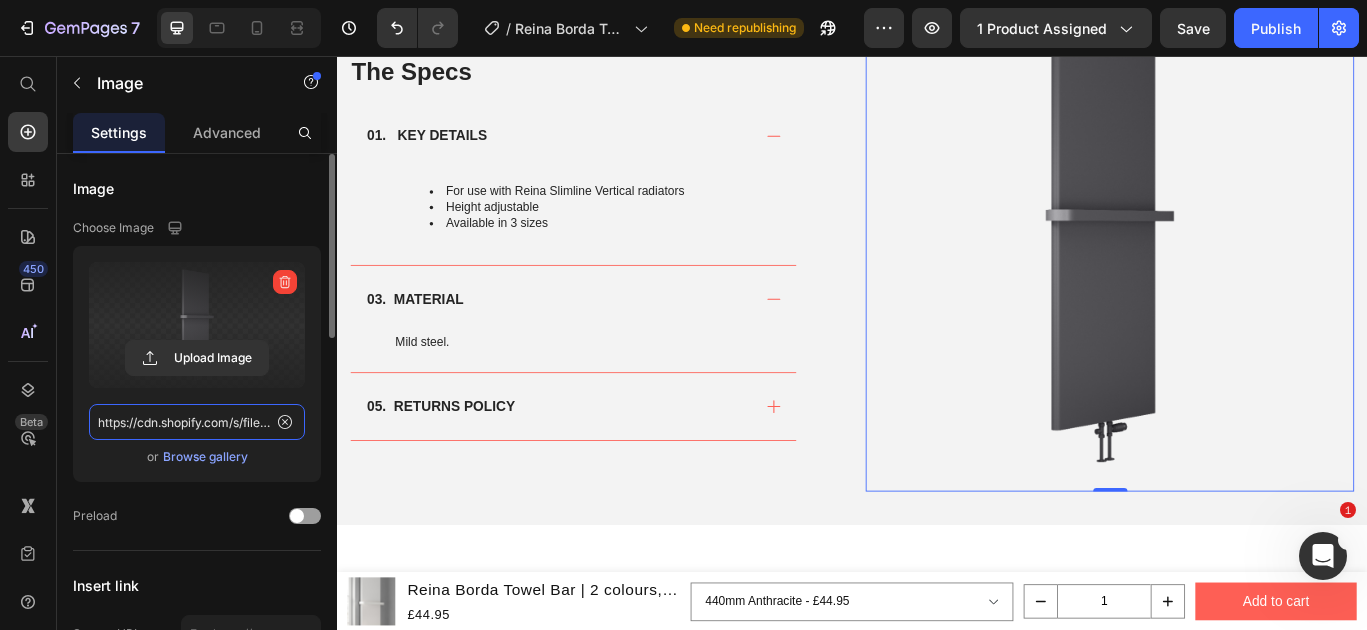 click on "https://cdn.shopify.com/s/files/1/0929/8313/2424/files/gempages_554308088228741940-245cc9d0-a5ed-4ad1-aabd-f275e260be4b.png" 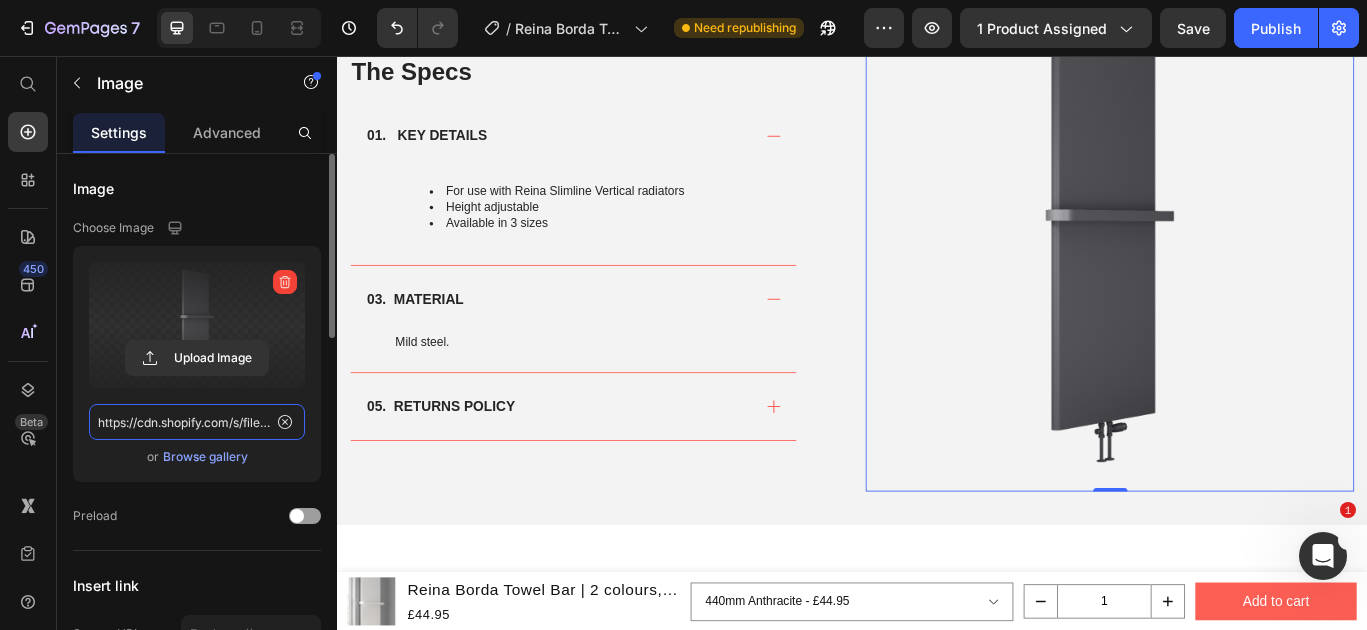 click on "https://cdn.shopify.com/s/files/1/0929/8313/2424/files/gempages_554308088228741940-245cc9d0-a5ed-4ad1-aabd-f275e260be4b.png" 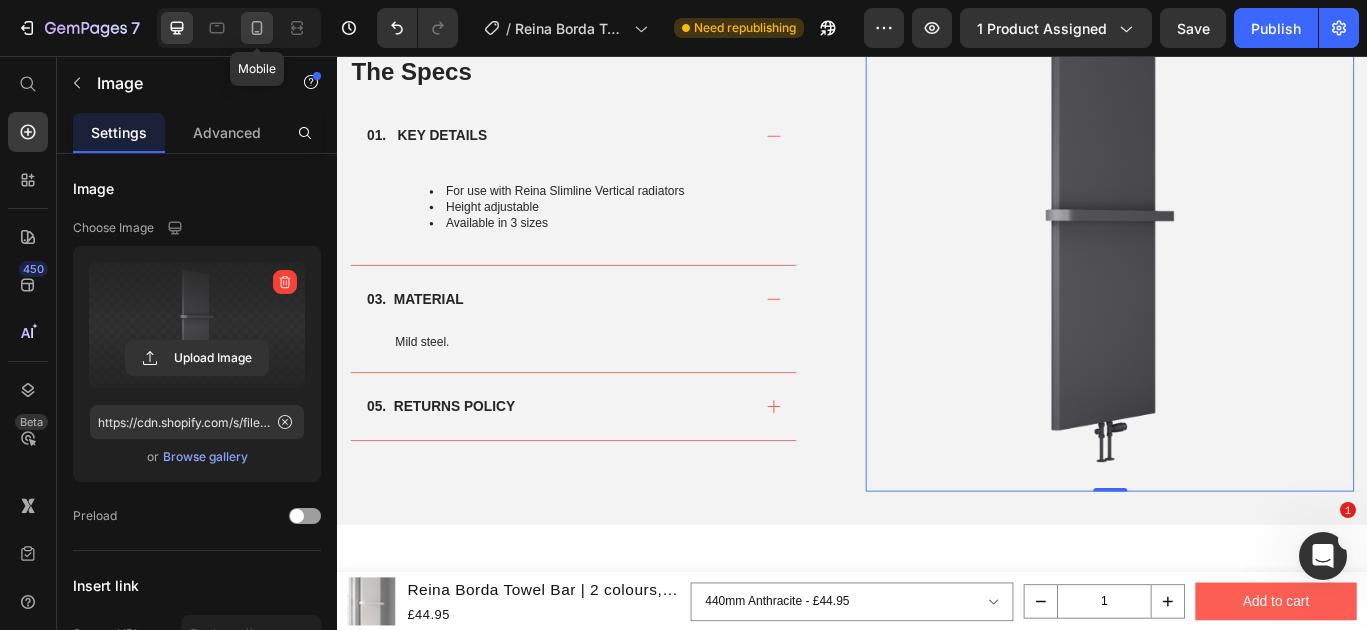 click 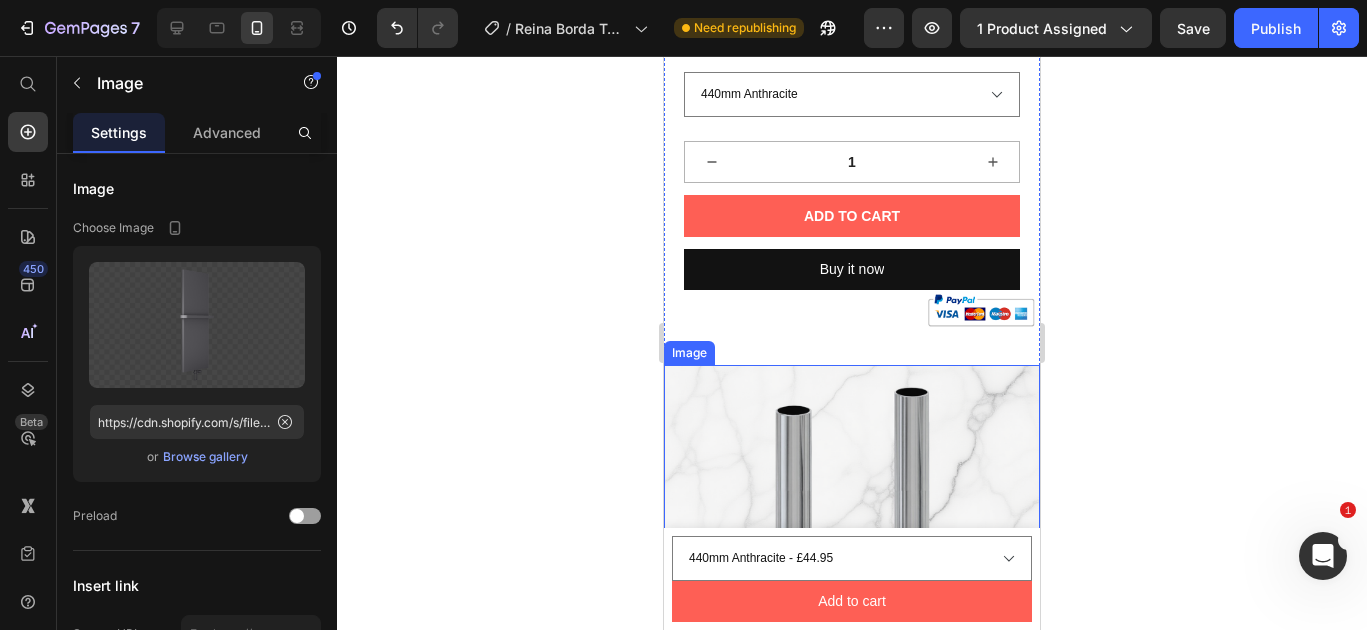 scroll, scrollTop: 680, scrollLeft: 0, axis: vertical 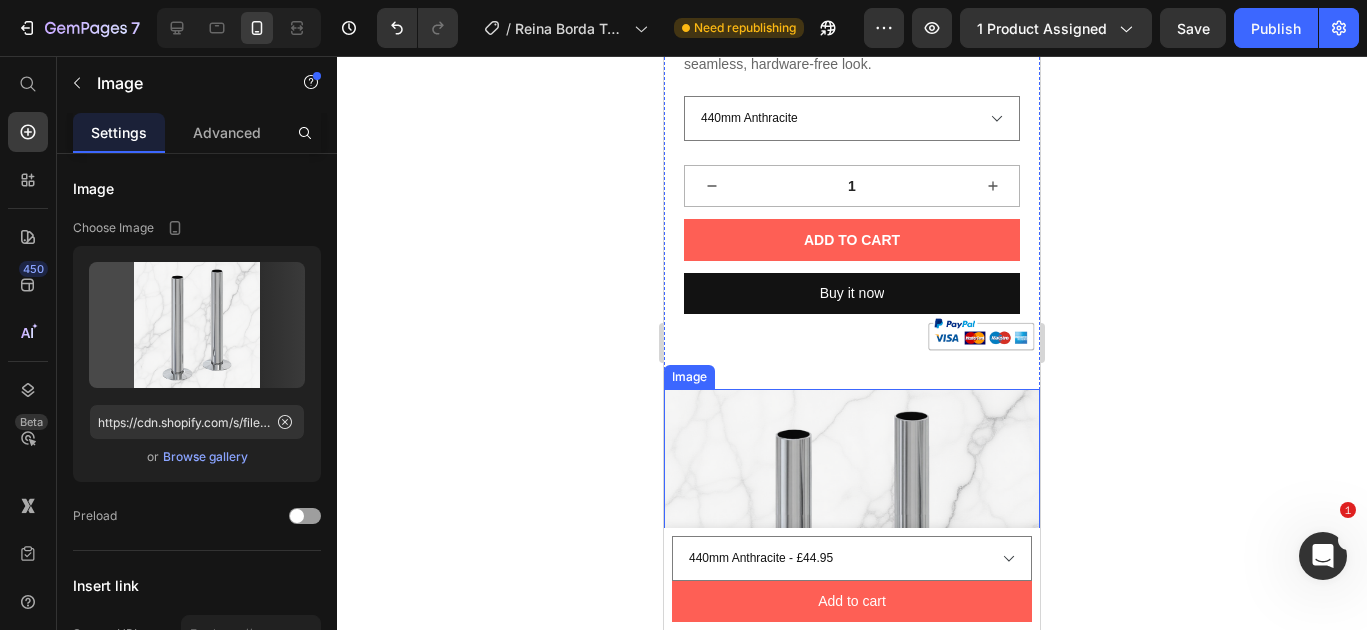 click at bounding box center [852, 577] 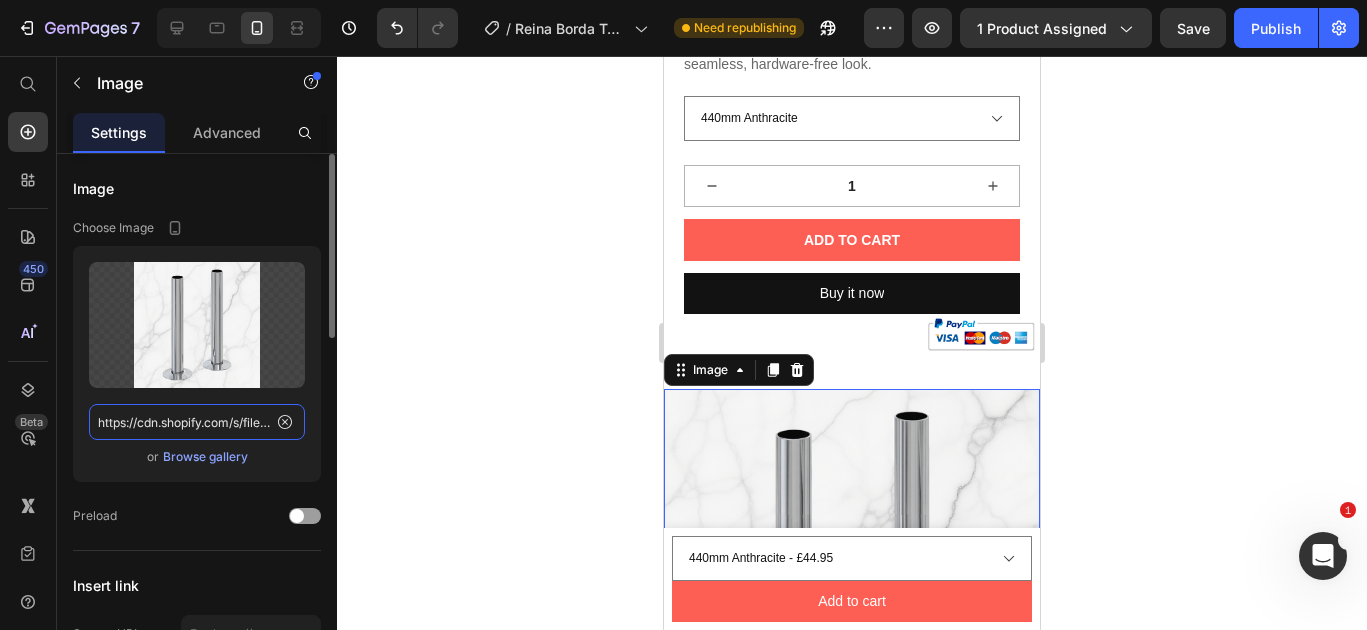 click on "https://cdn.shopify.com/s/files/1/0929/8313/2424/files/reina-pipe-sleeve-kit-200mm-chromemarble_dccdc953-1a3f-4c23-89bf-48a662313c87.png?v=1752146789" 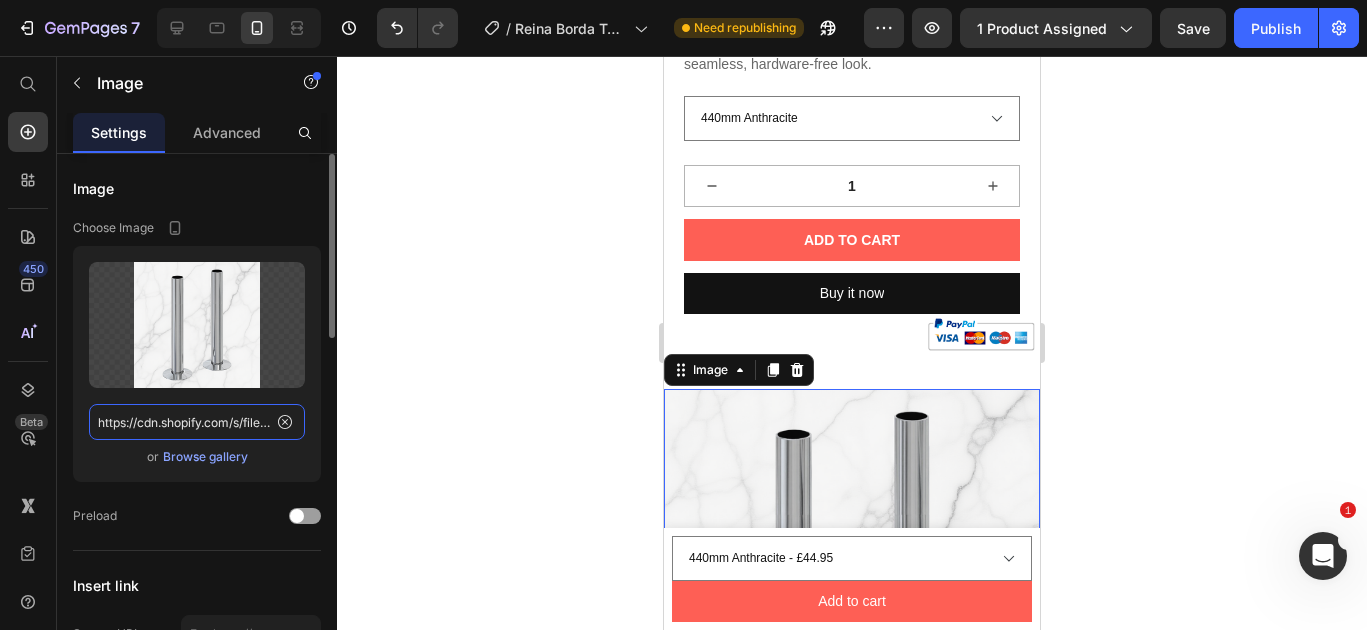 click on "https://cdn.shopify.com/s/files/1/0929/8313/2424/files/reina-pipe-sleeve-kit-200mm-chromemarble_dccdc953-1a3f-4c23-89bf-48a662313c87.png?v=1752146789" 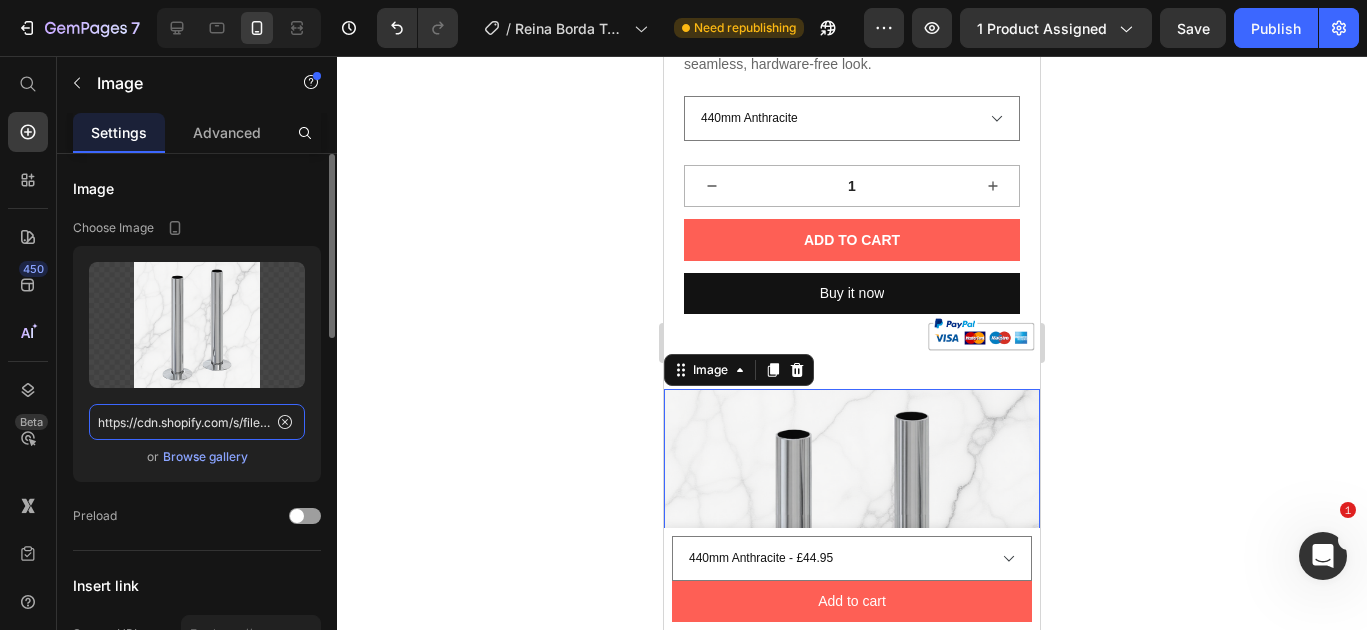 click on "https://cdn.shopify.com/s/files/1/0929/8313/2424/files/reina-pipe-sleeve-kit-200mm-chromemarble_dccdc953-1a3f-4c23-89bf-48a662313c87.png?v=1752146789" 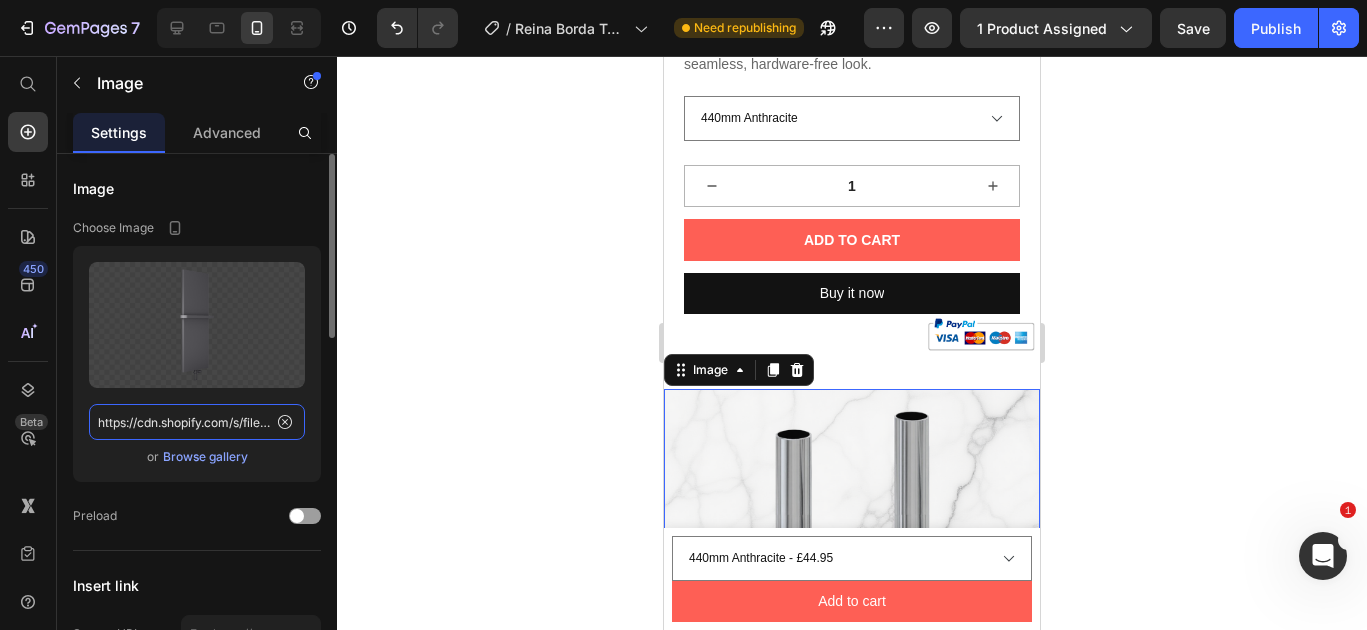 scroll, scrollTop: 0, scrollLeft: 613, axis: horizontal 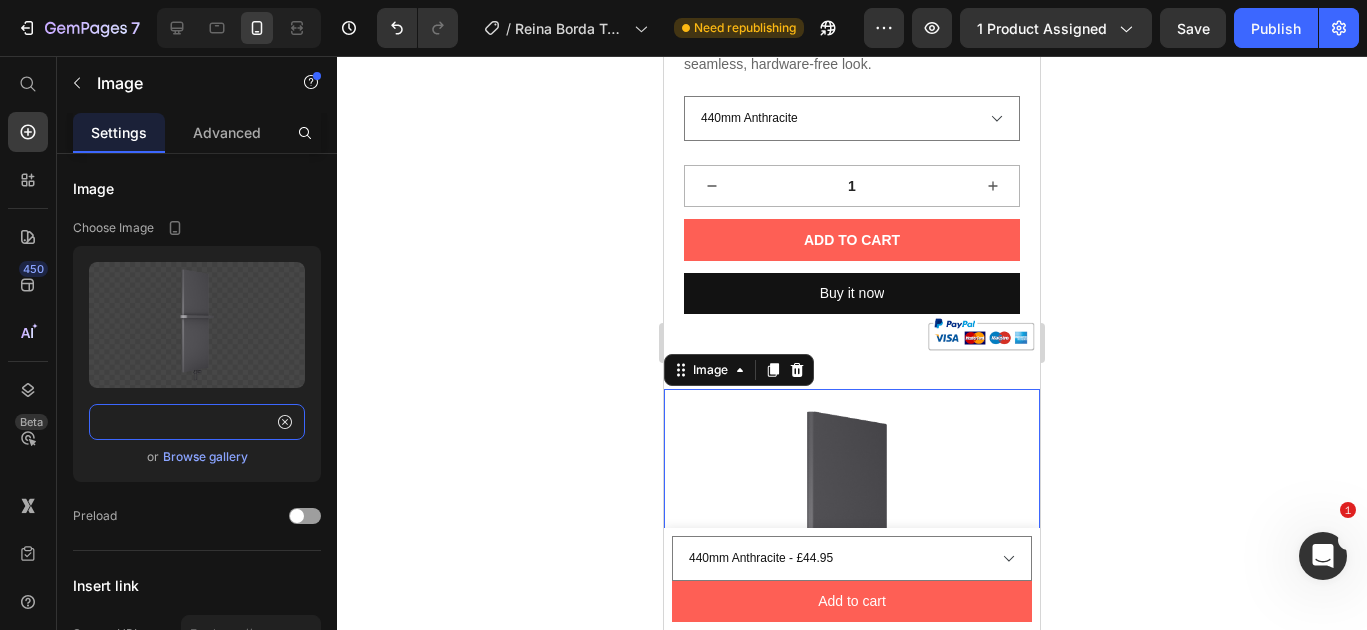 type on "https://cdn.shopify.com/s/files/1/0929/8313/2424/files/gempages_554308088228741940-245cc9d0-a5ed-4ad1-aabd-f275e260be4b.png" 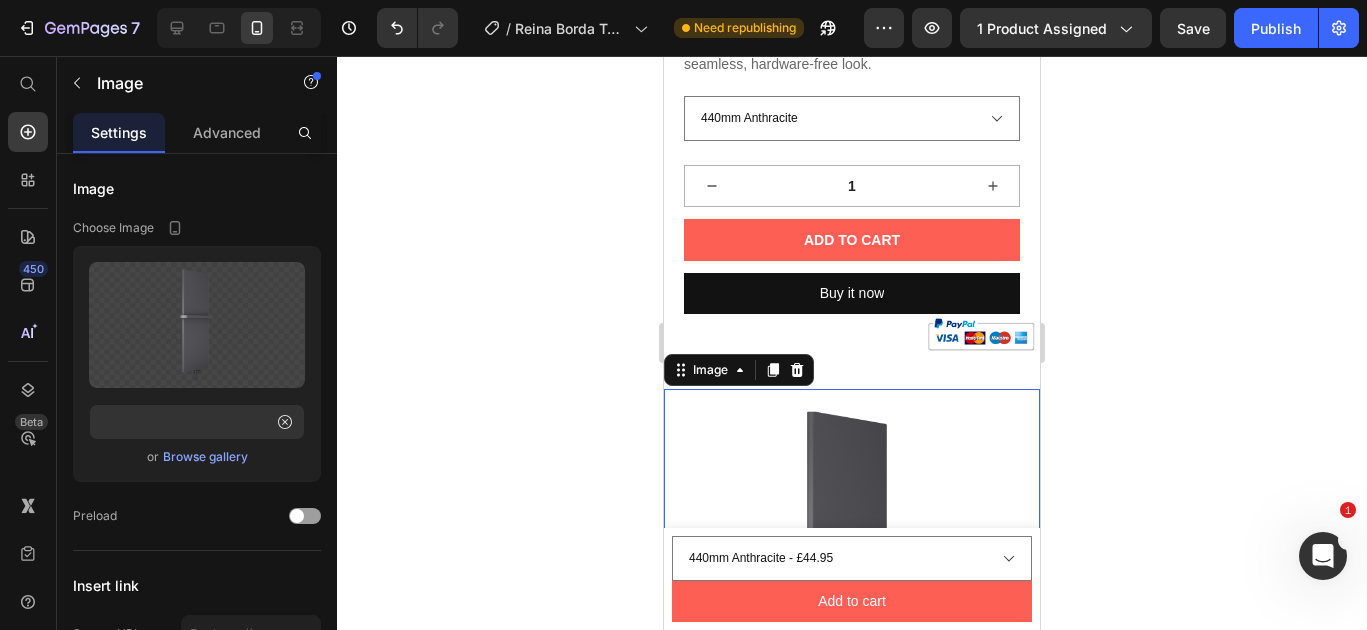 click 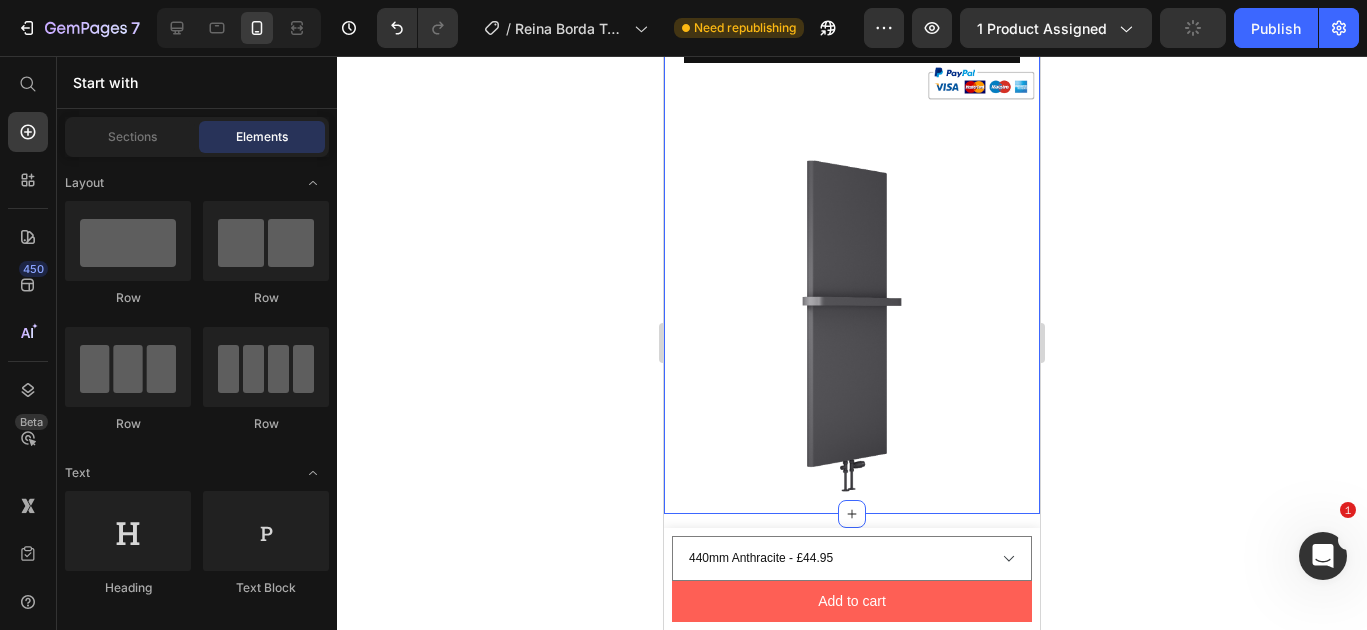 scroll, scrollTop: 1267, scrollLeft: 0, axis: vertical 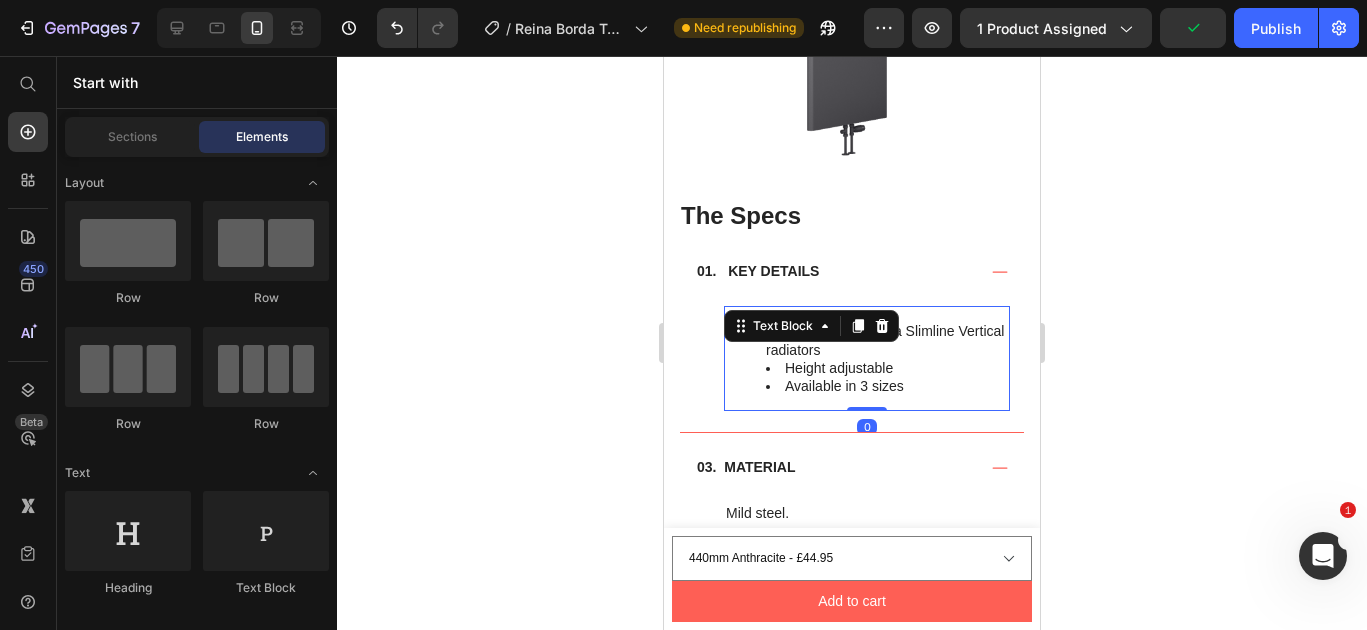 click on "For use with Reina Slimline Vertical radiators Height adjustable Available in 3 sizes Text Block   0" at bounding box center [867, 358] 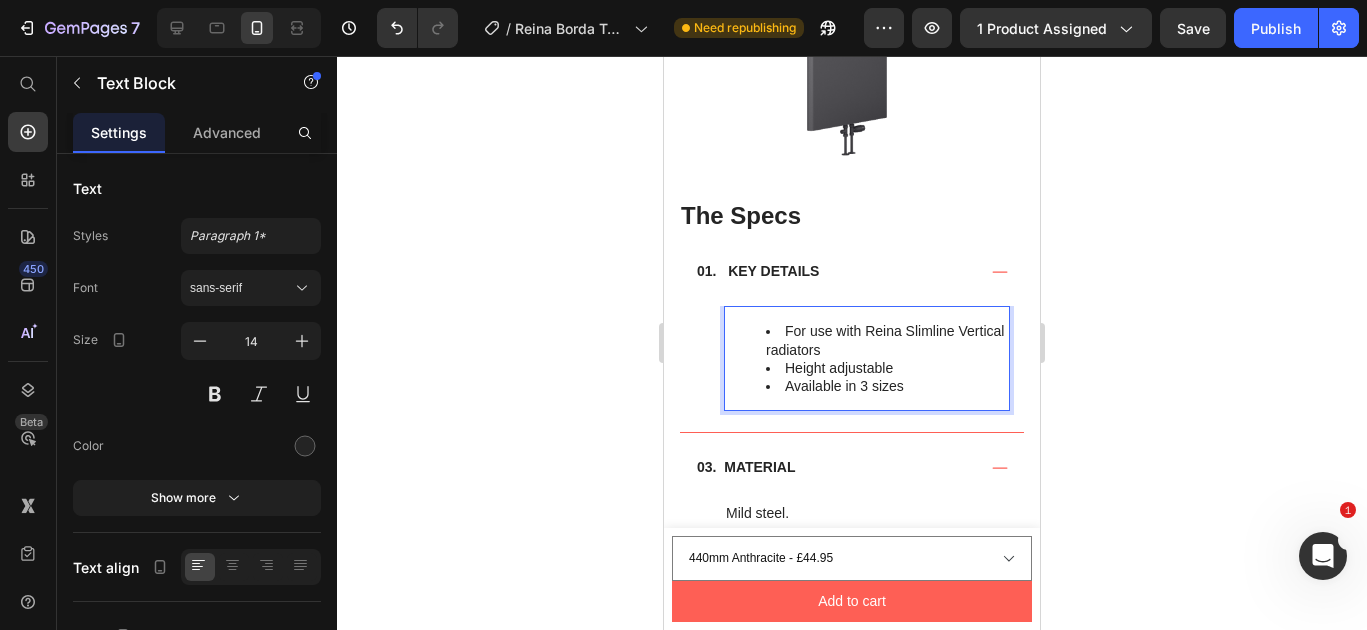 click on "Available in 3 sizes" at bounding box center [887, 386] 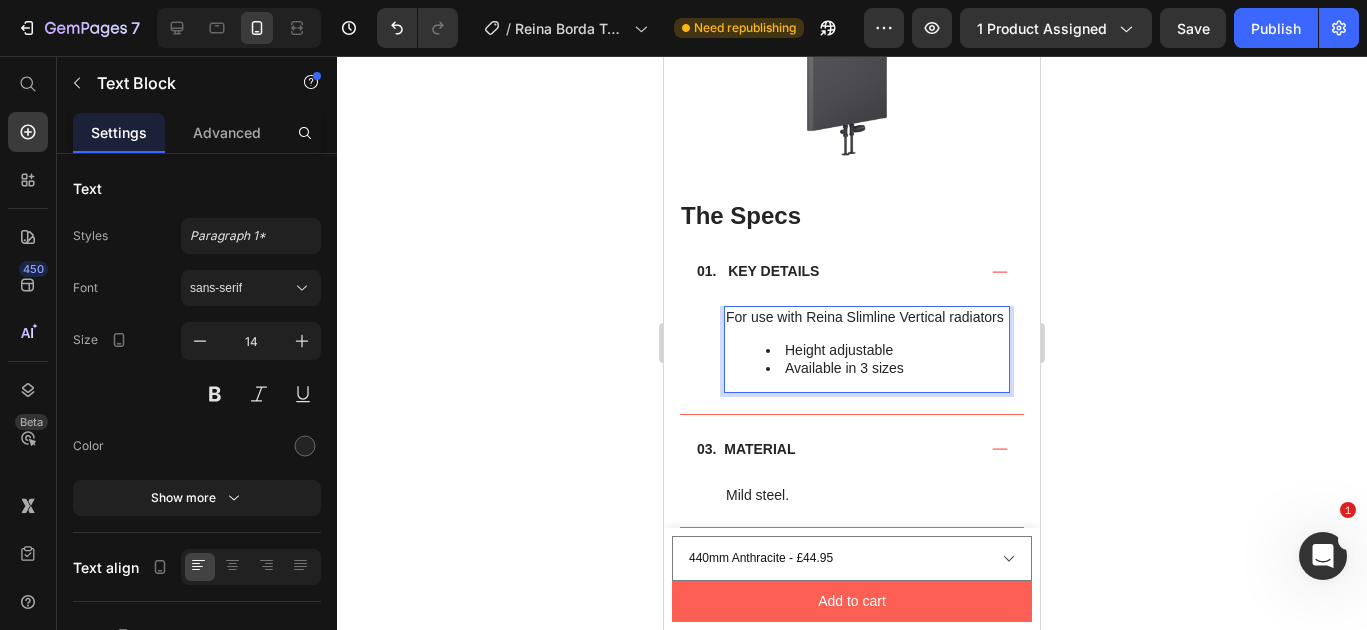 click on "Available in 3 sizes" at bounding box center [887, 368] 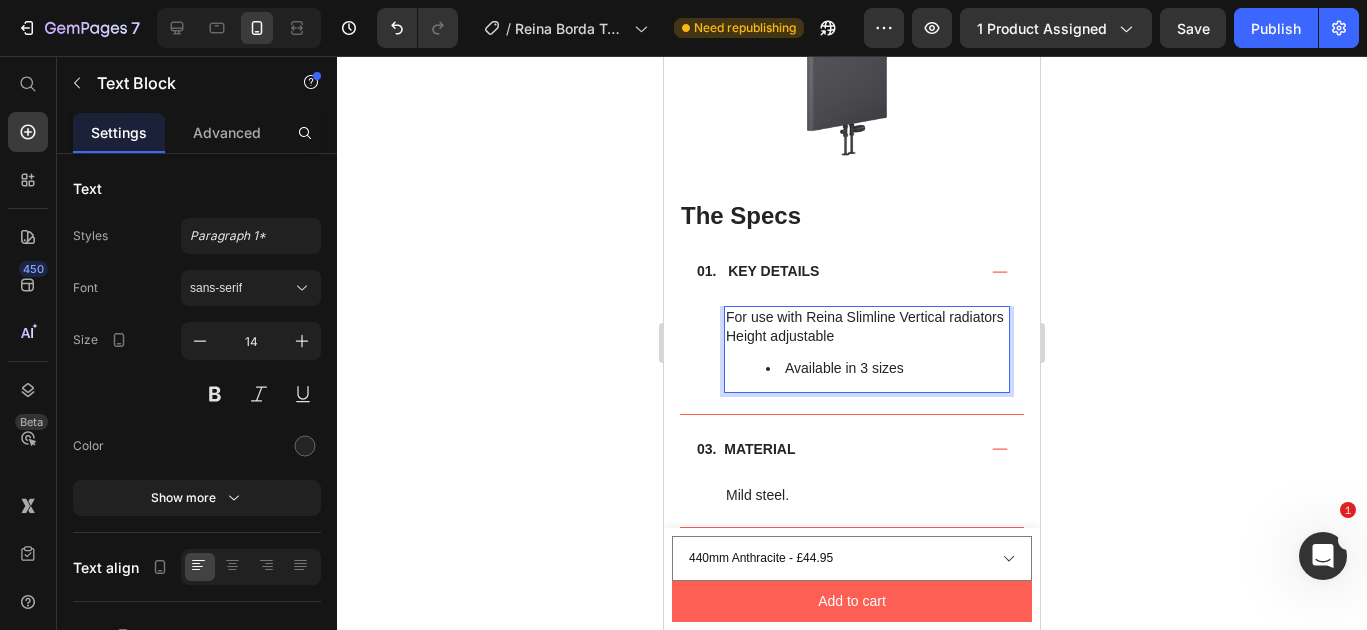 click on "Available in 3 sizes" at bounding box center (887, 368) 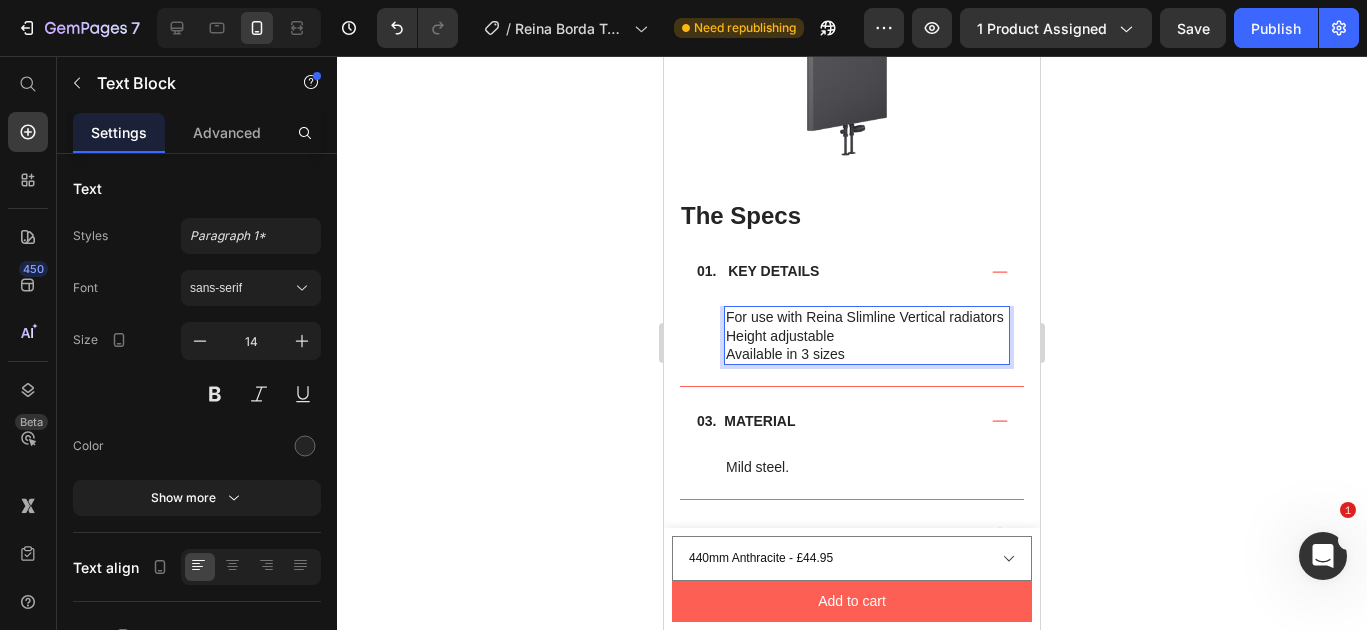 click 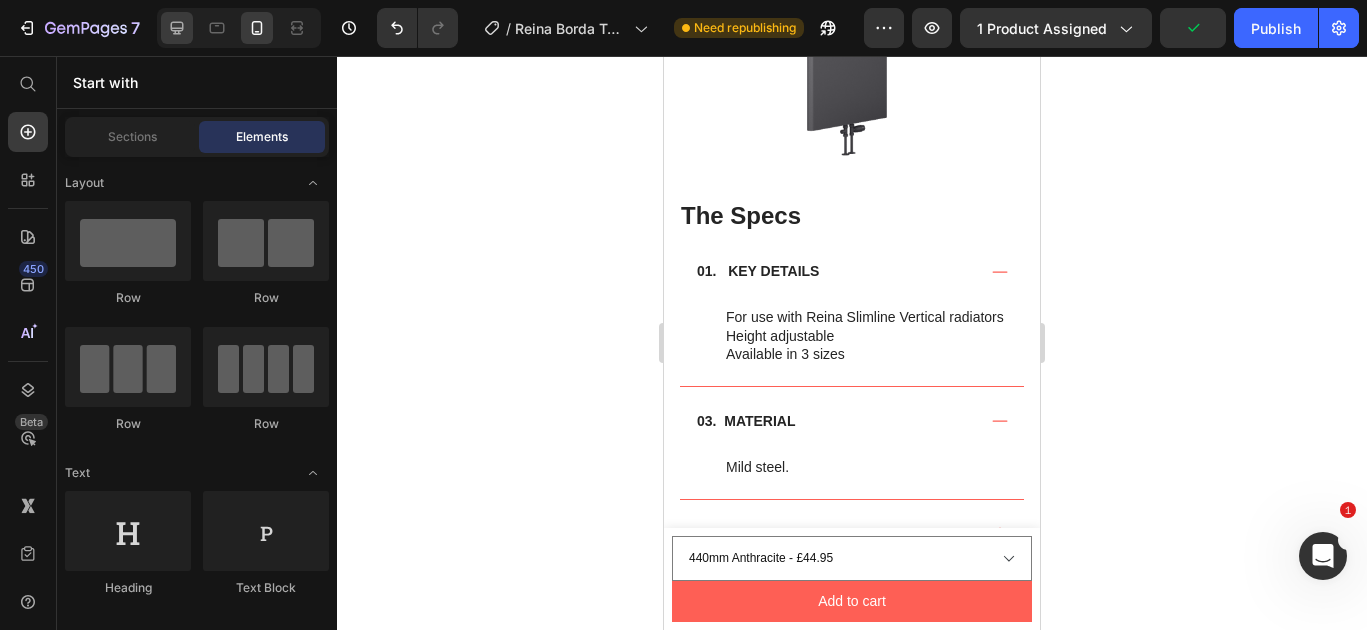 click 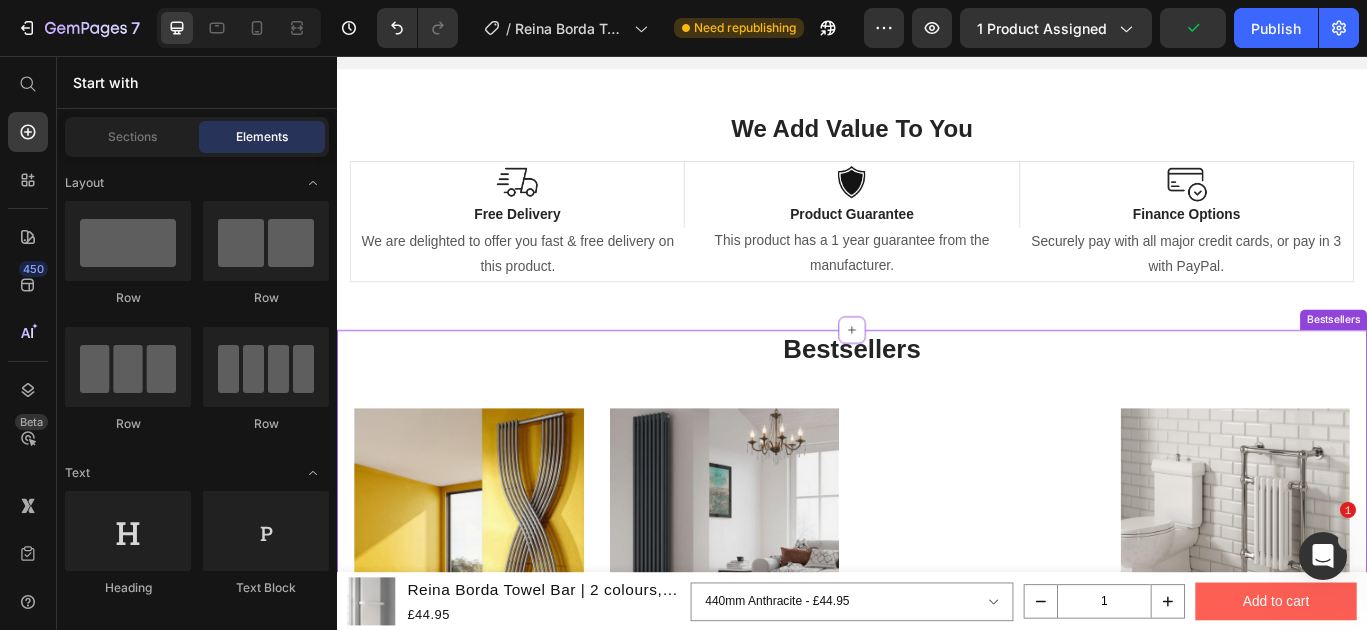 scroll, scrollTop: 704, scrollLeft: 0, axis: vertical 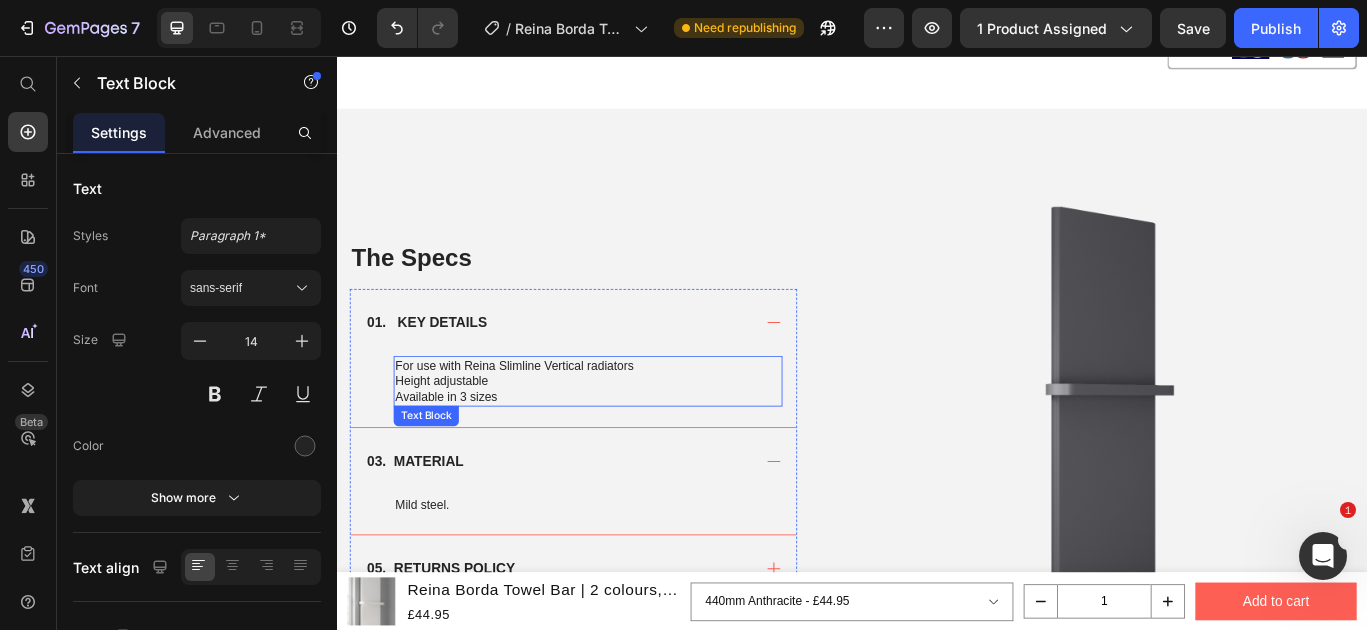 click on "For use with Reina Slimline Vertical radiators" at bounding box center [629, 416] 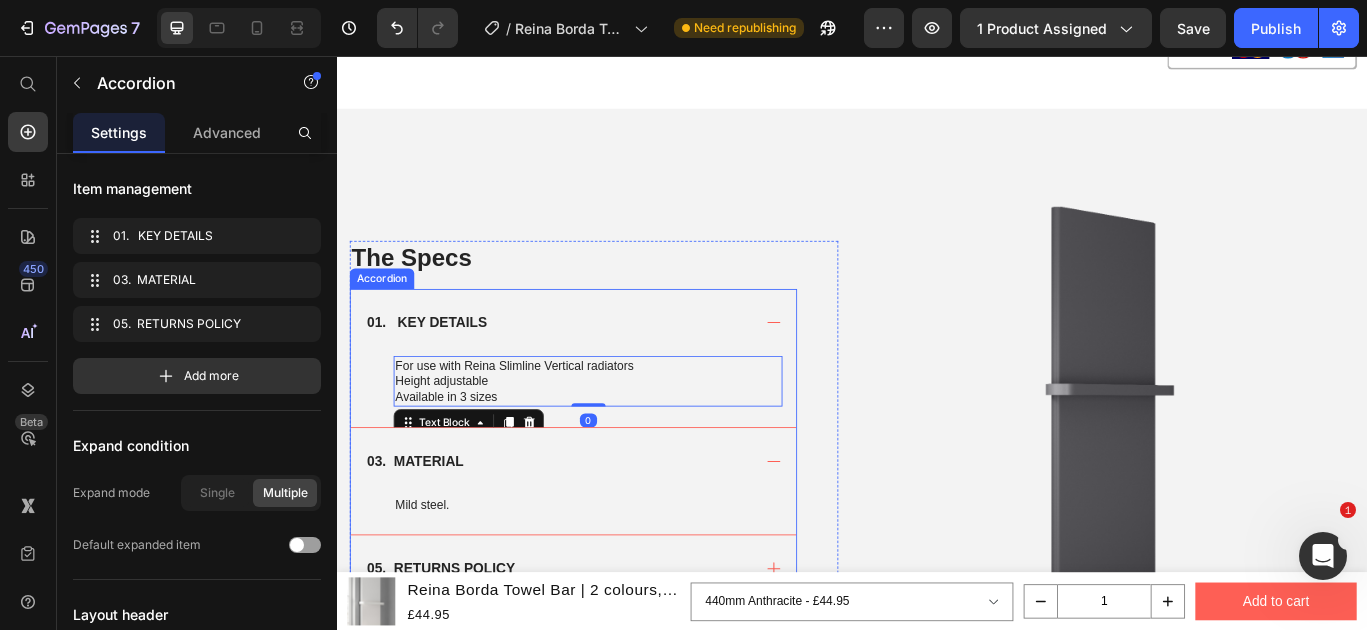 click on "01.   KEY DETAILS" at bounding box center (612, 366) 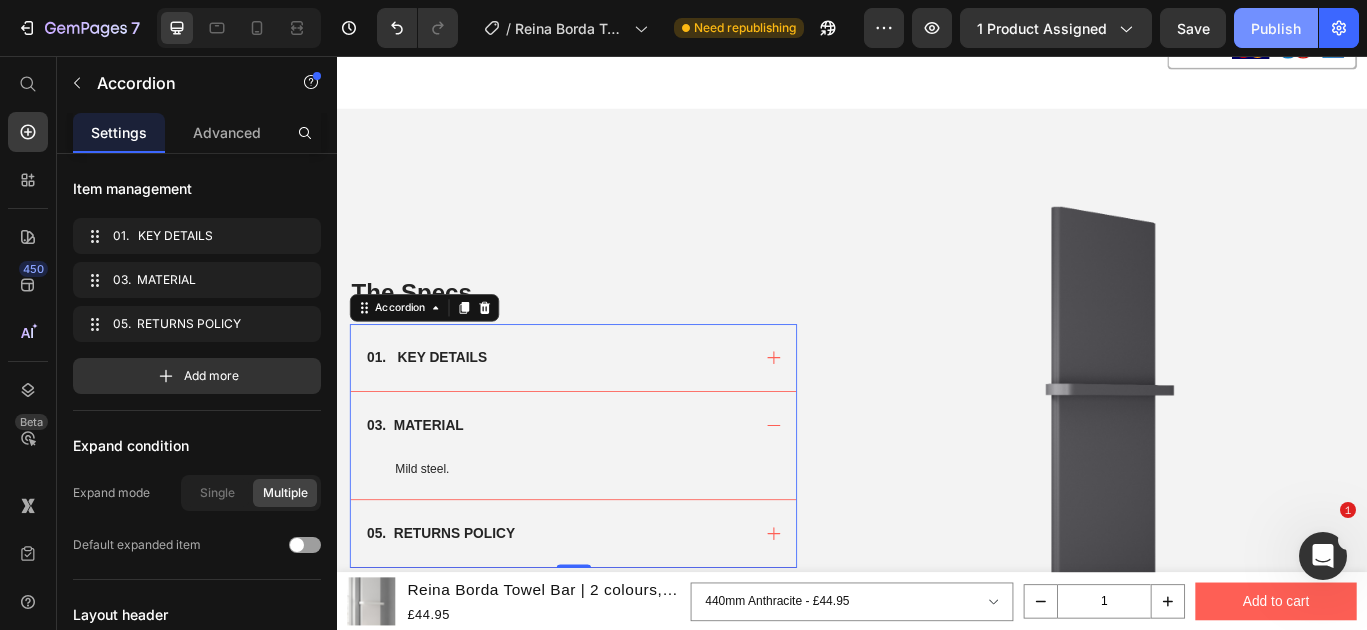 click on "Publish" at bounding box center [1276, 28] 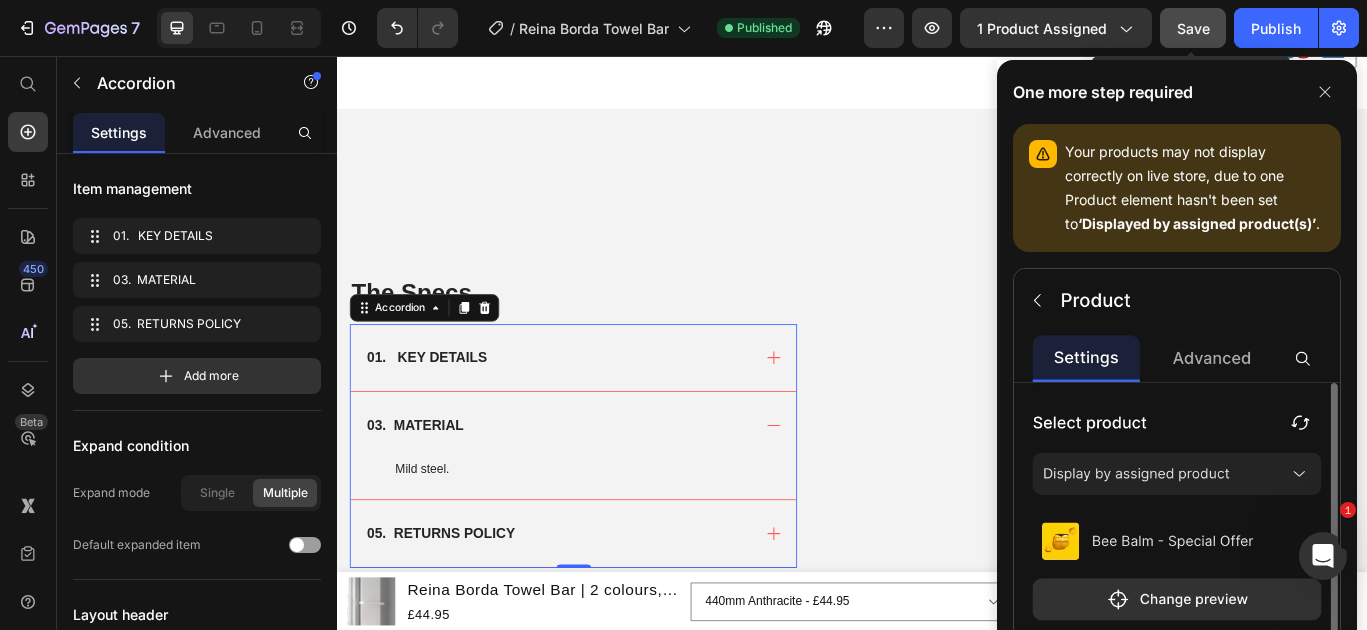 click on "Save" 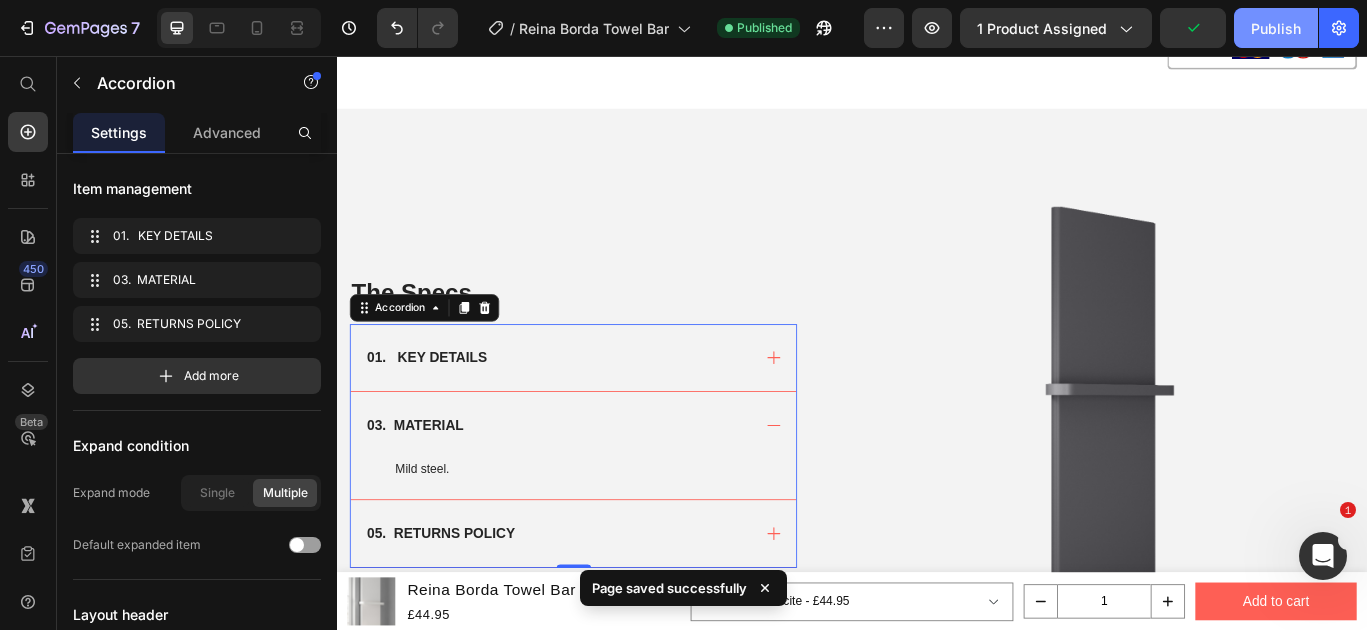 click on "Publish" at bounding box center [1276, 28] 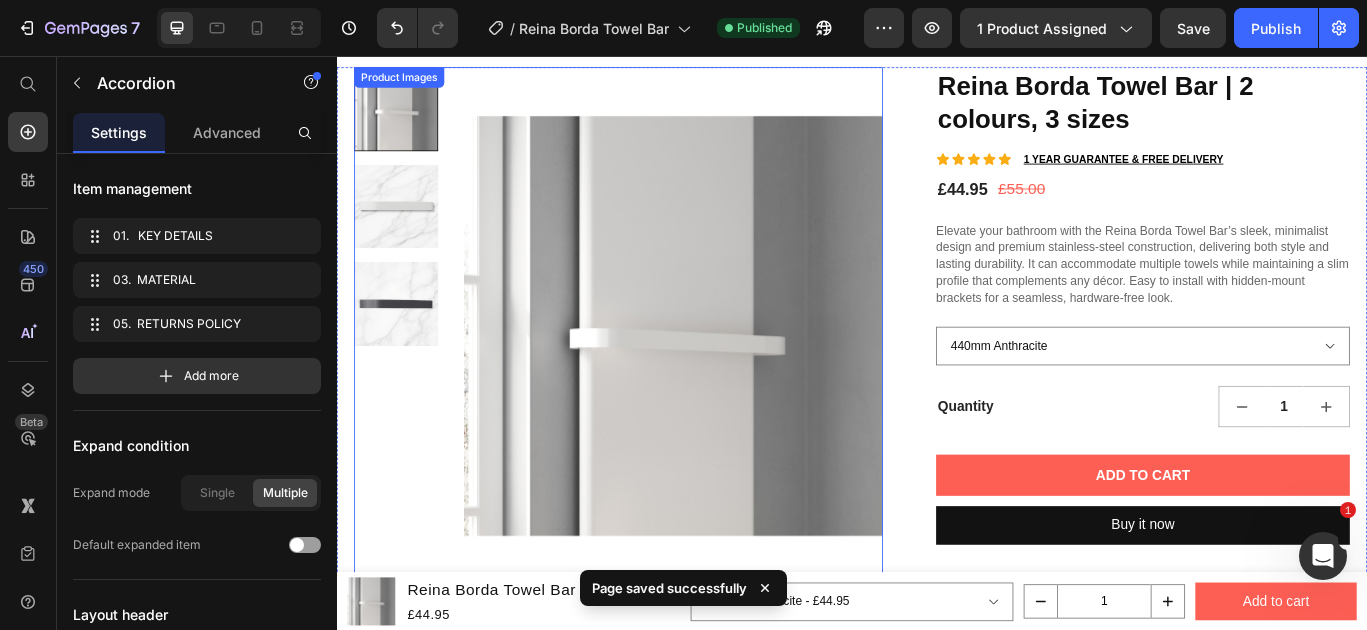 scroll, scrollTop: 0, scrollLeft: 0, axis: both 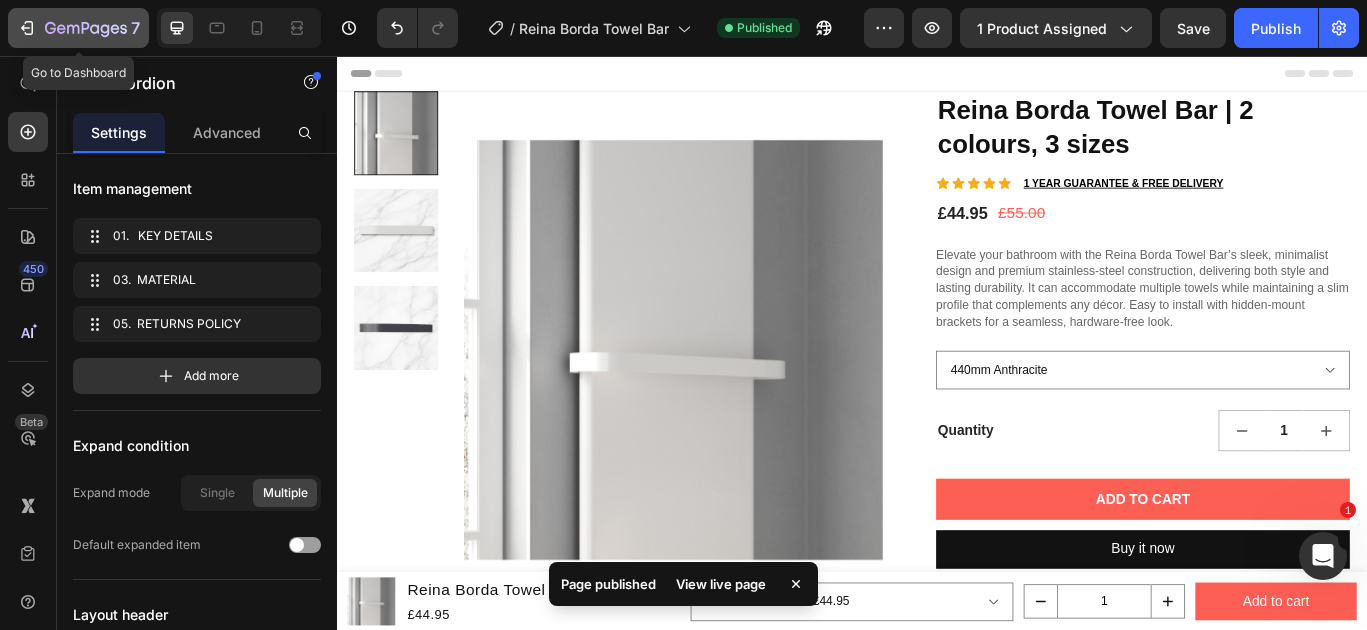 click on "7" at bounding box center (78, 28) 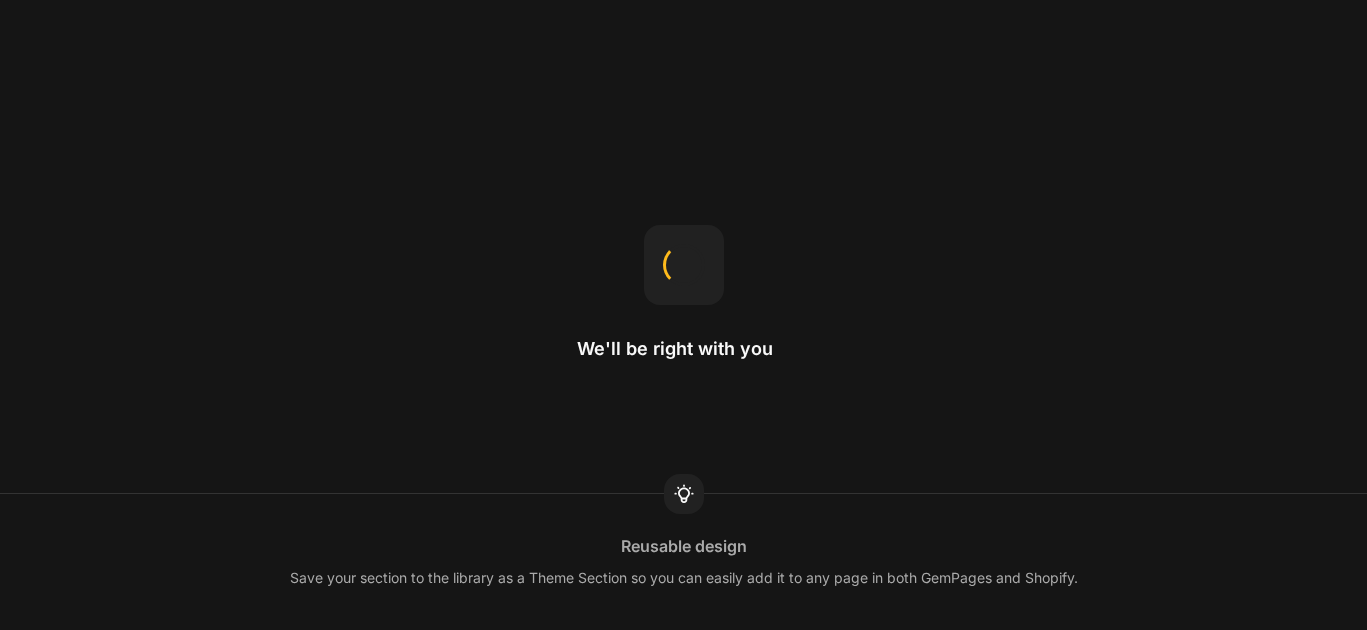 scroll, scrollTop: 0, scrollLeft: 0, axis: both 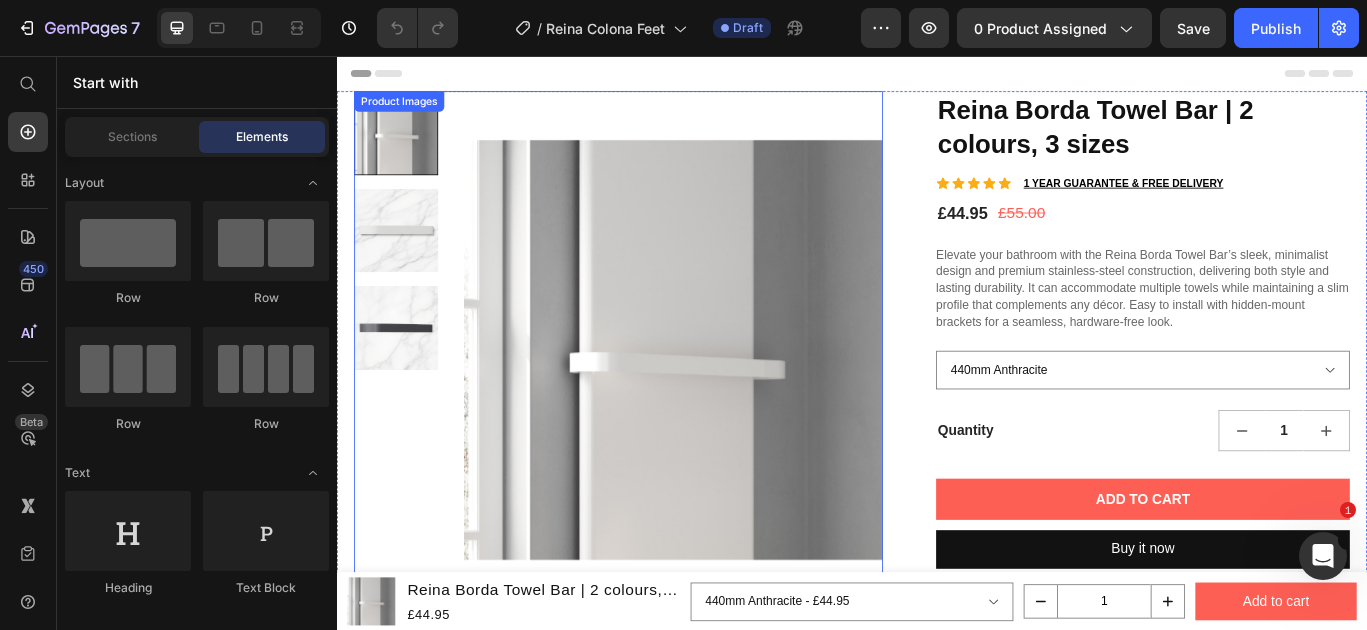 click at bounding box center (729, 398) 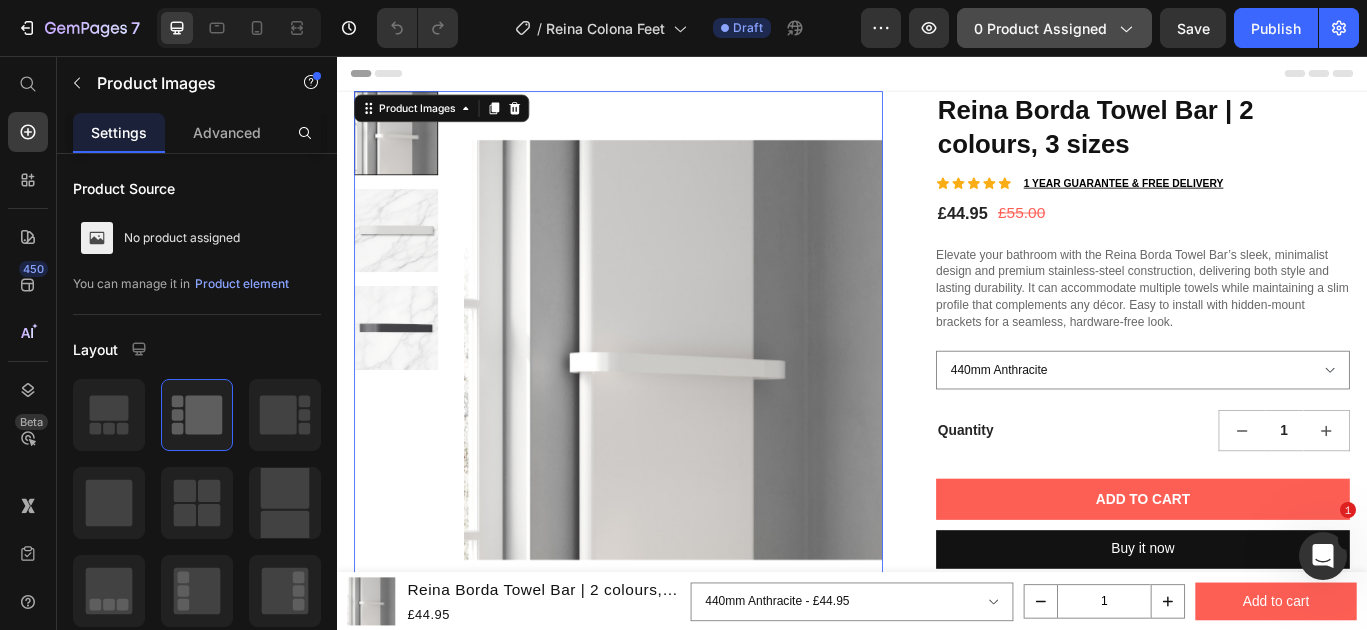 click on "0 product assigned" at bounding box center [1054, 28] 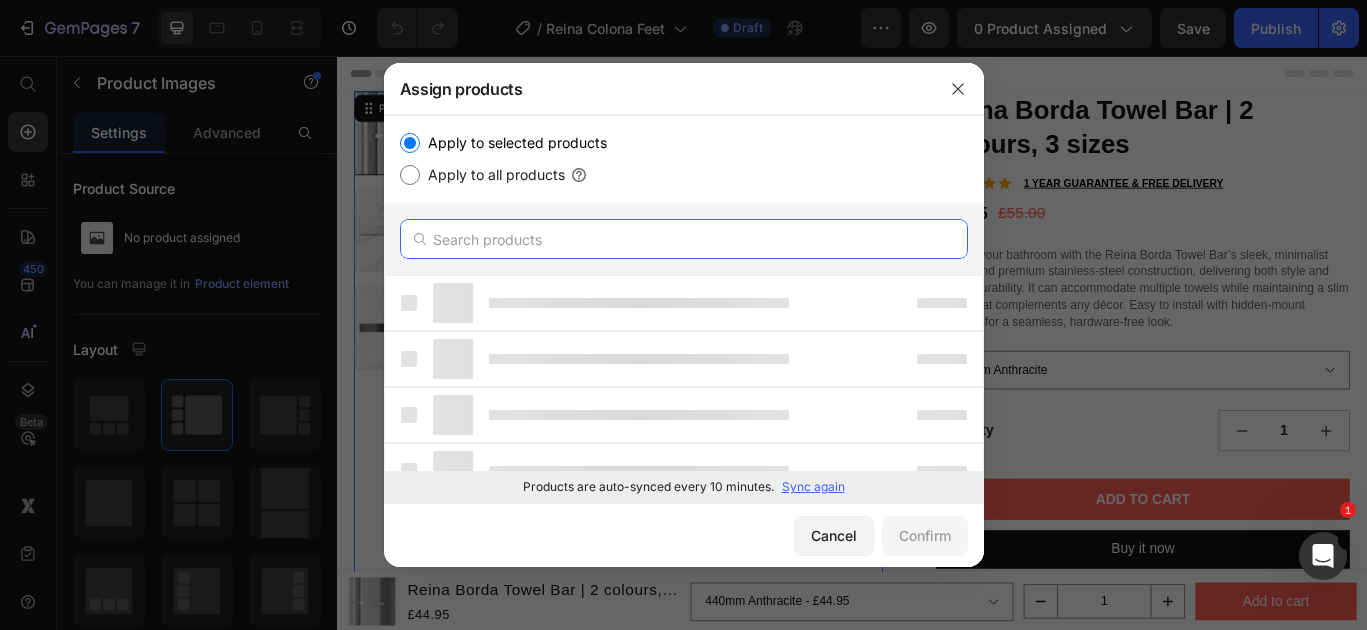 click at bounding box center (684, 239) 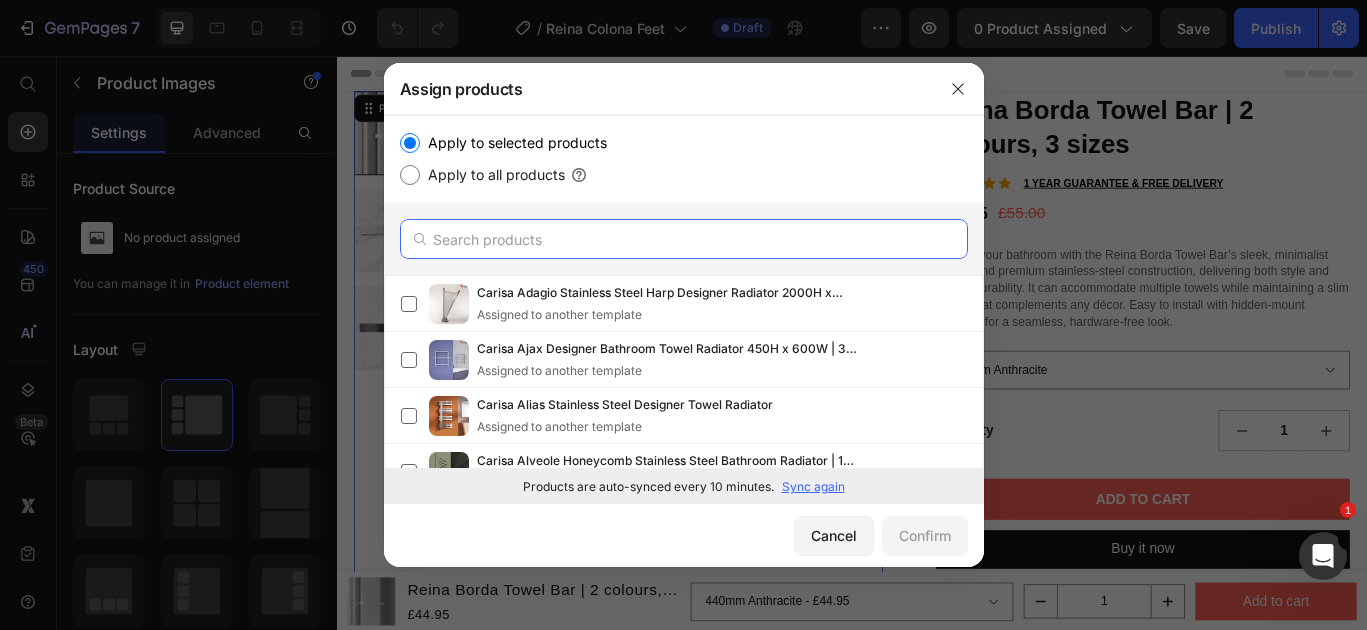 type on "v" 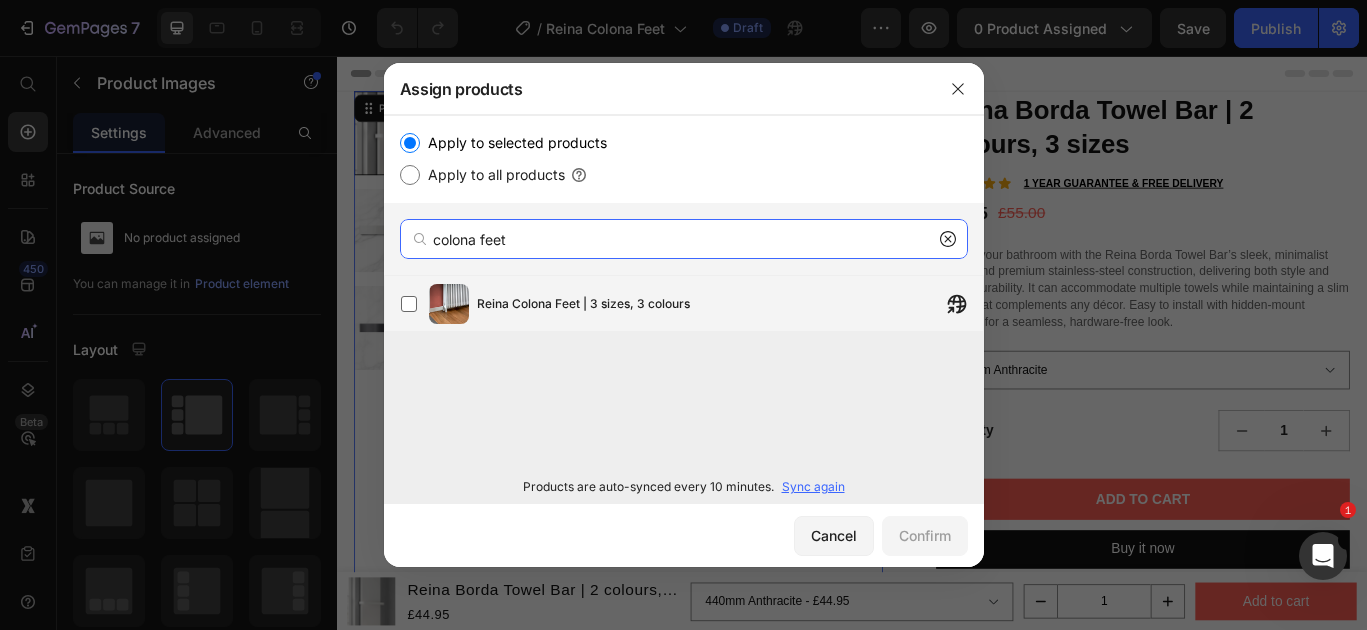 type on "colona feet" 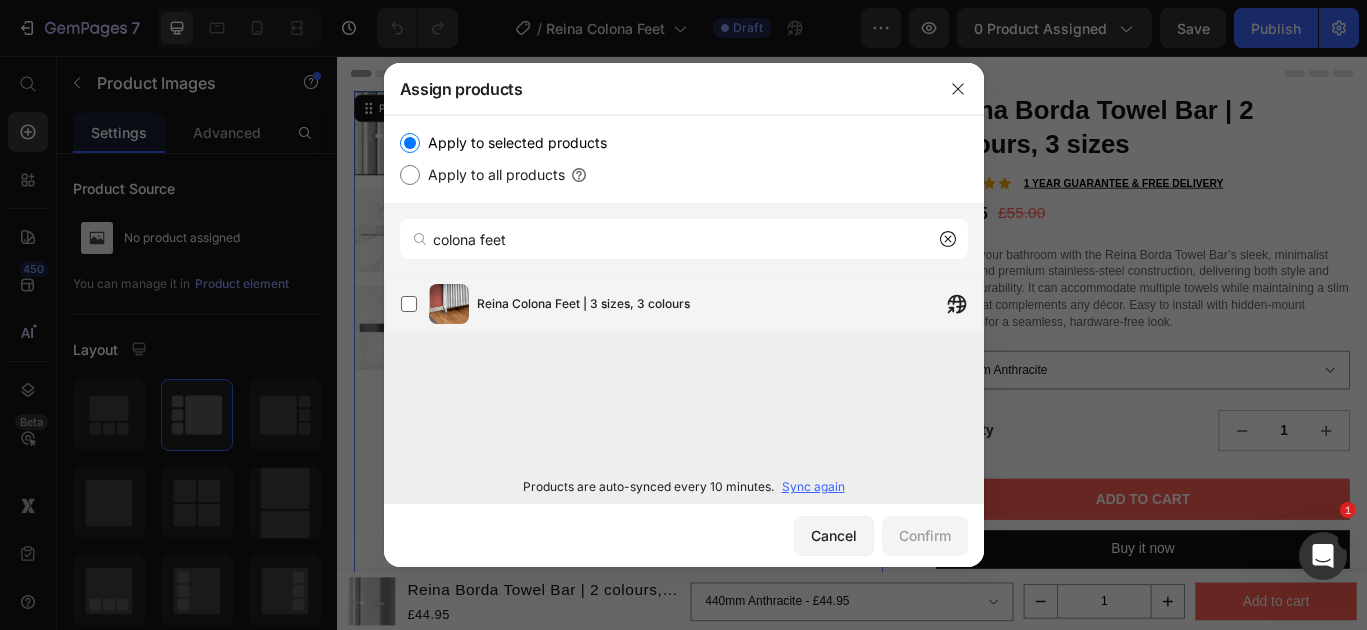 click on "Reina Colona Feet | 3 sizes, 3 colours" at bounding box center (730, 304) 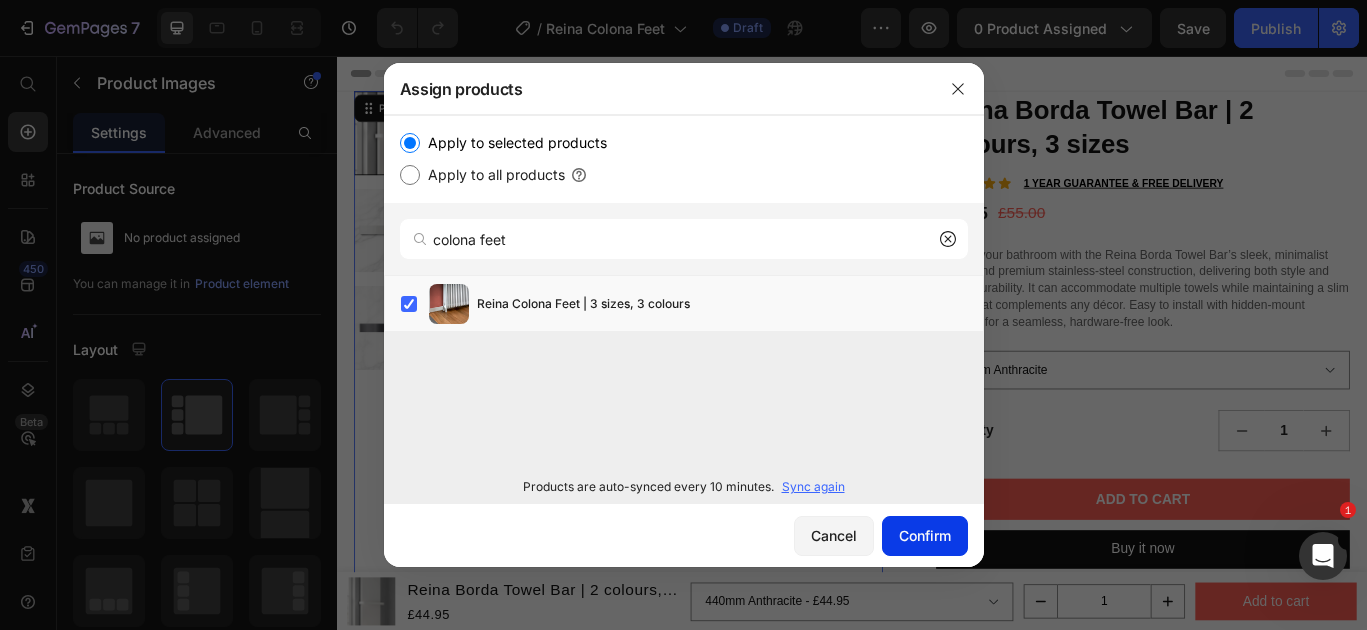 click on "Confirm" at bounding box center (925, 535) 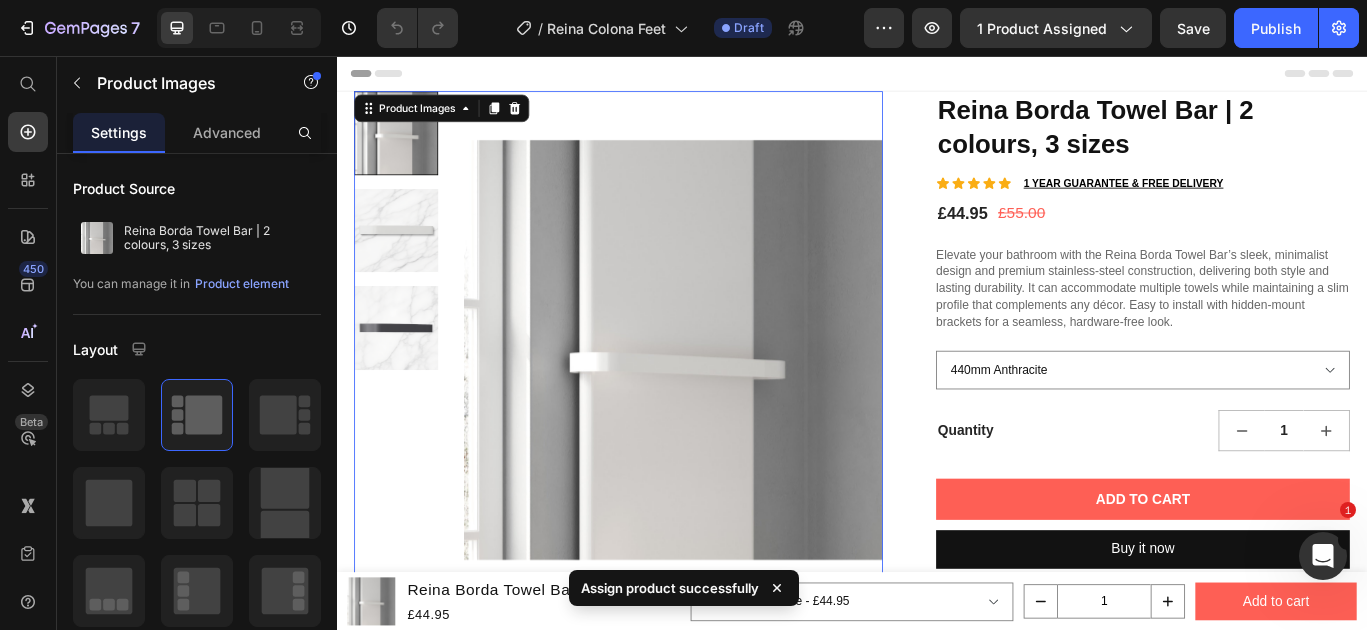 click at bounding box center (729, 398) 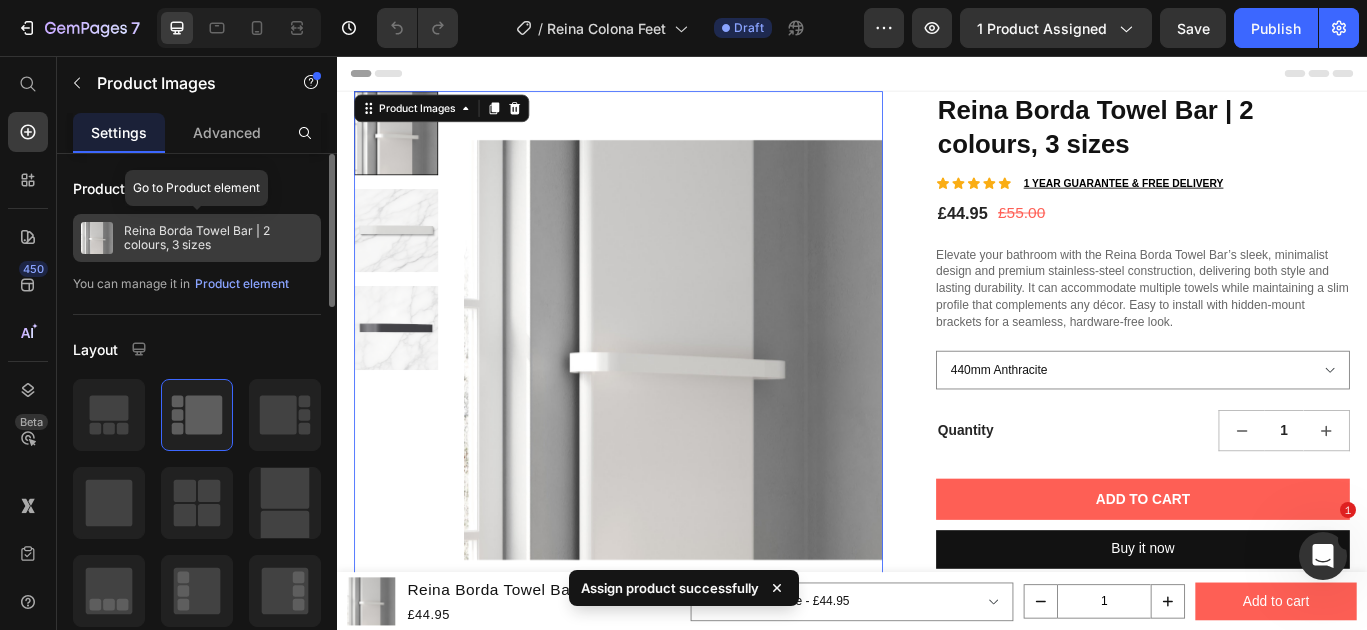 click on "Reina Borda Towel Bar | 2 colours, 3 sizes" at bounding box center [218, 238] 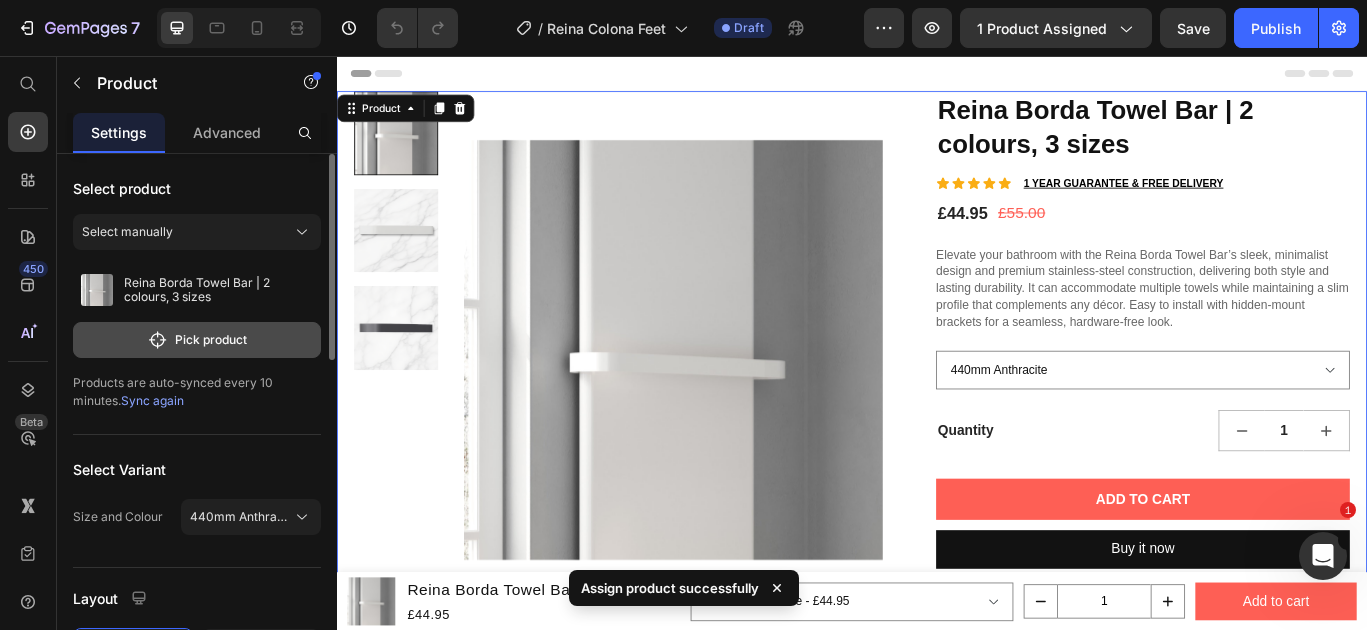 click on "Pick product" 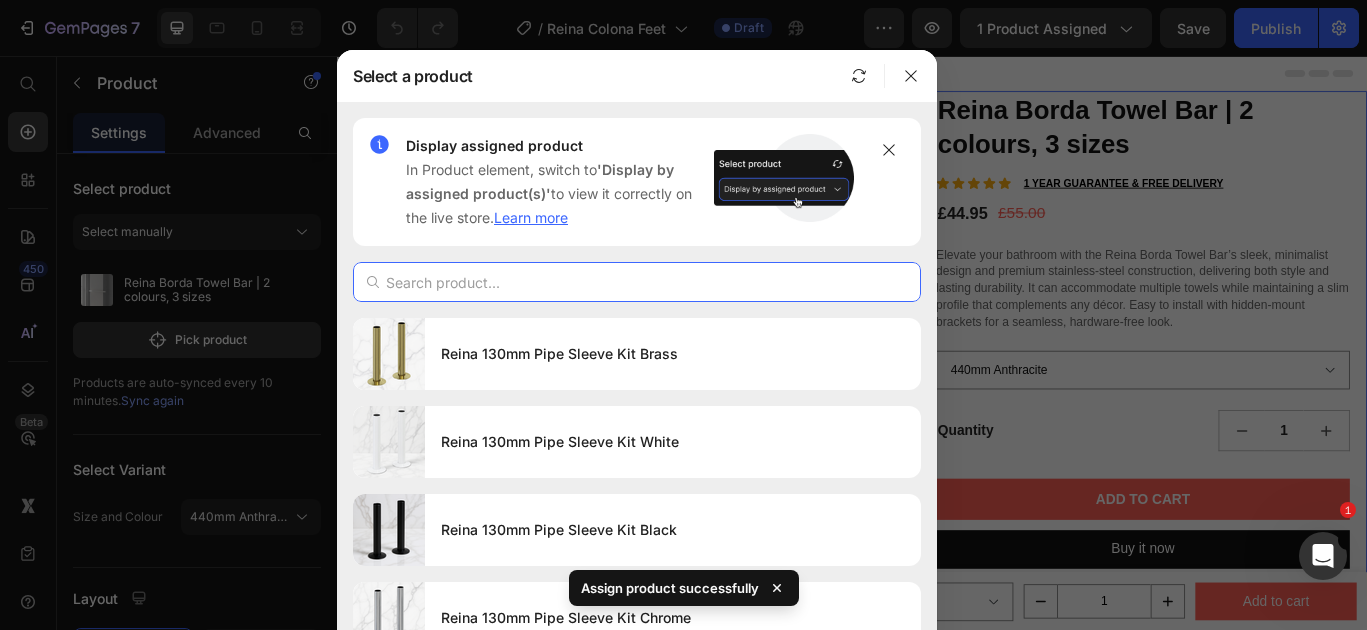 click at bounding box center [637, 282] 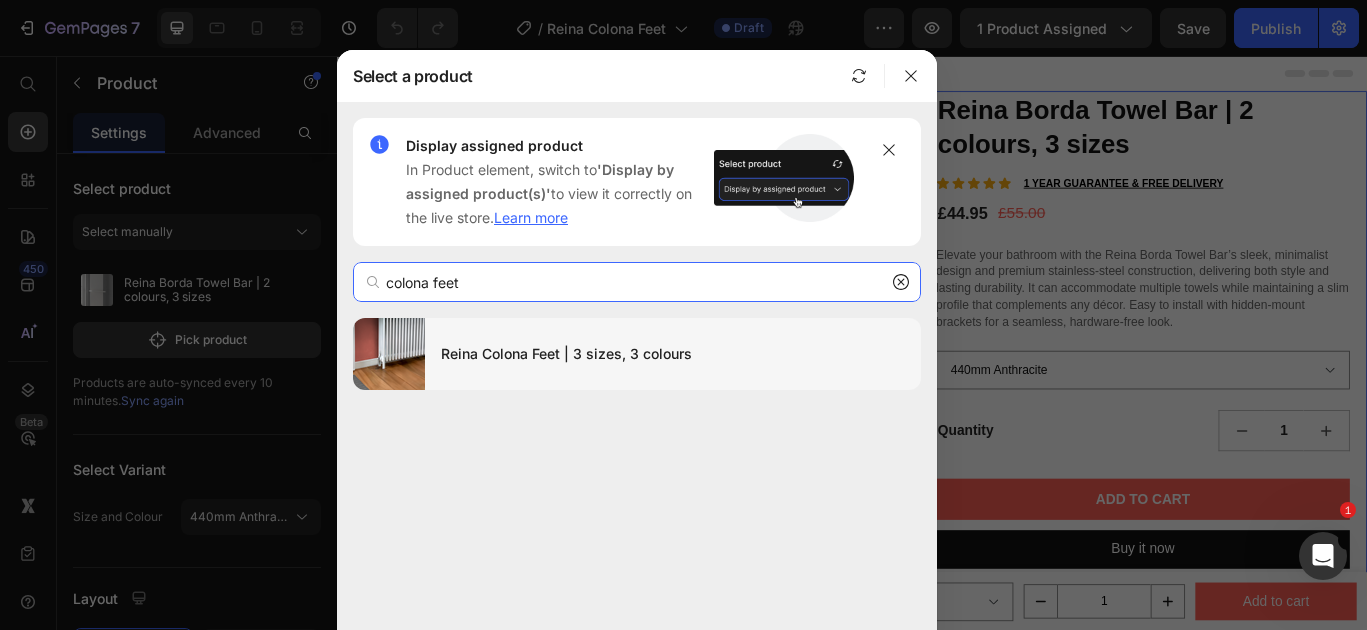 type on "colona feet" 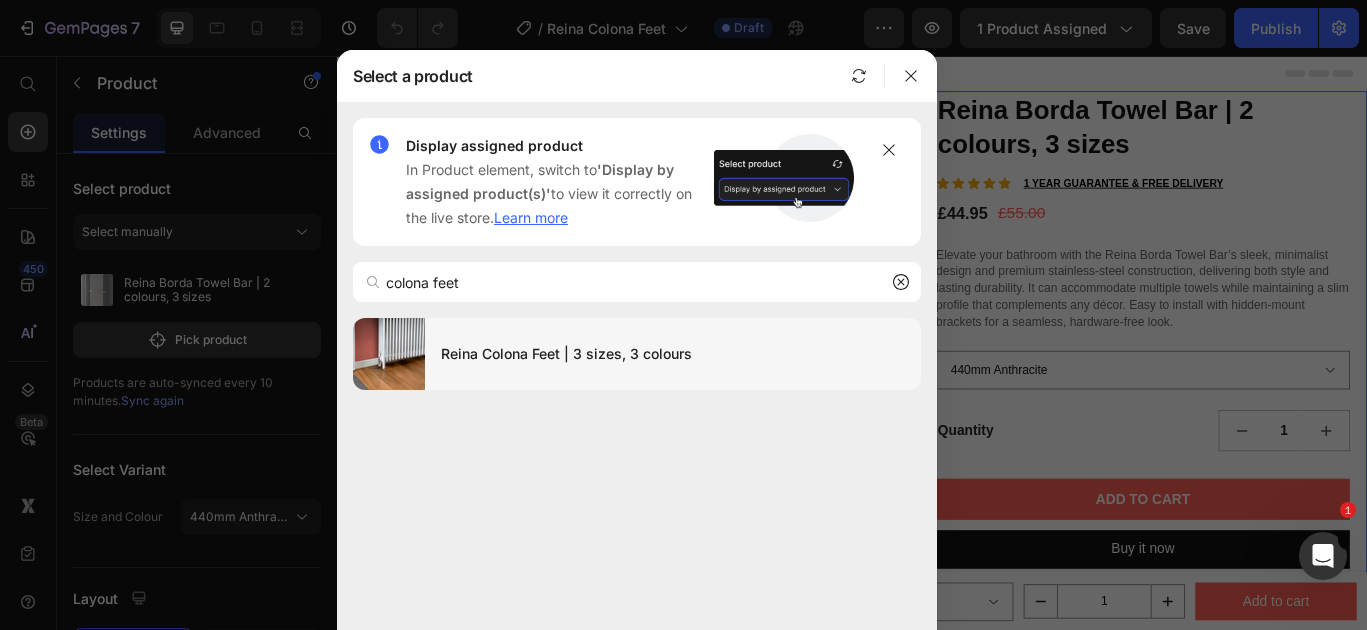 click on "Reina Colona Feet | 3 sizes, 3 colours" at bounding box center [673, 354] 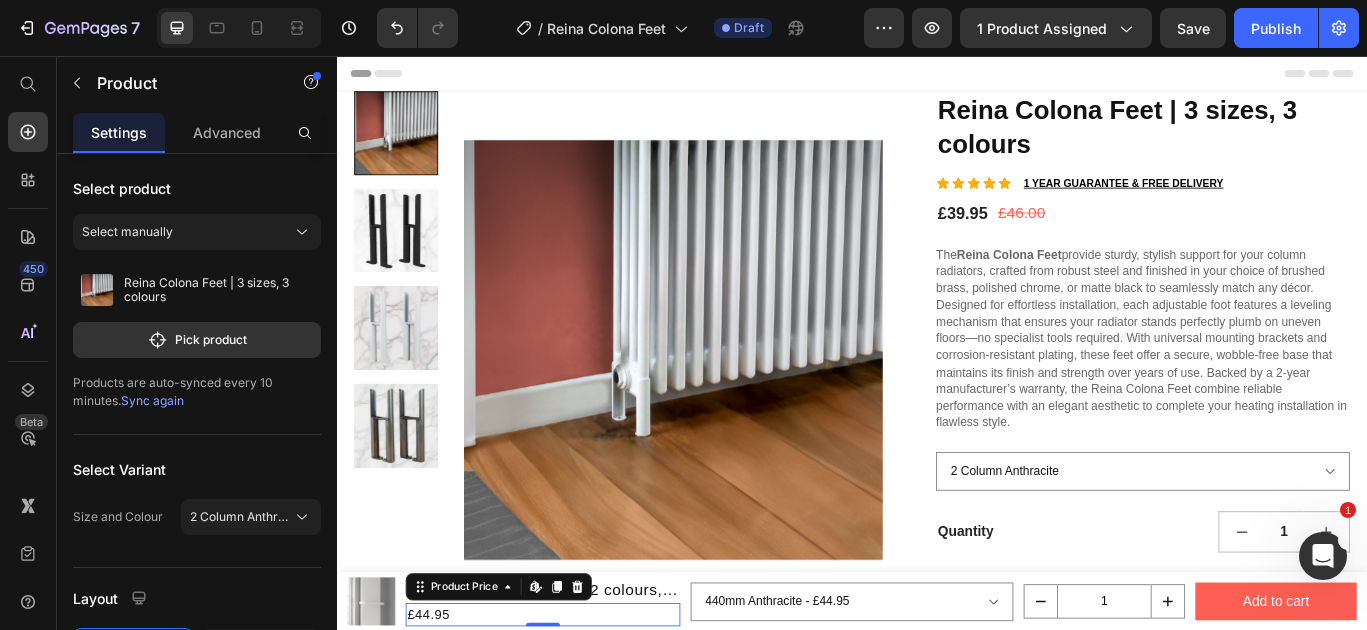 click on "£44.95" at bounding box center [577, 706] 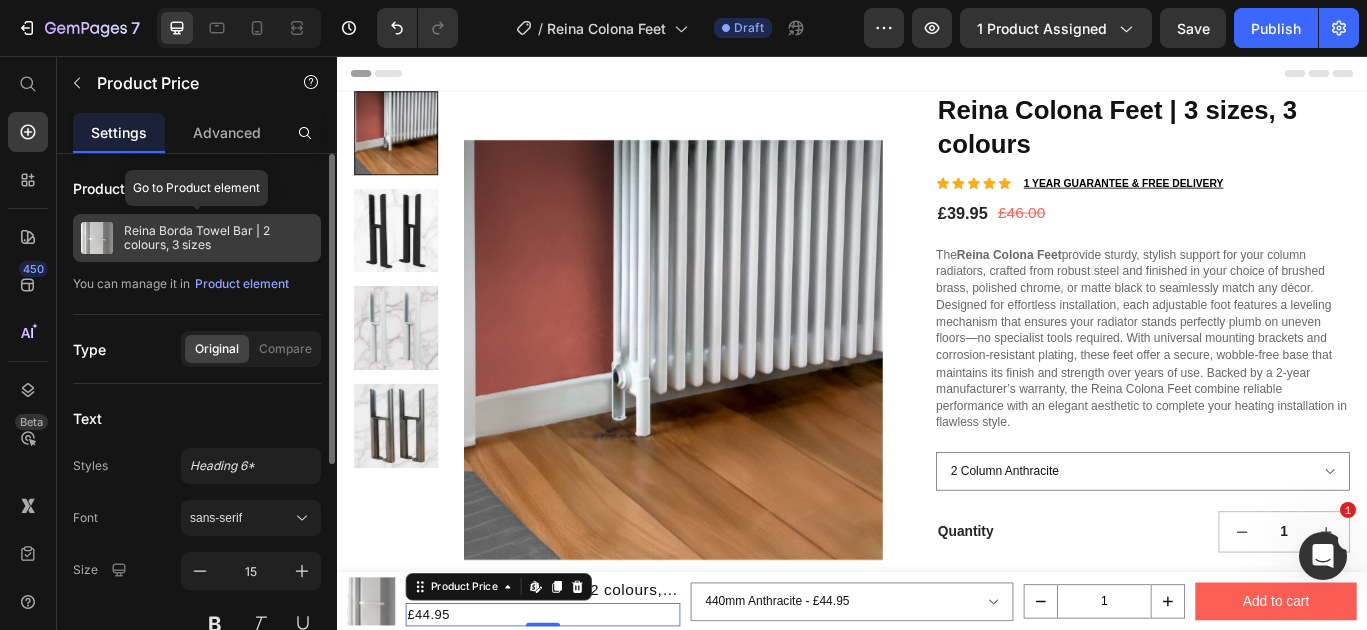 click on "Reina Borda Towel Bar | 2 colours, 3 sizes" at bounding box center (218, 238) 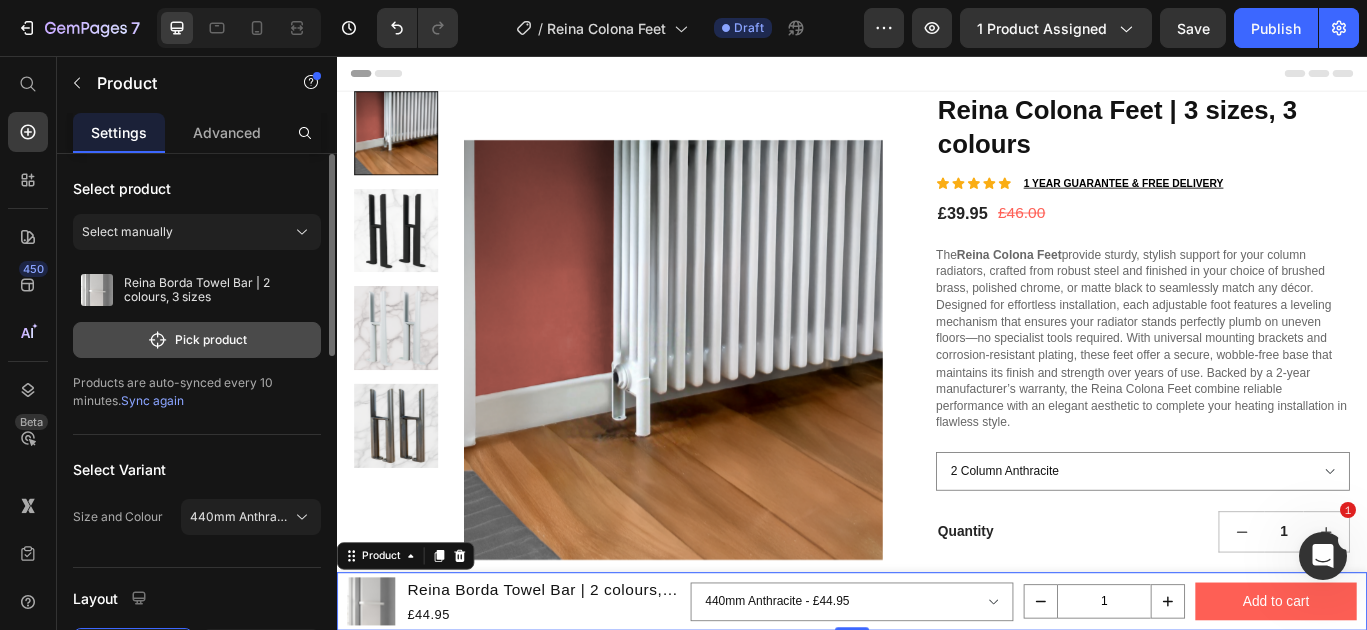 click on "Pick product" at bounding box center [197, 340] 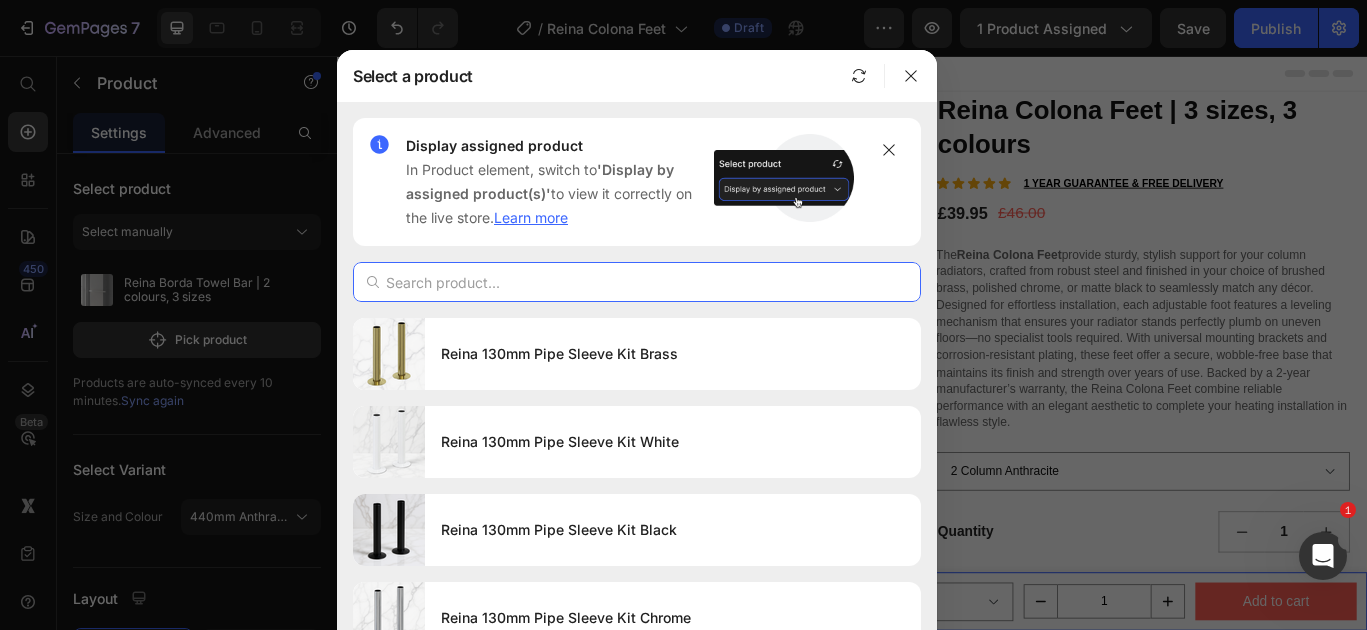 click at bounding box center [637, 282] 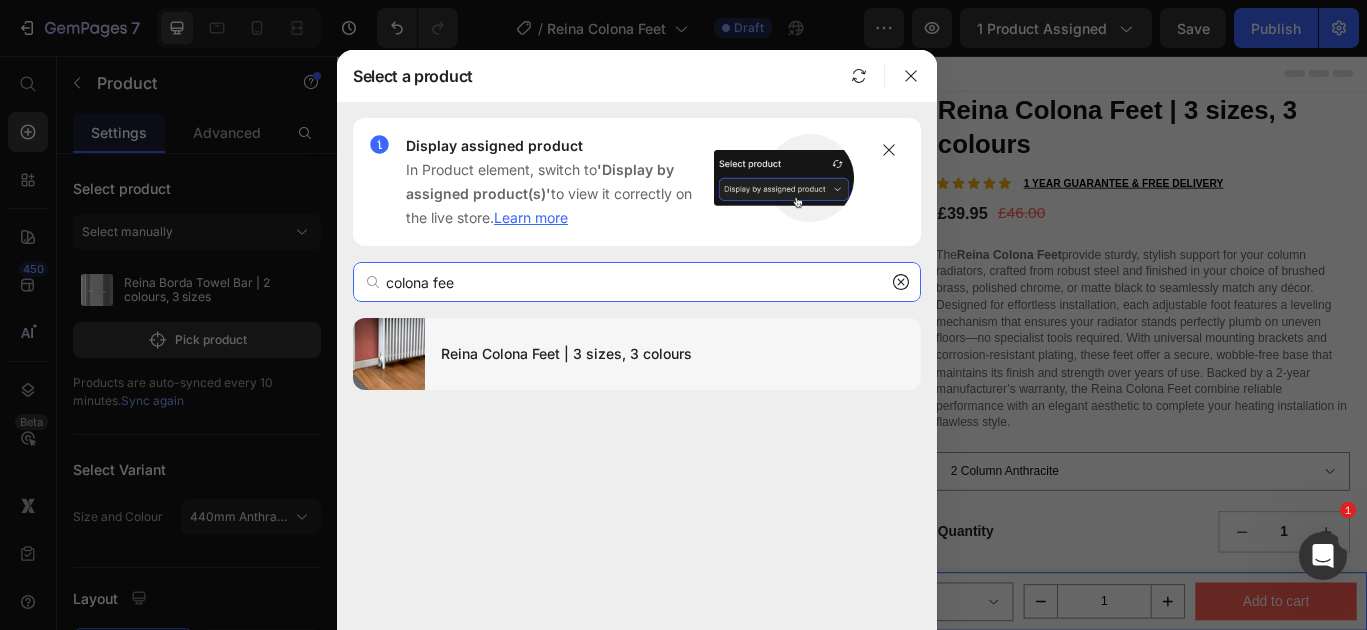 type on "colona fee" 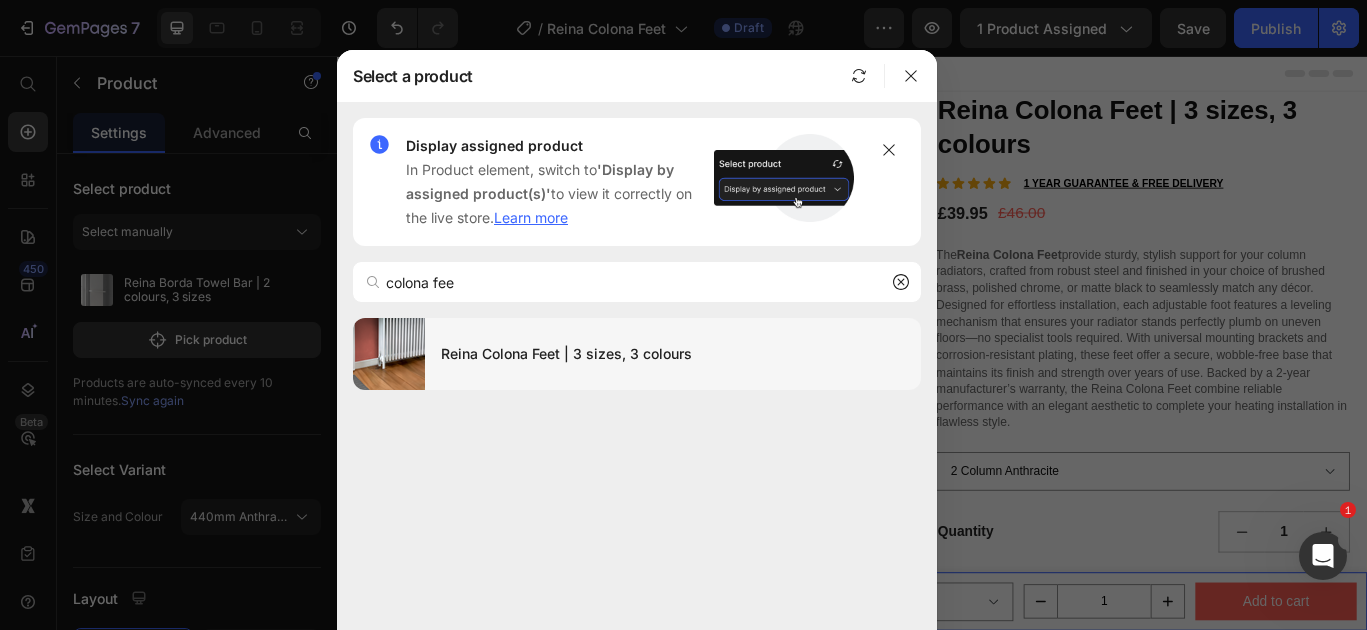 click on "Reina Colona Feet | 3 sizes, 3 colours" at bounding box center (673, 354) 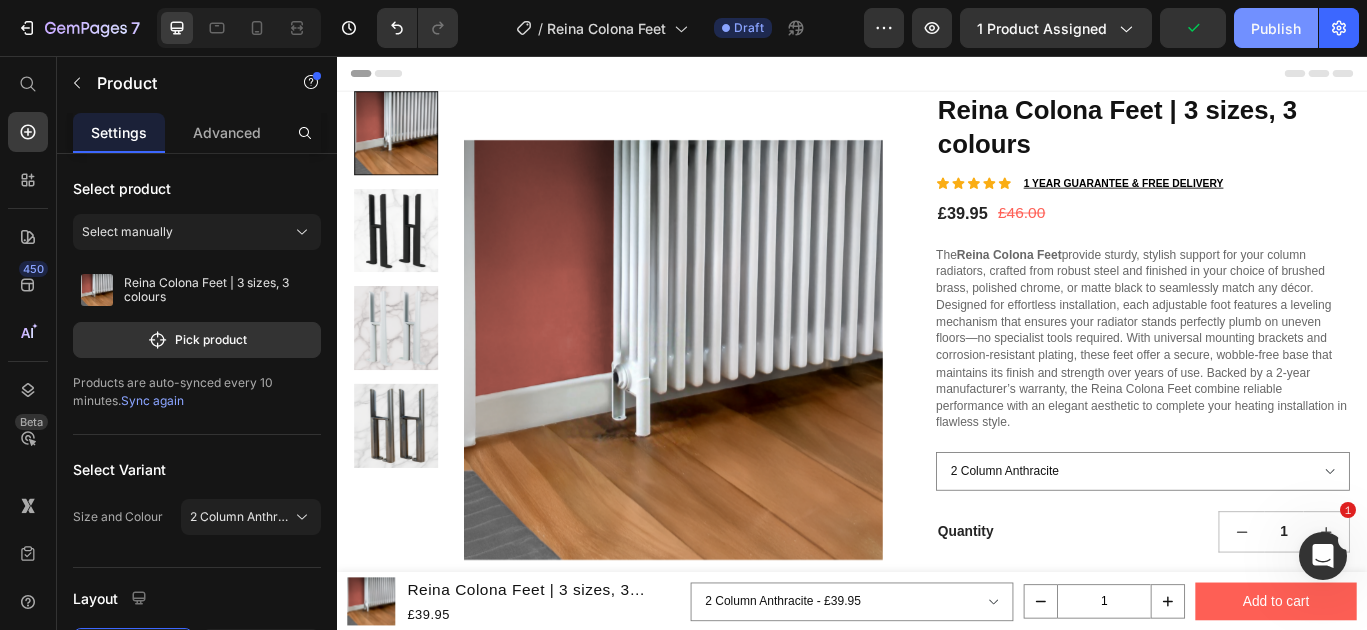 click on "Publish" at bounding box center [1276, 28] 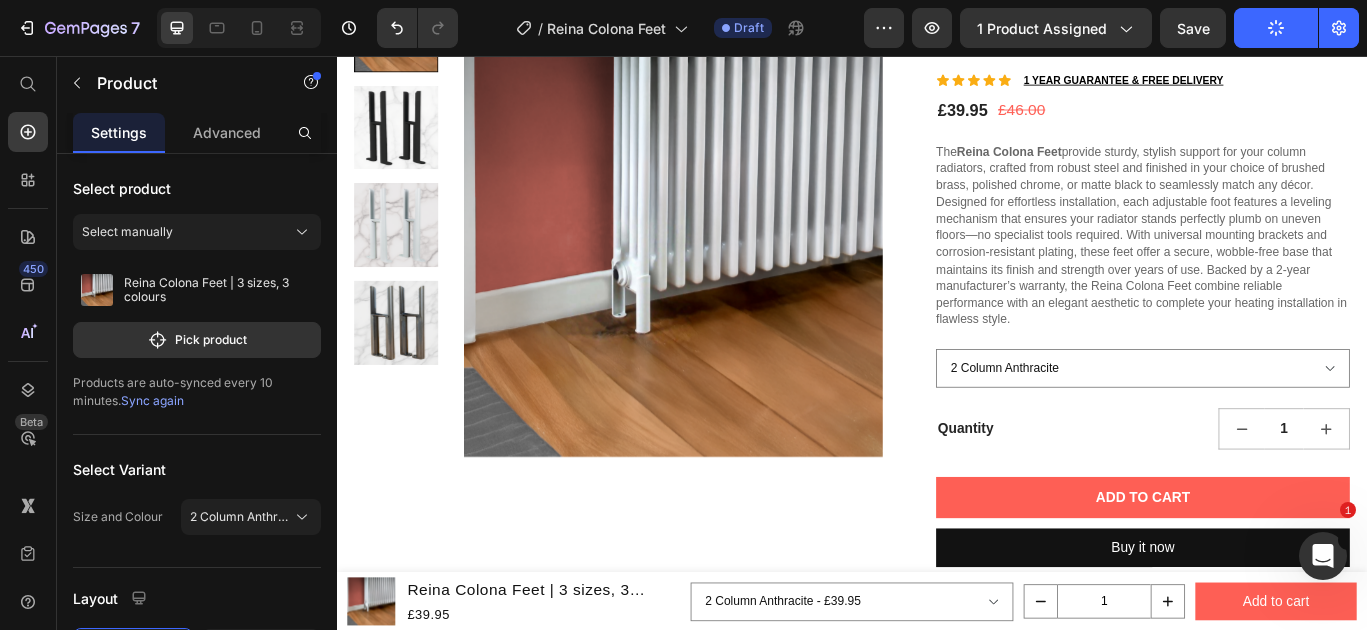 scroll, scrollTop: 0, scrollLeft: 0, axis: both 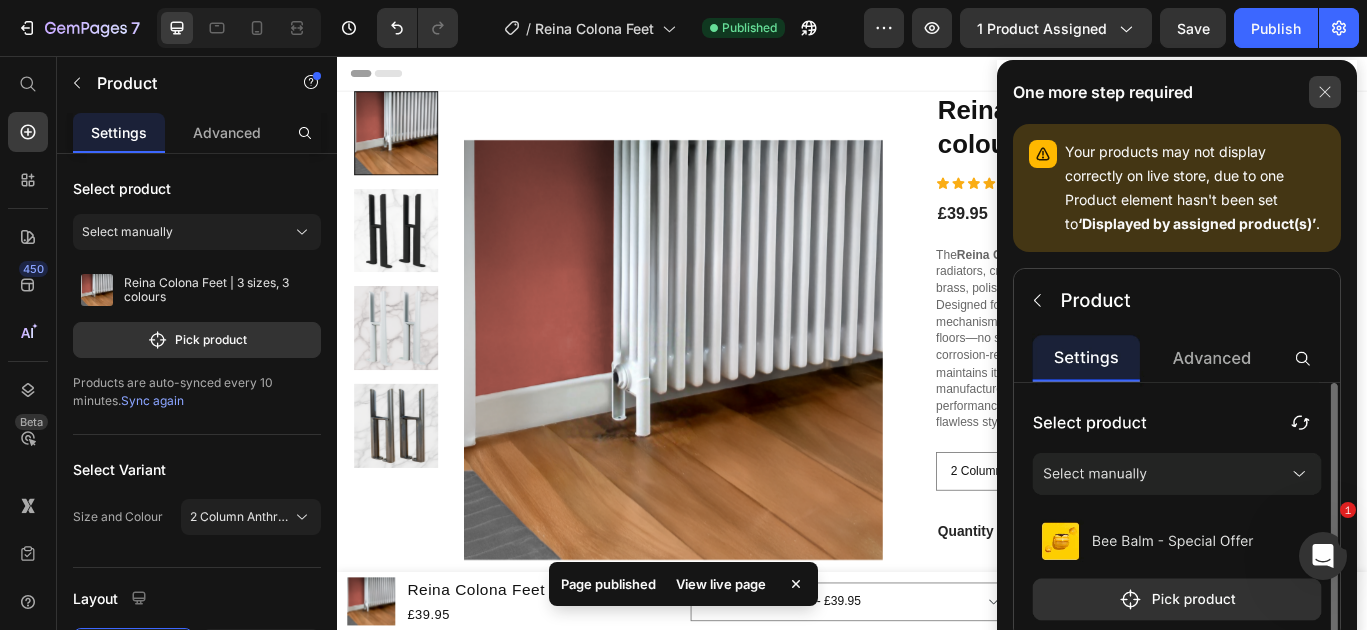 click 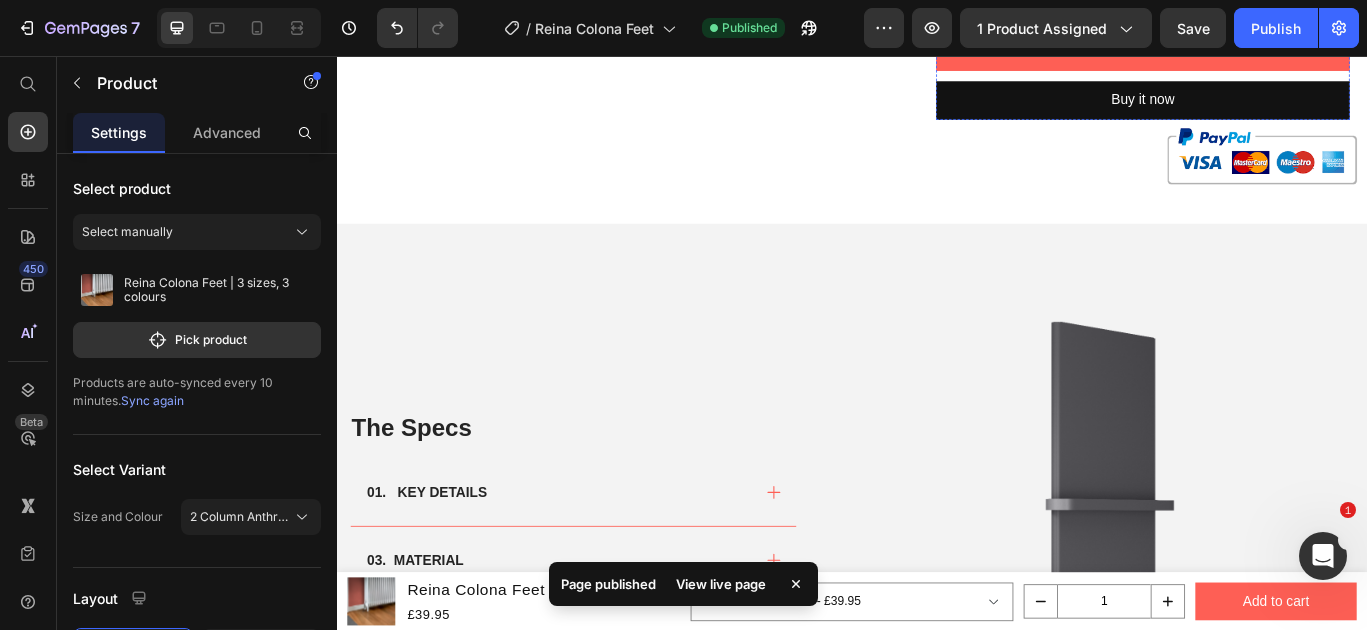 scroll, scrollTop: 699, scrollLeft: 0, axis: vertical 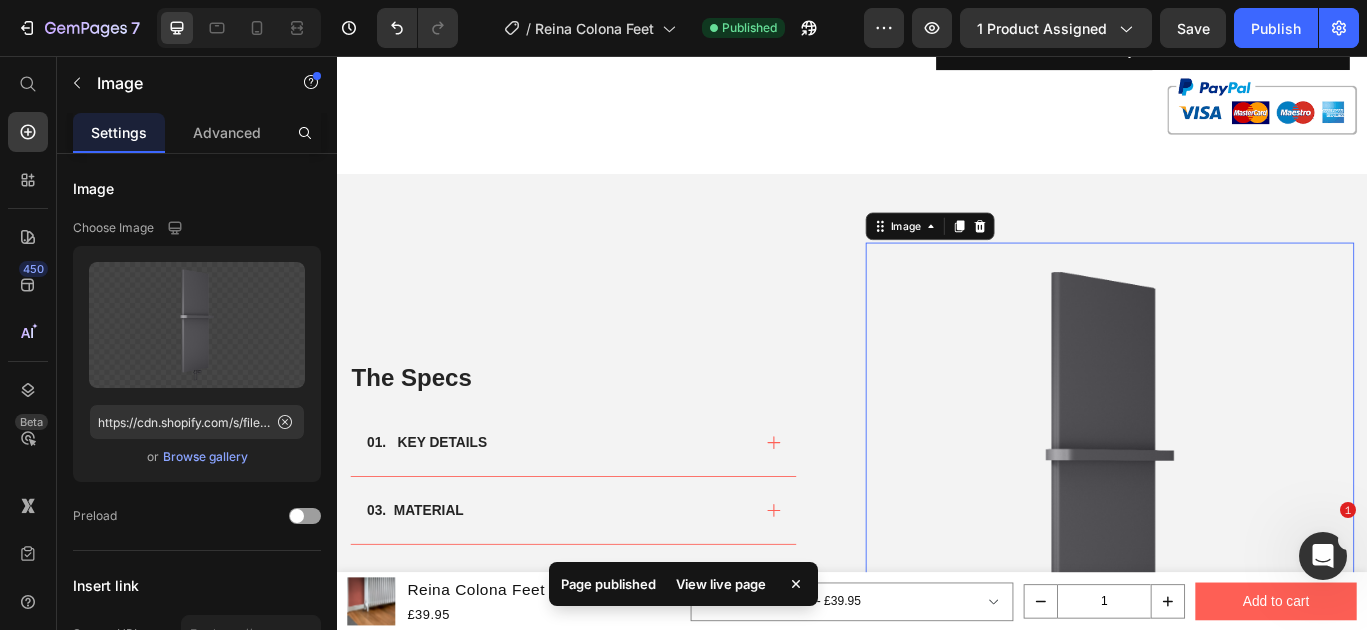 click at bounding box center (1237, 557) 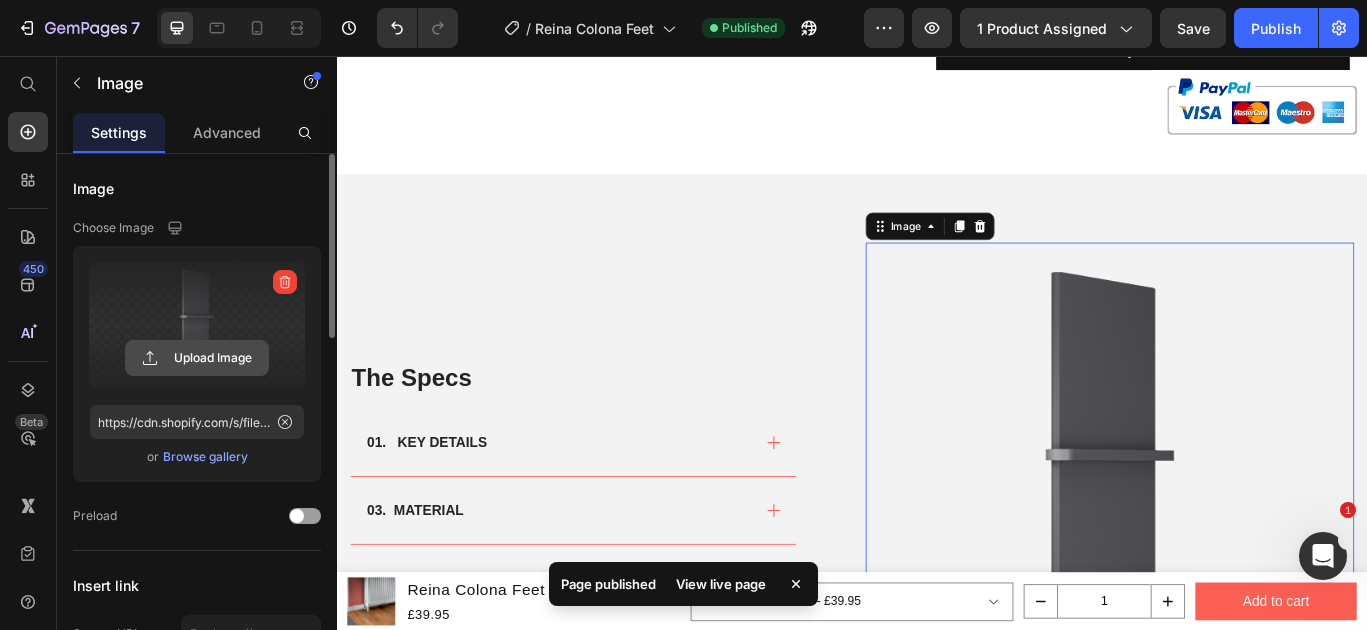 click 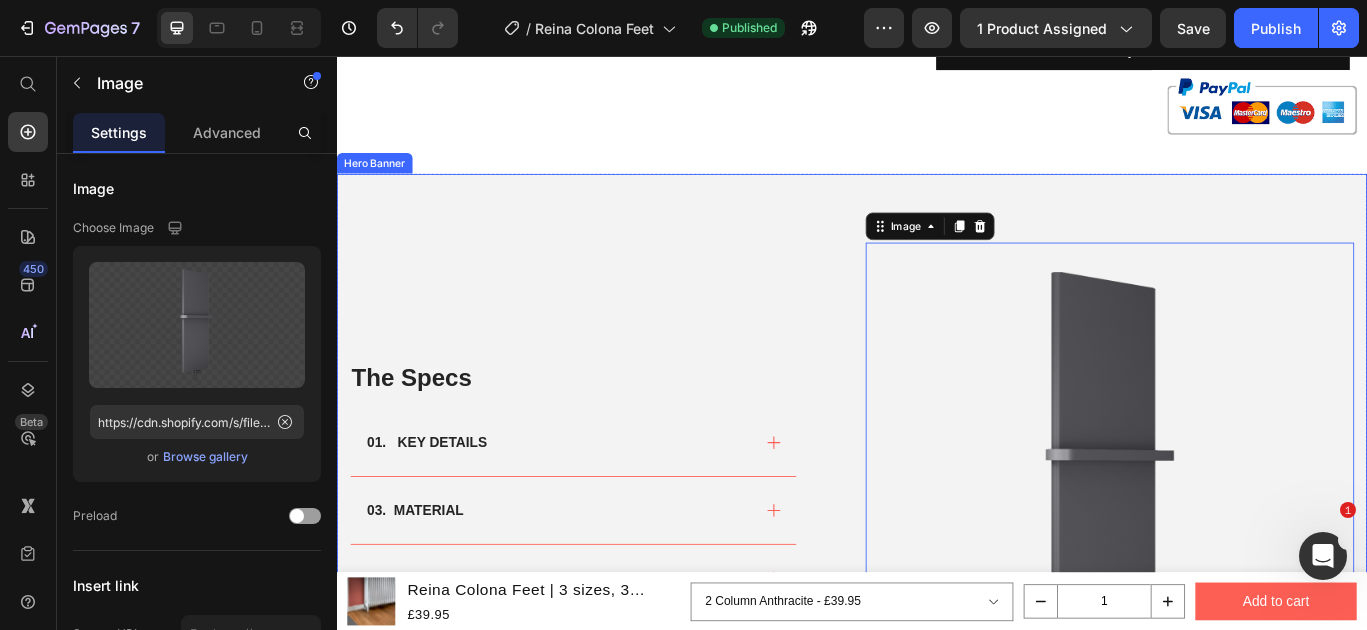 click on "The Specs Heading
01.   KEY DETAILS
03.  MATERIAL
05.  RETURNS POLICY Accordion Row Image   0" at bounding box center (937, 537) 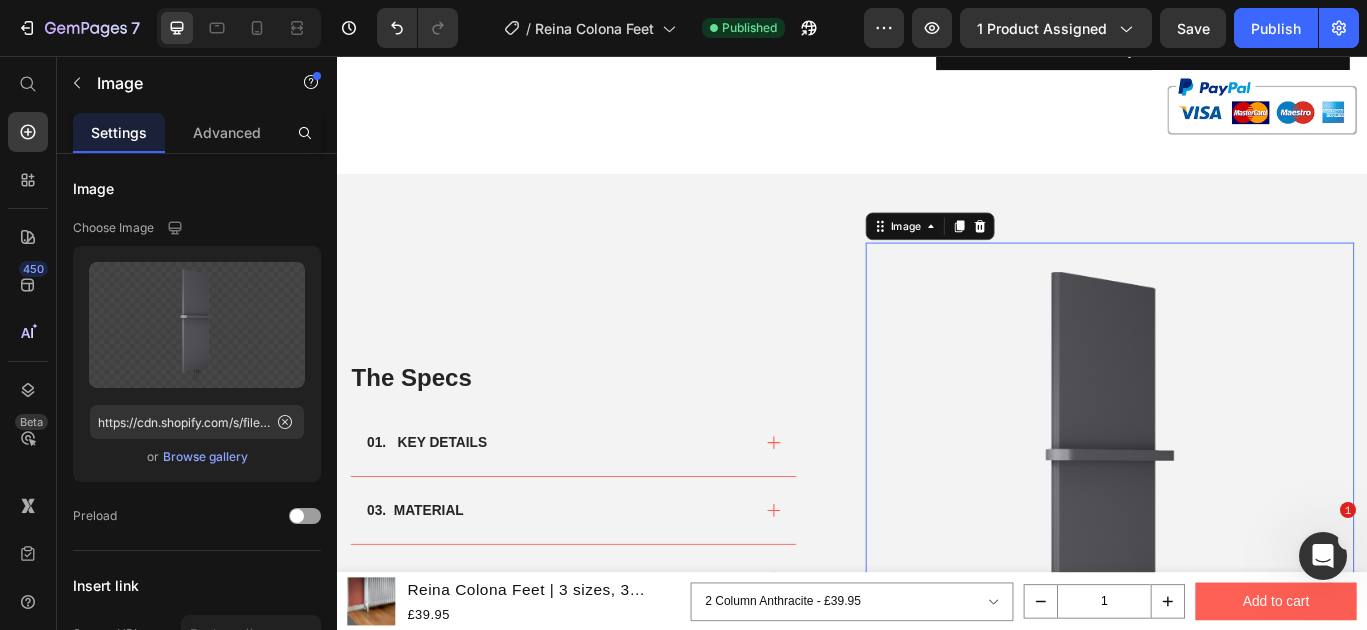 click at bounding box center [1237, 557] 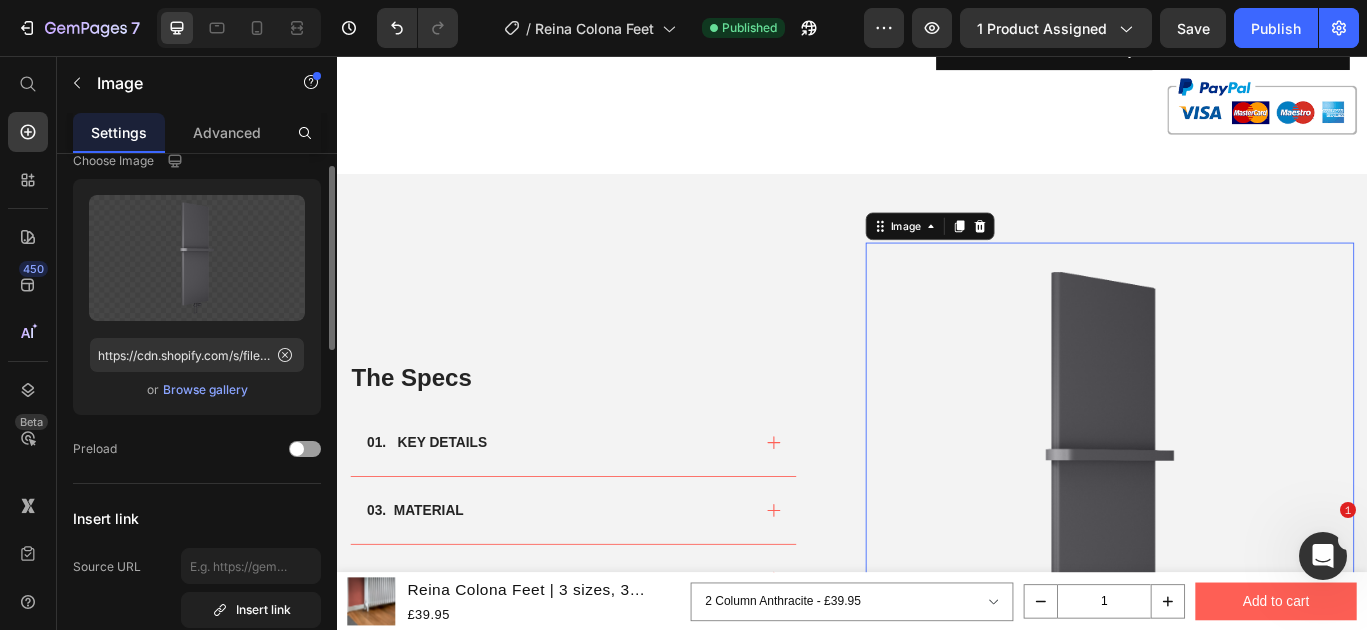 scroll, scrollTop: 71, scrollLeft: 0, axis: vertical 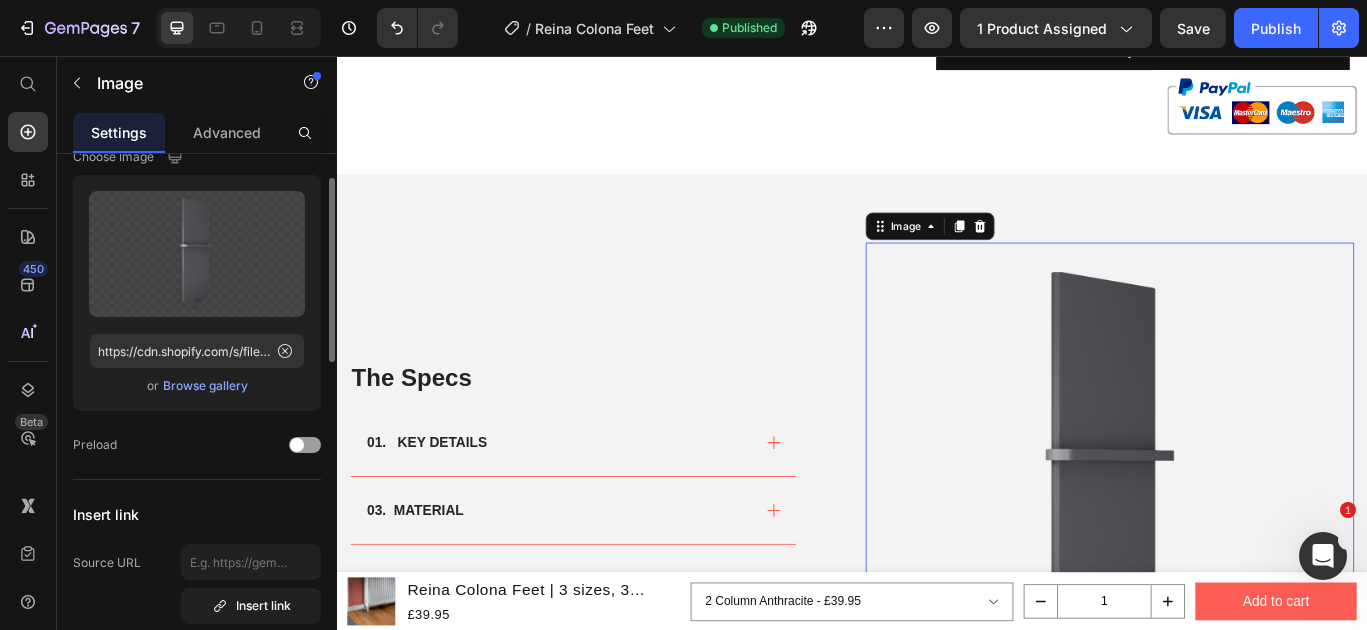 click on "Browse gallery" at bounding box center [205, 386] 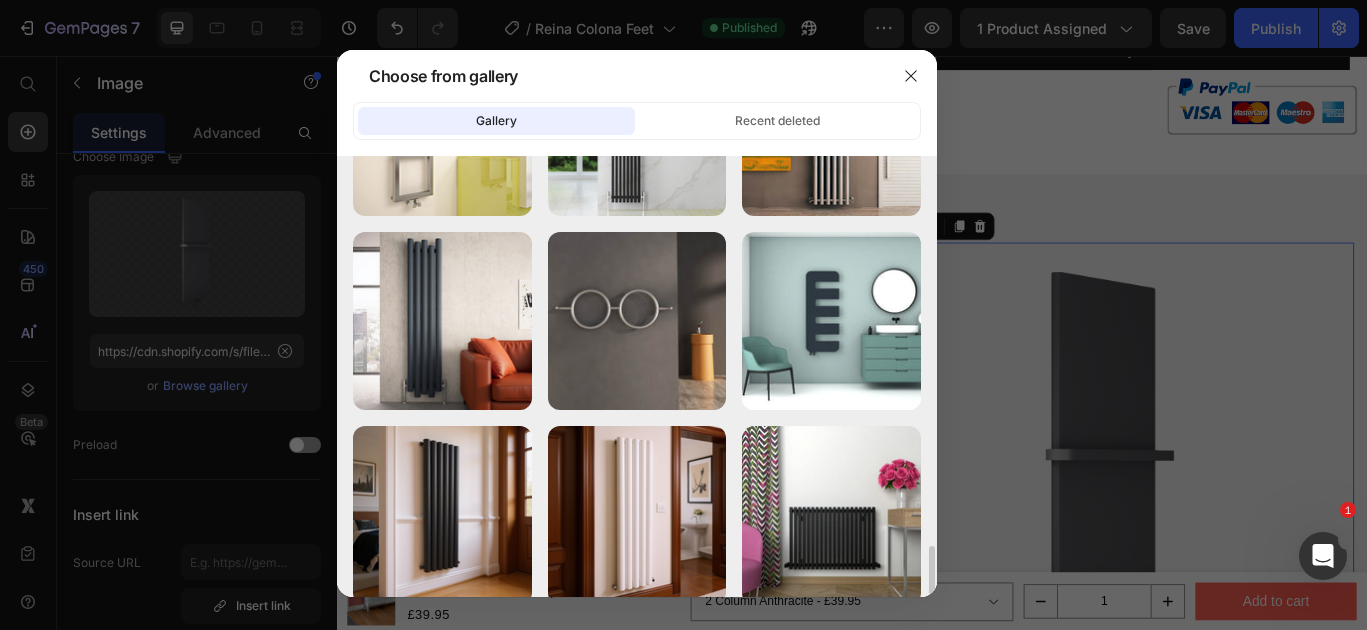 scroll, scrollTop: 1411, scrollLeft: 0, axis: vertical 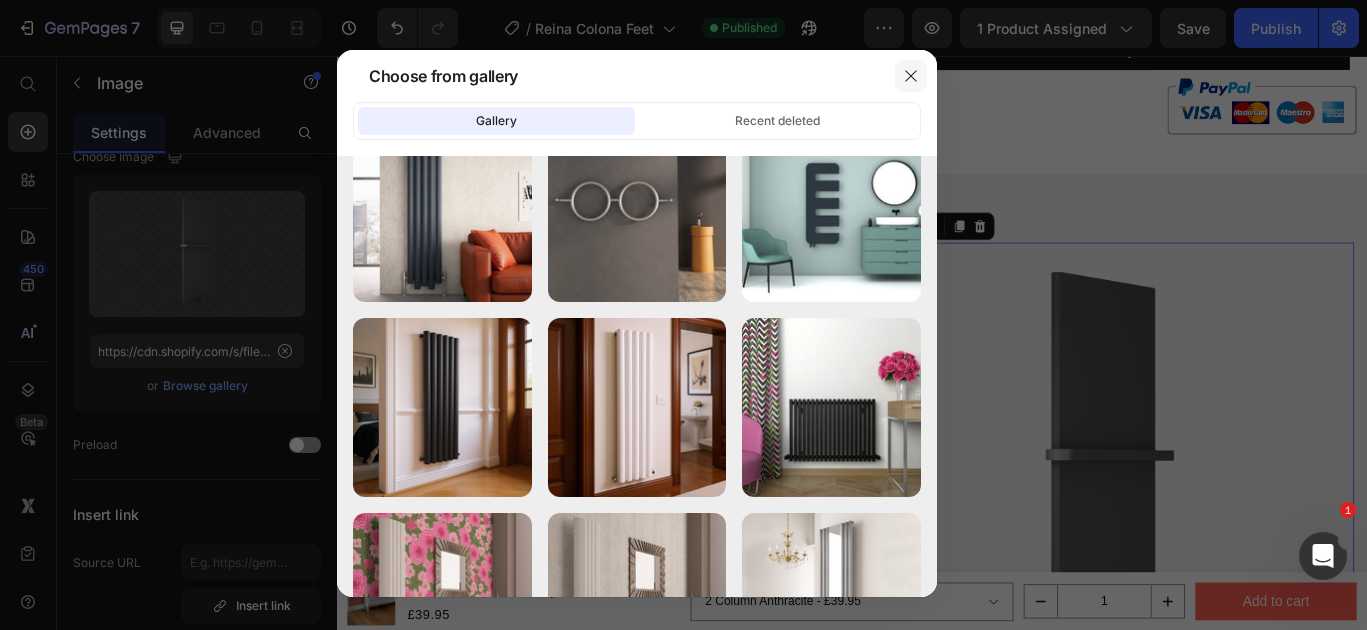click at bounding box center (911, 76) 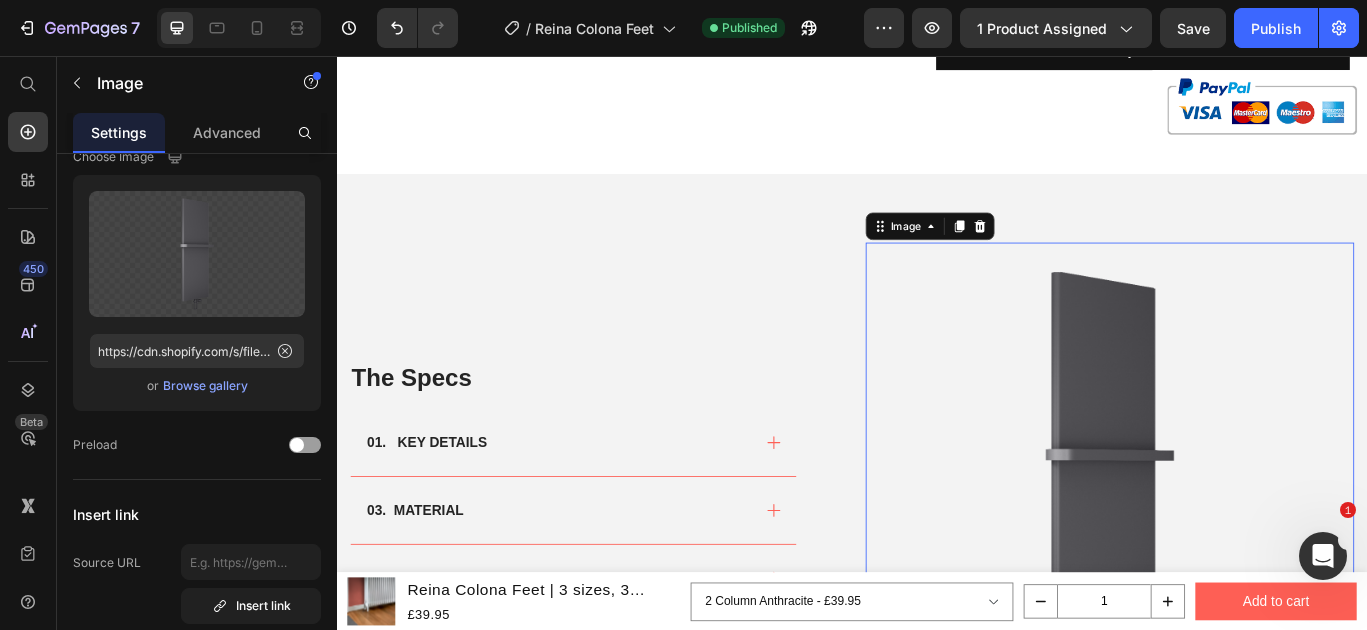 click at bounding box center [1237, 557] 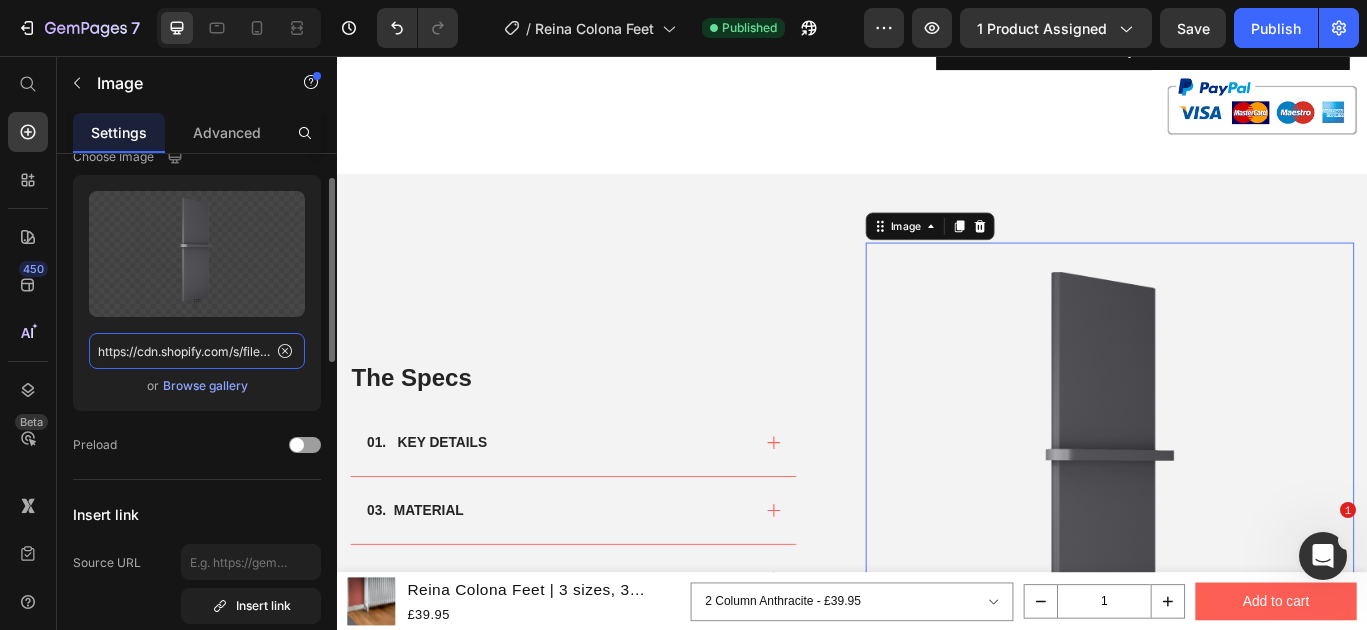 click on "https://cdn.shopify.com/s/files/1/0929/8313/2424/files/gempages_554308088228741940-245cc9d0-a5ed-4ad1-aabd-f275e260be4b.png" 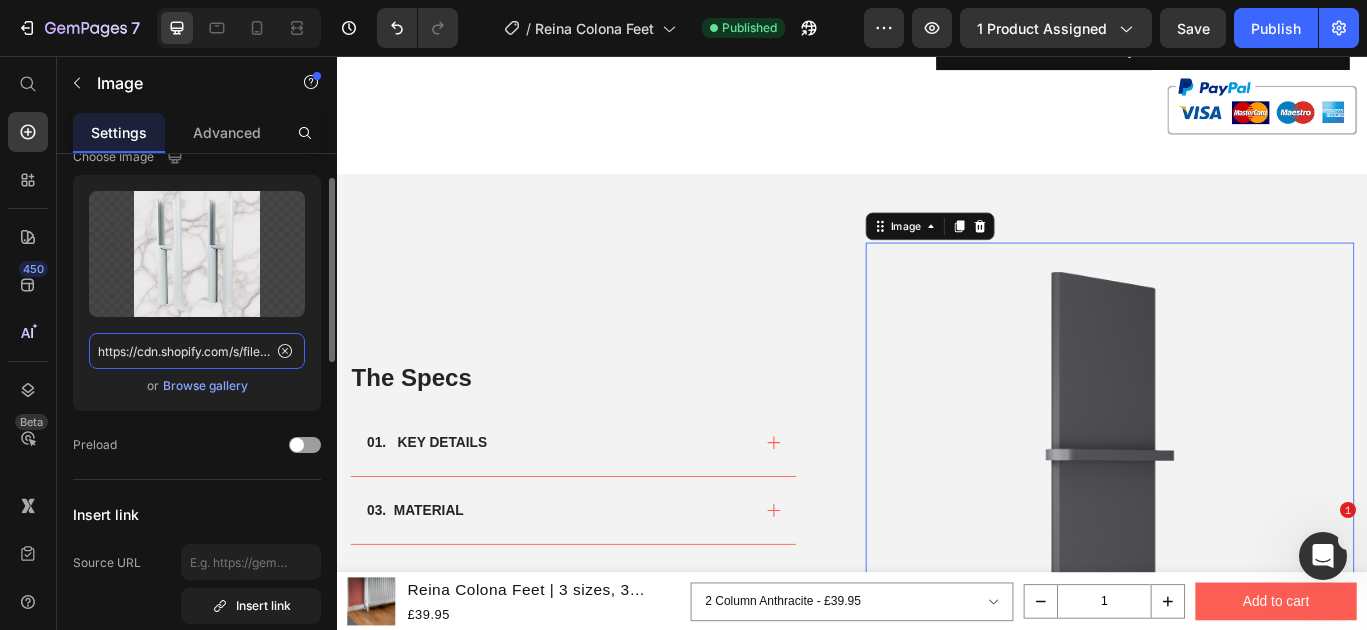 scroll, scrollTop: 0, scrollLeft: 432, axis: horizontal 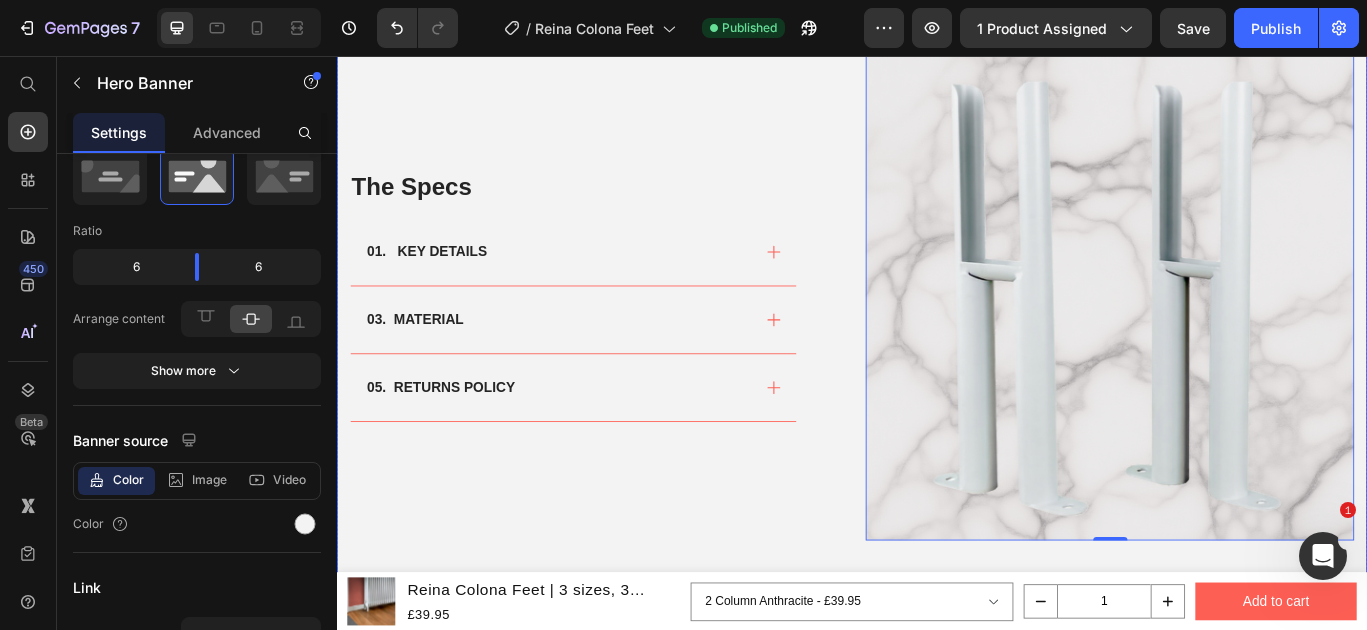 click on "The Specs Heading
01.   KEY DETAILS
03.  MATERIAL
05.  RETURNS POLICY Accordion Row" at bounding box center (636, 335) 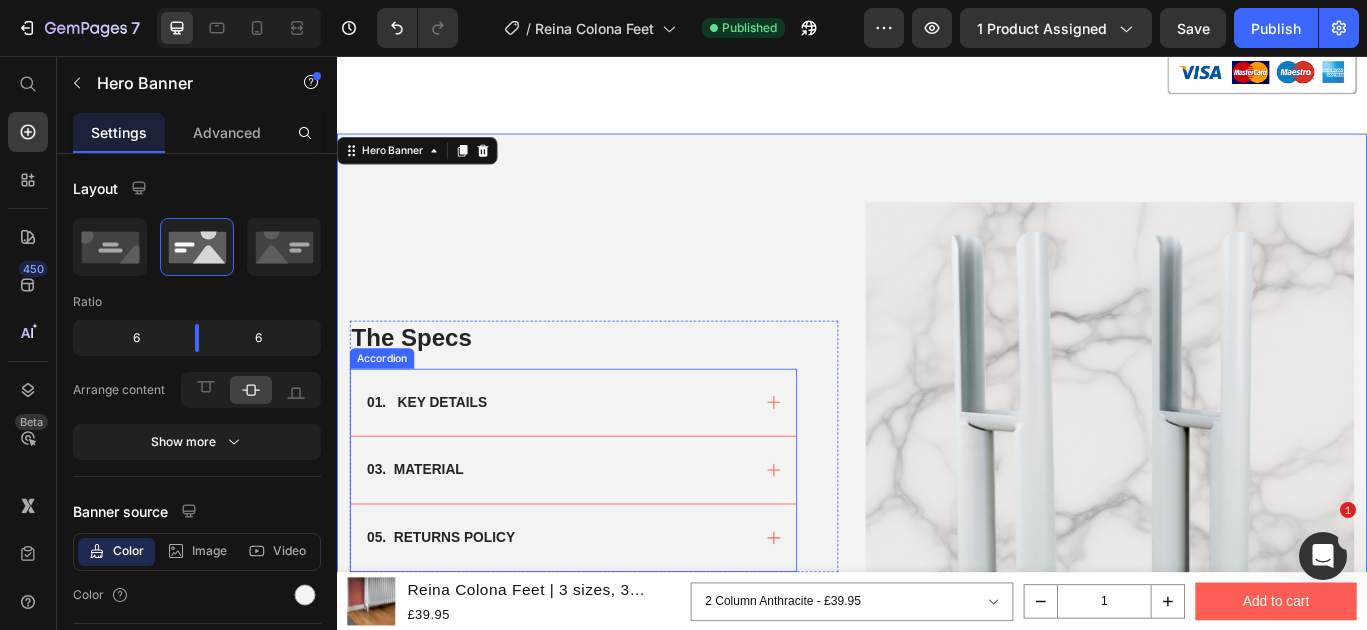 scroll, scrollTop: 692, scrollLeft: 0, axis: vertical 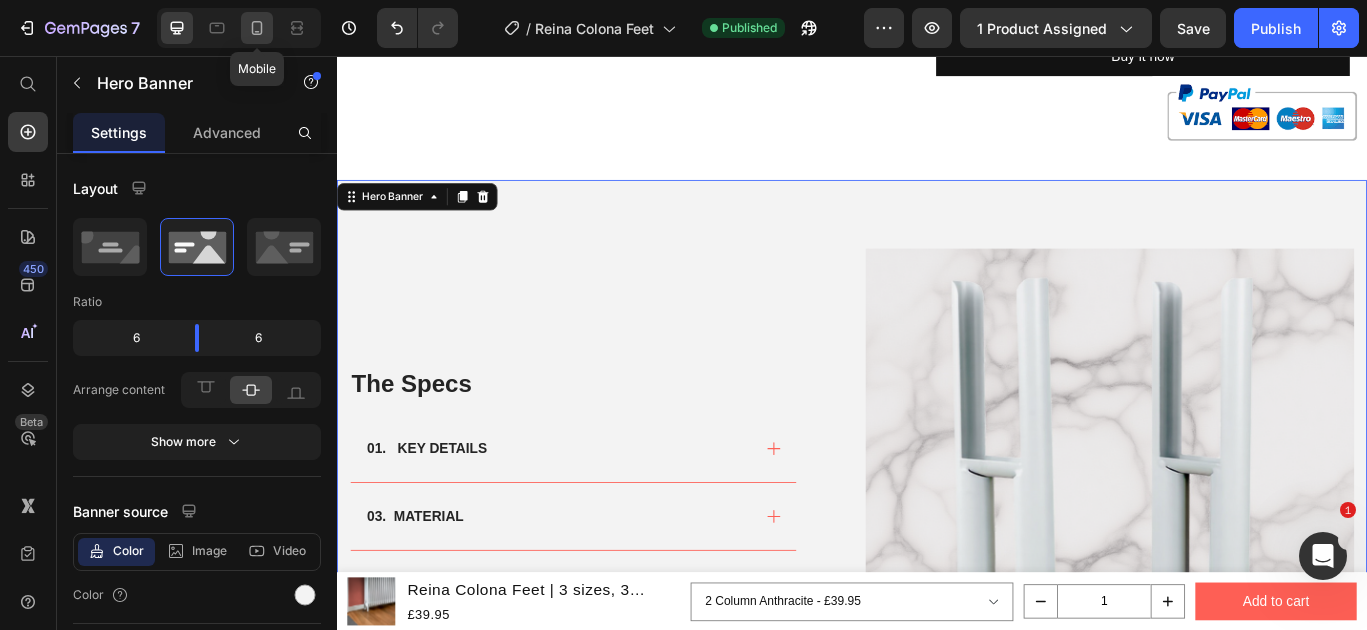click 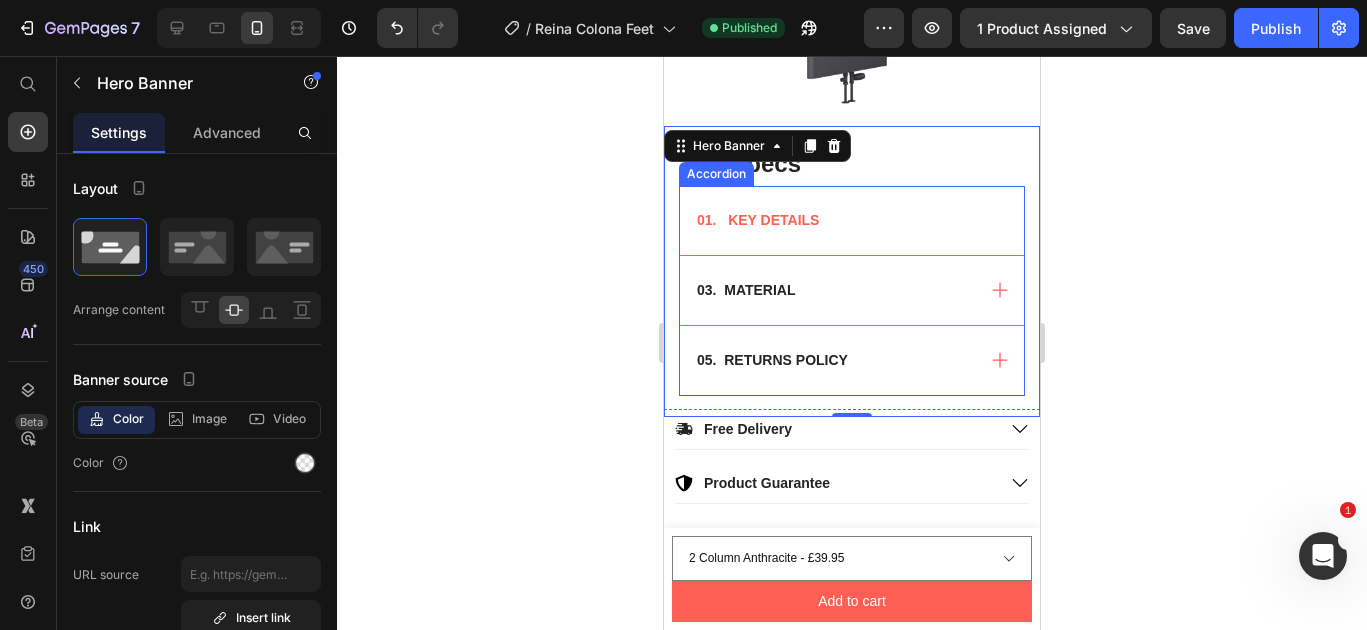scroll, scrollTop: 1256, scrollLeft: 0, axis: vertical 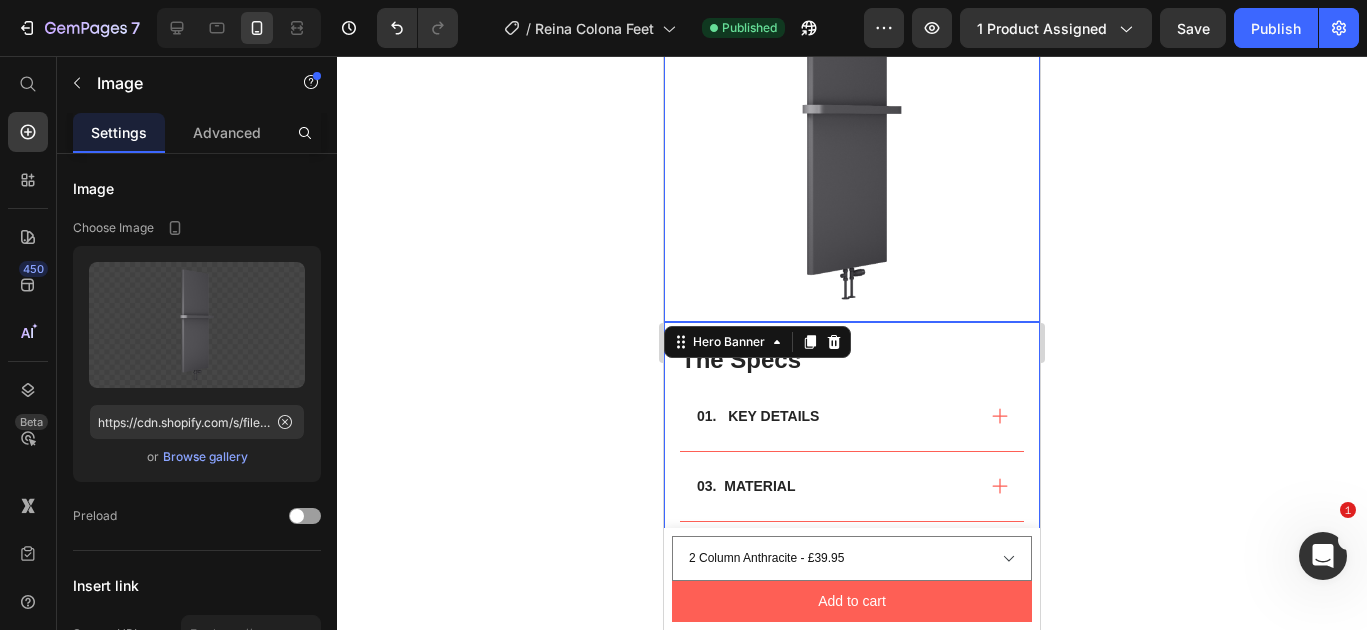 click at bounding box center (852, 134) 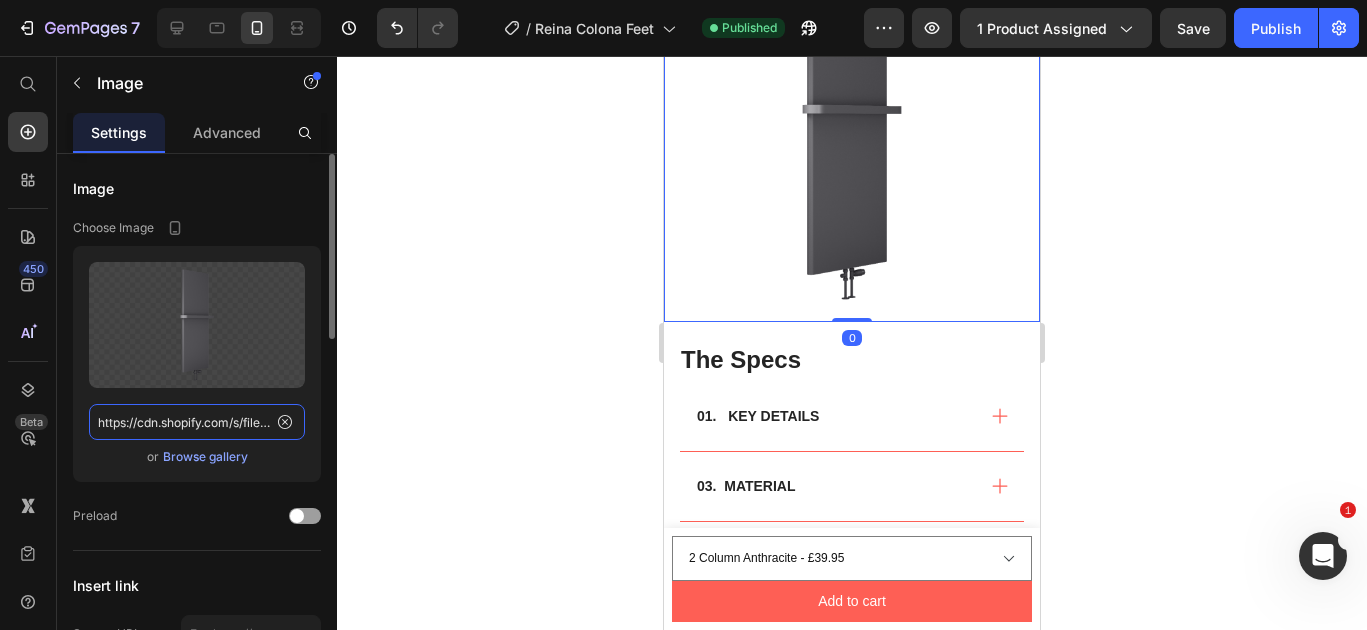 click on "https://cdn.shopify.com/s/files/1/0929/8313/2424/files/gempages_554308088228741940-245cc9d0-a5ed-4ad1-aabd-f275e260be4b.png" 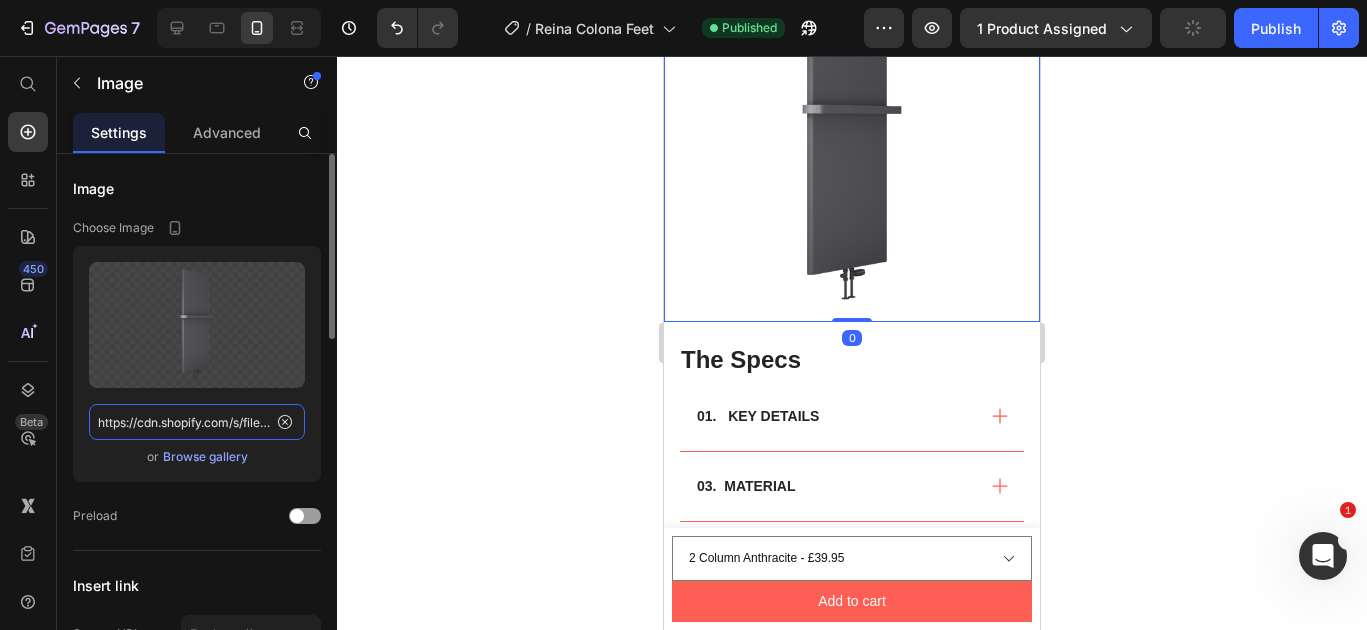 paste on "reina-colona-feet-white_marble.png?v=1752176585" 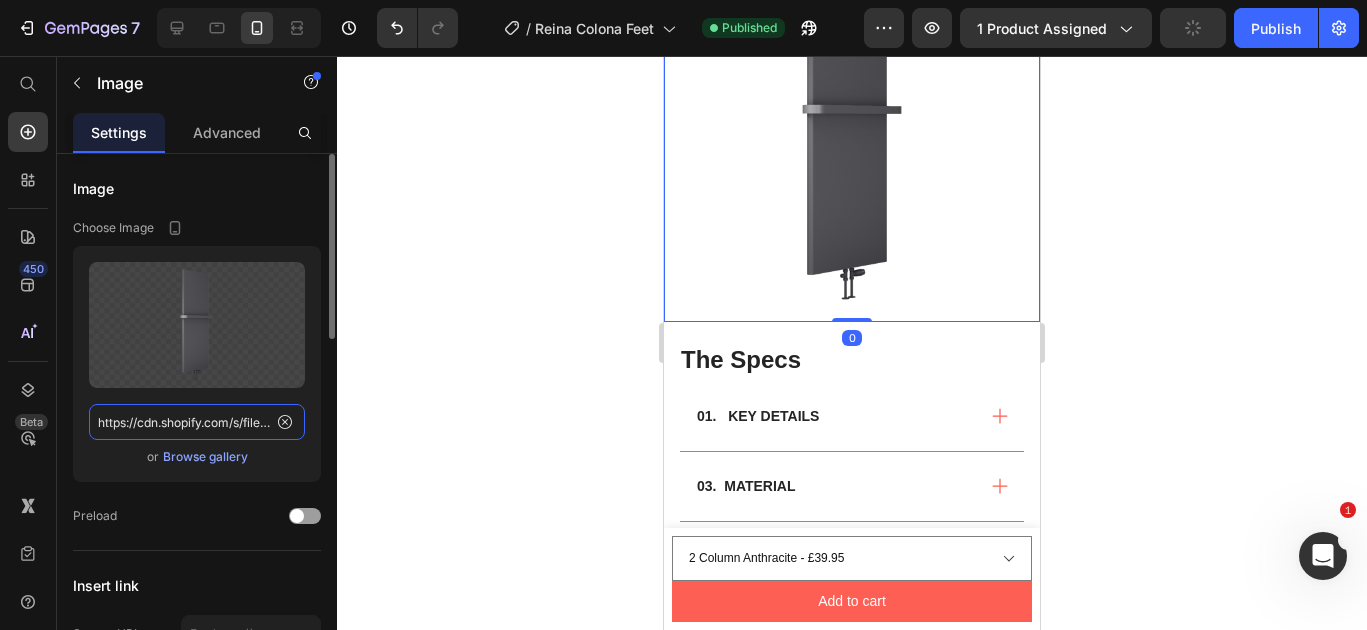 scroll, scrollTop: 0, scrollLeft: 432, axis: horizontal 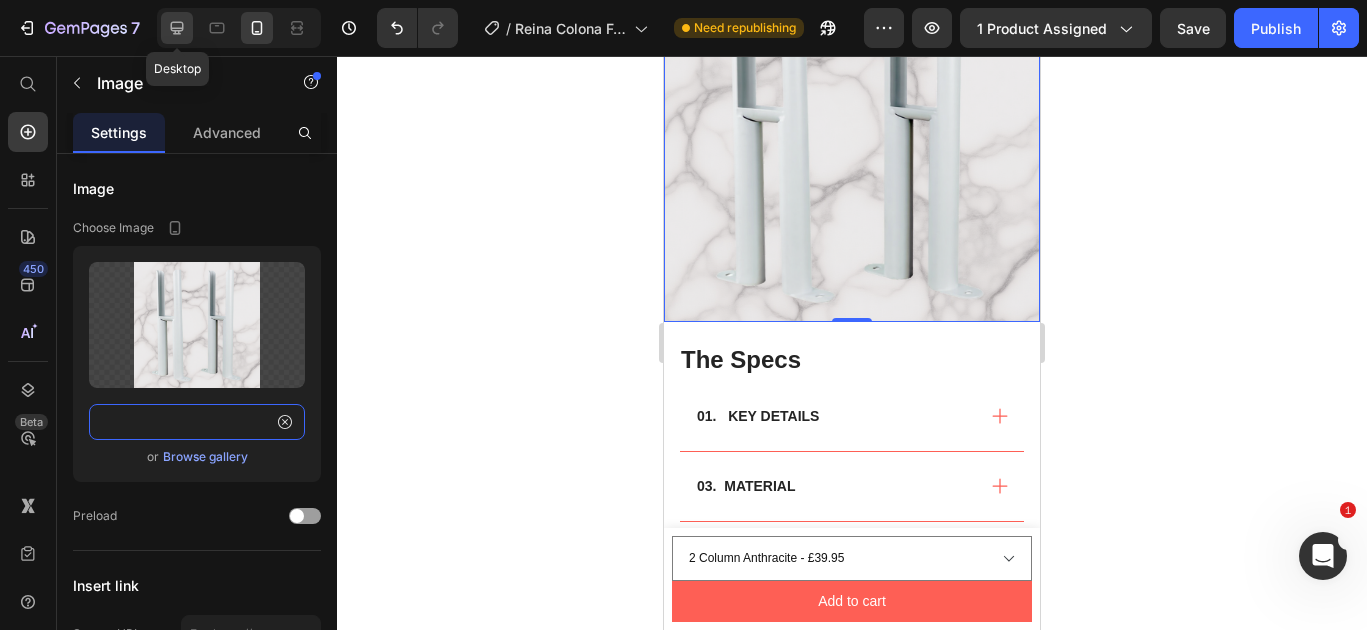 type on "https://cdn.shopify.com/s/files/1/0929/8313/2424/files/reina-colona-feet-white_marble.png?v=1752176585" 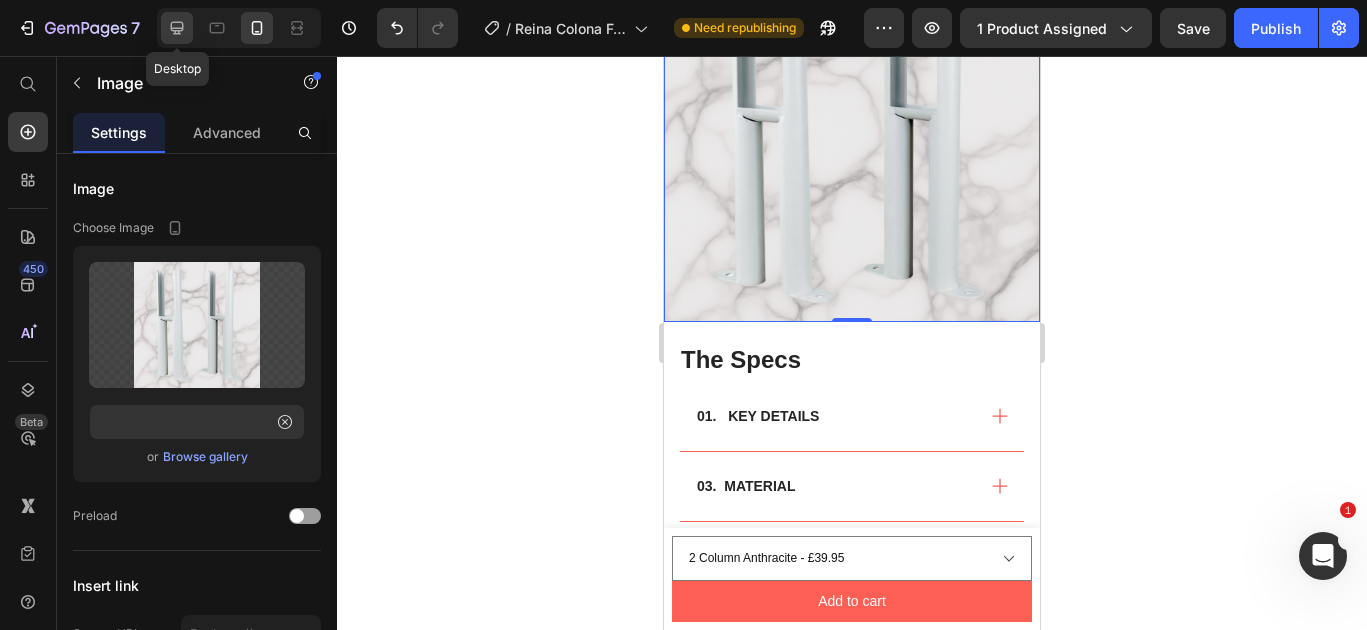 click 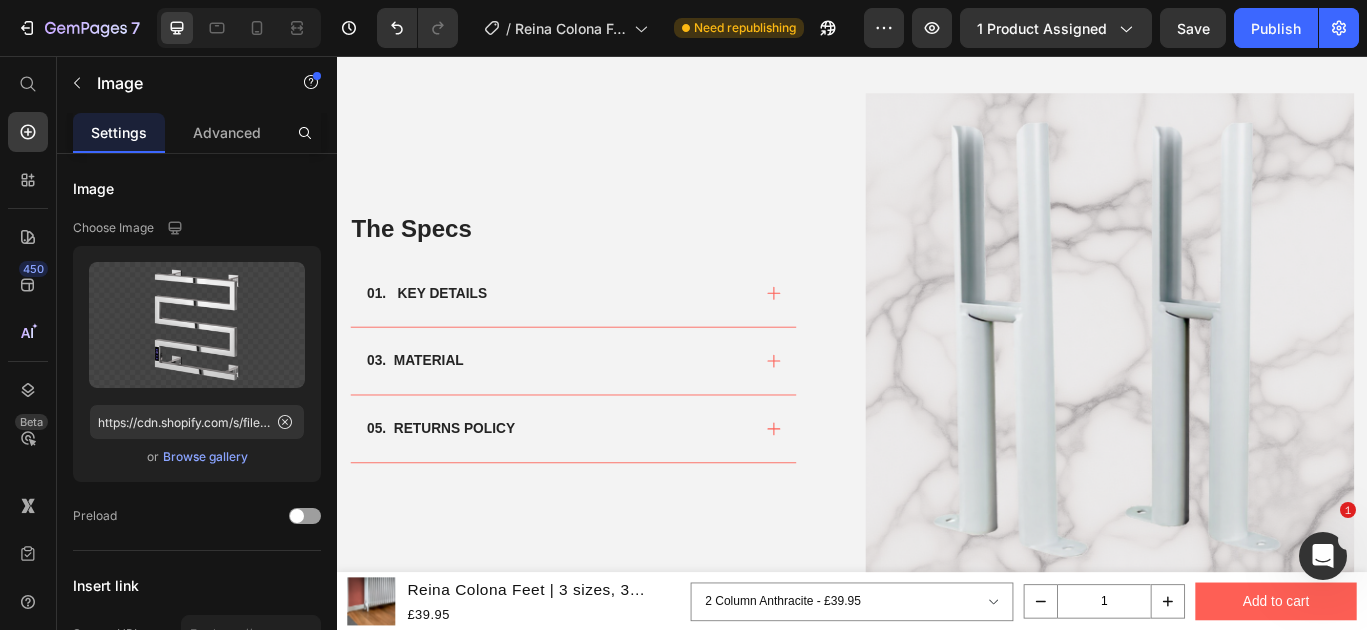 scroll, scrollTop: 889, scrollLeft: 0, axis: vertical 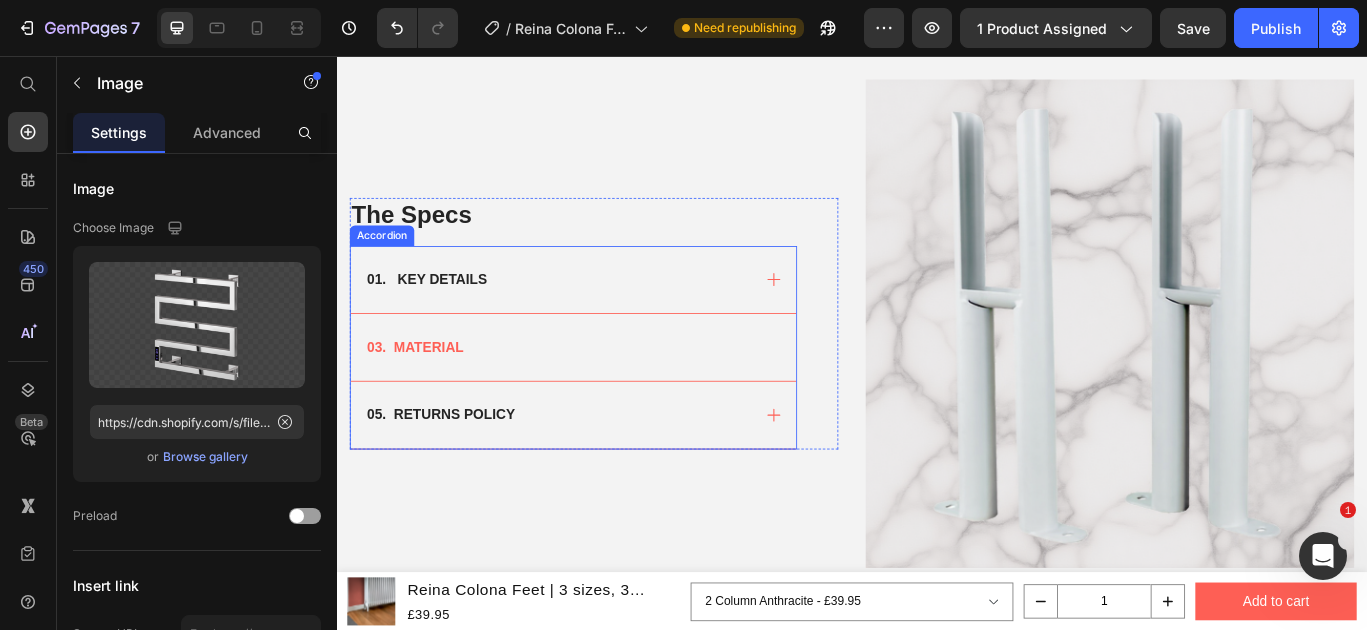 click on "03.  MATERIAL" at bounding box center [594, 395] 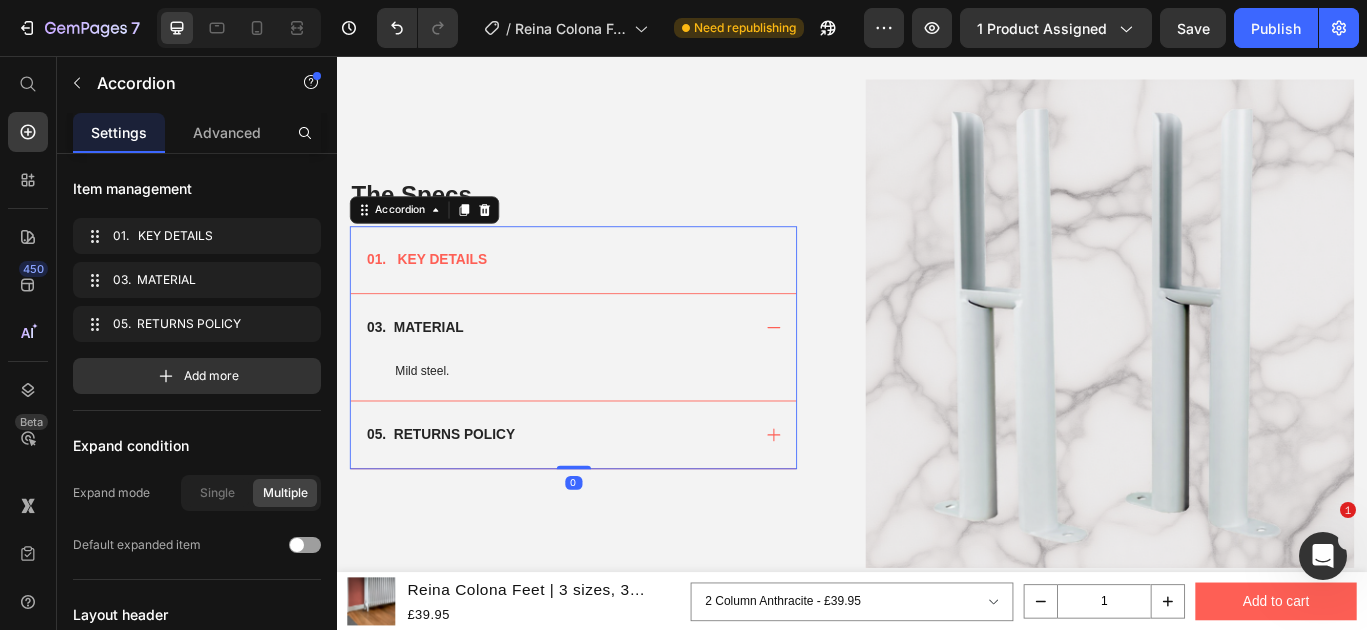 click on "01.   KEY DETAILS" at bounding box center [612, 293] 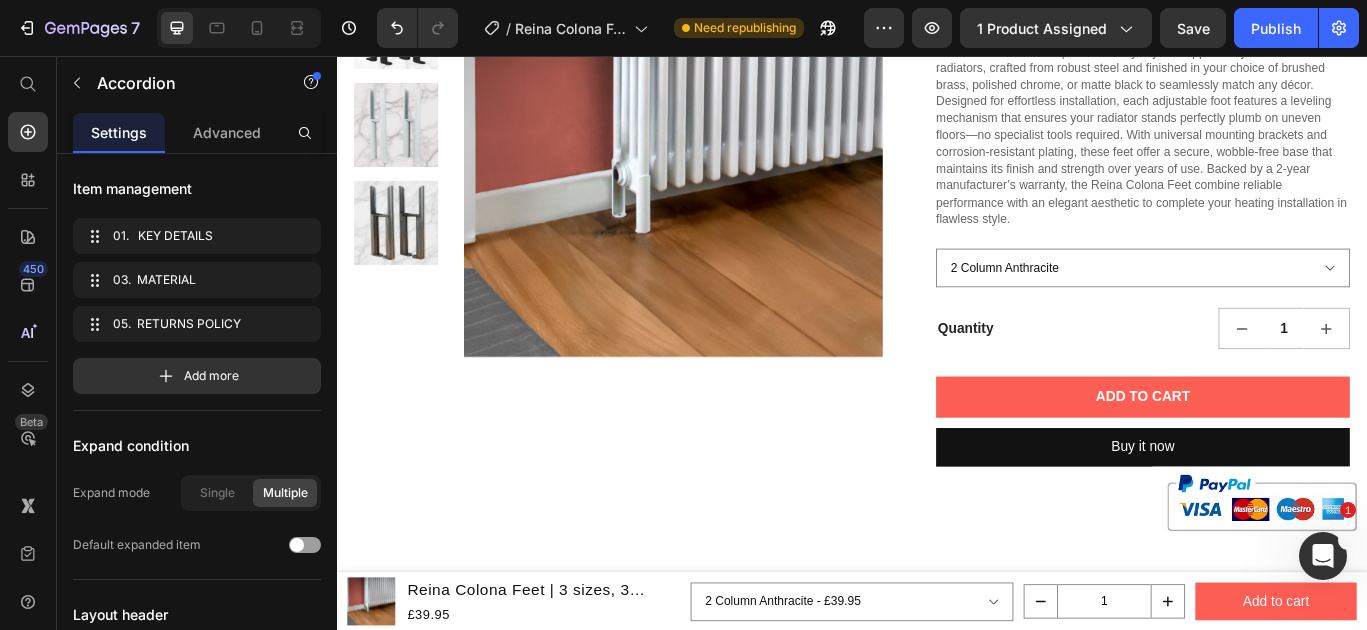 scroll, scrollTop: 0, scrollLeft: 0, axis: both 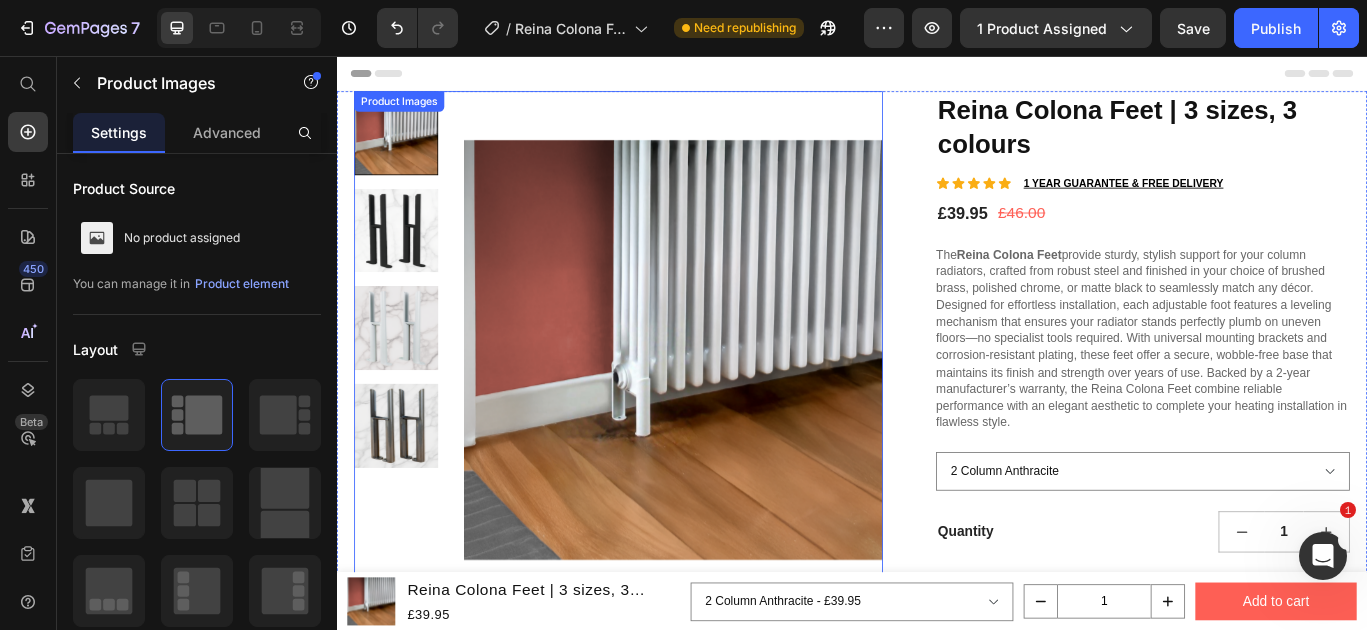 click at bounding box center [406, 260] 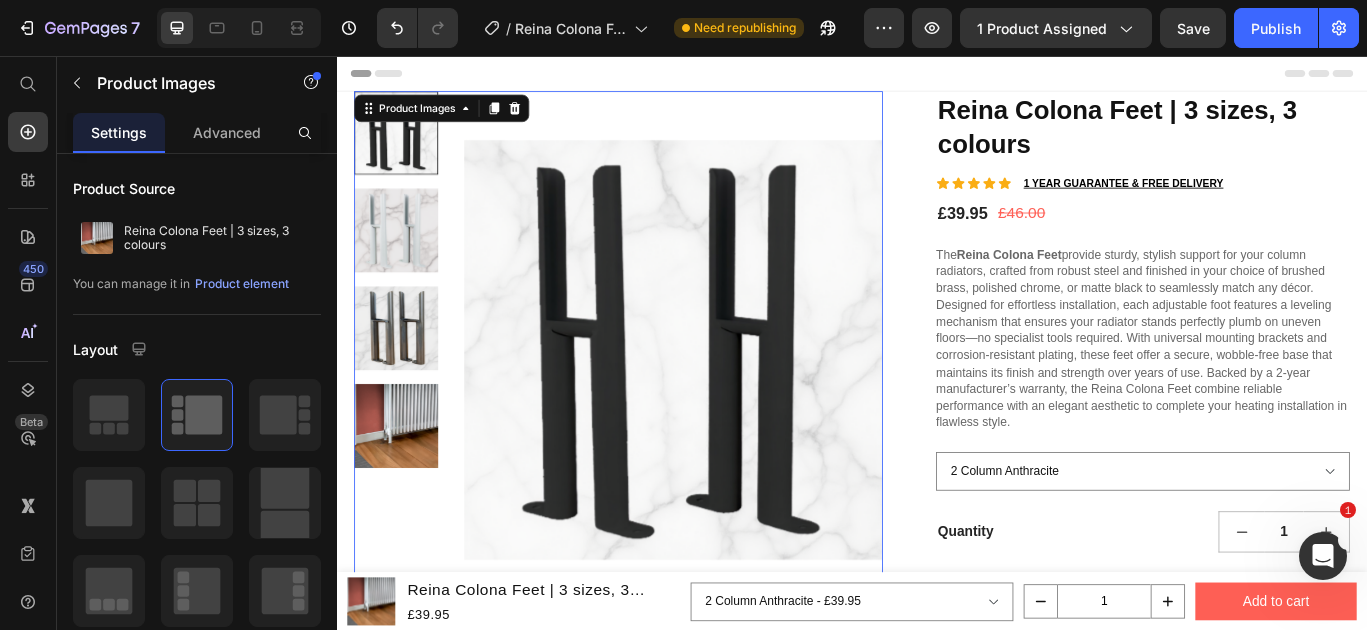 click at bounding box center (406, 373) 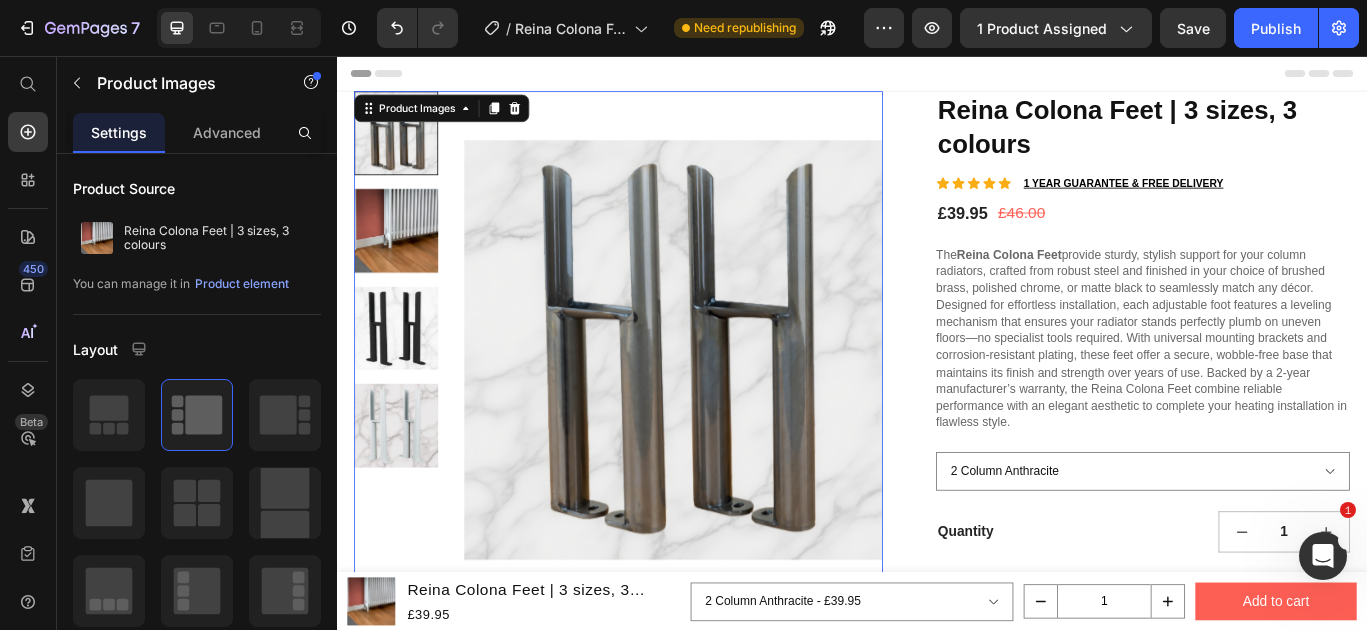 click at bounding box center (406, 487) 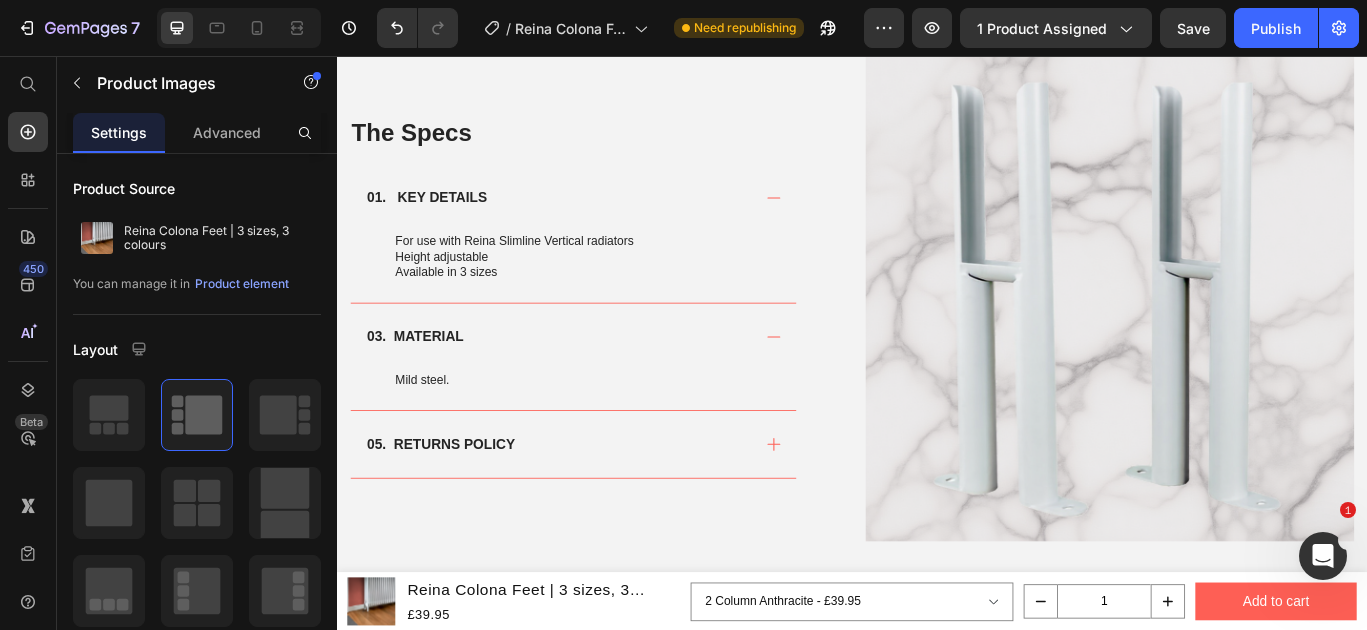 scroll, scrollTop: 982, scrollLeft: 0, axis: vertical 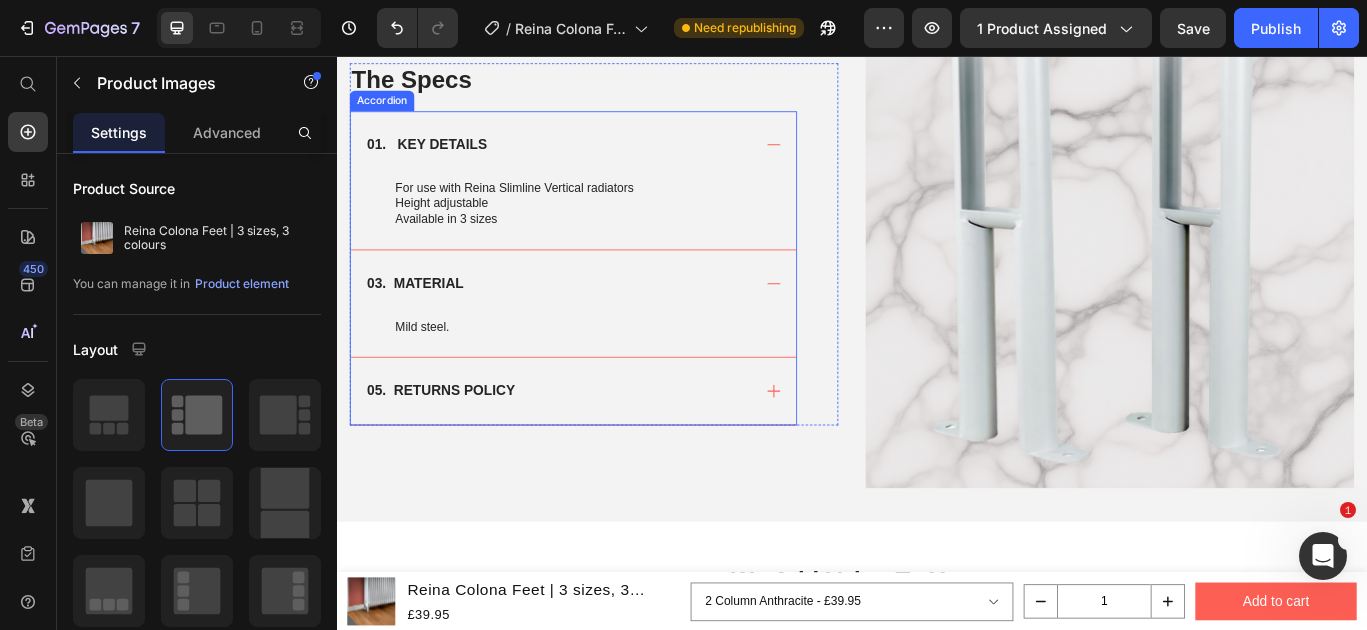 click on "Mild steel. Text Block" at bounding box center (612, 383) 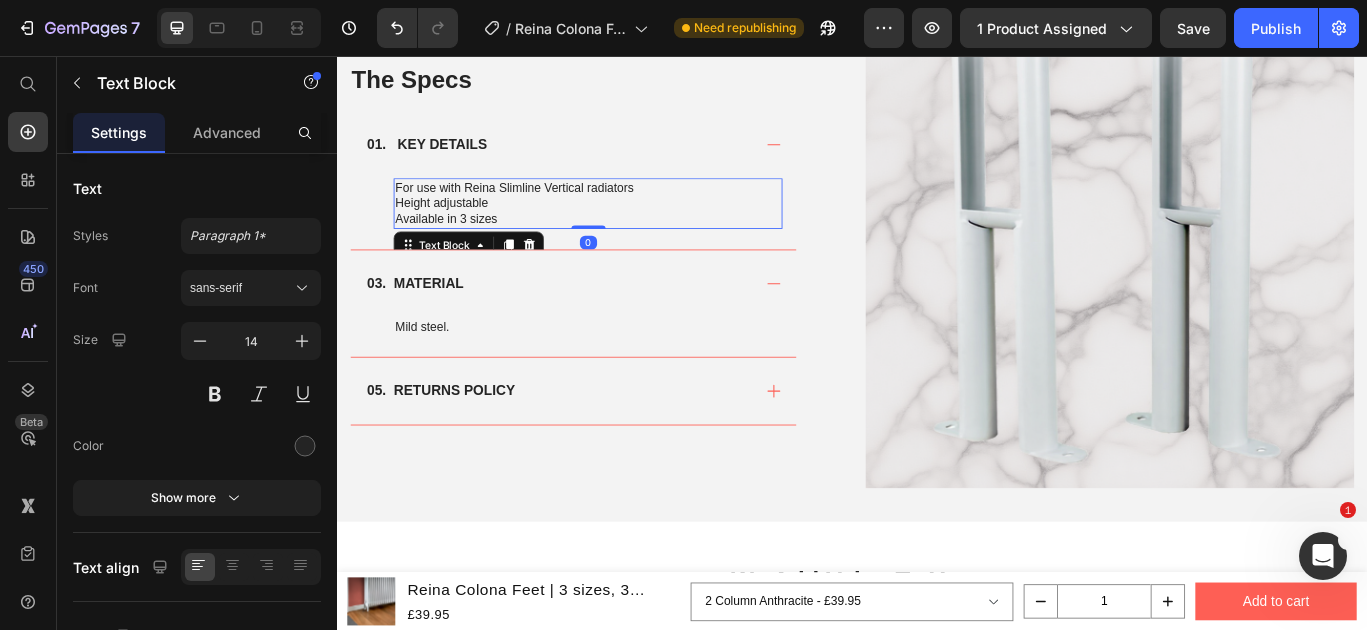 click on "Available in 3 sizes" at bounding box center (629, 245) 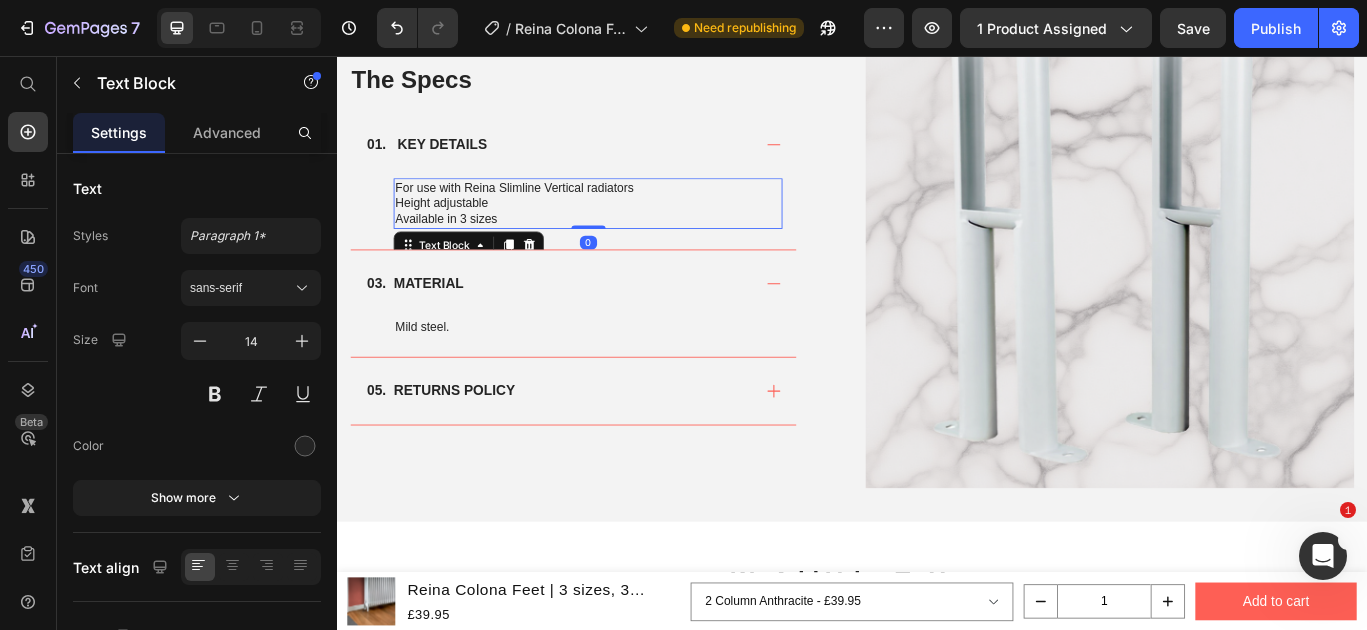 click on "For use with Reina Slimline Vertical radiators Height adjustable Available in 3 sizes" at bounding box center (629, 227) 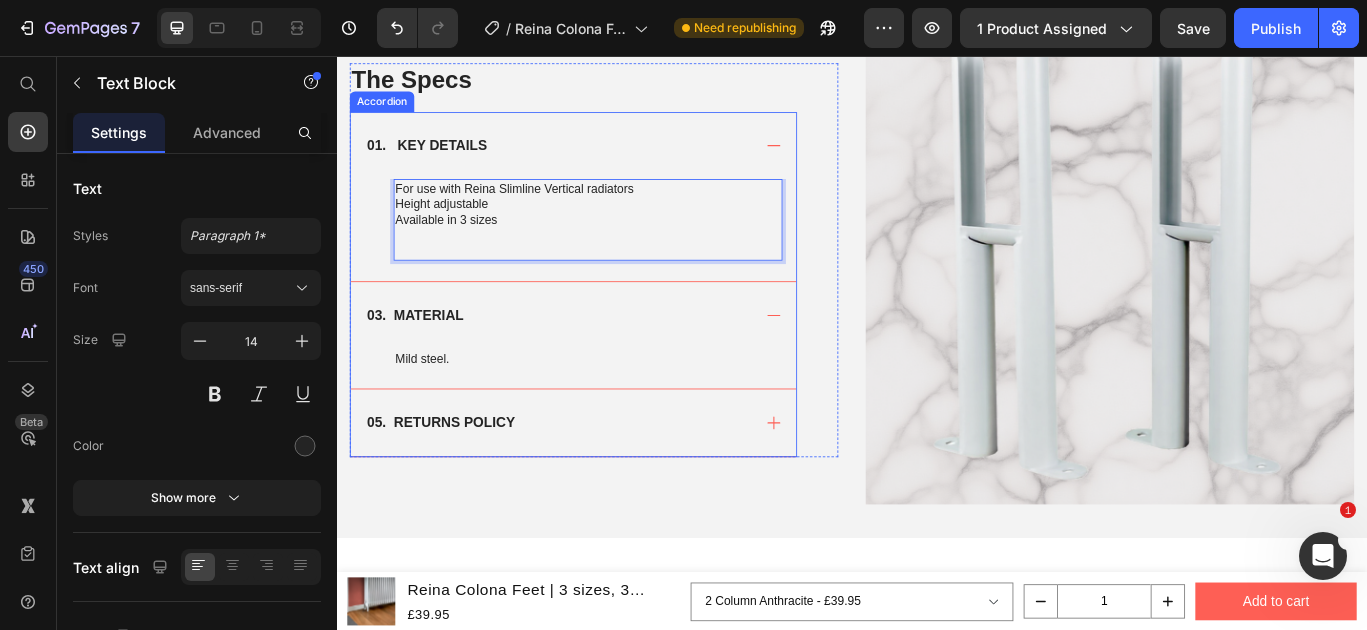 scroll, scrollTop: 908, scrollLeft: 0, axis: vertical 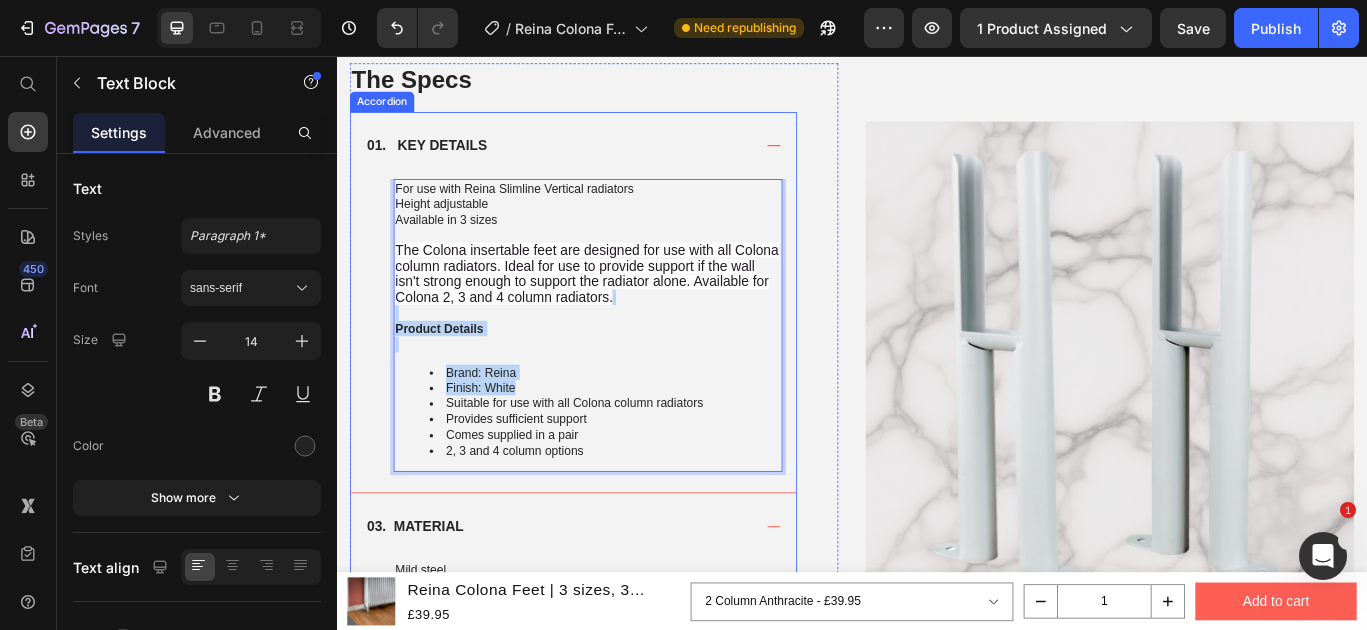 drag, startPoint x: 595, startPoint y: 447, endPoint x: 513, endPoint y: 369, distance: 113.17243 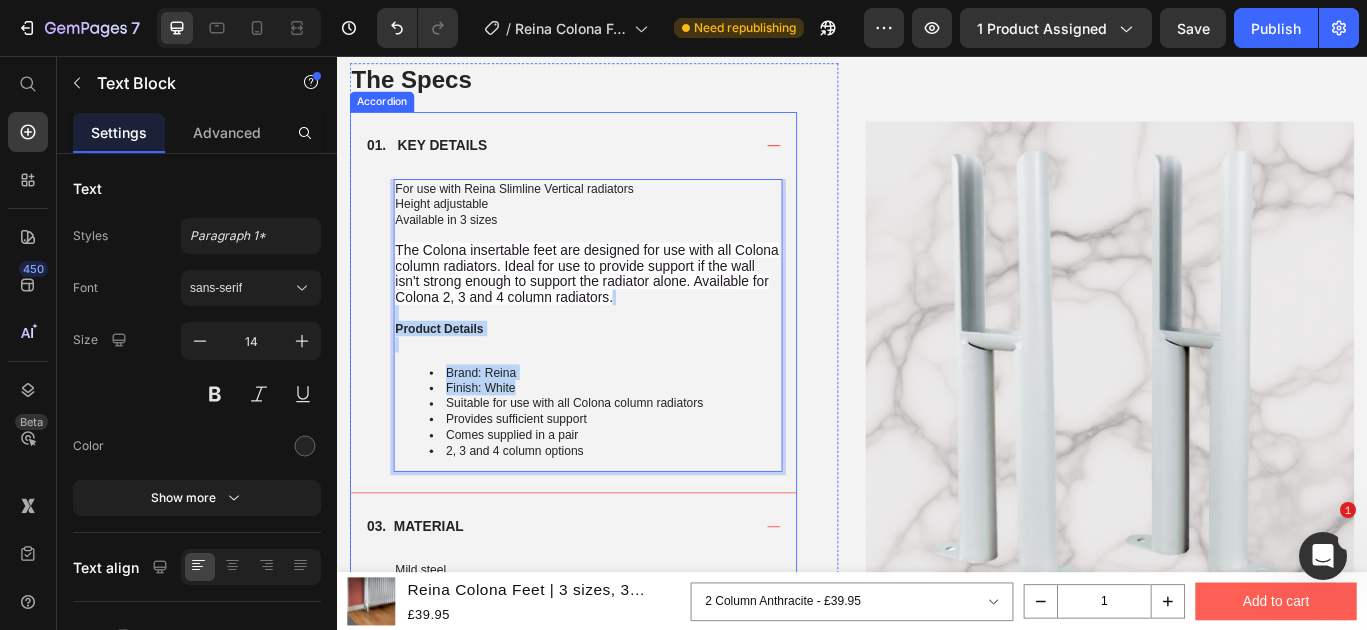 click on "For use with Reina Slimline Vertical radiators Height adjustable Available in 3 sizes The Colona insertable feet are designed for use with all Colona column radiators. Ideal for use to provide support if the wall isn't strong enough to support the radiator alone. Available for Colona 2, 3 and 4 column radiators. Product Details Brand: Reina Finish: White Suitable for use with all Colona column radiators Provides sufficient support Comes supplied in a pair 2, 3 and 4 column options" at bounding box center (629, 369) 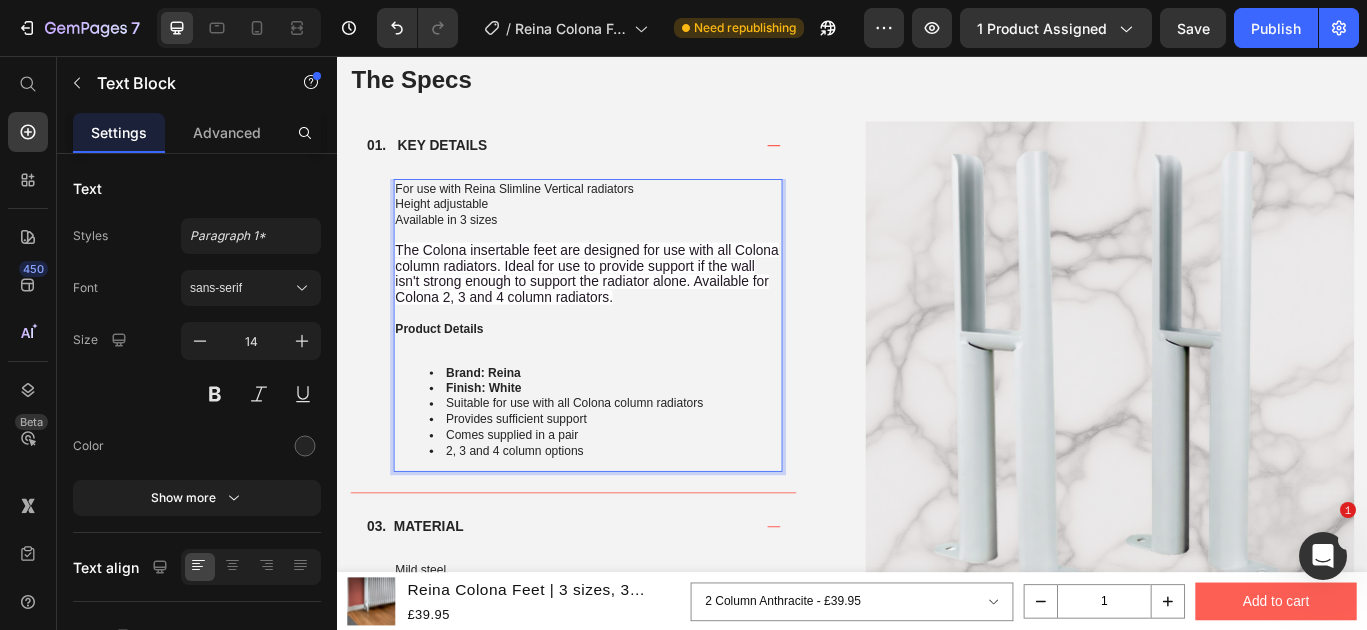 click on "The Colona insertable feet are designed for use with all Colona column radiators. Ideal for use to provide support if the wall isn't strong enough to support the radiator alone. Available for Colona 2, 3 and 4 column radiators." at bounding box center [628, 309] 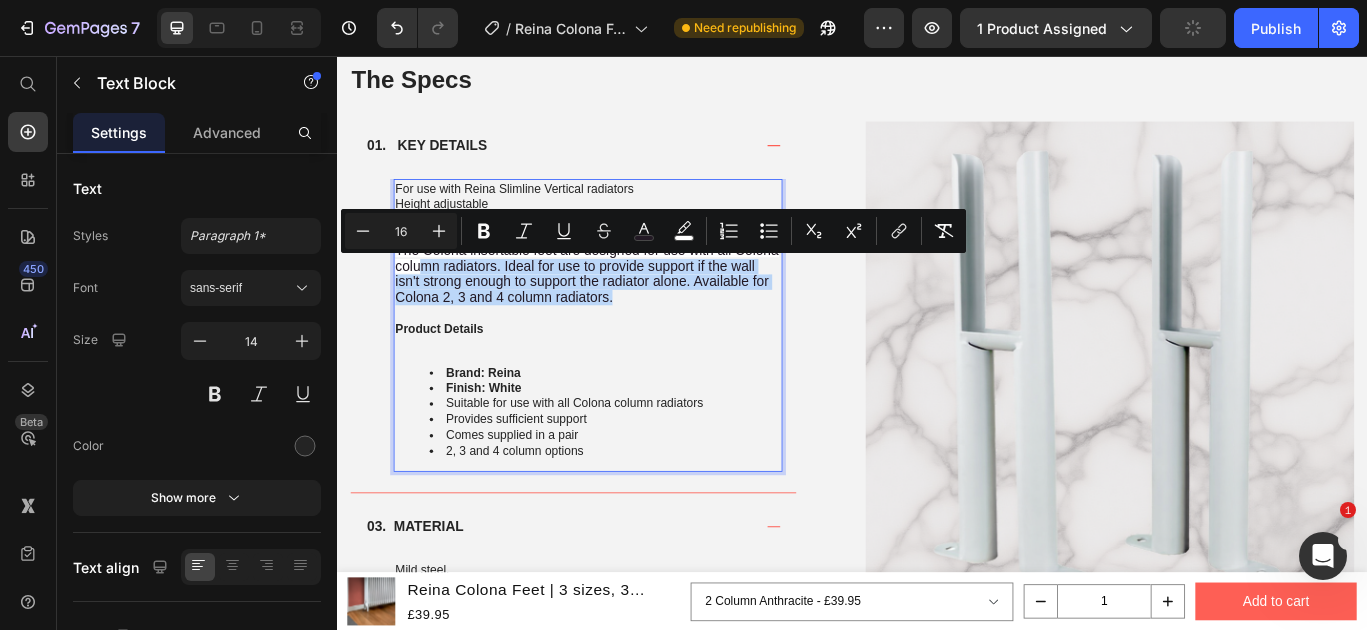 drag, startPoint x: 665, startPoint y: 345, endPoint x: 430, endPoint y: 294, distance: 240.47037 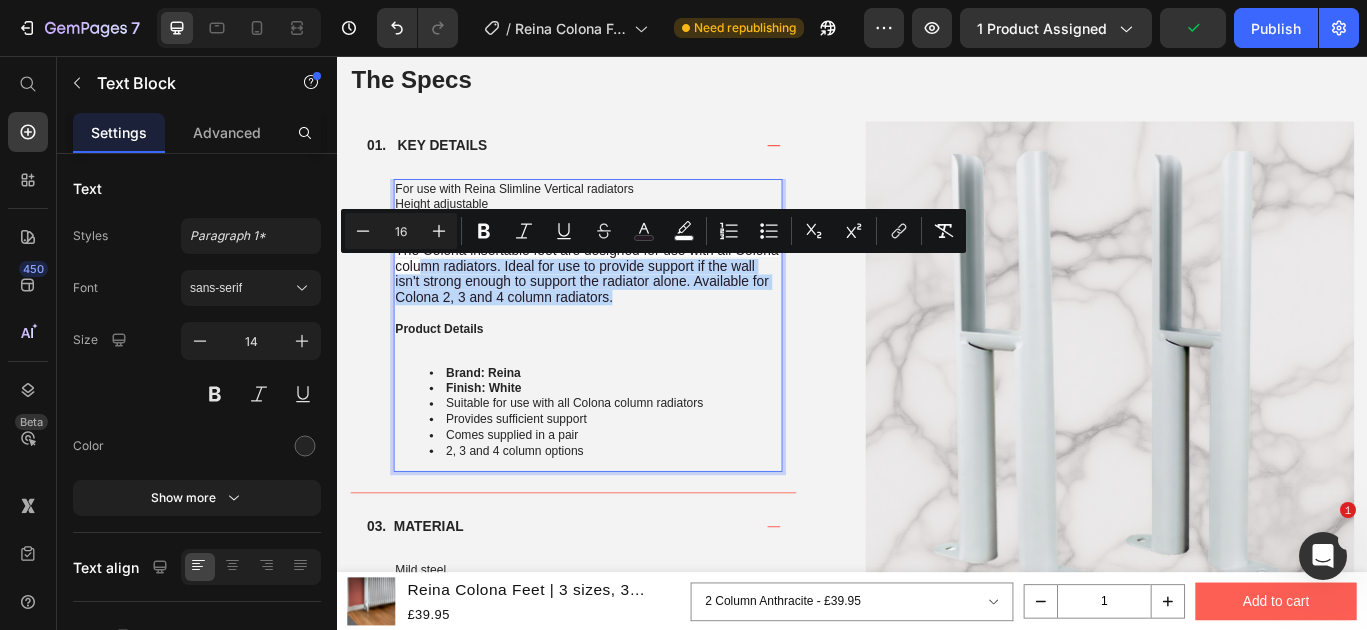 click on "The Colona insertable feet are designed for use with all Colona column radiators. Ideal for use to provide support if the wall isn't strong enough to support the radiator alone. Available for Colona 2, 3 and 4 column radiators." at bounding box center (628, 309) 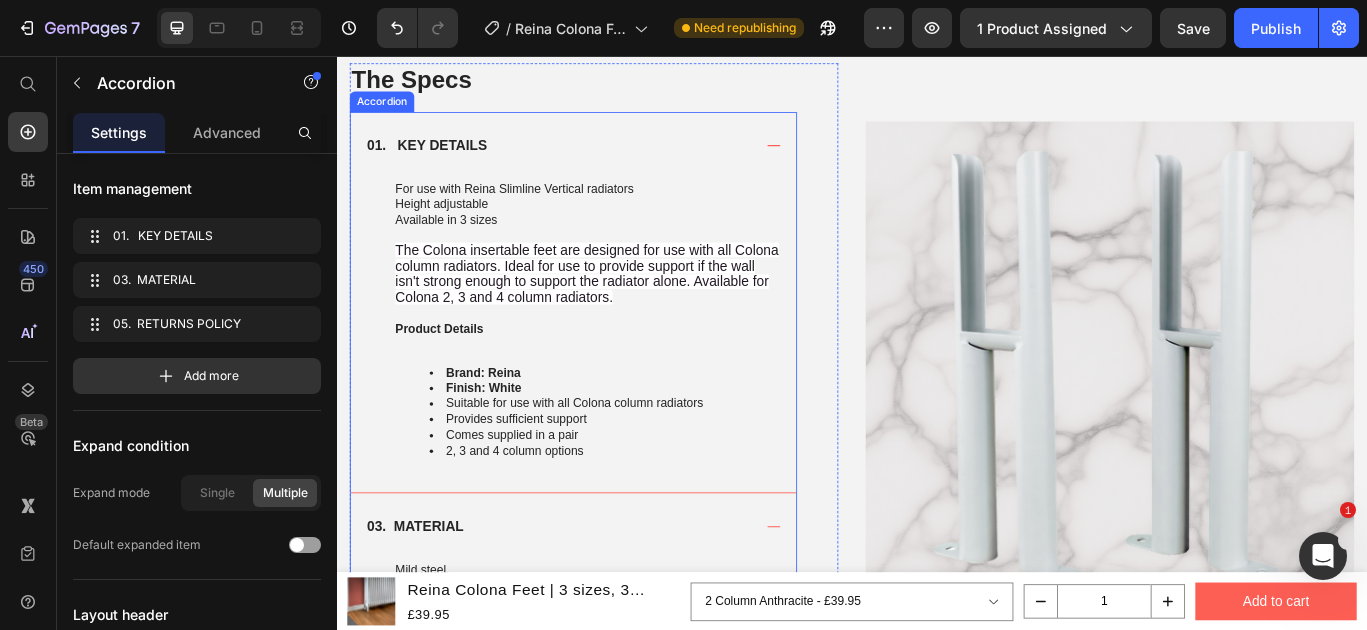 click on "For use with Reina Slimline Vertical radiators Height adjustable Available in 3 sizes The Colona insertable feet are designed for use with all Colona column radiators. Ideal for use to provide support if the wall isn't strong enough to support the radiator alone. Available for Colona 2, 3 and 4 column radiators. Product Details Brand: Reina Finish: White Suitable for use with all Colona column radiators Provides sufficient support Comes supplied in a pair 2, 3 and 4 column options Text Block" at bounding box center [612, 381] 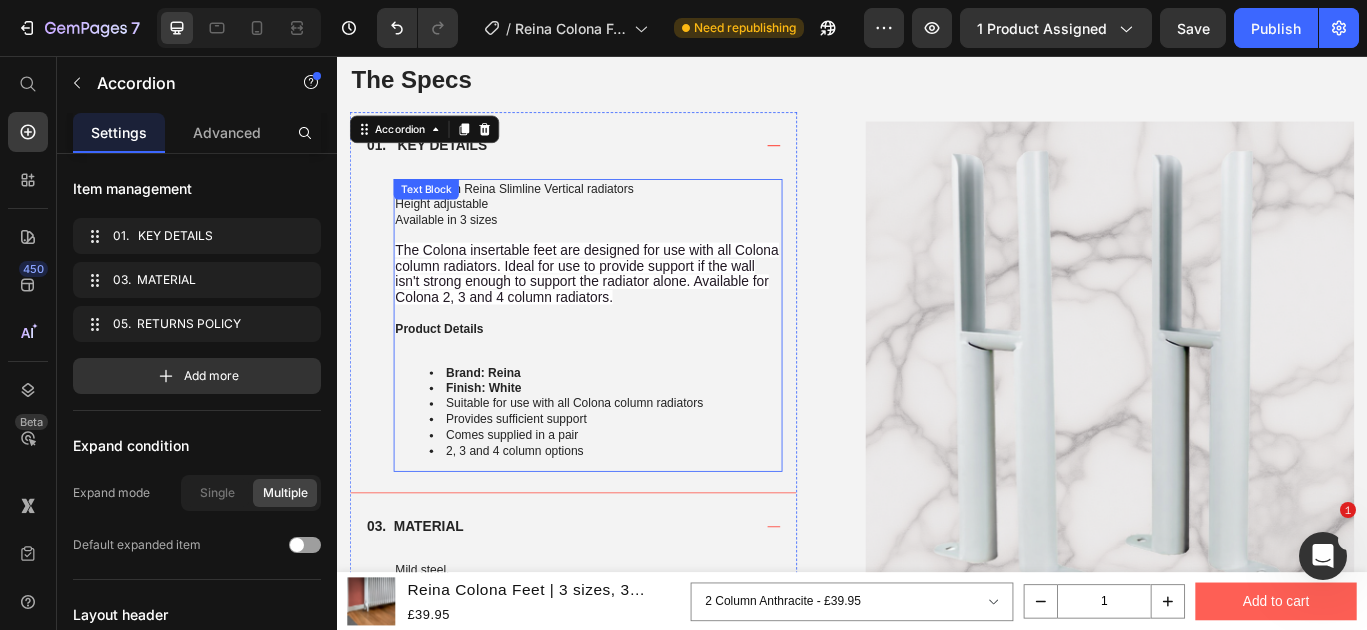 click on "The Colona insertable feet are designed for use with all Colona column radiators. Ideal for use to provide support if the wall isn't strong enough to support the radiator alone. Available for Colona 2, 3 and 4 column radiators. Product Details" at bounding box center [629, 336] 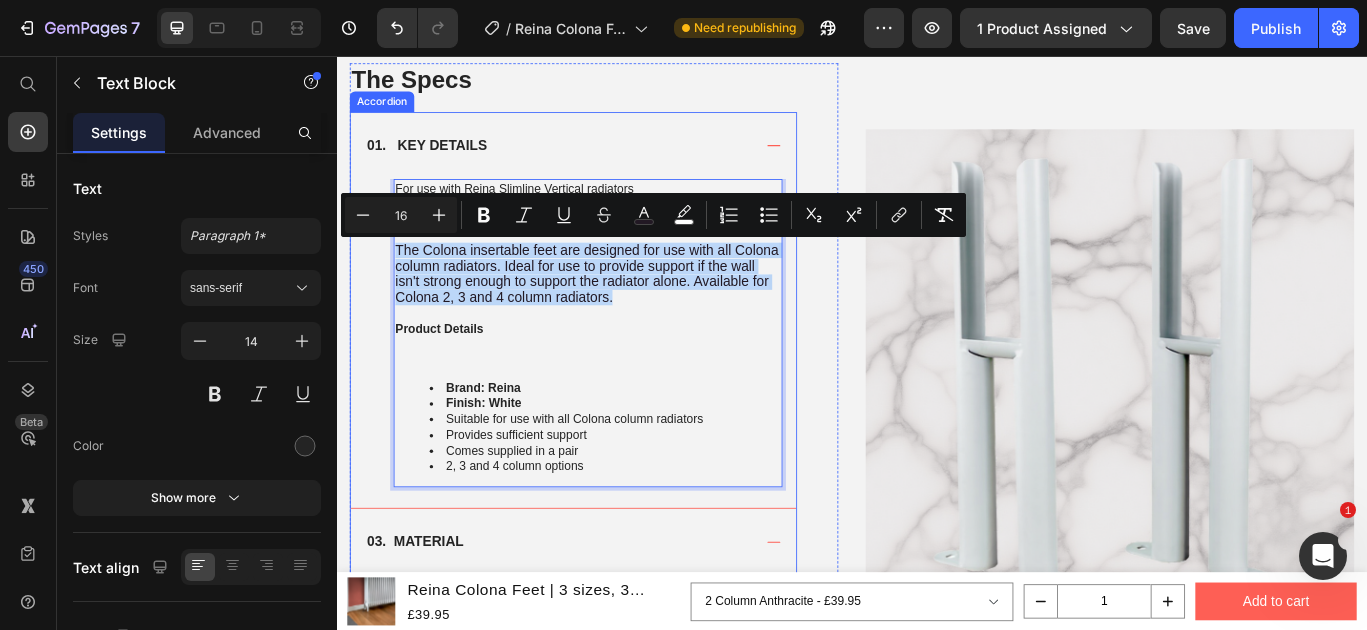 drag, startPoint x: 690, startPoint y: 339, endPoint x: 401, endPoint y: 281, distance: 294.7626 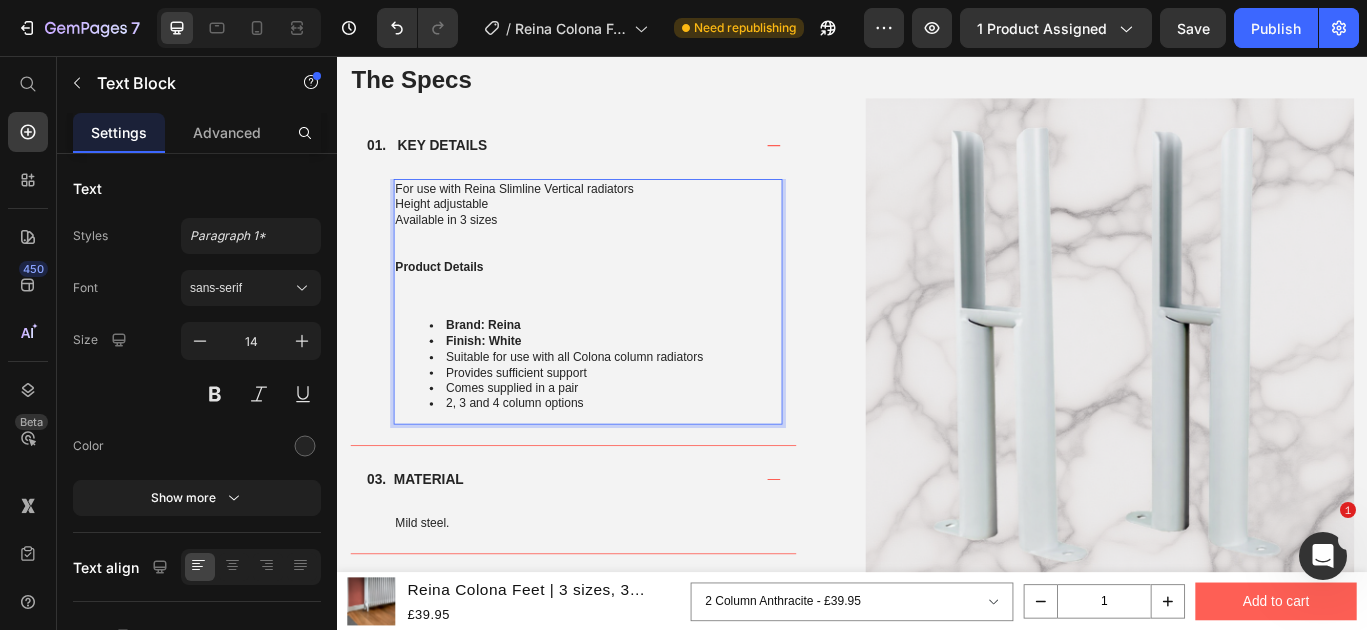 click on "For use with Reina Slimline Vertical radiators Height adjustable Available in 3 sizes ⁠⁠⁠⁠⁠⁠⁠ Product Details Brand: Reina Finish: White Suitable for use with all Colona column radiators Provides sufficient support Comes supplied in a pair 2, 3 and 4 column options" at bounding box center [629, 342] 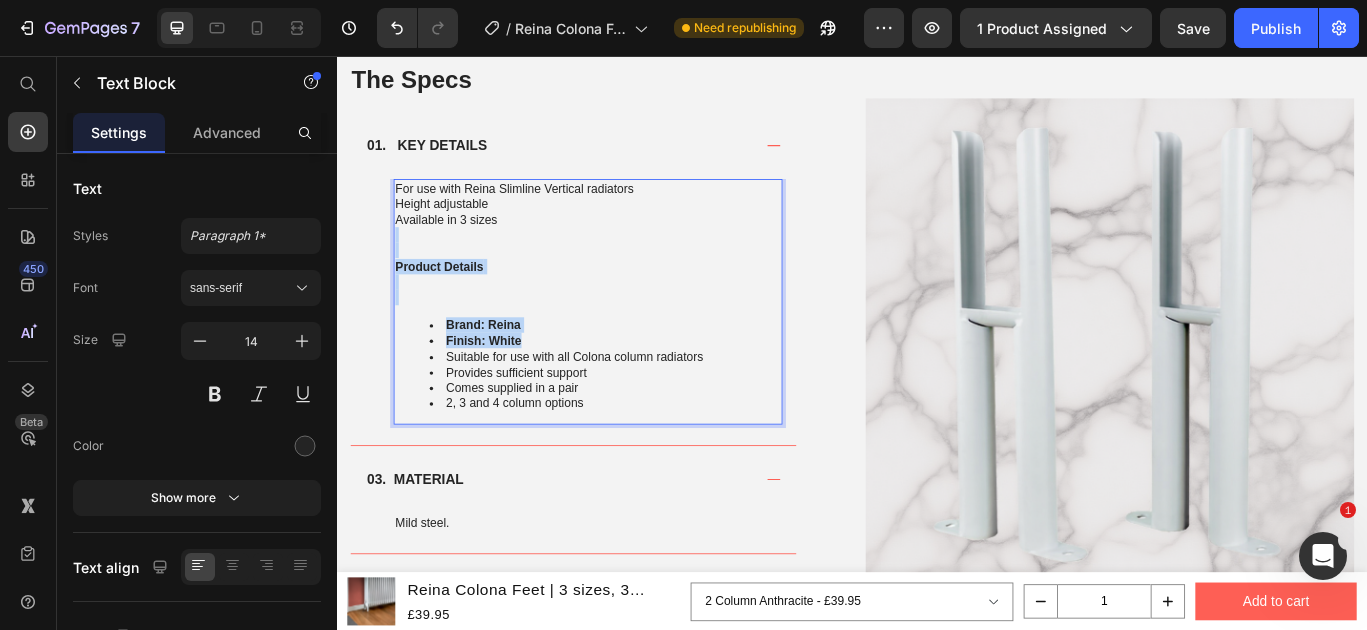 drag, startPoint x: 585, startPoint y: 385, endPoint x: 401, endPoint y: 277, distance: 213.35417 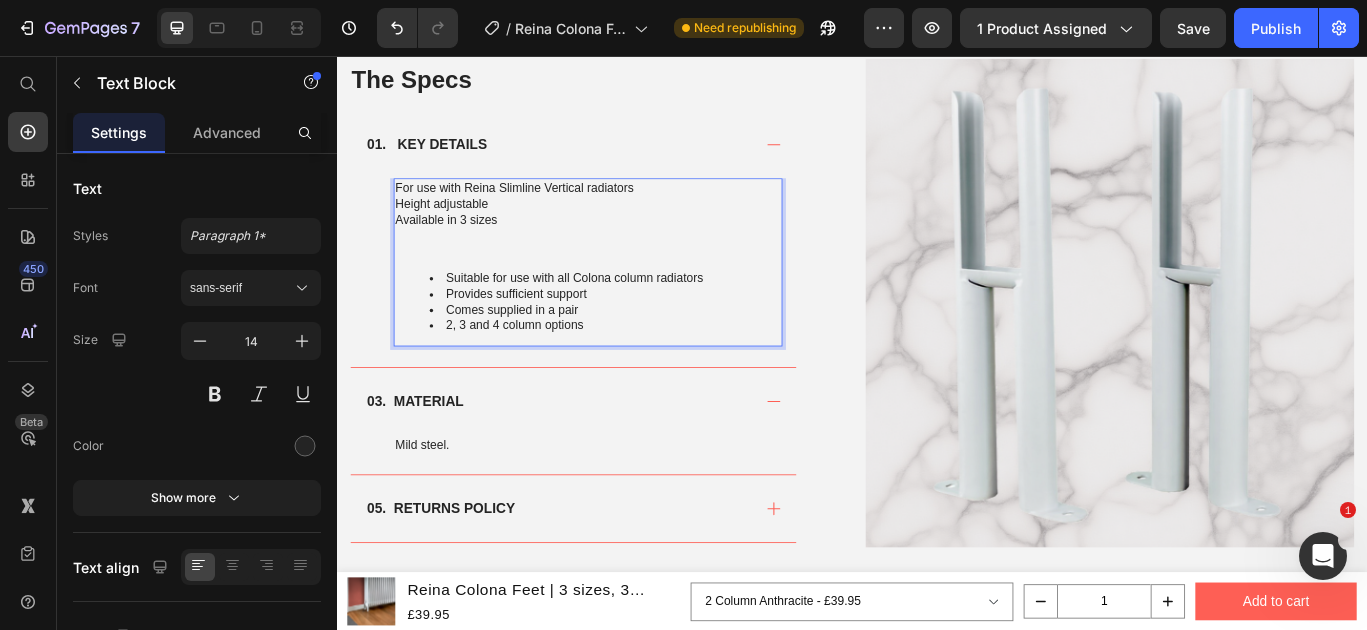 scroll, scrollTop: 922, scrollLeft: 0, axis: vertical 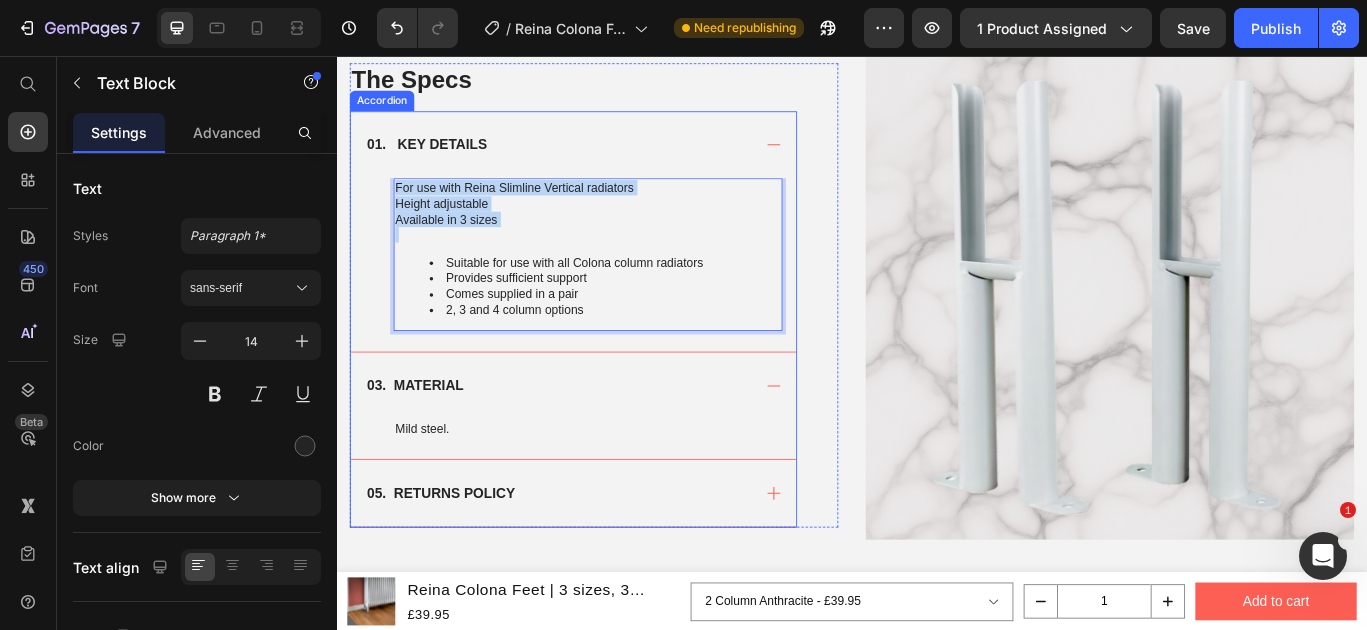 drag, startPoint x: 588, startPoint y: 265, endPoint x: 402, endPoint y: 192, distance: 199.81241 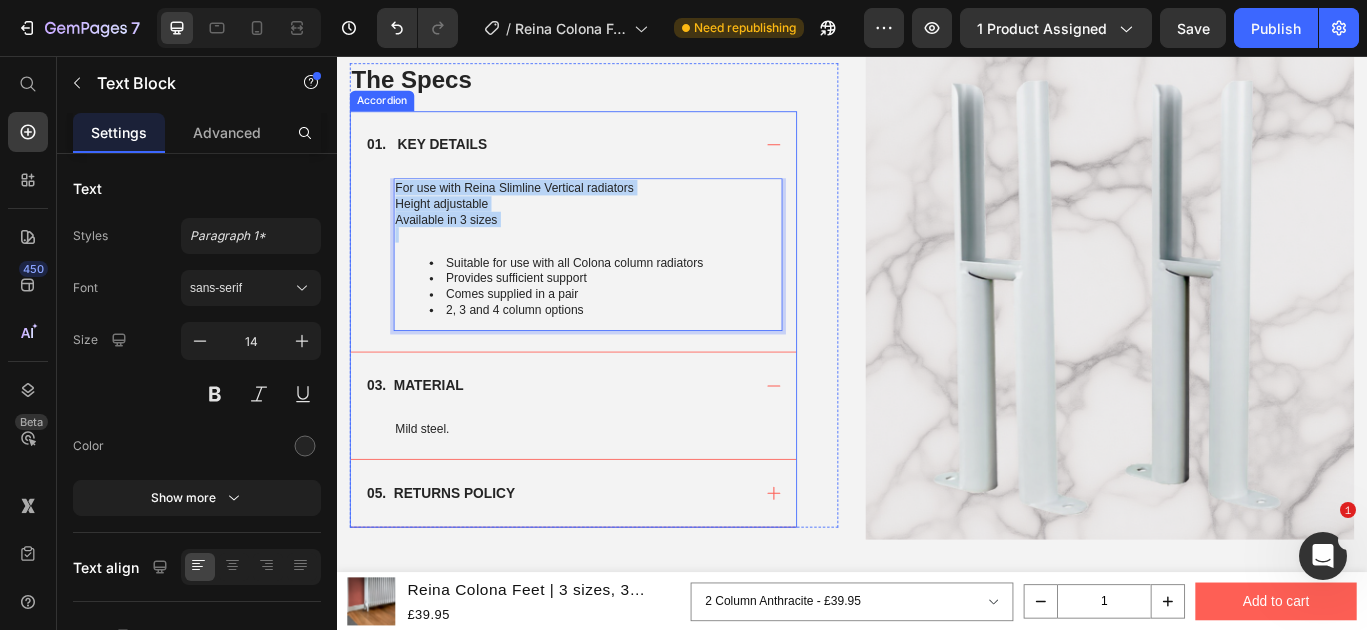 click on "01.   KEY DETAILS For use with Reina Slimline Vertical radiators Height adjustable Available in 3 sizes Suitable for use with all Colona column radiators Provides sufficient support Comes supplied in a pair 2, 3 and 4 column options Text Block   0" at bounding box center [612, 260] 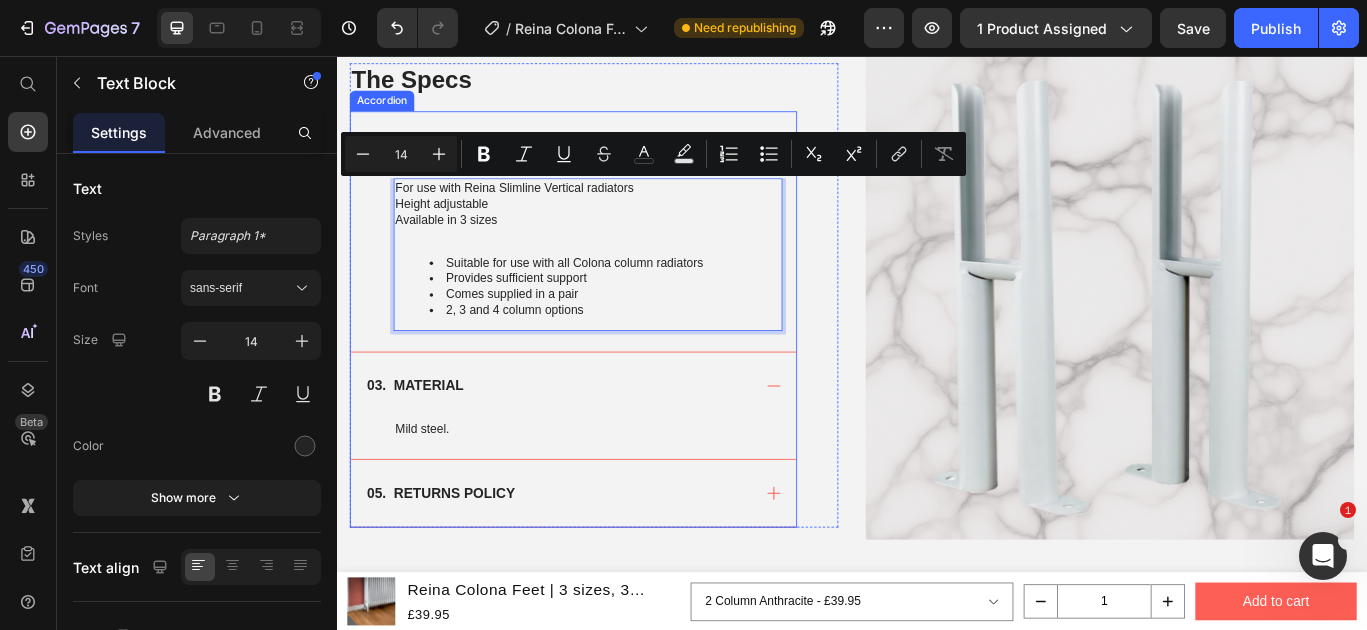 scroll, scrollTop: 940, scrollLeft: 0, axis: vertical 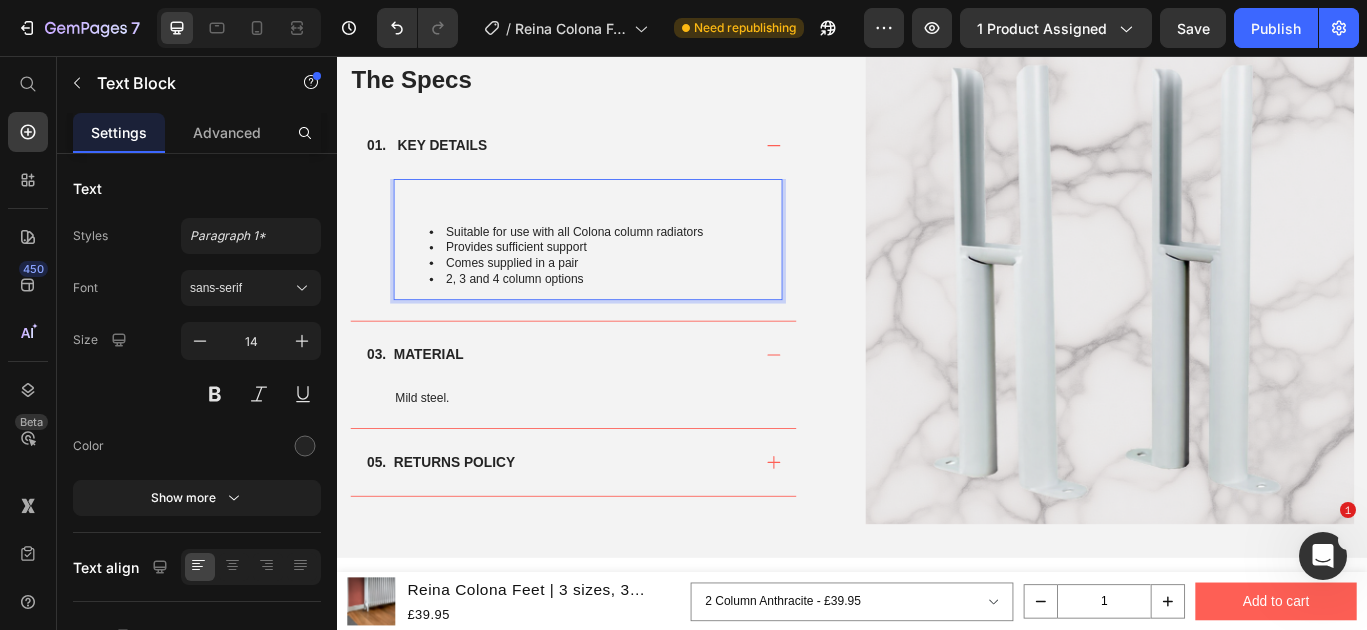 click on "Suitable for use with all Colona column radiators" at bounding box center (649, 260) 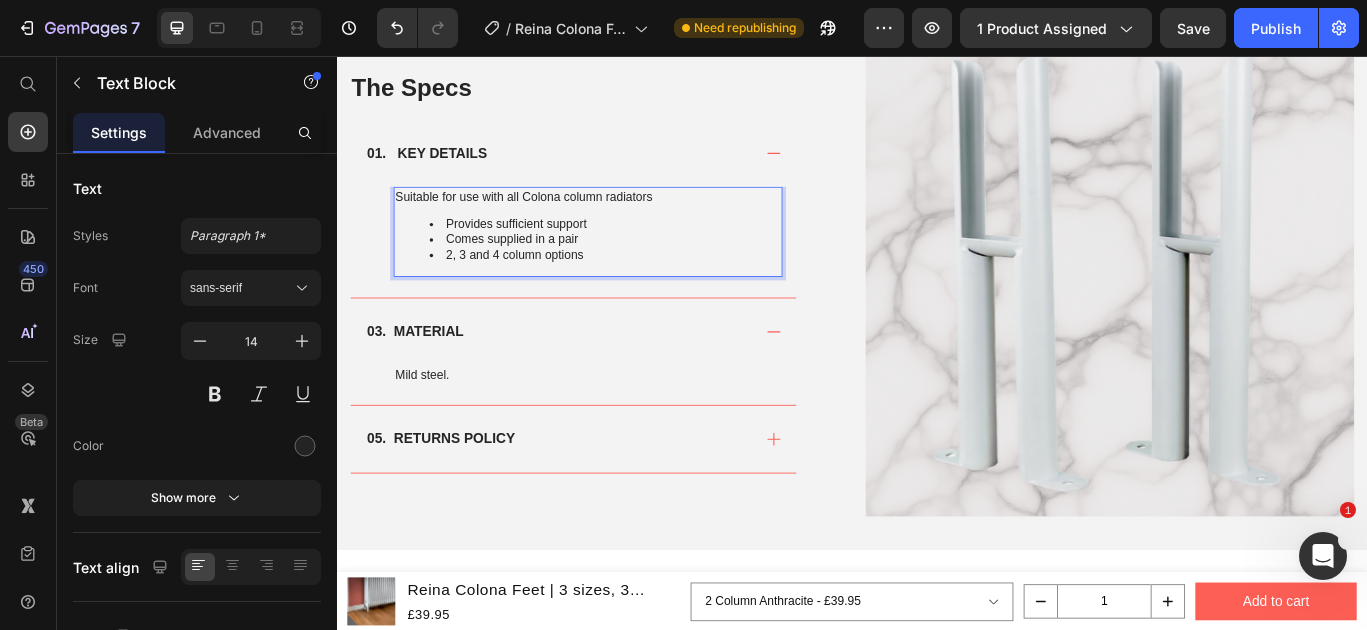 scroll, scrollTop: 959, scrollLeft: 0, axis: vertical 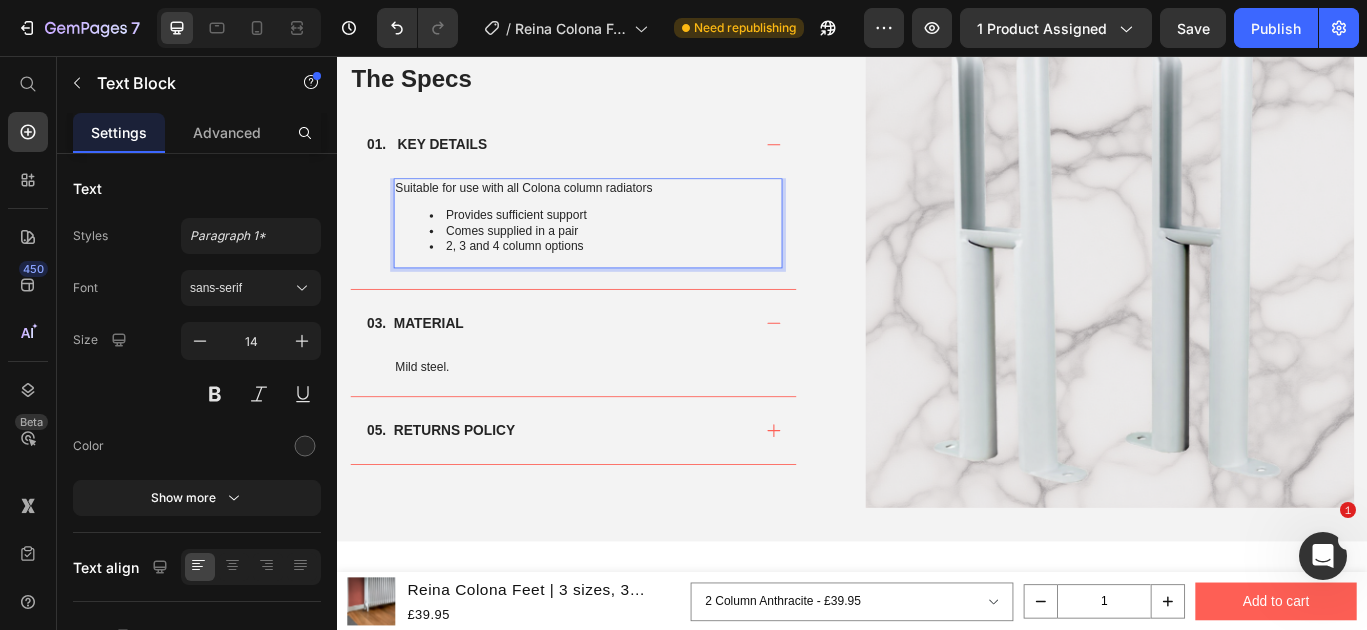 click on "Provides sufficient support" at bounding box center [649, 241] 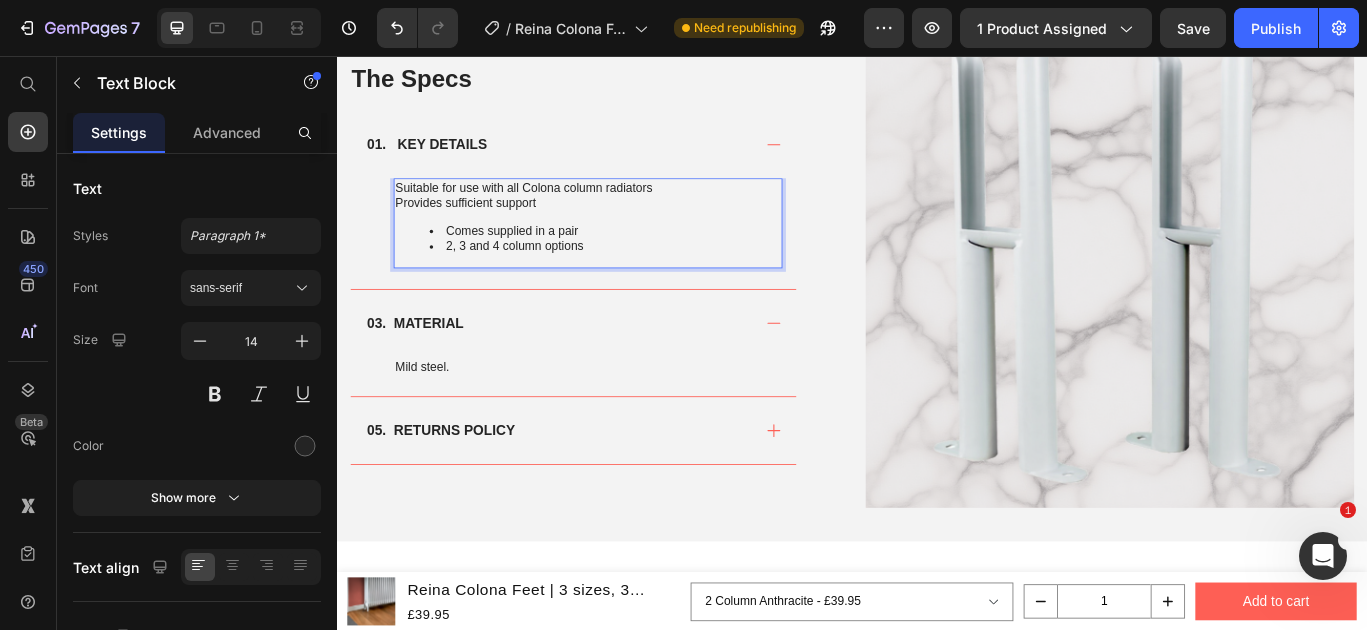 click on "Comes supplied in a pair" at bounding box center [649, 259] 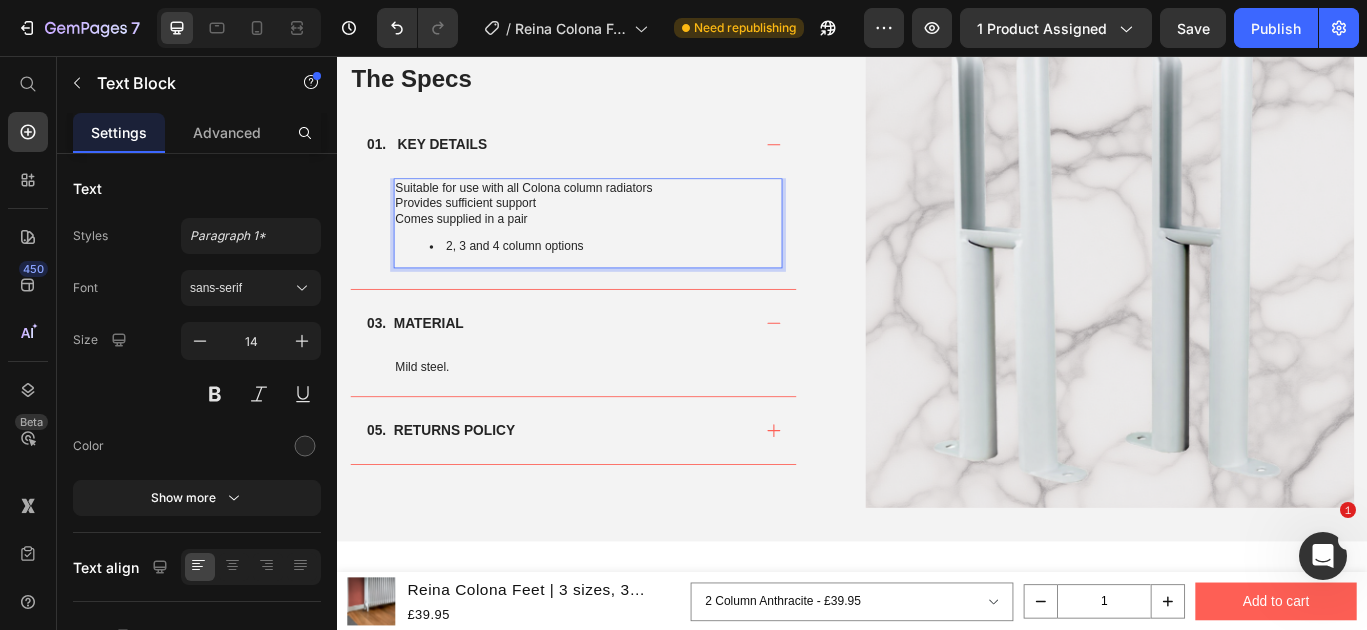 click on "2, 3 and 4 column options" at bounding box center (649, 277) 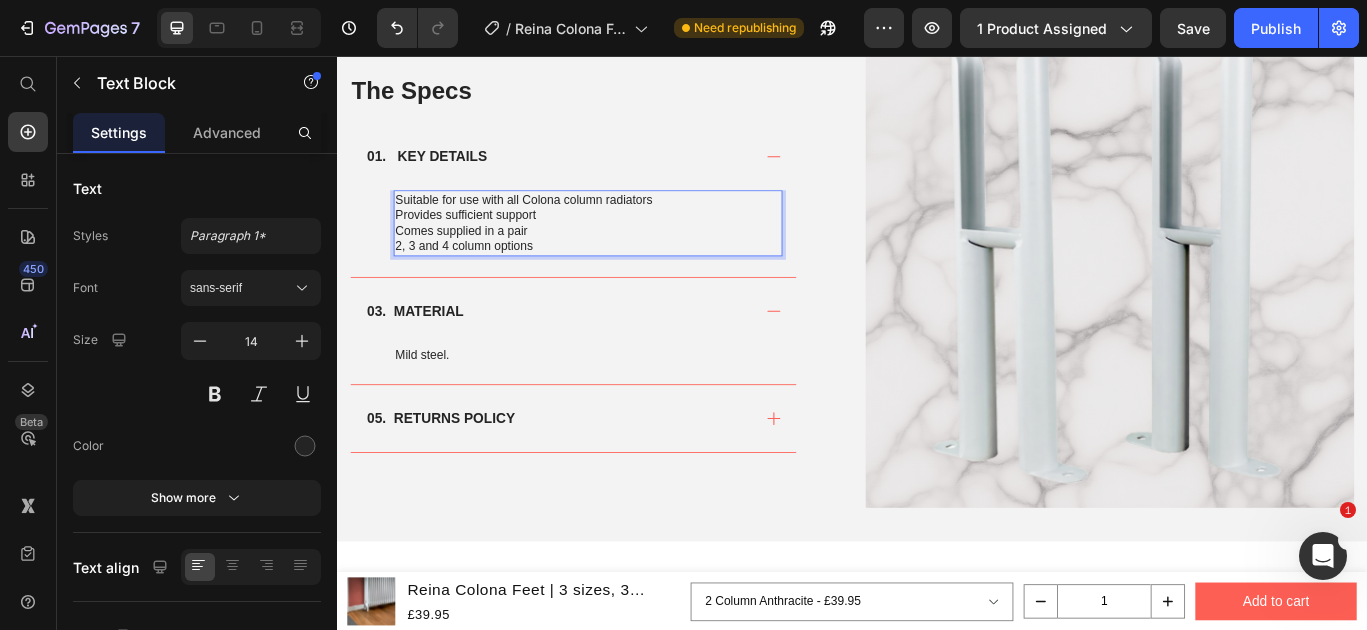 scroll, scrollTop: 973, scrollLeft: 0, axis: vertical 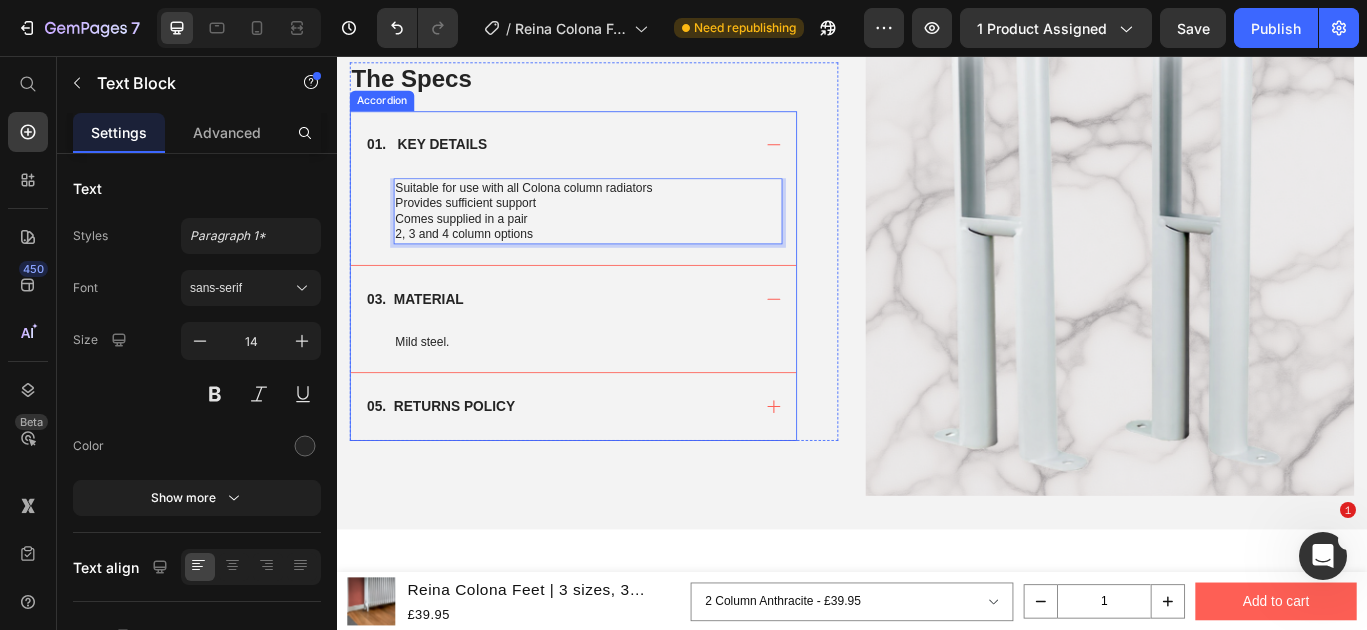 click on "03.  MATERIAL" at bounding box center (612, 339) 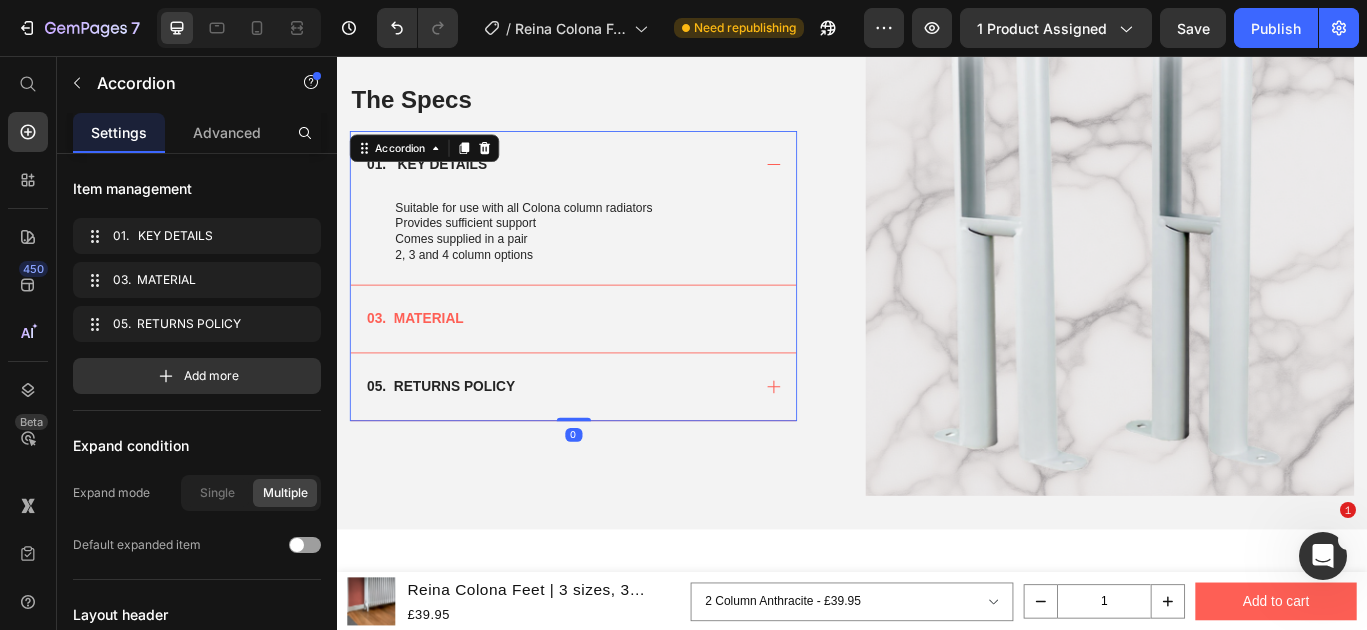 click on "03.  MATERIAL" at bounding box center [612, 362] 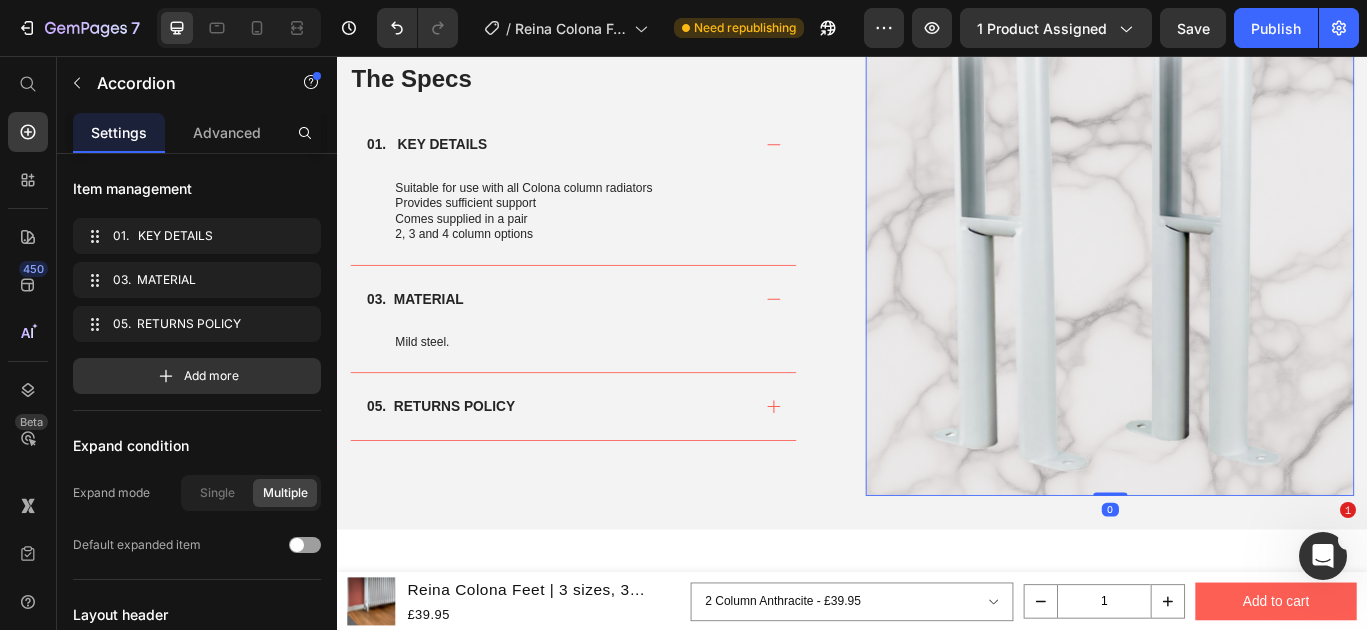 click at bounding box center (1237, 283) 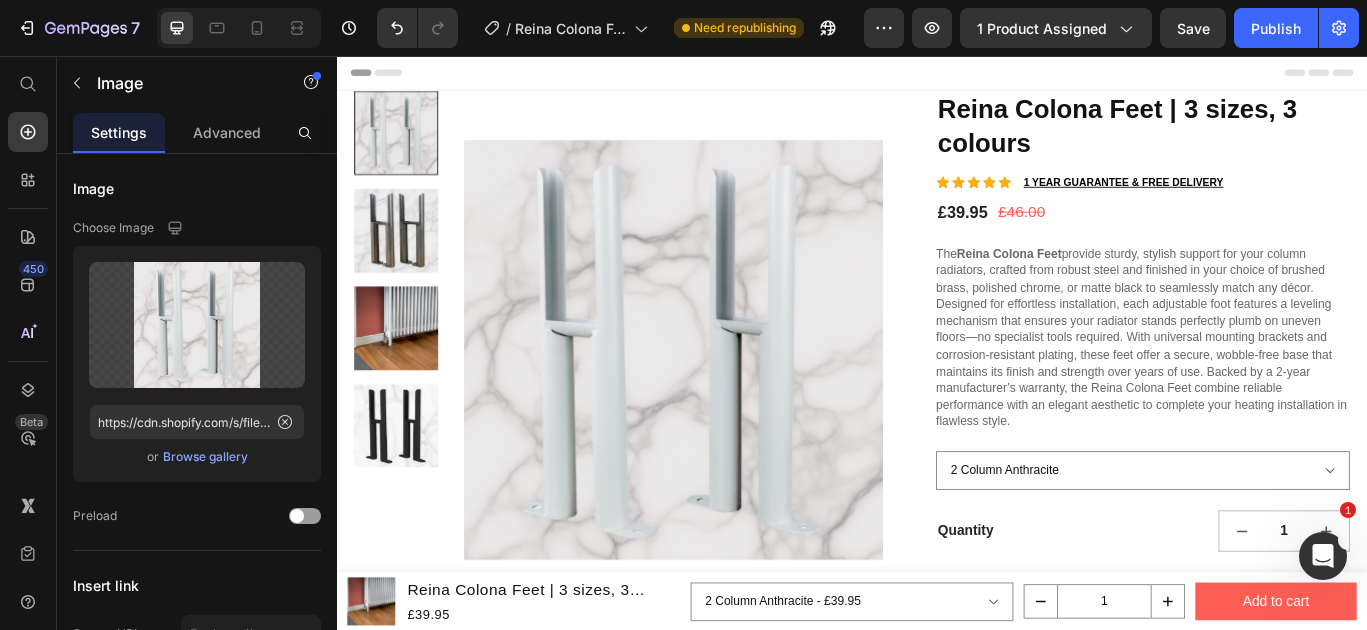 scroll, scrollTop: 0, scrollLeft: 0, axis: both 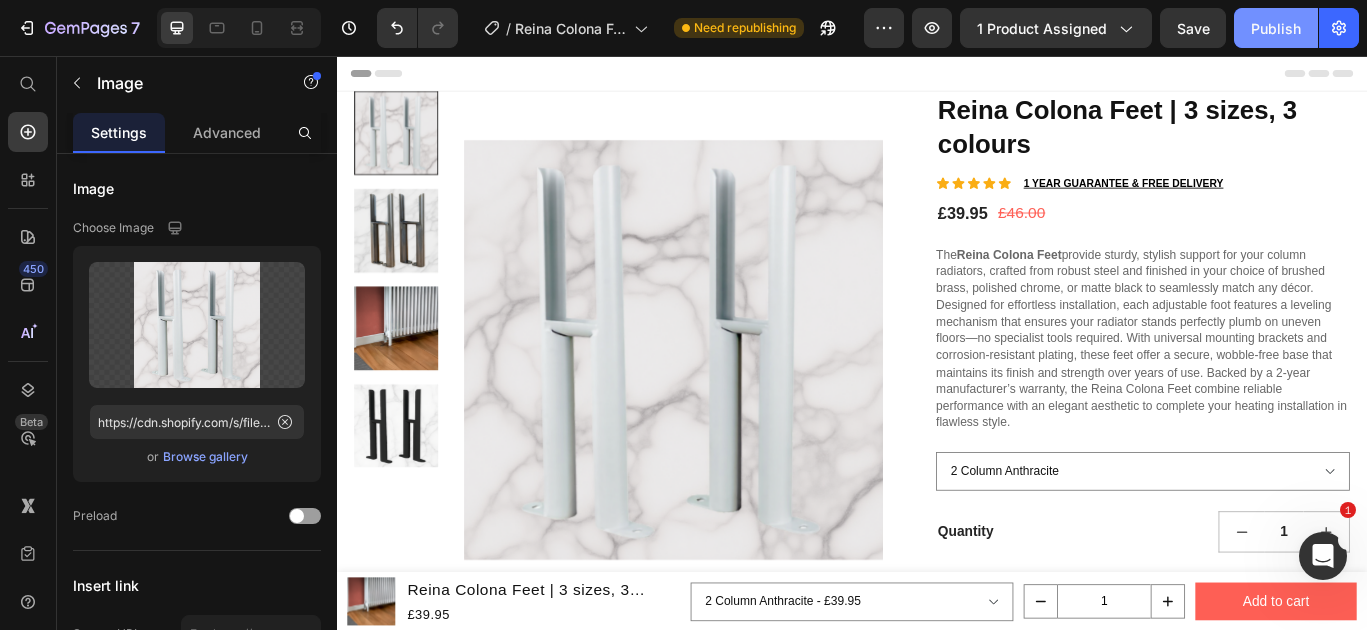 click on "Publish" 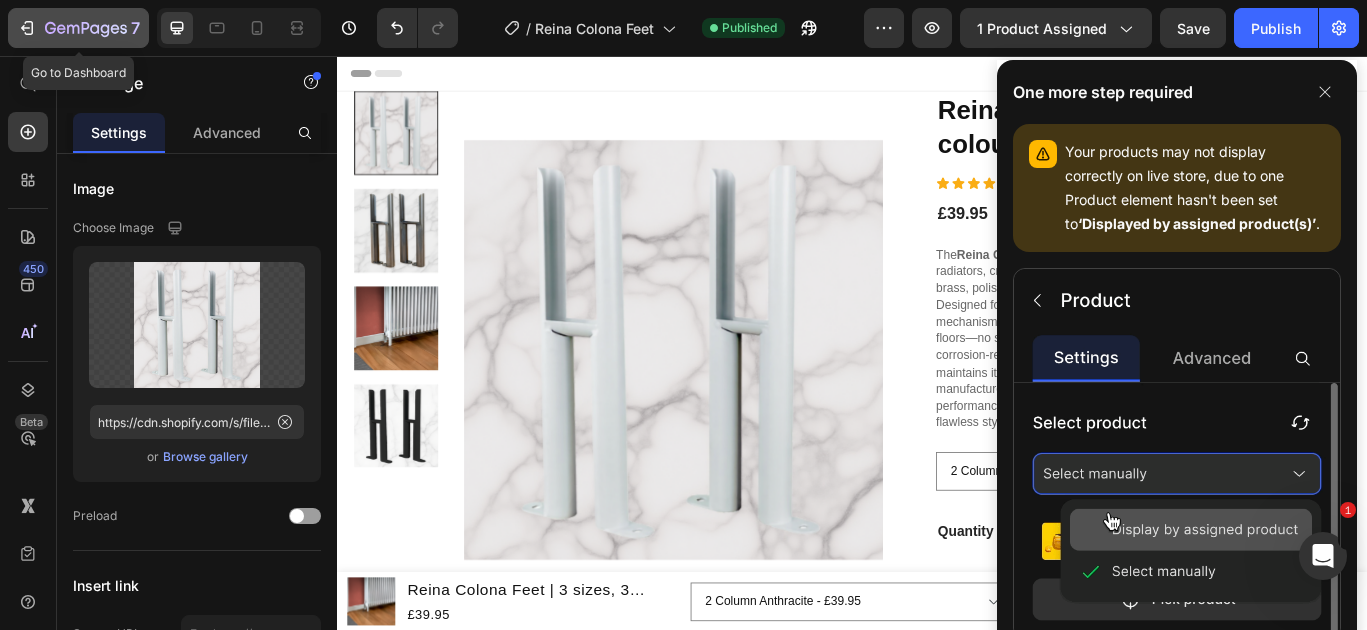 click 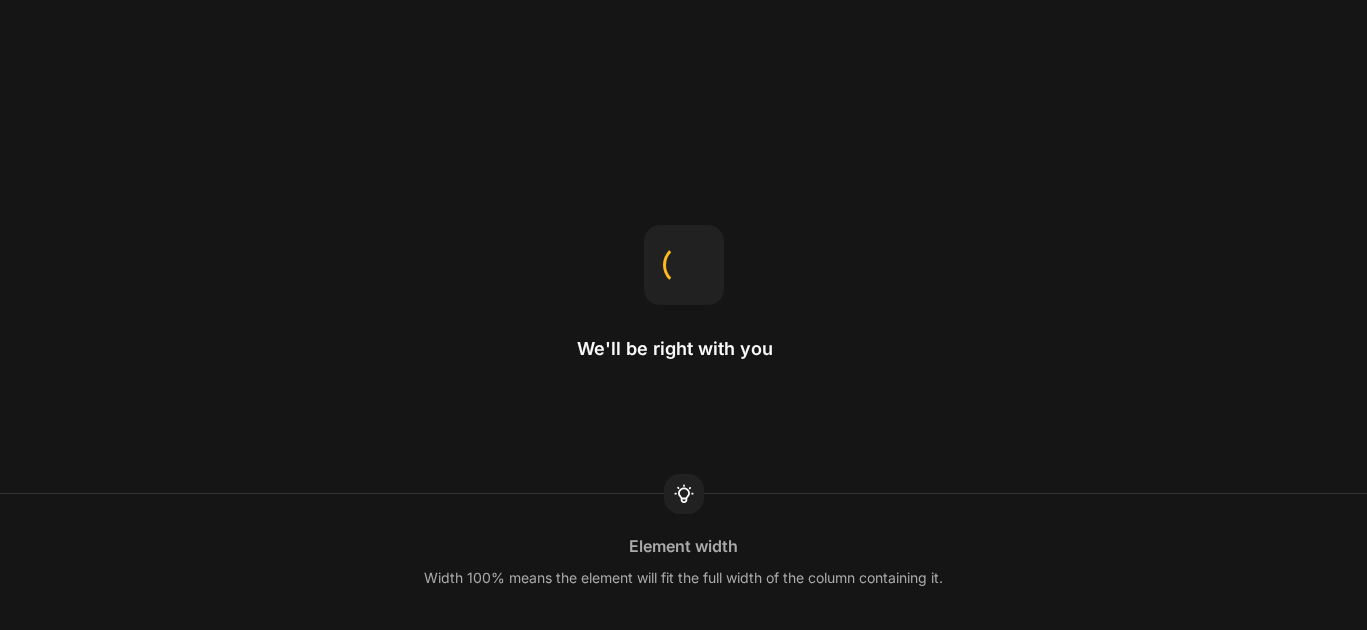 scroll, scrollTop: 0, scrollLeft: 0, axis: both 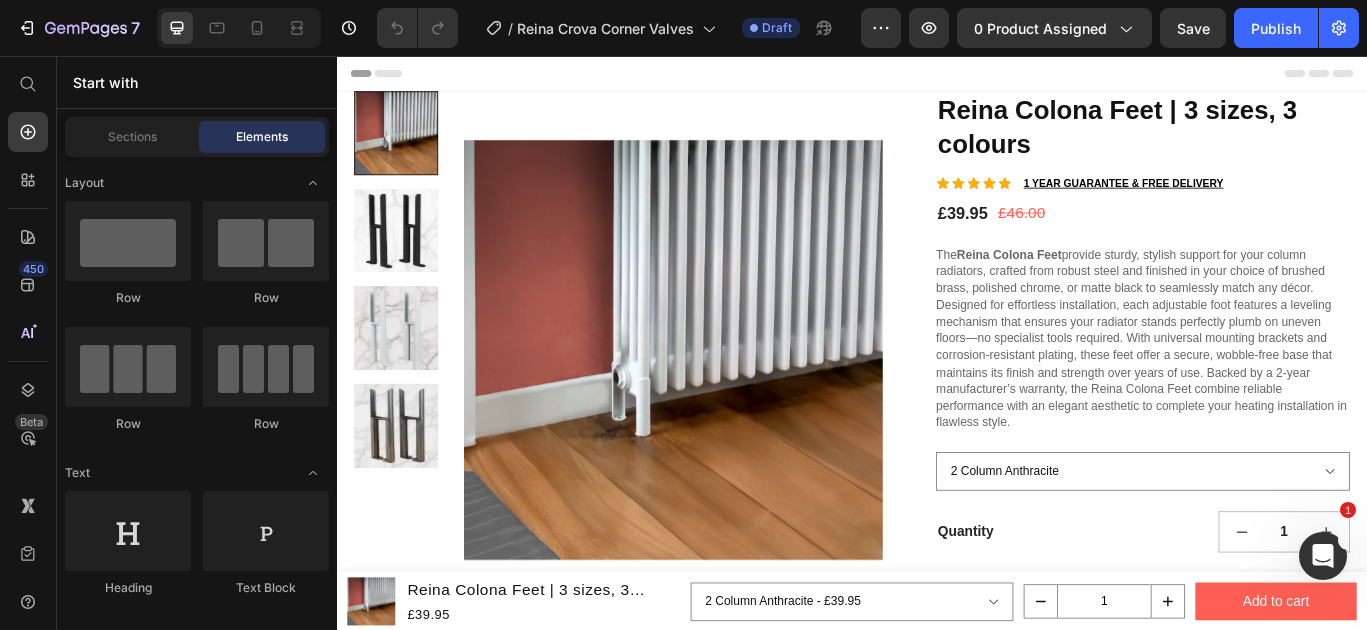 click on "7 Version history / [FIRST] [LAST] Corner Valves Draft Preview 0 product assigned Save Publish" 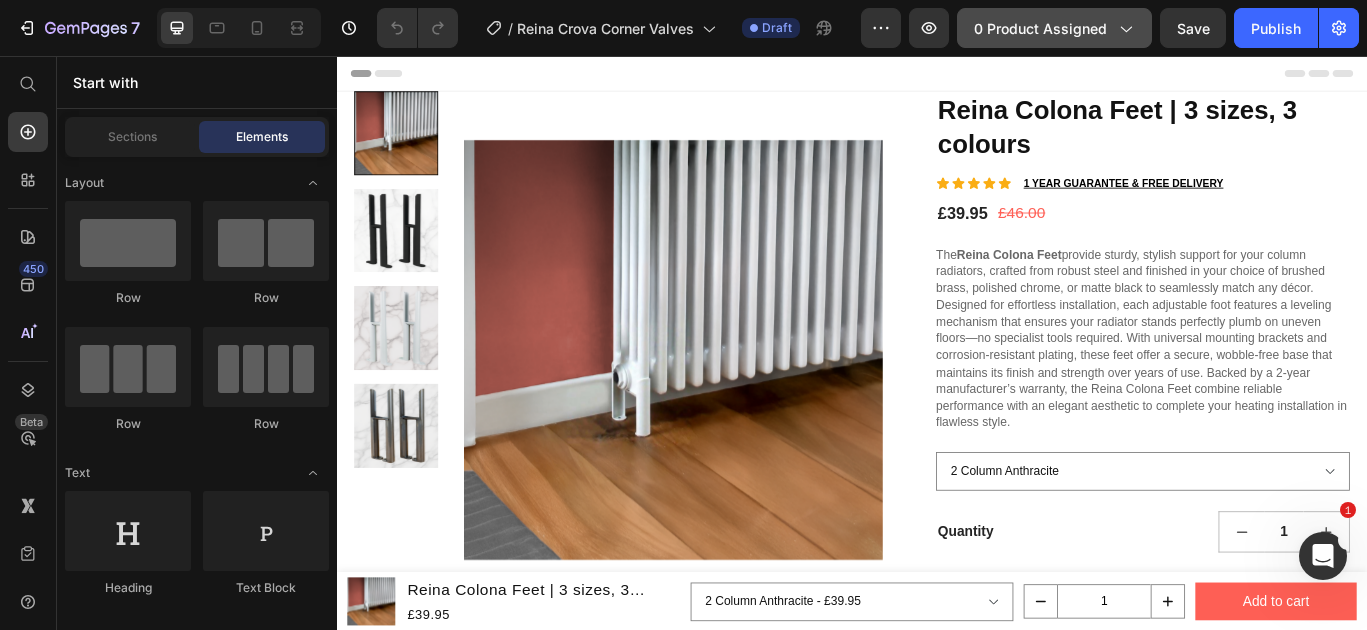 click on "0 product assigned" 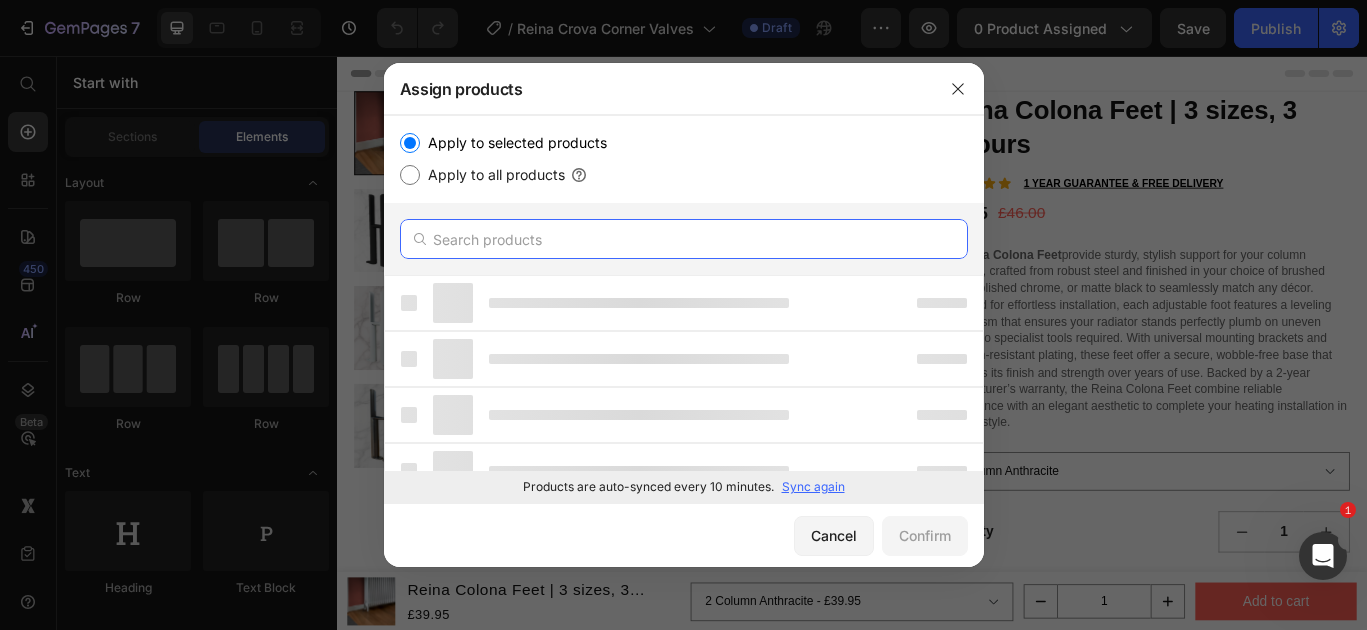 click at bounding box center (684, 239) 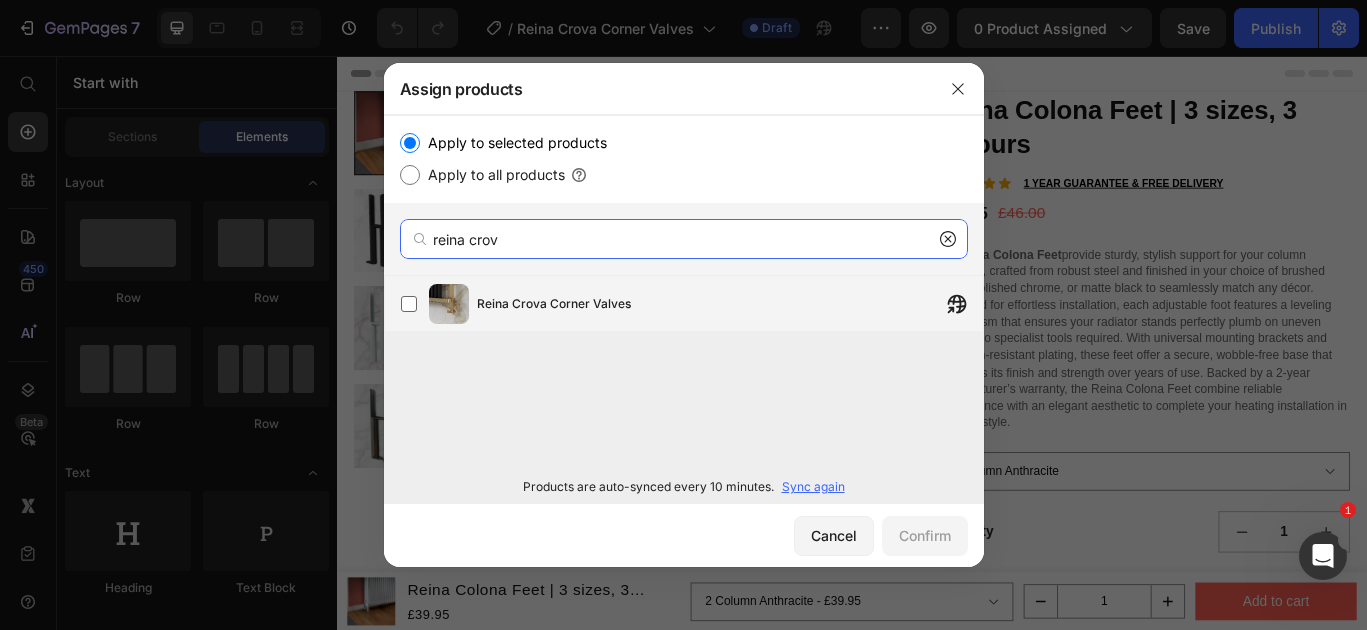 type on "reina crov" 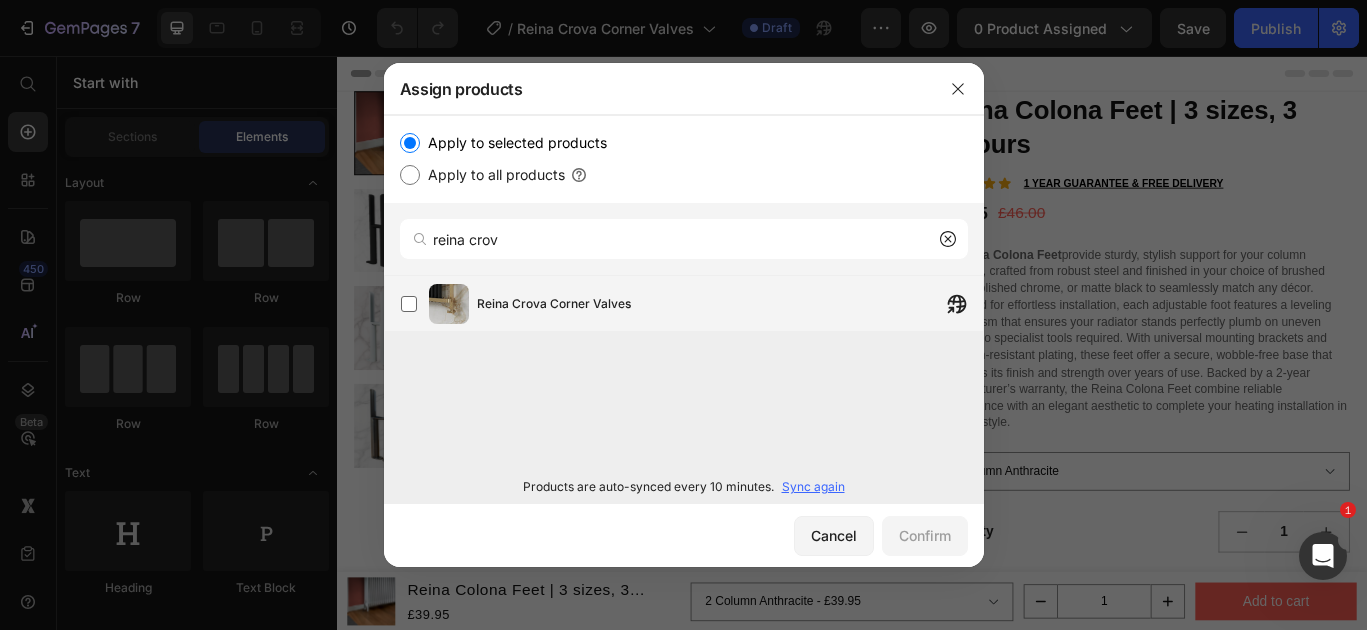 click on "Reina Crova Corner Valves" at bounding box center [554, 304] 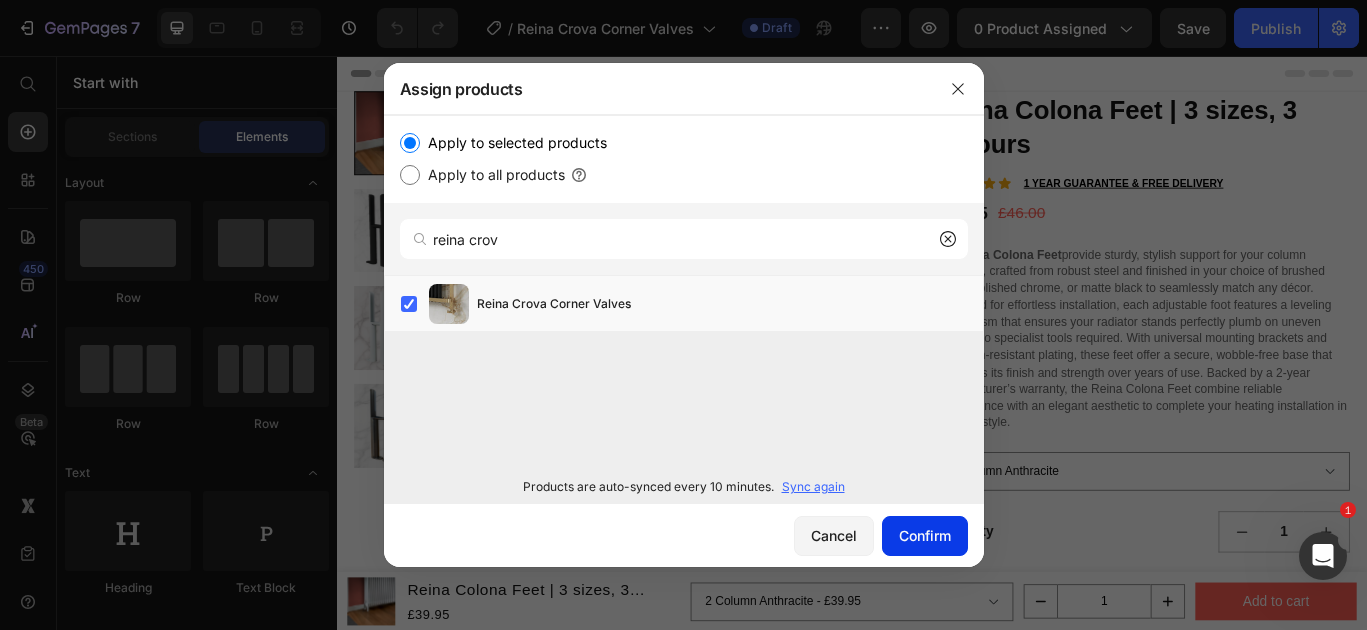 click on "Confirm" at bounding box center [925, 535] 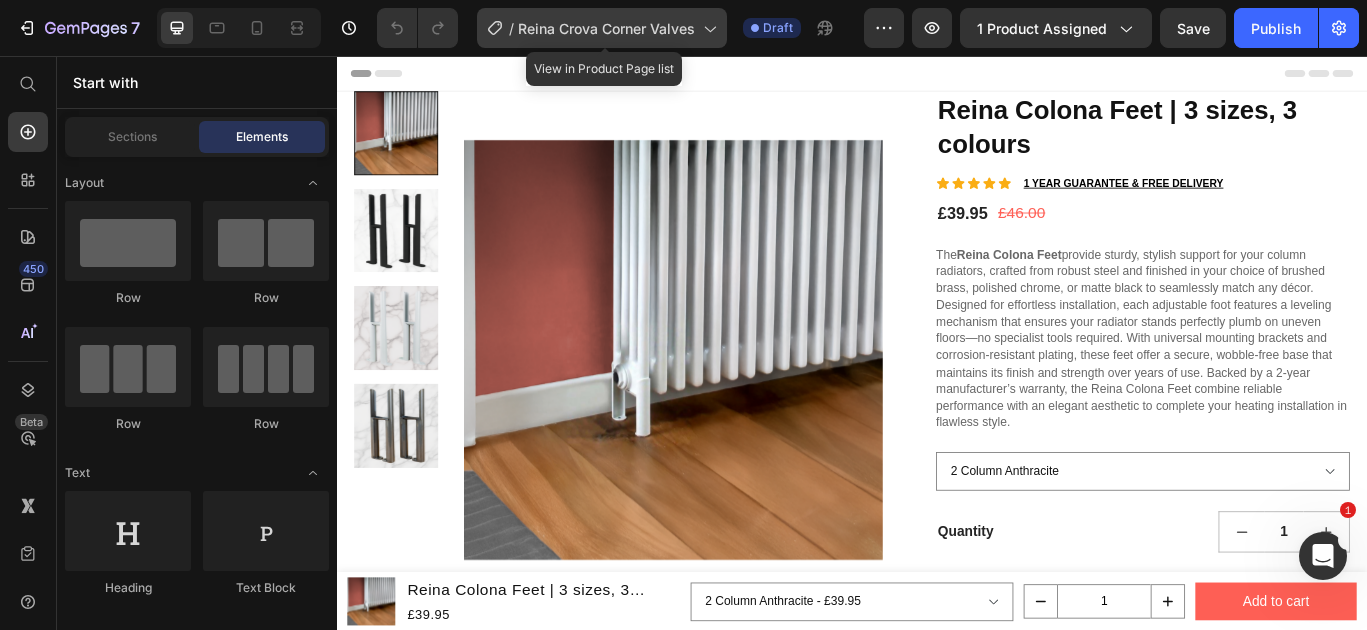 click on "/ [FIRST] [LAST] Corner Valves" 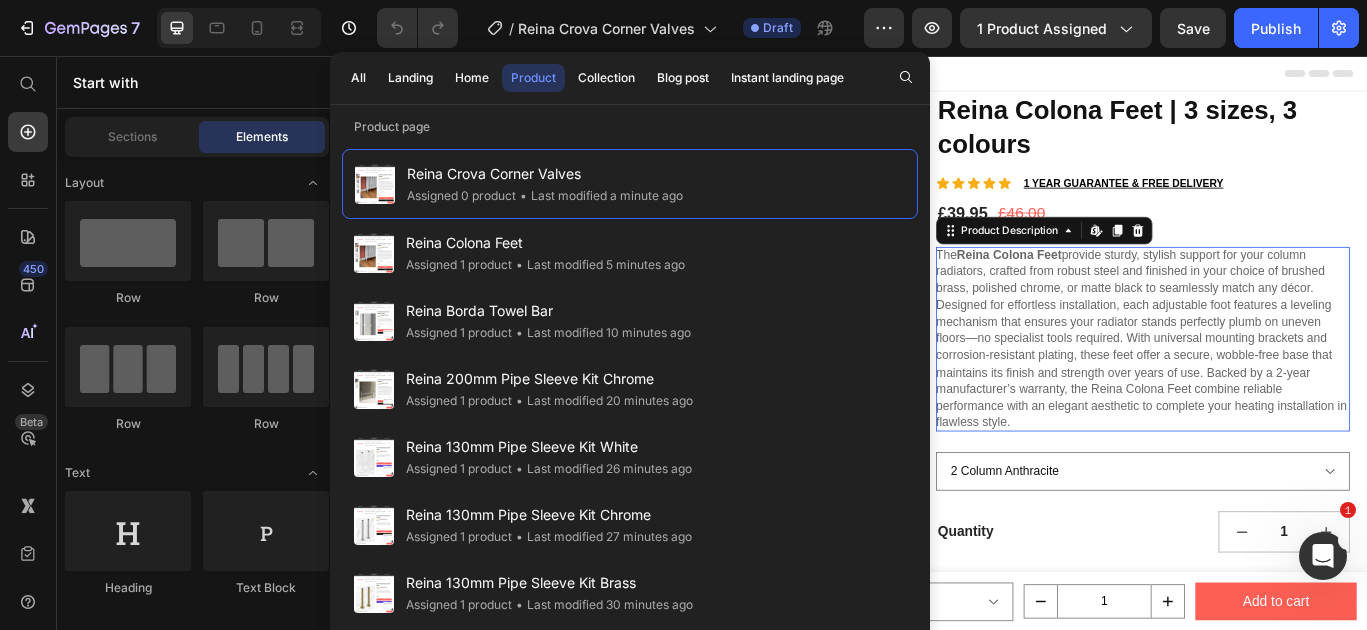 click on "The [BRAND] Colona Feet provide sturdy, stylish support for your column radiators, crafted from robust steel and finished in your choice of brushed brass, polished chrome, or matte black to seamlessly match any décor. Designed for effortless installation, each adjustable foot features a leveling mechanism that ensures your radiator stands perfectly plumb on uneven floors—no specialist tools required. With universal mounting brackets and corrosion-resistant plating, these feet offer a secure, wobble-free base that maintains its finish and strength over years of use. Backed by a 2-year manufacturer’s warranty, the [BRAND] Colona Feet combine reliable performance with an elegant aesthetic to complete your heating installation in flawless style." at bounding box center [1274, 385] 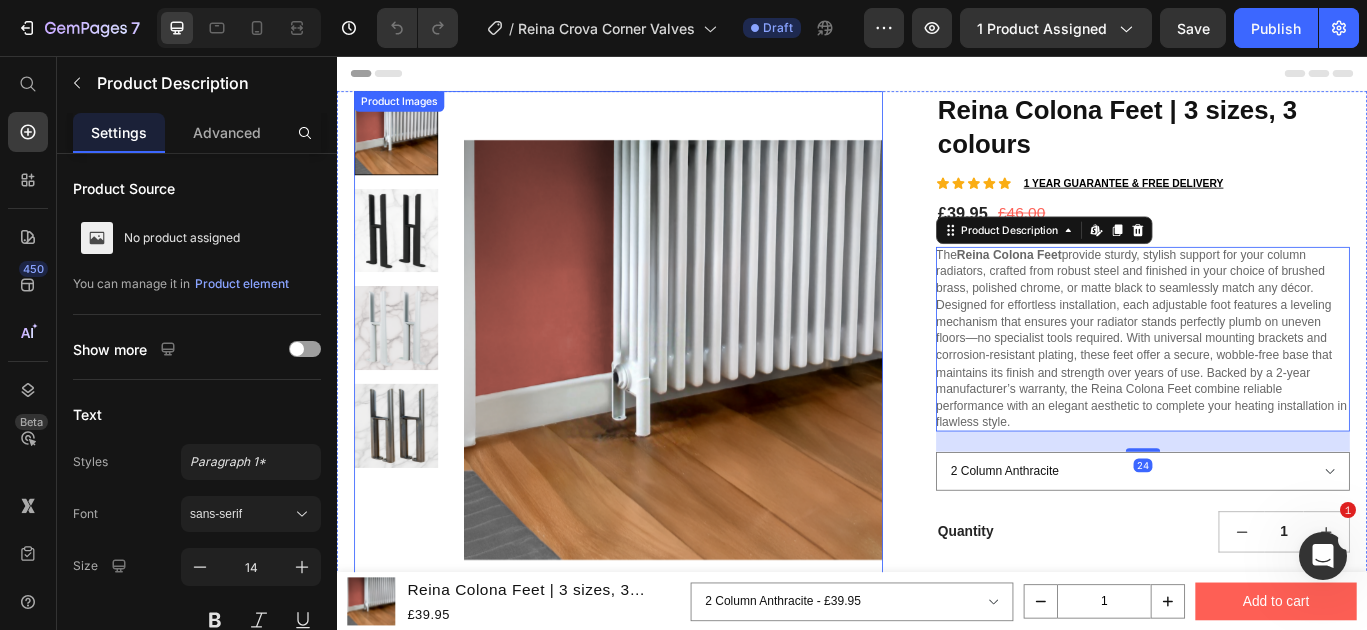 click at bounding box center (729, 398) 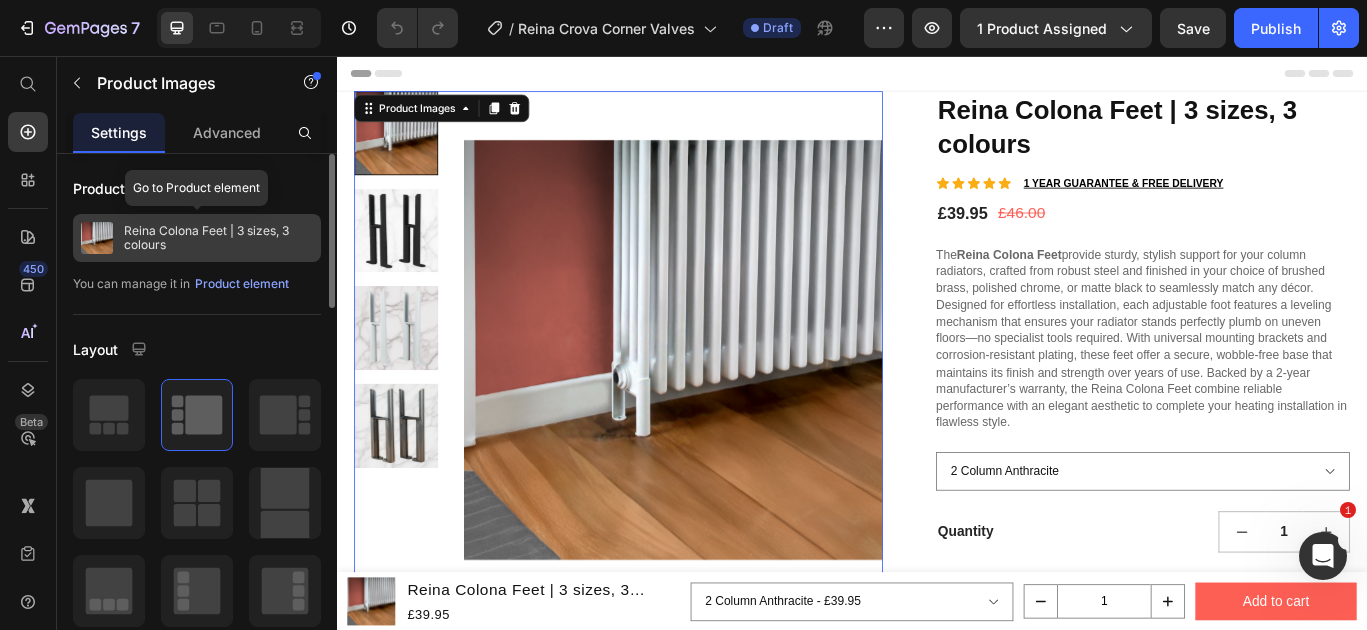 click on "Reina Colona Feet | 3 sizes, 3 colours" at bounding box center (218, 238) 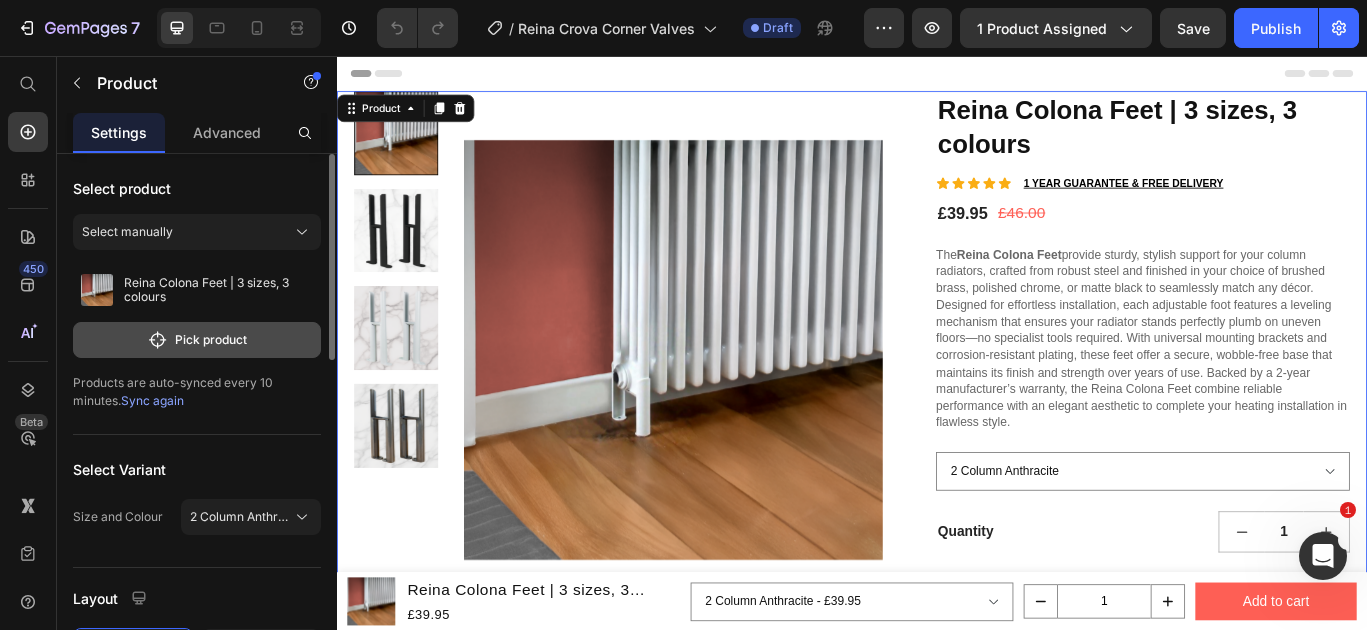 click on "Pick product" at bounding box center [197, 340] 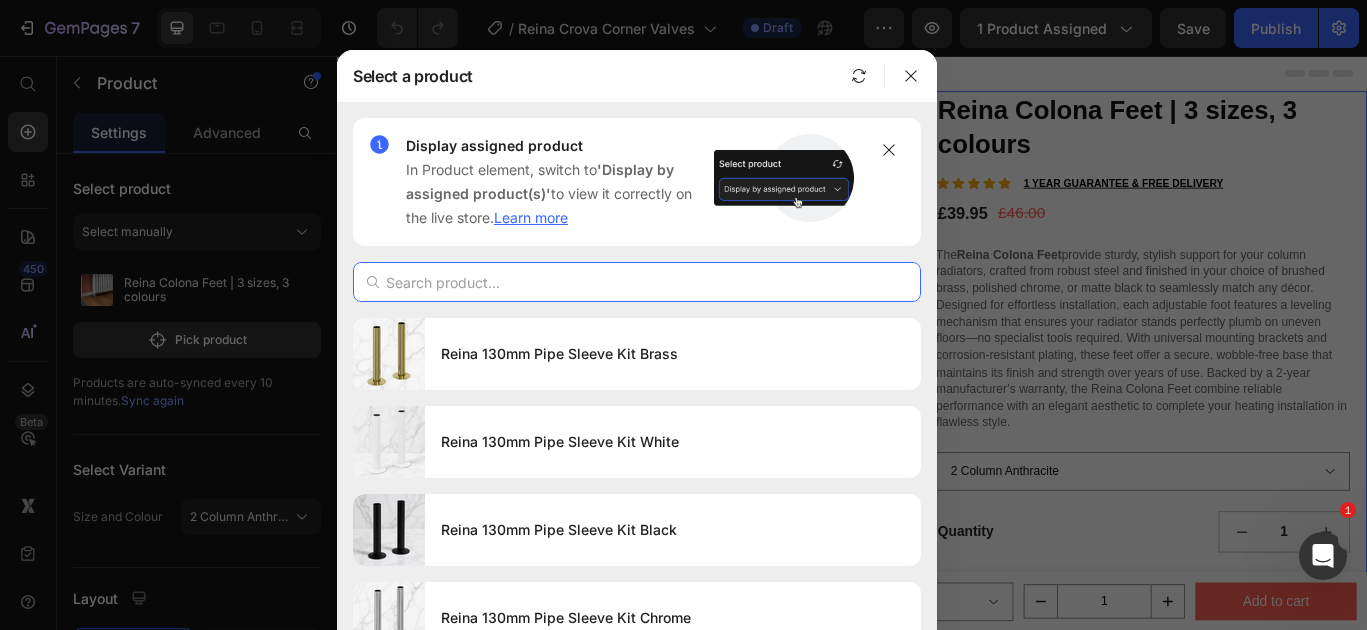 click at bounding box center [637, 282] 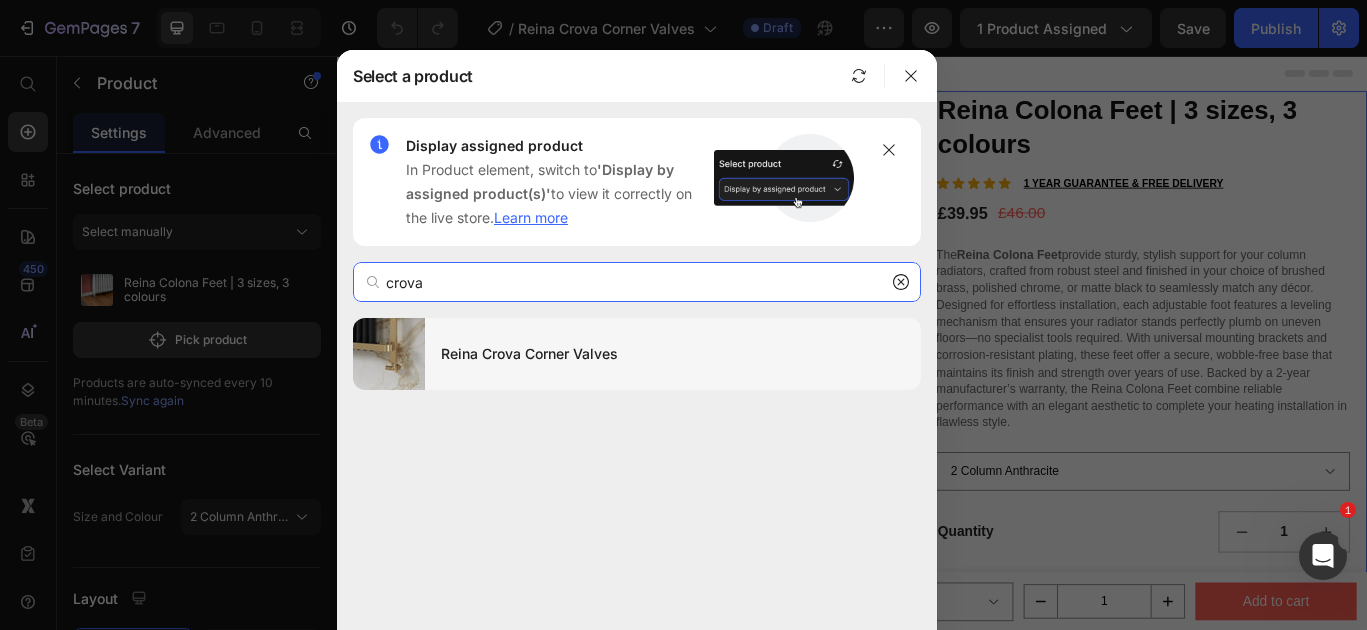 type on "crova" 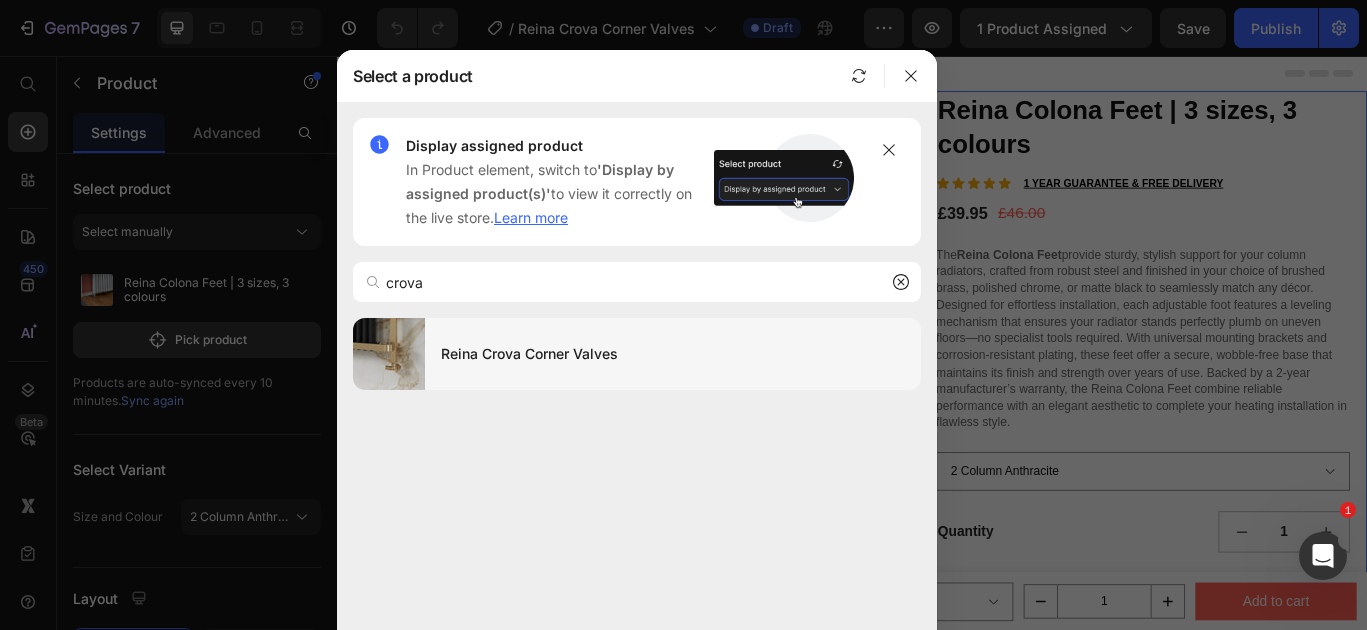 click on "Reina Crova Corner Valves" at bounding box center (673, 354) 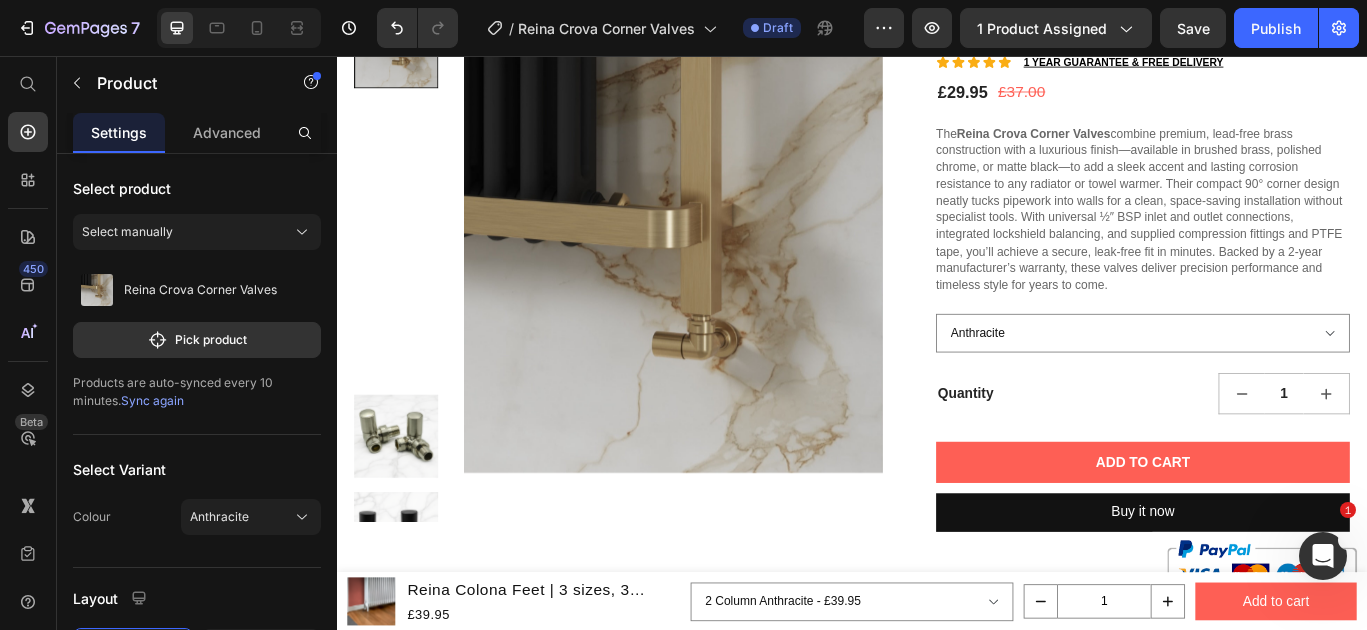 scroll, scrollTop: 0, scrollLeft: 0, axis: both 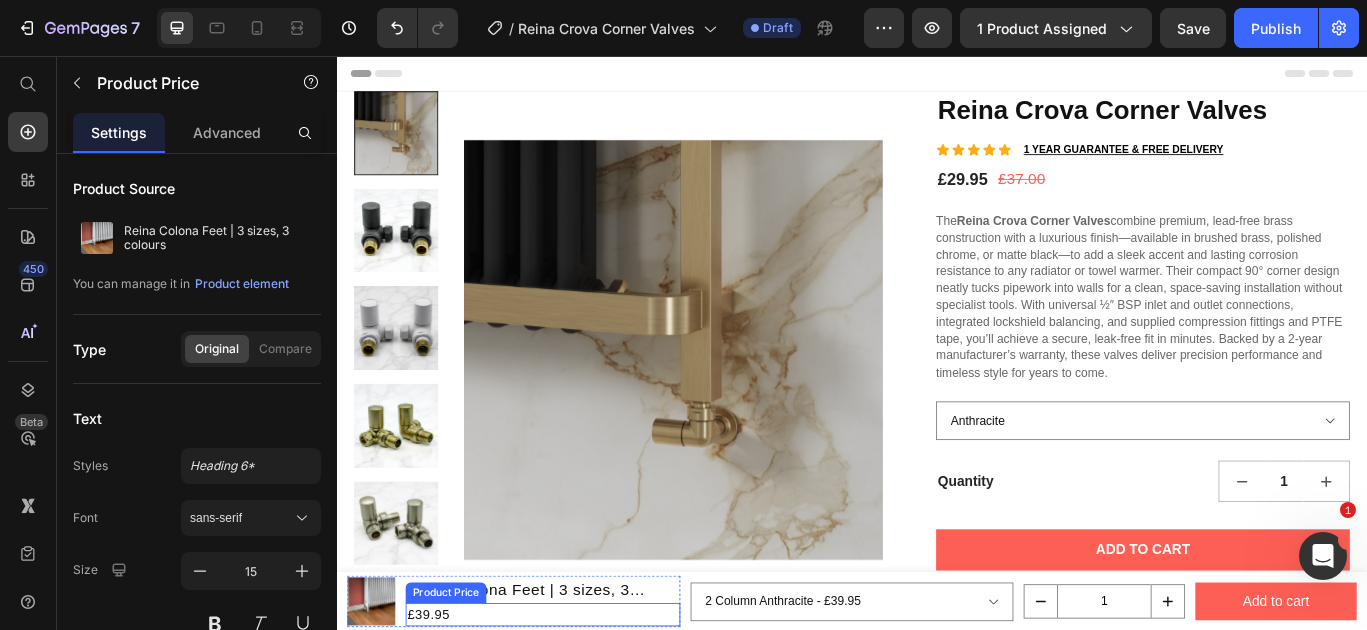 click on "£39.95" at bounding box center [577, 706] 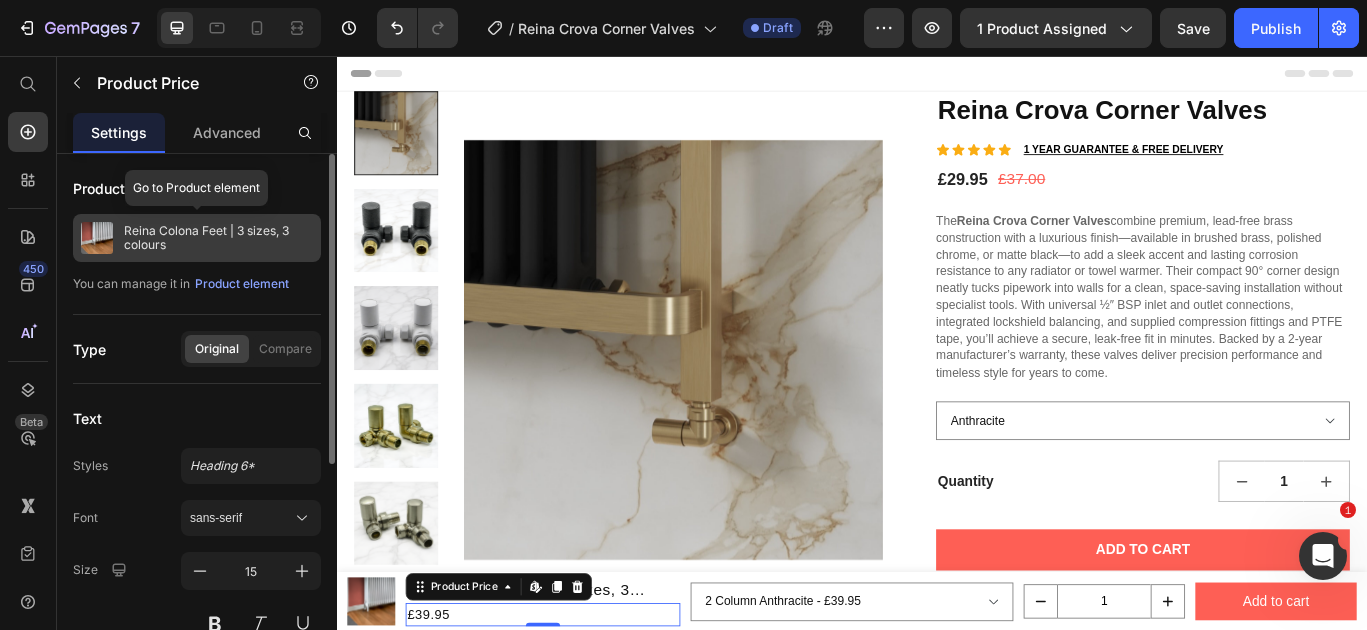 click on "Reina Colona Feet | 3 sizes, 3 colours" at bounding box center [218, 238] 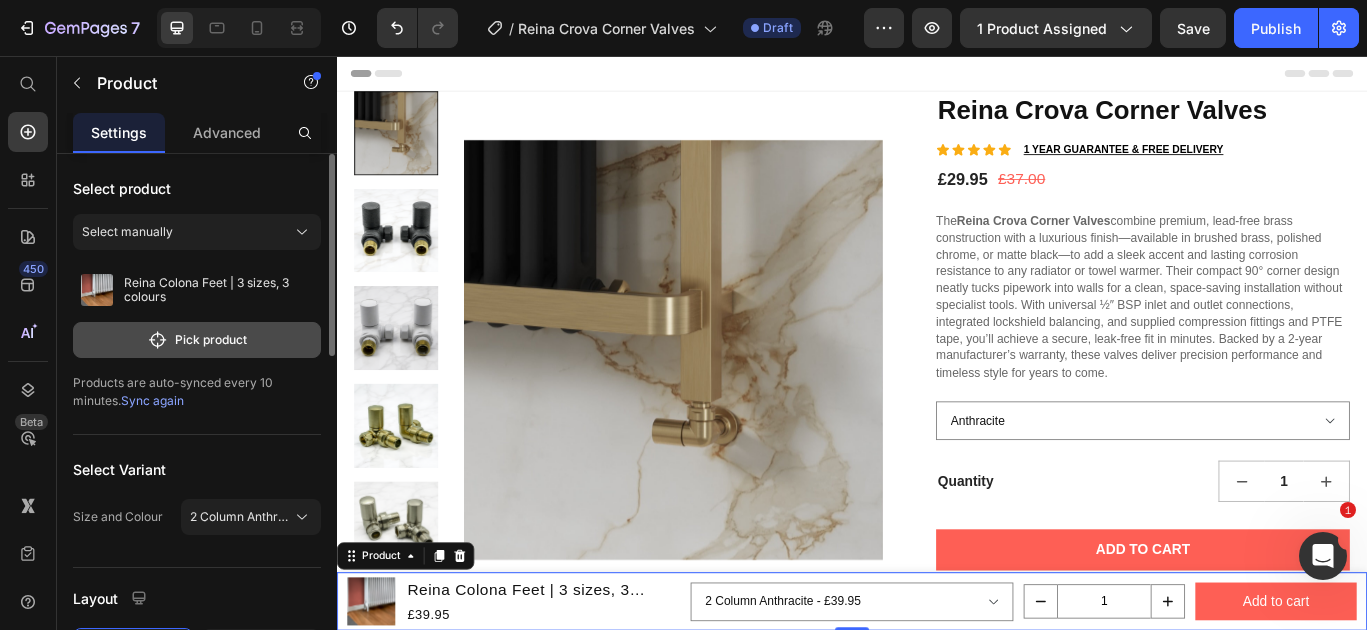 click on "Pick product" at bounding box center [197, 340] 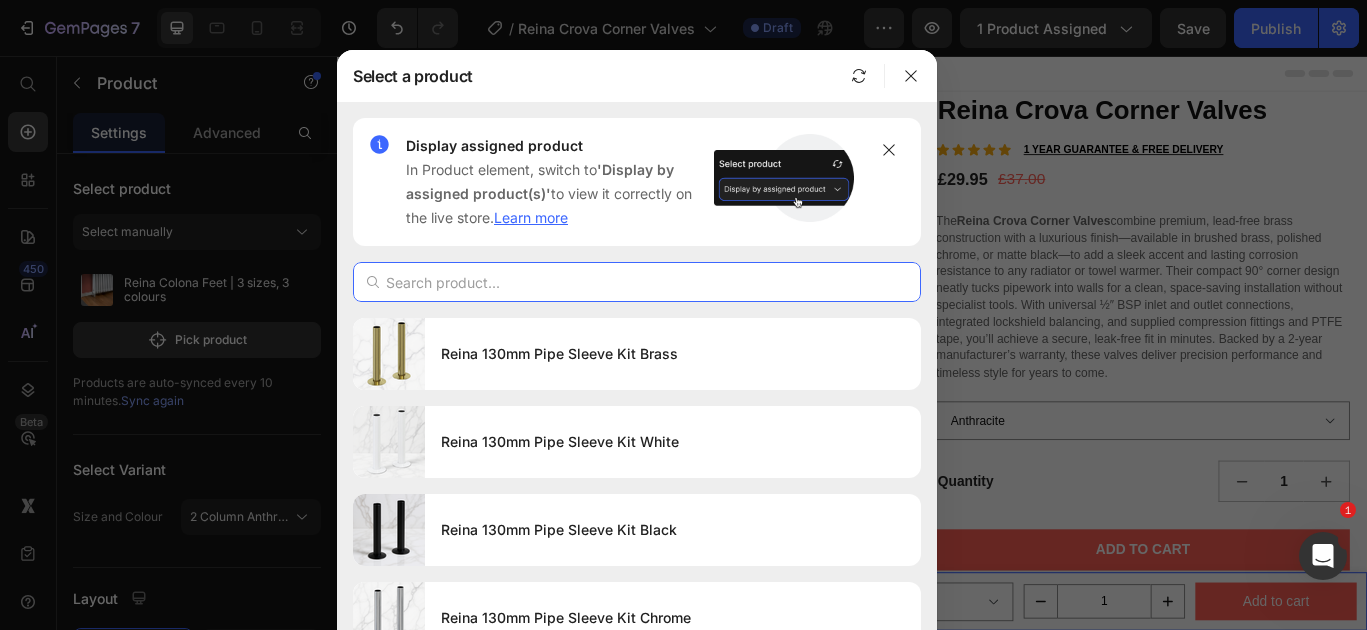 click at bounding box center (637, 282) 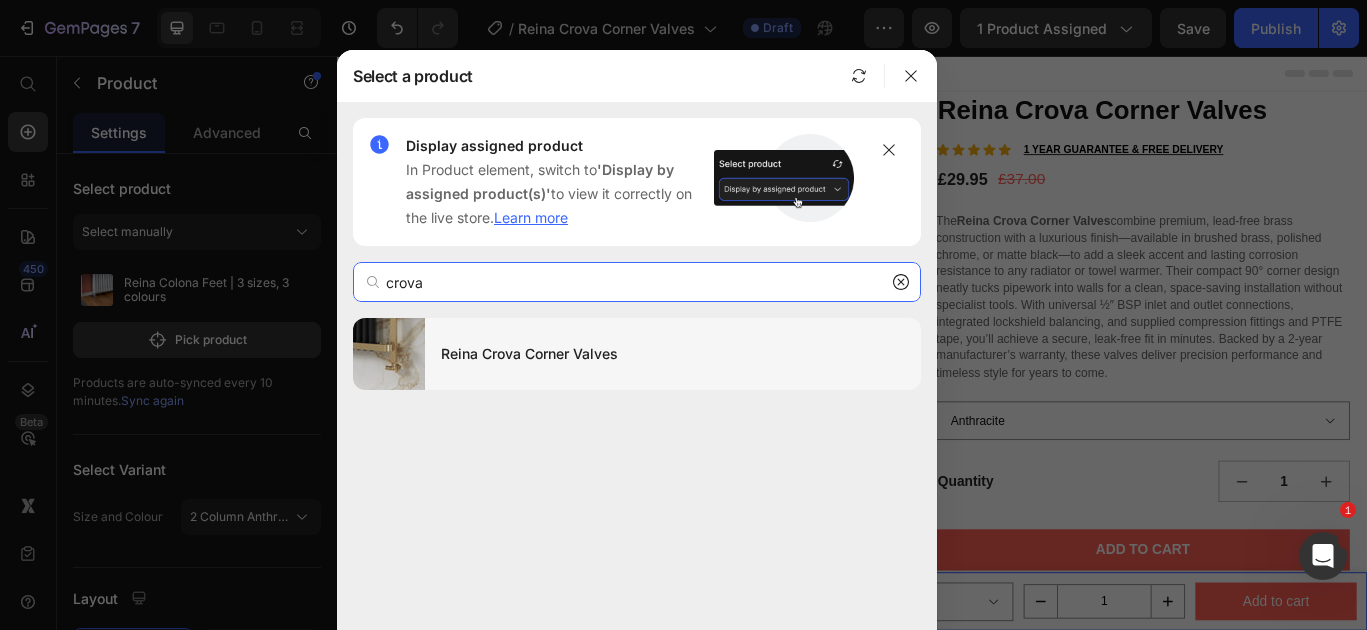 type on "crova" 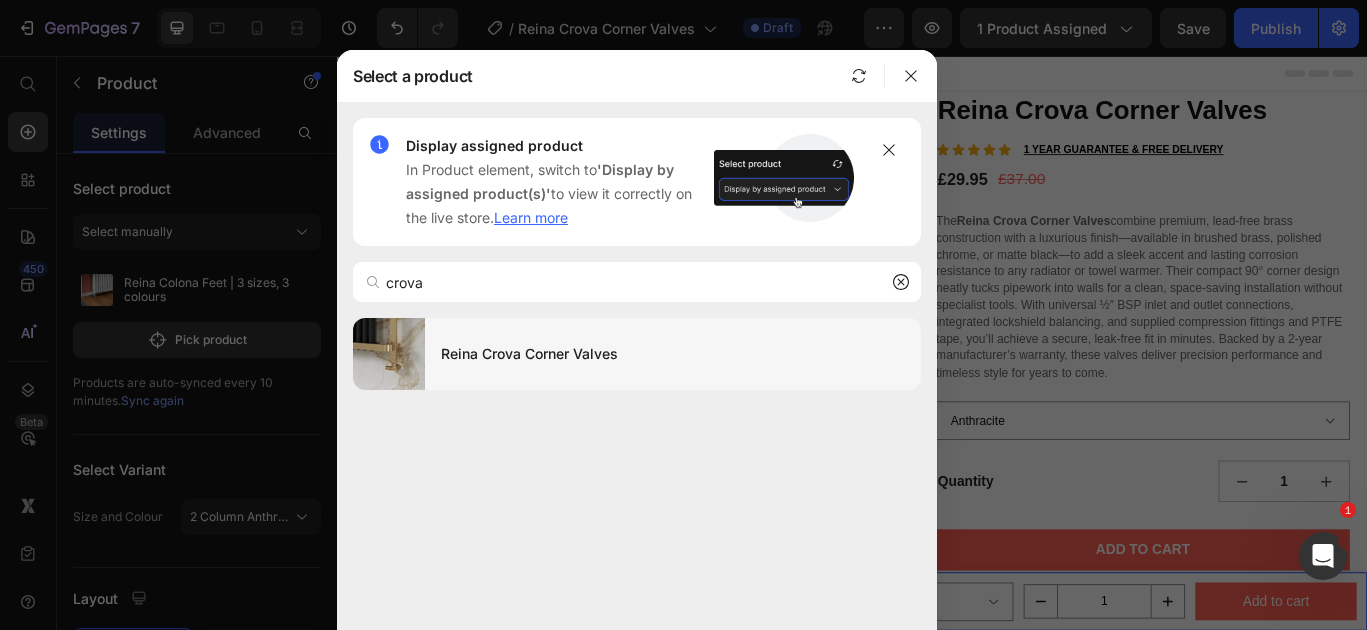 click on "Reina Crova Corner Valves" at bounding box center (673, 354) 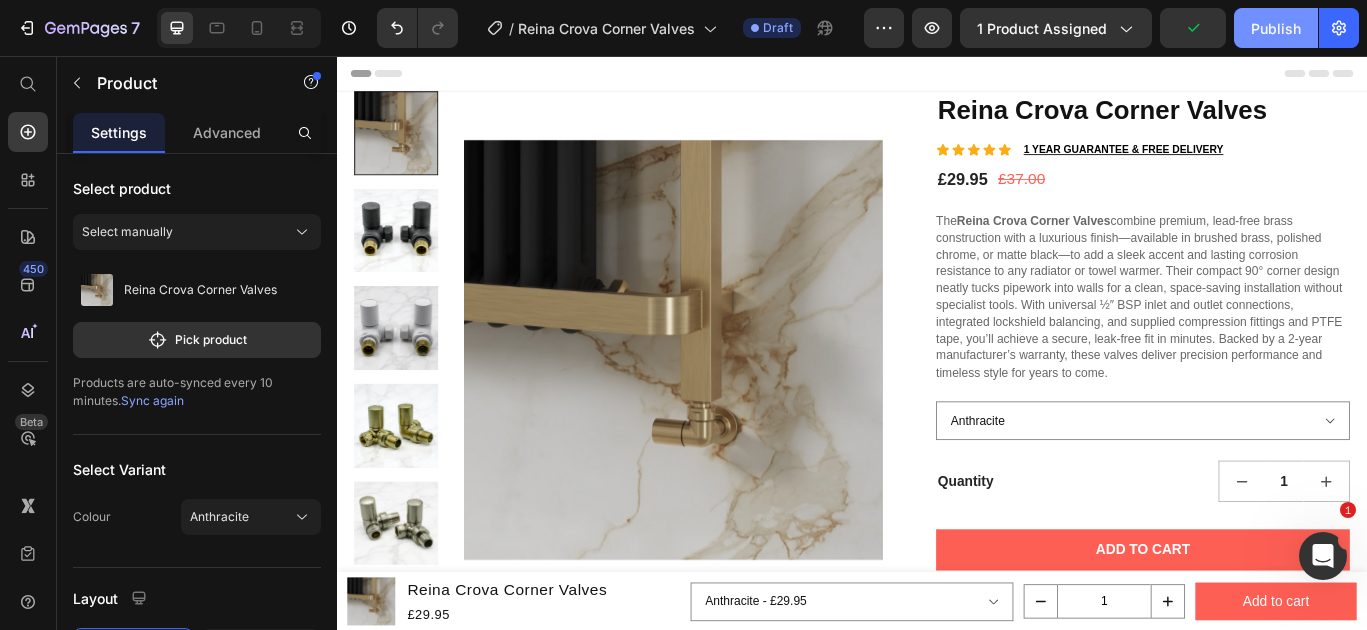 click on "Publish" at bounding box center [1276, 28] 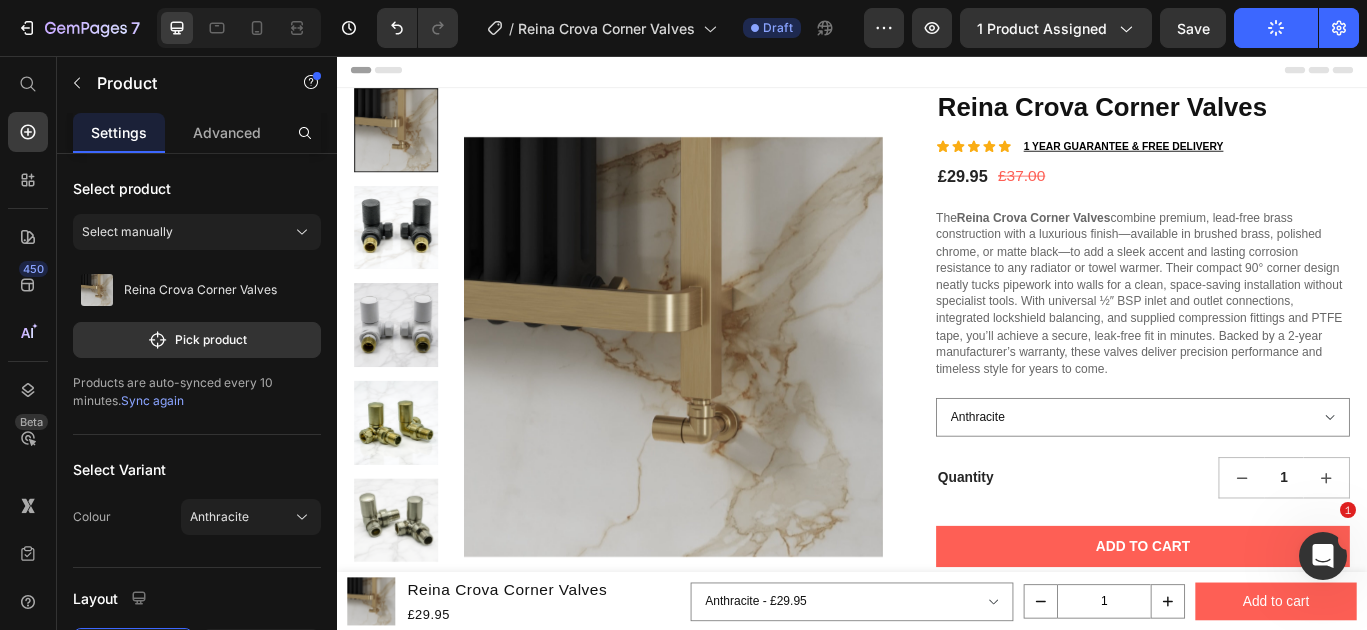 scroll, scrollTop: 0, scrollLeft: 0, axis: both 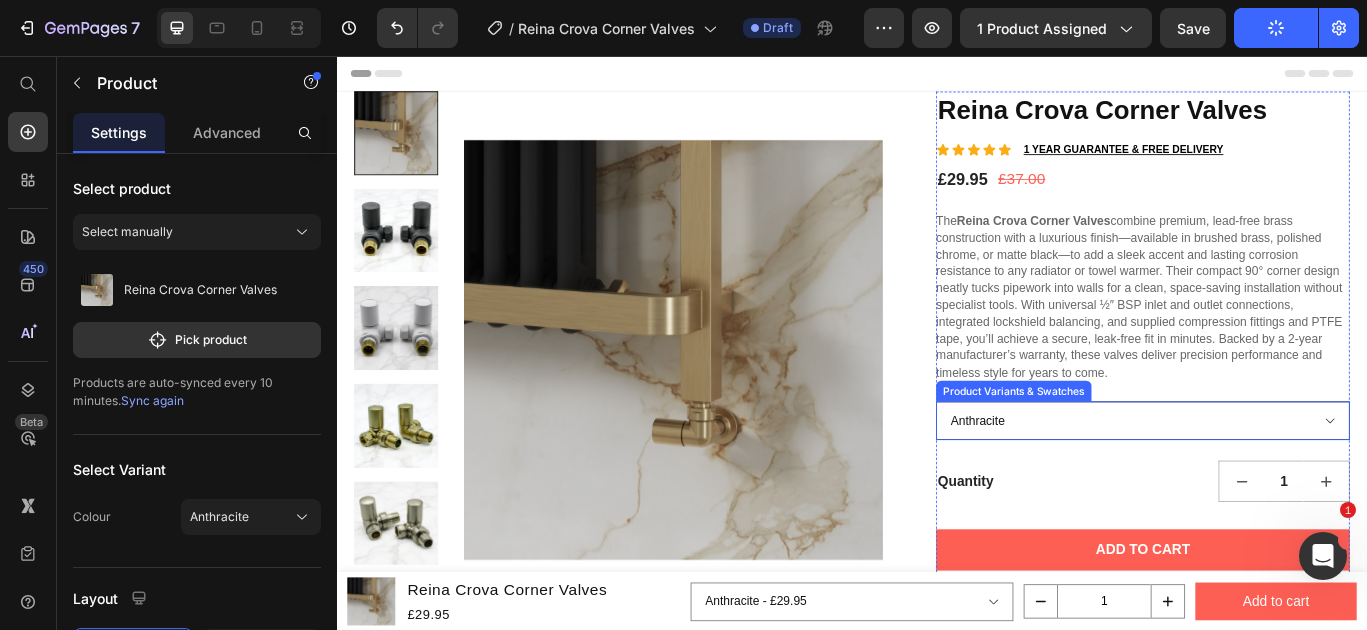 click on "Anthracite Brushed Brass Chrome Gun Metal Black White Brushed" at bounding box center [1276, 480] 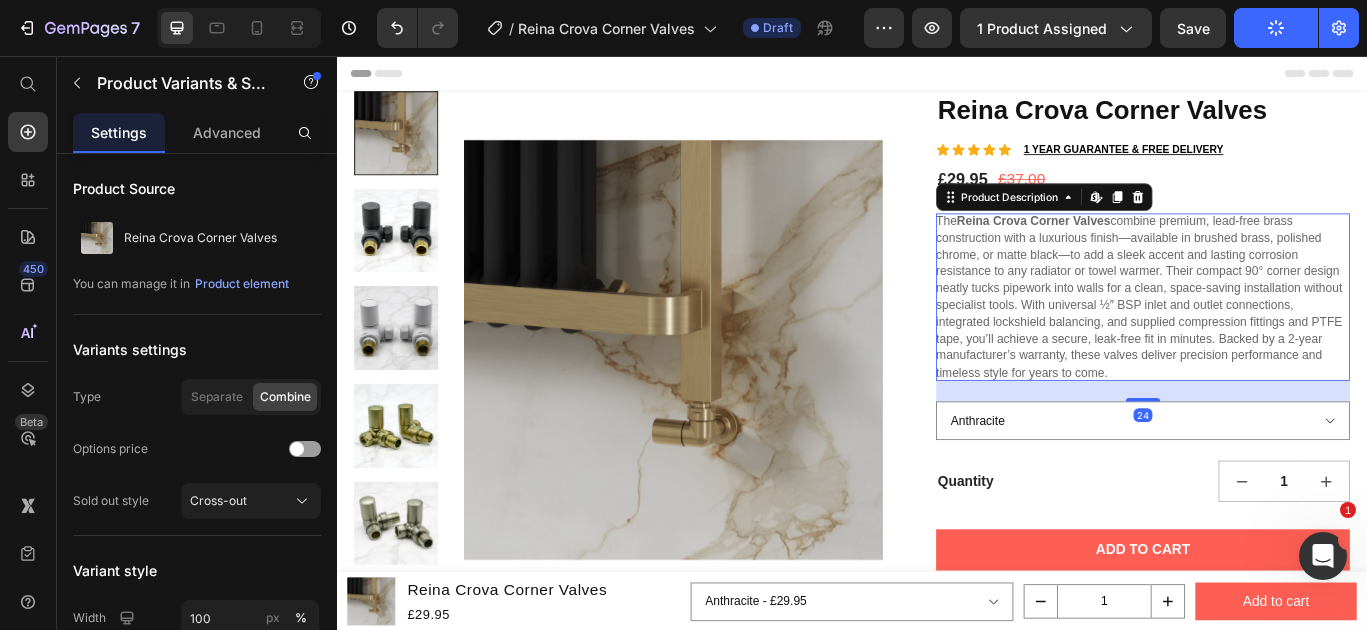 click on "The [FIRST] [LAST] Corner Valves combine premium, lead-free brass construction with a luxurious finish—available in brushed brass, polished chrome, or matte black—to add a sleek accent and lasting corrosion resistance to any radiator or towel warmer. Their compact 90° corner design neatly tucks pipework into walls for a clean, space-saving installation without specialist tools. With universal ½″ BSP inlet and outlet connections, integrated lockshield balancing, and supplied compression fittings and PTFE tape, you’ll achieve a secure, leak-free fit in minutes. Backed by a 2-year manufacturer’s warranty, these valves deliver precision performance and timeless style for years to come." at bounding box center [1271, 336] 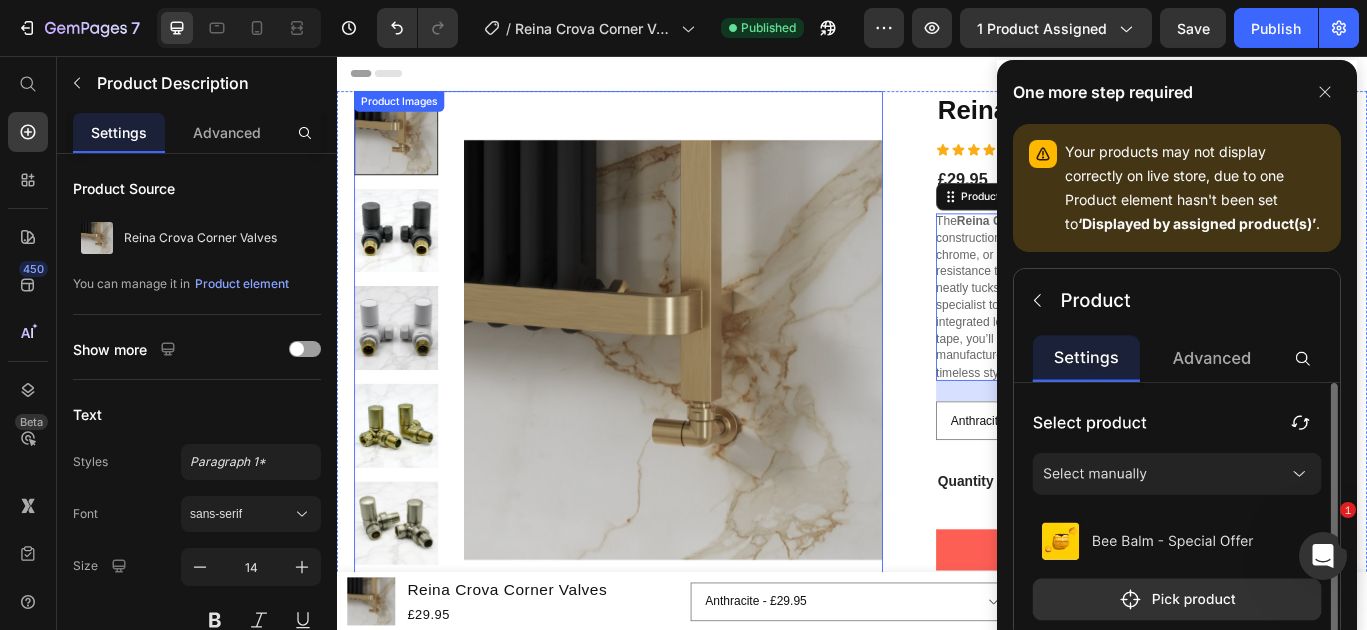 click at bounding box center (729, 398) 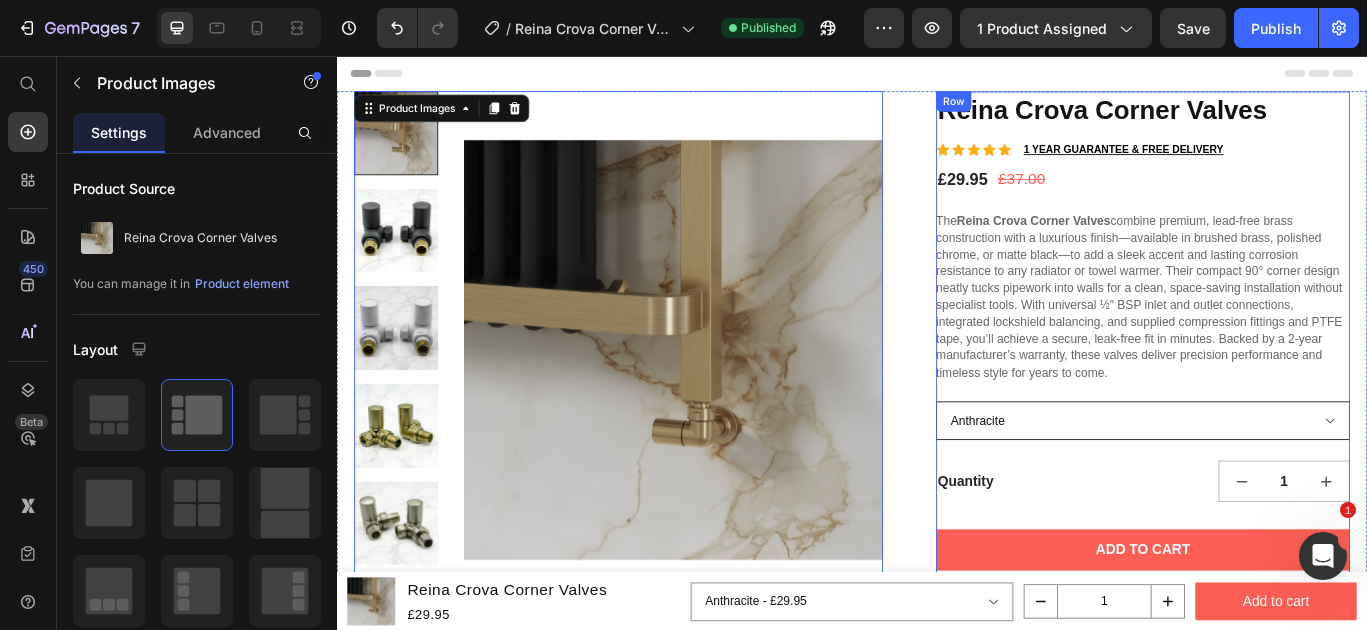 click on "Anthracite Brushed Brass Chrome Gun Metal Black White Brushed" at bounding box center [1276, 480] 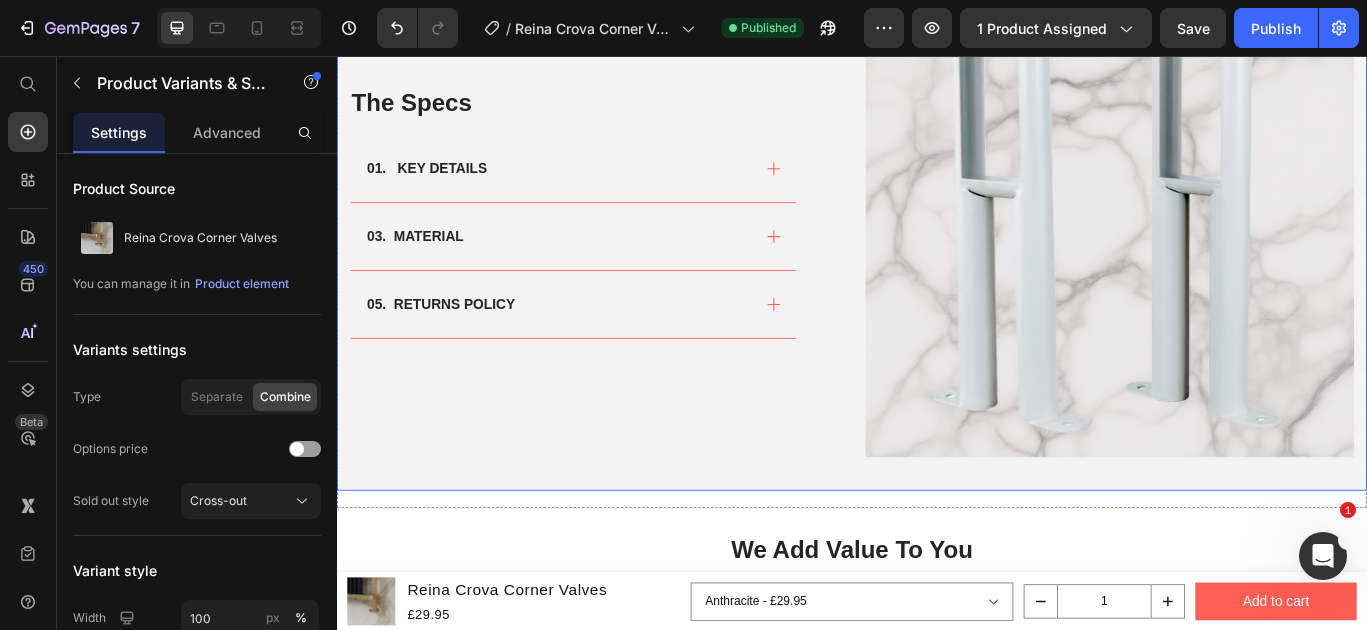 scroll, scrollTop: 984, scrollLeft: 0, axis: vertical 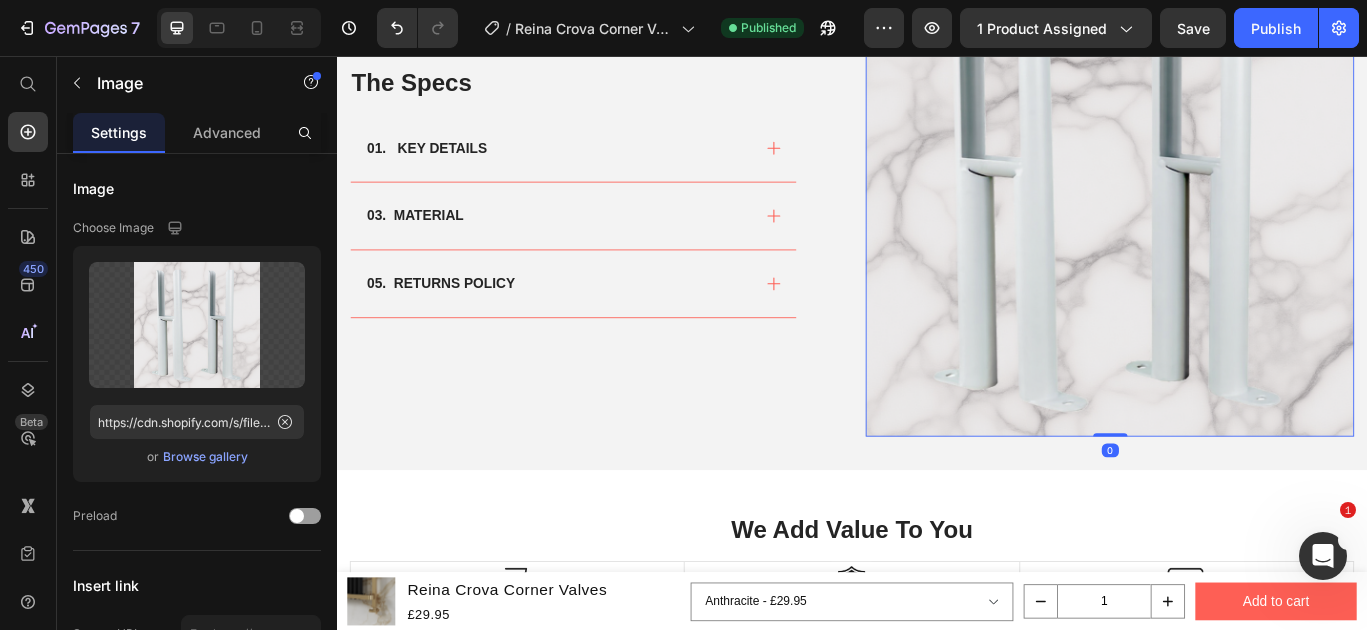 click at bounding box center [1237, 214] 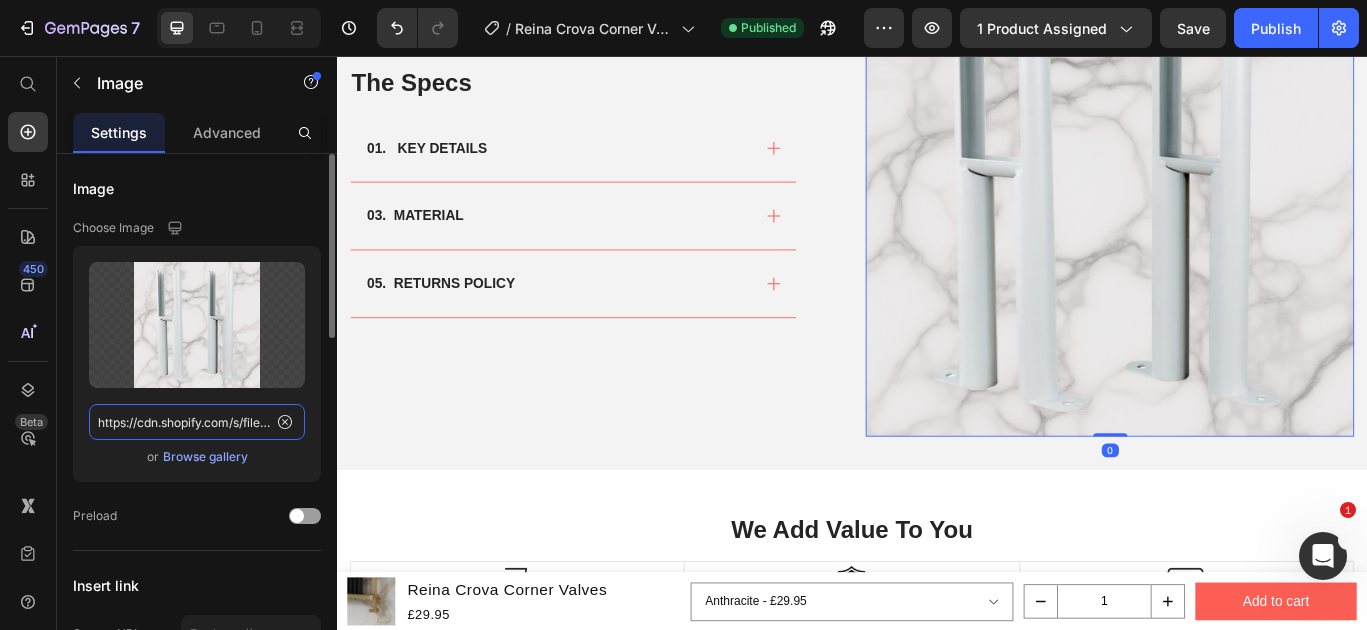 click on "https://cdn.shopify.com/s/files/1/0929/8313/2424/files/reina-colona-feet-white_marble.png?v=1752176585" 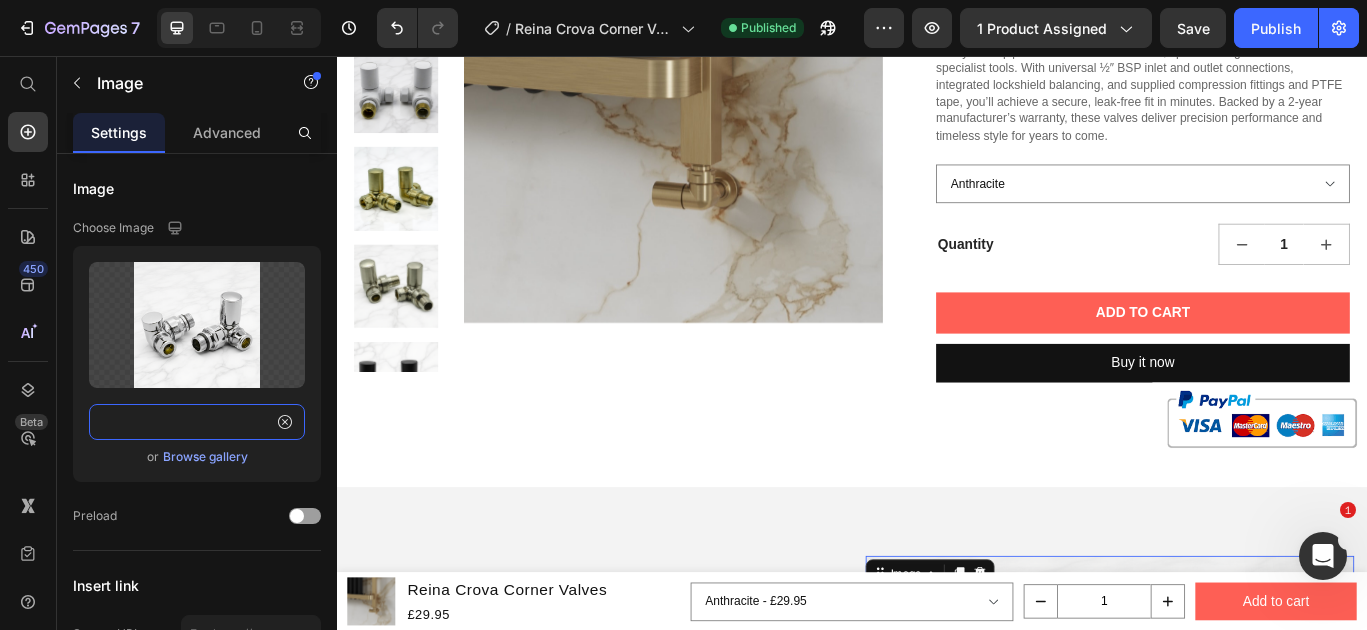 scroll, scrollTop: 401, scrollLeft: 0, axis: vertical 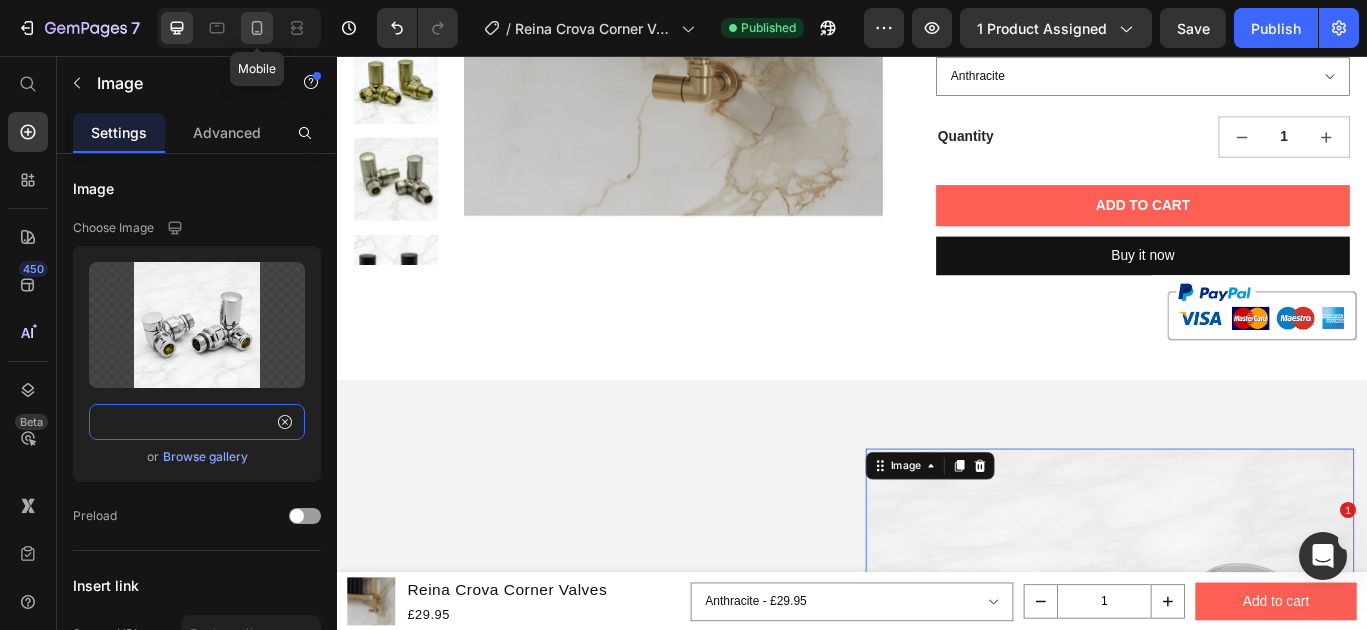 type on "https://cdn.shopify.com/s/files/1/0929/8313/2424/files/reina-crova-chrome-corner_marble.png?v=1752171422" 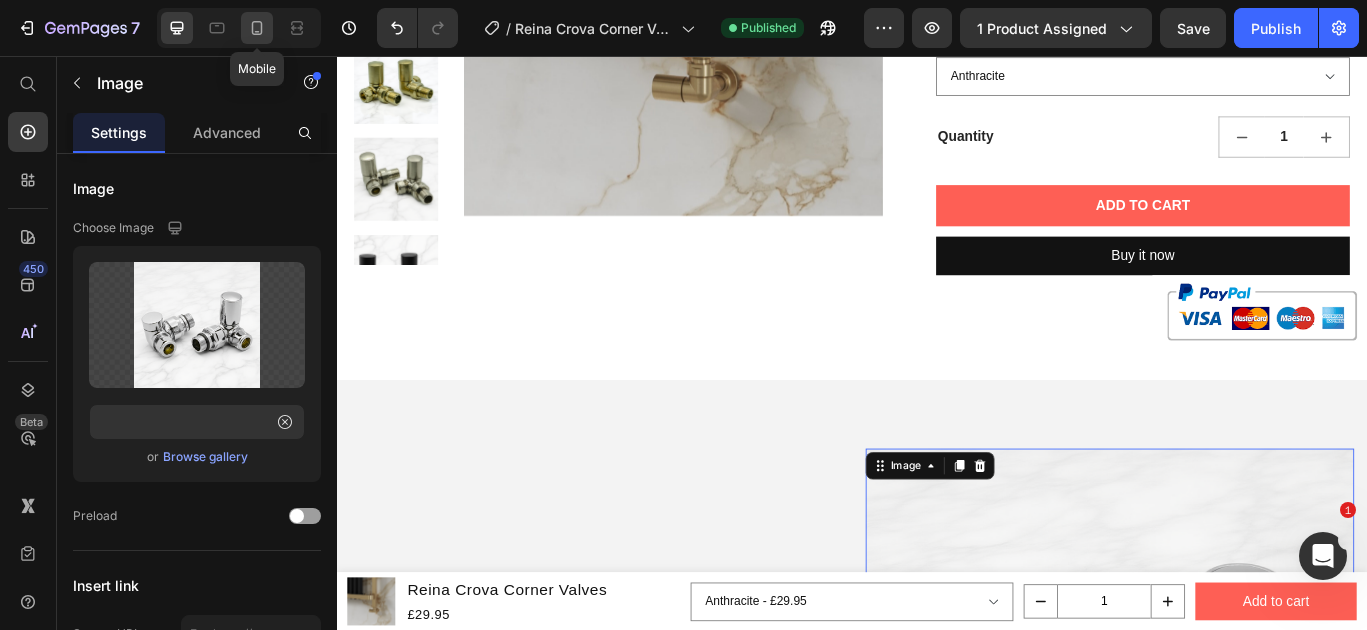 click 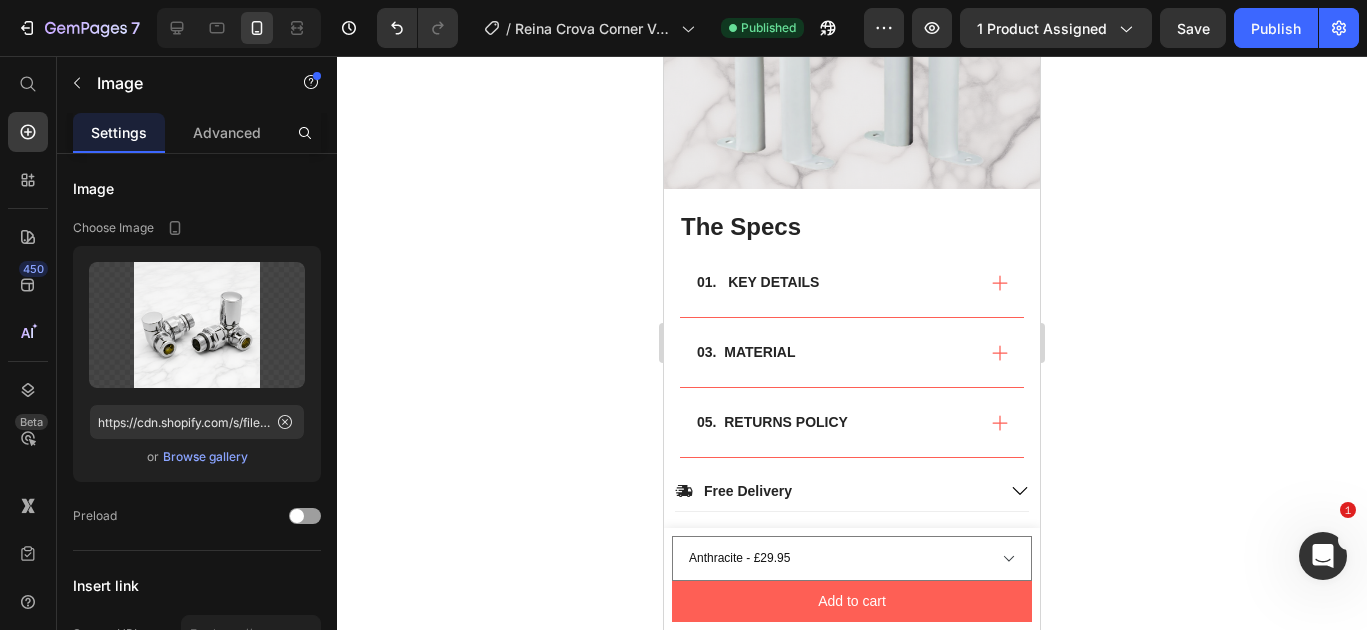 scroll, scrollTop: 1104, scrollLeft: 0, axis: vertical 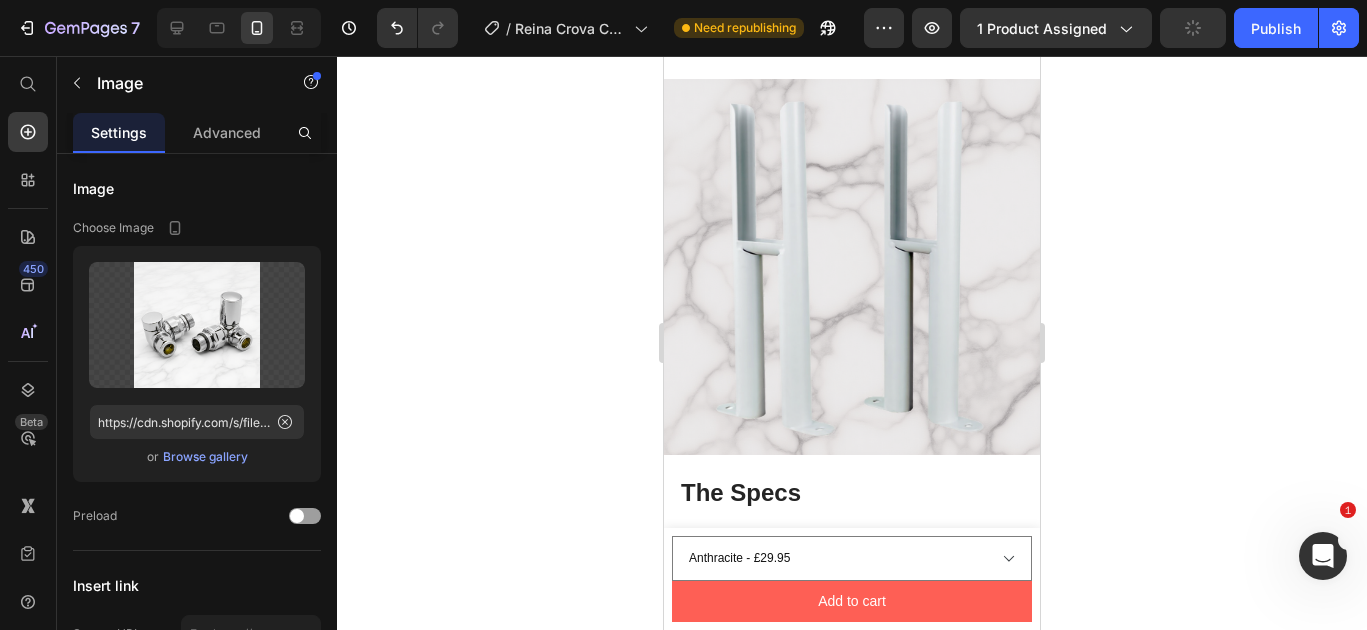click at bounding box center (852, 267) 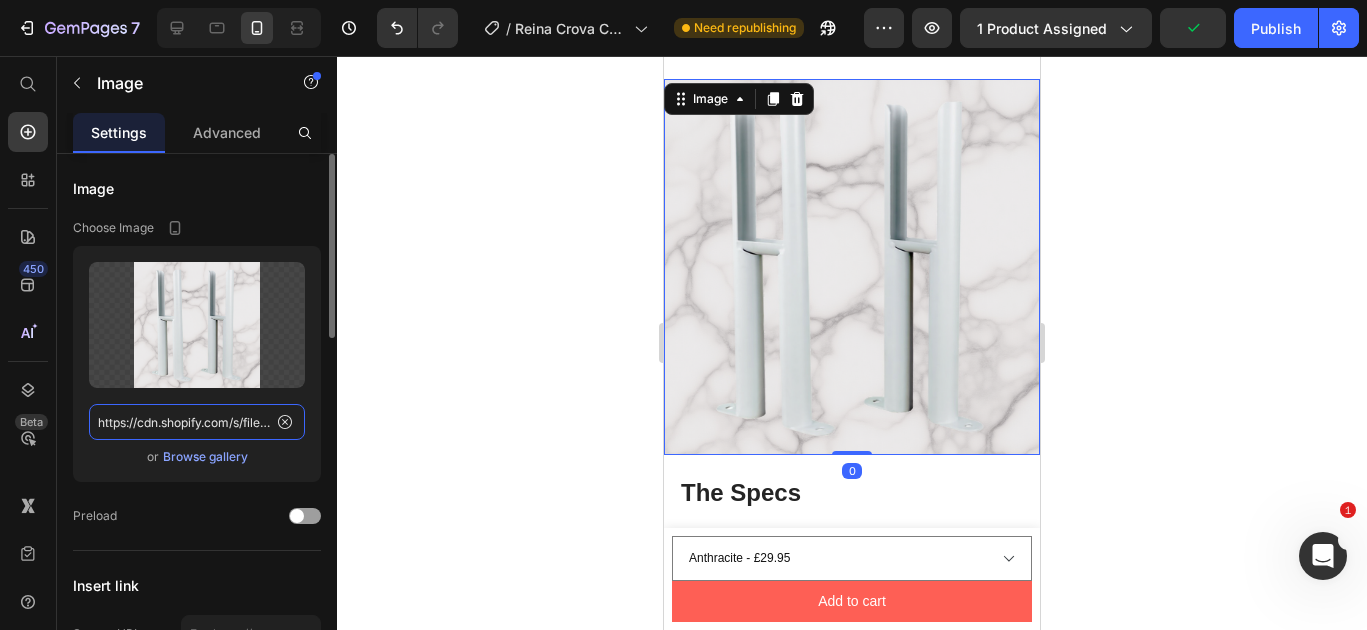 click on "https://cdn.shopify.com/s/files/1/0929/8313/2424/files/reina-colona-feet-white_marble.png?v=1752176585" 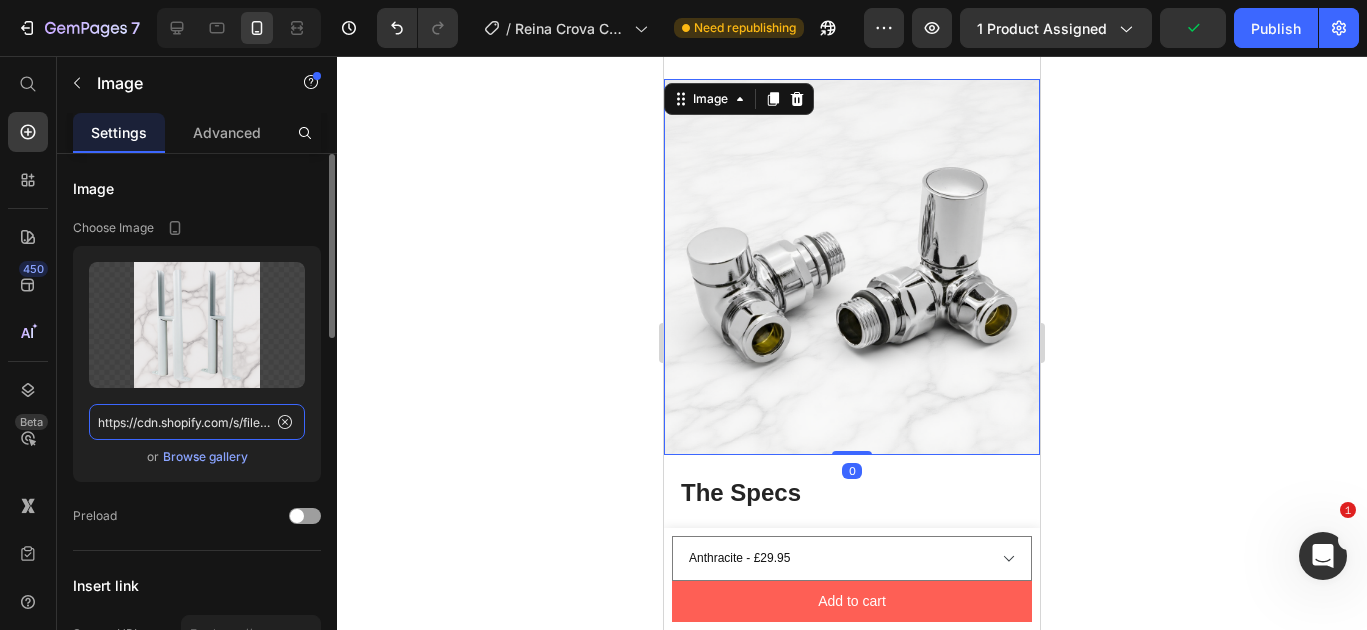 scroll, scrollTop: 0, scrollLeft: 452, axis: horizontal 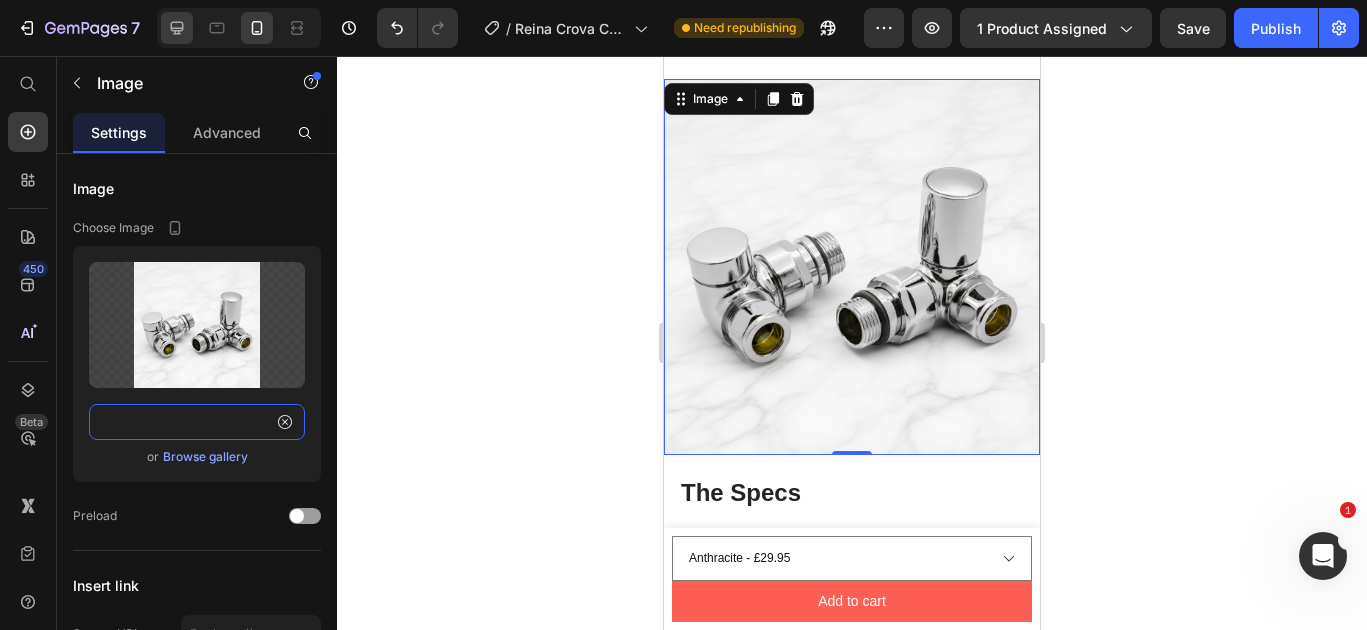 type on "https://cdn.shopify.com/s/files/1/0929/8313/2424/files/reina-crova-chrome-corner_marble.png?v=1752171422" 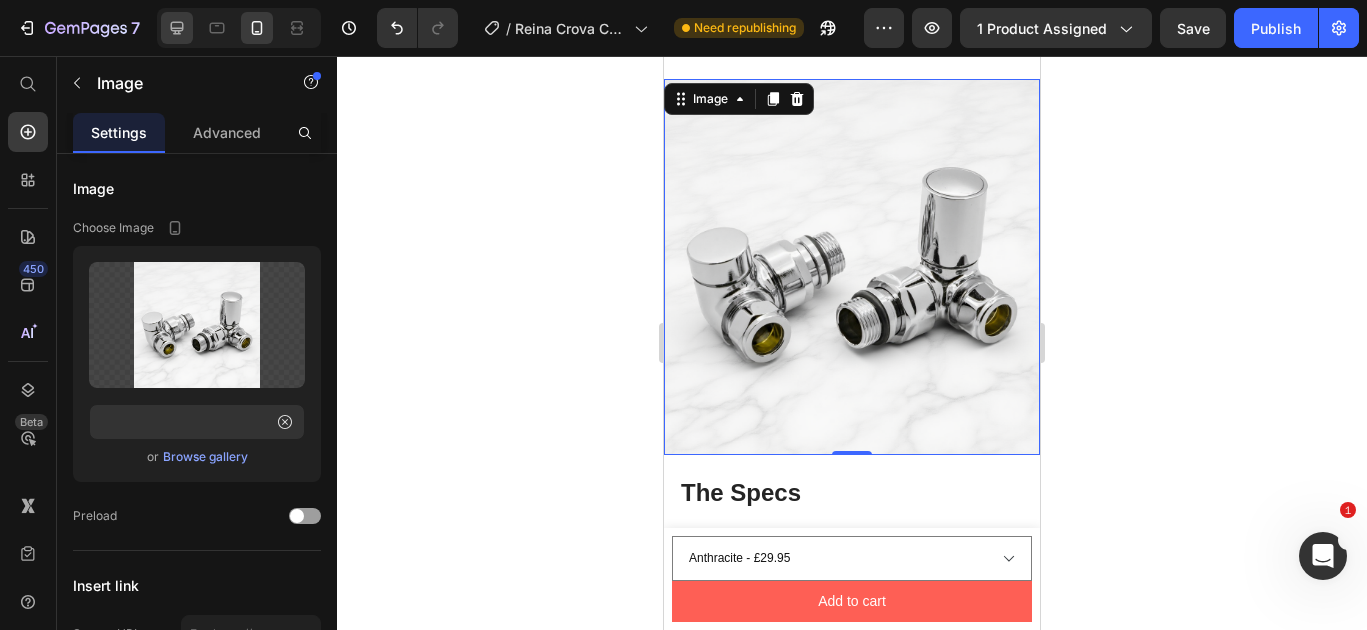 click 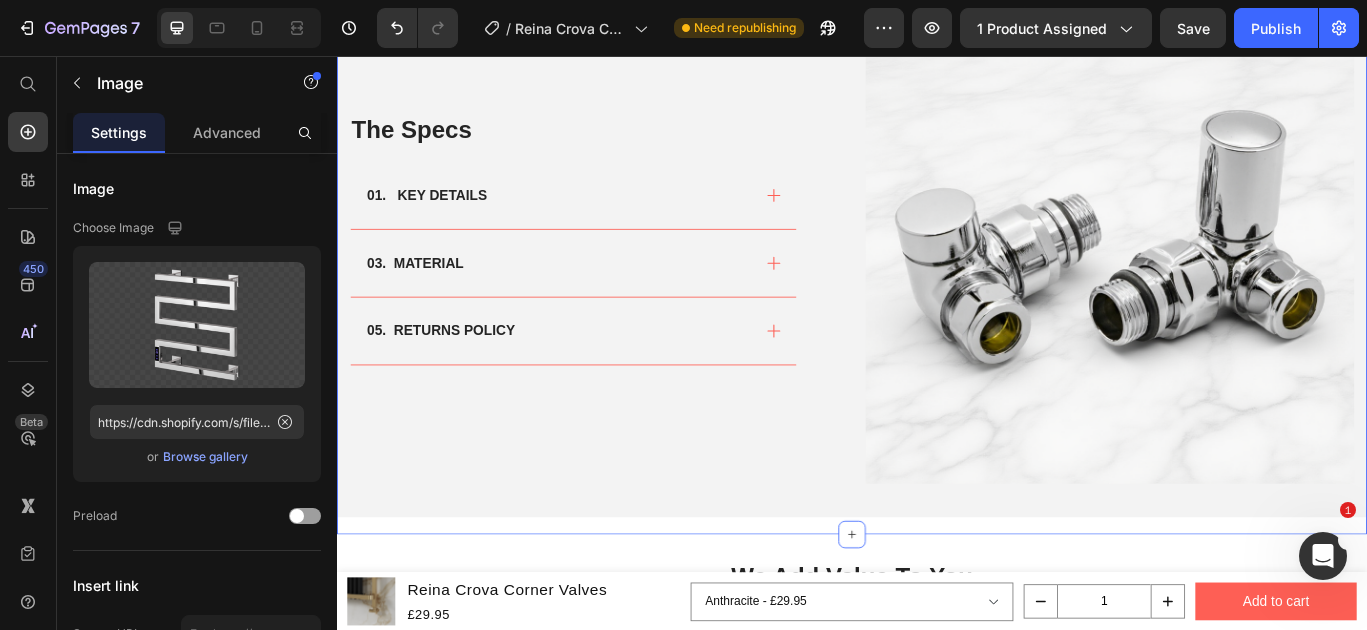 scroll, scrollTop: 674, scrollLeft: 0, axis: vertical 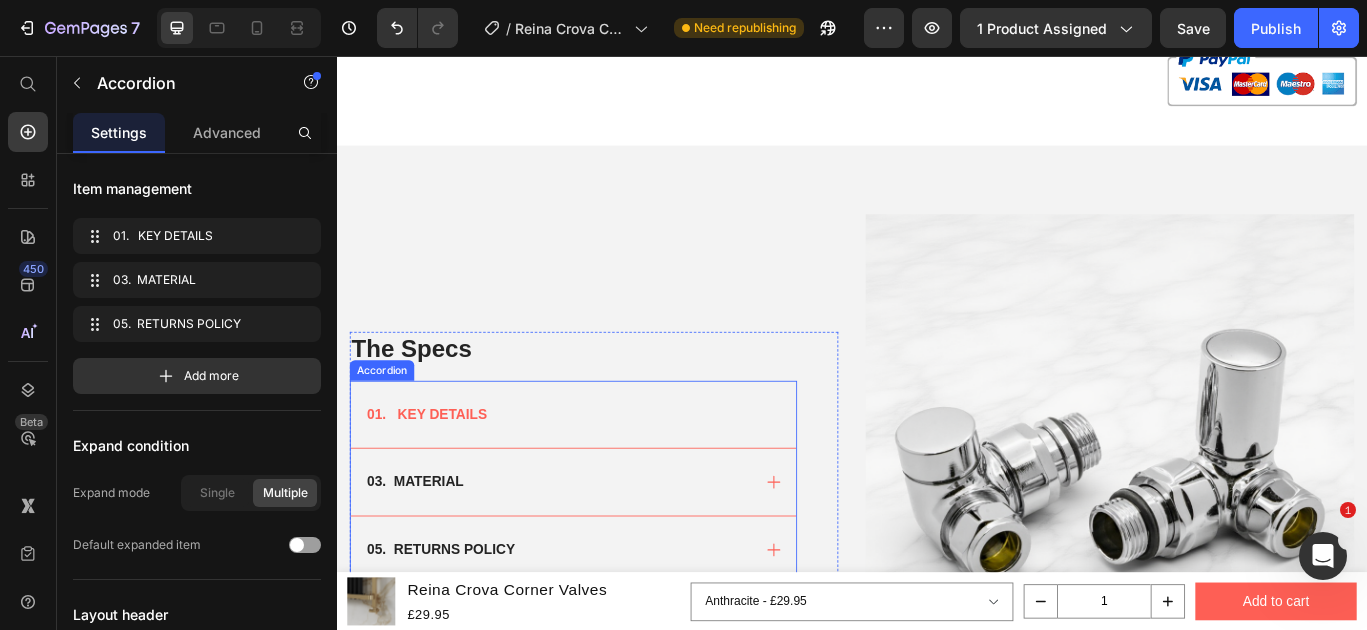 click on "01.   KEY DETAILS" at bounding box center [594, 473] 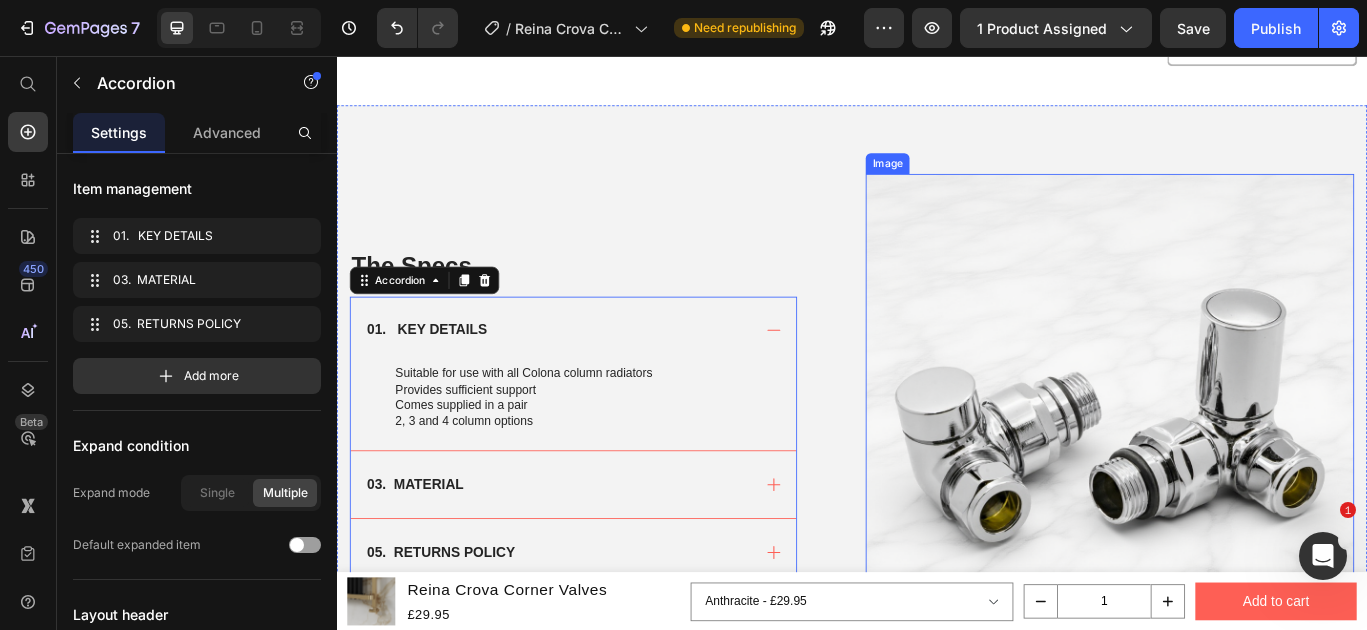 scroll, scrollTop: 750, scrollLeft: 0, axis: vertical 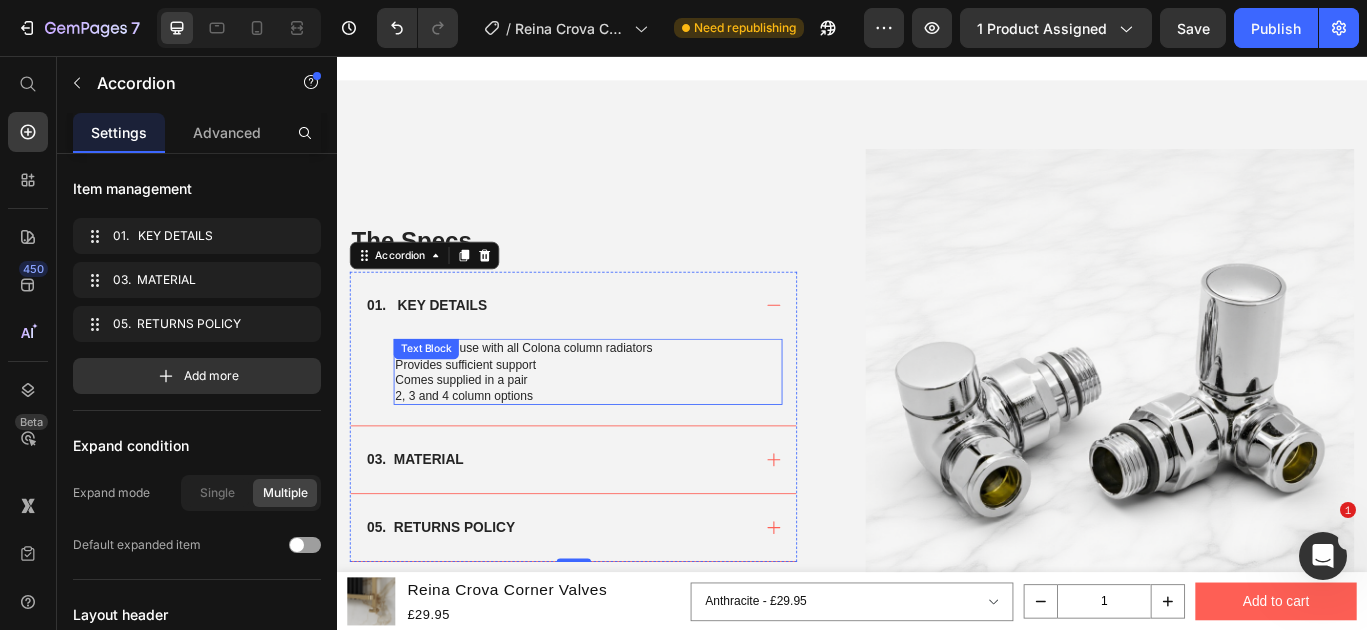 click on "2, 3 and 4 column options" at bounding box center [629, 451] 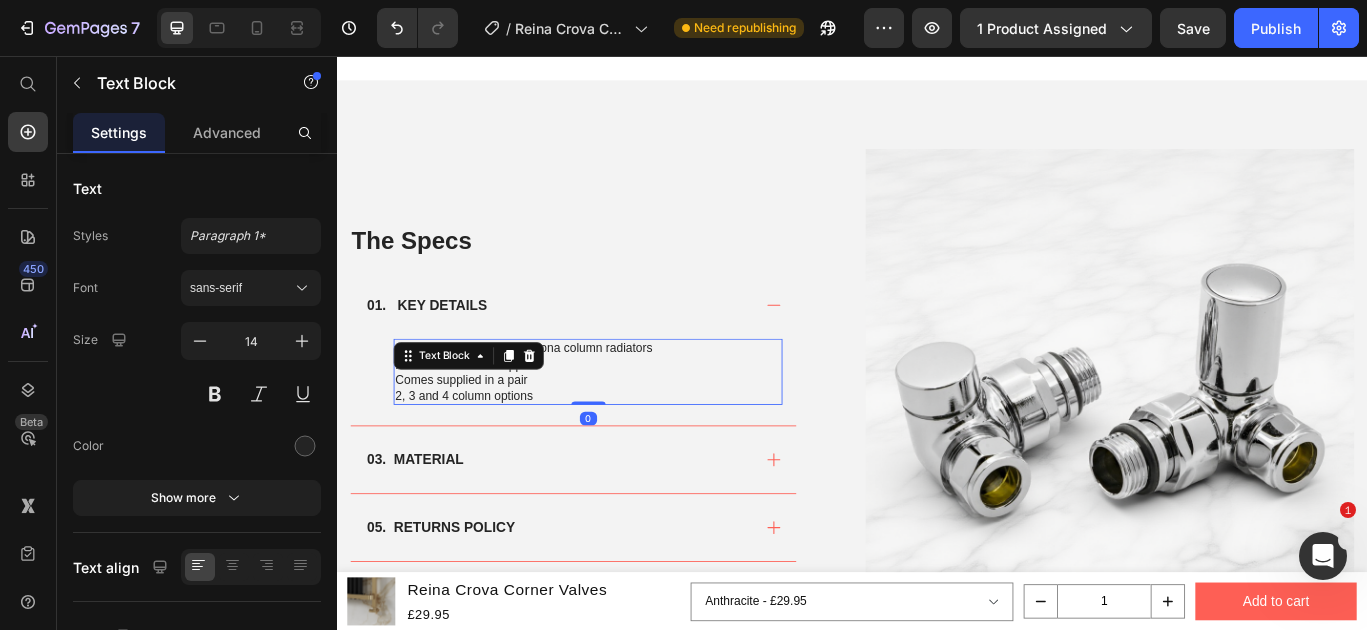click on "2, 3 and 4 column options" at bounding box center [629, 451] 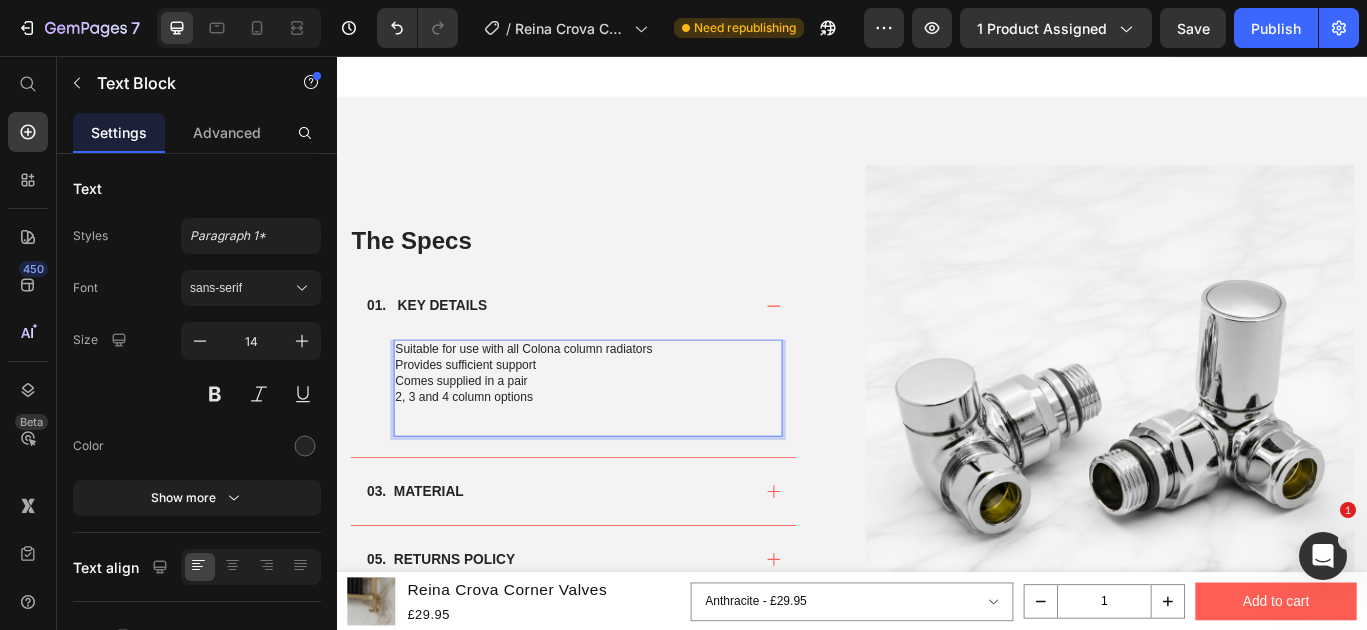 scroll, scrollTop: 672, scrollLeft: 0, axis: vertical 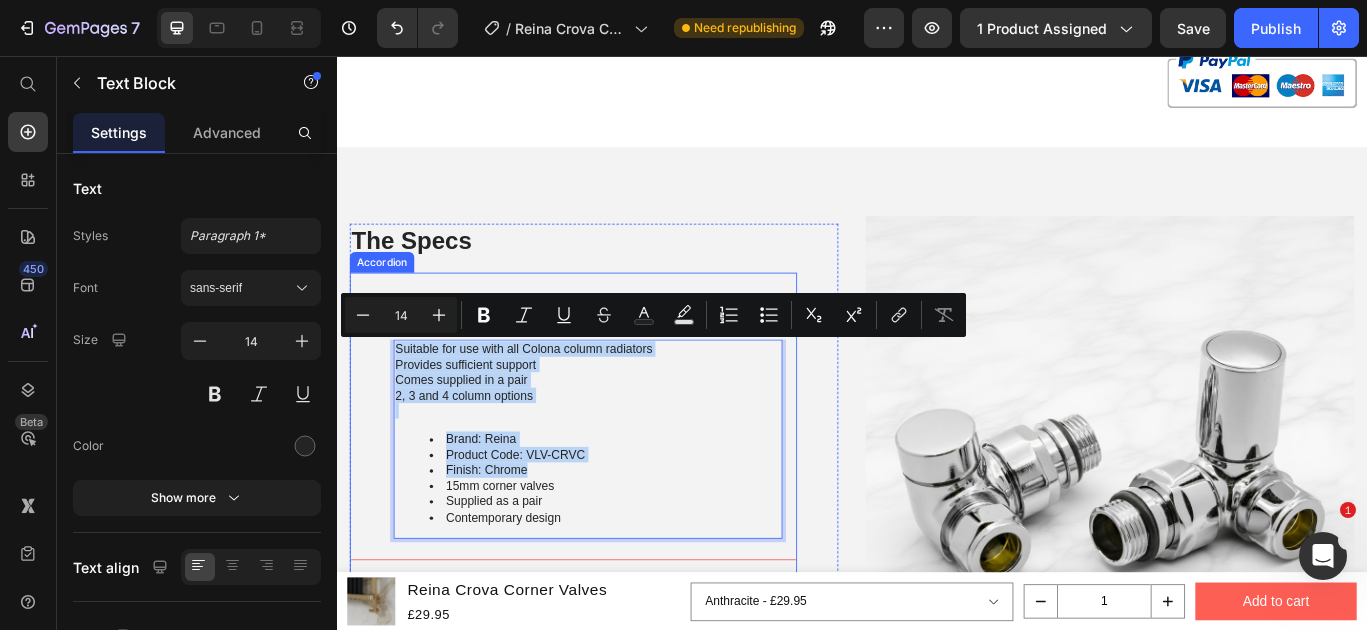 drag, startPoint x: 582, startPoint y: 540, endPoint x: 390, endPoint y: 396, distance: 240 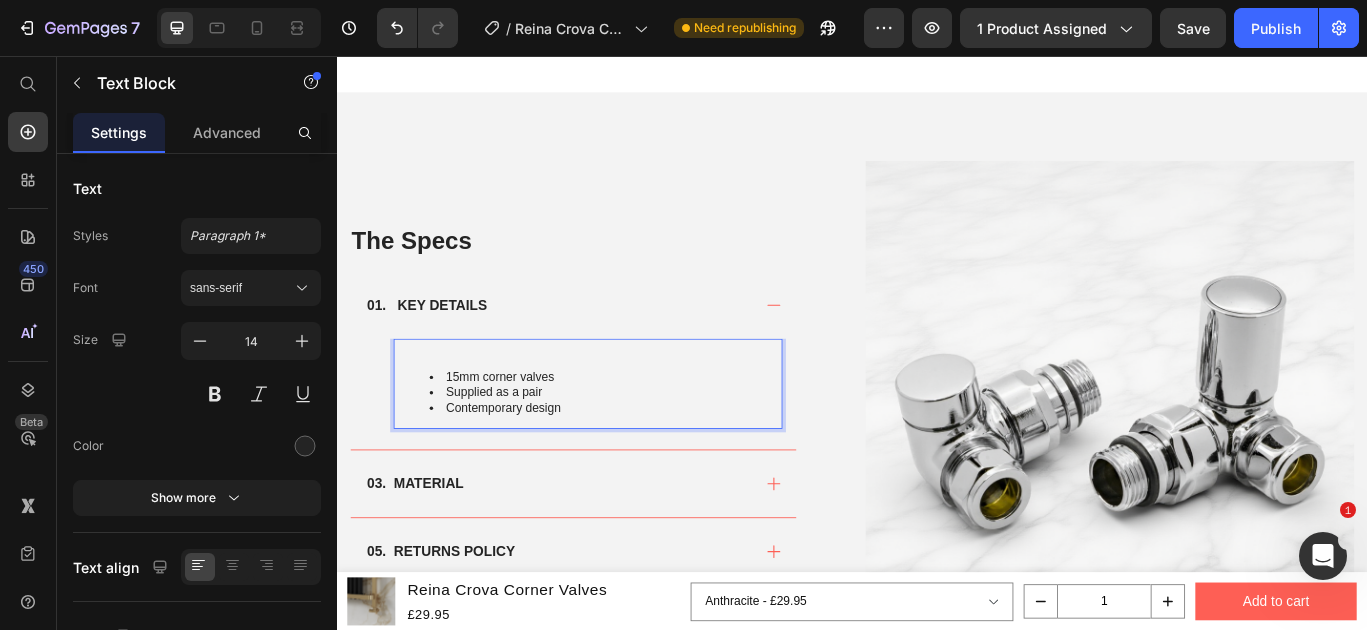 click on "15mm corner valves Supplied as a pair Contemporary design" at bounding box center (629, 437) 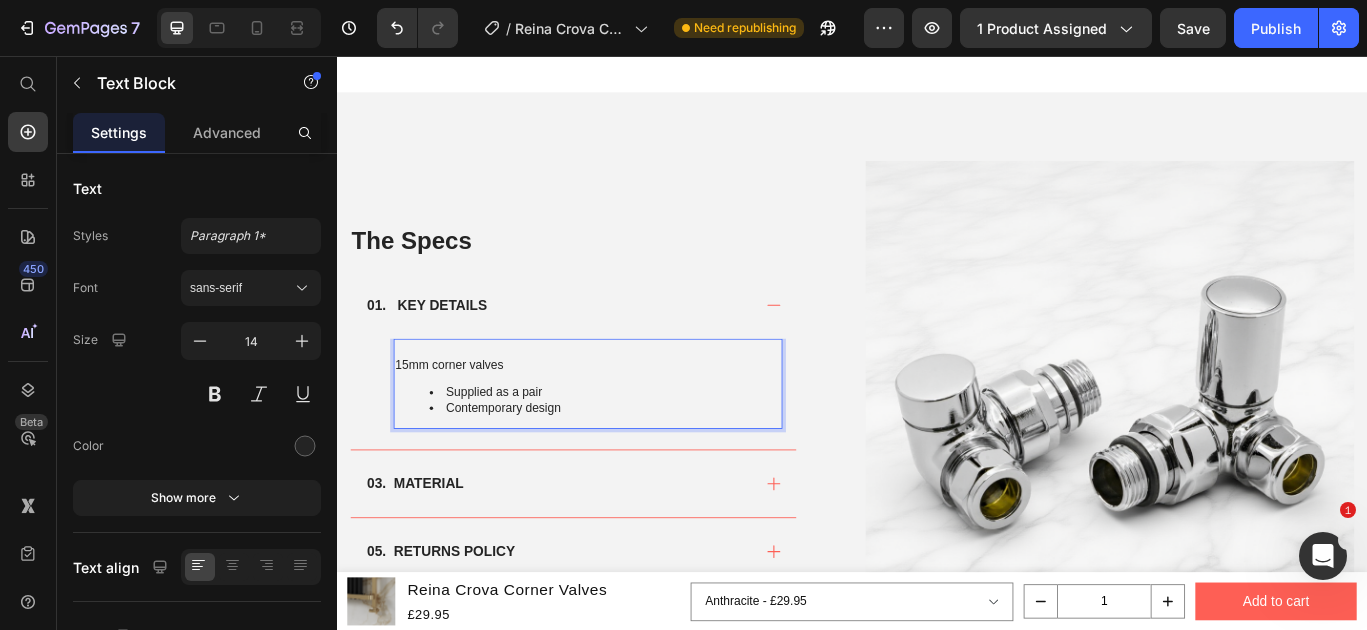 scroll, scrollTop: 745, scrollLeft: 0, axis: vertical 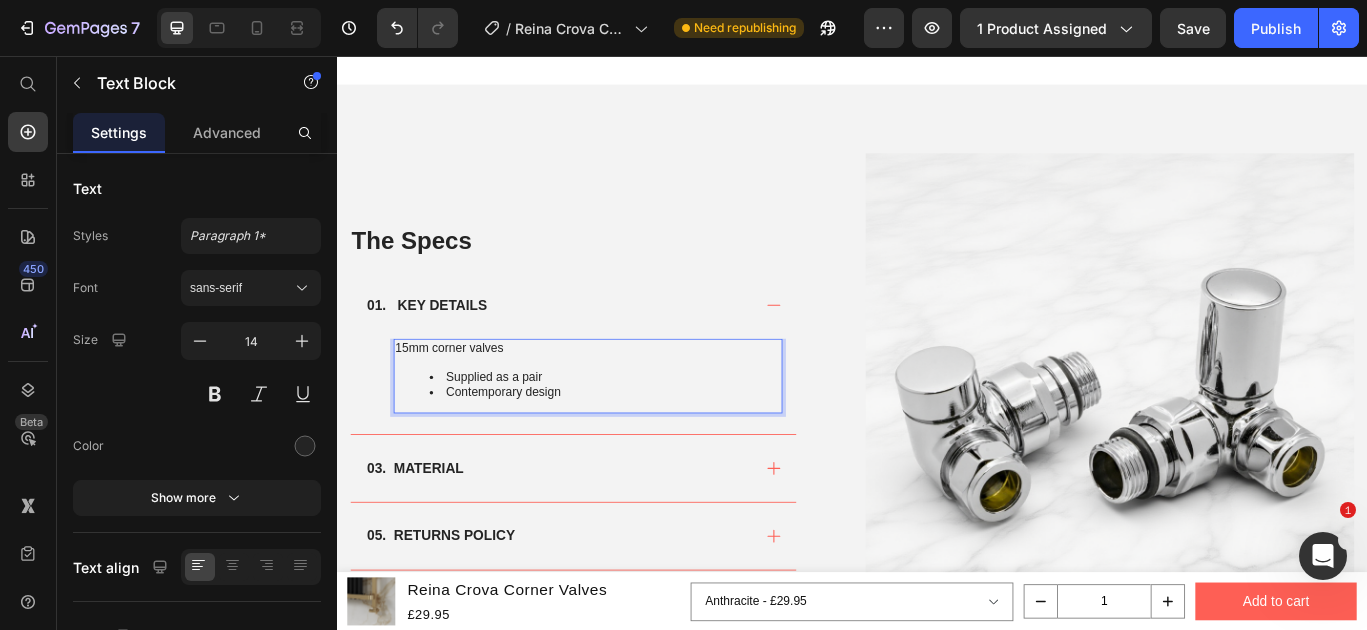 click on "Supplied as a pair" at bounding box center (649, 429) 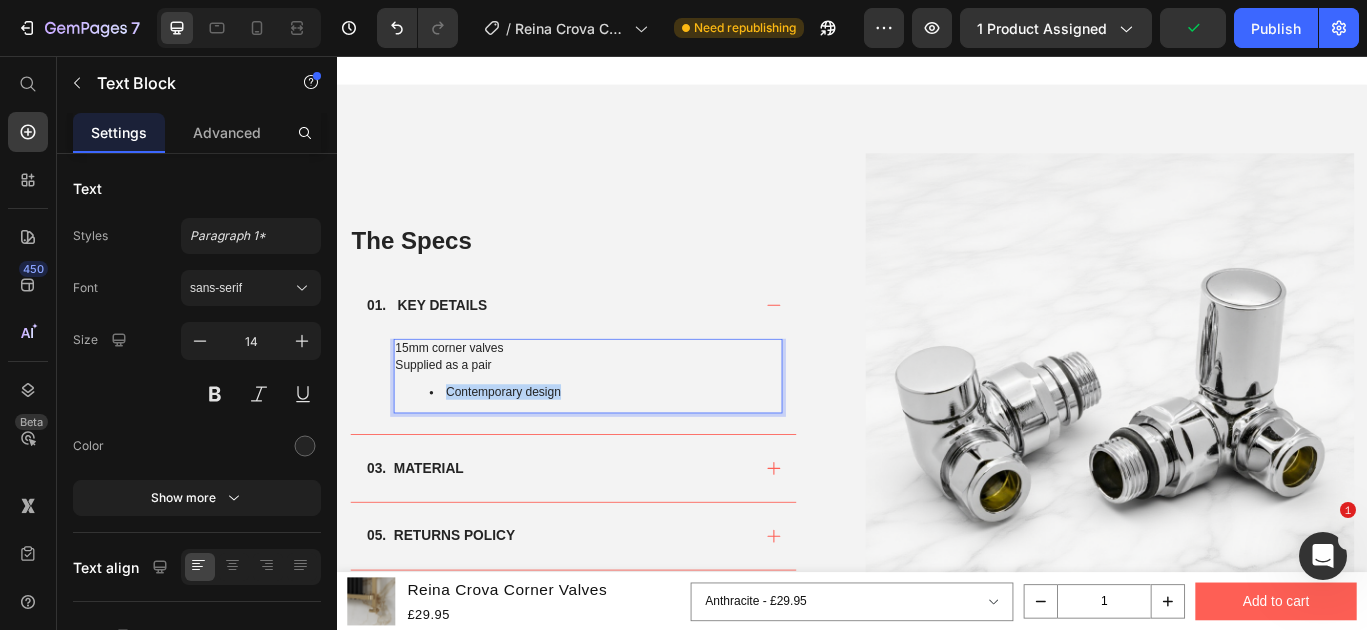 drag, startPoint x: 627, startPoint y: 454, endPoint x: 449, endPoint y: 453, distance: 178.0028 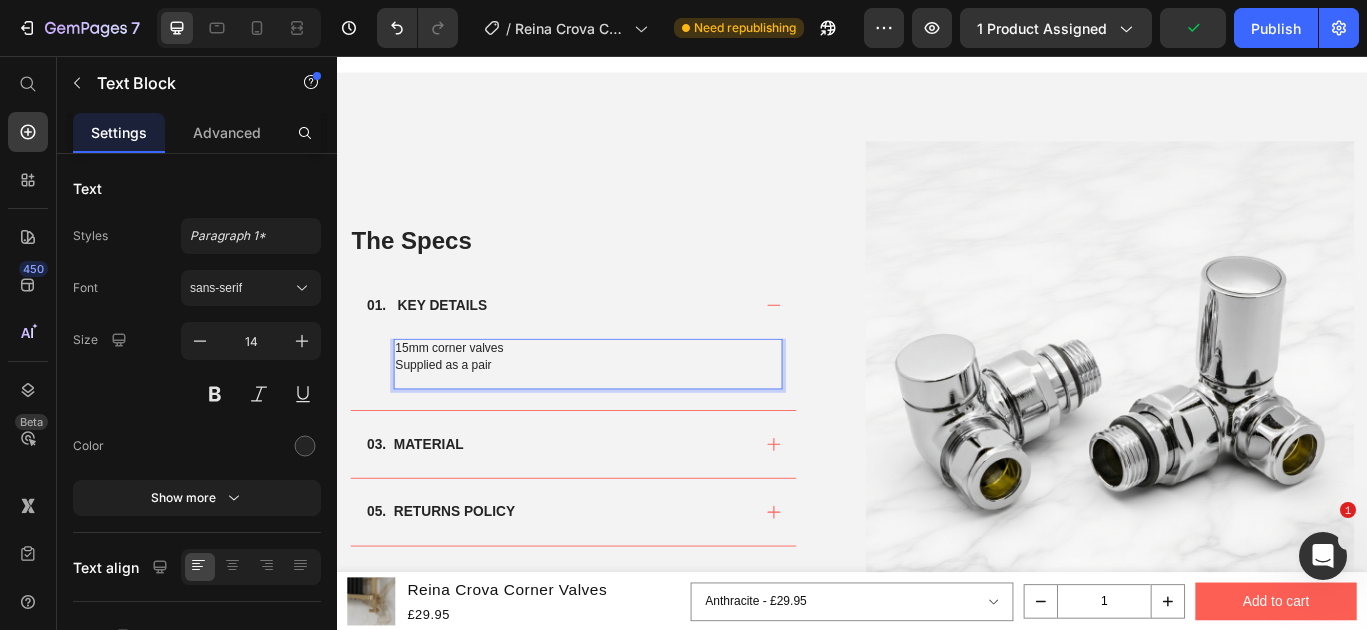 scroll, scrollTop: 768, scrollLeft: 0, axis: vertical 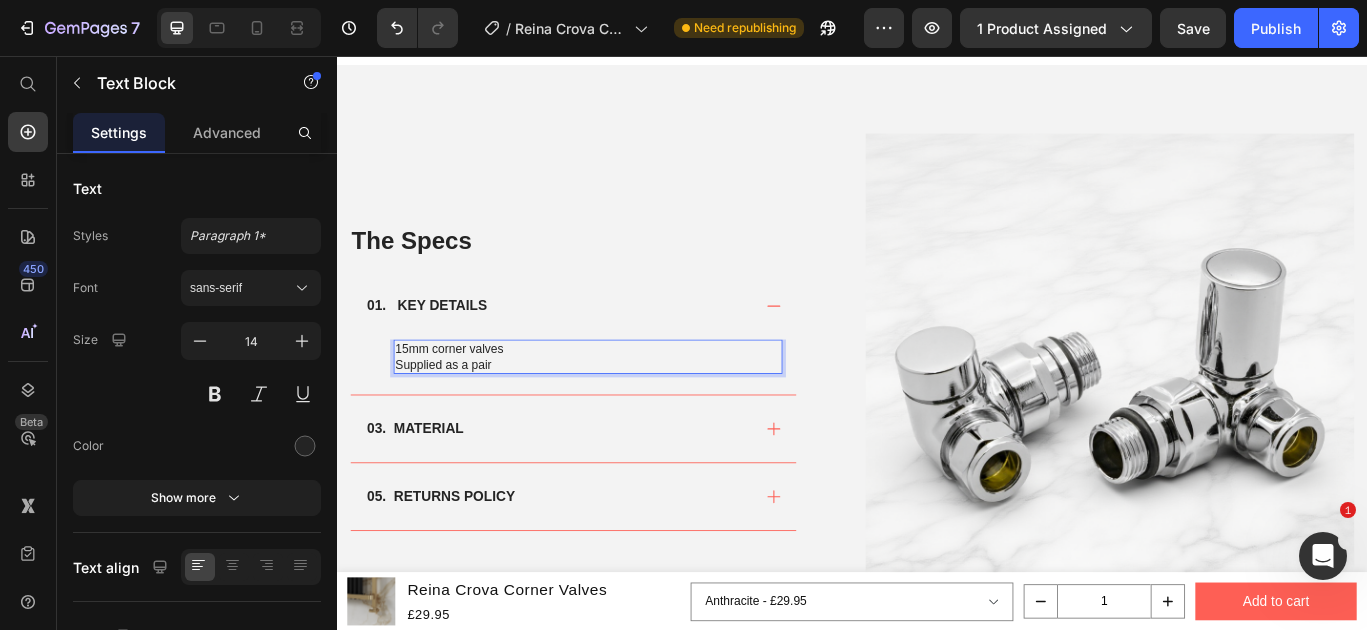 click on "15mm corner valves" at bounding box center (629, 397) 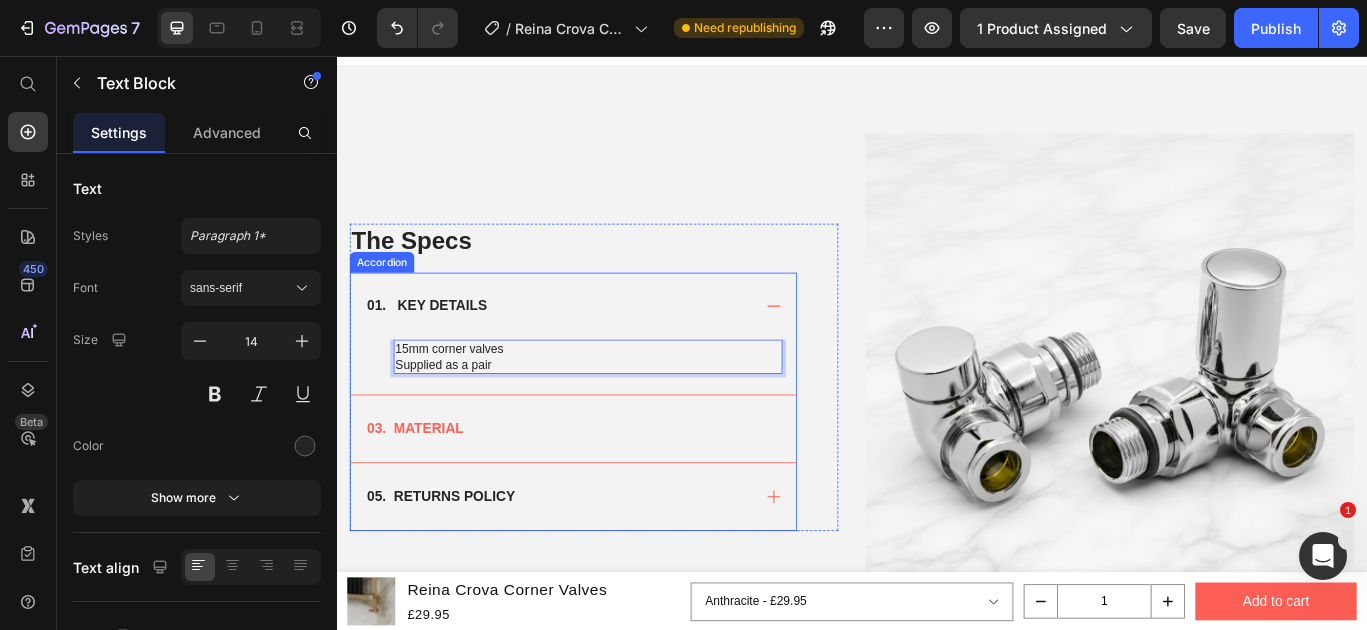 click on "03.  MATERIAL" at bounding box center [594, 490] 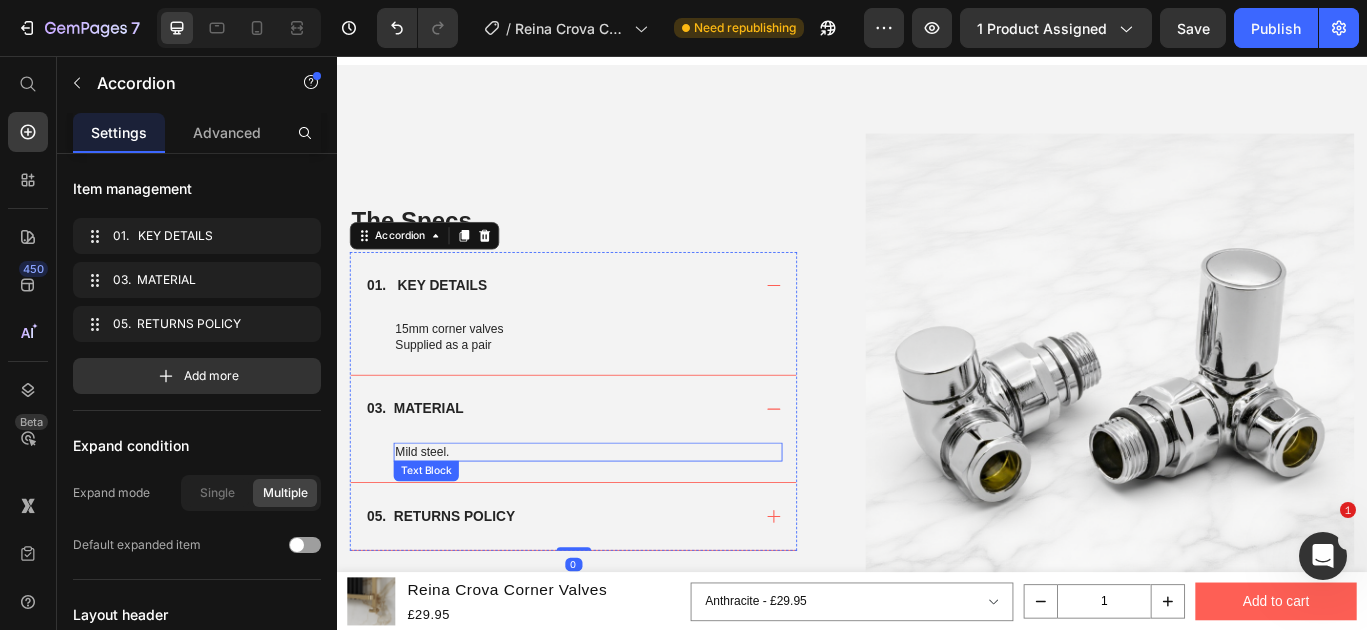 click on "Mild steel." at bounding box center (629, 517) 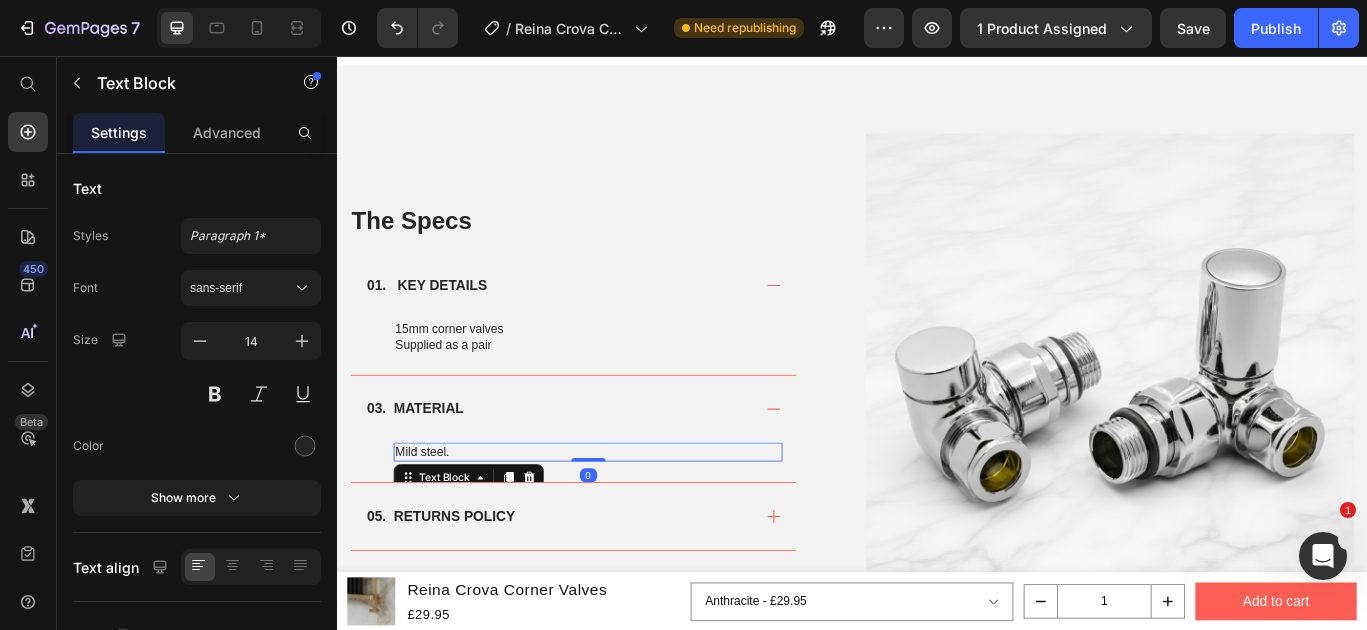 click on "Mild steel." at bounding box center (629, 517) 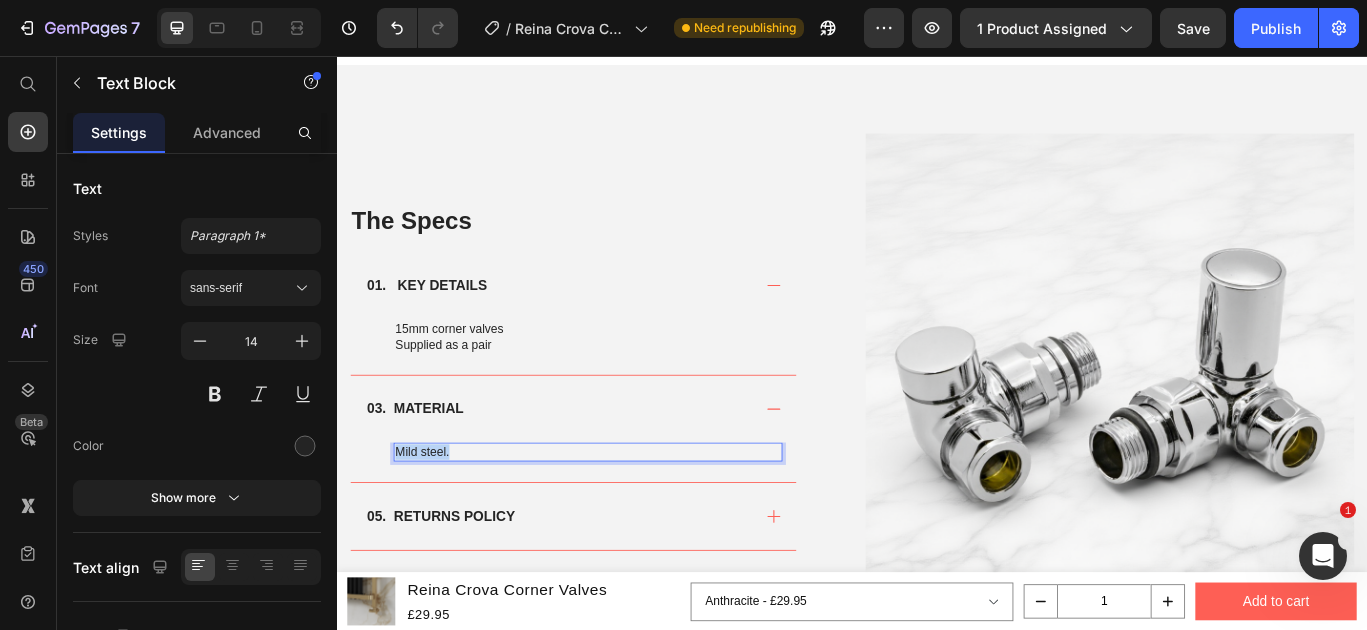 click on "Mild steel." at bounding box center (629, 517) 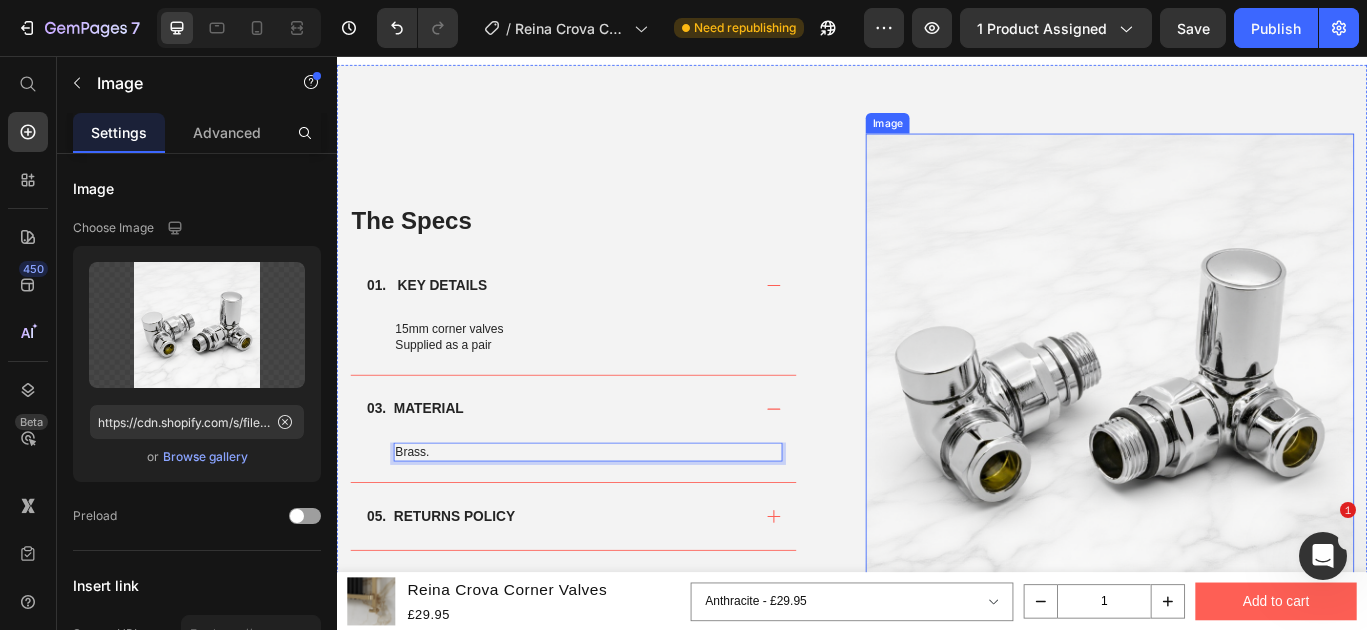 click at bounding box center [1237, 430] 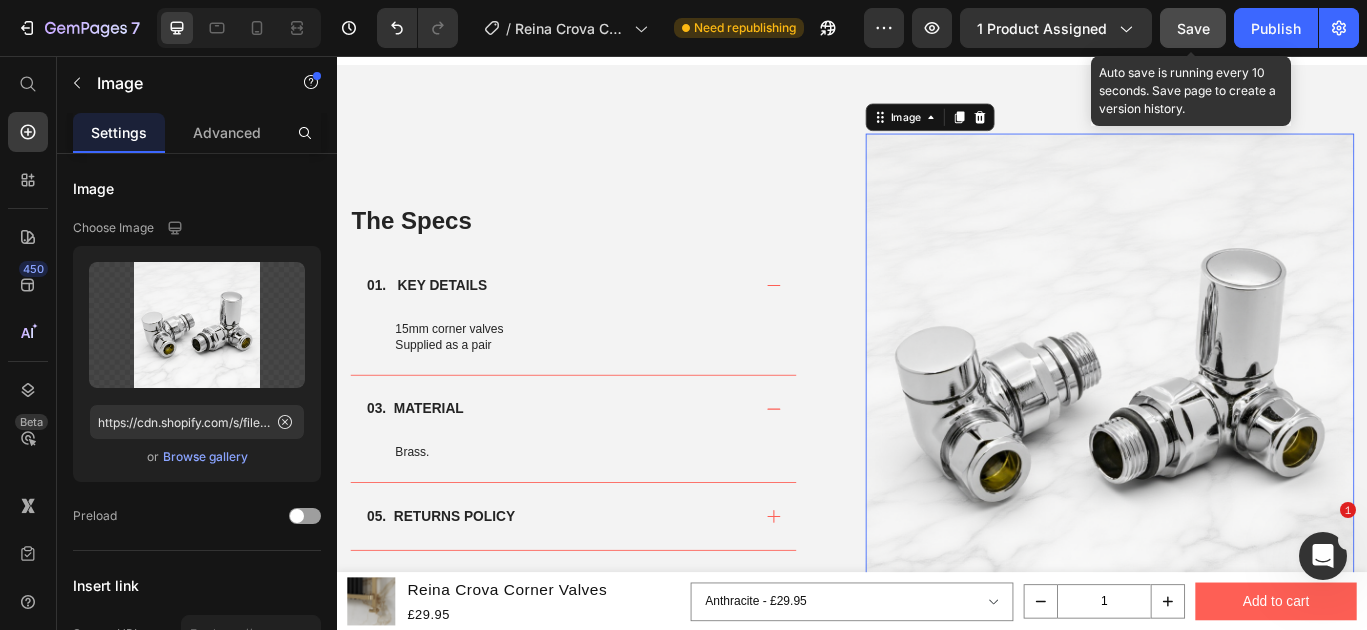 click on "Save" at bounding box center (1193, 28) 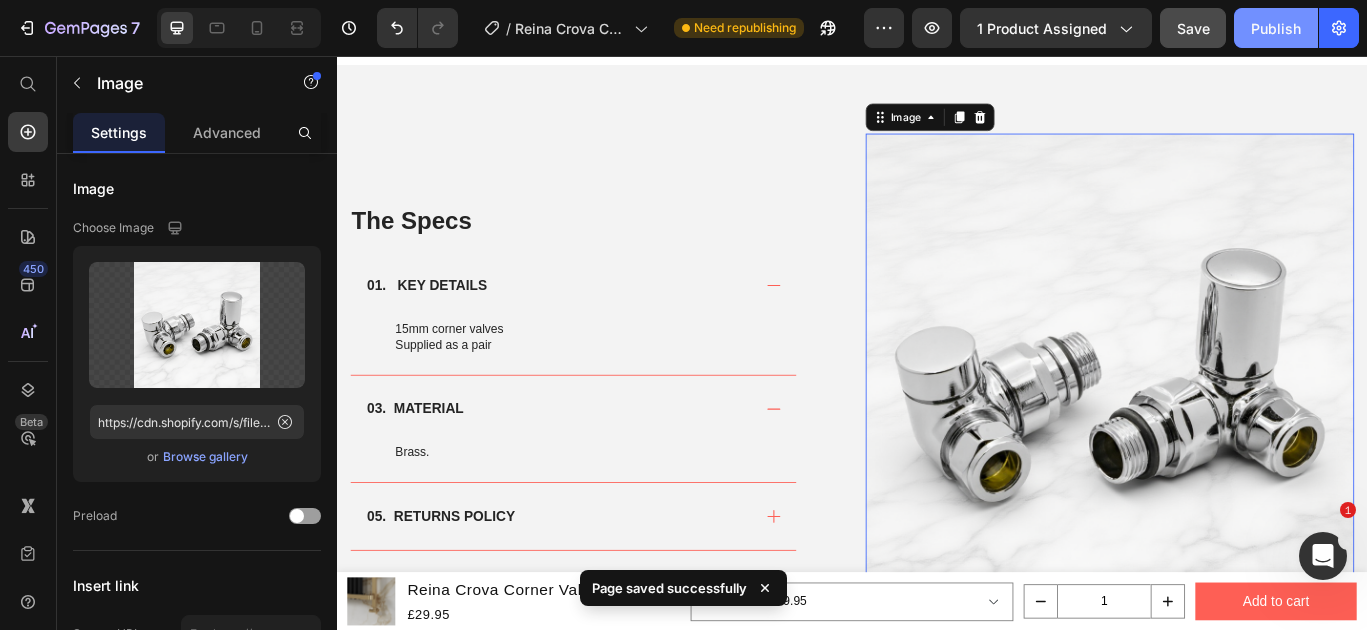 click on "Publish" at bounding box center [1276, 28] 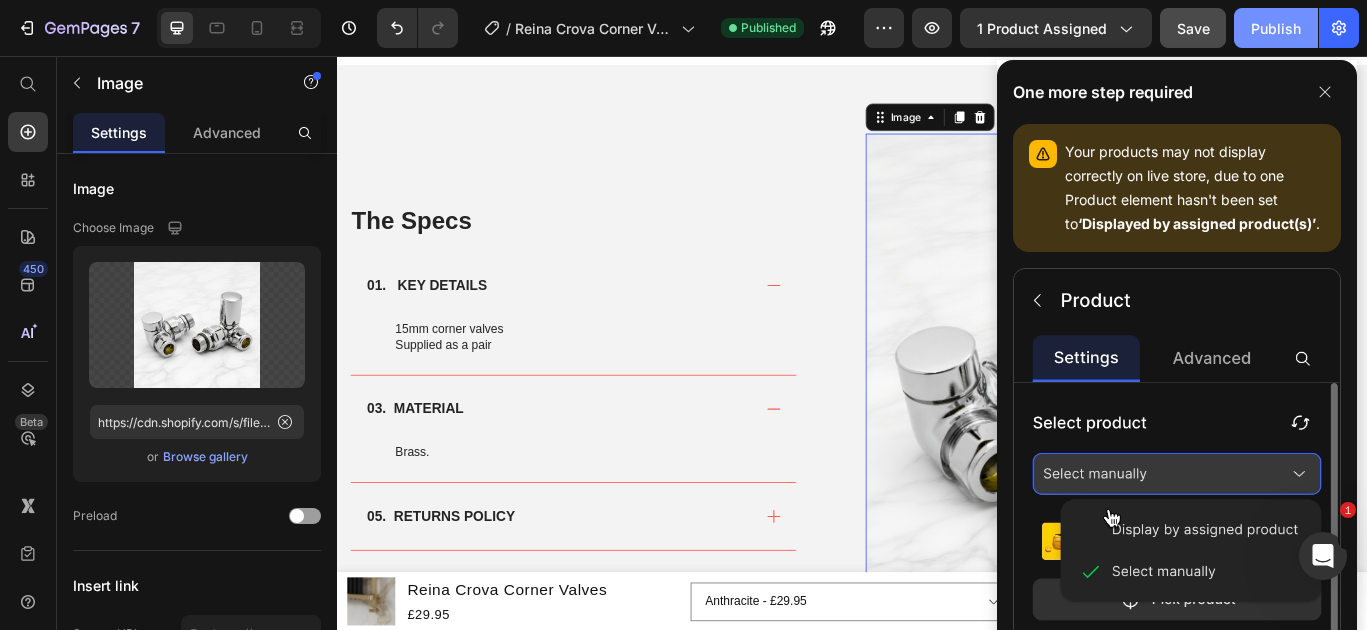 click on "Publish" at bounding box center [1276, 28] 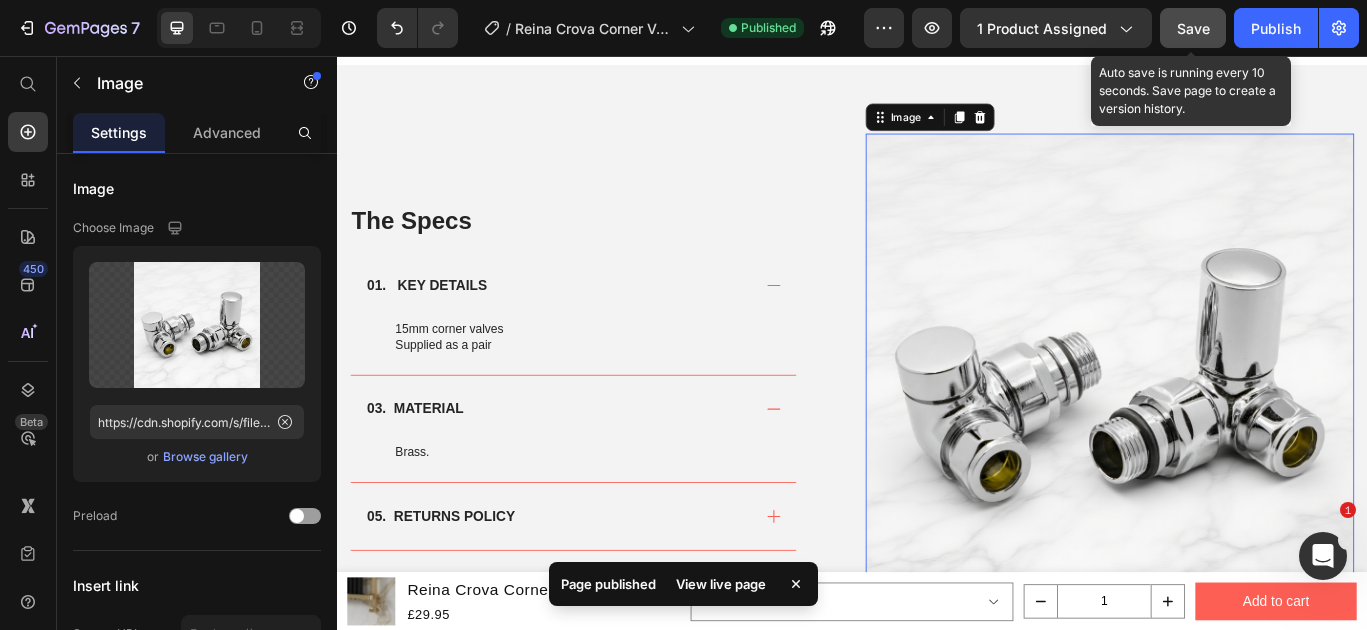 click on "Save" at bounding box center [1193, 28] 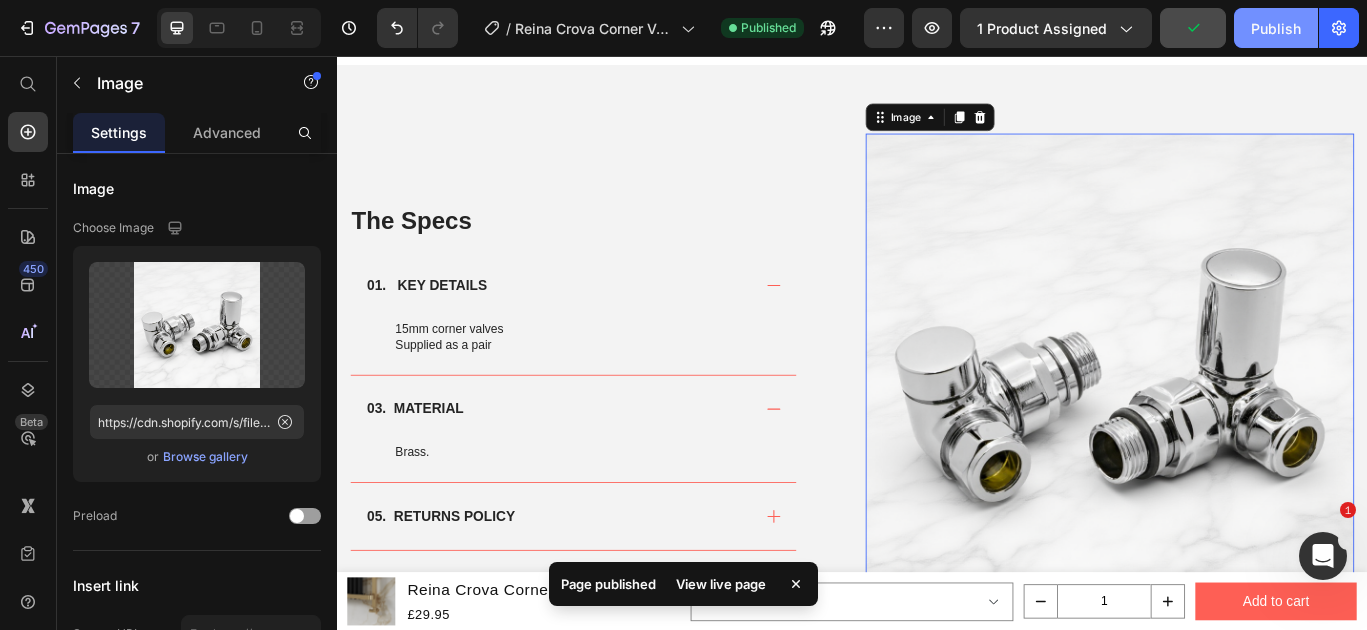 click on "Publish" at bounding box center [1276, 28] 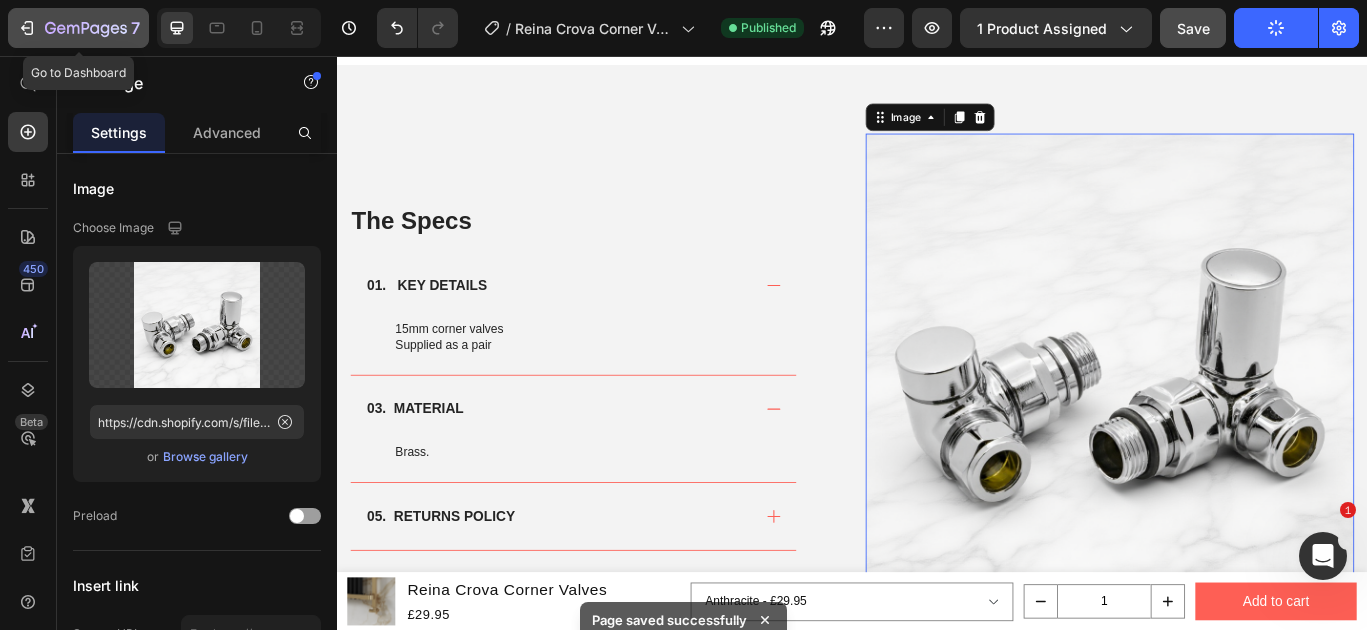 click 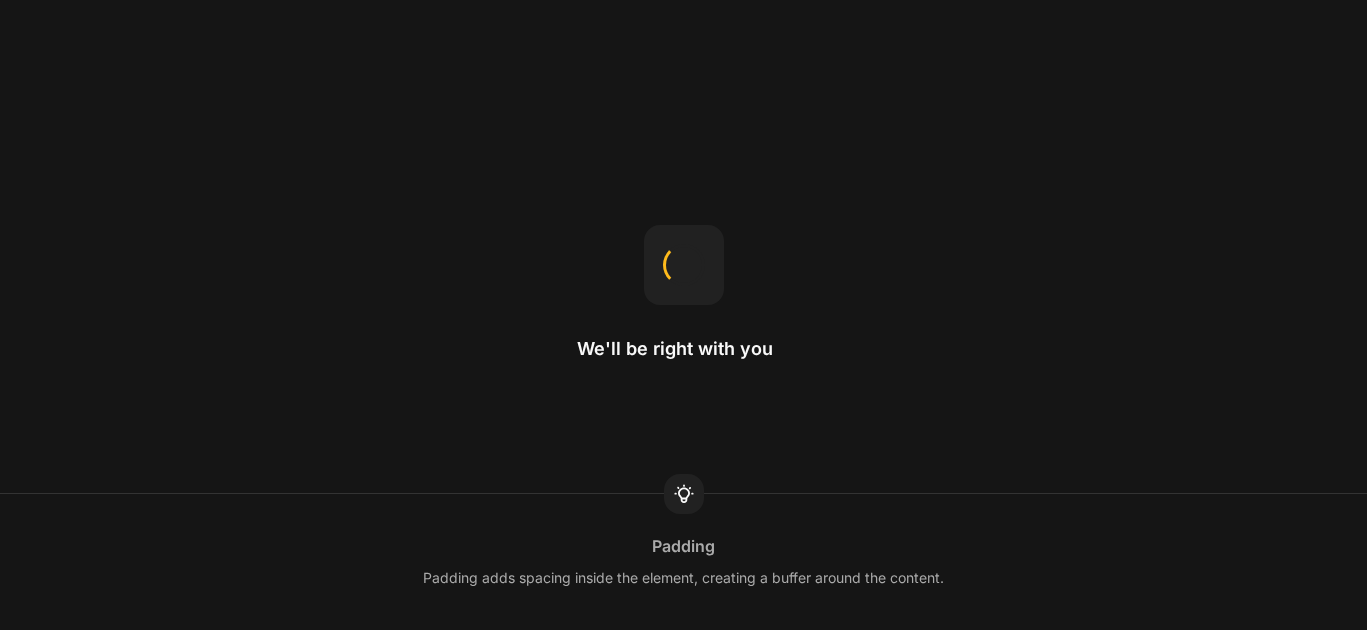 scroll, scrollTop: 0, scrollLeft: 0, axis: both 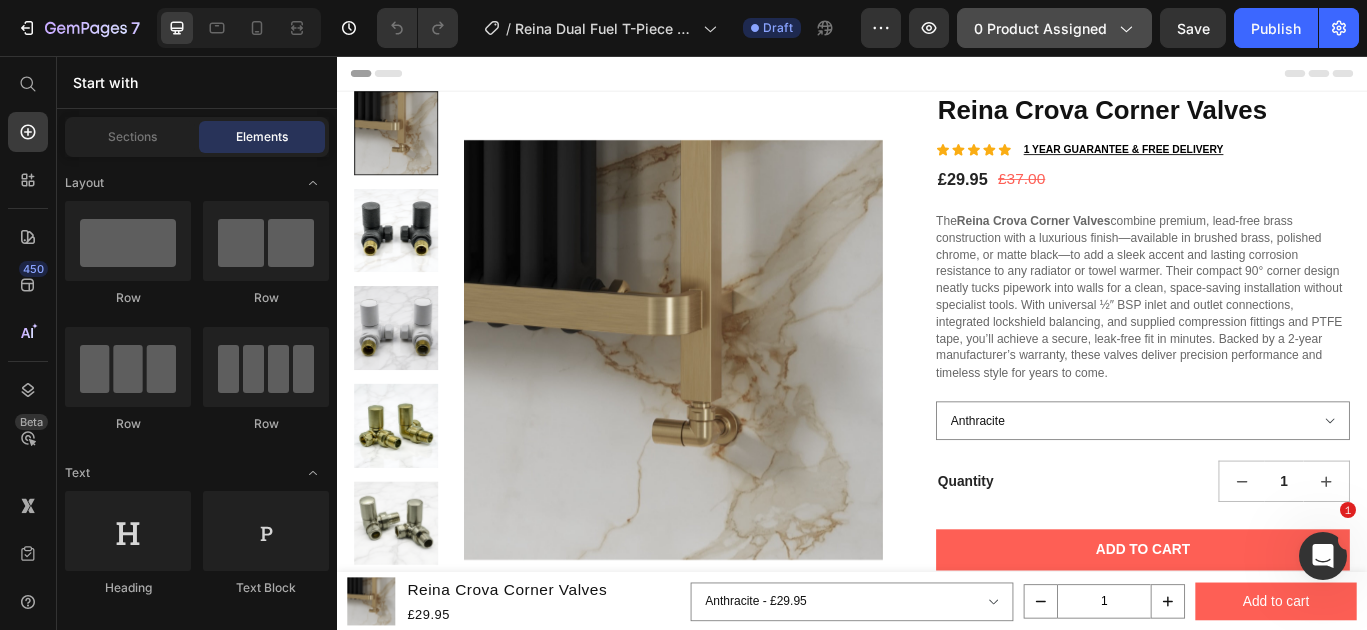 click on "0 product assigned" 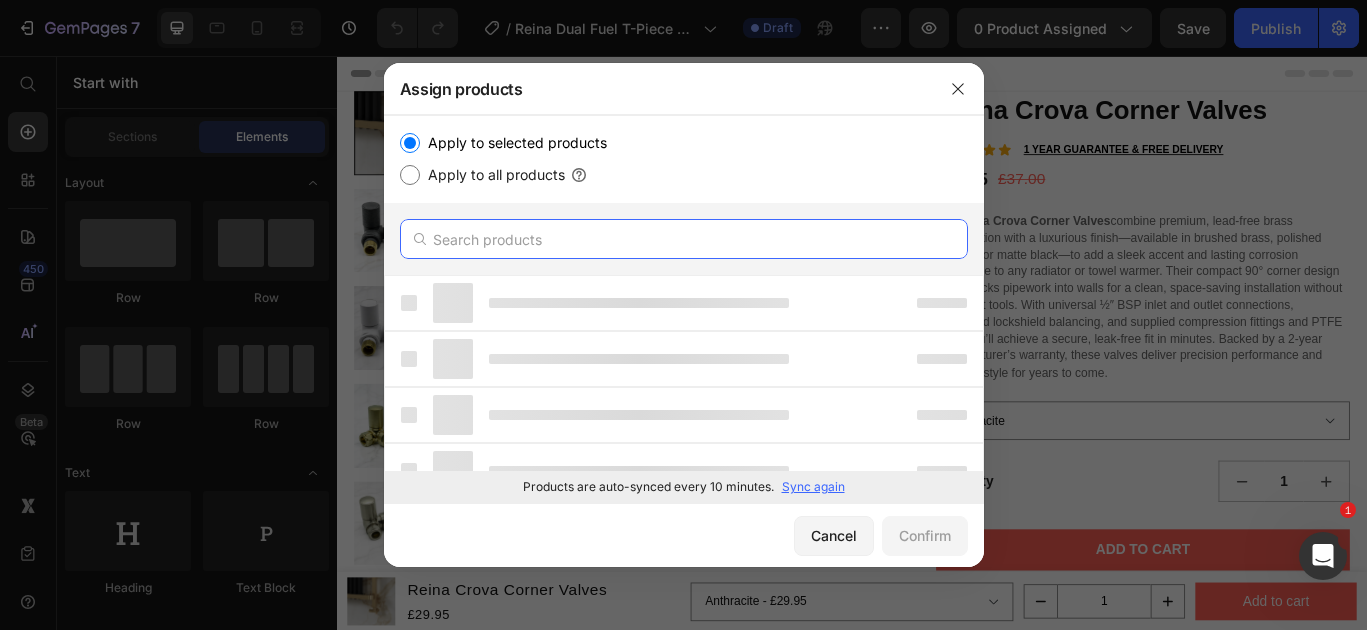 click at bounding box center (684, 239) 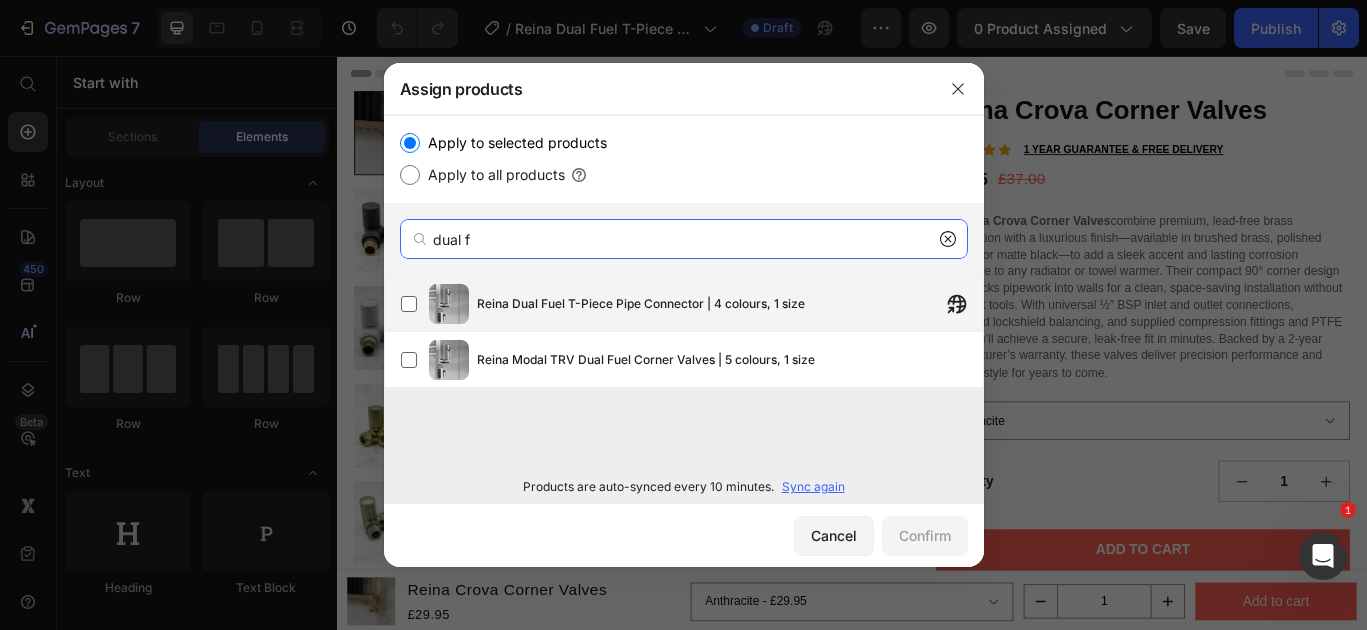 type on "dual f" 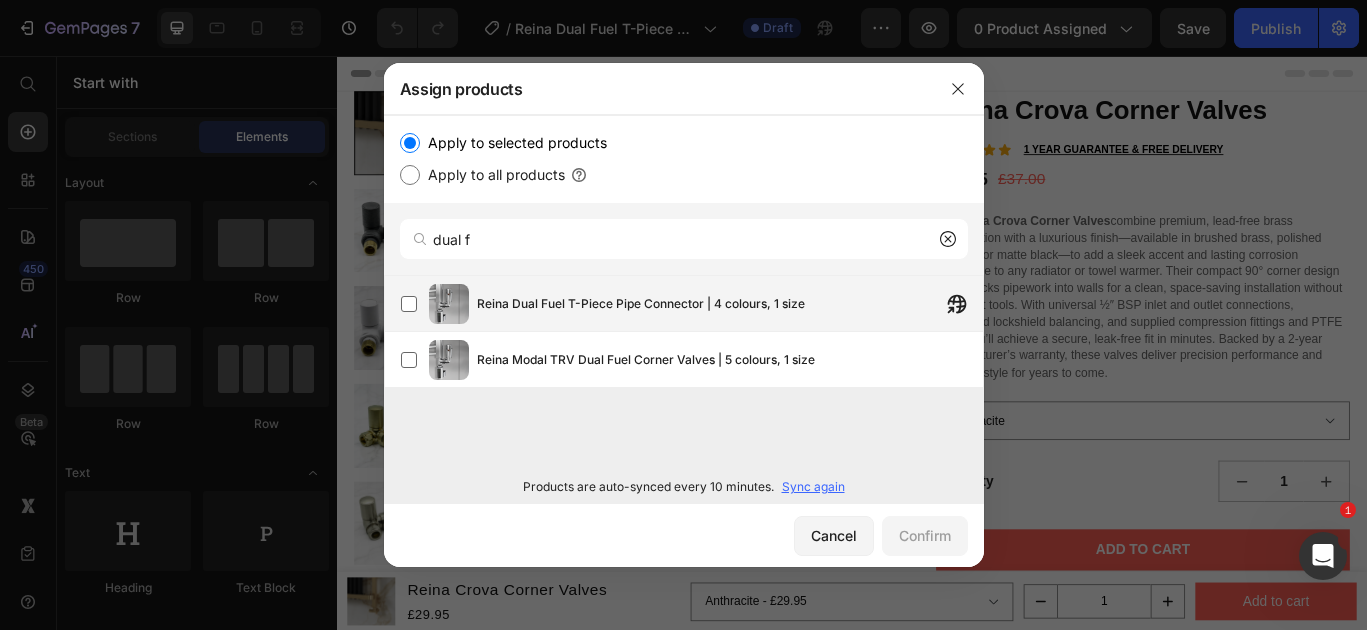 click on "Reina Dual Fuel T-Piece Pipe Connector | 4 colours, 1 size" at bounding box center (641, 304) 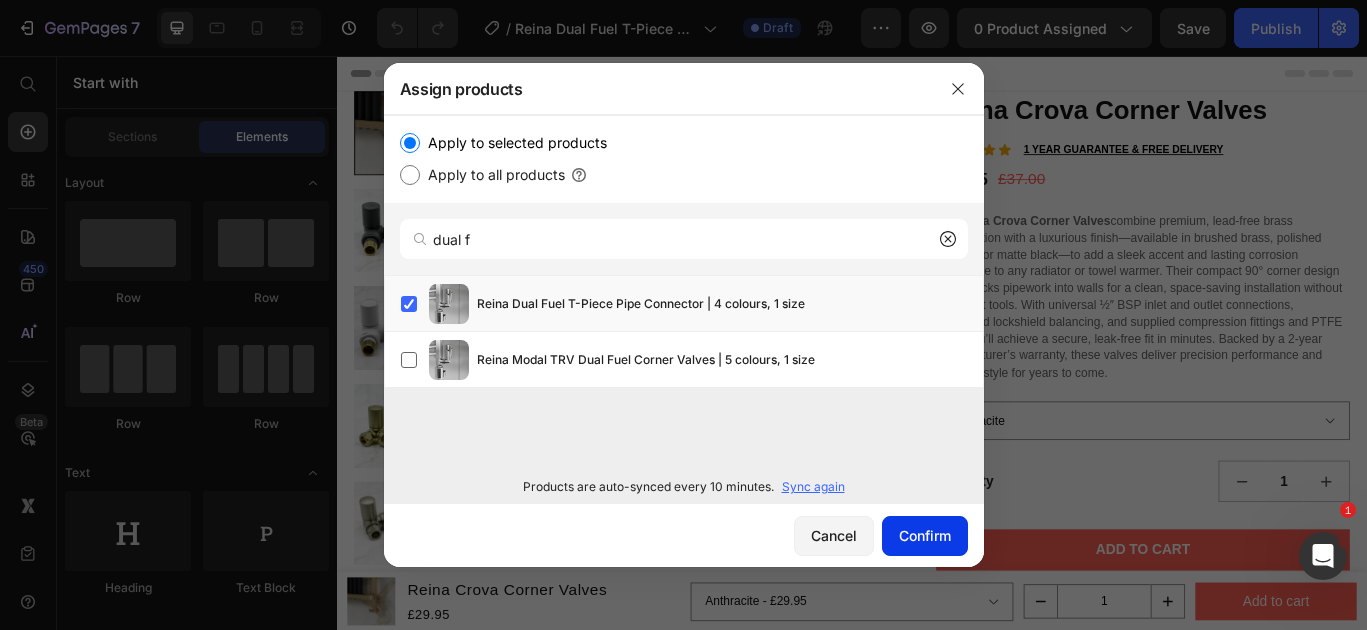 click on "Confirm" at bounding box center (925, 535) 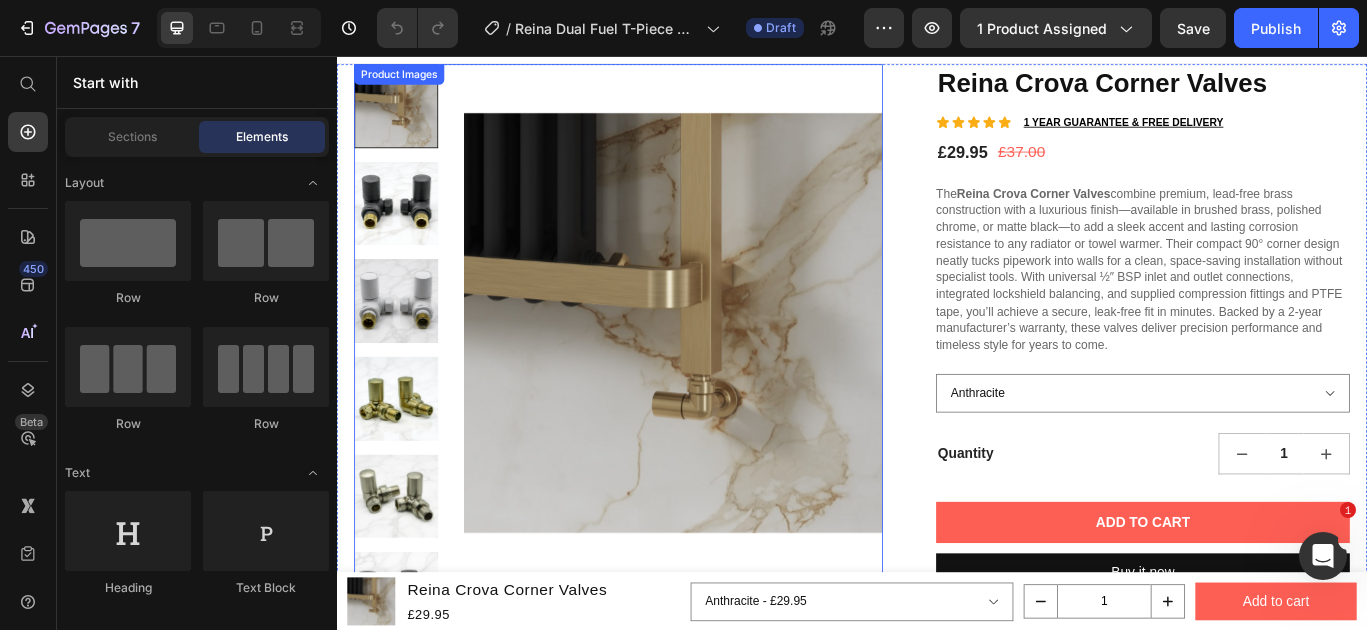 scroll, scrollTop: 0, scrollLeft: 0, axis: both 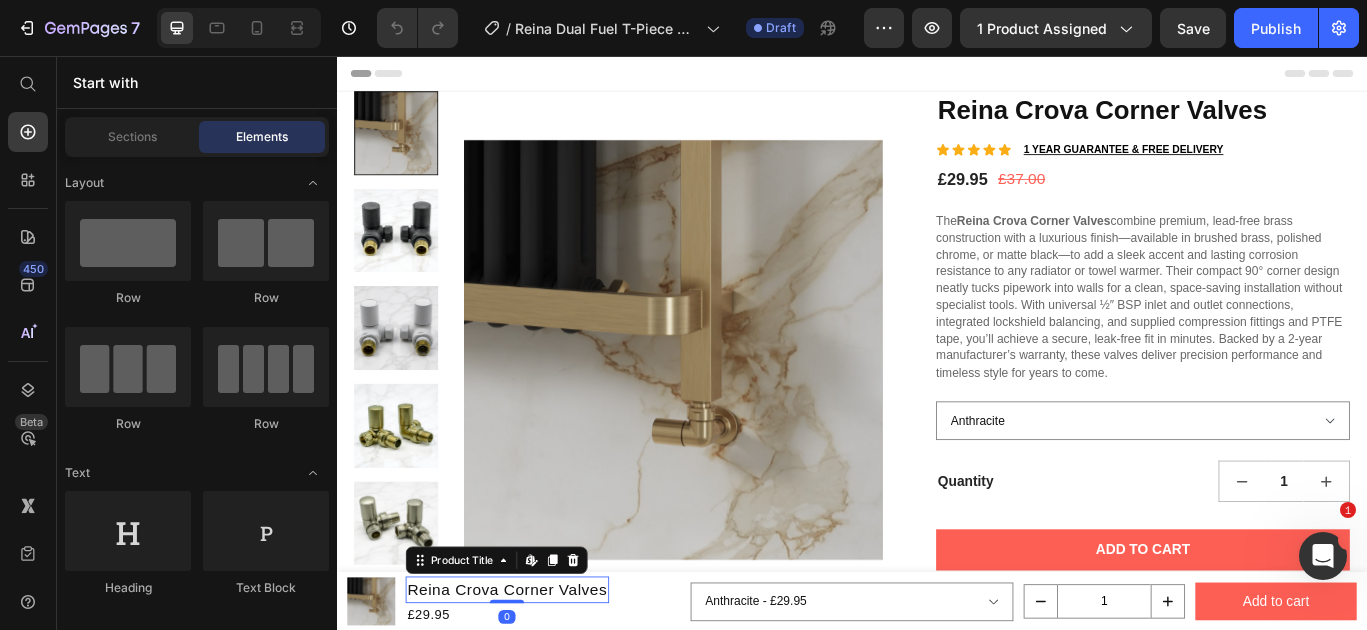 click on "Reina Crova Corner Valves" at bounding box center [535, 677] 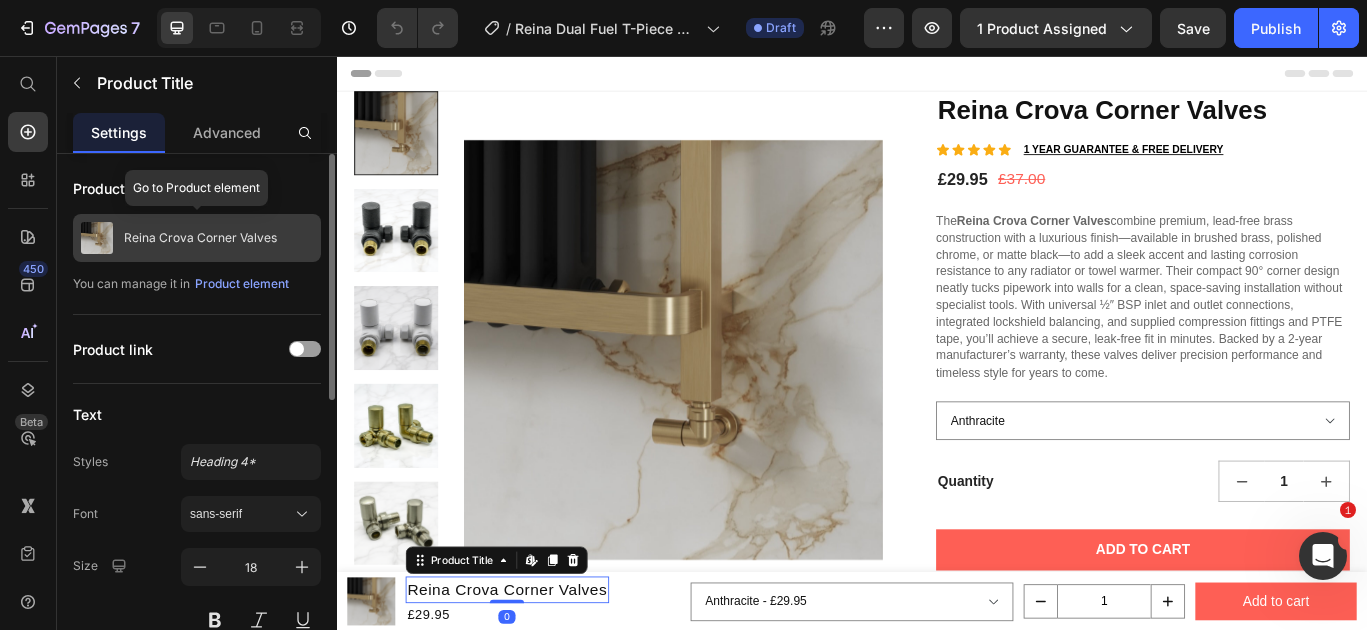 click on "Reina Crova Corner Valves" at bounding box center [200, 238] 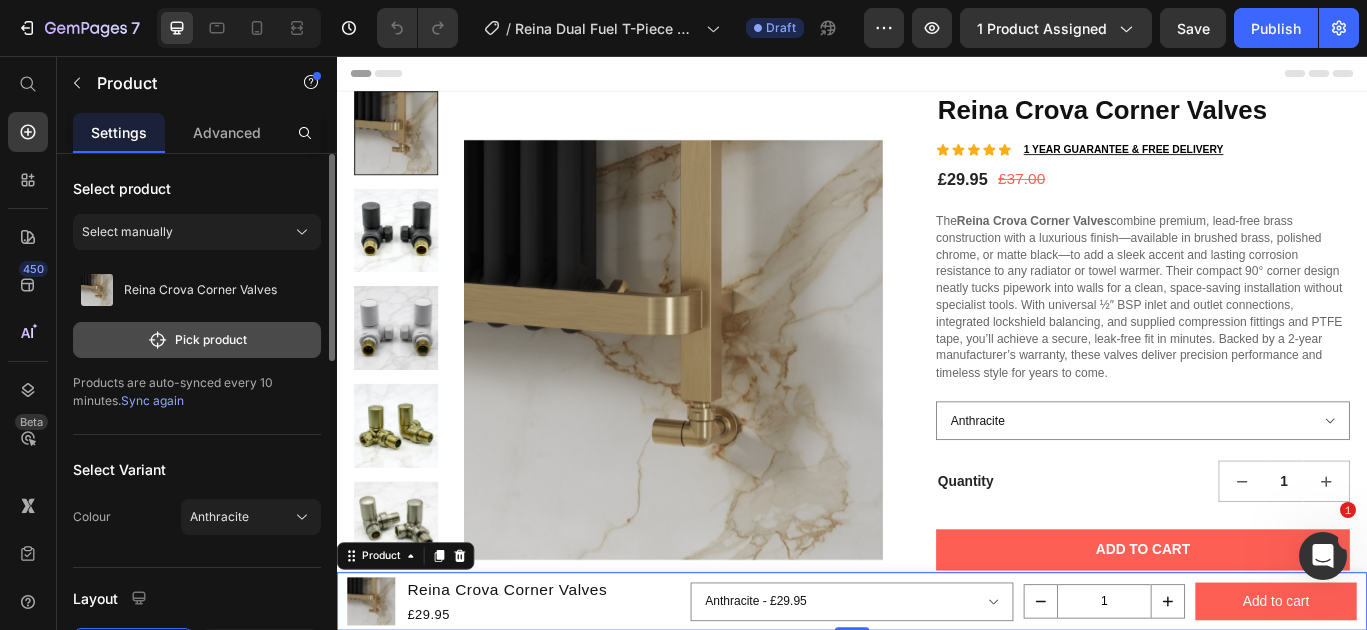 click on "Pick product" at bounding box center (197, 340) 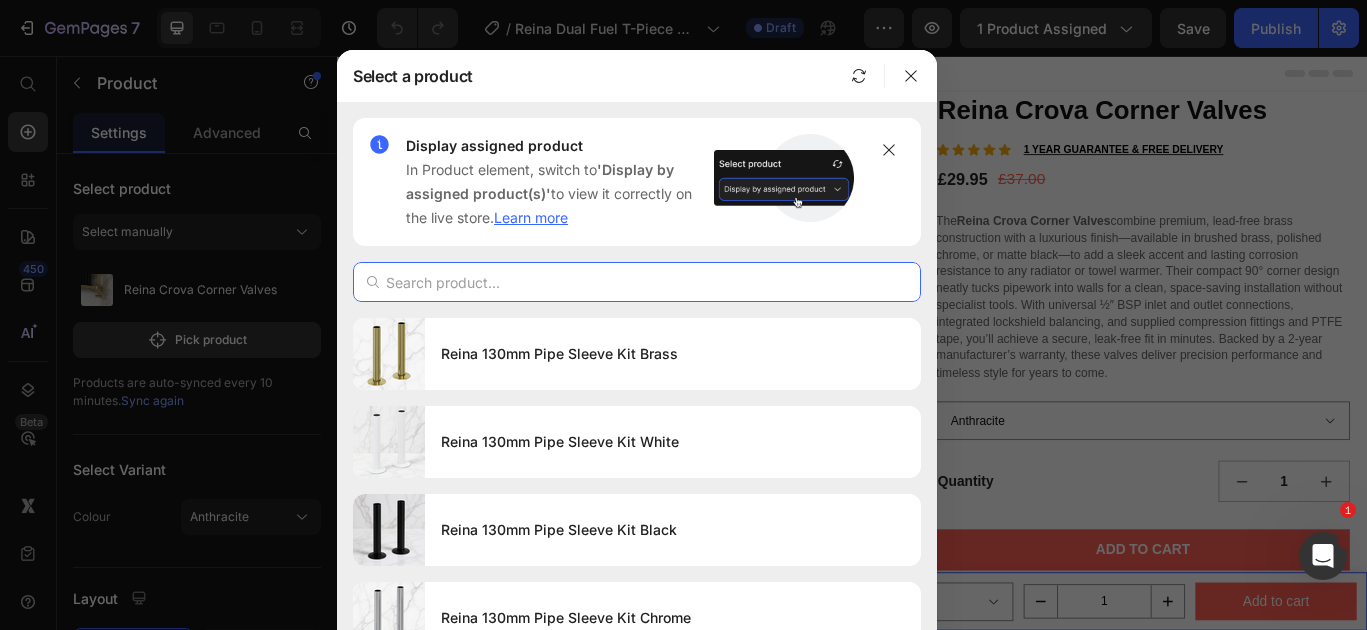 click at bounding box center (637, 282) 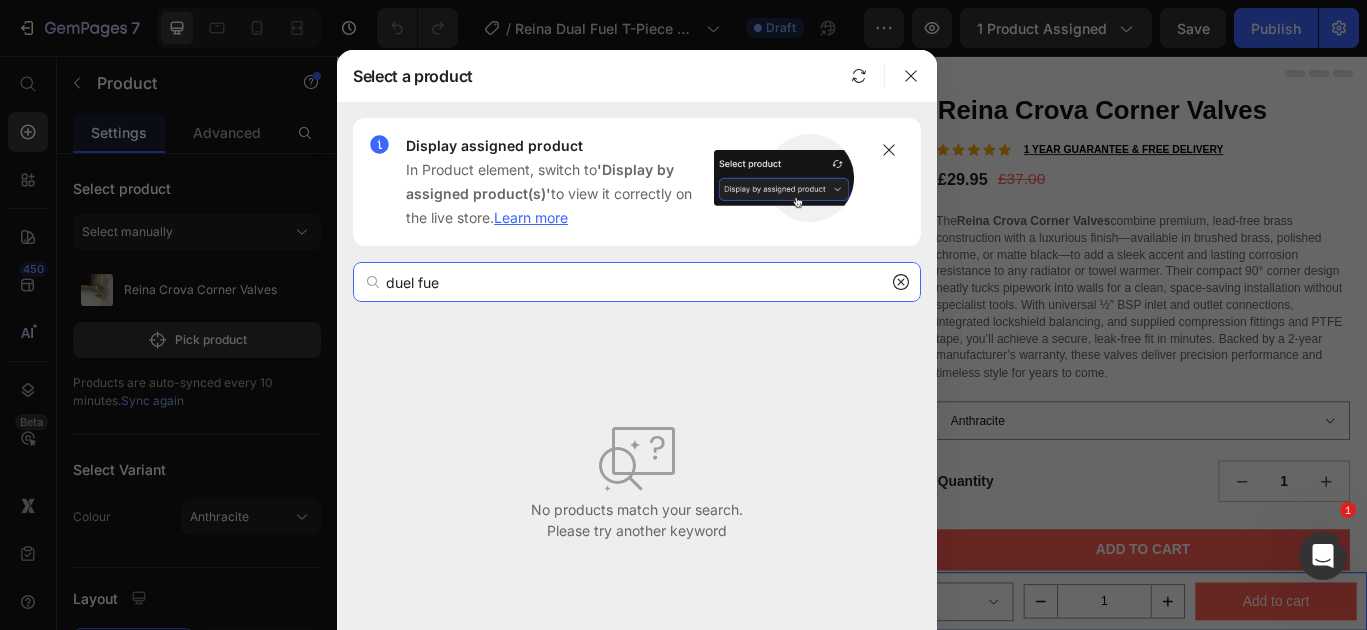 type on "duel fue" 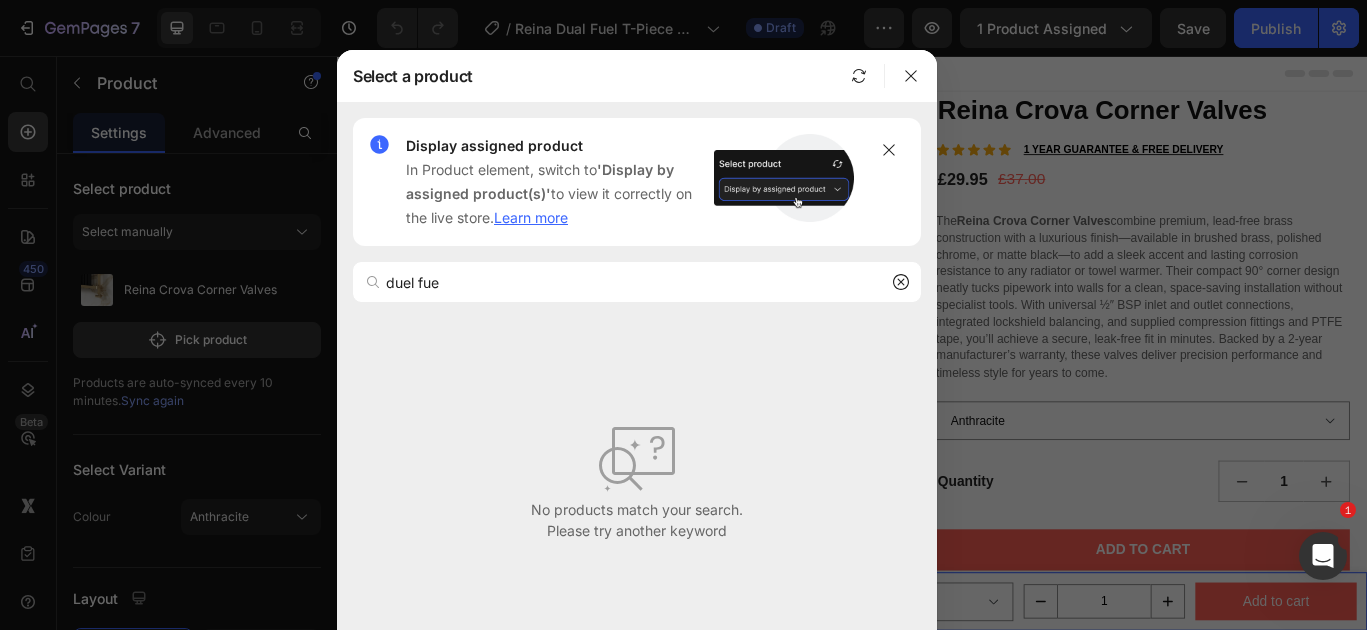click at bounding box center [683, 315] 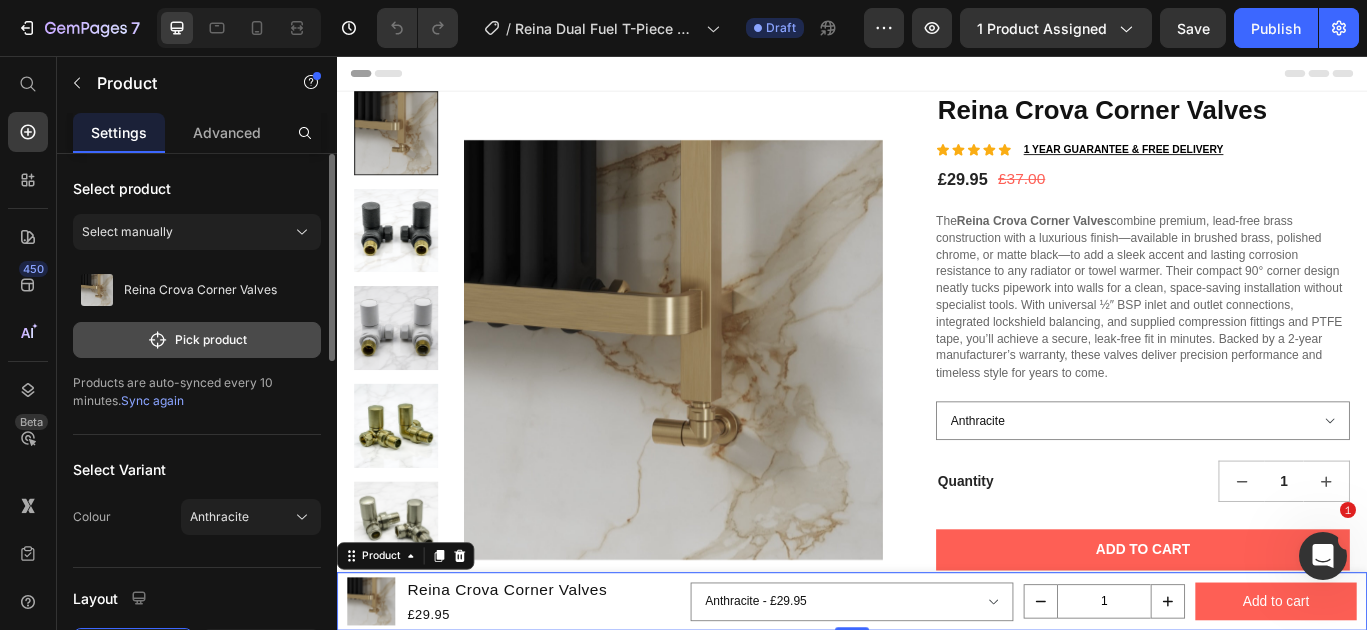 click on "Pick product" at bounding box center [197, 340] 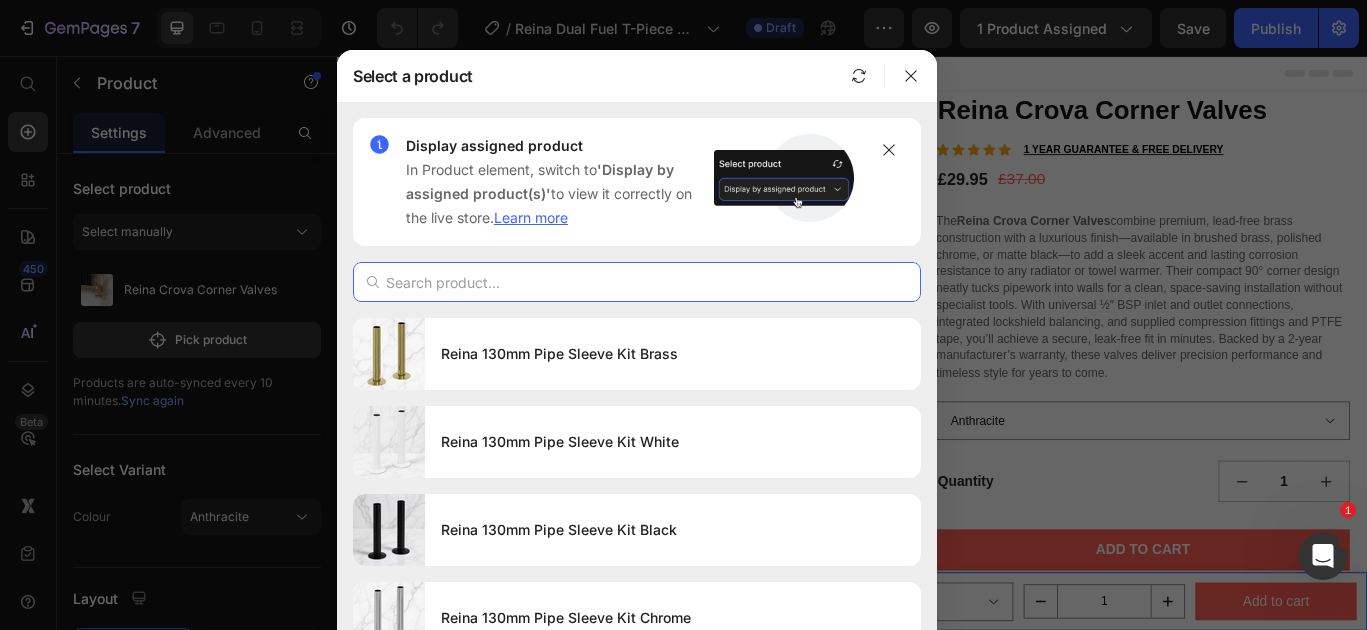 click at bounding box center (637, 282) 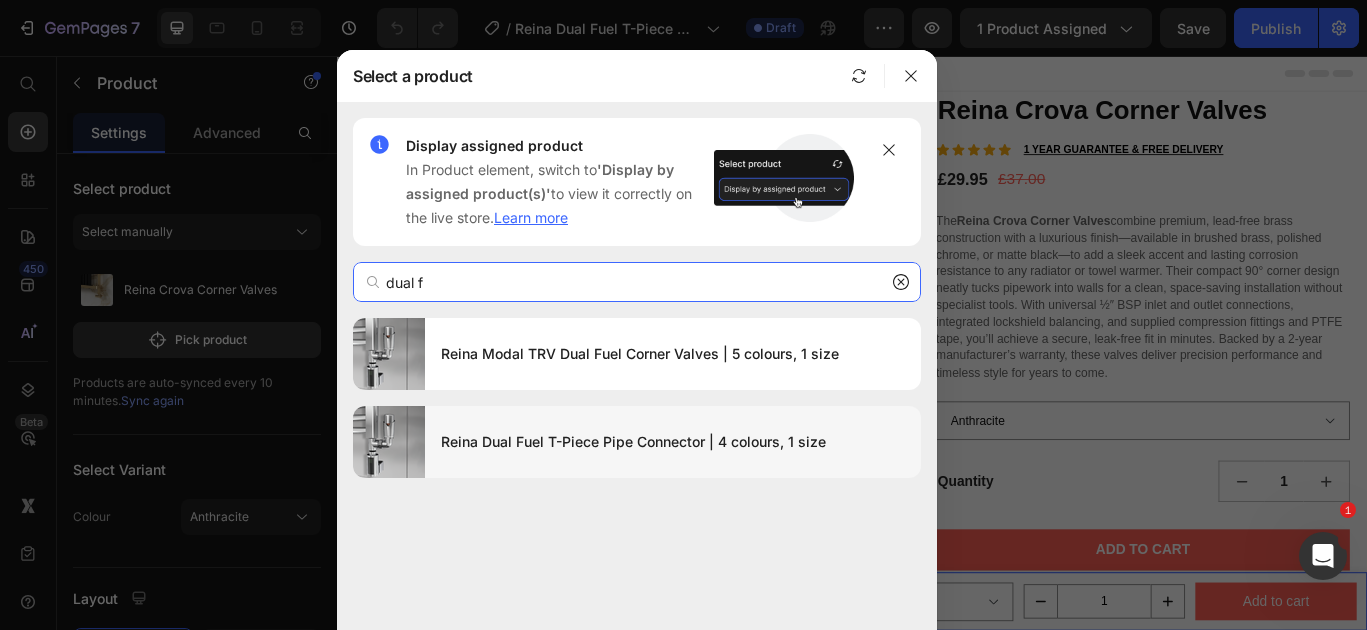 type on "dual f" 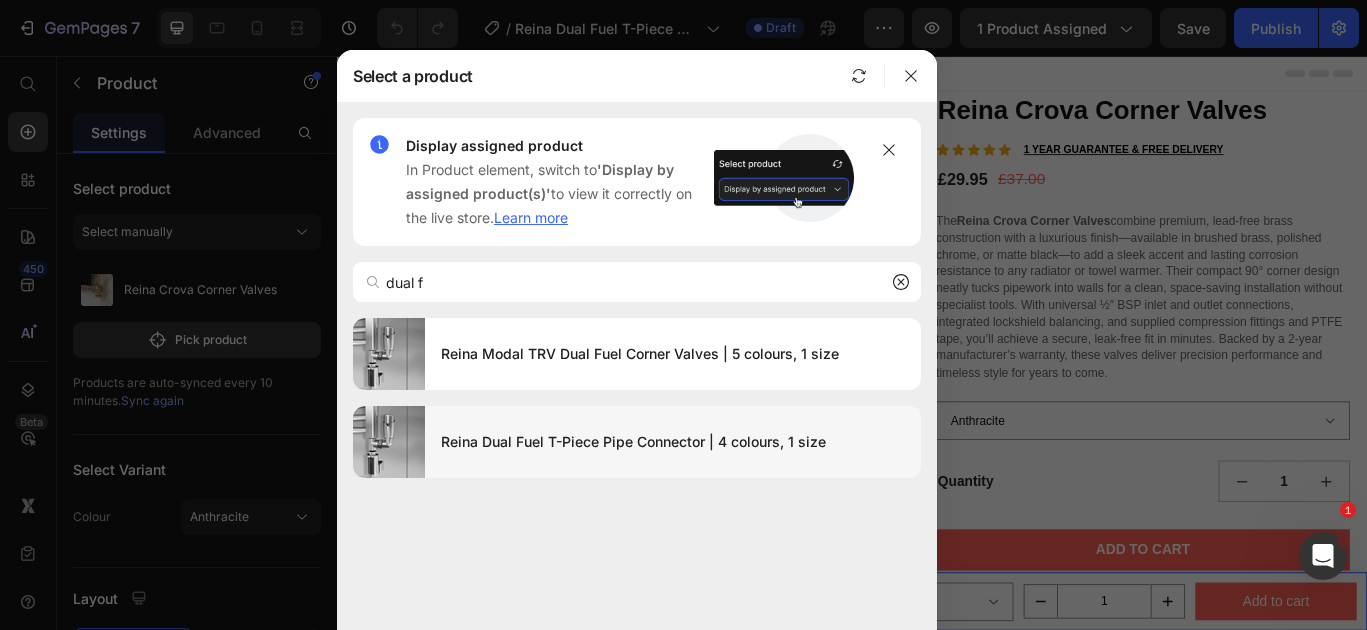 click on "Reina Dual Fuel T-Piece Pipe Connector | 4 colours, 1 size" at bounding box center (673, 442) 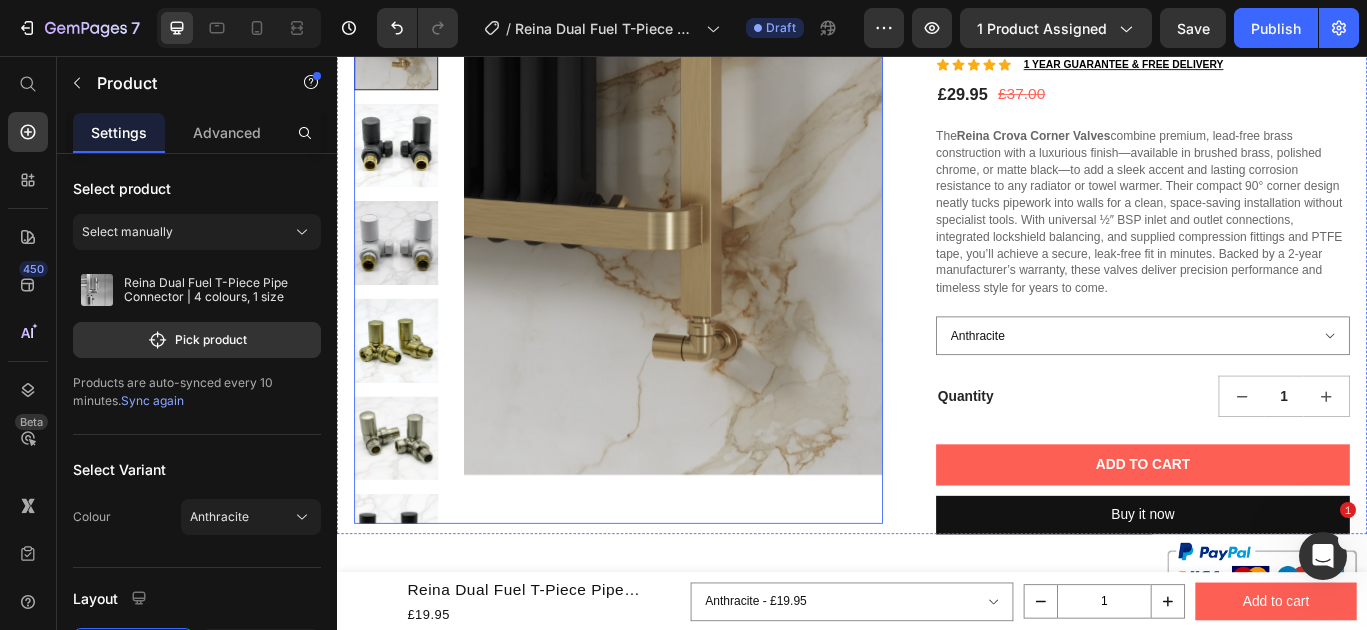 scroll, scrollTop: 124, scrollLeft: 0, axis: vertical 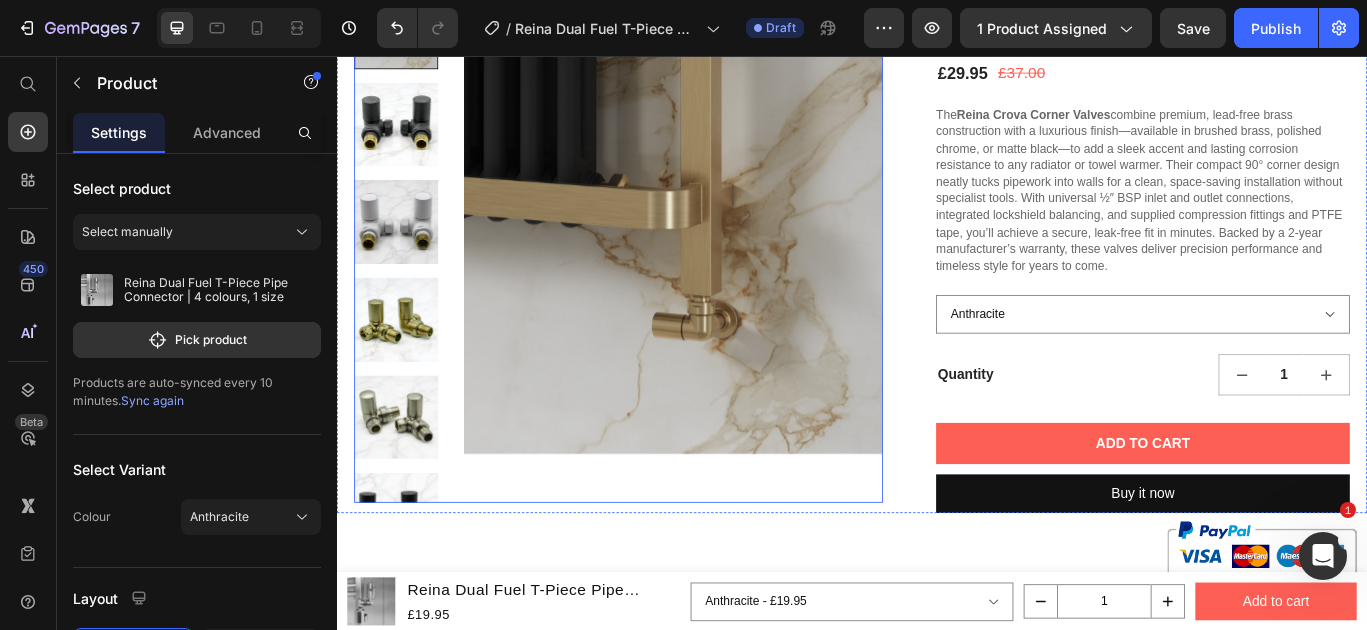 click at bounding box center [729, 274] 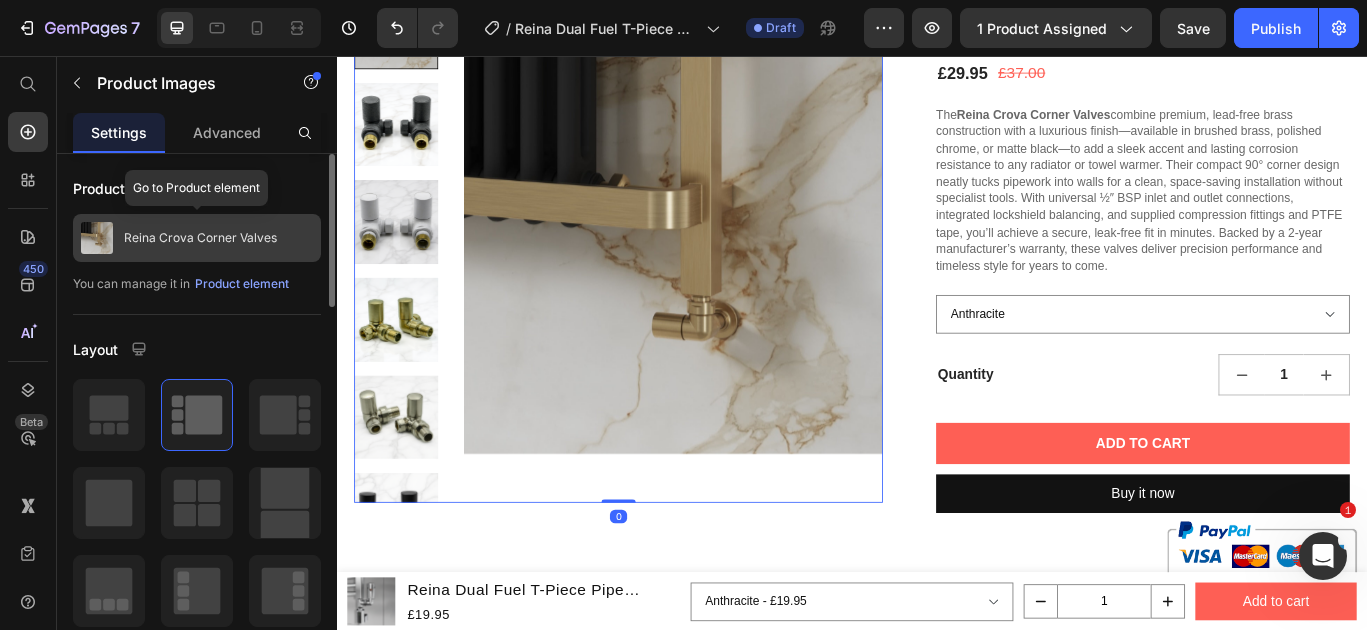 click on "Reina Crova Corner Valves" at bounding box center (200, 238) 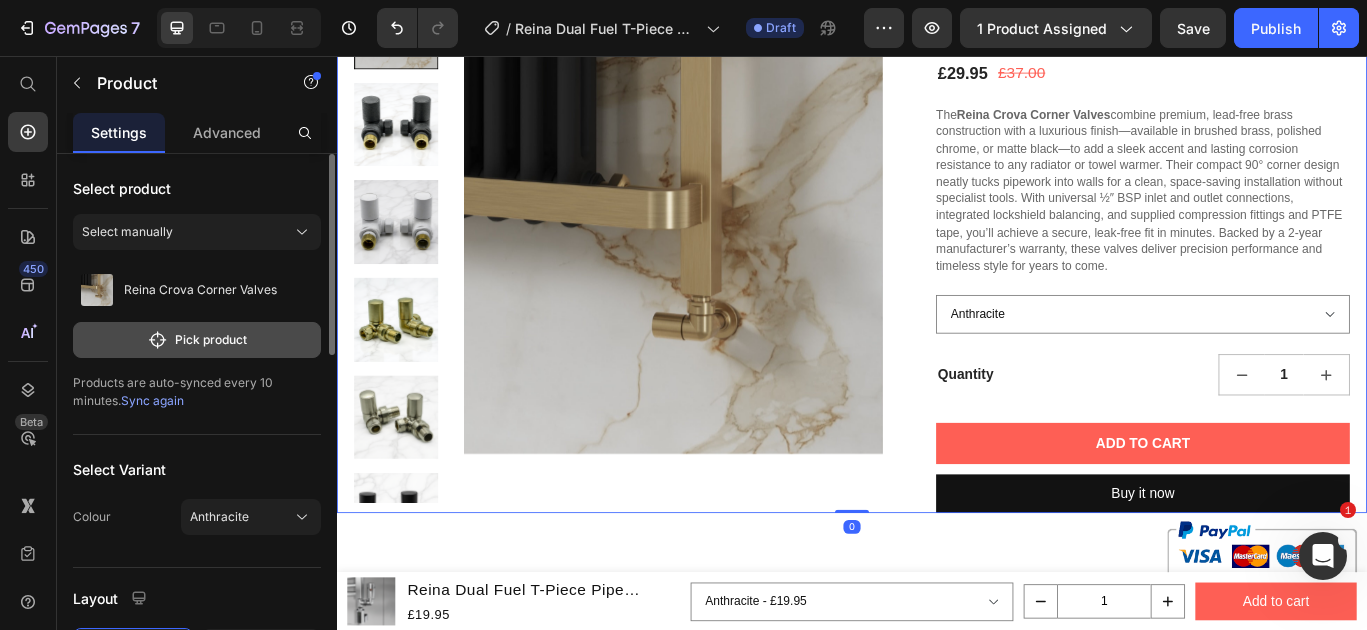 click on "Pick product" at bounding box center (197, 340) 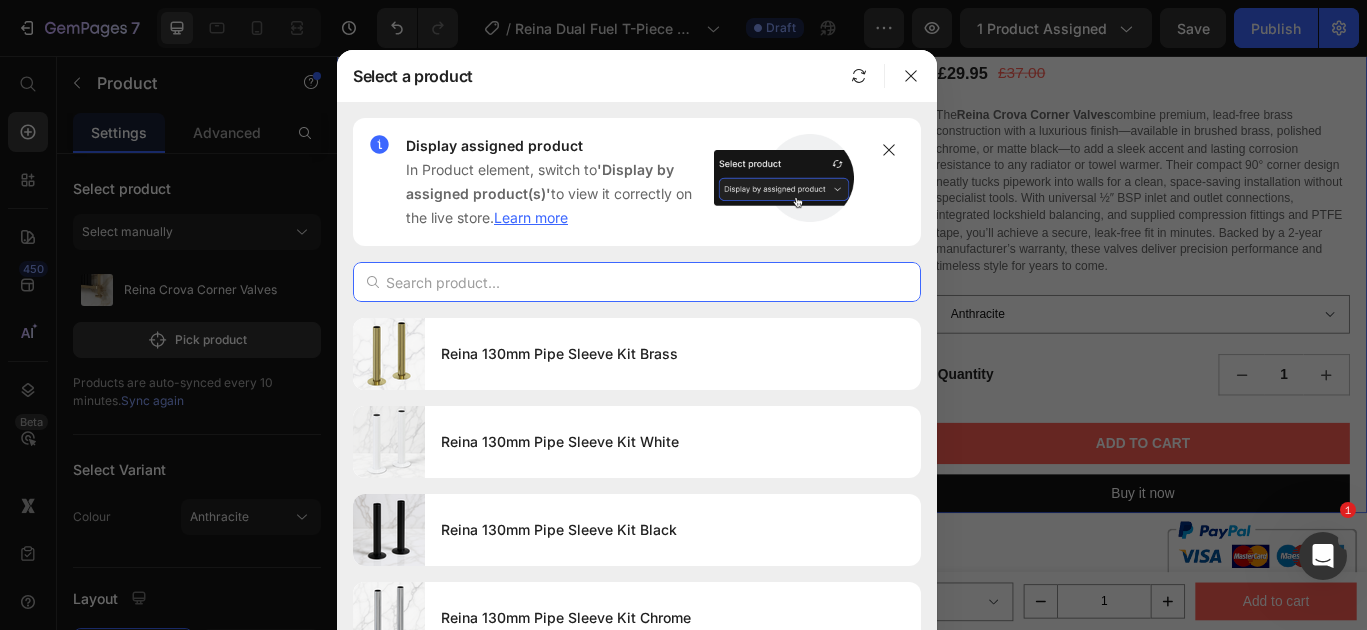 click at bounding box center [637, 282] 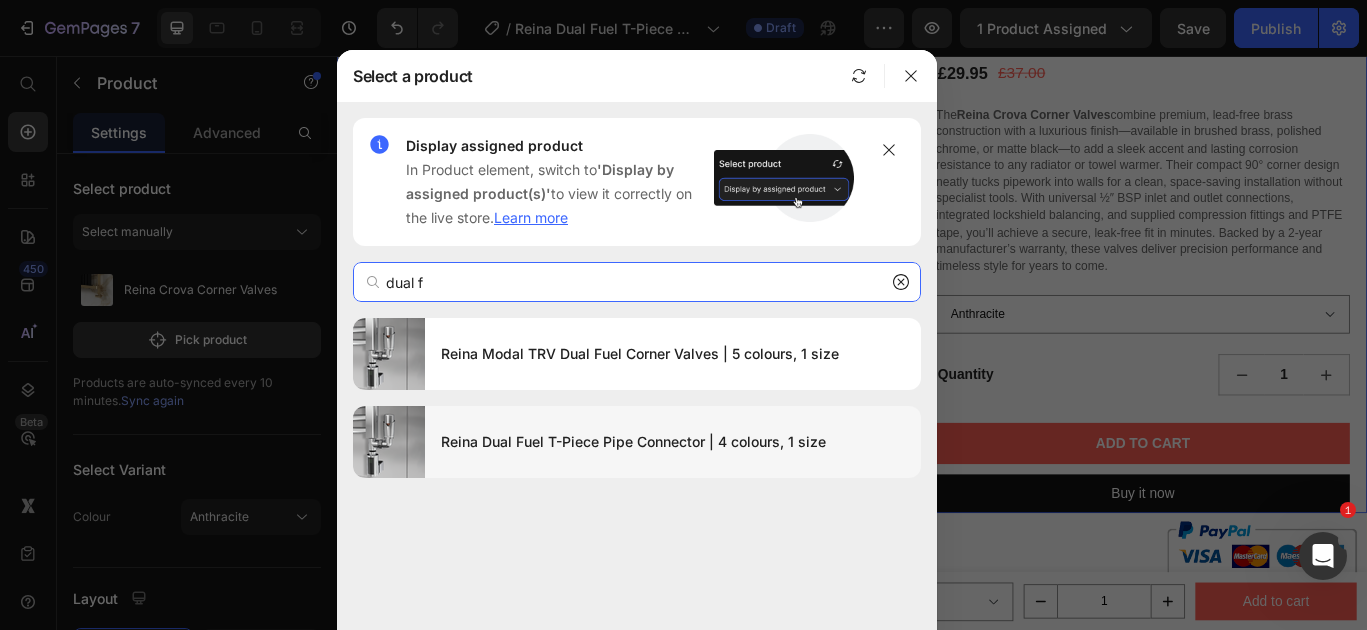 type on "dual f" 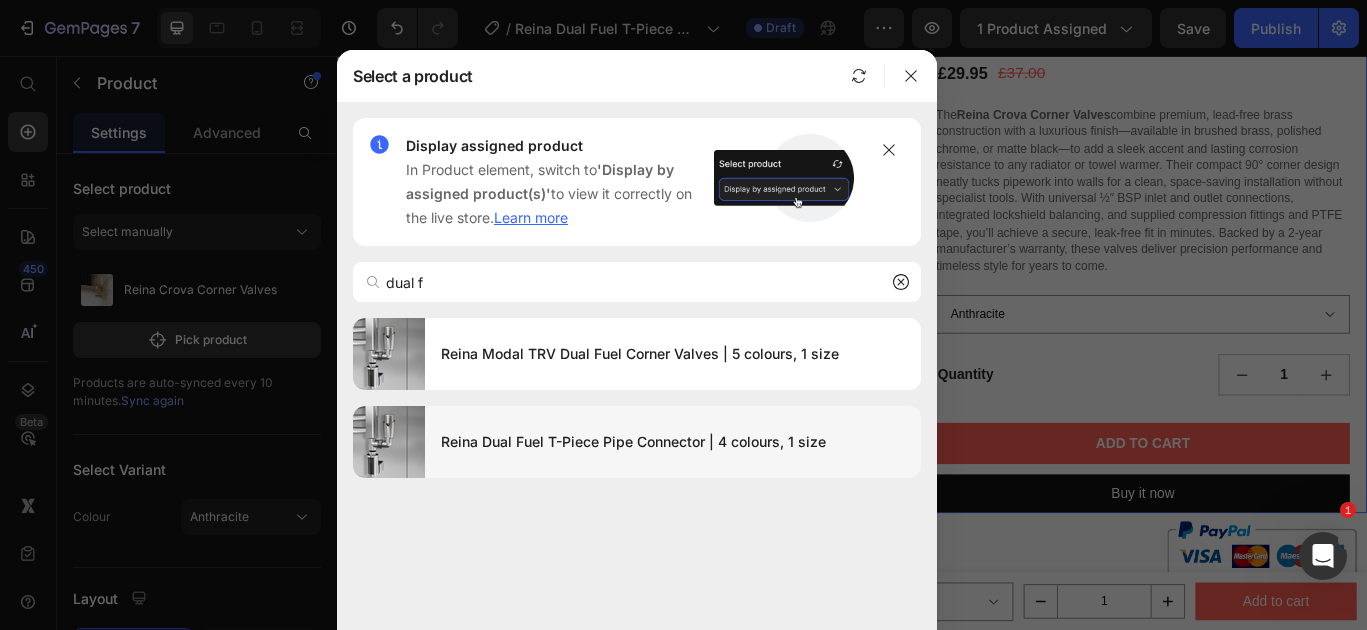 click on "Reina Dual Fuel T-Piece Pipe Connector | 4 colours, 1 size" at bounding box center [673, 442] 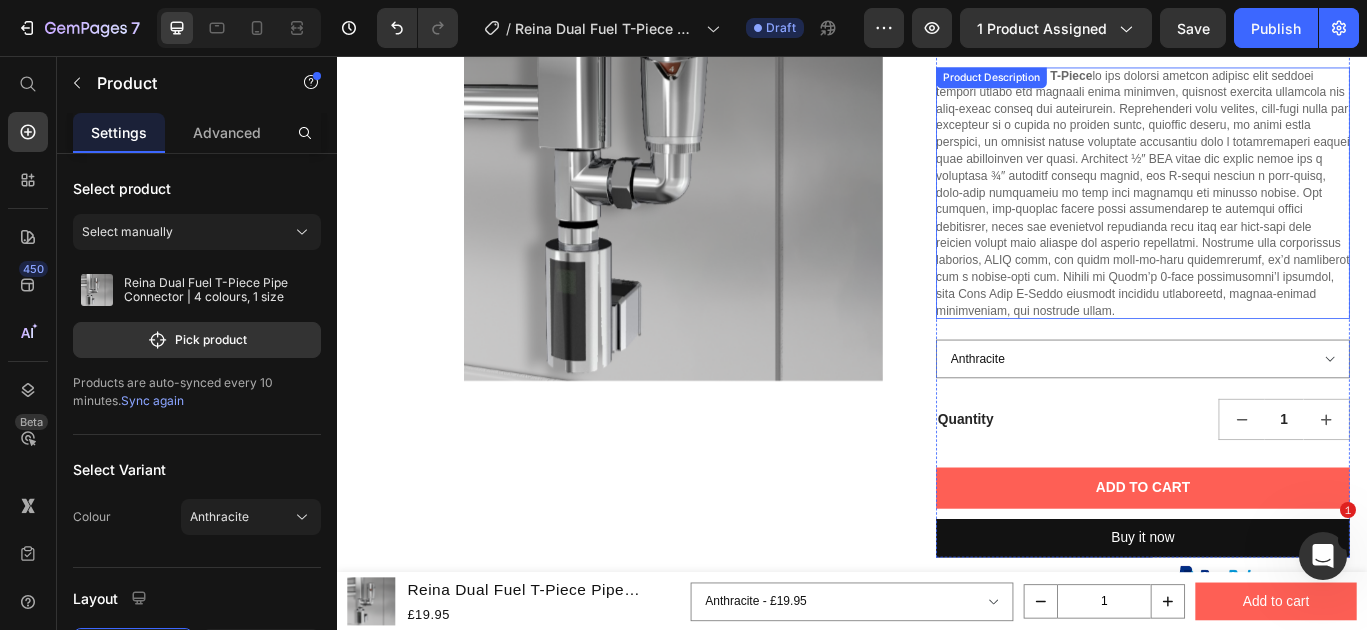 scroll, scrollTop: 0, scrollLeft: 0, axis: both 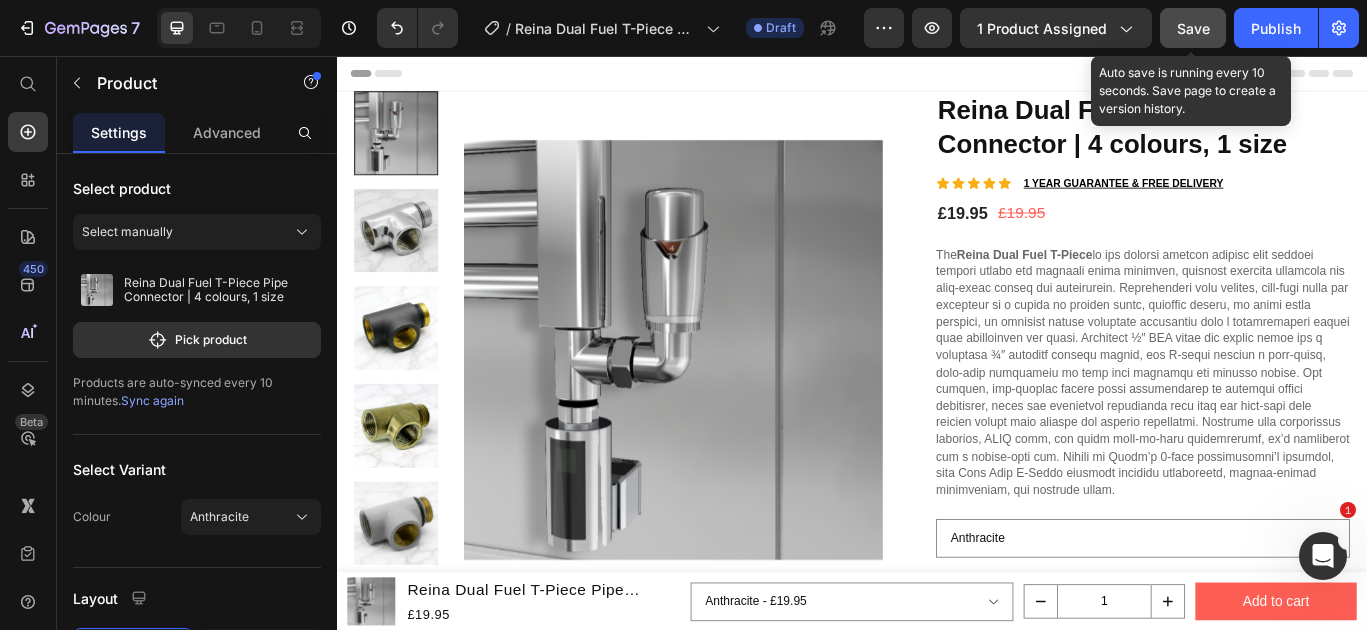 click on "Save" at bounding box center [1193, 28] 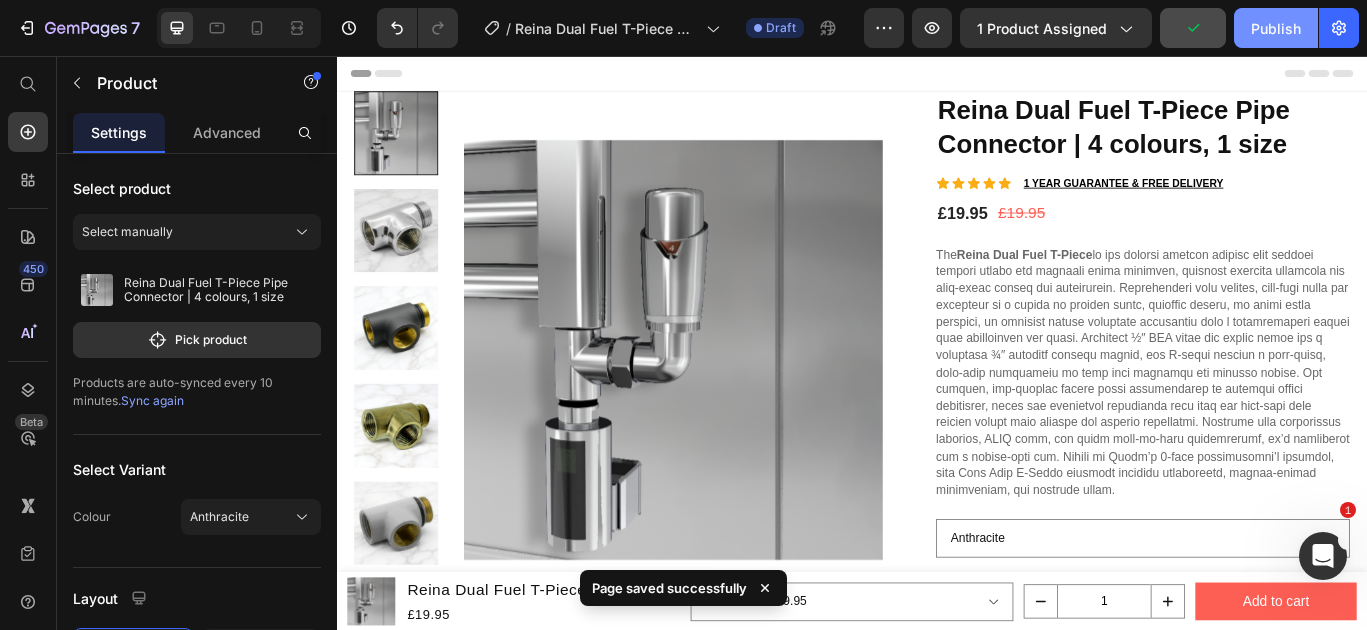 click on "Publish" at bounding box center (1276, 28) 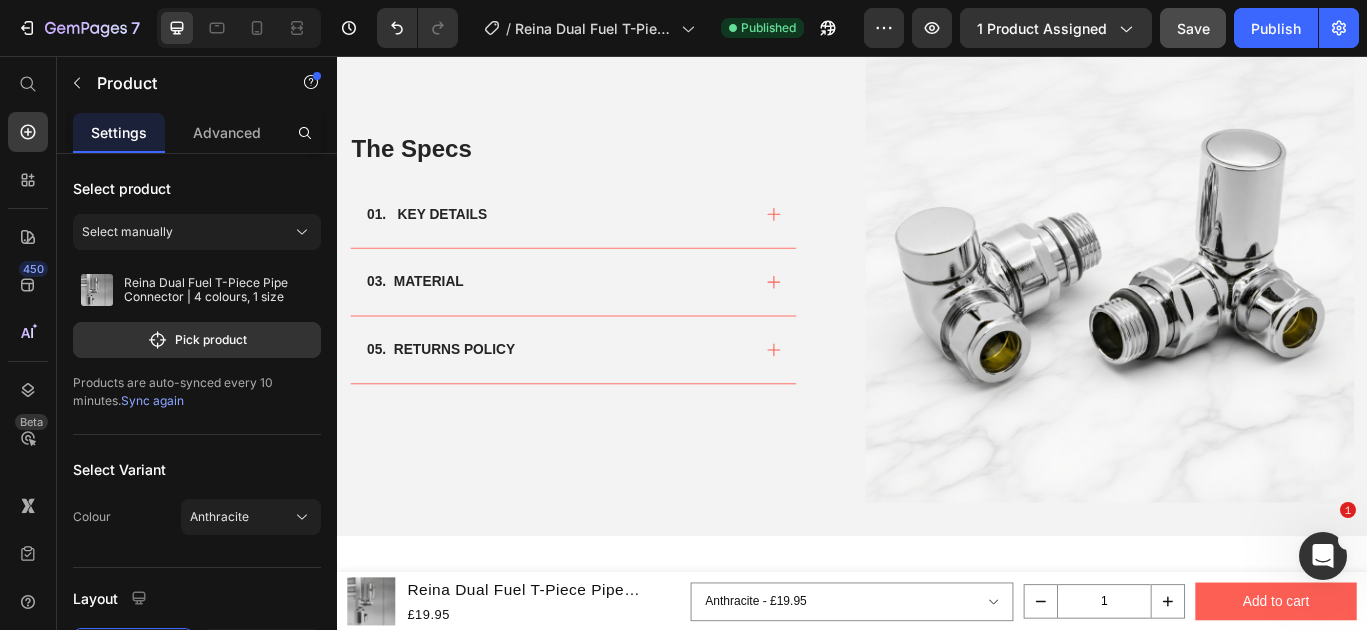 scroll, scrollTop: 1342, scrollLeft: 0, axis: vertical 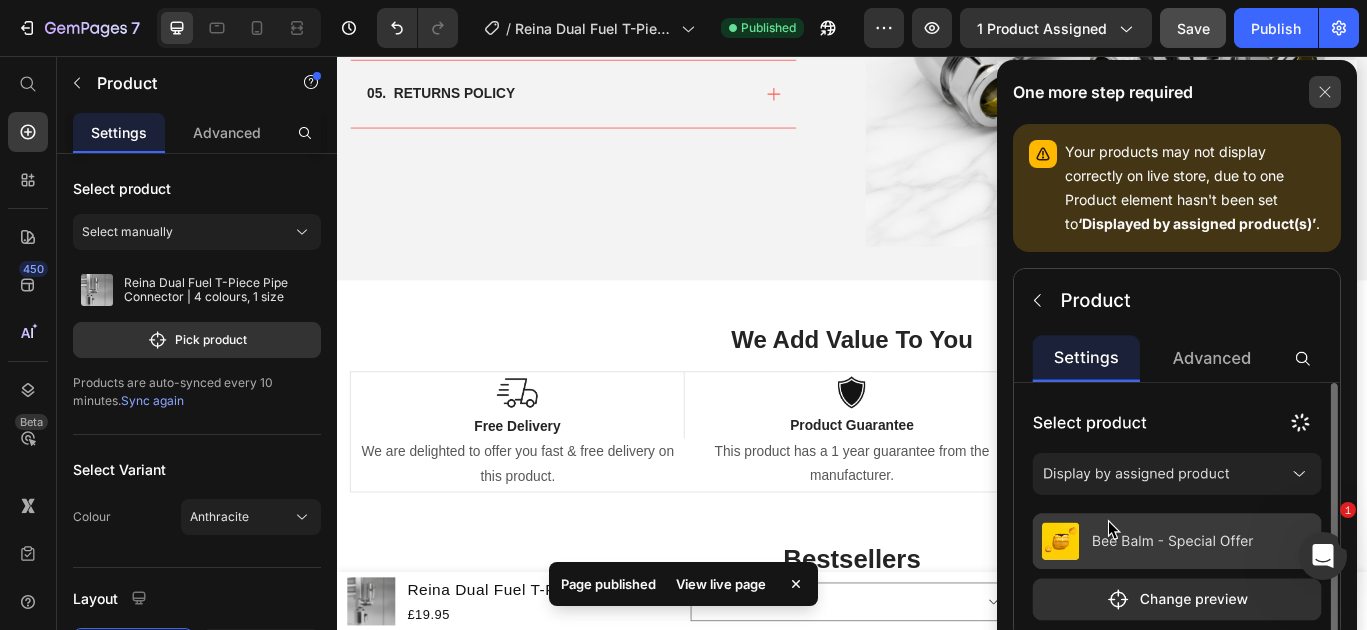 click 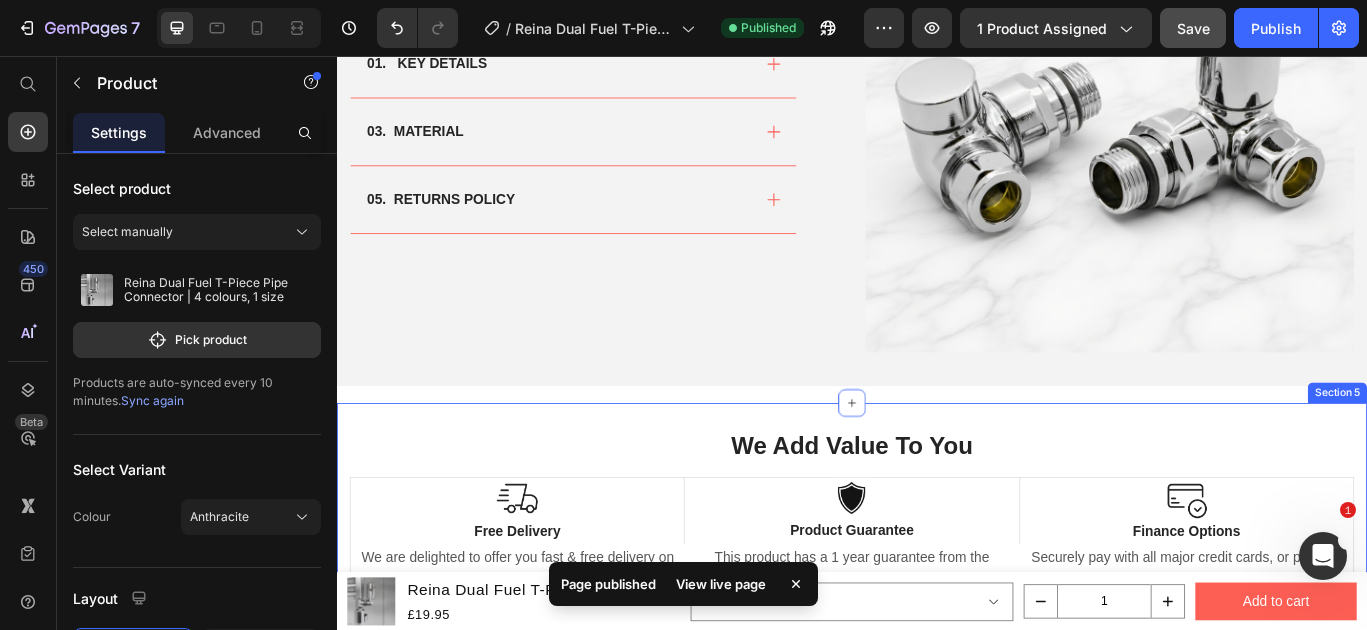 scroll, scrollTop: 921, scrollLeft: 0, axis: vertical 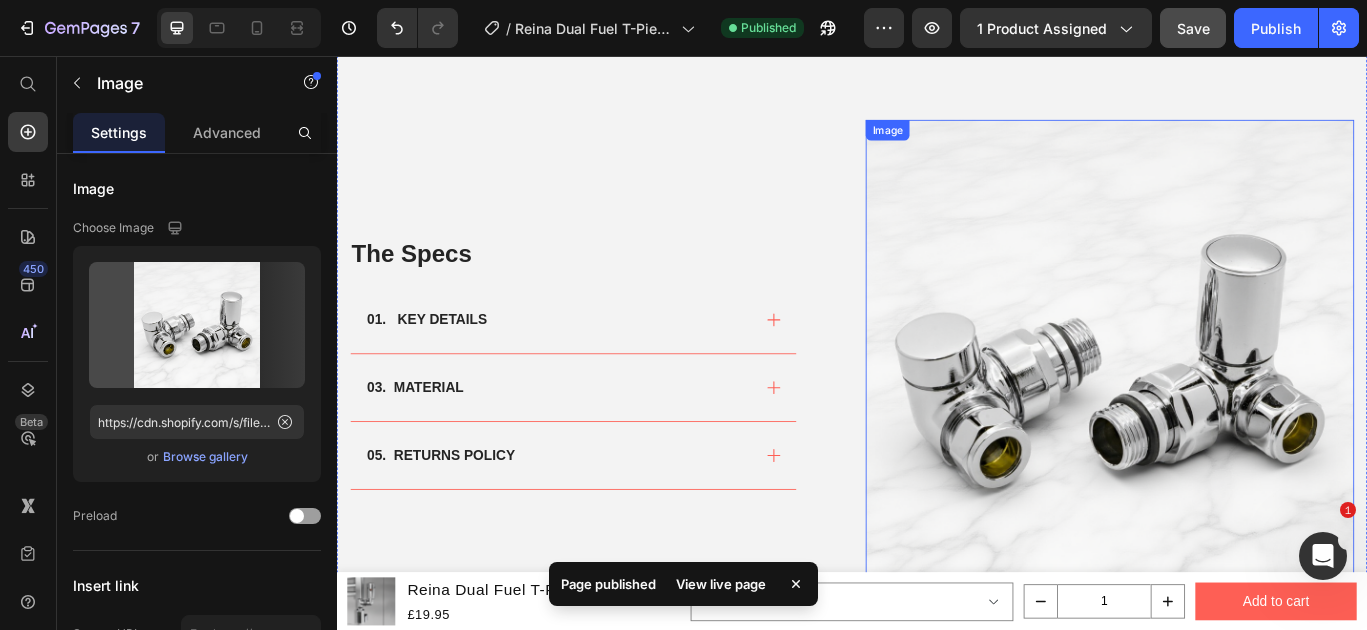 click at bounding box center [1237, 414] 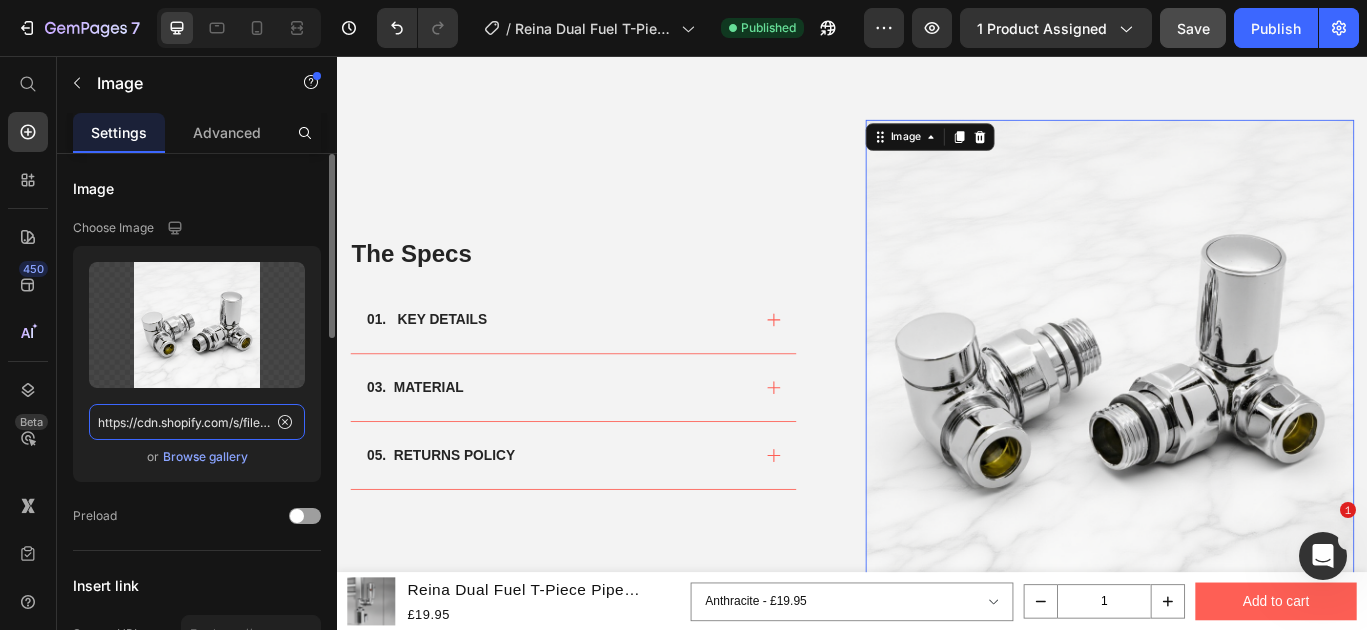 click on "https://cdn.shopify.com/s/files/1/0929/8313/2424/files/reina-crova-chrome-corner_marble.png?v=1752171422" 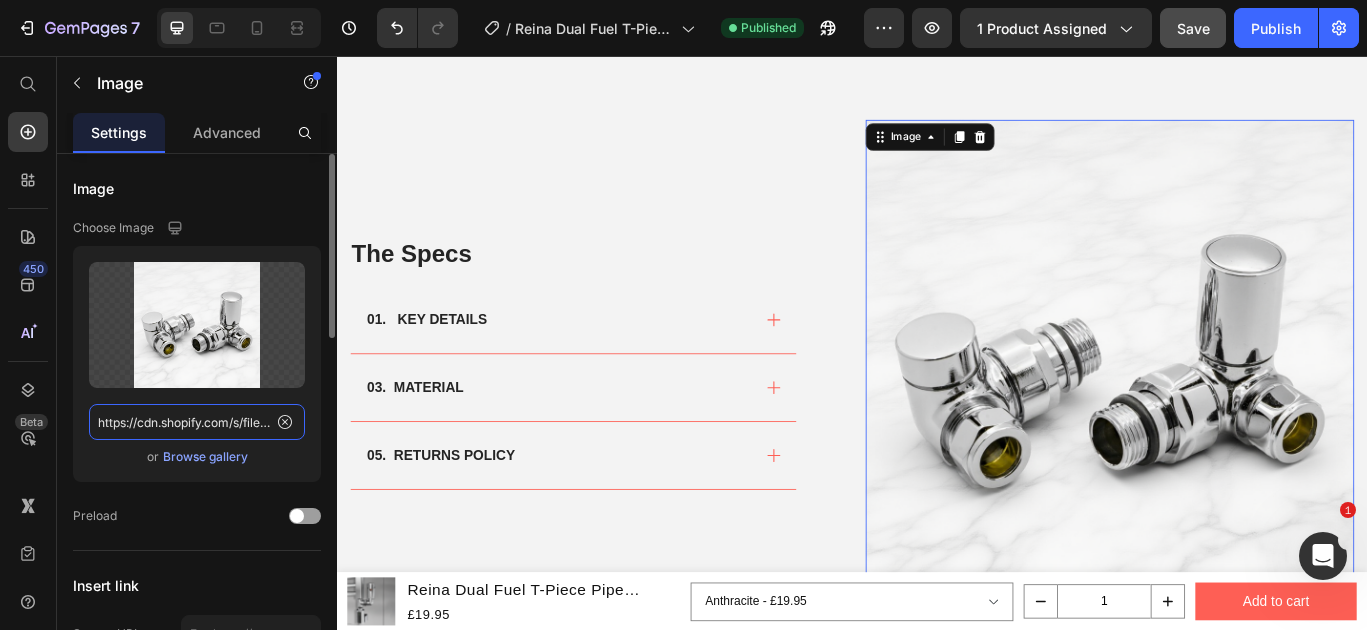 click on "https://cdn.shopify.com/s/files/1/0929/8313/2424/files/reina-crova-chrome-corner_marble.png?v=1752171422" 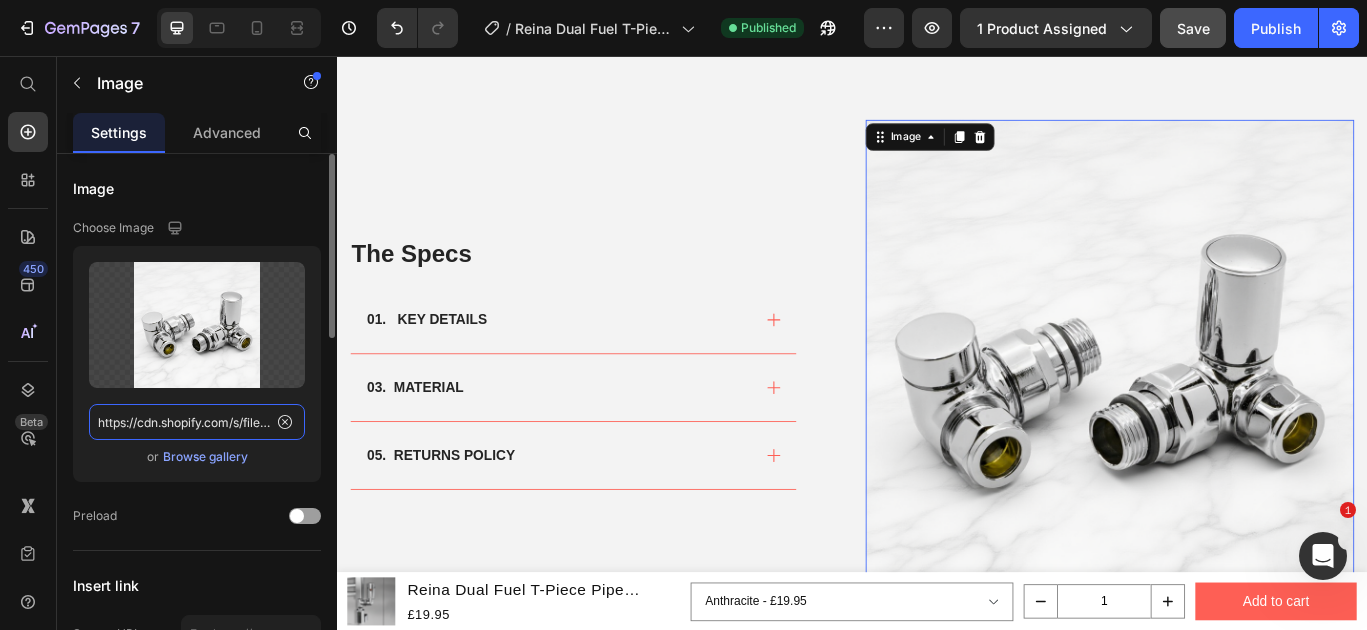 paste on "dual-fuel-t-piece.chrome-lifestyle.png?v=1748901008" 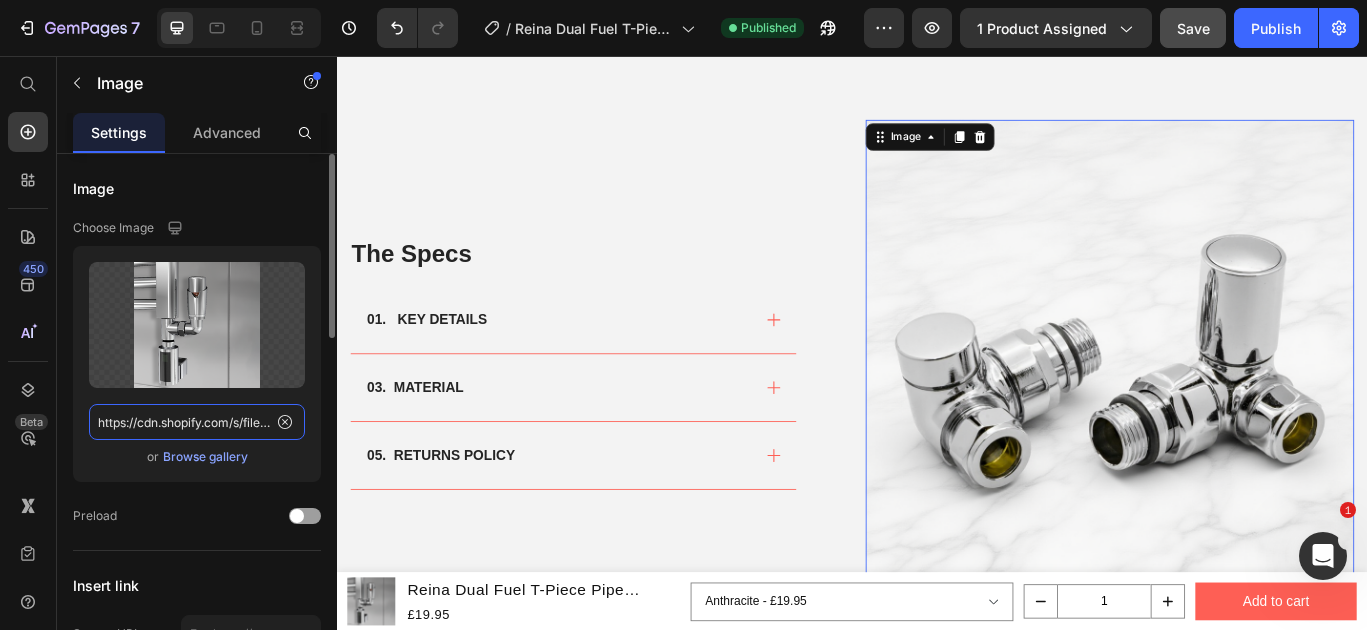 scroll, scrollTop: 0, scrollLeft: 447, axis: horizontal 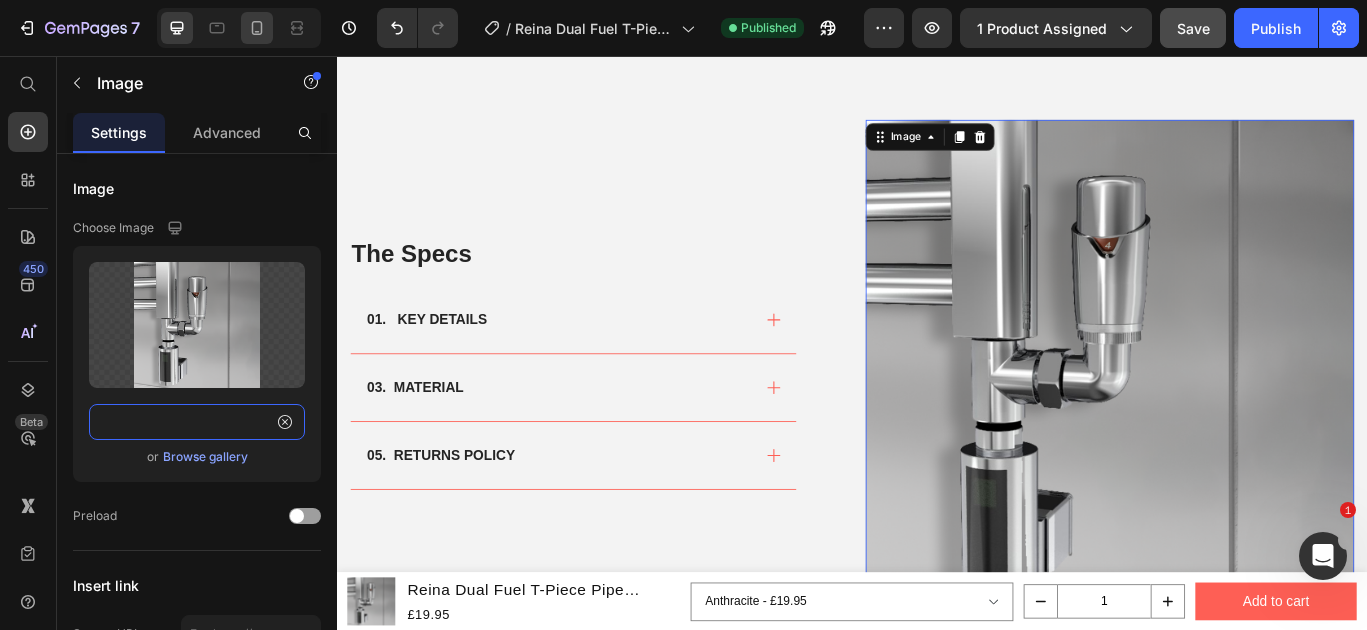 type on "https://cdn.shopify.com/s/files/1/0929/8313/2424/files/dual-fuel-t-piece.chrome-lifestyle.png?v=1748901008" 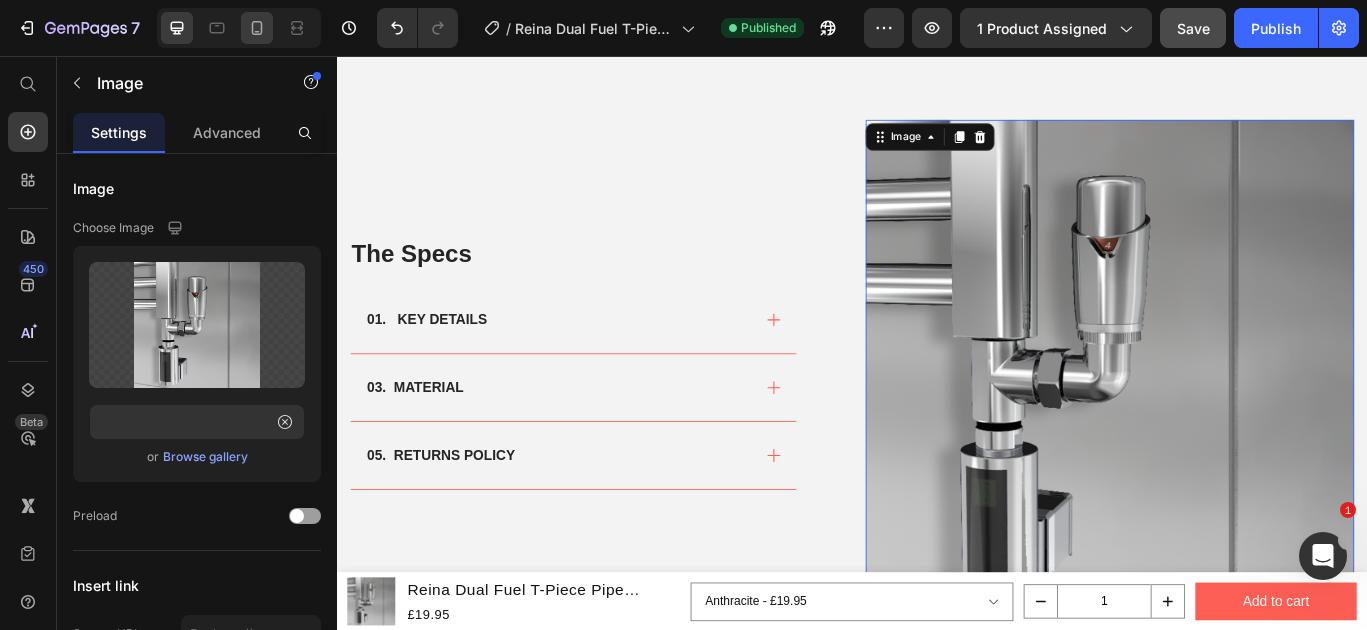click 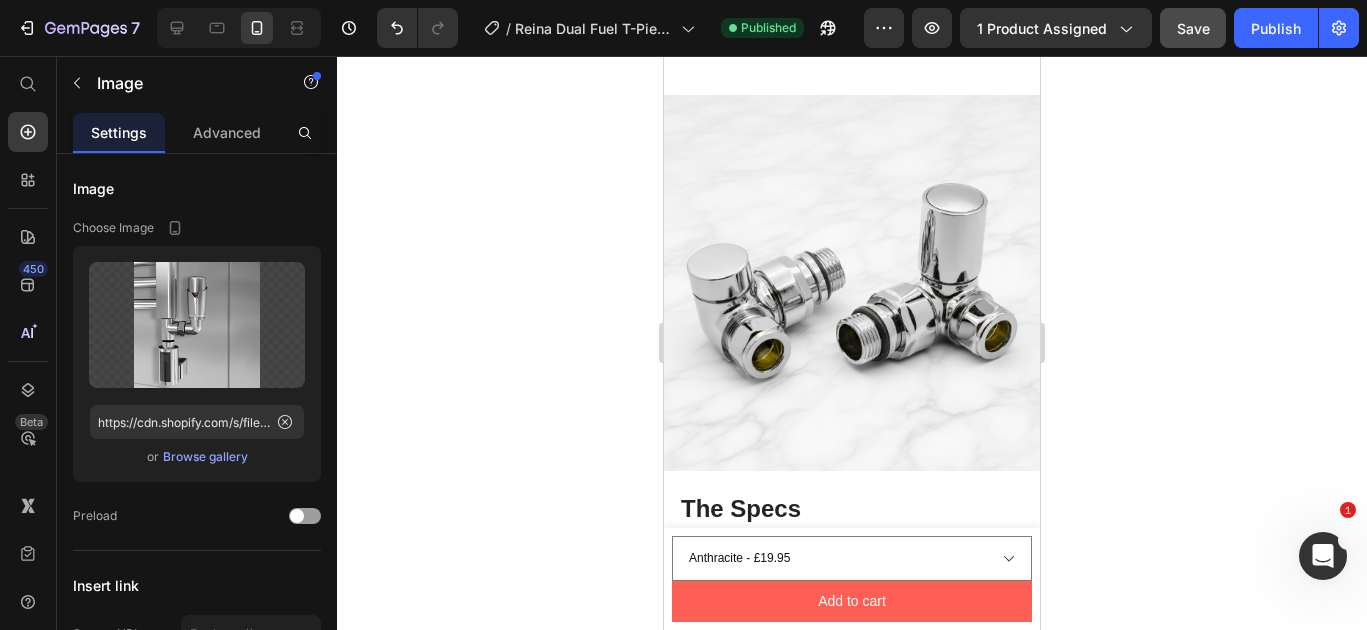 scroll, scrollTop: 1471, scrollLeft: 0, axis: vertical 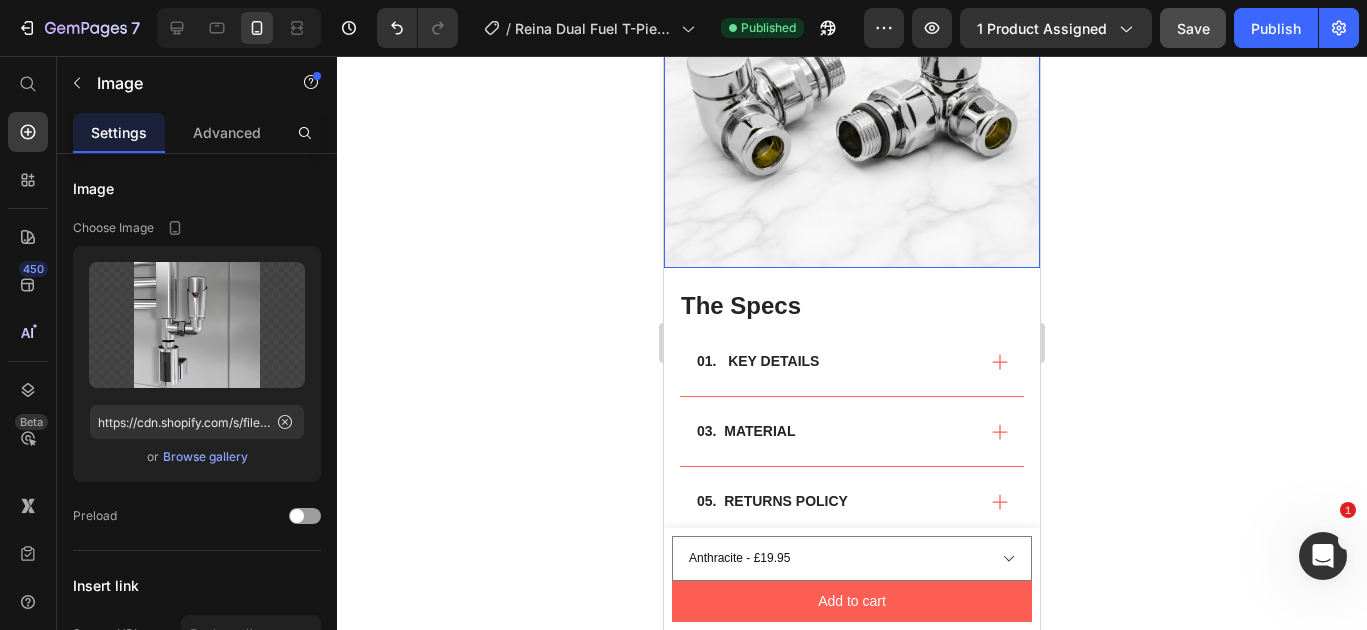 click at bounding box center [852, 80] 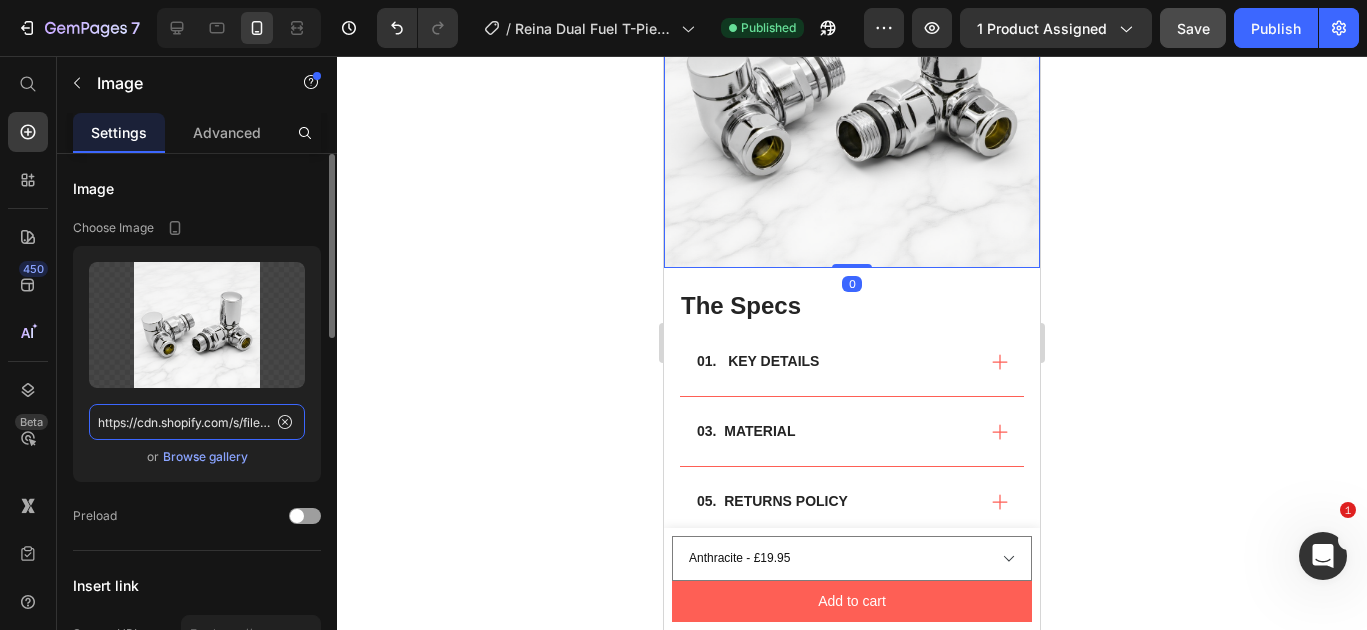 click on "https://cdn.shopify.com/s/files/1/0929/8313/2424/files/reina-crova-chrome-corner_marble.png?v=1752171422" 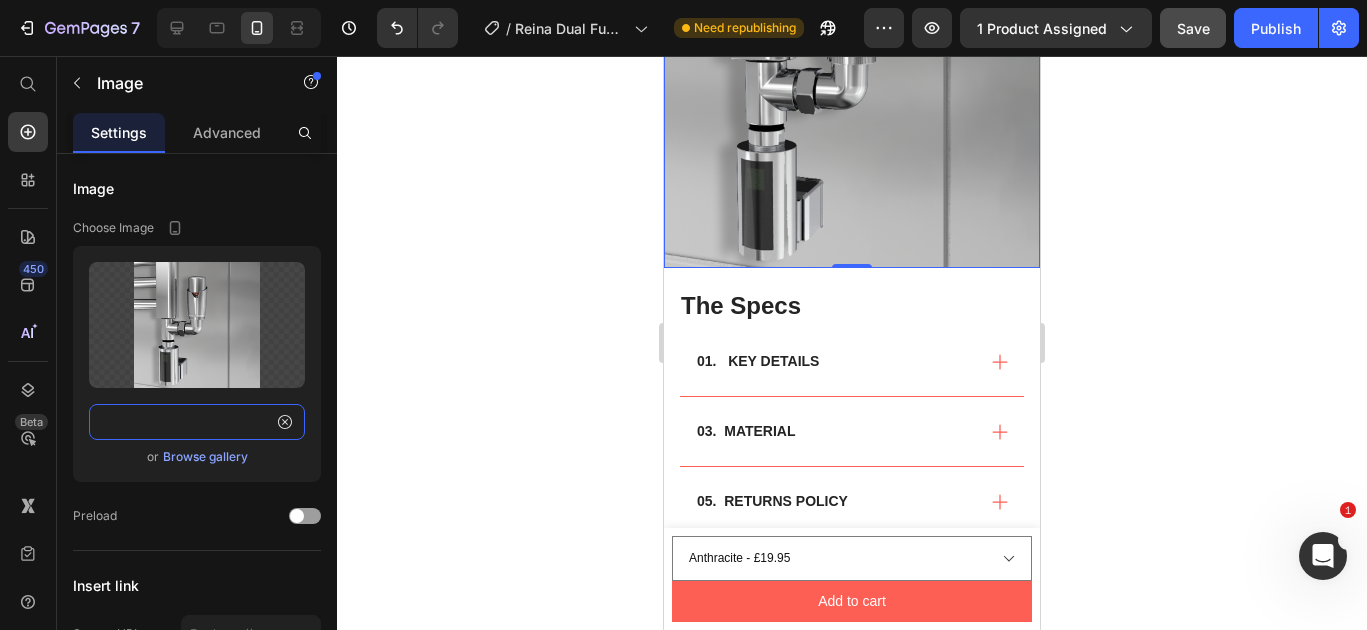 scroll, scrollTop: 0, scrollLeft: 0, axis: both 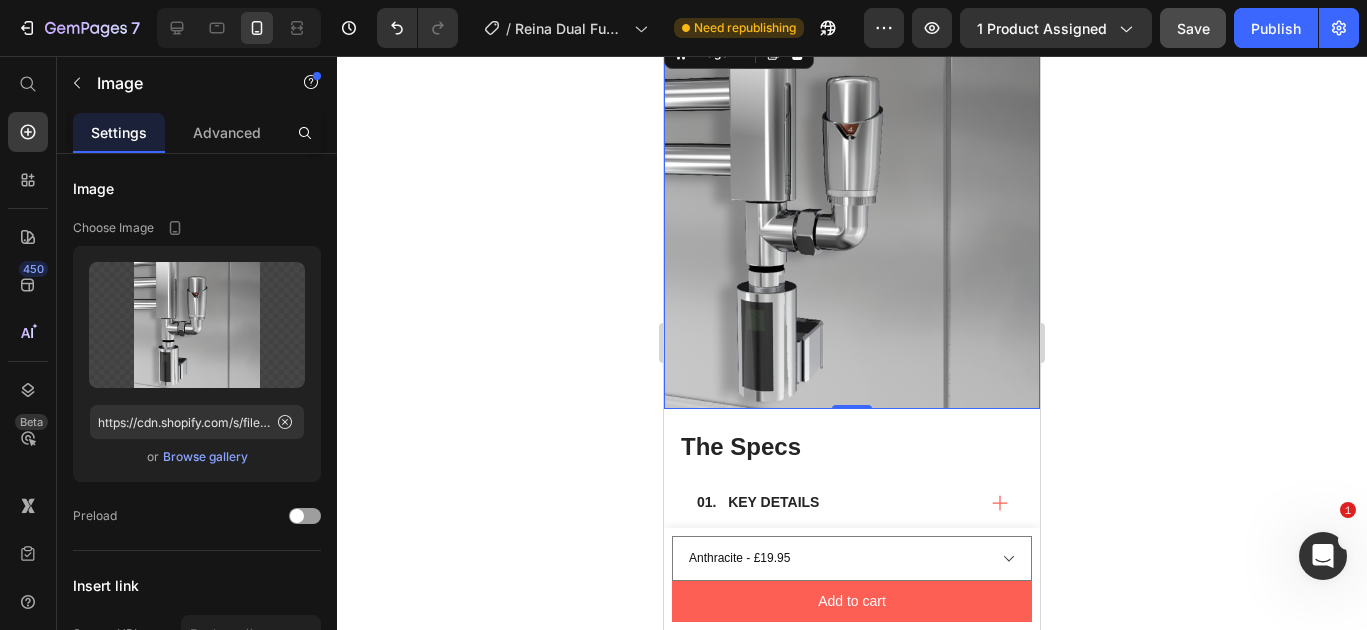 click at bounding box center [852, 221] 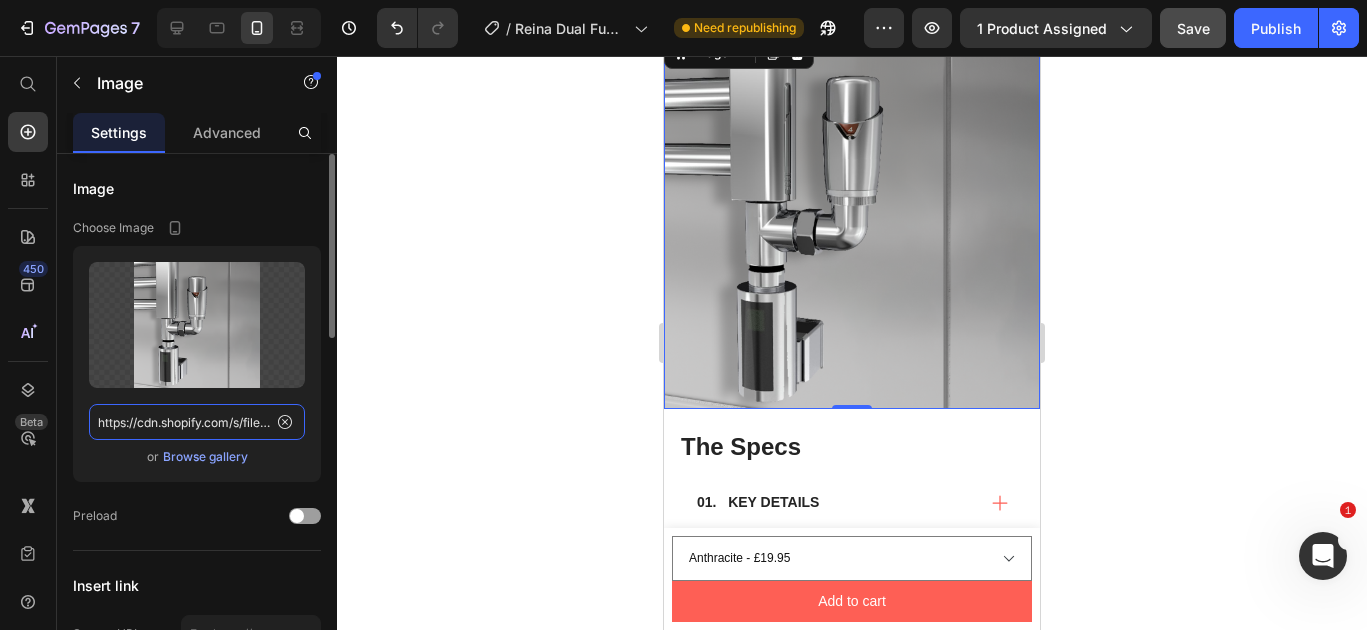 click on "https://cdn.shopify.com/s/files/1/0929/8313/2424/files/dual-fuel-t-piece.chrome-lifestyle.png?v=1748901008" 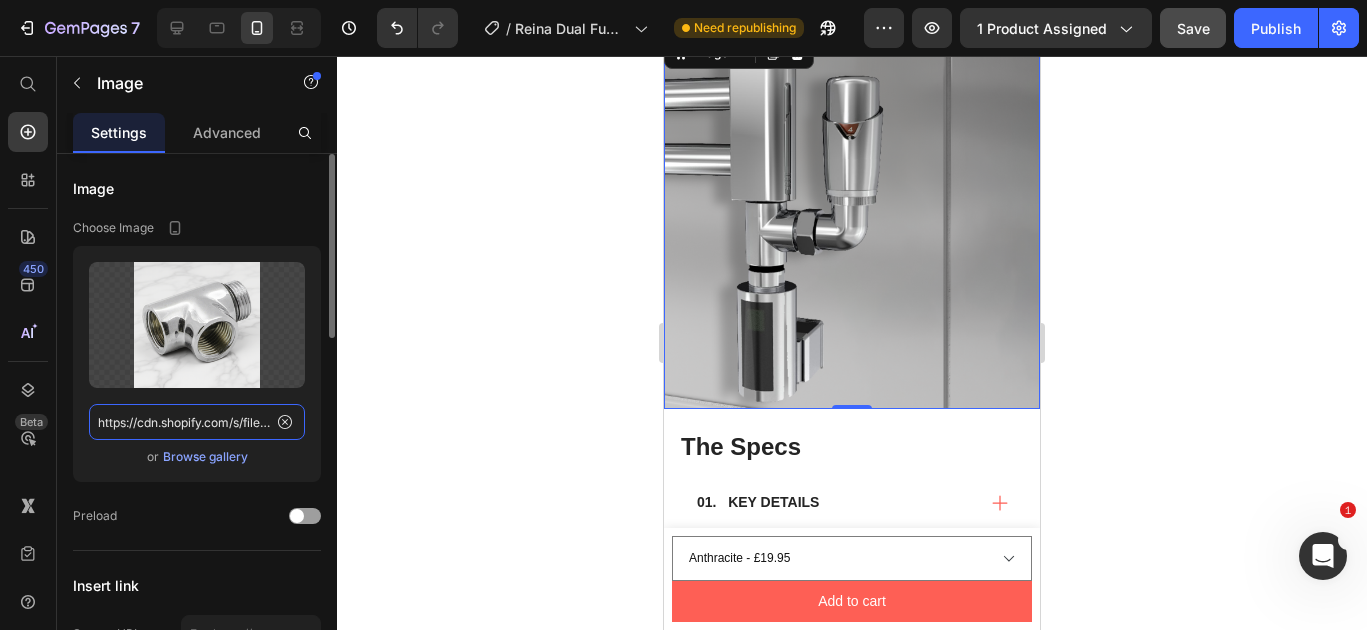 scroll, scrollTop: 0, scrollLeft: 419, axis: horizontal 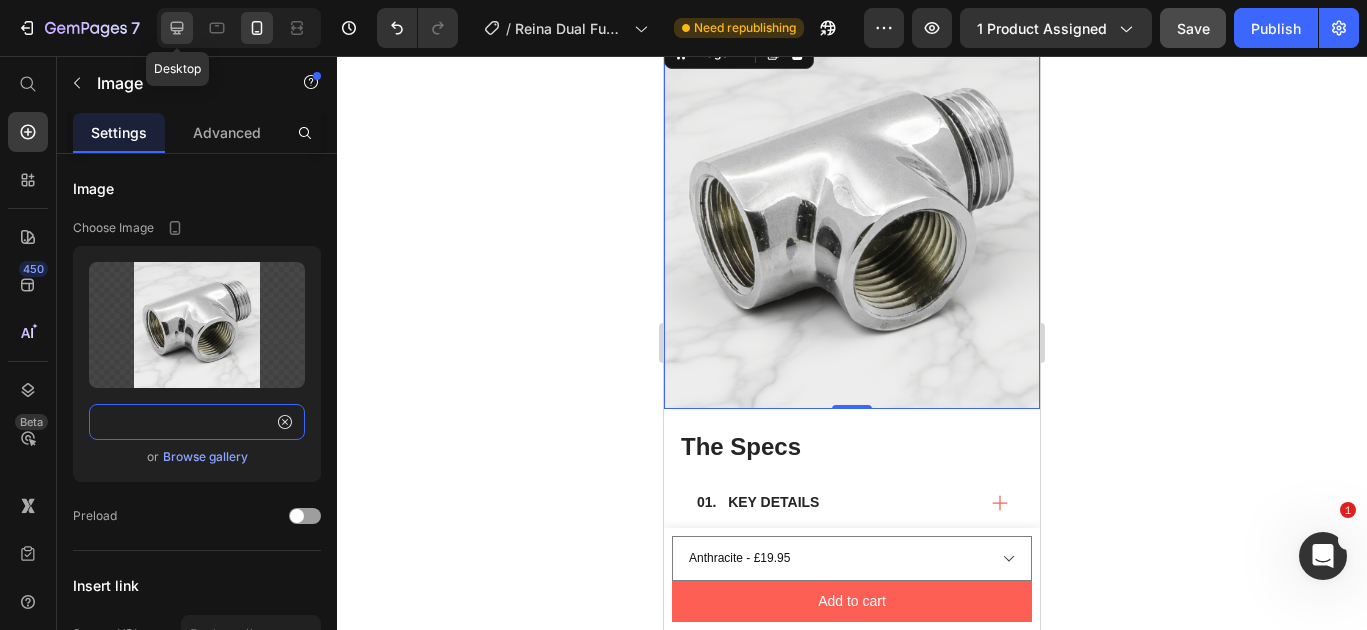 type on "https://cdn.shopify.com/s/files/1/0929/8313/2424/files/reina-chrome-t-piece_marble.png?v=1752177597" 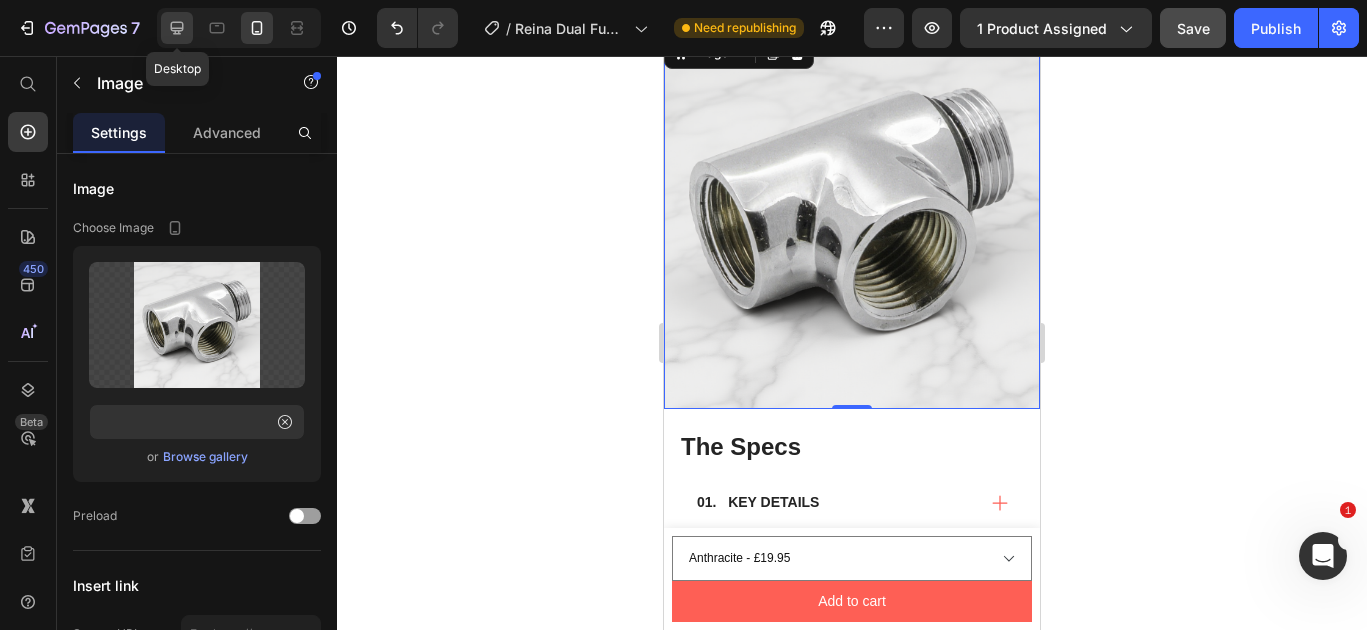 click 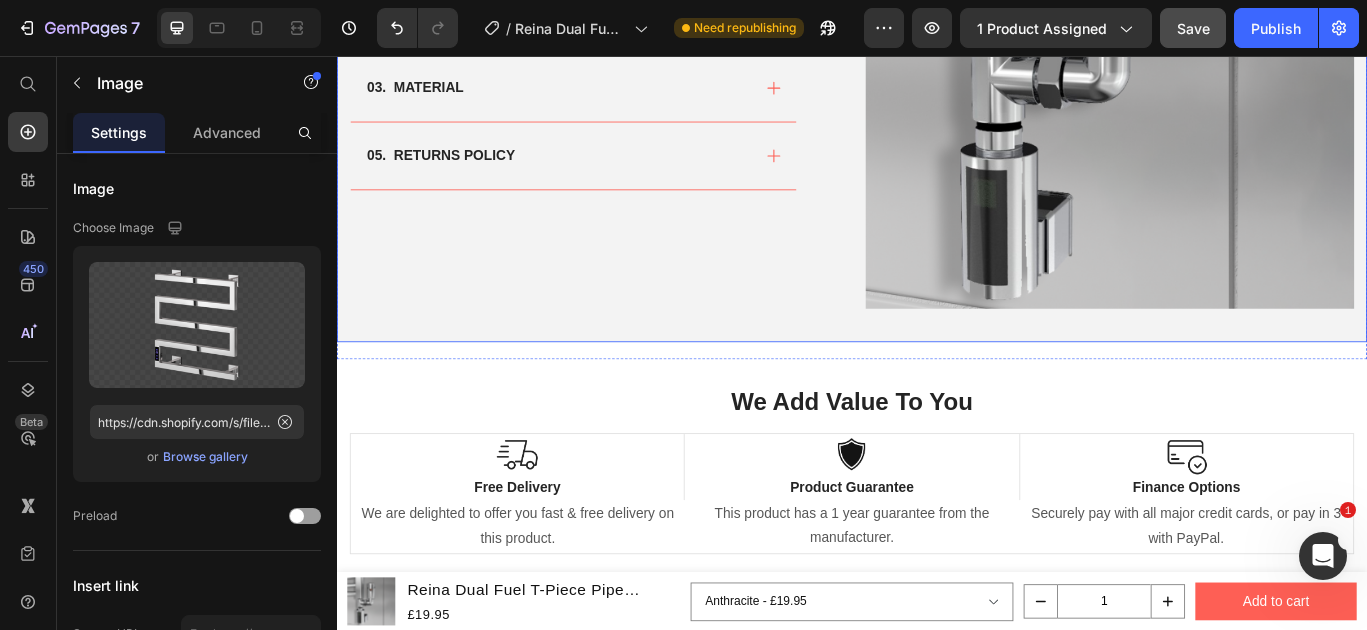 scroll, scrollTop: 1267, scrollLeft: 0, axis: vertical 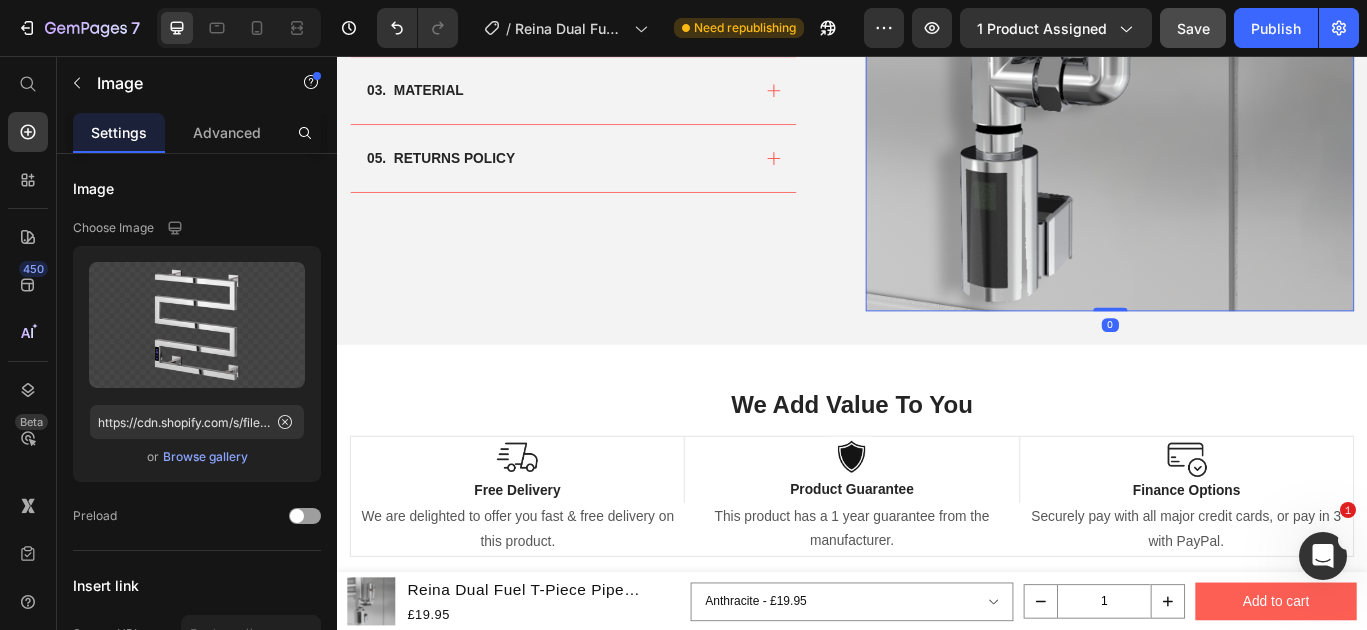 click at bounding box center [1237, 68] 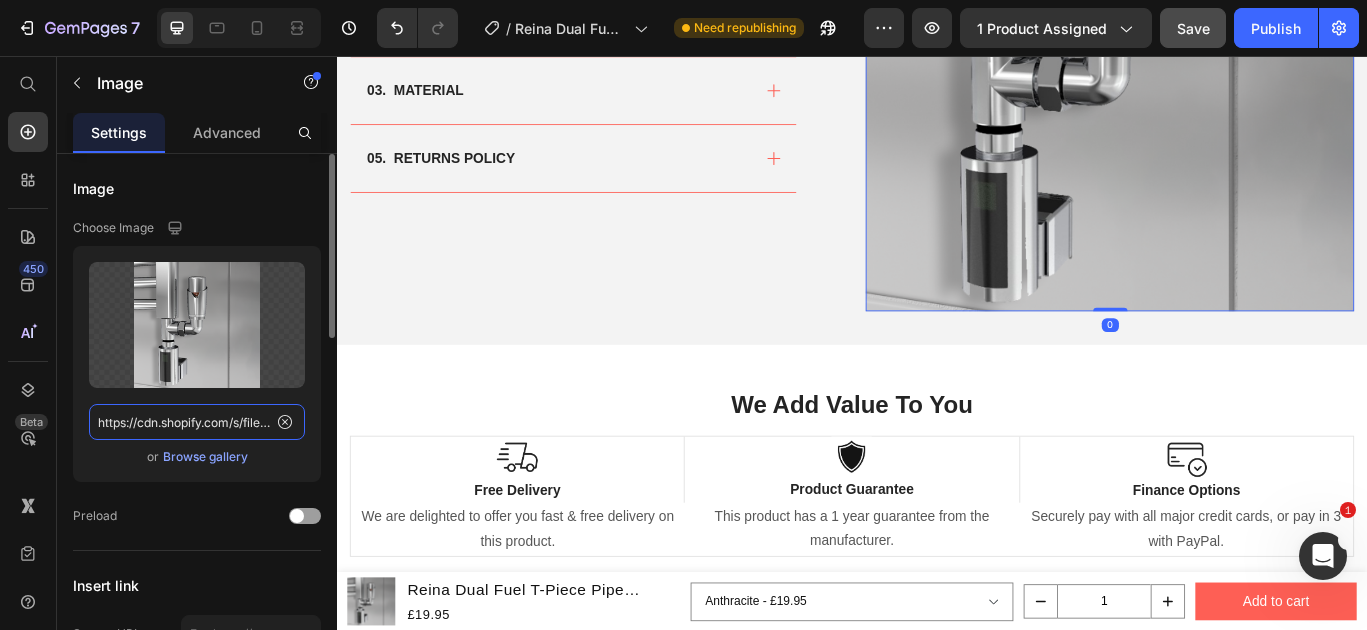 click on "https://cdn.shopify.com/s/files/1/0929/8313/2424/files/dual-fuel-t-piece.chrome-lifestyle.png?v=1748901008" 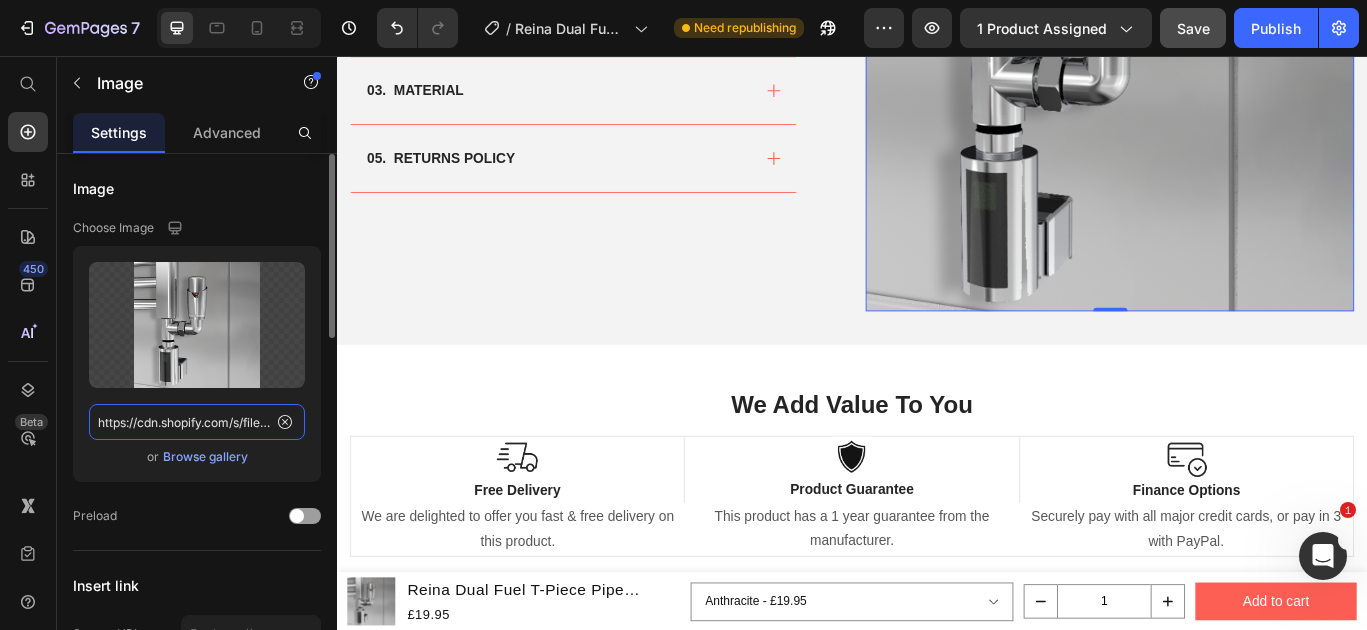 paste on "reina-chrome-t-piece_marble.png?v=1752177597" 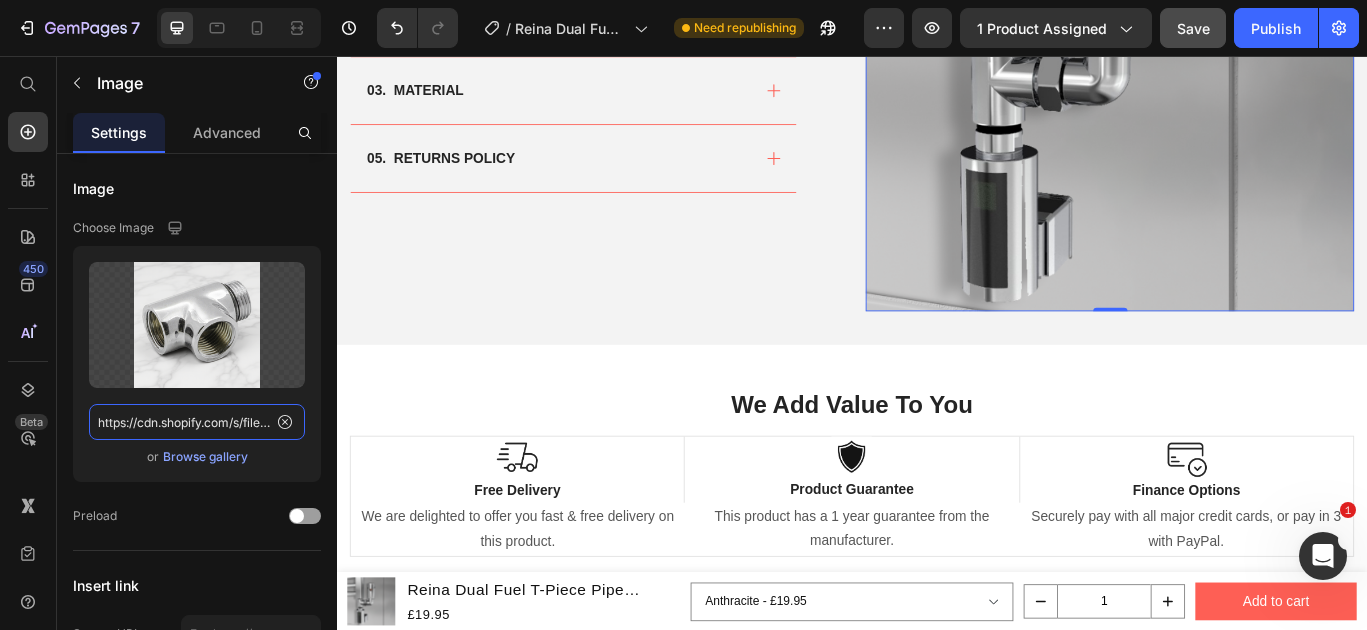 scroll, scrollTop: 0, scrollLeft: 419, axis: horizontal 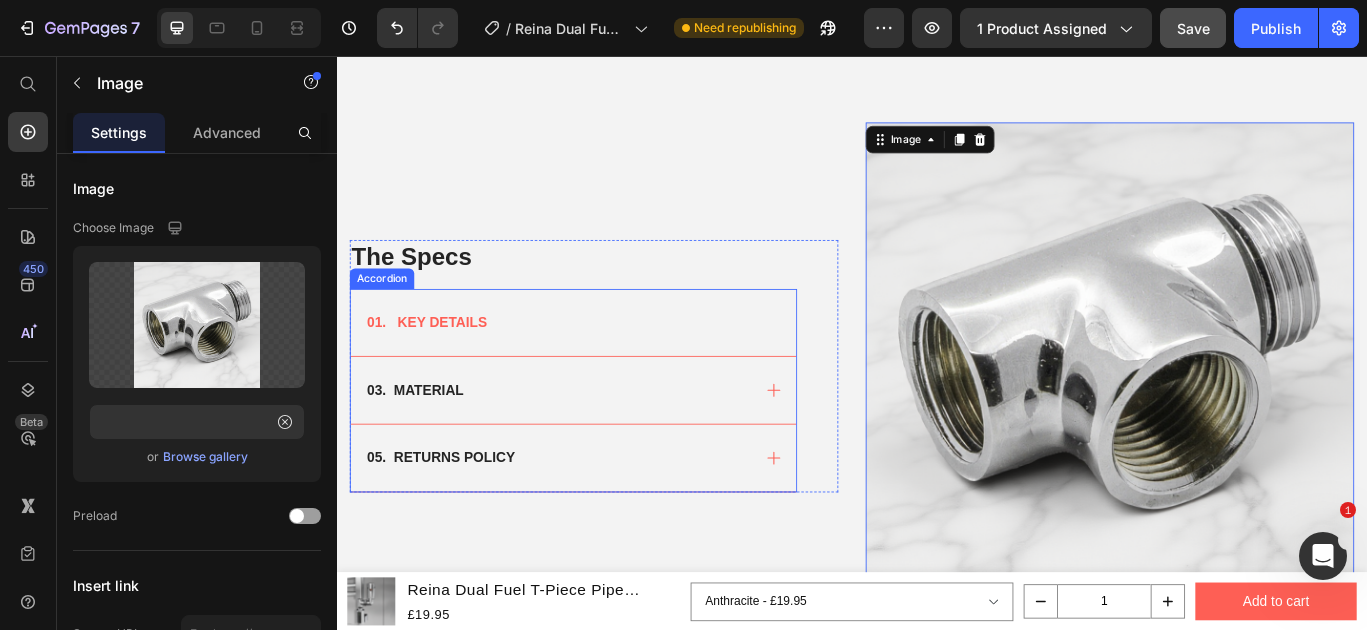 click on "01.   KEY DETAILS" at bounding box center (612, 366) 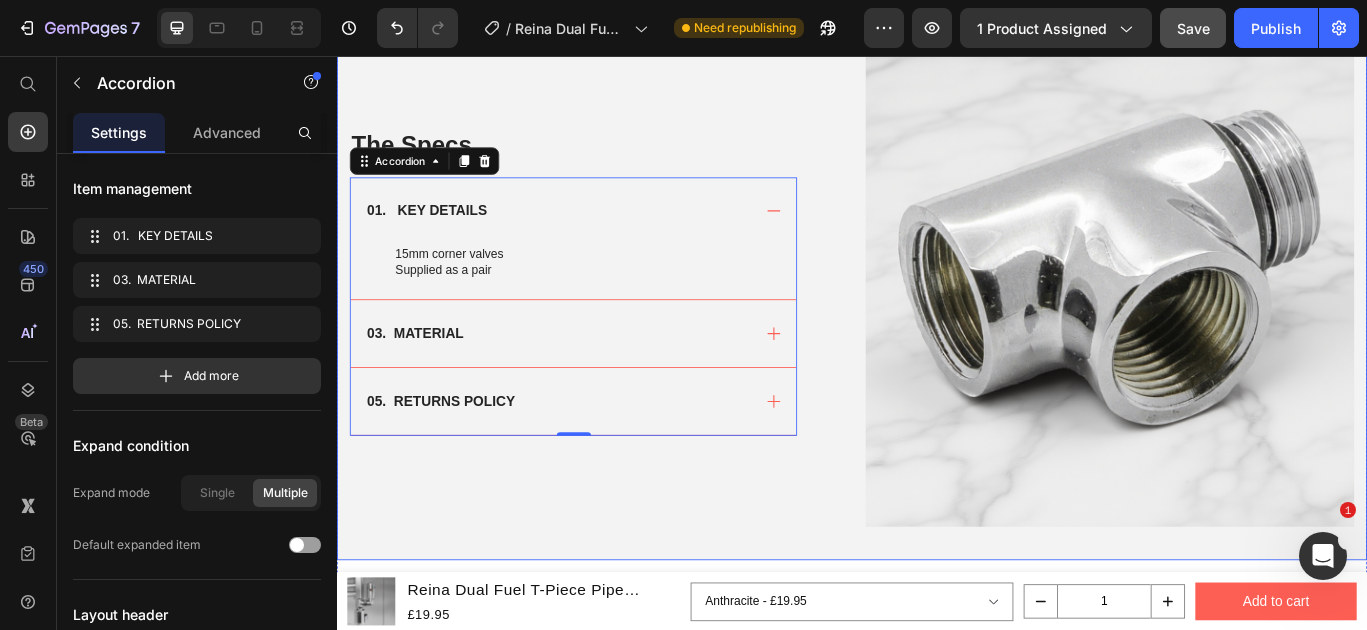 scroll, scrollTop: 1069, scrollLeft: 0, axis: vertical 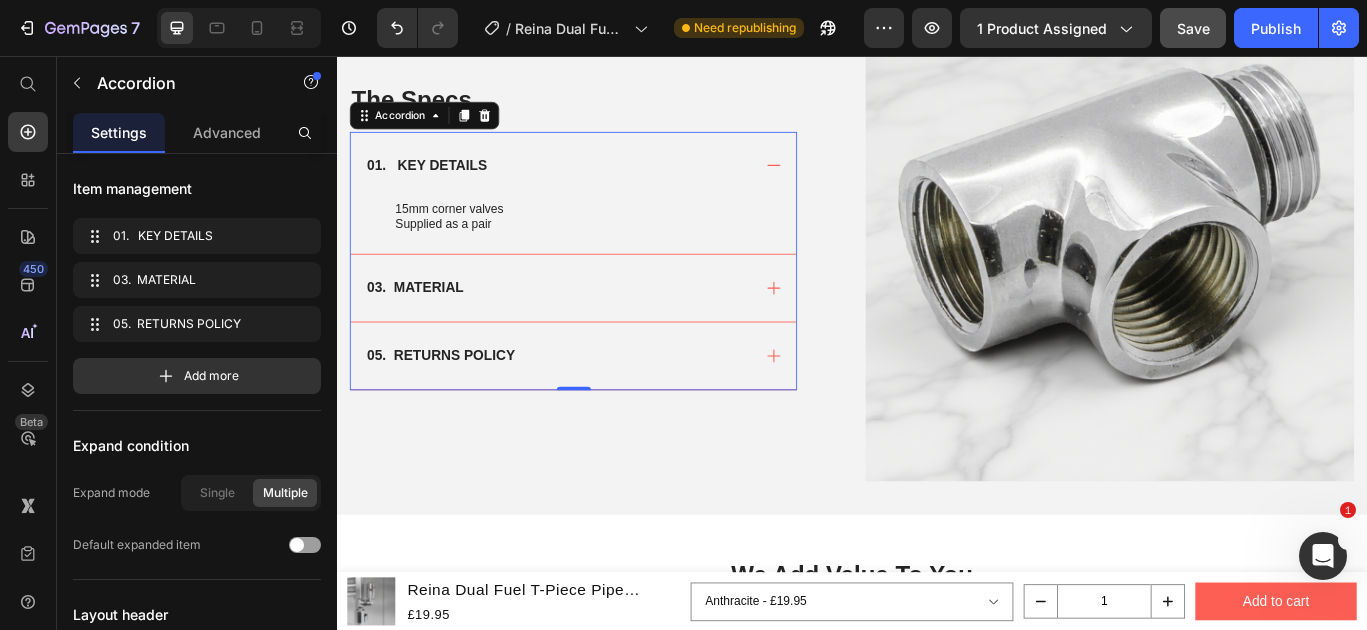 click on "15mm corner valves Supplied as a pair Text Block" at bounding box center [612, 254] 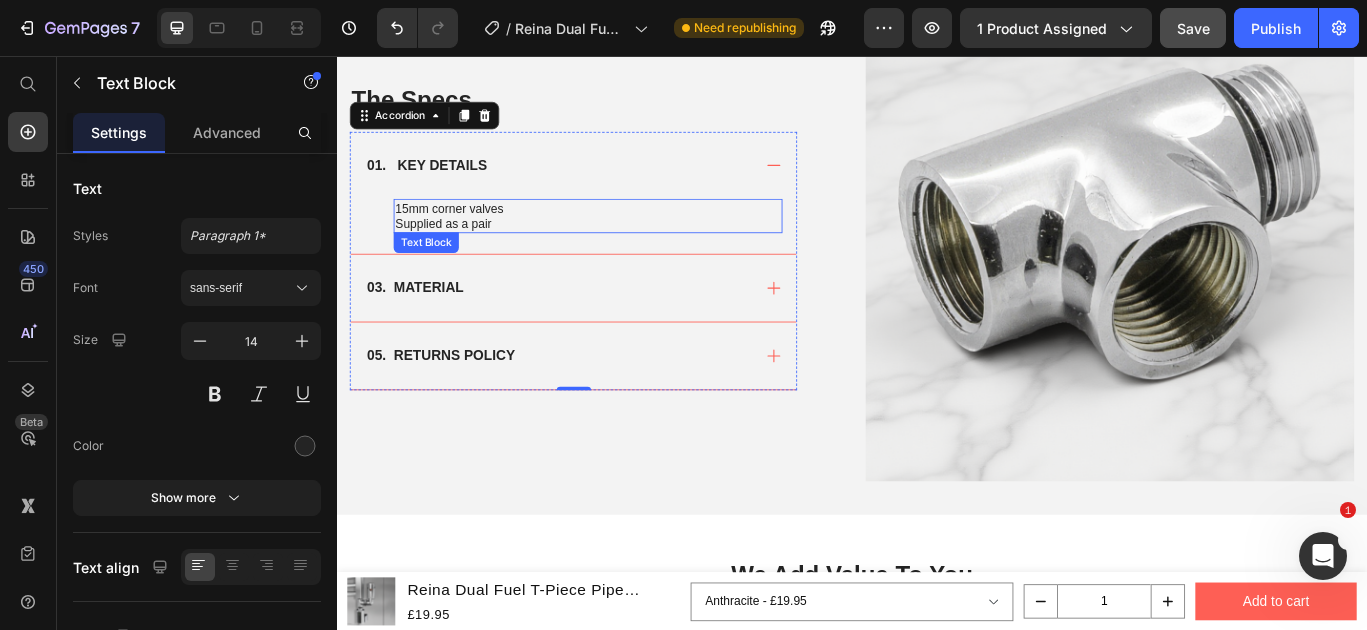 click on "Supplied as a pair" at bounding box center [629, 251] 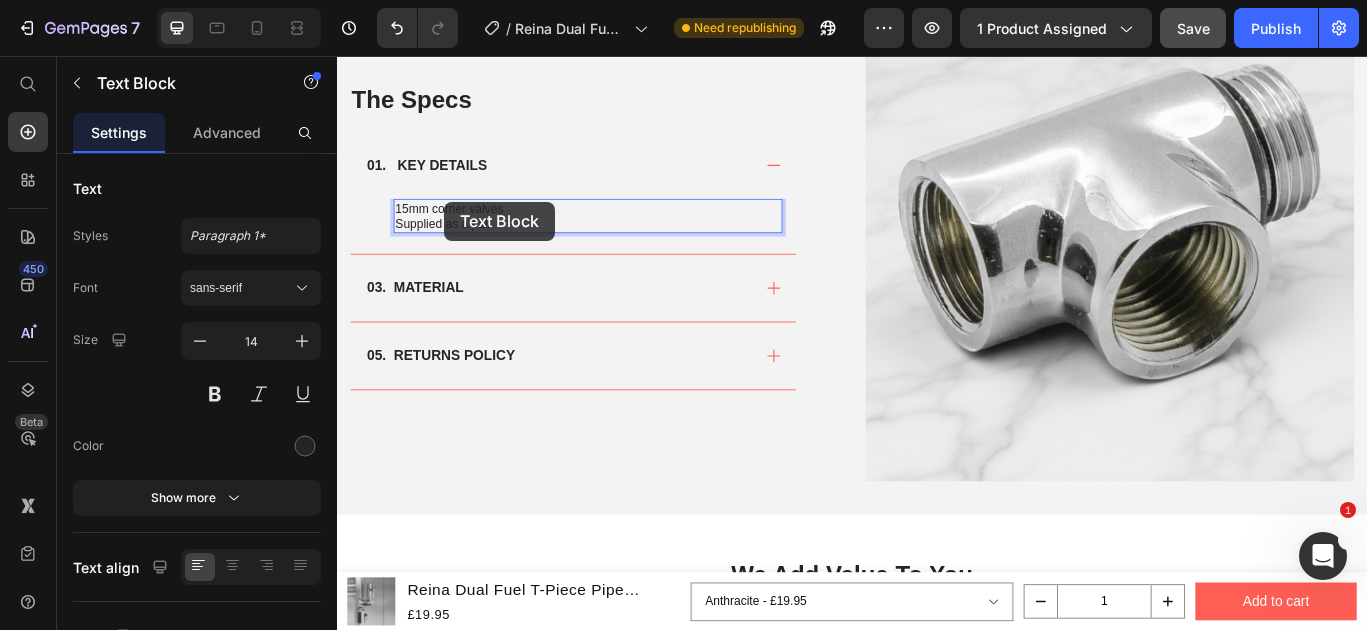 scroll, scrollTop: 1048, scrollLeft: 0, axis: vertical 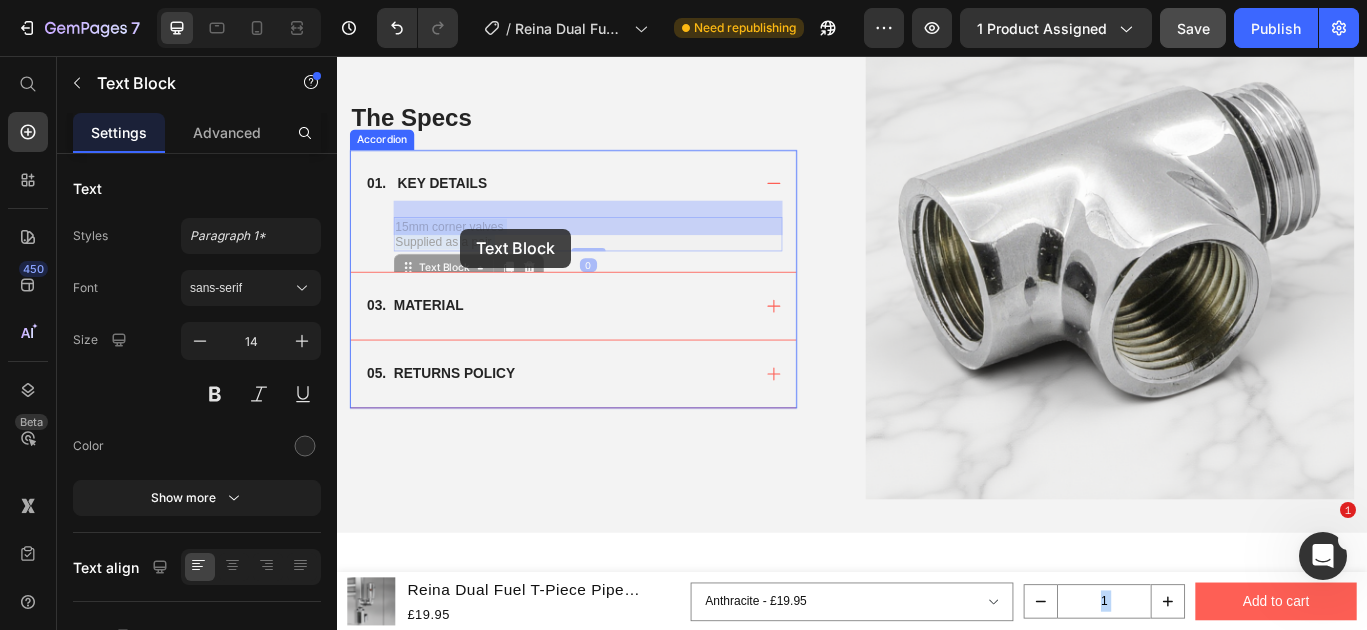 drag, startPoint x: 528, startPoint y: 231, endPoint x: 480, endPoint y: 254, distance: 53.225933 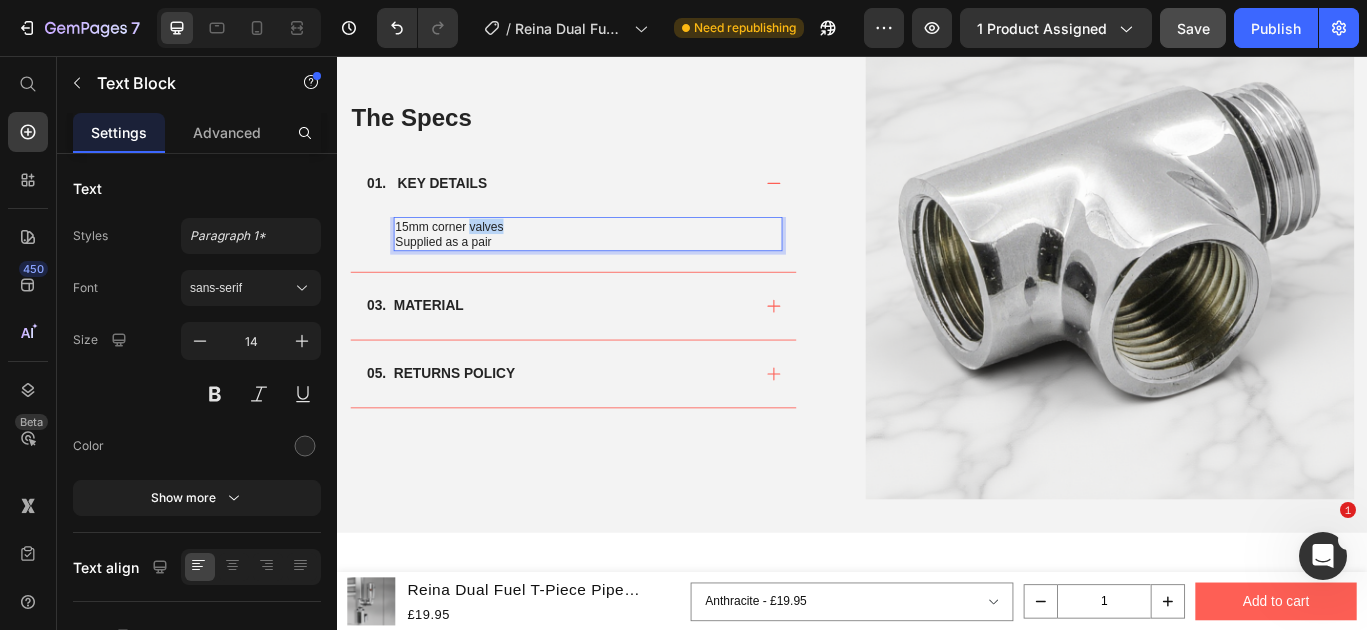 click on "15mm corner valves" at bounding box center [629, 254] 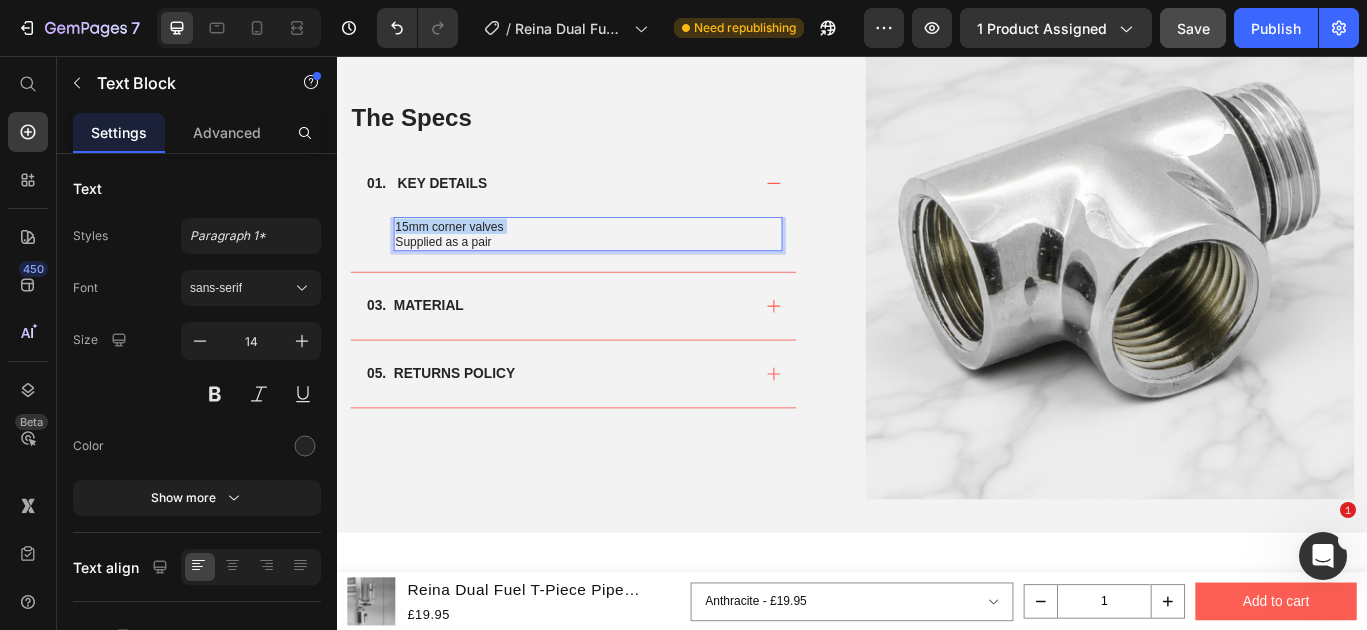 click on "15mm corner valves" at bounding box center [629, 254] 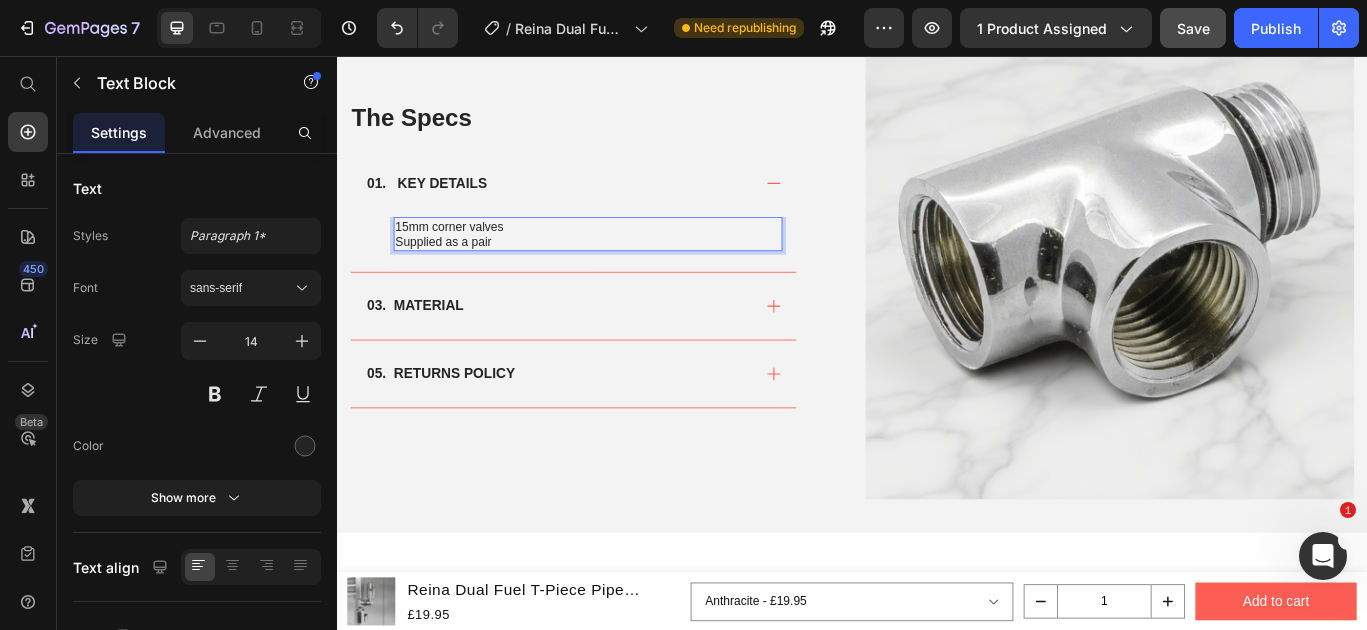 click on "Supplied as a pair" at bounding box center (629, 272) 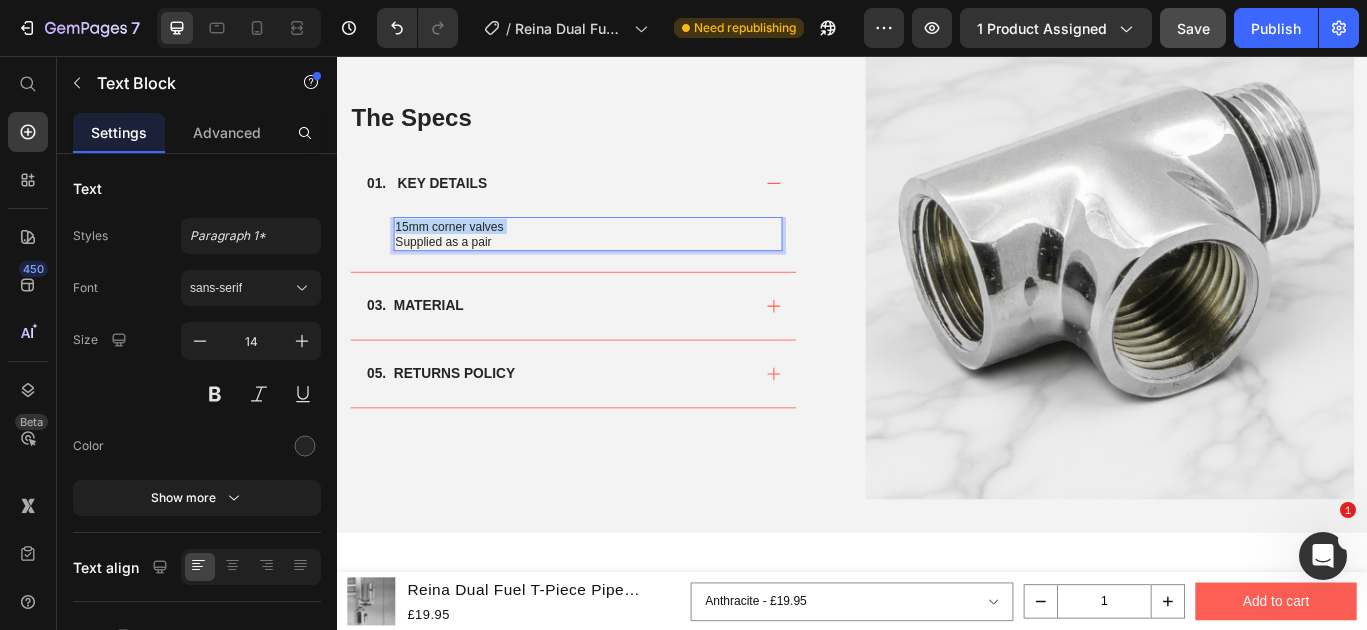 click on "15mm corner valves" at bounding box center (629, 254) 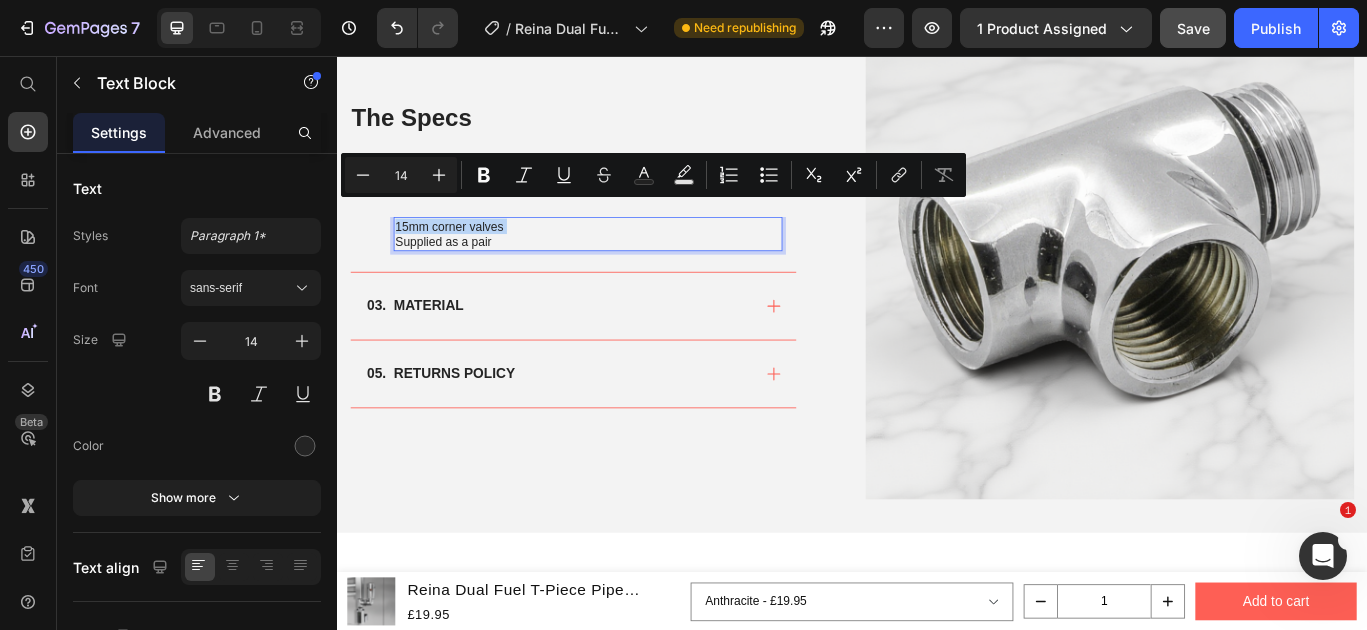 scroll, scrollTop: 989, scrollLeft: 0, axis: vertical 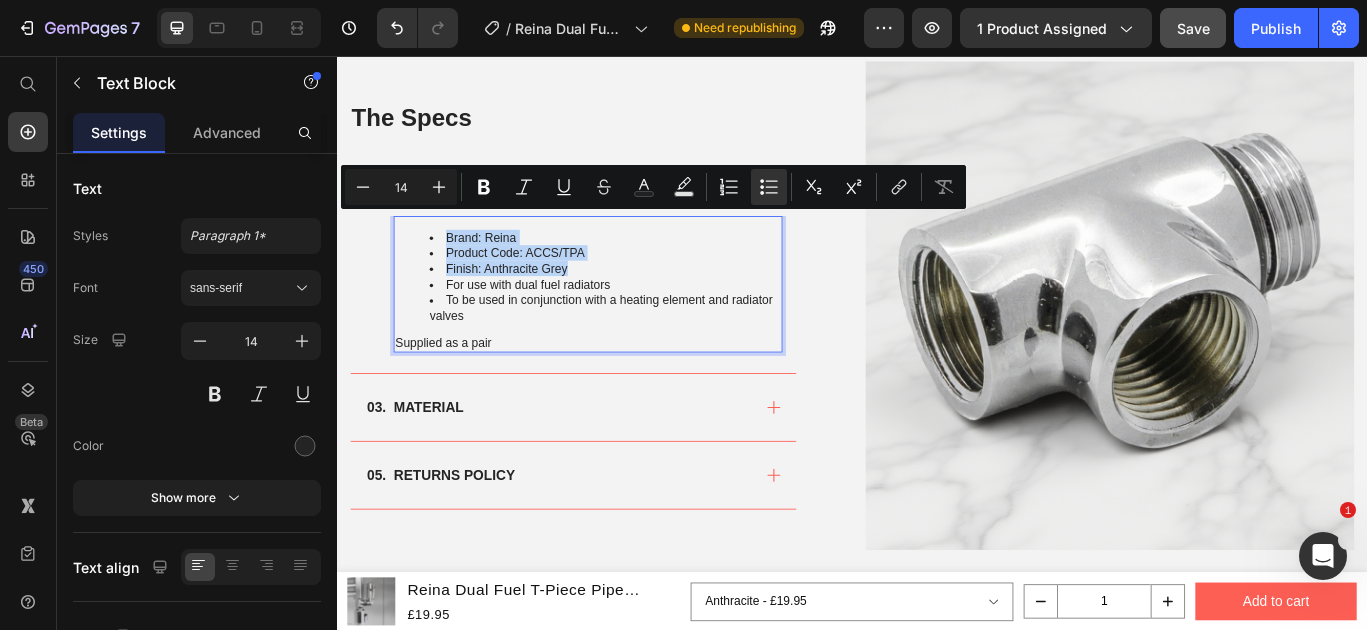drag, startPoint x: 638, startPoint y: 285, endPoint x: 434, endPoint y: 243, distance: 208.27866 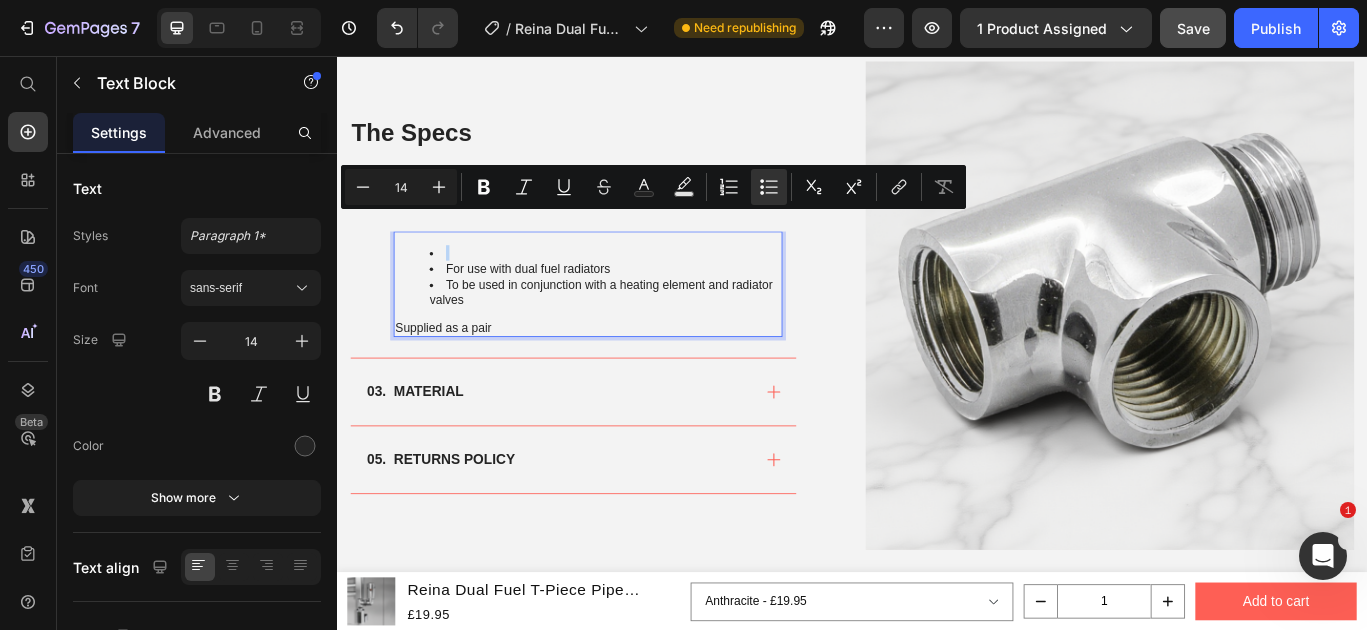 scroll, scrollTop: 1007, scrollLeft: 0, axis: vertical 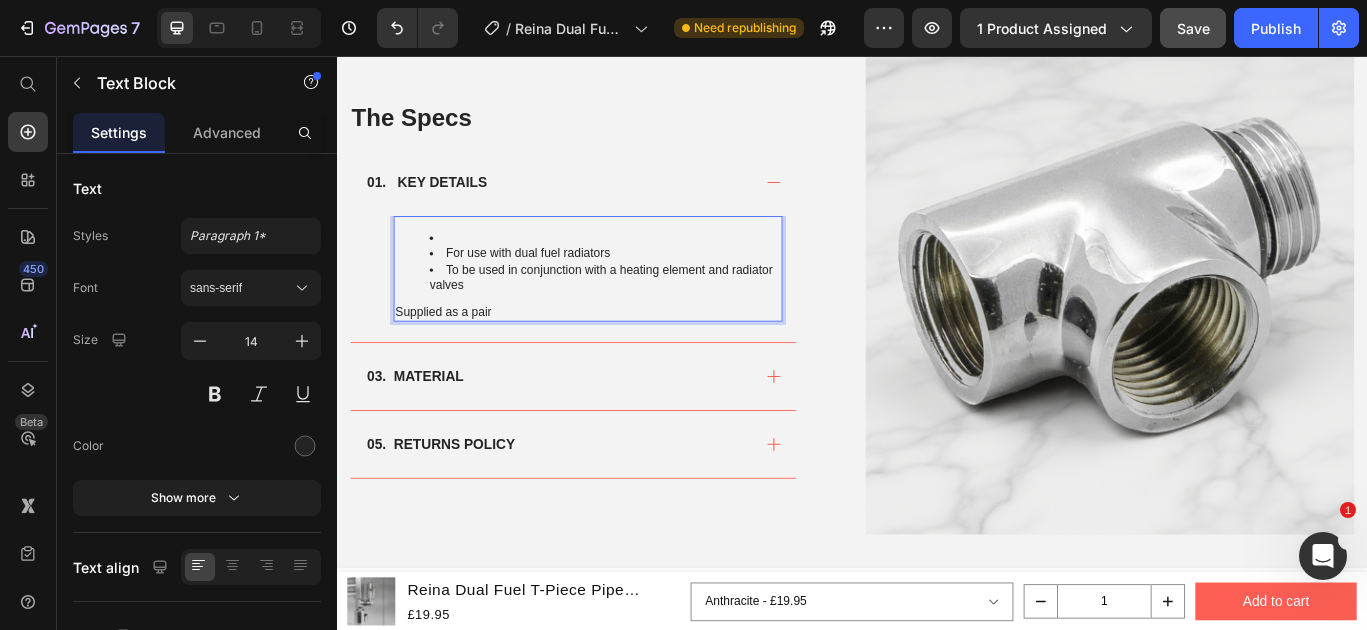 click on "For use with dual fuel radiators" at bounding box center [649, 285] 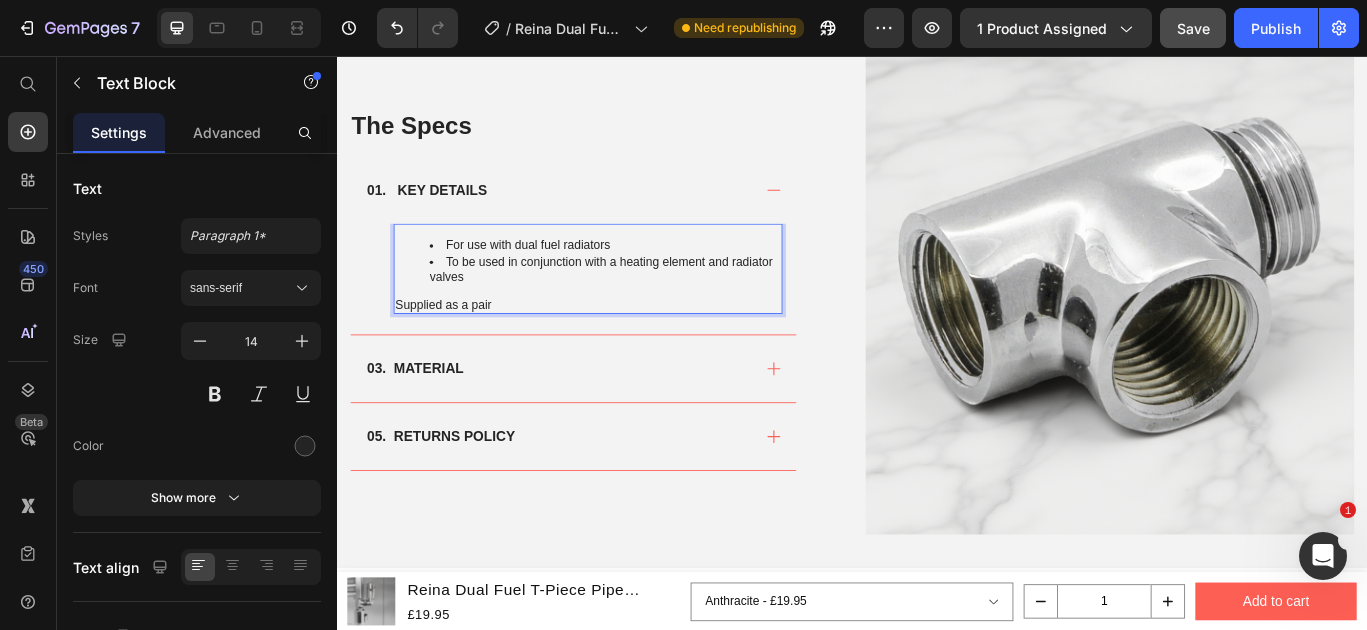 scroll, scrollTop: 1016, scrollLeft: 0, axis: vertical 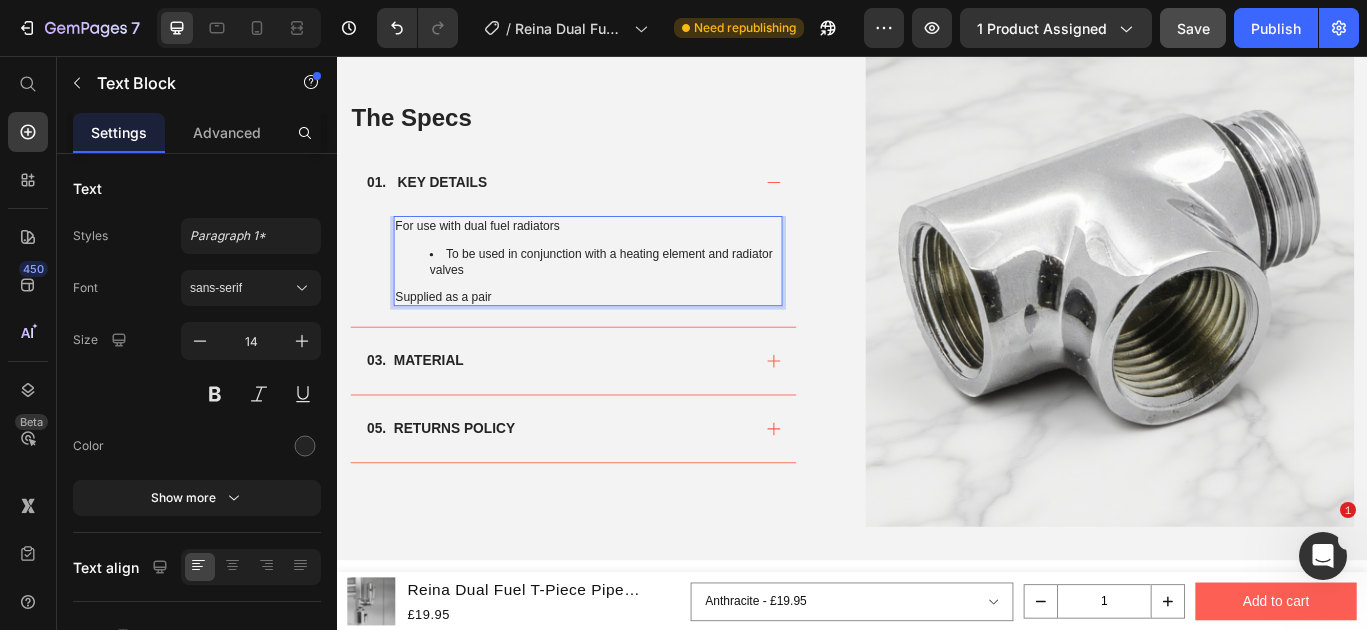 click on "To be used in conjunction with a heating element and radiator valves" at bounding box center (649, 295) 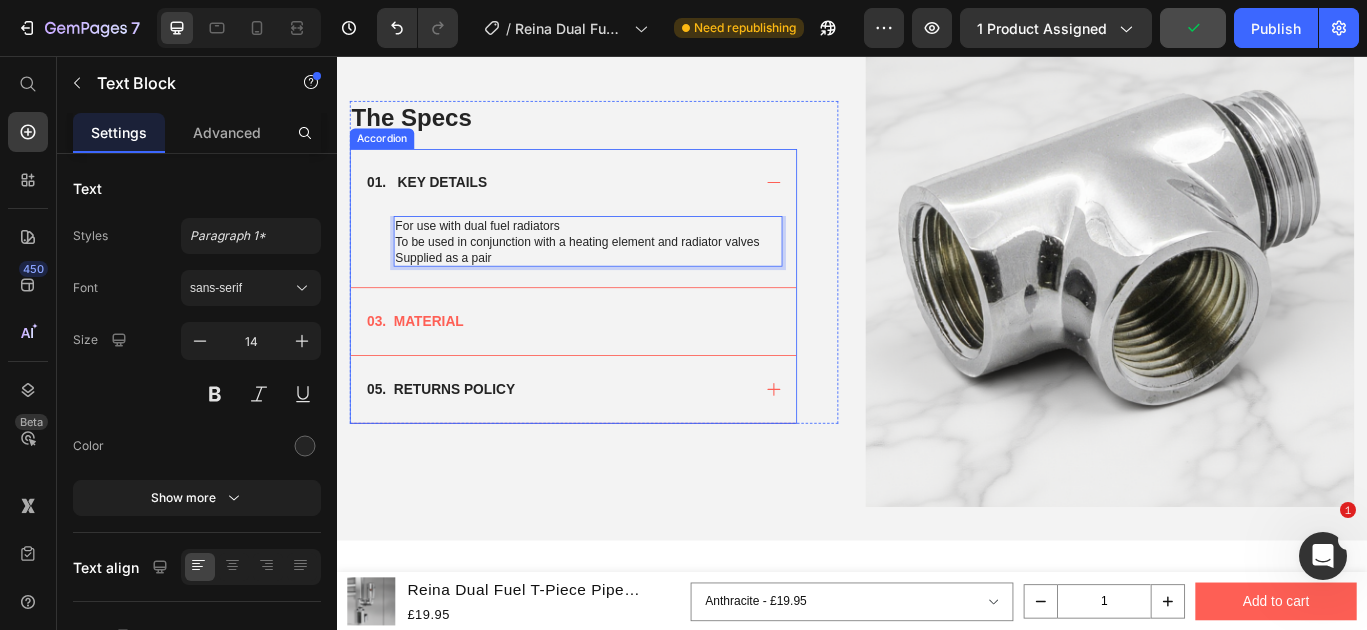 scroll, scrollTop: 1030, scrollLeft: 0, axis: vertical 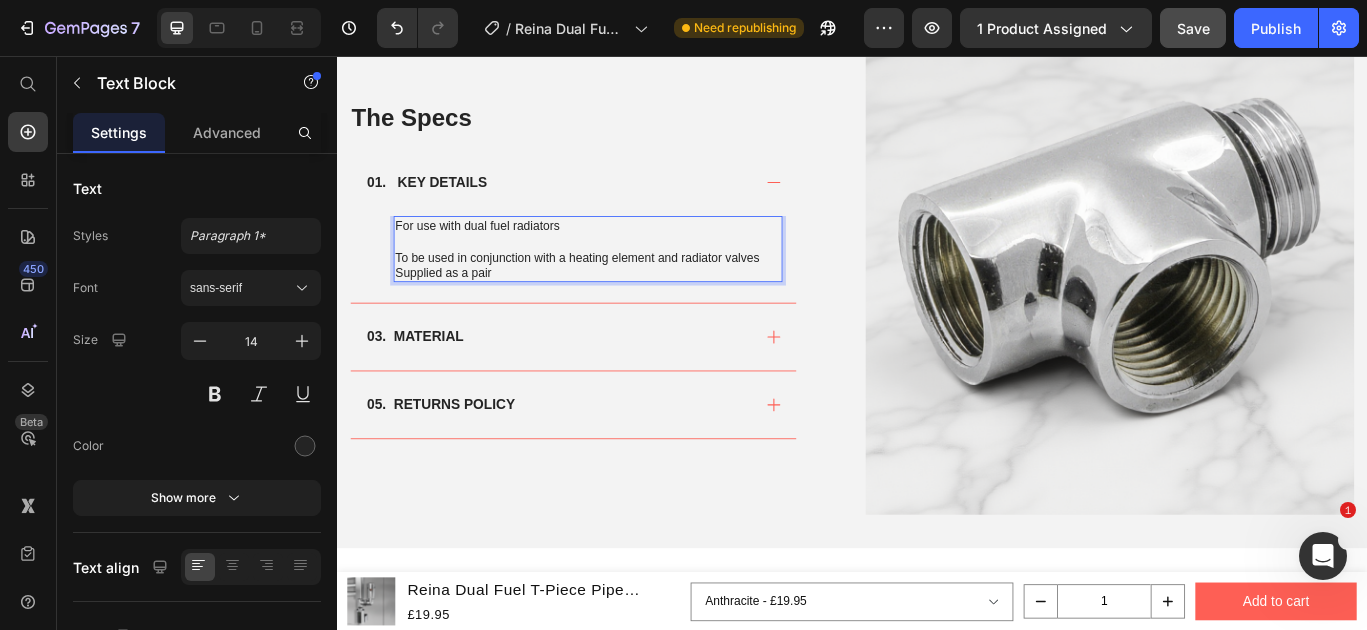 click on "Supplied as a pair" at bounding box center (629, 308) 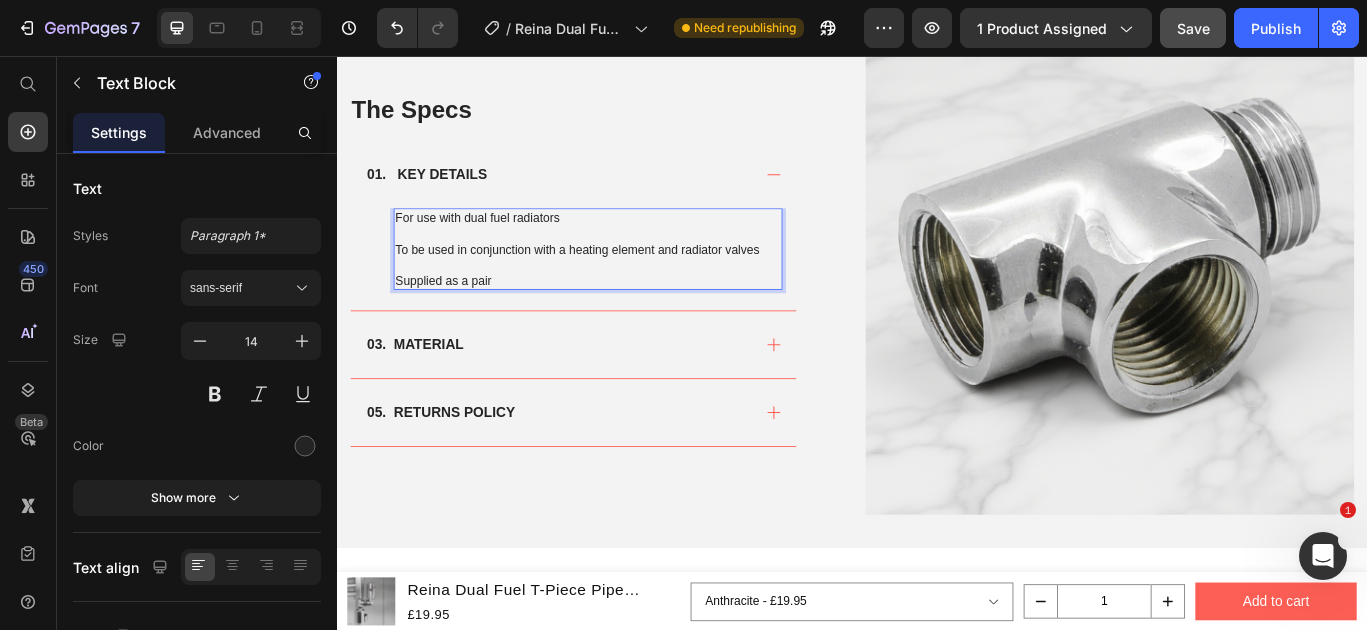 scroll, scrollTop: 1021, scrollLeft: 0, axis: vertical 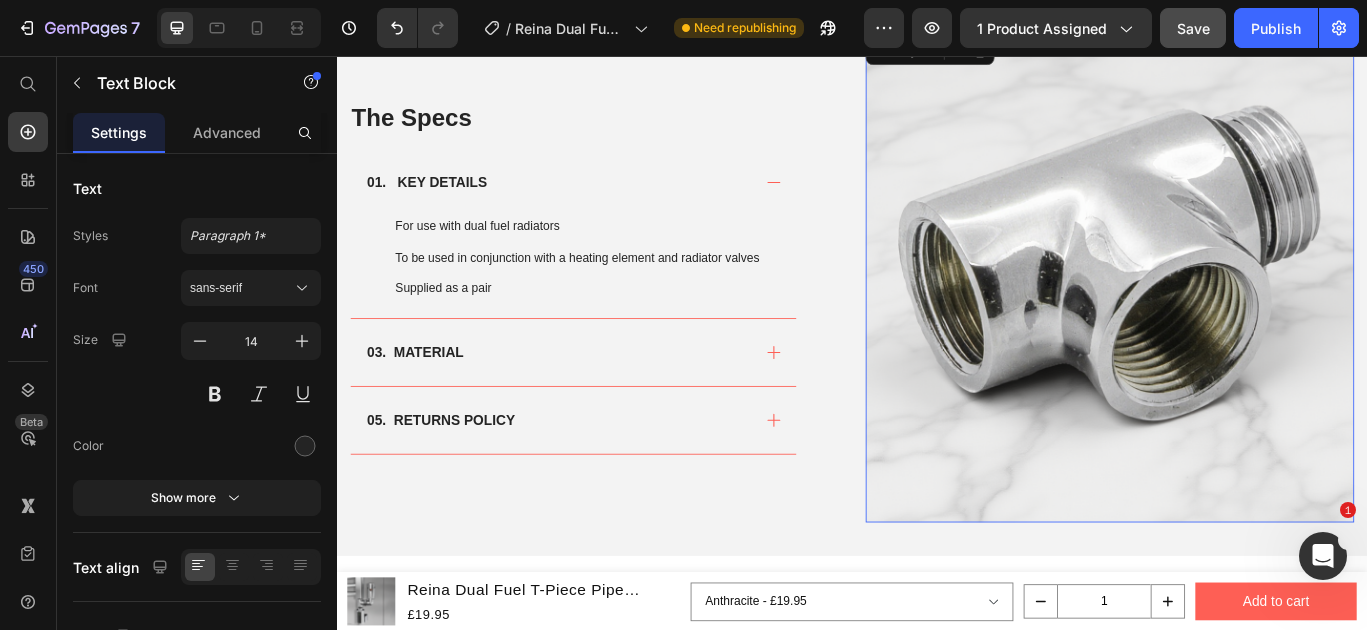 click at bounding box center (1237, 314) 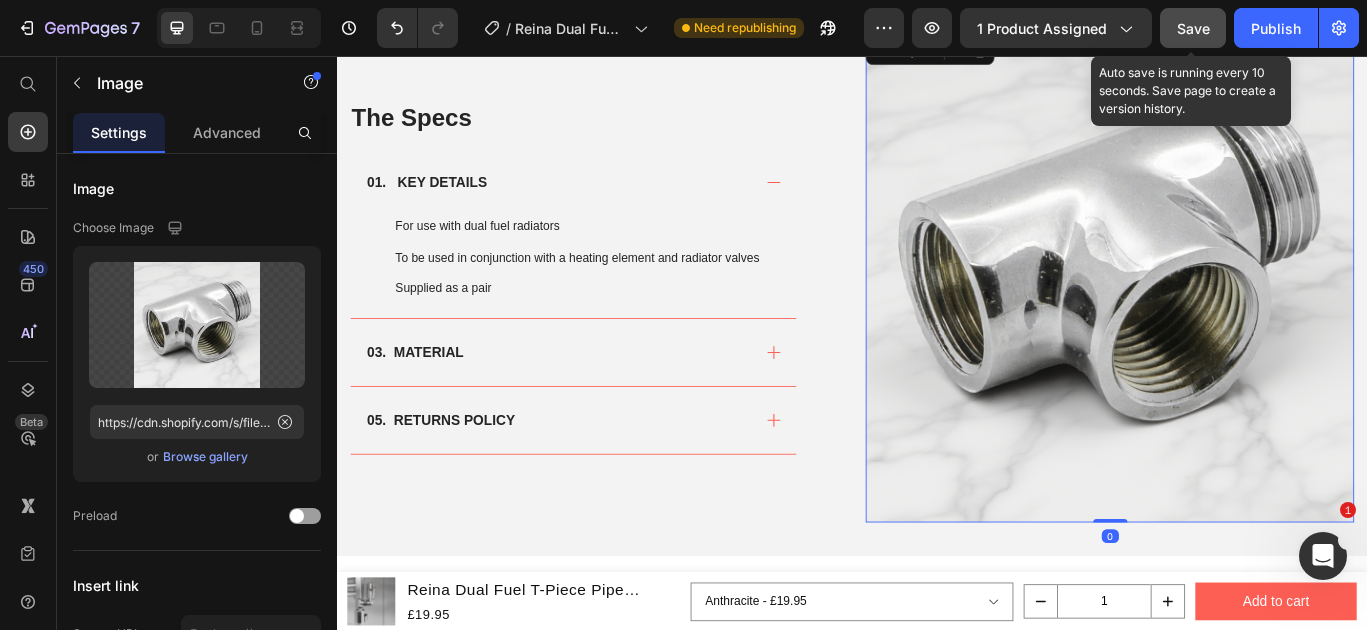 click on "Save" at bounding box center (1193, 28) 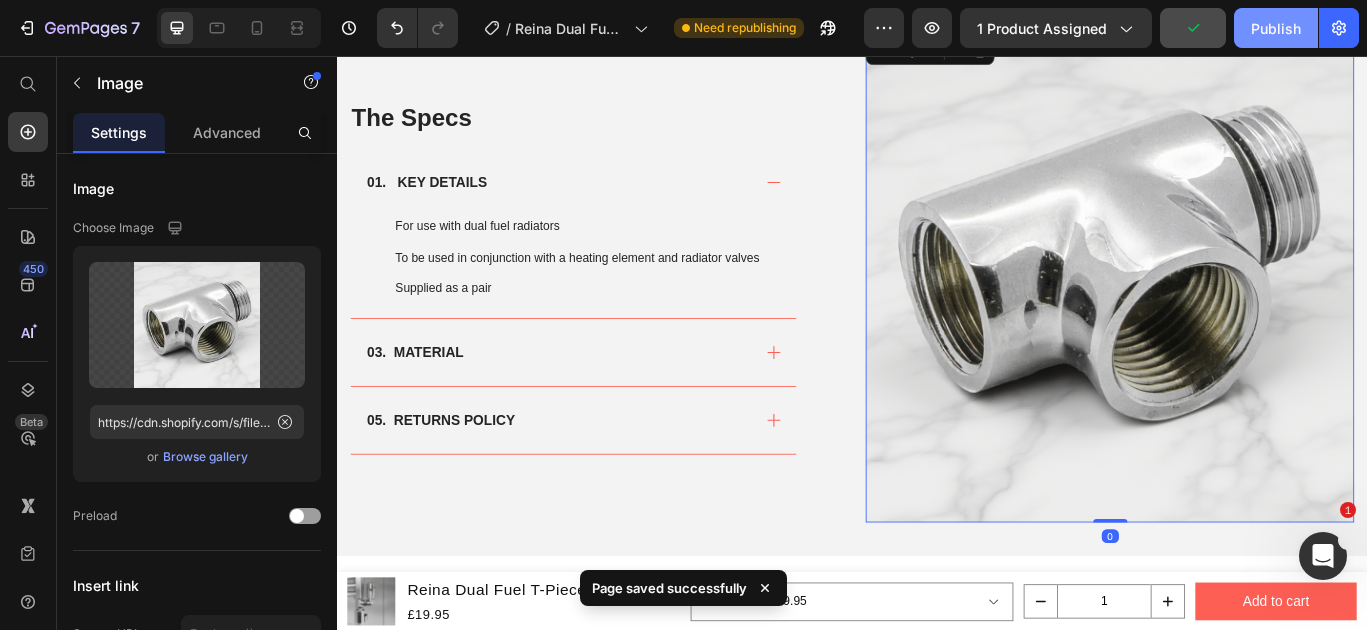 click on "Publish" at bounding box center [1276, 28] 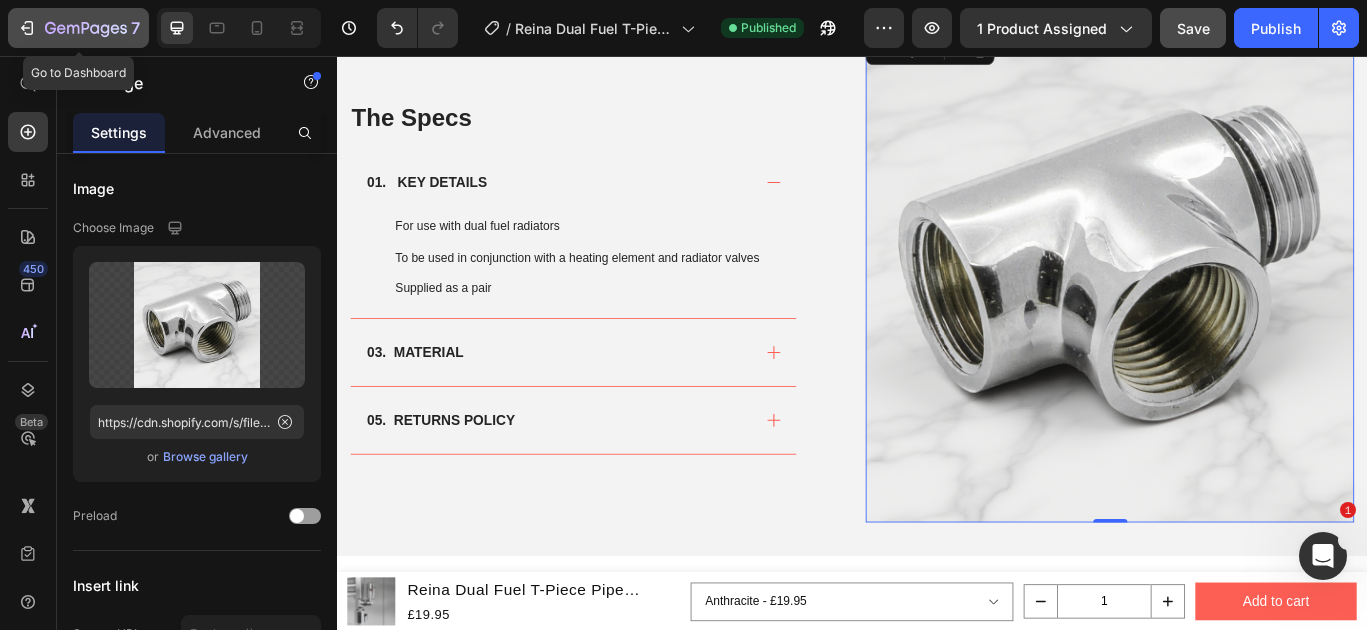 click 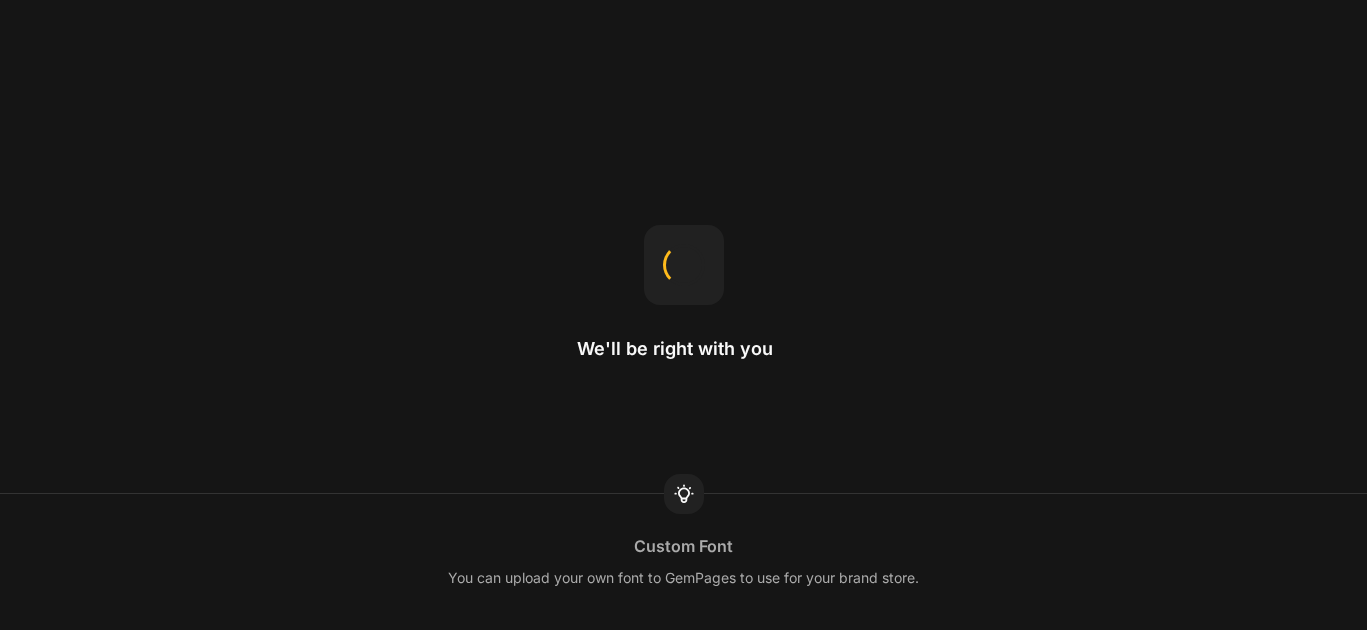 scroll, scrollTop: 0, scrollLeft: 0, axis: both 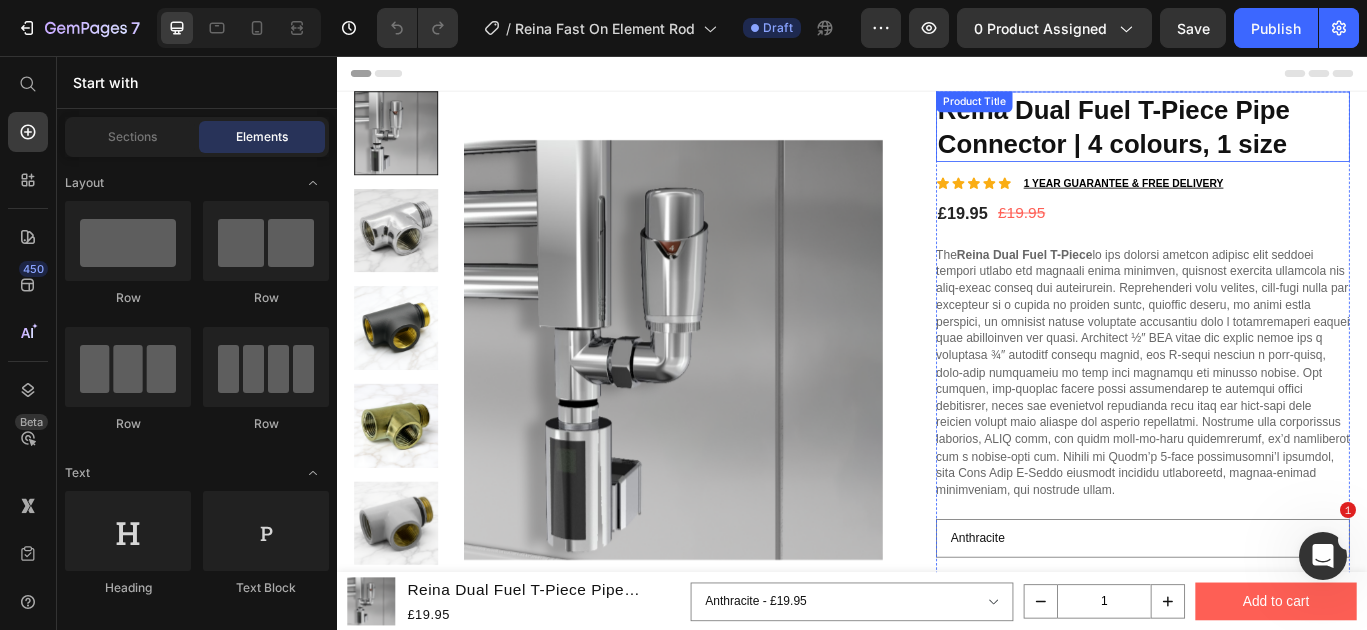click on "Reina Dual Fuel T-Piece Pipe Connector | 4 colours, 1 size" at bounding box center [1276, 138] 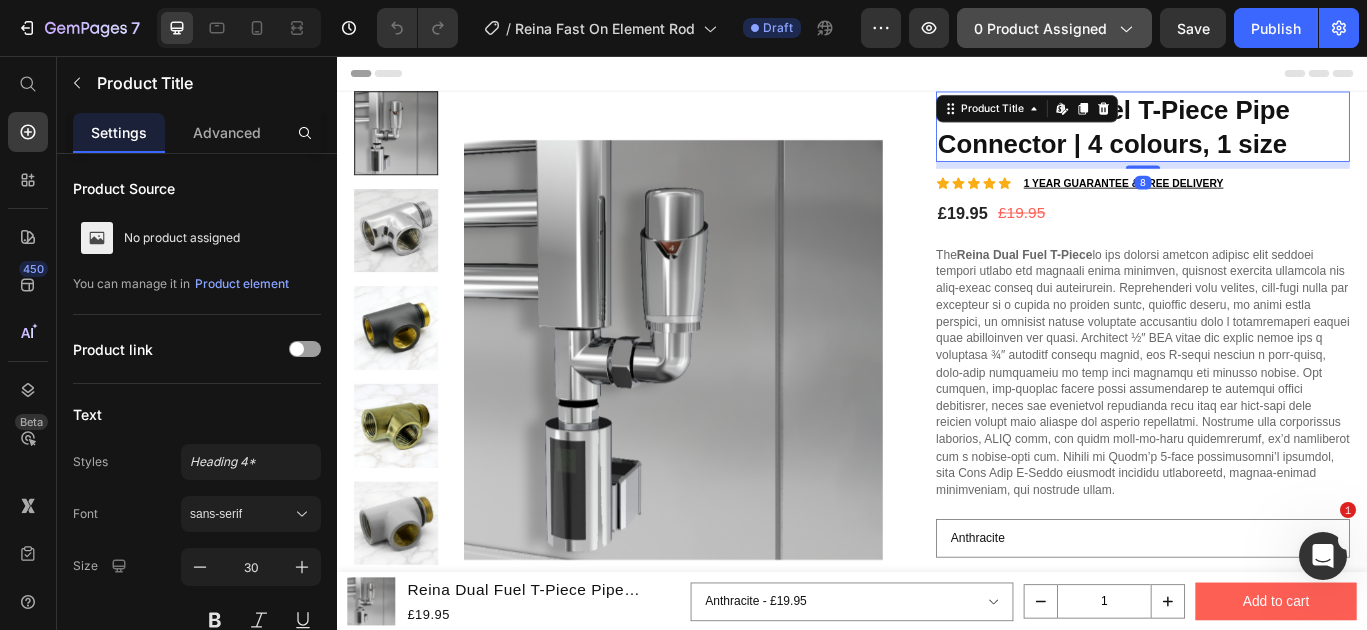 click on "0 product assigned" 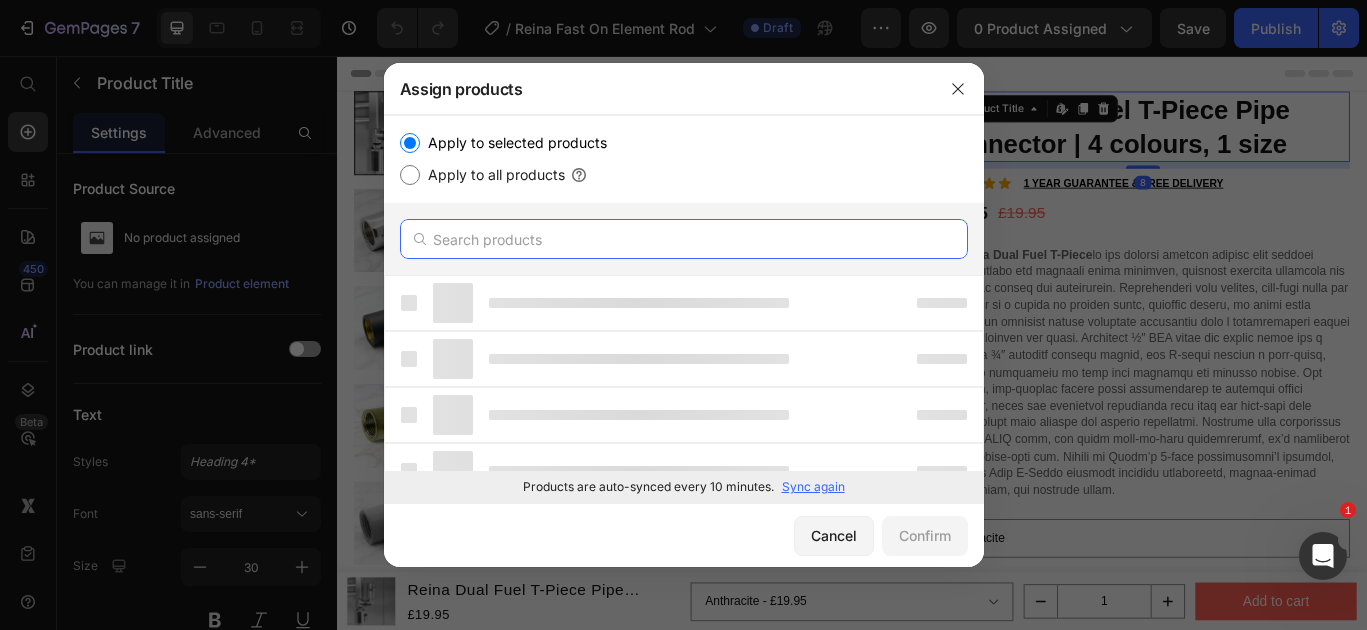 click at bounding box center [684, 239] 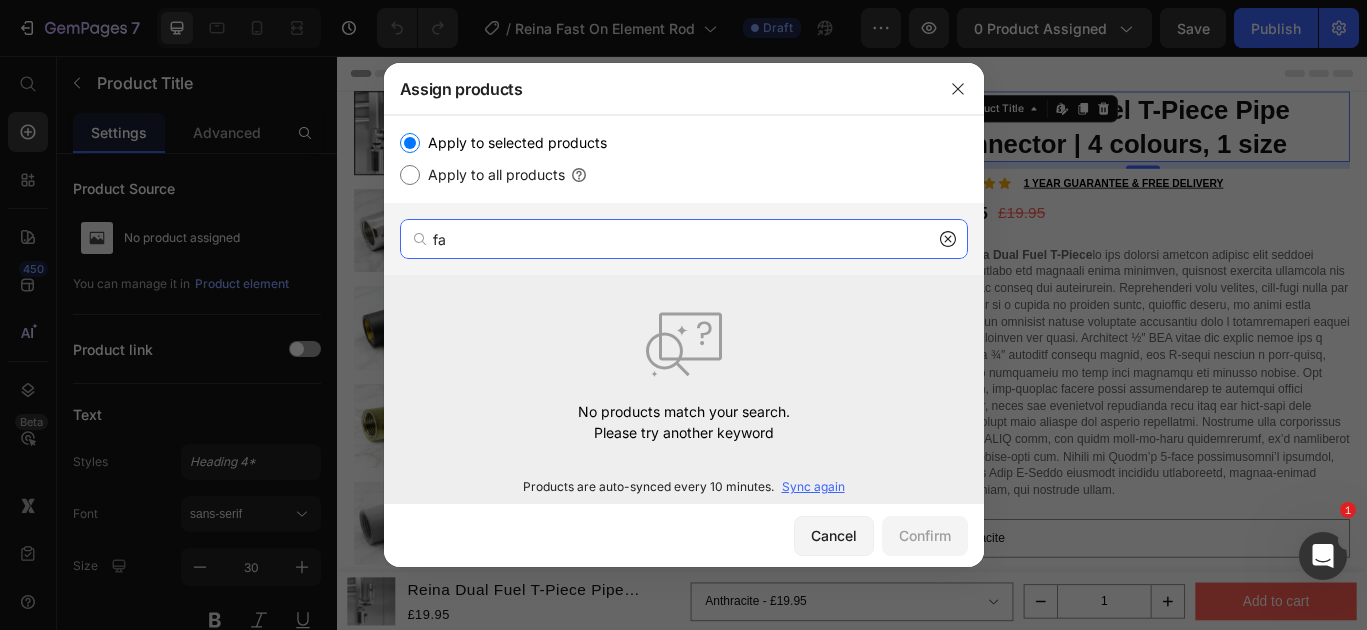 type on "f" 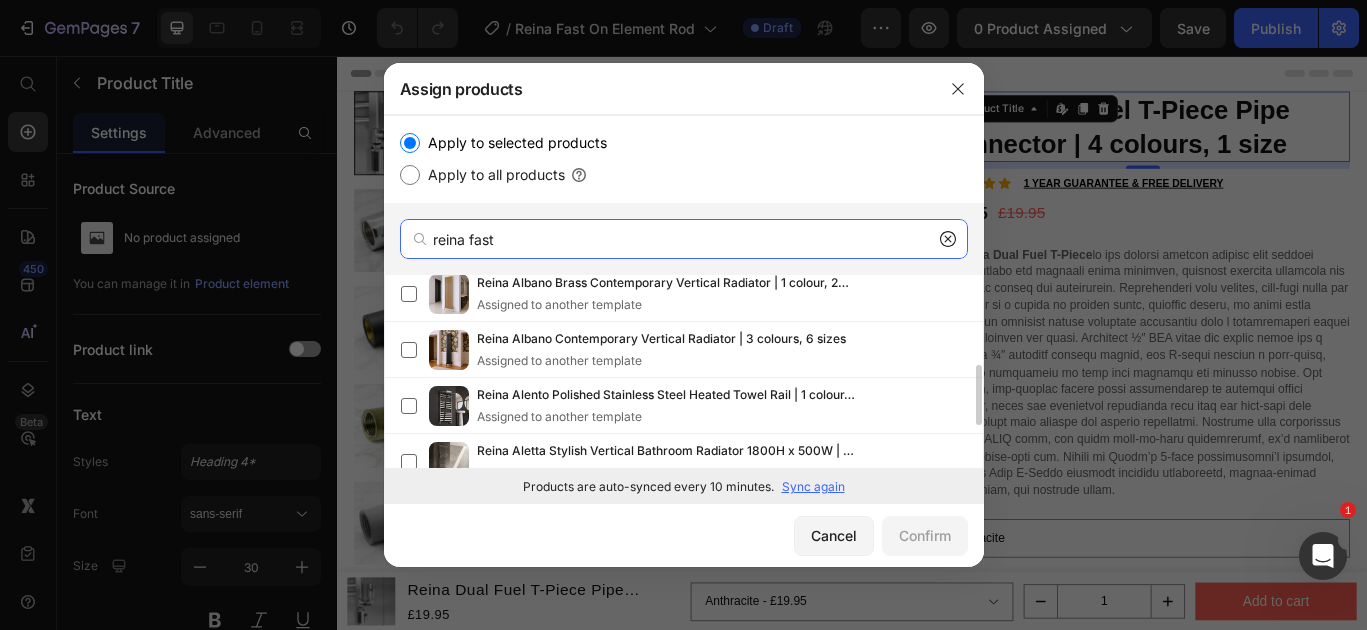 scroll, scrollTop: 381, scrollLeft: 0, axis: vertical 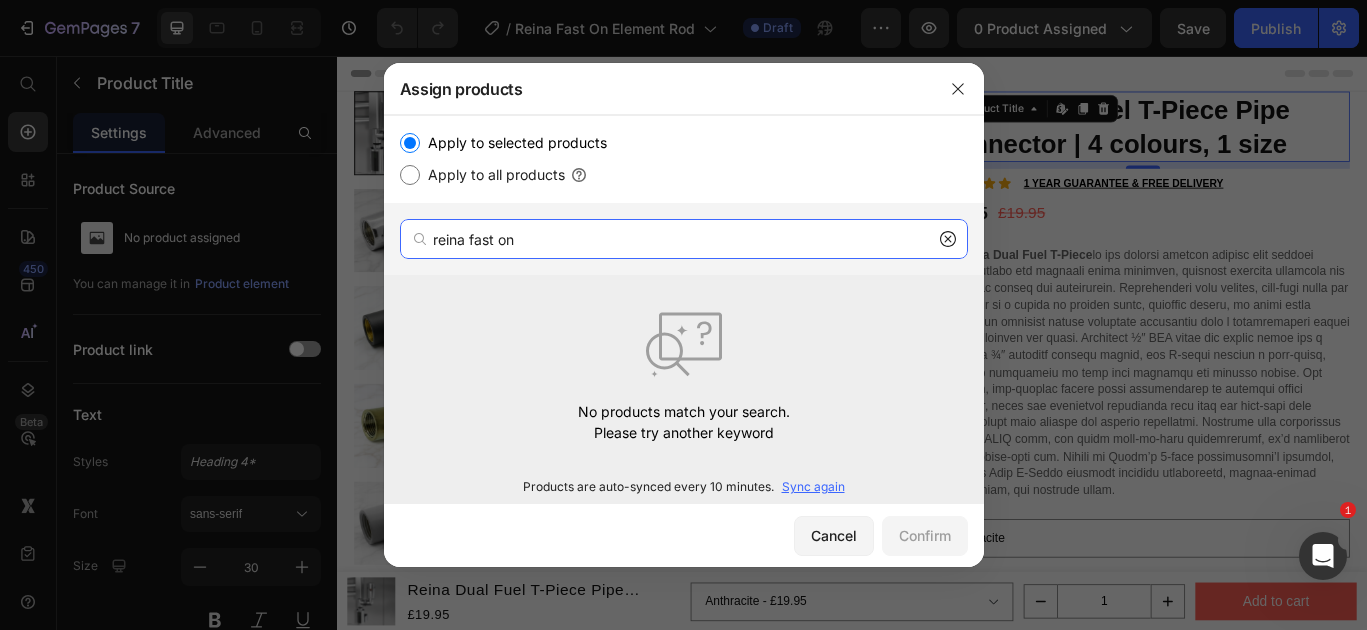 click on "reina fast on" at bounding box center [684, 239] 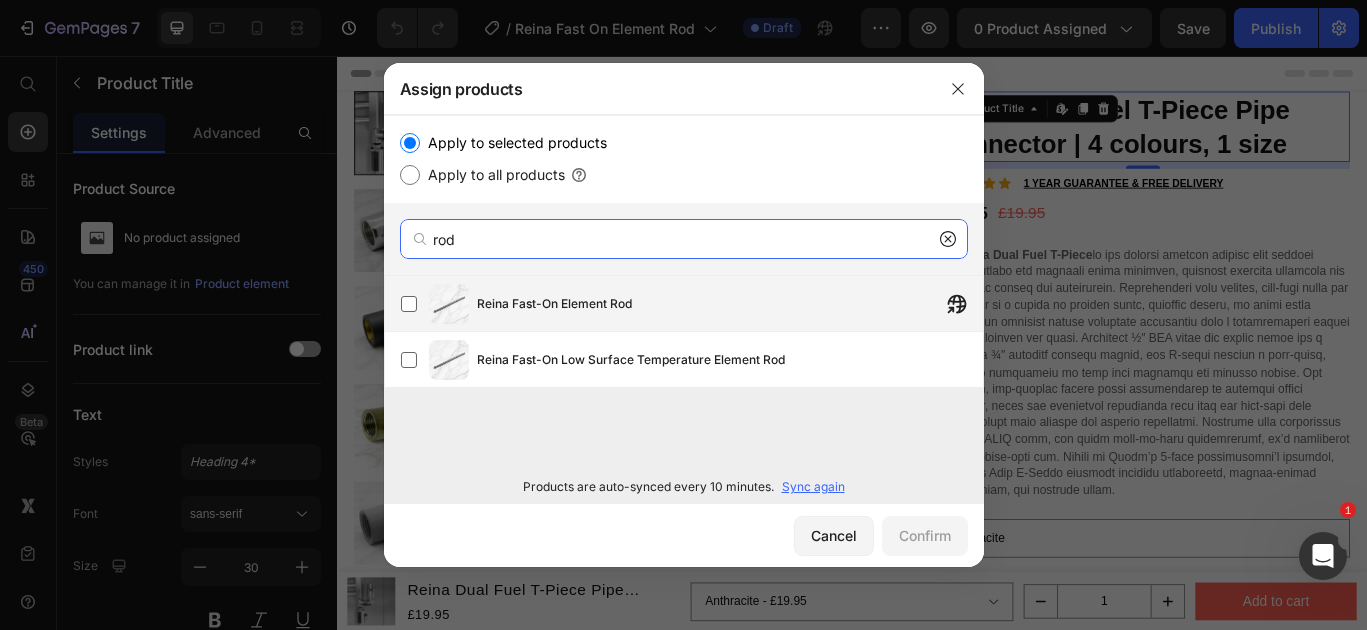 type on "rod" 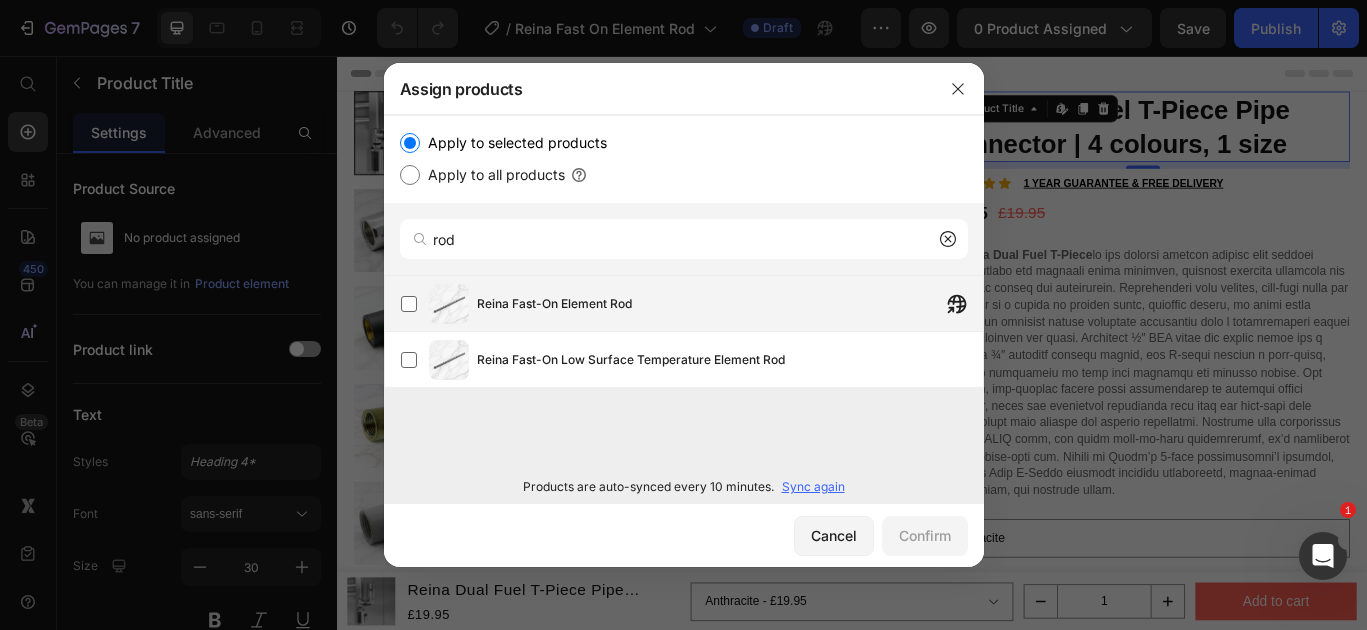 click on "Reina Fast-On Element Rod" 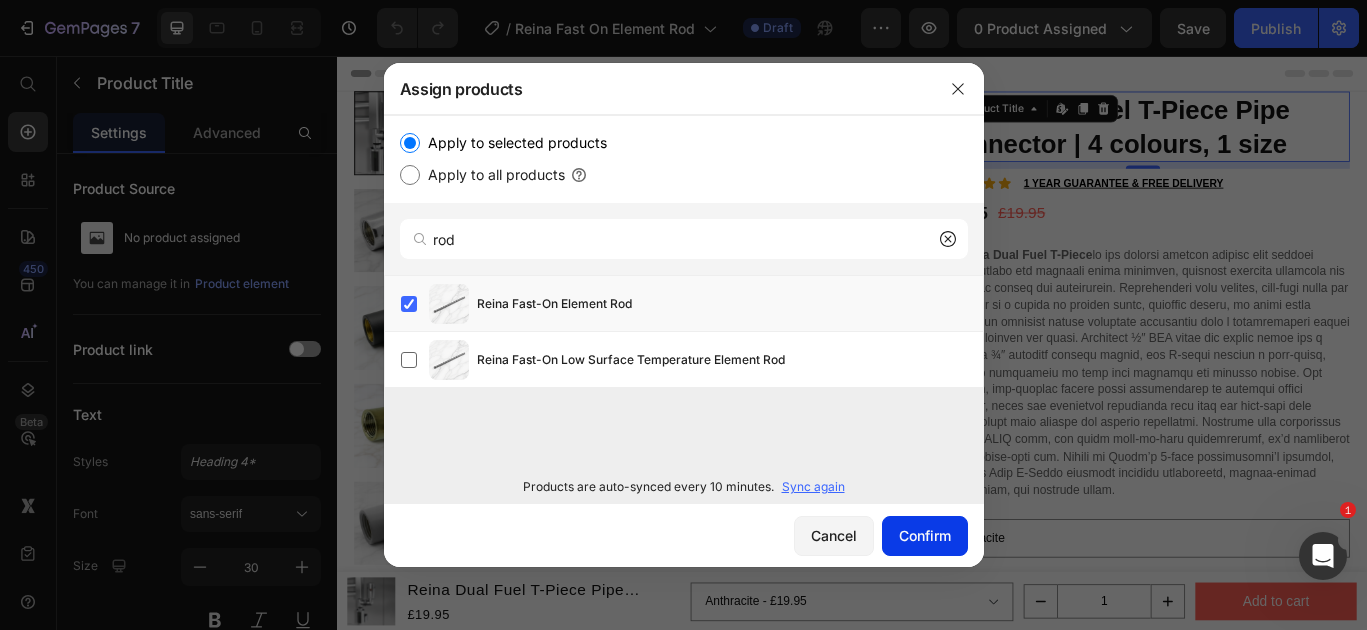 click on "Confirm" at bounding box center (925, 535) 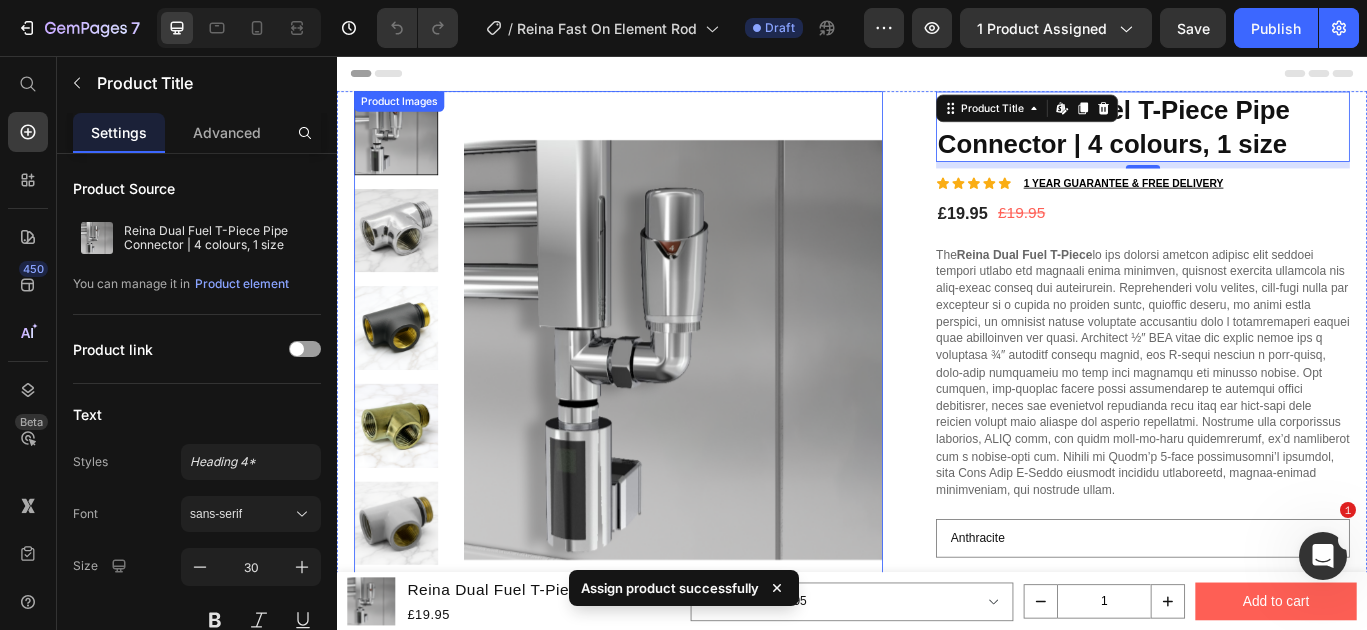 click at bounding box center [729, 398] 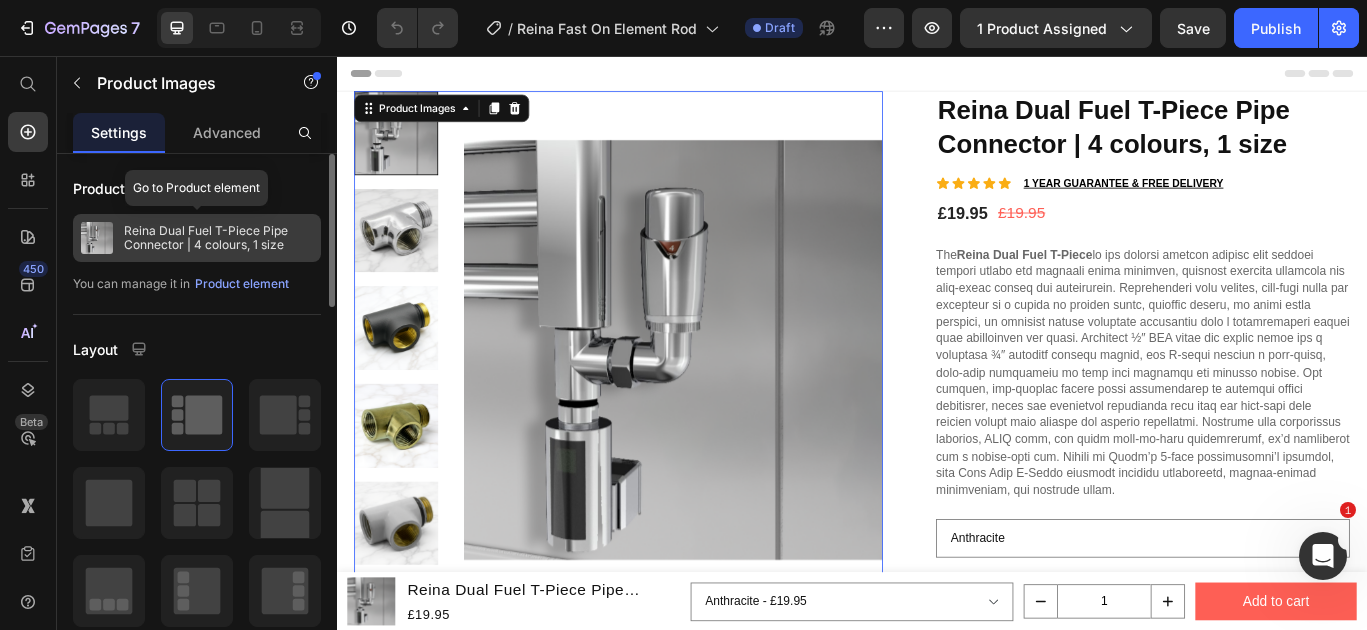 click on "Reina Dual Fuel T-Piece Pipe Connector | 4 colours, 1 size" at bounding box center (197, 238) 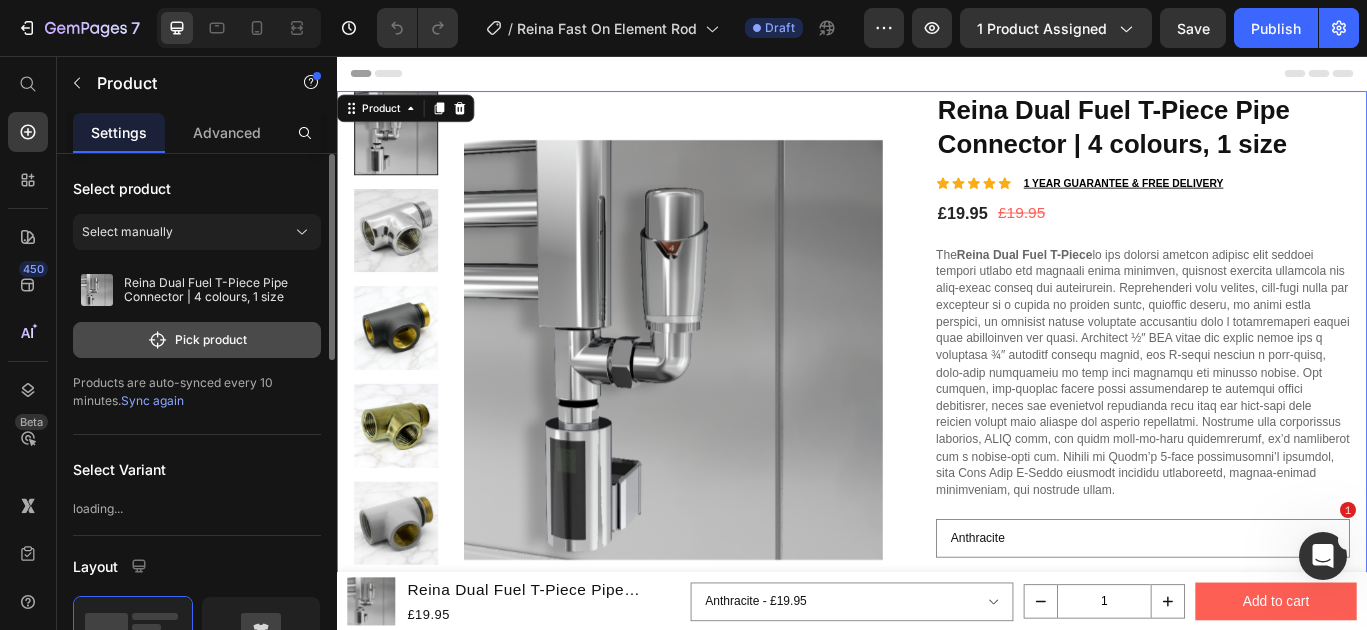 click on "Pick product" at bounding box center [197, 340] 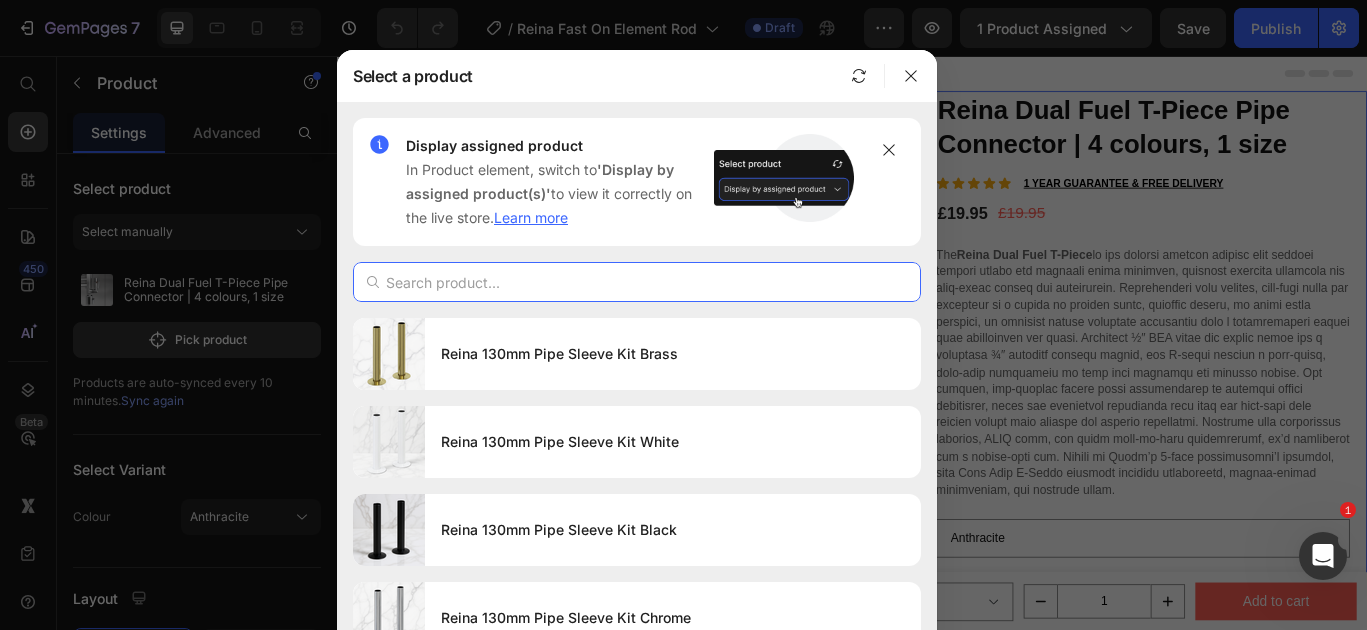 click at bounding box center (637, 282) 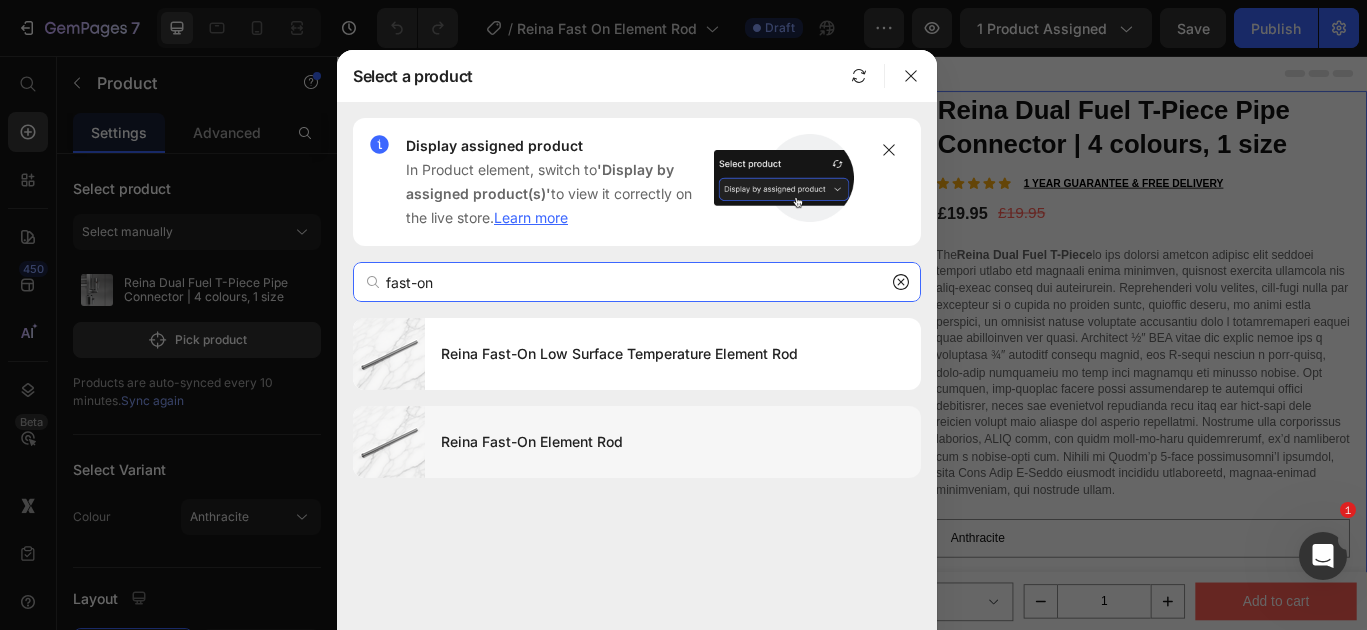 type on "fast-on" 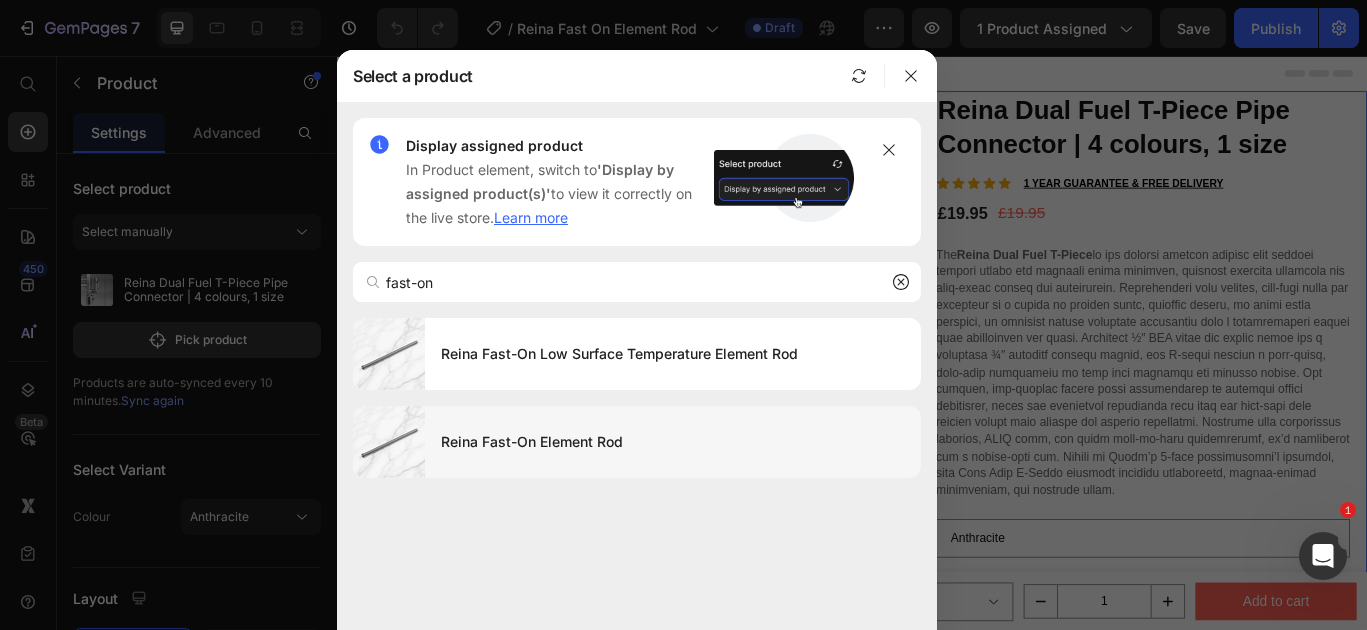 click on "Reina Fast-On Element Rod" at bounding box center (673, 442) 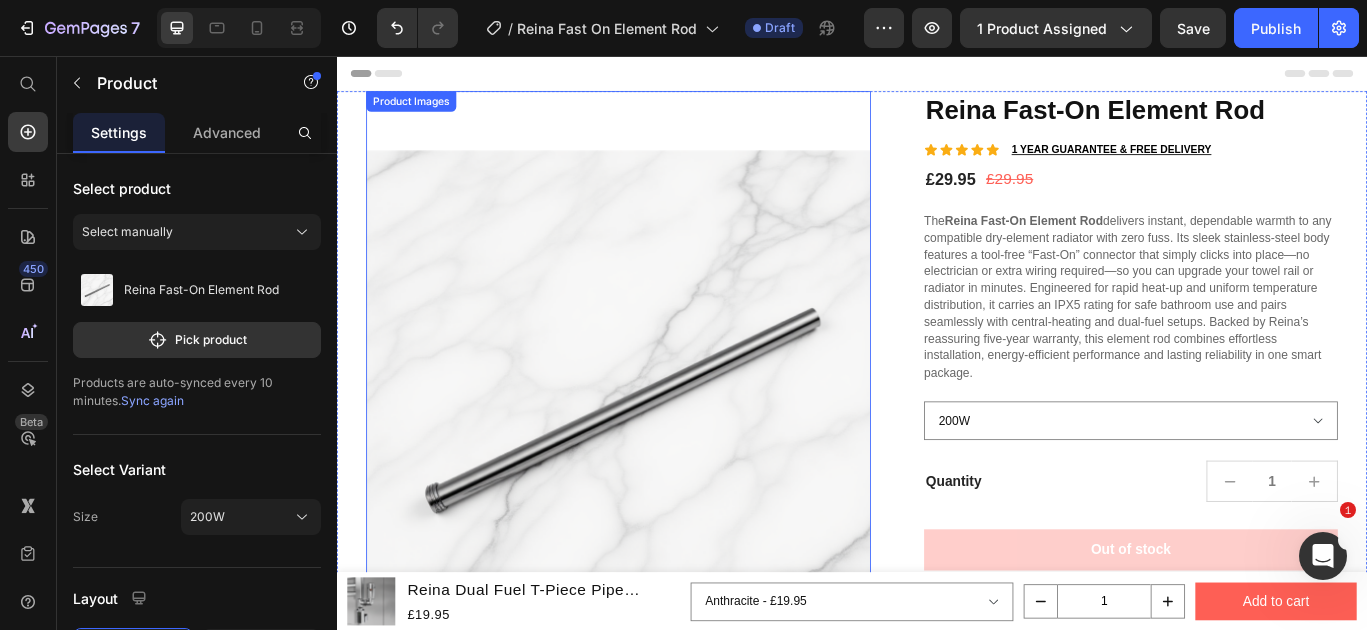 click on "Reina Dual Fuel T-Piece Pipe Connector | 4 colours, 1 size" at bounding box center [577, 677] 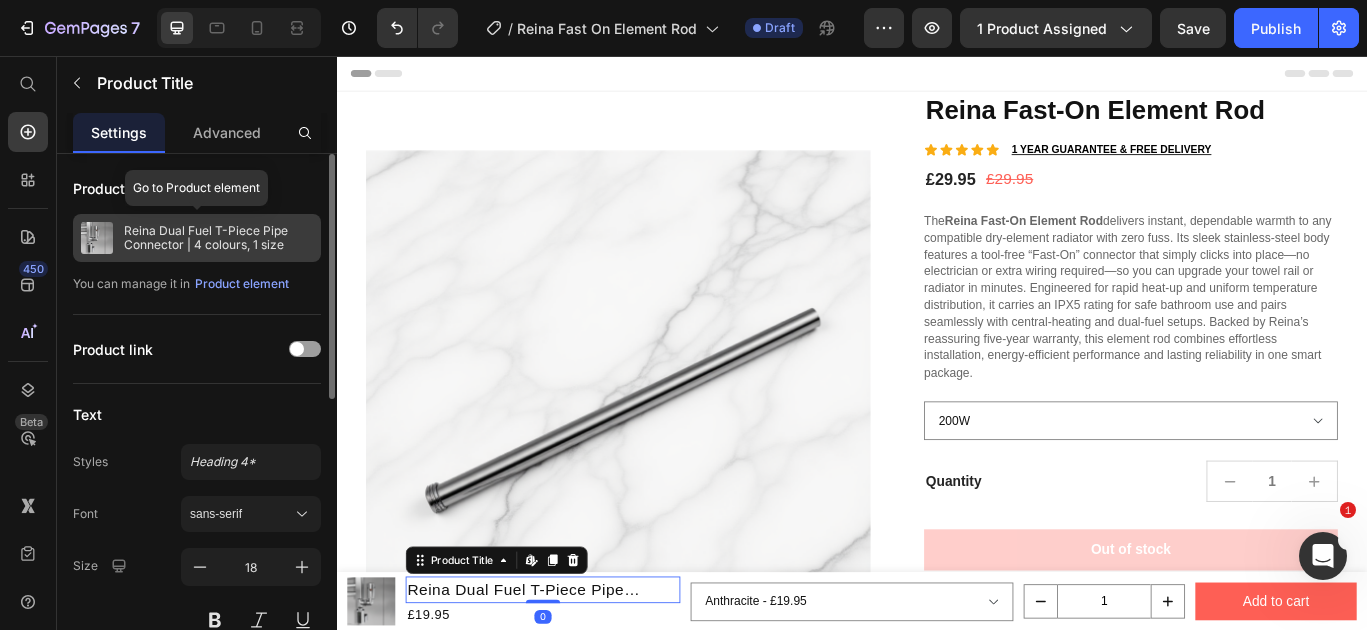 click on "Reina Dual Fuel T-Piece Pipe Connector | 4 colours, 1 size" at bounding box center [218, 238] 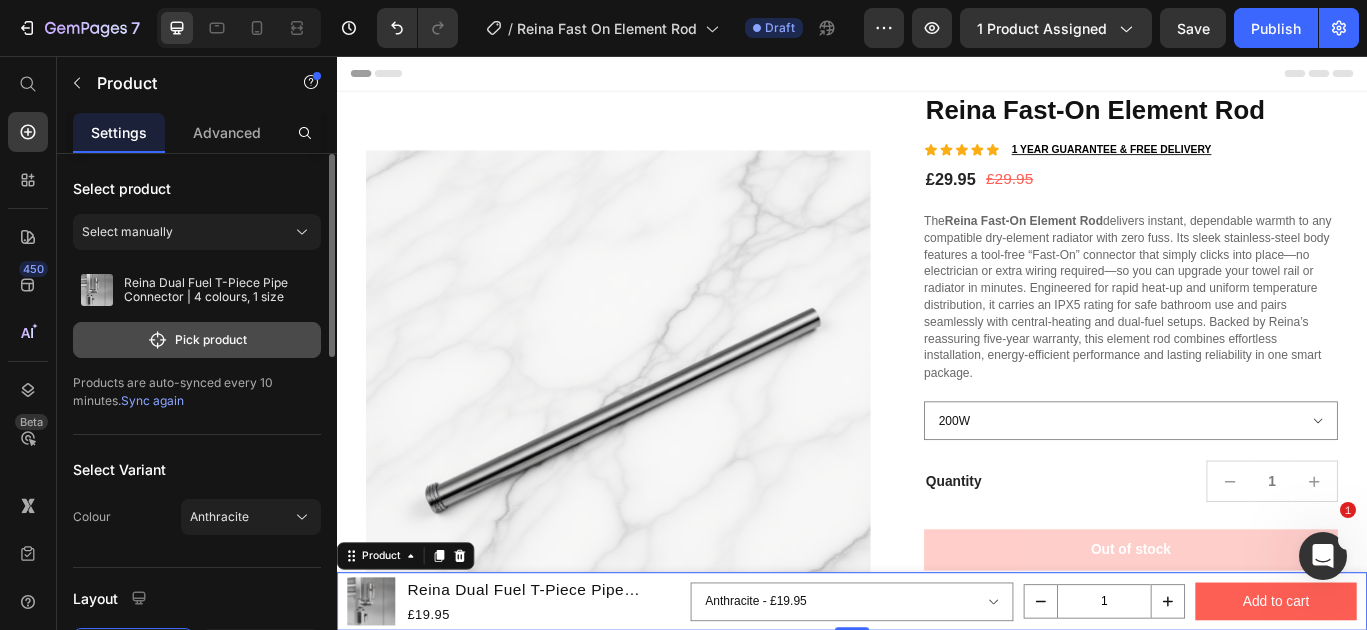 click on "Pick product" at bounding box center (197, 340) 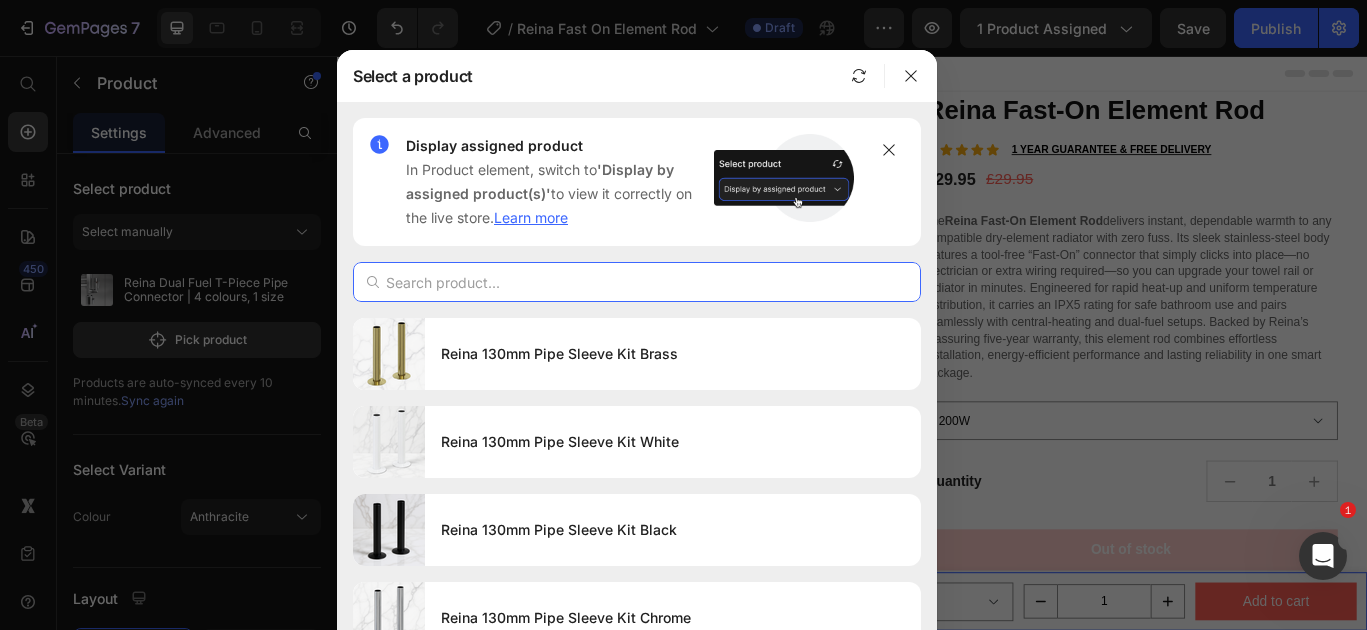 click at bounding box center [637, 282] 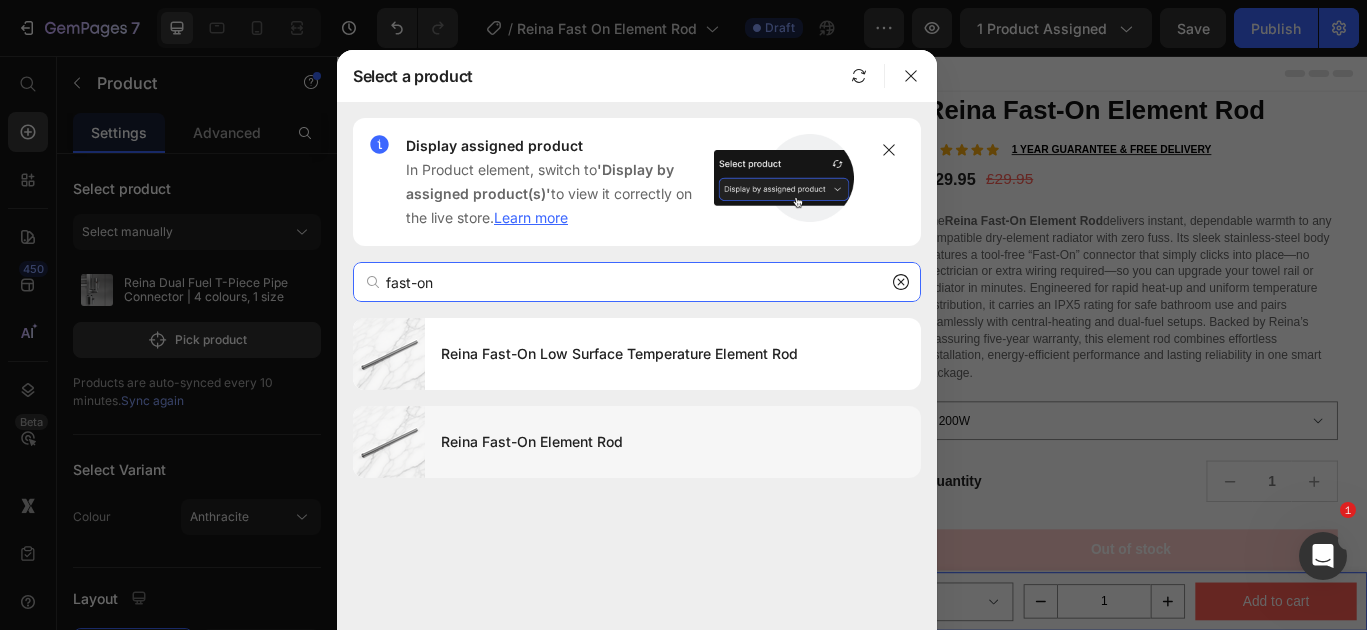 type on "fast-on" 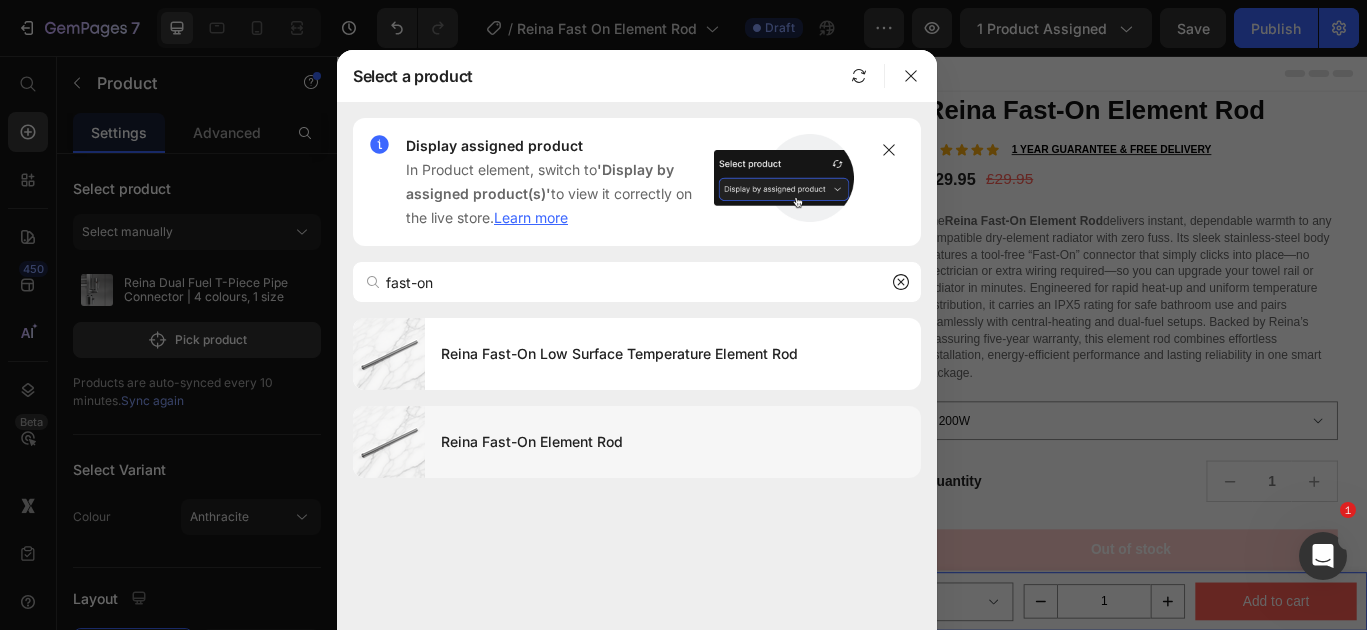 click on "Reina Fast-On Element Rod" at bounding box center (673, 442) 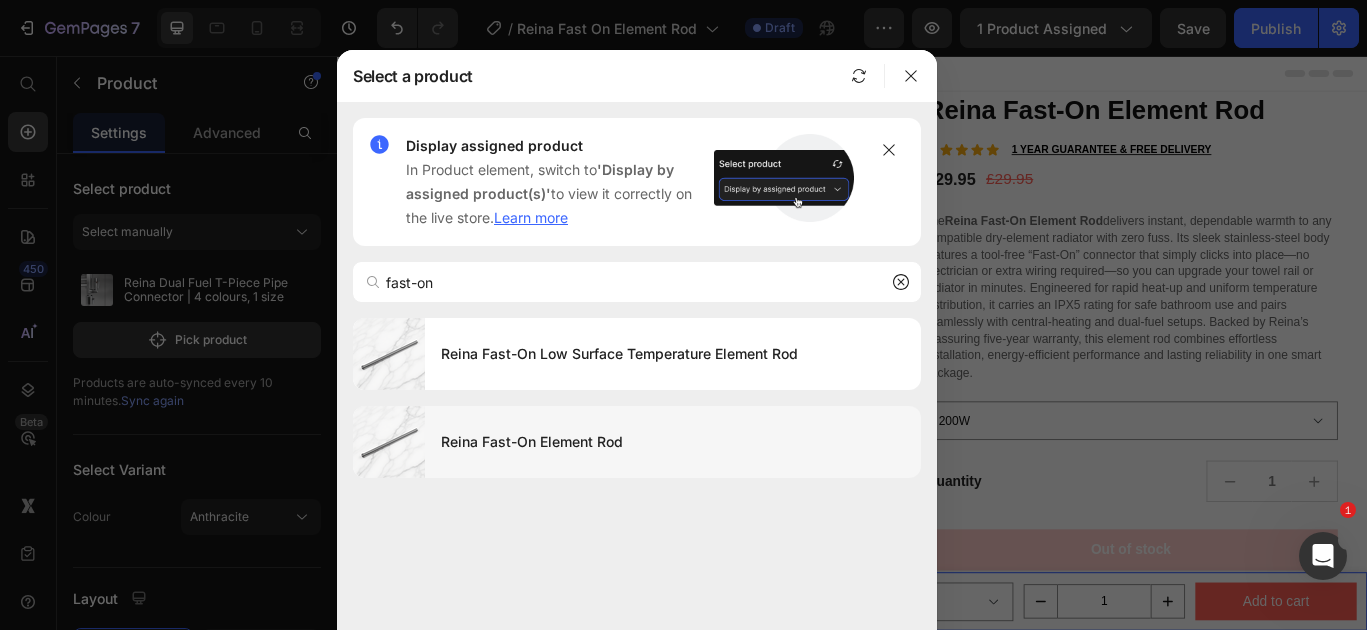 type 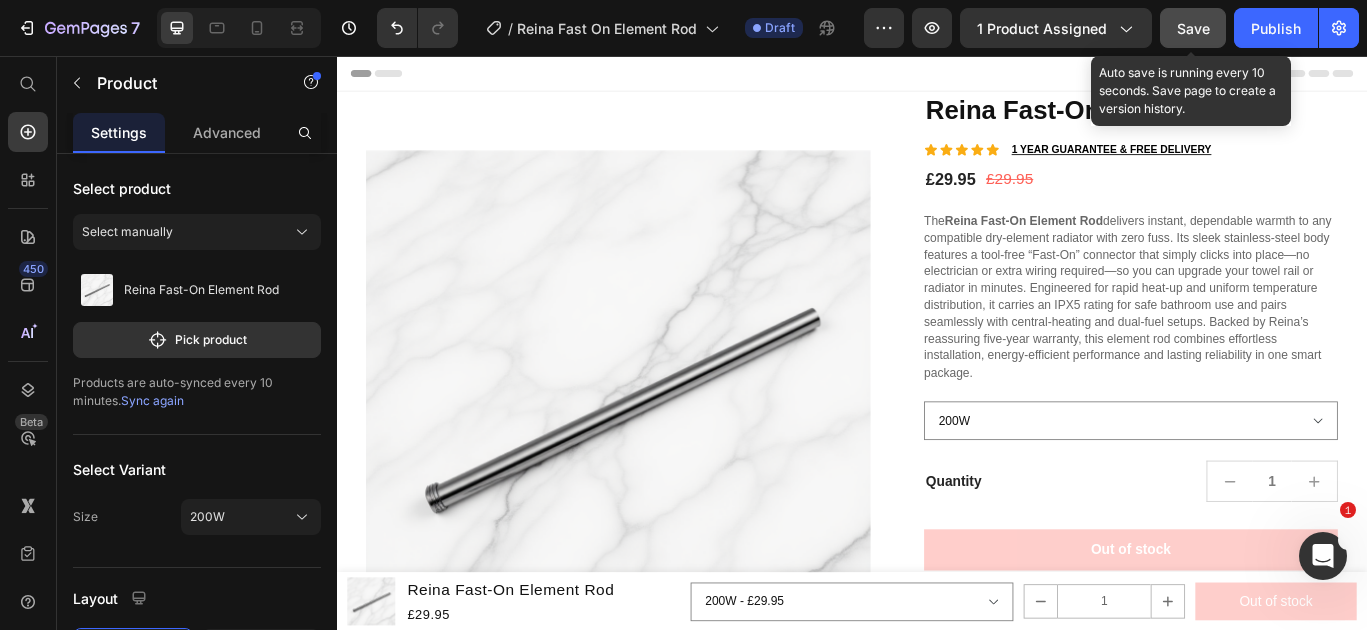 click on "Save" at bounding box center (1193, 28) 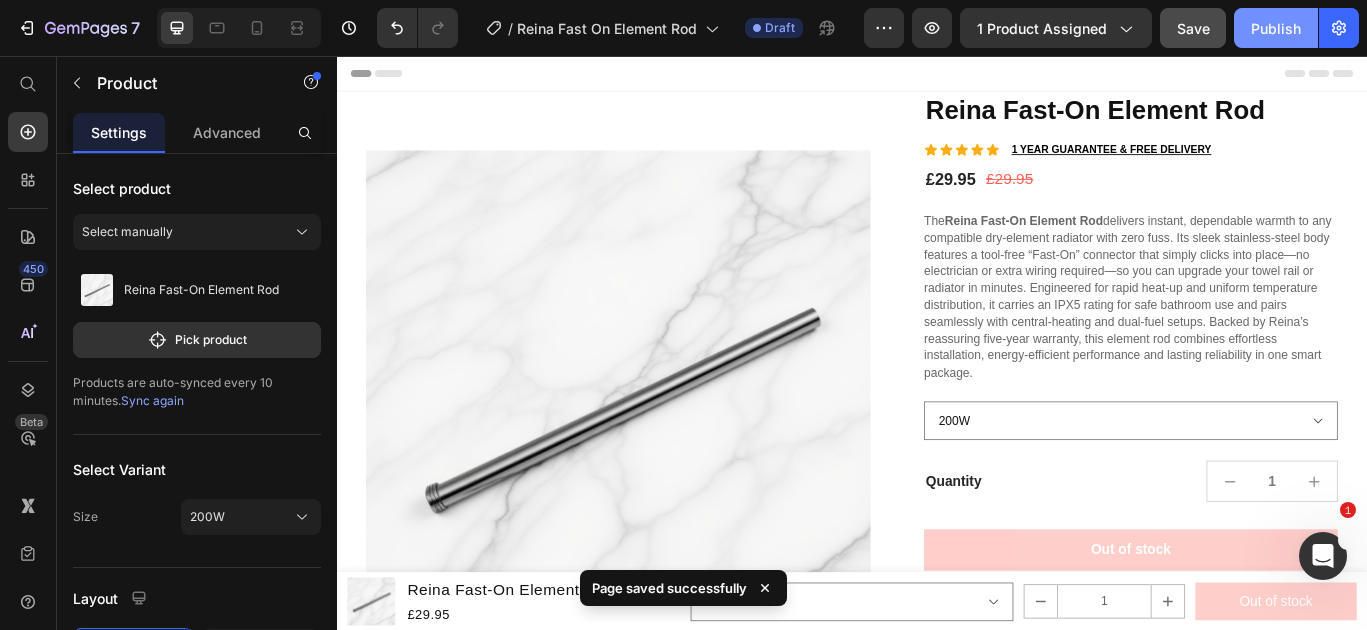 click on "Publish" at bounding box center (1276, 28) 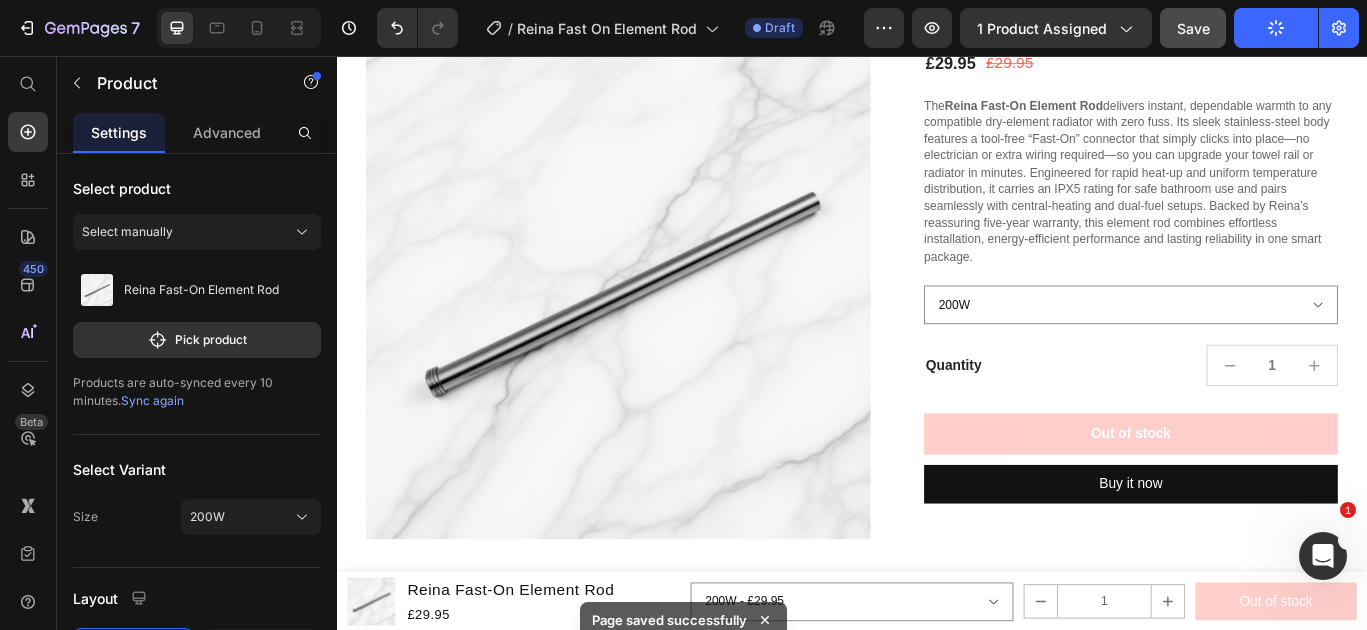 scroll, scrollTop: 0, scrollLeft: 0, axis: both 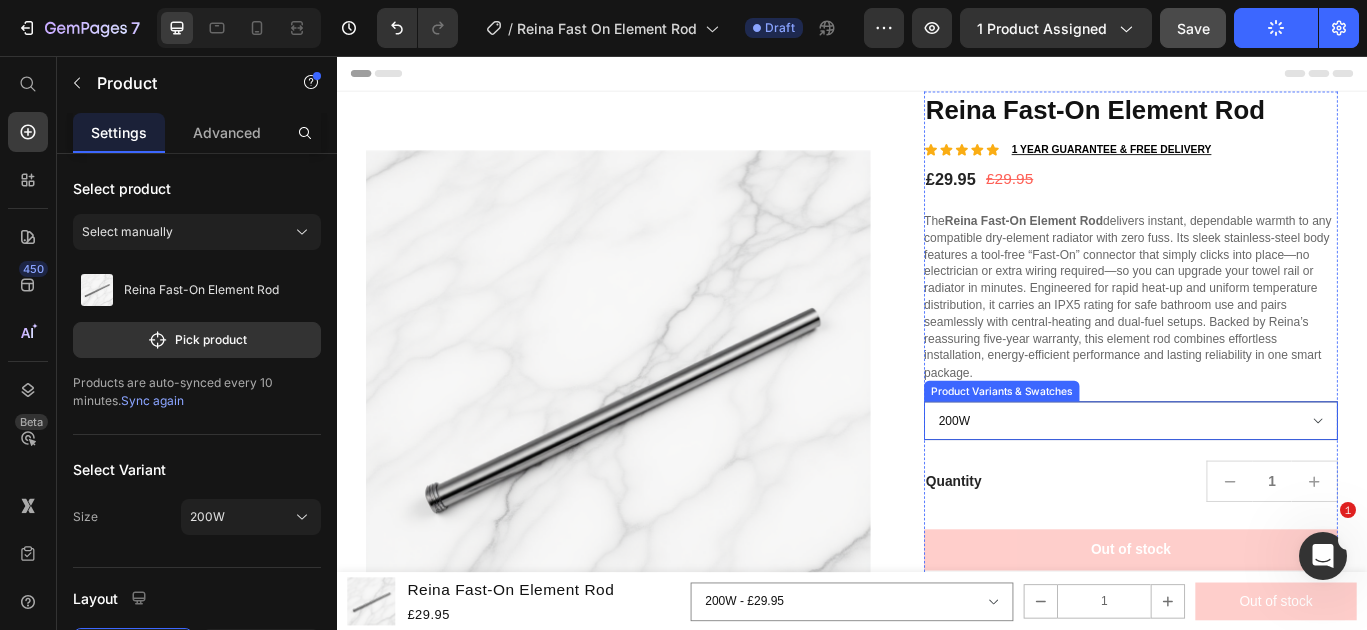 click on "200W  300W  600W  900W" at bounding box center (1262, 480) 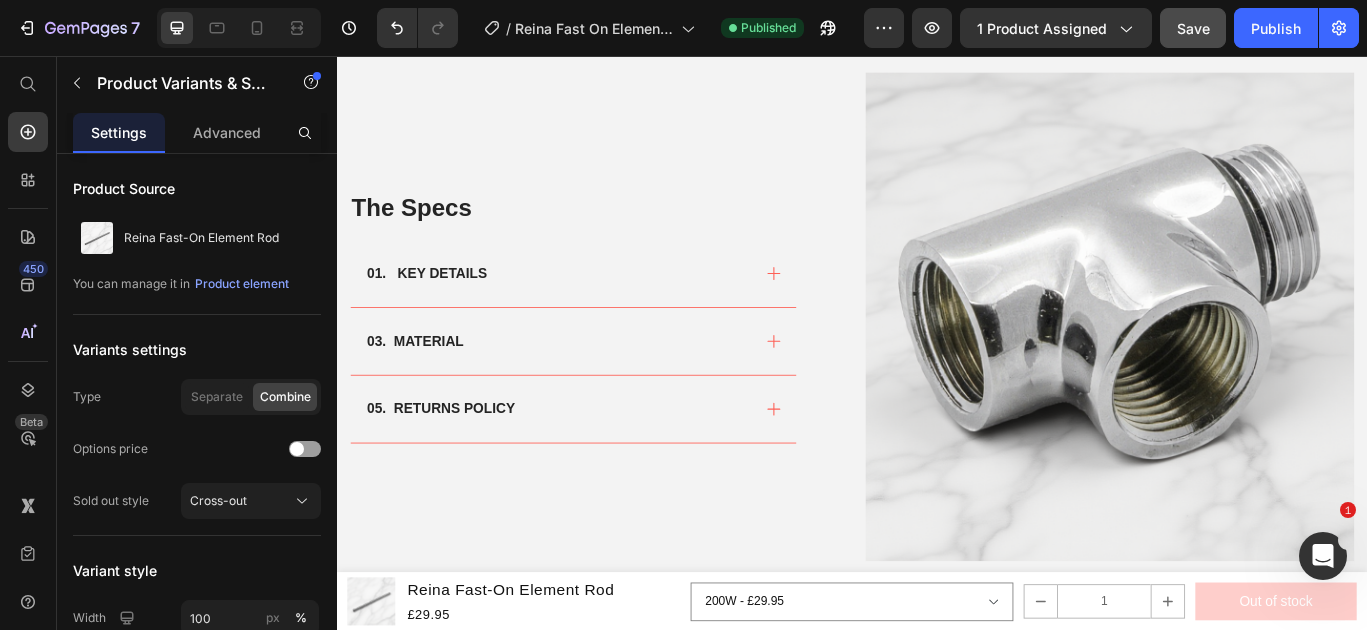 scroll, scrollTop: 997, scrollLeft: 0, axis: vertical 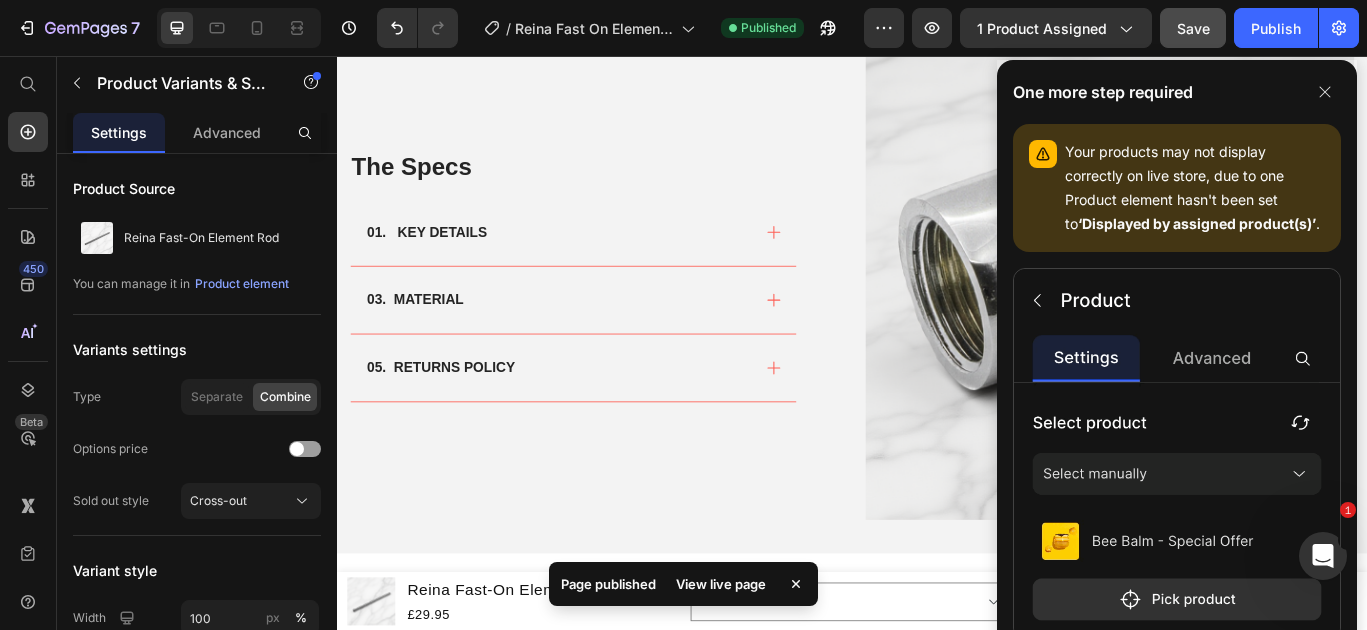 click on "One more step required Your products may not display correctly on live store, due to one Product element hasn't been set to  ‘Displayed by assigned product(s)’ . Go to Product Element" 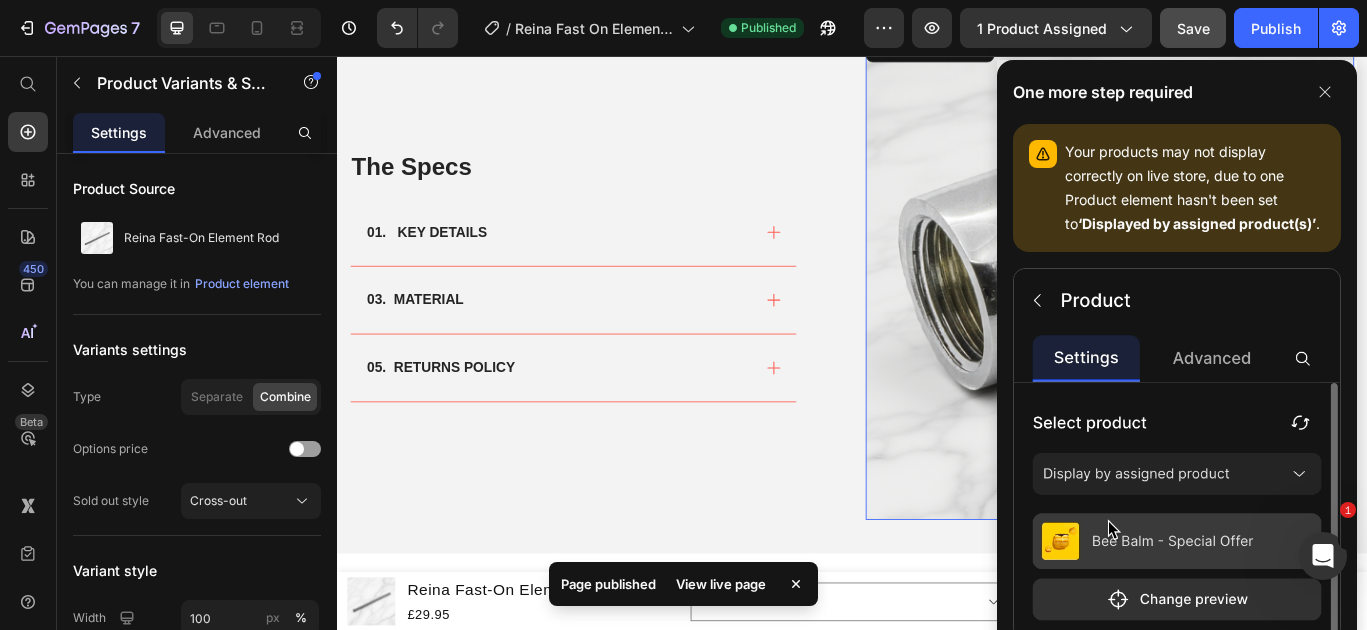click at bounding box center [1237, 311] 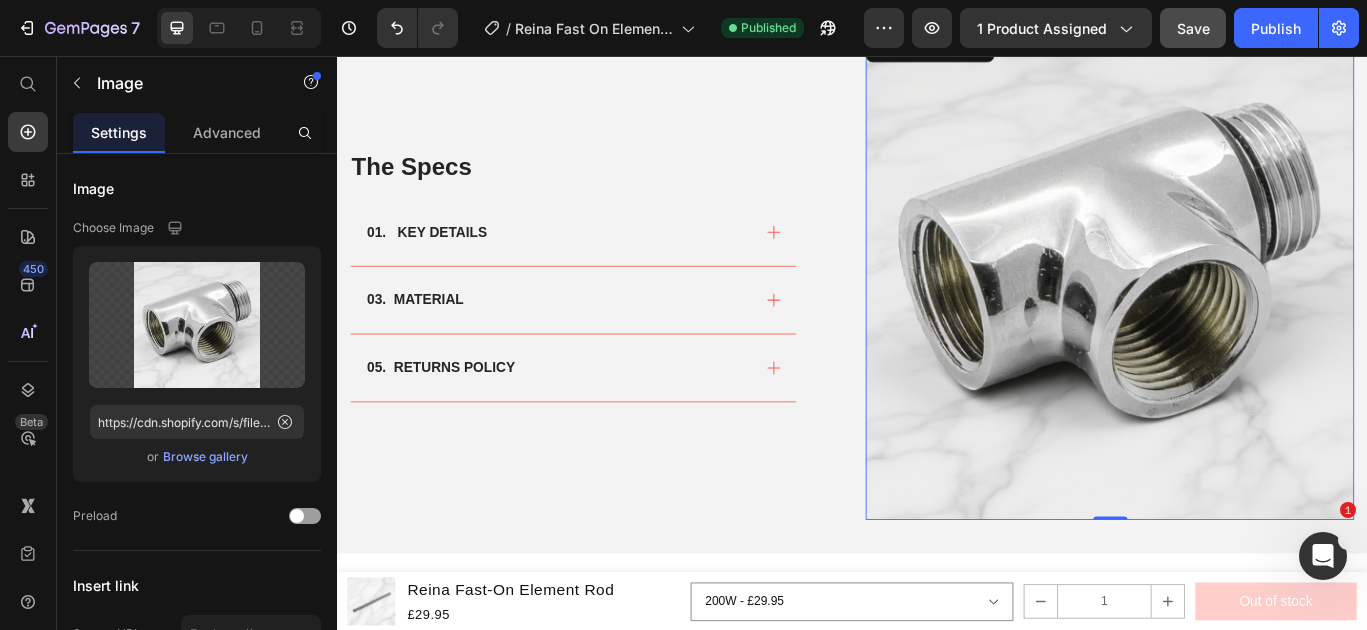 click at bounding box center (1237, 311) 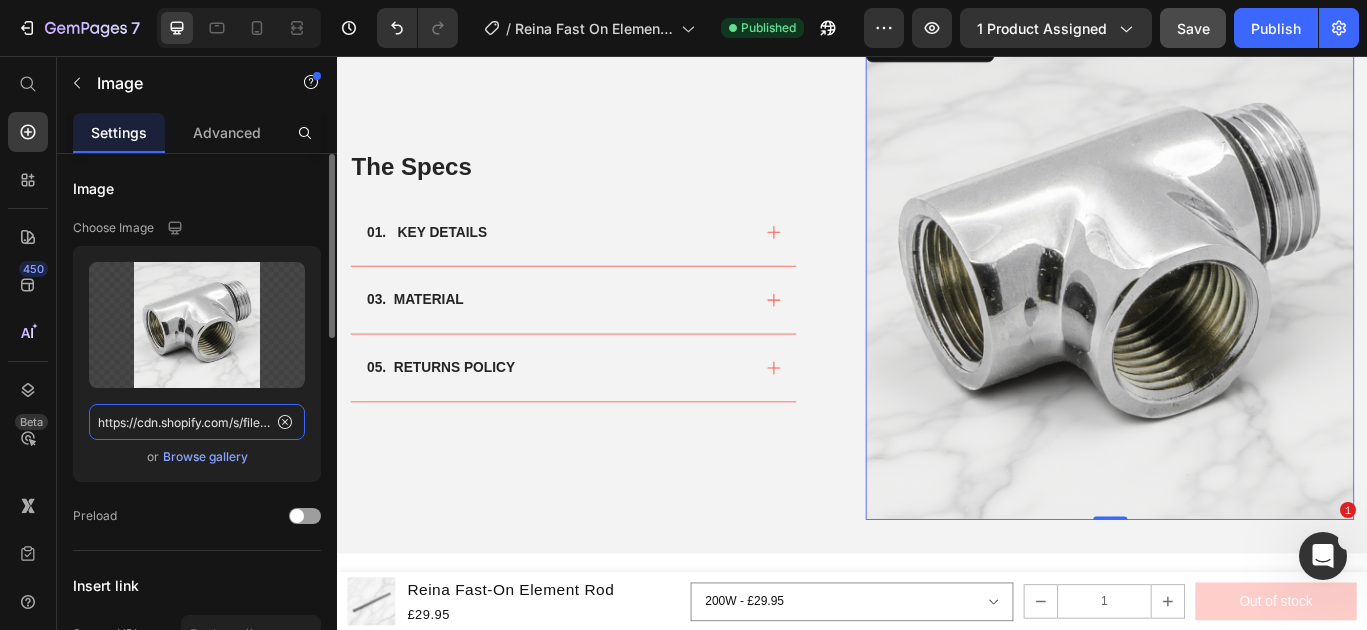 click on "https://cdn.shopify.com/s/files/1/0929/8313/2424/files/reina-chrome-t-piece_marble.png?v=1752177597" 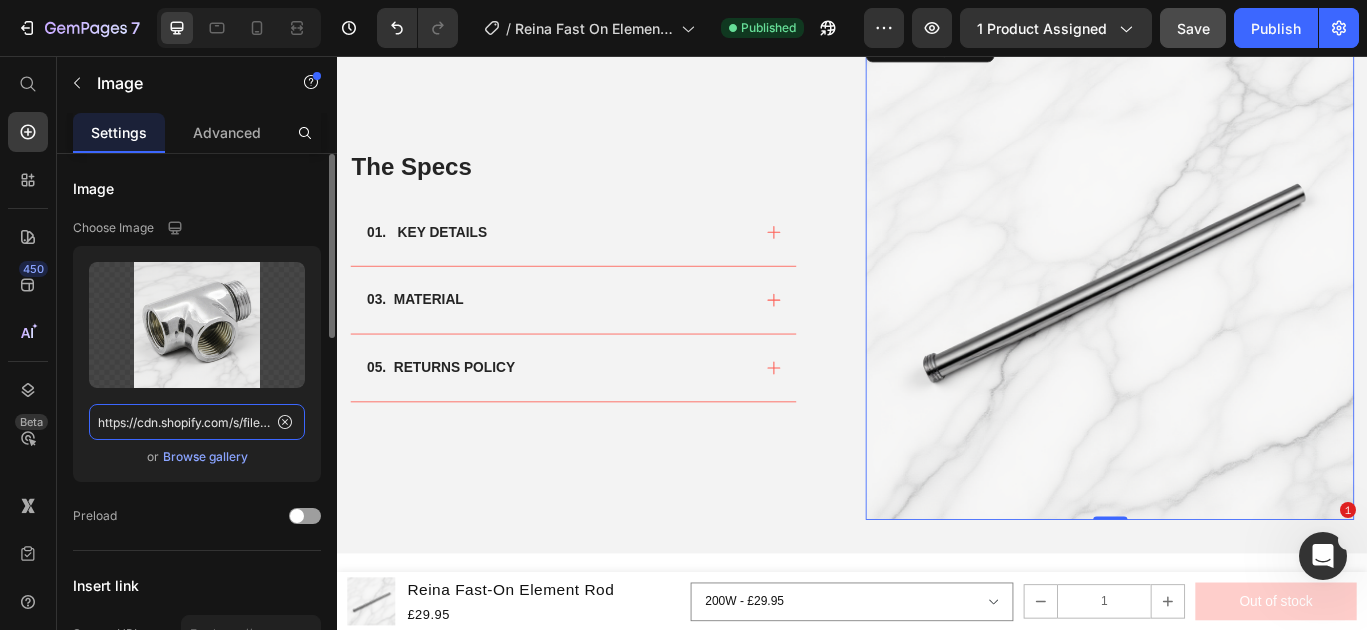scroll, scrollTop: 0, scrollLeft: 515, axis: horizontal 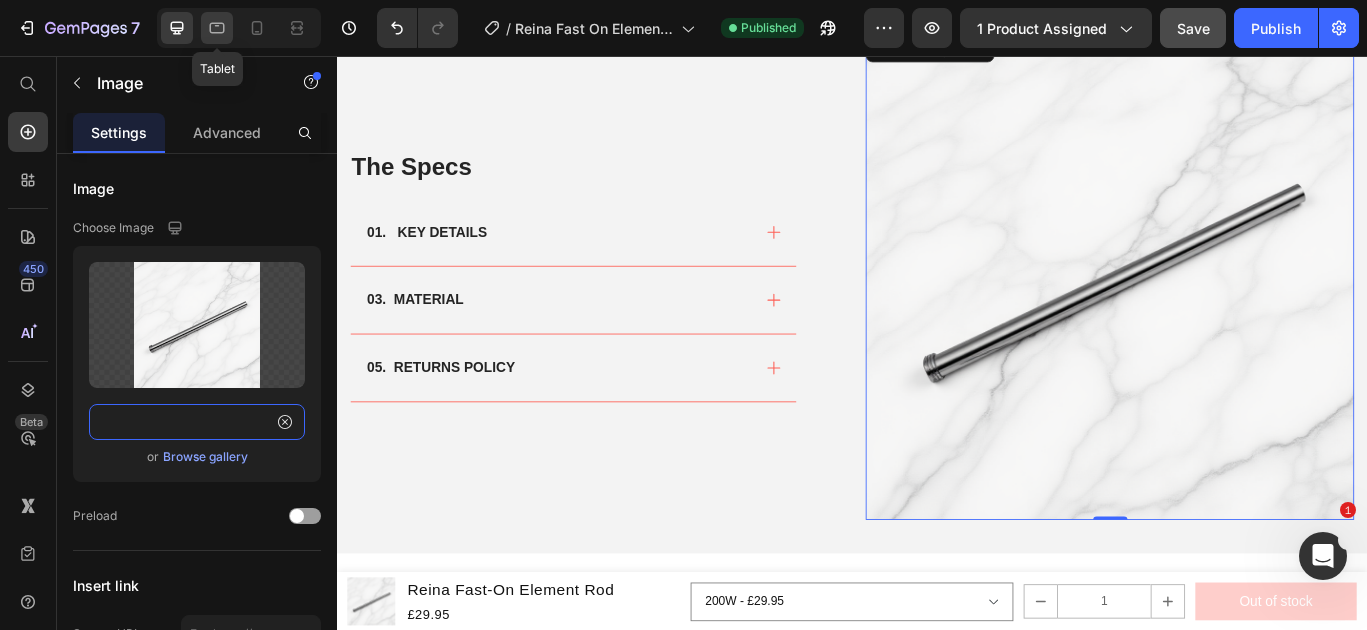 type on "https://cdn.shopify.com/s/files/1/0929/8313/2424/files/reina-fast-on-element-rod-lifestyle_1_1_marble.png?v=1752178039" 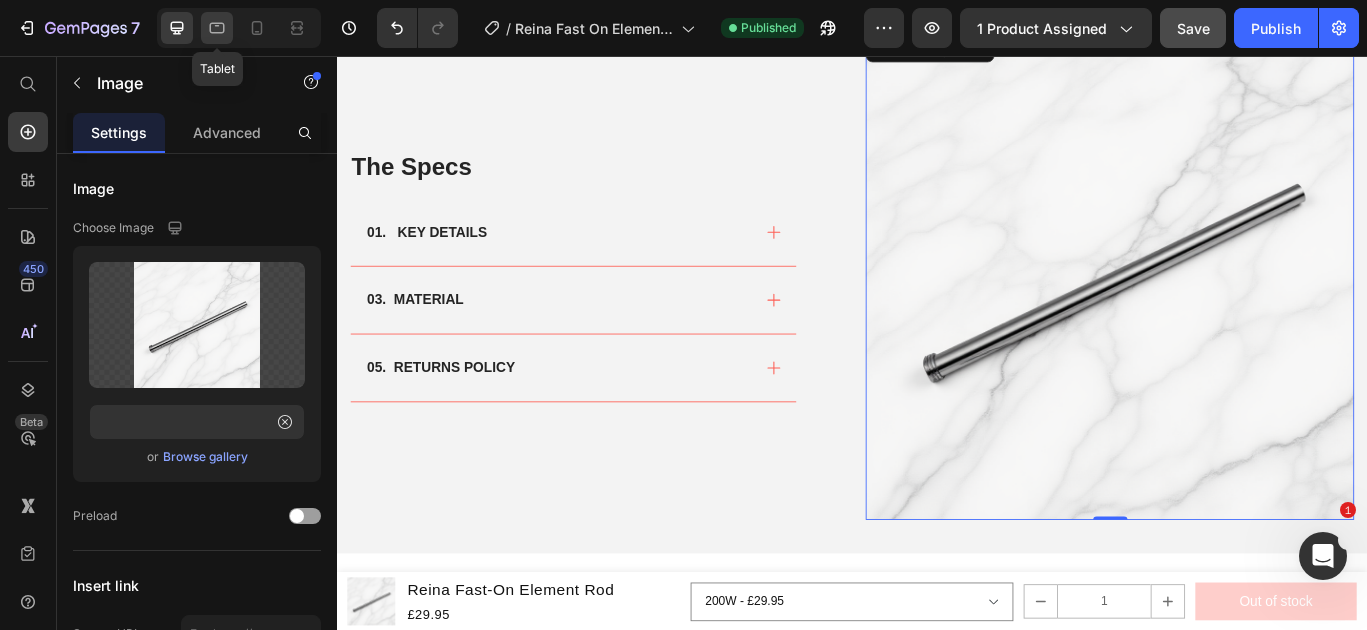 scroll, scrollTop: 0, scrollLeft: 0, axis: both 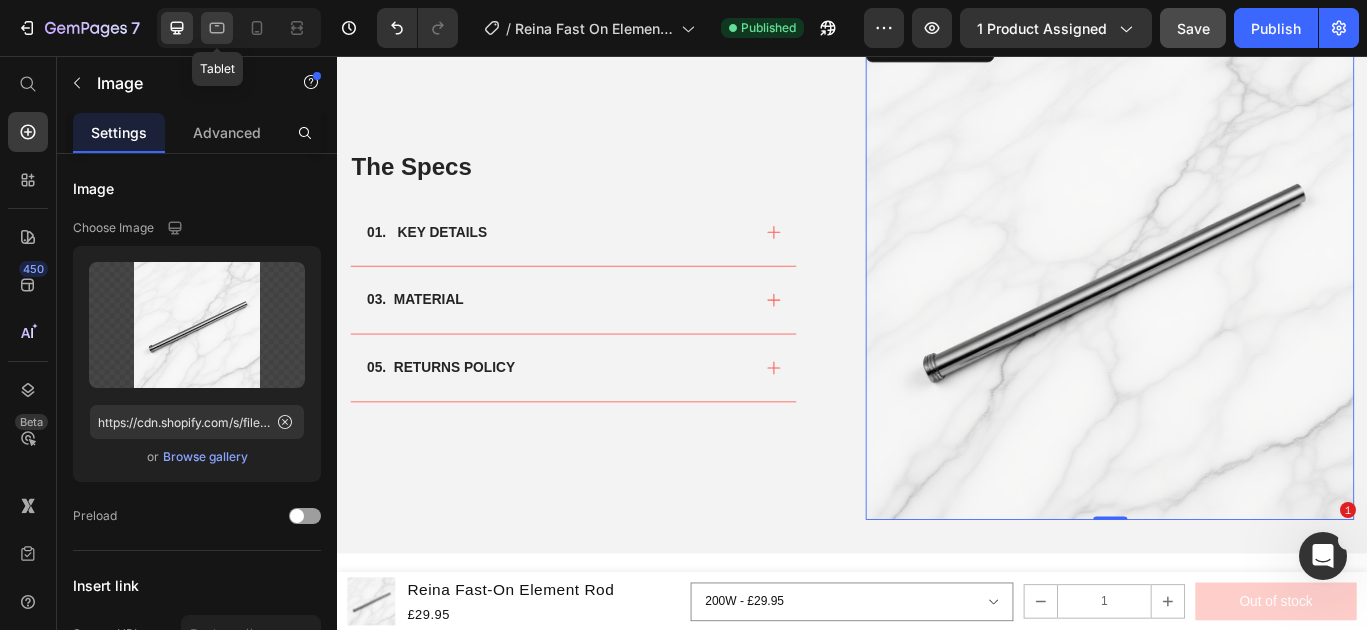 click 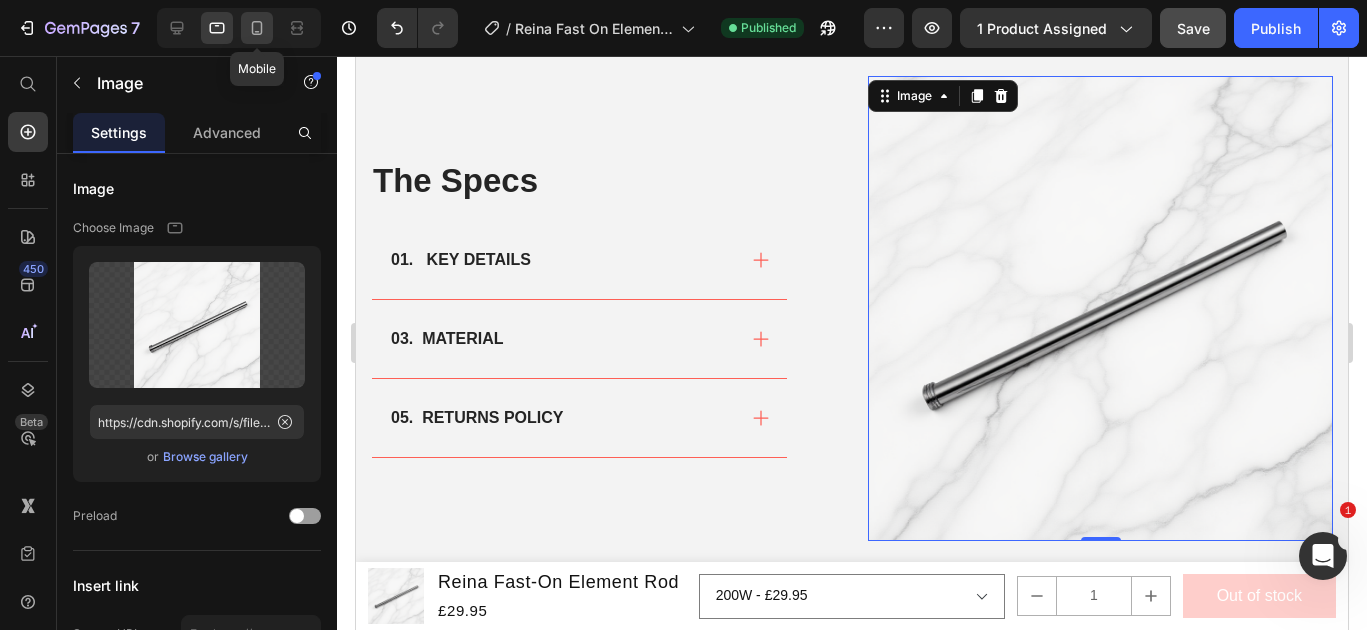 click 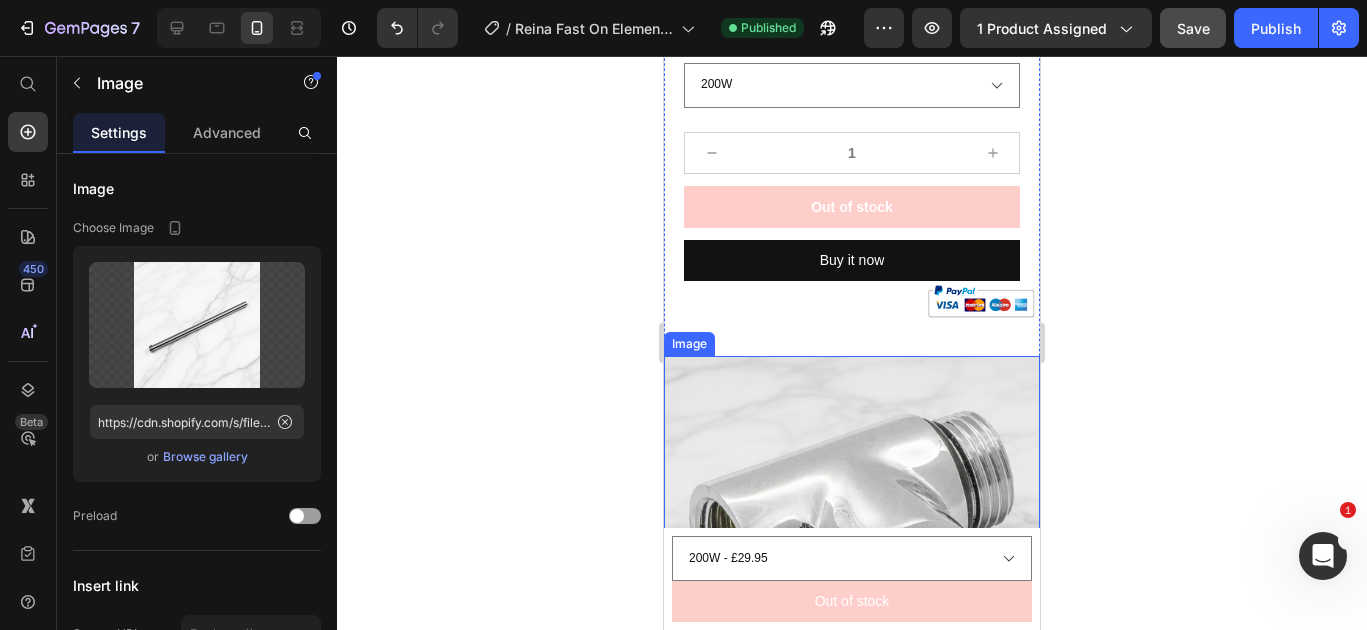 scroll, scrollTop: 1093, scrollLeft: 0, axis: vertical 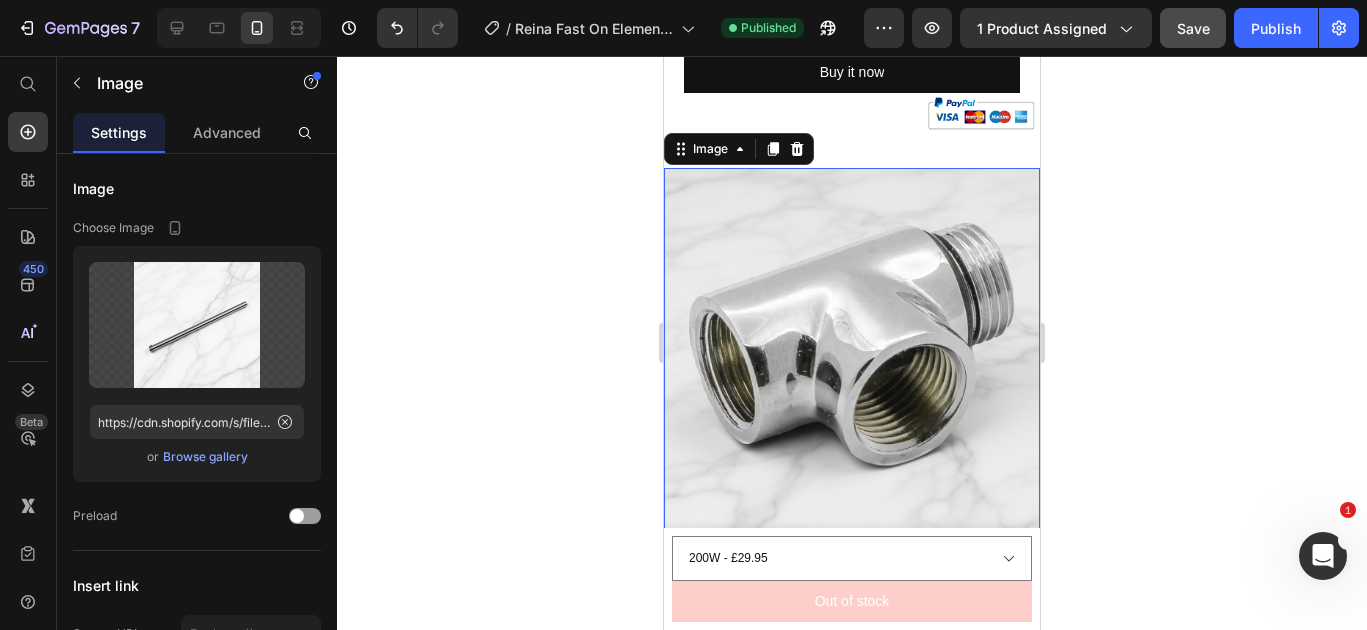 click at bounding box center [852, 356] 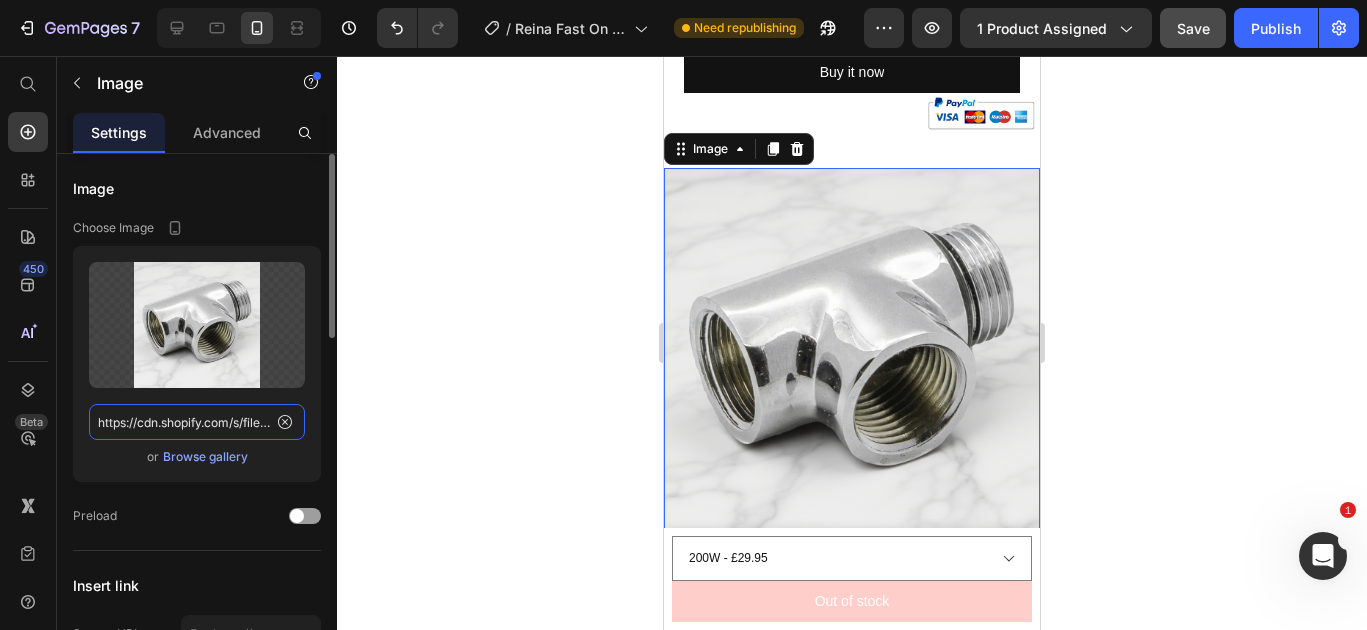 click on "https://cdn.shopify.com/s/files/1/0929/8313/2424/files/reina-chrome-t-piece_marble.png?v=1752177597" 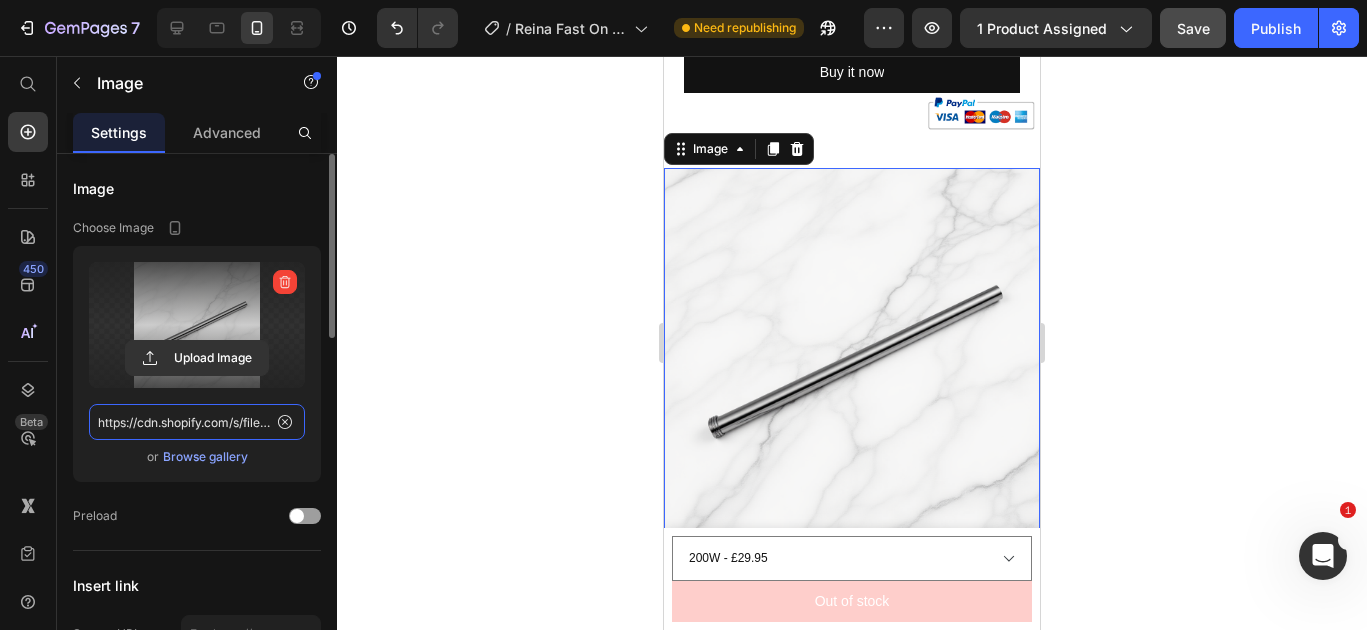 scroll, scrollTop: 0, scrollLeft: 515, axis: horizontal 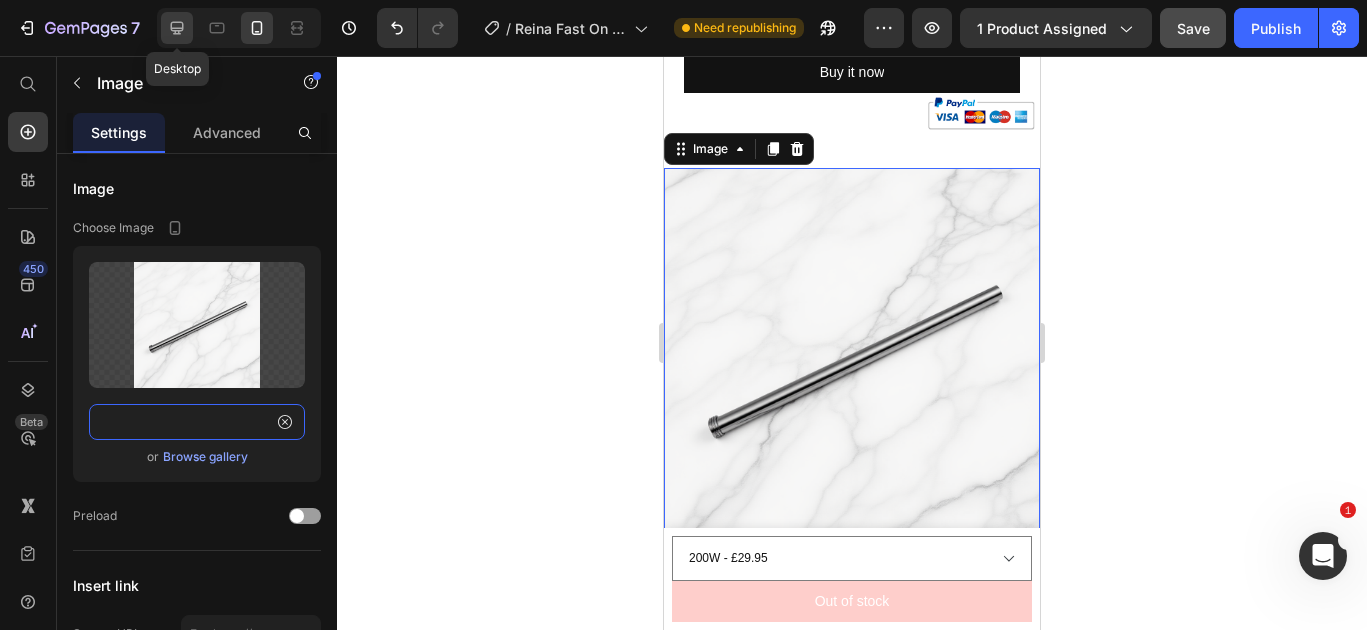 type on "https://cdn.shopify.com/s/files/1/0929/8313/2424/files/reina-fast-on-element-rod-lifestyle_1_1_marble.png?v=1752178039" 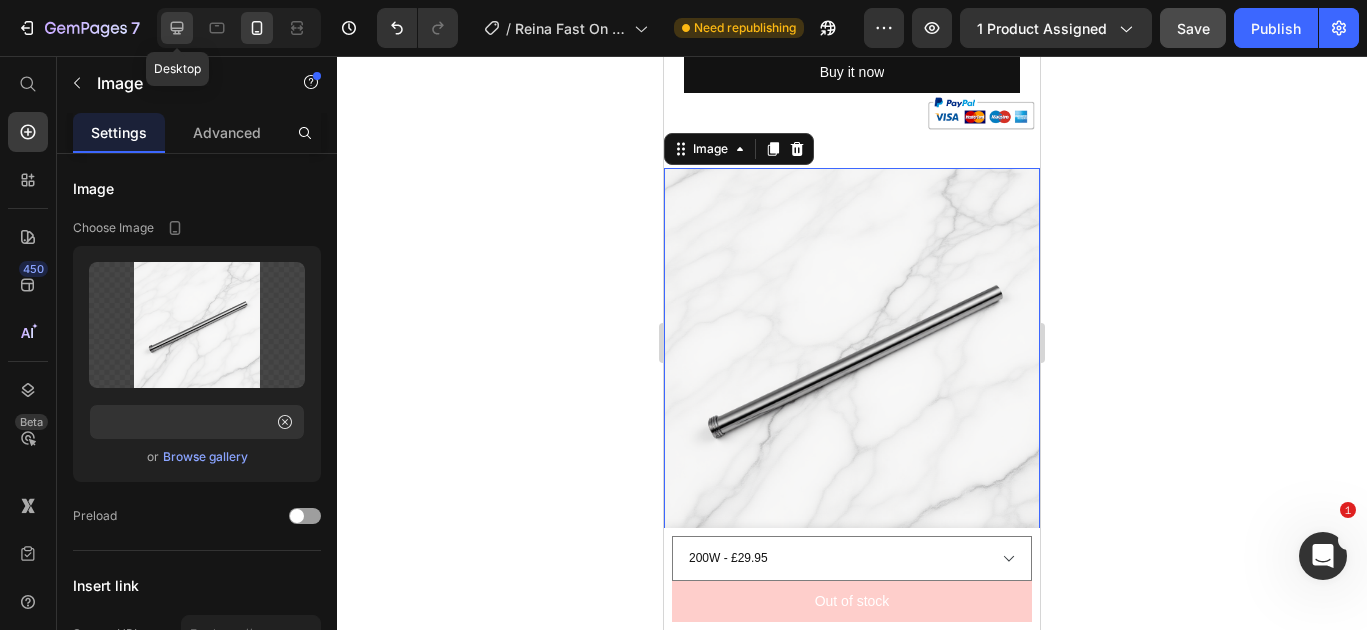 scroll, scrollTop: 0, scrollLeft: 0, axis: both 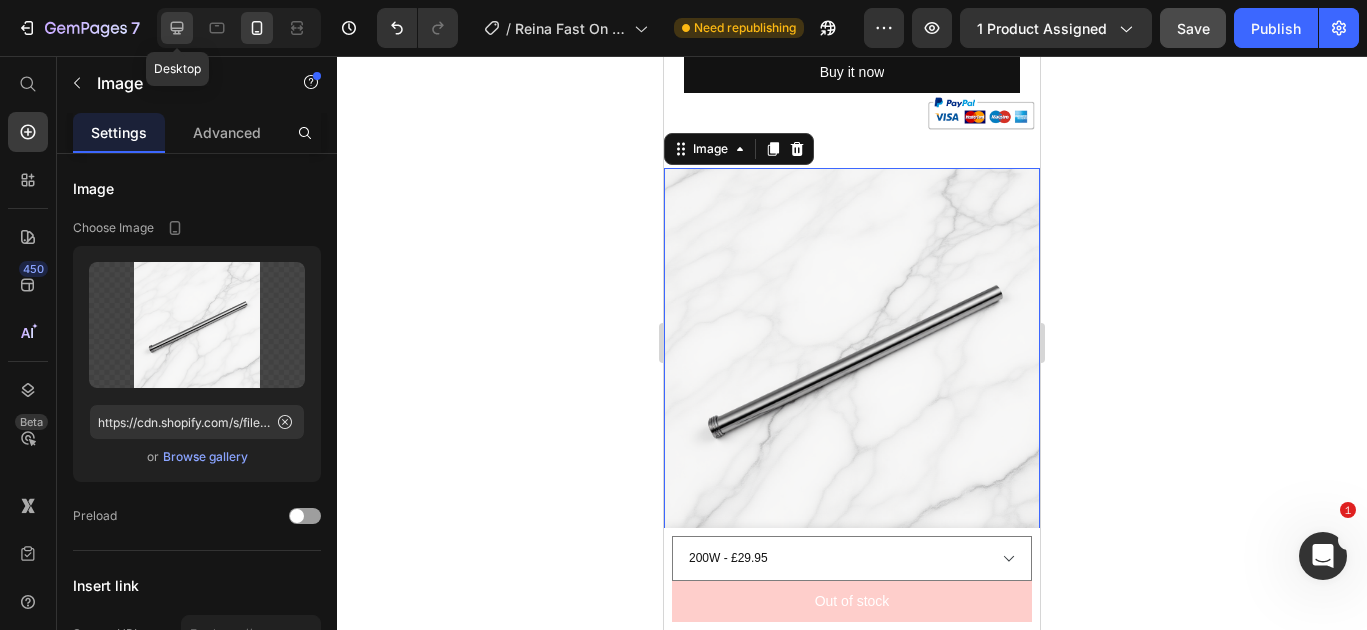 click 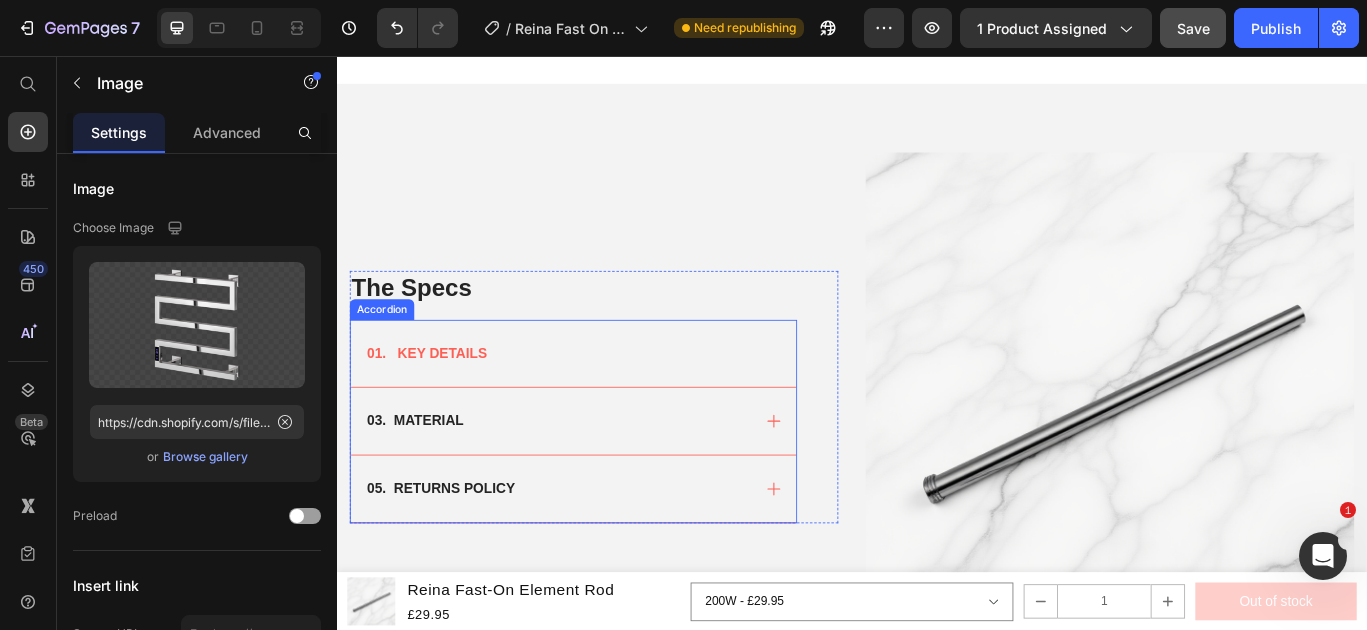 scroll, scrollTop: 885, scrollLeft: 0, axis: vertical 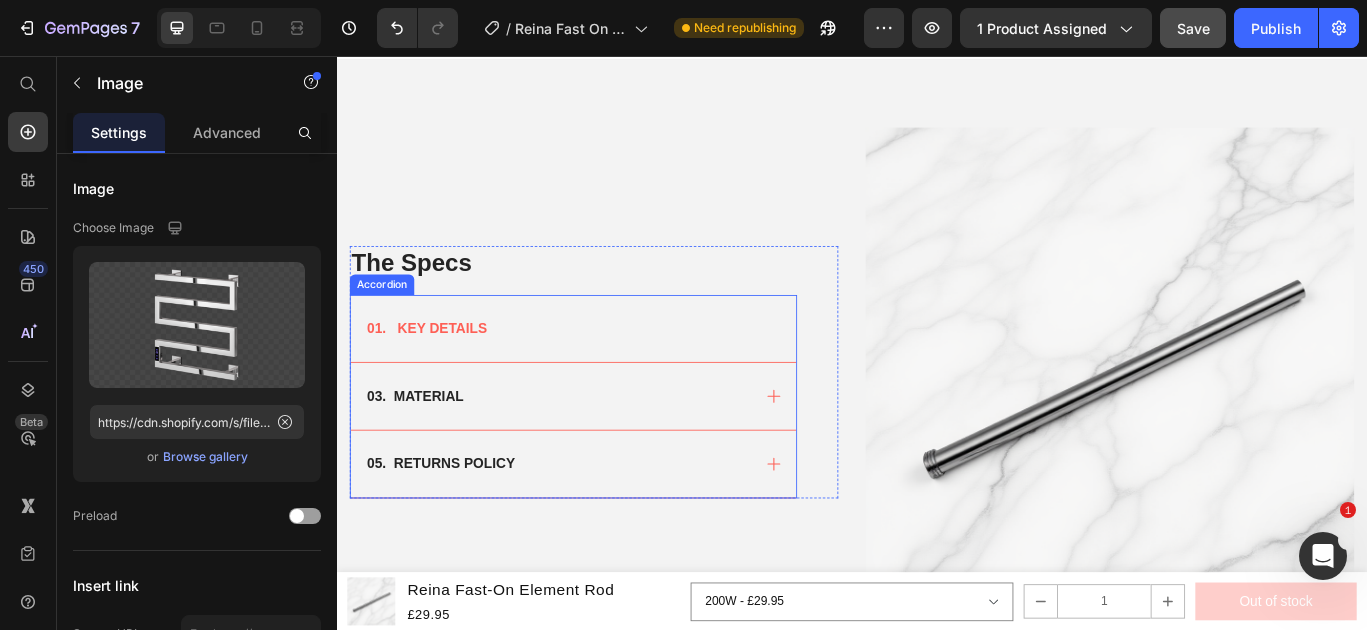 click on "01.   KEY DETAILS" at bounding box center (612, 373) 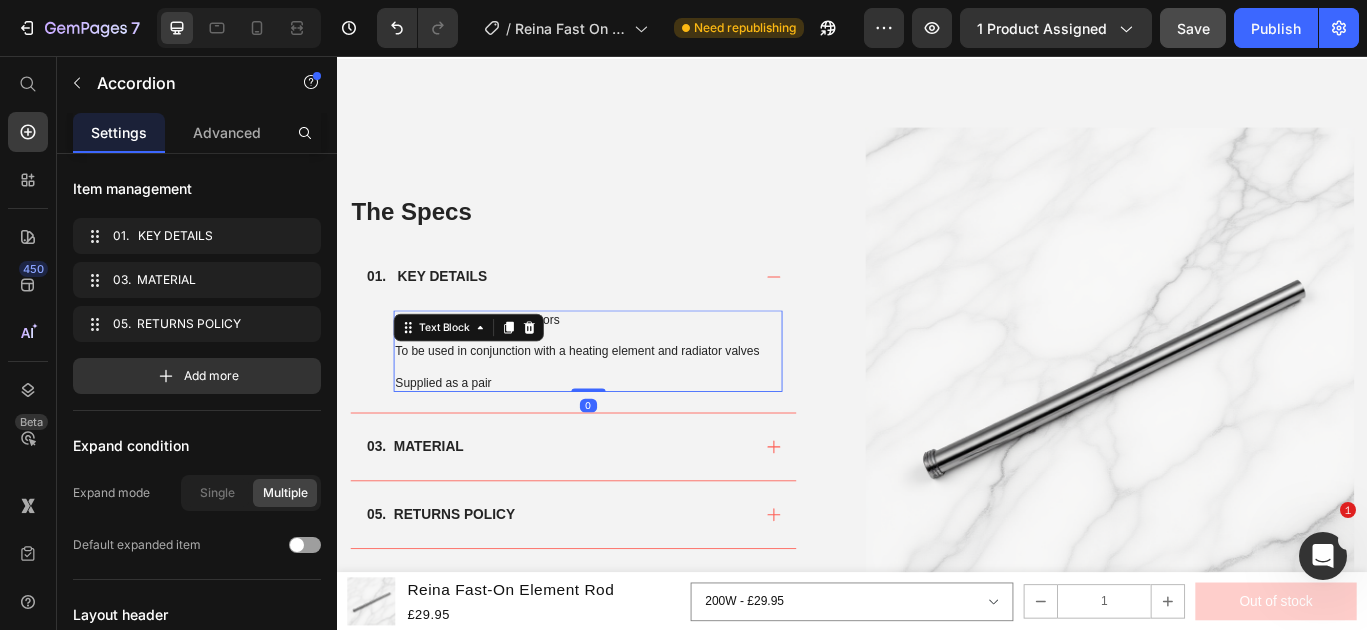 click at bounding box center (629, 418) 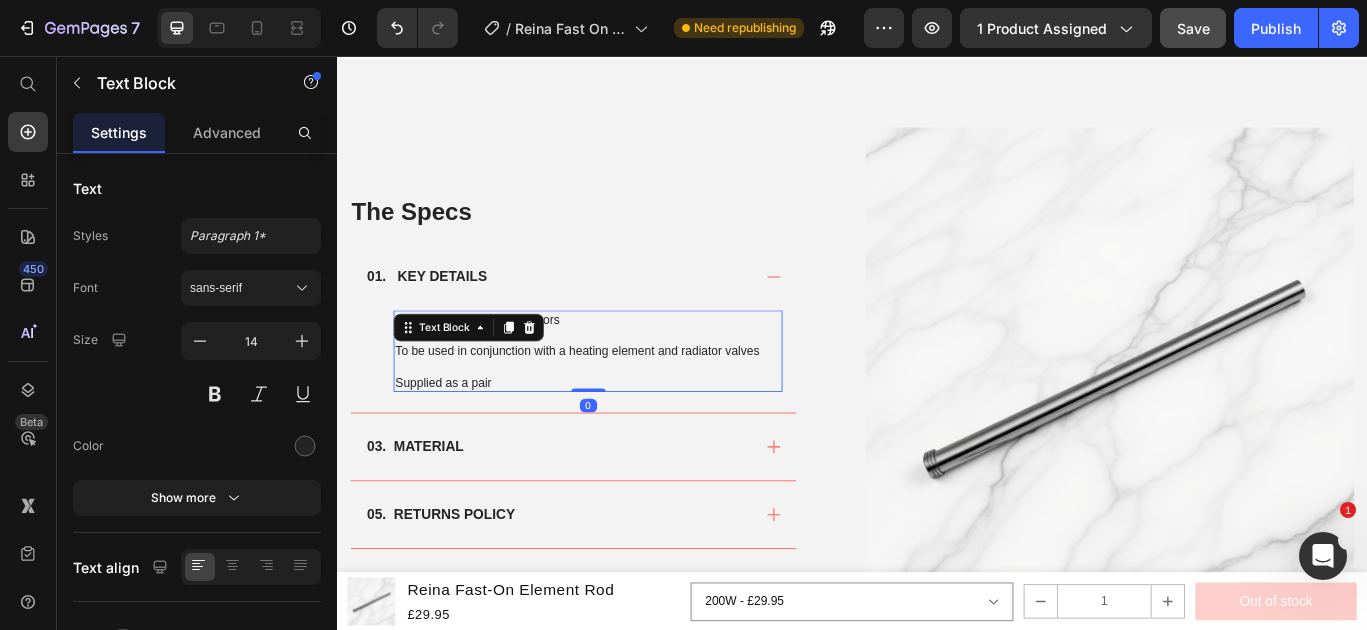 click on "Supplied as a pair" at bounding box center [629, 436] 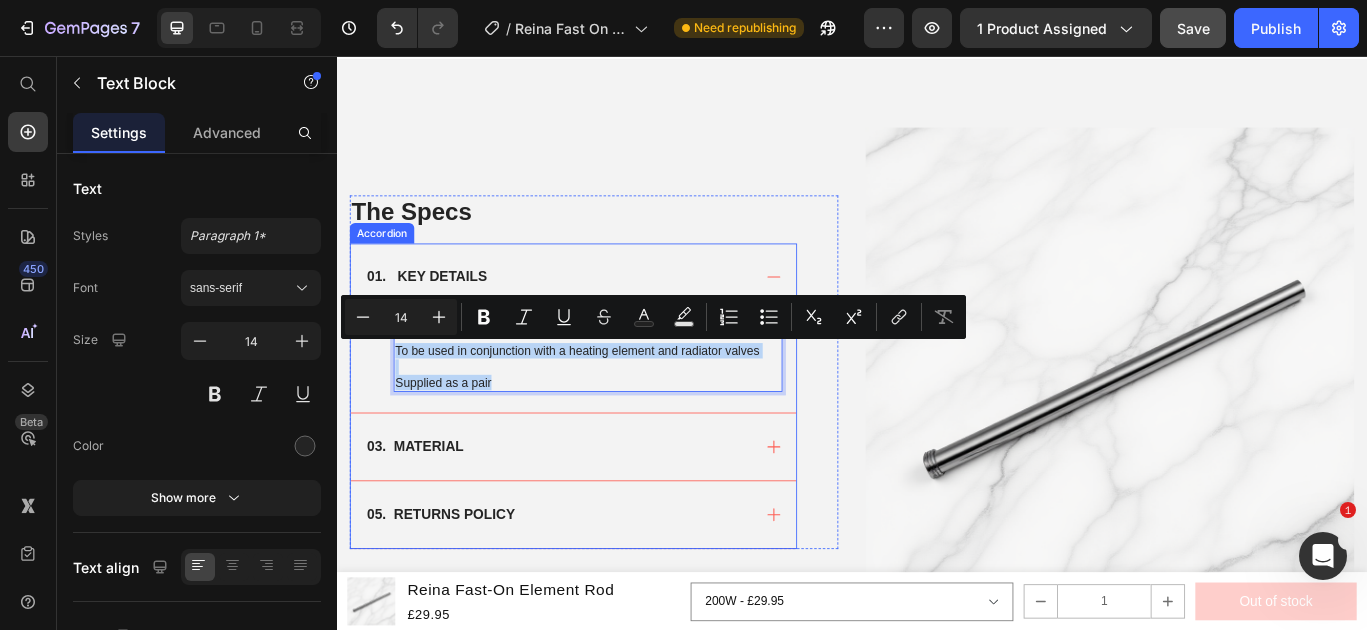drag, startPoint x: 539, startPoint y: 437, endPoint x: 388, endPoint y: 391, distance: 157.8512 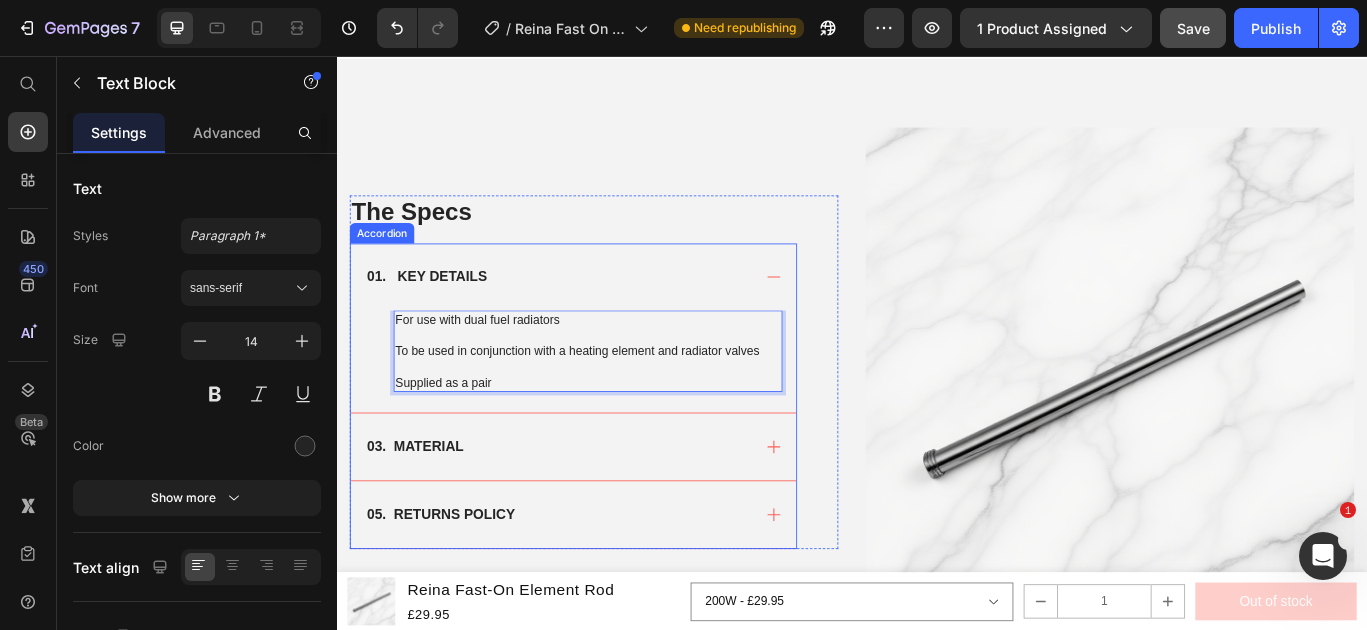 scroll, scrollTop: 848, scrollLeft: 0, axis: vertical 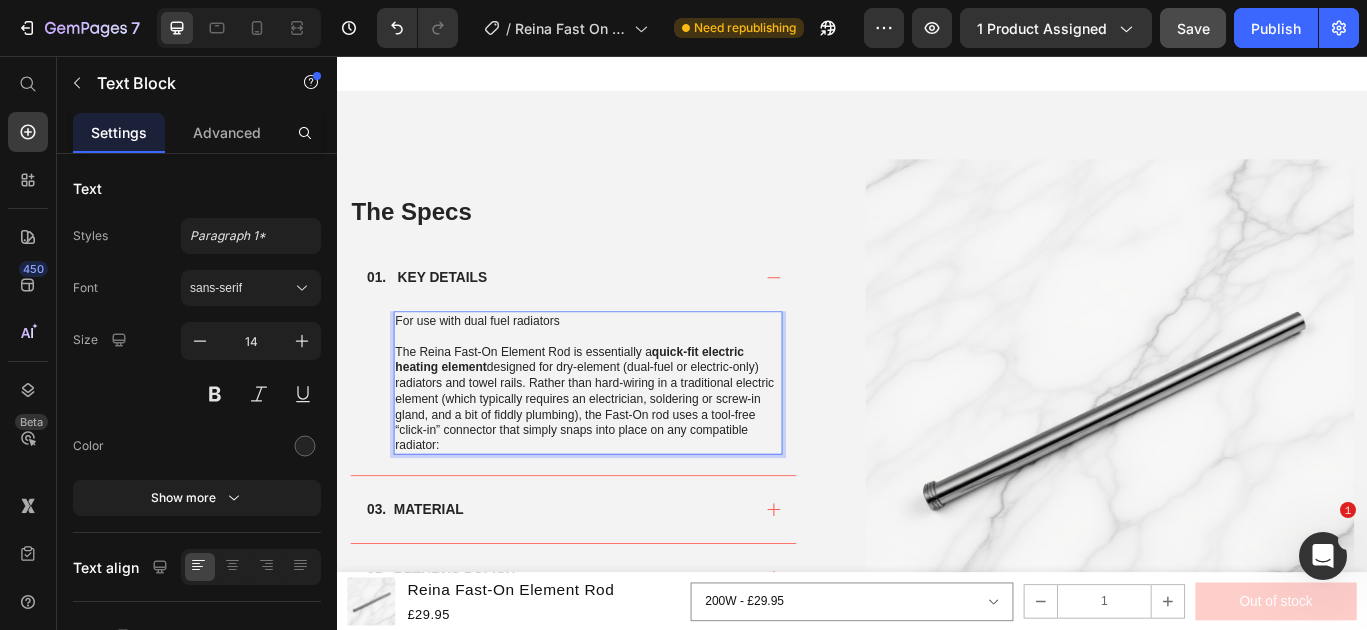 click on "The Reina Fast-On Element Rod is essentially a  quick-fit electric heating element  designed for dry-element (dual-fuel or electric-only) radiators and towel rails. Rather than hard-wiring in a traditional electric element (which typically requires an electrician, soldering or screw-in gland, and a bit of fiddly plumbing), the Fast-On rod uses a tool-free “click-in” connector that simply snaps into place on any compatible radiator:" at bounding box center [629, 454] 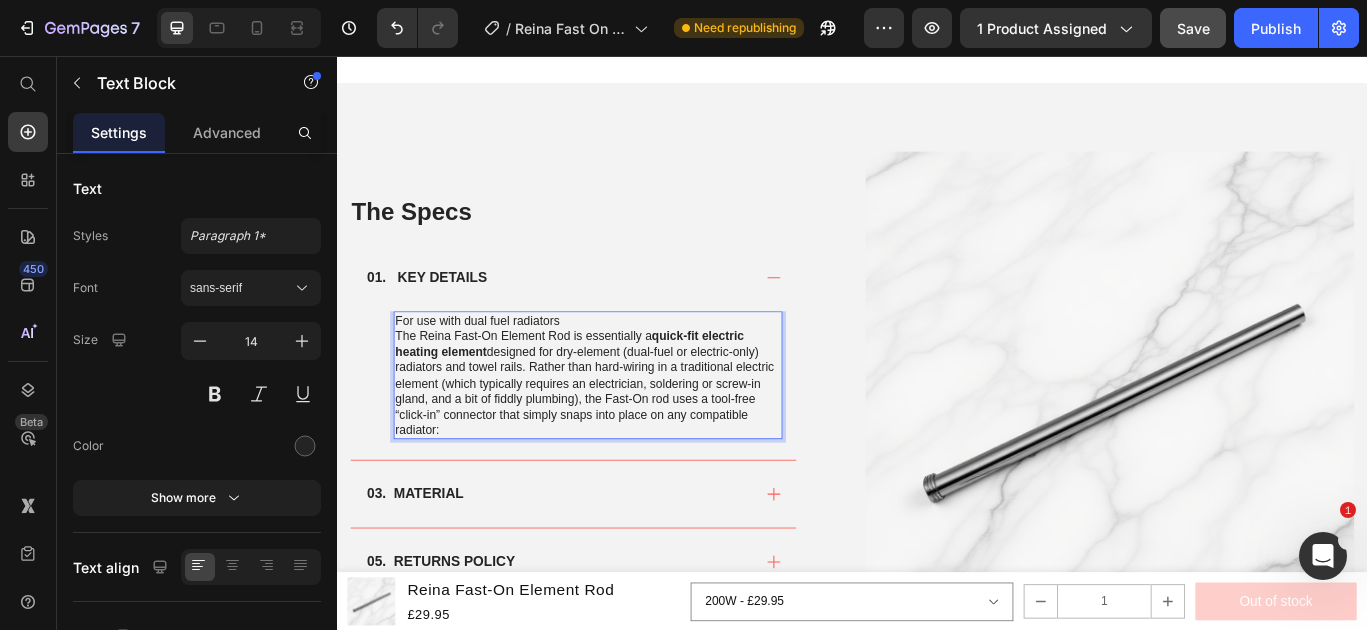 scroll, scrollTop: 867, scrollLeft: 0, axis: vertical 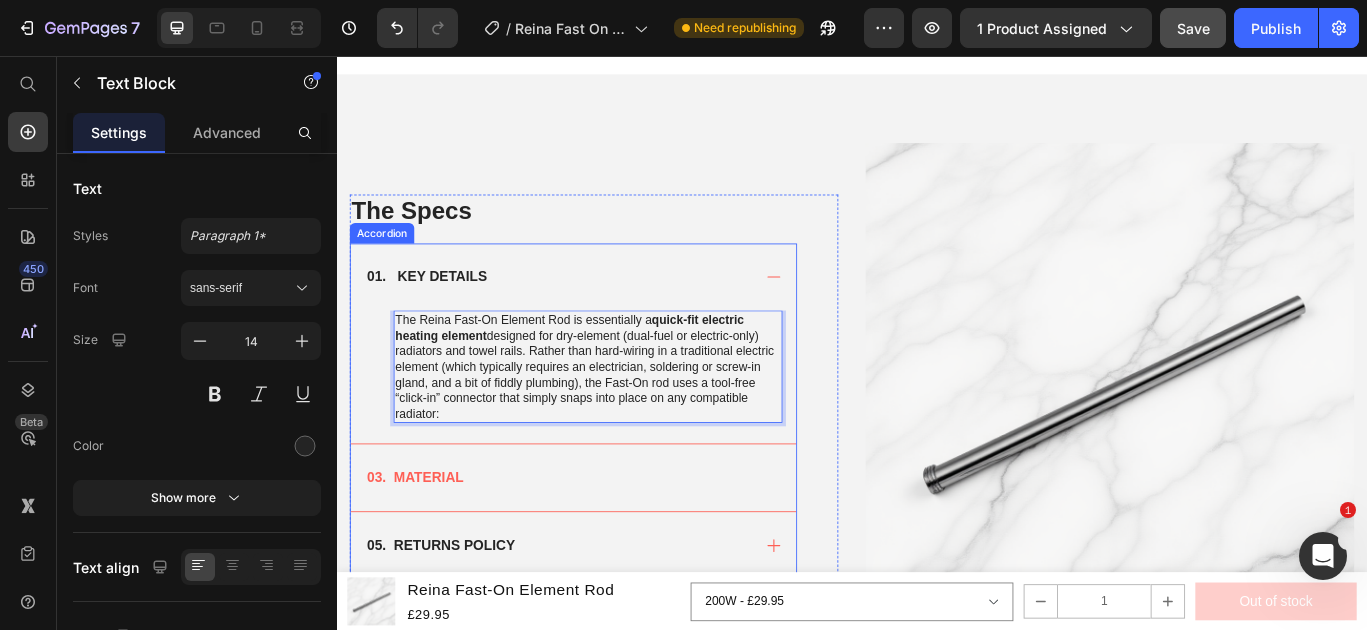 click on "03.  MATERIAL" at bounding box center (612, 547) 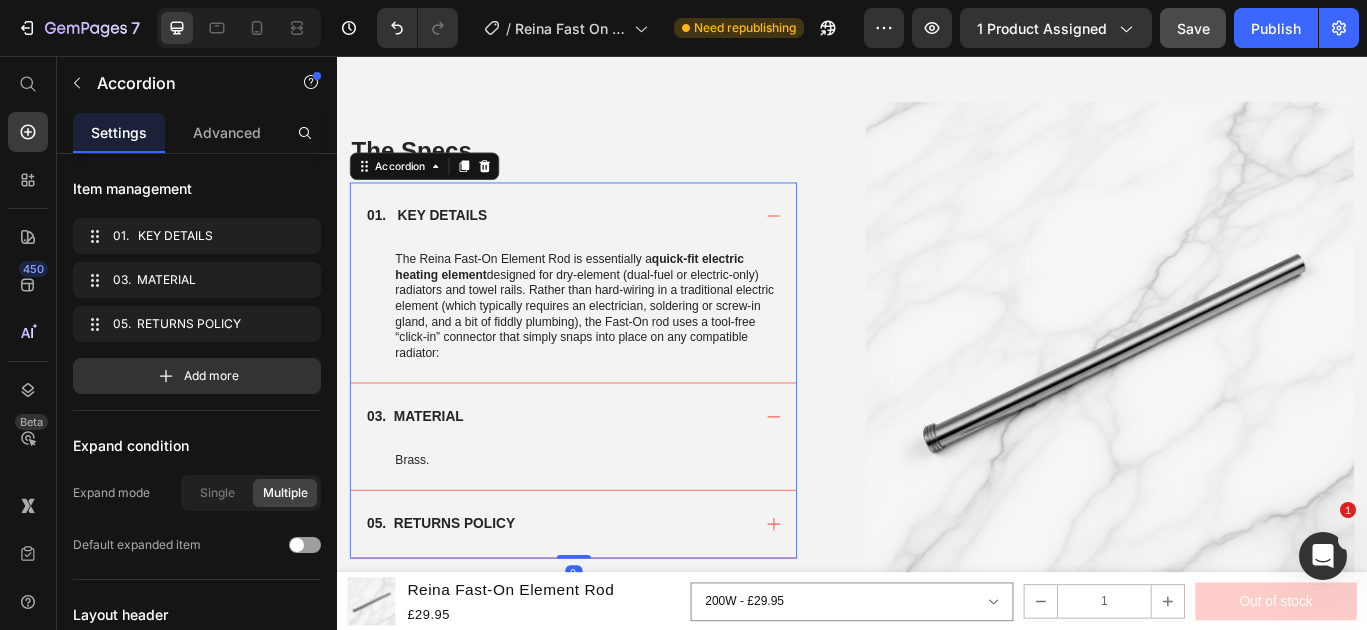 scroll, scrollTop: 917, scrollLeft: 0, axis: vertical 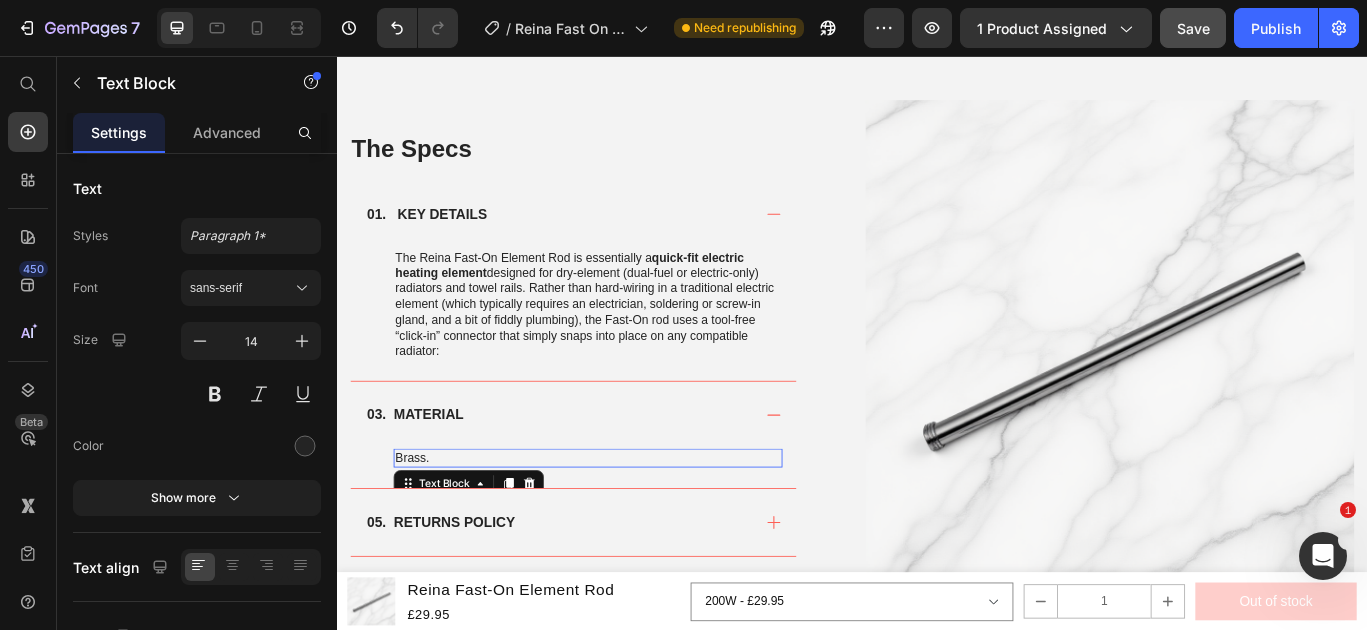 click on "Brass." at bounding box center (629, 524) 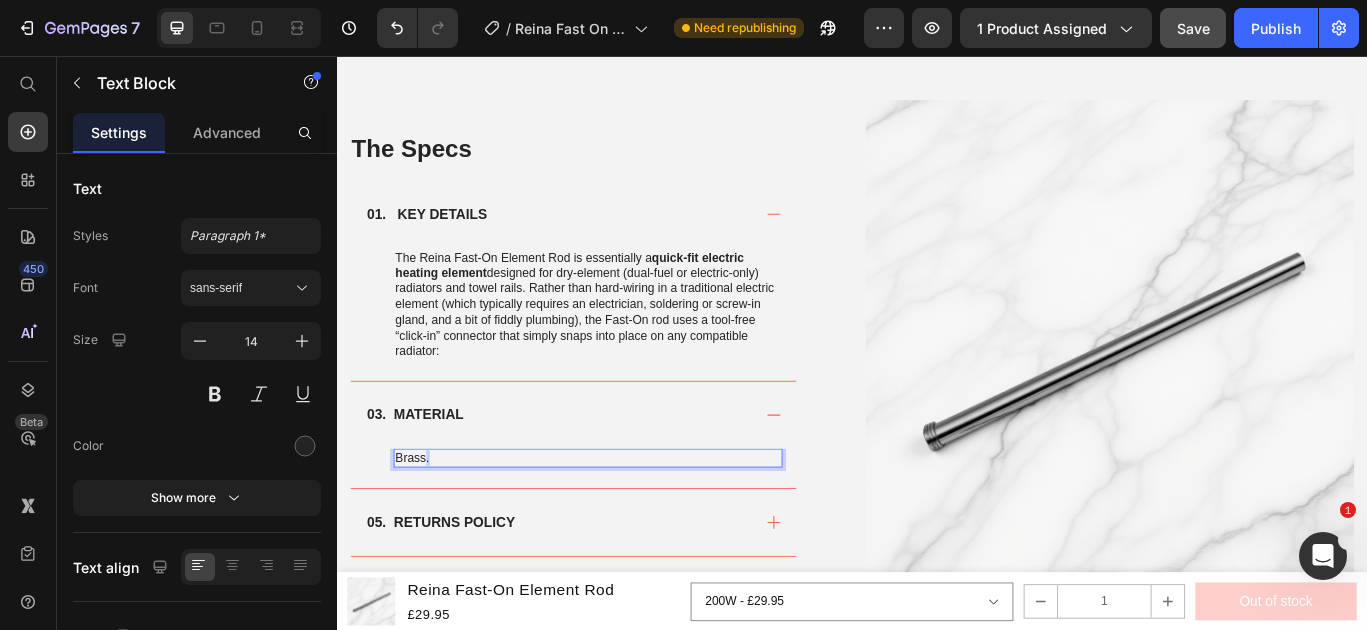 click on "Brass." at bounding box center [629, 524] 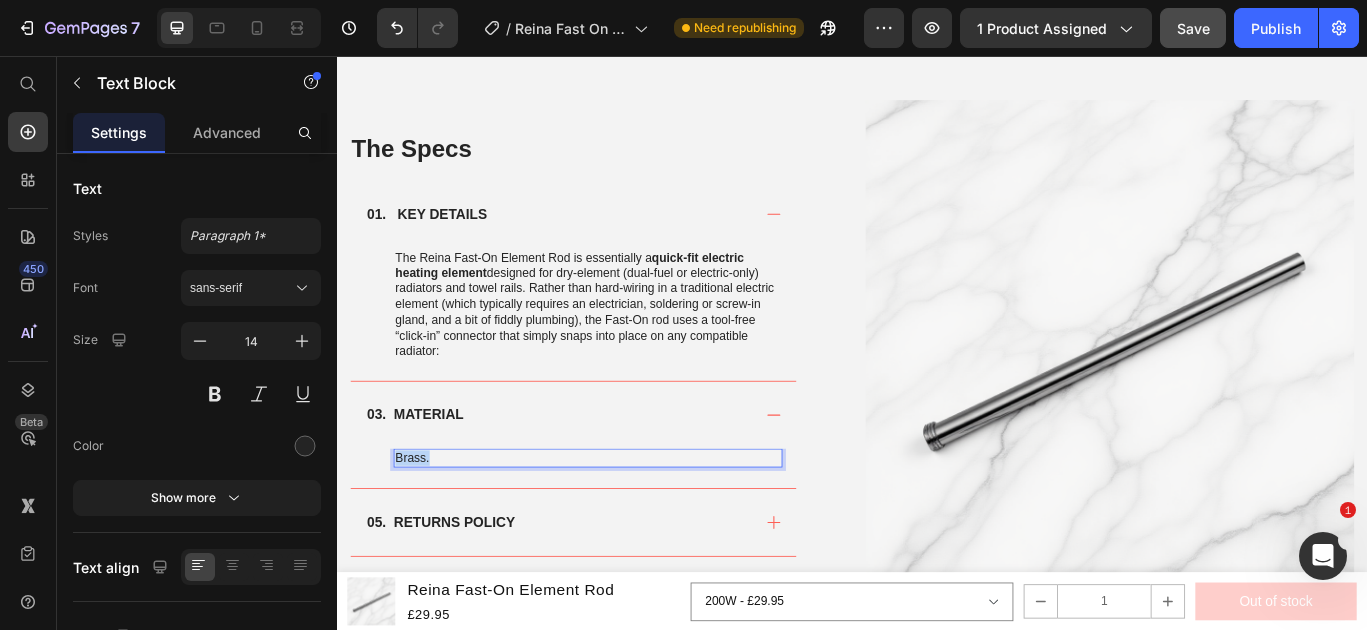 click on "Brass." at bounding box center (629, 524) 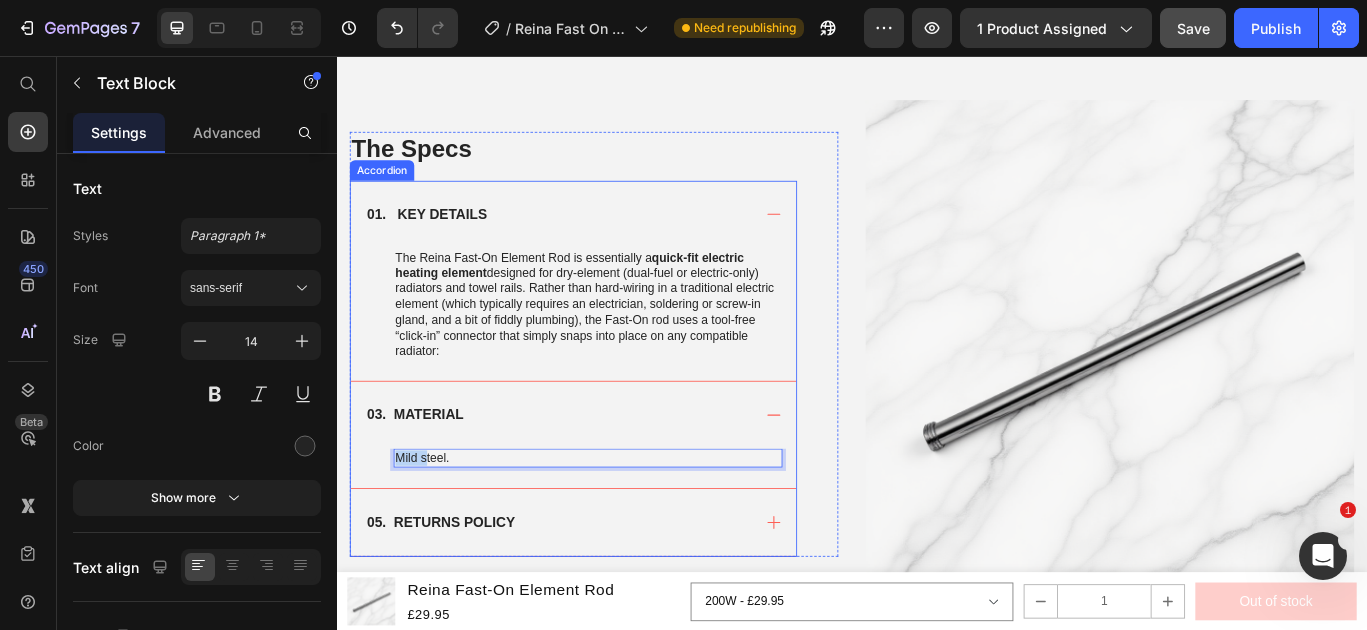 drag, startPoint x: 442, startPoint y: 524, endPoint x: 395, endPoint y: 523, distance: 47.010635 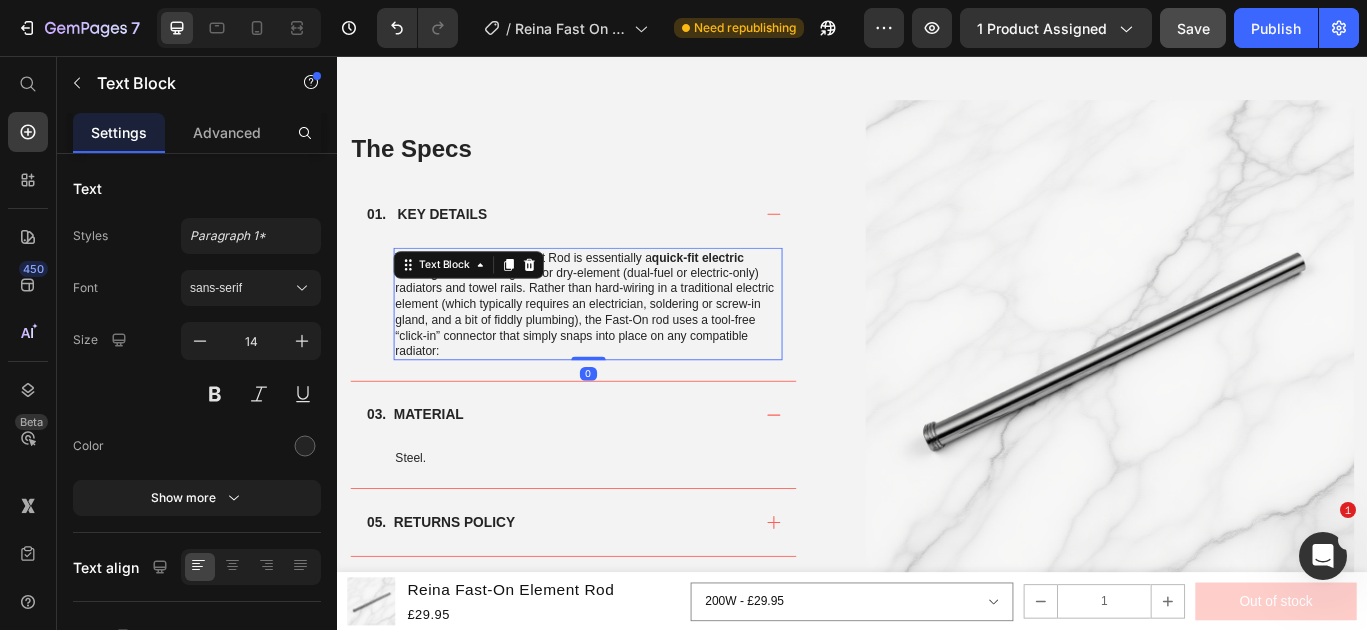 click on "The Reina Fast-On Element Rod is essentially a  quick-fit electric heating element  designed for dry-element (dual-fuel or electric-only) radiators and towel rails. Rather than hard-wiring in a traditional electric element (which typically requires an electrician, soldering or screw-in gland, and a bit of fiddly plumbing), the Fast-On rod uses a tool-free “click-in” connector that simply snaps into place on any compatible radiator:" at bounding box center (629, 344) 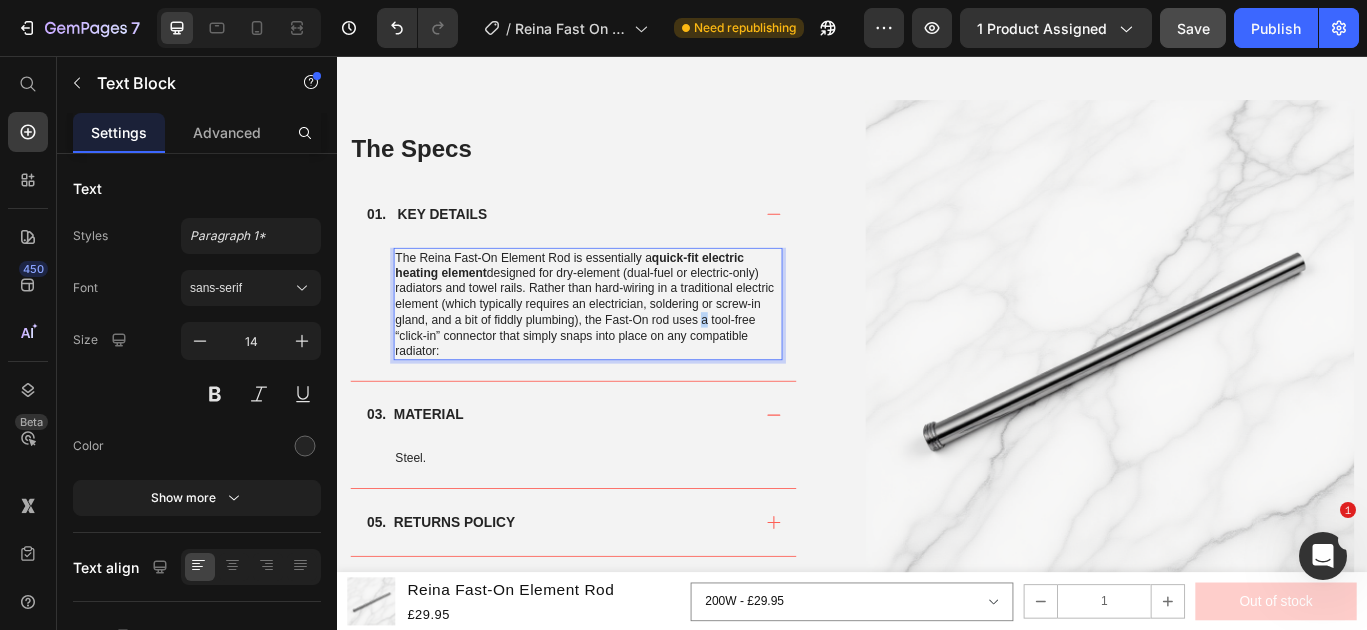 click on "The Reina Fast-On Element Rod is essentially a  quick-fit electric heating element  designed for dry-element (dual-fuel or electric-only) radiators and towel rails. Rather than hard-wiring in a traditional electric element (which typically requires an electrician, soldering or screw-in gland, and a bit of fiddly plumbing), the Fast-On rod uses a tool-free “click-in” connector that simply snaps into place on any compatible radiator:" at bounding box center (629, 344) 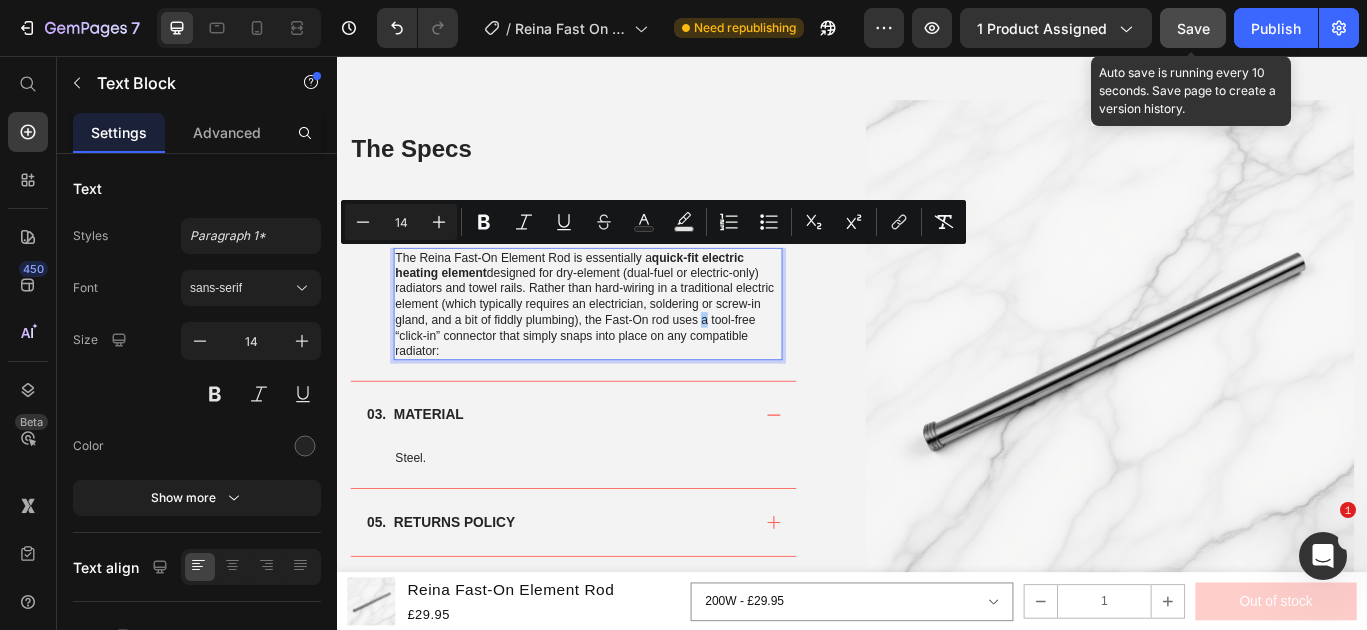 click on "Save" at bounding box center (1193, 28) 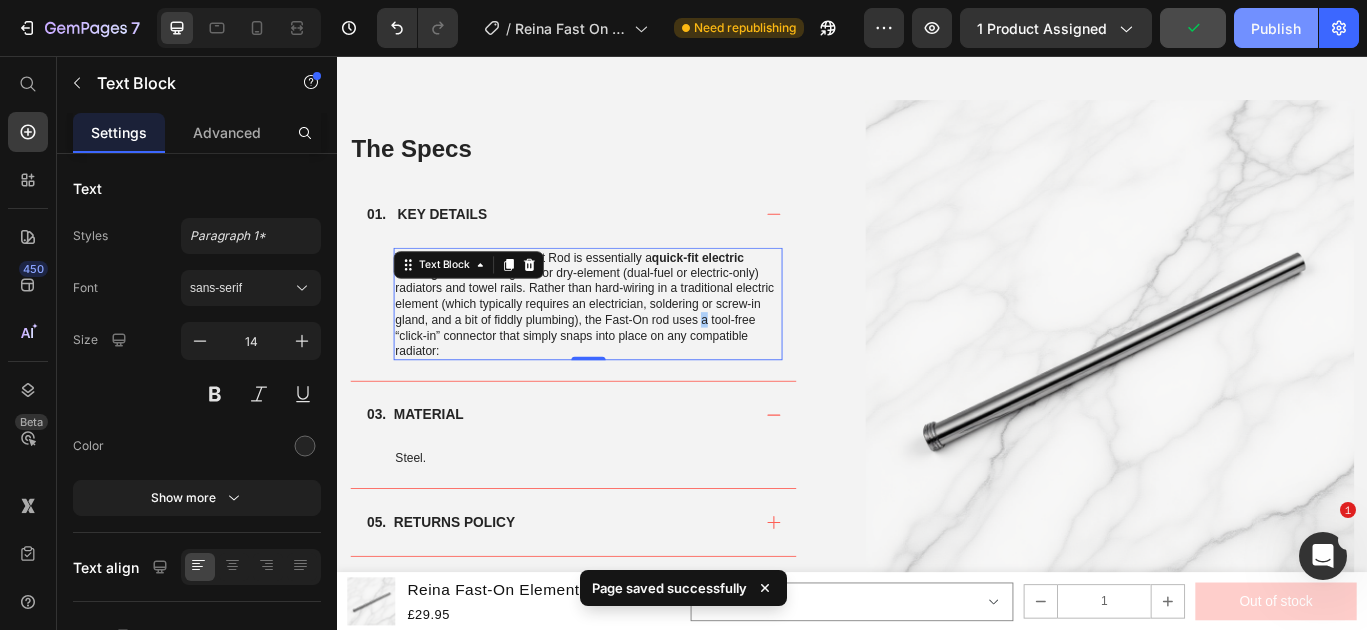 click on "Publish" at bounding box center (1276, 28) 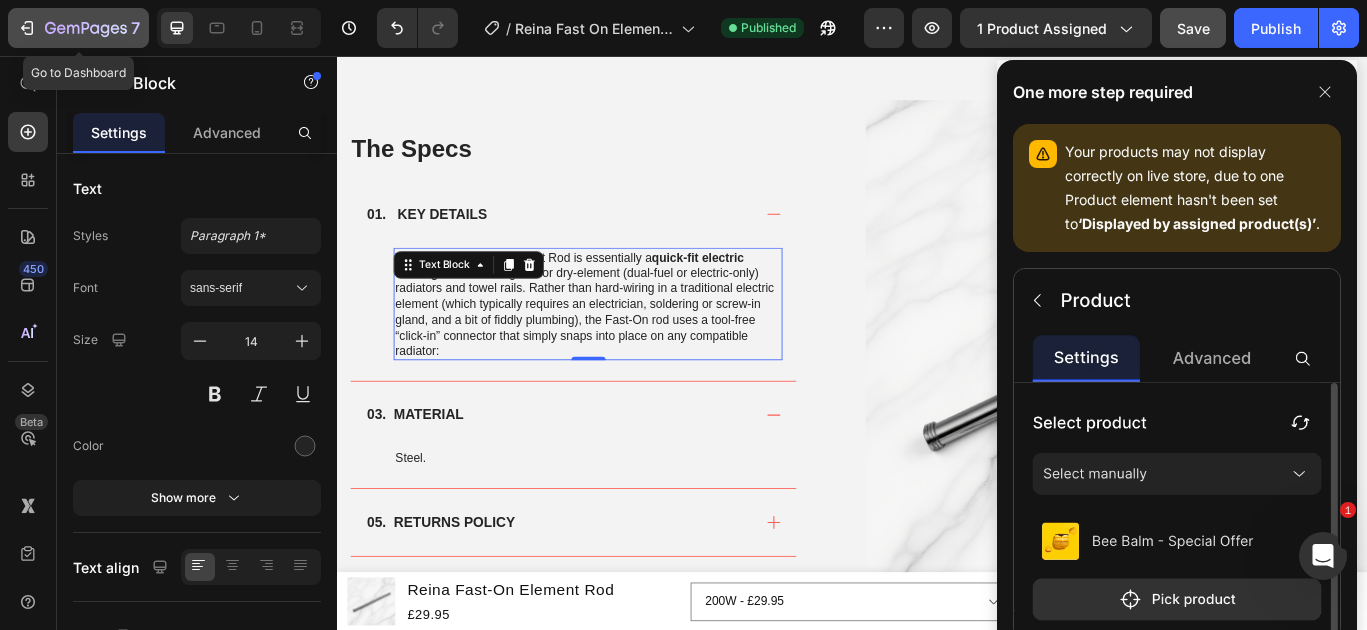 click 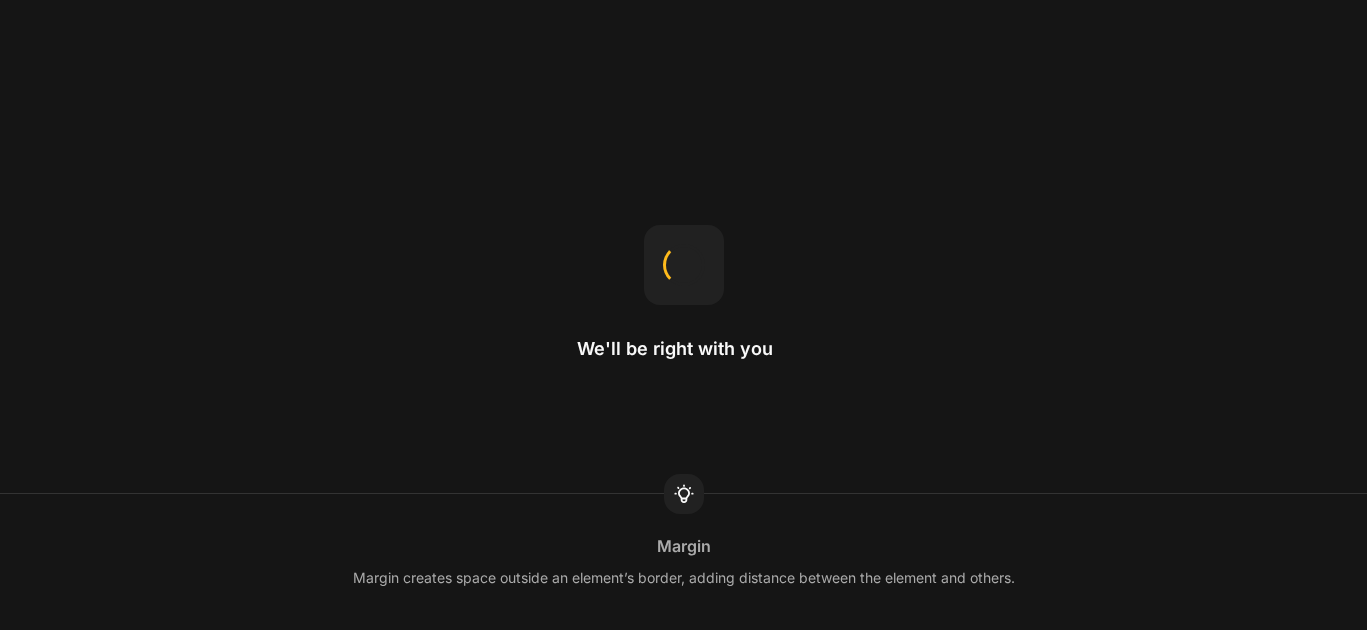 scroll, scrollTop: 0, scrollLeft: 0, axis: both 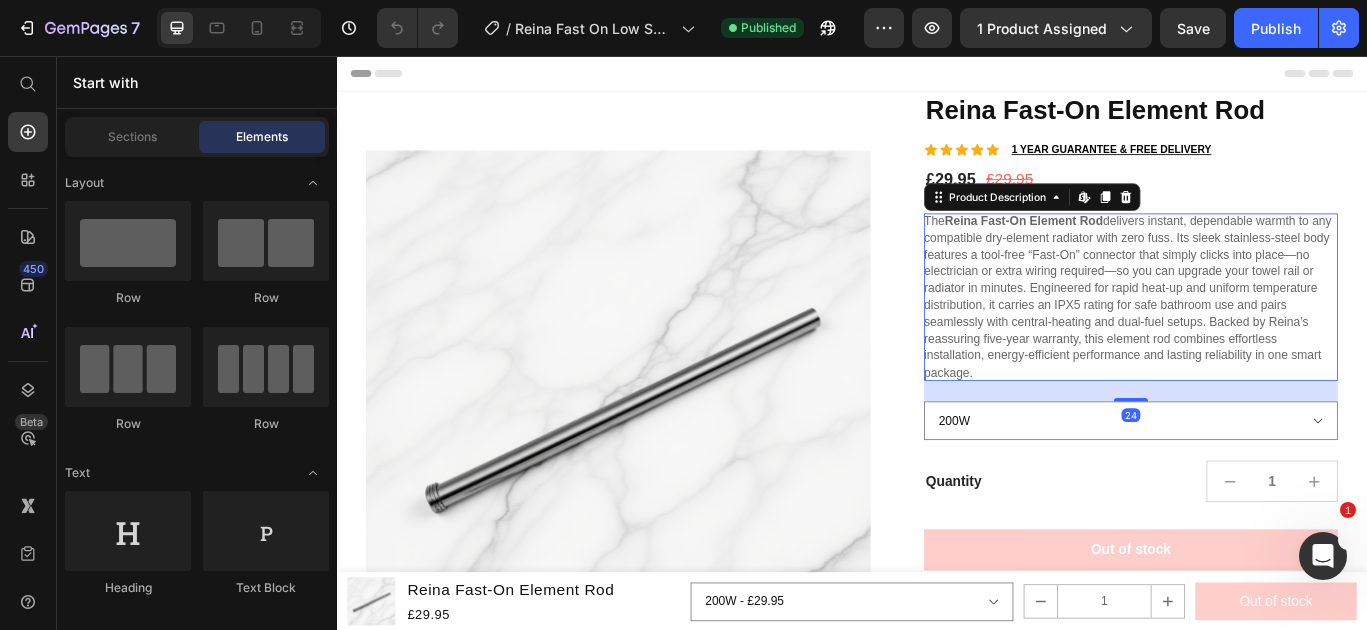 click on "The Reina Fast-On Element Rod delivers instant, dependable warmth to any compatible dry-element radiator with zero fuss. Its sleek stainless-steel body features a tool-free “Fast-On” connector that simply clicks into place—no electrician or extra wiring required—so you can upgrade your towel rail or radiator in minutes. Engineered for rapid heat-up and uniform temperature distribution, it carries an IPX5 rating for safe bathroom use and pairs seamlessly with central-heating and dual-fuel setups. Backed by Reina’s reassuring five-year warranty, this element rod combines effortless installation, energy-efficient performance and lasting reliability in one smart package." at bounding box center (1258, 336) 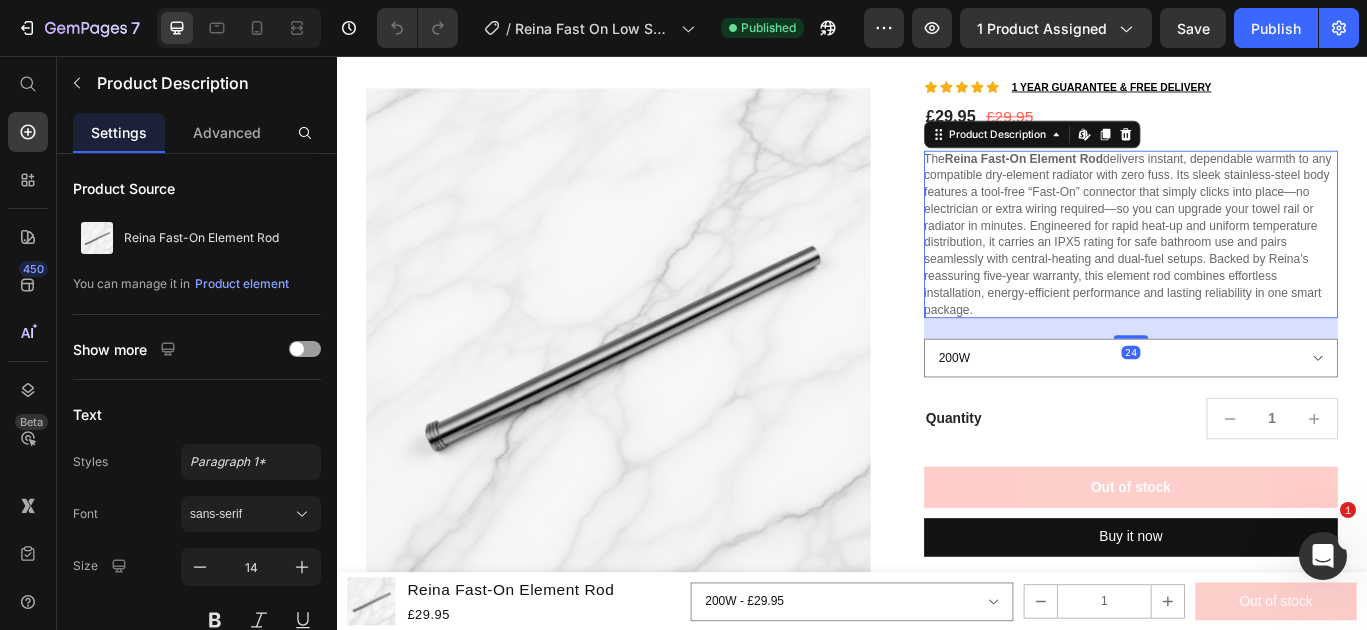 scroll, scrollTop: 80, scrollLeft: 0, axis: vertical 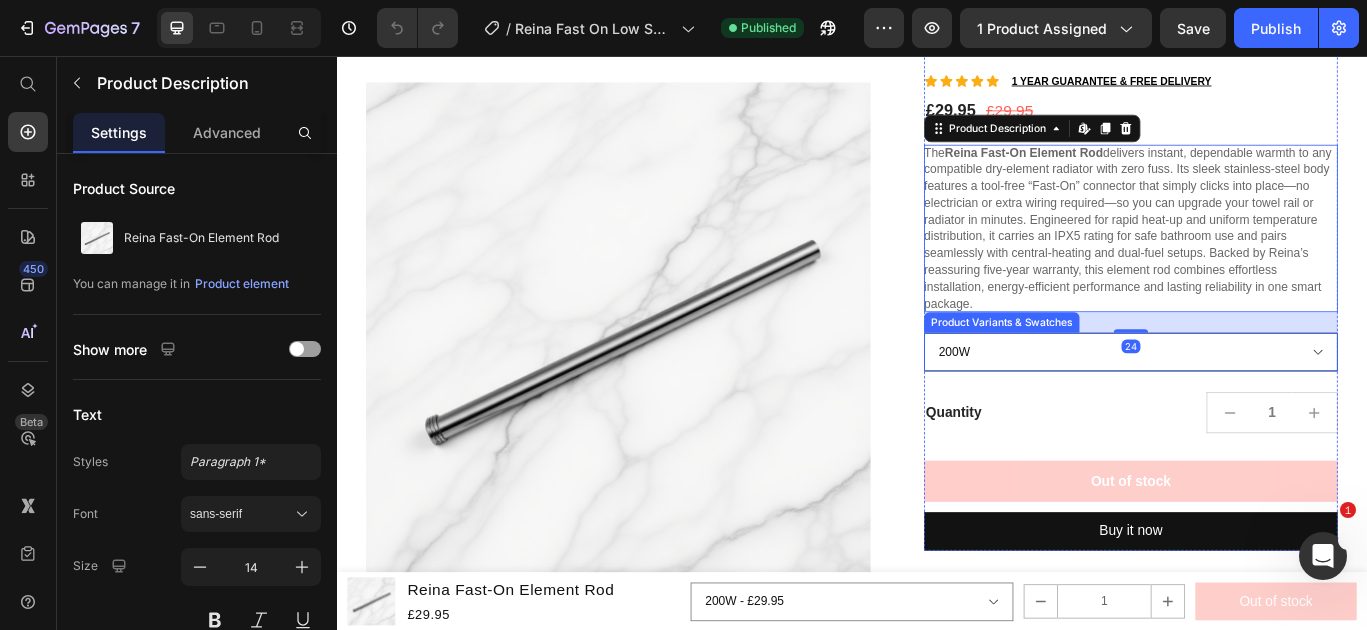 click on "200W  300W  600W  900W" at bounding box center (1262, 400) 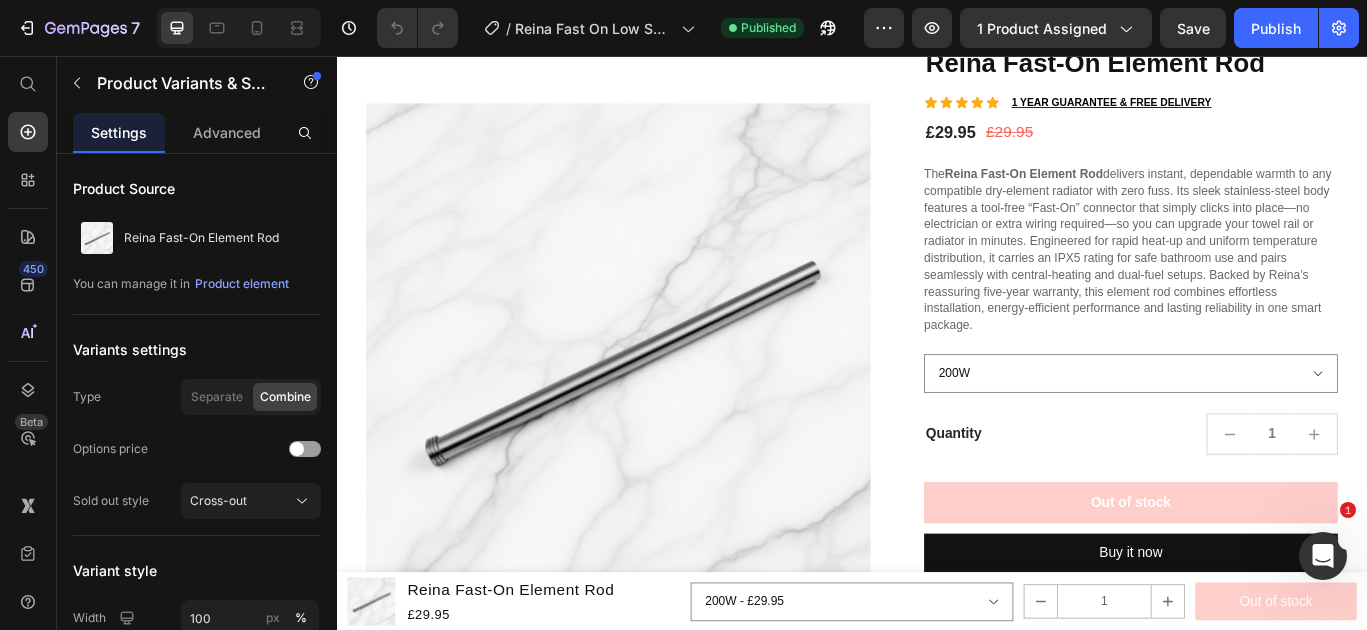 scroll, scrollTop: 0, scrollLeft: 0, axis: both 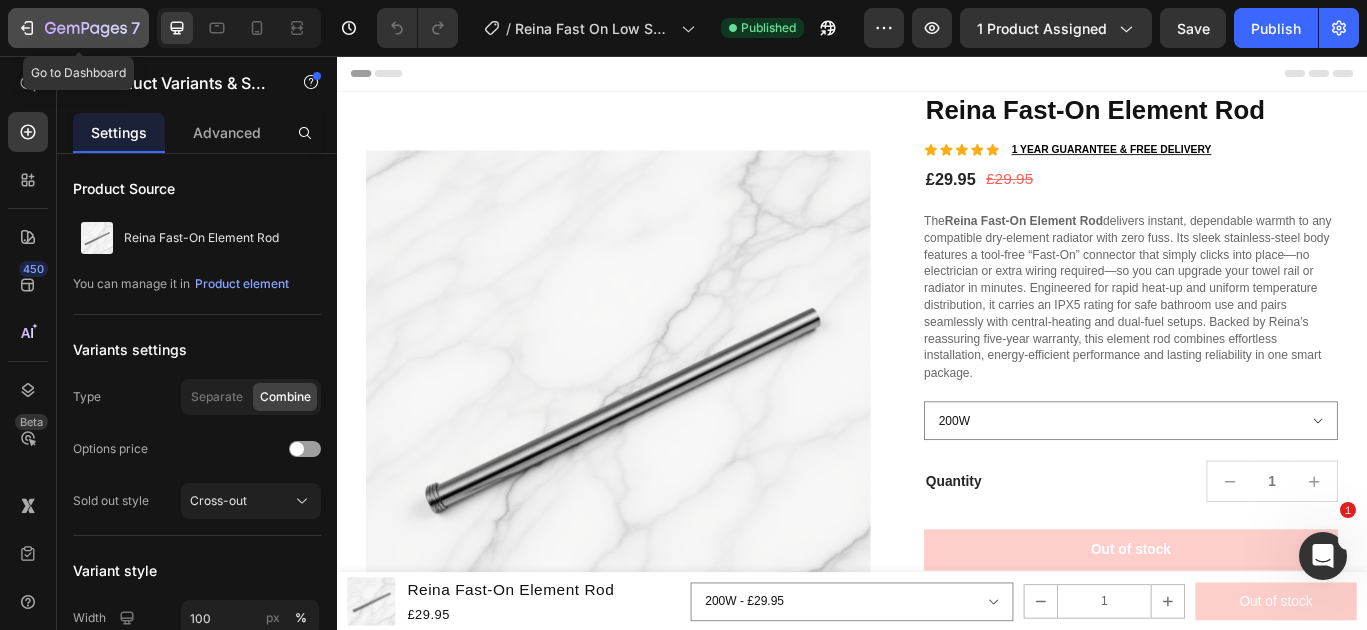 click 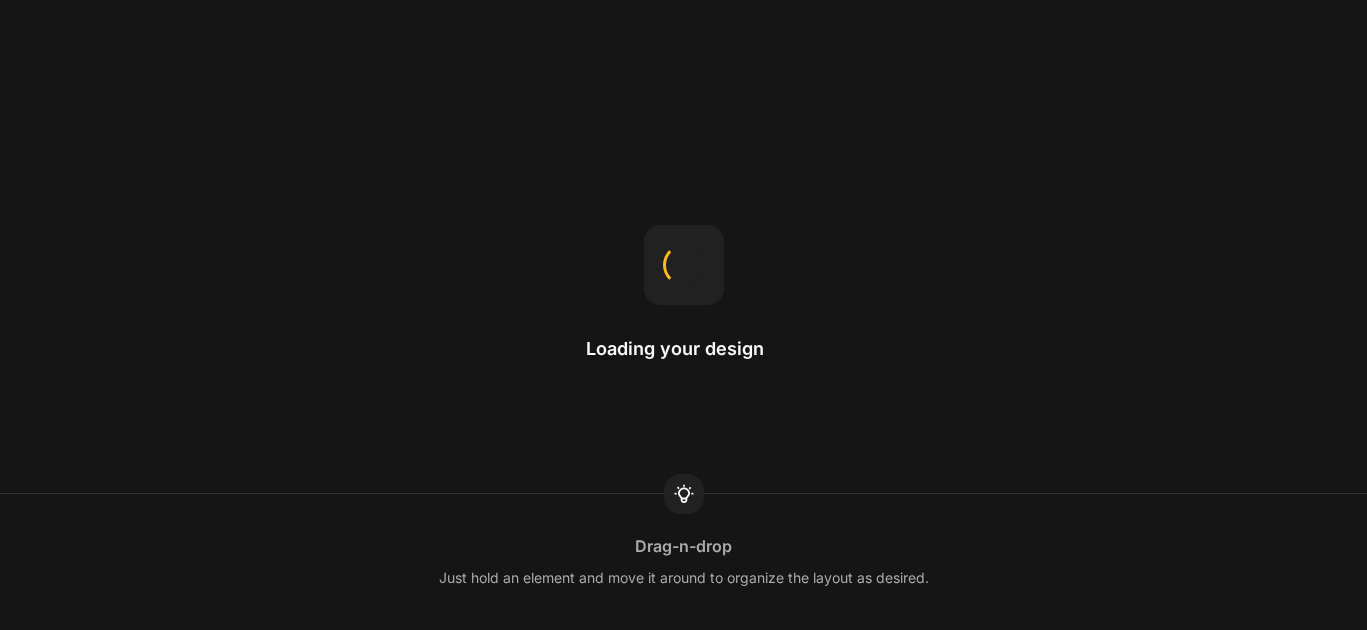 scroll, scrollTop: 0, scrollLeft: 0, axis: both 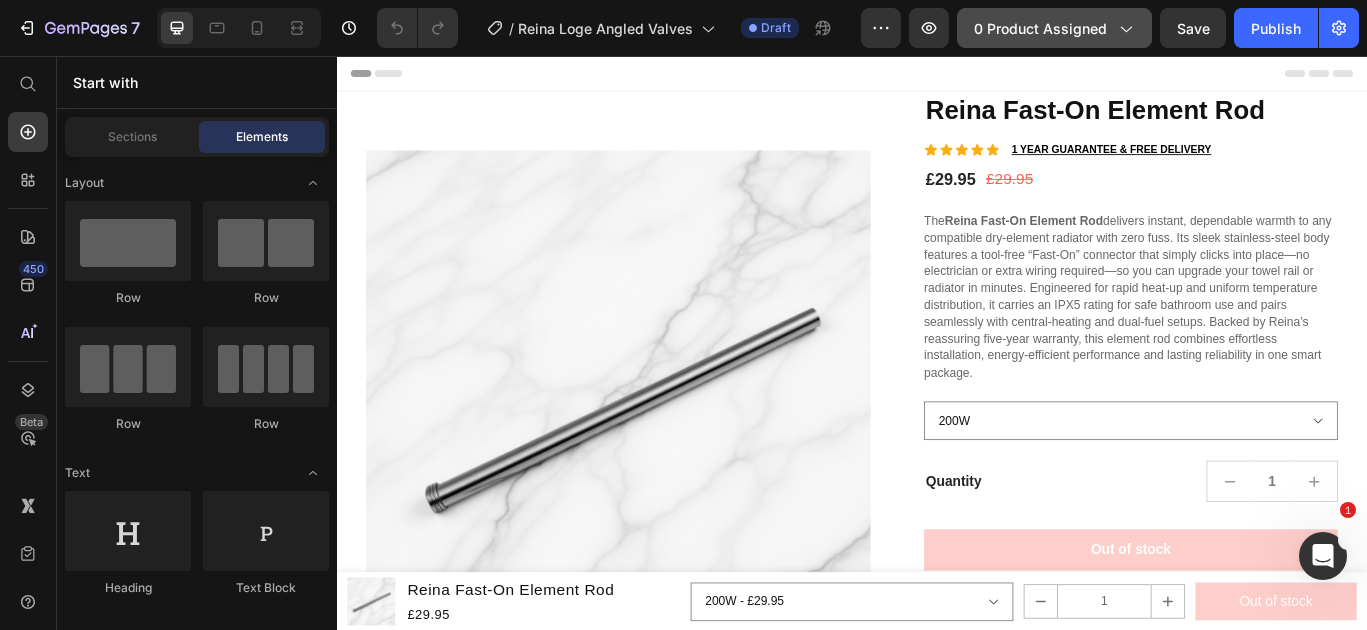 click on "0 product assigned" 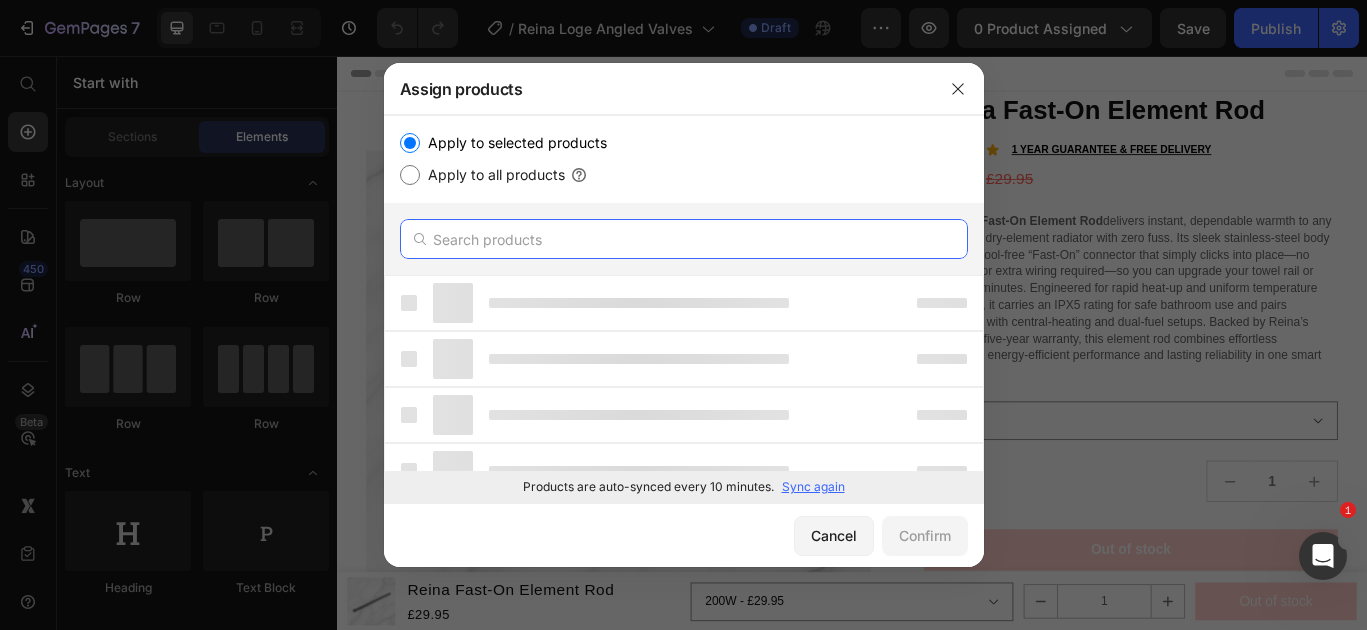 click at bounding box center [684, 239] 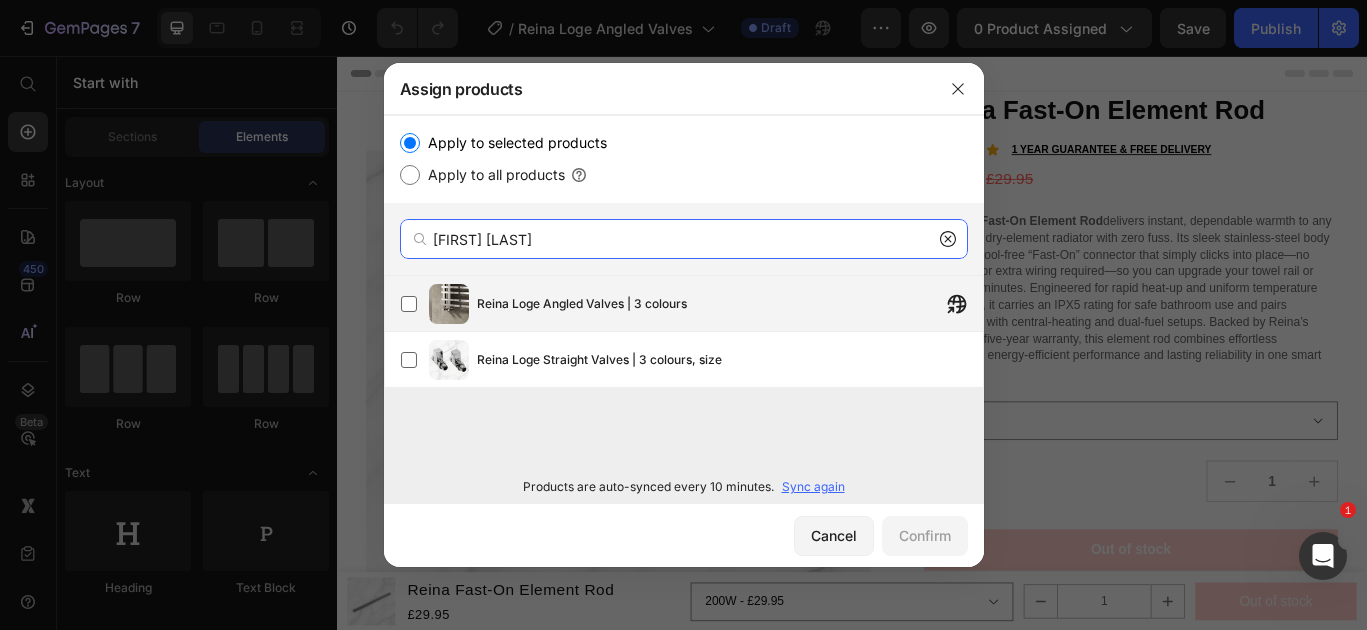type on "[FIRST] [LAST]" 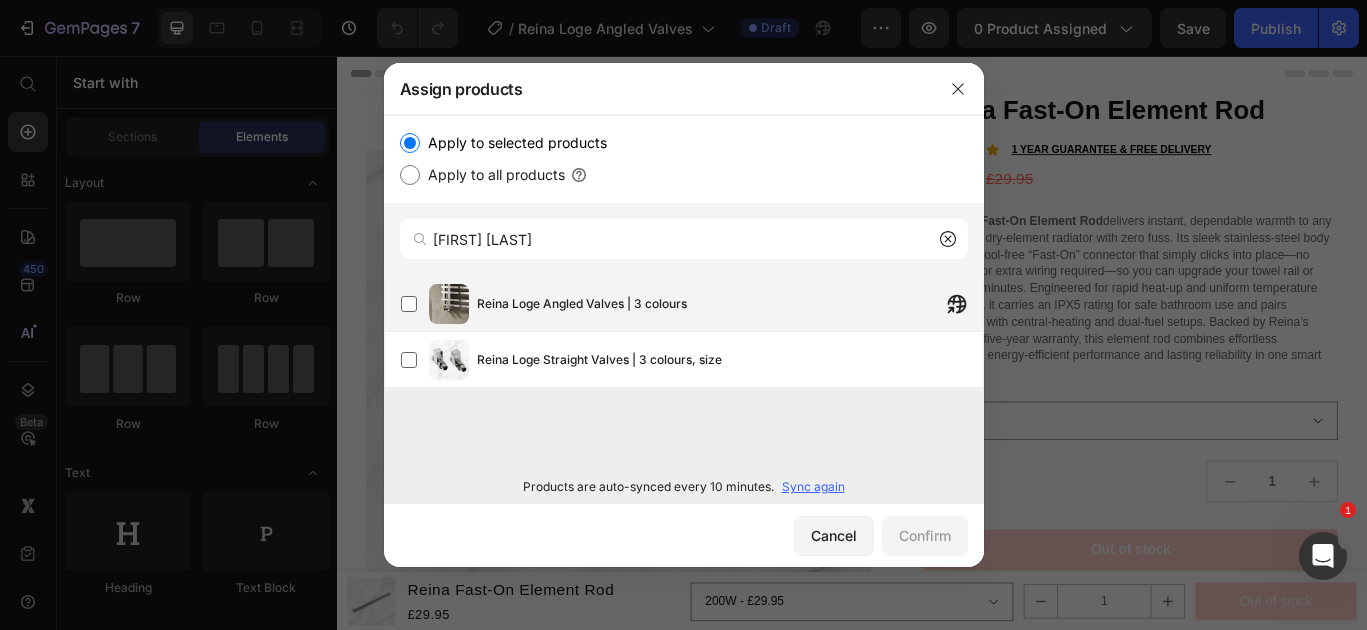 click on "Reina Loge Angled Valves | 3 colours" at bounding box center [730, 304] 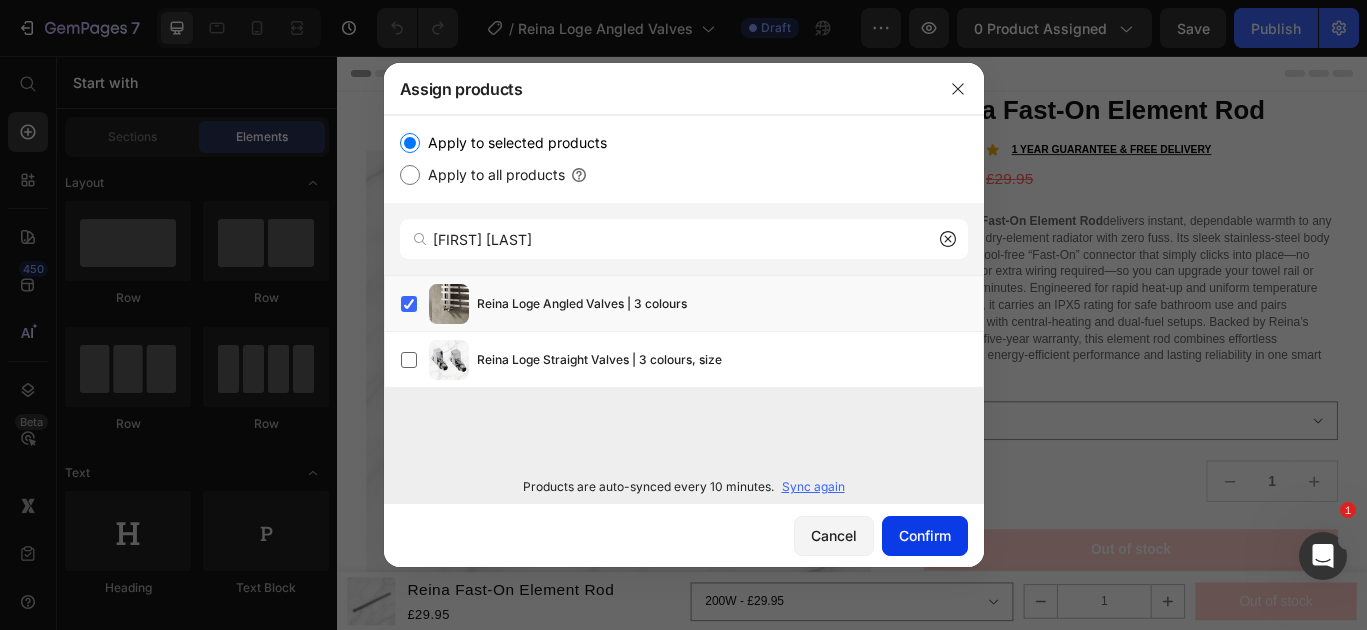 click on "Confirm" at bounding box center (925, 535) 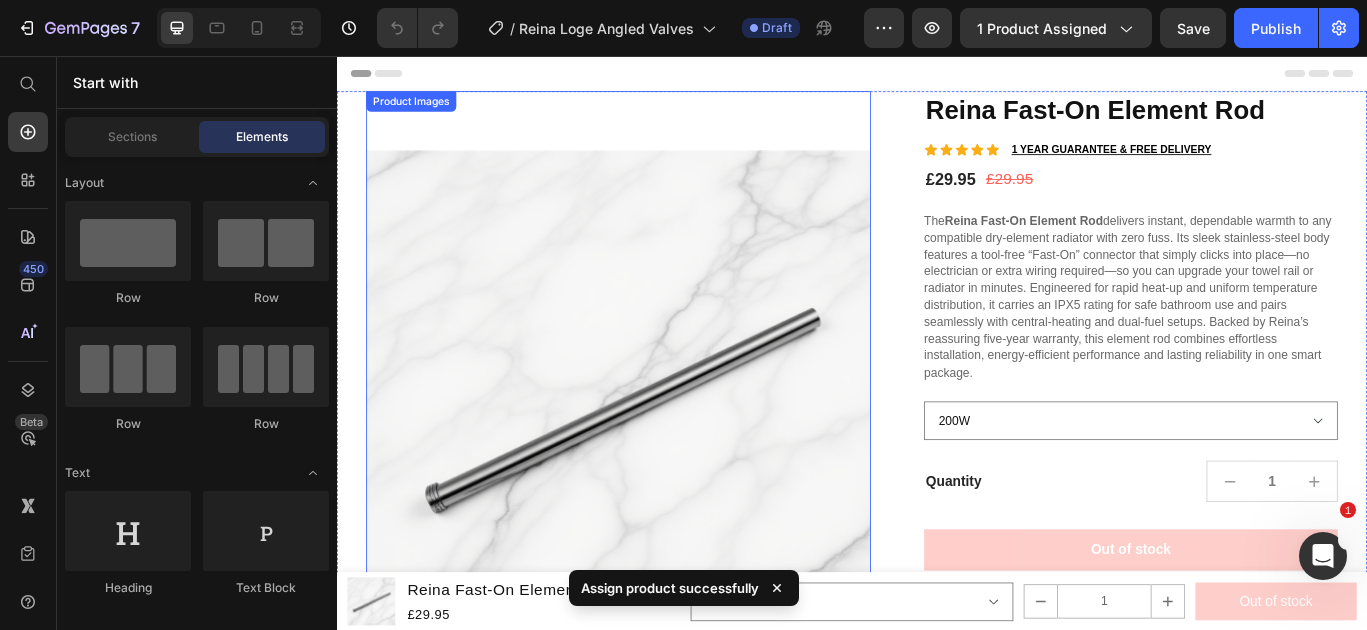 click at bounding box center (665, 460) 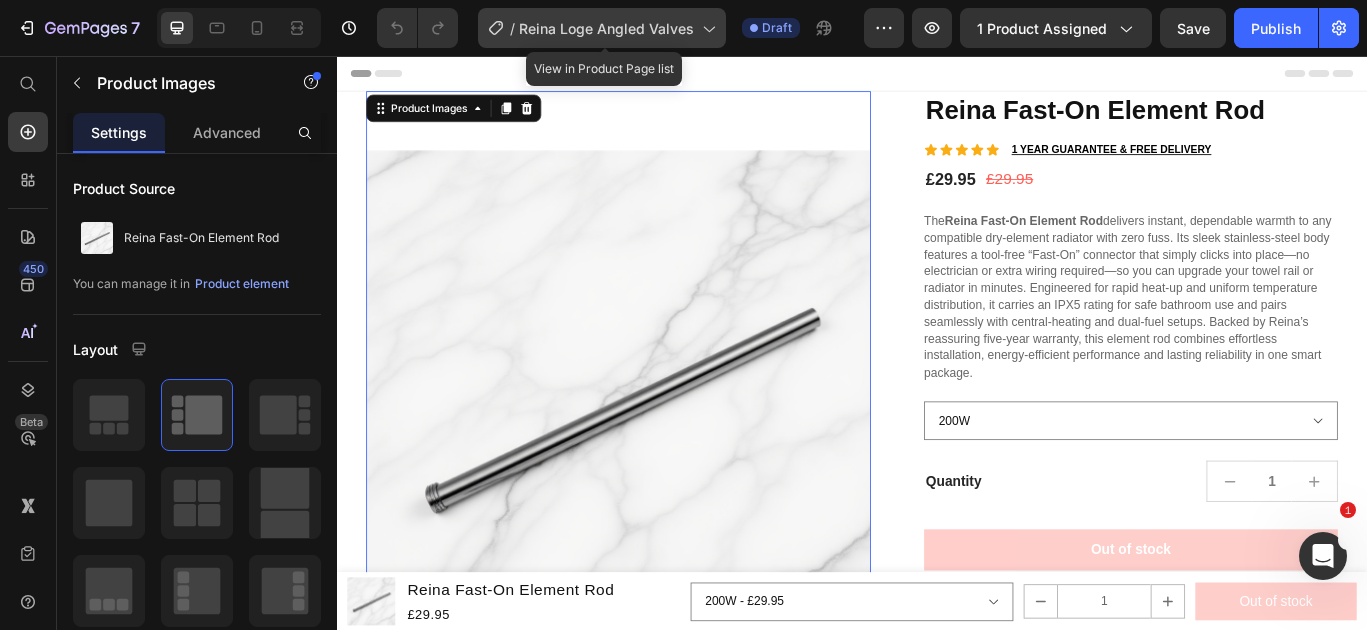 click on "Reina Loge Angled Valves" at bounding box center (606, 28) 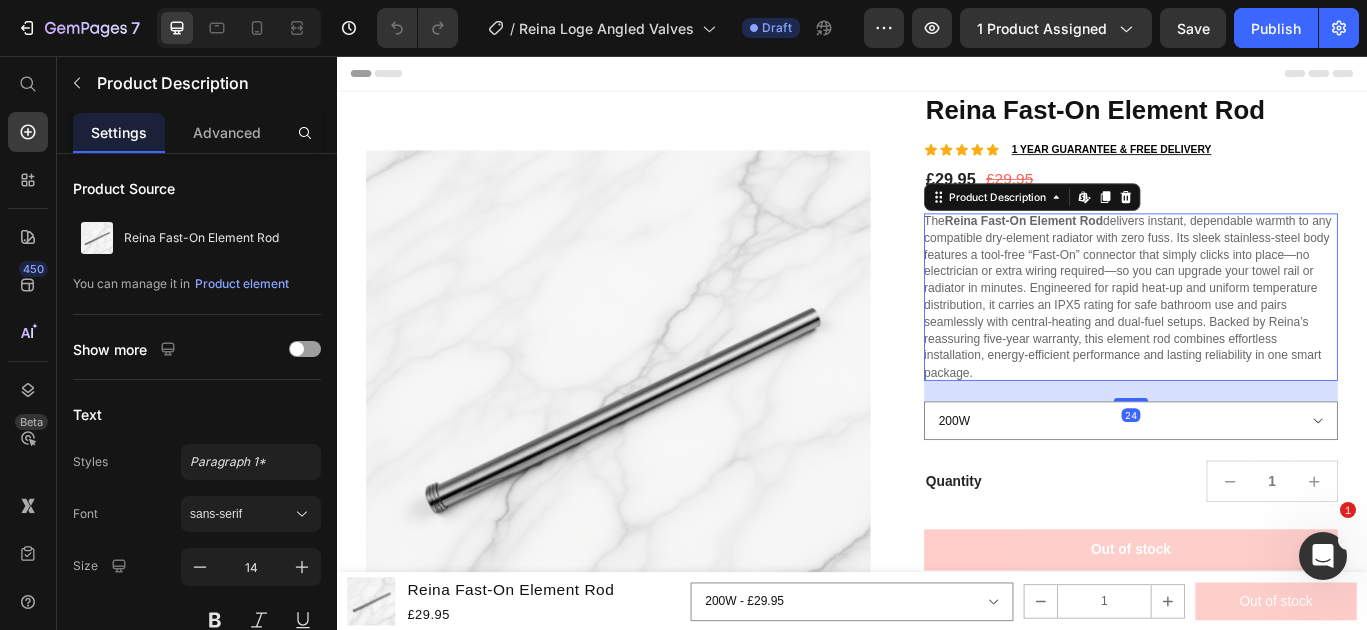 click on "The Reina Fast-On Element Rod delivers instant, dependable warmth to any compatible dry-element radiator with zero fuss. Its sleek stainless-steel body features a tool-free “Fast-On” connector that simply clicks into place—no electrician or extra wiring required—so you can upgrade your towel rail or radiator in minutes. Engineered for rapid heat-up and uniform temperature distribution, it carries an IPX5 rating for safe bathroom use and pairs seamlessly with central-heating and dual-fuel setups. Backed by Reina’s reassuring five-year warranty, this element rod combines effortless installation, energy-efficient performance and lasting reliability in one smart package." at bounding box center [1258, 336] 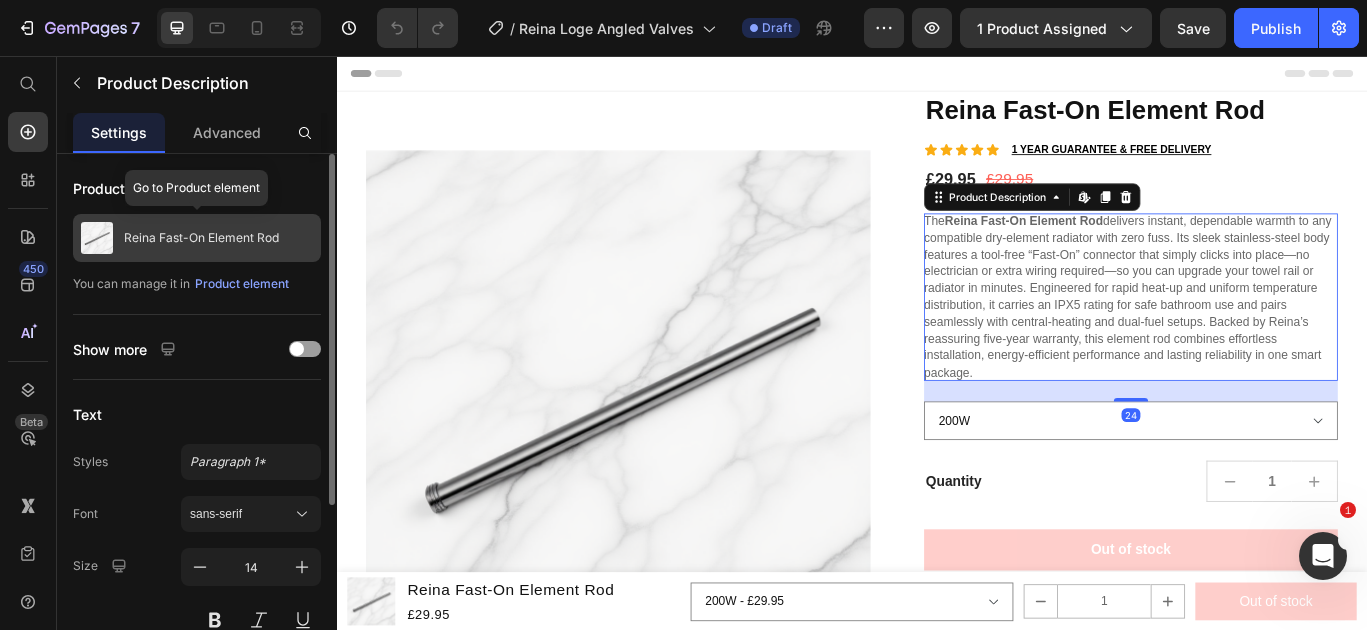 click on "Reina Fast-On Element Rod" at bounding box center (201, 238) 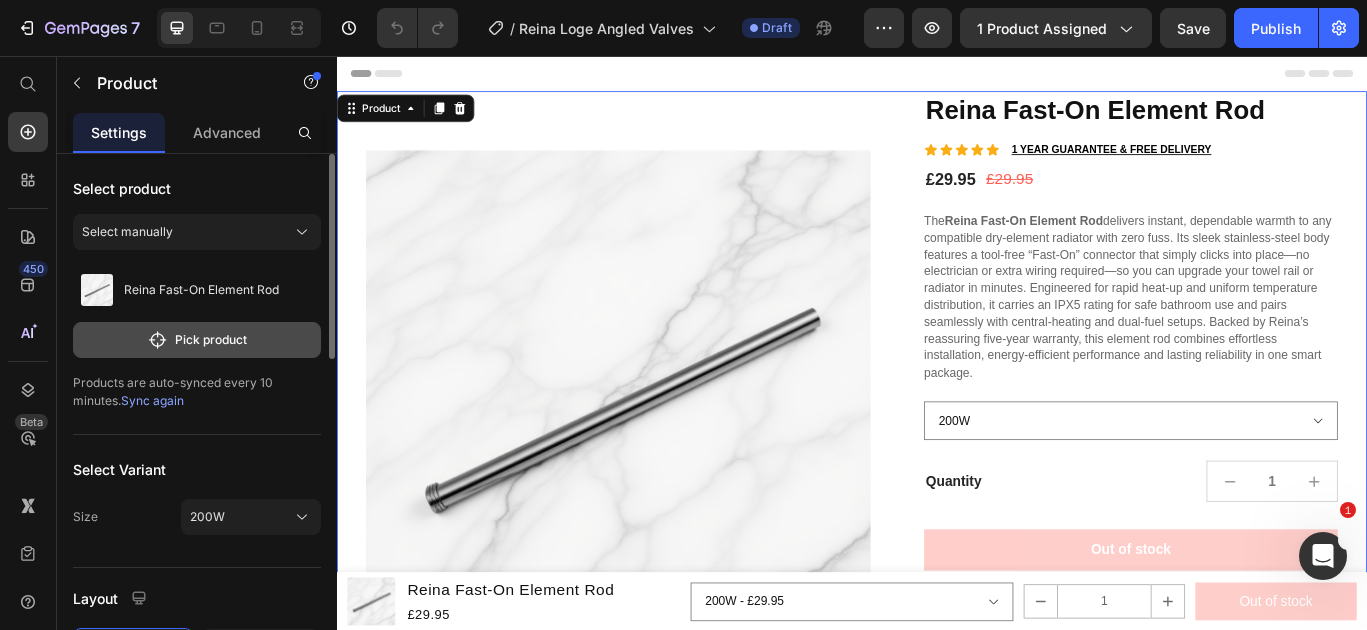 click on "Pick product" at bounding box center (197, 340) 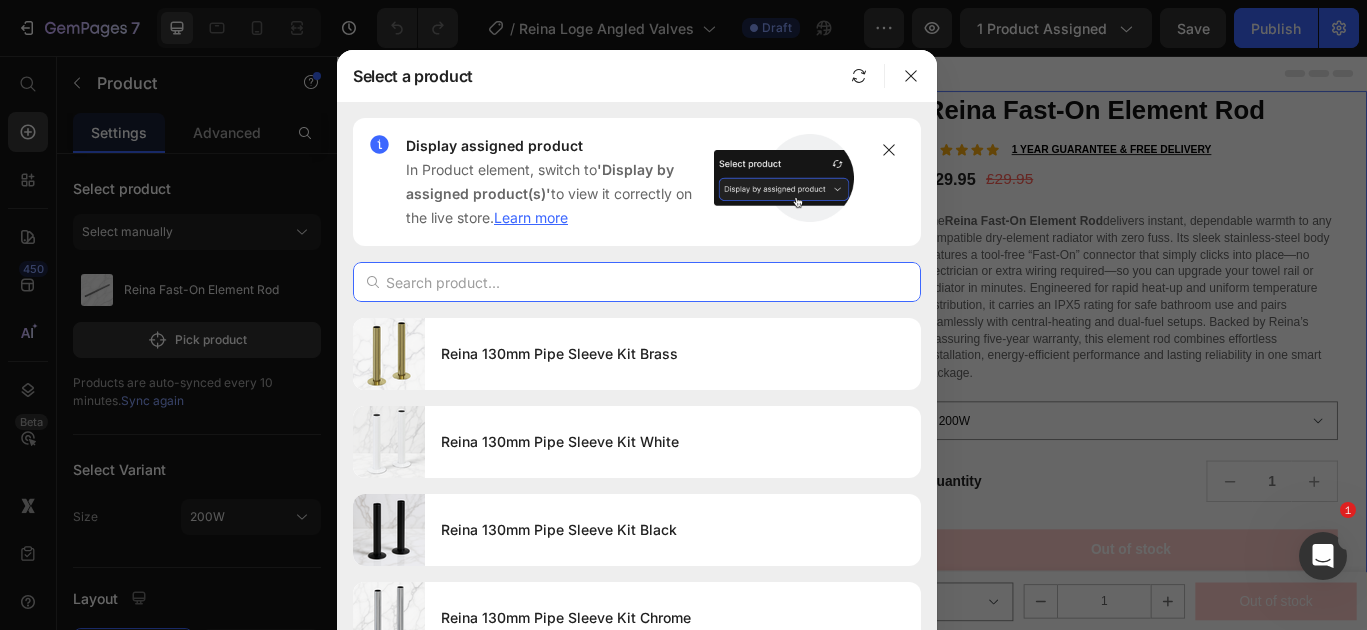 click at bounding box center (637, 282) 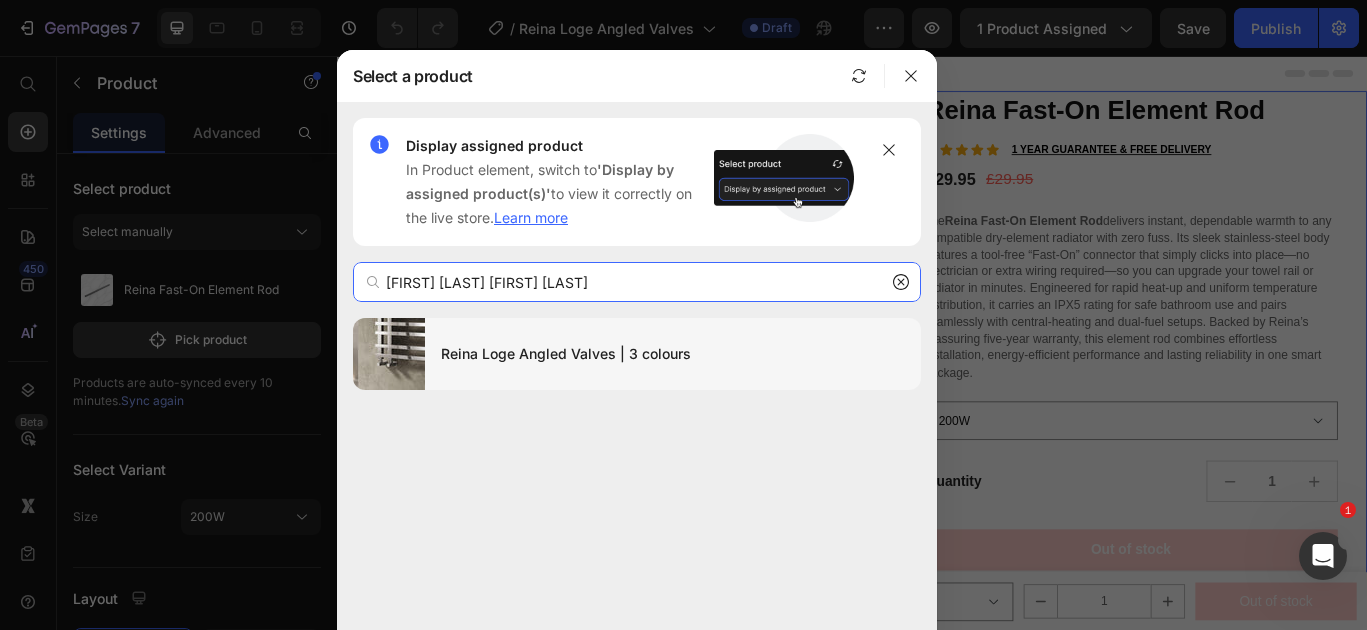 type on "[FIRST] [LAST] [FIRST] [LAST]" 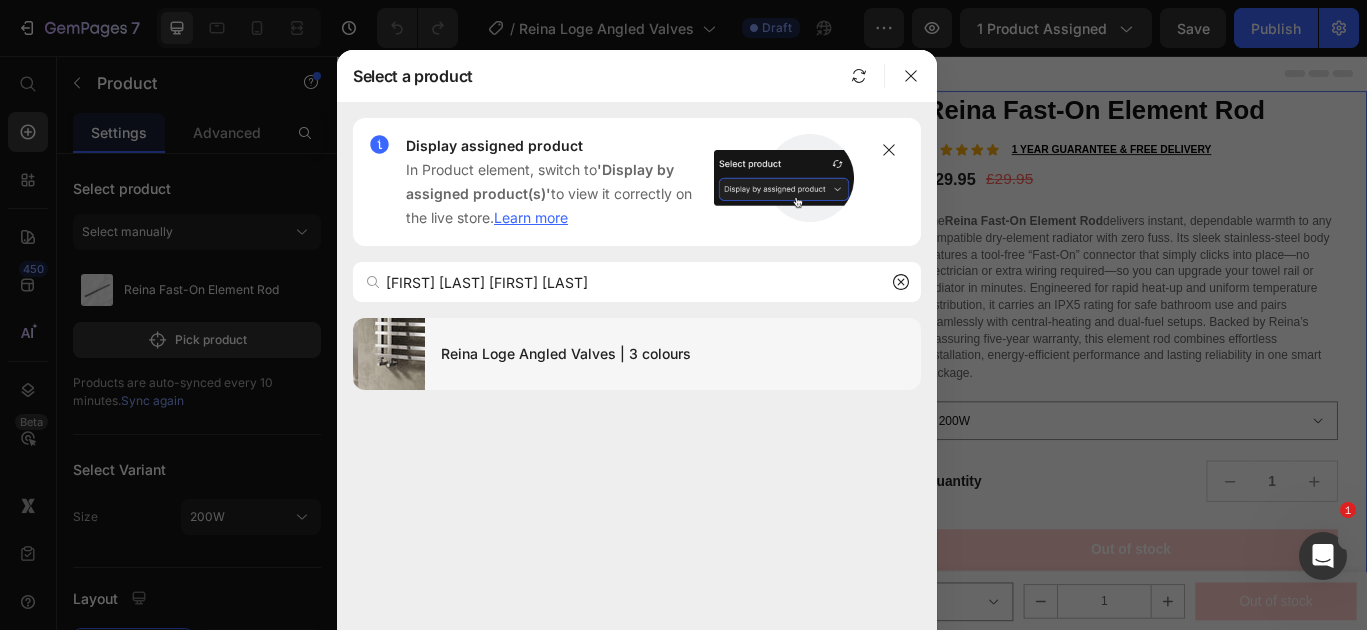 click on "Reina Loge Angled Valves | 3 colours" at bounding box center [673, 354] 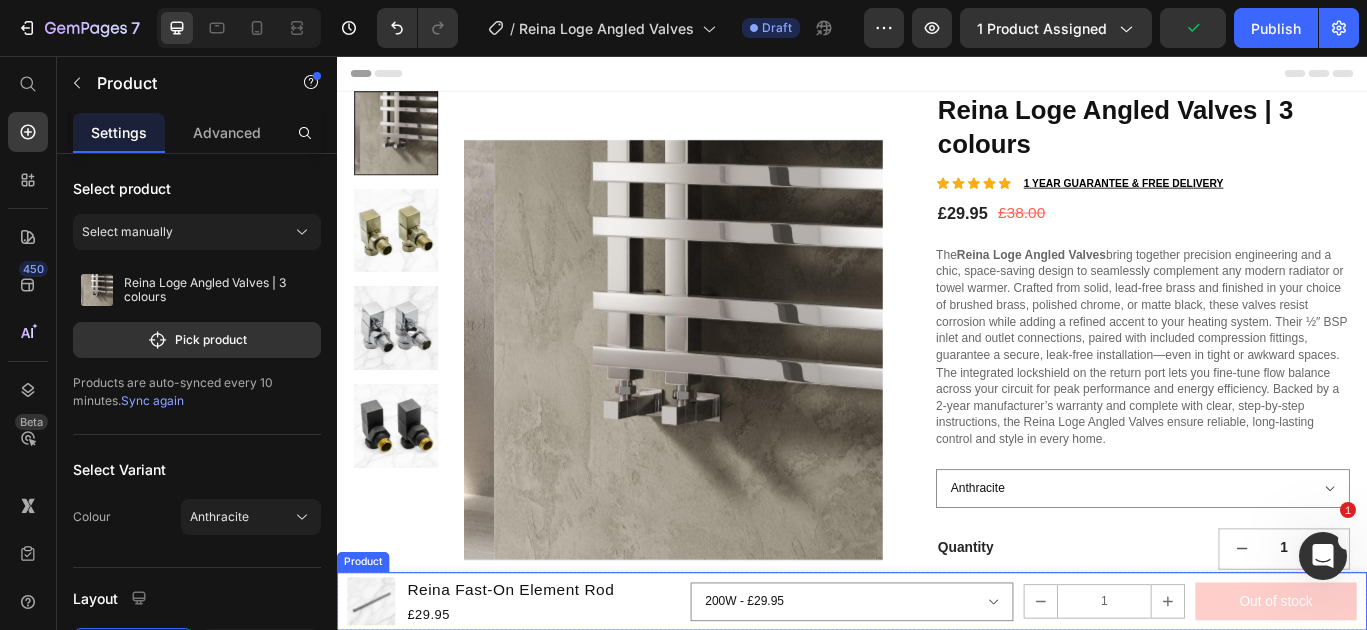 click on "Reina Fast-On Element Rod" at bounding box center [539, 677] 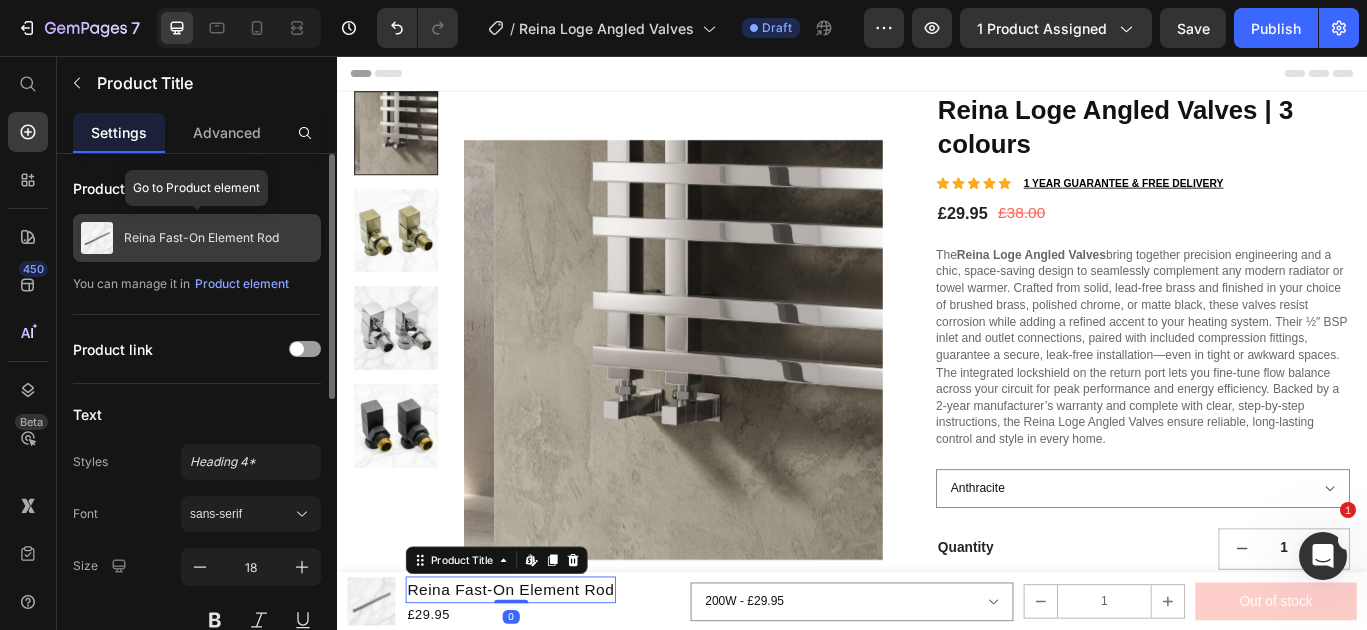 click on "Reina Fast-On Element Rod" at bounding box center (197, 238) 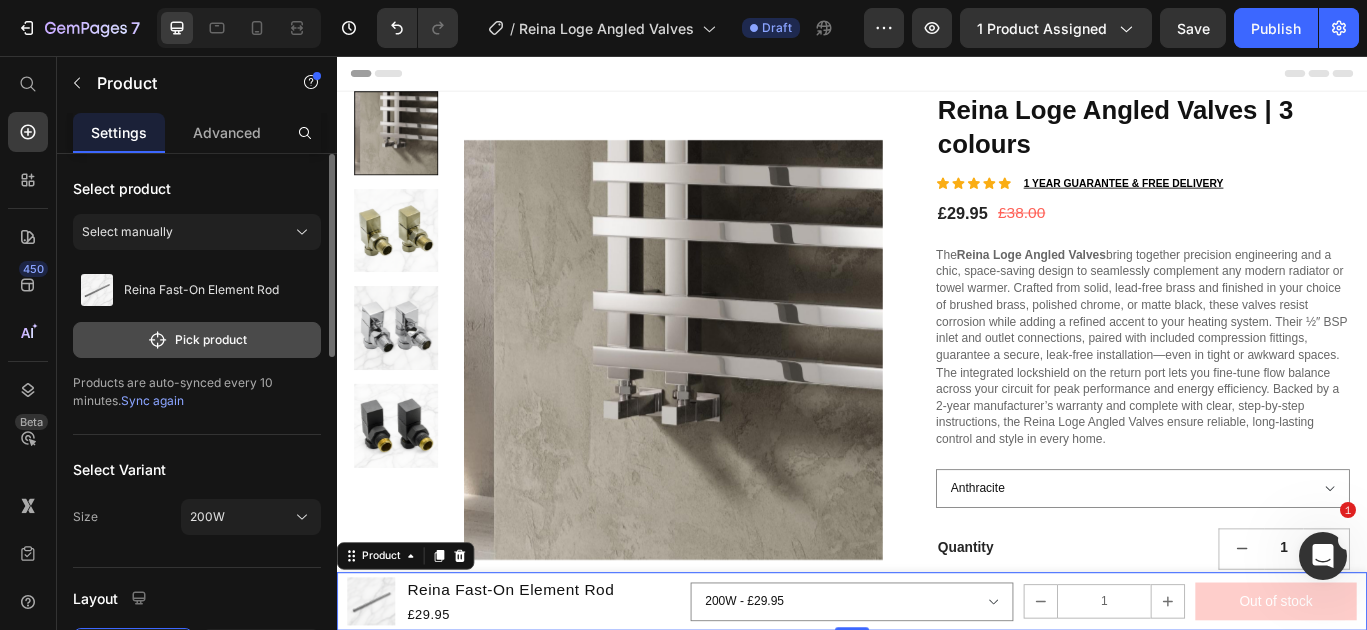 click on "Pick product" at bounding box center (197, 340) 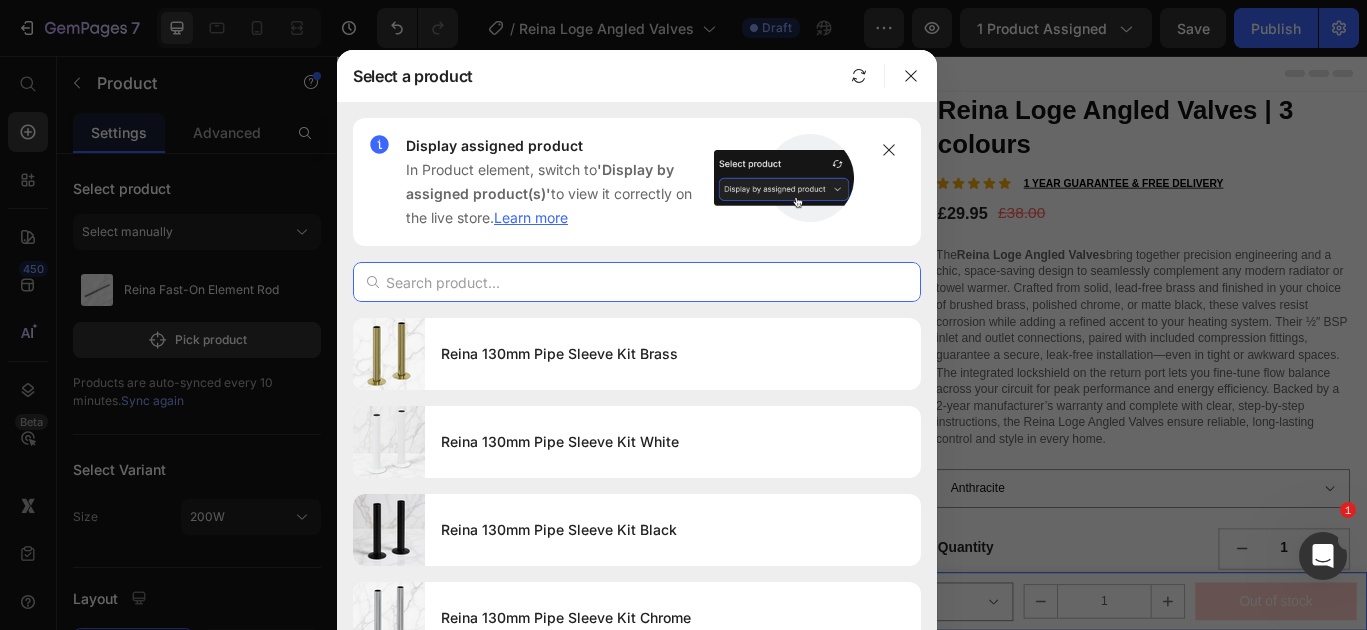 click at bounding box center [637, 282] 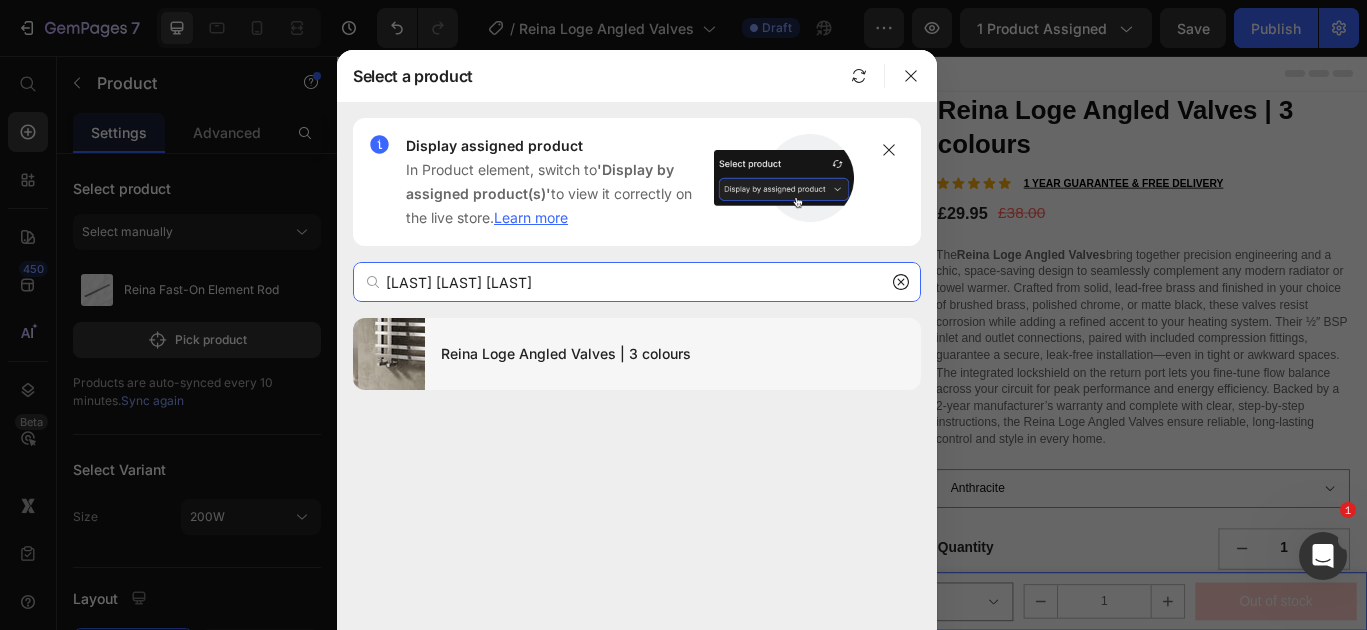 type on "[LAST] [LAST] [LAST]" 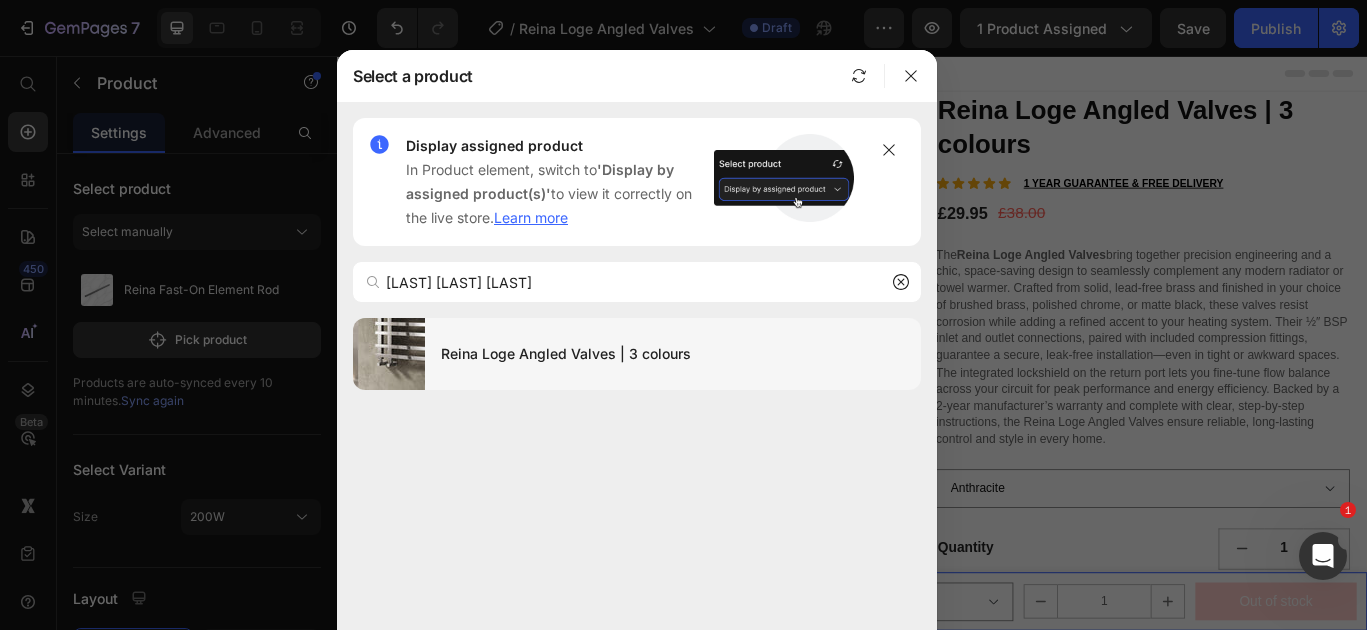 click on "Reina Loge Angled Valves | 3 colours" at bounding box center [673, 354] 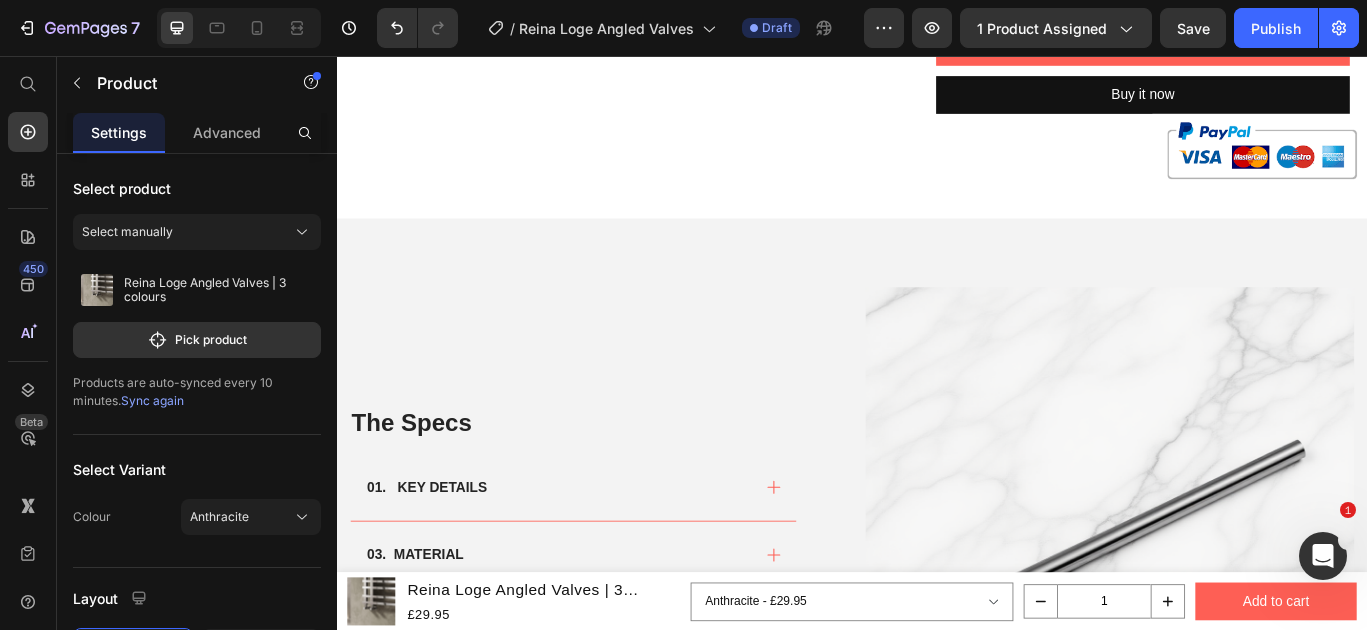 scroll, scrollTop: 1084, scrollLeft: 0, axis: vertical 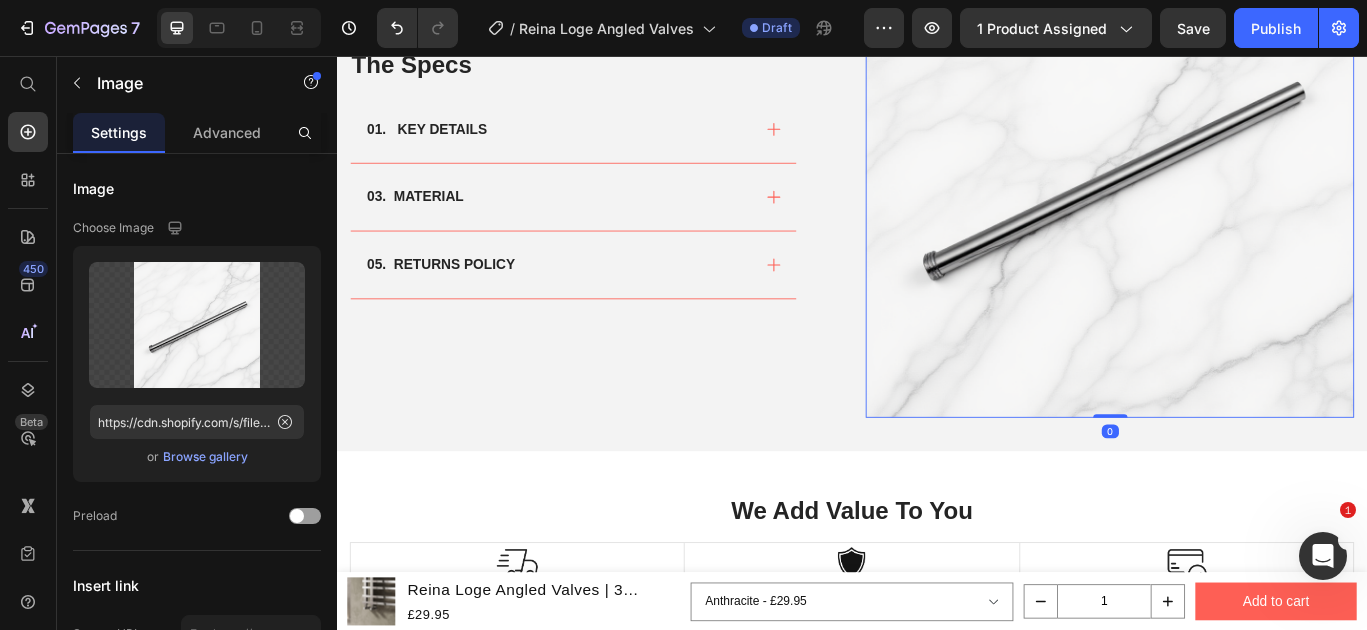 click at bounding box center (1237, 192) 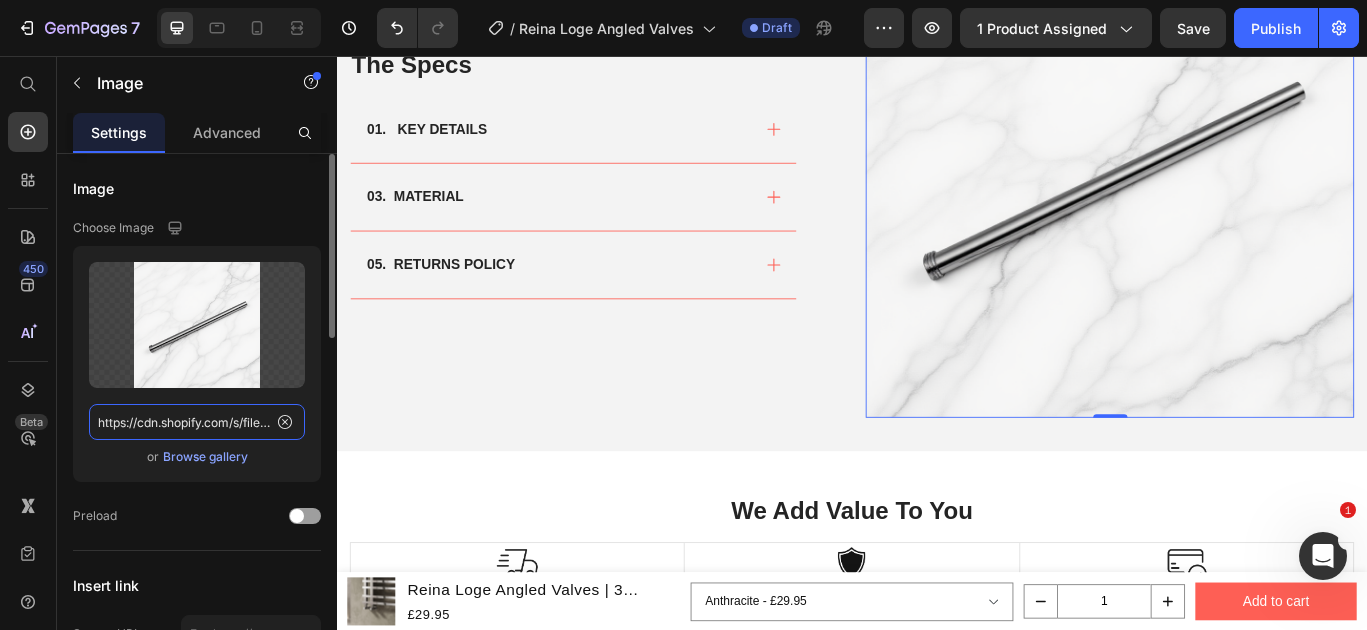 click on "https://cdn.shopify.com/s/files/1/0929/8313/2424/files/reina-fast-on-element-rod-lifestyle_1_1_marble.png?v=1752178039" 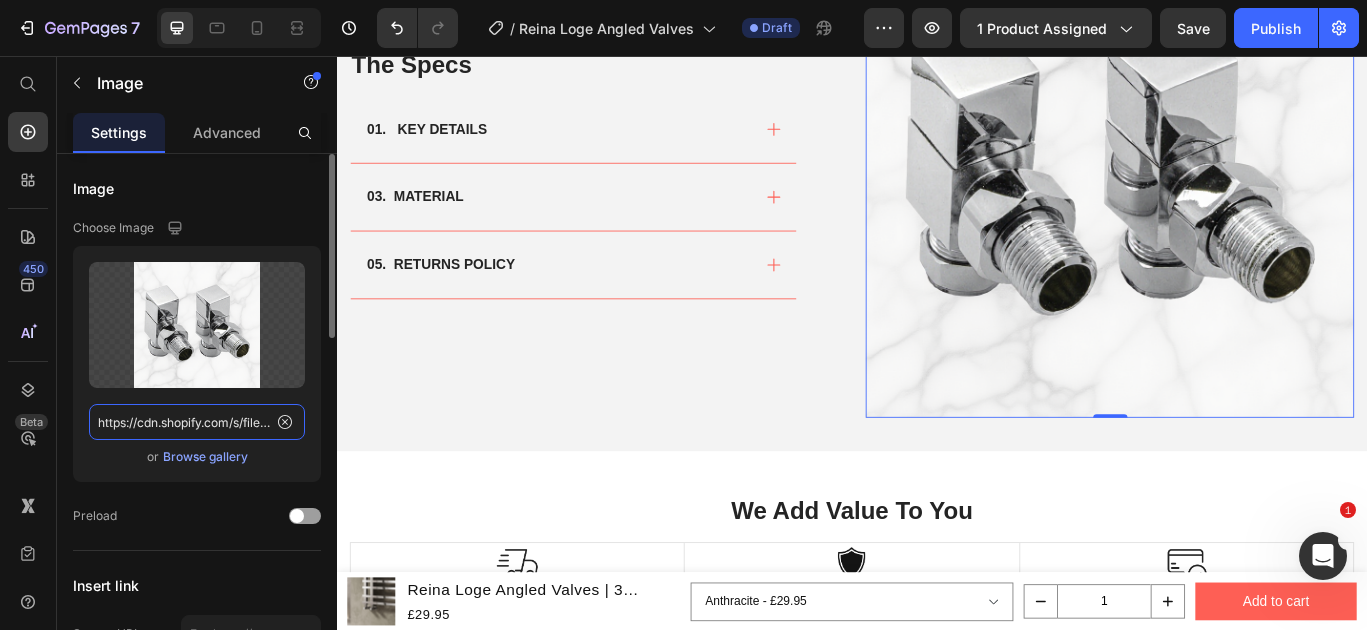 scroll, scrollTop: 0, scrollLeft: 449, axis: horizontal 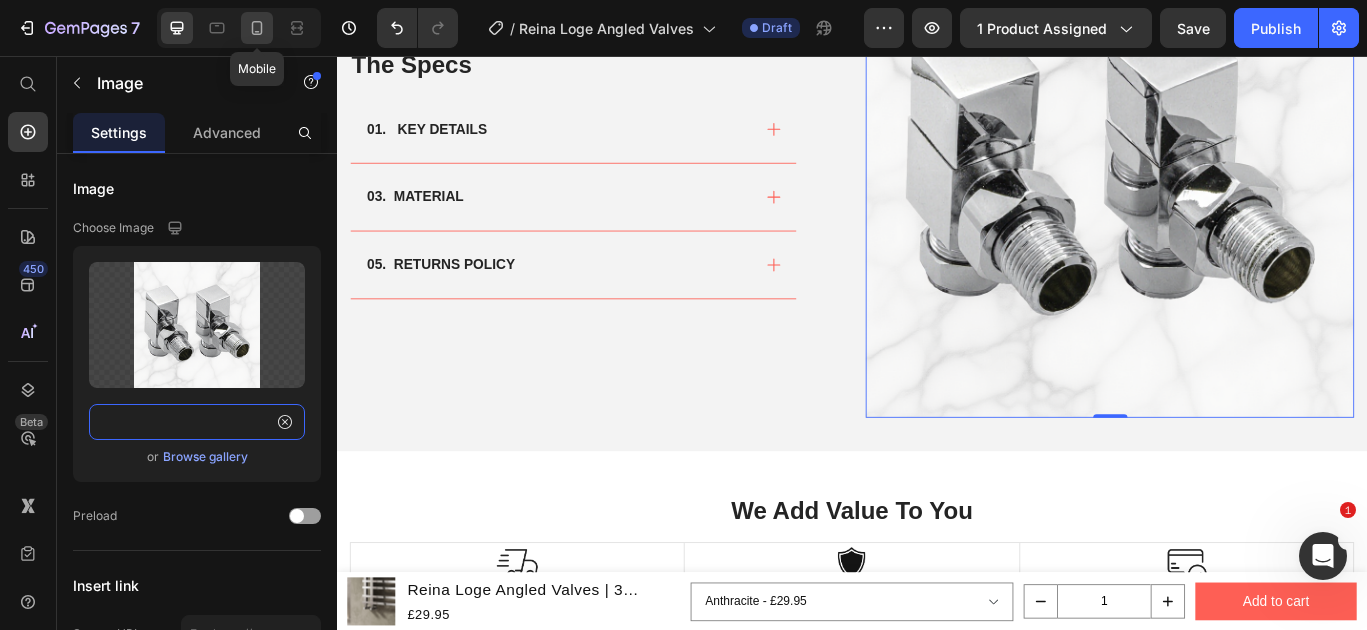 type on "https://cdn.shopify.com/s/files/1/0929/8313/2424/files/reina-loge-chrome-angled_marble.png?v=1752182226" 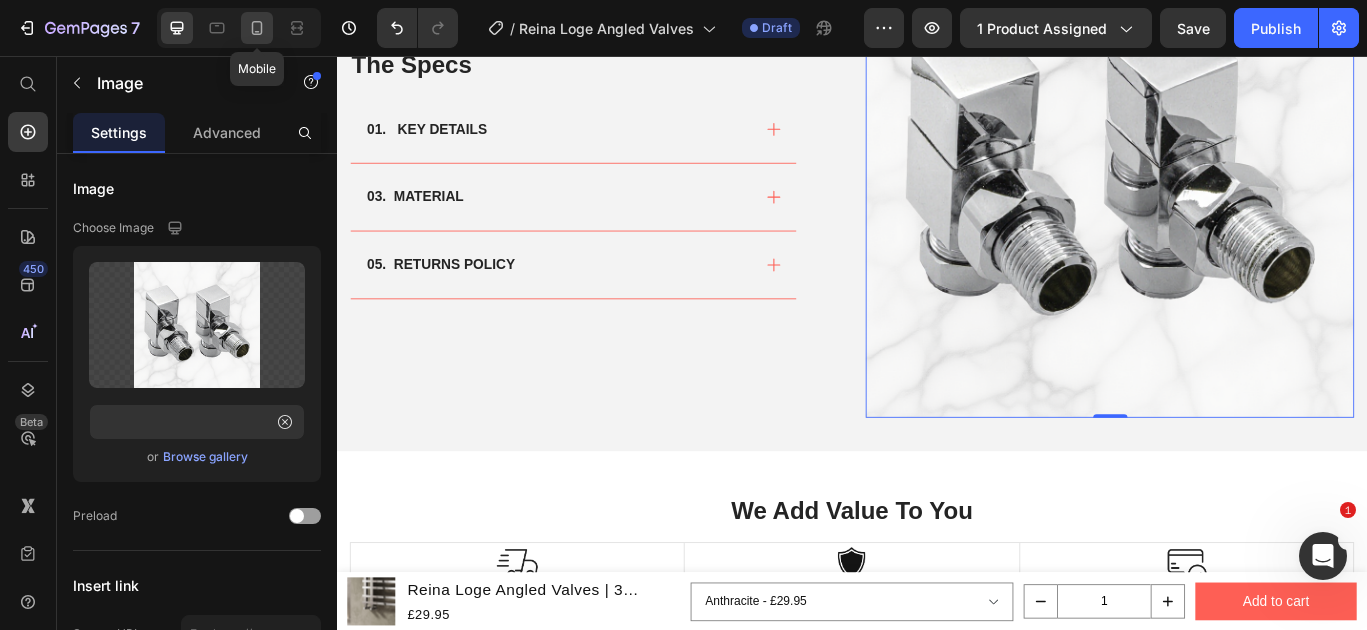 click 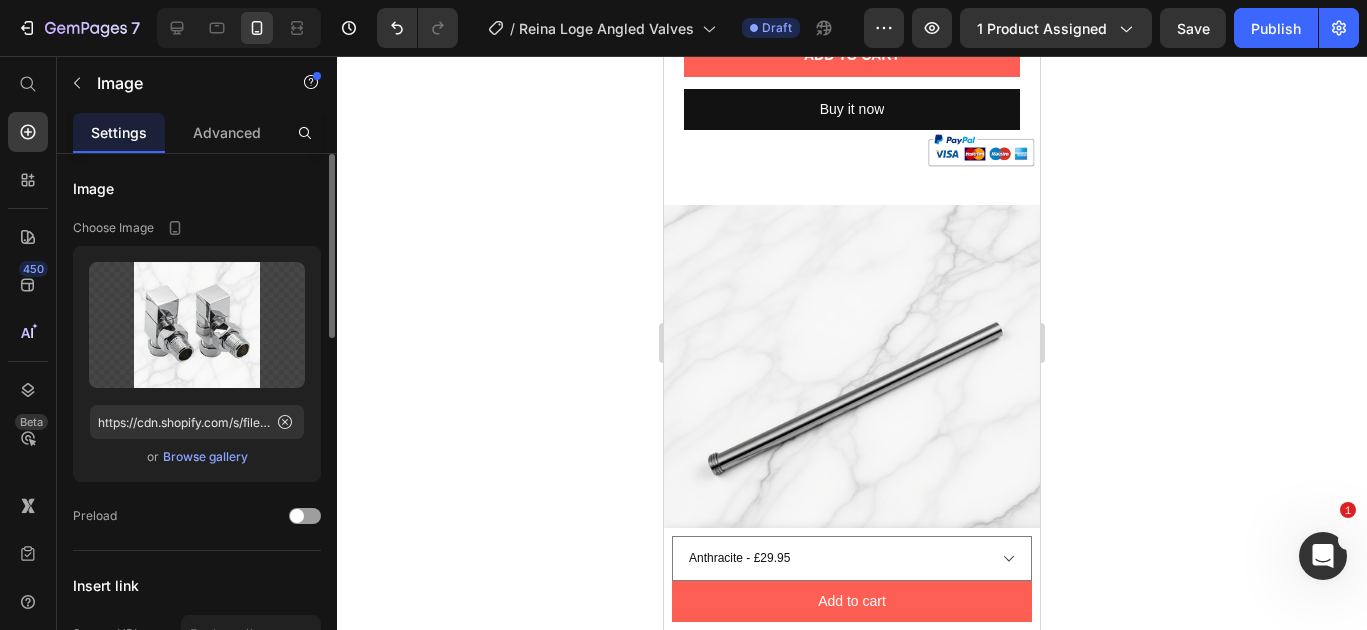 scroll, scrollTop: 1013, scrollLeft: 0, axis: vertical 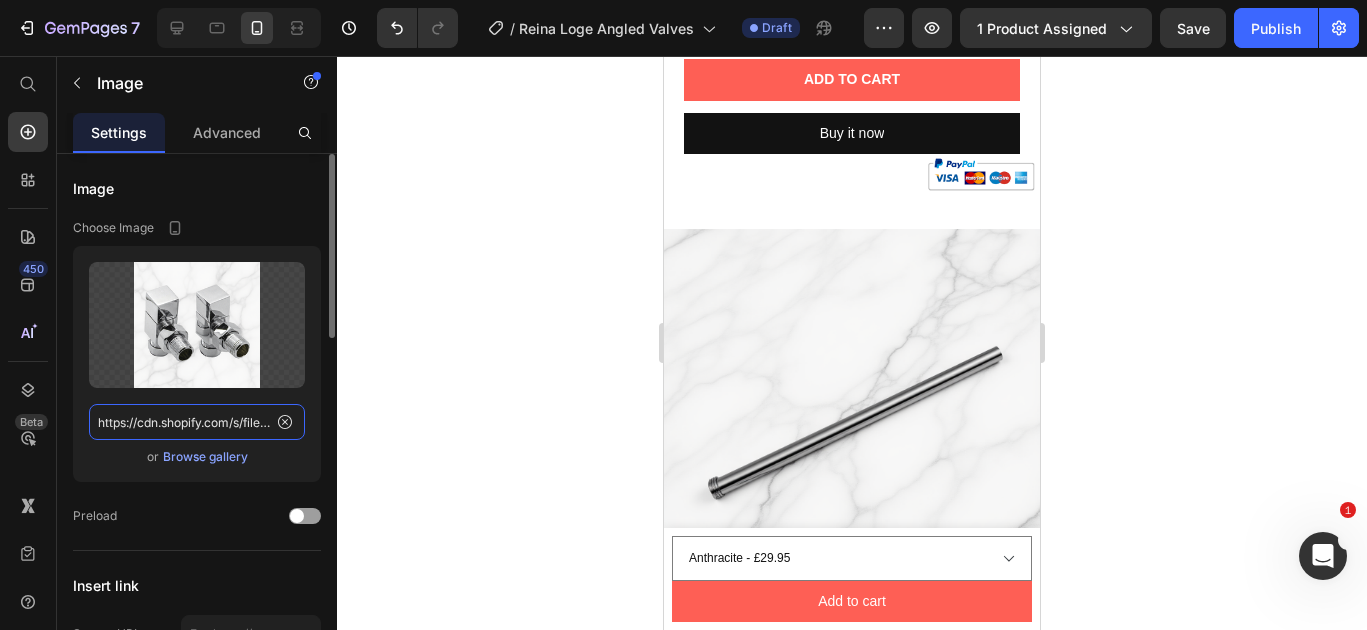 click on "https://cdn.shopify.com/s/files/1/0929/8313/2424/files/reina-loge-chrome-angled_marble.png?v=1752182226" 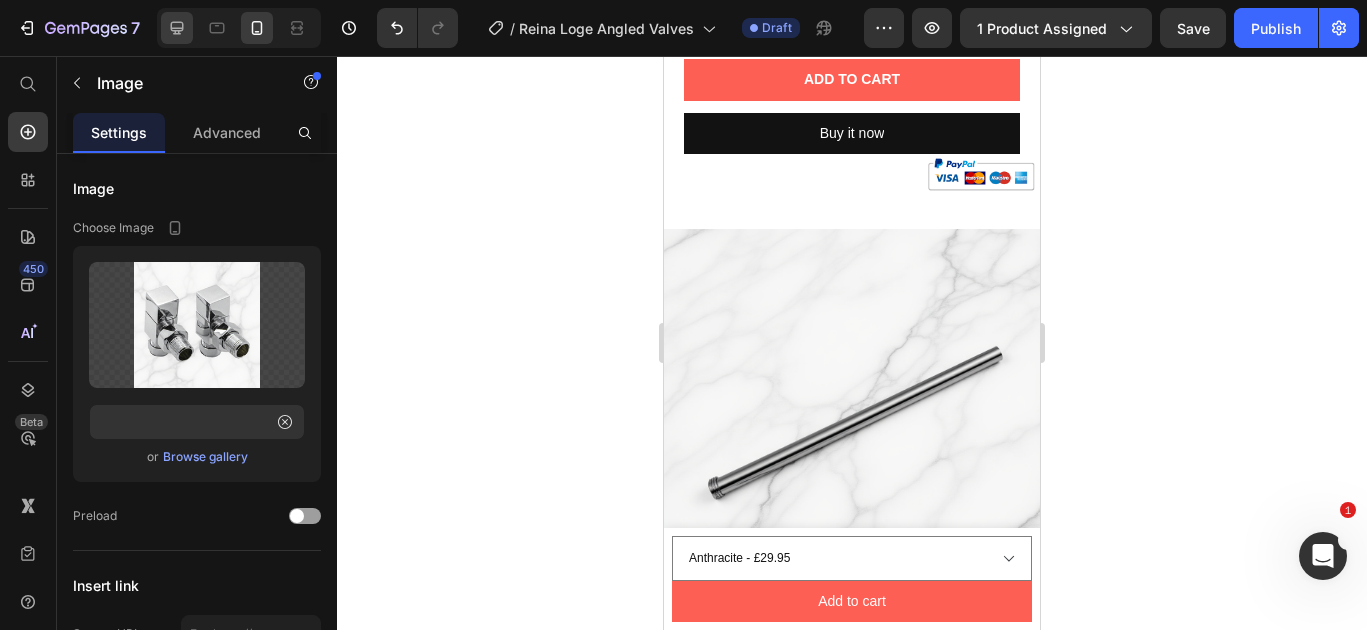 click 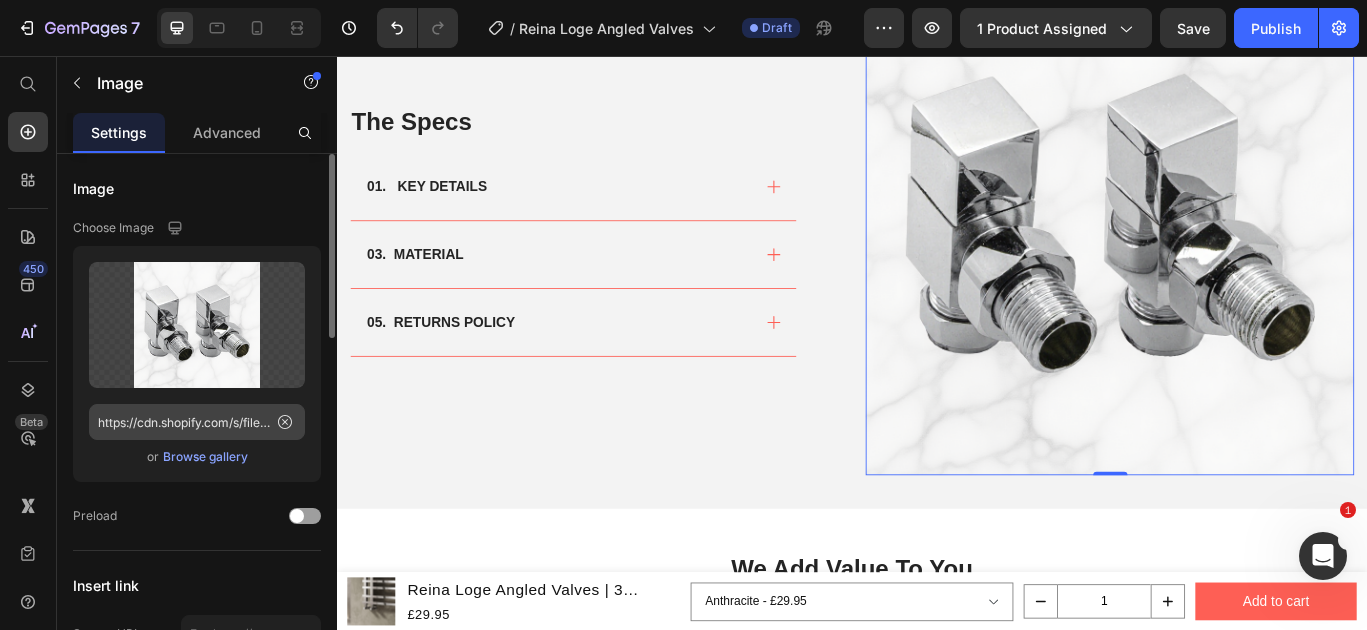 scroll, scrollTop: 867, scrollLeft: 0, axis: vertical 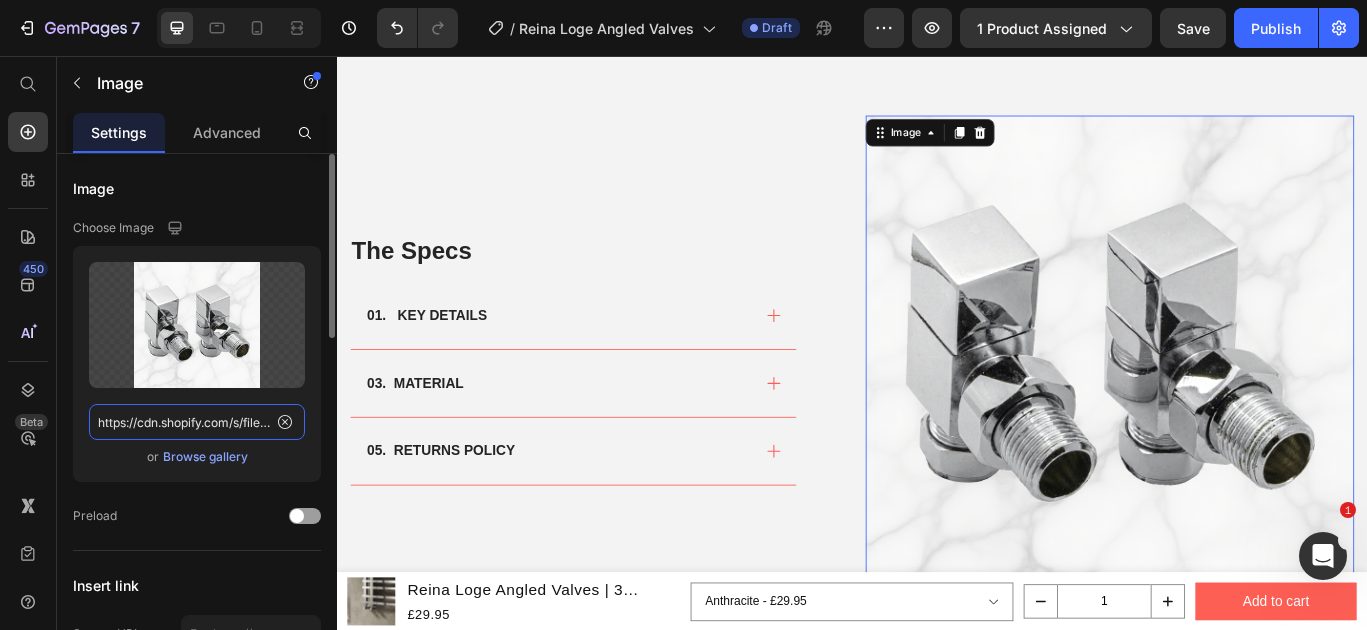 click on "https://cdn.shopify.com/s/files/1/0929/8313/2424/files/reina-loge-chrome-angled_marble.png?v=1752182226" 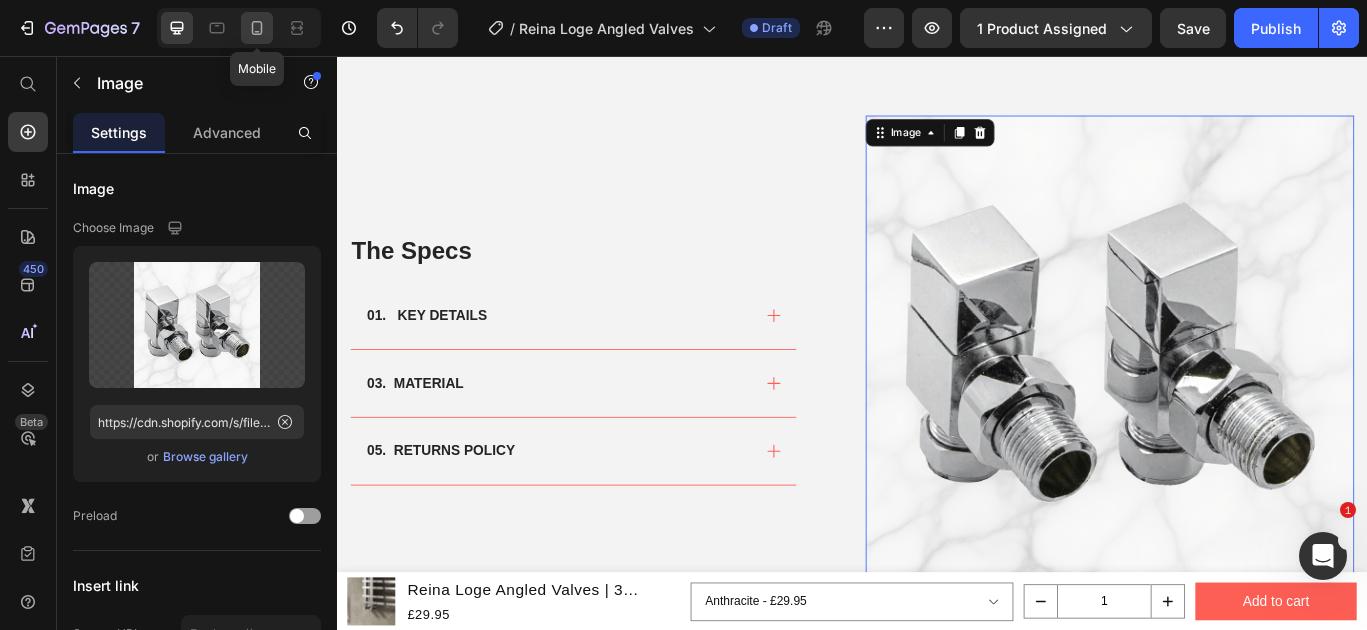 click 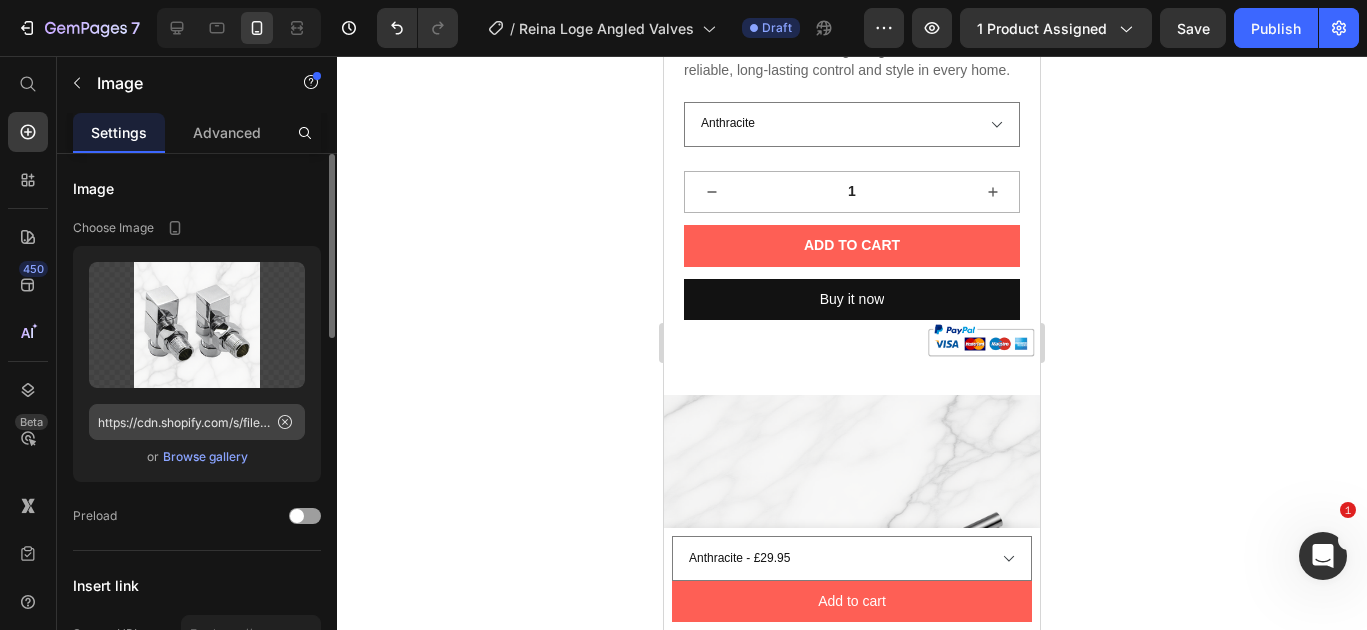scroll, scrollTop: 823, scrollLeft: 0, axis: vertical 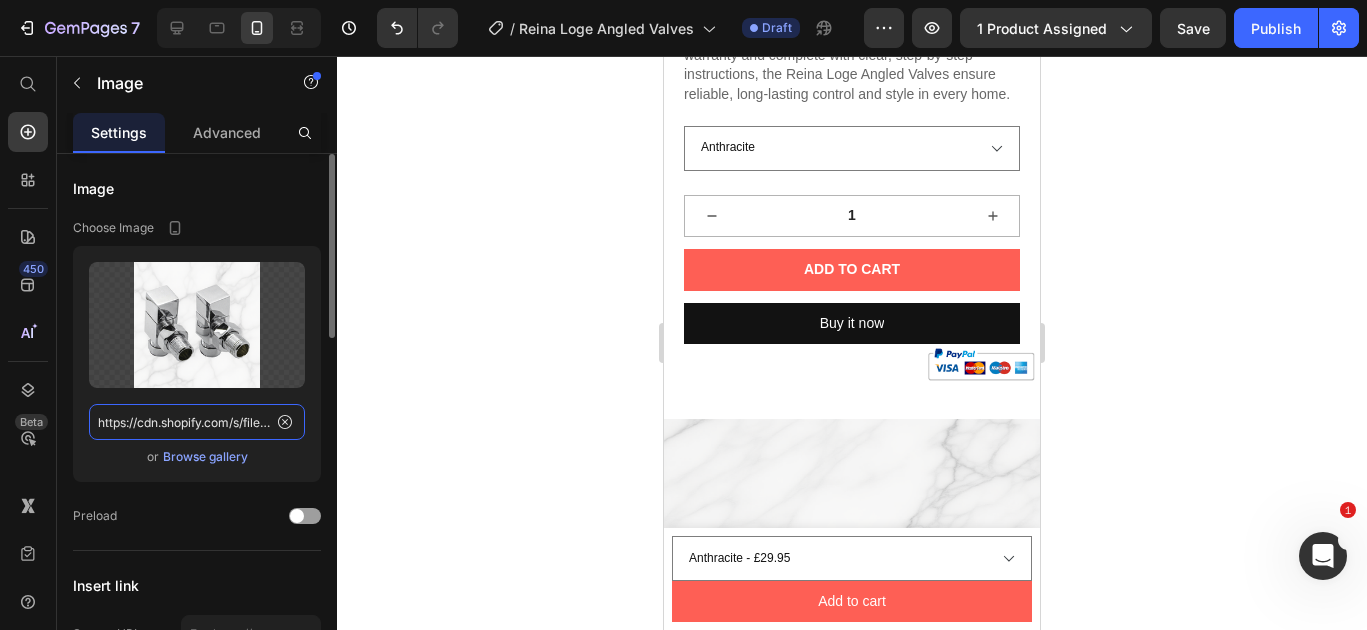 click on "https://cdn.shopify.com/s/files/1/0929/8313/2424/files/reina-loge-chrome-angled_marble.png?v=1752182226" 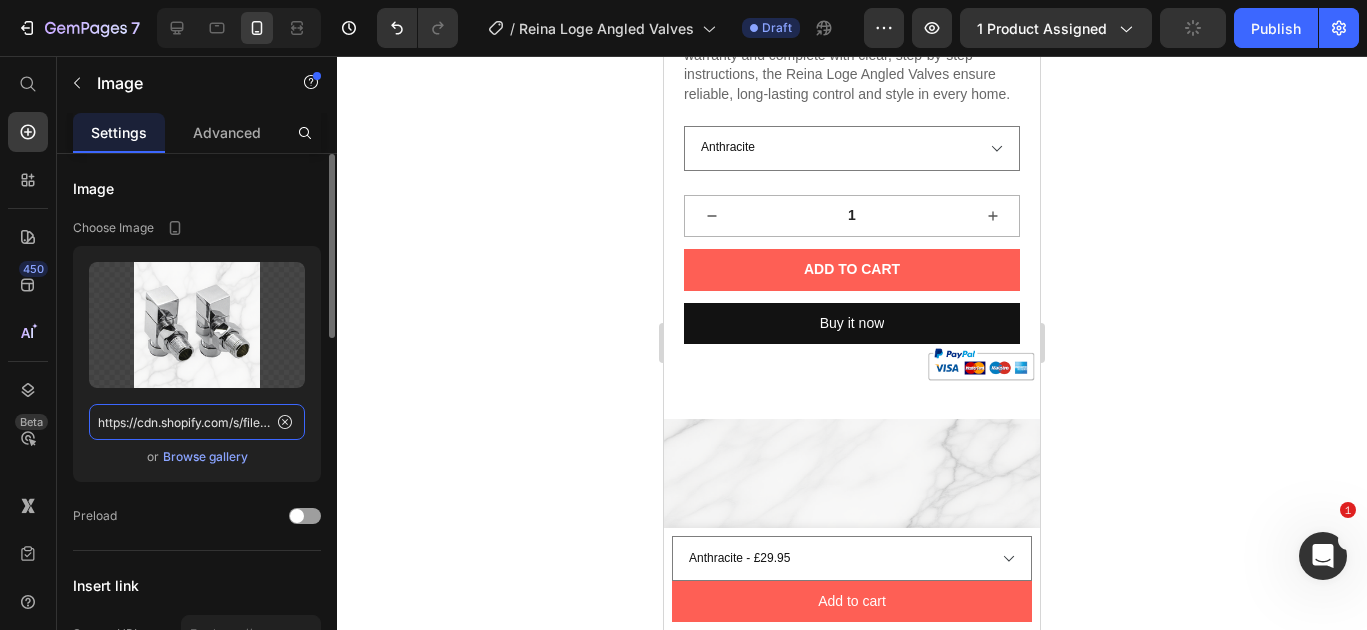 scroll, scrollTop: 0, scrollLeft: 449, axis: horizontal 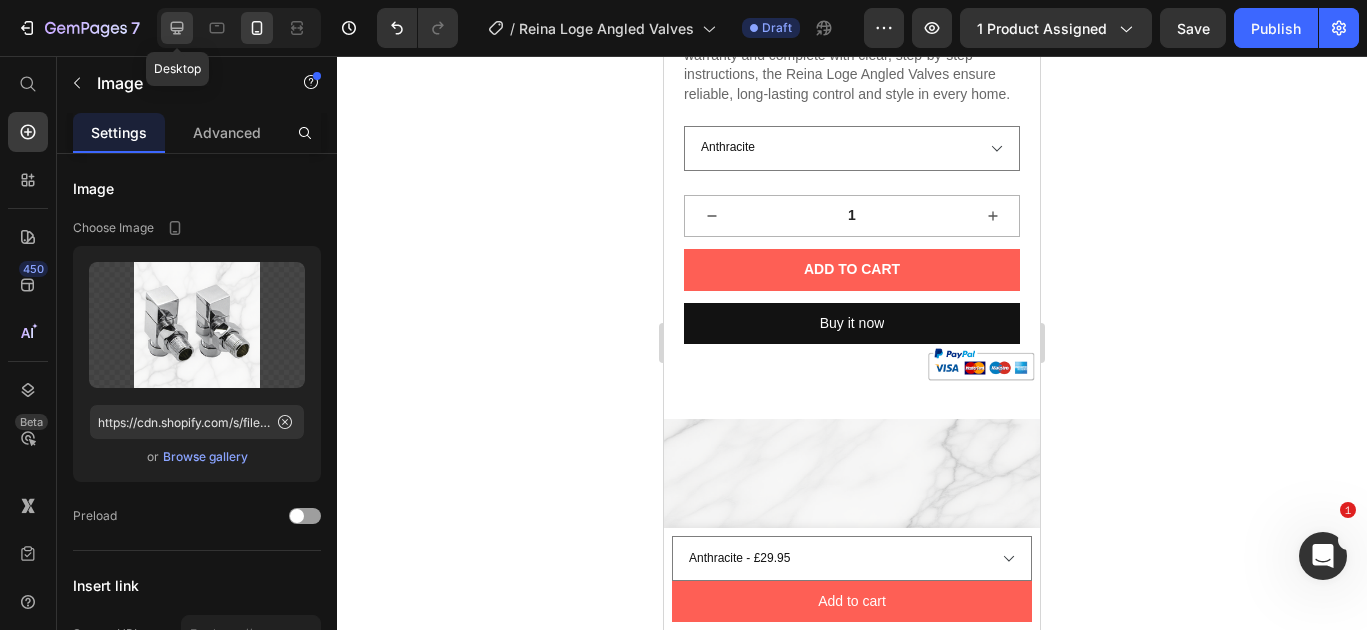 click 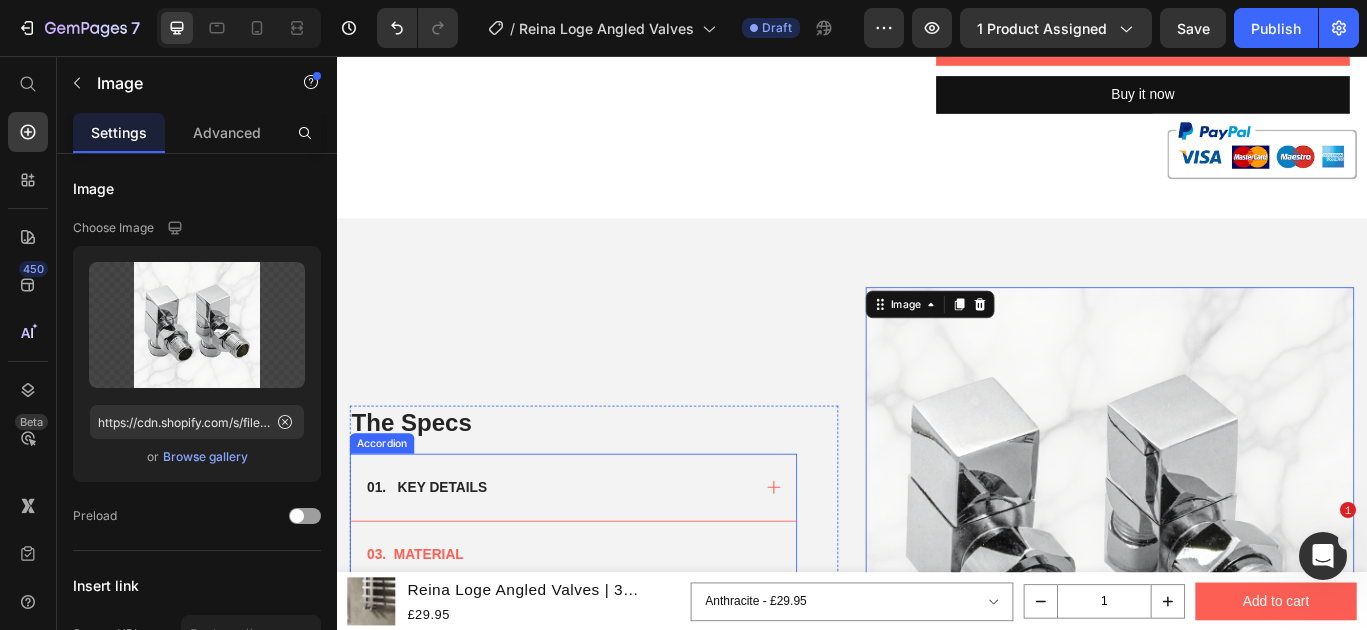 scroll, scrollTop: 860, scrollLeft: 0, axis: vertical 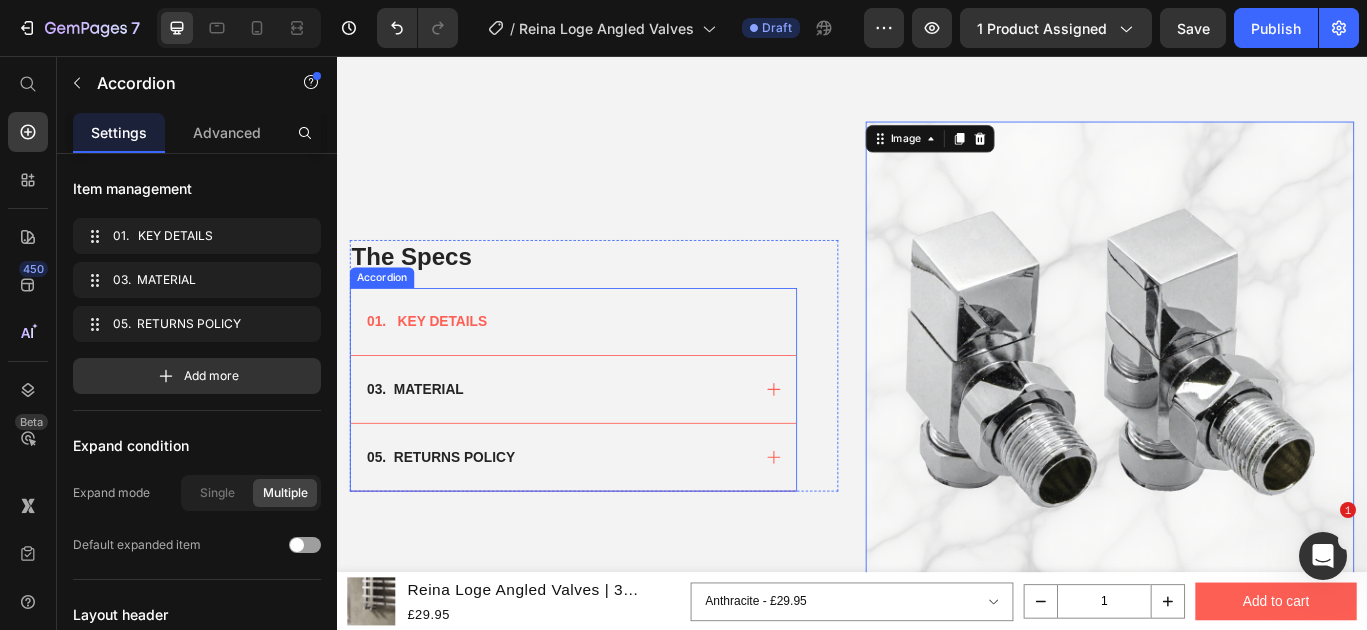 click on "01.   KEY DETAILS" at bounding box center (612, 365) 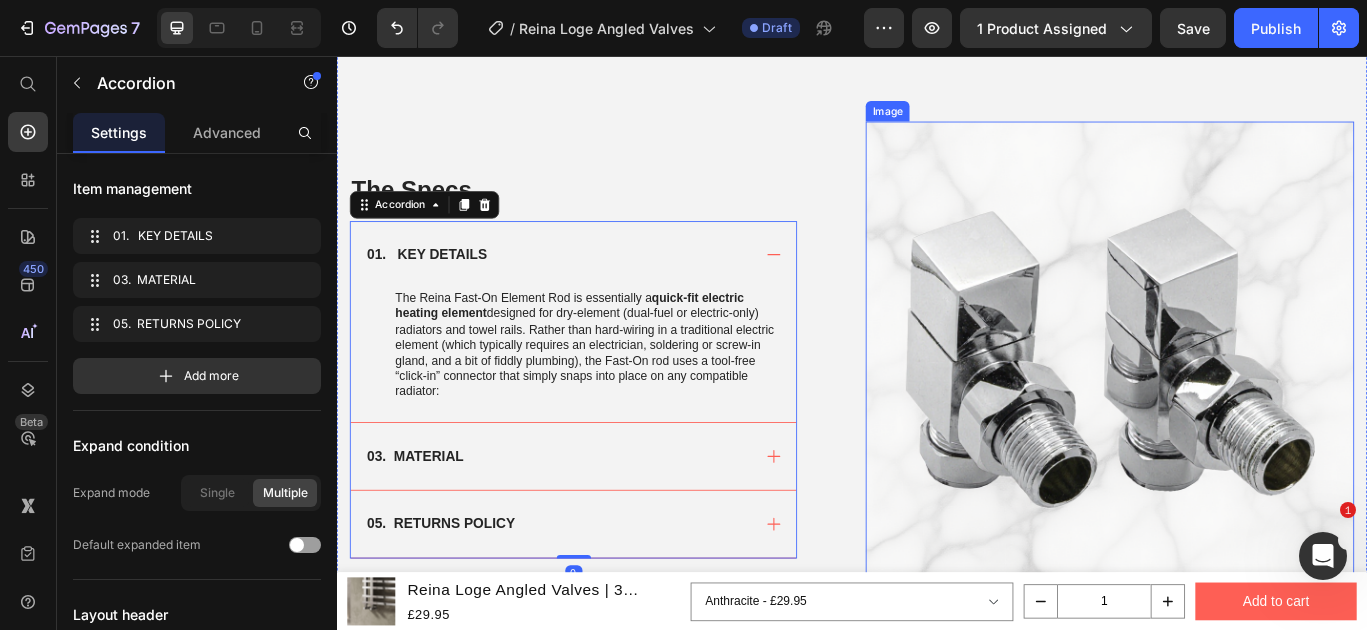 scroll, scrollTop: 0, scrollLeft: 0, axis: both 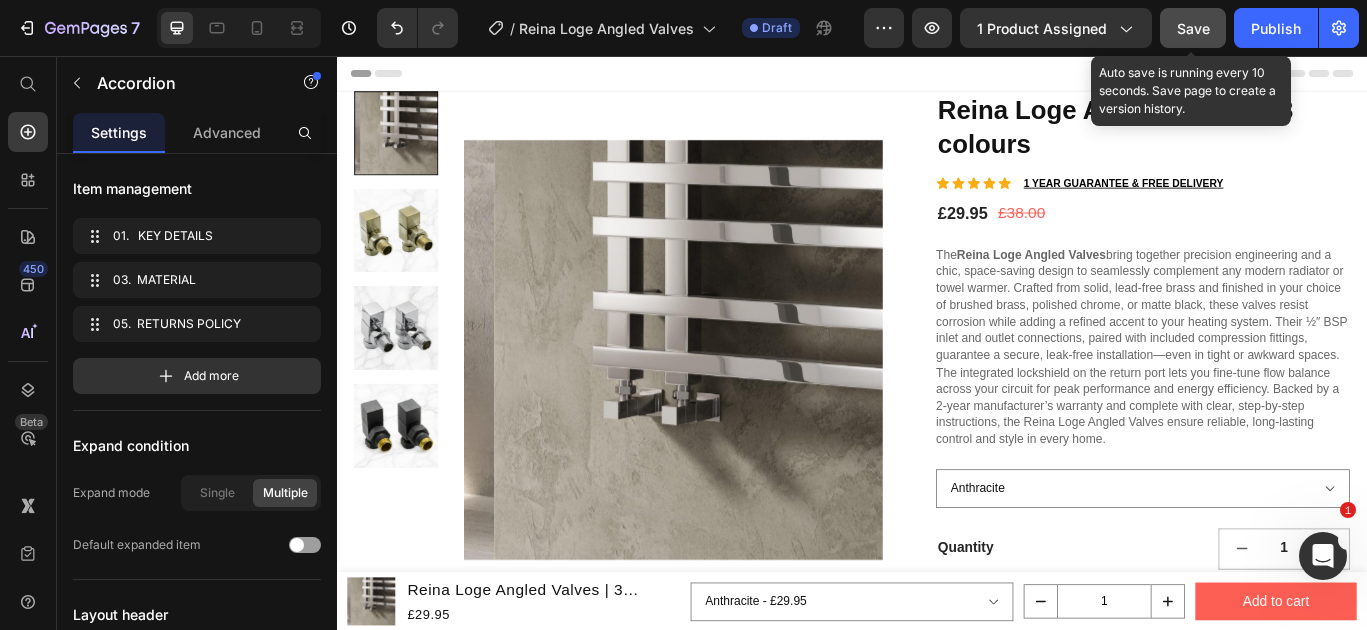 click on "Save" at bounding box center (1193, 28) 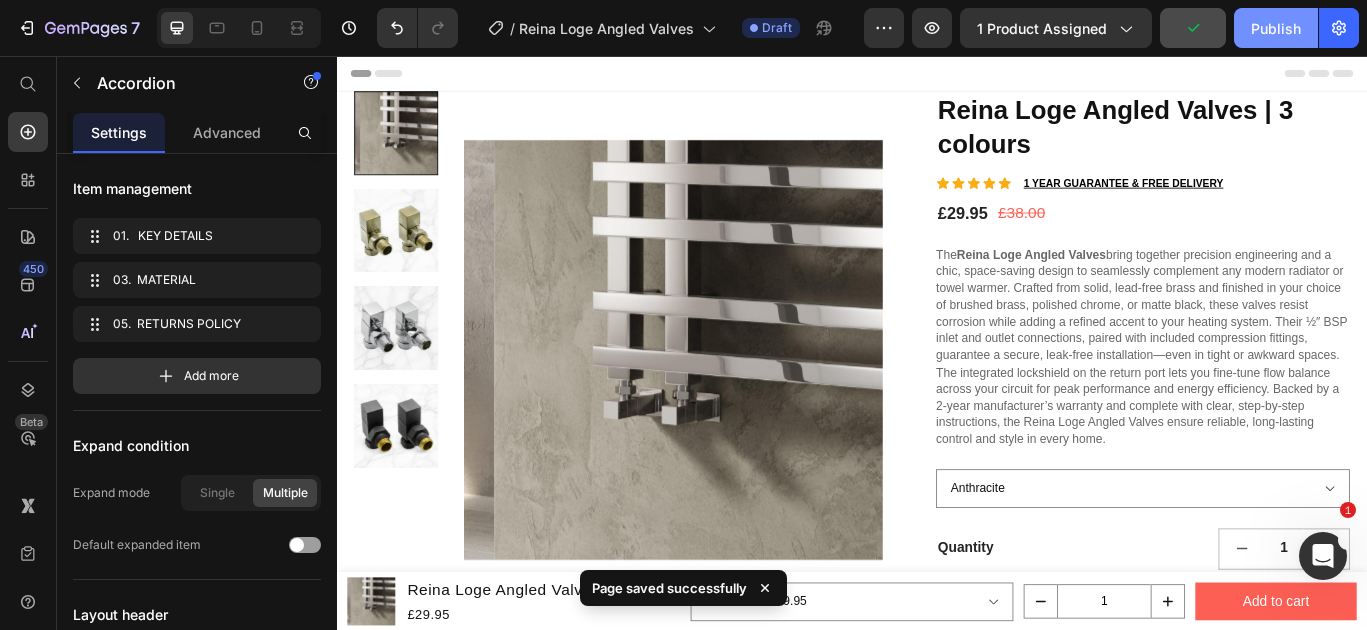 click on "Publish" at bounding box center (1276, 28) 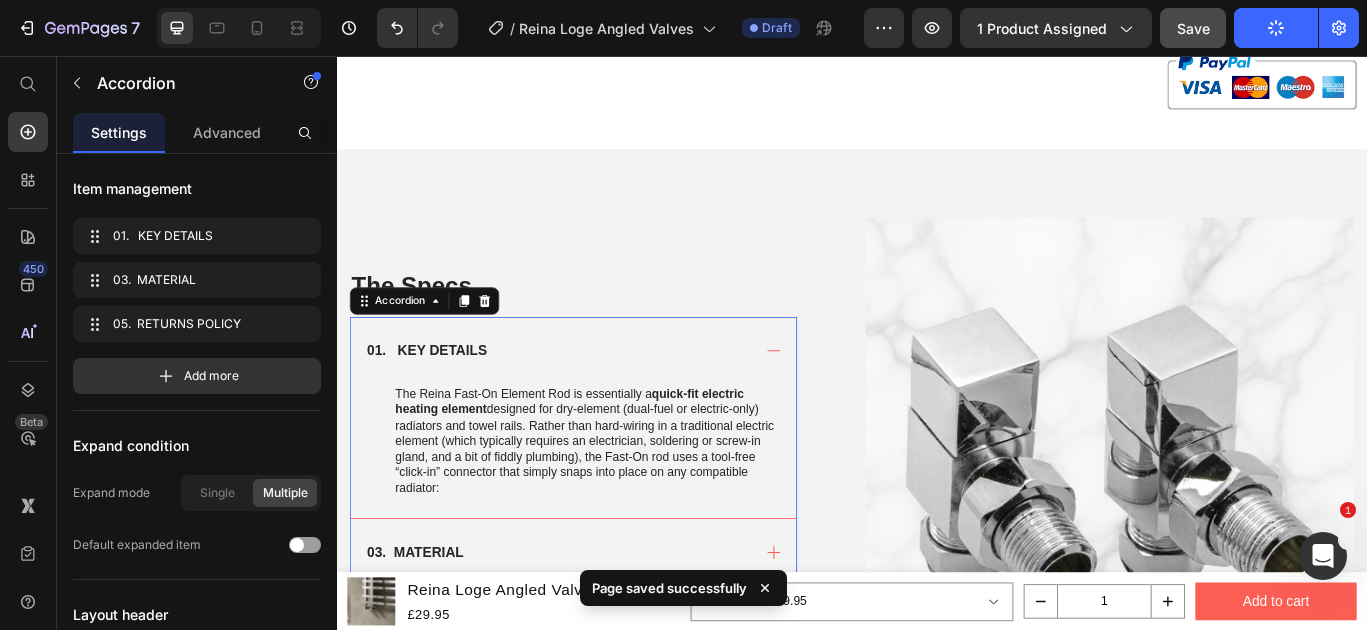 scroll, scrollTop: 749, scrollLeft: 0, axis: vertical 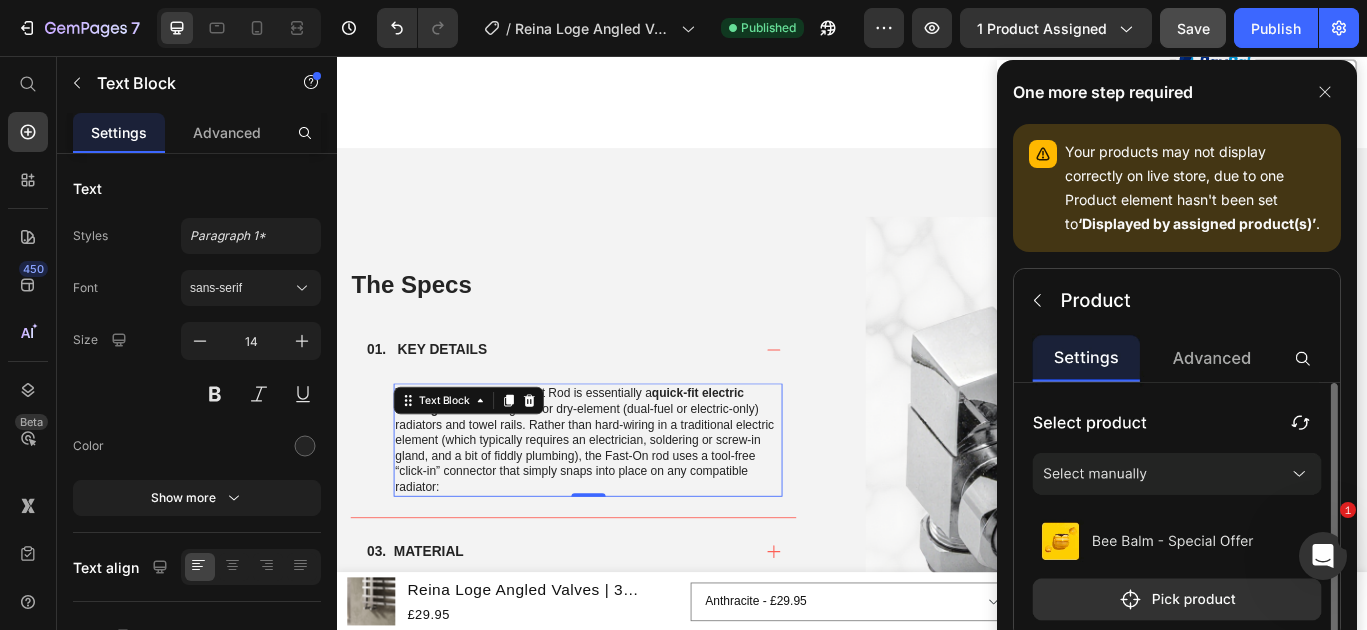 click on "The Reina Fast-On Element Rod is essentially a  quick-fit electric heating element  designed for dry-element (dual-fuel or electric-only) radiators and towel rails. Rather than hard-wiring in a traditional electric element (which typically requires an electrician, soldering or screw-in gland, and a bit of fiddly plumbing), the Fast-On rod uses a tool-free “click-in” connector that simply snaps into place on any compatible radiator:" at bounding box center (629, 502) 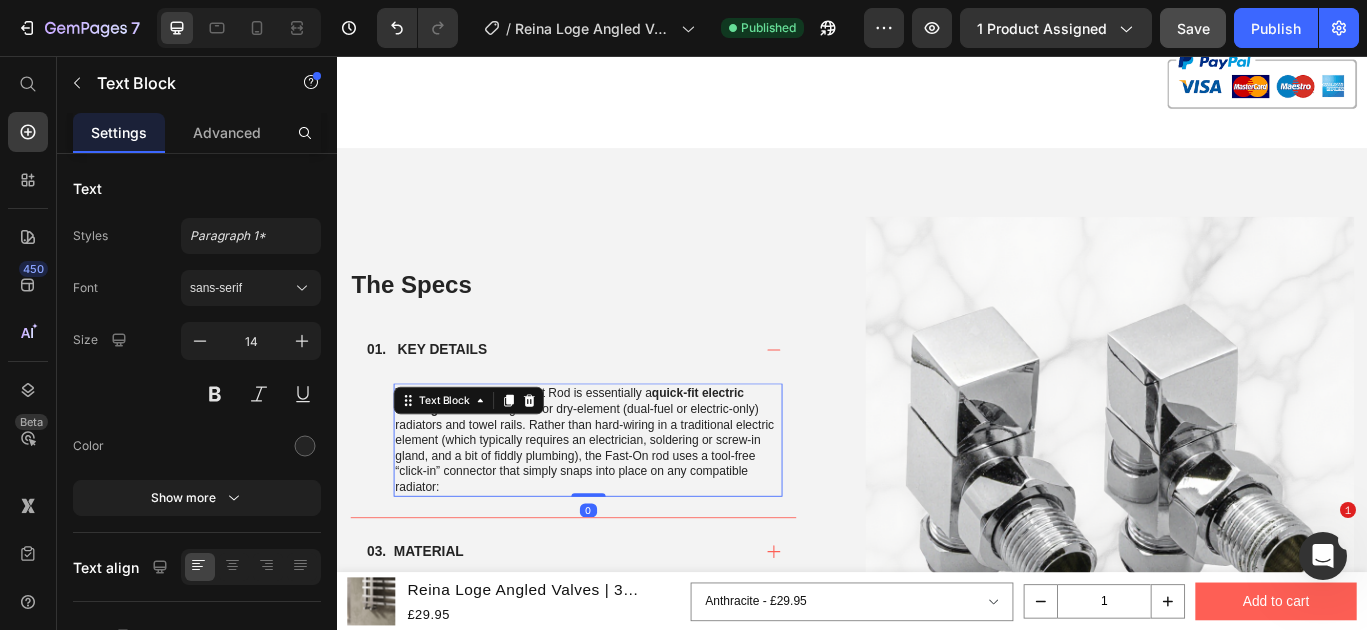 scroll, scrollTop: 778, scrollLeft: 0, axis: vertical 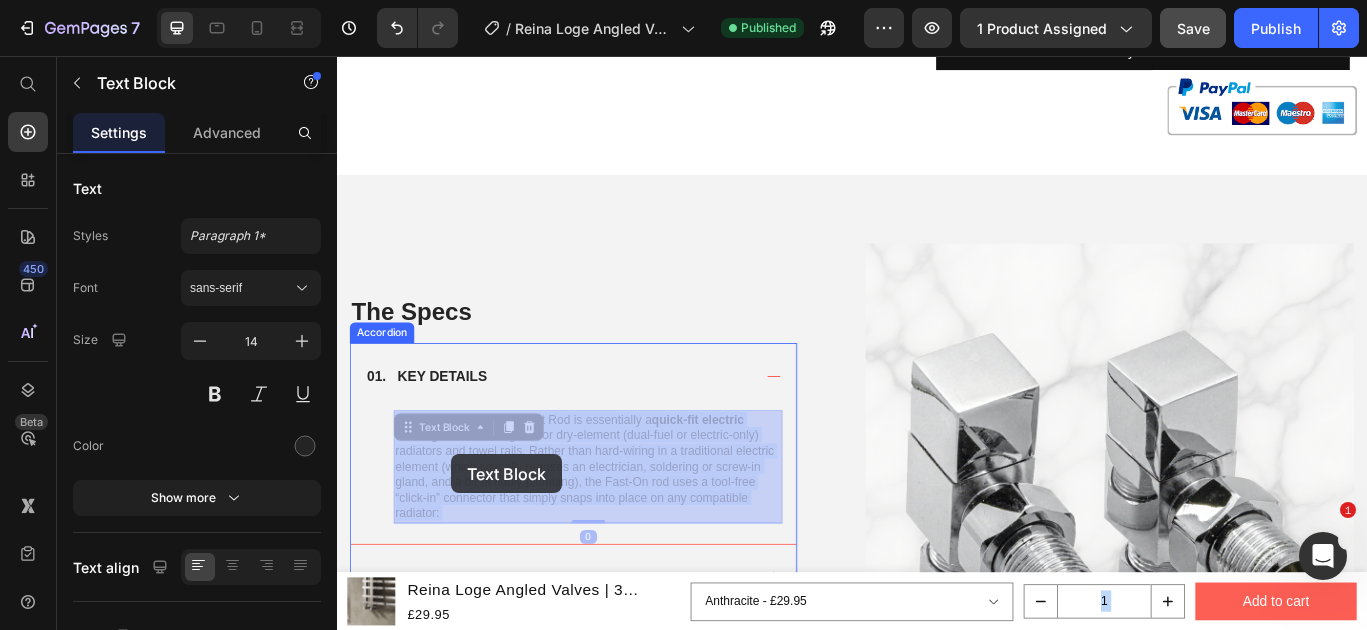 drag, startPoint x: 462, startPoint y: 533, endPoint x: 470, endPoint y: 516, distance: 18.788294 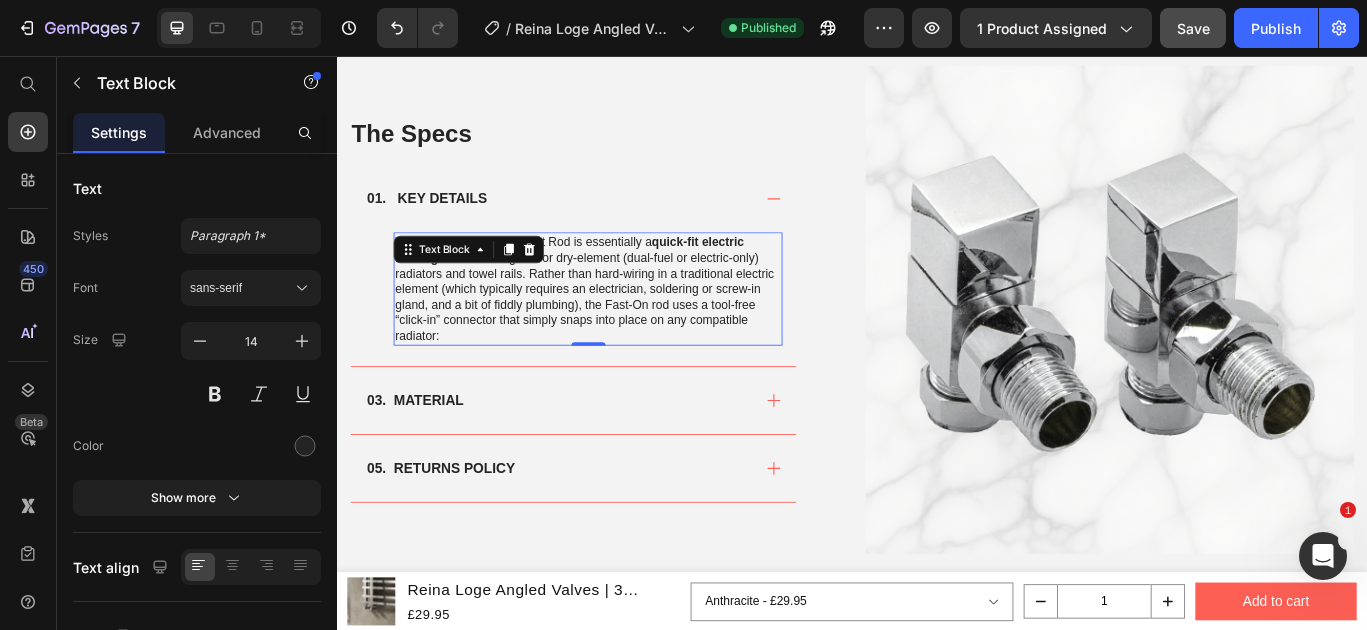 scroll, scrollTop: 932, scrollLeft: 0, axis: vertical 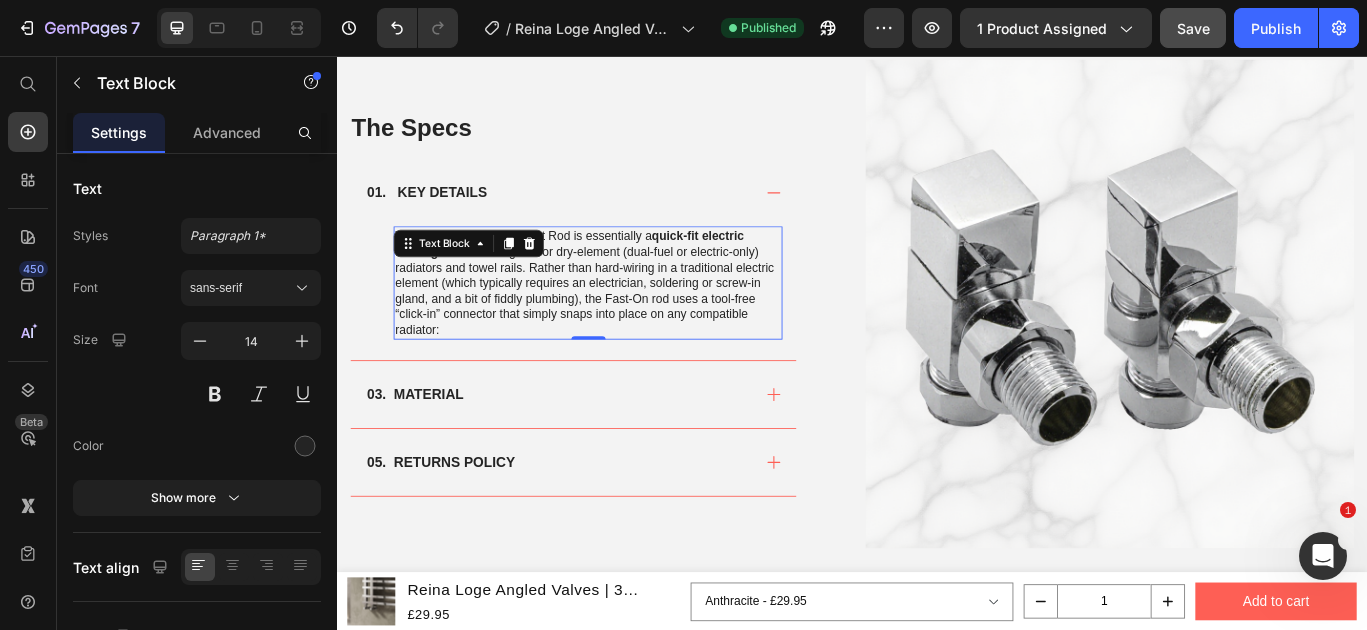 click on "The Reina Fast-On Element Rod is essentially a  quick-fit electric heating element  designed for dry-element (dual-fuel or electric-only) radiators and towel rails. Rather than hard-wiring in a traditional electric element (which typically requires an electrician, soldering or screw-in gland, and a bit of fiddly plumbing), the Fast-On rod uses a tool-free “click-in” connector that simply snaps into place on any compatible radiator: Text Block   0" at bounding box center (612, 331) 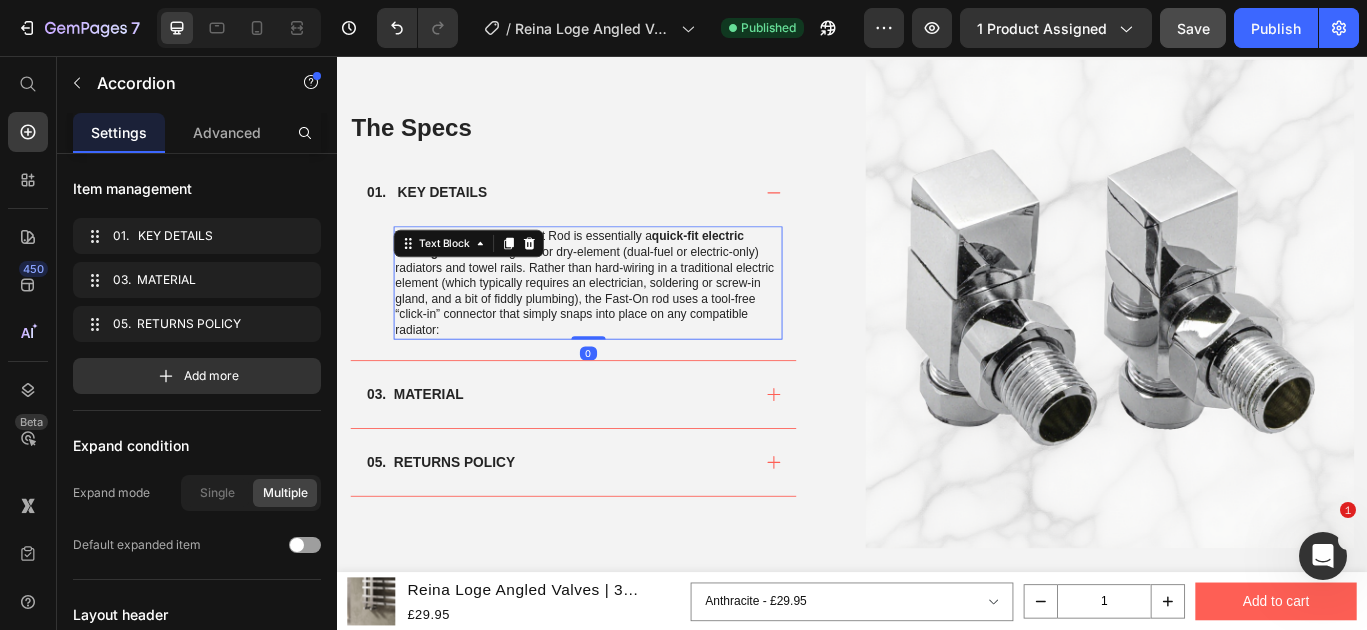 click on "The Reina Fast-On Element Rod is essentially a  quick-fit electric heating element  designed for dry-element (dual-fuel or electric-only) radiators and towel rails. Rather than hard-wiring in a traditional electric element (which typically requires an electrician, soldering or screw-in gland, and a bit of fiddly plumbing), the Fast-On rod uses a tool-free “click-in” connector that simply snaps into place on any compatible radiator:" at bounding box center [629, 319] 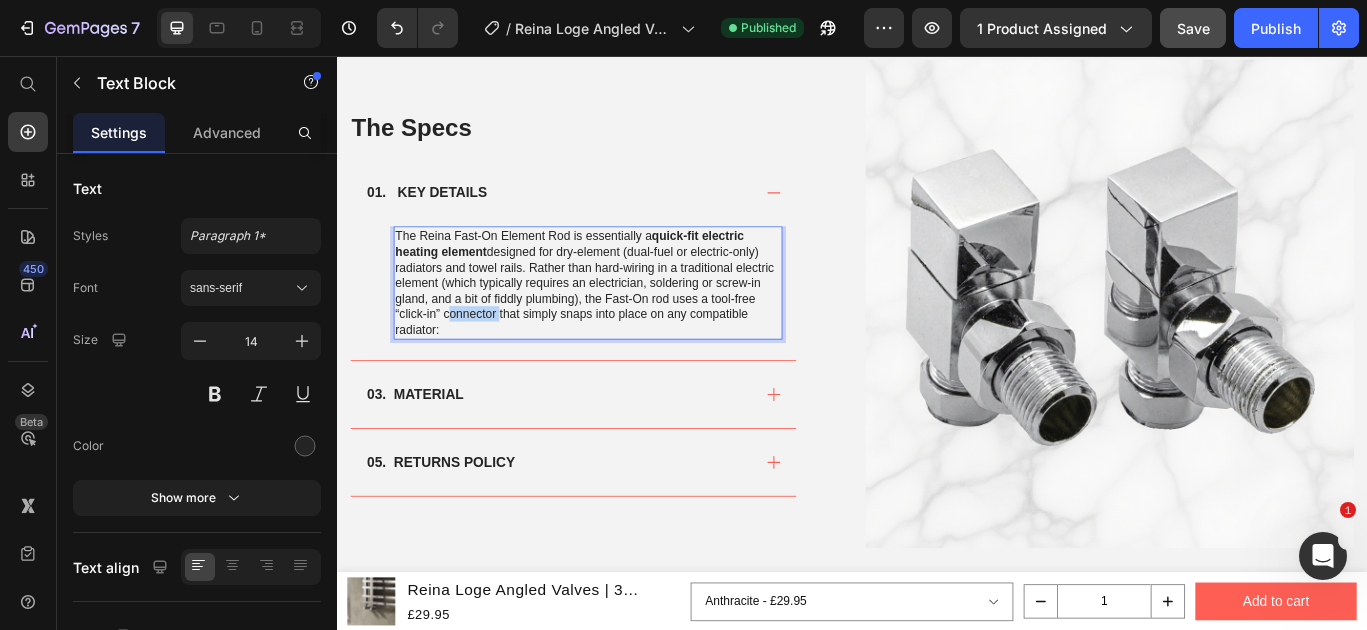 click on "The Reina Fast-On Element Rod is essentially a  quick-fit electric heating element  designed for dry-element (dual-fuel or electric-only) radiators and towel rails. Rather than hard-wiring in a traditional electric element (which typically requires an electrician, soldering or screw-in gland, and a bit of fiddly plumbing), the Fast-On rod uses a tool-free “click-in” connector that simply snaps into place on any compatible radiator:" at bounding box center (629, 319) 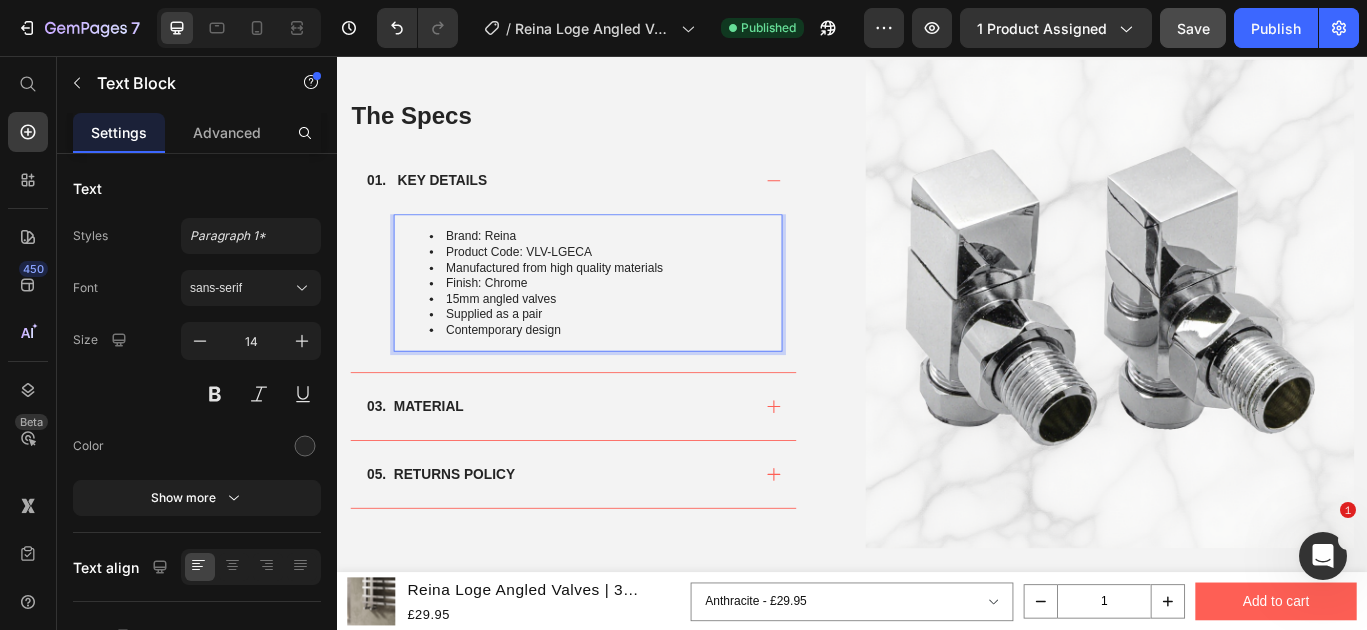 scroll, scrollTop: 918, scrollLeft: 0, axis: vertical 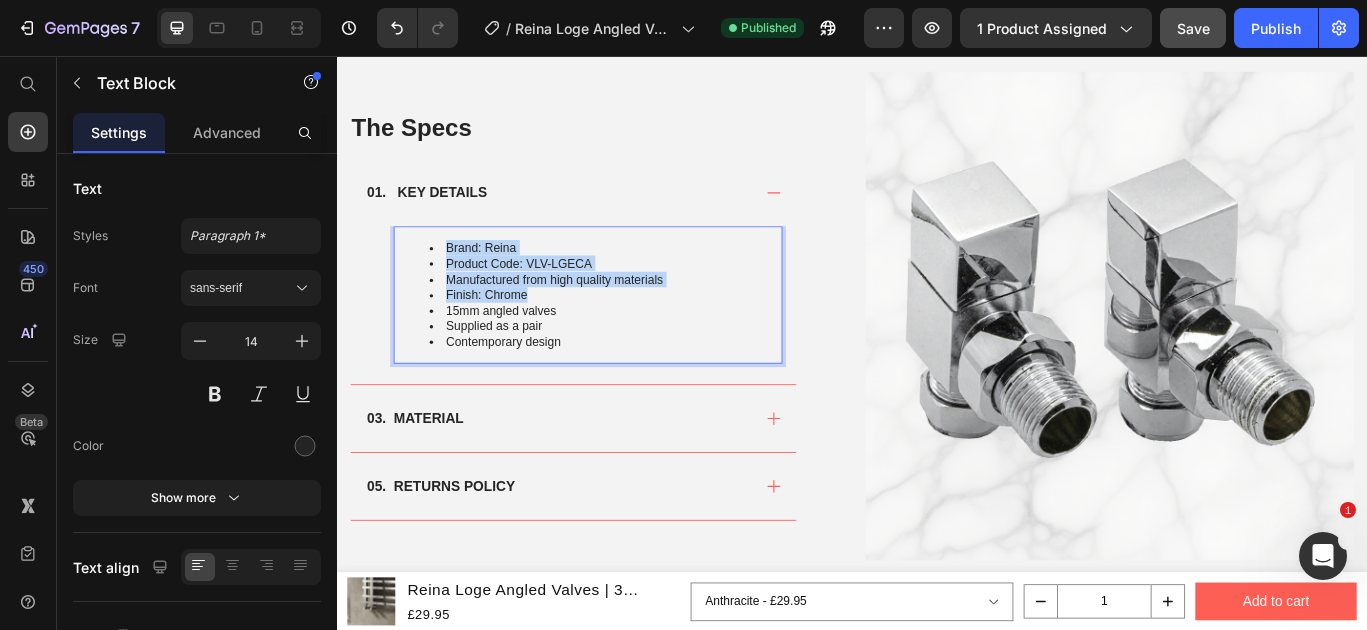 drag, startPoint x: 579, startPoint y: 336, endPoint x: 403, endPoint y: 265, distance: 189.78145 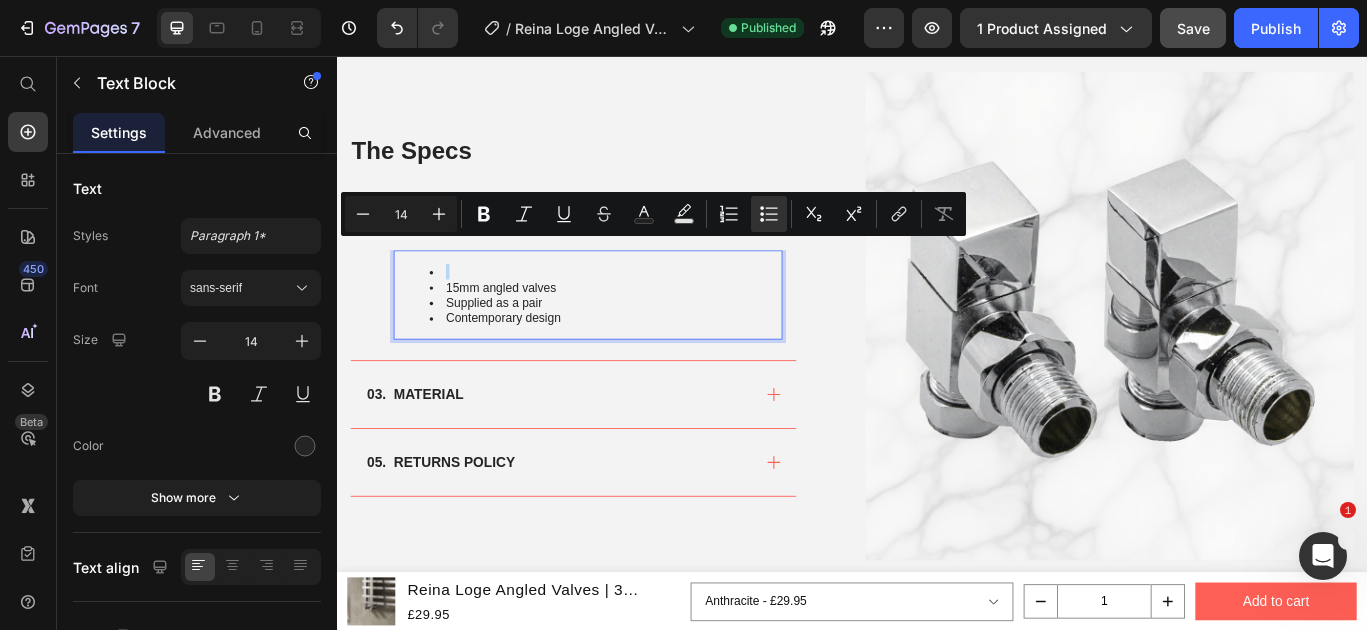 scroll, scrollTop: 945, scrollLeft: 0, axis: vertical 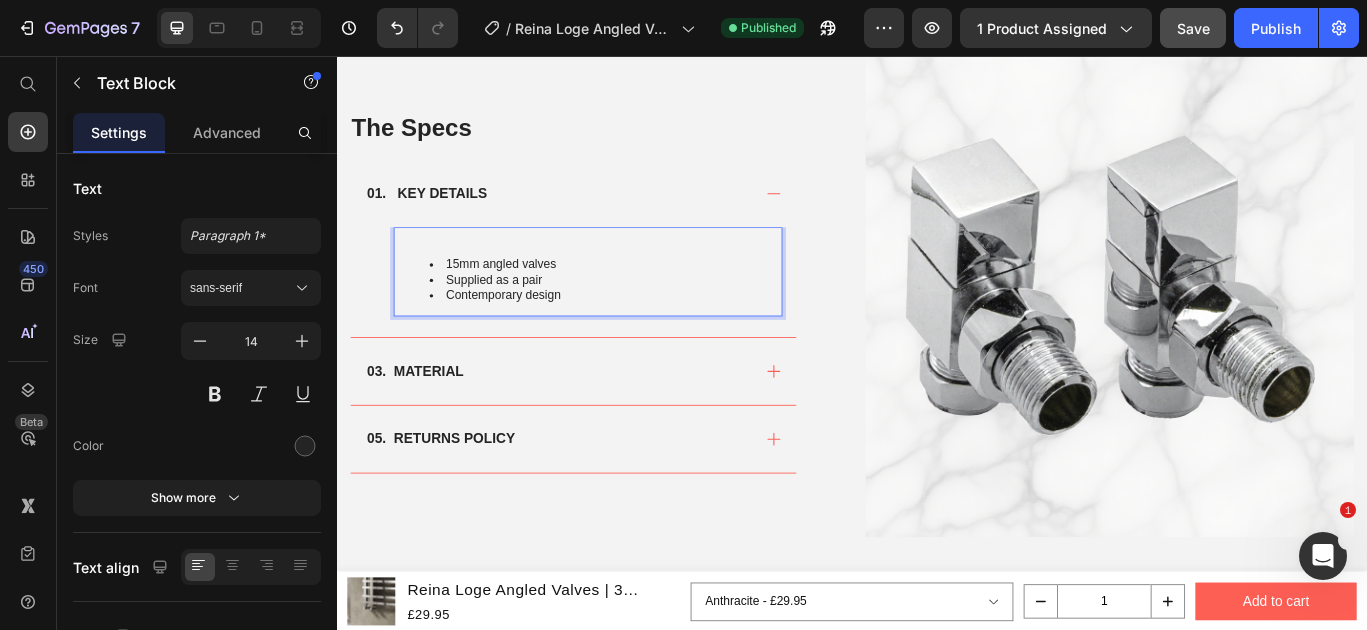 click on "15mm angled valves" at bounding box center (649, 298) 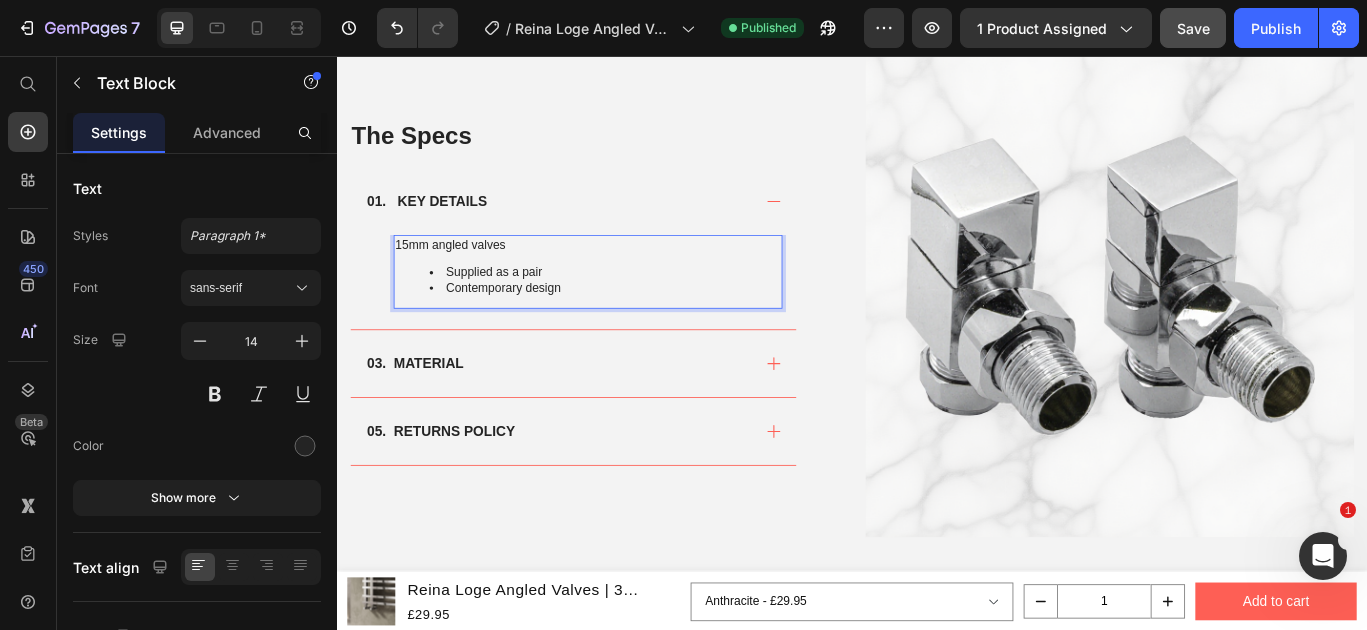 scroll, scrollTop: 954, scrollLeft: 0, axis: vertical 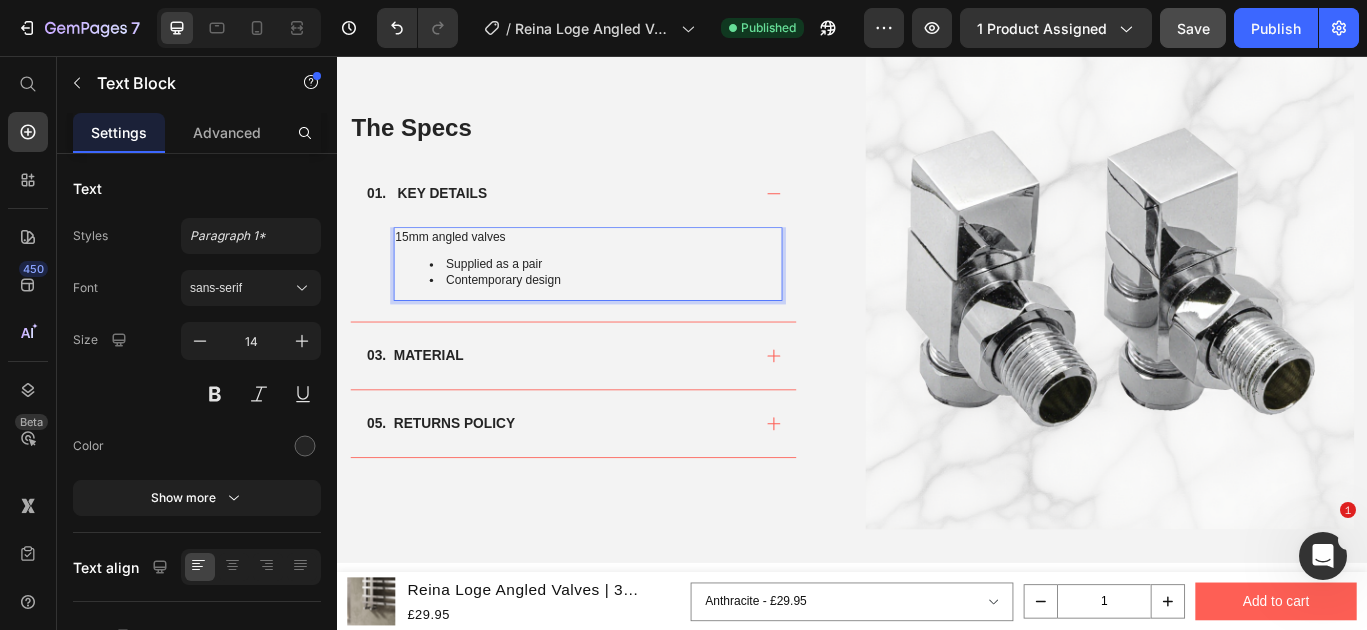 click on "Supplied as a pair" at bounding box center [649, 298] 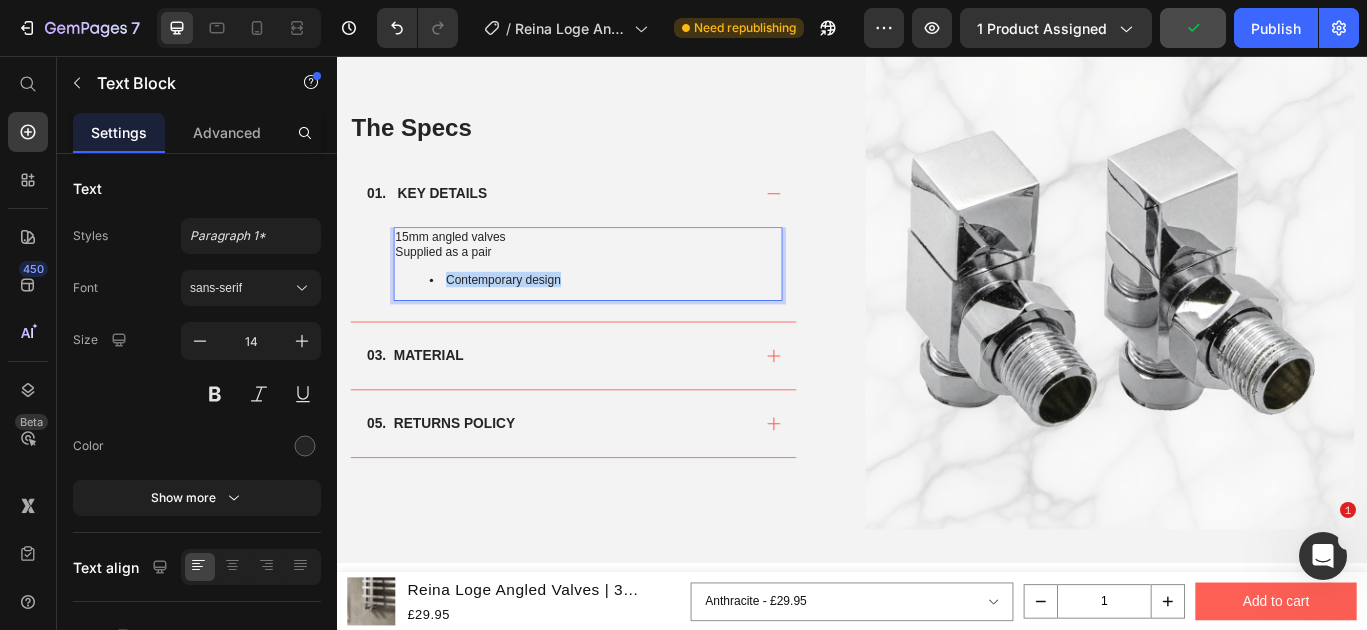 drag, startPoint x: 633, startPoint y: 311, endPoint x: 462, endPoint y: 316, distance: 171.07309 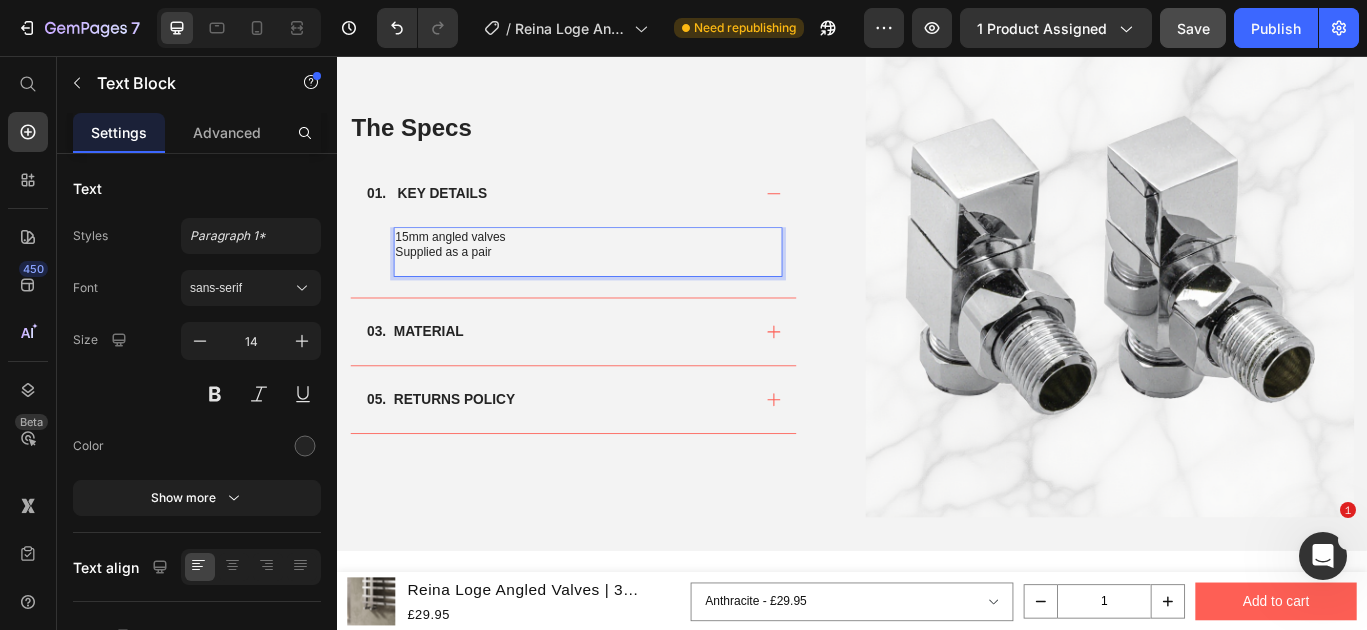 scroll, scrollTop: 977, scrollLeft: 0, axis: vertical 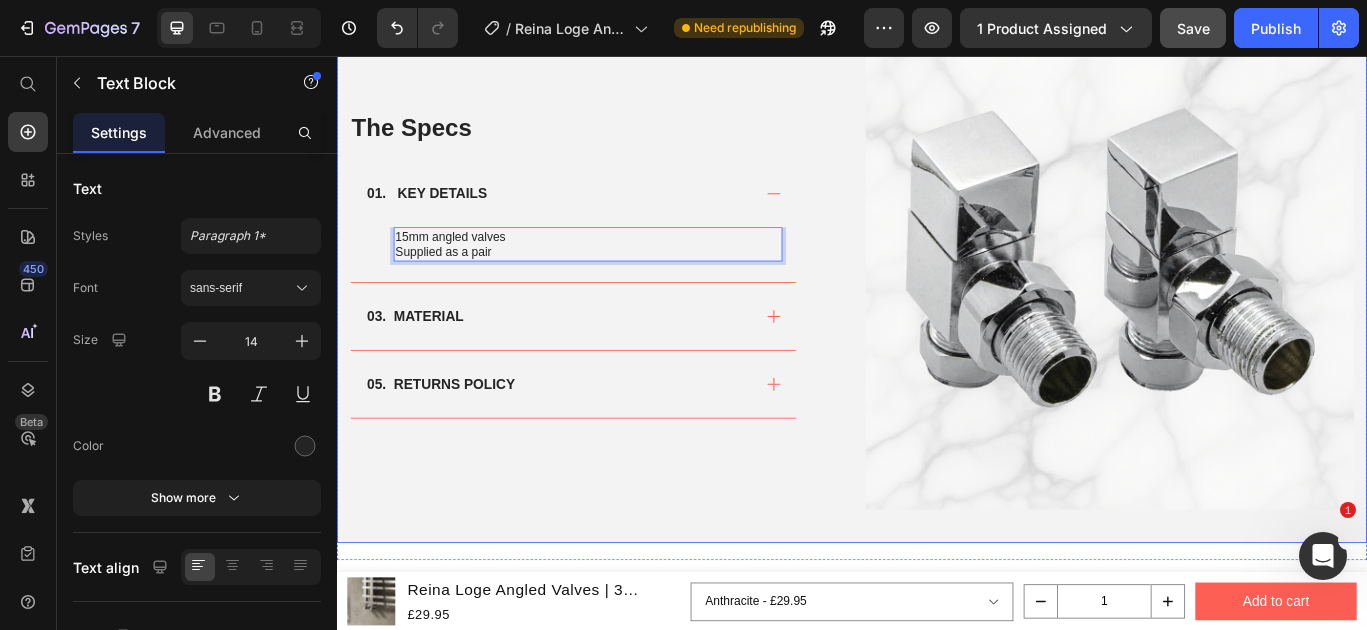 click on "The Specs Heading
01.   KEY DETAILS 15mm angled valves Supplied as a pair Text Block   0
03.  MATERIAL
05.  RETURNS POLICY Accordion Row" at bounding box center (636, 299) 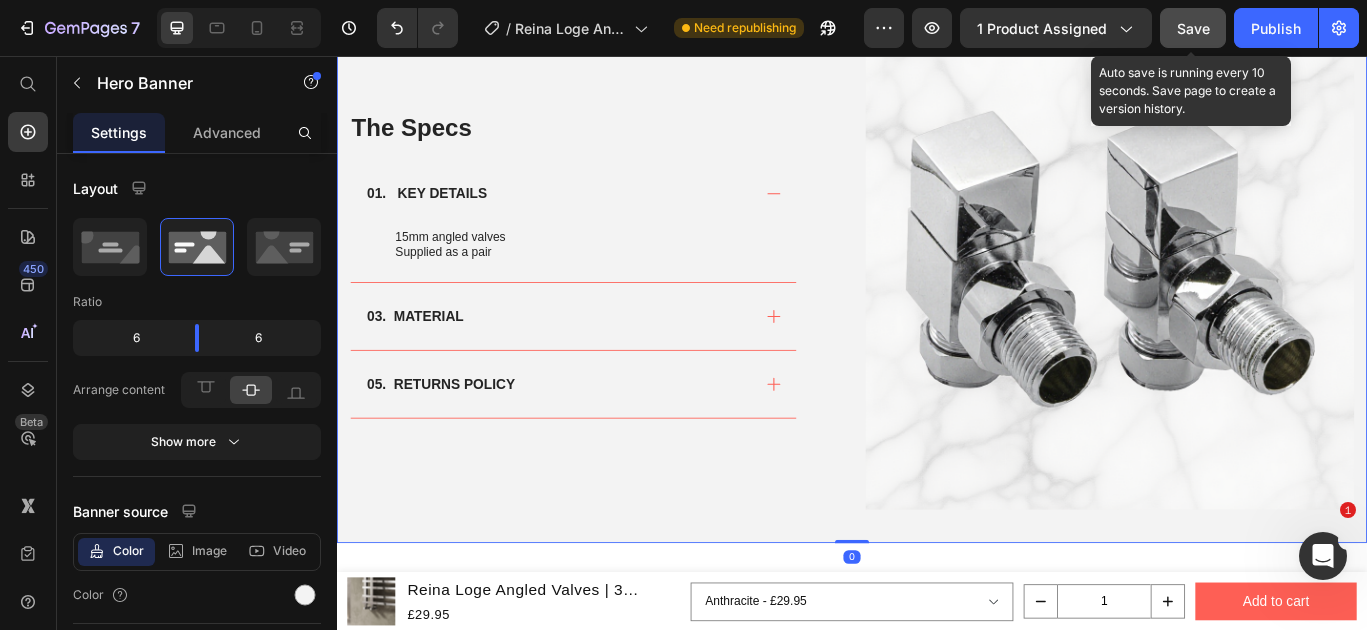 click on "Save" 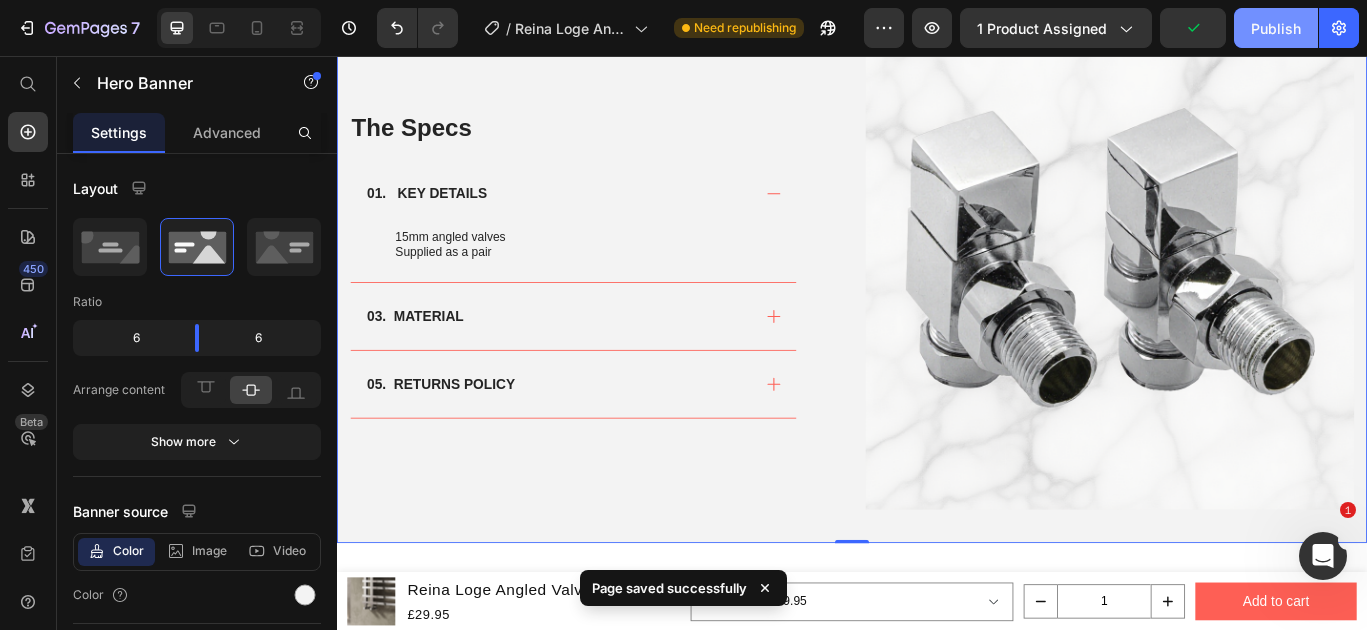 click on "Publish" at bounding box center [1276, 28] 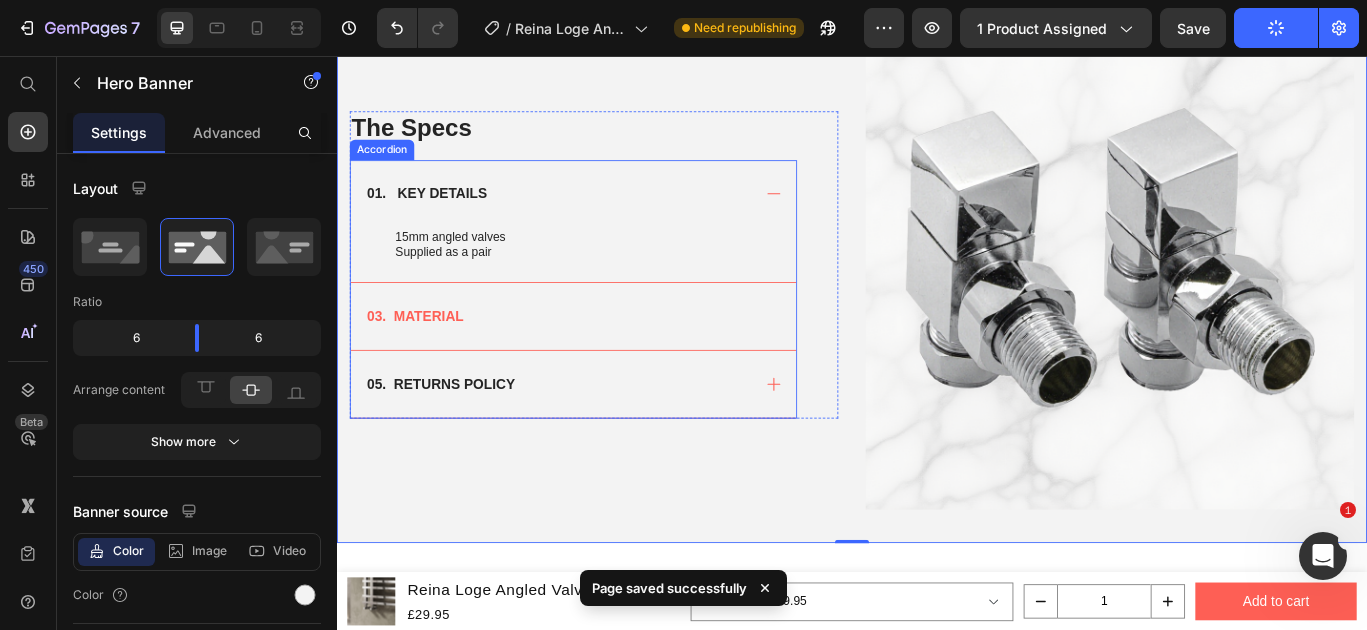 click on "03.  MATERIAL" at bounding box center (612, 359) 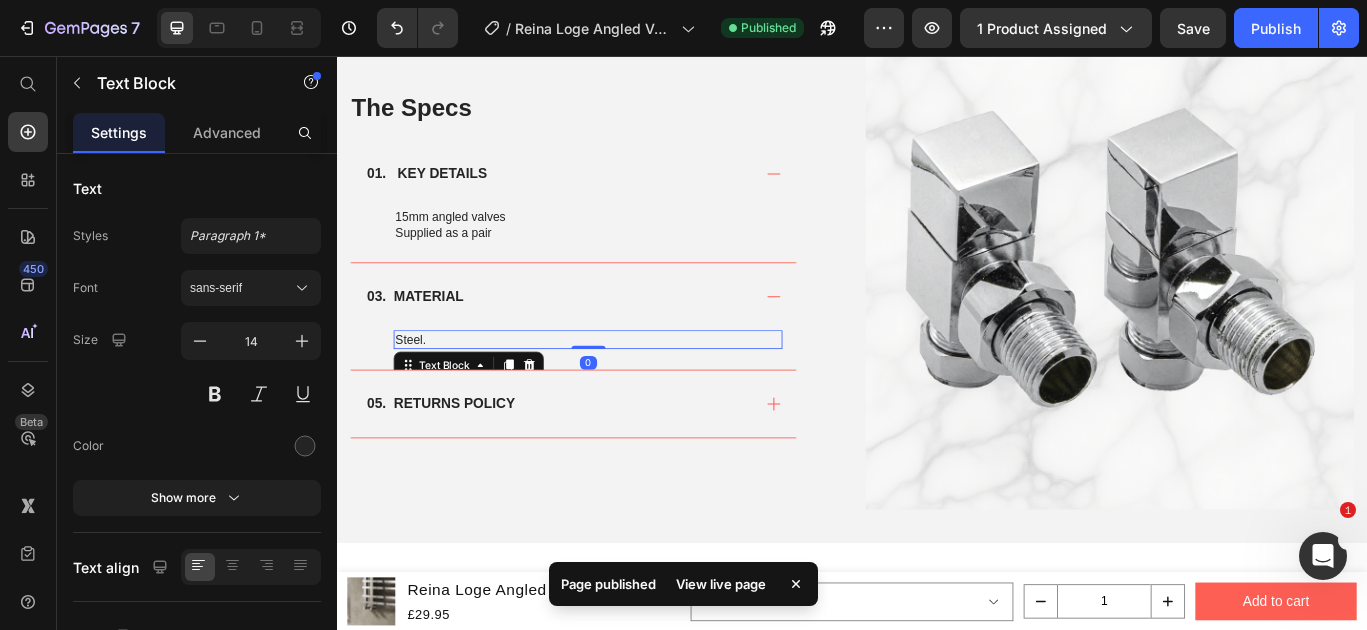 click on "Steel." at bounding box center [629, 386] 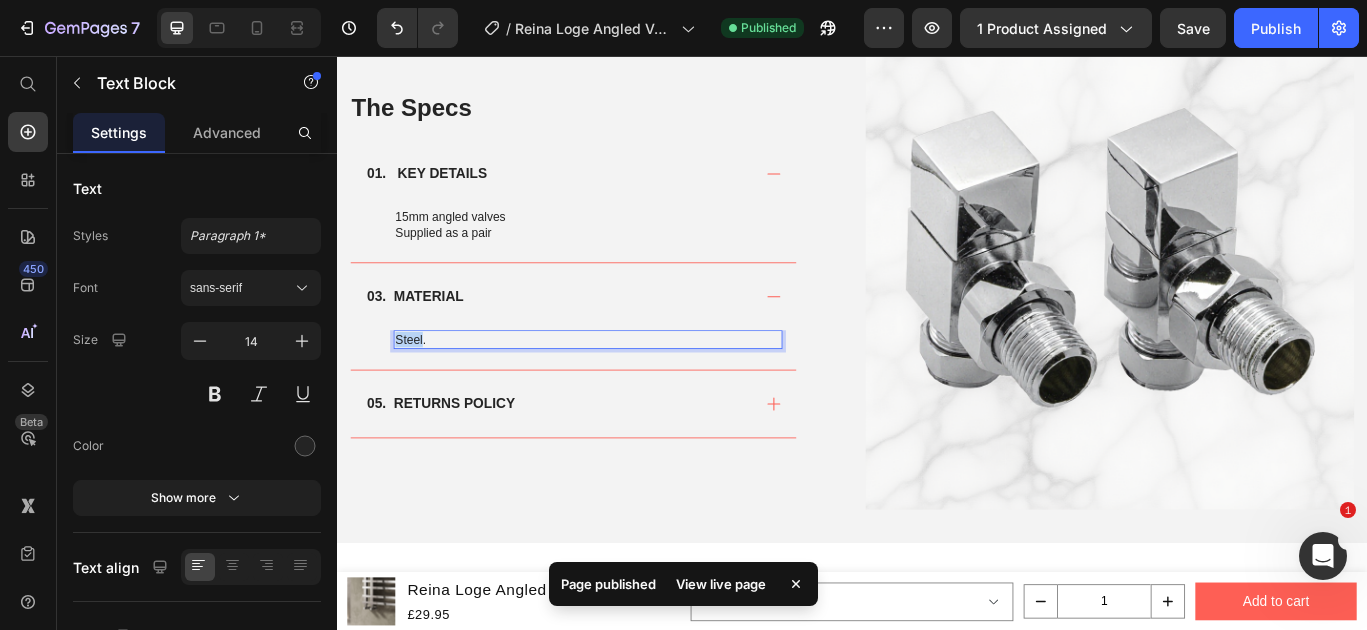 click on "Steel." at bounding box center (629, 386) 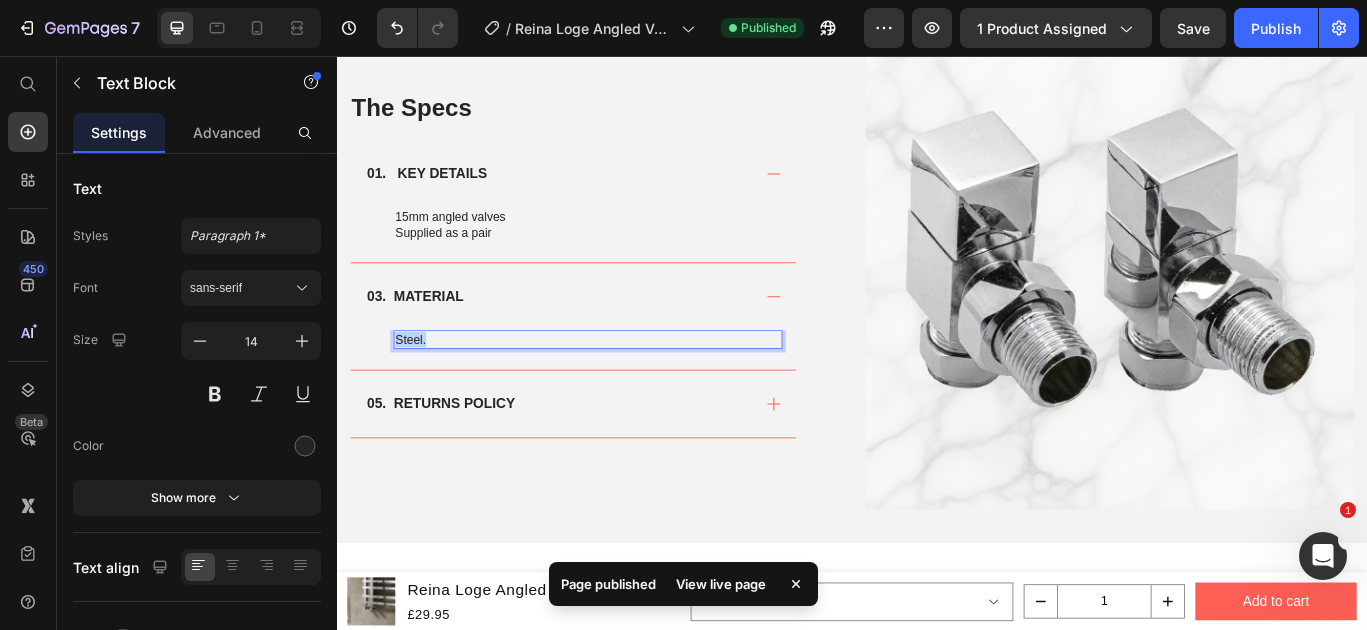 click on "Steel." at bounding box center (629, 386) 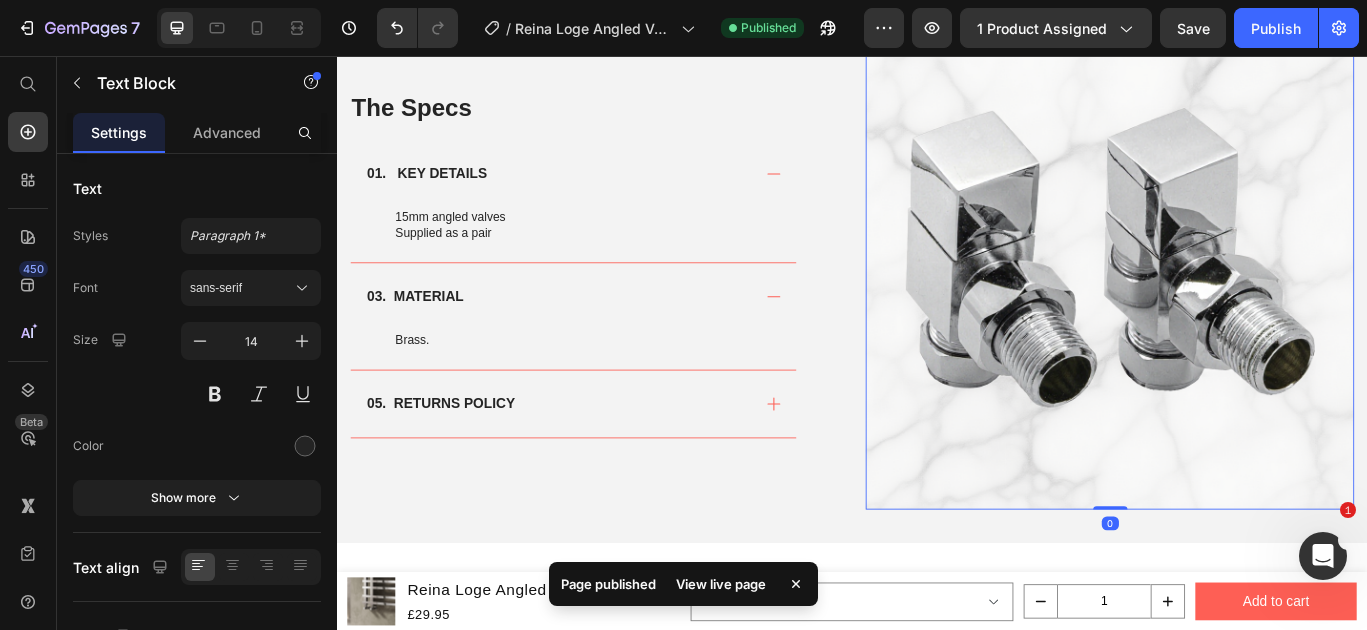 click at bounding box center [1237, 299] 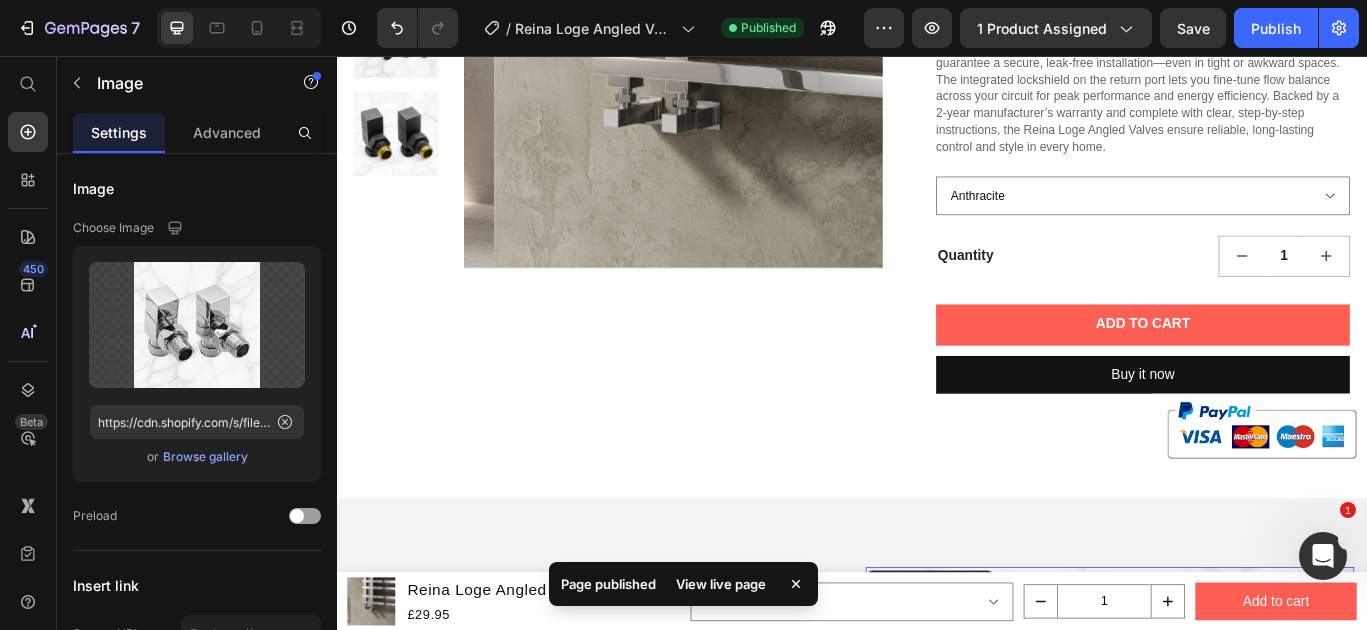 scroll, scrollTop: 0, scrollLeft: 0, axis: both 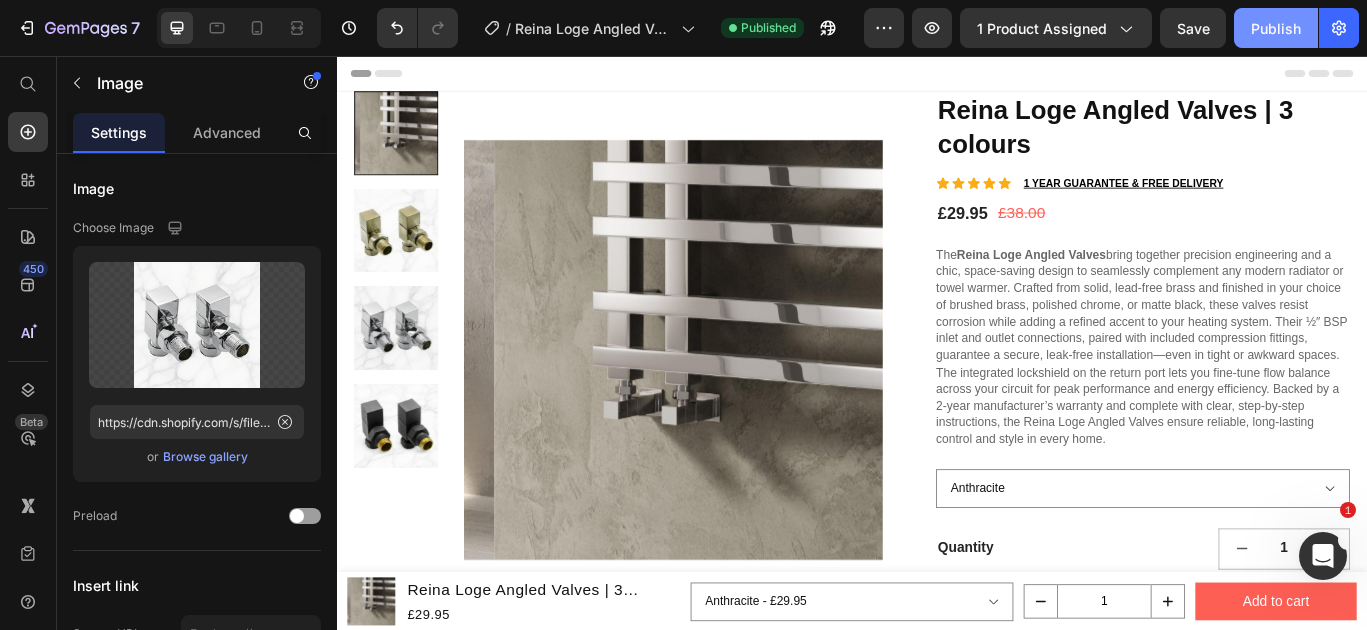 click on "Publish" at bounding box center [1276, 28] 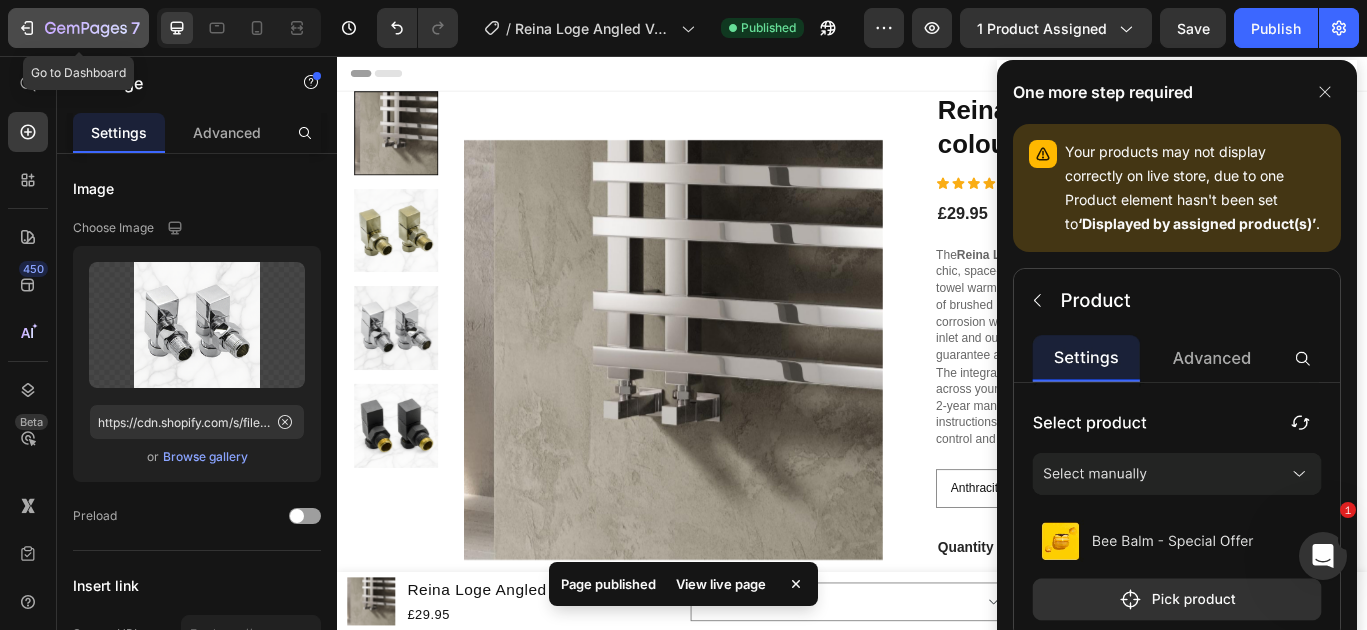 click on "7" at bounding box center (78, 28) 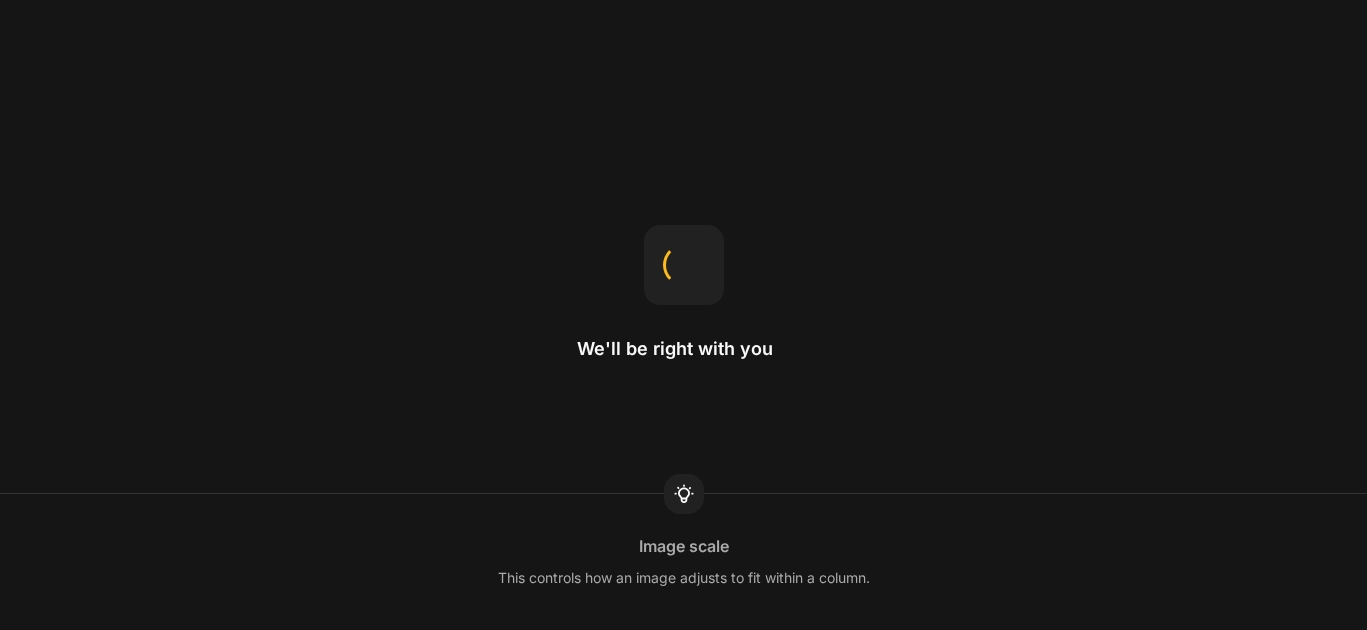 scroll, scrollTop: 0, scrollLeft: 0, axis: both 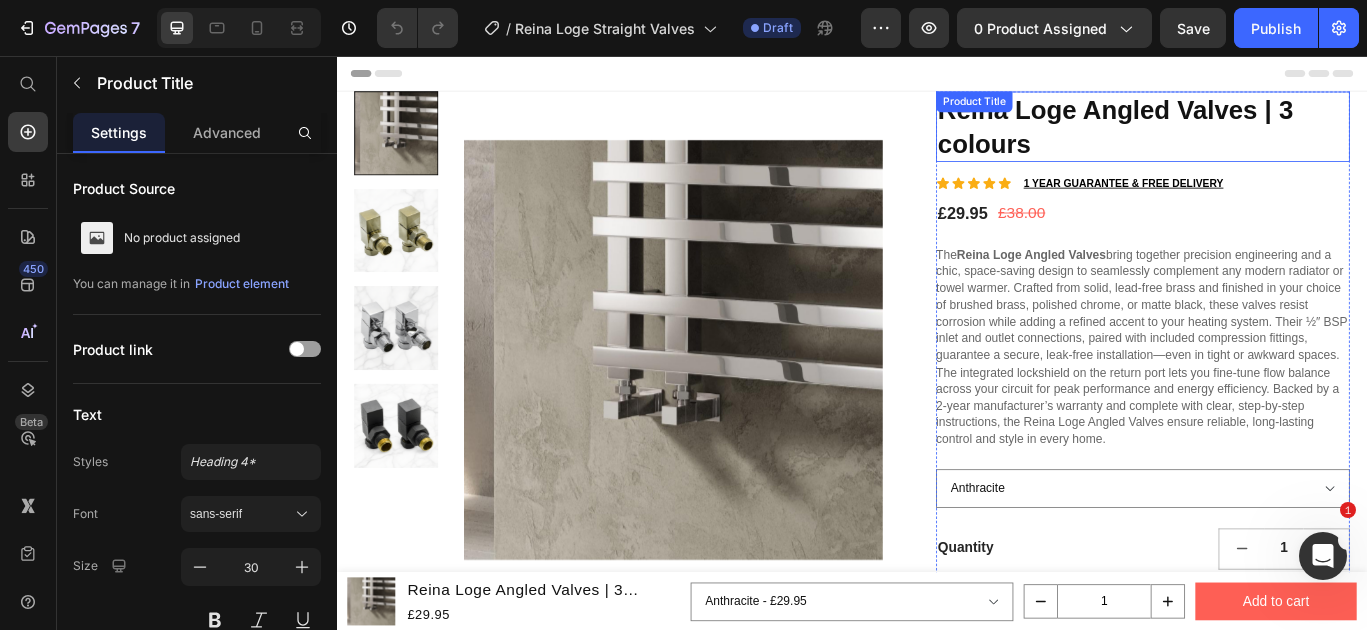 click on "Reina Loge Angled Valves | 3 colours Product Title" at bounding box center [1276, 138] 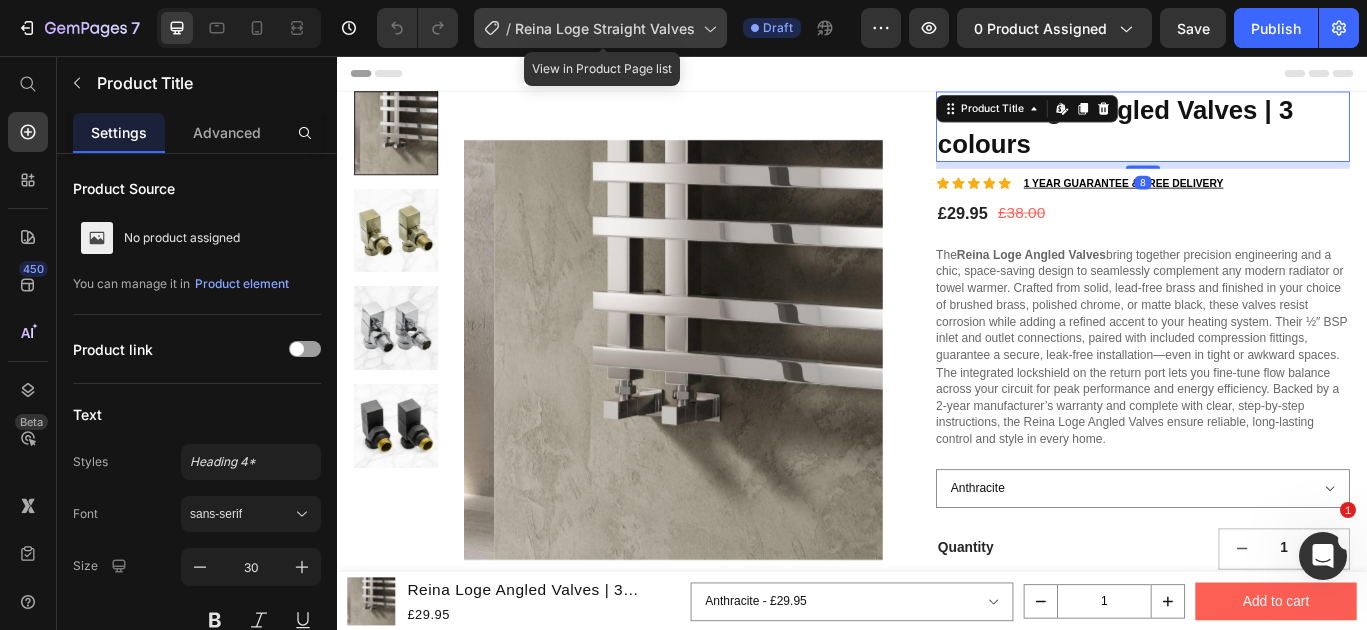 click on "Reina Loge Straight Valves" at bounding box center (605, 28) 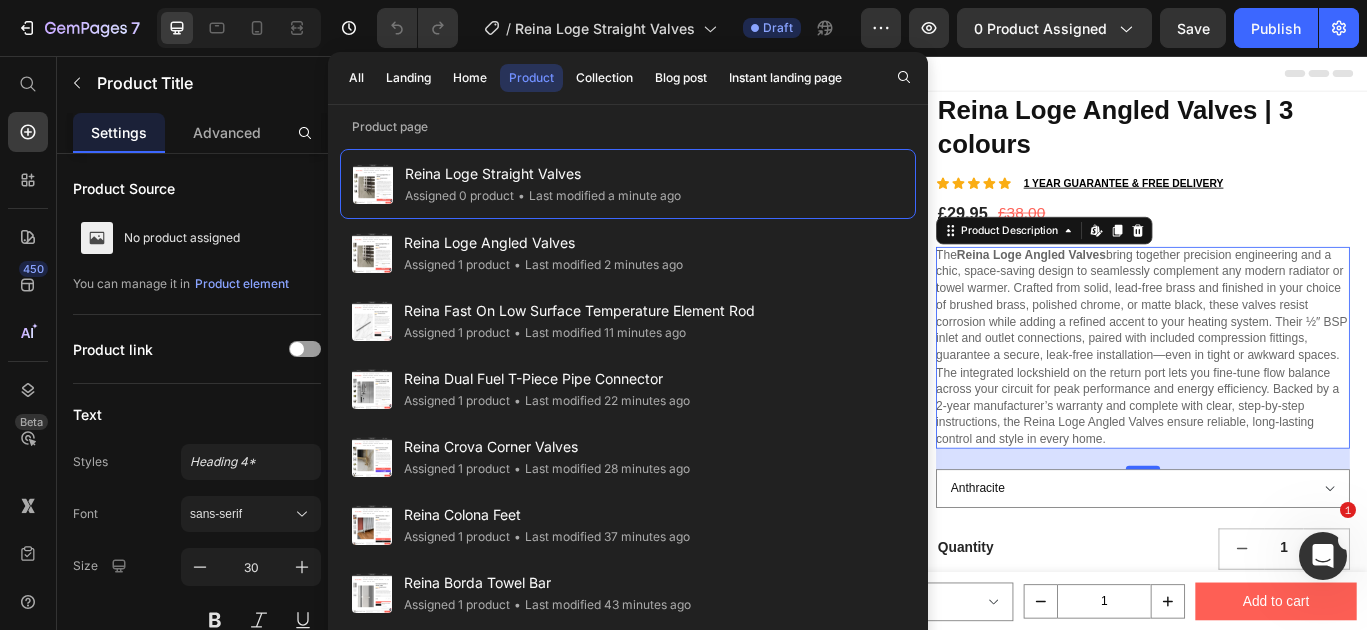 click on "Reina Loge Angled Valves" at bounding box center (1146, 287) 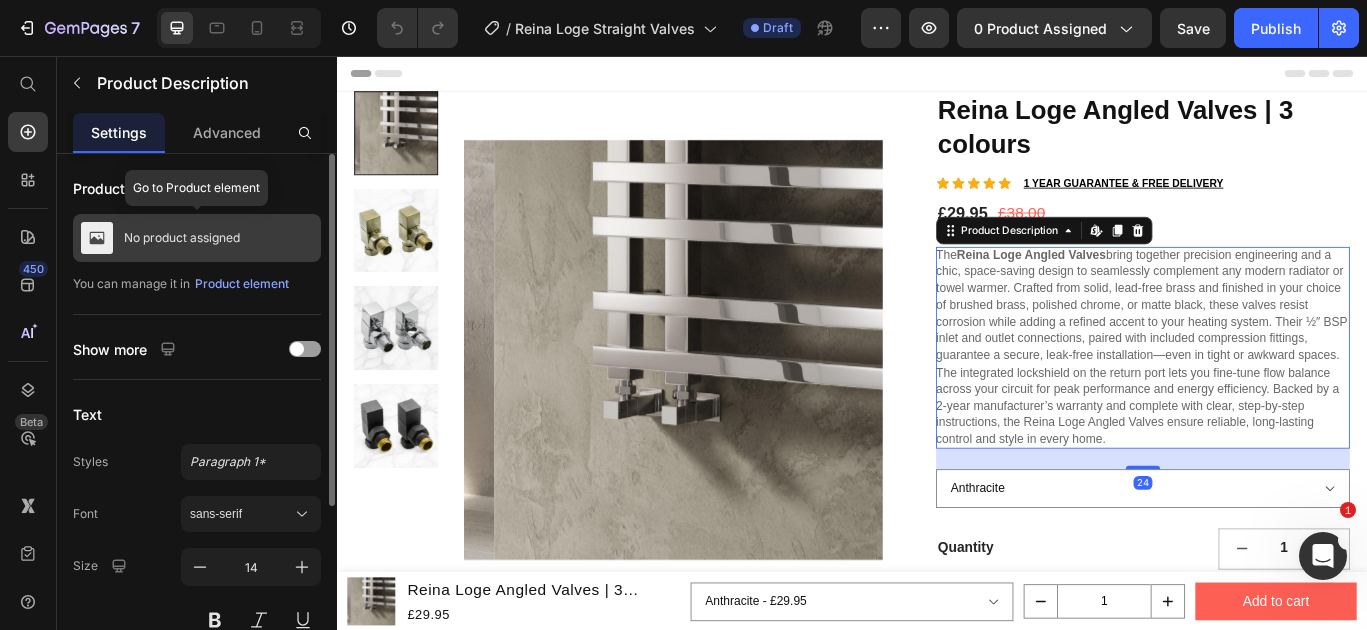 click on "No product assigned" at bounding box center [197, 238] 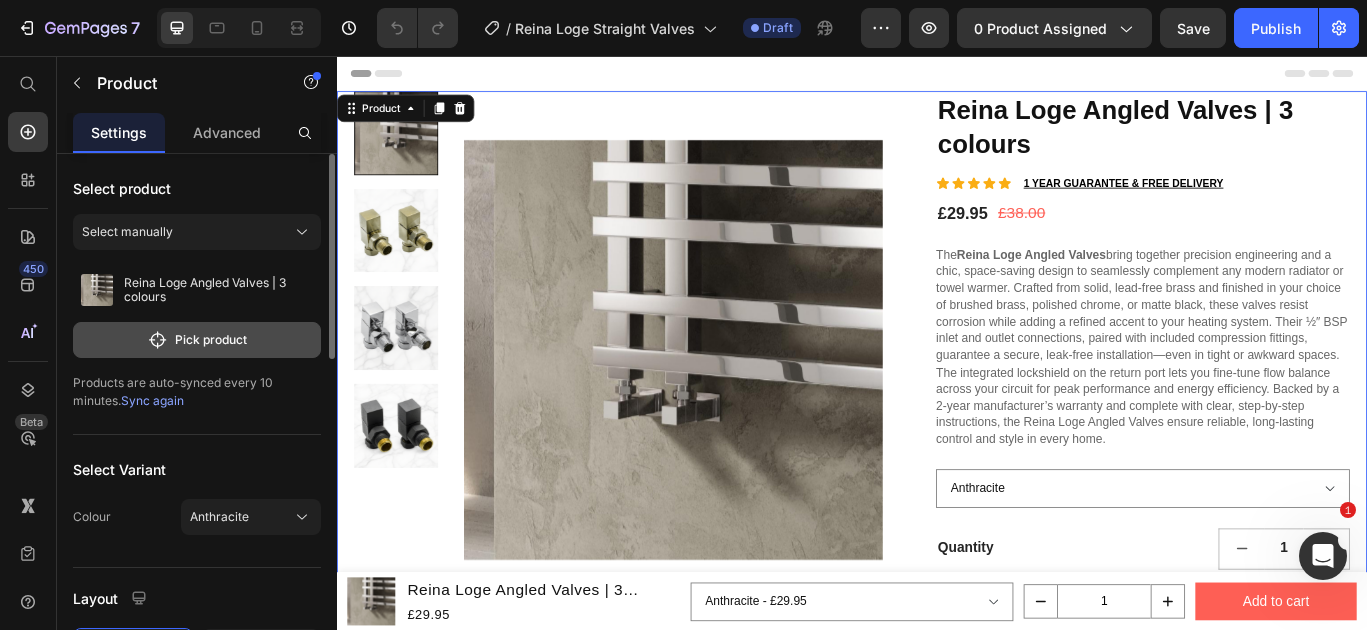 click on "Pick product" at bounding box center (197, 340) 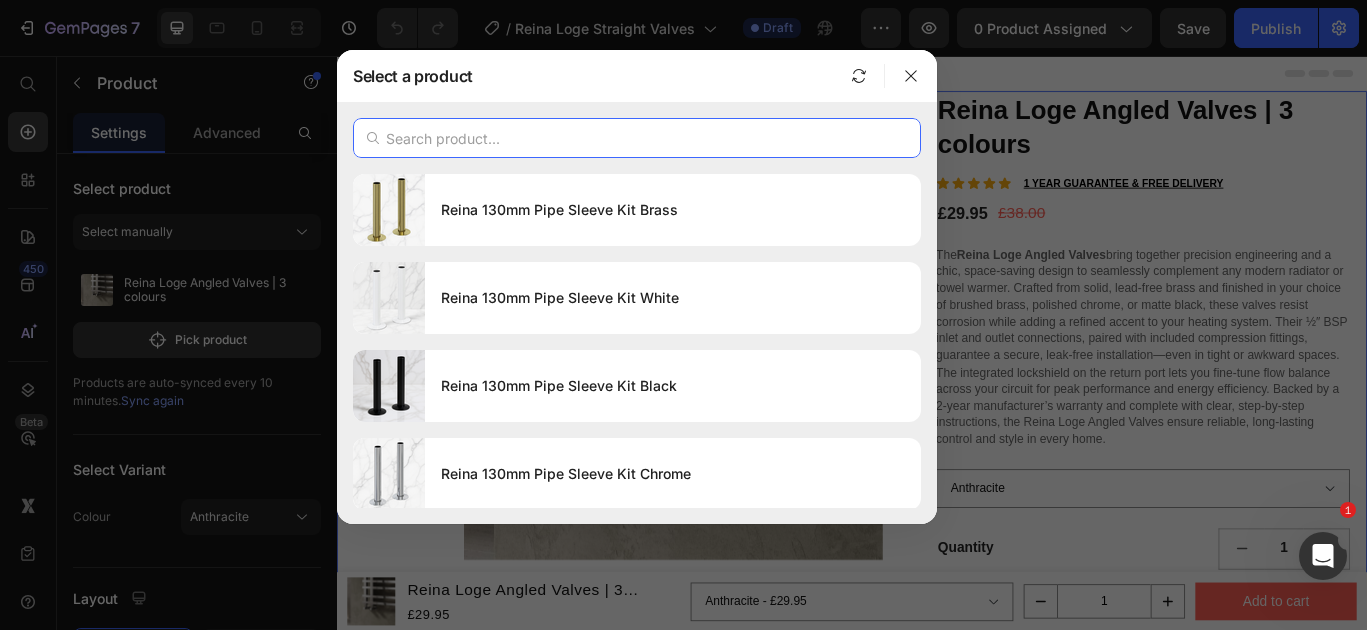click at bounding box center [637, 138] 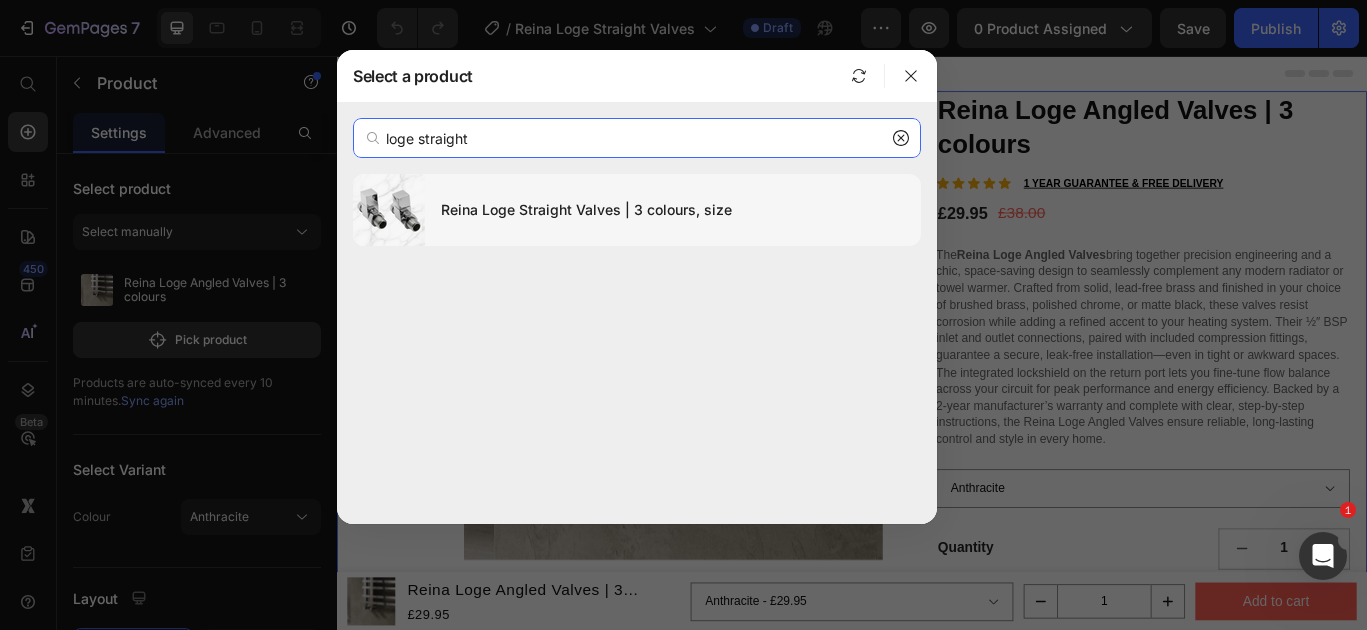type on "loge straight" 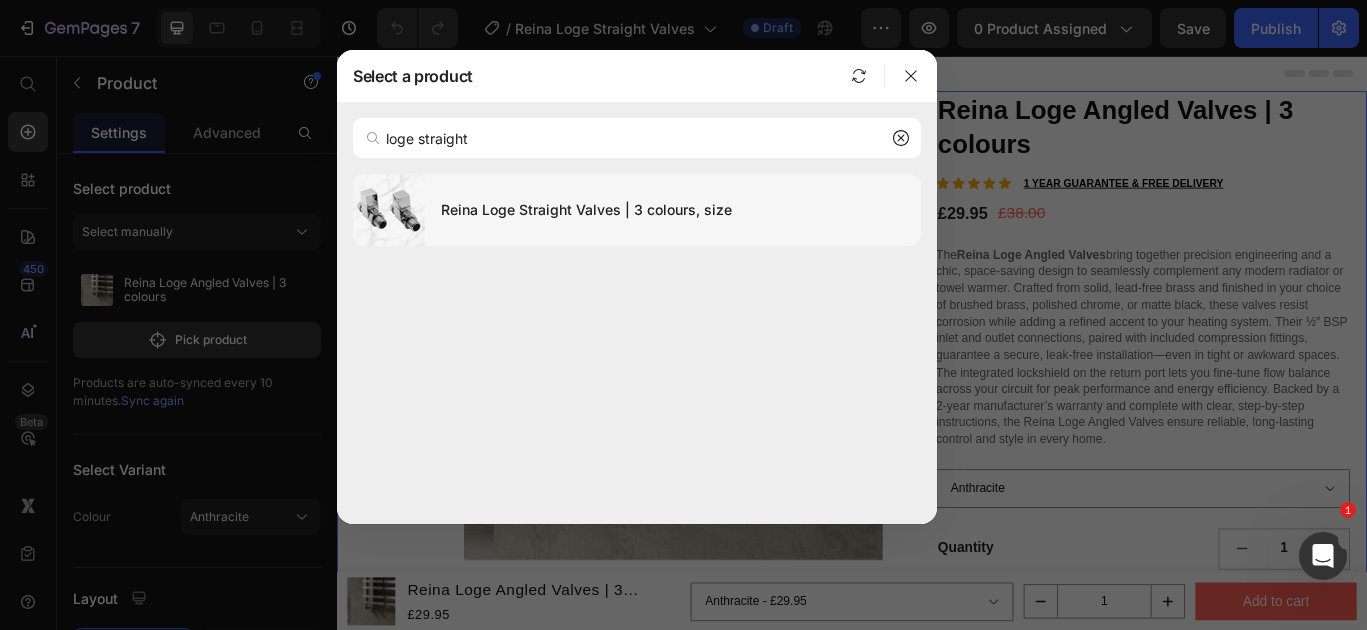 click on "Reina Loge Straight Valves | 3 colours,  size" at bounding box center [673, 210] 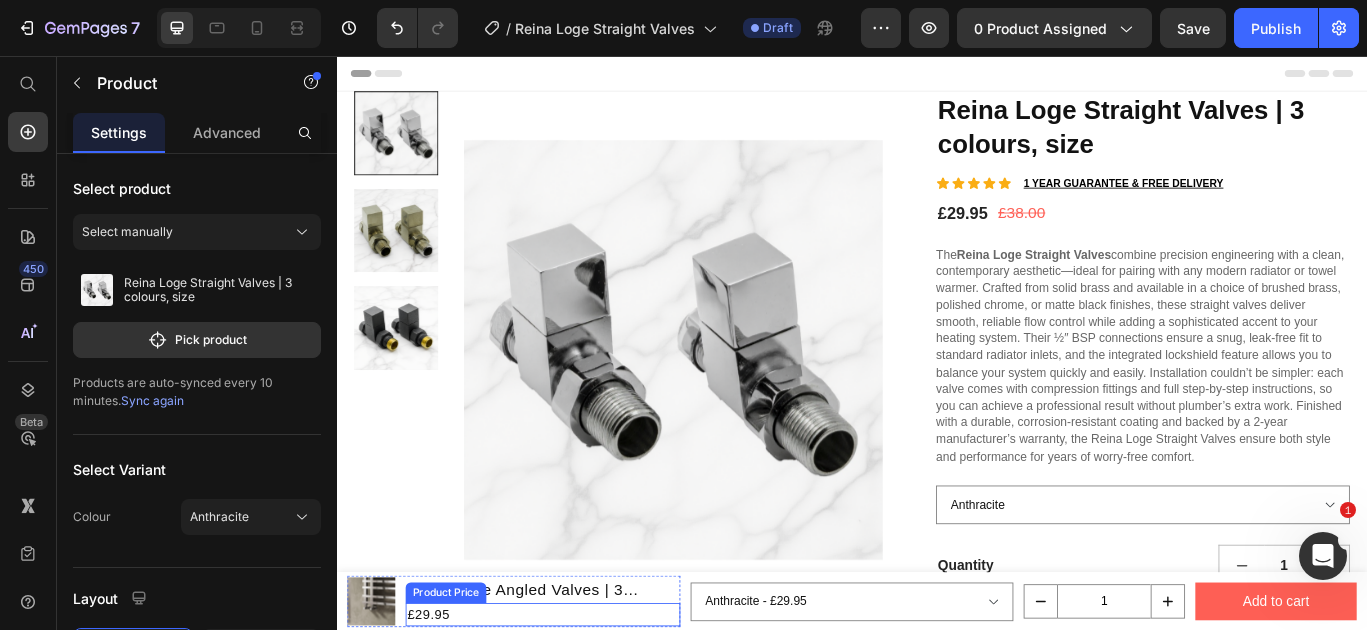 click on "£29.95" at bounding box center (577, 706) 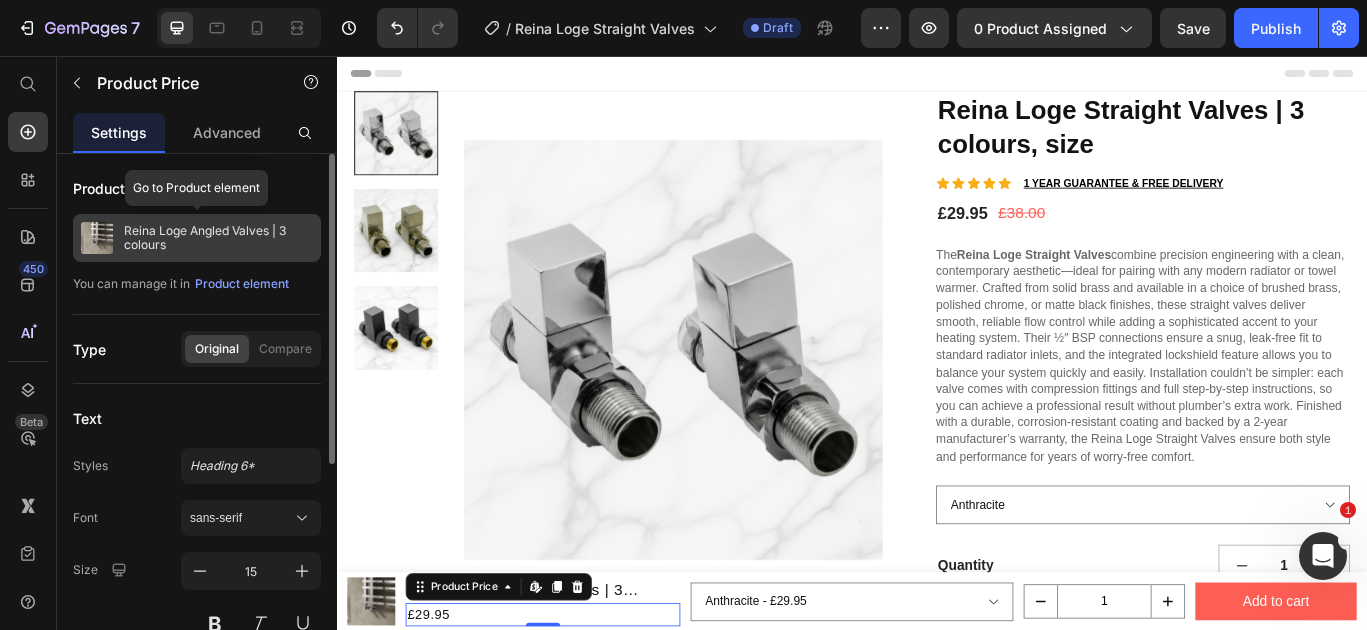click on "Reina Loge Angled Valves | 3 colours" at bounding box center [218, 238] 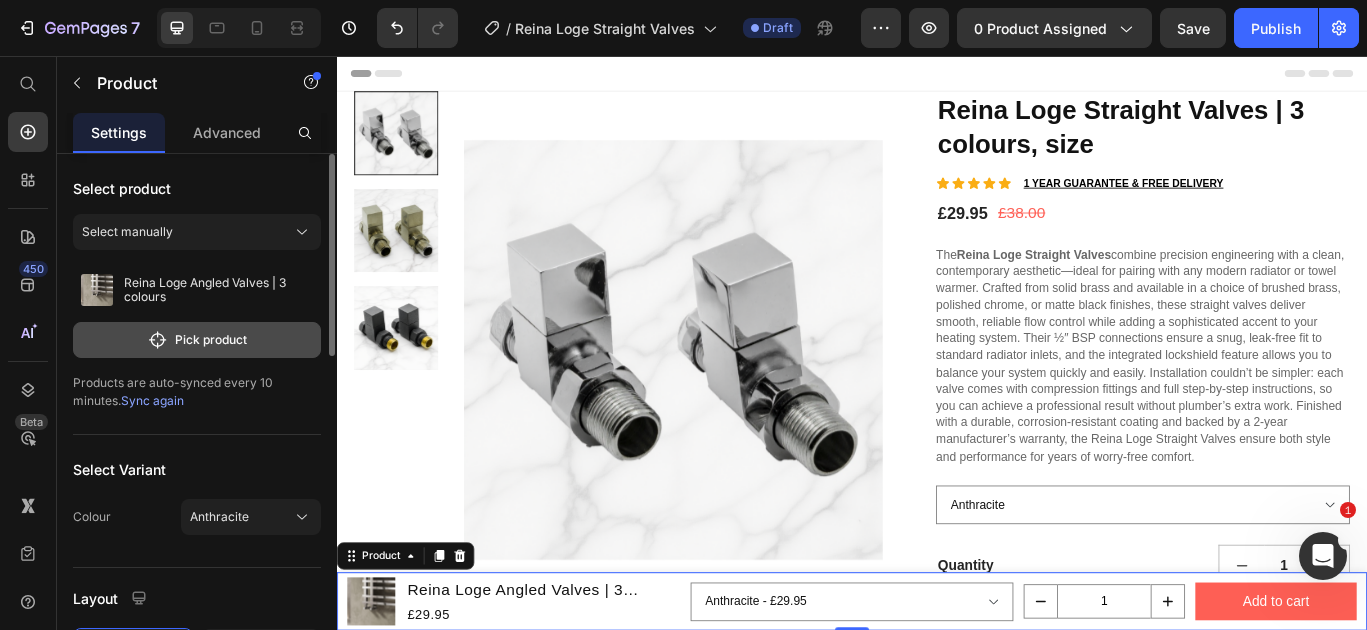 click on "Pick product" at bounding box center [197, 340] 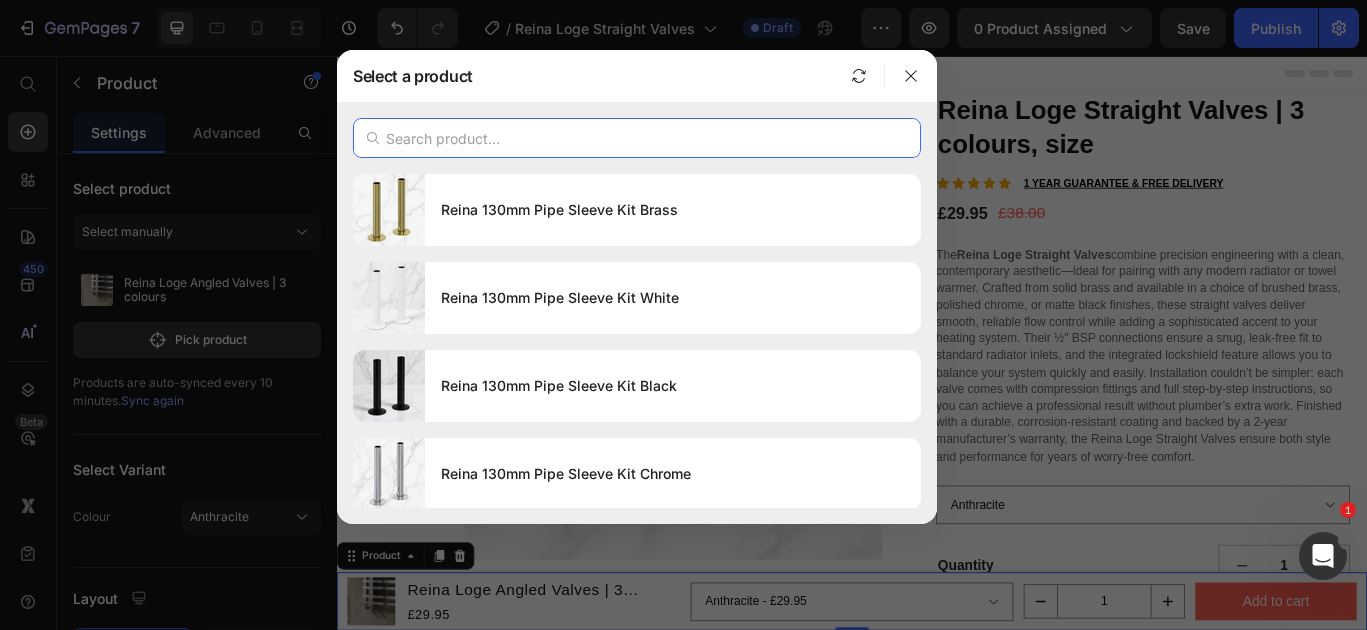 click at bounding box center [637, 138] 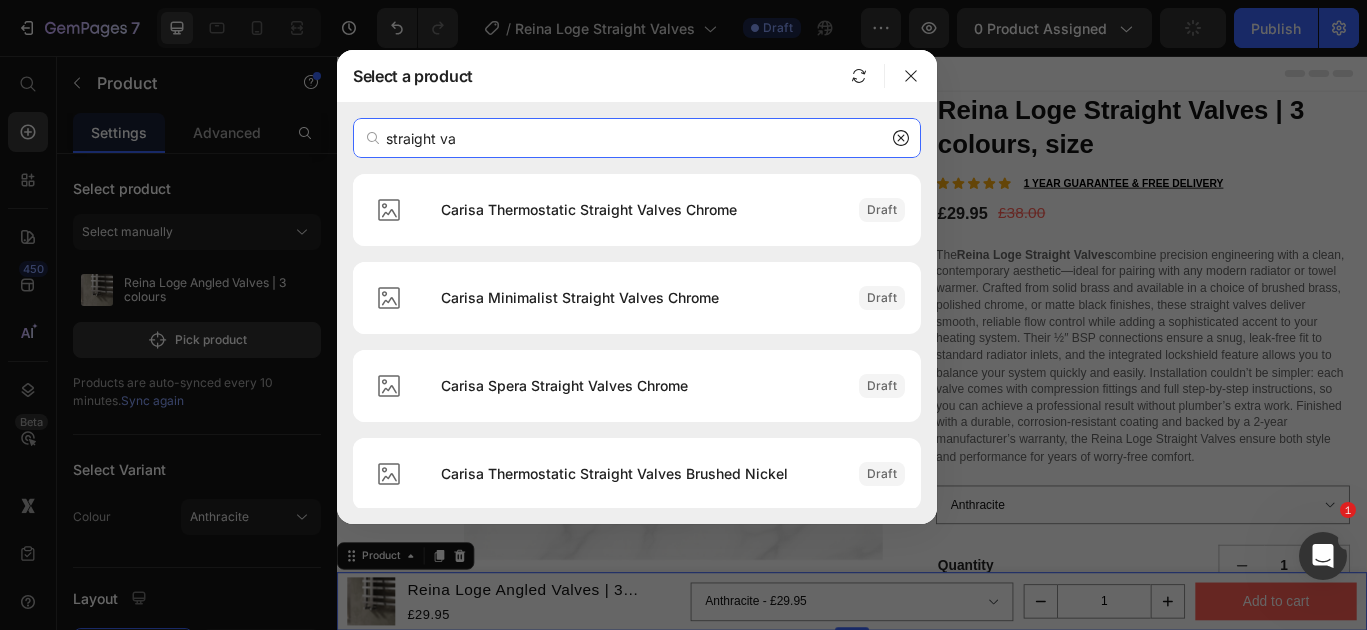 click on "straight va" at bounding box center [637, 138] 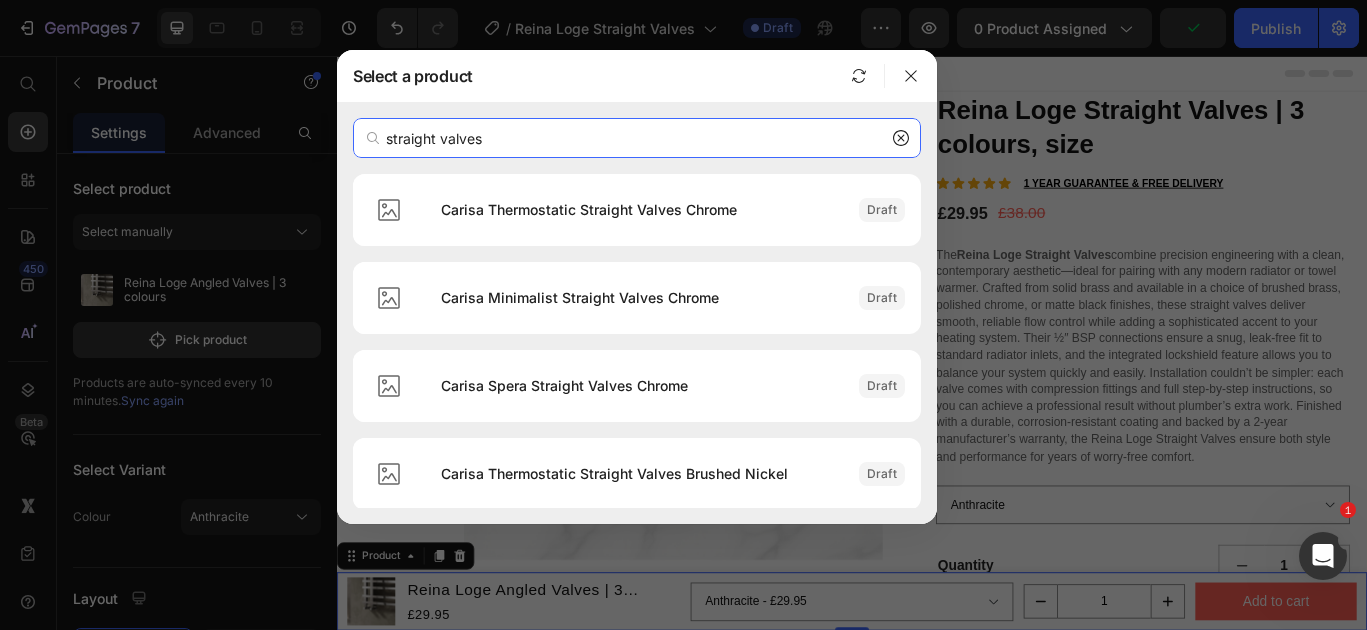click on "straight valves" at bounding box center [637, 138] 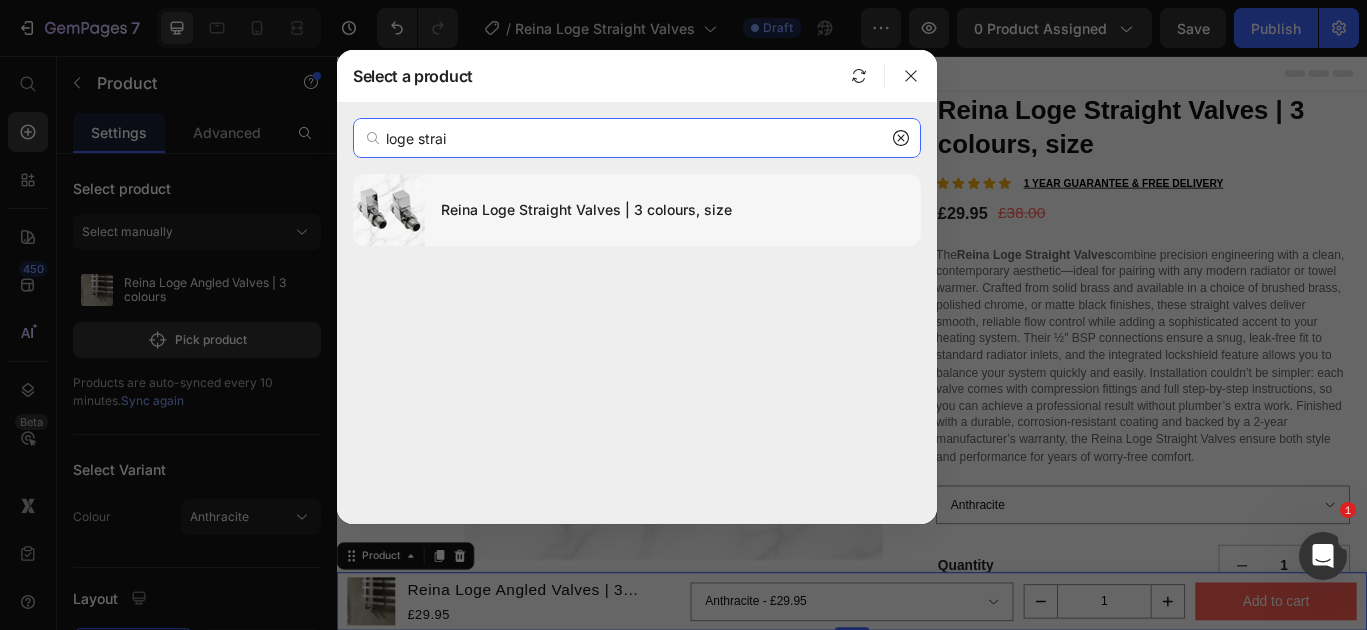 type on "loge strai" 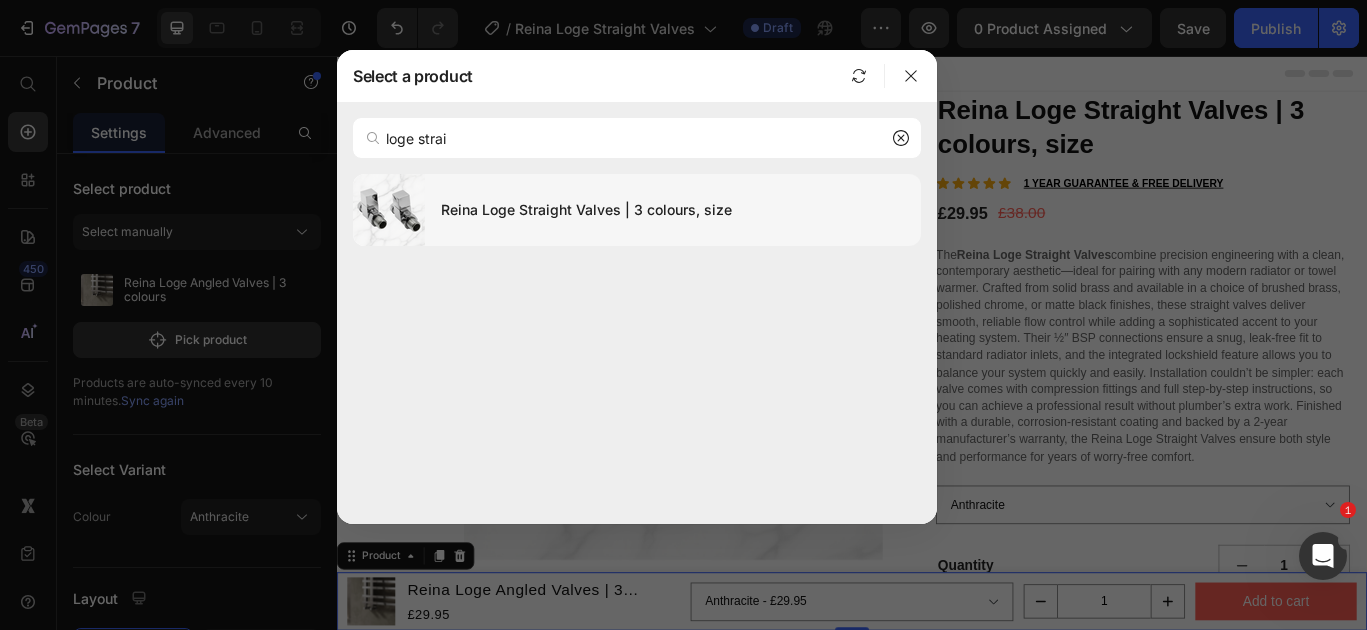 click on "Reina Loge Straight Valves | 3 colours,  size" at bounding box center [673, 210] 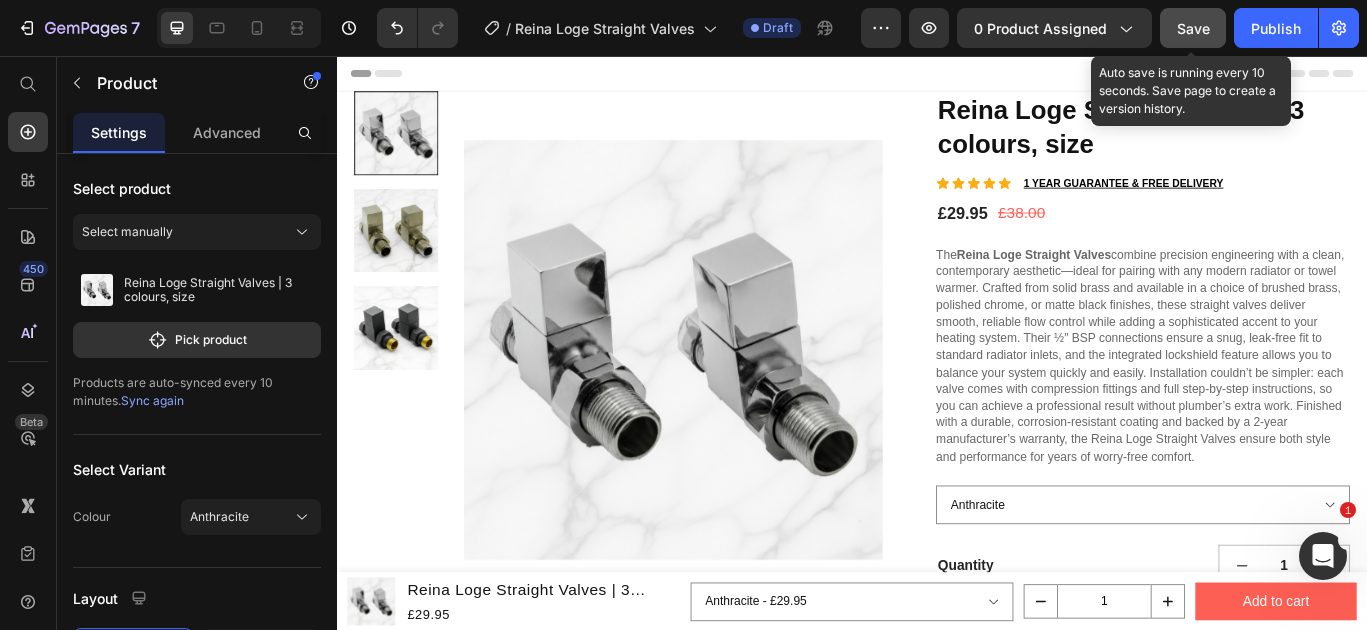 click on "Save" 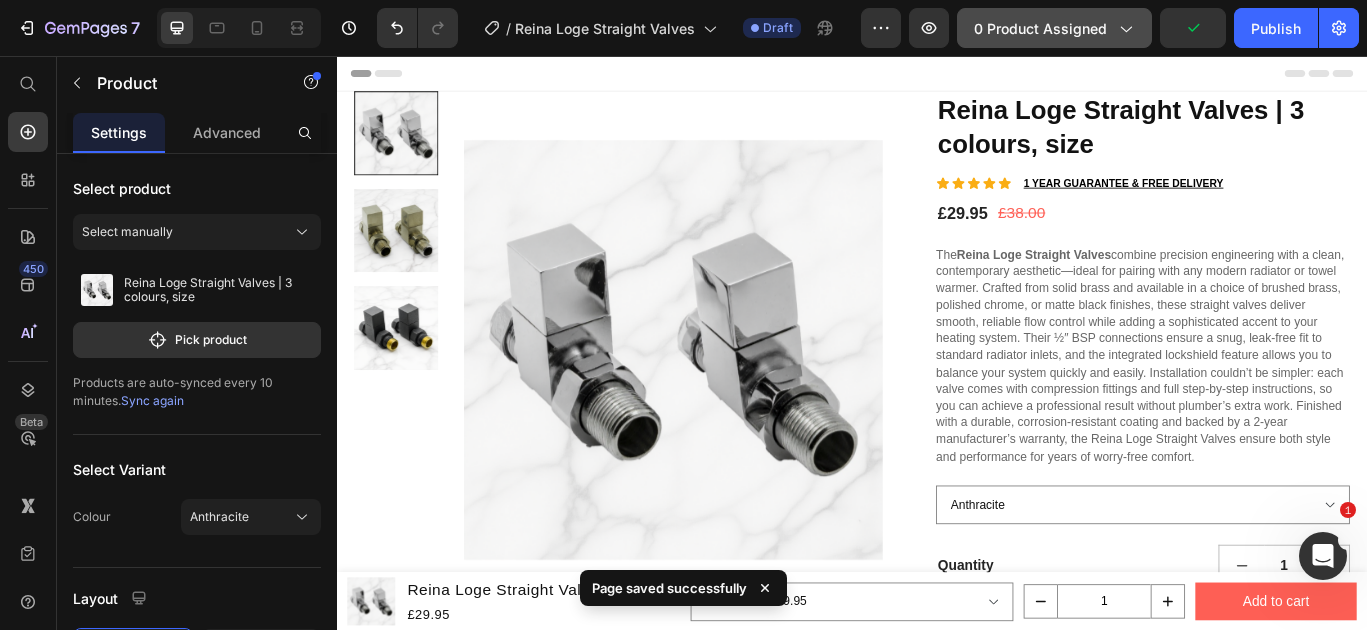 click on "0 product assigned" 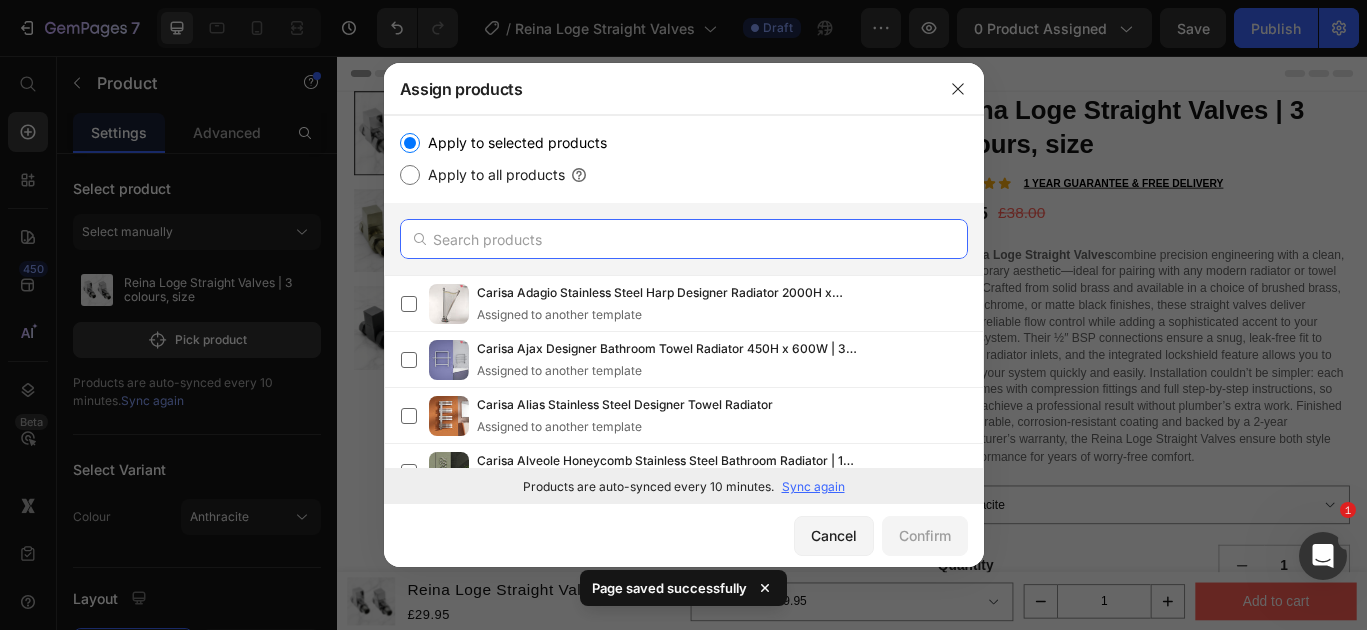 click at bounding box center [684, 239] 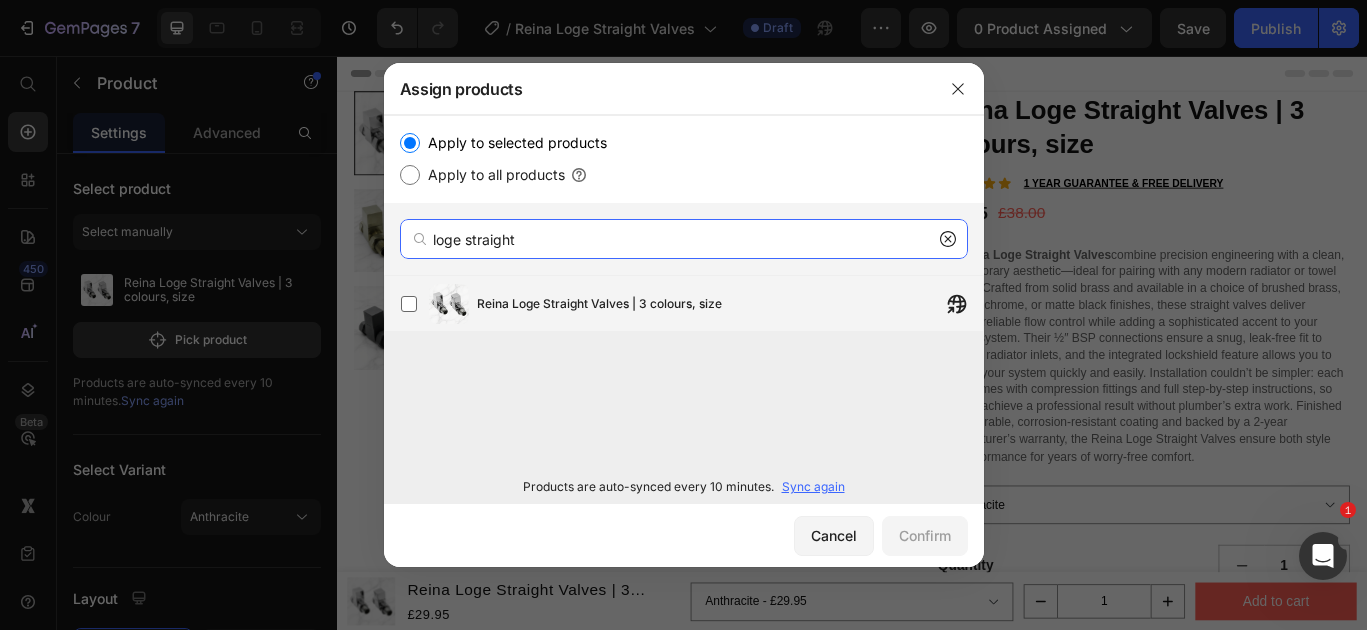 type on "loge straight" 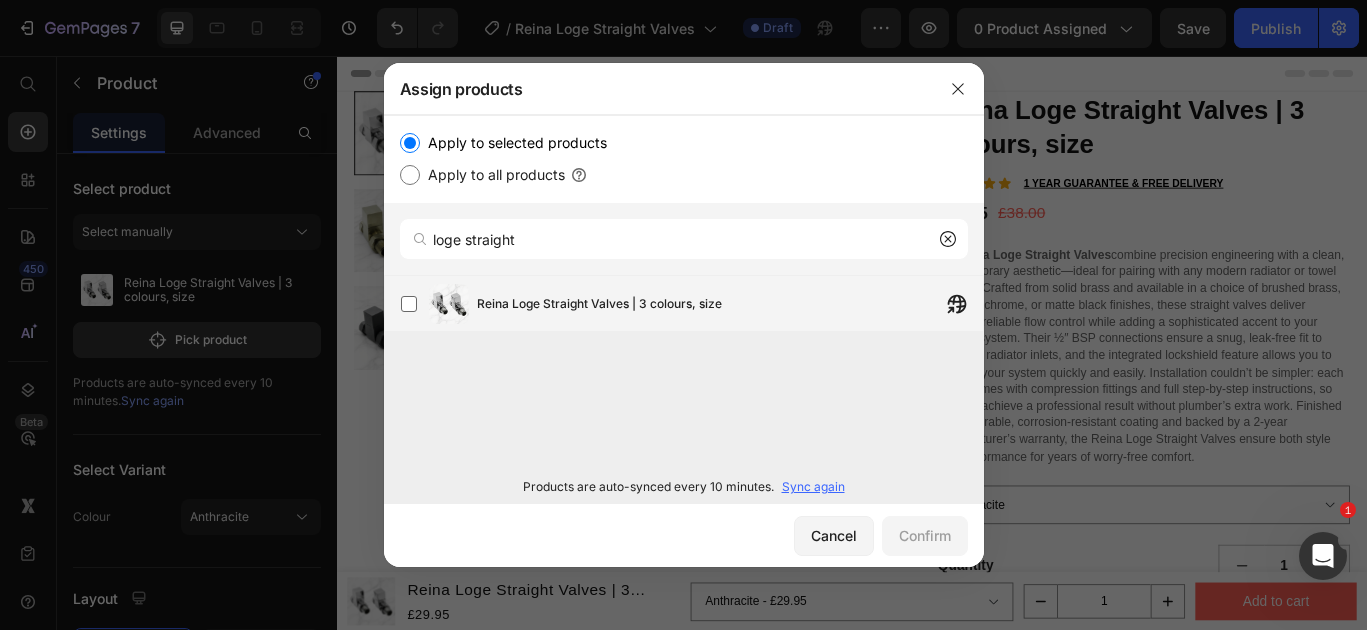 click on "Reina Loge Straight Valves | 3 colours,  size" at bounding box center (599, 304) 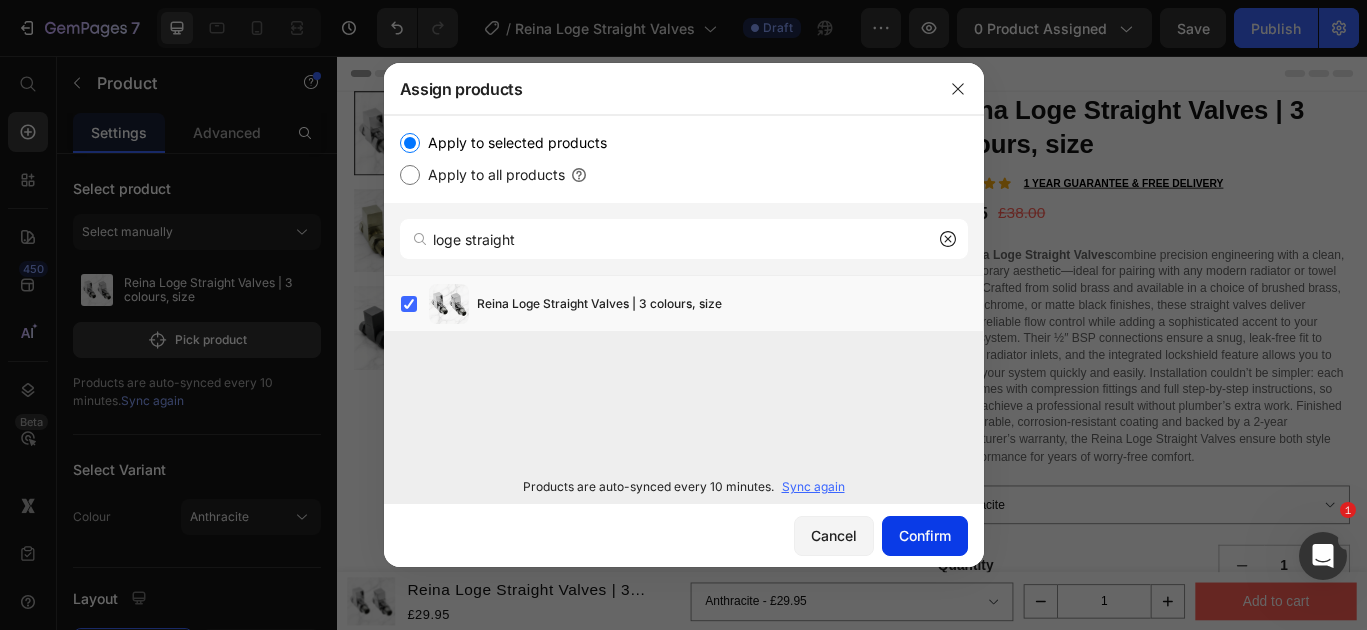 click on "Confirm" at bounding box center (925, 535) 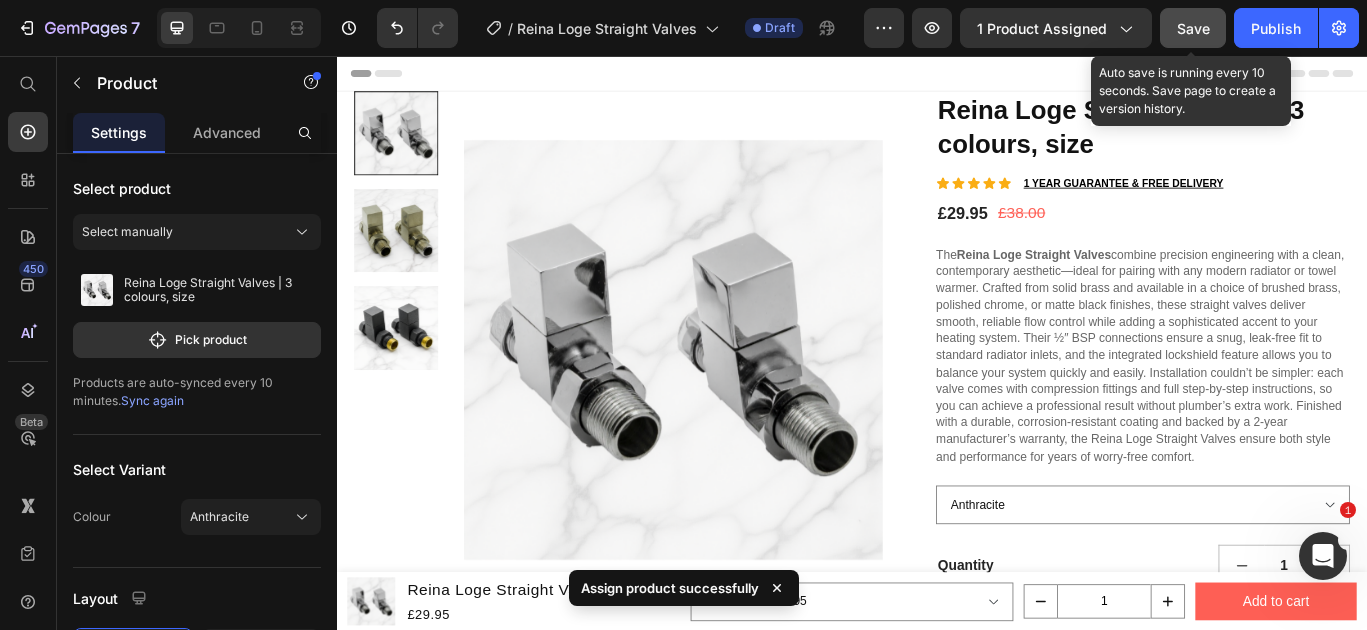 click on "Save" at bounding box center (1193, 28) 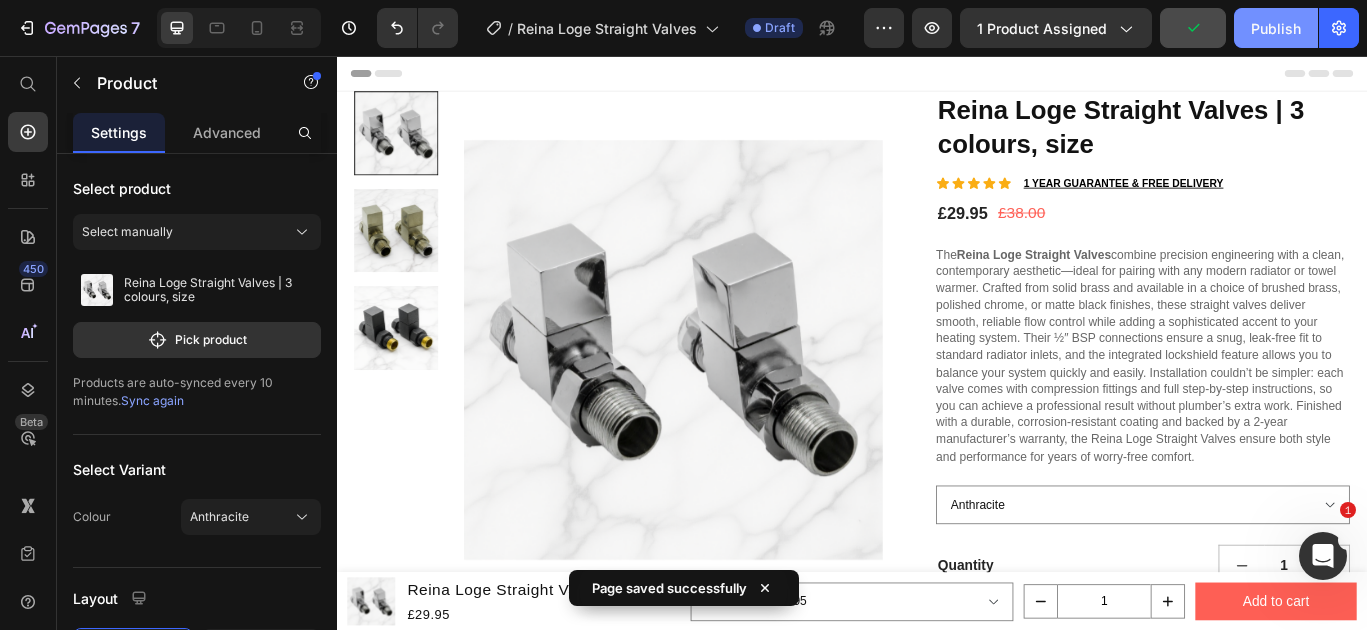 click on "Publish" at bounding box center (1276, 28) 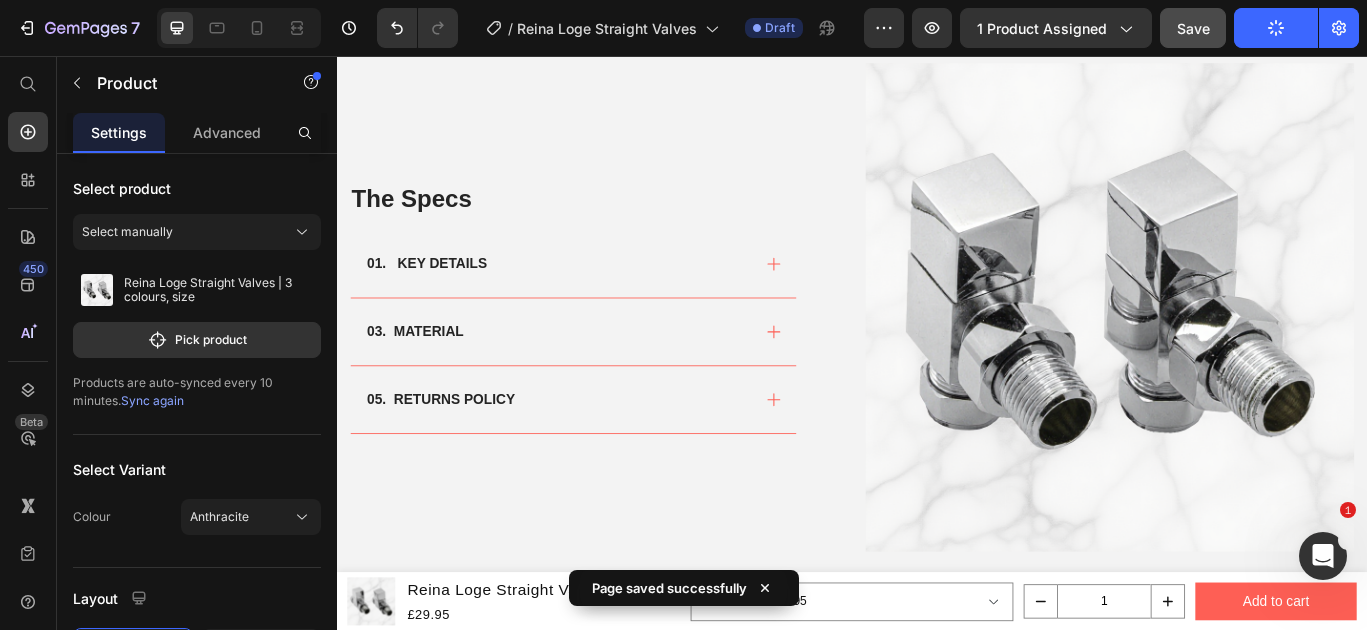 scroll, scrollTop: 964, scrollLeft: 0, axis: vertical 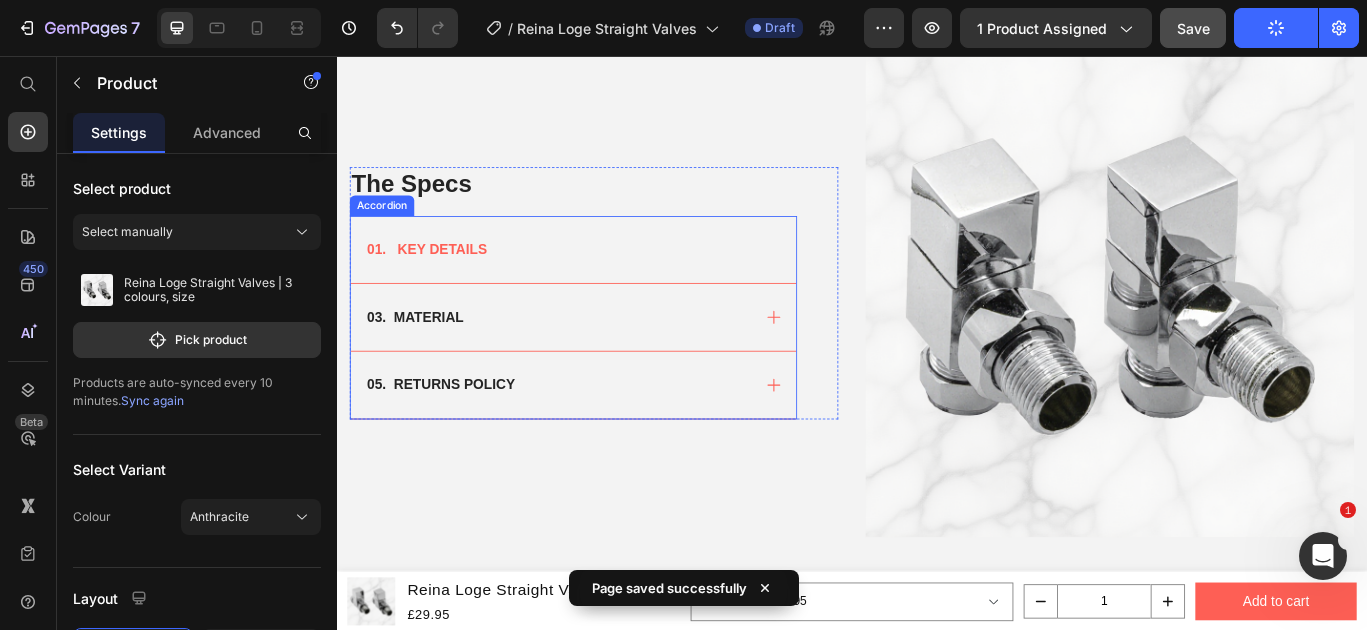 click 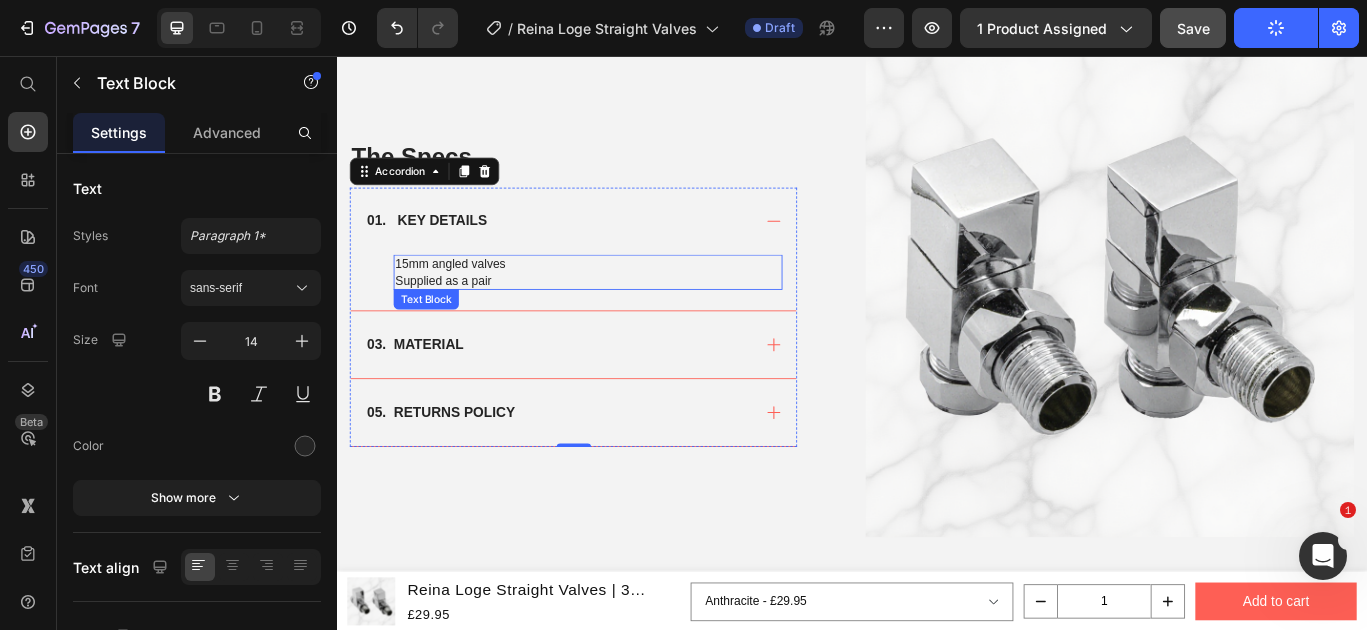 click on "15mm angled valves" at bounding box center (629, 298) 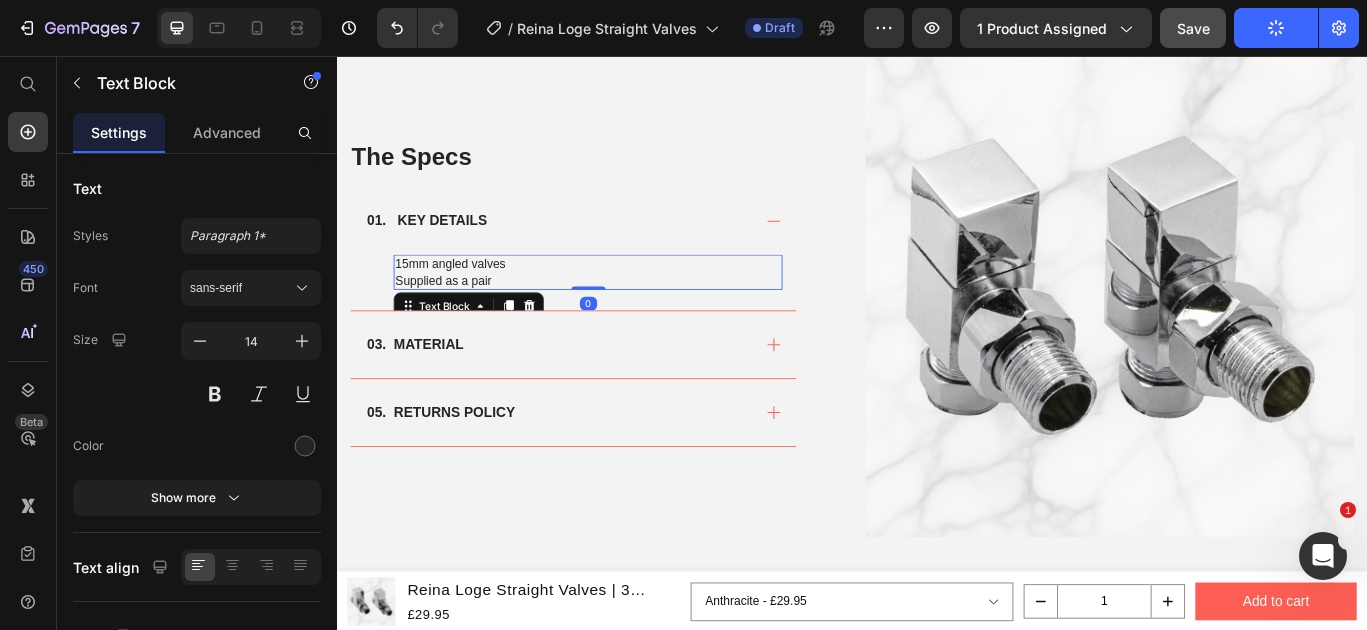 click on "15mm angled valves" at bounding box center [629, 298] 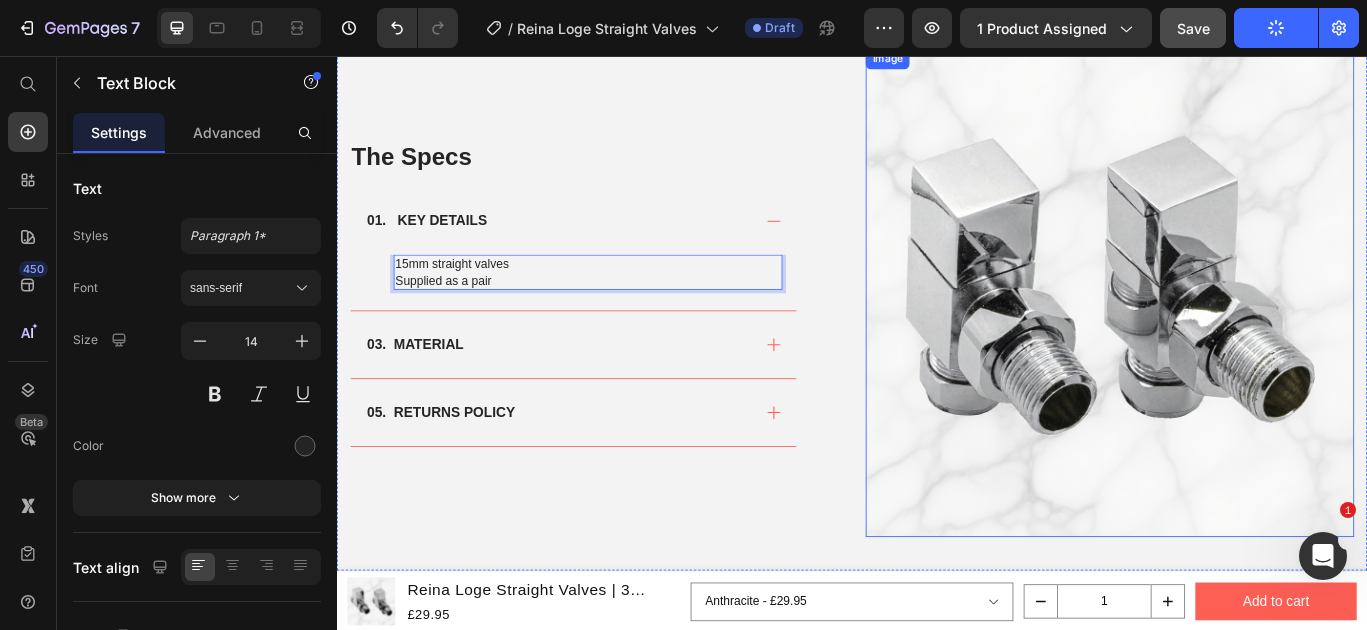 click at bounding box center (1237, 331) 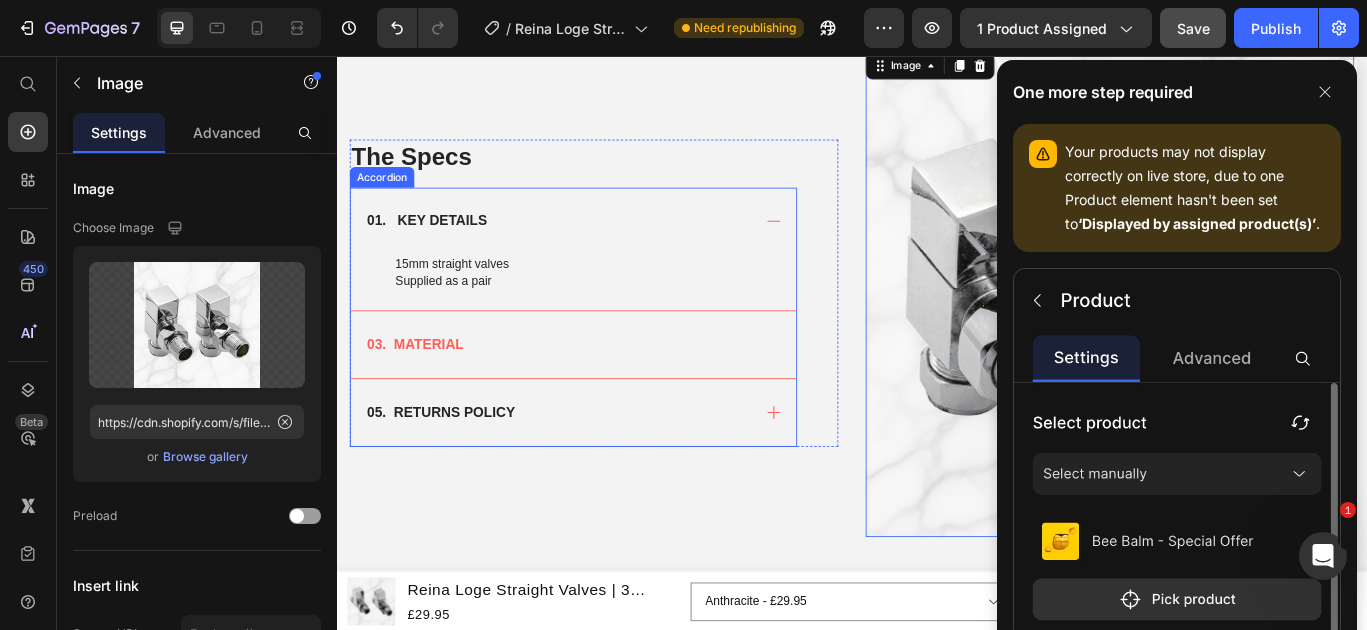 click on "03.  MATERIAL" at bounding box center [612, 392] 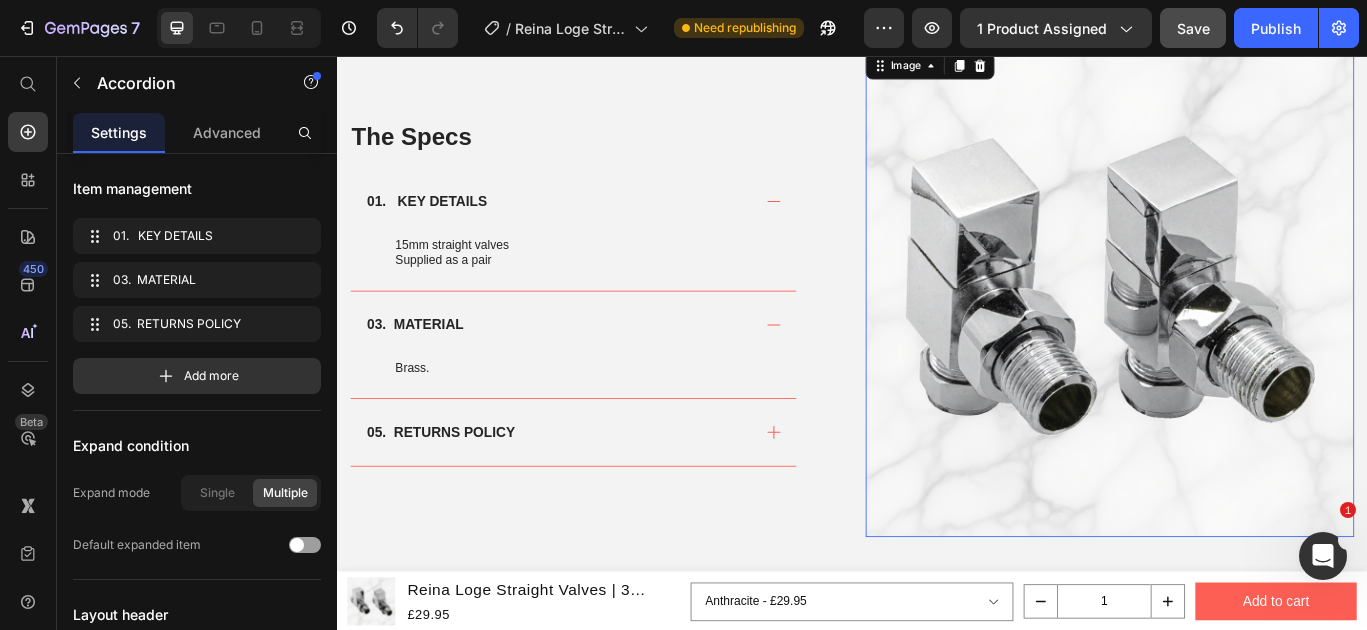 click at bounding box center [1237, 331] 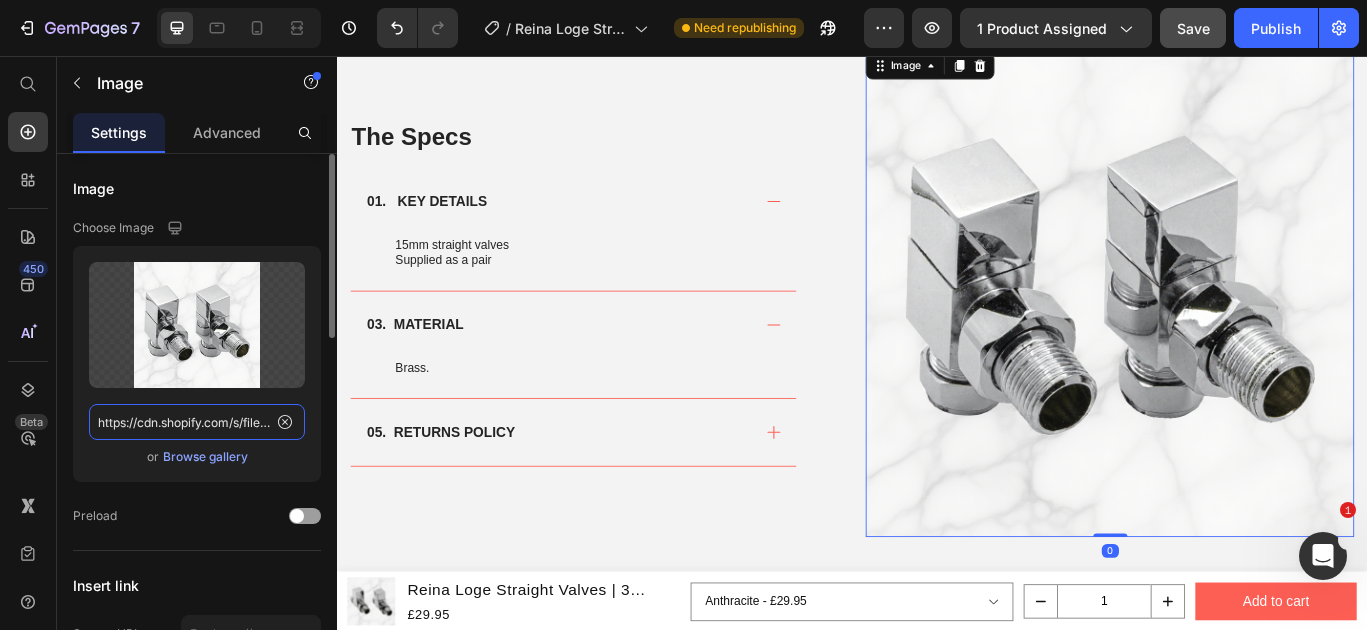 click on "https://cdn.shopify.com/s/files/1/0929/8313/2424/files/reina-loge-chrome-angled_marble.png?v=1752182226" 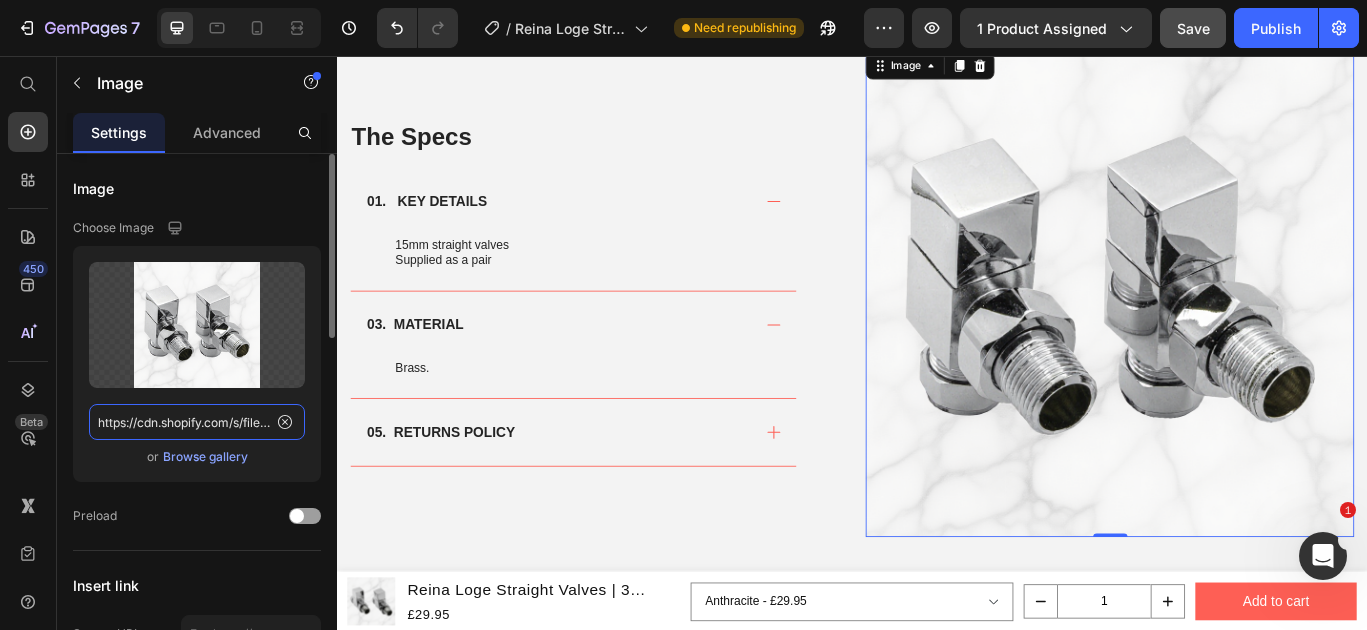 paste on "straightmarble.png?v=1752180075" 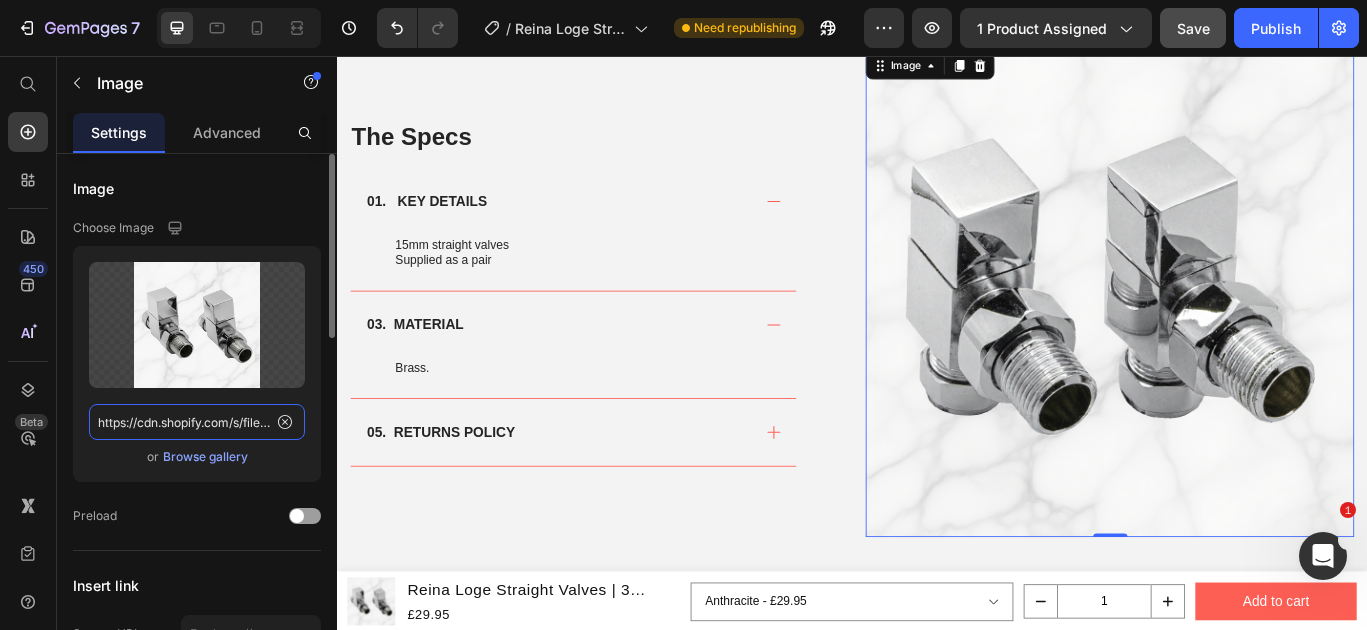 scroll, scrollTop: 0, scrollLeft: 447, axis: horizontal 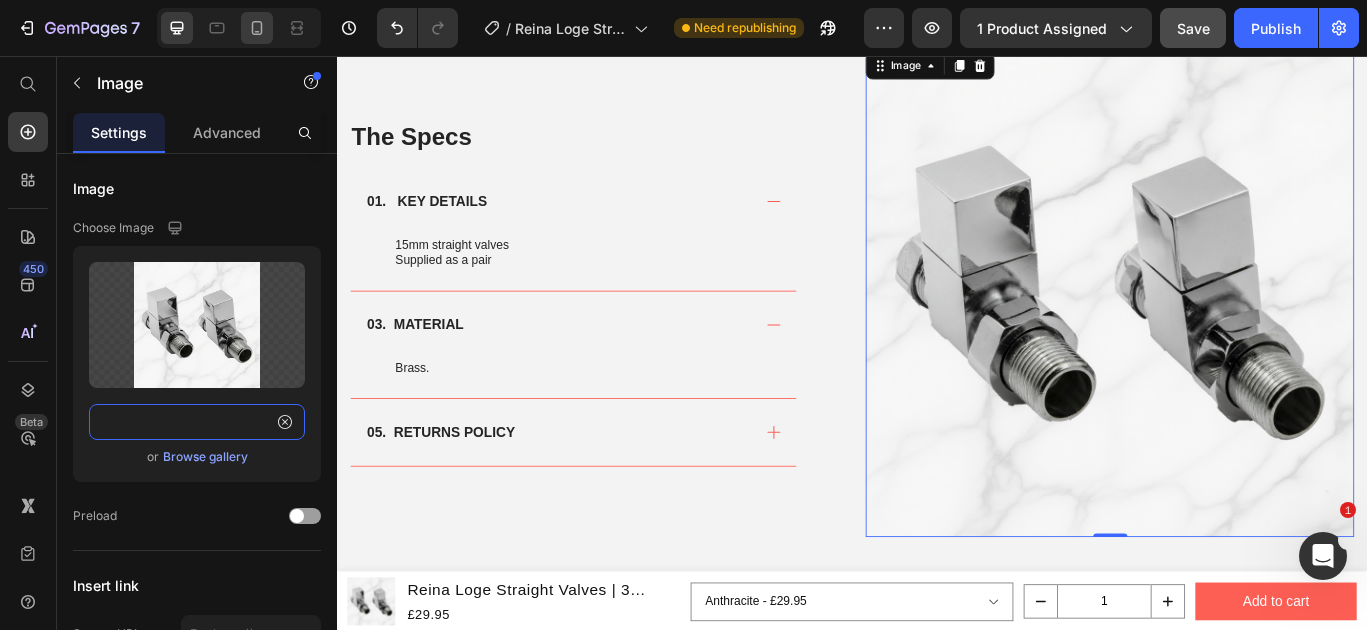 type on "https://cdn.shopify.com/s/files/1/0929/8313/2424/files/reina-loge-chrome-straightmarble.png?v=1752180075" 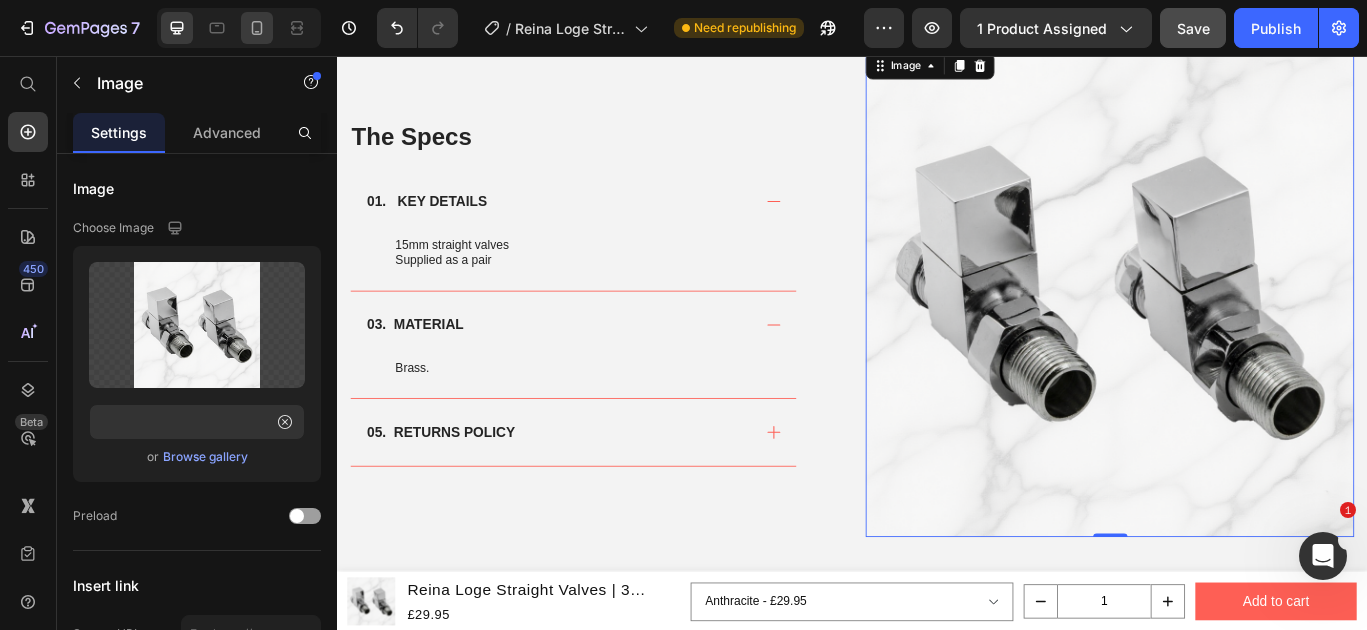 scroll, scrollTop: 0, scrollLeft: 0, axis: both 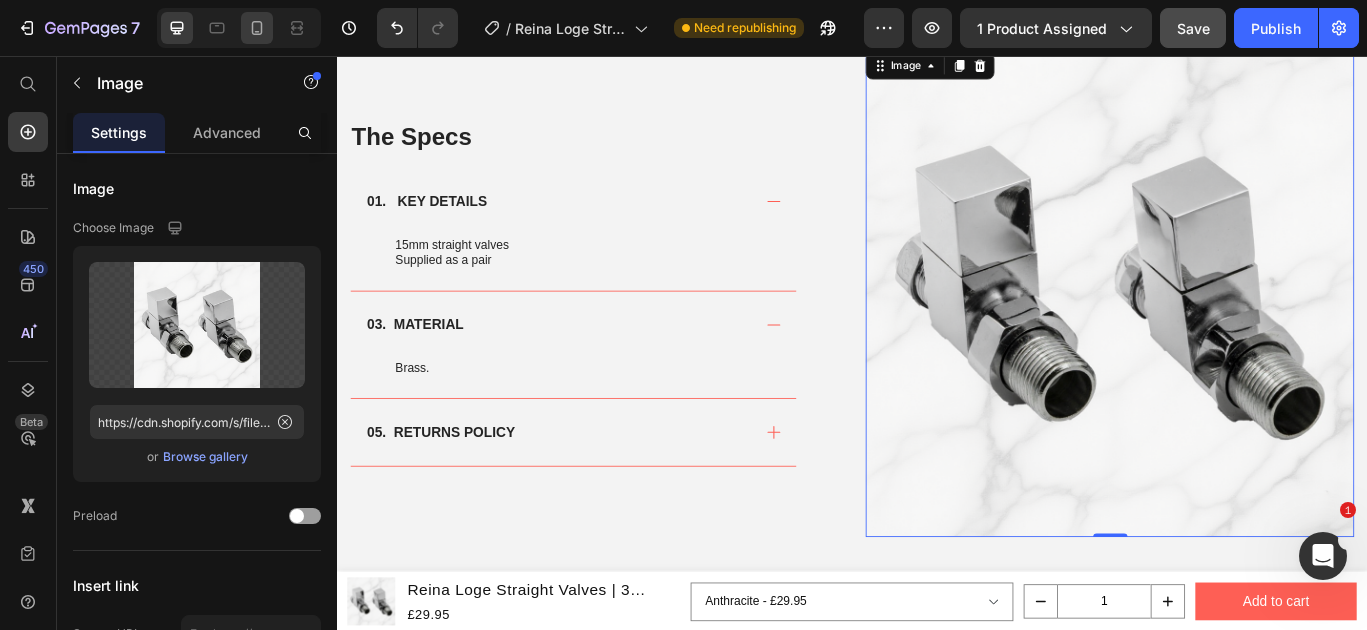 click 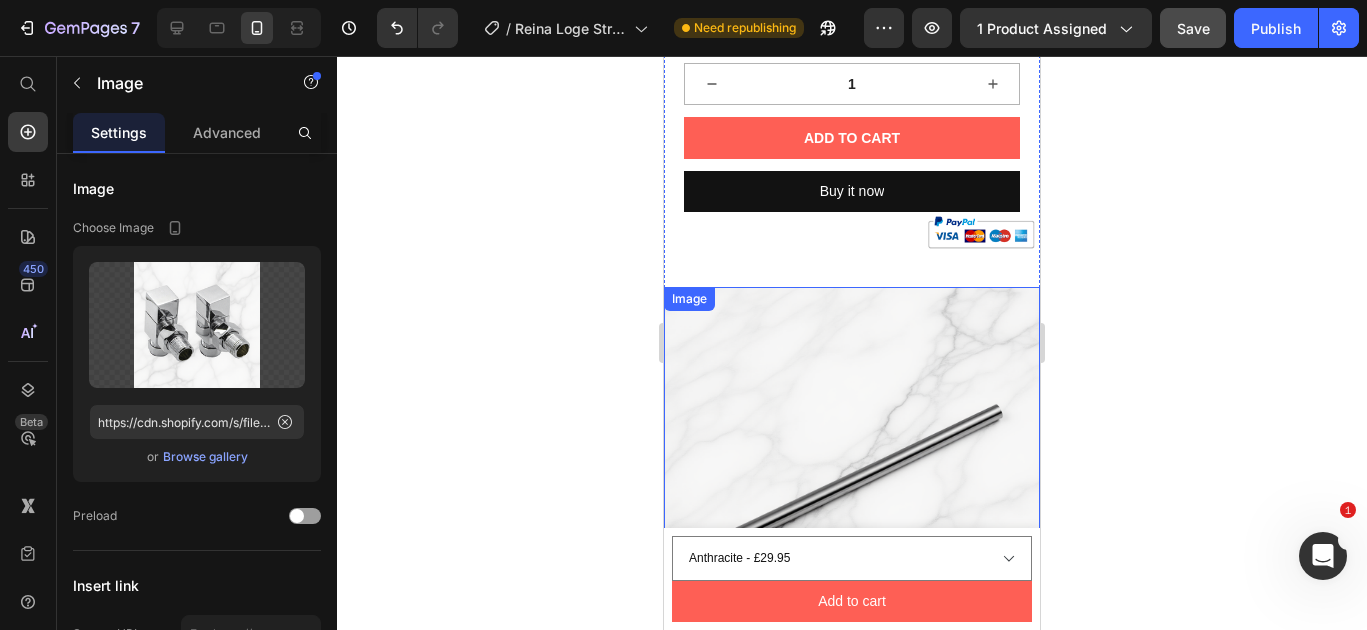 scroll, scrollTop: 1260, scrollLeft: 0, axis: vertical 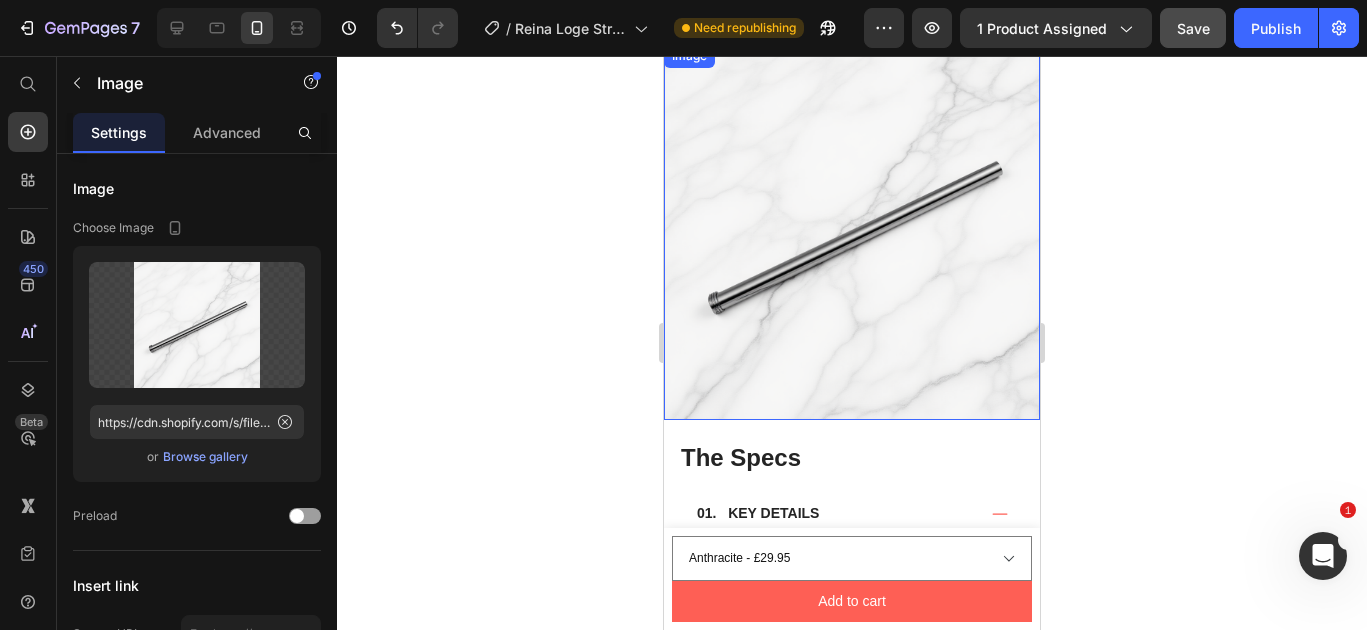 click at bounding box center [852, 232] 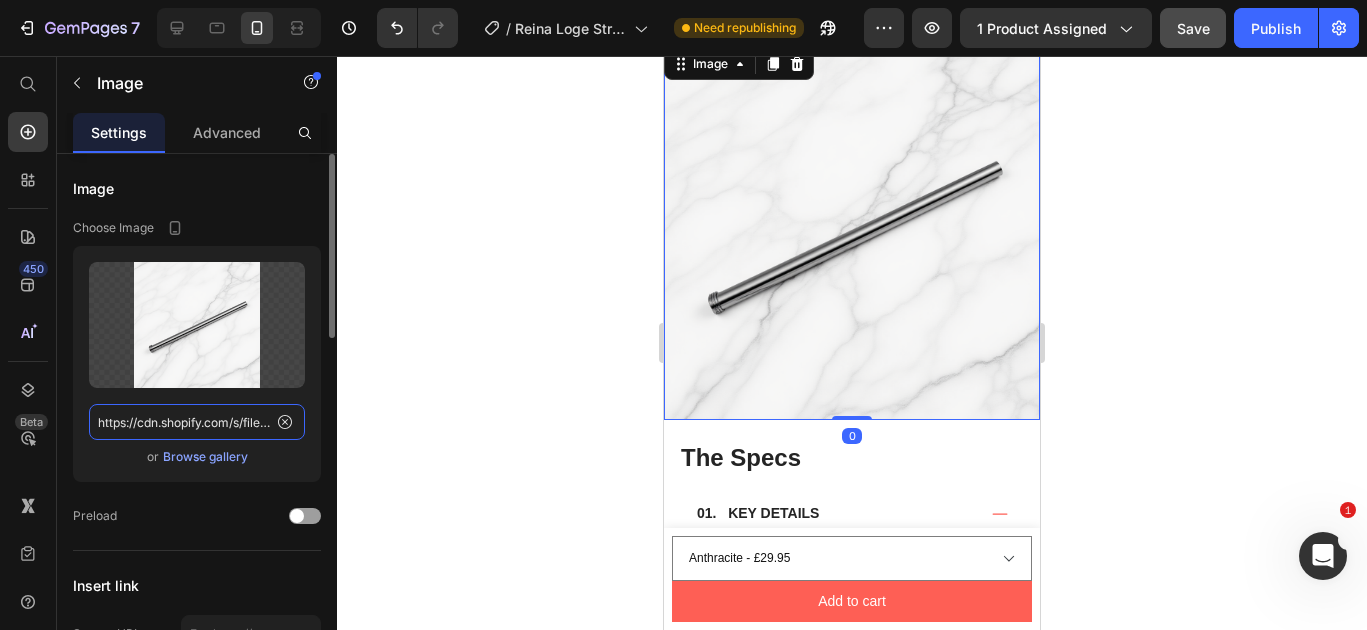 click on "https://cdn.shopify.com/s/files/1/0929/8313/2424/files/reina-fast-on-element-rod-lifestyle_1_1_marble.png?v=1752178039" 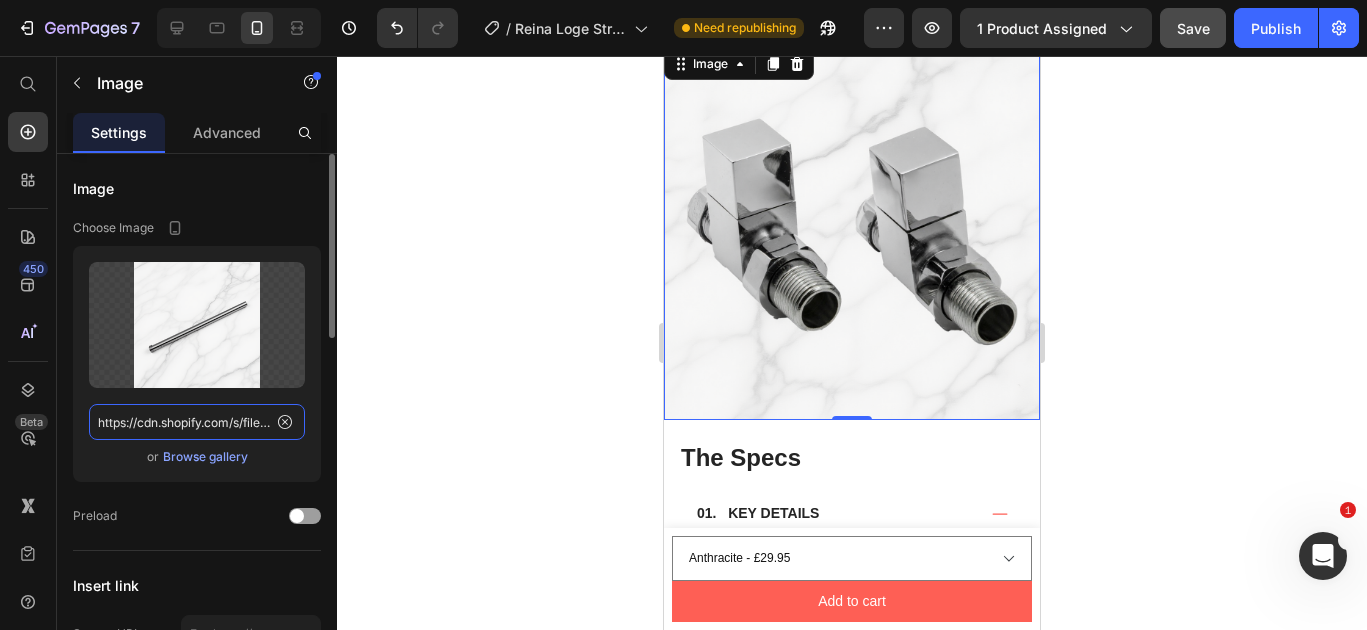 scroll, scrollTop: 0, scrollLeft: 447, axis: horizontal 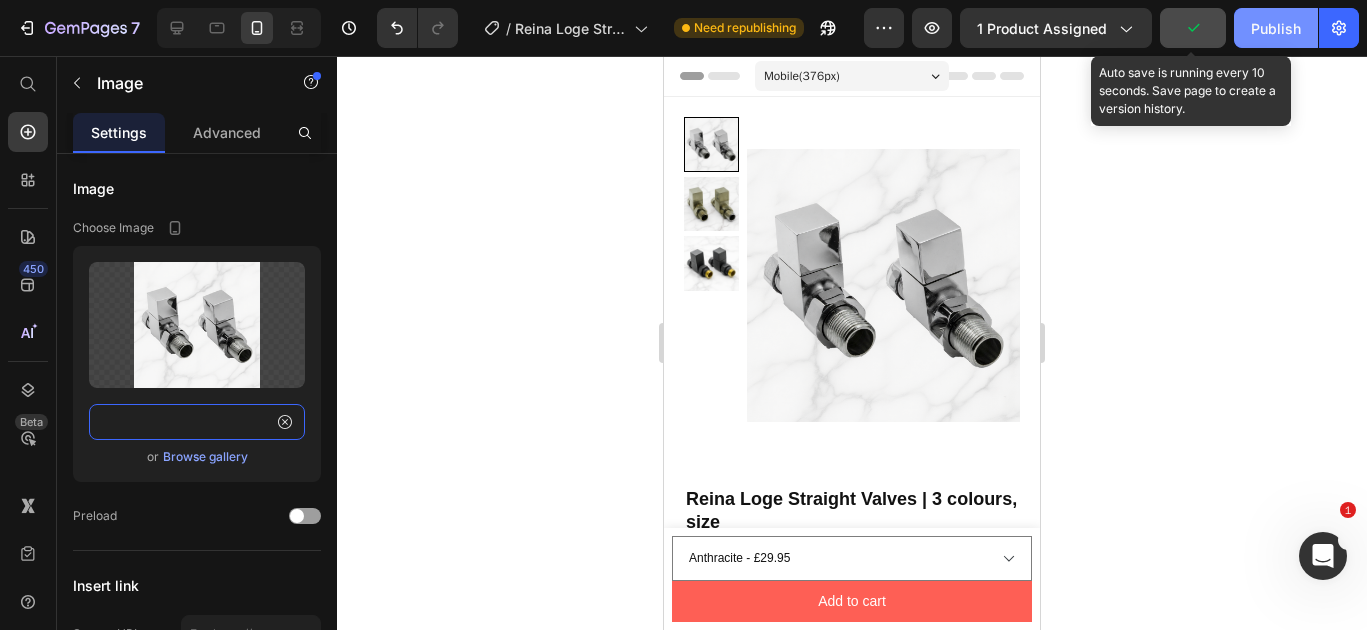 type on "https://cdn.shopify.com/s/files/1/0929/8313/2424/files/reina-loge-chrome-straightmarble.png?v=1752180075" 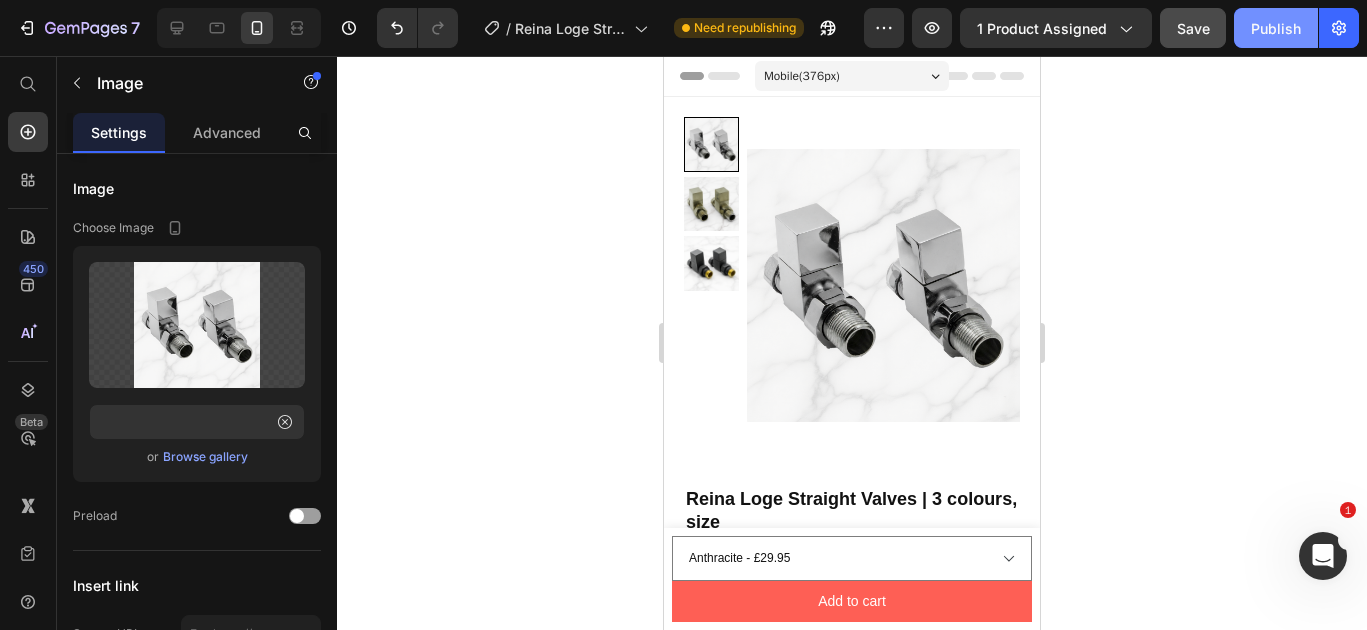 scroll, scrollTop: 0, scrollLeft: 0, axis: both 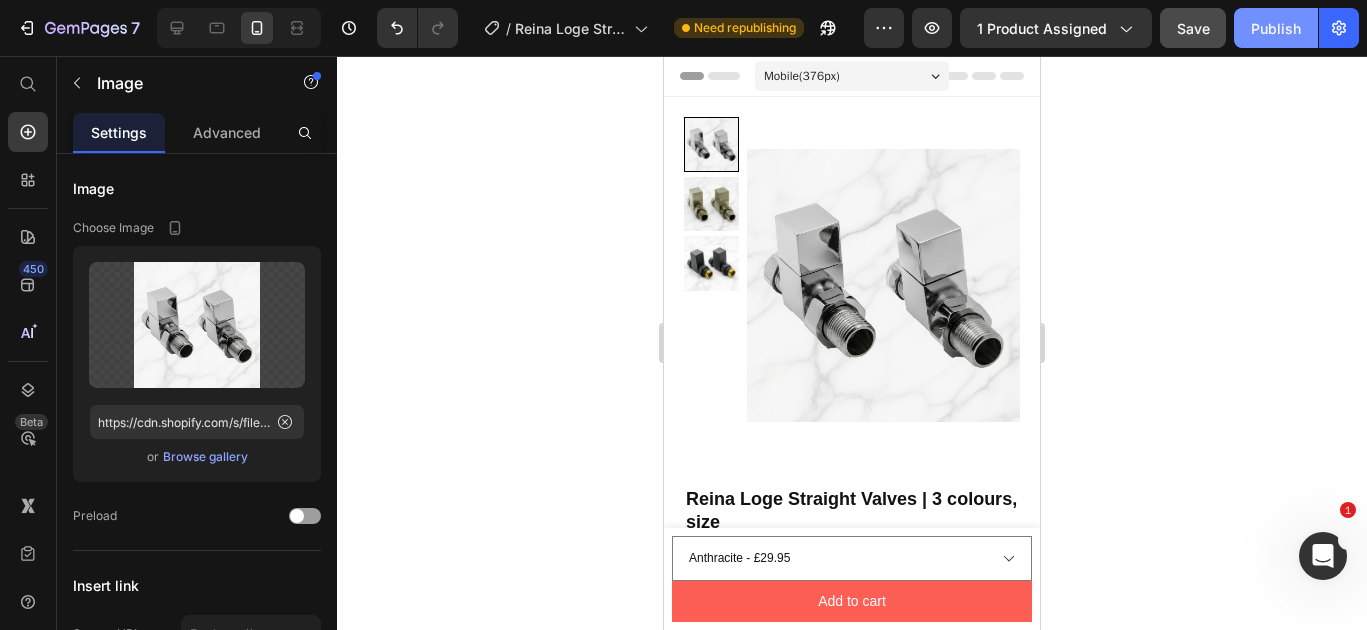 click on "Publish" at bounding box center [1276, 28] 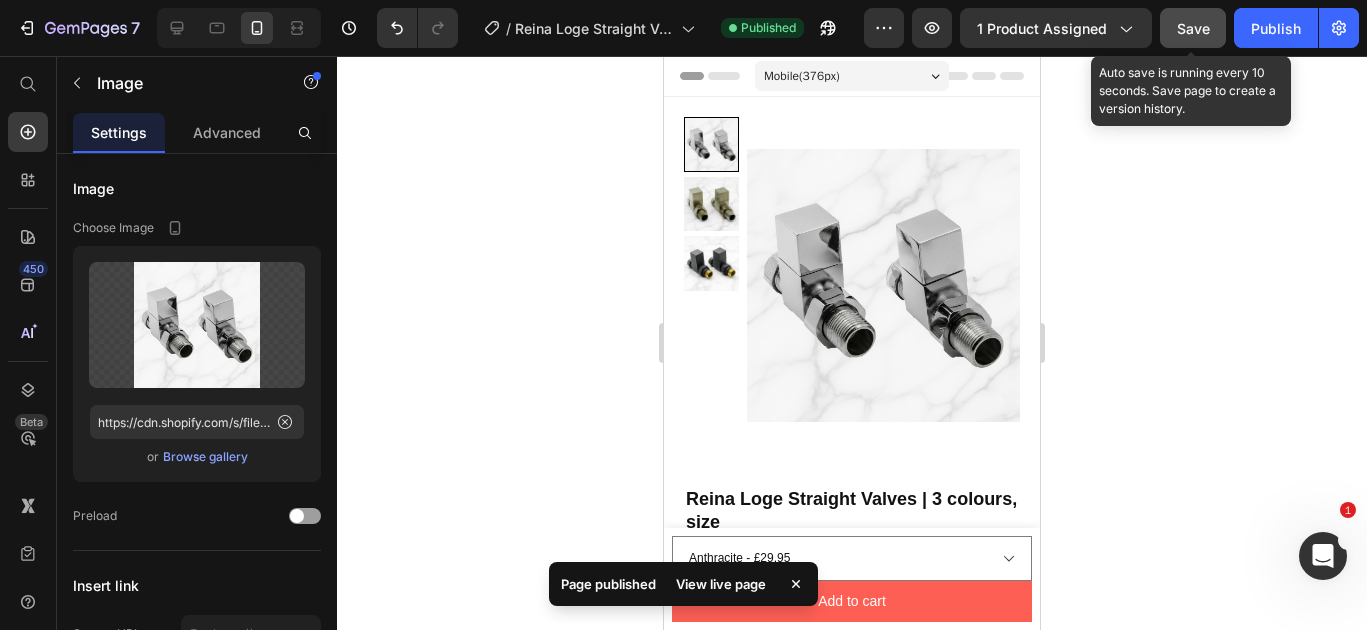 click on "Save" at bounding box center [1193, 28] 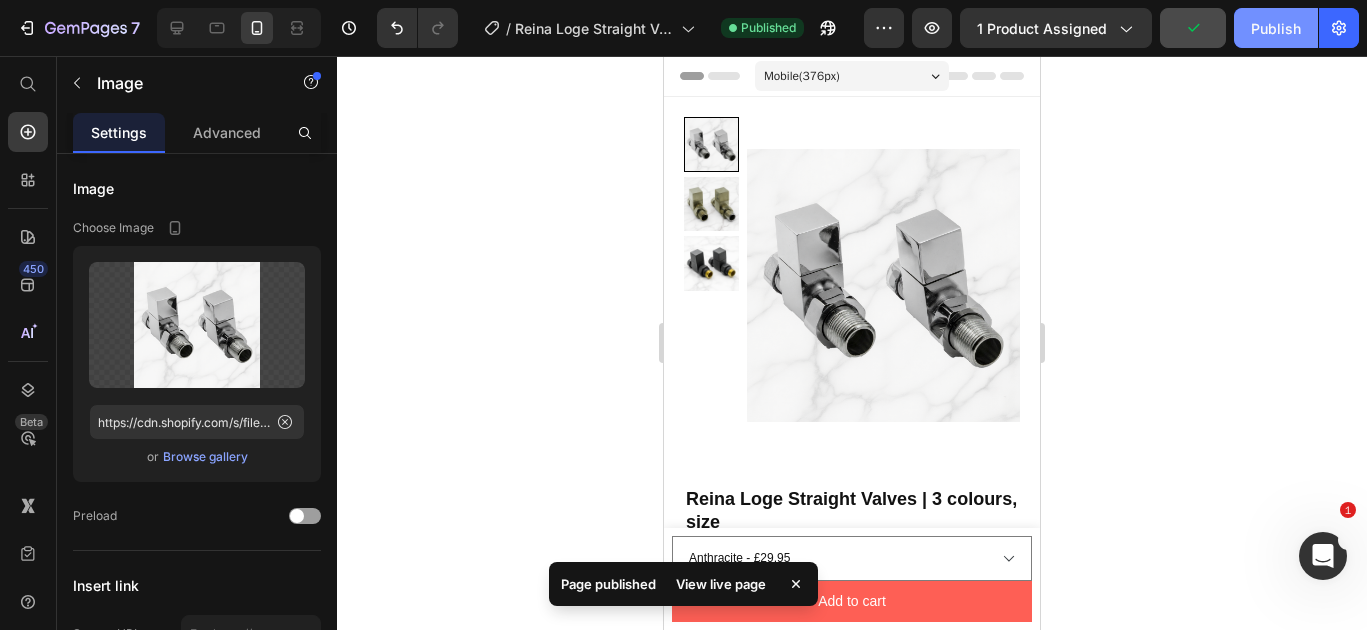 click on "Publish" at bounding box center [1276, 28] 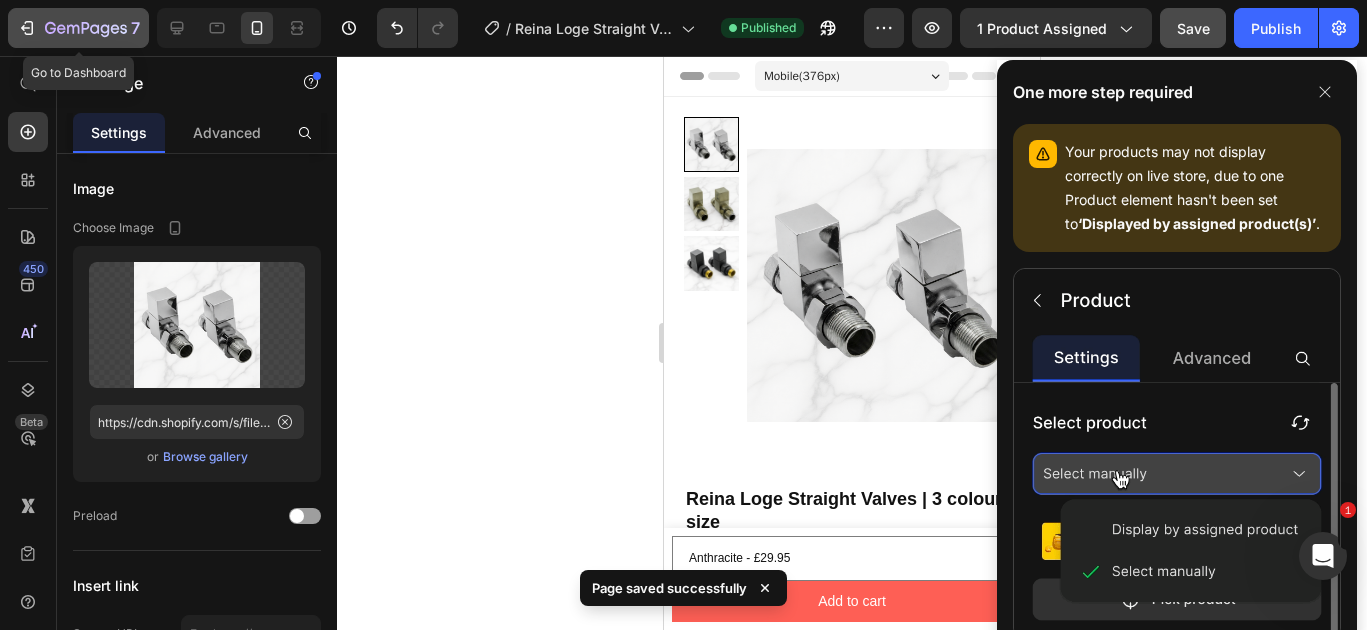 click 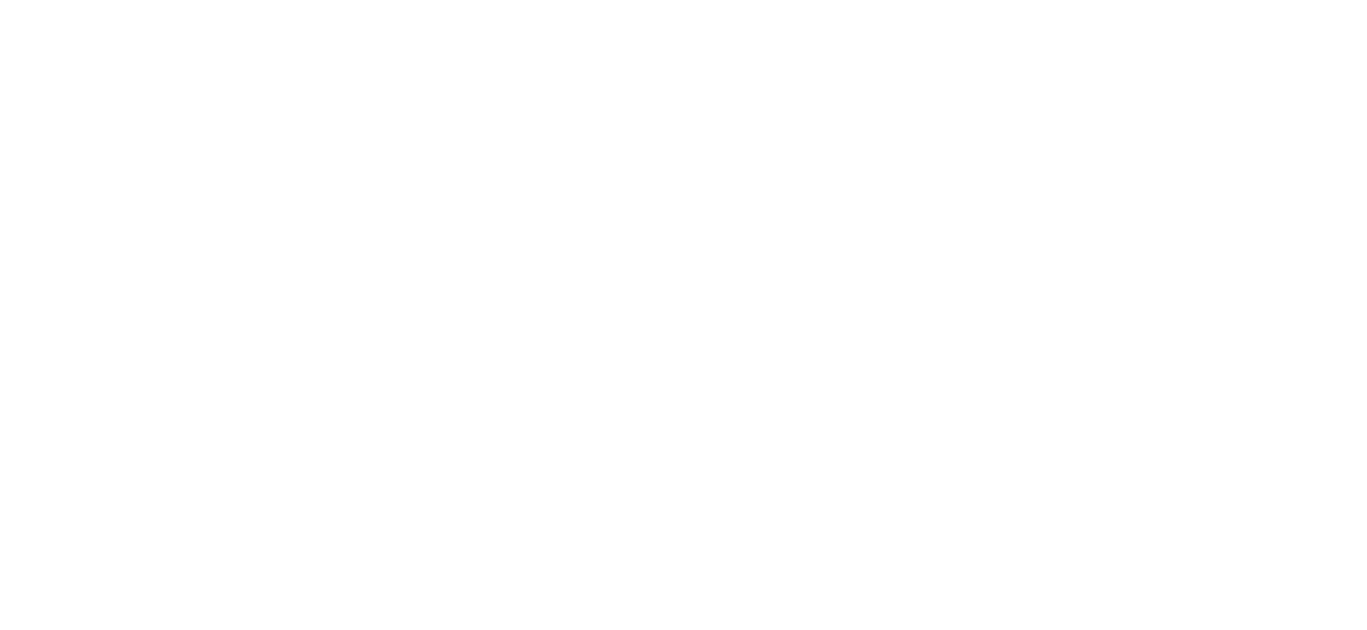 scroll, scrollTop: 0, scrollLeft: 0, axis: both 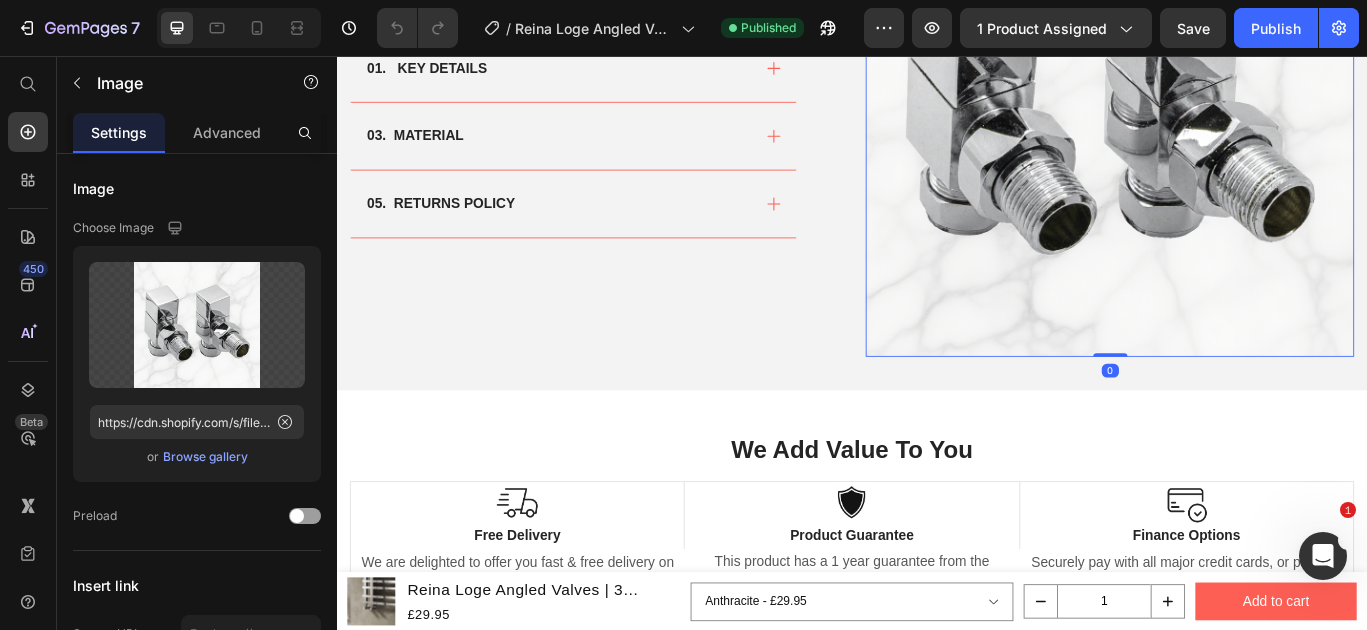 click at bounding box center (1237, 121) 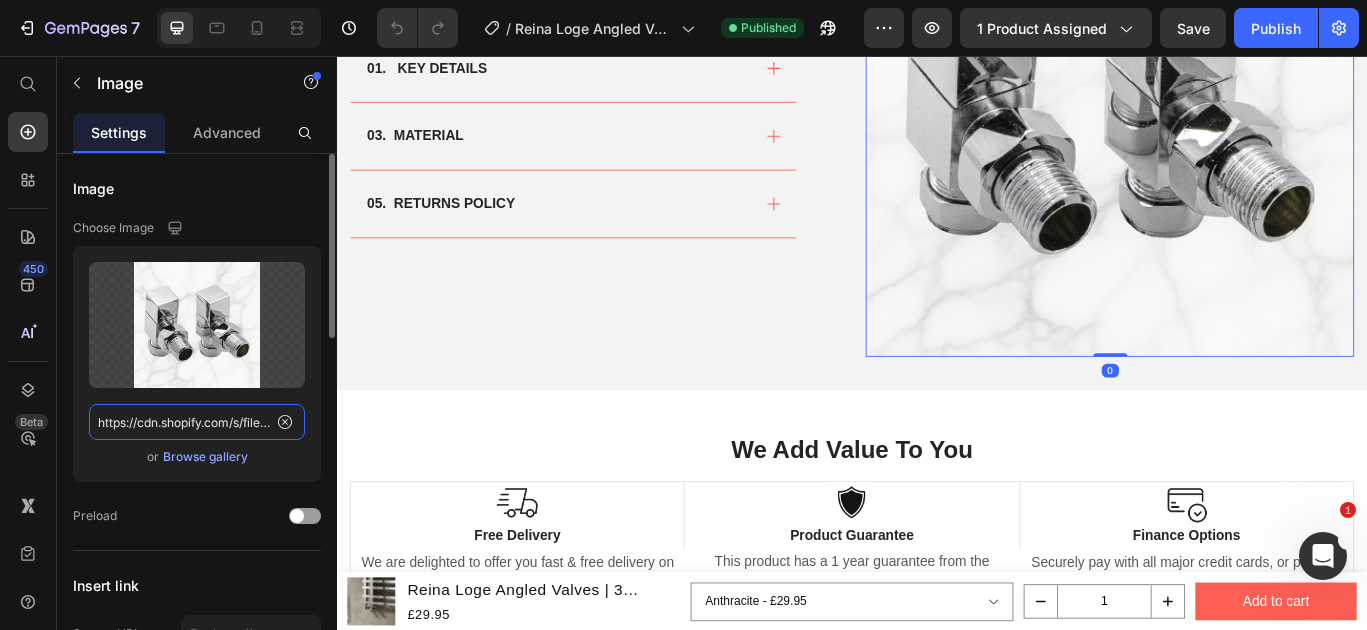 click on "https://cdn.shopify.com/s/files/1/0929/8313/2424/files/reina-loge-chrome-angled_marble.png?v=1752182226" 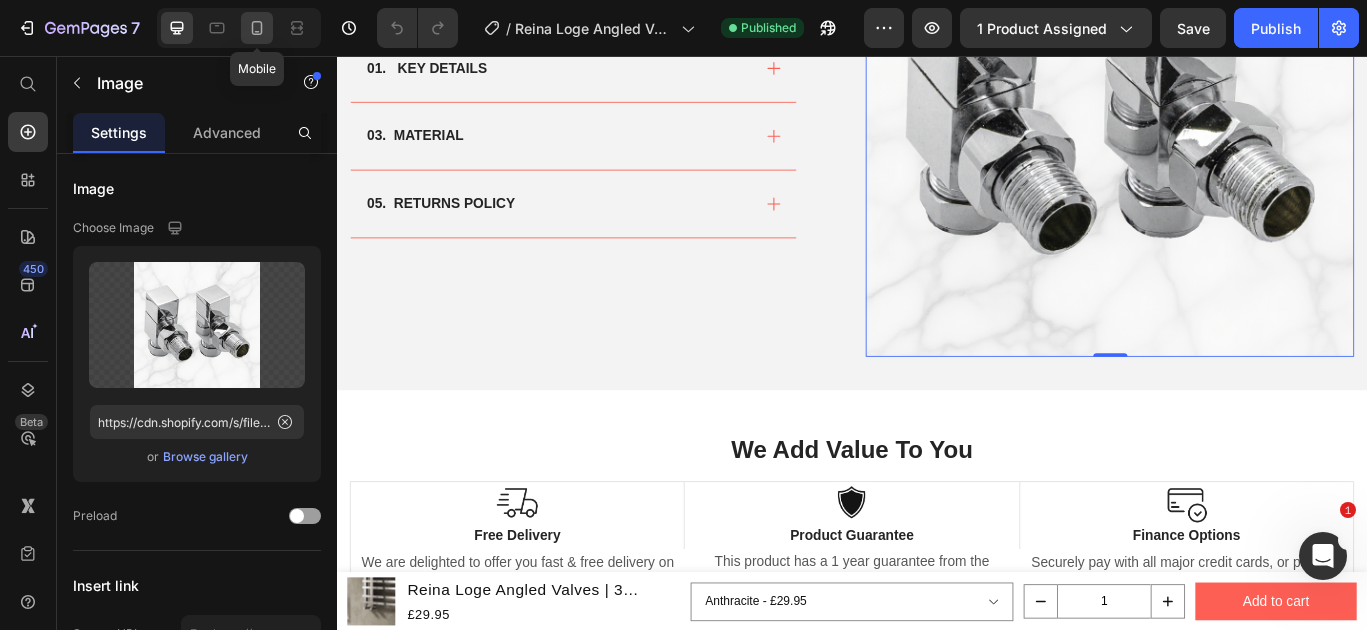 click 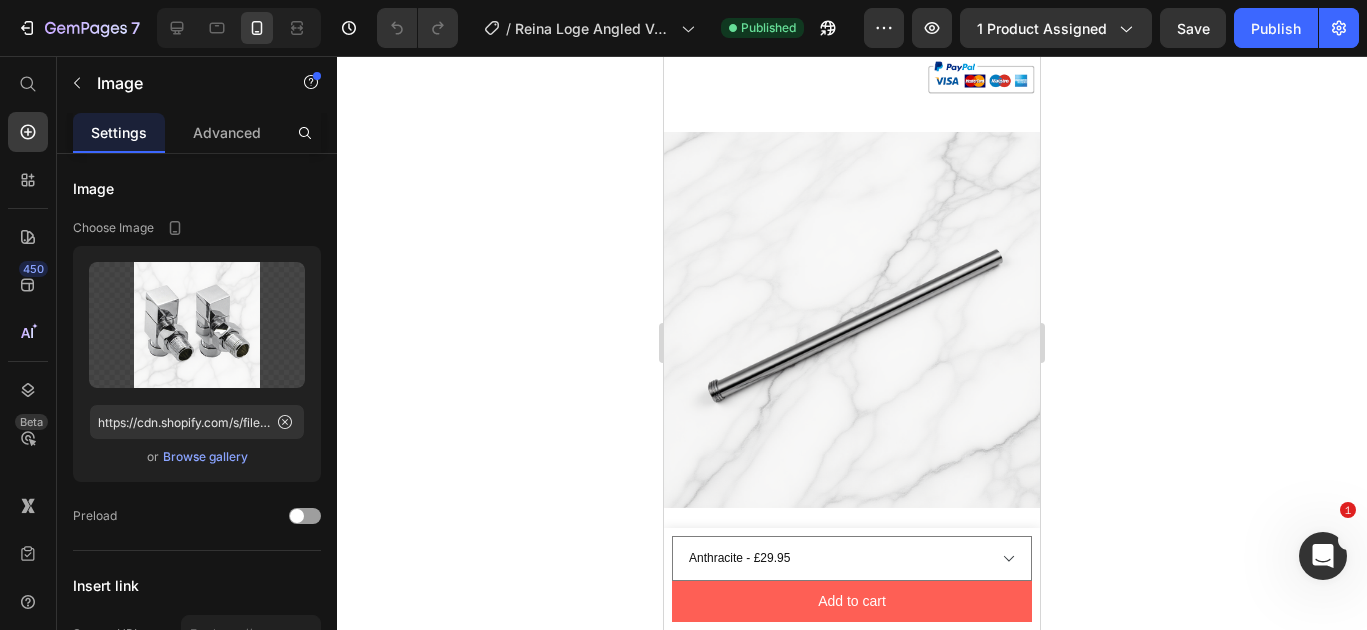 scroll, scrollTop: 1086, scrollLeft: 0, axis: vertical 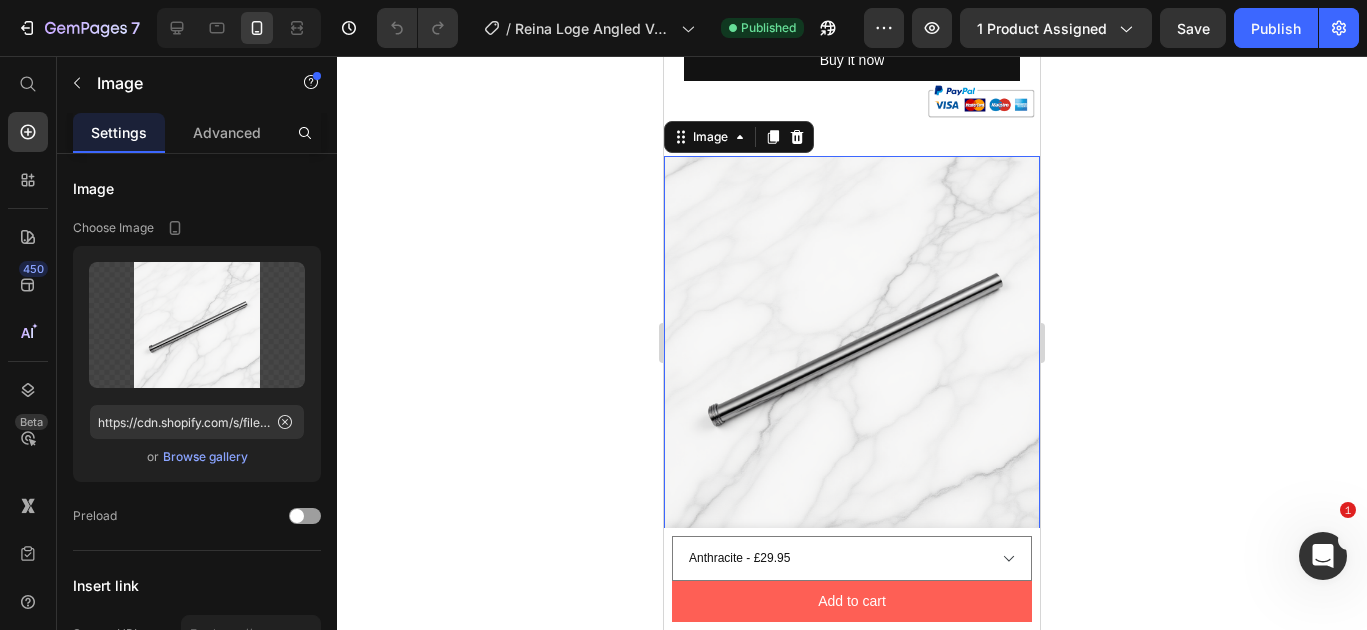click at bounding box center (852, 344) 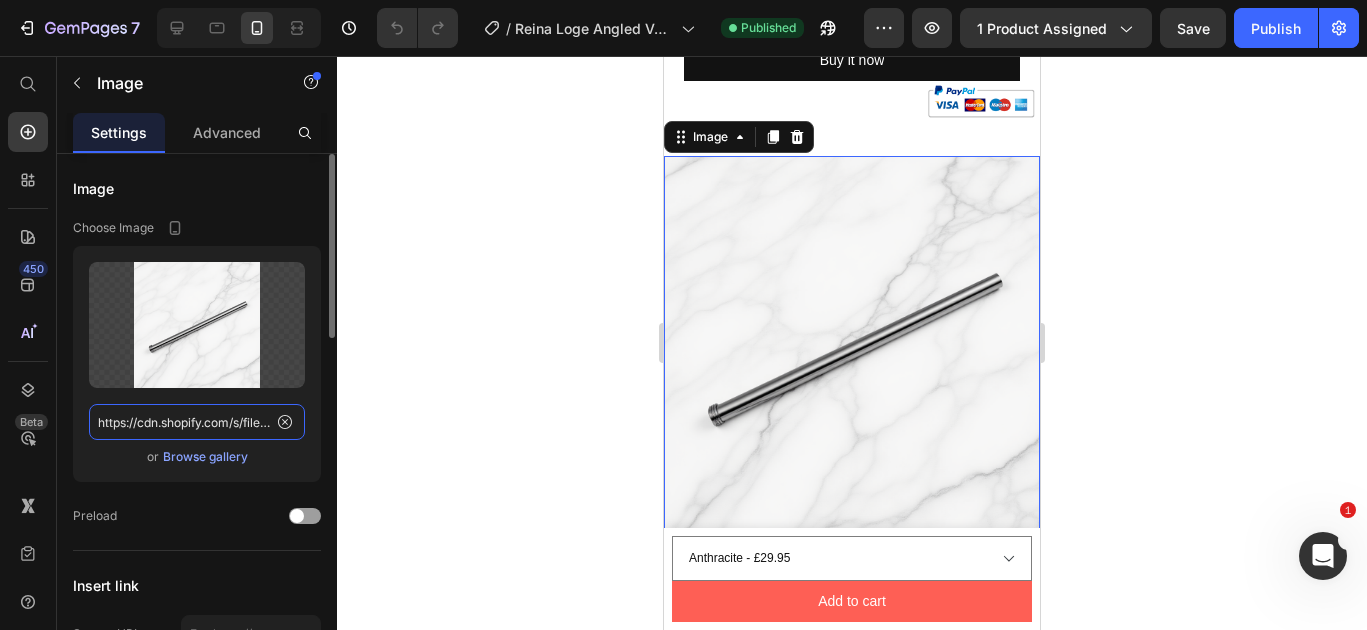 click on "https://cdn.shopify.com/s/files/1/0929/8313/2424/files/reina-fast-on-element-rod-lifestyle_1_1_marble.png?v=1752178039" 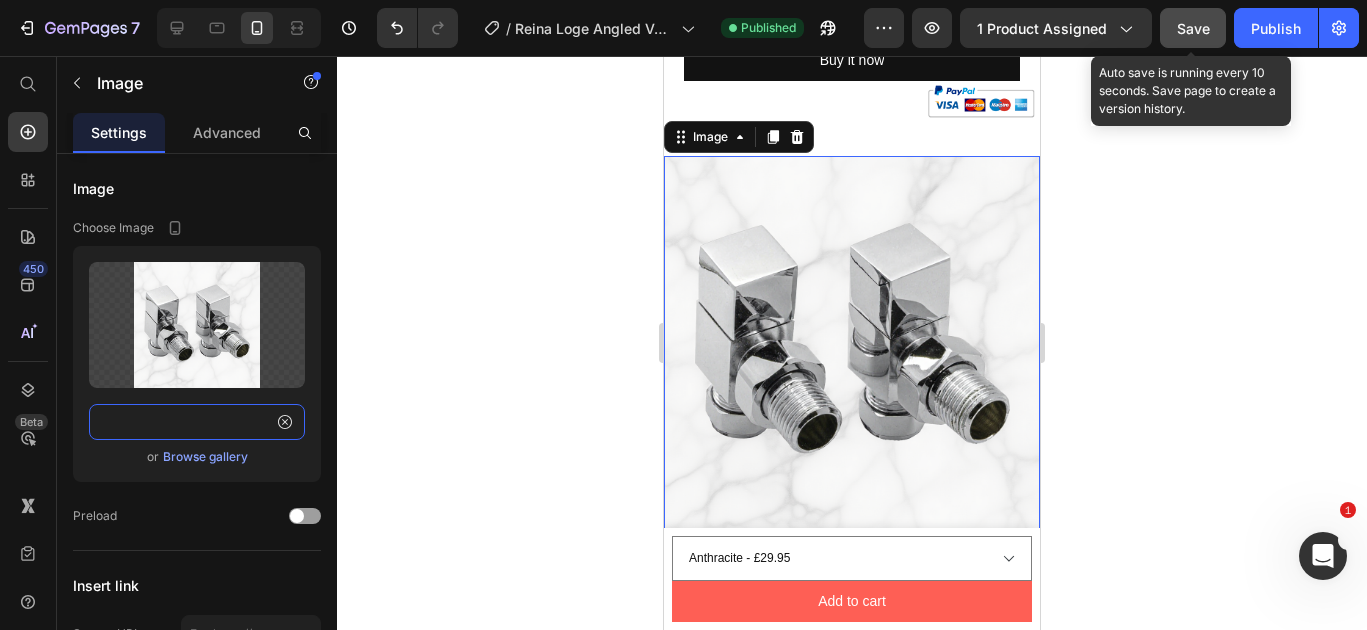 type on "https://cdn.shopify.com/s/files/1/0929/8313/2424/files/reina-loge-chrome-angled_marble.png?v=1752182226" 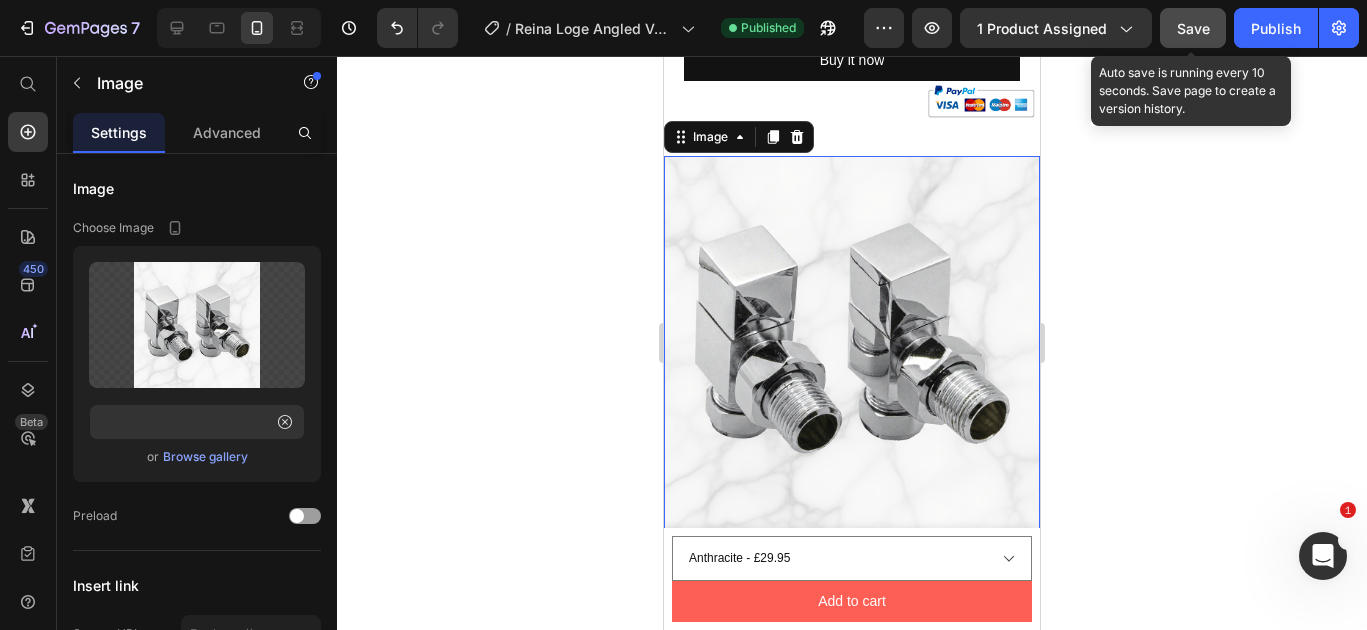 click on "Save" at bounding box center (1193, 28) 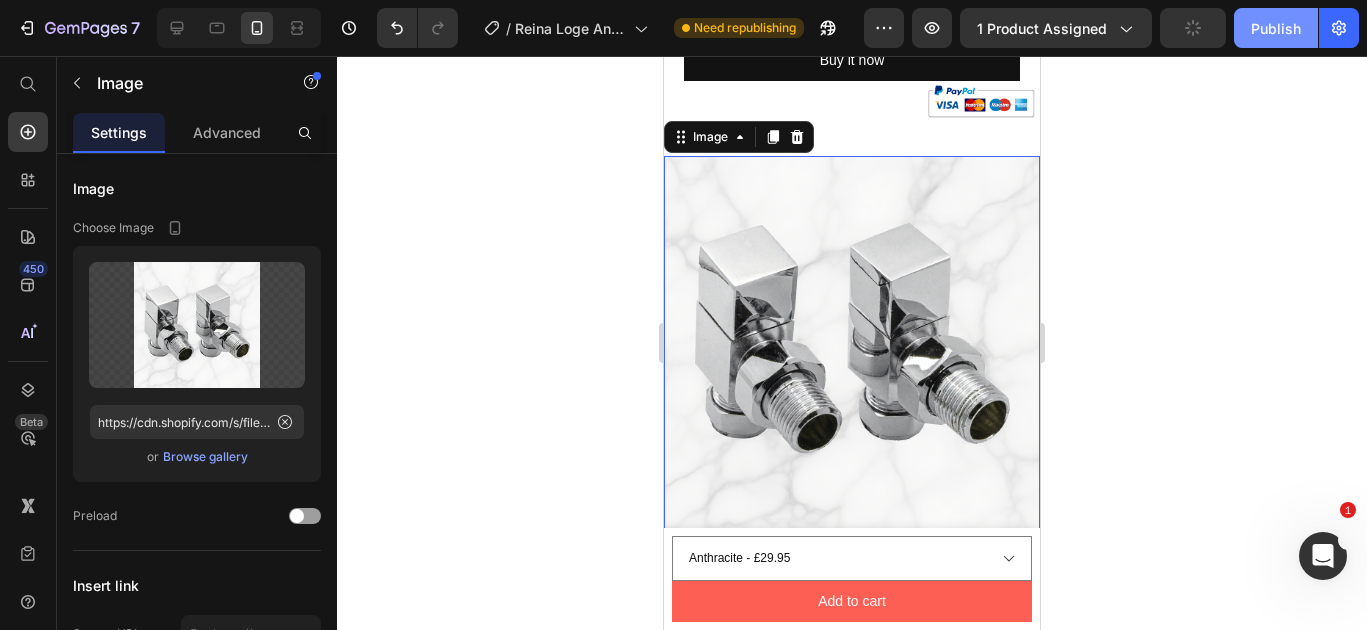 click on "Publish" at bounding box center [1276, 28] 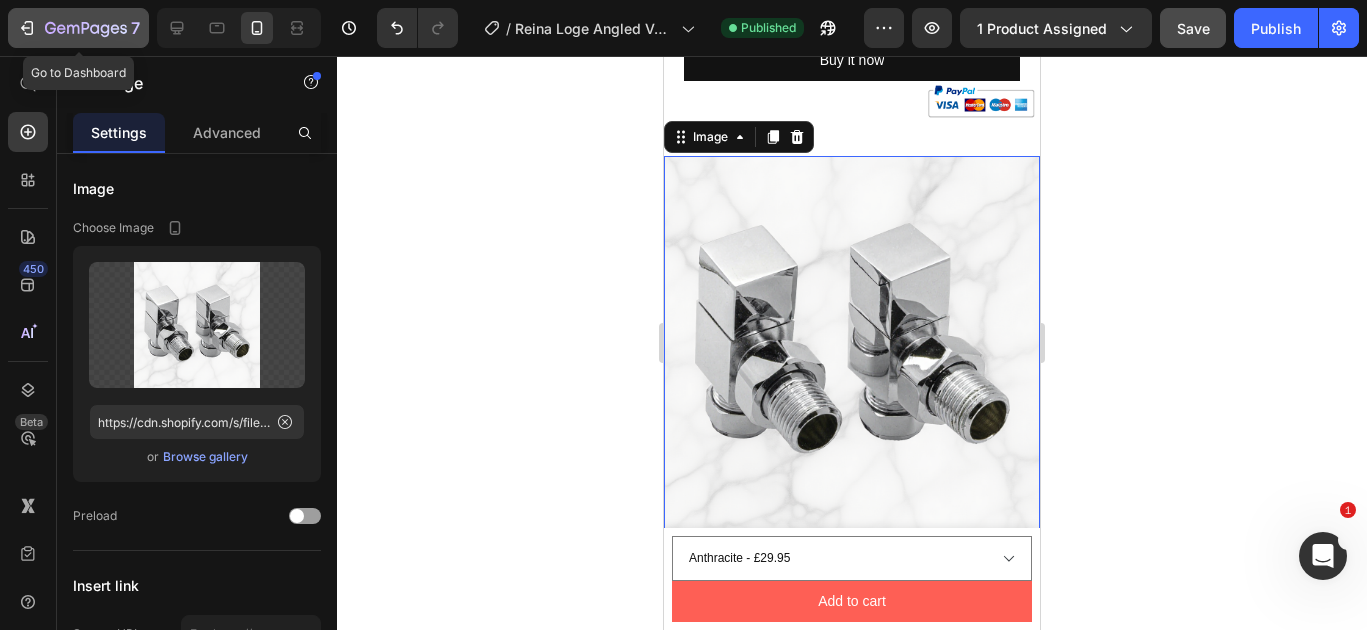 click on "7" at bounding box center [78, 28] 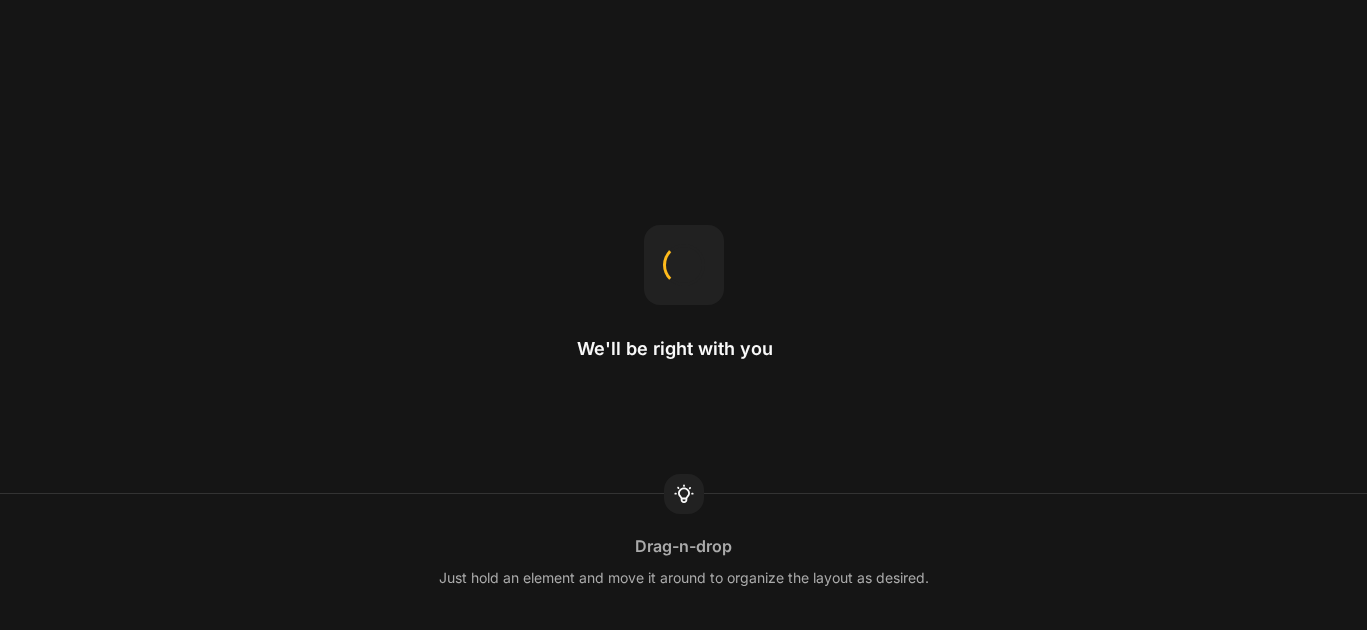 scroll, scrollTop: 0, scrollLeft: 0, axis: both 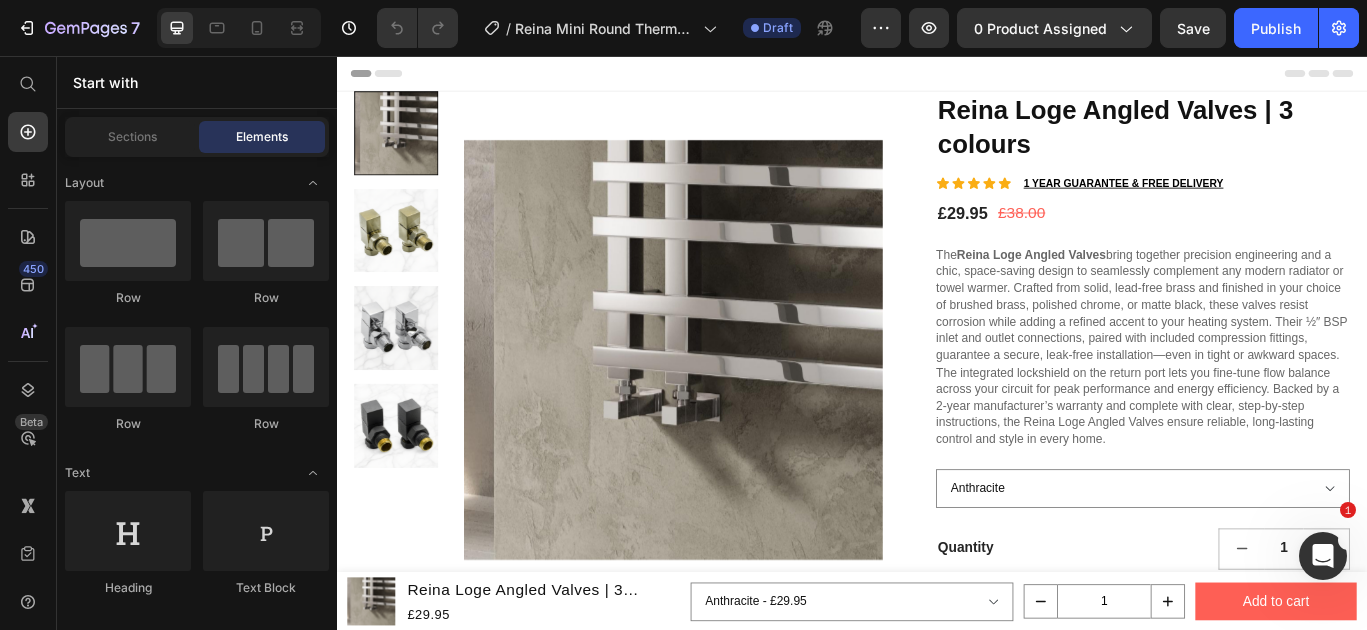 click at bounding box center [729, 398] 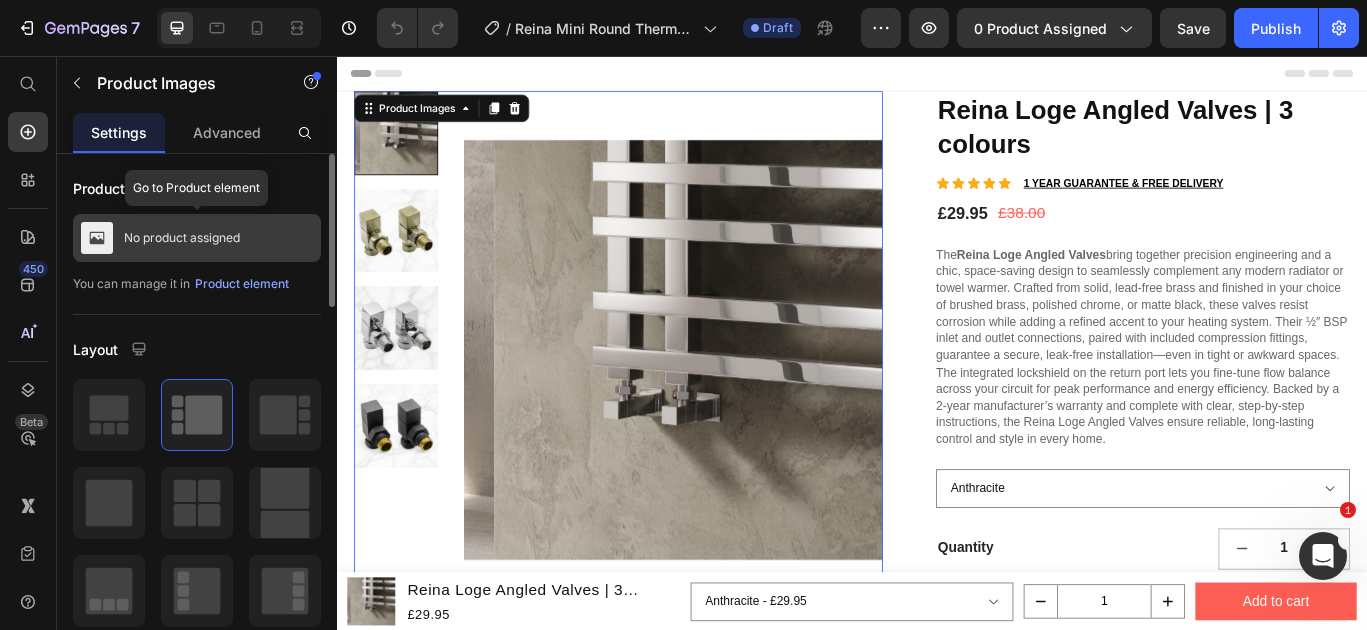 click on "No product assigned" at bounding box center (197, 238) 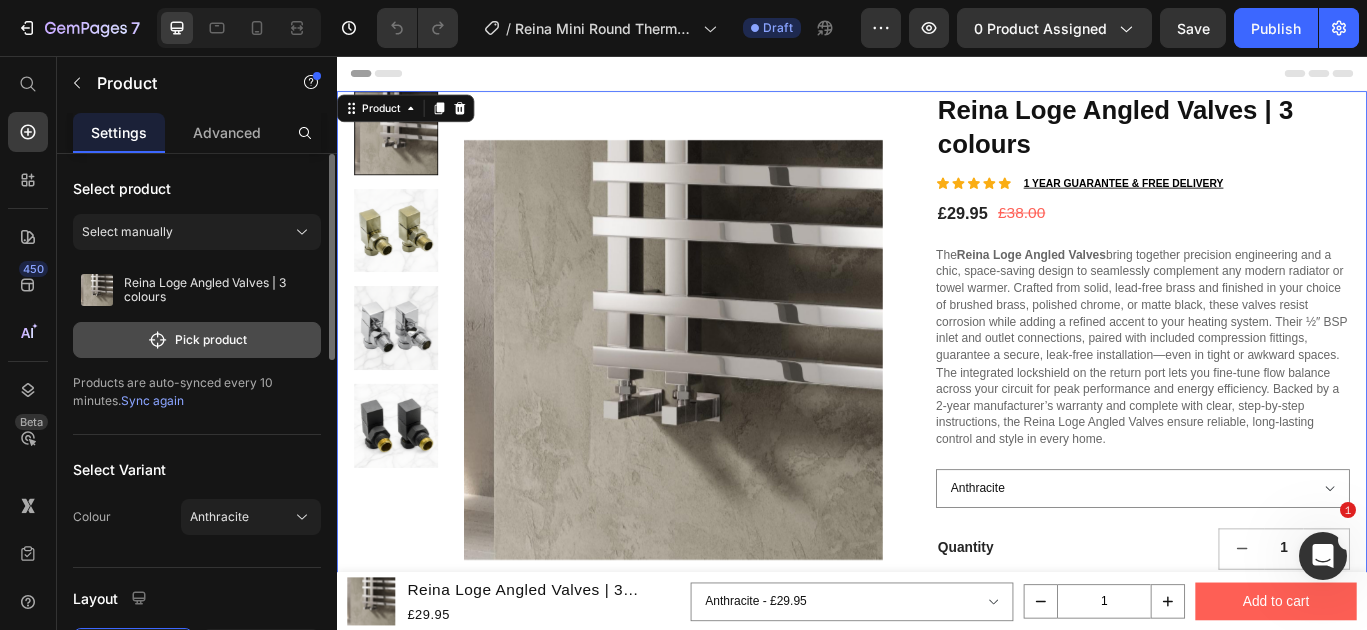 click on "Pick product" at bounding box center (197, 340) 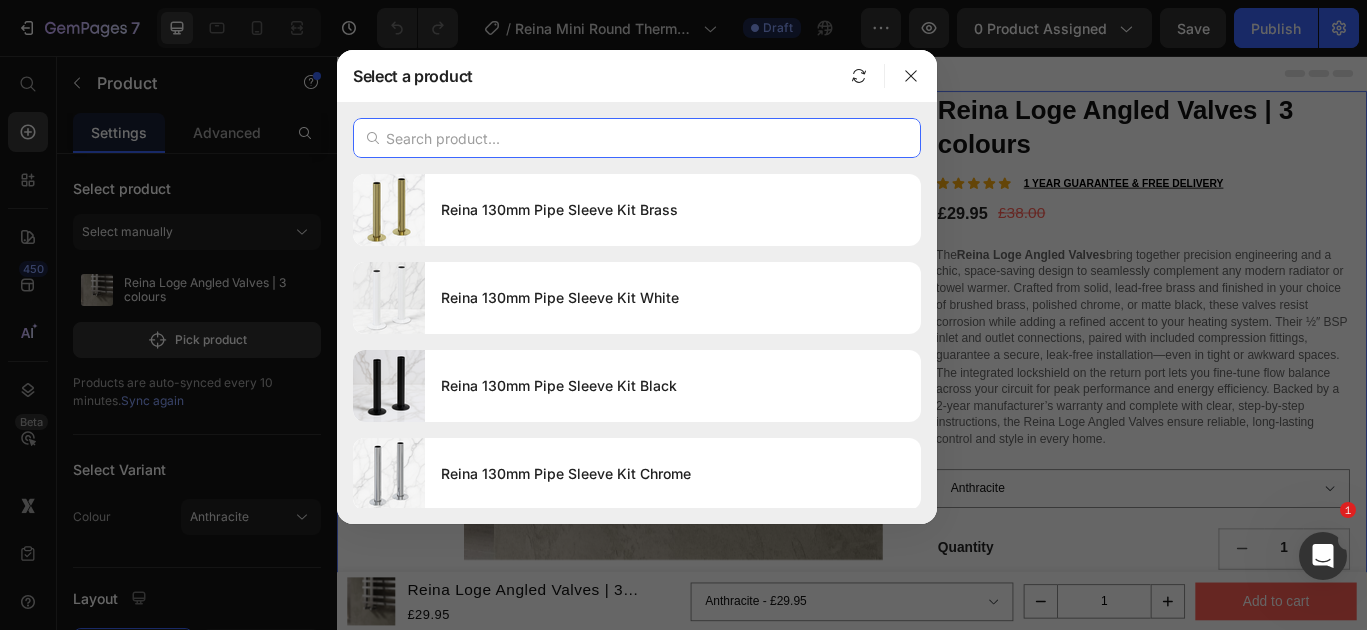 click at bounding box center [637, 138] 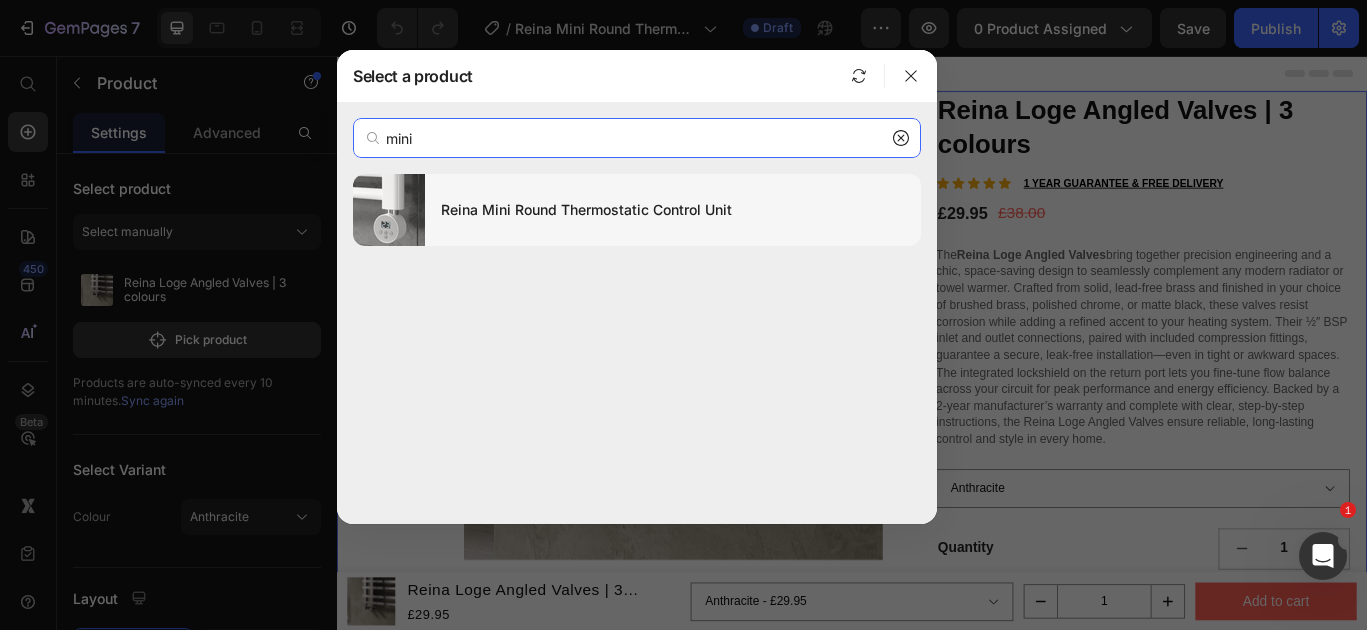 type on "mini" 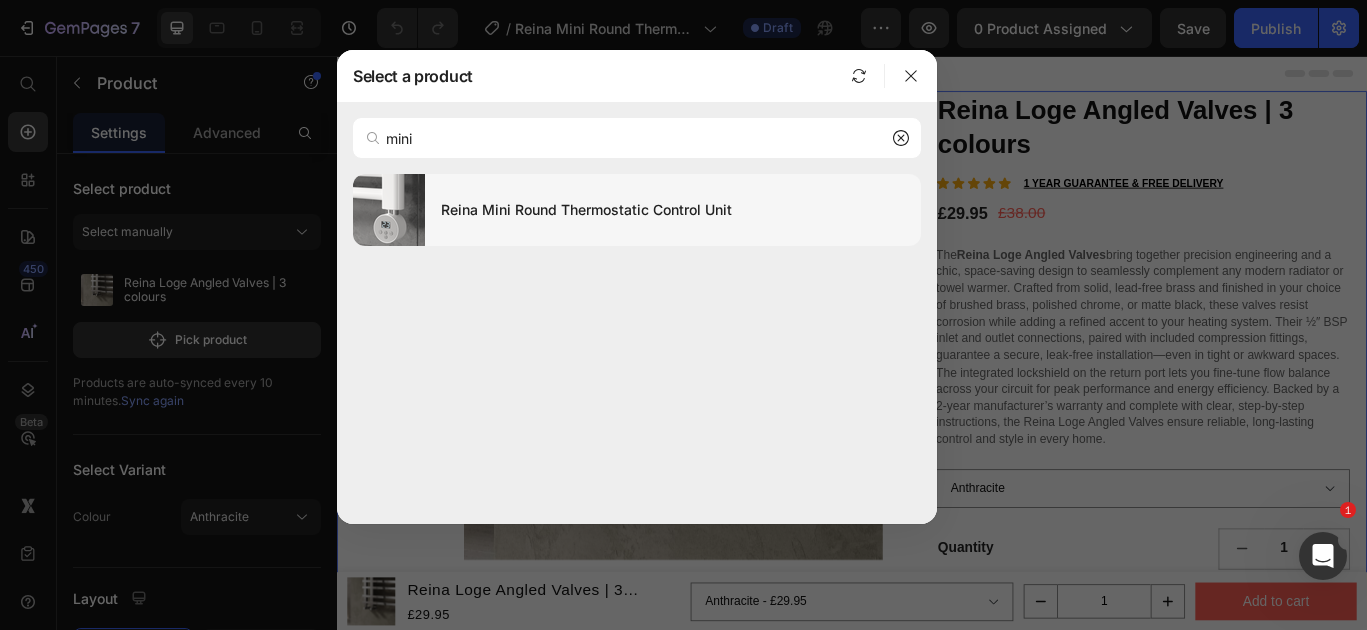 click on "Reina Mini Round Thermostatic Control Unit" at bounding box center [673, 210] 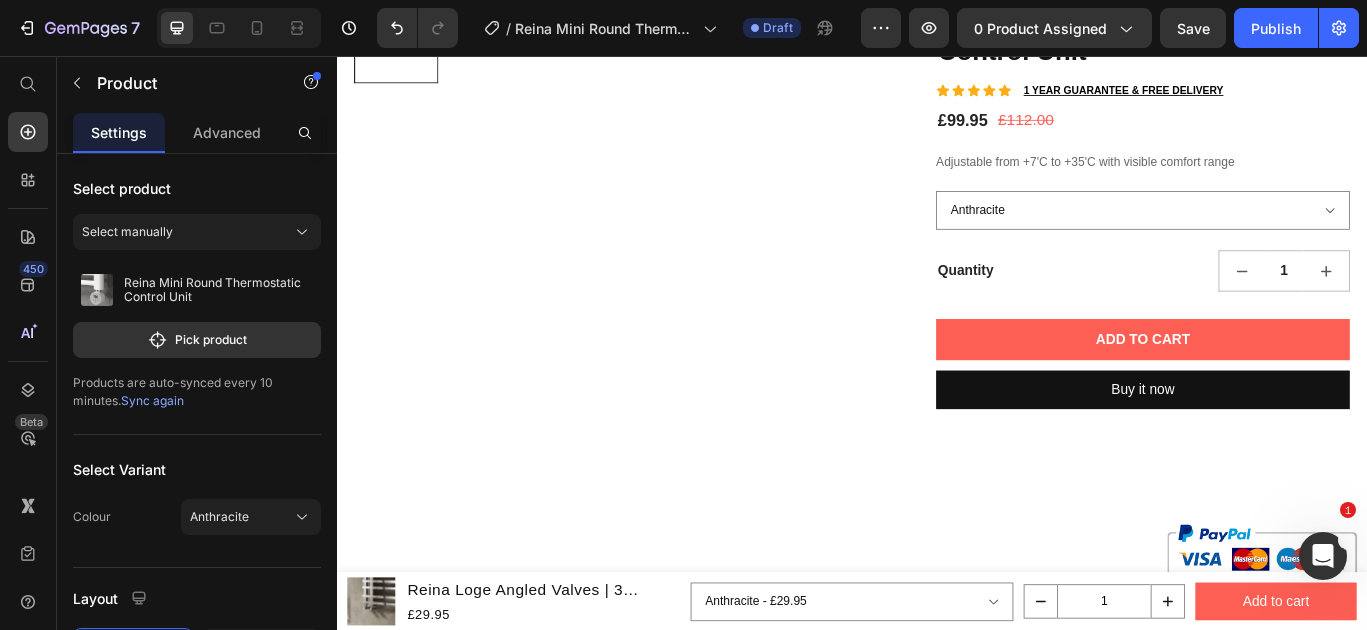 scroll, scrollTop: 0, scrollLeft: 0, axis: both 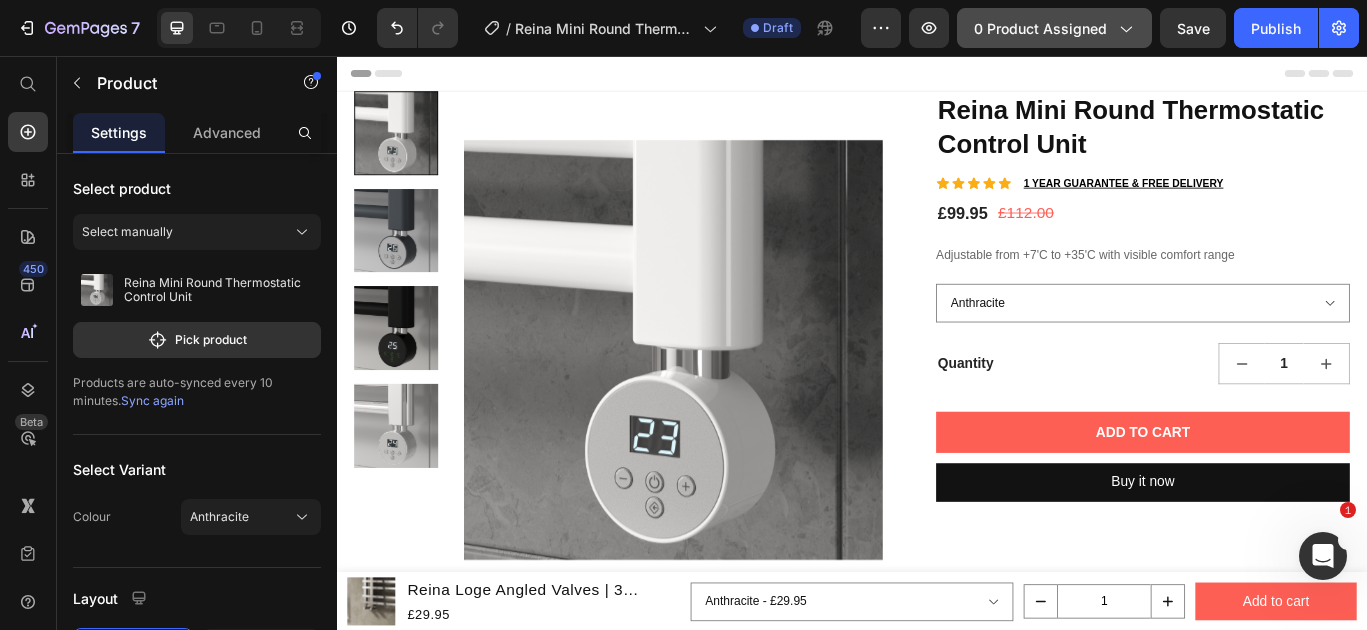 click on "0 product assigned" 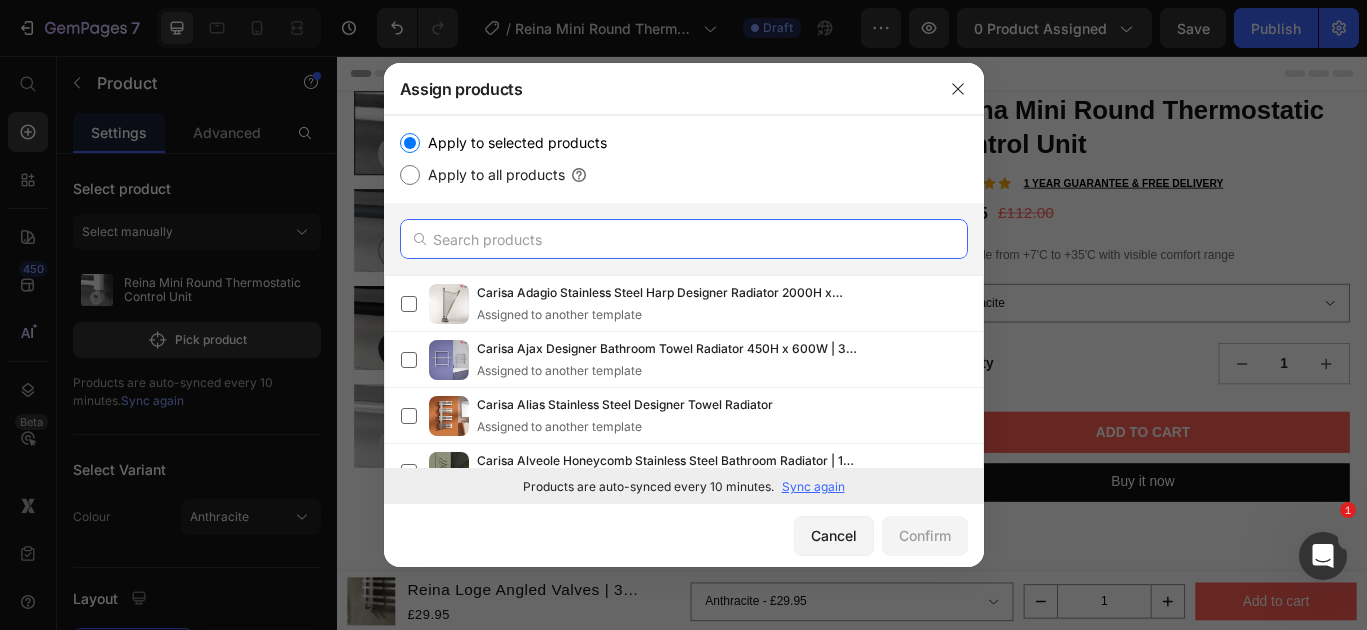 click at bounding box center [684, 239] 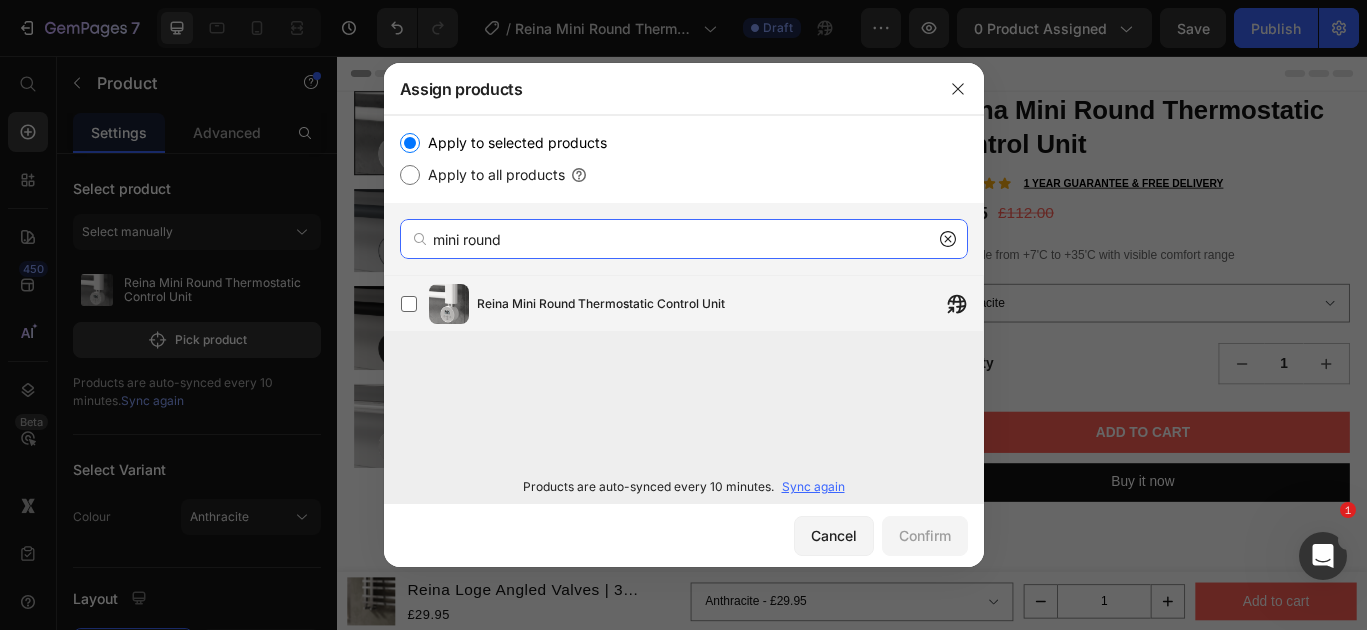 type on "mini round" 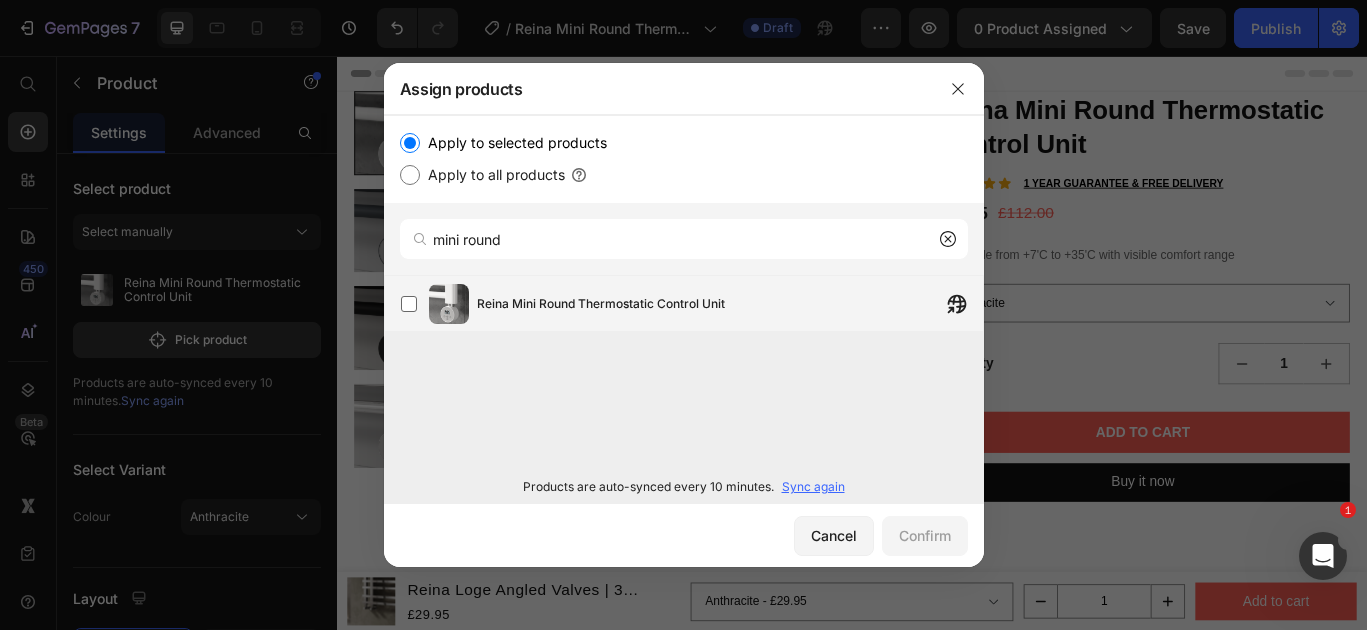 click on "Reina Mini Round Thermostatic Control Unit" at bounding box center (730, 304) 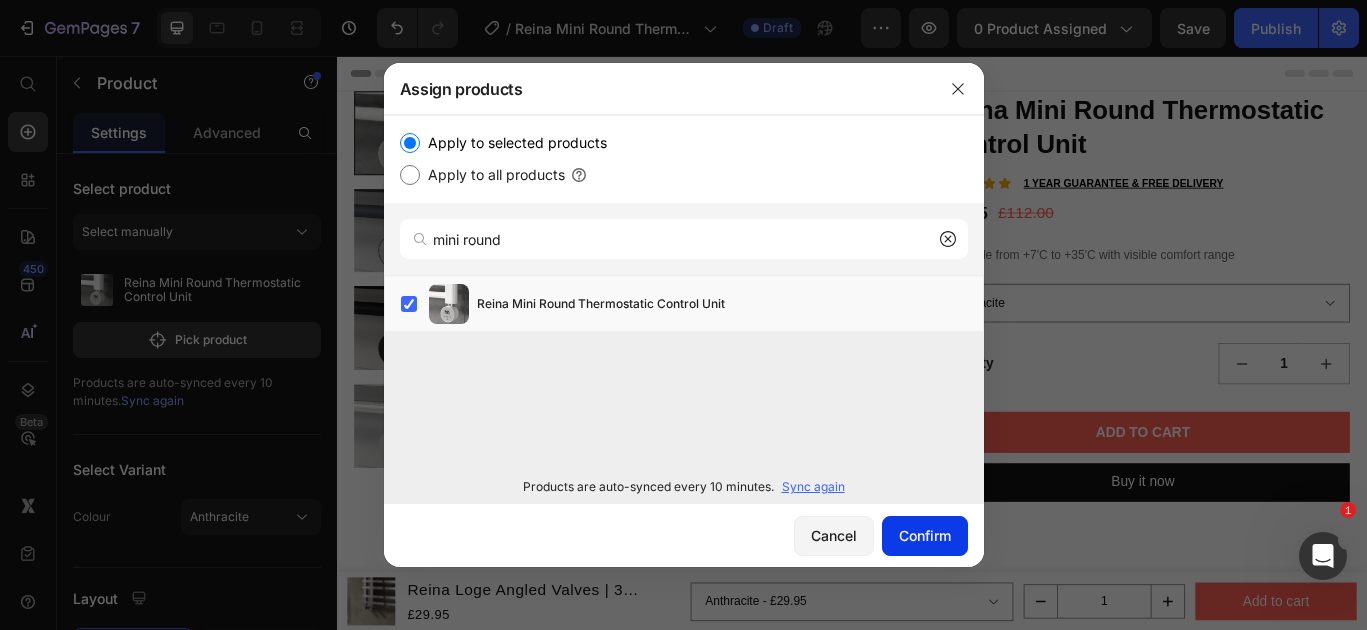 click on "Confirm" at bounding box center [925, 535] 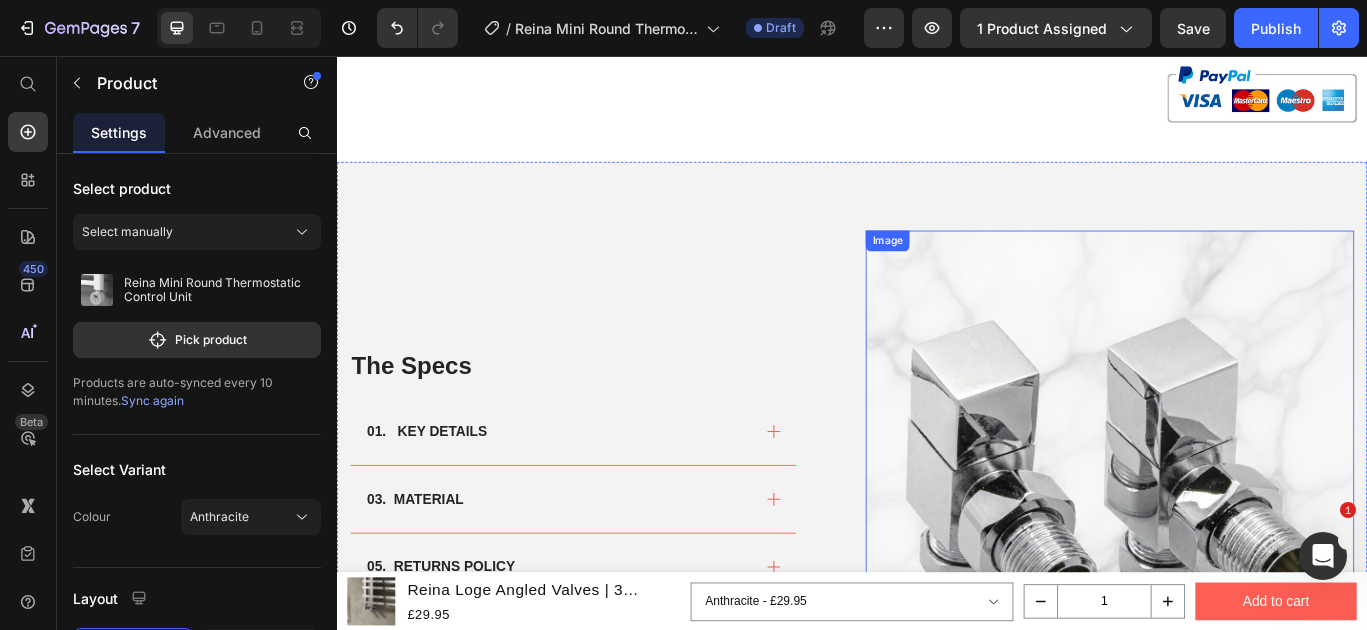 scroll, scrollTop: 49, scrollLeft: 0, axis: vertical 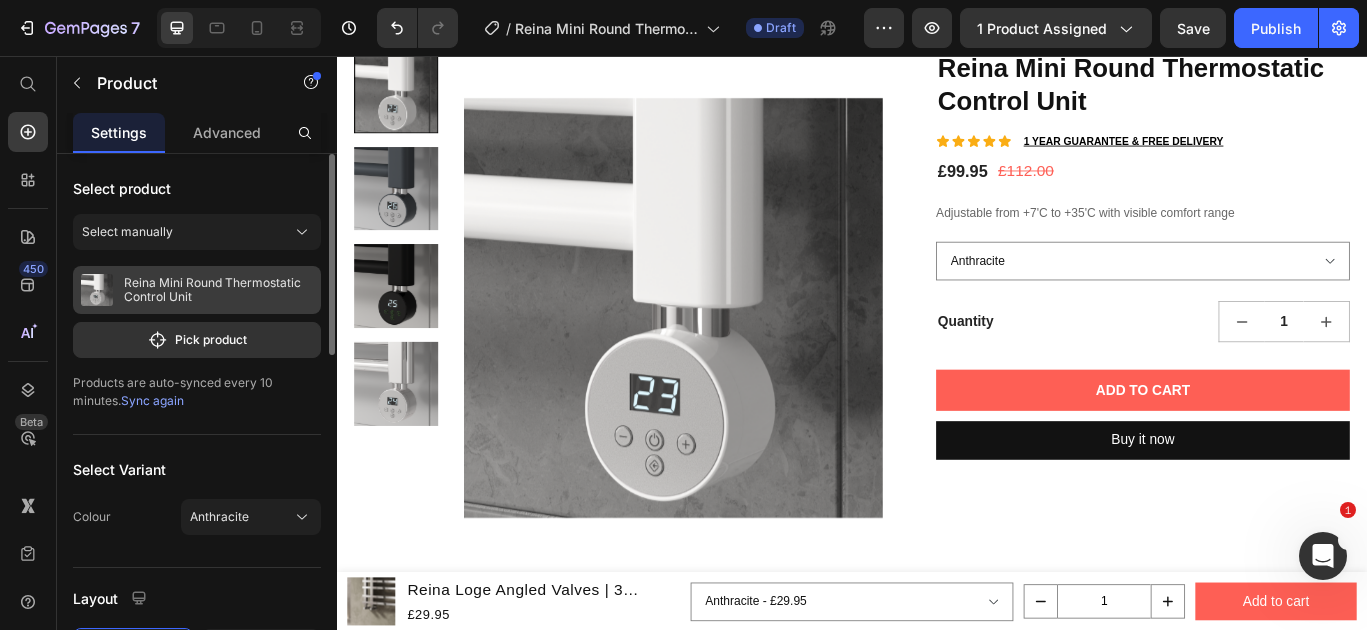 click on "Reina Mini Round Thermostatic Control Unit" at bounding box center (218, 290) 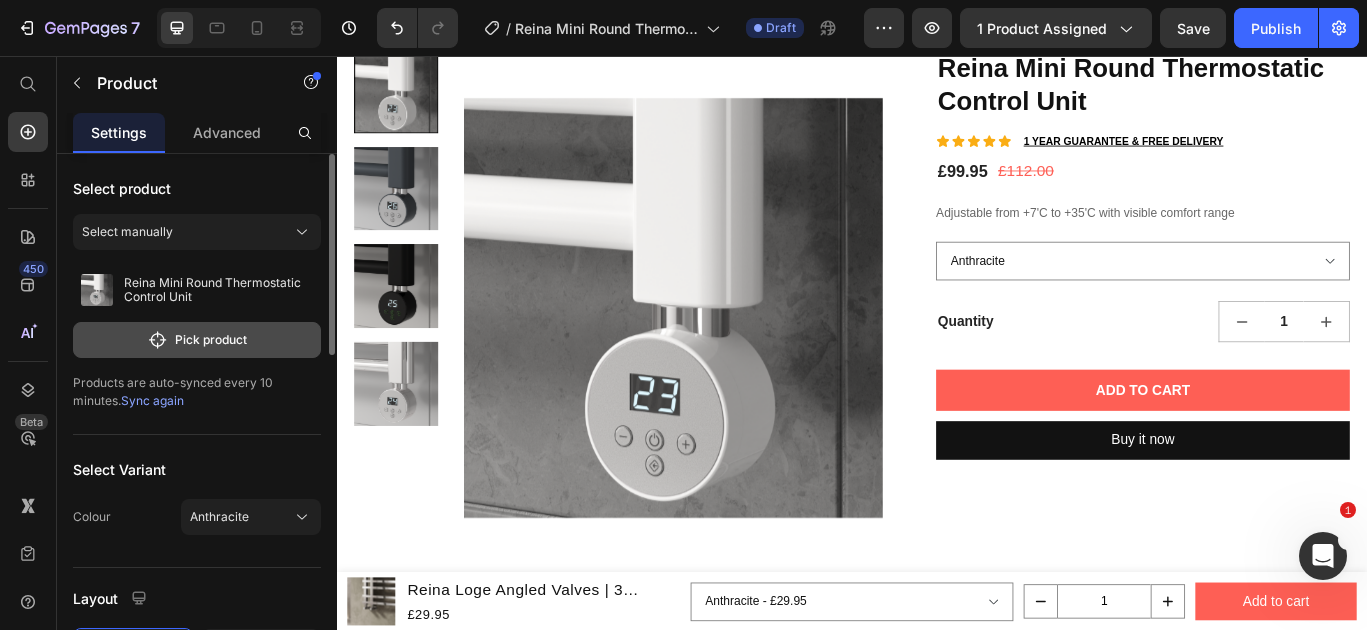 click on "Pick product" at bounding box center [197, 340] 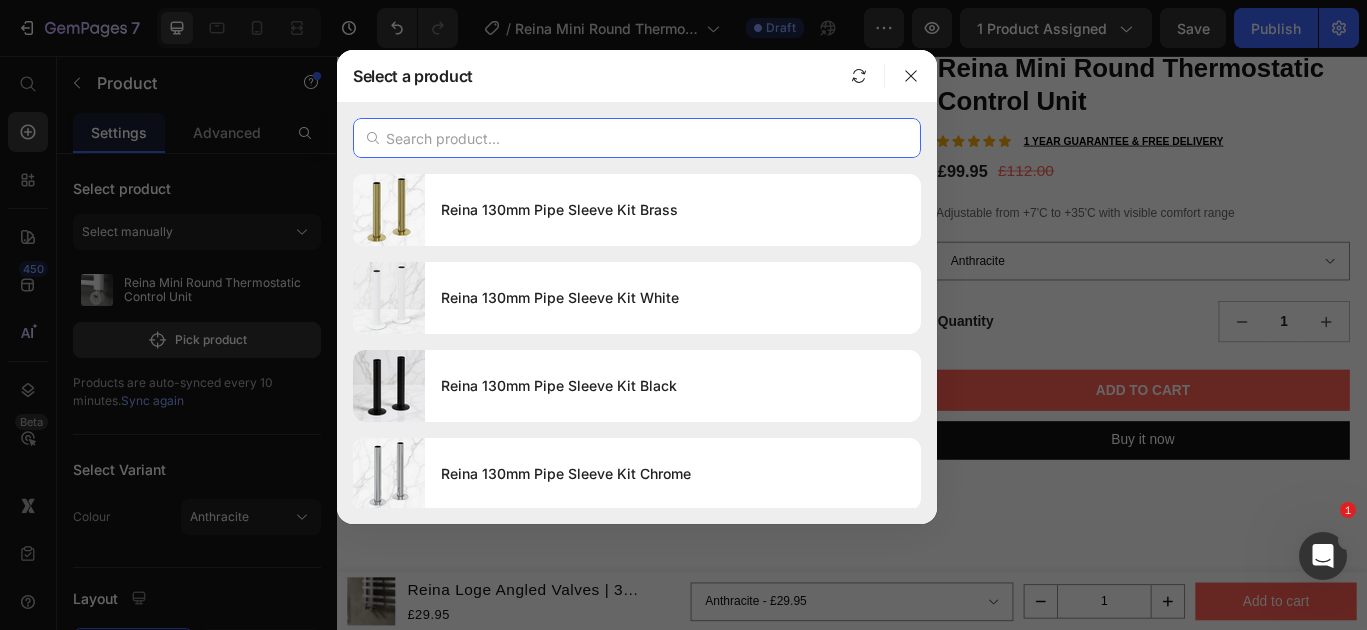 click at bounding box center [637, 138] 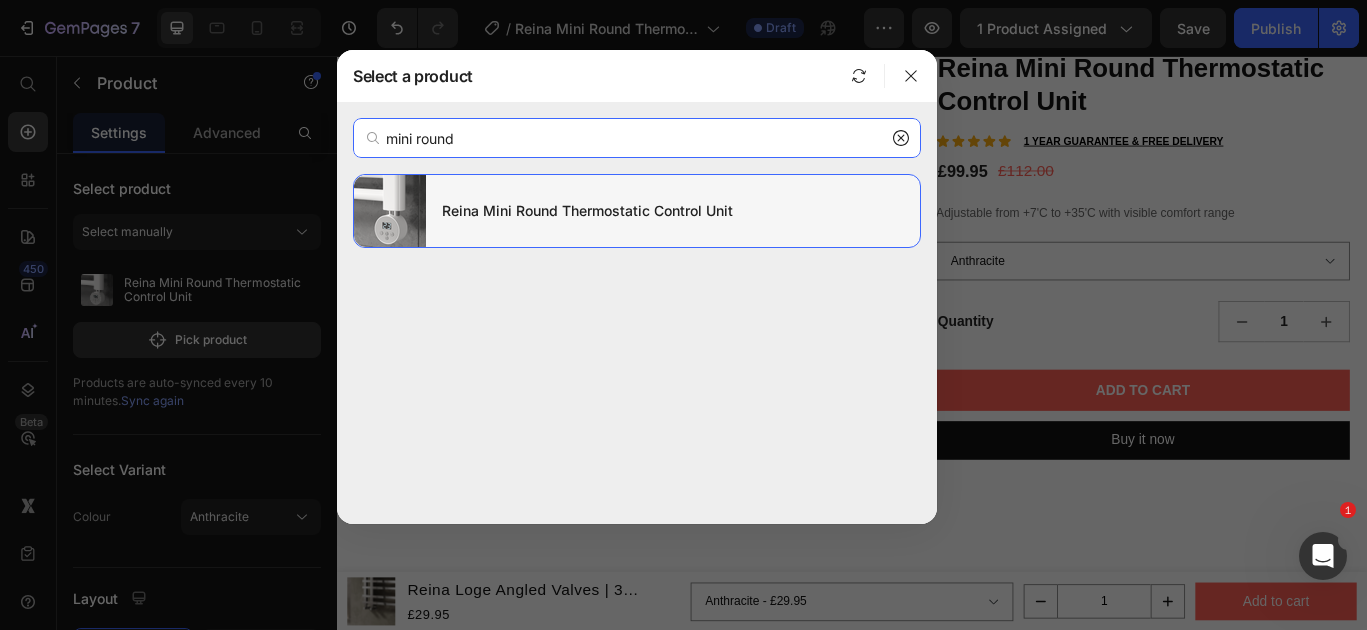 type on "mini round" 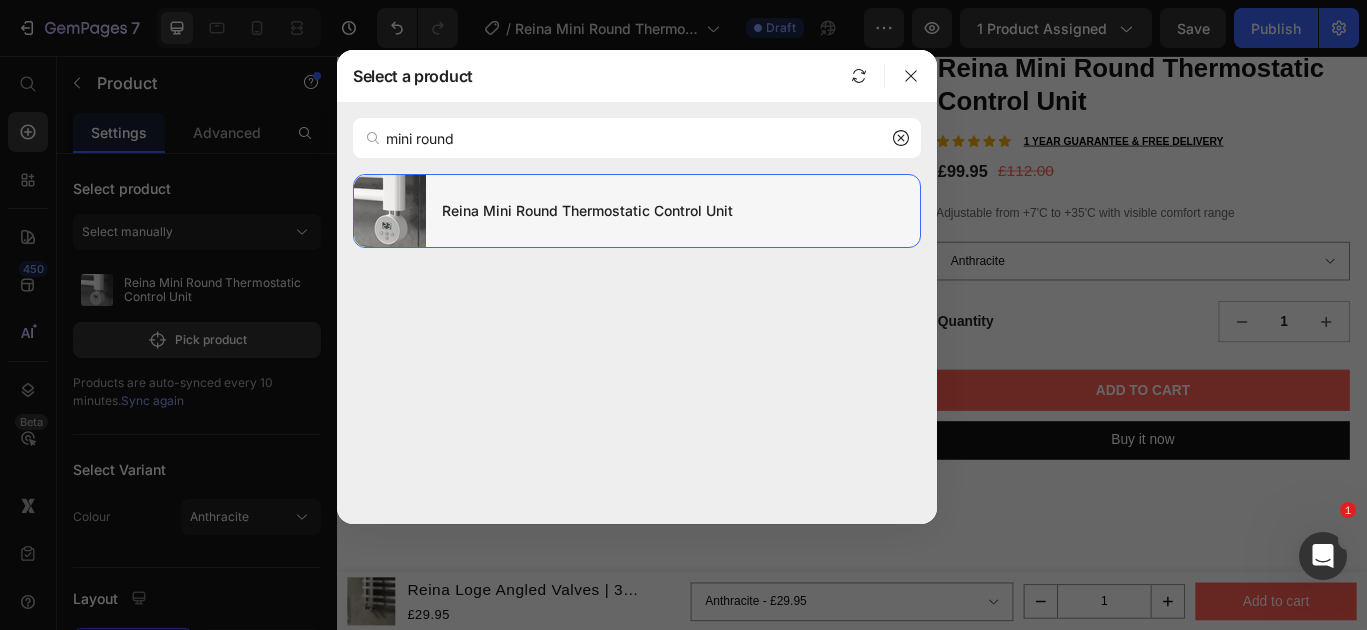 click on "Reina Mini Round Thermostatic Control Unit" at bounding box center [673, 211] 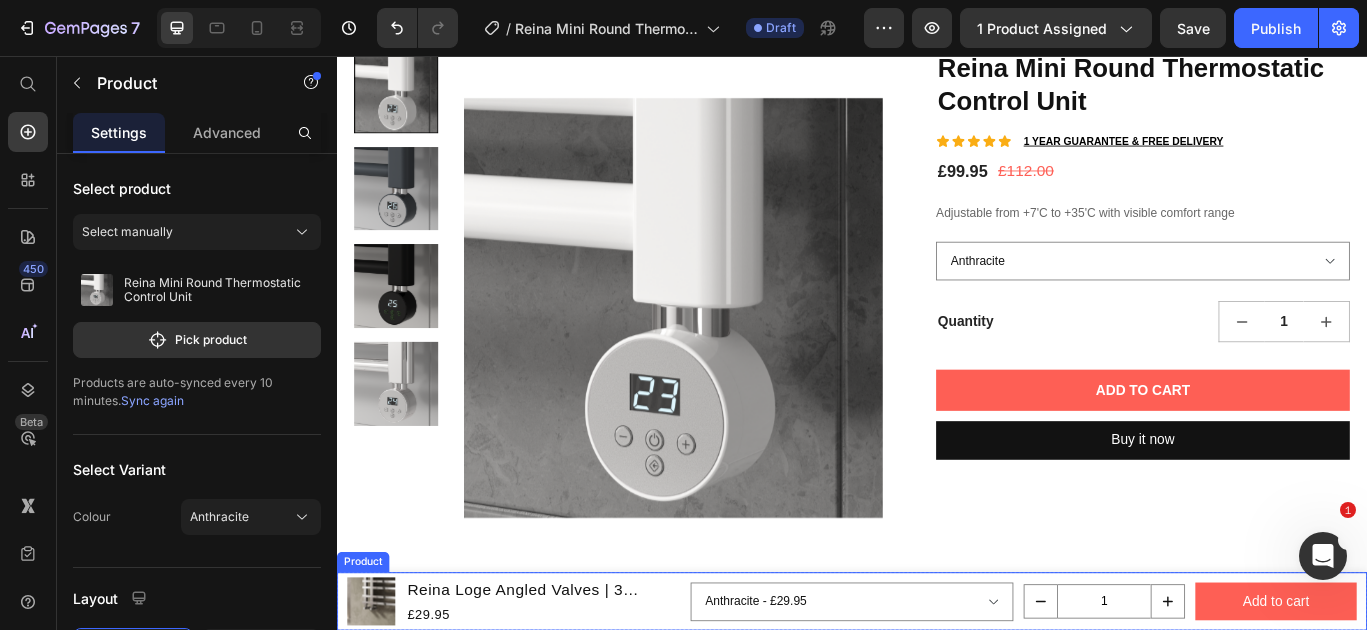 click on "Reina Loge Angled Valves | 3 colours" at bounding box center [577, 677] 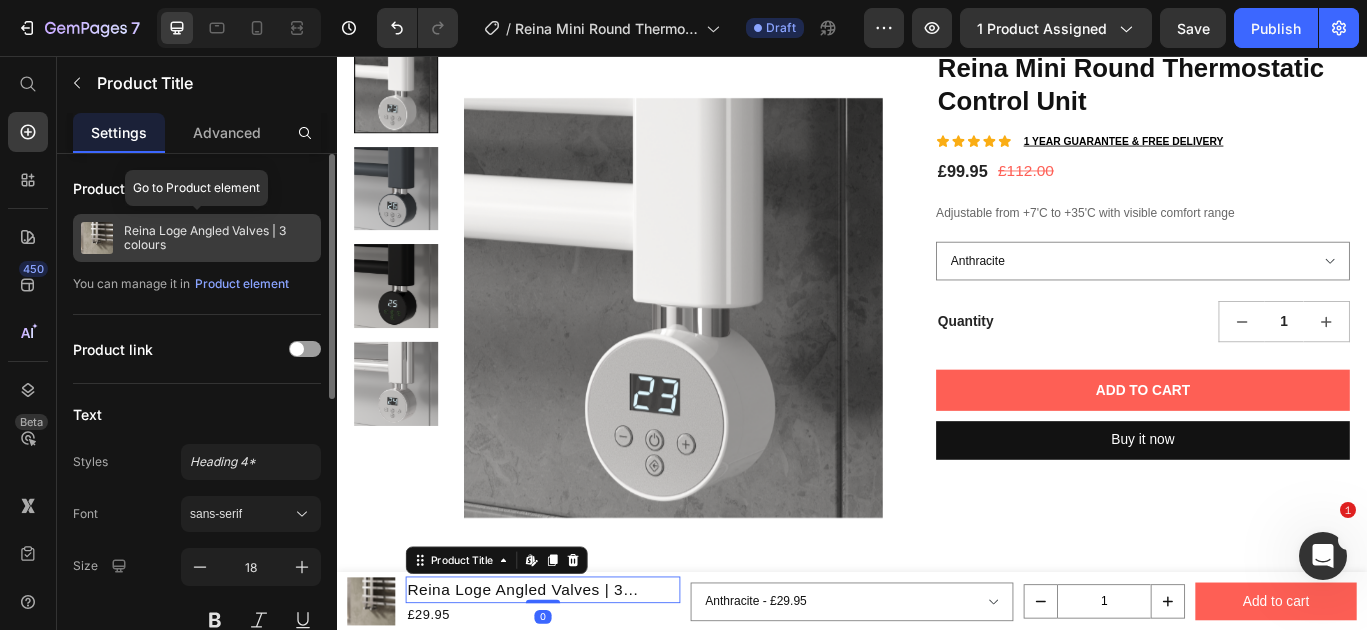 click on "Reina Loge Angled Valves | 3 colours" at bounding box center (218, 238) 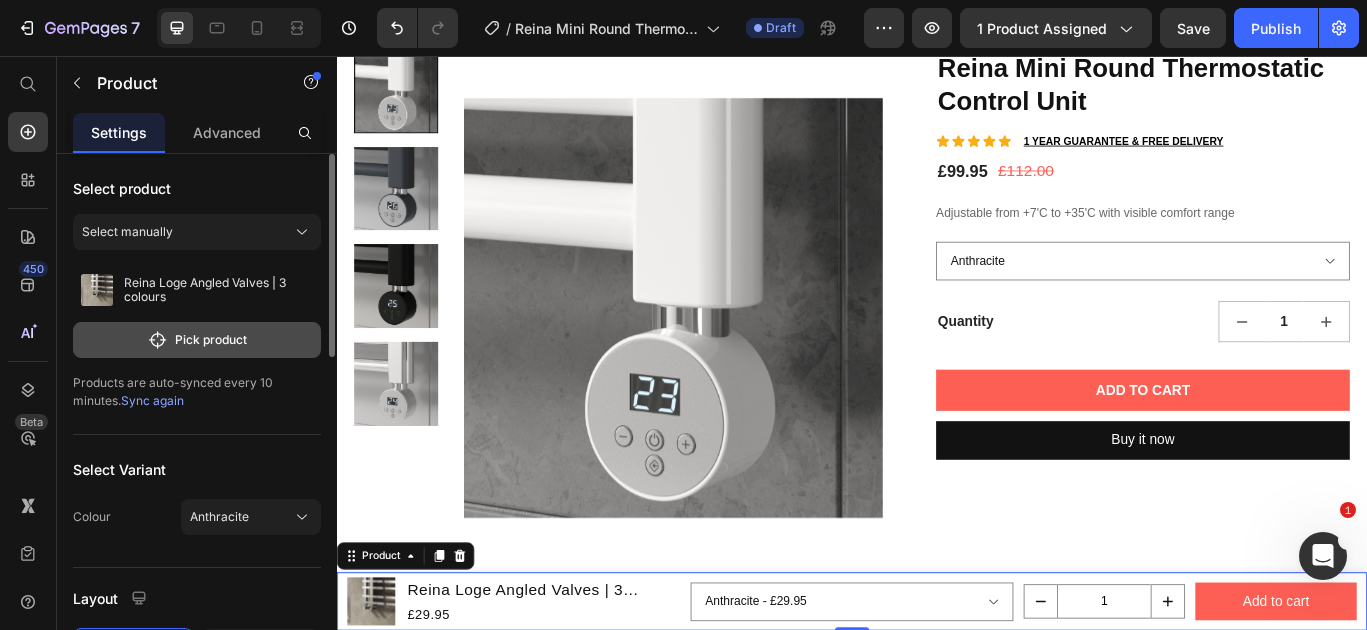click on "Pick product" at bounding box center (197, 340) 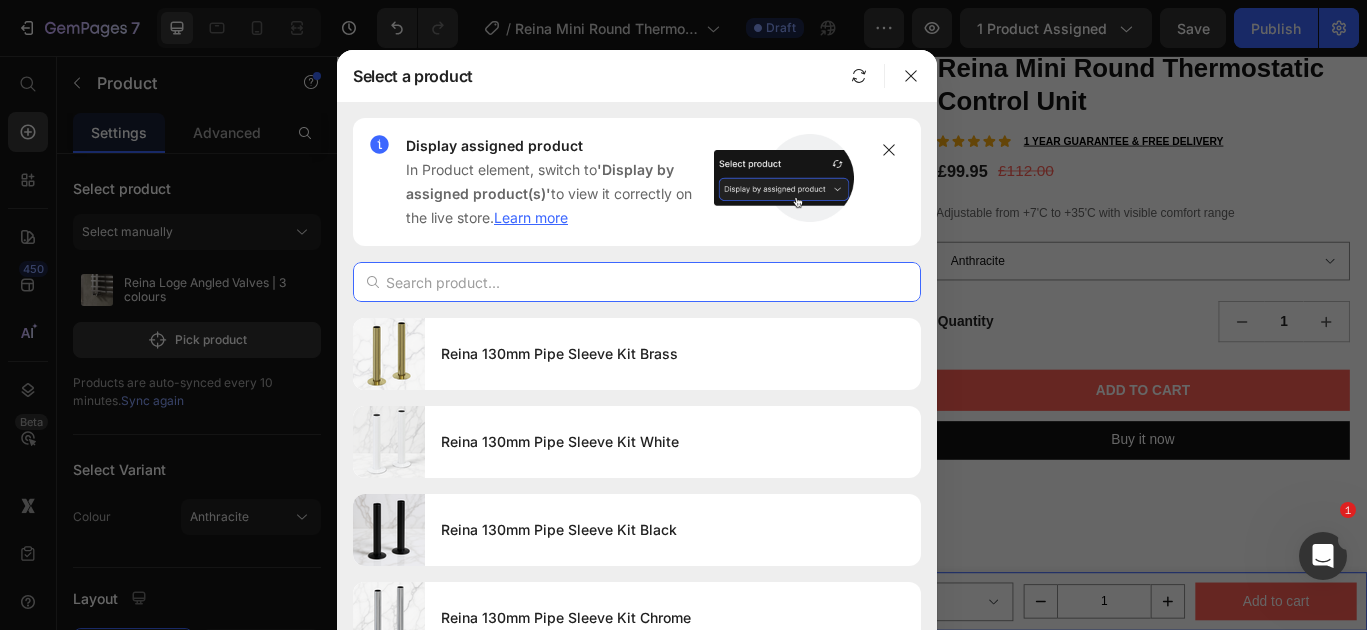 click at bounding box center [637, 282] 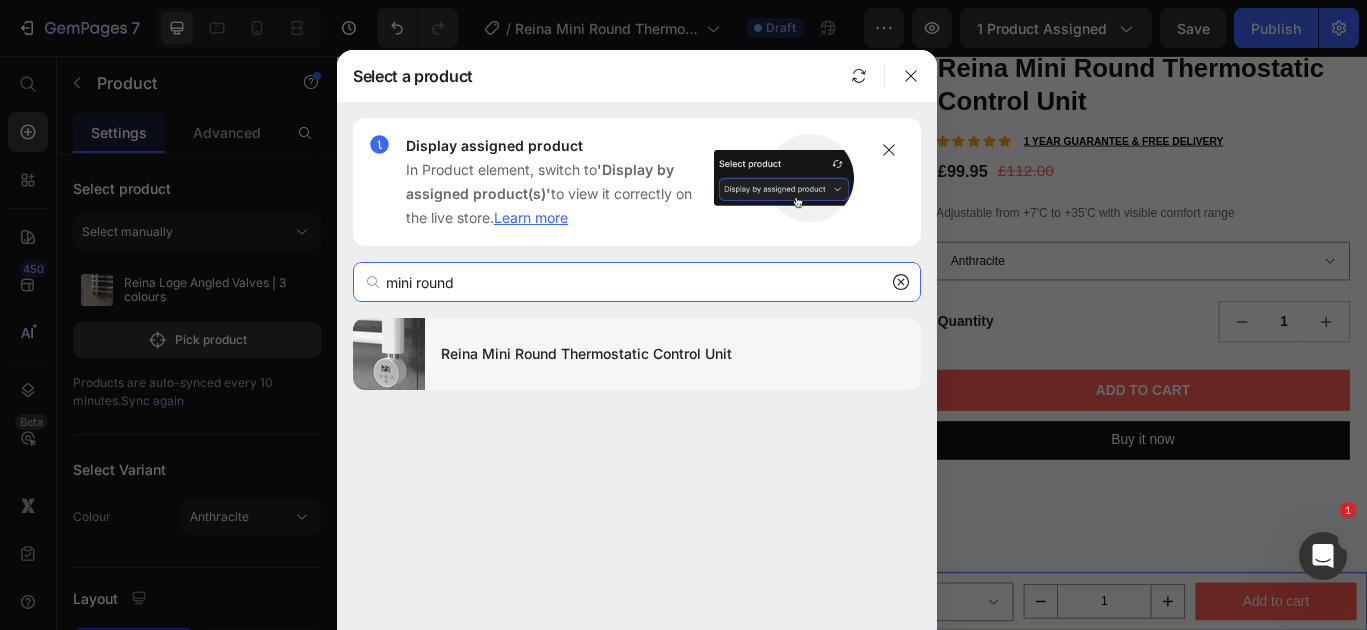 type on "mini round" 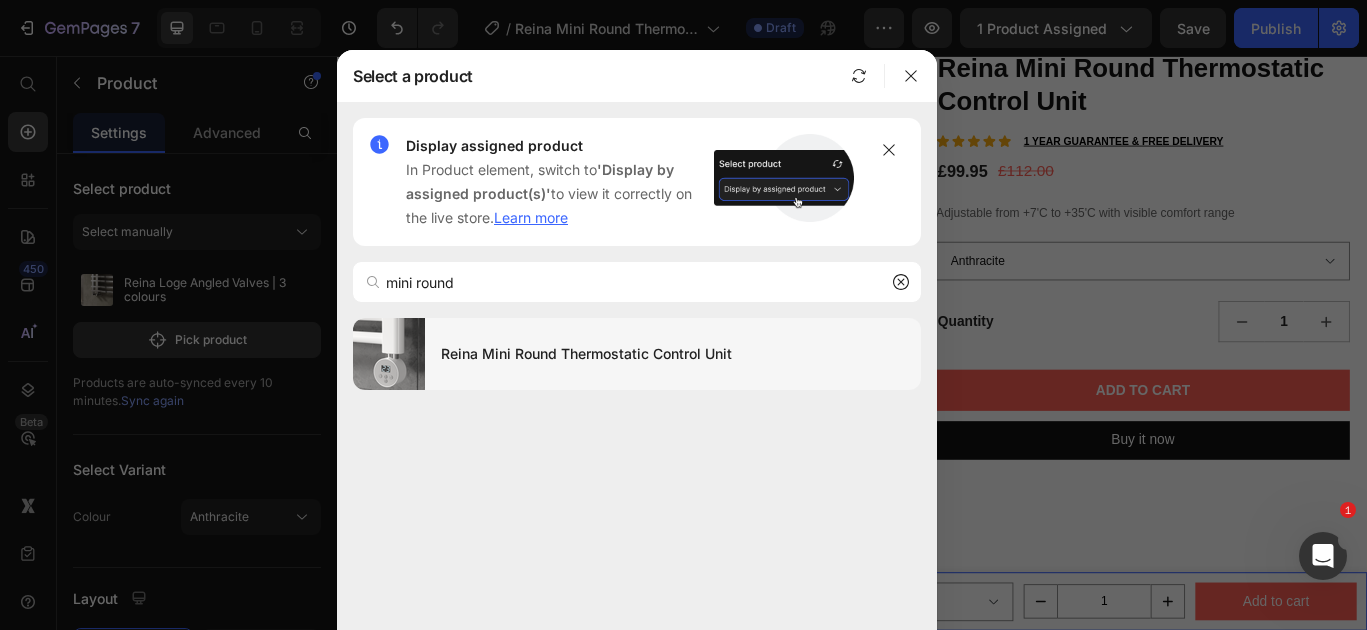 click on "Reina Mini Round Thermostatic Control Unit" at bounding box center [673, 354] 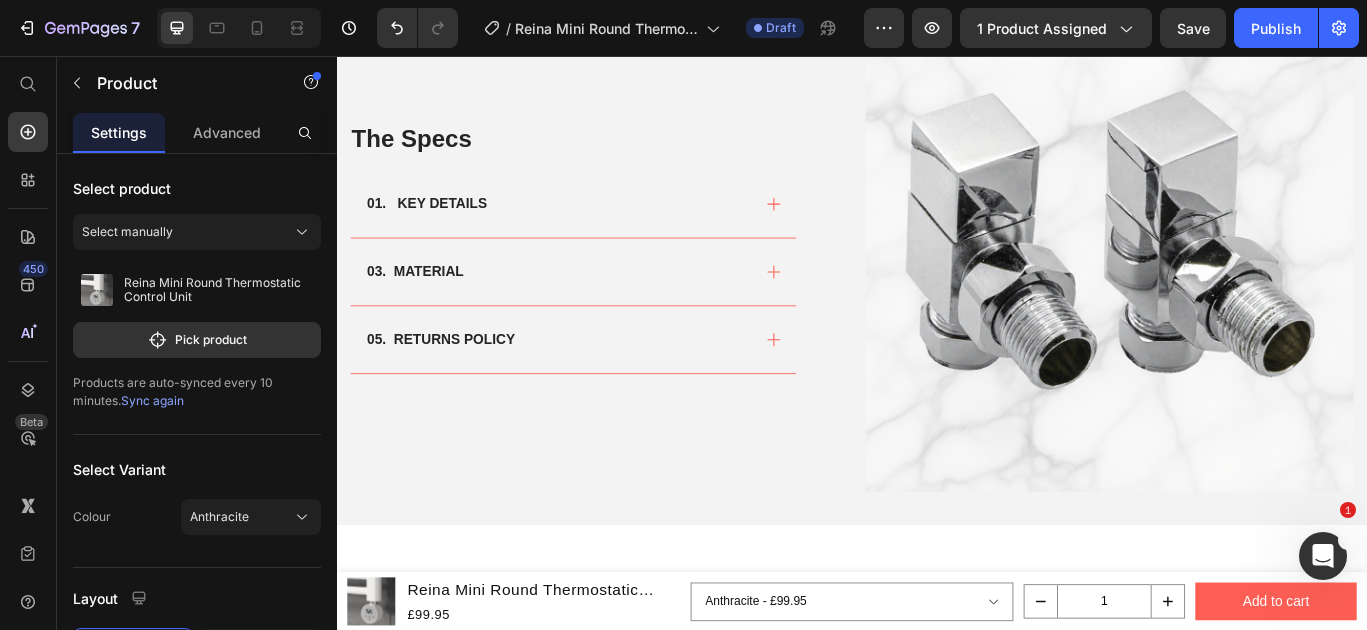 scroll, scrollTop: 922, scrollLeft: 0, axis: vertical 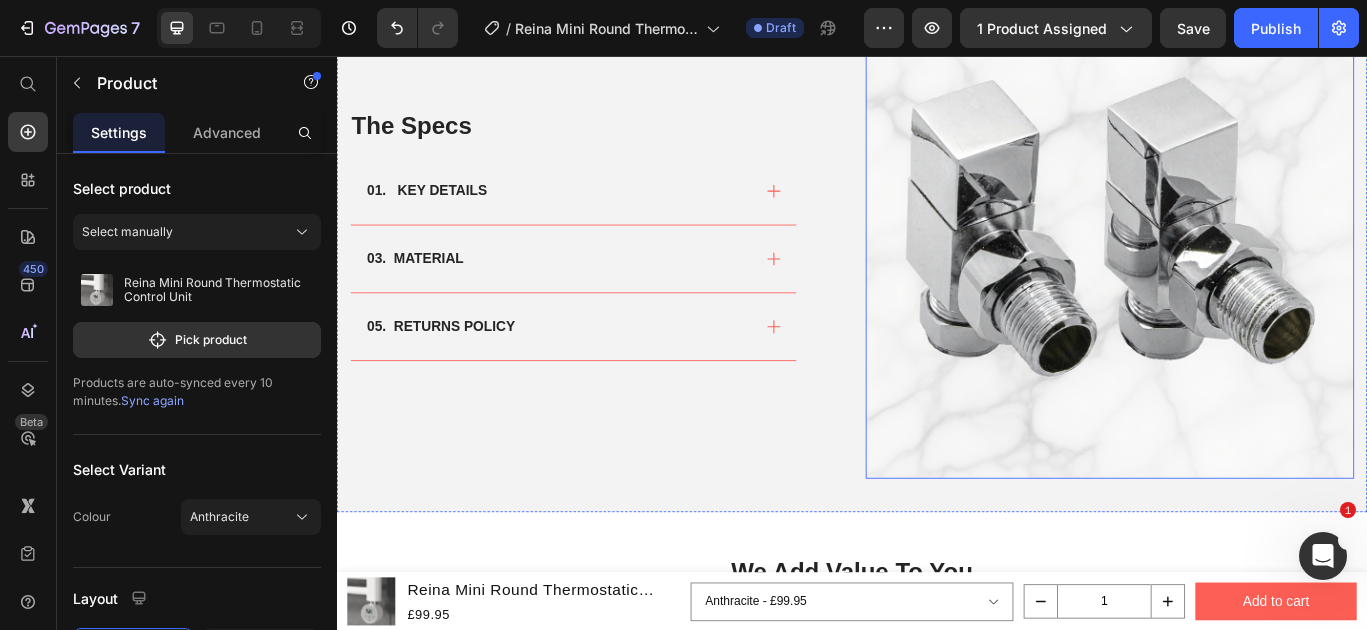 click at bounding box center [1237, 263] 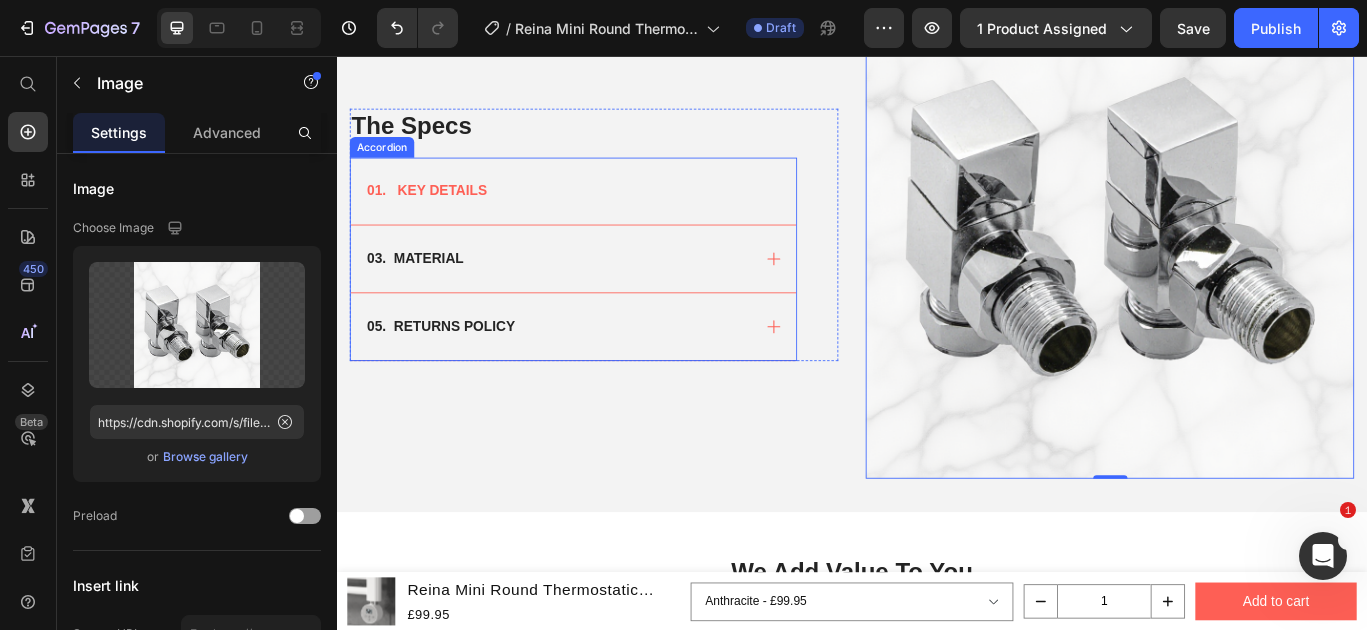 click on "01.   KEY DETAILS" at bounding box center [594, 213] 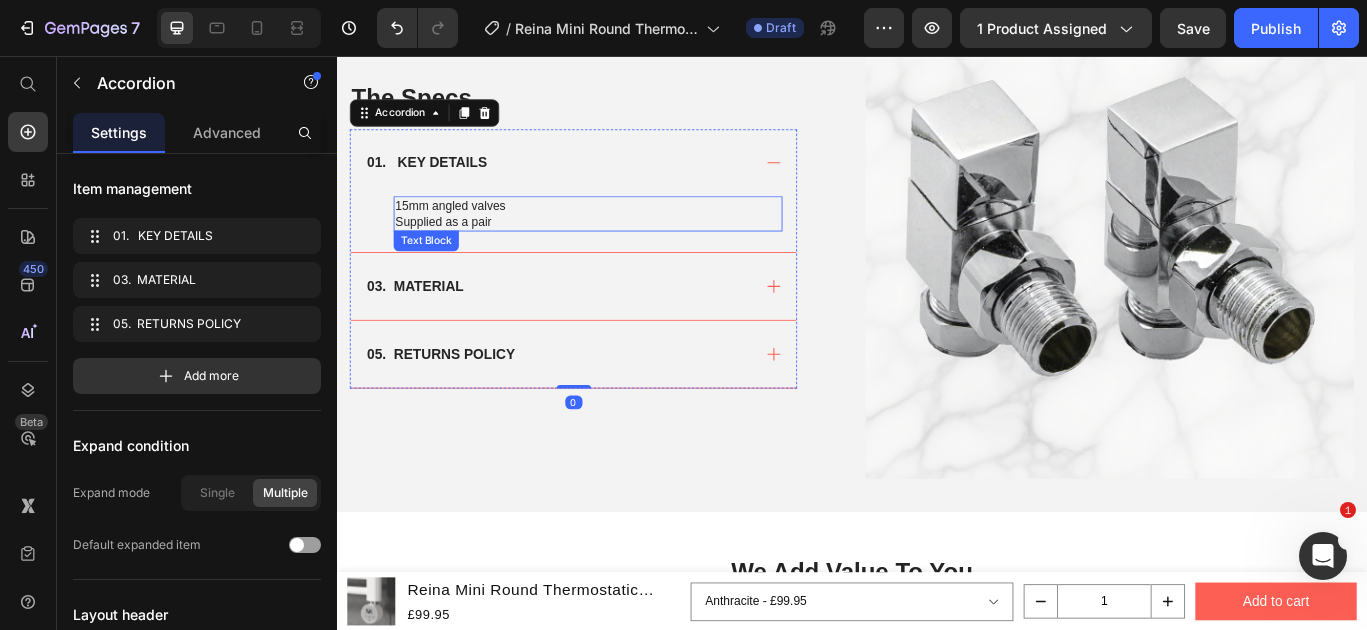 click on "Supplied as a pair" at bounding box center (629, 249) 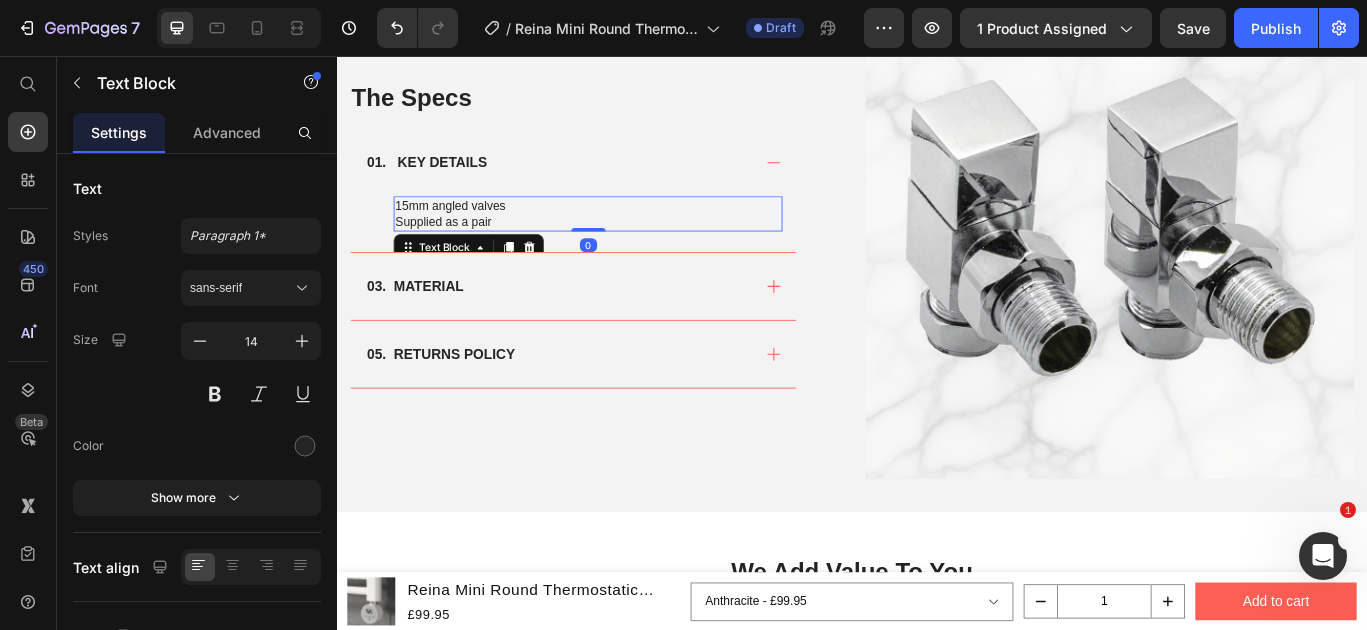 click on "Supplied as a pair" at bounding box center (629, 249) 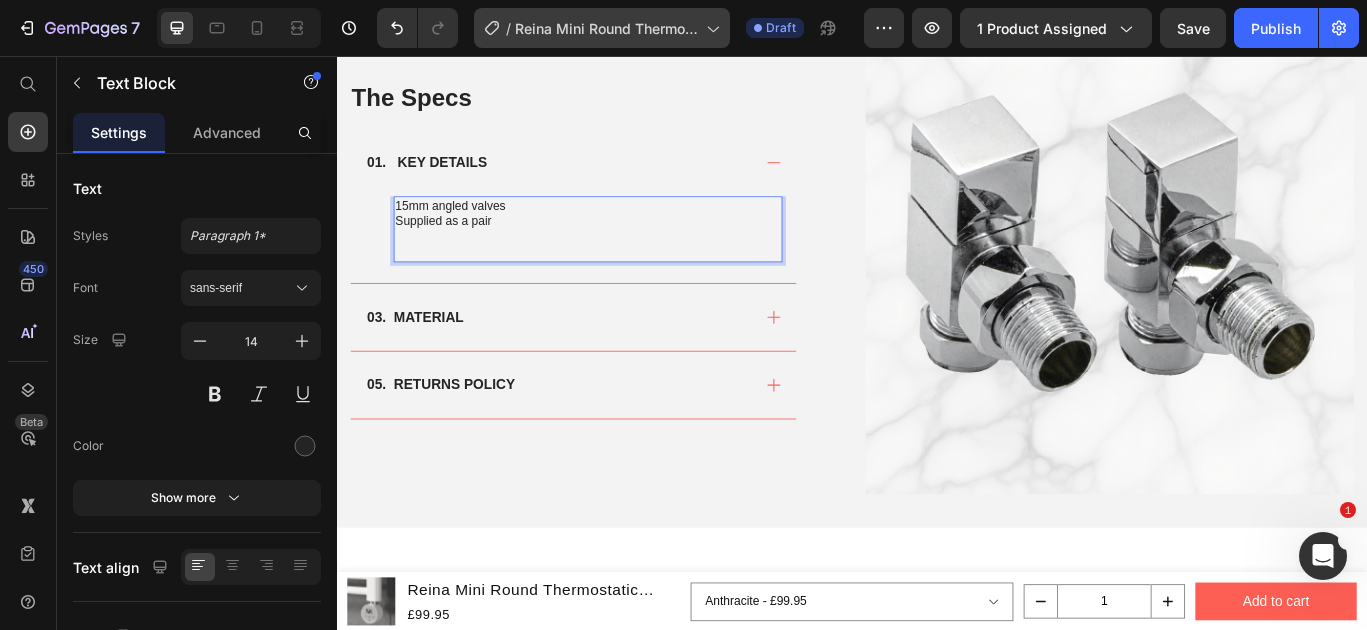 scroll, scrollTop: 853, scrollLeft: 0, axis: vertical 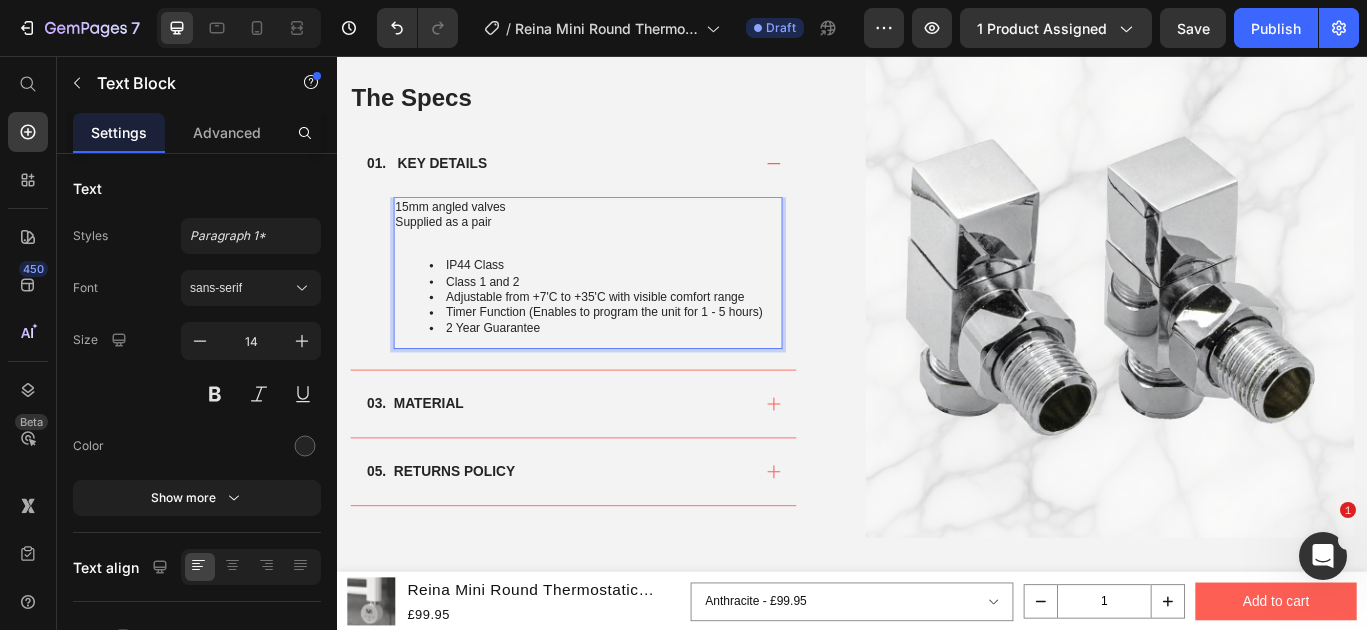 click on "IP44 Class" at bounding box center (649, 299) 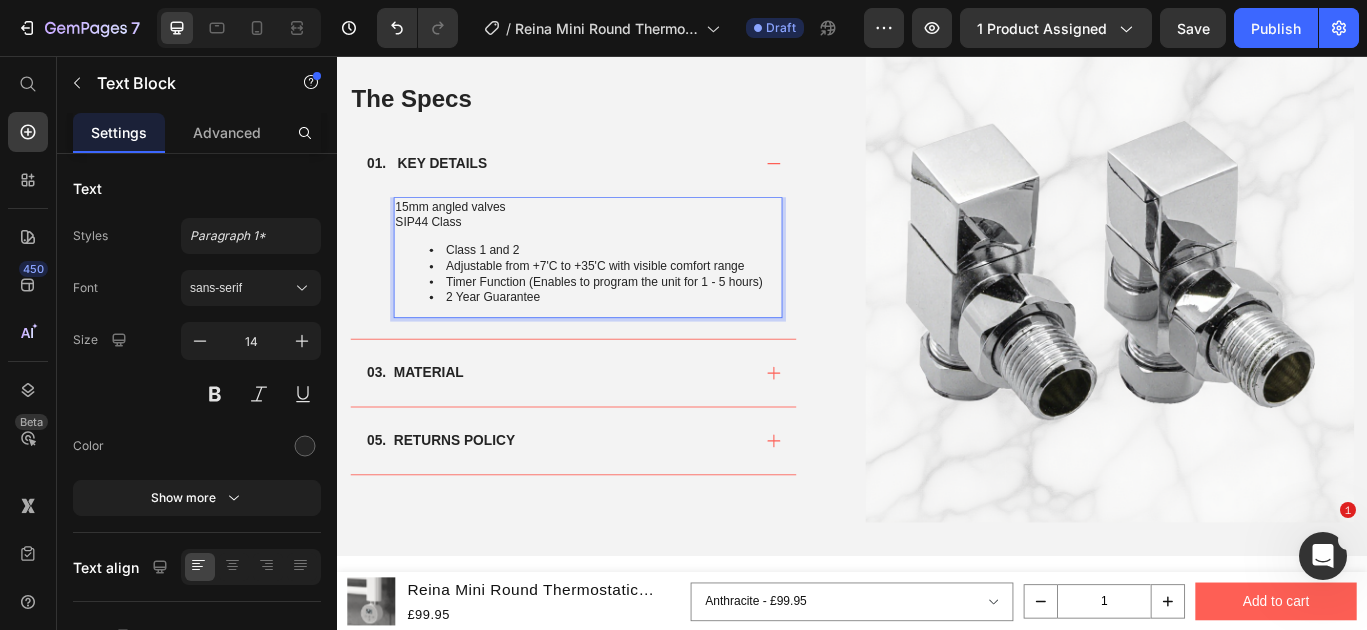 scroll, scrollTop: 880, scrollLeft: 0, axis: vertical 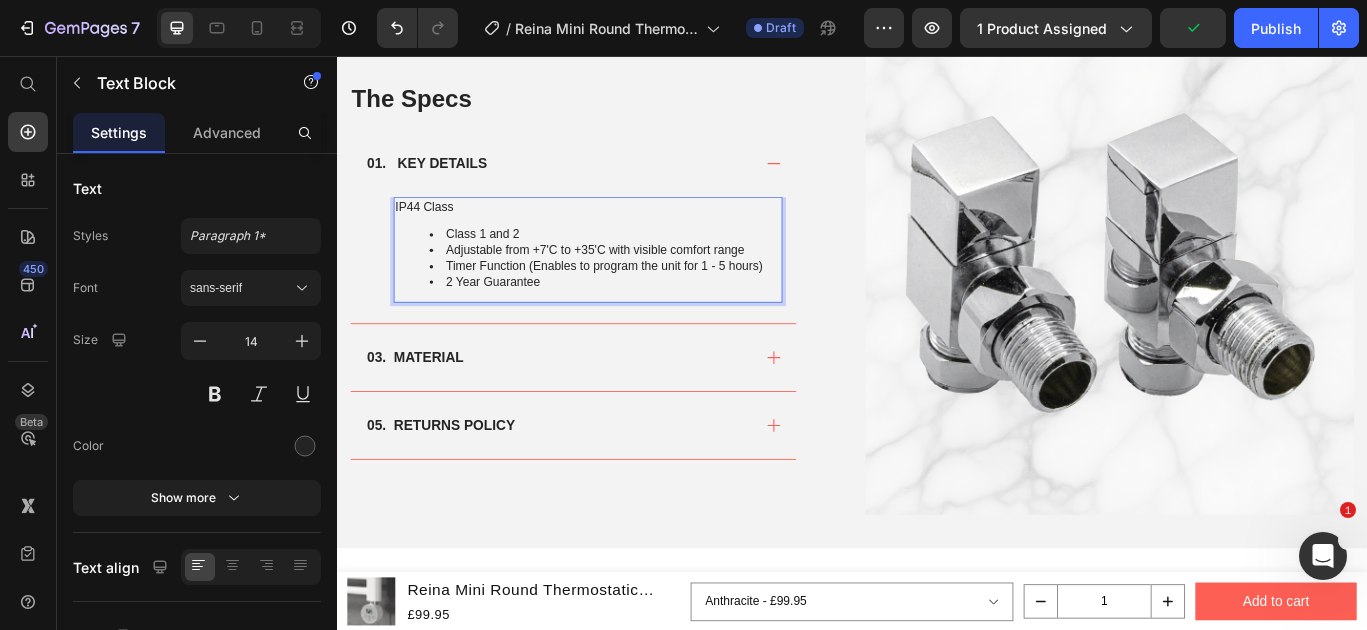 click on "Class 1 and 2" at bounding box center (649, 263) 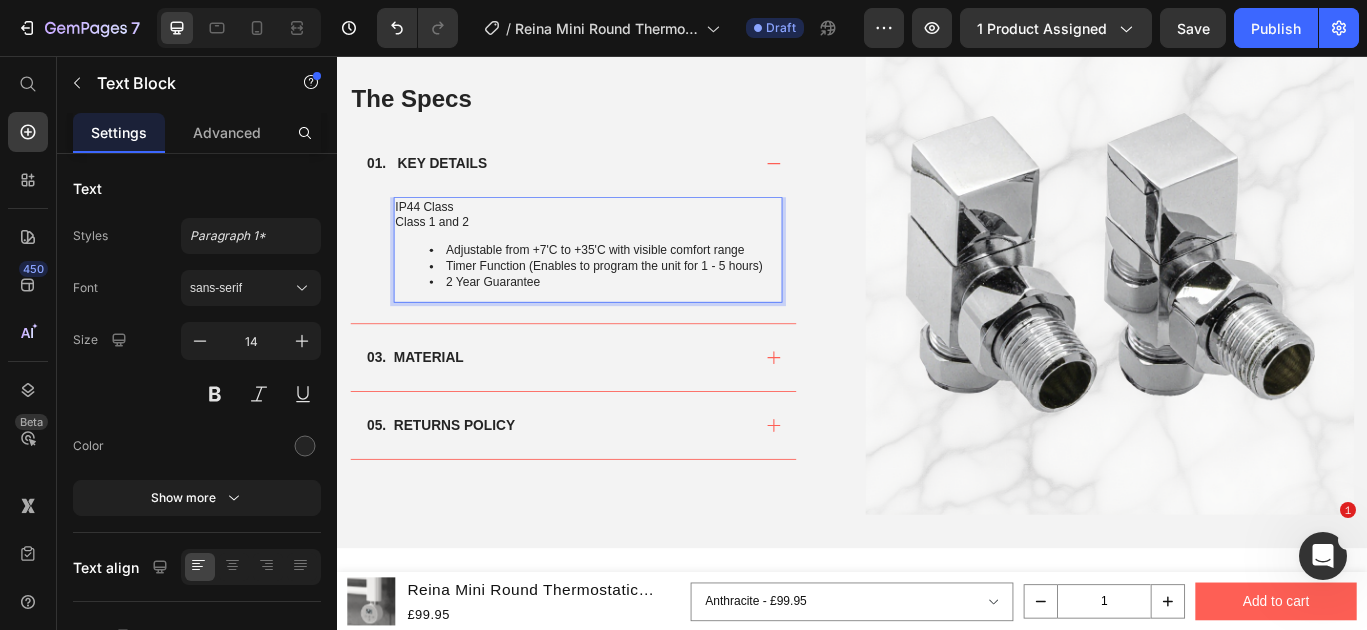 click on "Adjustable from +7'C to +35'C with visible comfort range" at bounding box center (649, 281) 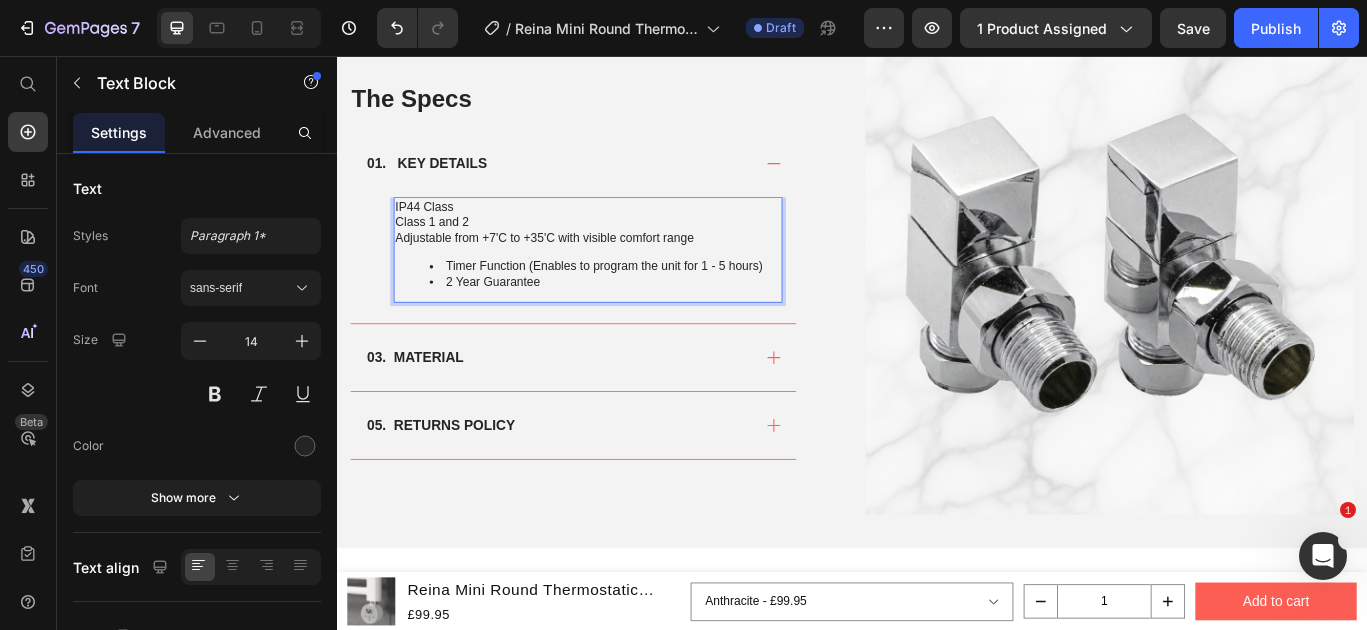 click on "Timer Function (Enables to program the unit for 1 - 5 hours)" at bounding box center (649, 300) 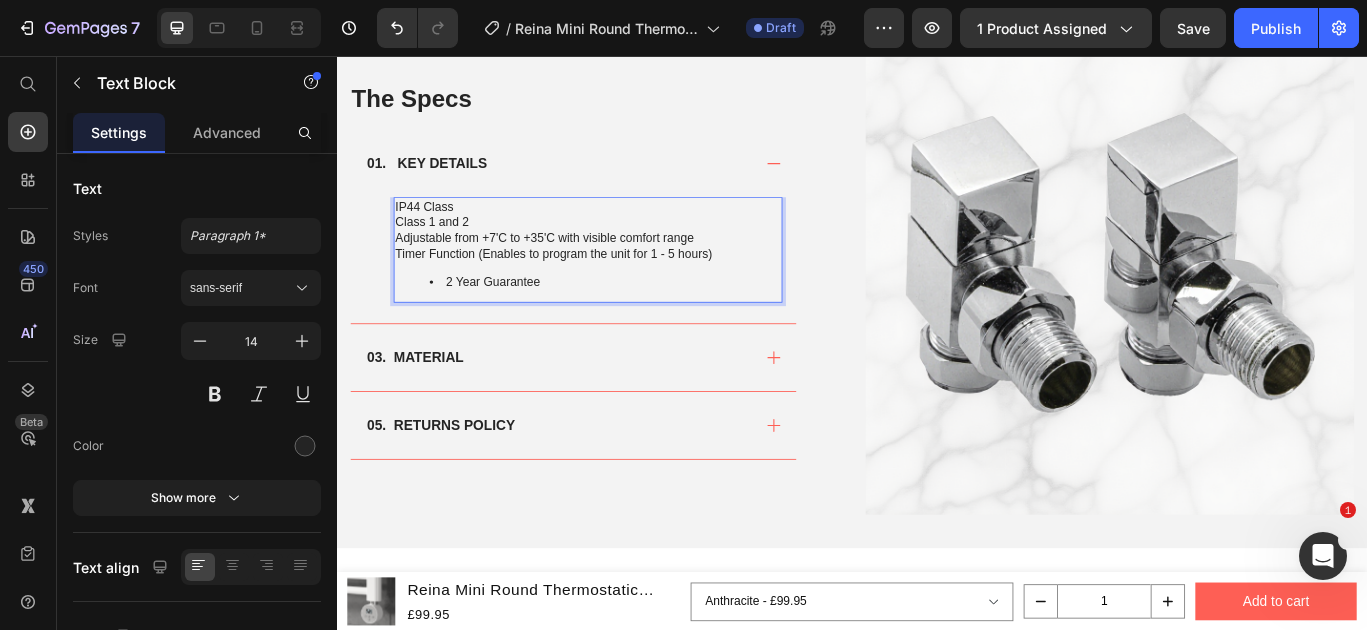 click on "2 Year Guarantee" at bounding box center [649, 318] 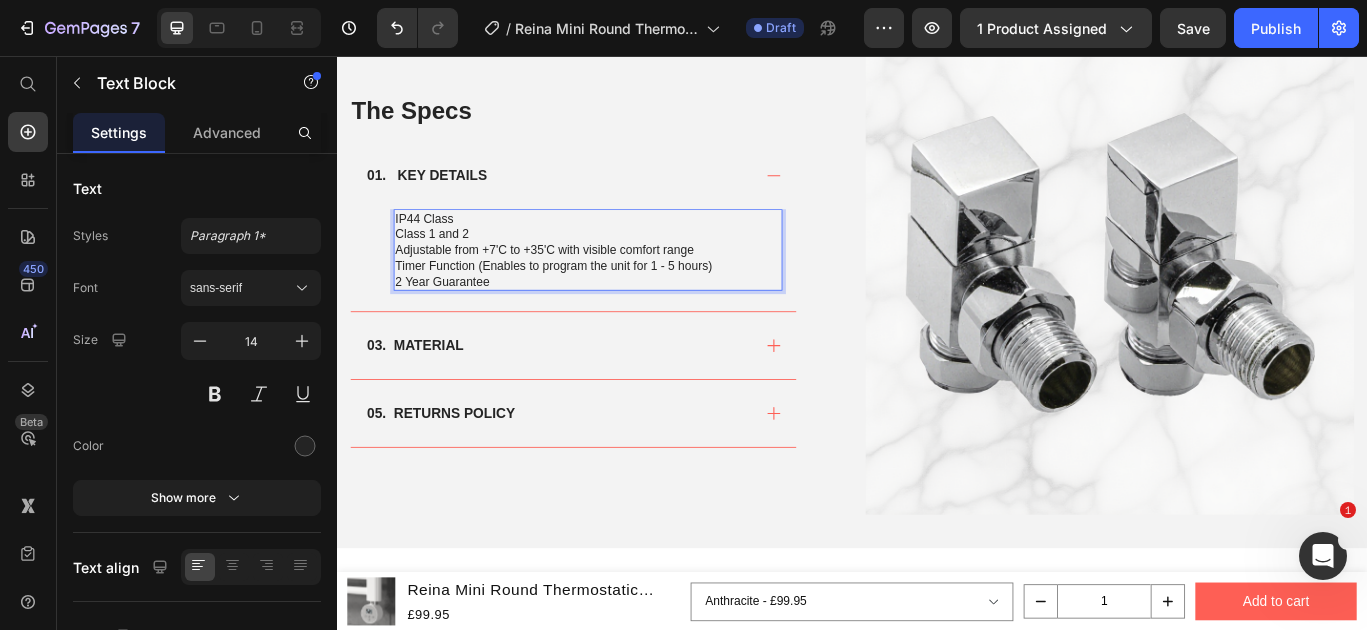scroll, scrollTop: 894, scrollLeft: 0, axis: vertical 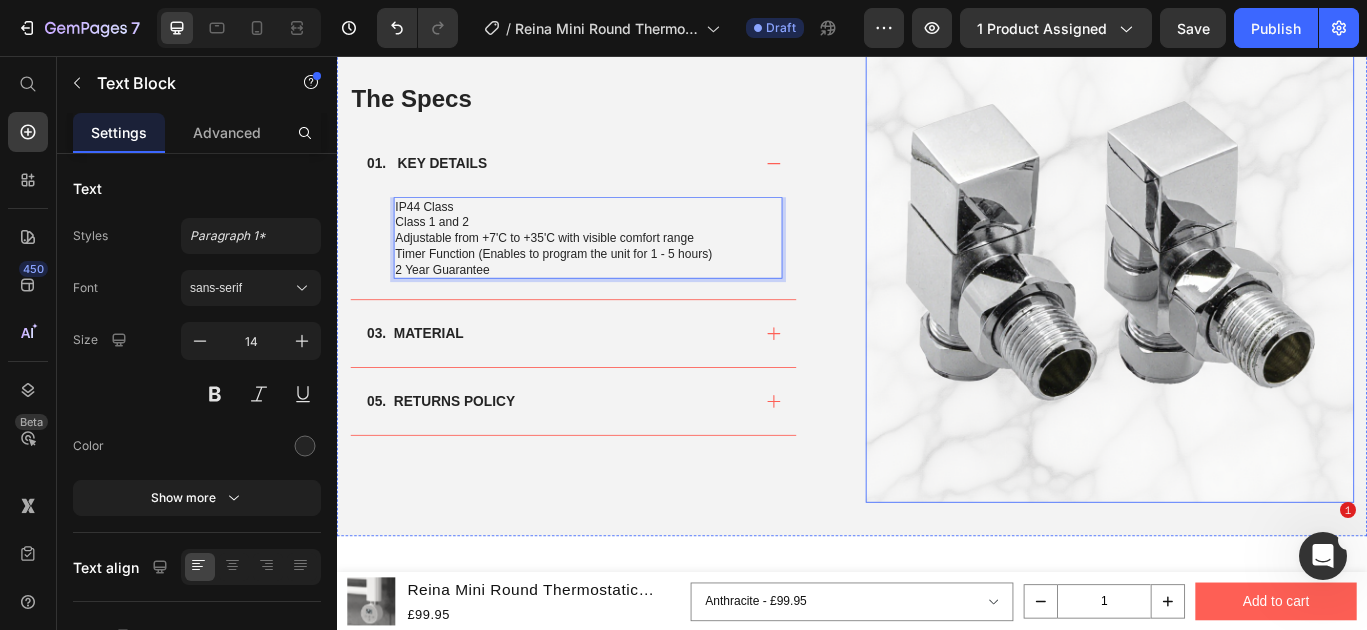click at bounding box center (1237, 291) 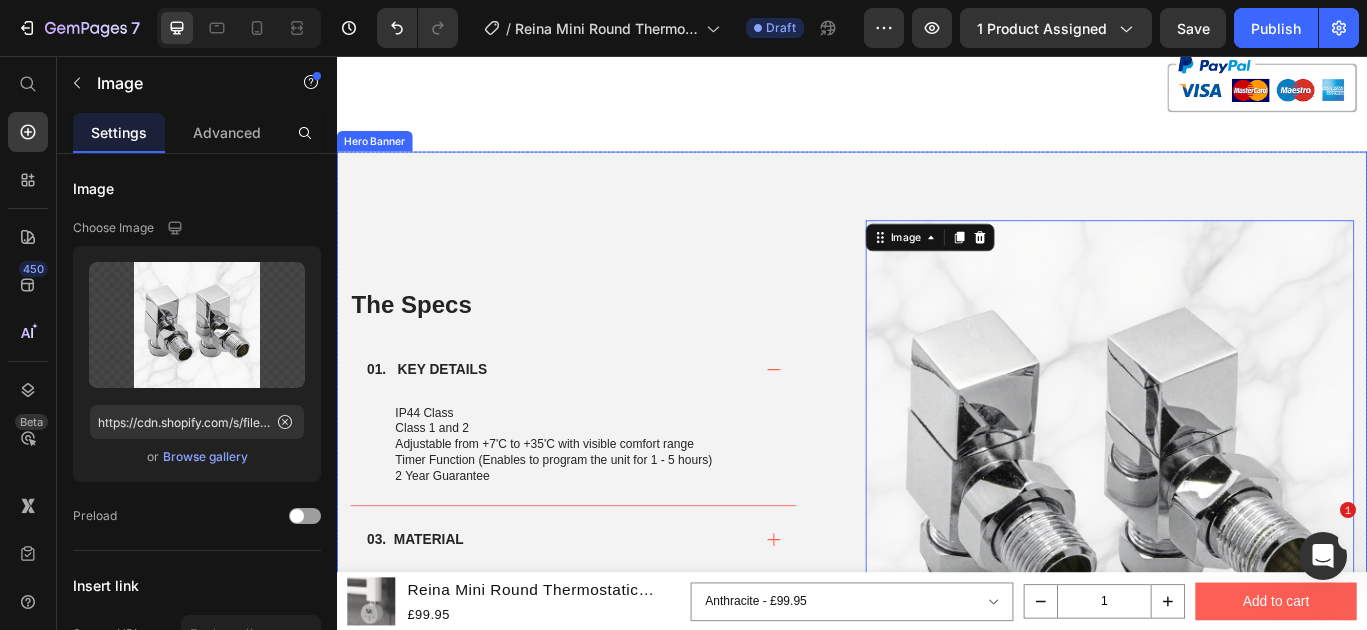 scroll, scrollTop: 976, scrollLeft: 0, axis: vertical 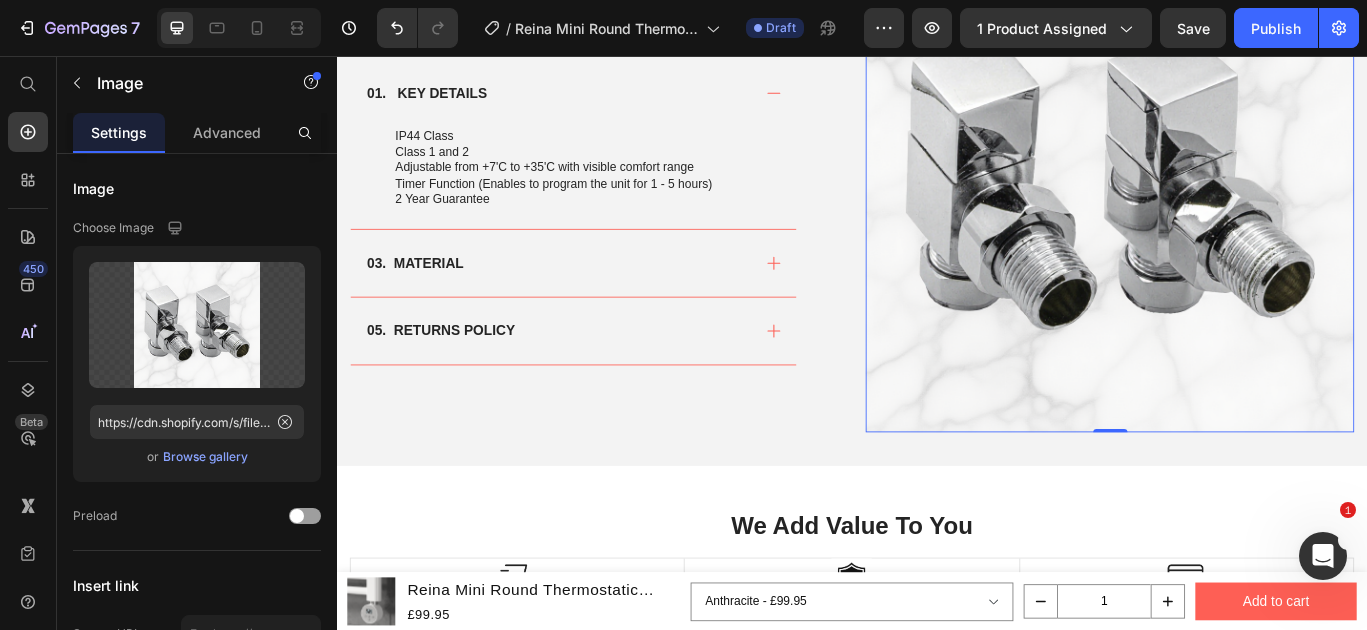 click at bounding box center [1237, 209] 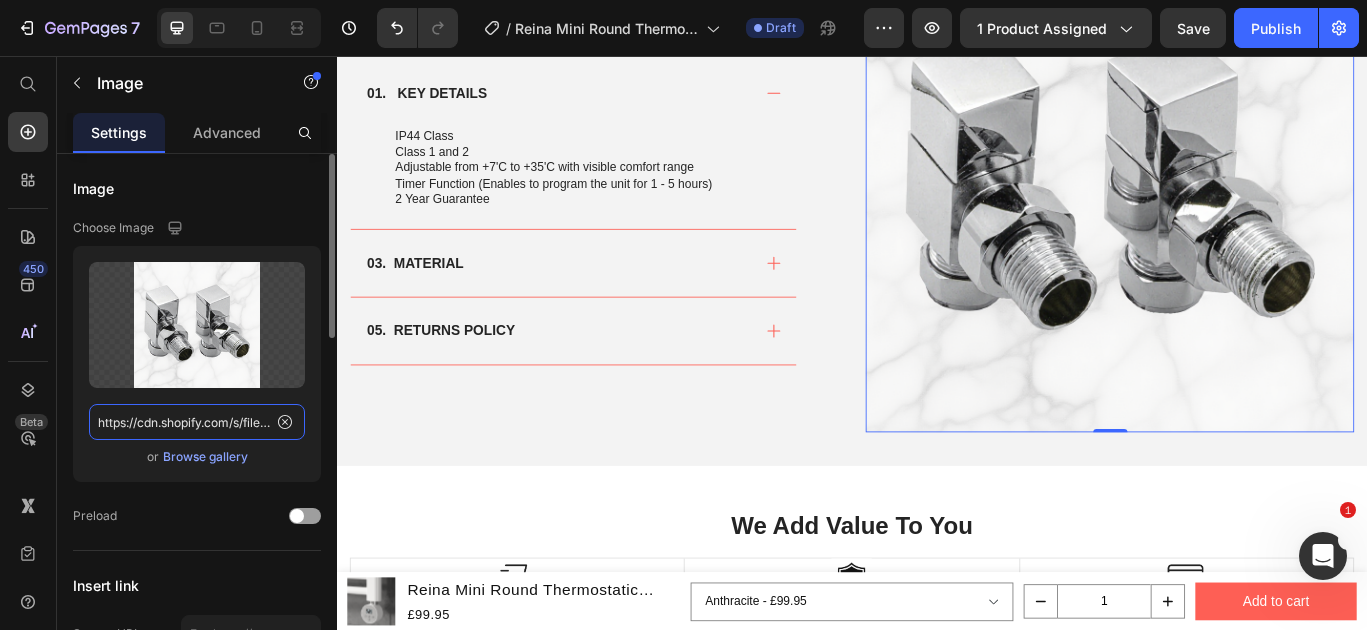 click on "https://cdn.shopify.com/s/files/1/0929/8313/2424/files/reina-loge-chrome-angled_marble.png?v=1752182226" 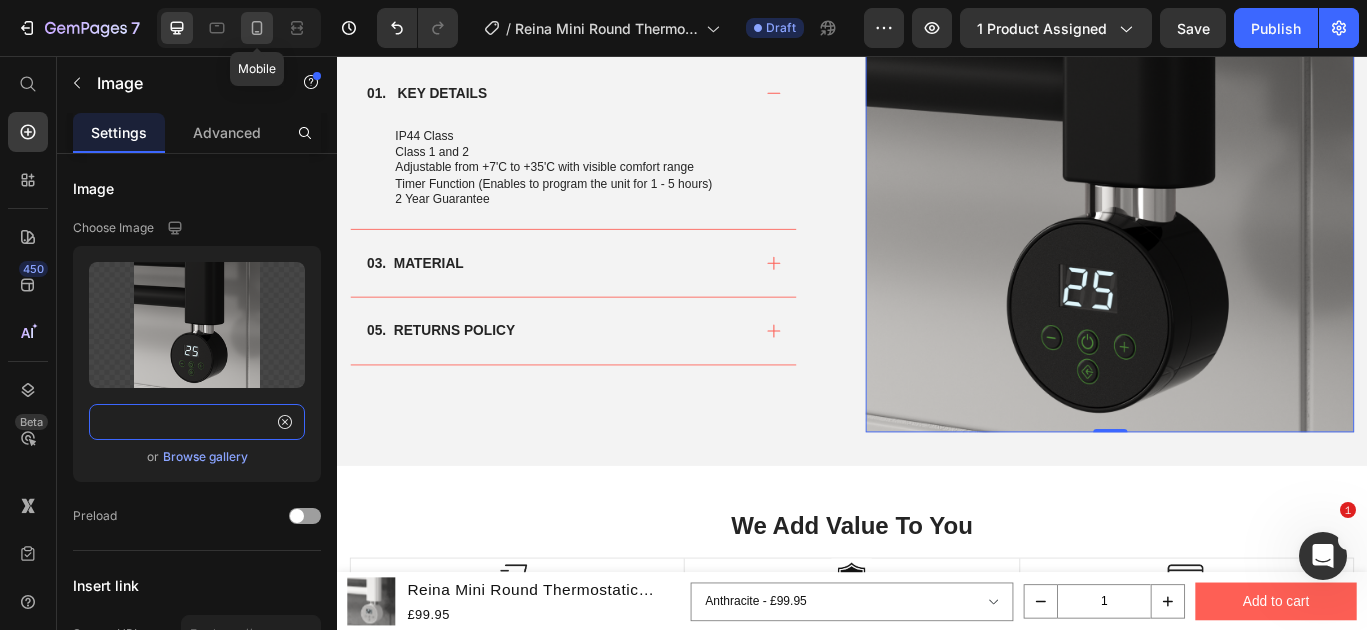 type on "https://cdn.shopify.com/s/files/1/0929/8313/2424/files/reina-mini-round-control-unit-black.png?v=1749063725" 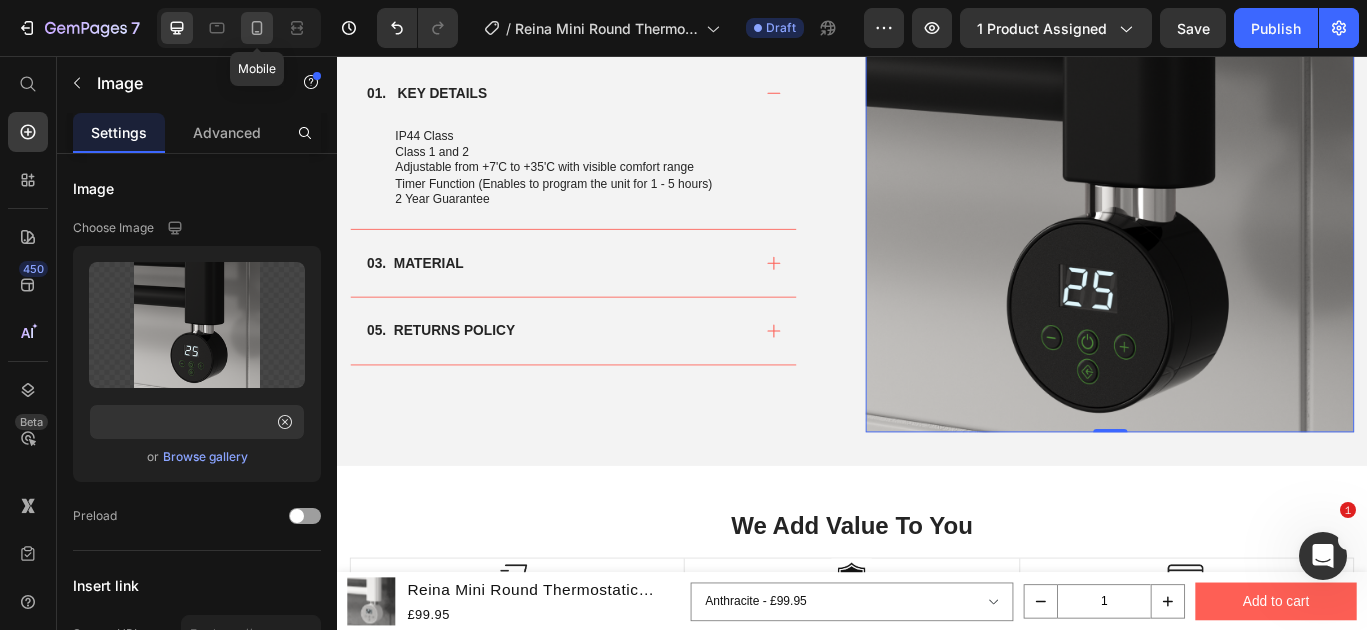scroll, scrollTop: 0, scrollLeft: 0, axis: both 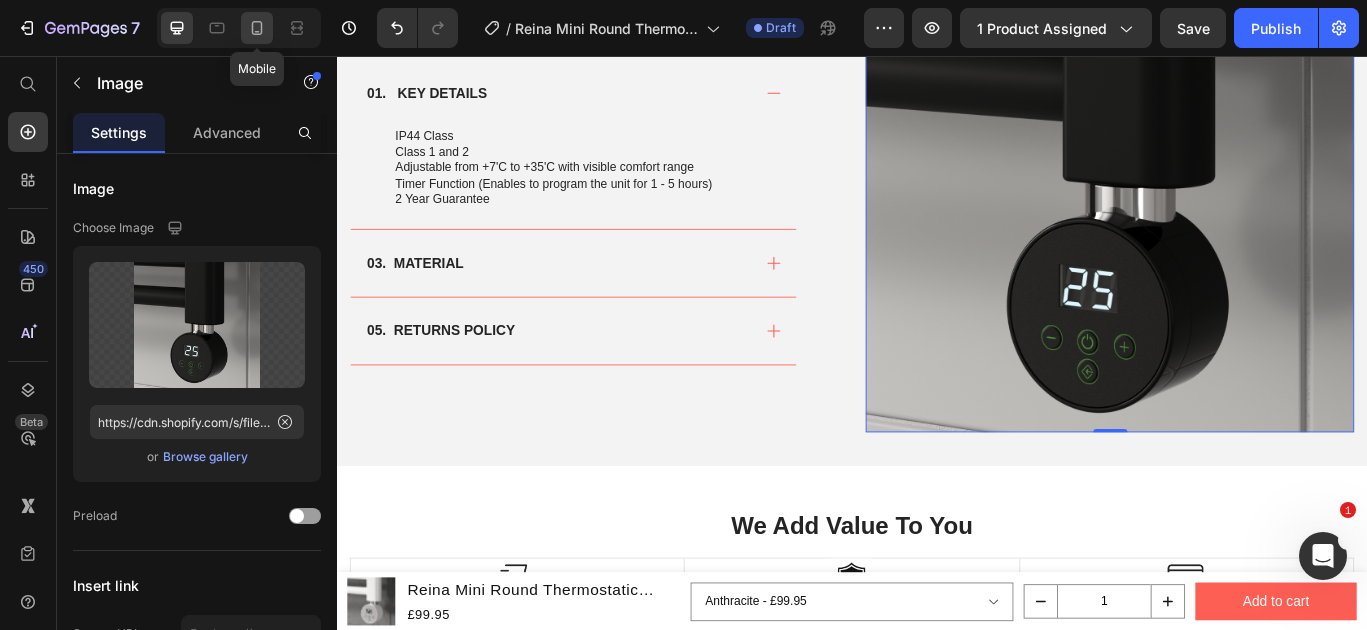 click 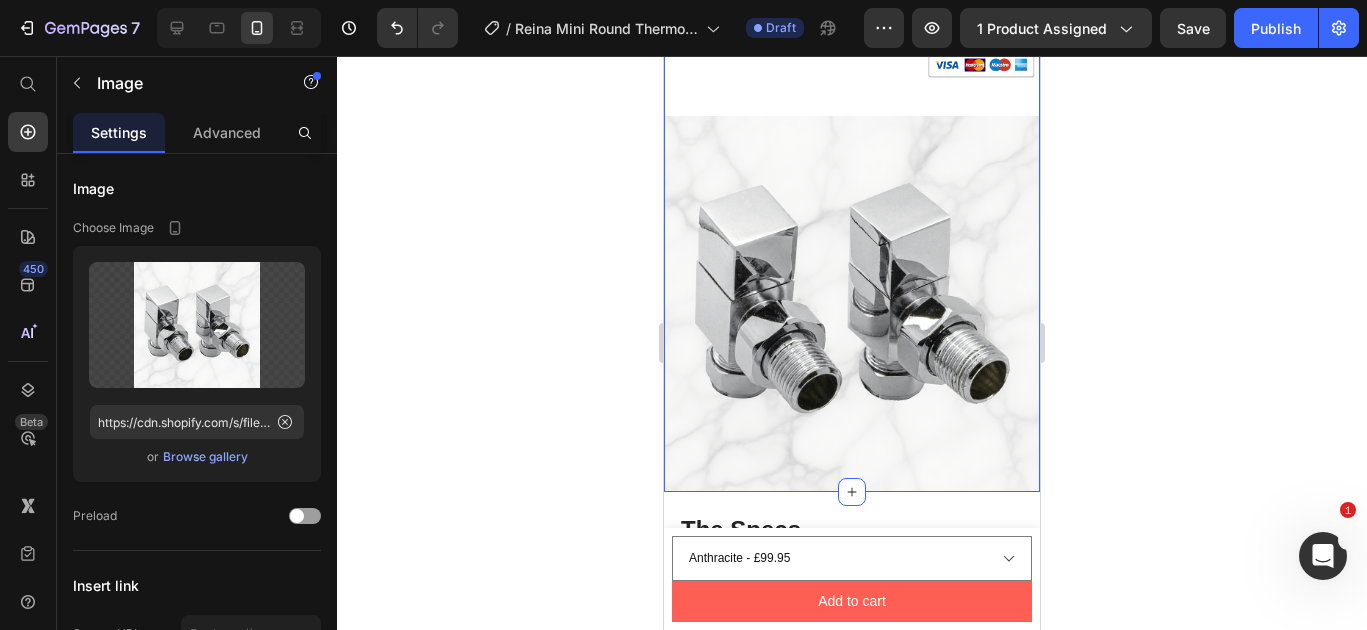 scroll, scrollTop: 795, scrollLeft: 0, axis: vertical 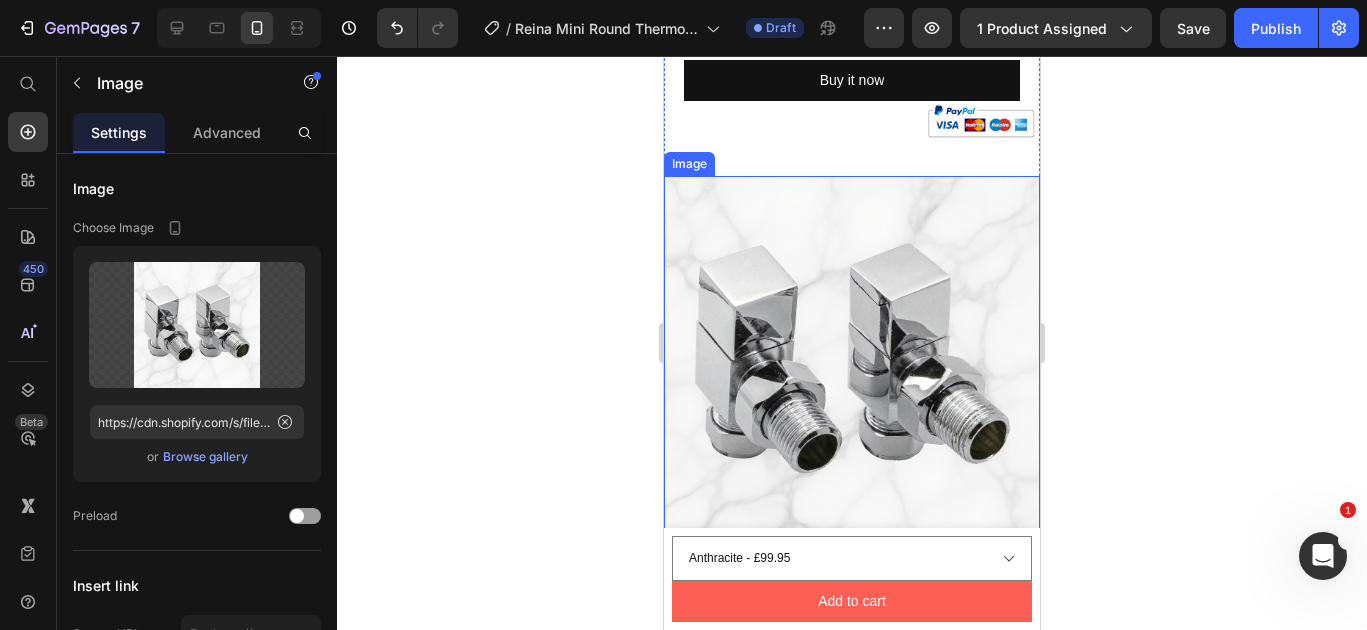 click at bounding box center (852, 364) 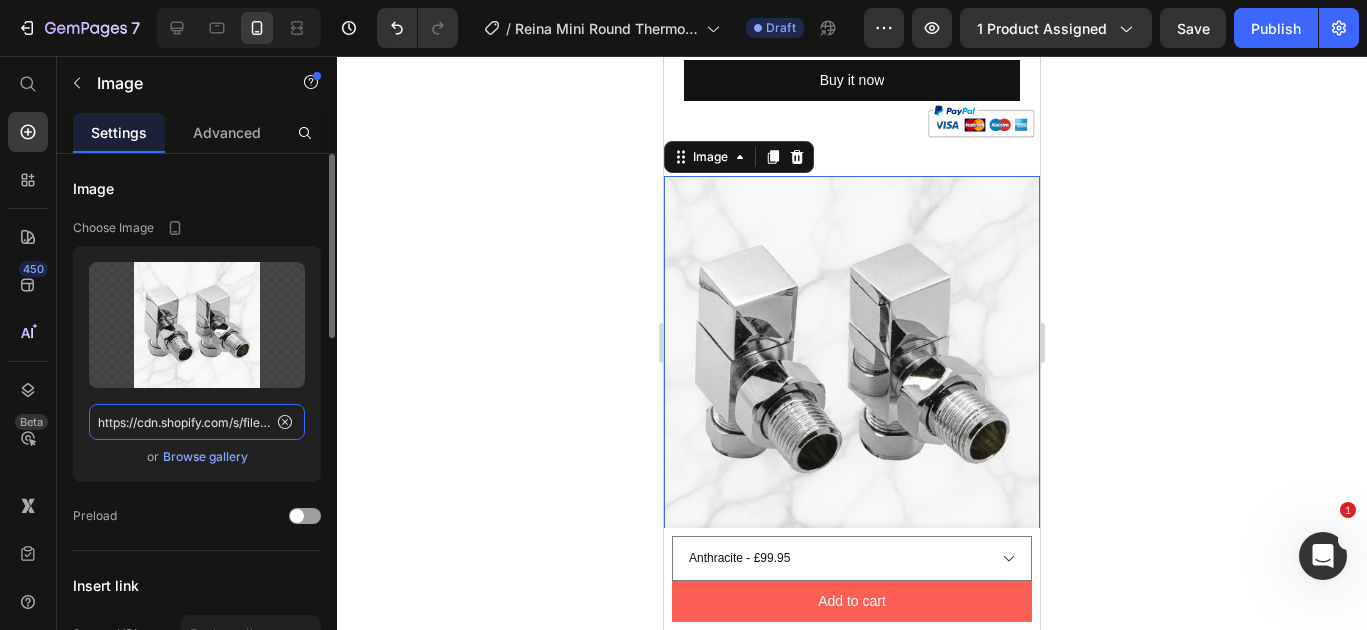 click on "https://cdn.shopify.com/s/files/1/0929/8313/2424/files/reina-loge-chrome-angled_marble.png?v=1752182226" 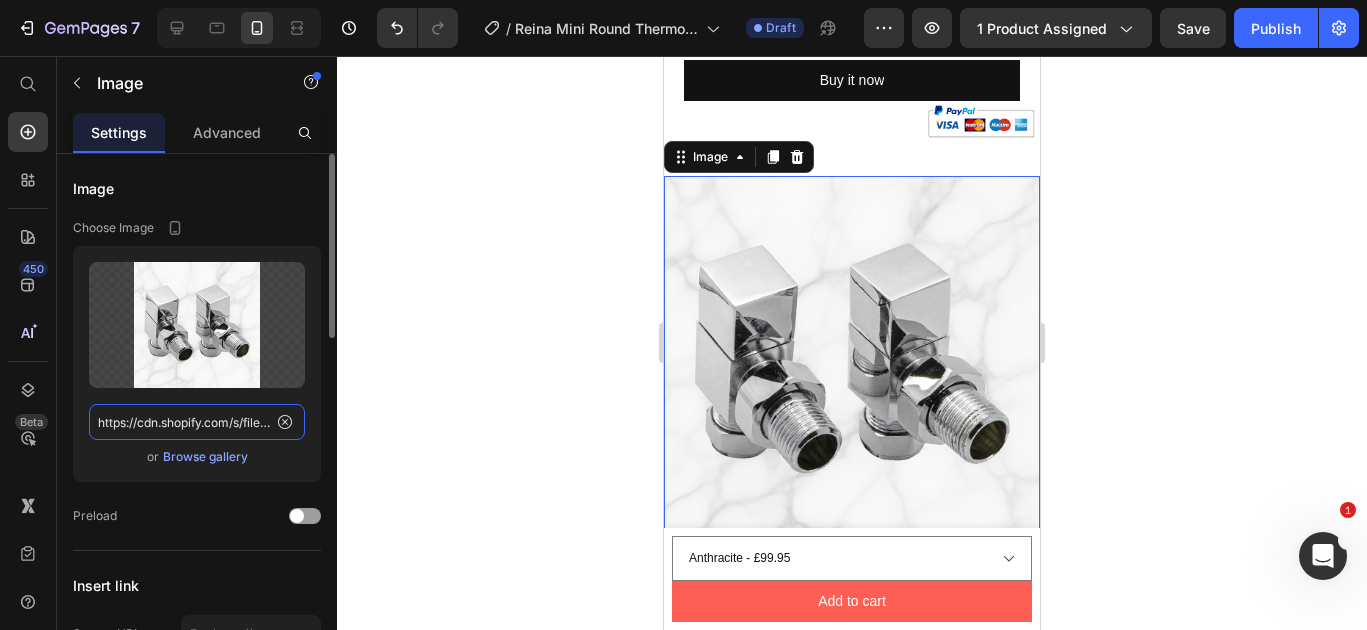 scroll, scrollTop: 0, scrollLeft: 458, axis: horizontal 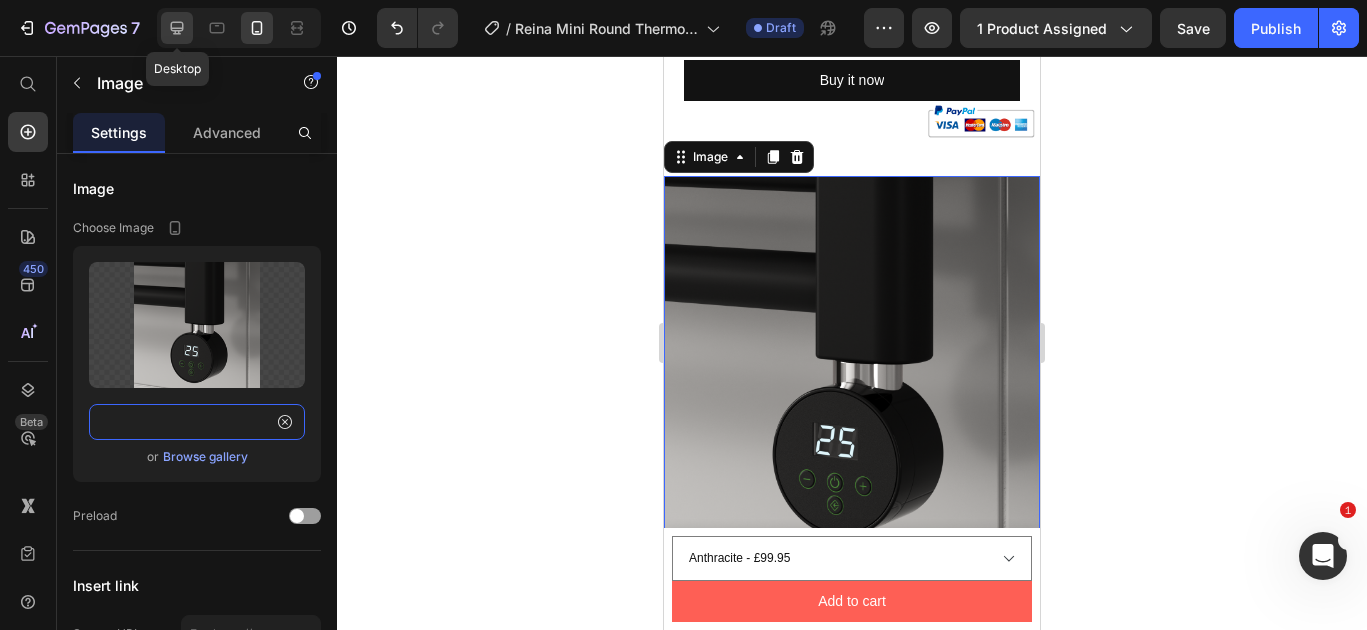 type on "https://cdn.shopify.com/s/files/1/0929/8313/2424/files/reina-mini-round-control-unit-black.png?v=1749063725" 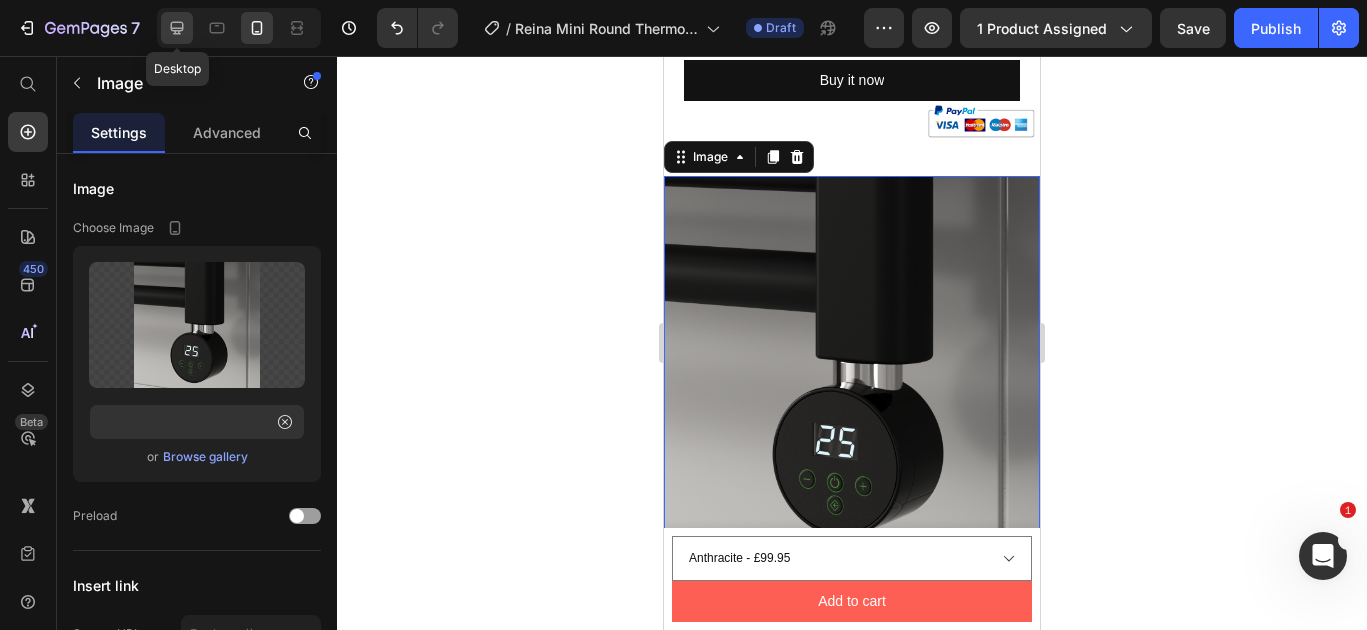 click 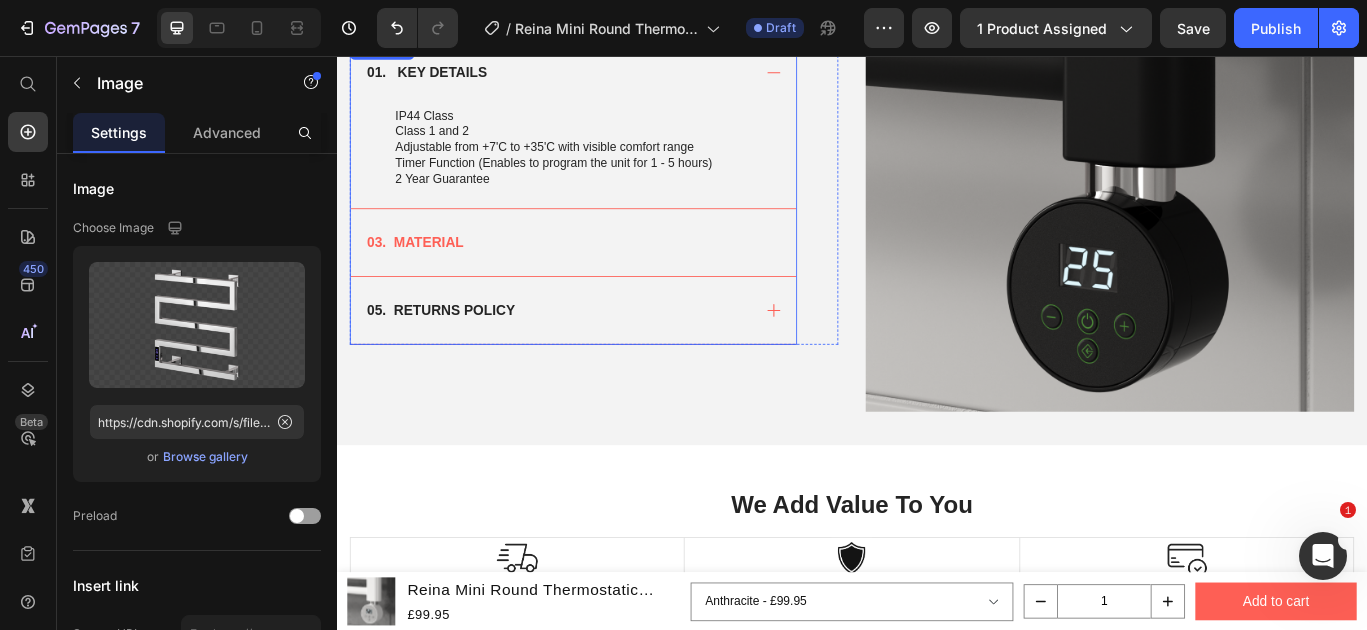 scroll, scrollTop: 891, scrollLeft: 0, axis: vertical 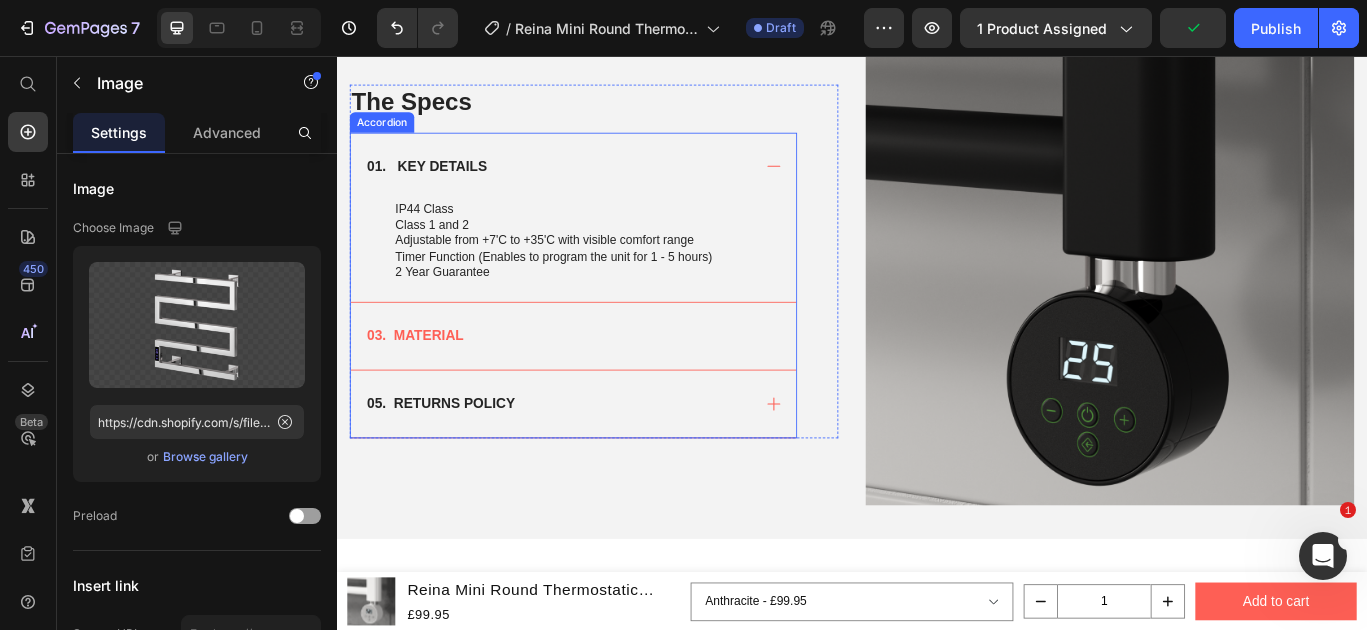 click on "03.  MATERIAL" at bounding box center (612, 382) 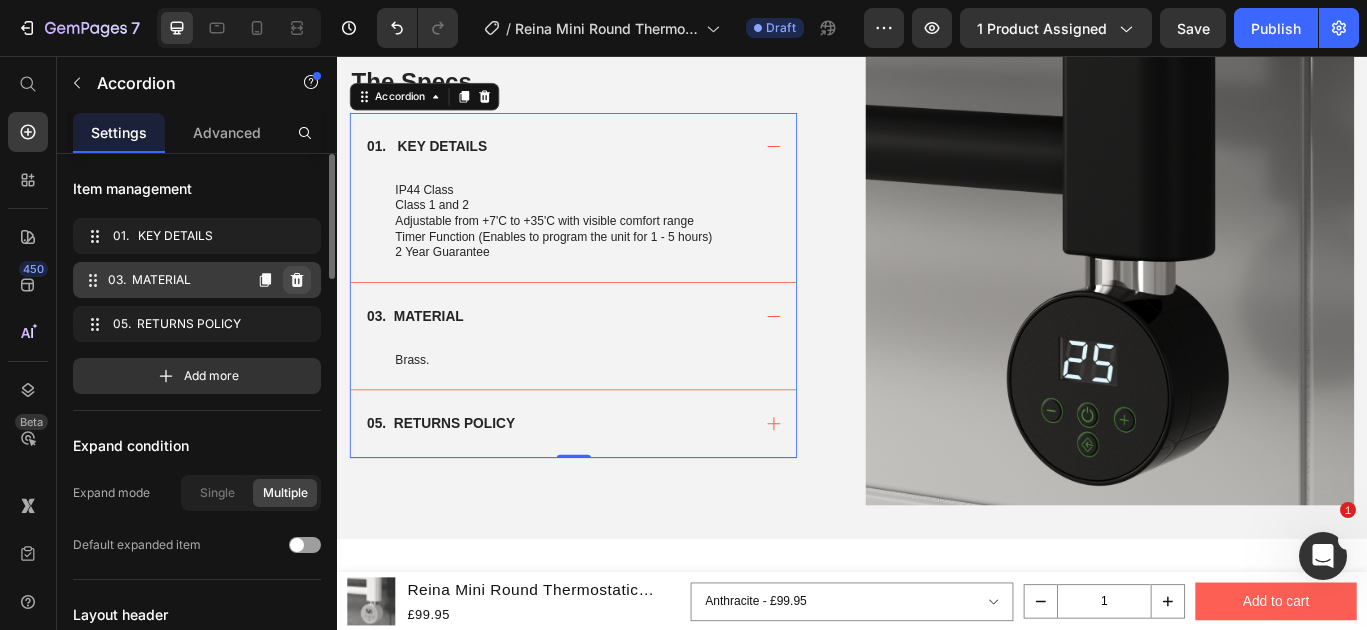 click 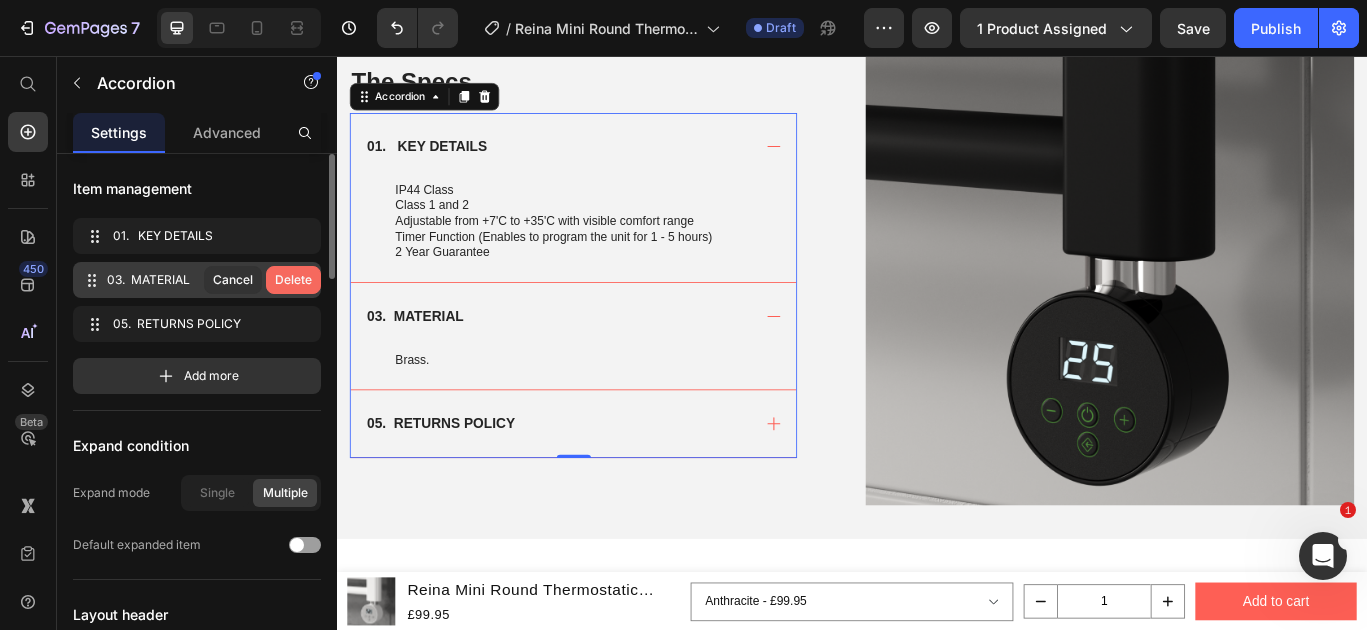 click on "Delete" at bounding box center [293, 280] 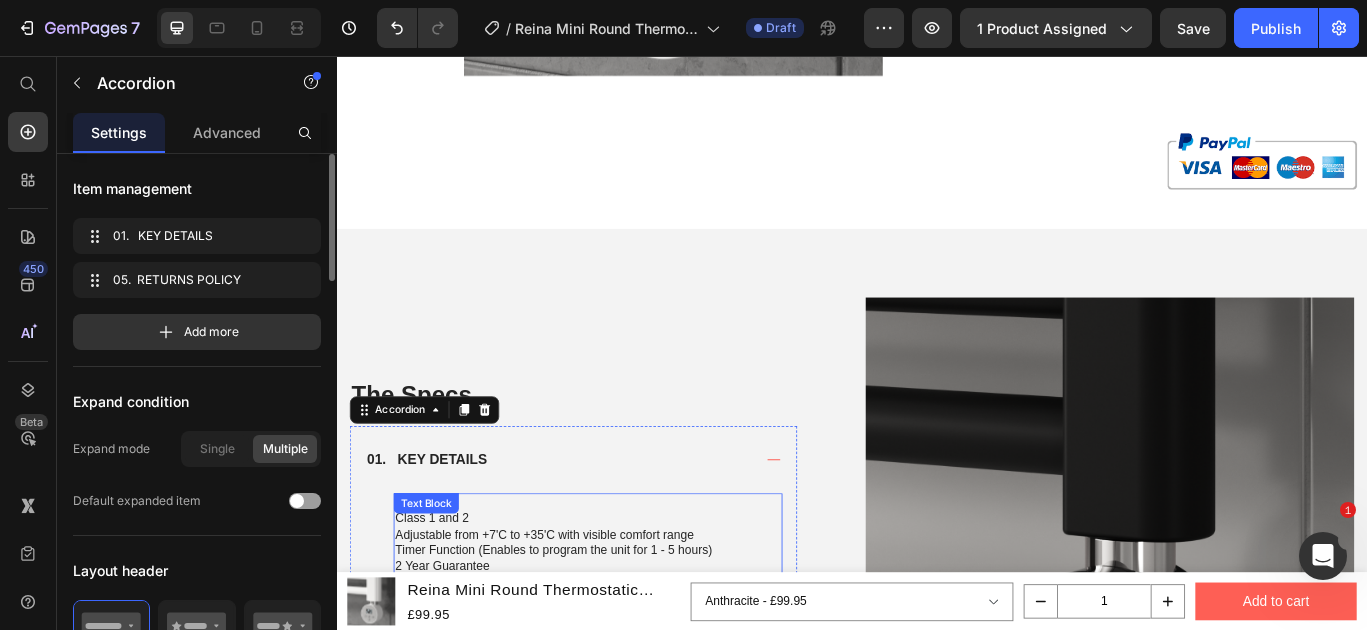 scroll, scrollTop: 0, scrollLeft: 0, axis: both 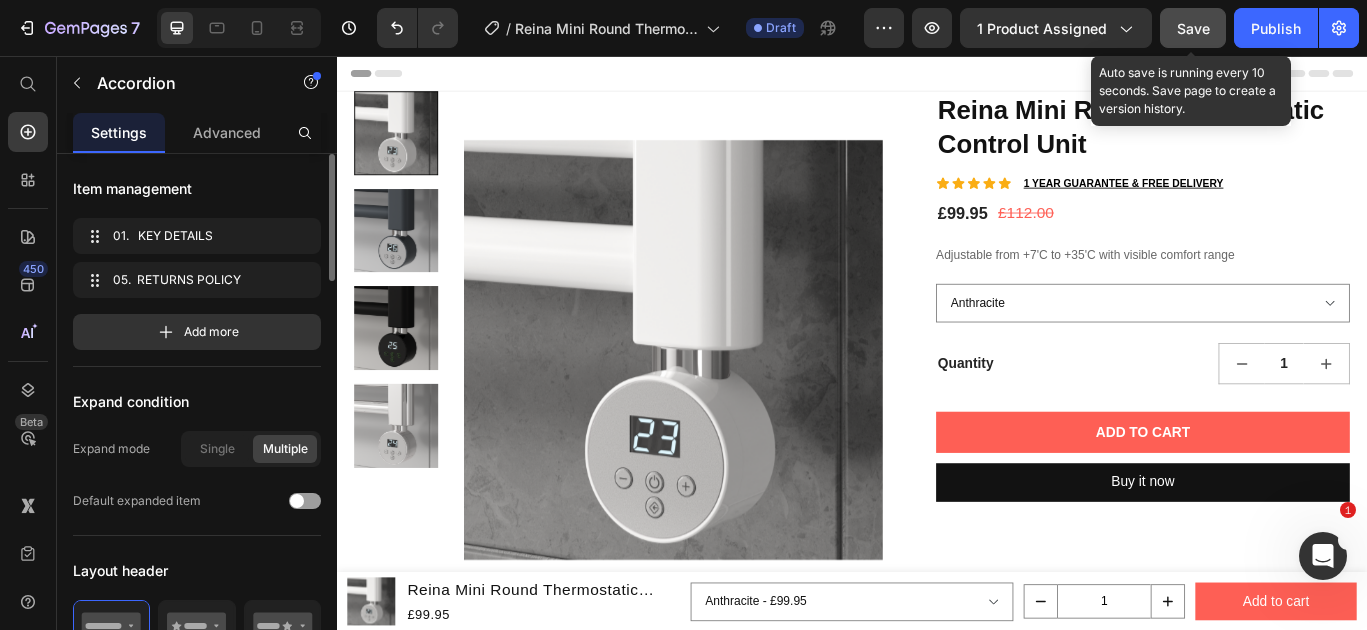 click on "Save" at bounding box center [1193, 28] 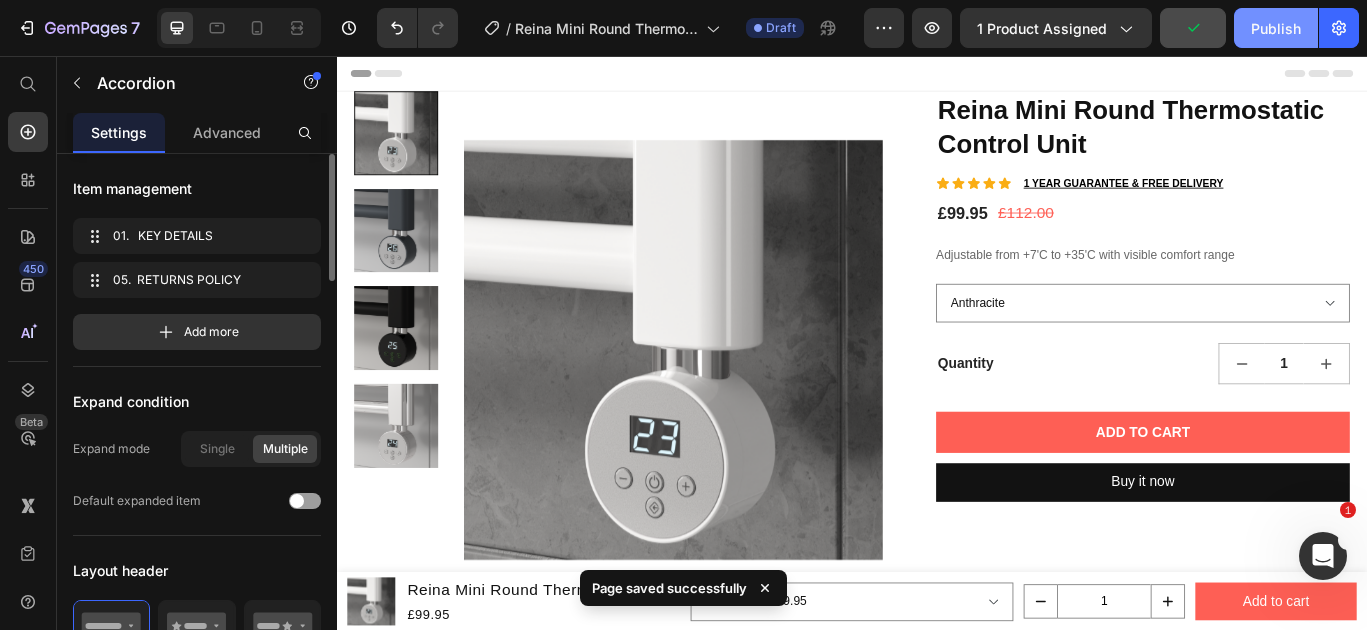 click on "Publish" at bounding box center [1276, 28] 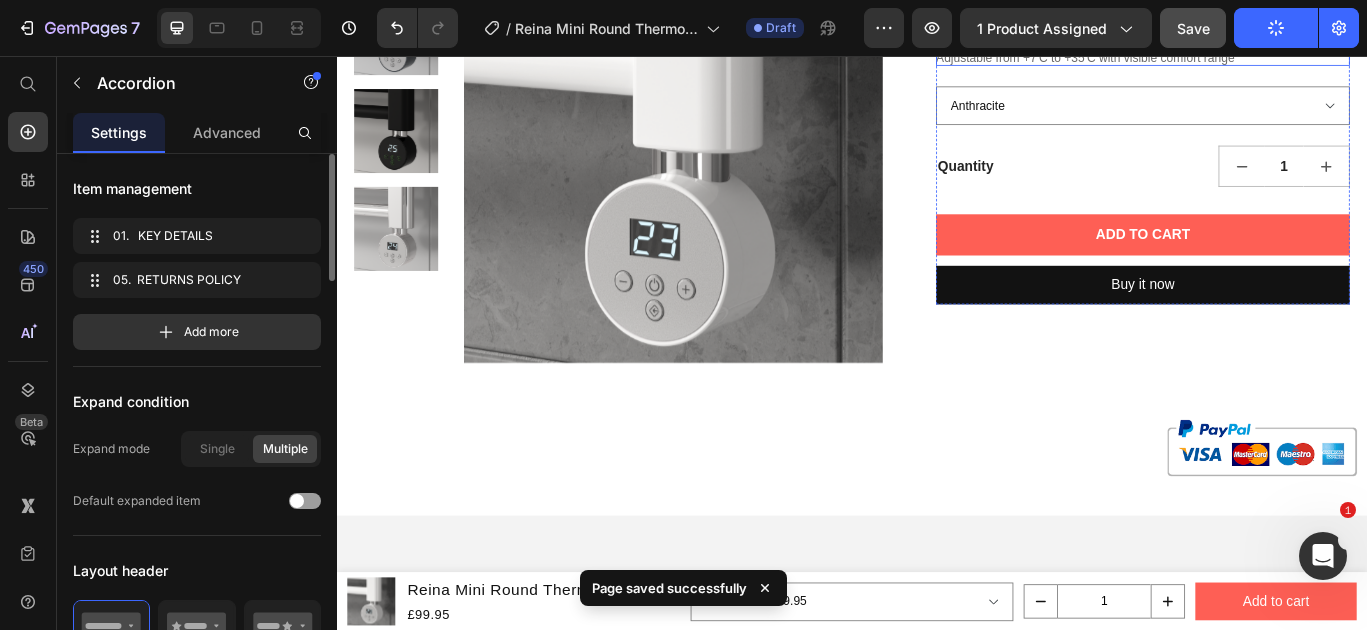 scroll, scrollTop: 336, scrollLeft: 0, axis: vertical 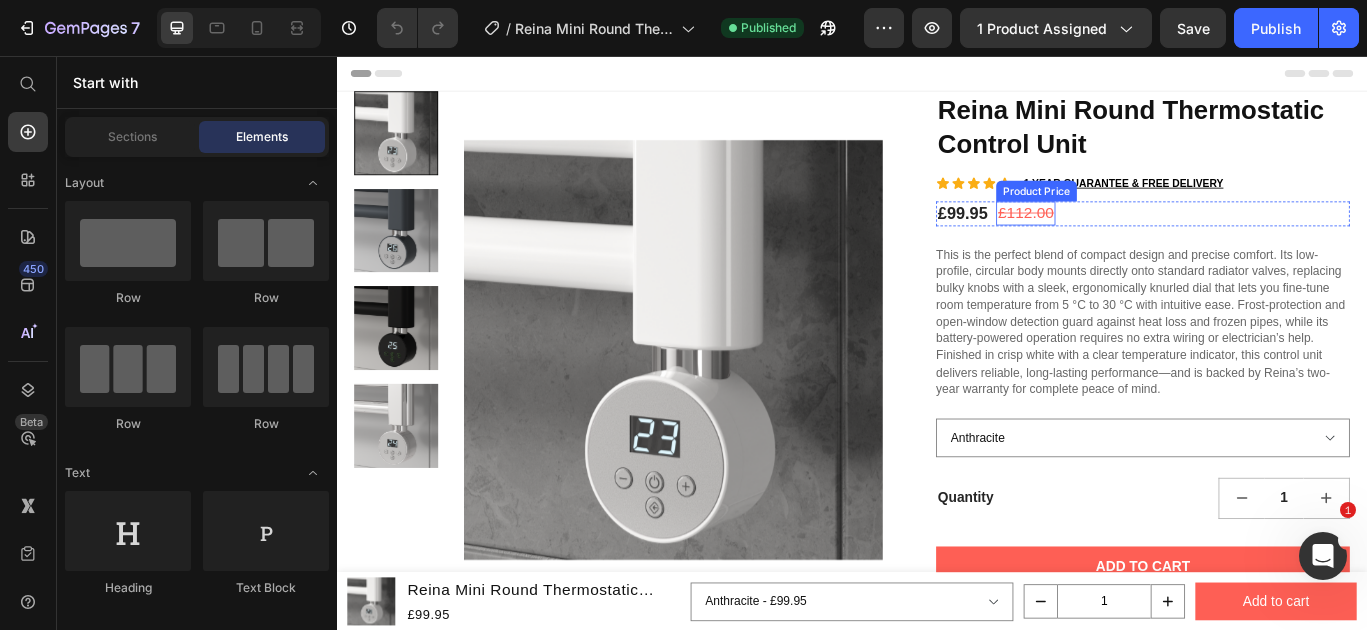 click on "1 YEAR GUARANTEE & FREE DELIVERY" at bounding box center (1253, 204) 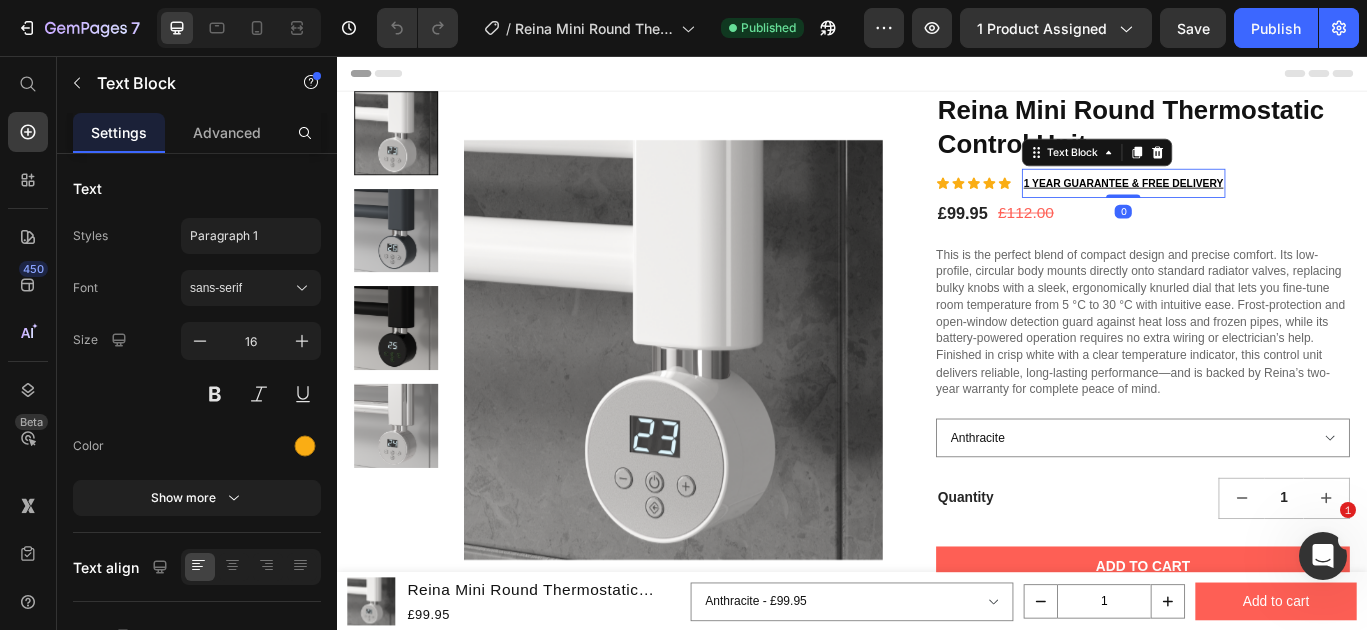 click on "1 YEAR GUARANTEE & FREE DELIVERY" at bounding box center [1253, 204] 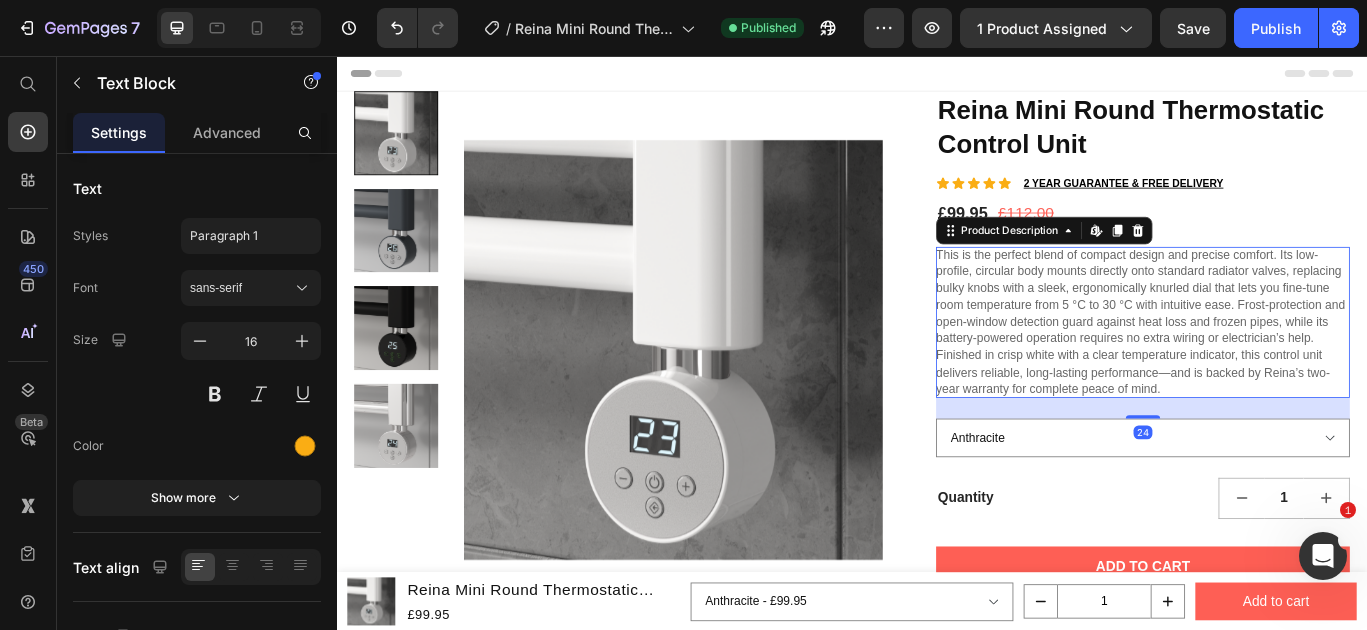 click on "This is the perfect blend of compact design and precise comfort. Its low-profile, circular body mounts directly onto standard radiator valves, replacing bulky knobs with a sleek, ergonomically knurled dial that lets you fine-tune room temperature from 5 °C to 30 °C with intuitive ease. Frost-protection and open-window detection guard against heat loss and frozen pipes, while its battery-powered operation requires no extra wiring or electrician’s help. Finished in crisp white with a clear temperature indicator, this control unit delivers reliable, long-lasting performance—and is backed by Reina’s two-year warranty for complete peace of mind." at bounding box center (1273, 365) 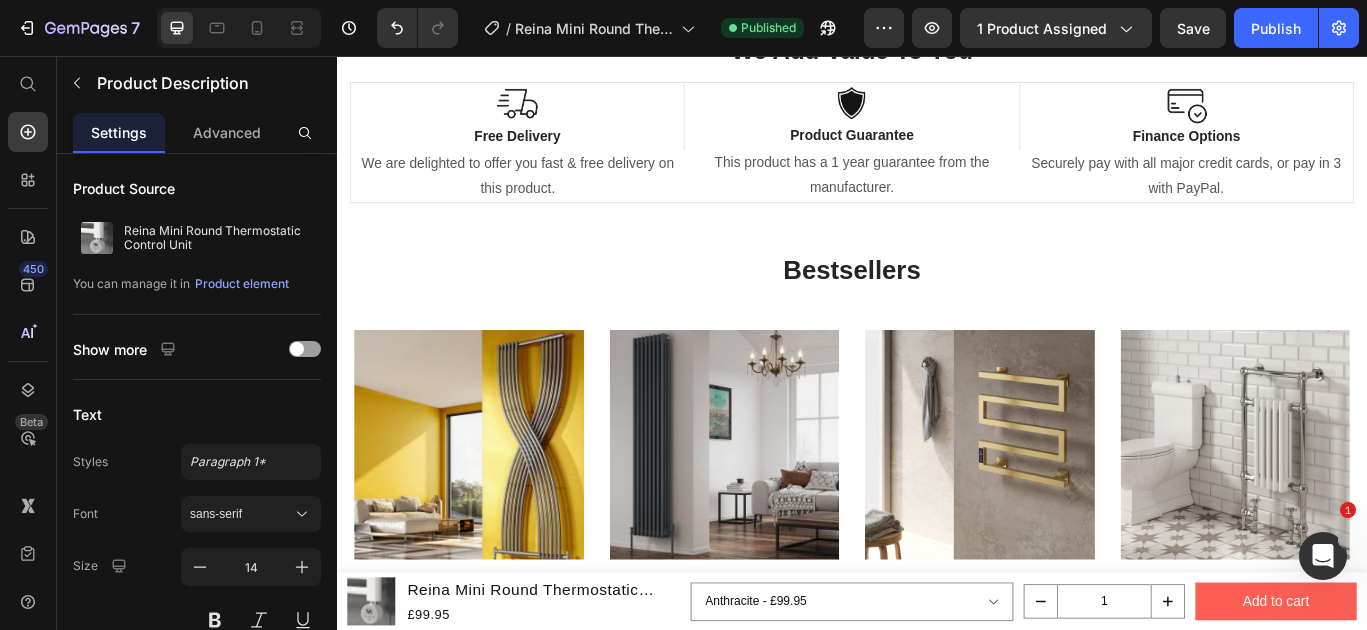 scroll, scrollTop: 1529, scrollLeft: 0, axis: vertical 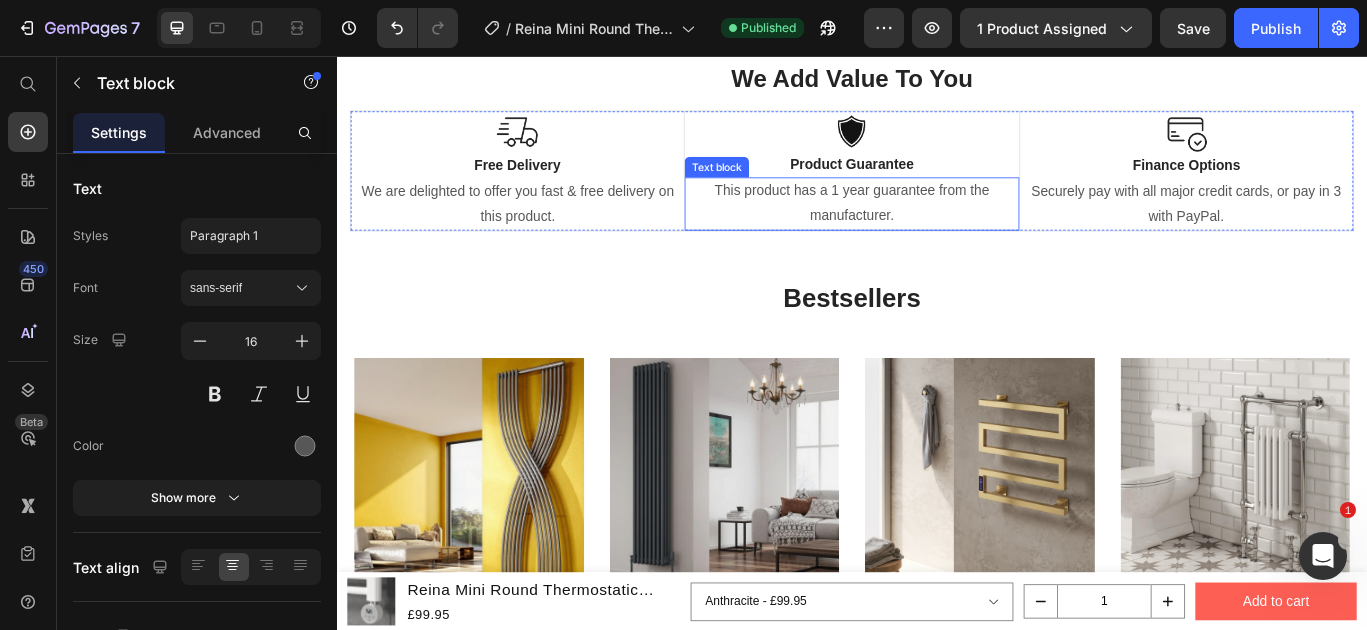 click on "This product has a 1 year guarantee from the manufacturer." at bounding box center (937, 227) 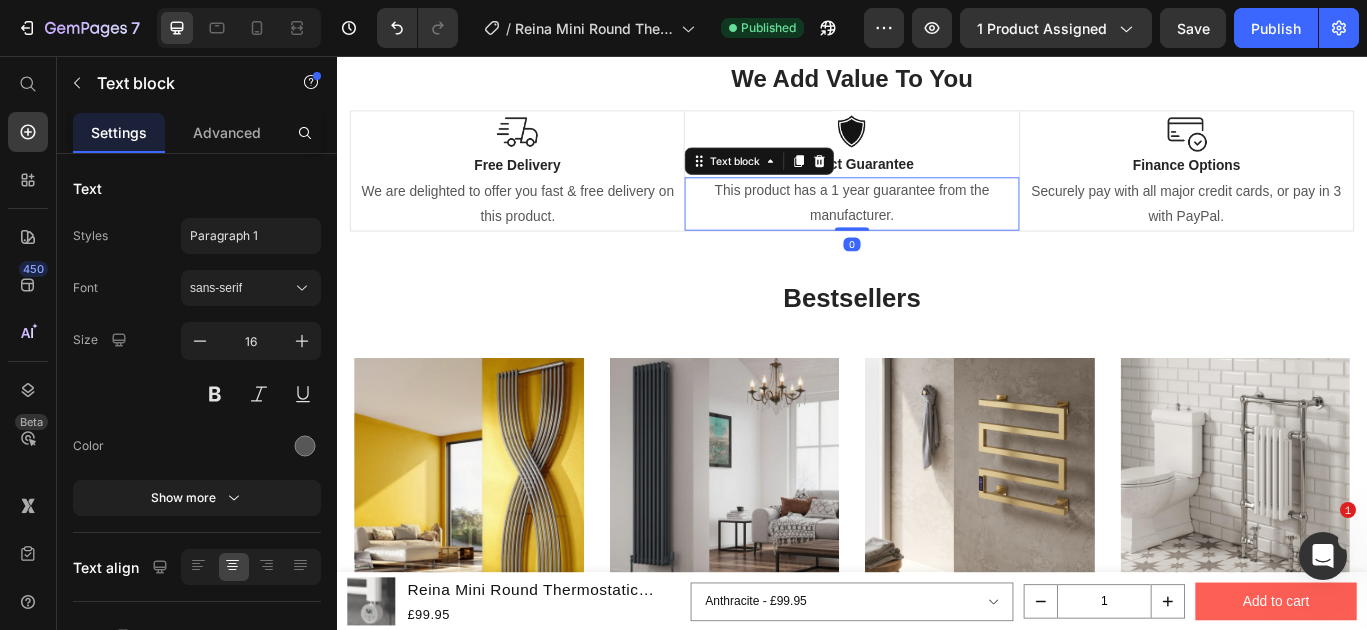 click on "This product has a 1 year guarantee from the manufacturer." at bounding box center (937, 227) 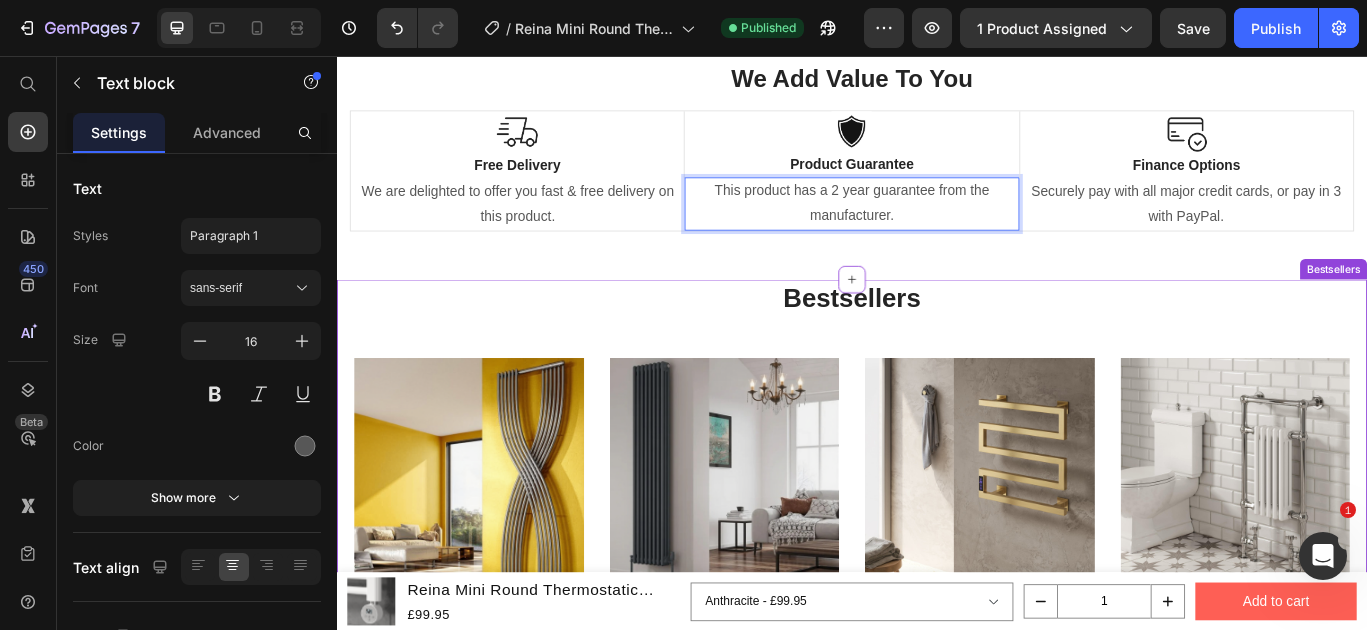 click on "Bestsellers Heading Product Images Reina Dimaro Vertical Modern Designer Radiator 1760H x 620W | 3 colours, 1 size Product Title £409.95 Product Price Icon Icon Icon Icon Icon Icon List Row Row Product Images Reina Colona Vertical Mild Steel Column Radiator in Anthracite | 1 colour, 6 sizes Product Title £149.95 Product Price Icon Icon Icon Icon Icon Icon List Row Row Product Images Reina Vispa Sculptural Brushed Brass Dry Electric Heated Towel Rail 510H x 500W | 1 colour, 1 size Product Title £249.95 Product Price Icon Icon Icon Icon Icon Icon List Row Row Product Images Reina Oxford Traditional Designer Bathroom Radiator 960H x 500W | 1 finish, 1 size Product Title £299.95 Product Price Icon Icon Icon Icon Icon Icon List Row Row Product List" at bounding box center (937, 559) 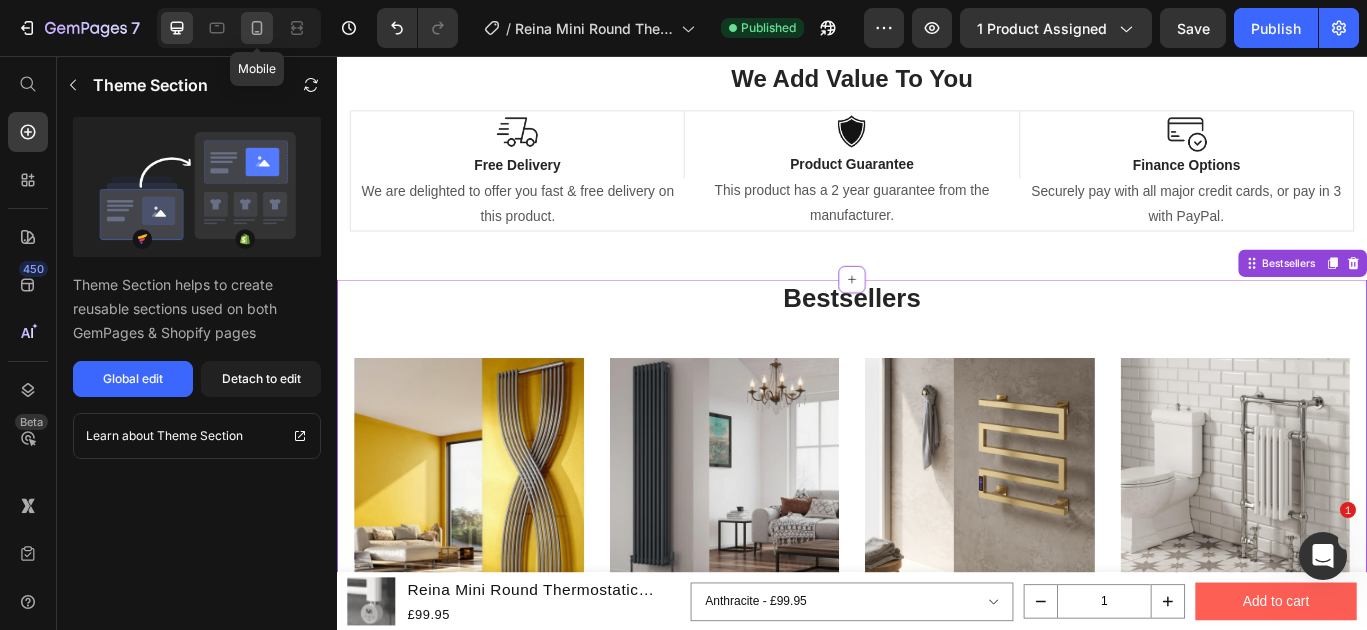 click 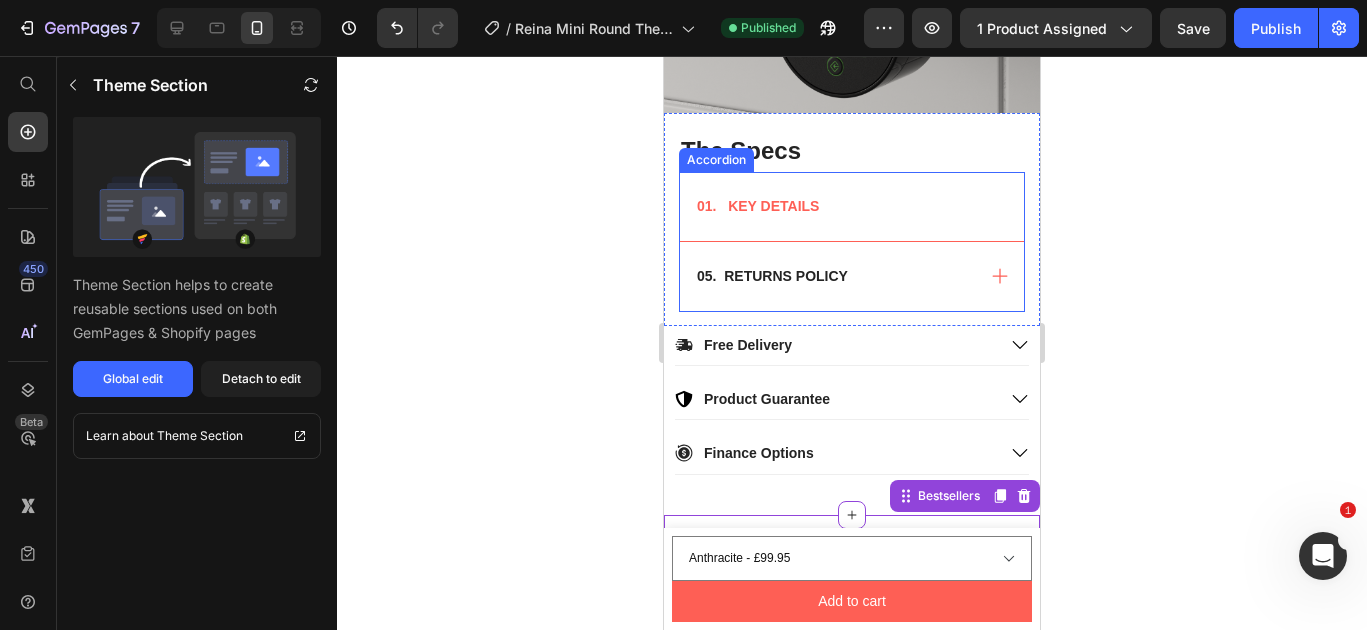 scroll, scrollTop: 1462, scrollLeft: 0, axis: vertical 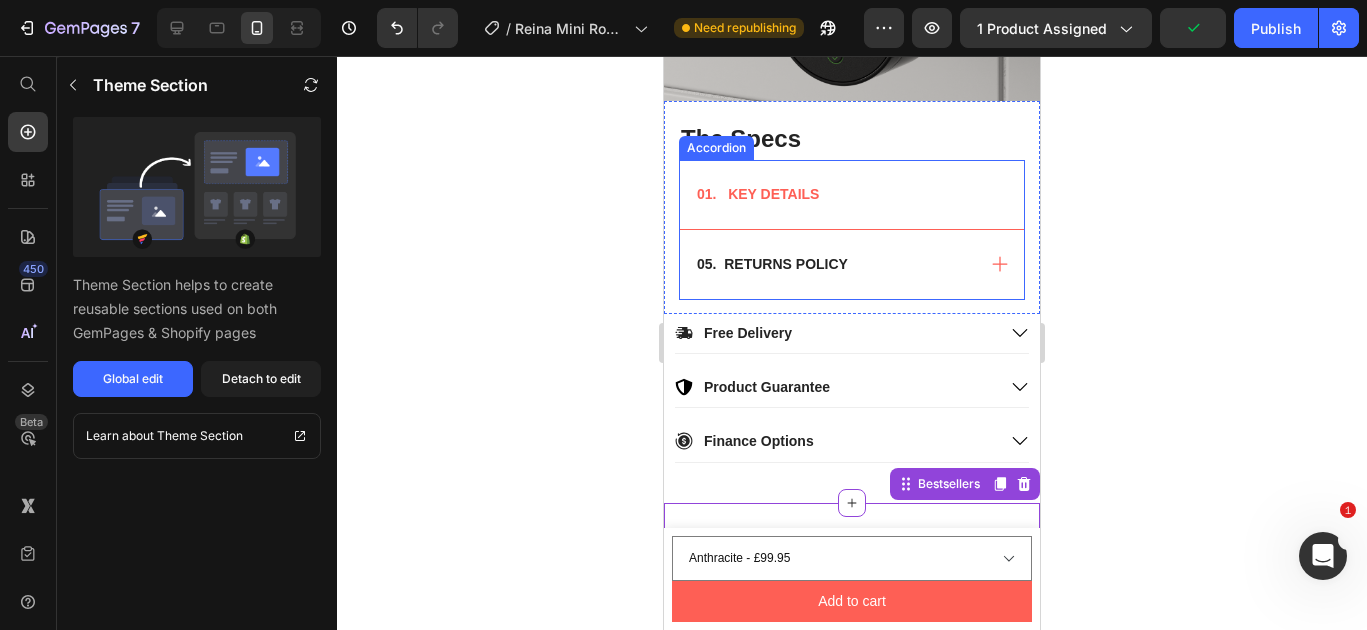 click on "01.   KEY DETAILS" at bounding box center [852, 194] 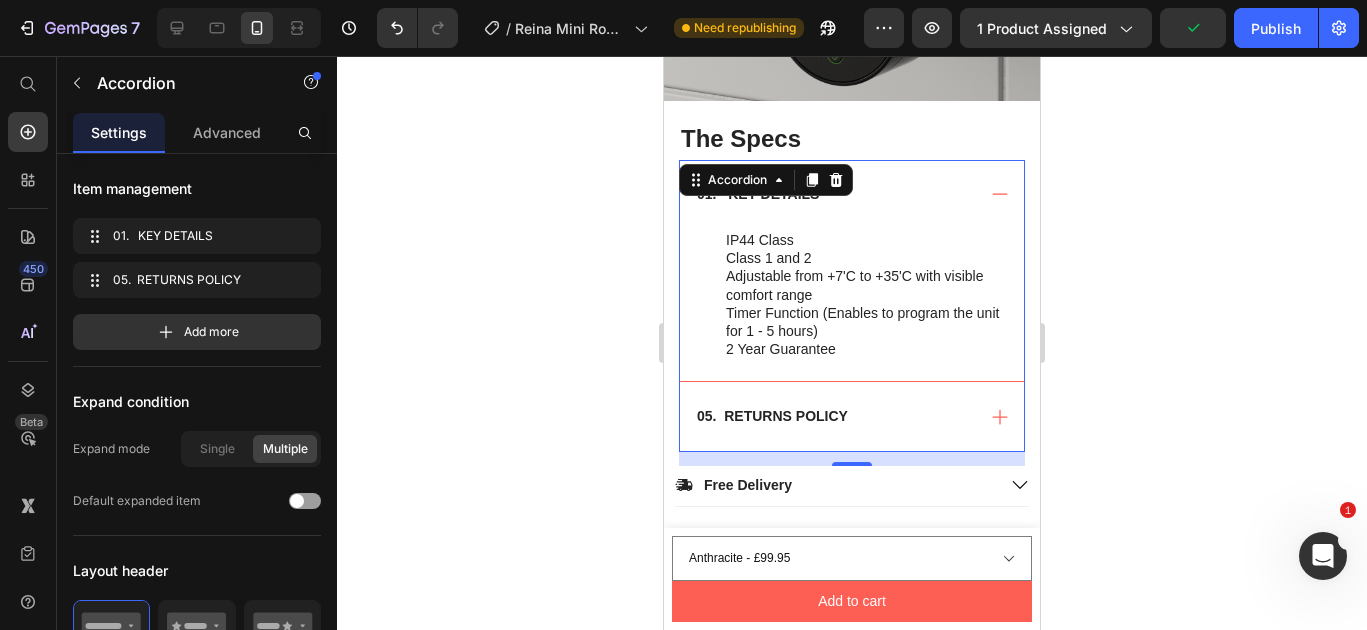 click on "01.   KEY DETAILS" at bounding box center (852, 194) 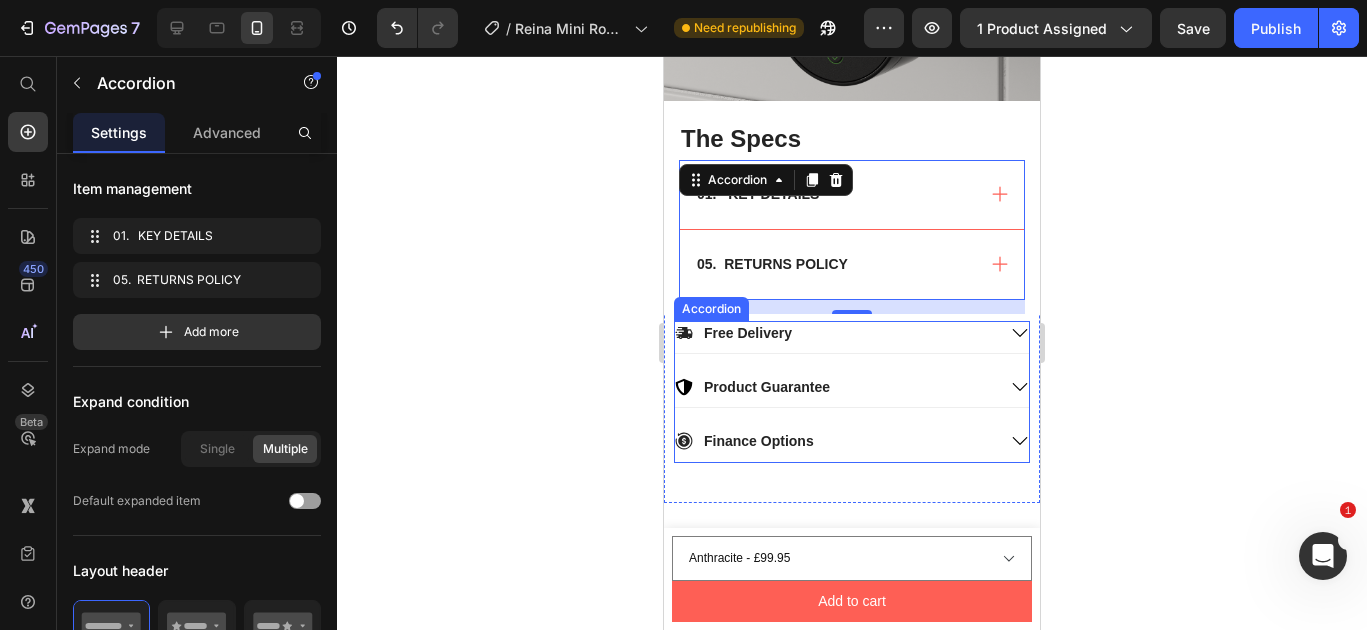 click on "Product Guarantee" at bounding box center (835, 387) 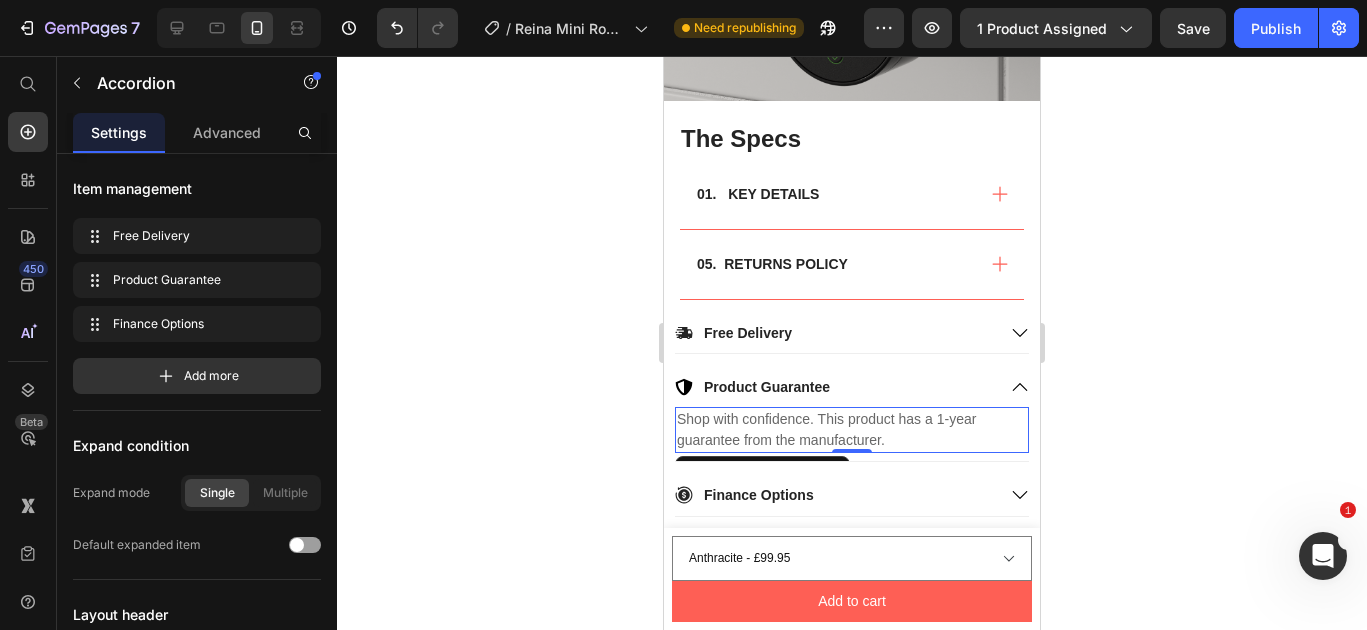 click on "Shop with confidence. This product has a 1-year guarantee from the manufacturer." at bounding box center [852, 430] 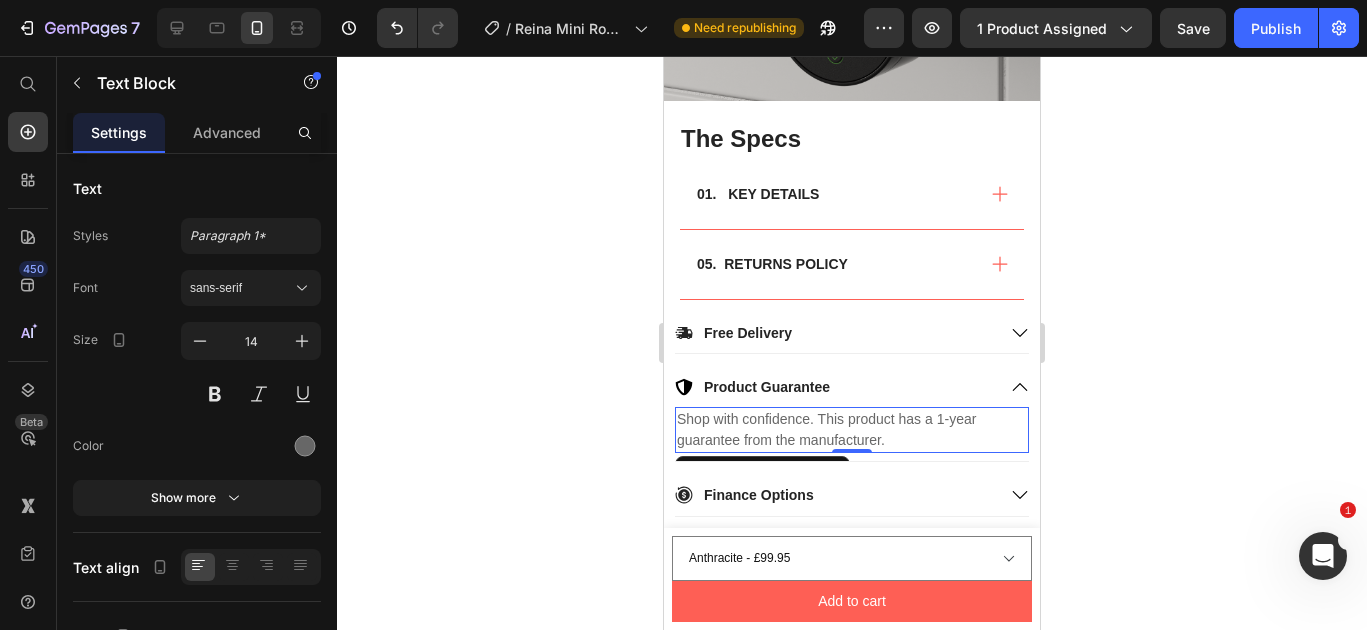 click on "Shop with confidence. This product has a 1-year guarantee from the manufacturer." at bounding box center [852, 430] 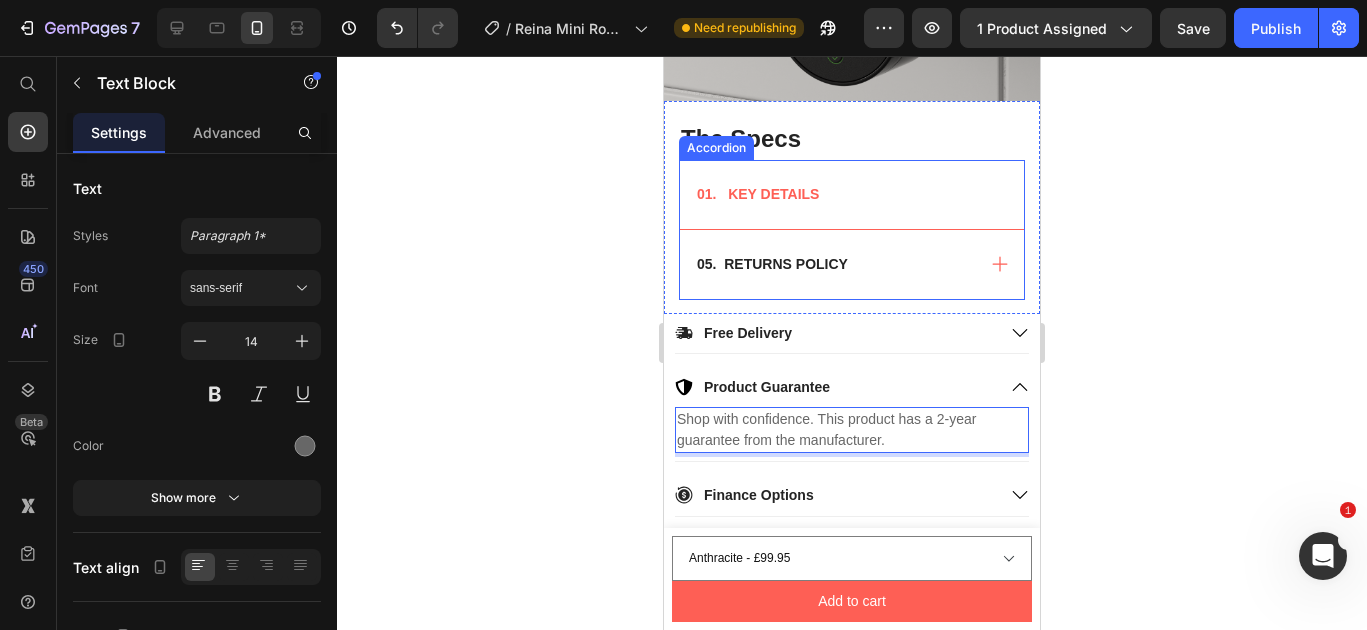 click on "01.   KEY DETAILS" at bounding box center (852, 194) 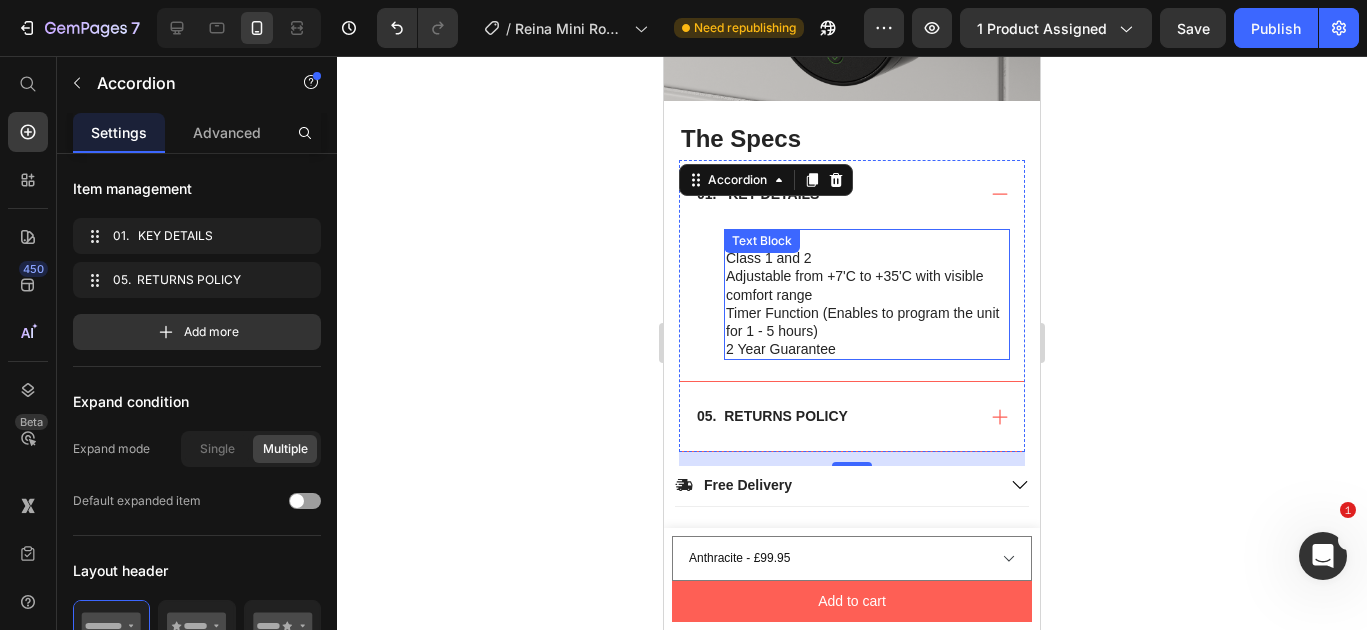 click on "2 Year Guarantee" at bounding box center [867, 349] 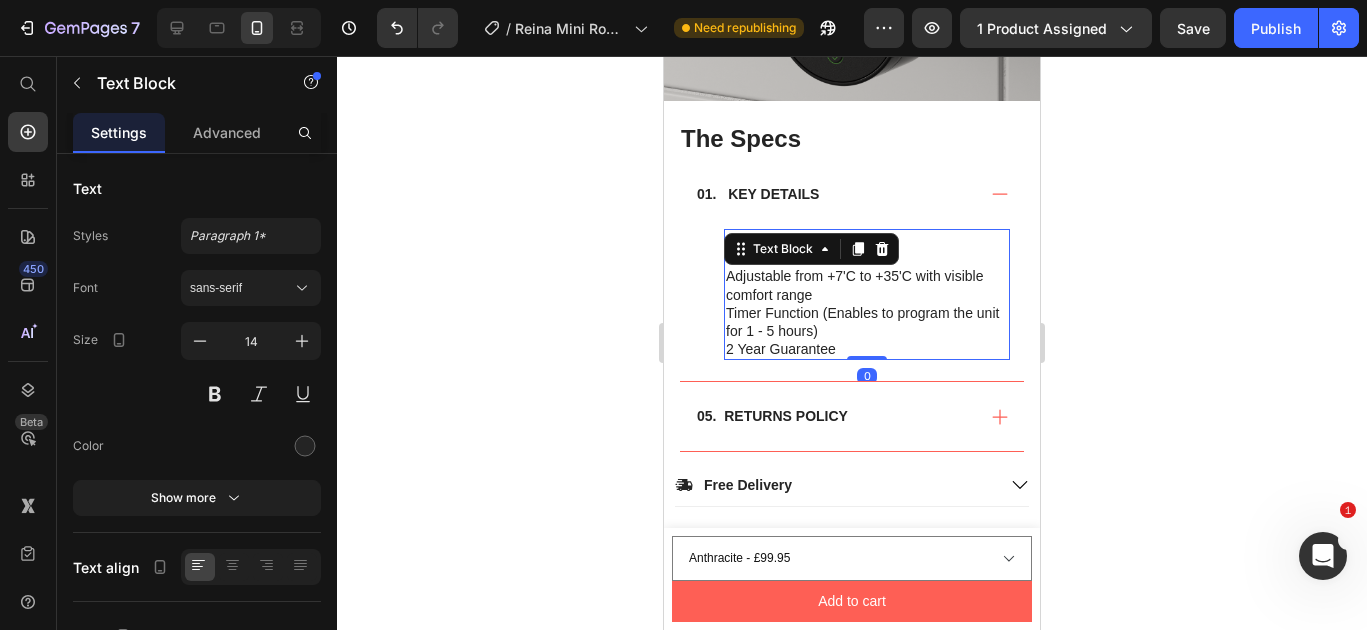 click on "2 Year Guarantee" at bounding box center [867, 349] 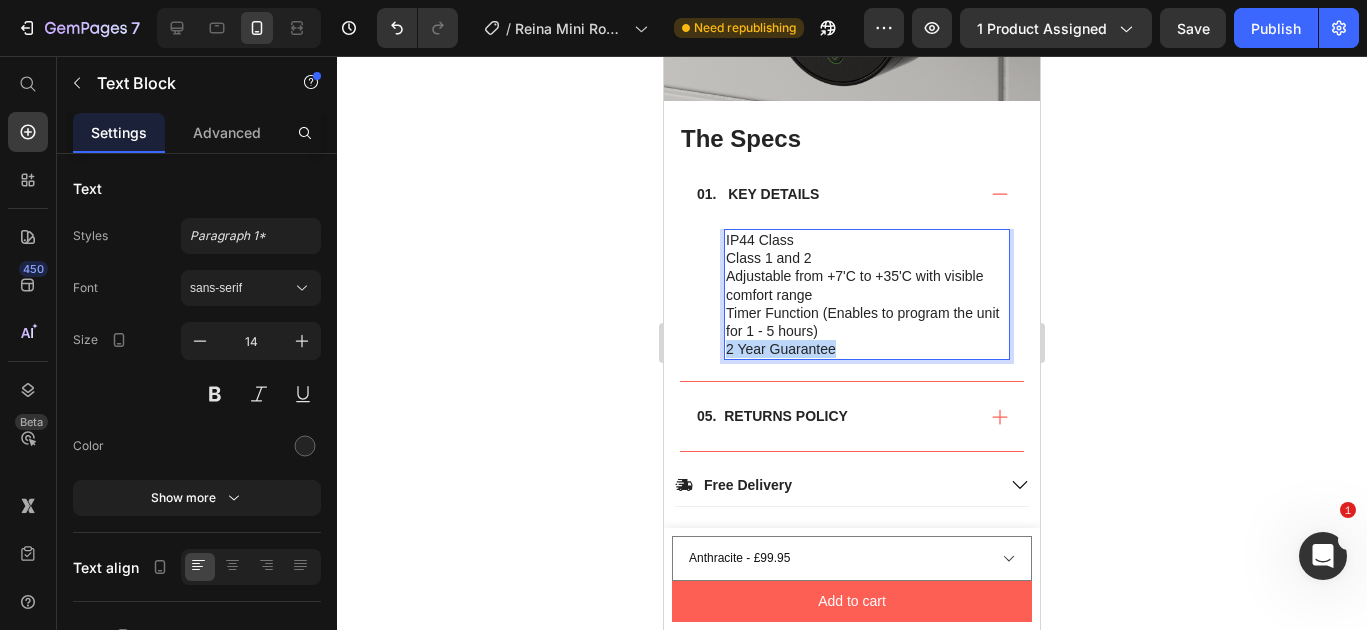 click on "2 Year Guarantee" at bounding box center (867, 349) 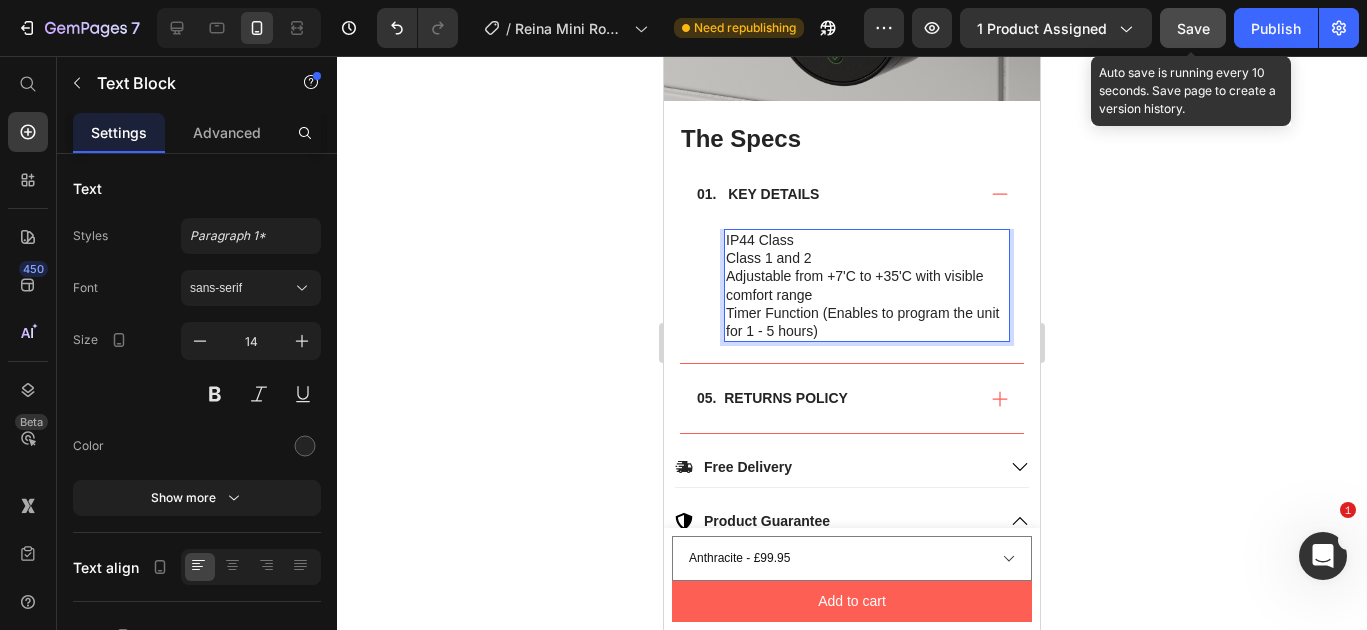 click on "Save" 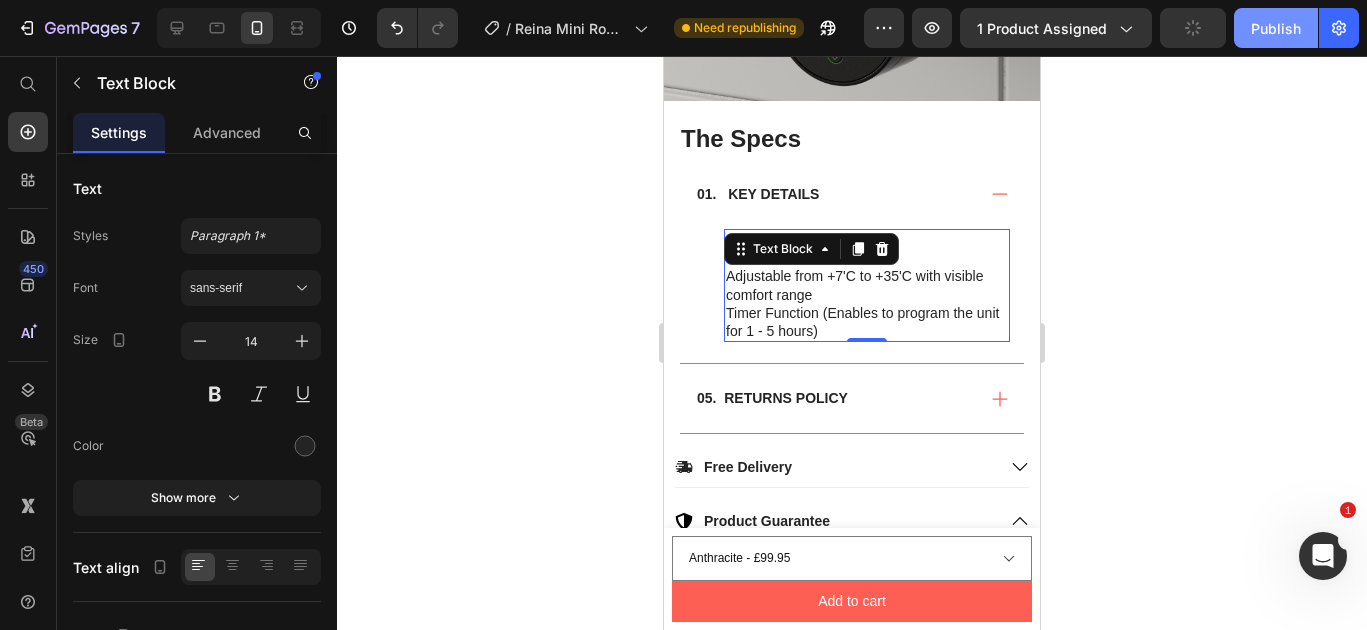 click on "Publish" 